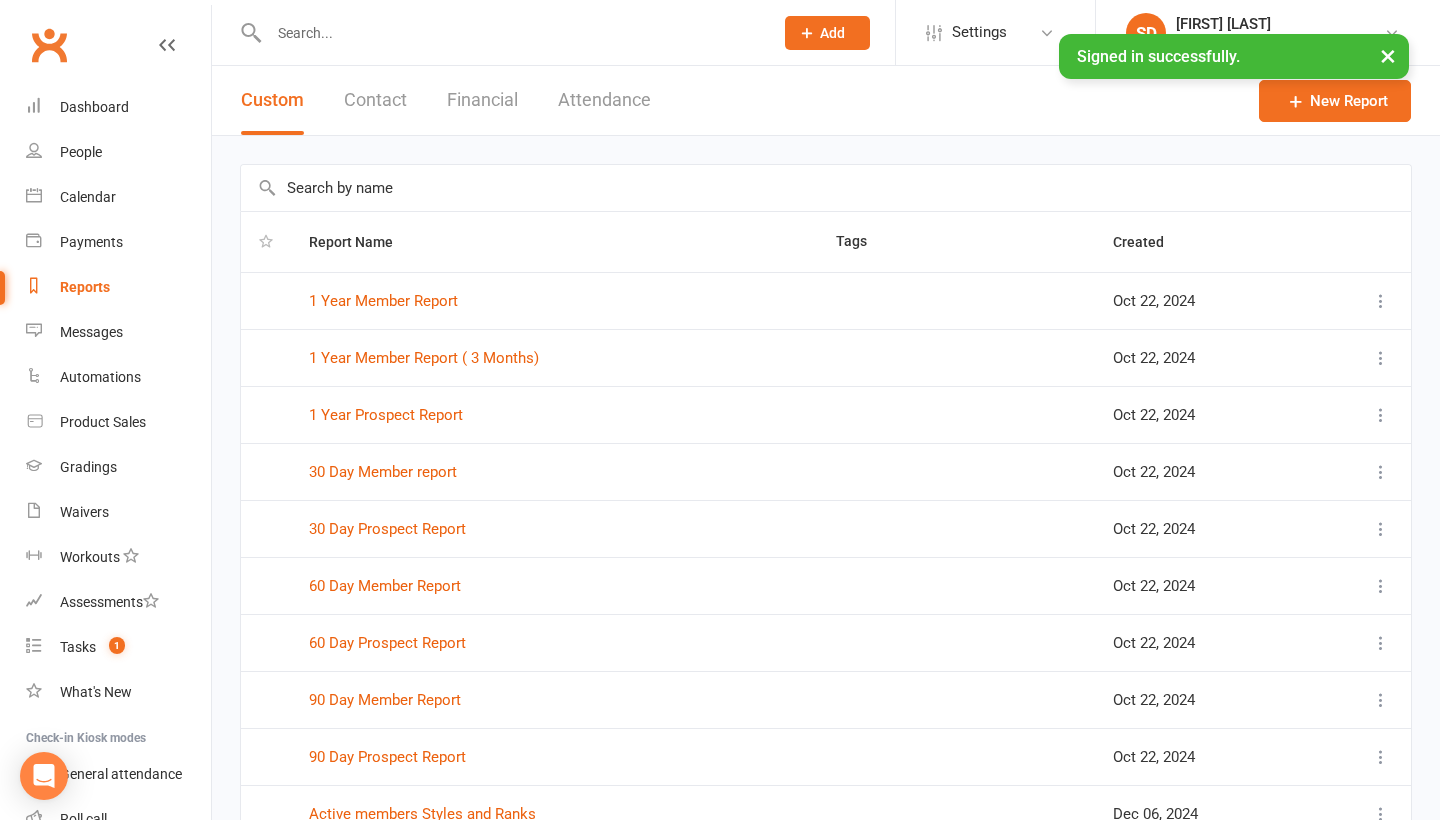 select on "100" 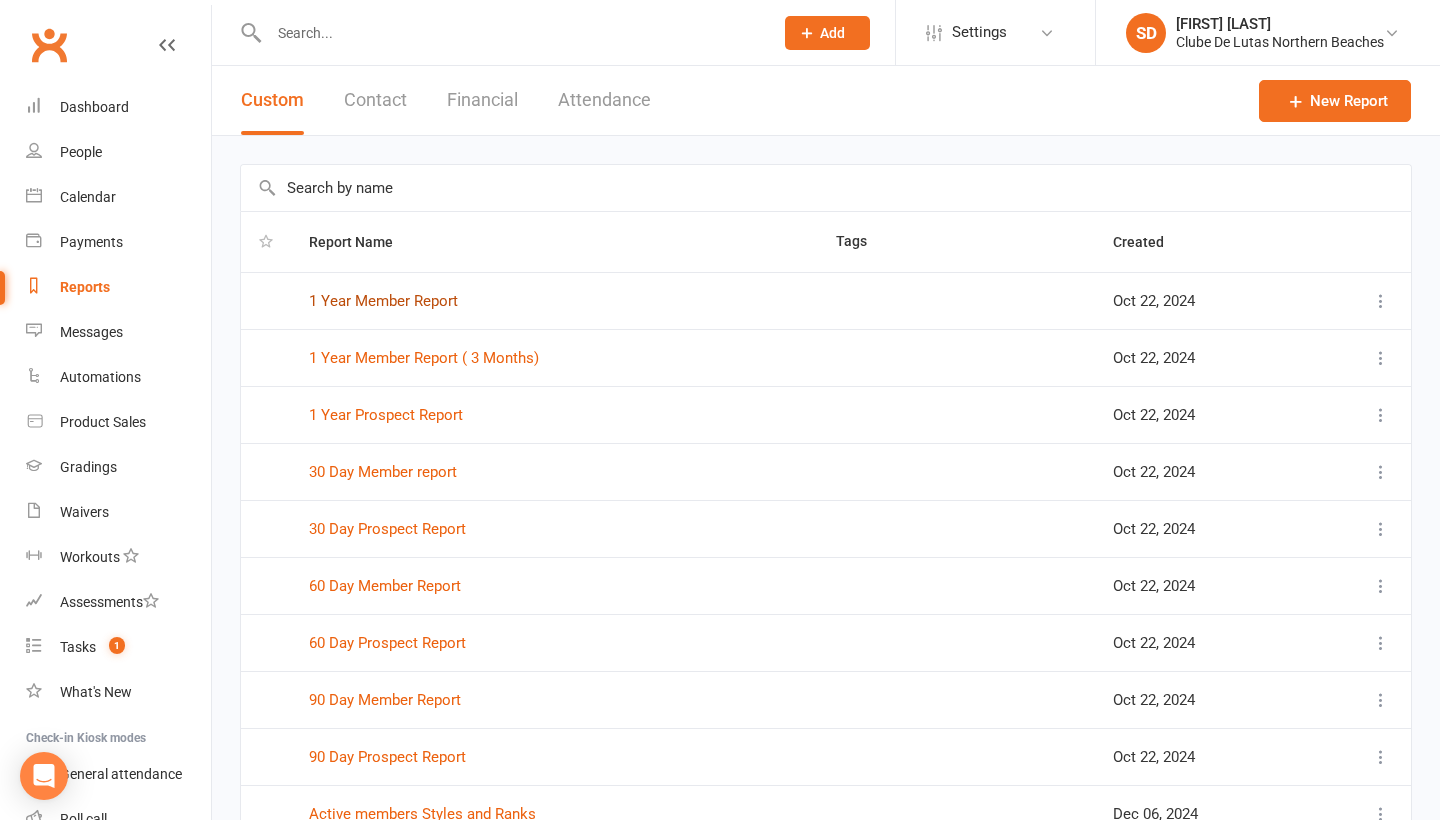 click on "1 Year Member Report" at bounding box center (383, 301) 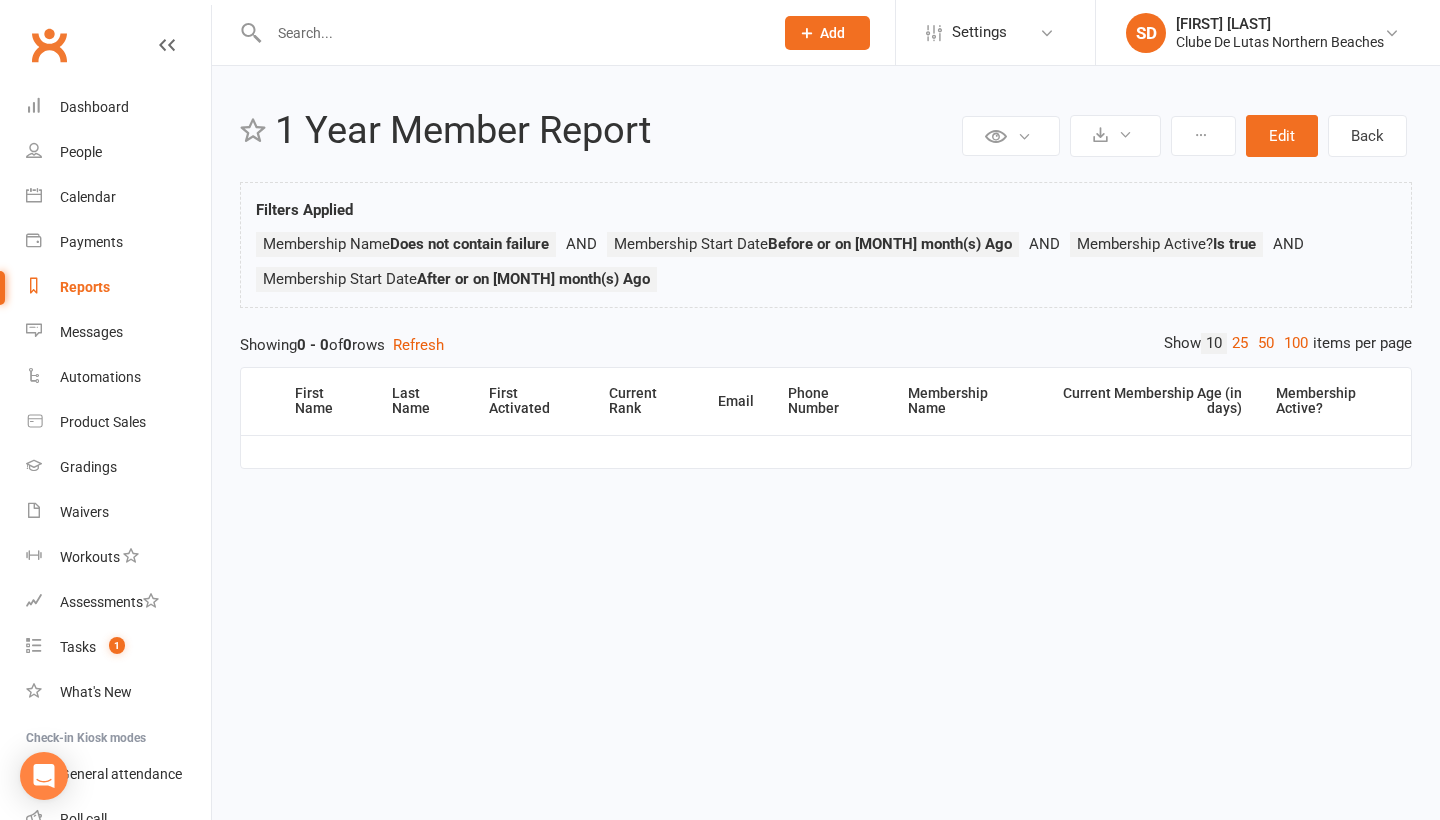 click on "SD Siobhan Duffy Clube De Lutas Northern Beaches Signed in as: Clube De Lutas Northern Beaches Switch to: Clube De Lutas Switch to: Clube De Lutas Rouse Hill My profile Help Terms & conditions  Privacy policy  Sign out" at bounding box center [1267, 32] 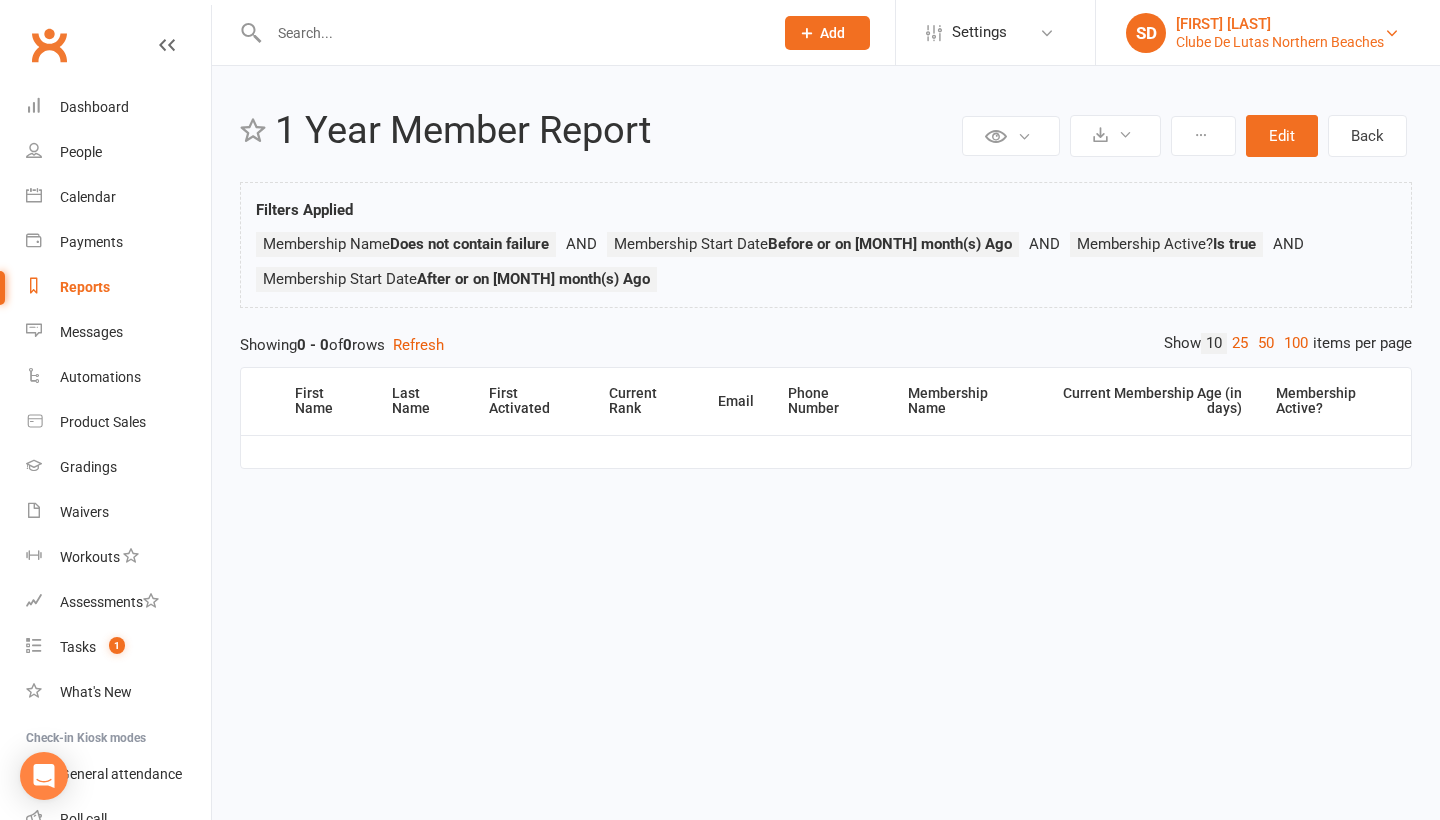 click on "Clube De Lutas Northern Beaches" at bounding box center (1280, 42) 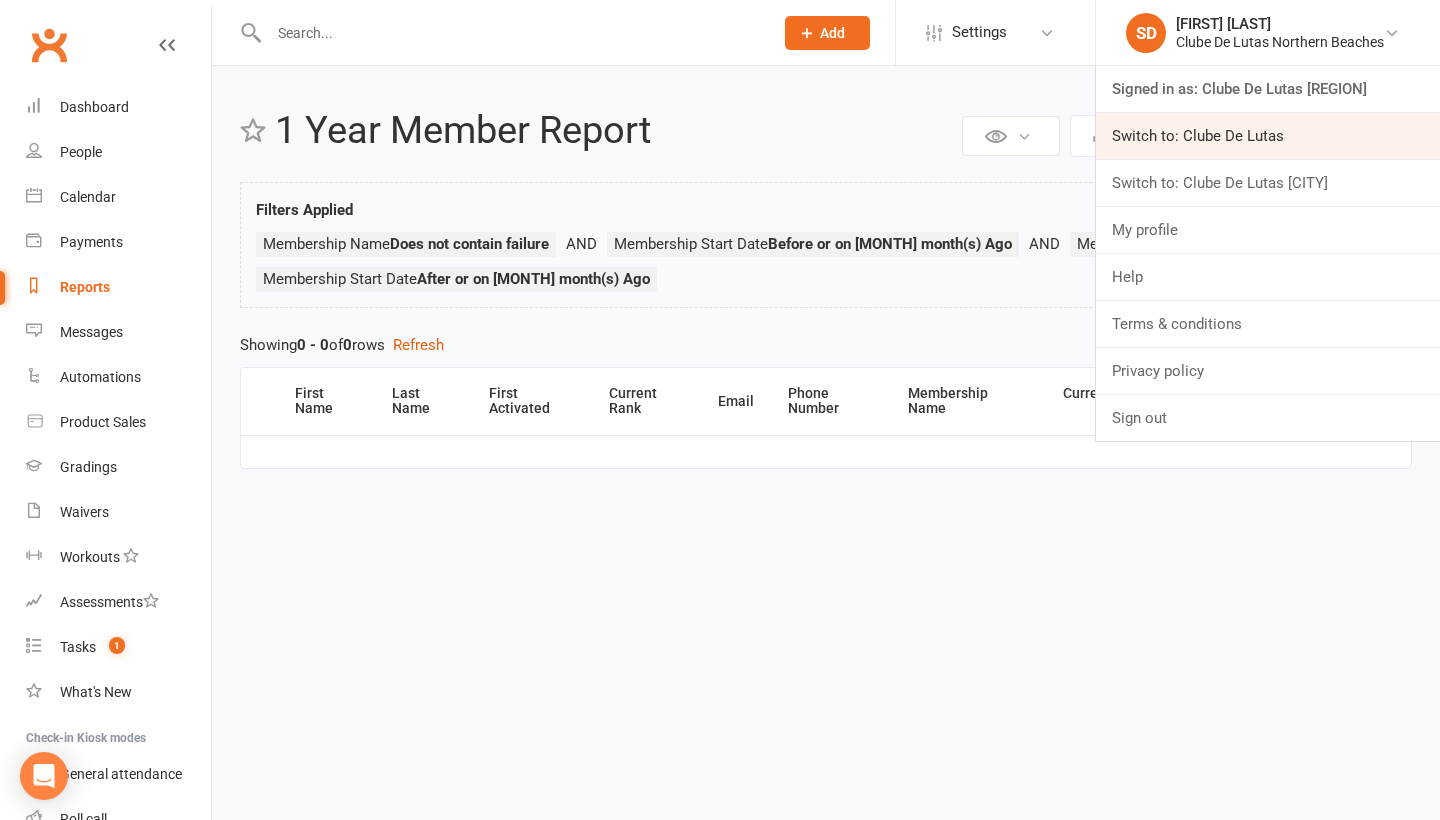 click on "Switch to: Clube De Lutas" at bounding box center (1268, 136) 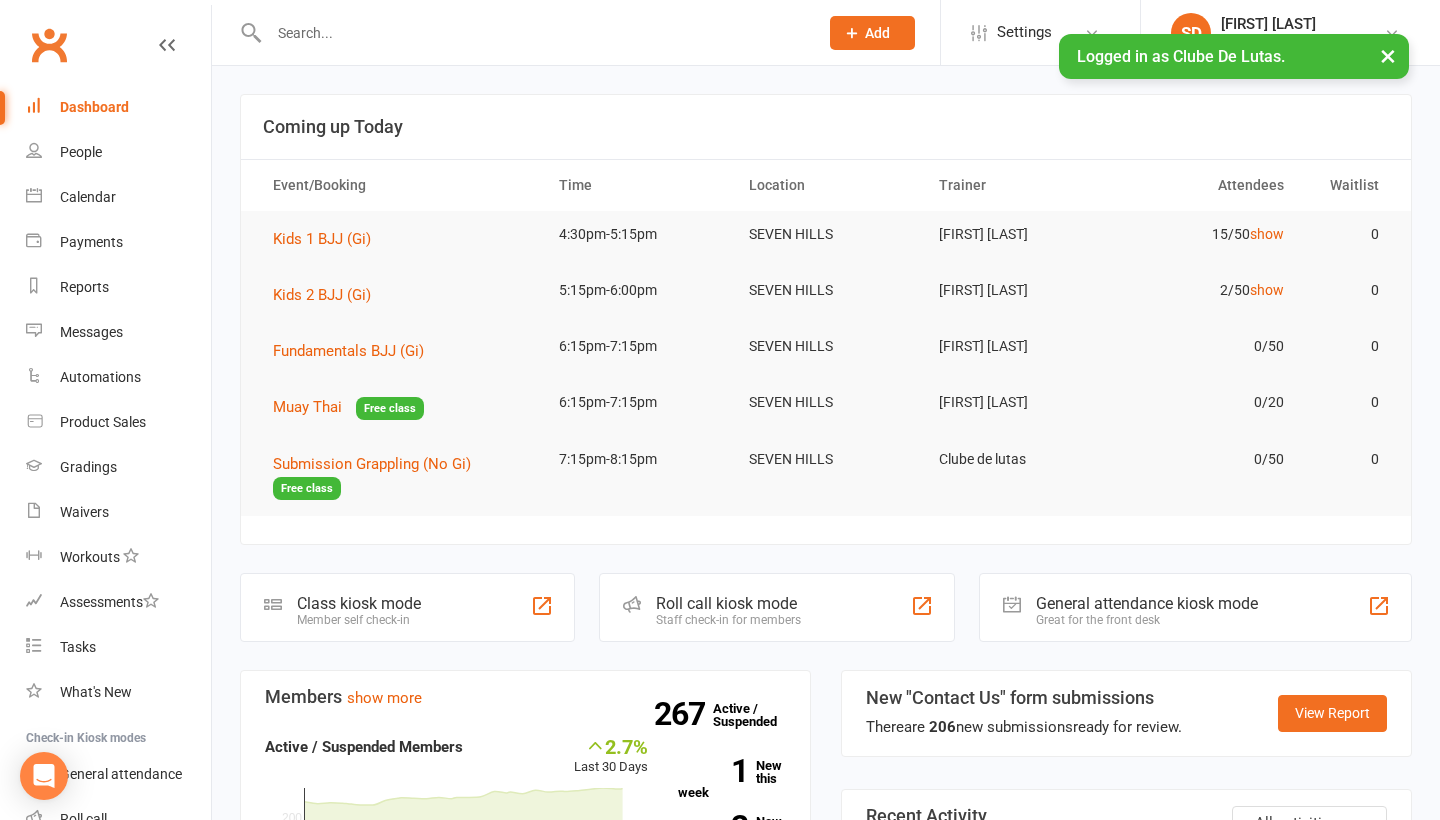 scroll, scrollTop: 0, scrollLeft: 0, axis: both 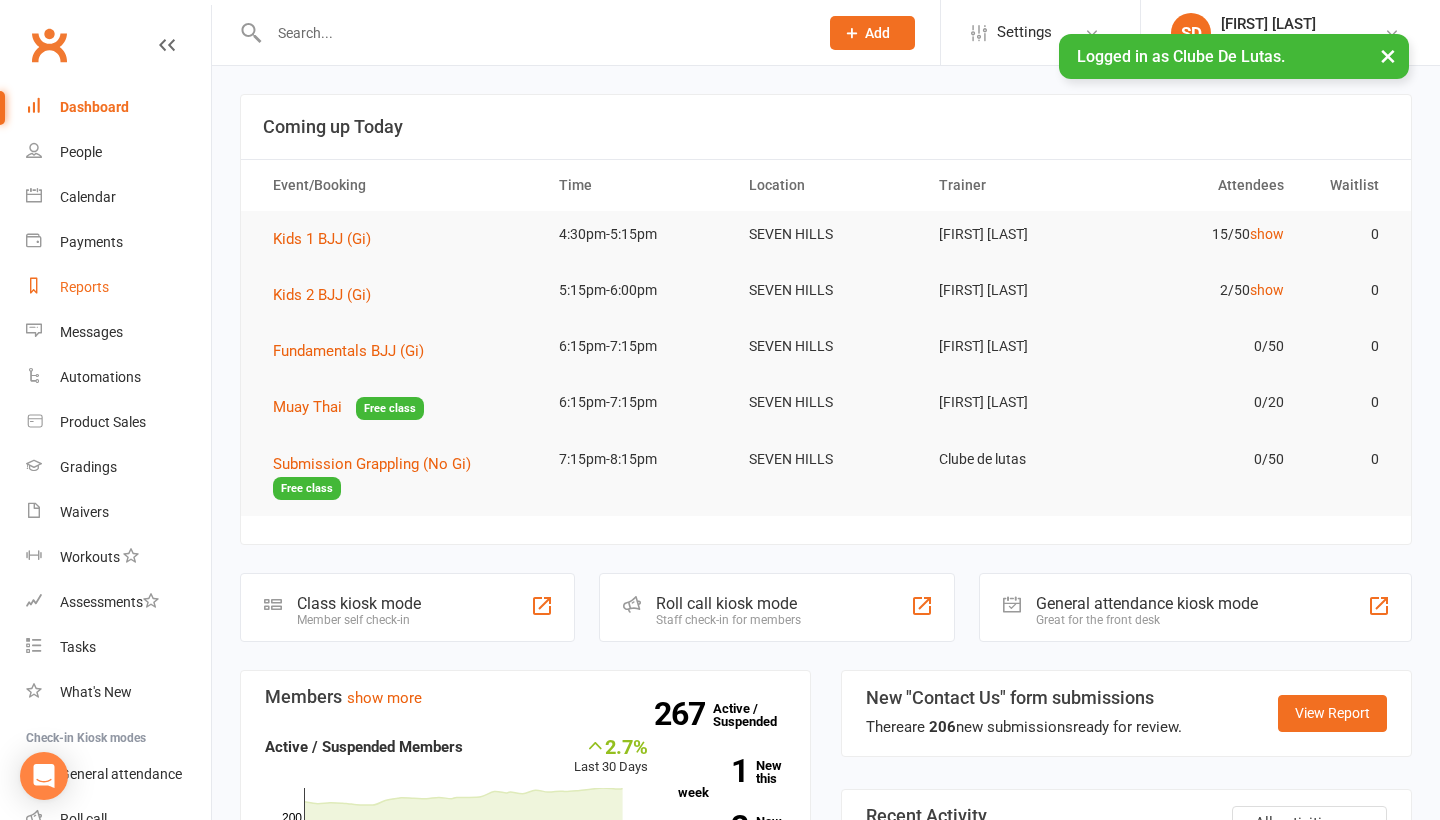 click on "Reports" at bounding box center (84, 287) 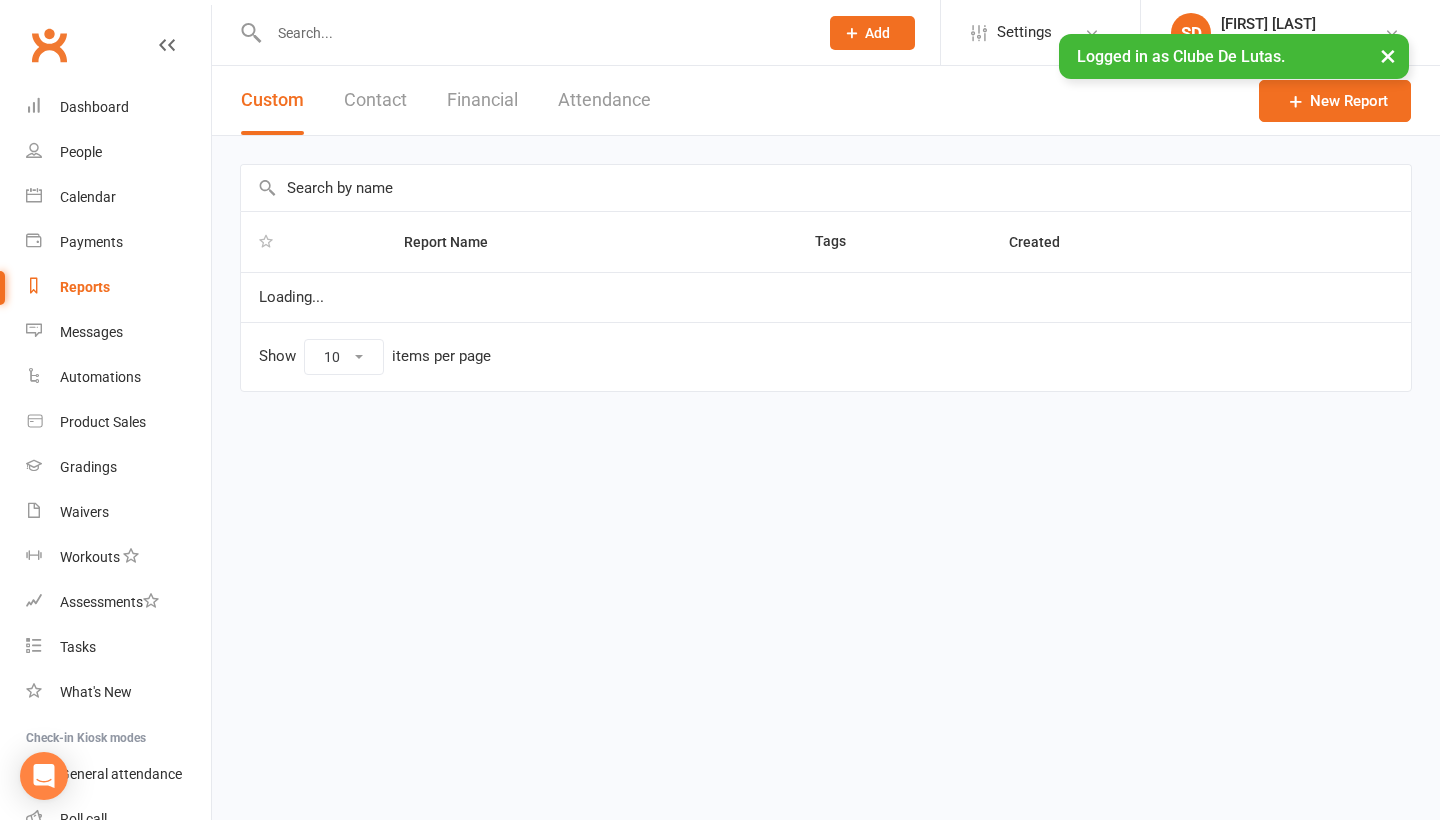 select on "100" 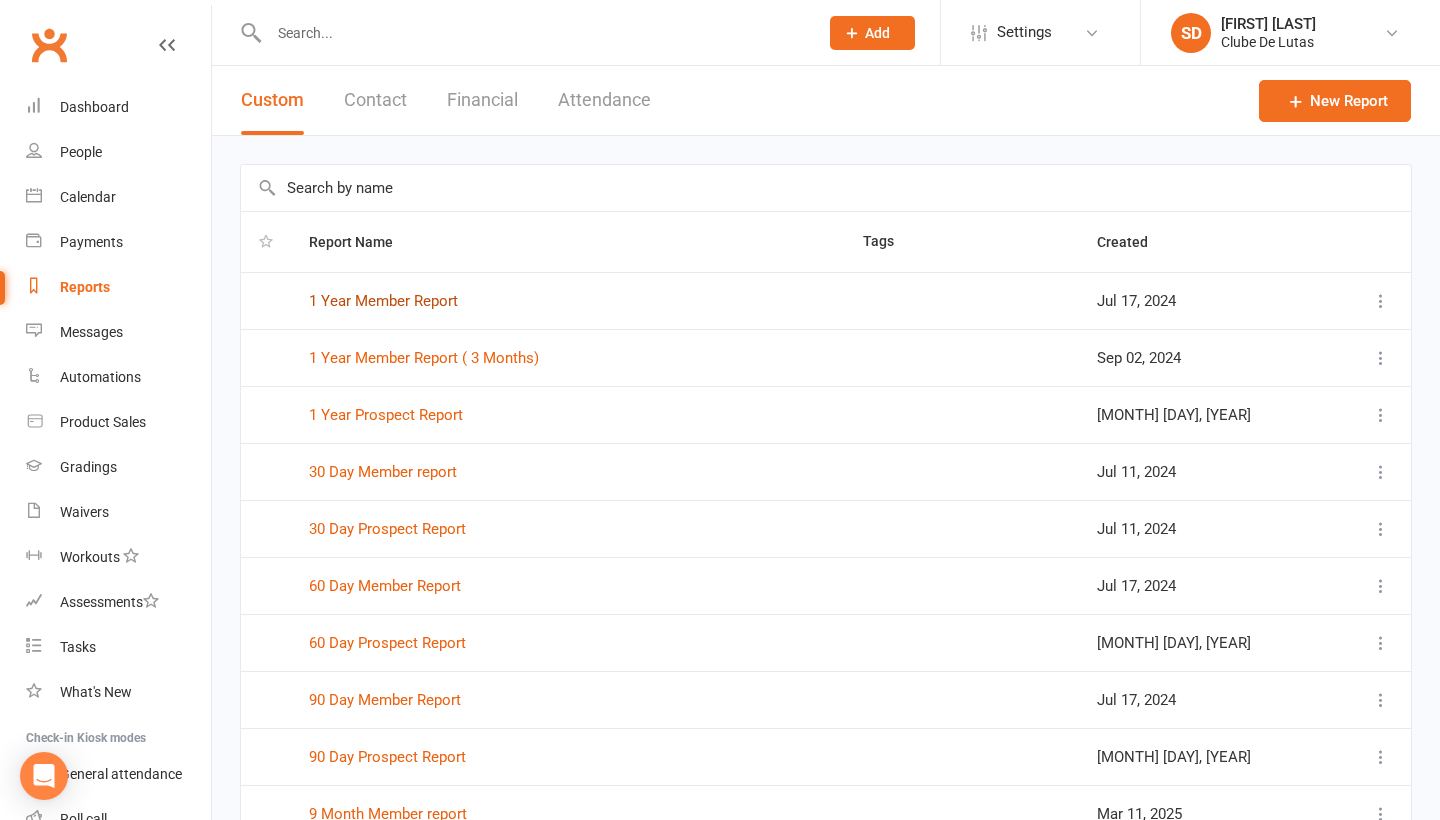 click on "1 Year Member Report" at bounding box center (383, 301) 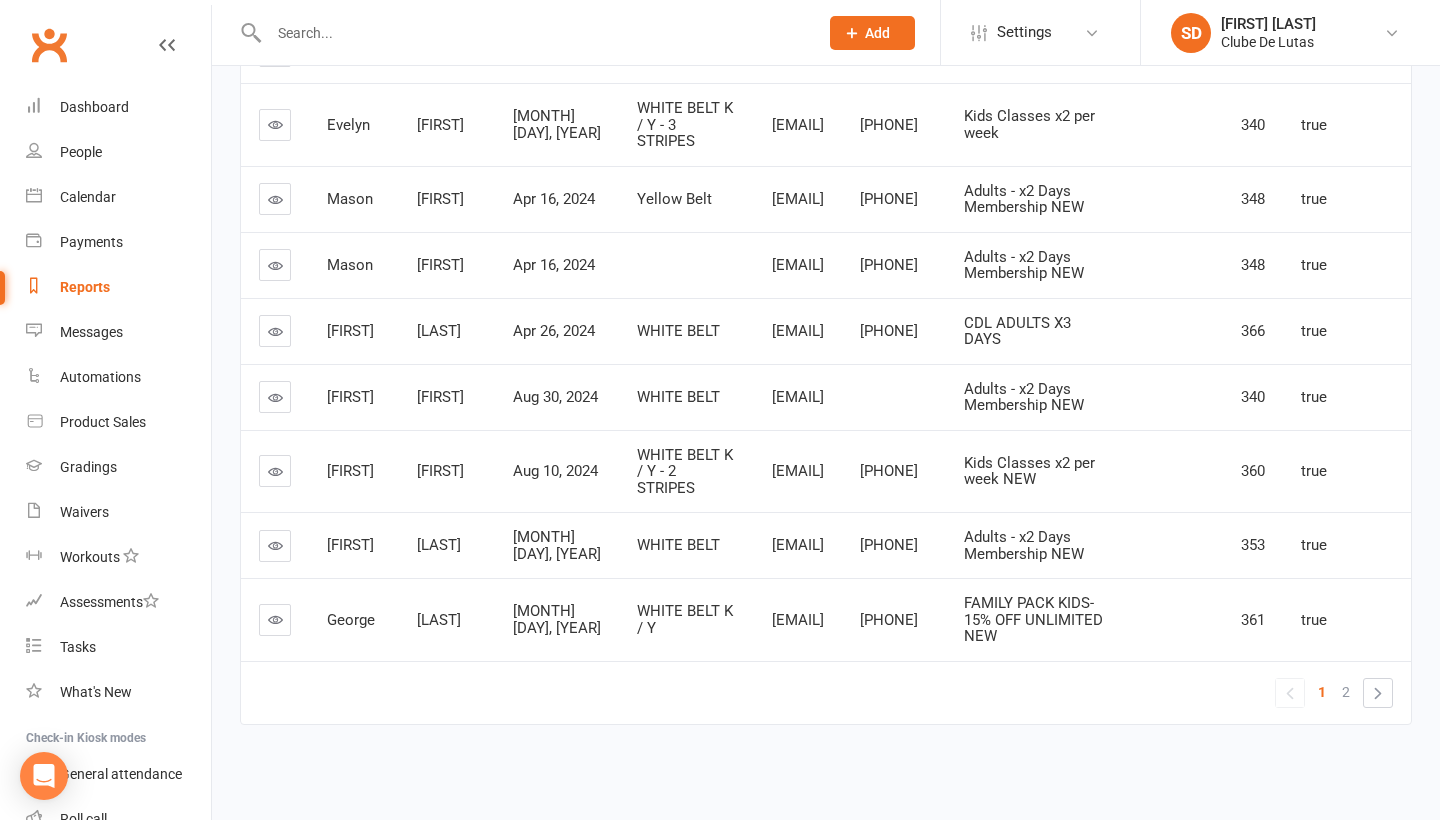 scroll, scrollTop: 774, scrollLeft: 0, axis: vertical 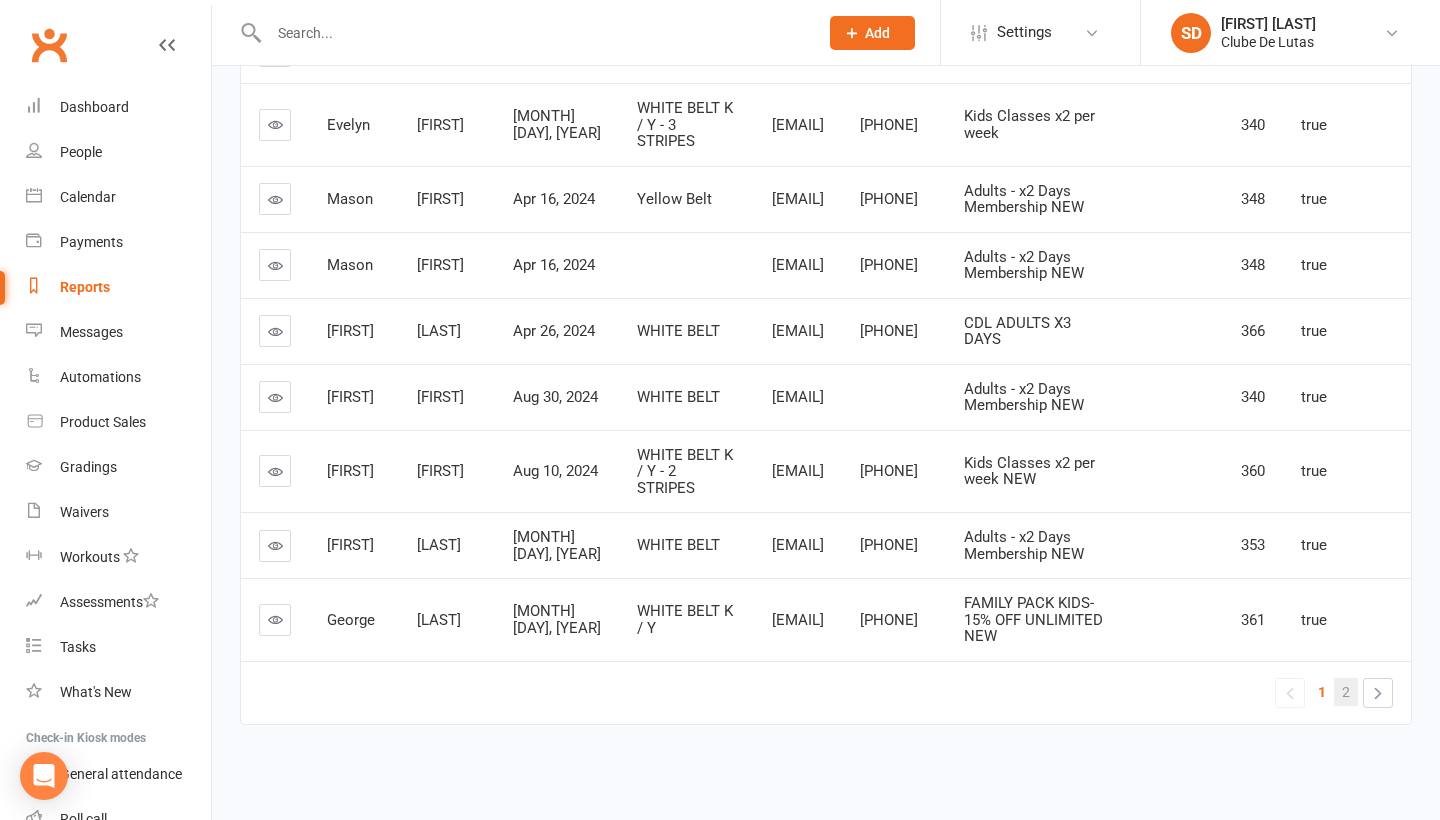 click on "2" at bounding box center (1346, 692) 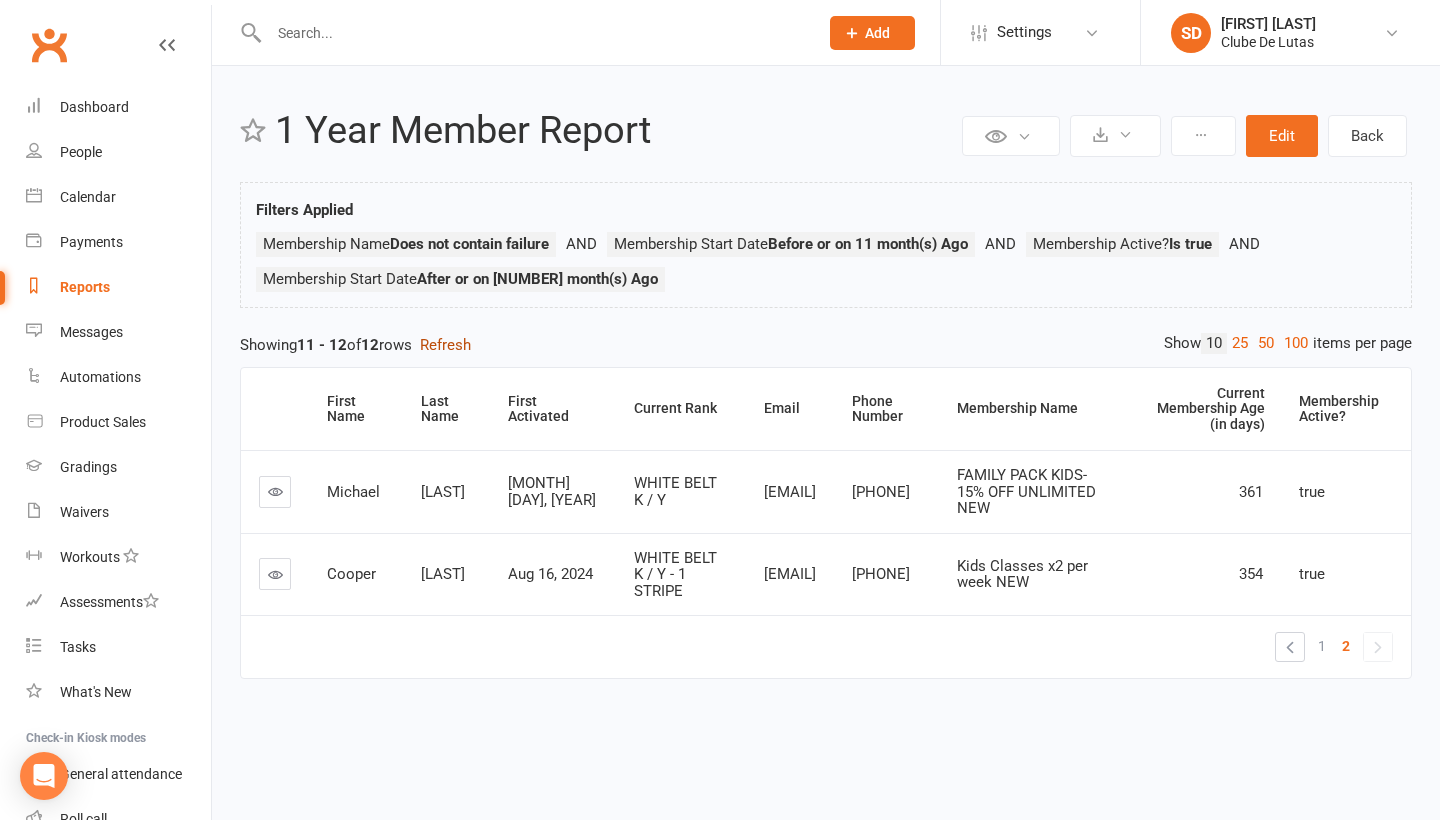 scroll, scrollTop: 46, scrollLeft: 0, axis: vertical 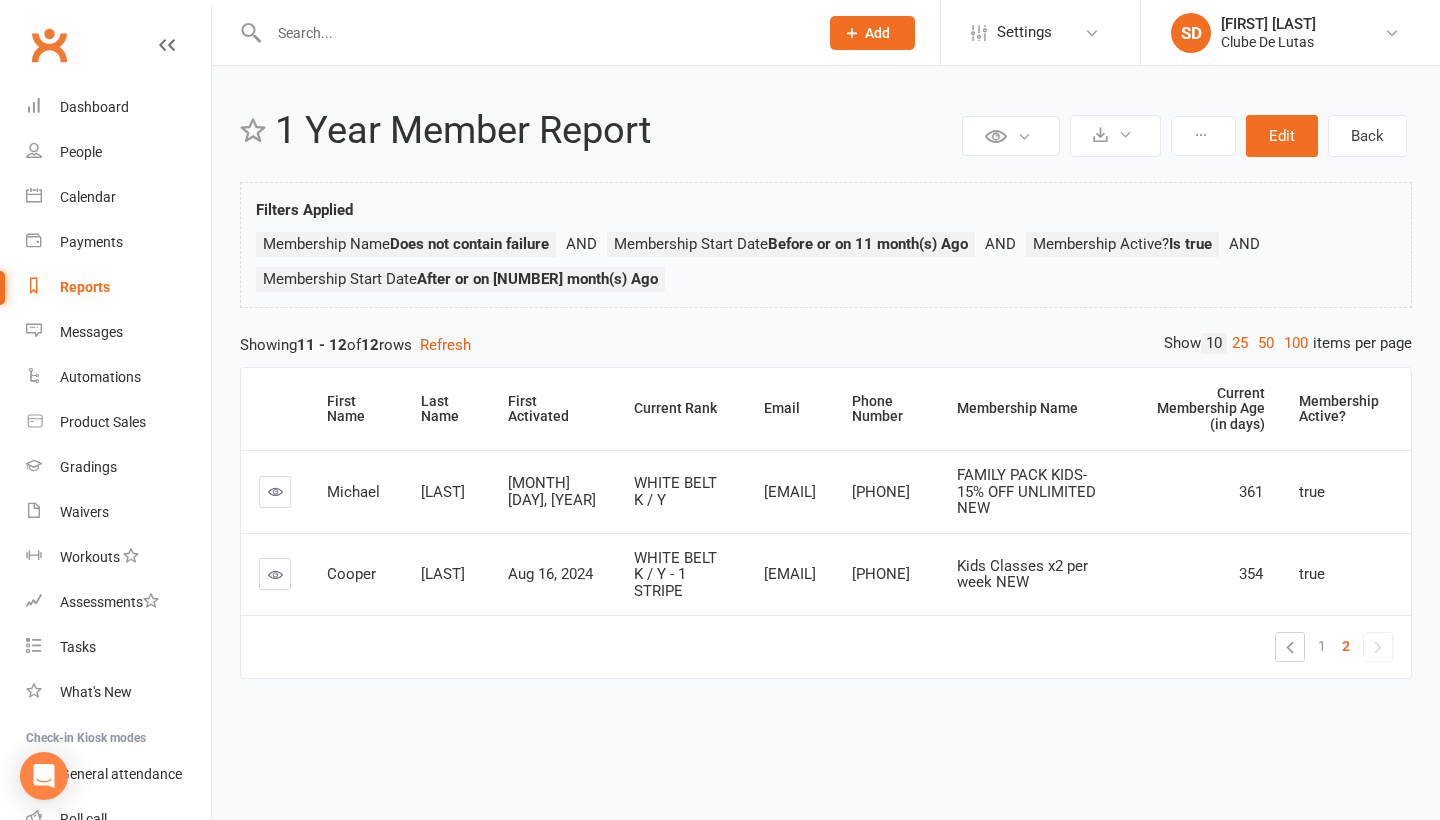 click on "Reports" at bounding box center (118, 287) 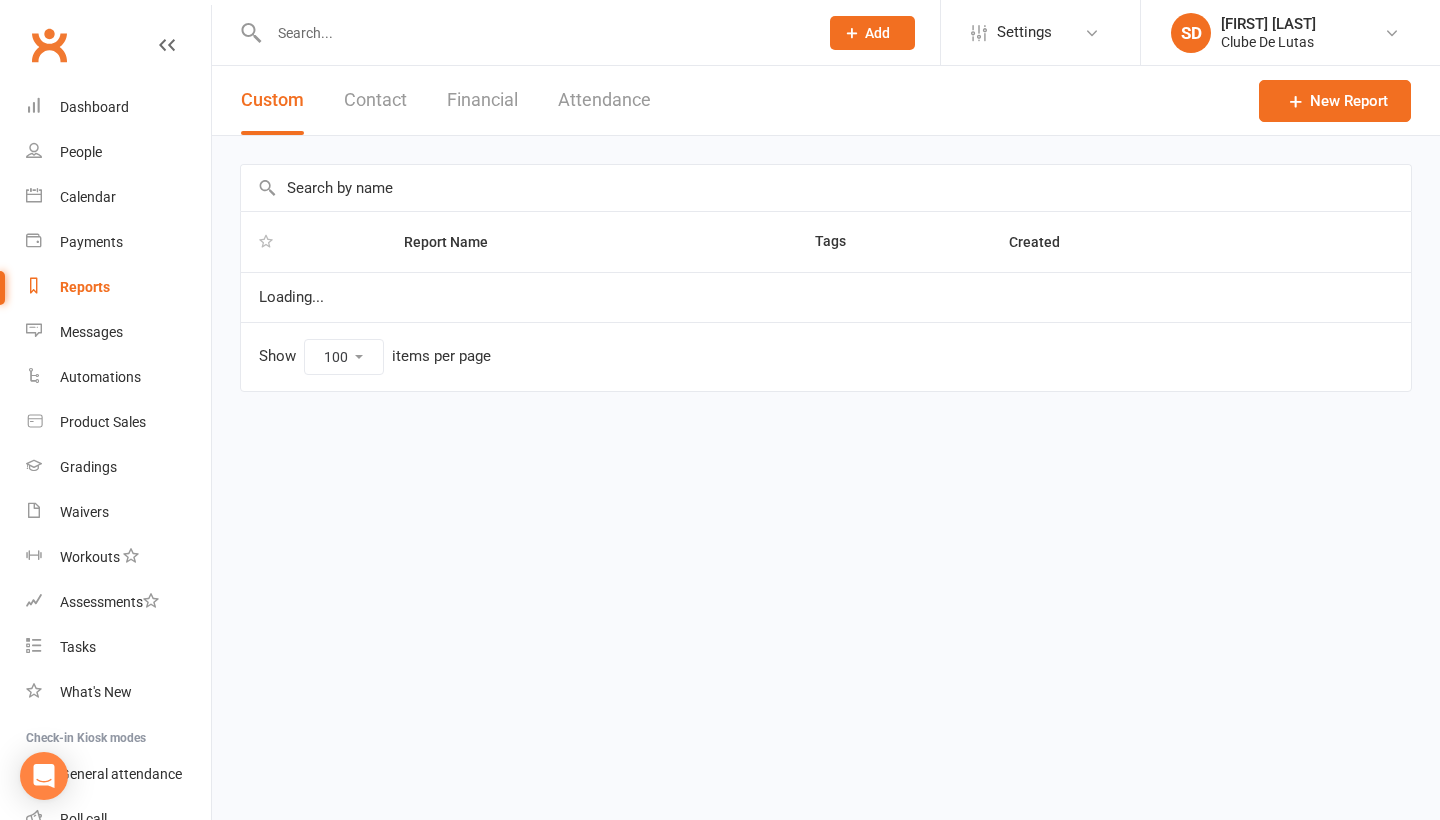 scroll, scrollTop: 0, scrollLeft: 0, axis: both 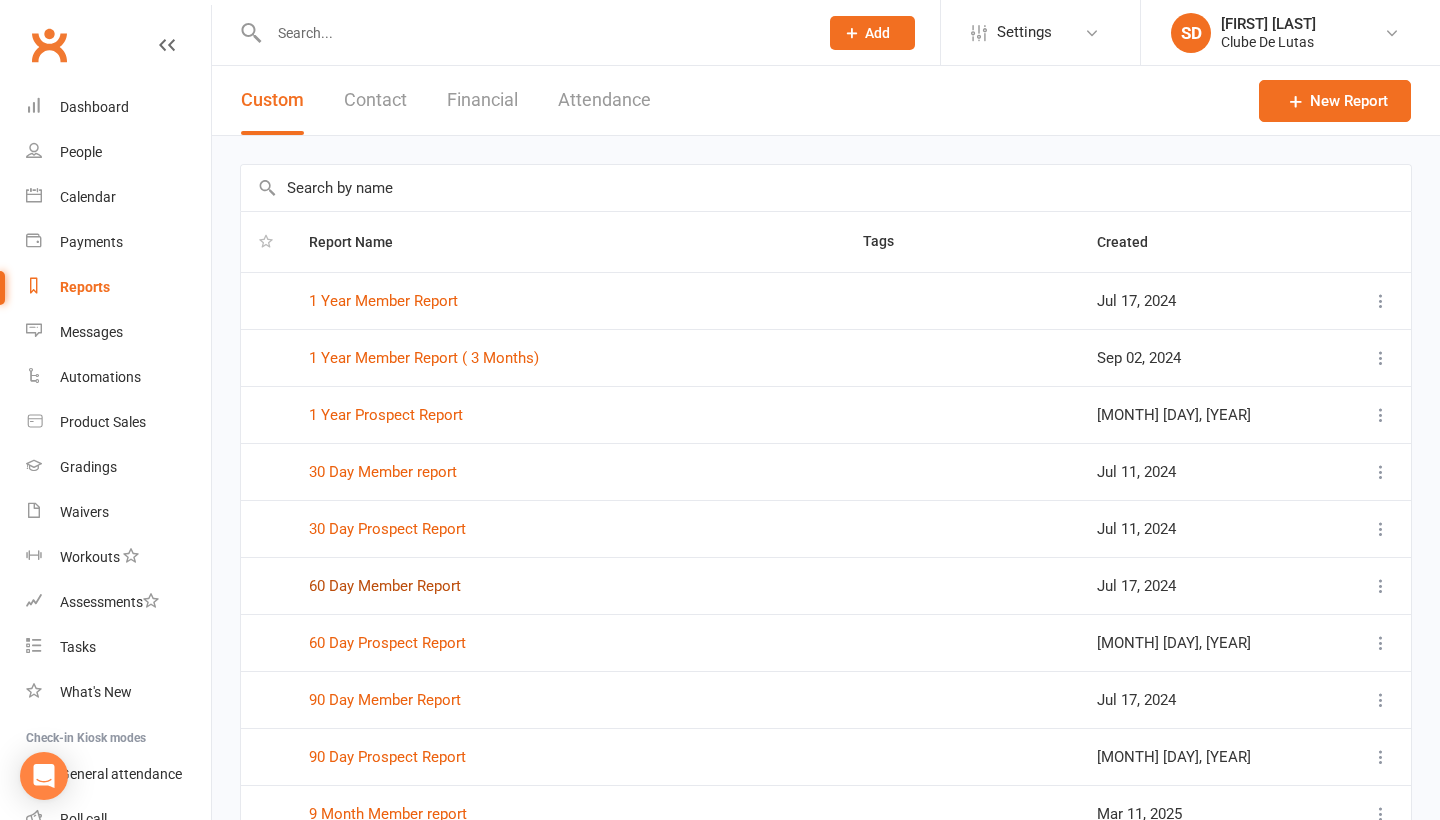 click on "60 Day Member Report" at bounding box center [385, 586] 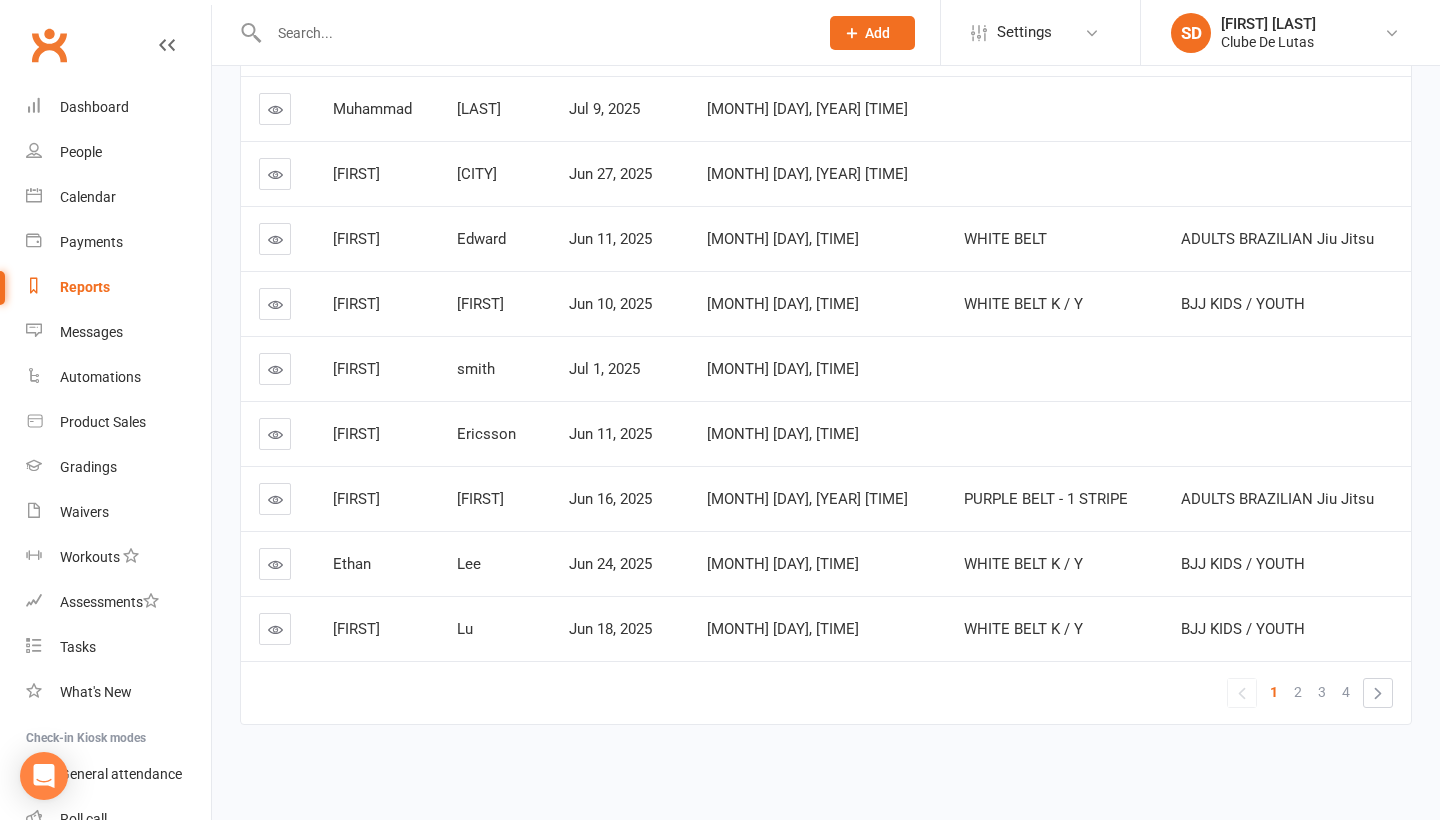 scroll, scrollTop: 390, scrollLeft: 0, axis: vertical 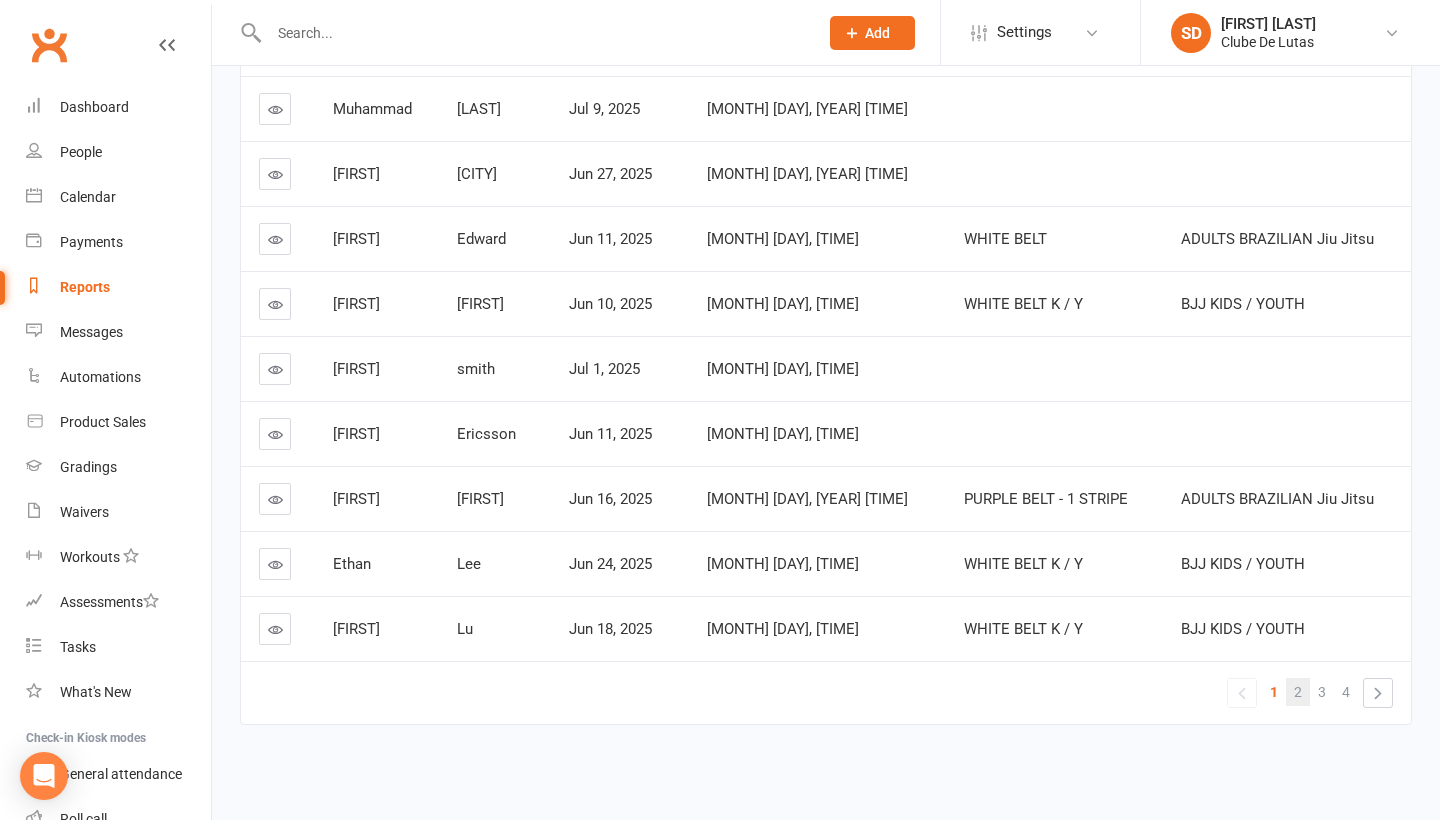click on "2" at bounding box center (1298, 692) 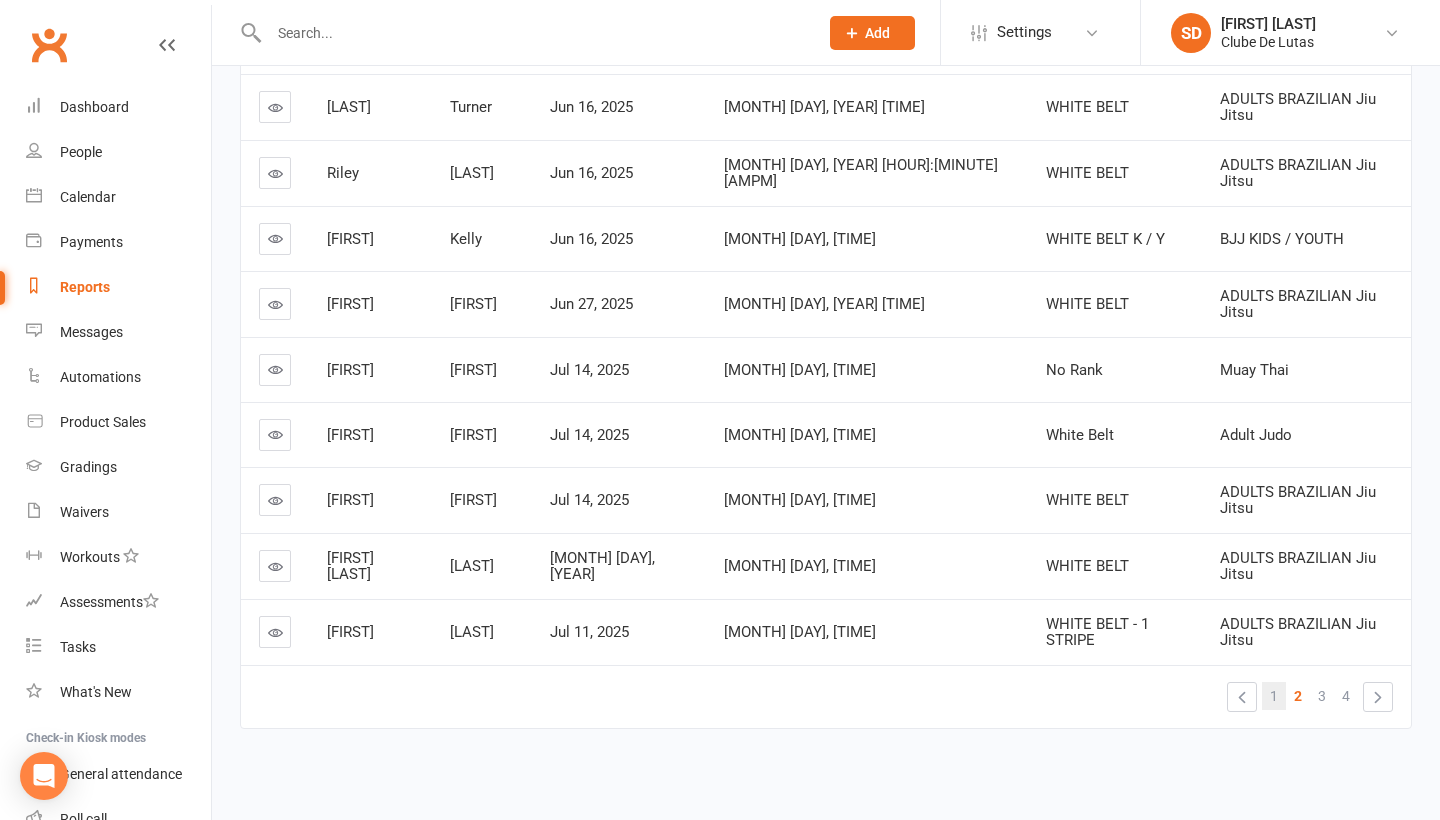 scroll, scrollTop: 390, scrollLeft: 0, axis: vertical 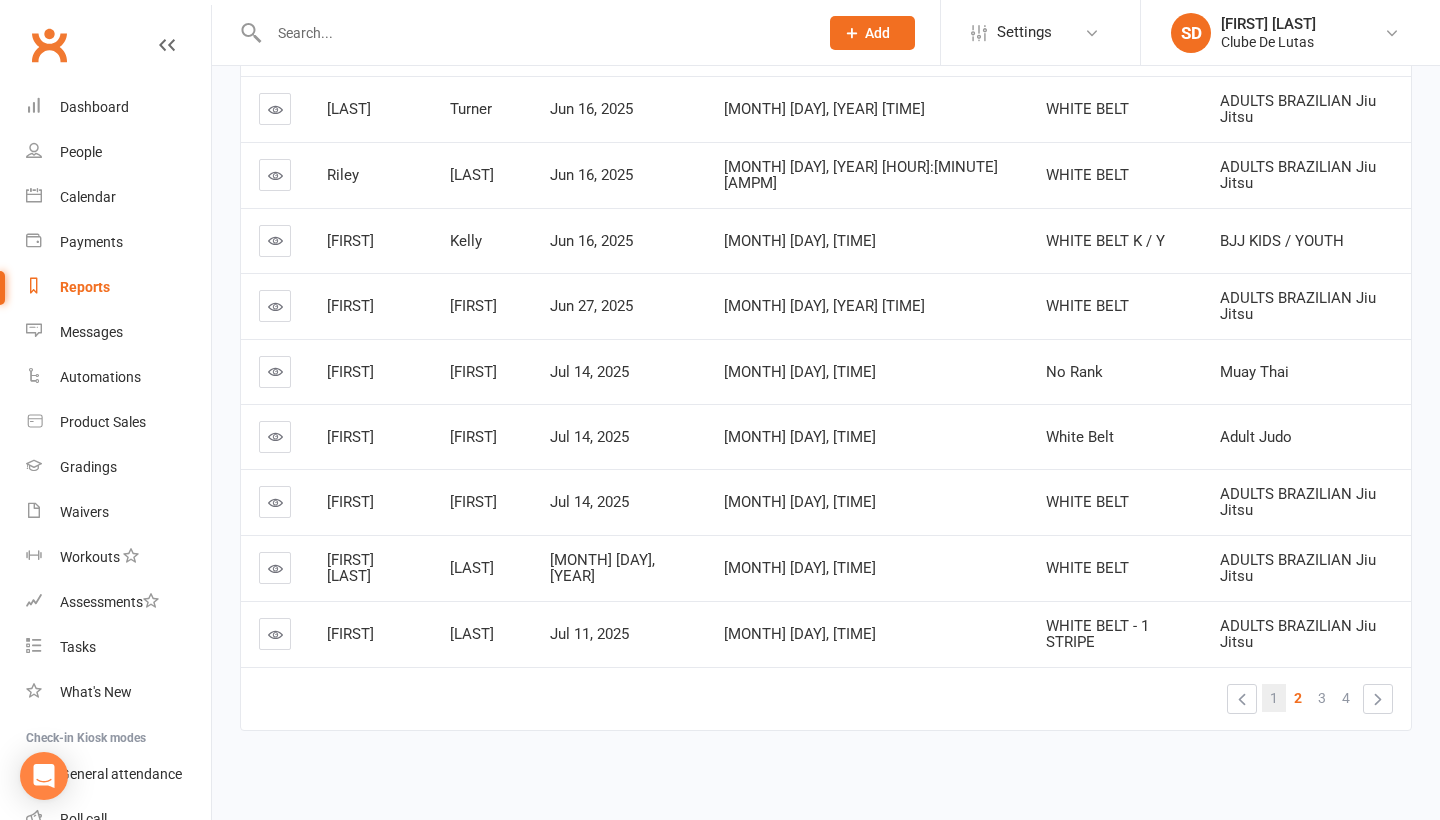click on "1" at bounding box center [1274, 698] 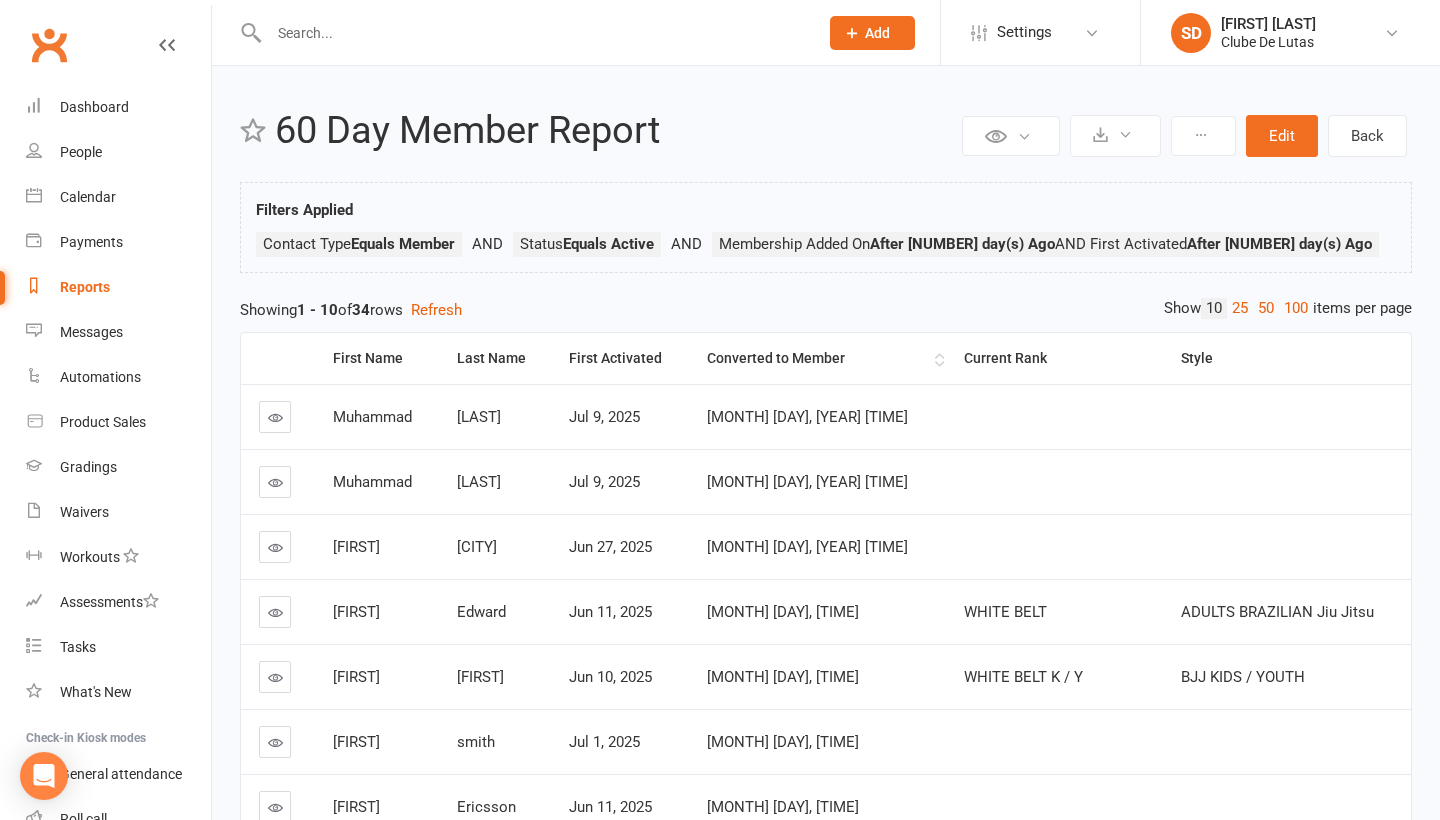 scroll, scrollTop: 0, scrollLeft: 0, axis: both 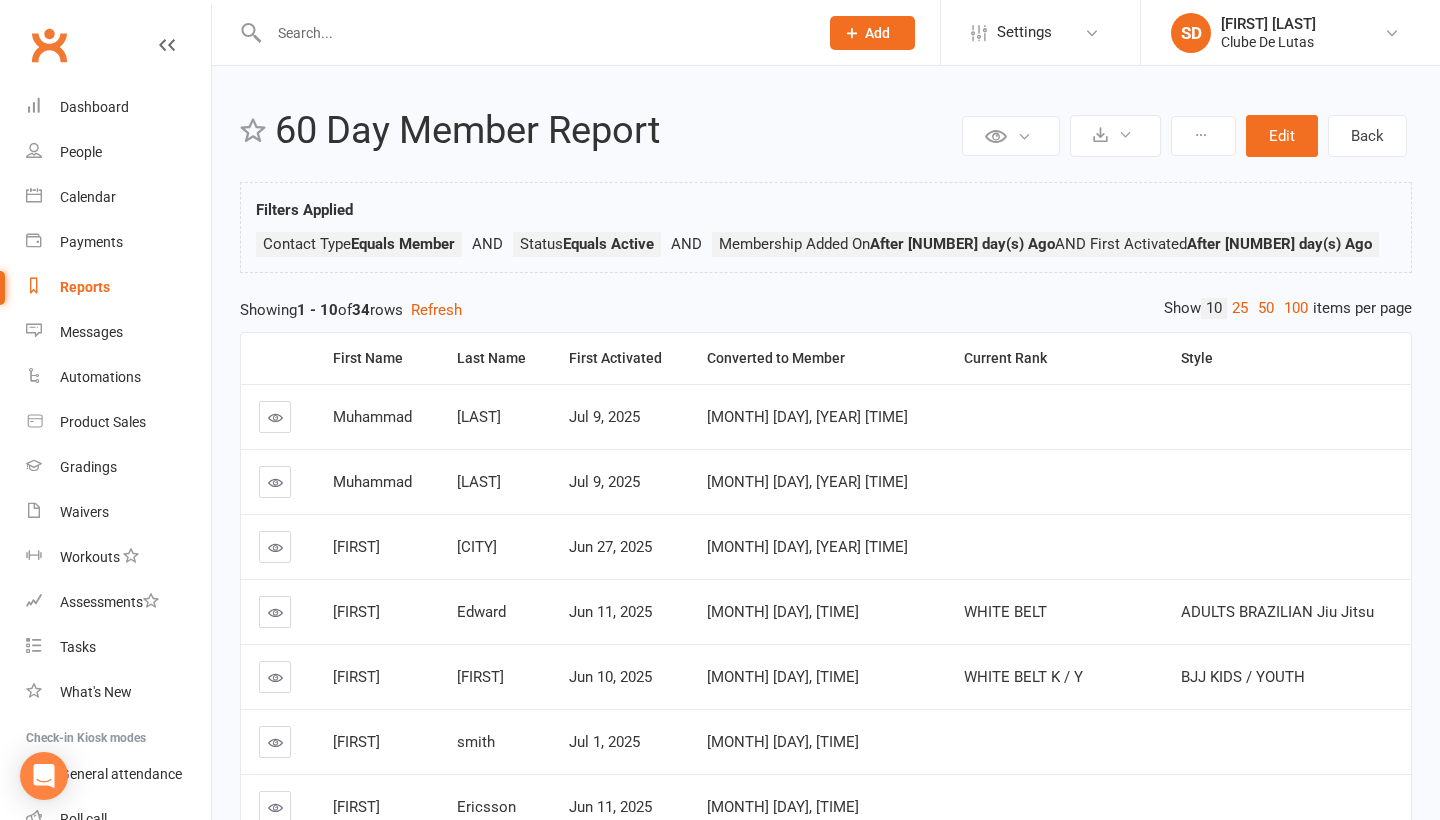 click at bounding box center [275, 417] 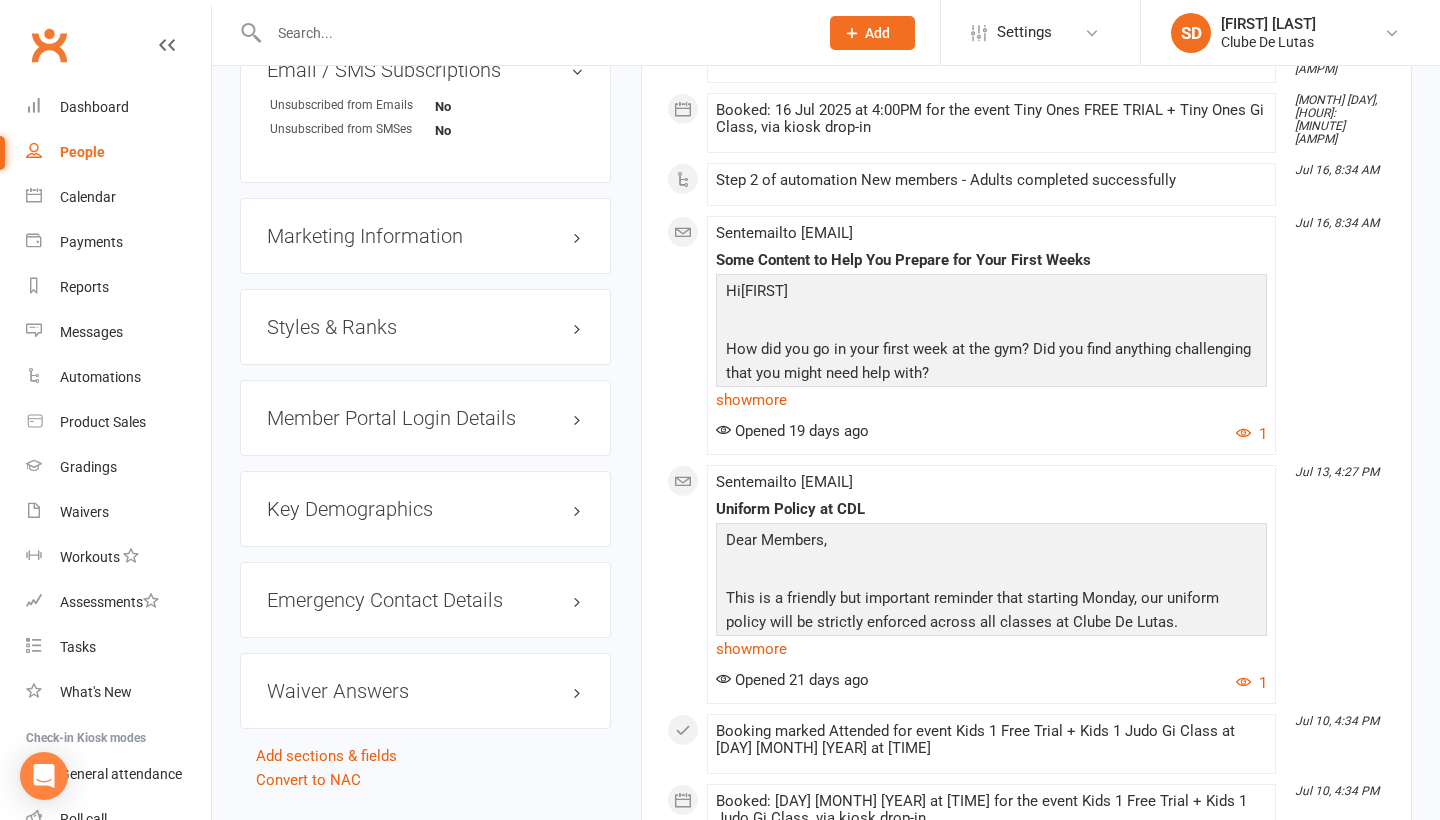scroll, scrollTop: 1543, scrollLeft: 0, axis: vertical 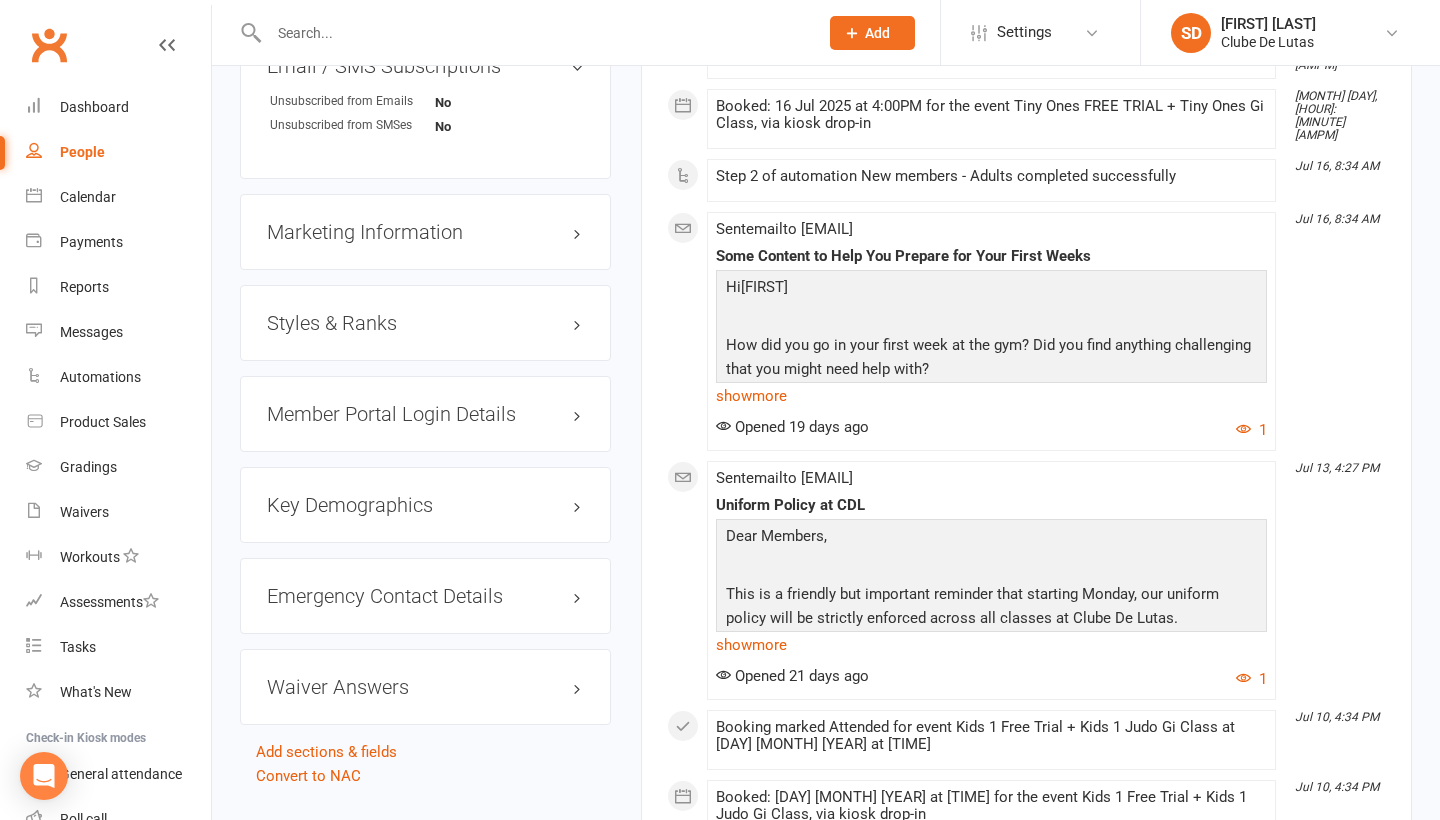 click on "Styles & Ranks" at bounding box center [425, 323] 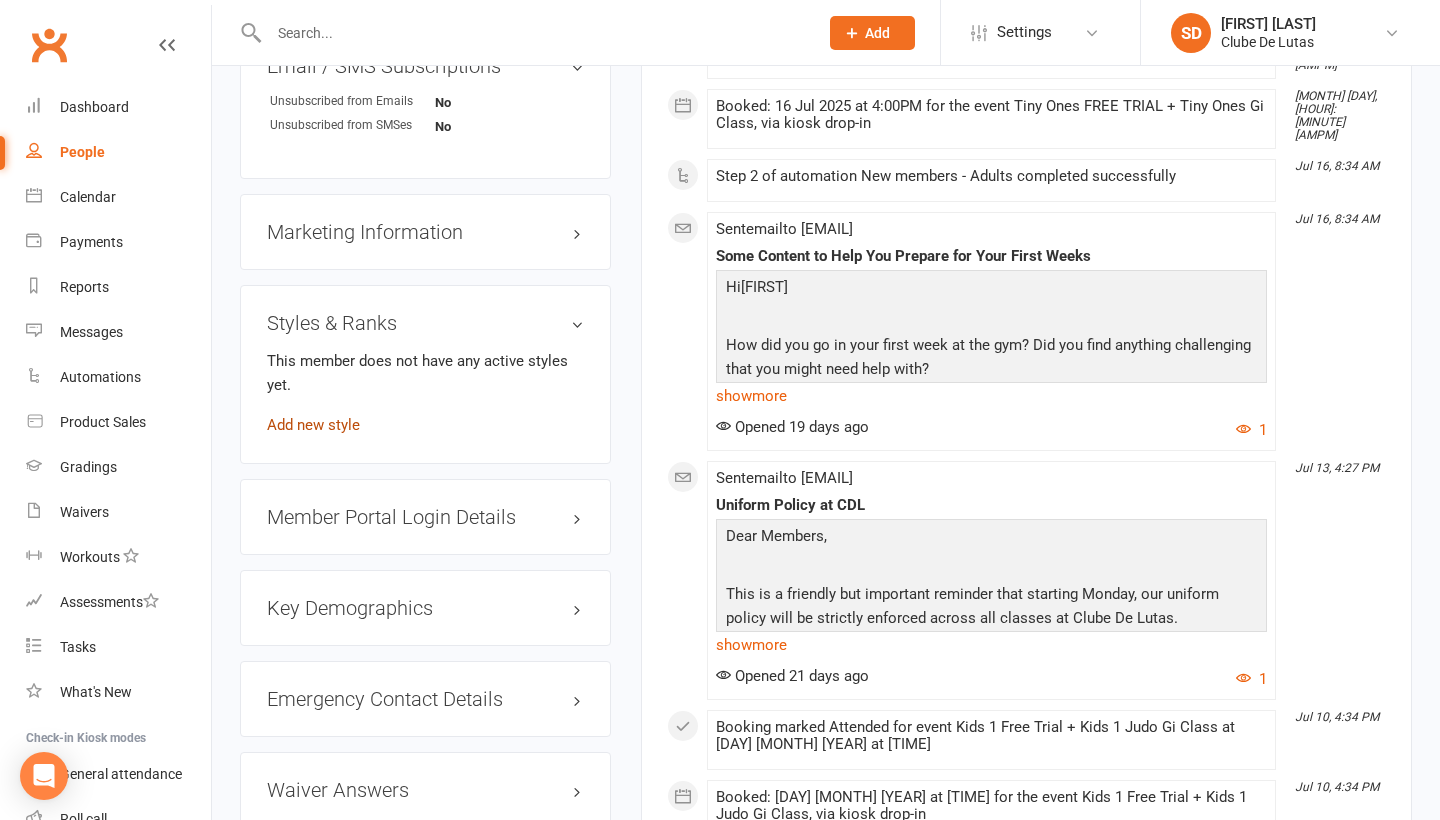 click on "Add new style" at bounding box center [313, 425] 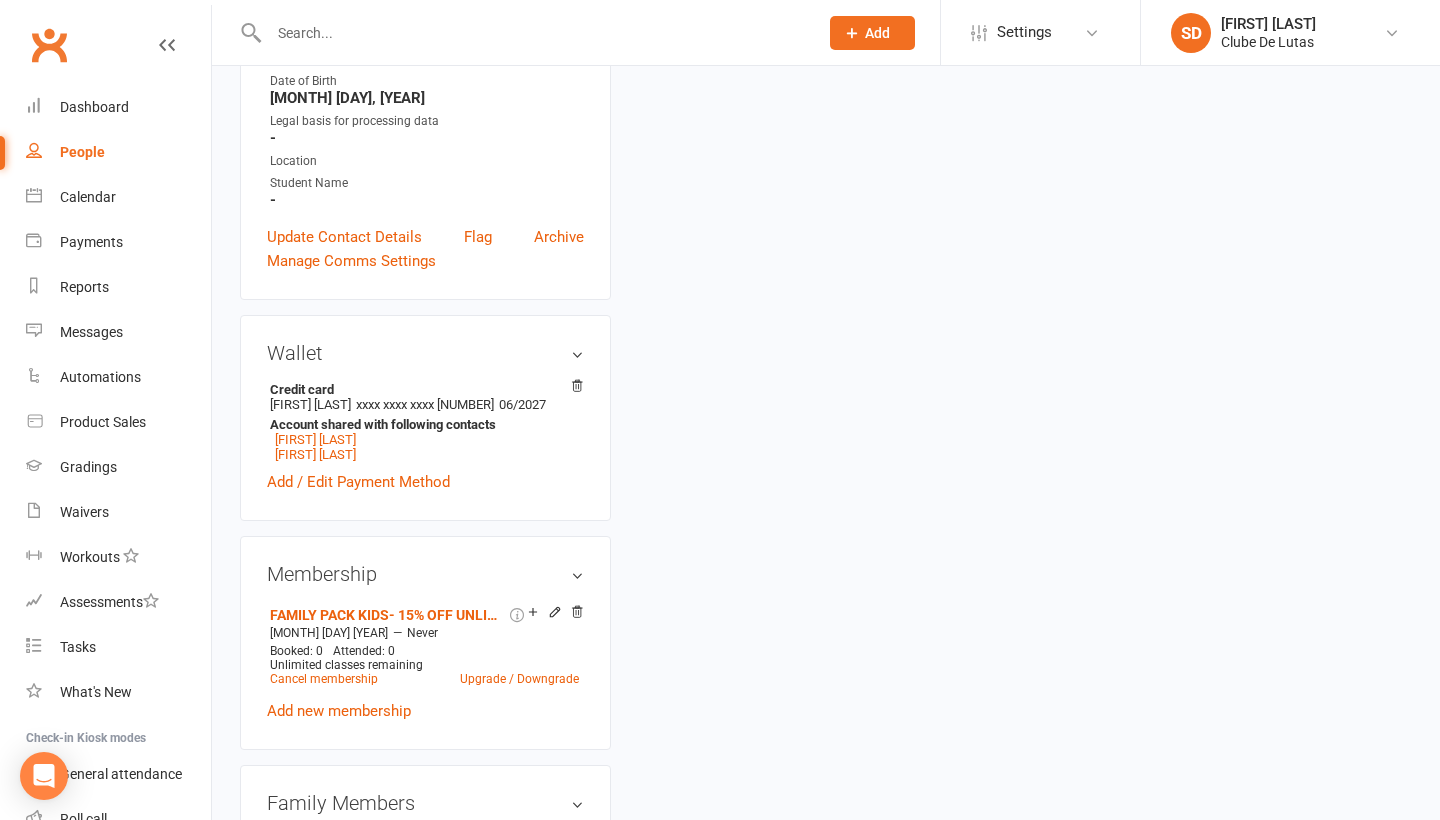 scroll, scrollTop: 194, scrollLeft: 0, axis: vertical 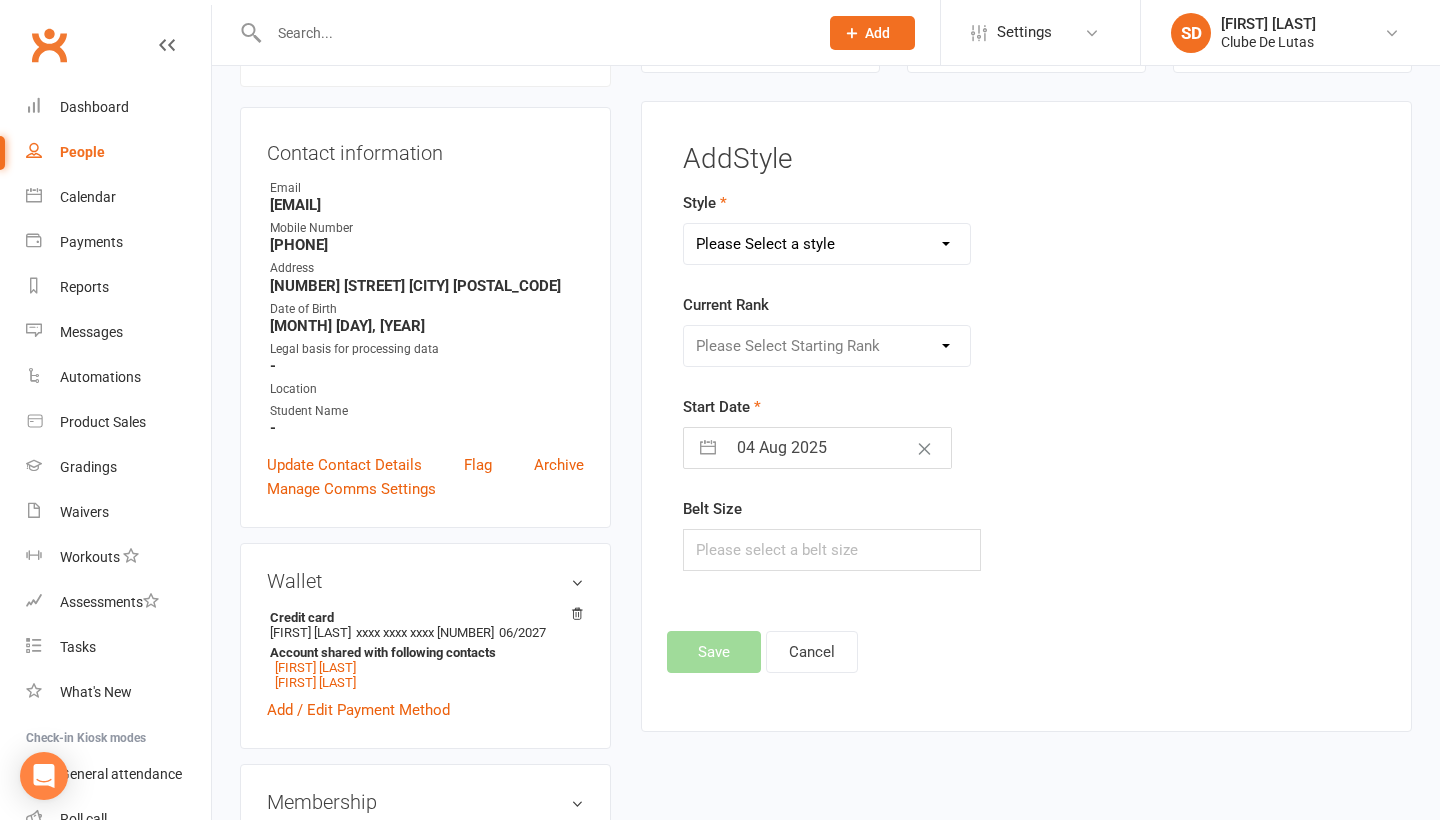 select on "1524" 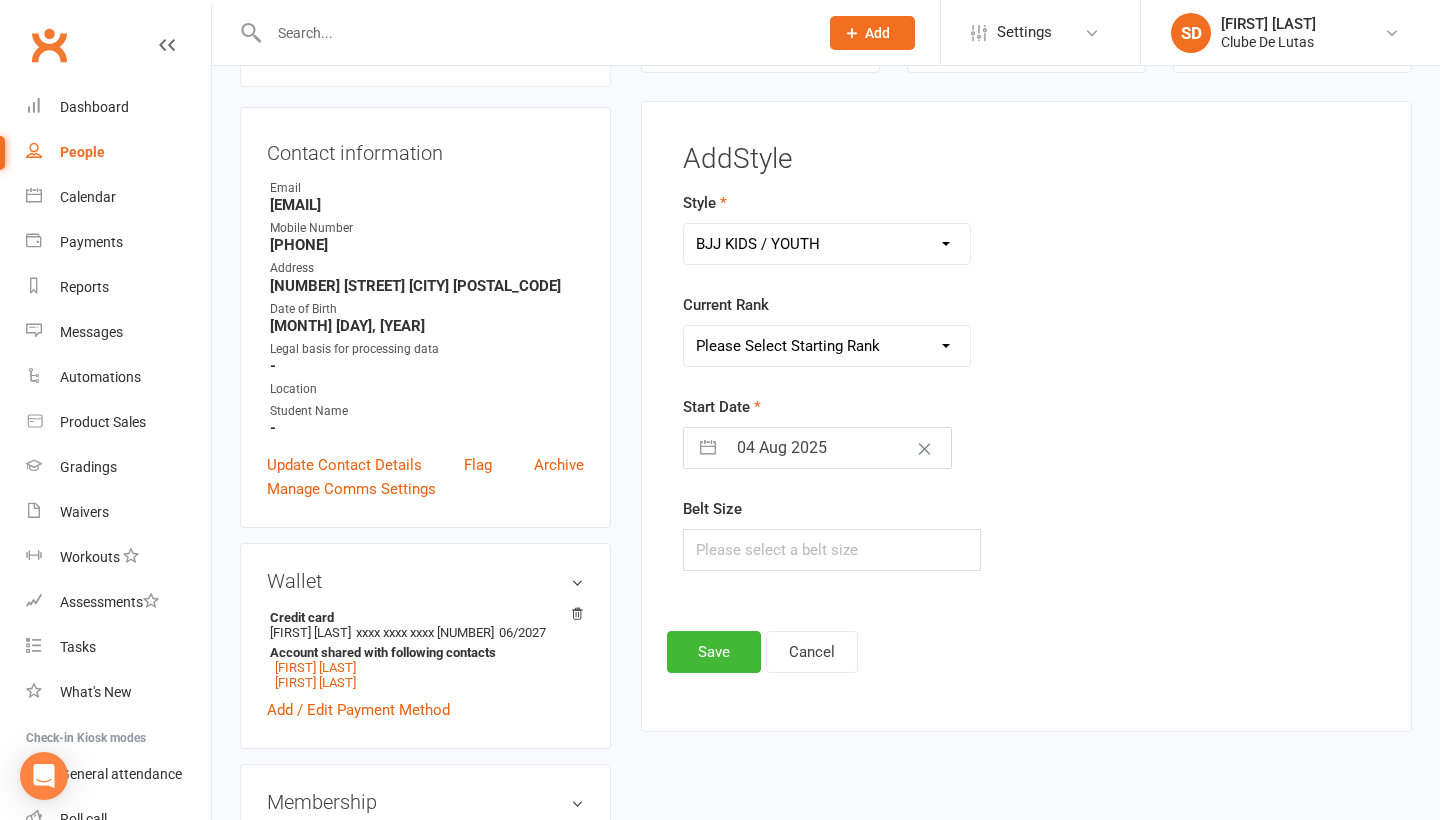 select on "14693" 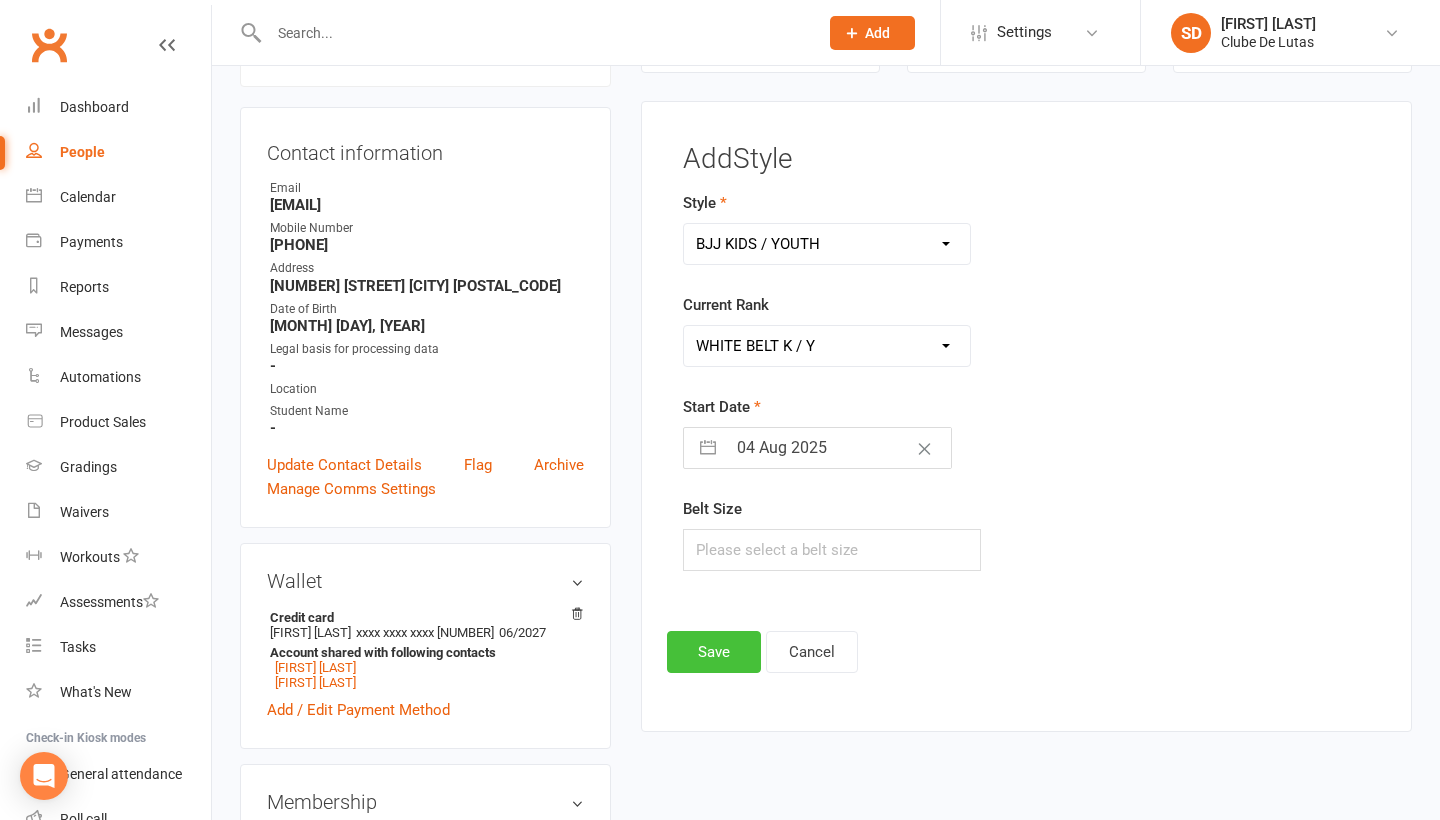 click on "Save" at bounding box center (714, 652) 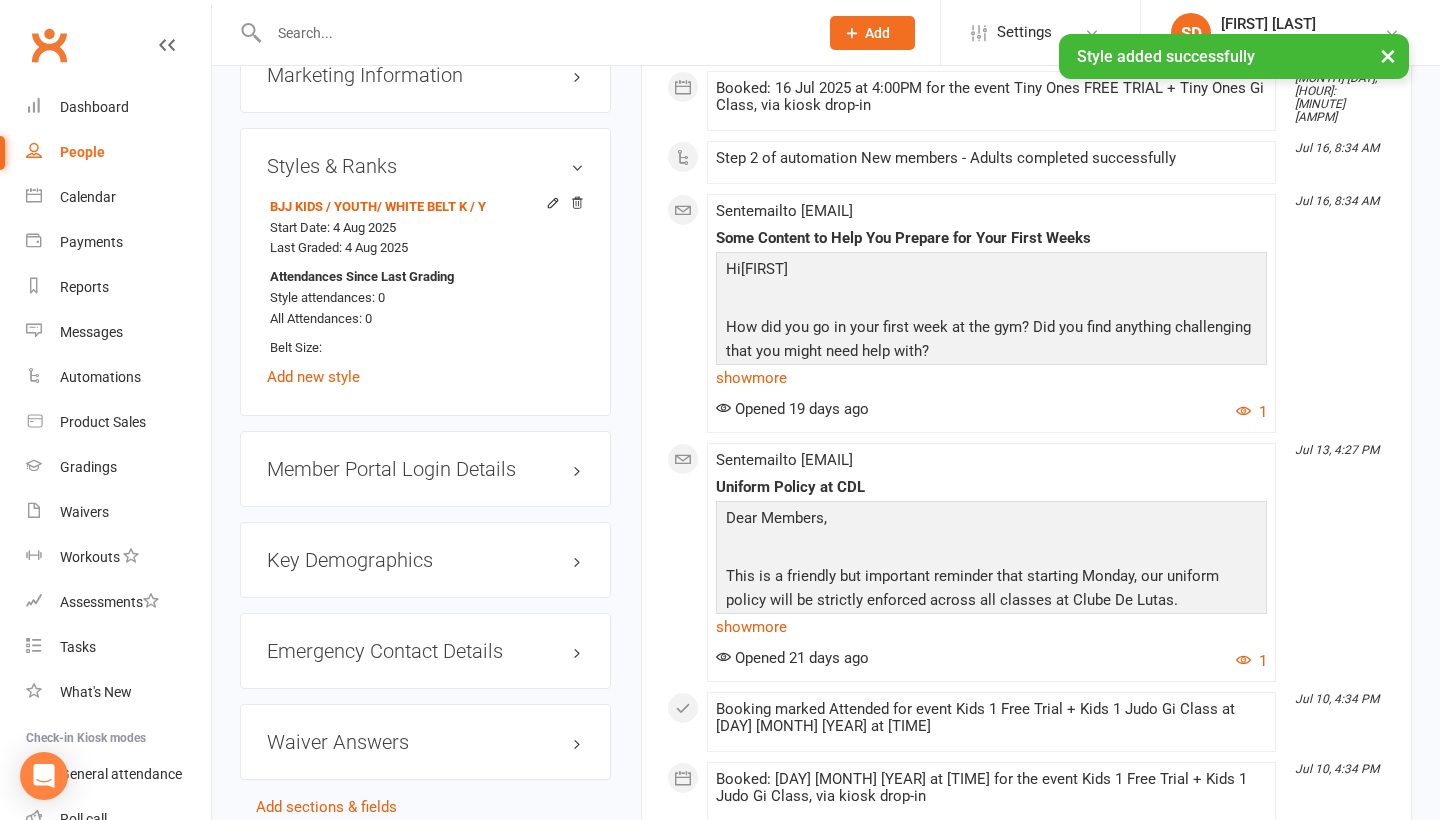 scroll, scrollTop: 1701, scrollLeft: 0, axis: vertical 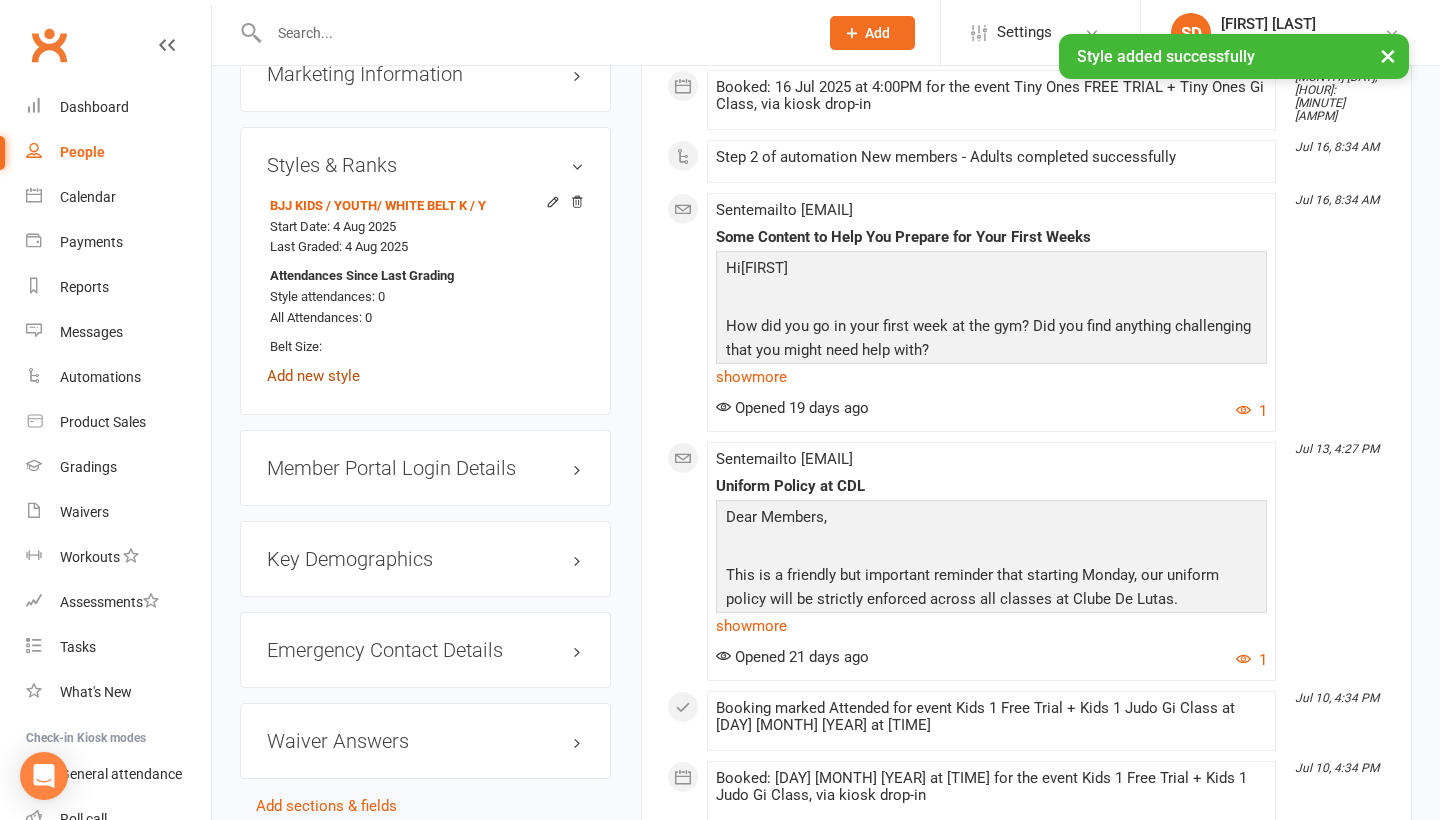 click on "Add new style" at bounding box center (313, 376) 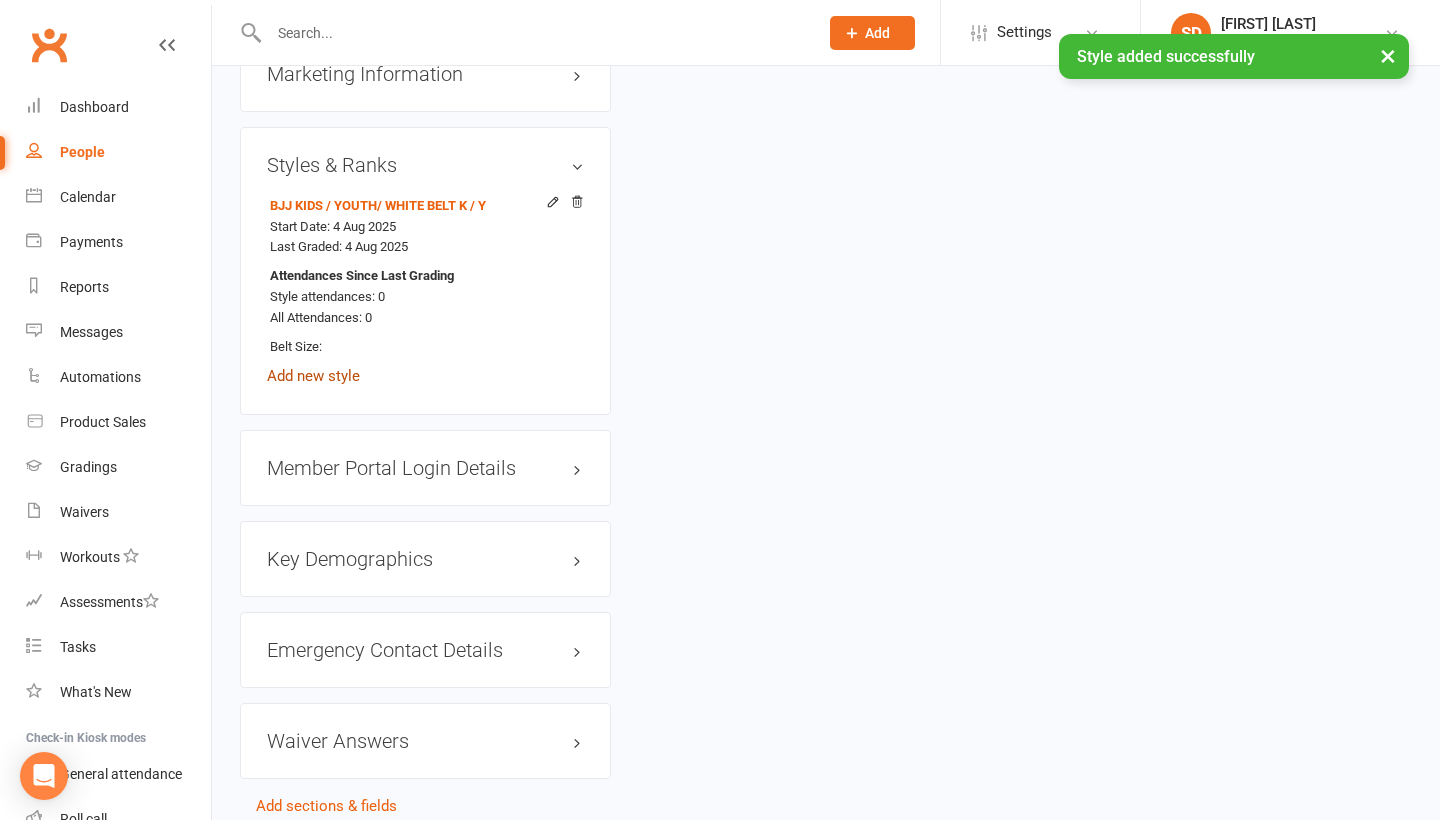 scroll, scrollTop: 194, scrollLeft: 0, axis: vertical 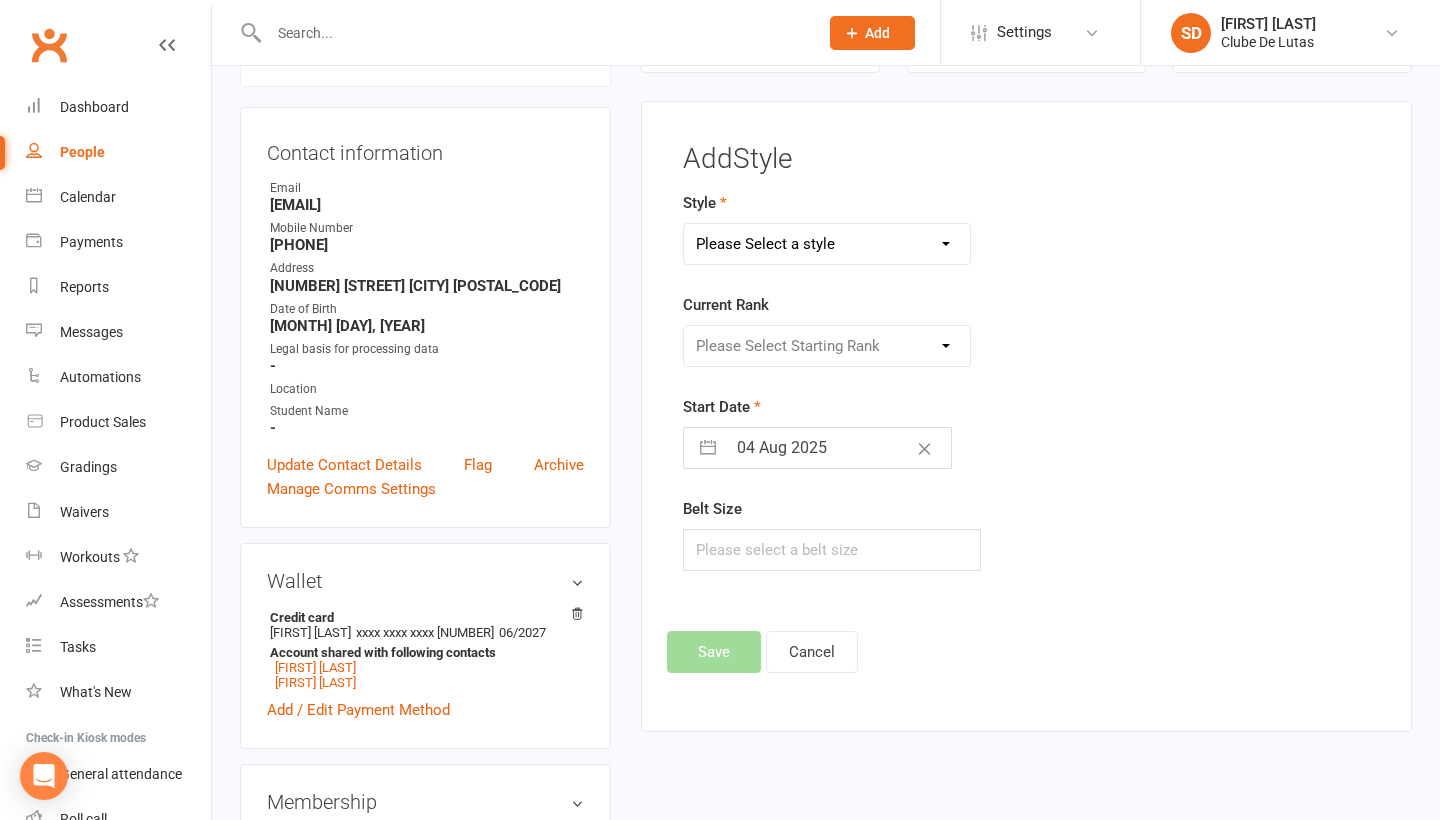 select on "3704" 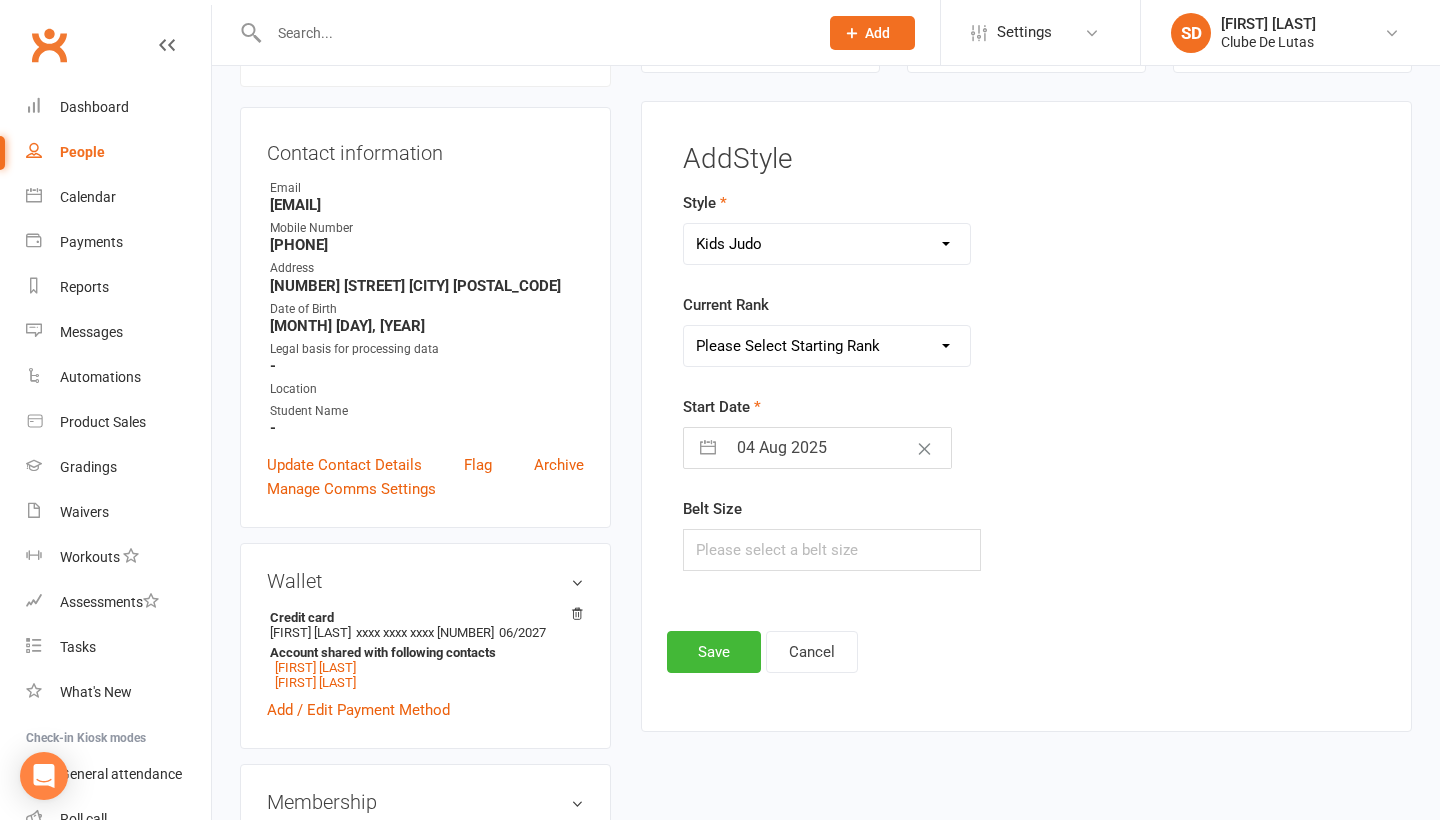 select on "43968" 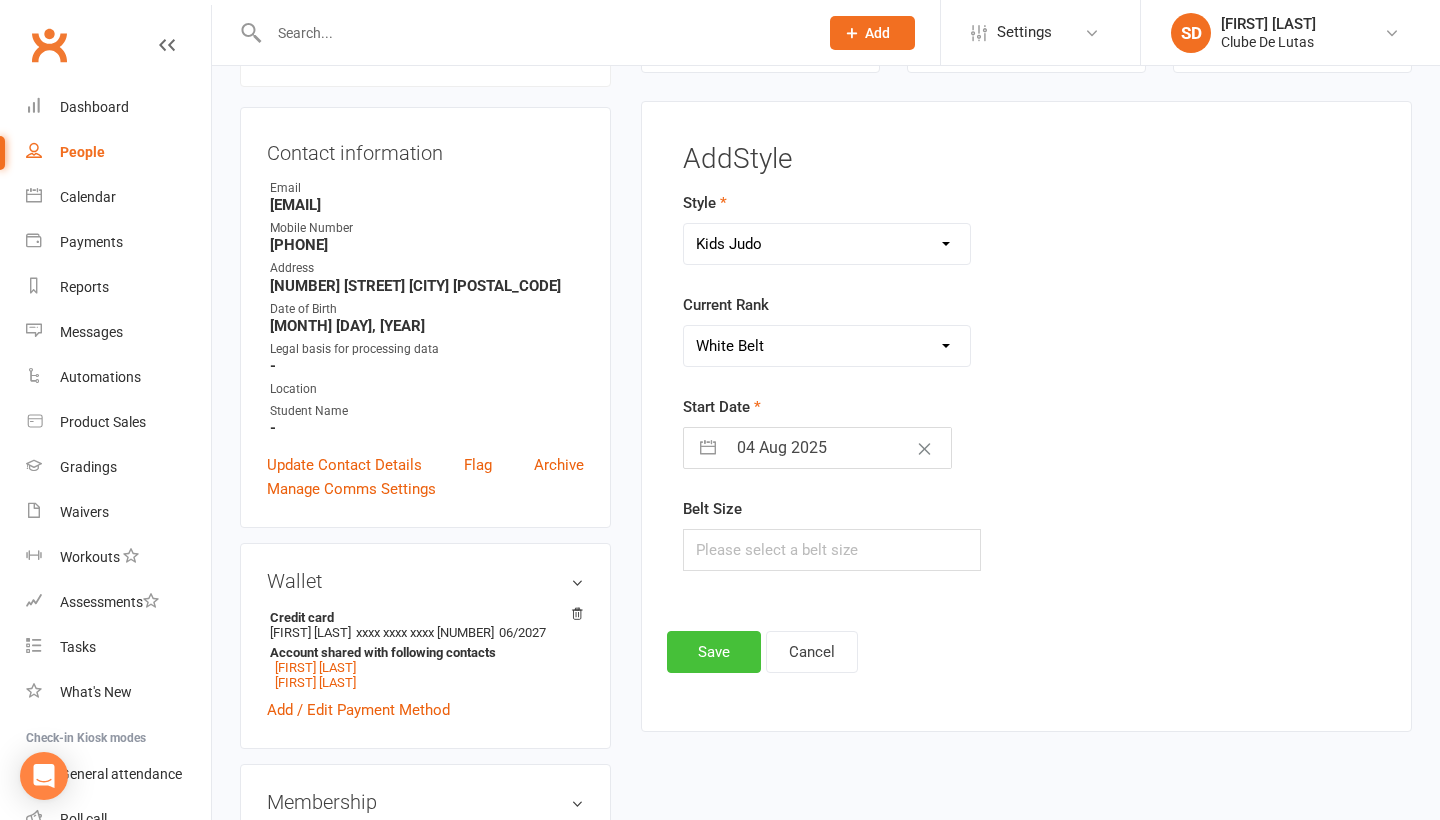 click on "Save" at bounding box center (714, 652) 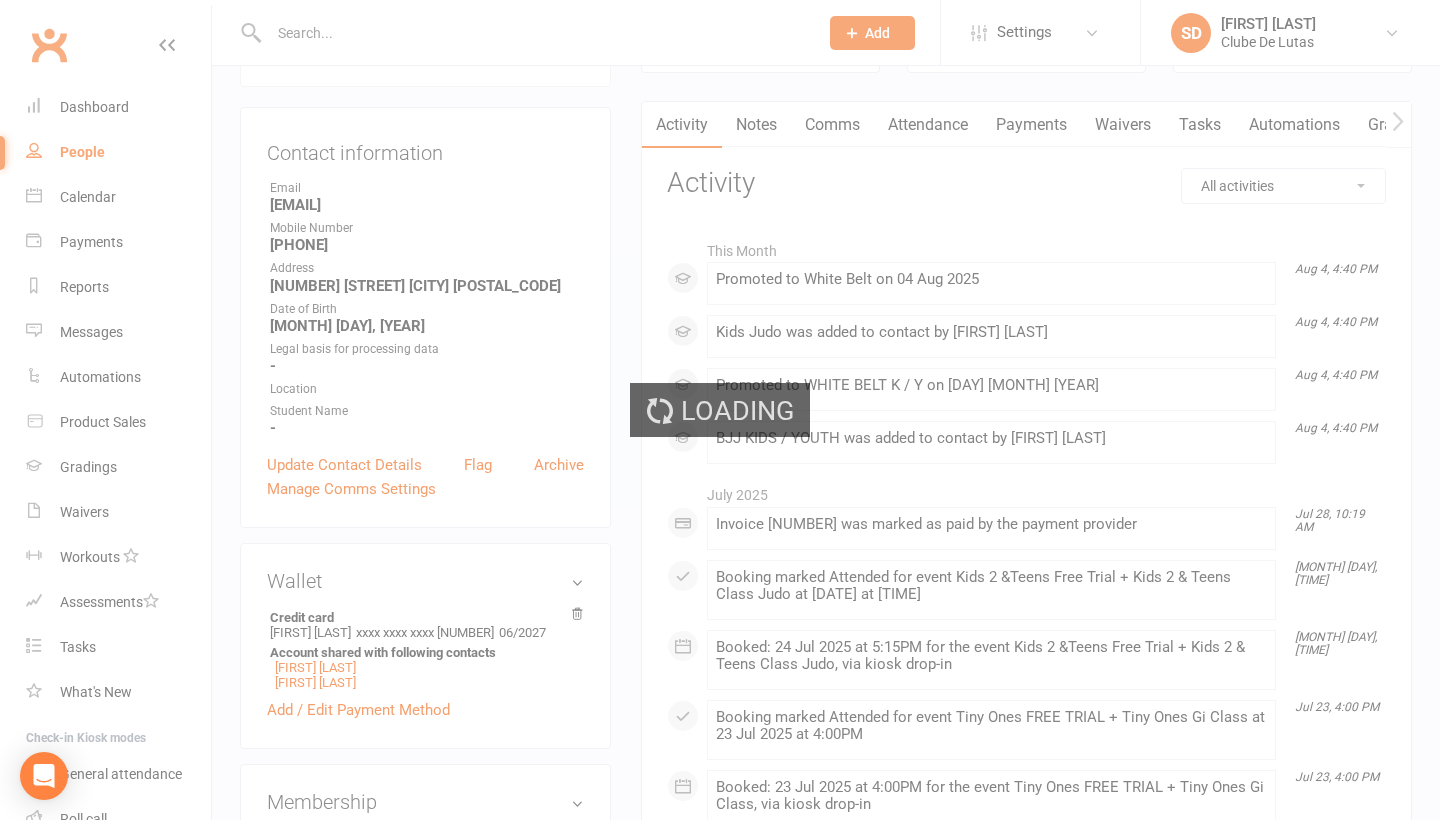 scroll, scrollTop: 0, scrollLeft: 0, axis: both 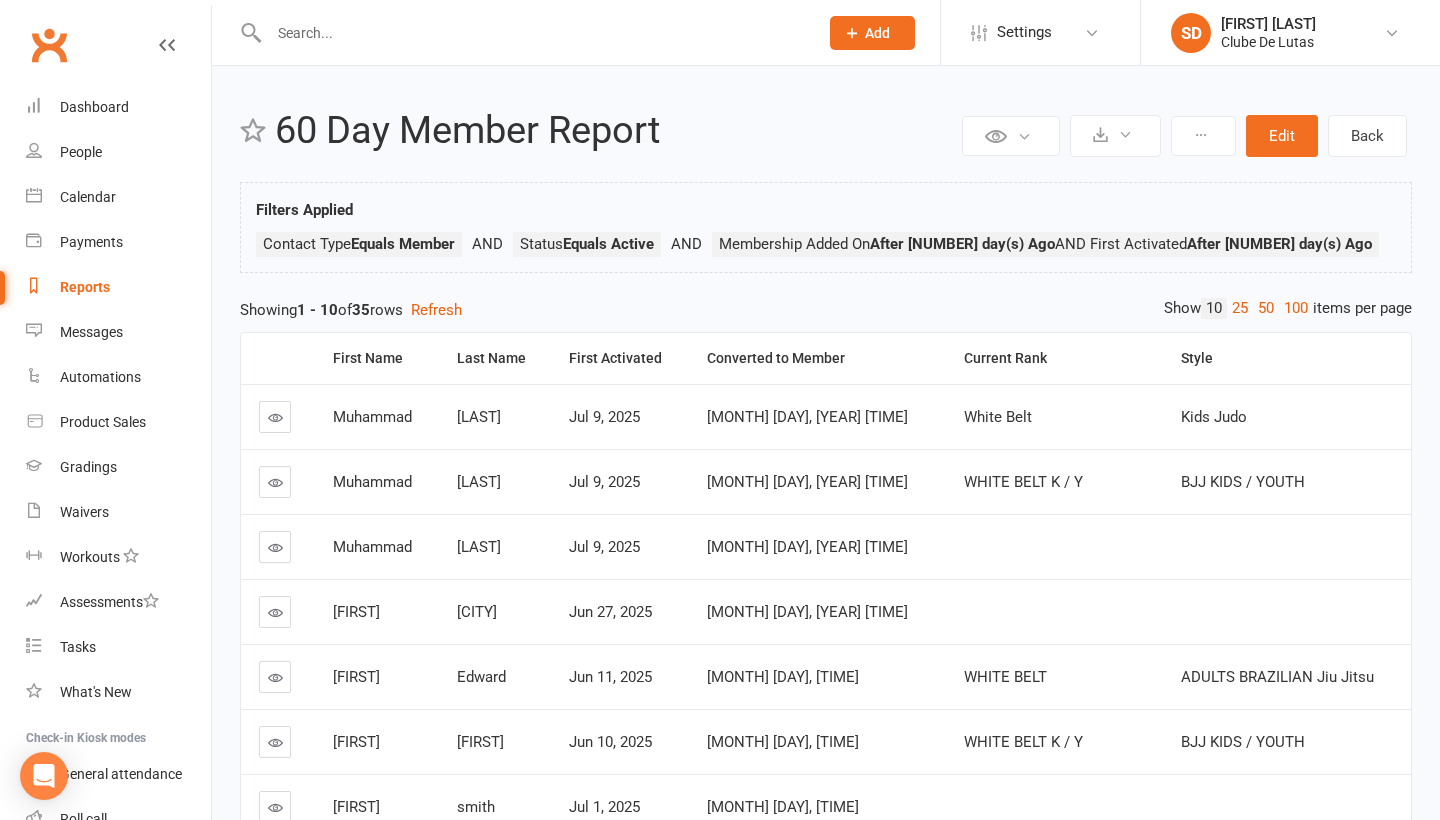 click at bounding box center (275, 547) 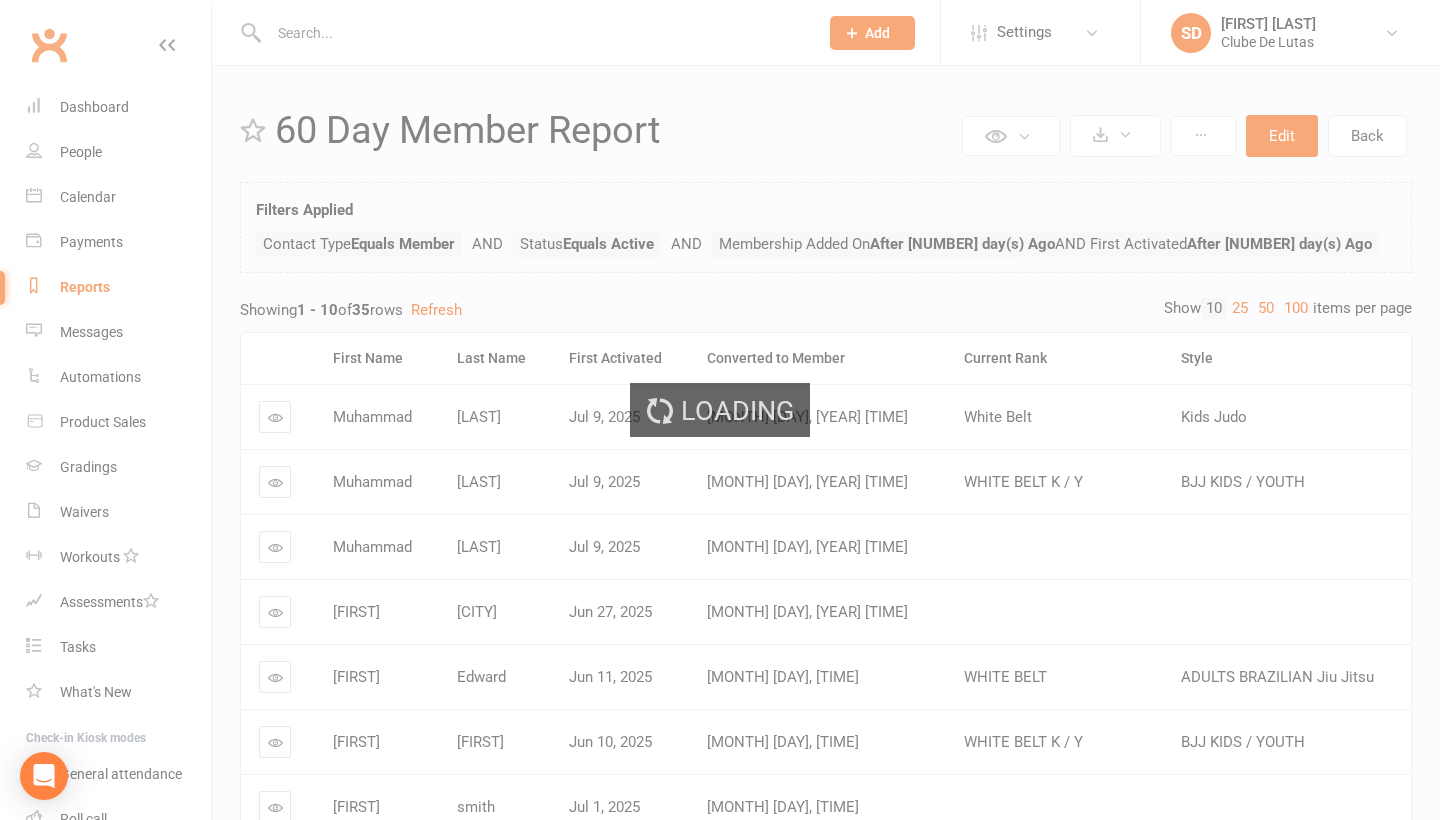 click on "Prospect
Member
Non-attending contact
Class / event
Appointment
Grading event
Task
Membership plan
Bulk message
Add
Settings Membership Plans Event Templates Appointment Types Website Image Library Customize Contacts Bulk Imports Users Account Profile Clubworx API SD Siobhan Duffy Clube De Lutas Signed in as: Clube De Lutas Switch to: Clube De Lutas Northern Beaches Switch to: Clube De Lutas Rouse Hill My profile Help Terms & conditions  Privacy policy  Sign out Clubworx Dashboard People Calendar Payments Reports Messages   Automations   Product Sales Gradings   Waivers   Workouts   Assessments  Tasks   What's New Check-in Kiosk modes General attendance Roll call Class check-in Logged in as Clube De Lutas. × × Style added successfully ×" at bounding box center [720, 584] 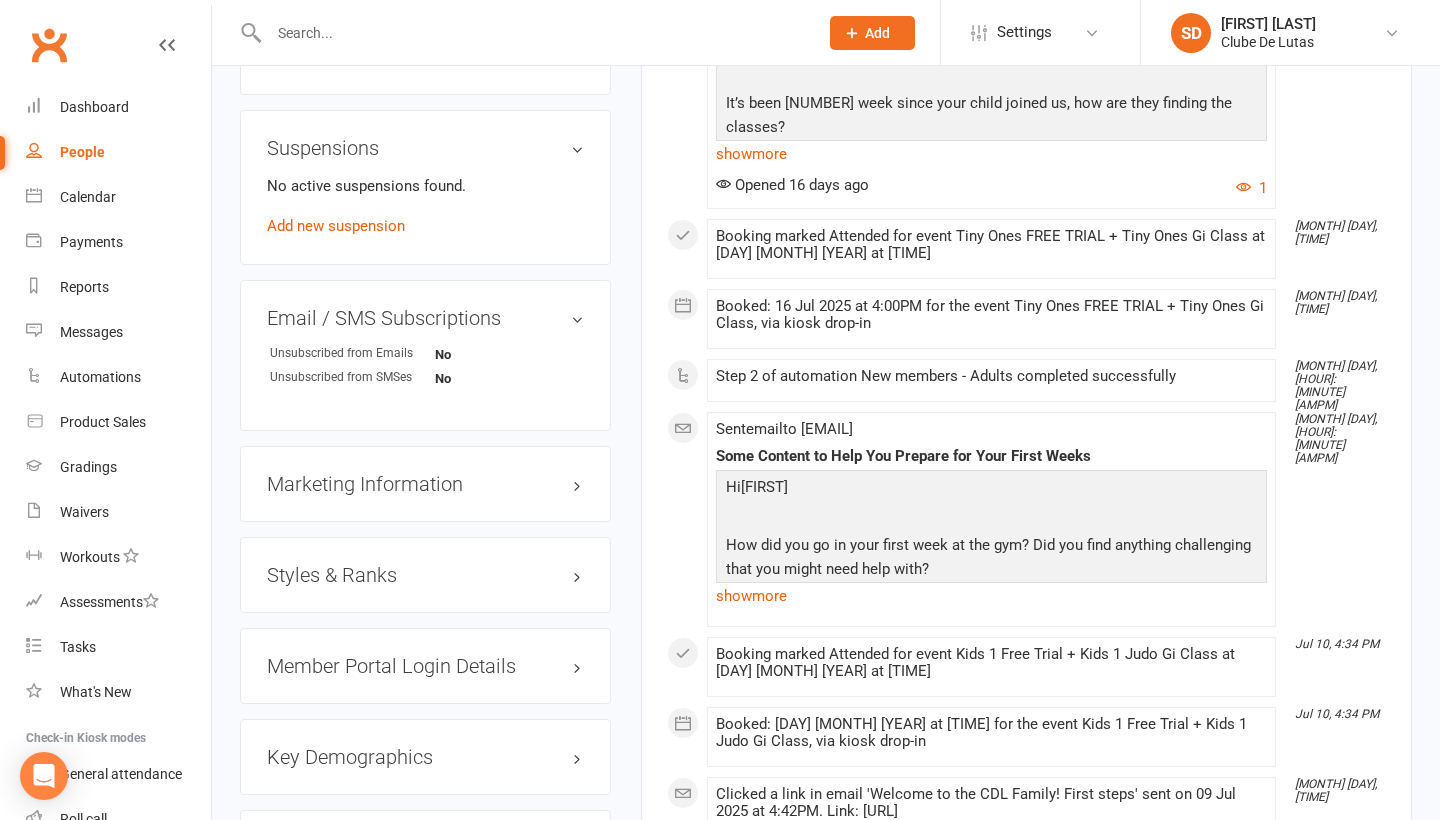 scroll, scrollTop: 1297, scrollLeft: 0, axis: vertical 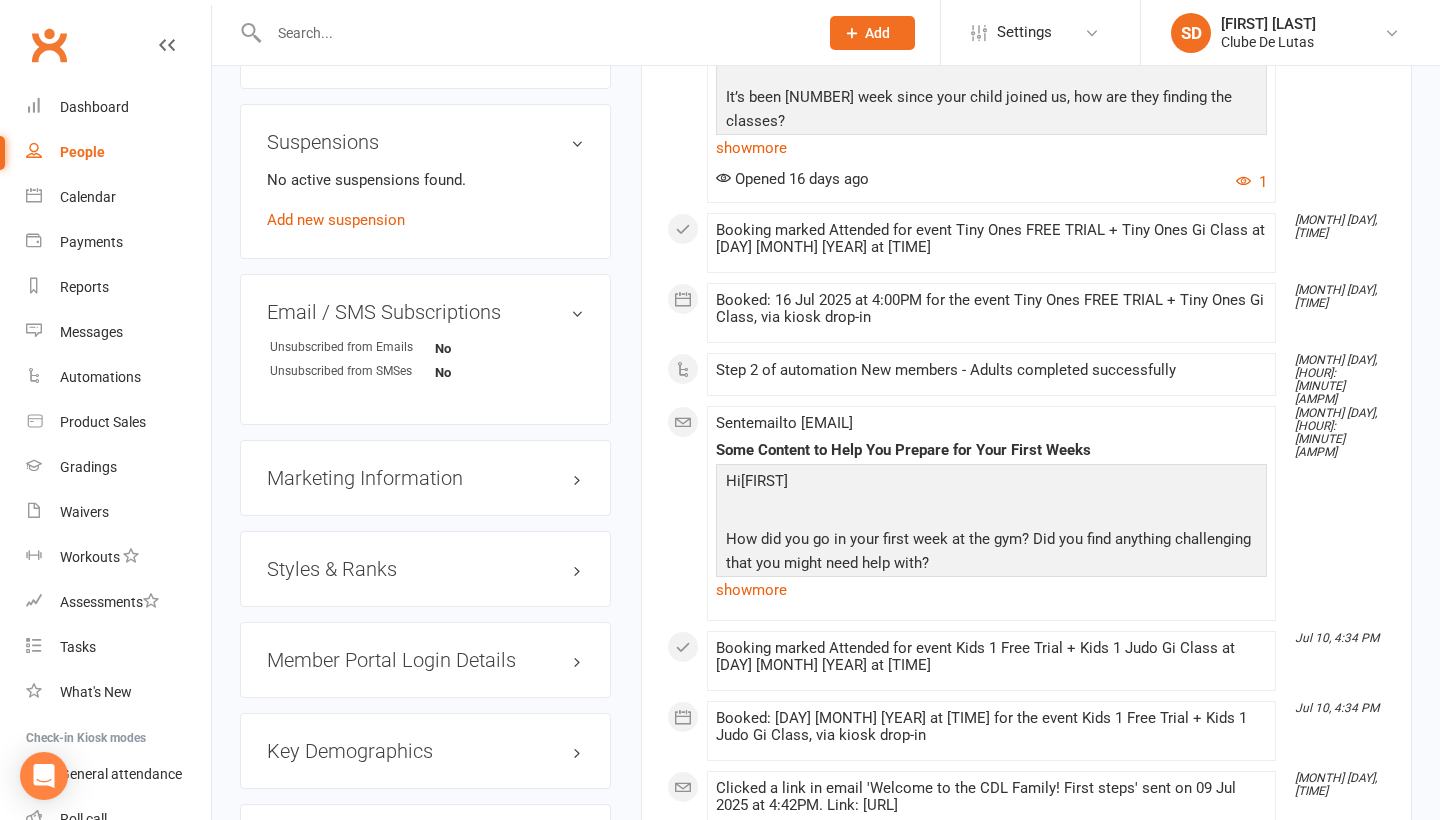 click on "Styles & Ranks" at bounding box center [425, 569] 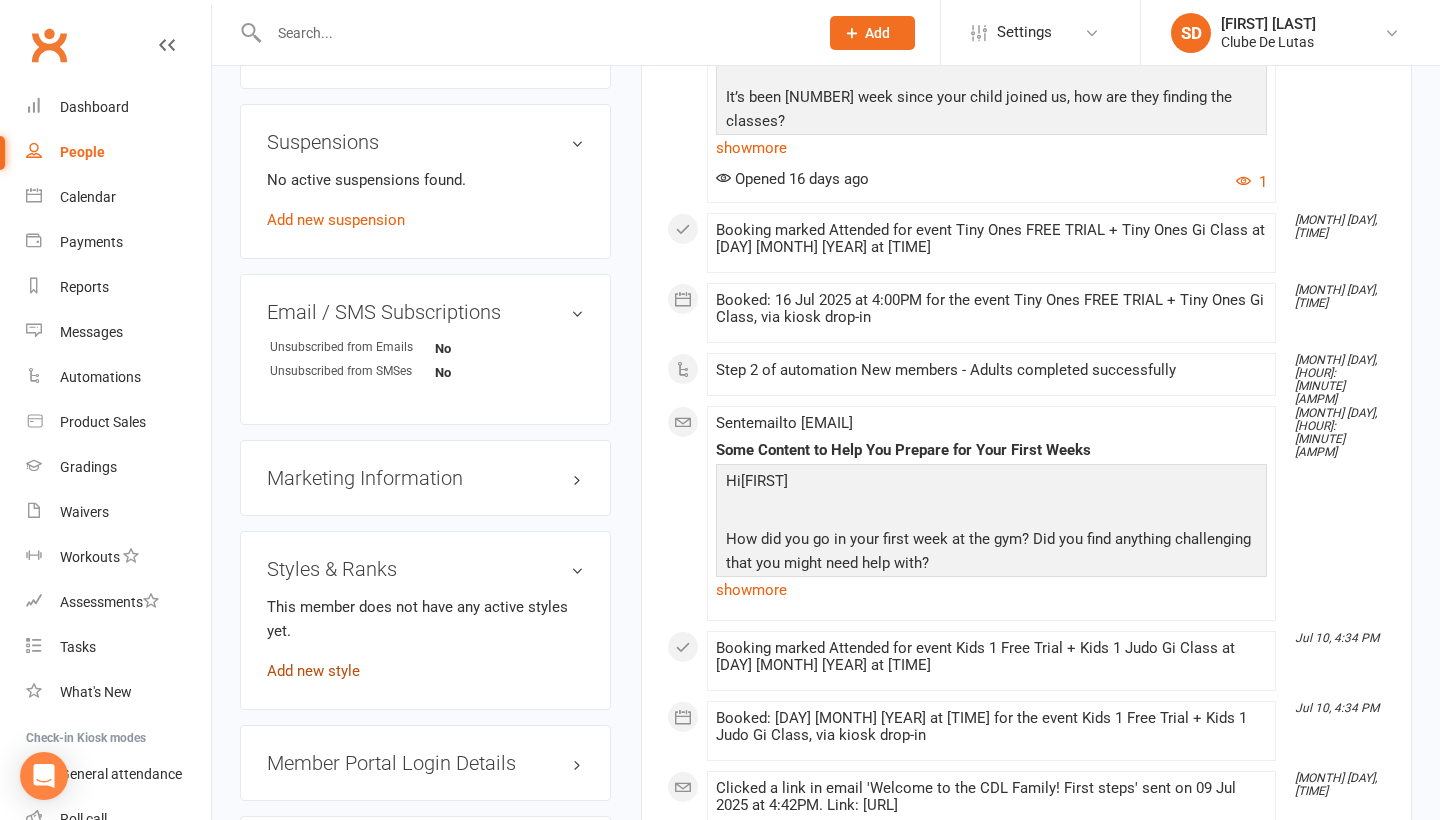 click on "Add new style" at bounding box center (313, 671) 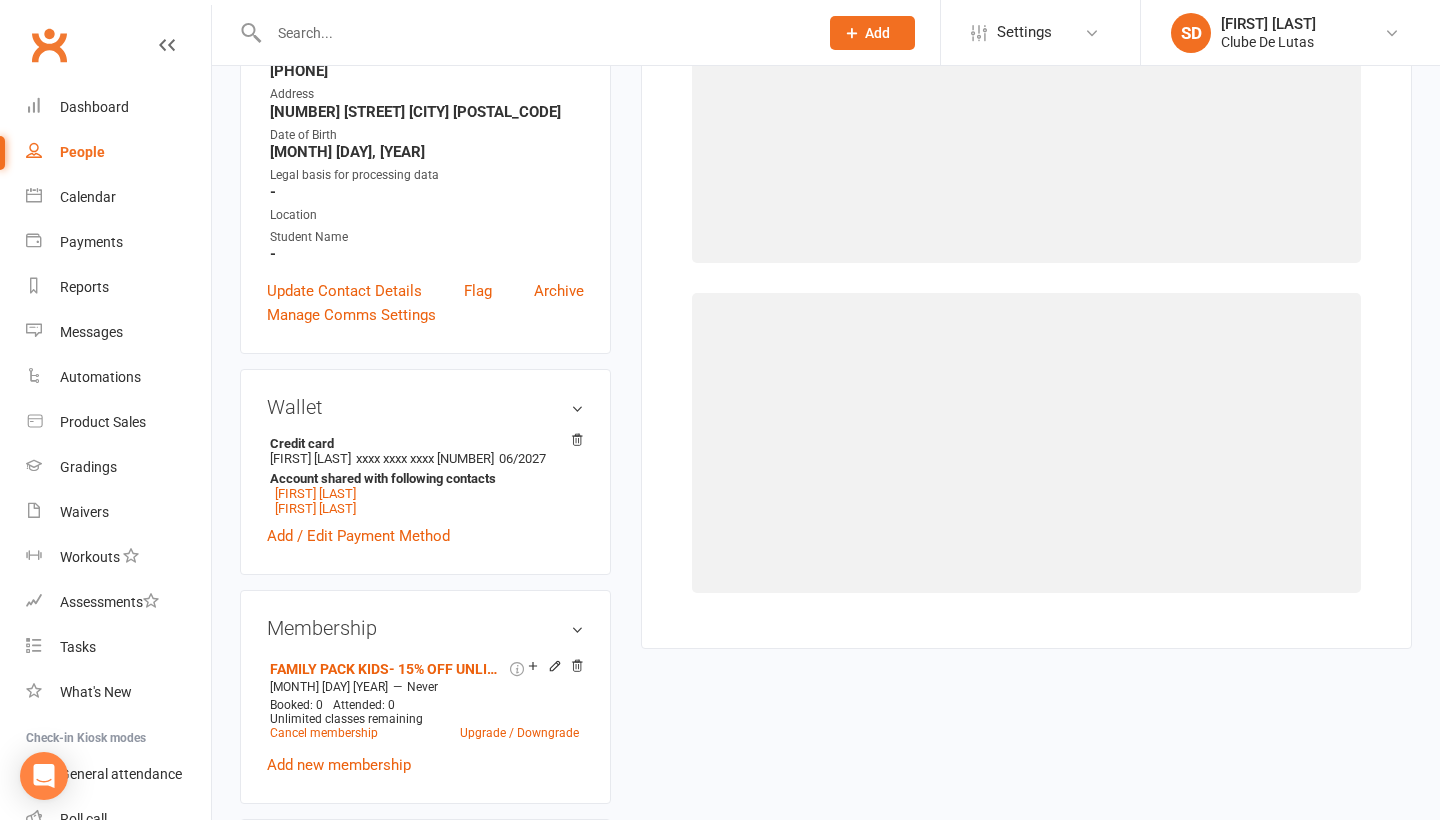 scroll, scrollTop: 194, scrollLeft: 0, axis: vertical 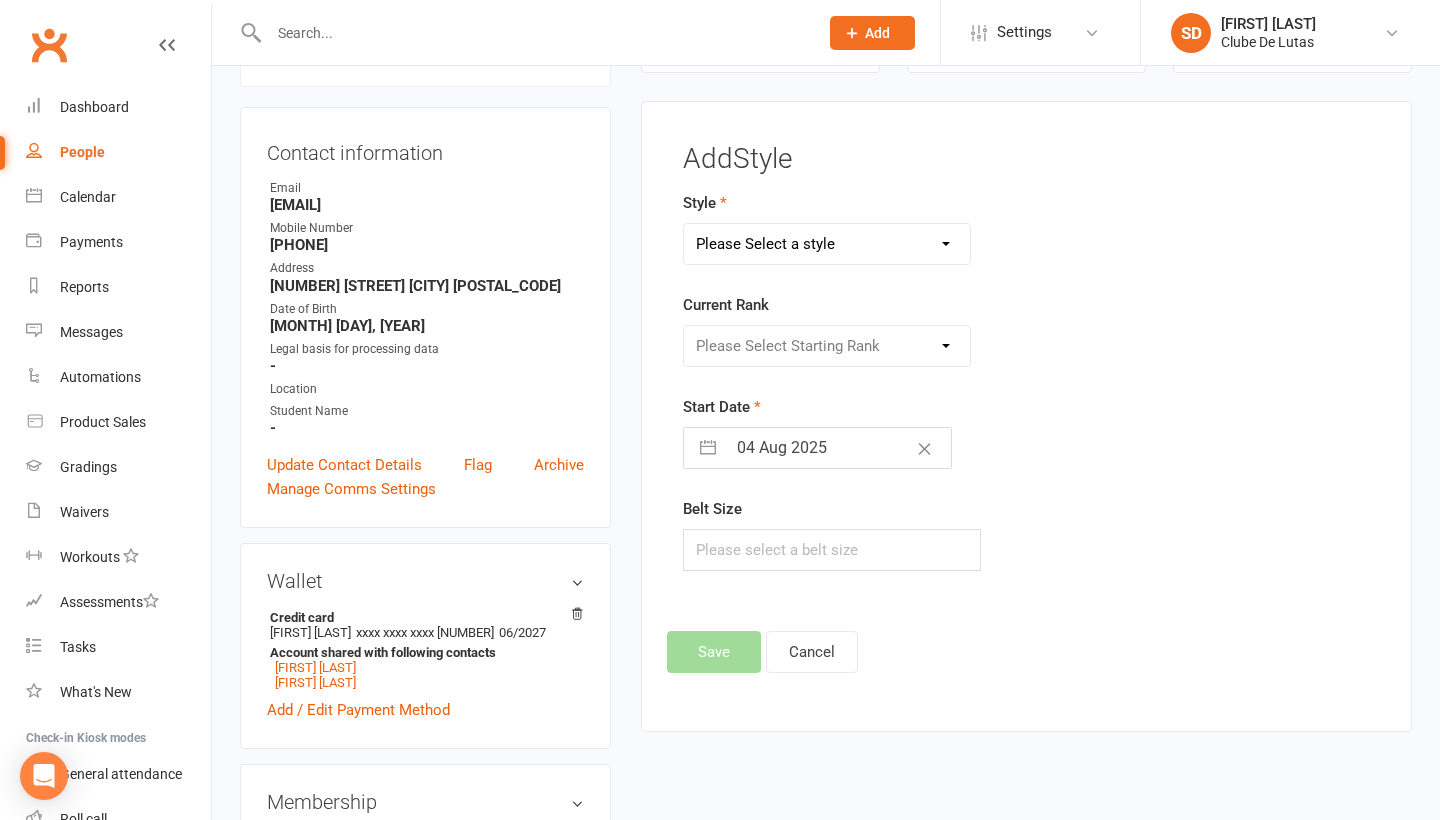 select on "1524" 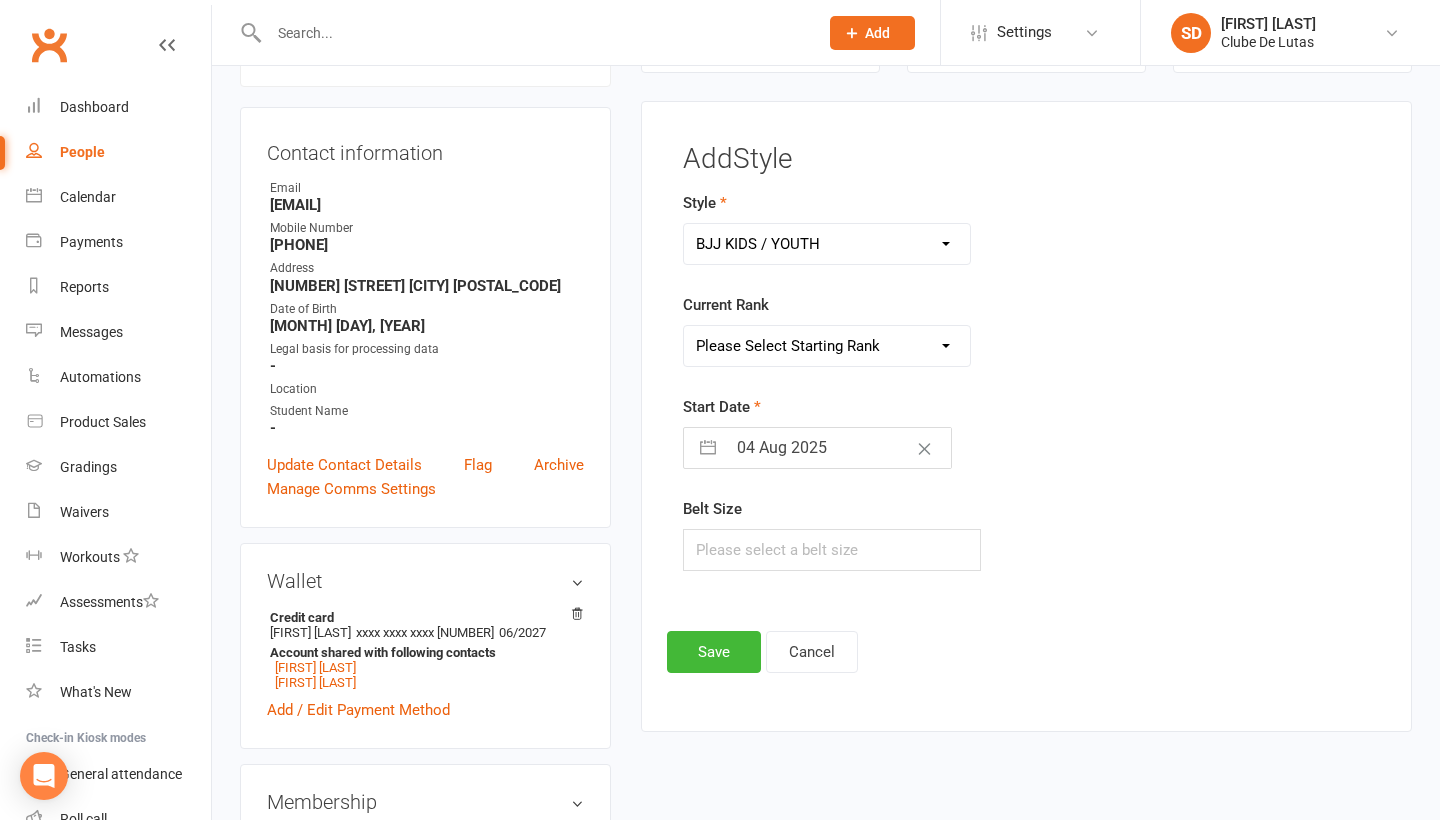 select on "14693" 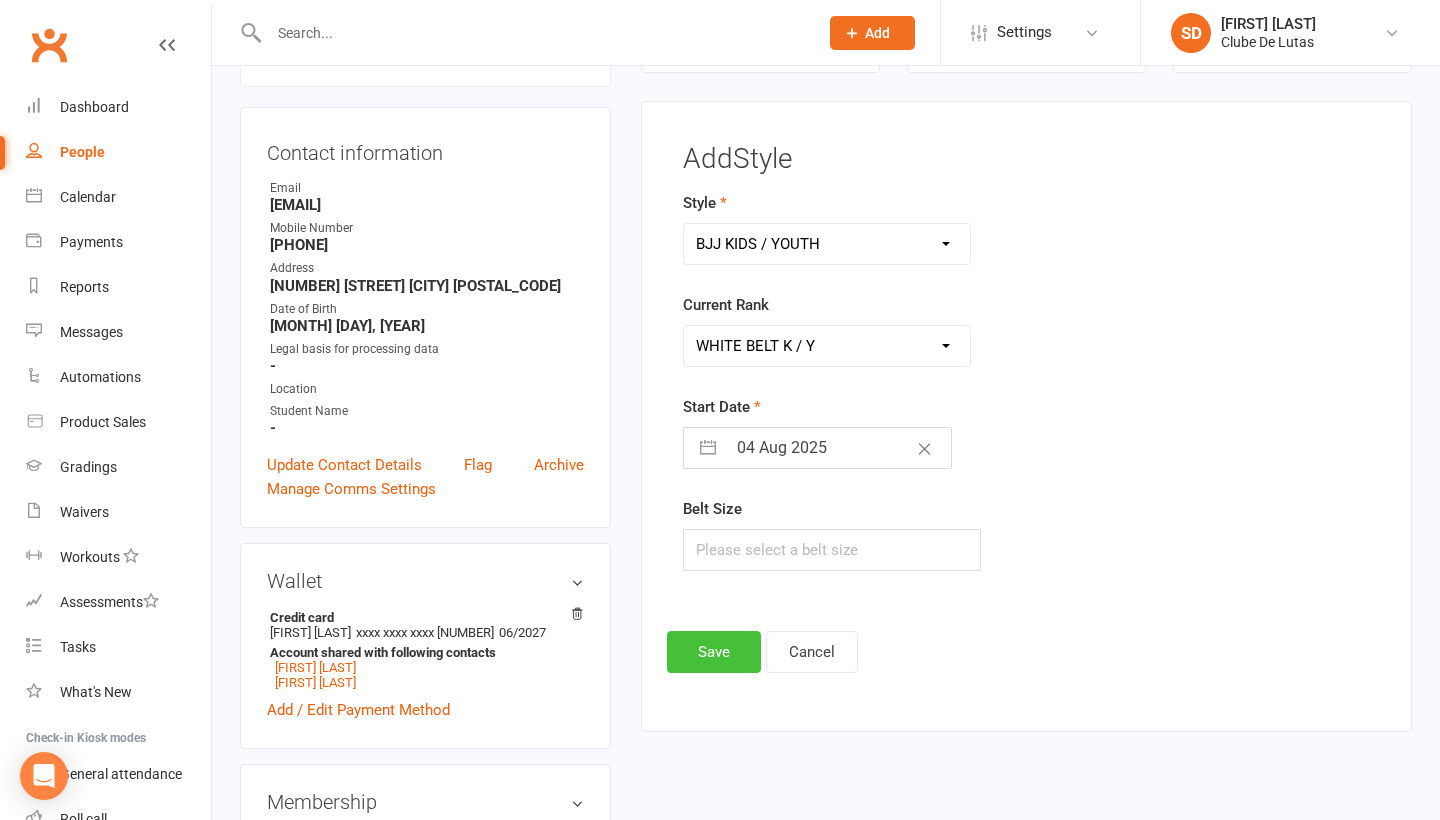 click on "Save" at bounding box center (714, 652) 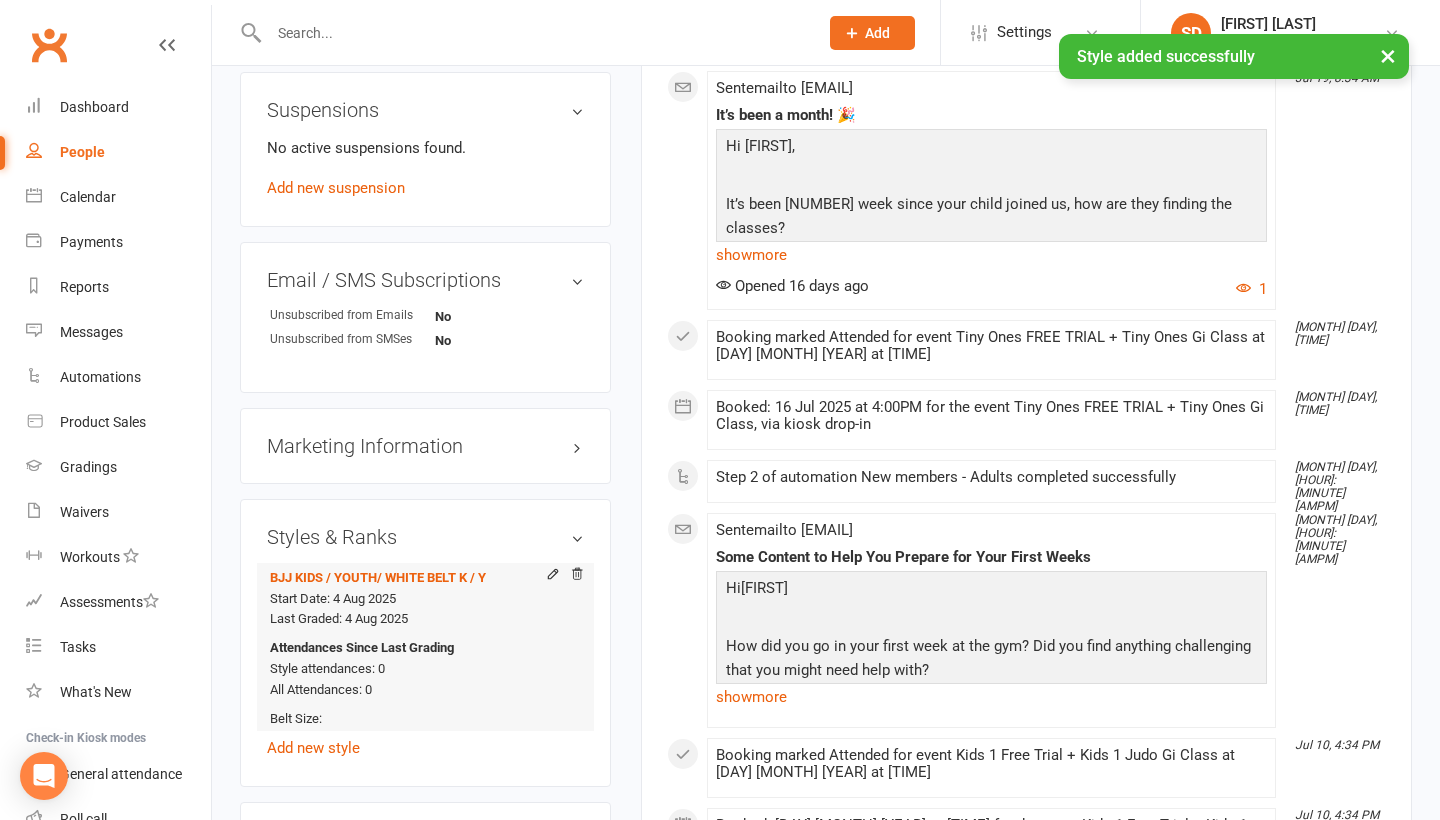 scroll, scrollTop: 1335, scrollLeft: 0, axis: vertical 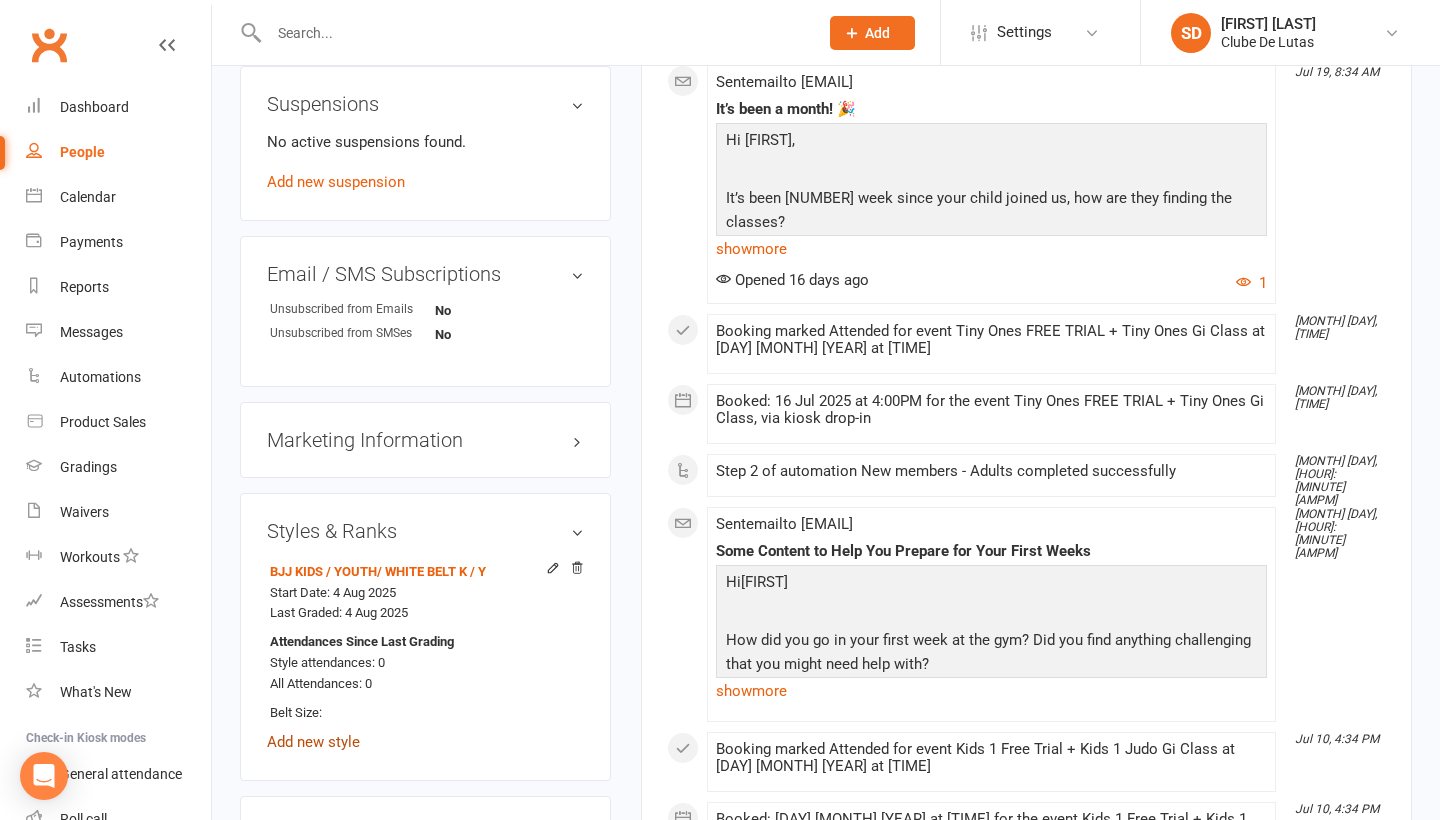 click on "Add new style" at bounding box center (313, 742) 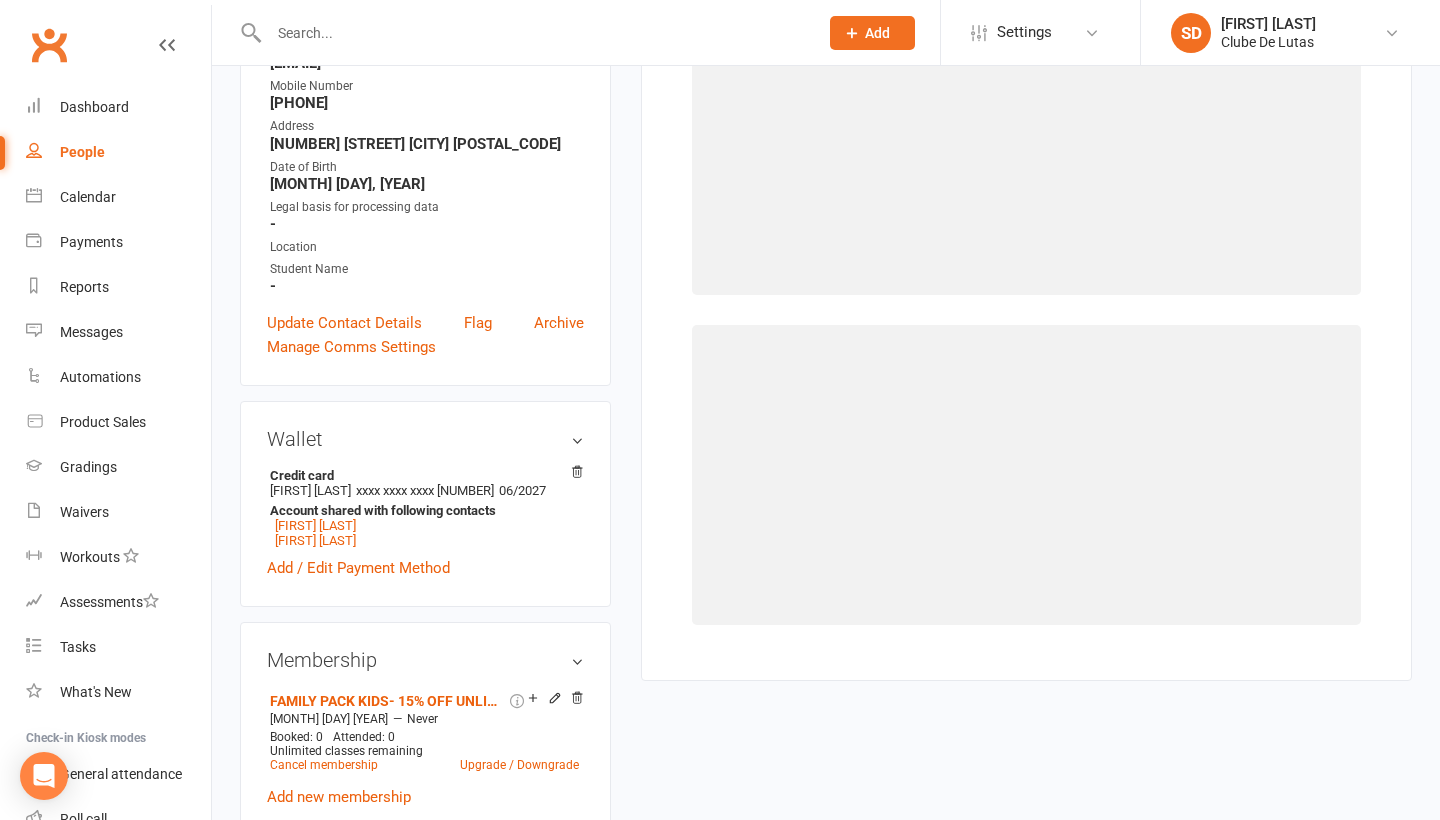 scroll, scrollTop: 194, scrollLeft: 0, axis: vertical 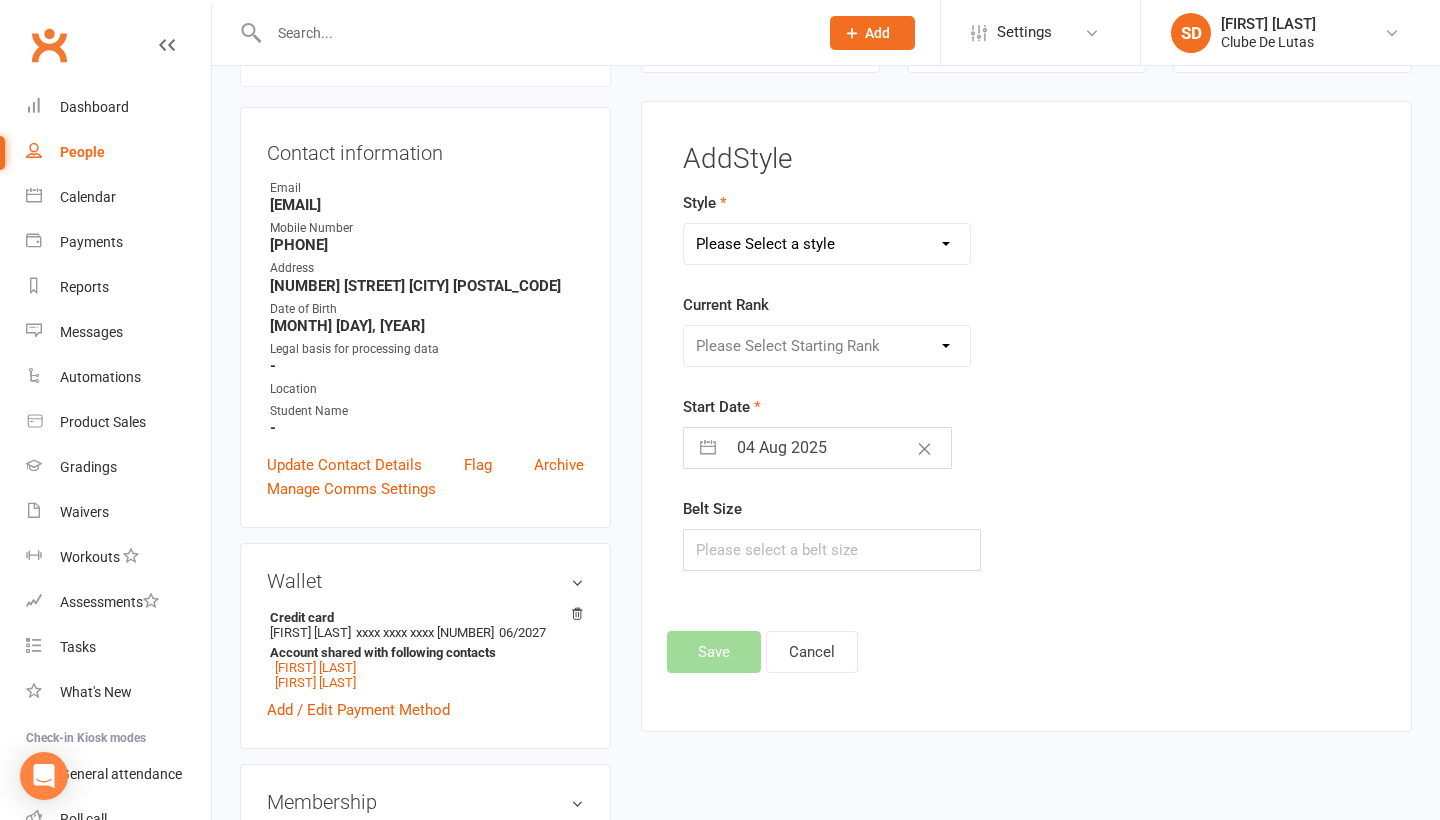 select on "3704" 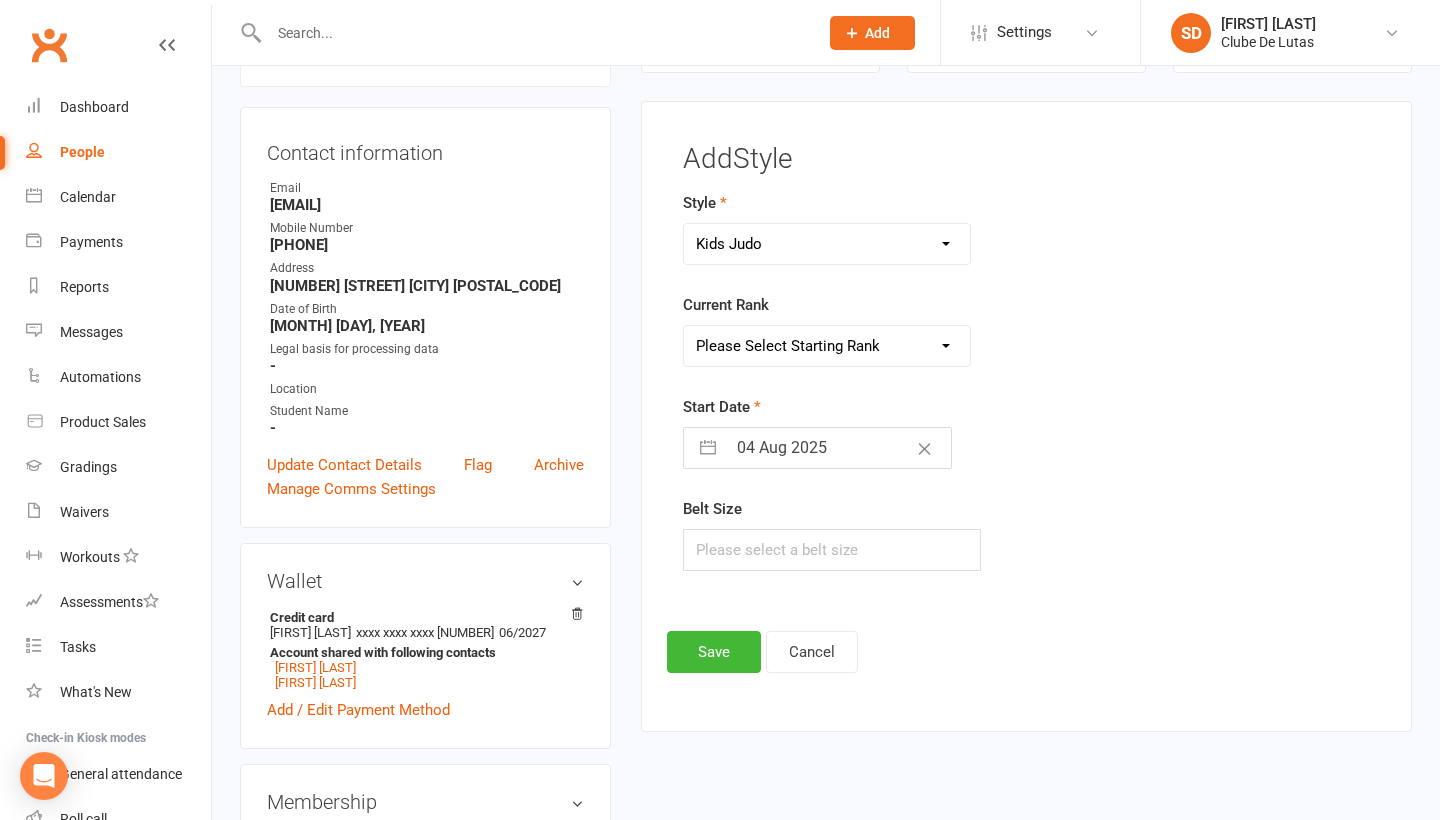 select on "43968" 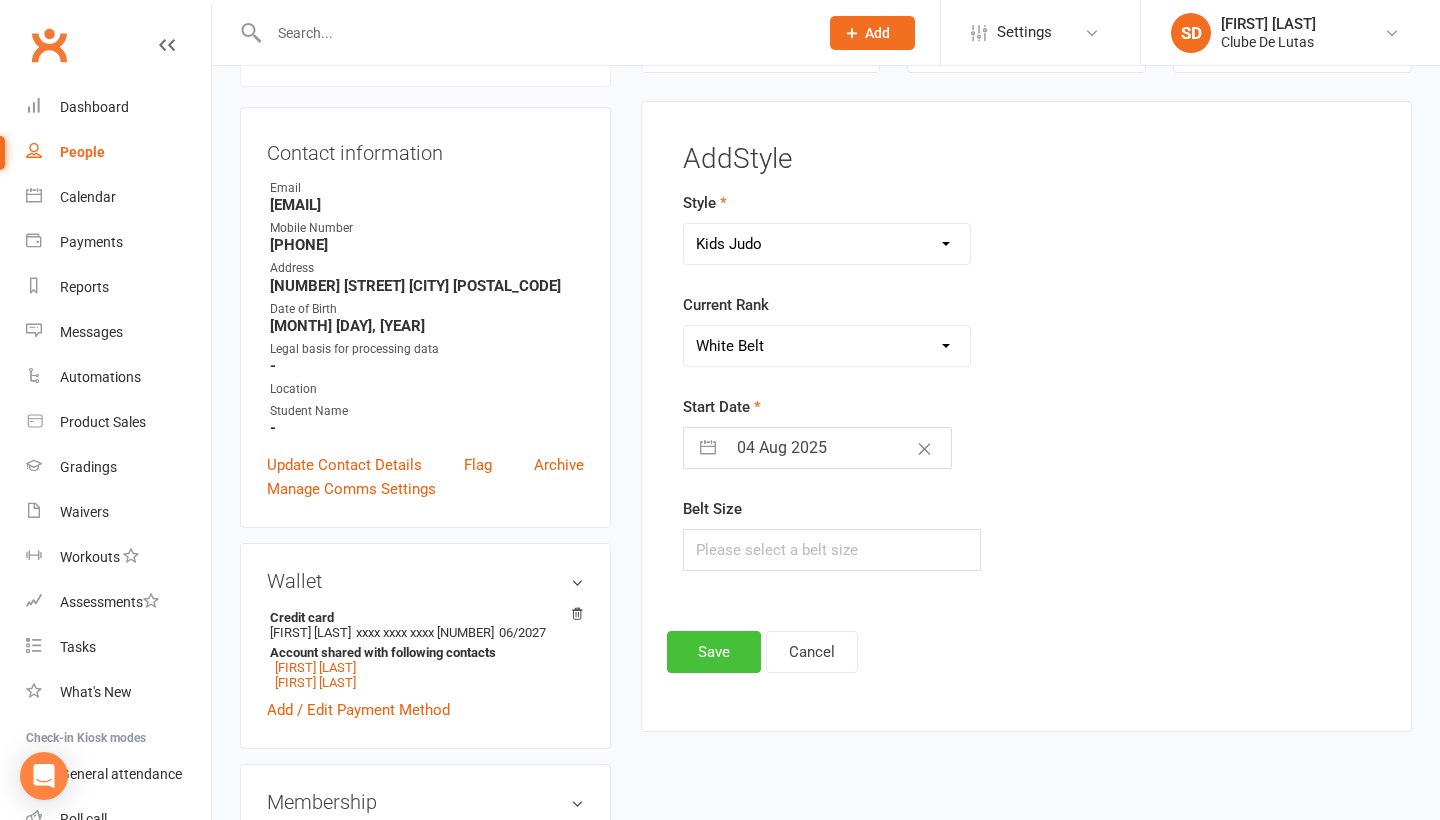 click on "Save" at bounding box center [714, 652] 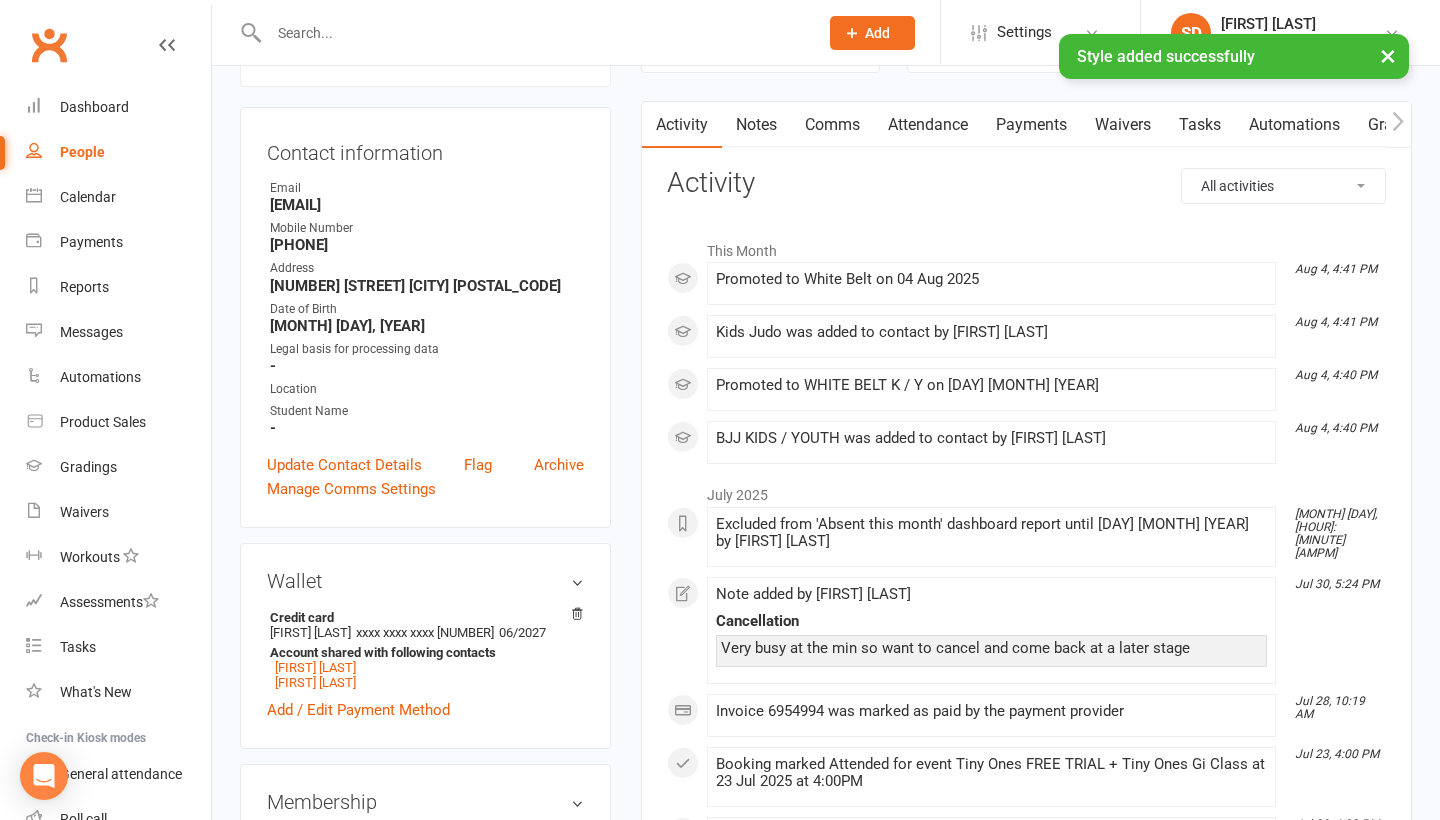 click on "× Style added successfully" at bounding box center [707, 34] 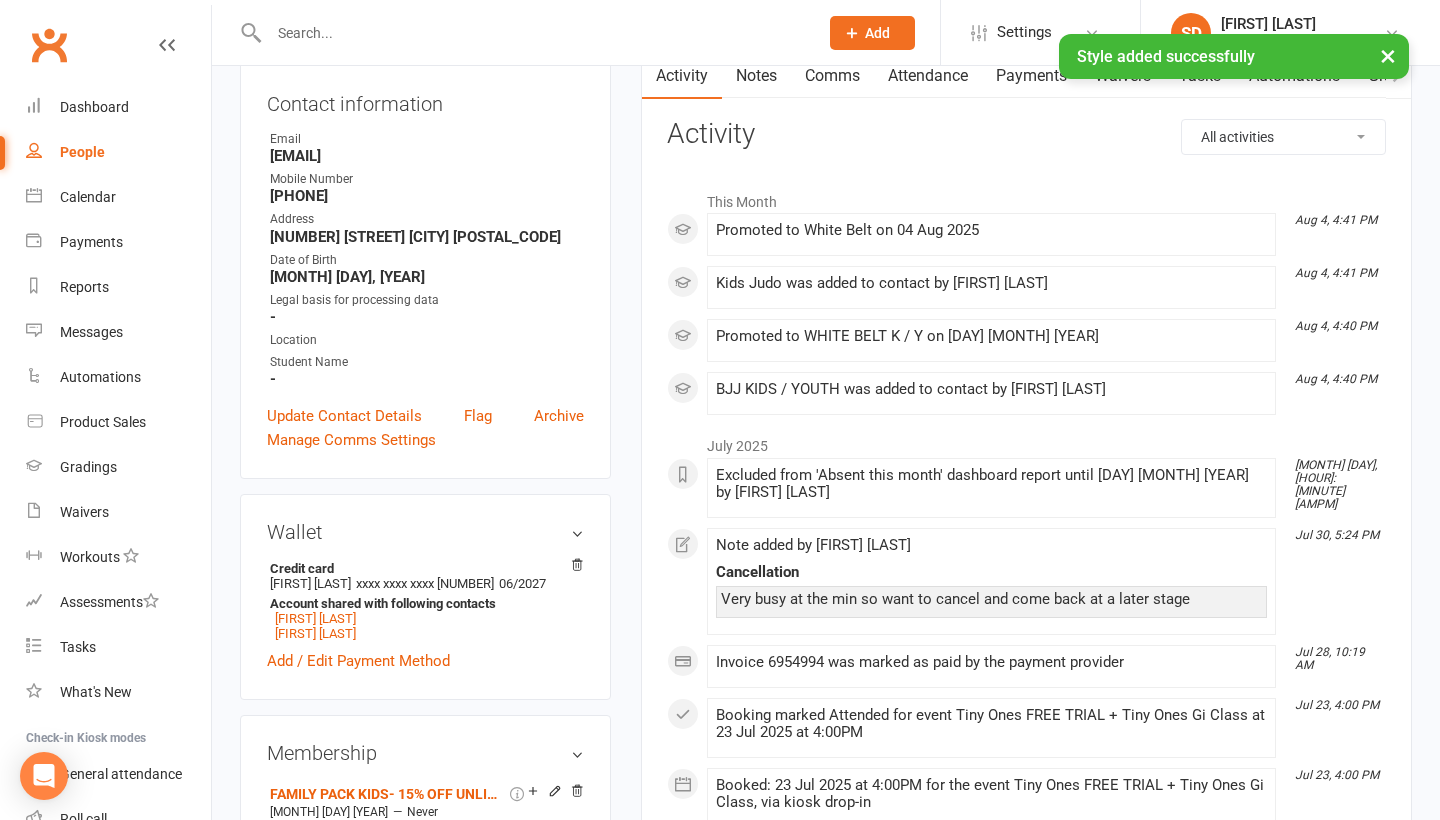 scroll, scrollTop: 121, scrollLeft: 0, axis: vertical 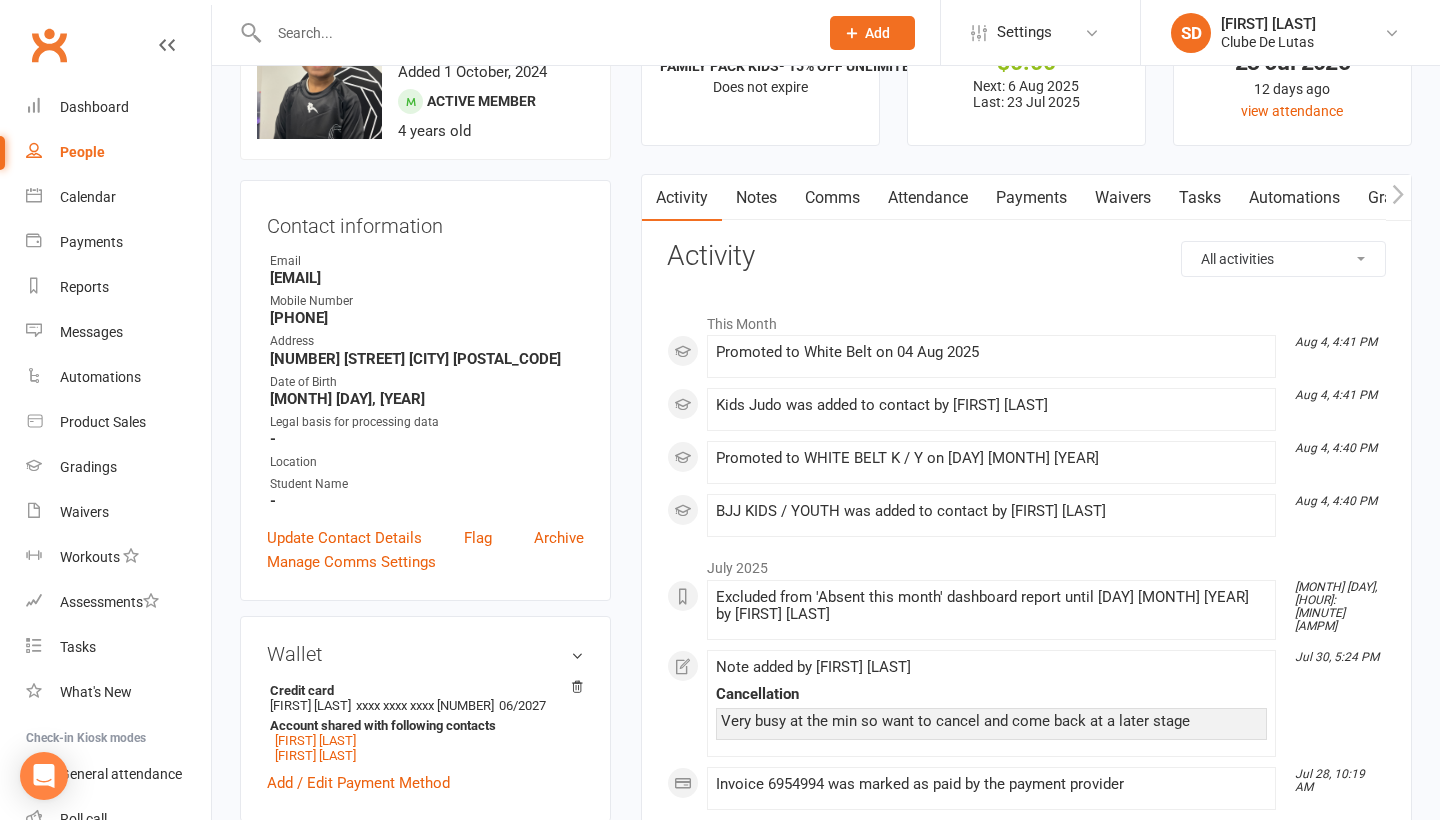 click at bounding box center (167, 45) 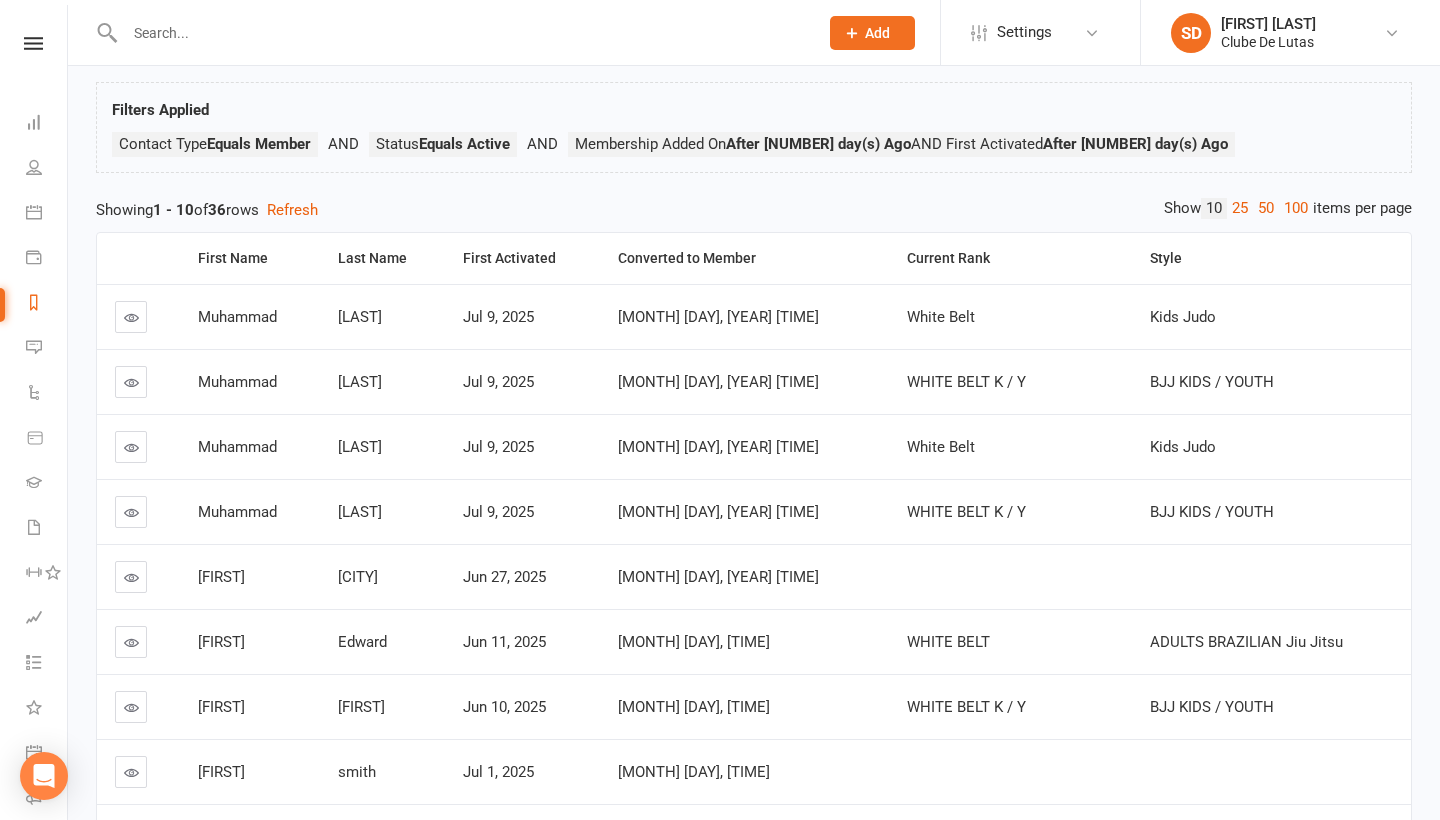 scroll, scrollTop: 125, scrollLeft: 0, axis: vertical 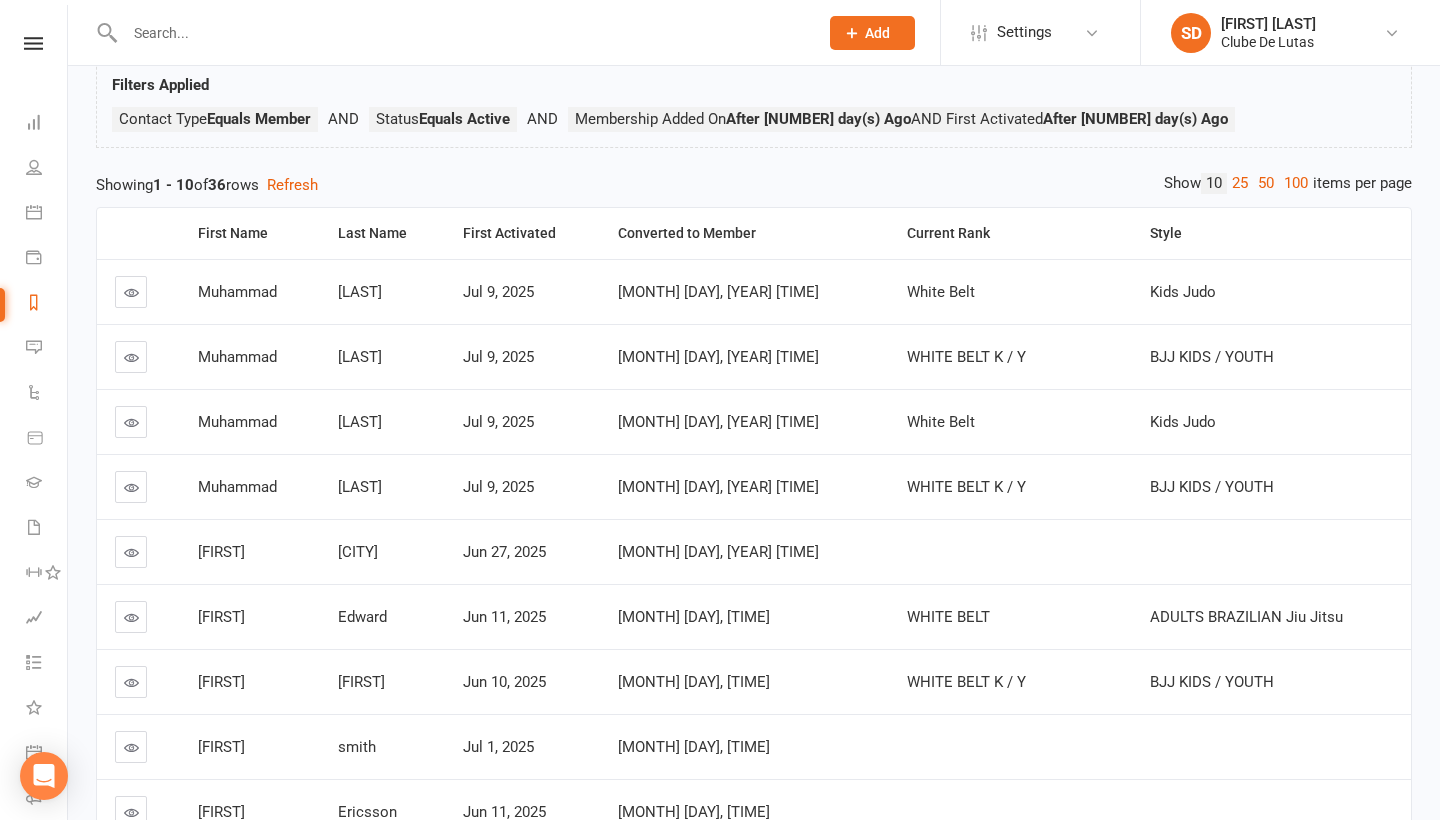 click at bounding box center [131, 552] 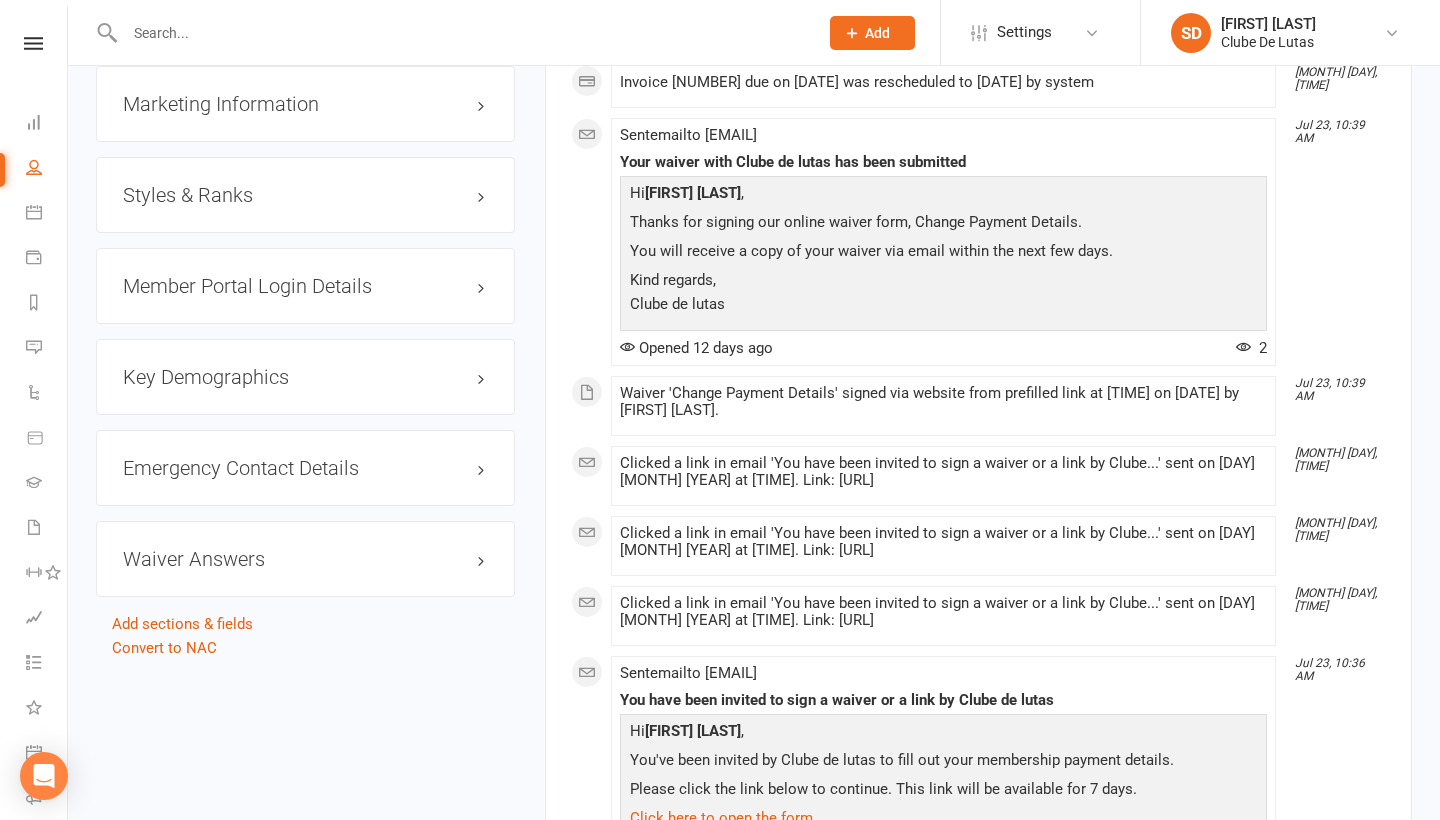 scroll, scrollTop: 1598, scrollLeft: 0, axis: vertical 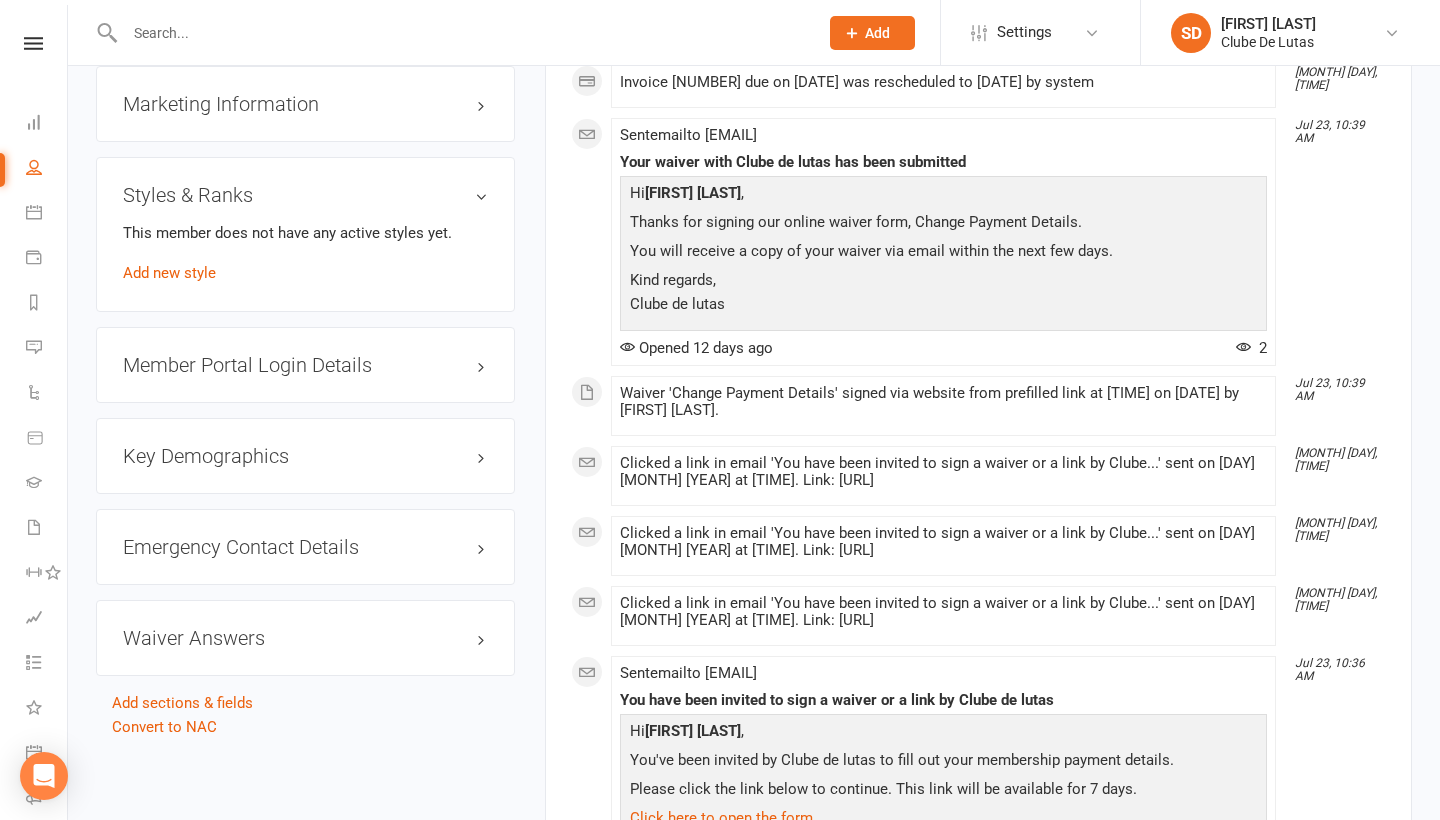 click on "This member does not have any active styles yet. Add new style" at bounding box center [305, 253] 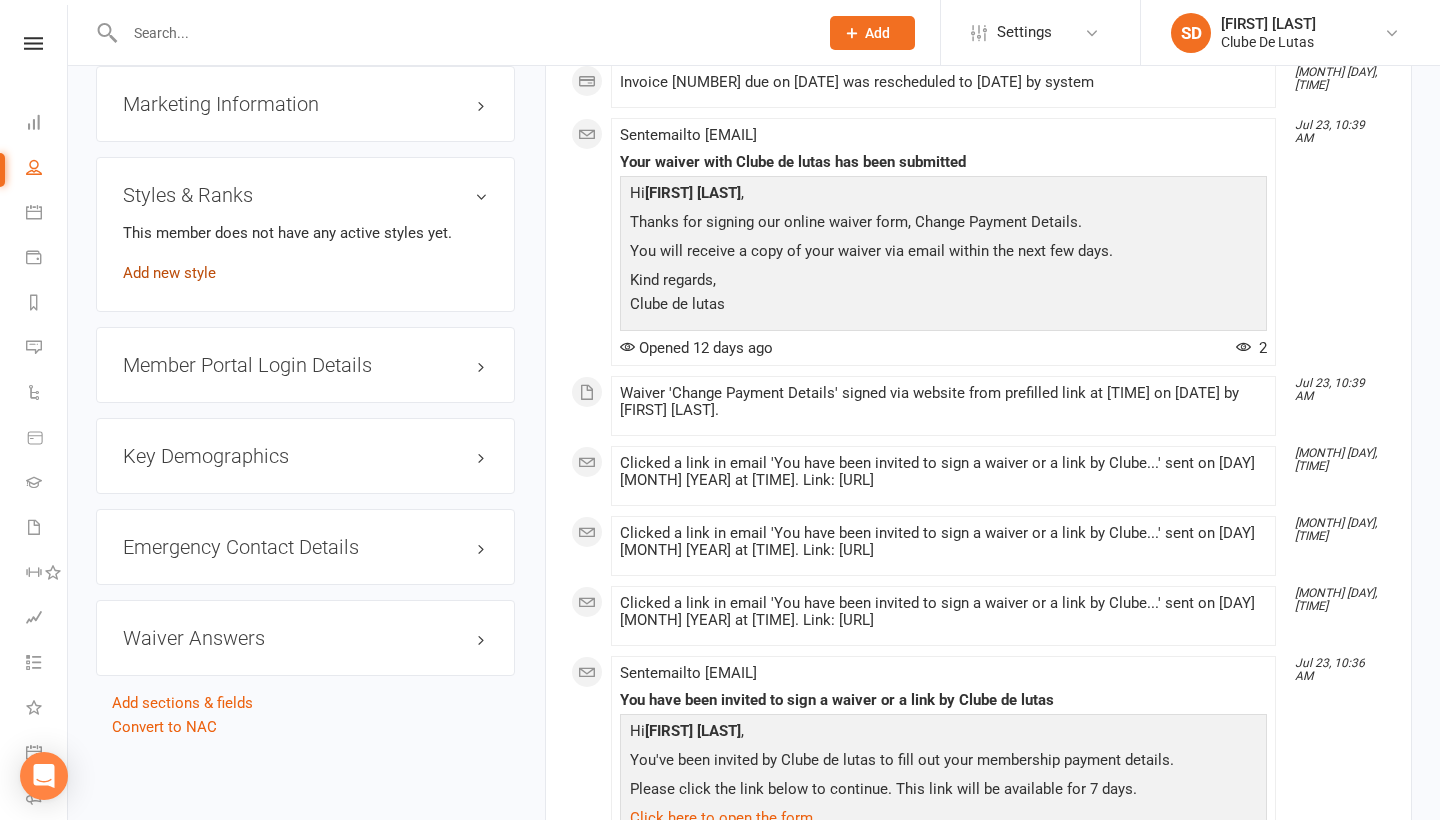 click on "Add new style" at bounding box center (169, 273) 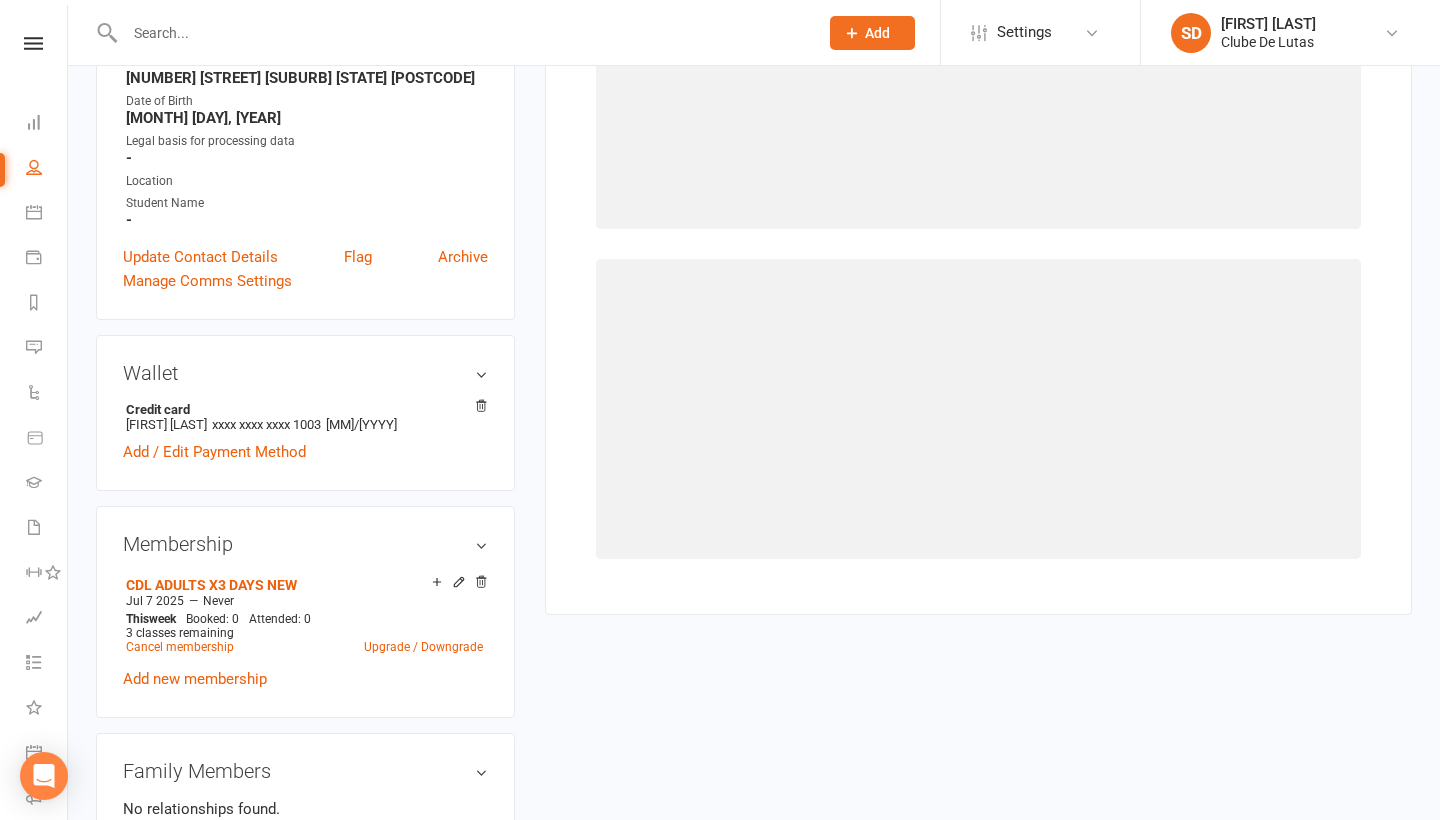 scroll, scrollTop: 194, scrollLeft: 0, axis: vertical 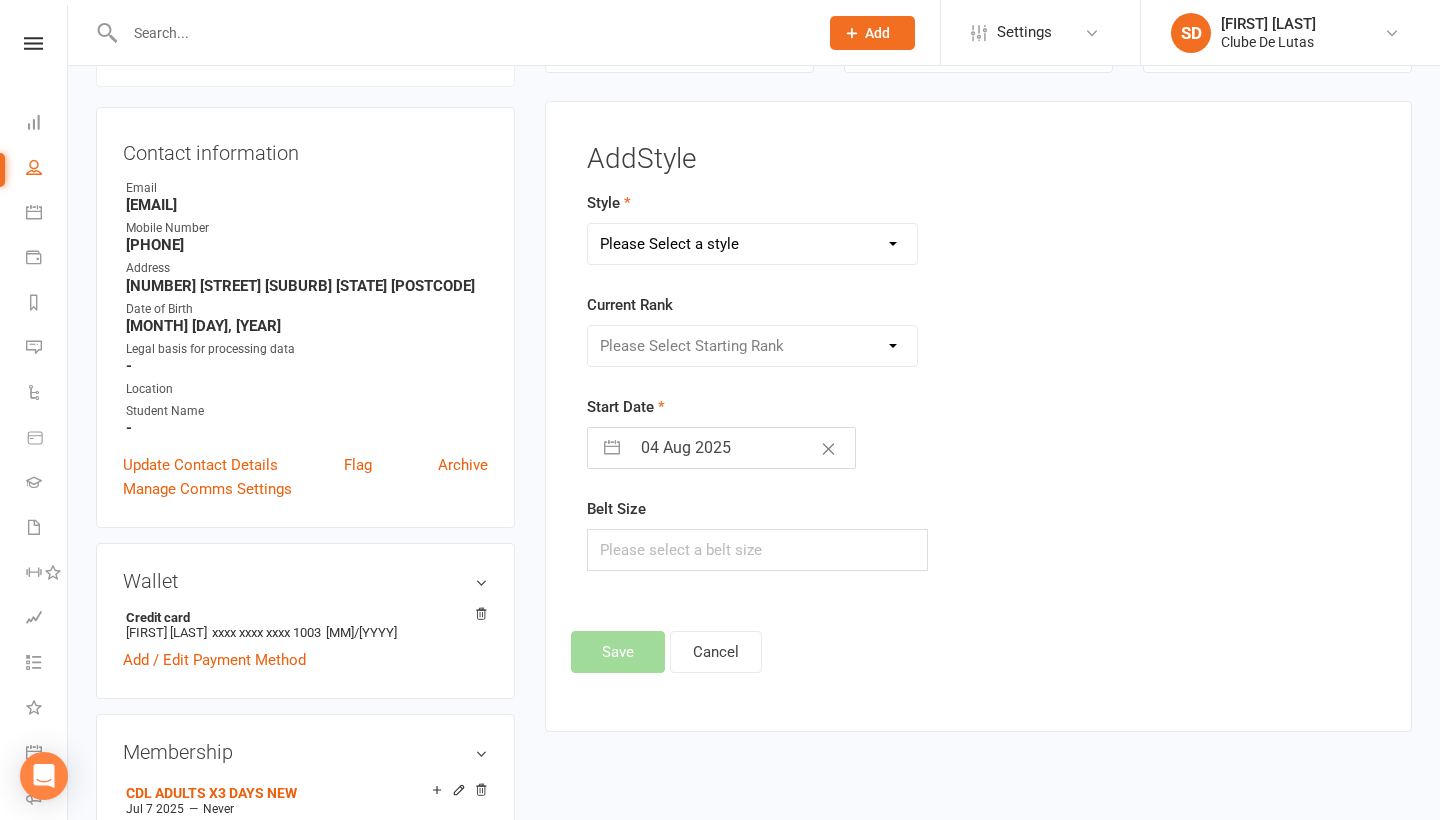 select on "1524" 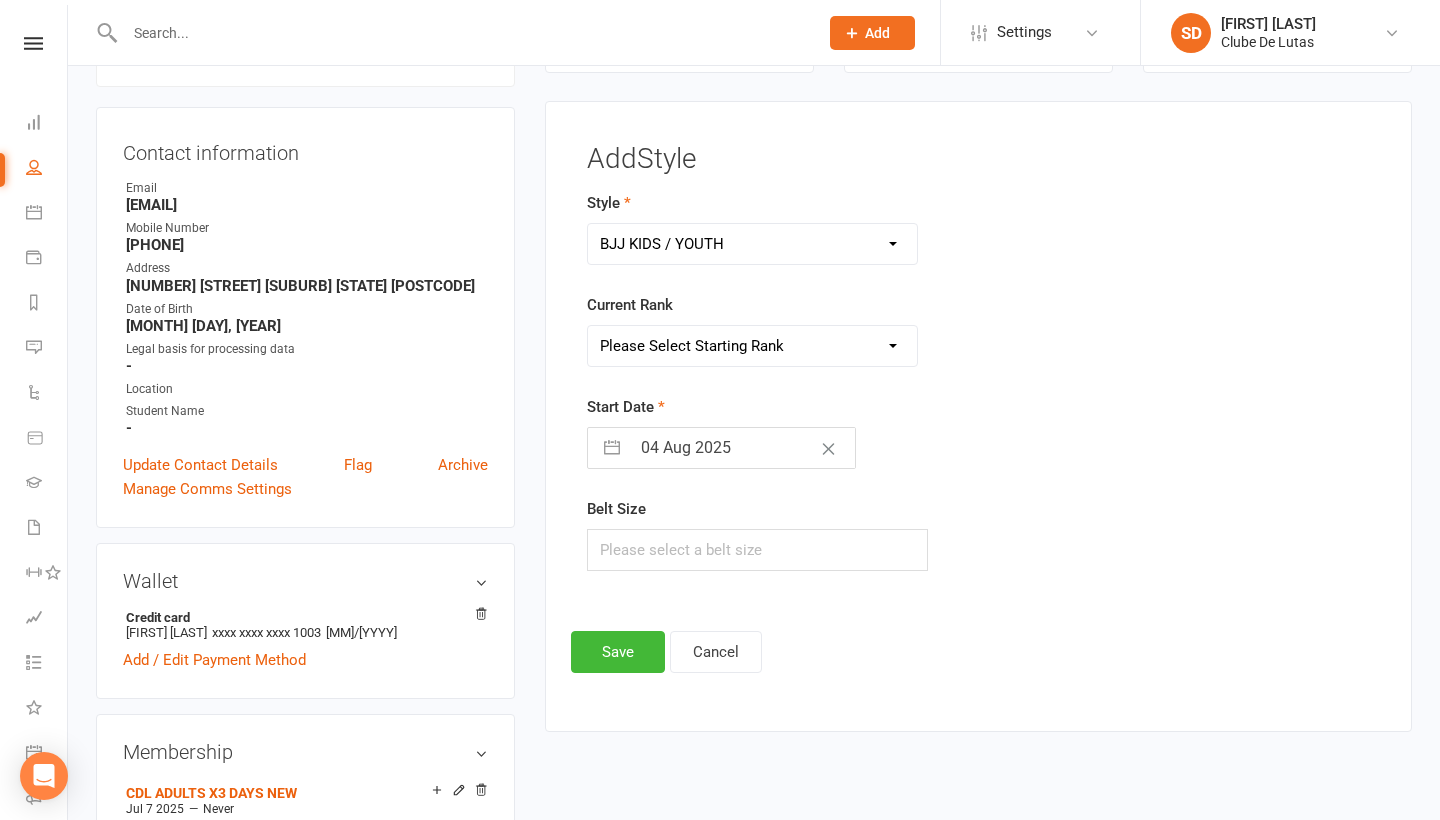 select on "14693" 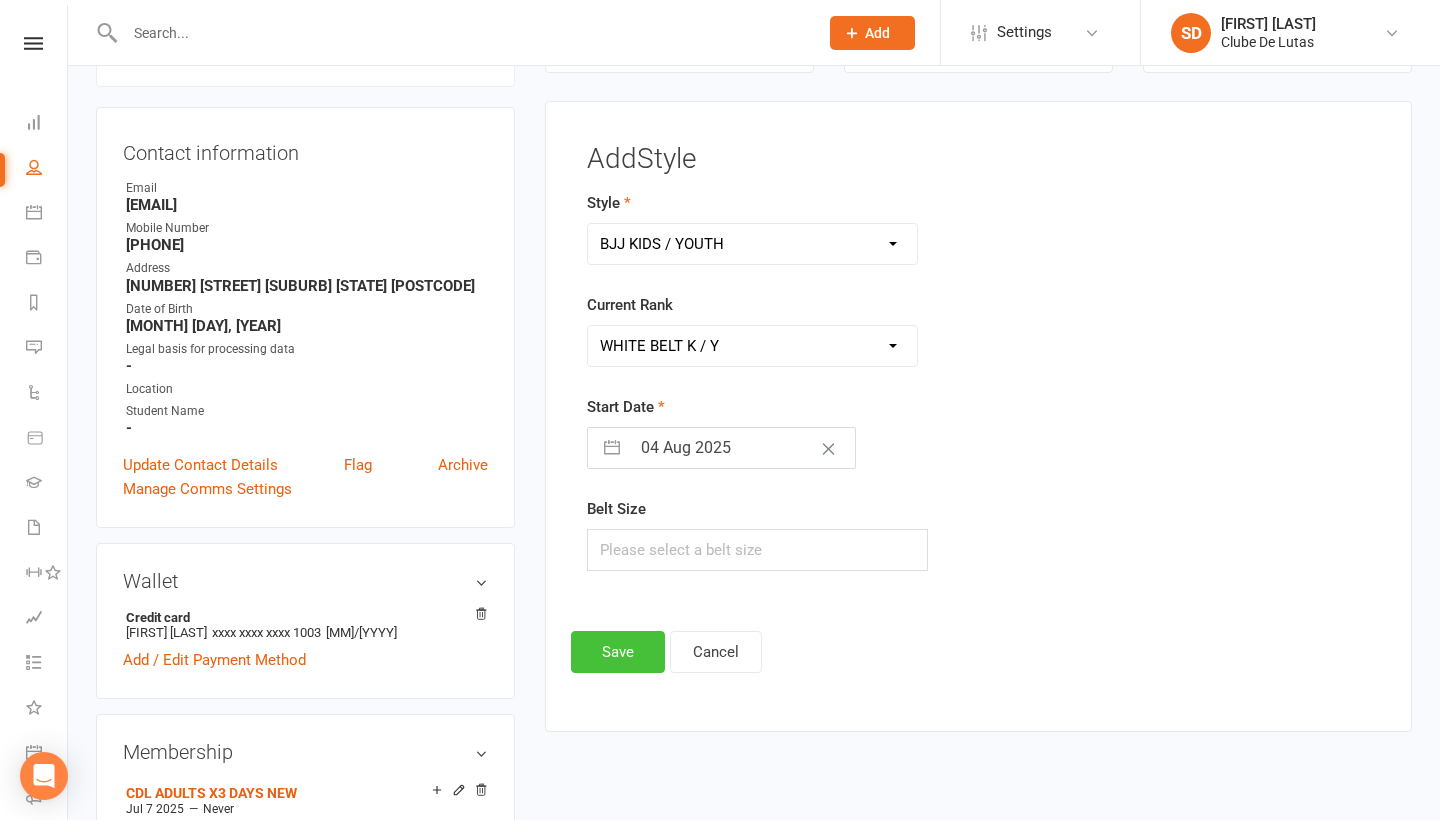 click on "Save" at bounding box center [618, 652] 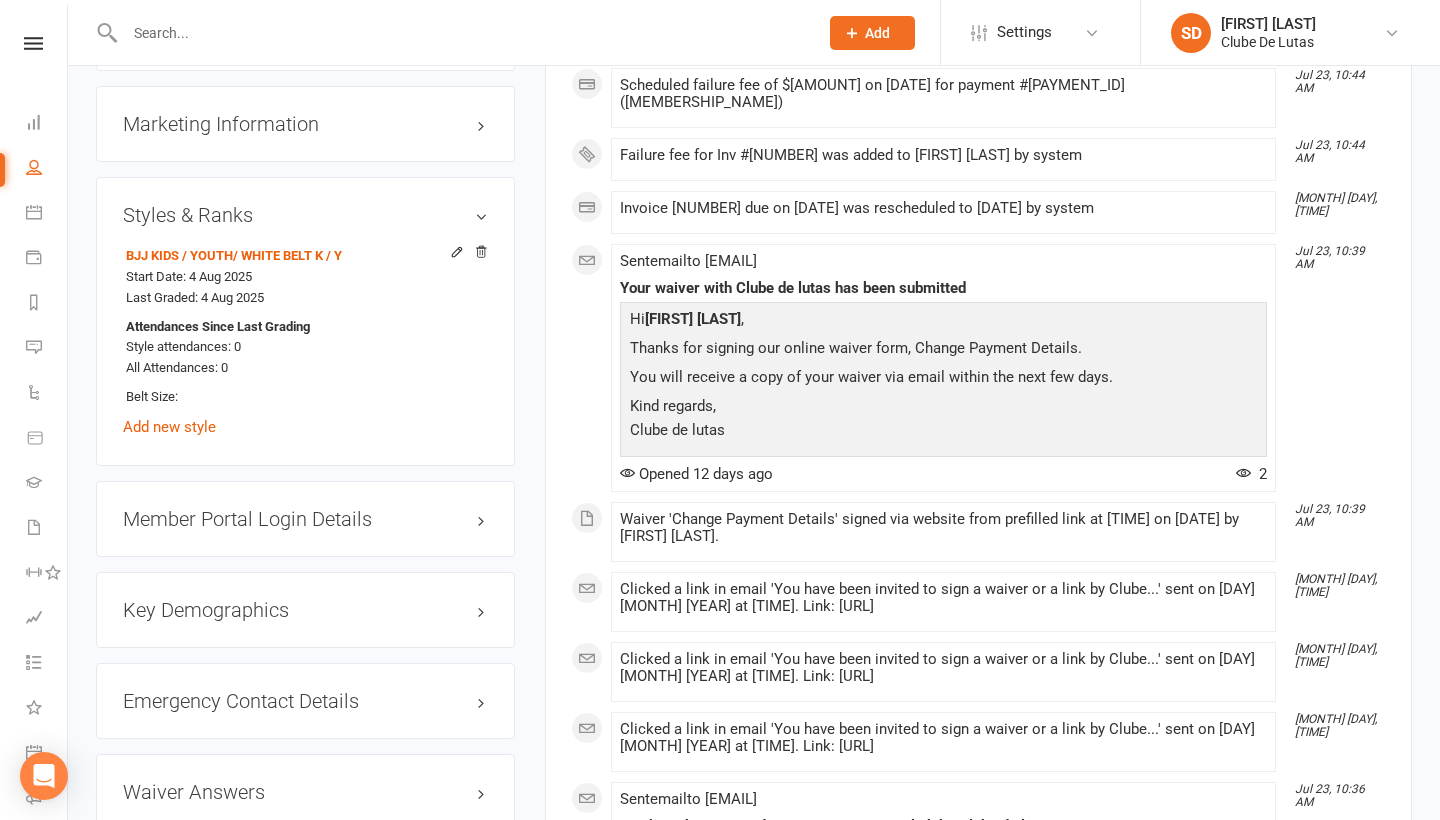 scroll, scrollTop: 1589, scrollLeft: 0, axis: vertical 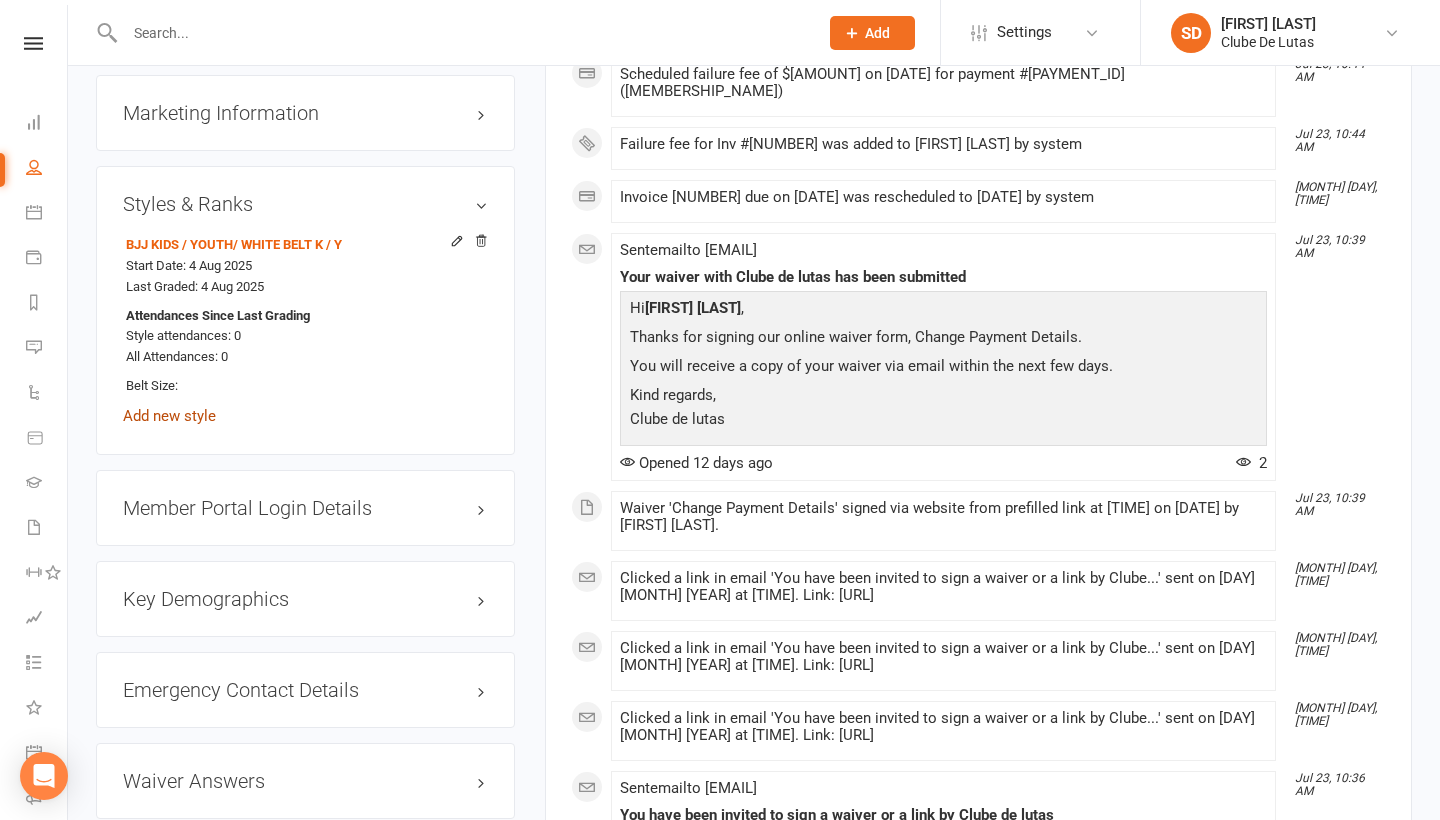 click on "Add new style" at bounding box center [169, 416] 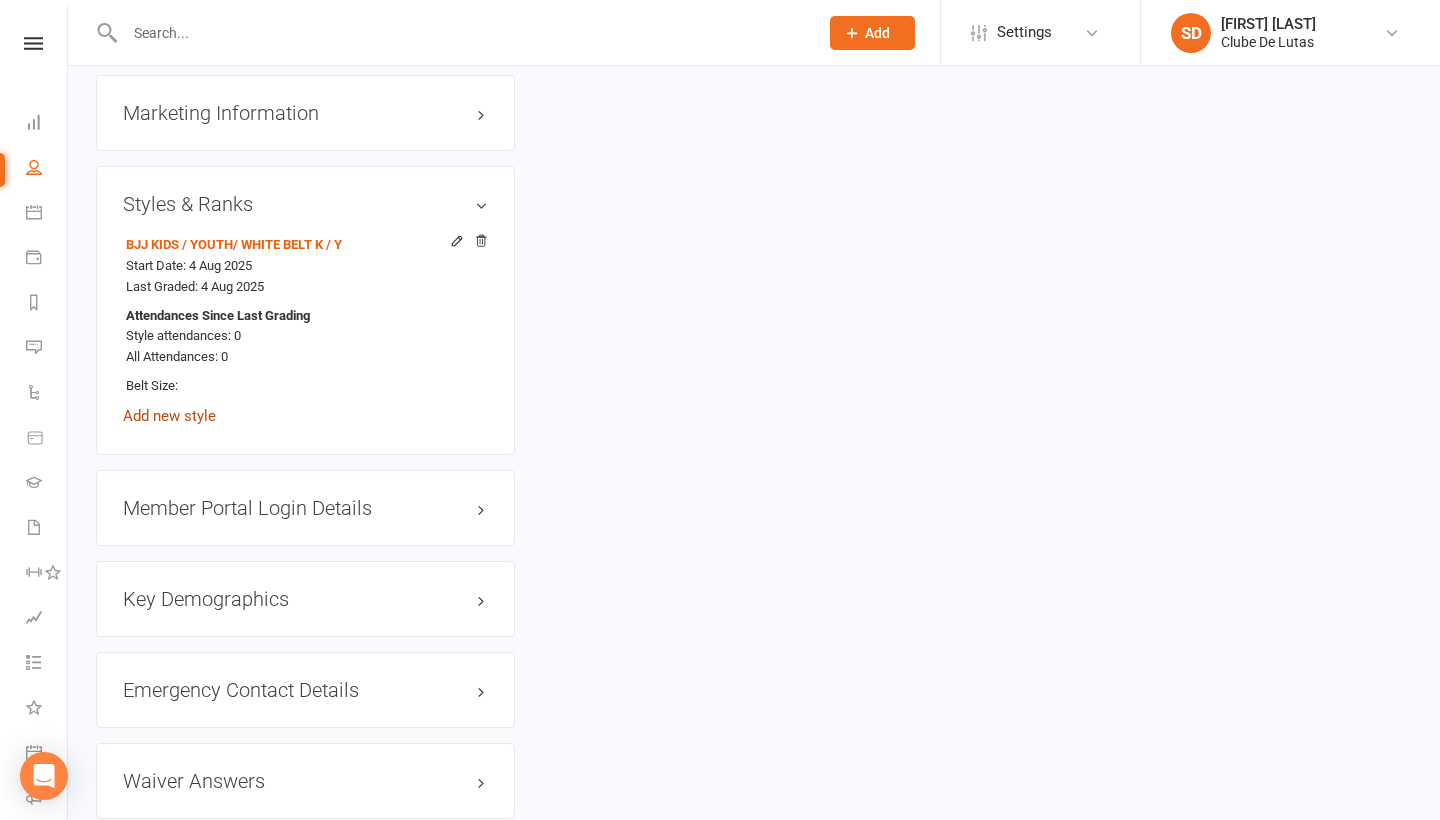 scroll, scrollTop: 194, scrollLeft: 0, axis: vertical 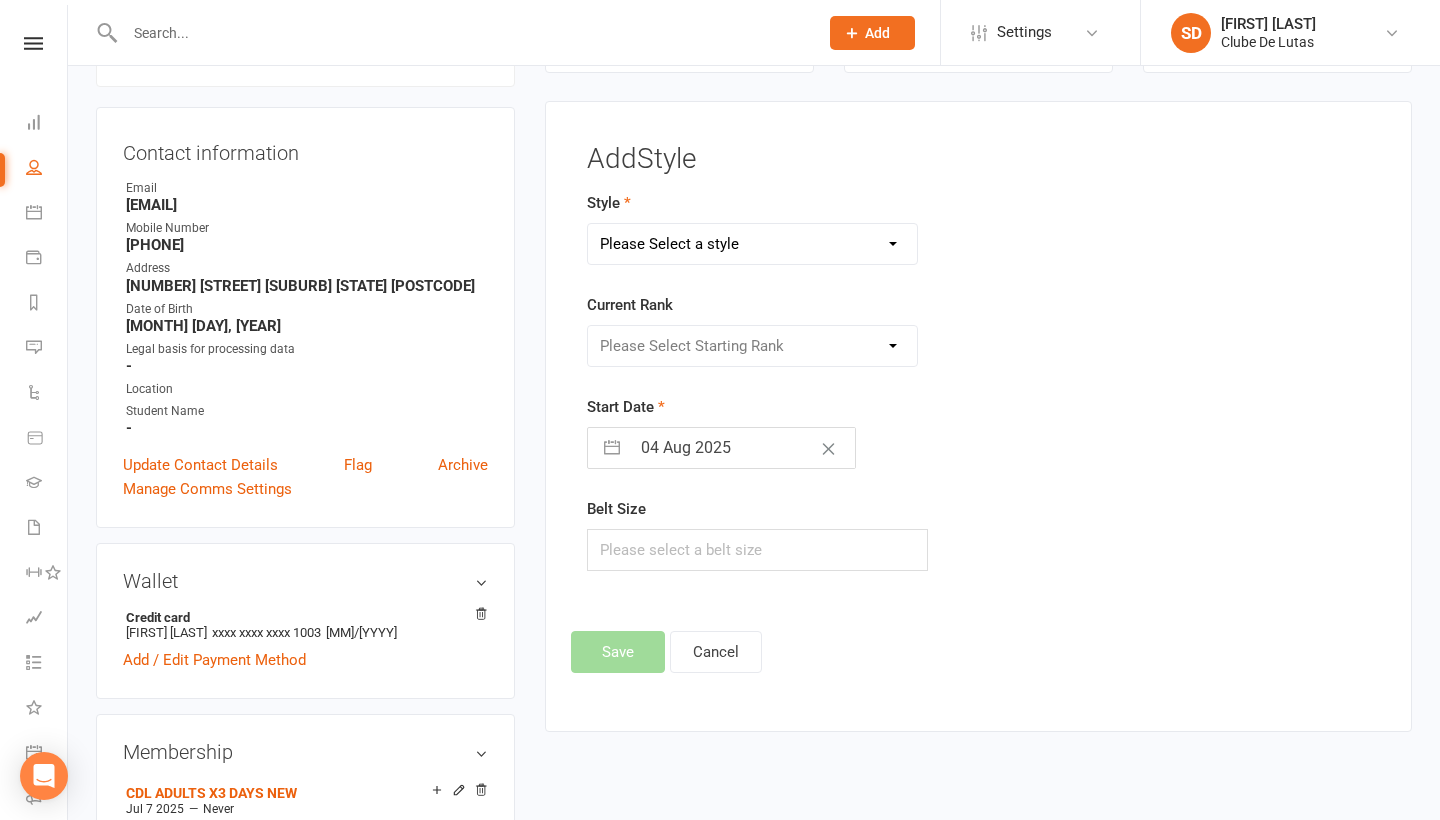 select on "3704" 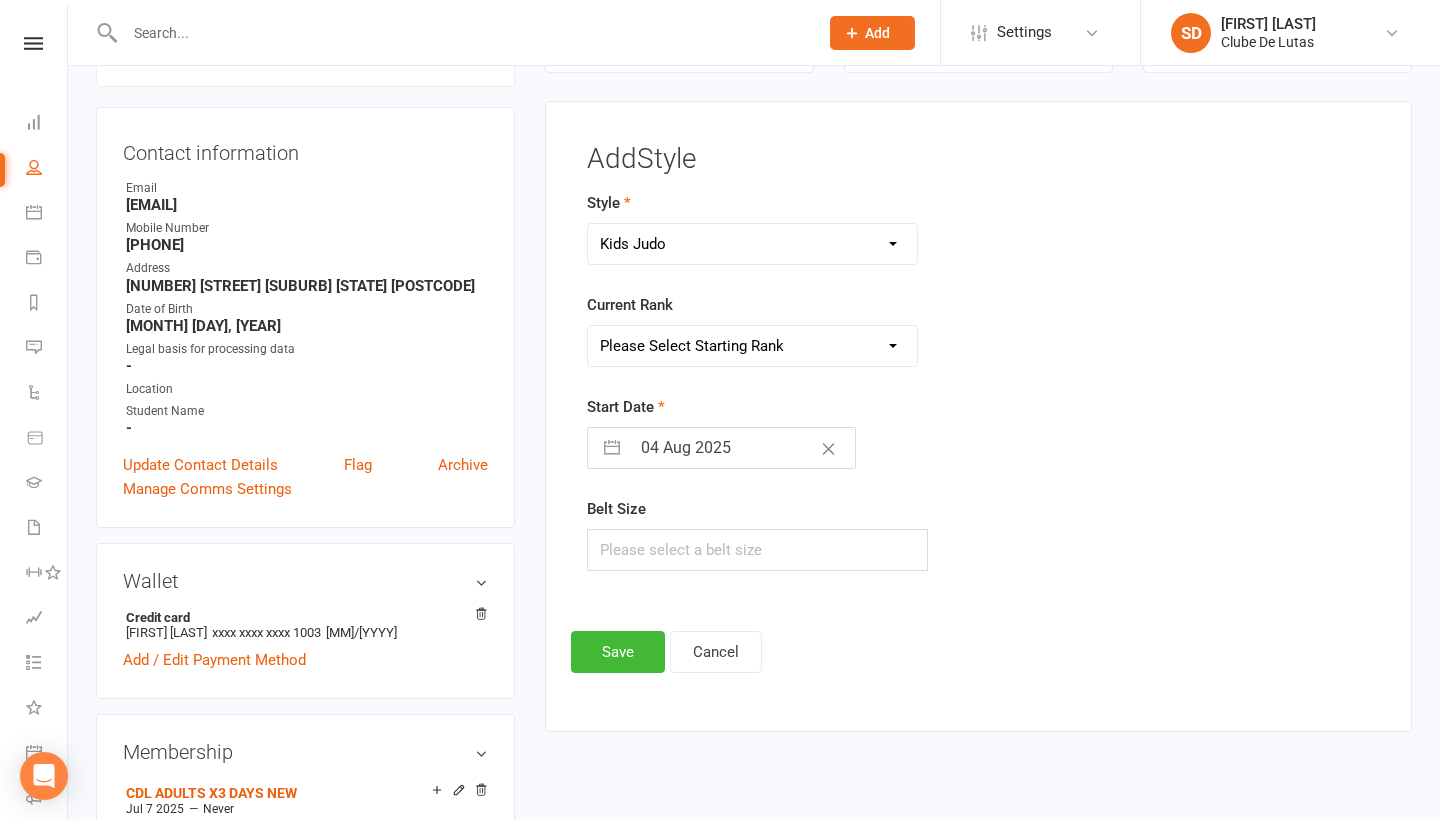 select on "43968" 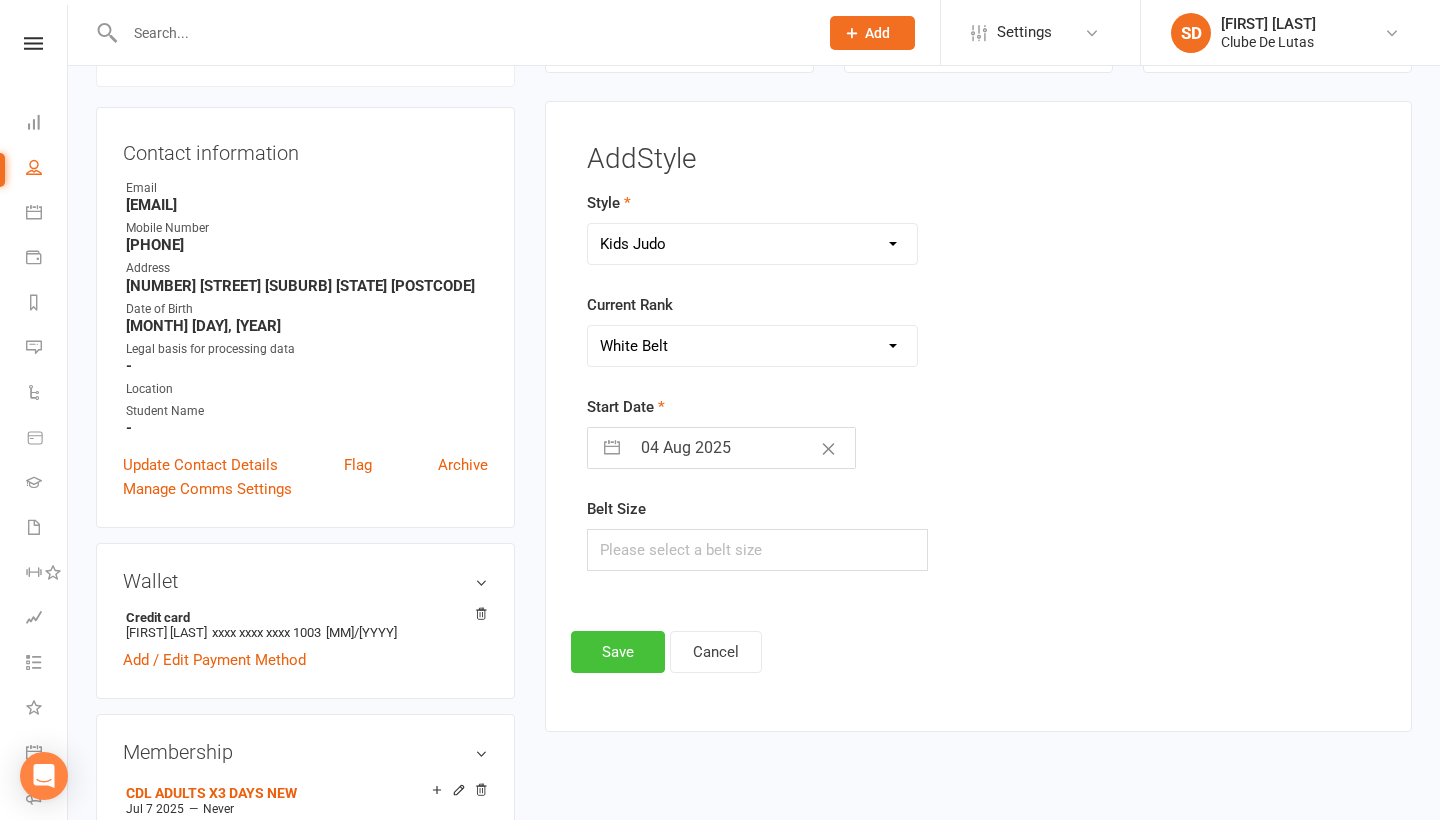 click on "Save" at bounding box center [618, 652] 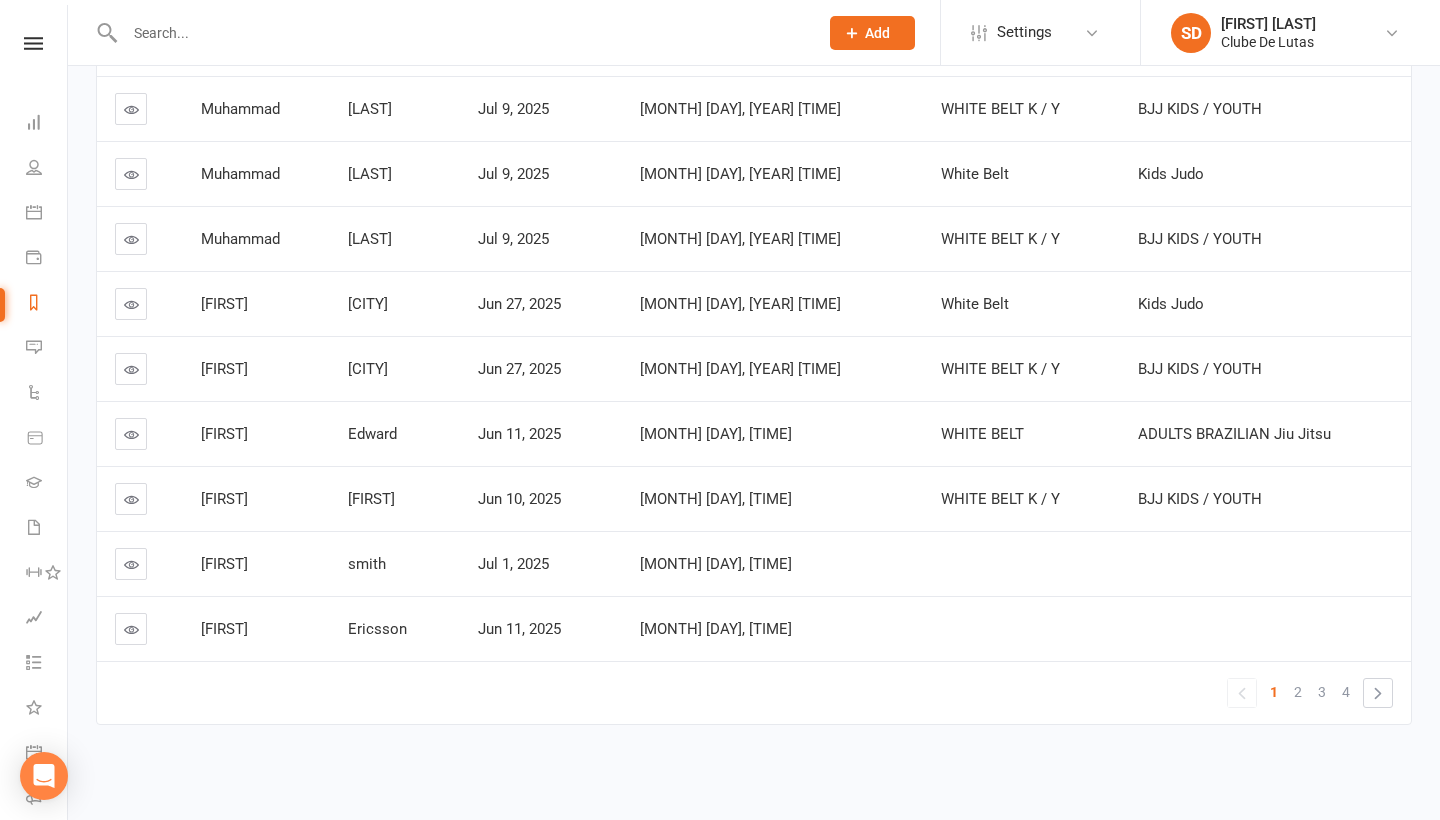 scroll, scrollTop: 390, scrollLeft: 0, axis: vertical 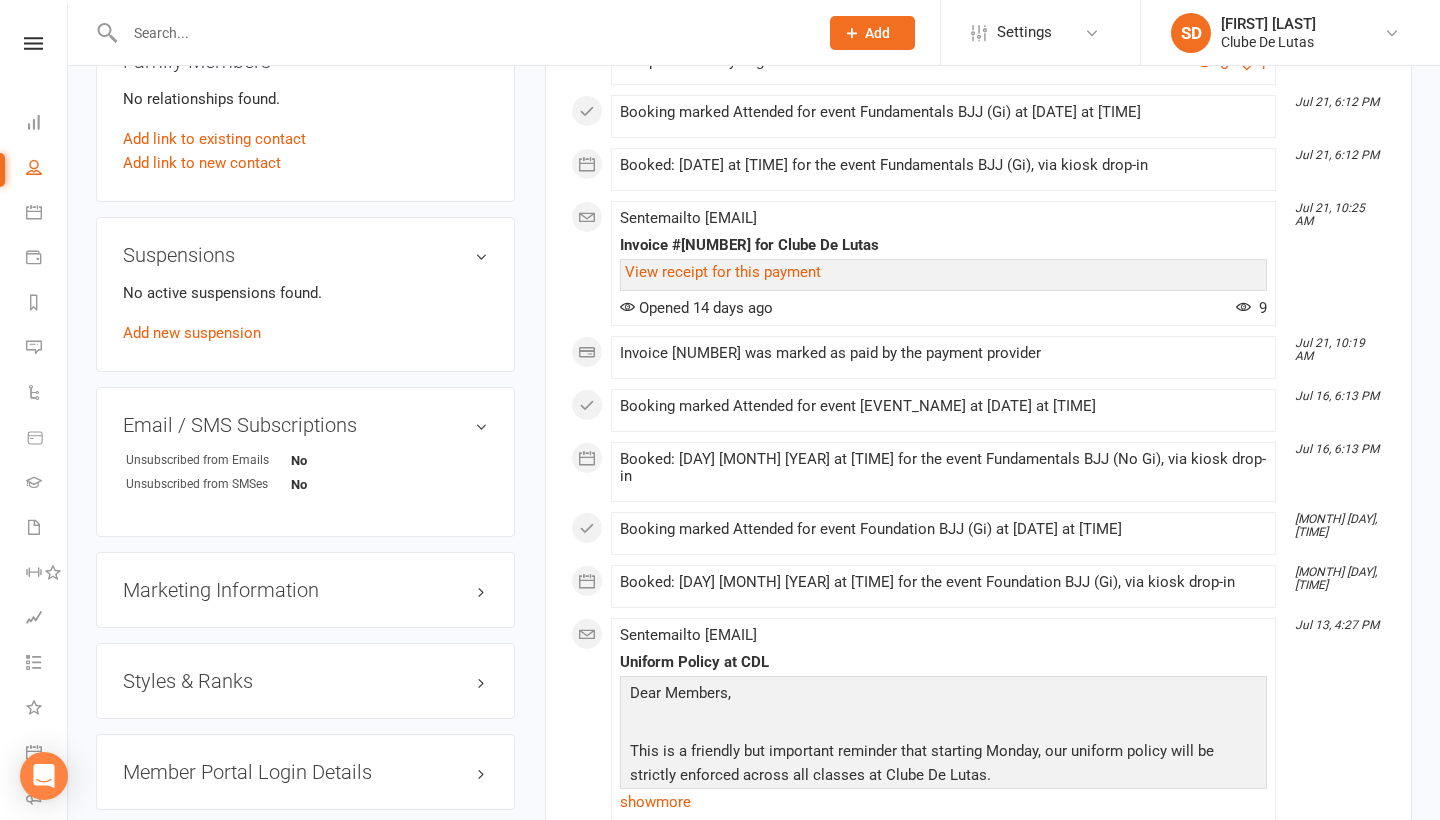 click on "Styles & Ranks" at bounding box center (305, 681) 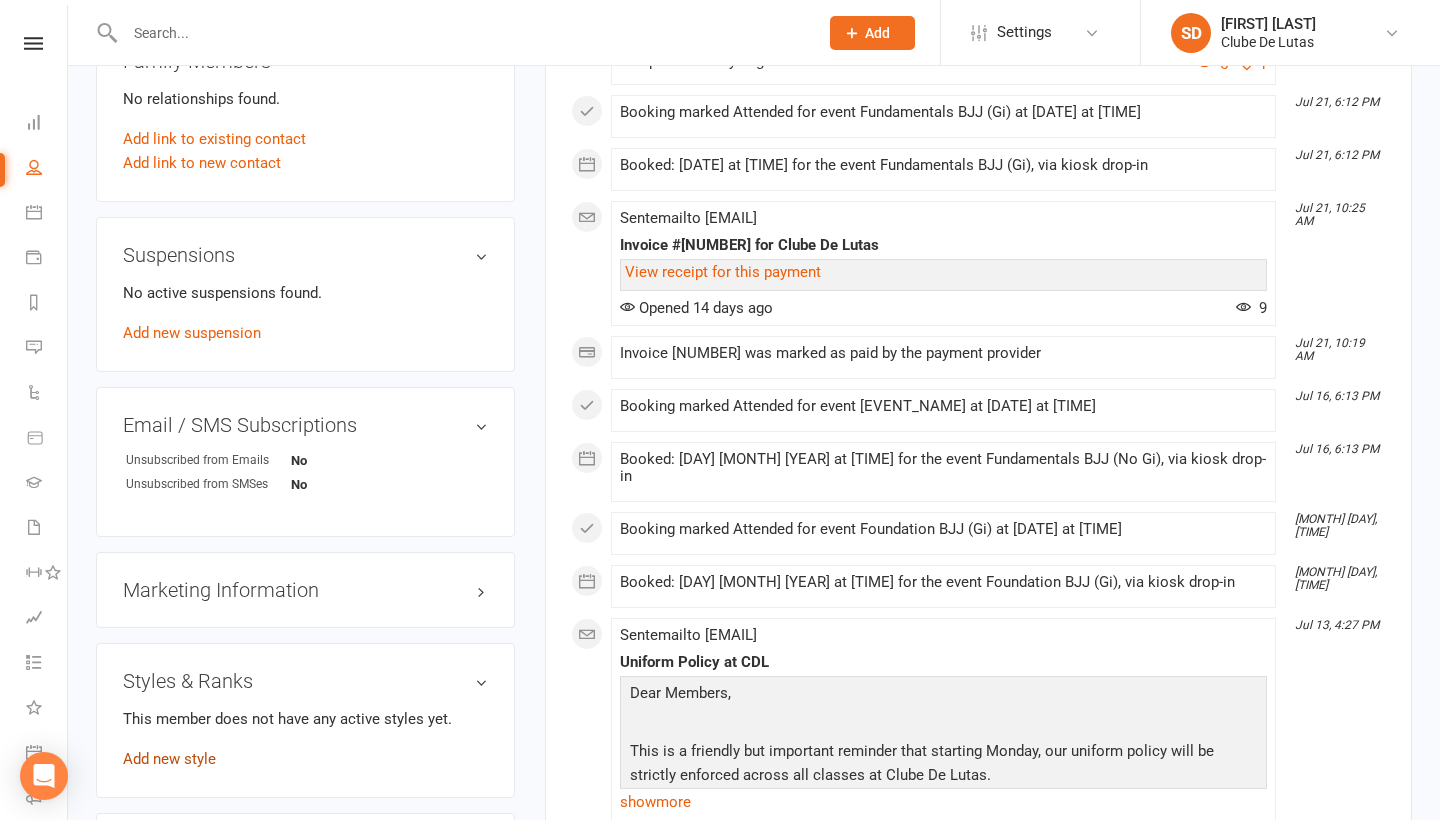 click on "Add new style" at bounding box center [169, 759] 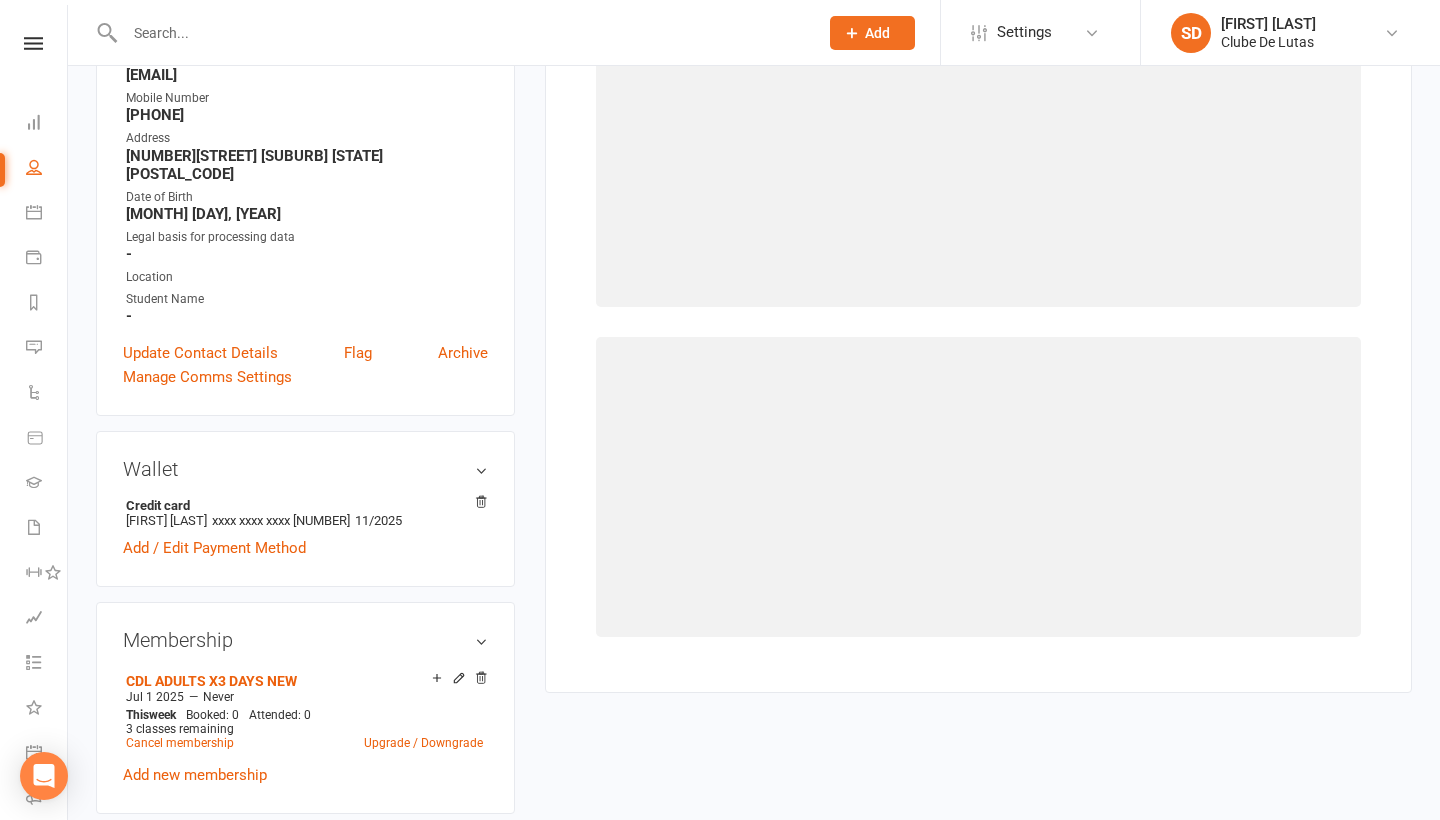 scroll, scrollTop: 194, scrollLeft: 0, axis: vertical 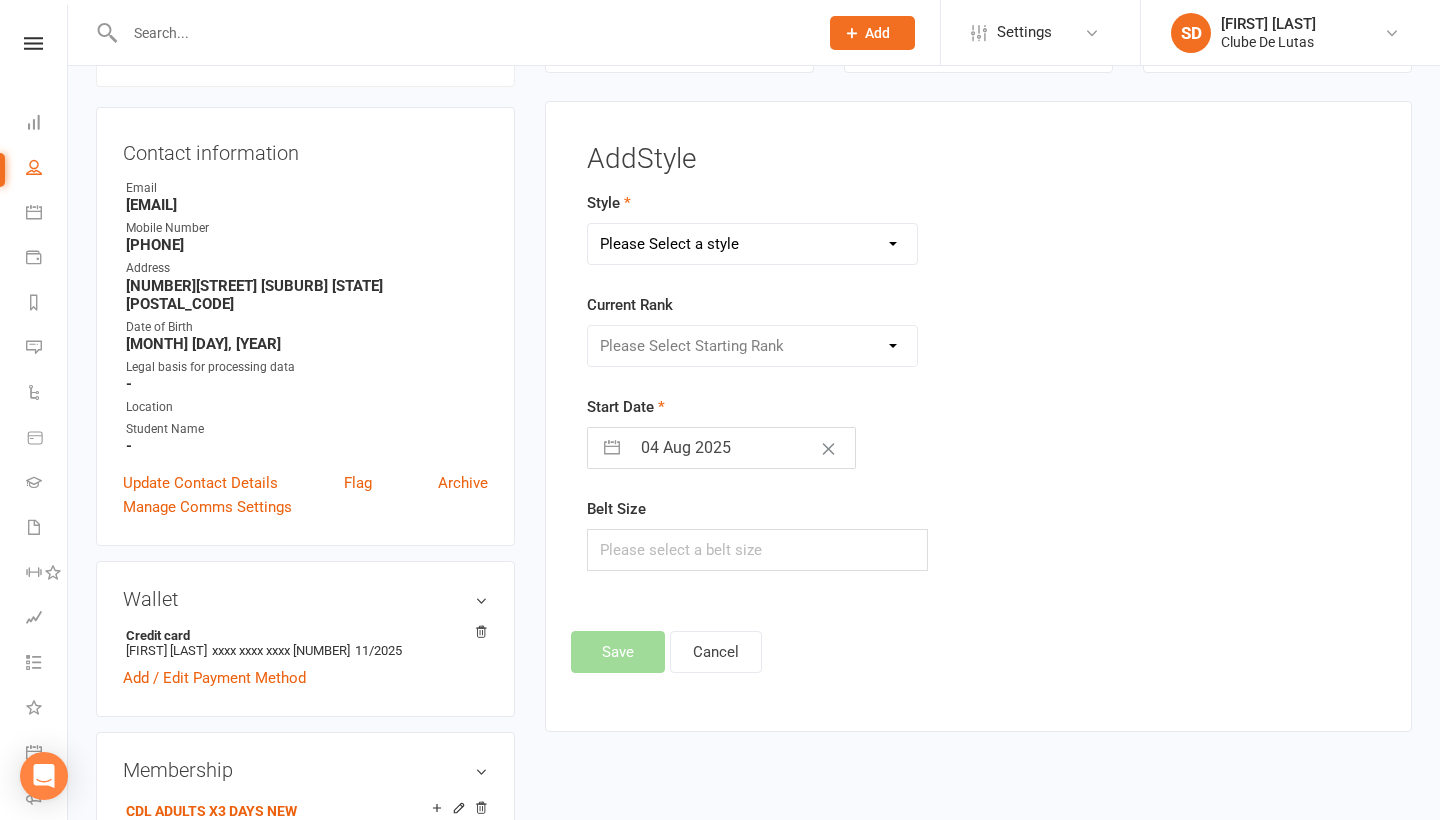 select on "1467" 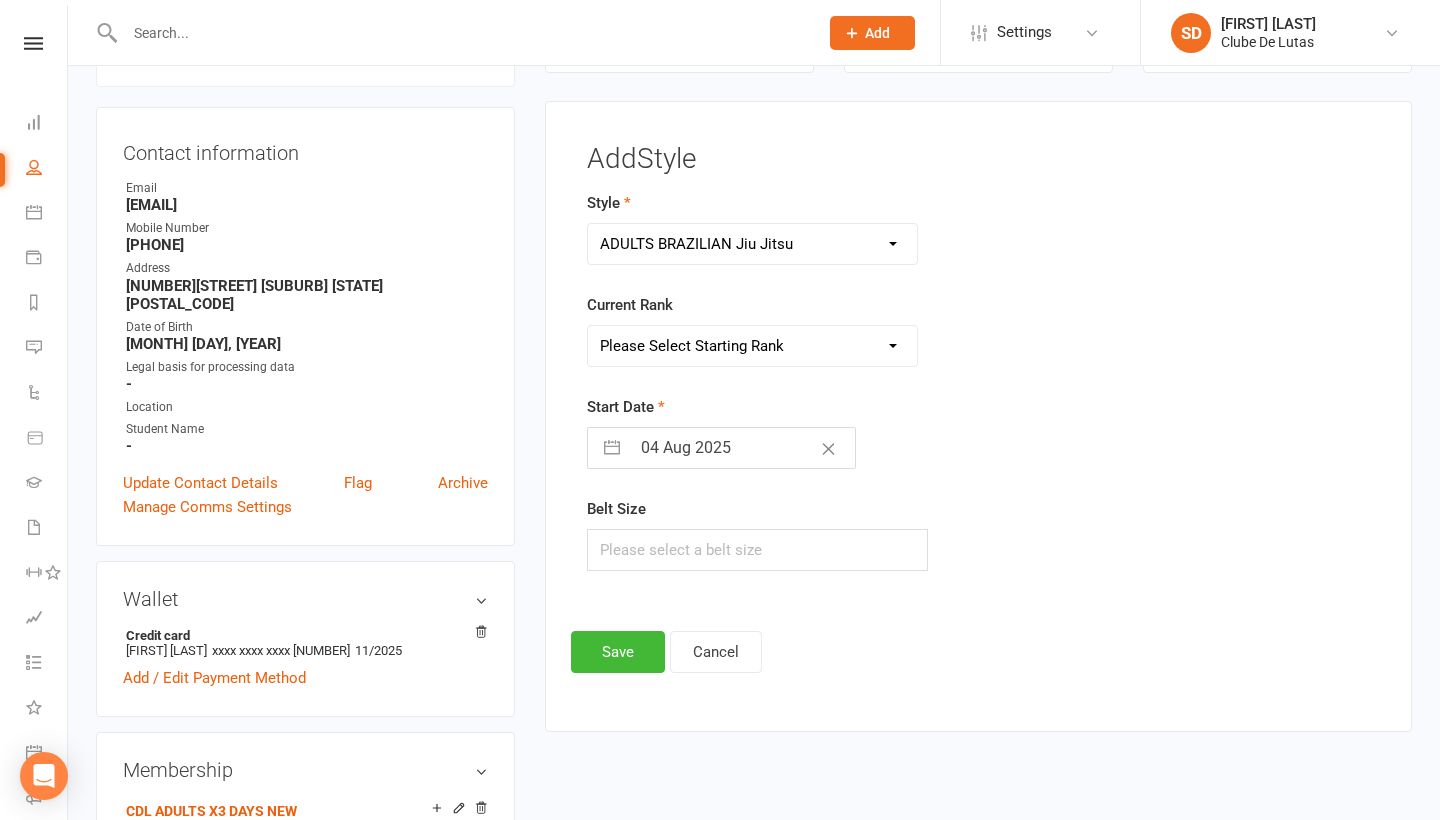 select on "14333" 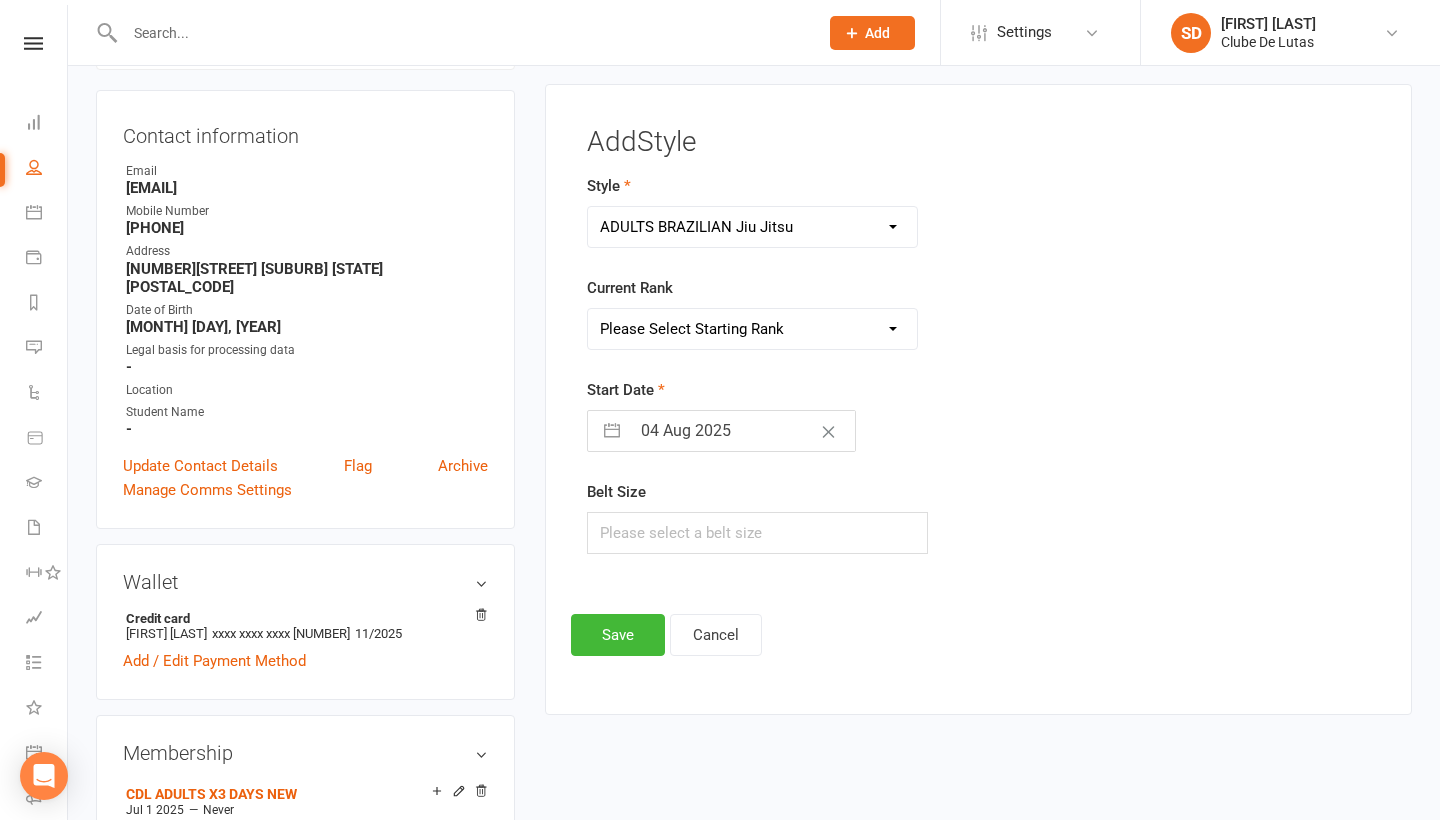 scroll, scrollTop: 212, scrollLeft: 0, axis: vertical 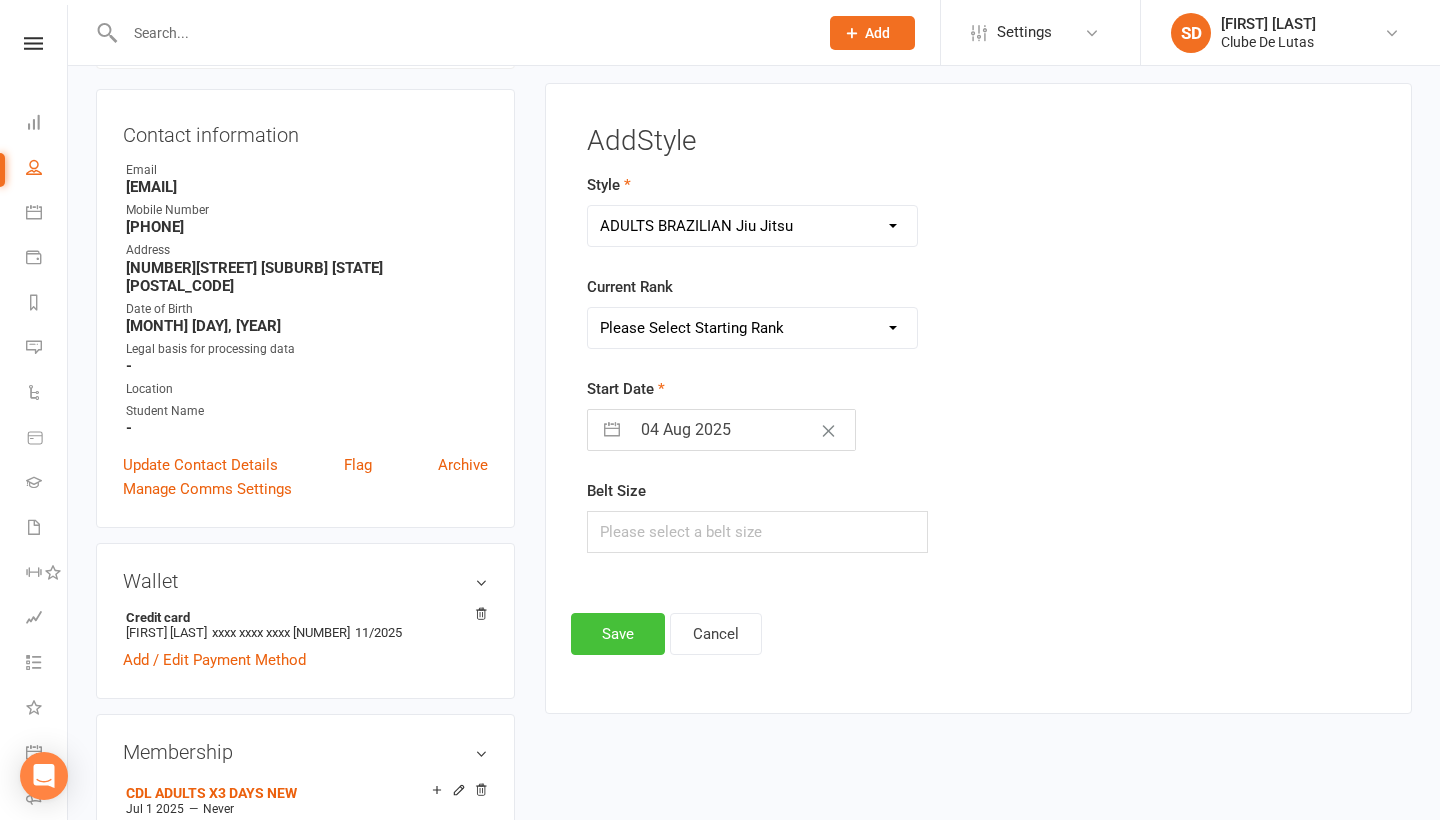 click on "Save" at bounding box center [618, 634] 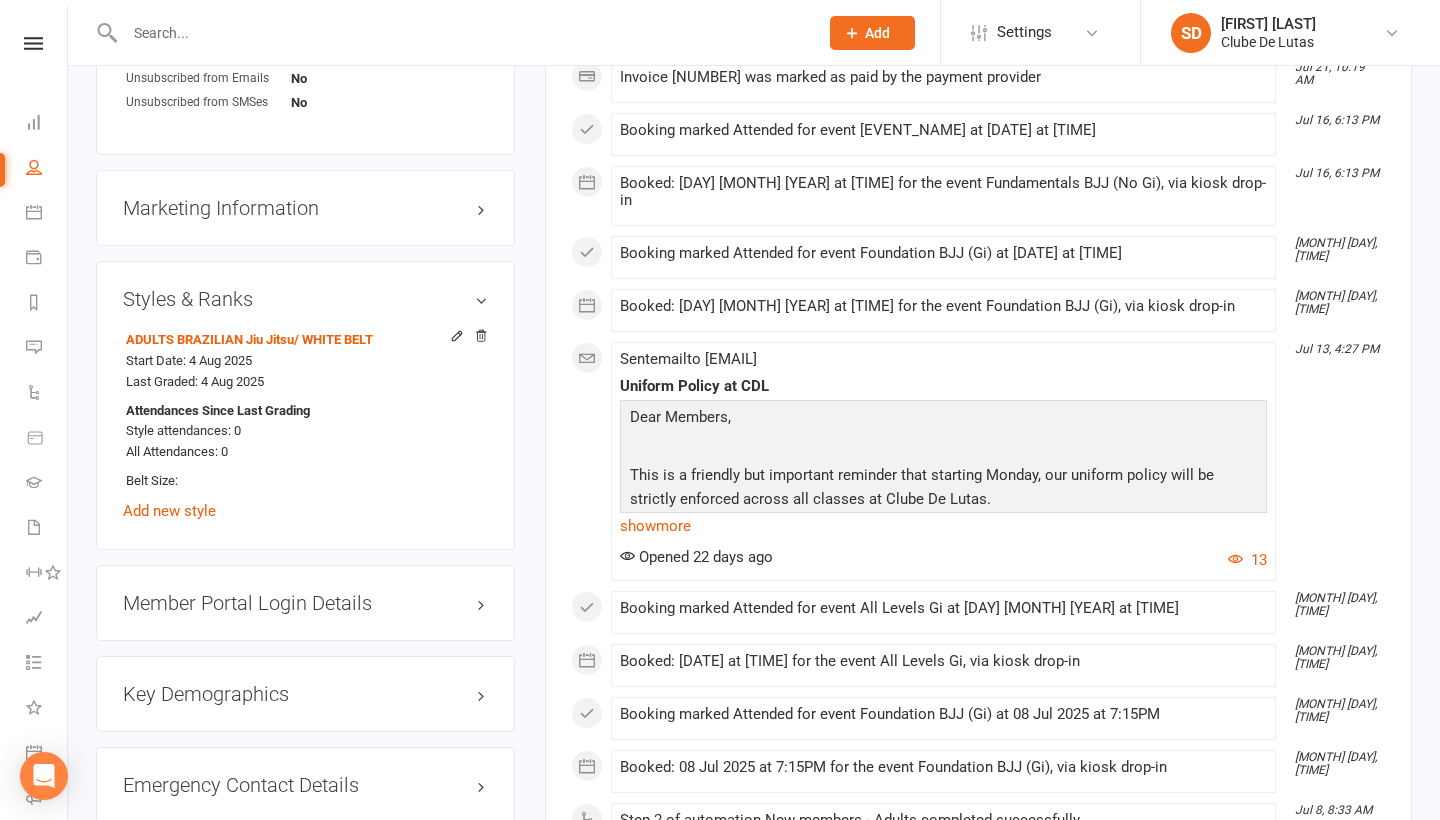 scroll, scrollTop: 1526, scrollLeft: 0, axis: vertical 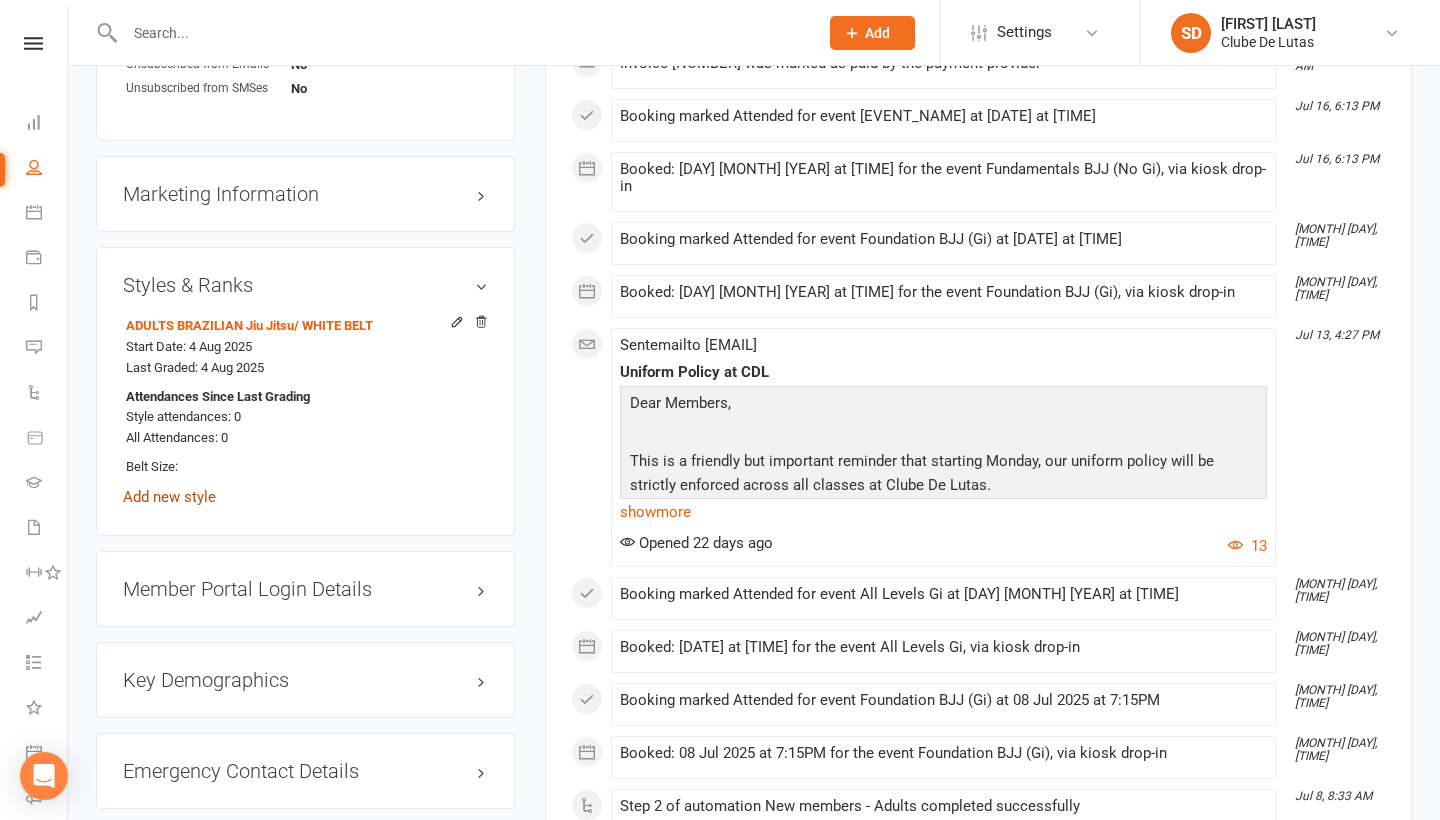 click on "Add new style" at bounding box center (169, 497) 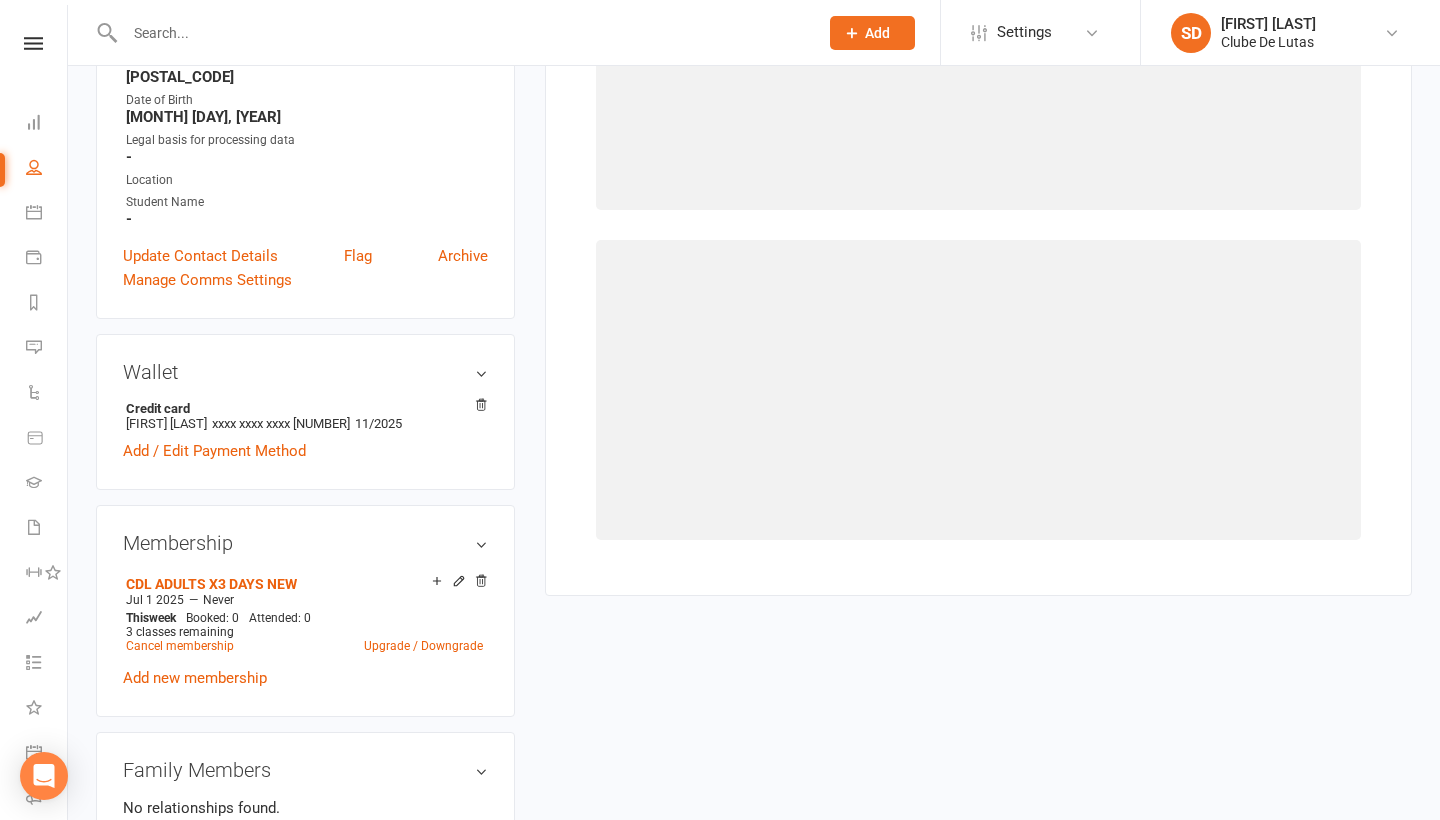 scroll, scrollTop: 194, scrollLeft: 0, axis: vertical 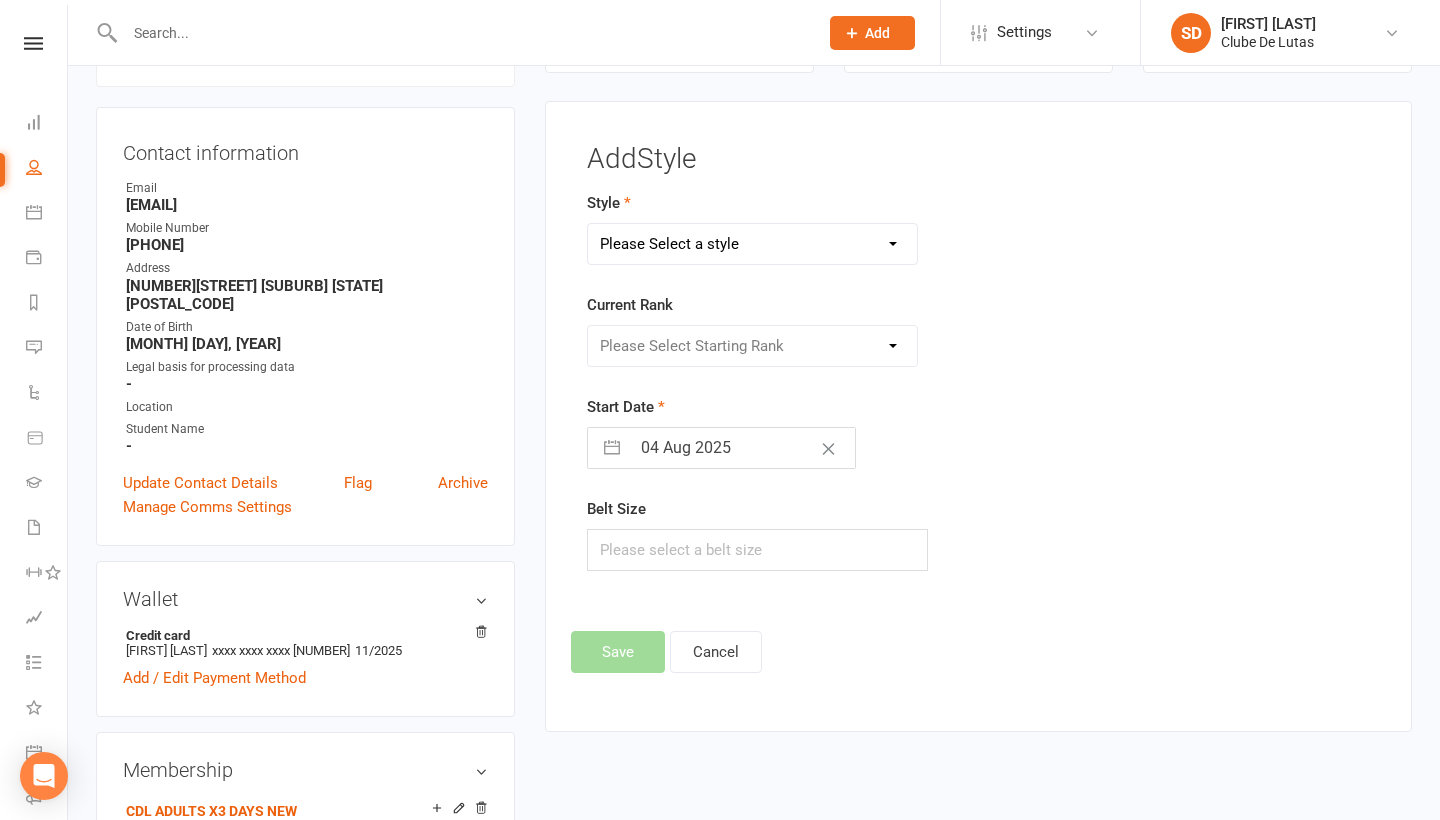 select on "3705" 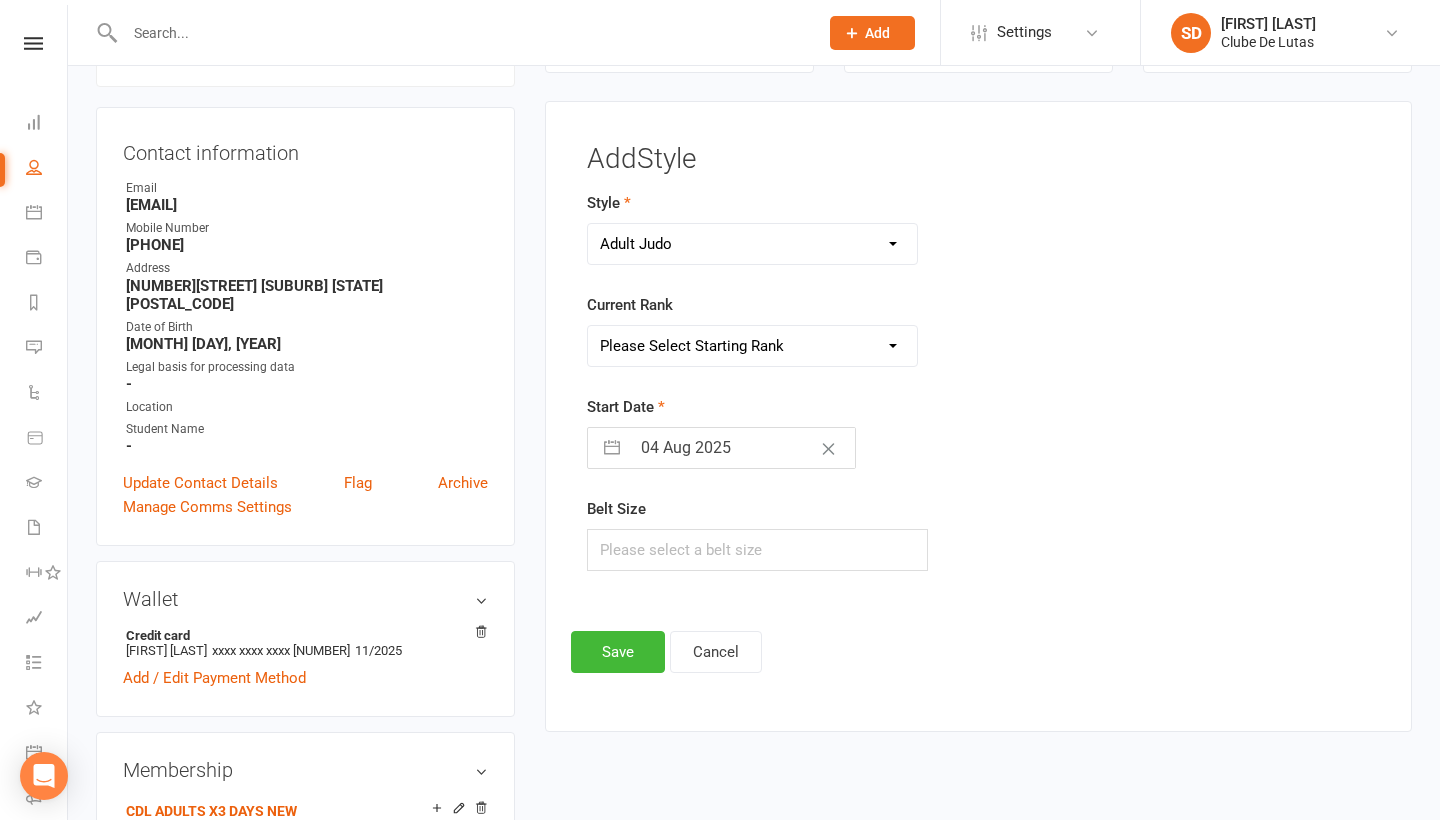 select on "43980" 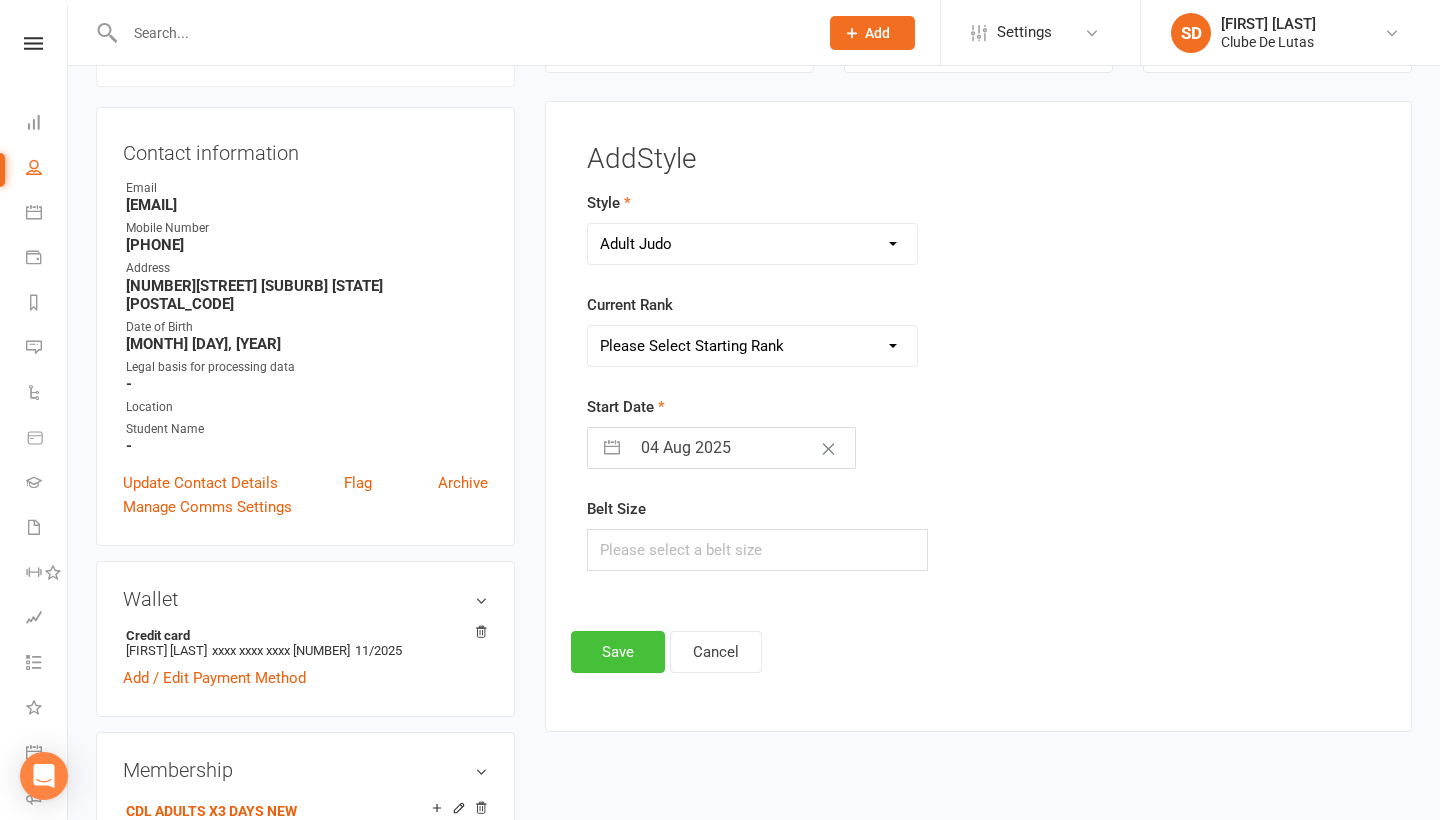click on "Save" at bounding box center (618, 652) 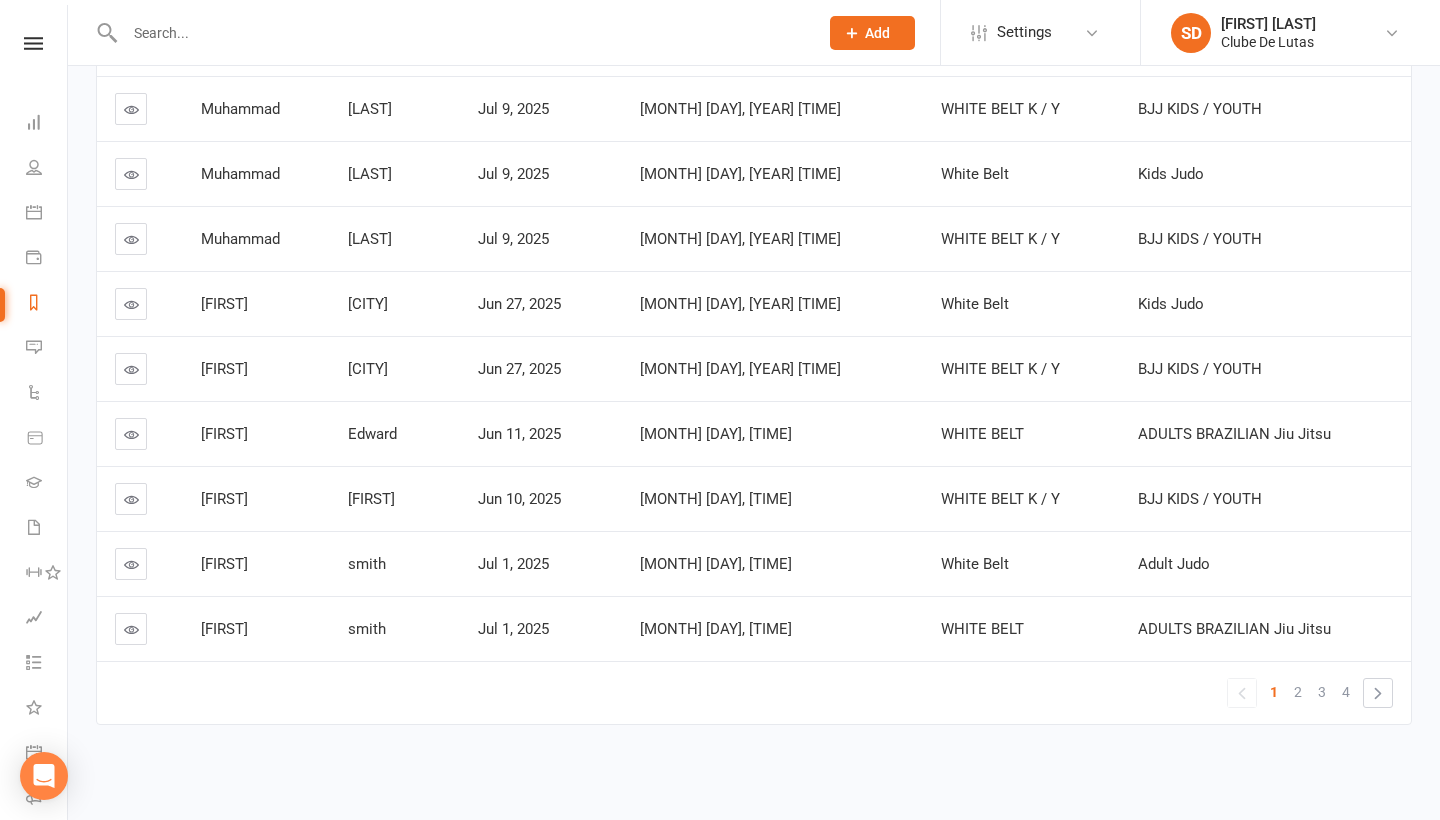 scroll, scrollTop: 390, scrollLeft: 0, axis: vertical 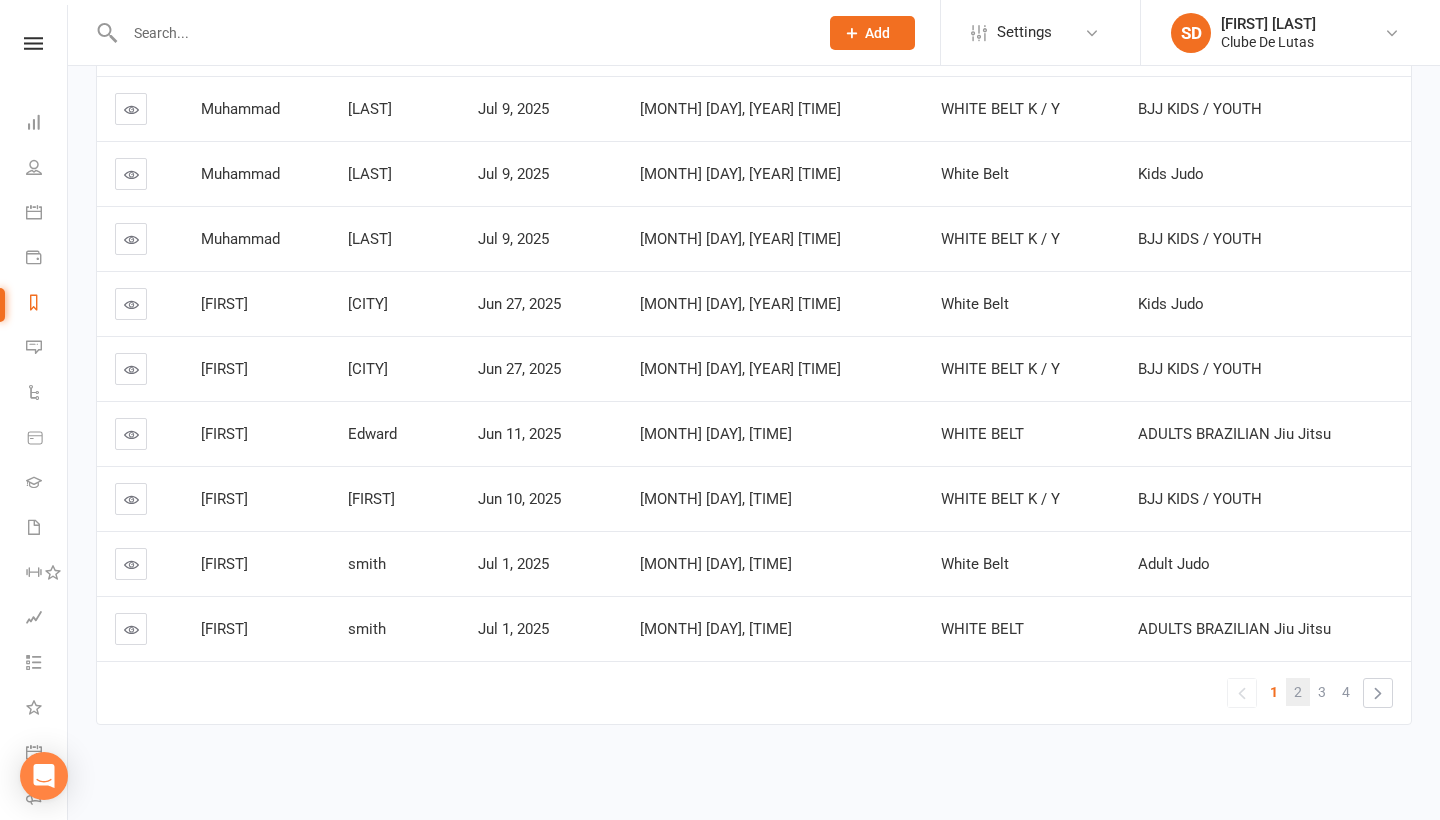 click on "2" at bounding box center (1298, 692) 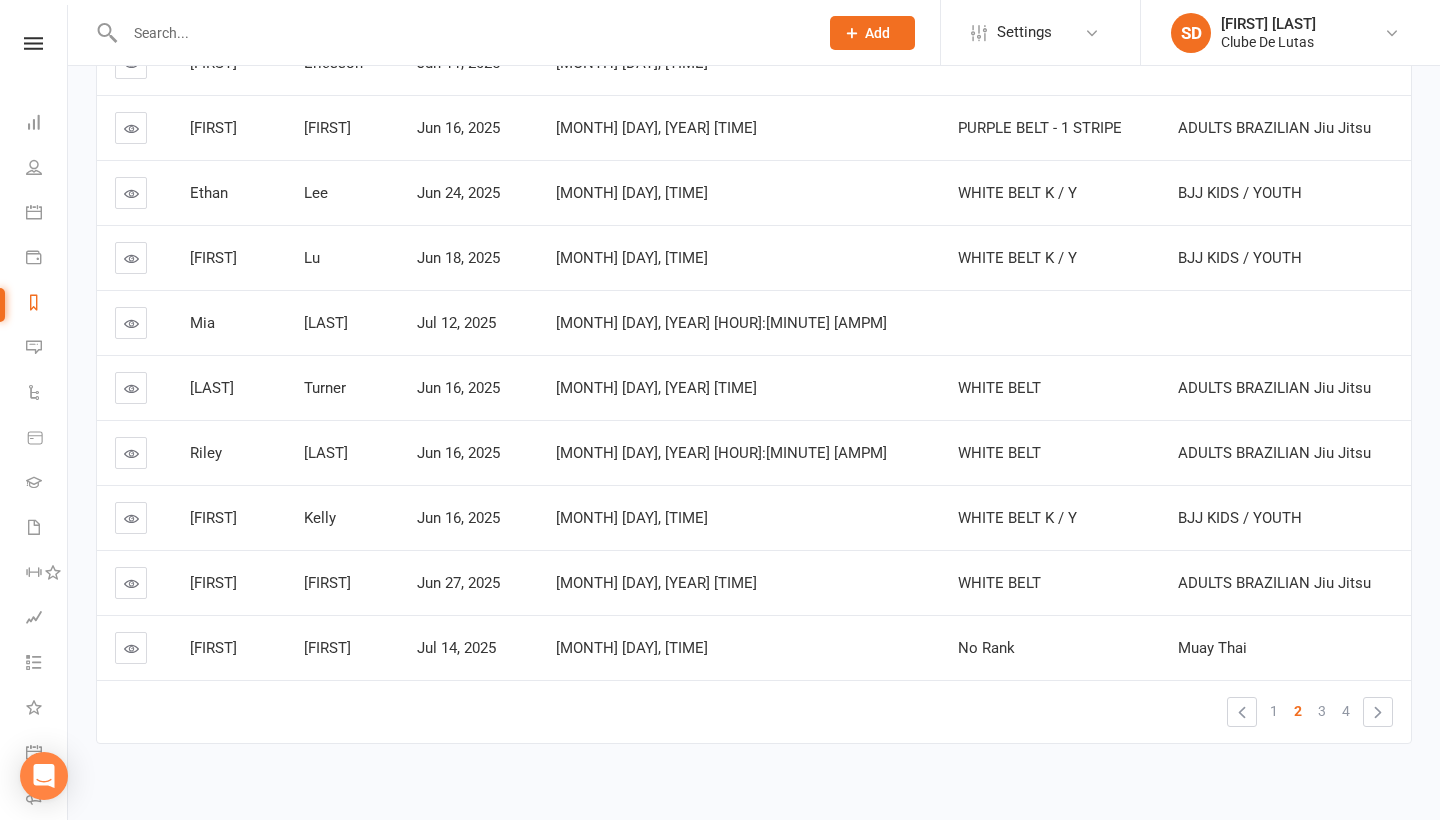 scroll, scrollTop: 343, scrollLeft: 0, axis: vertical 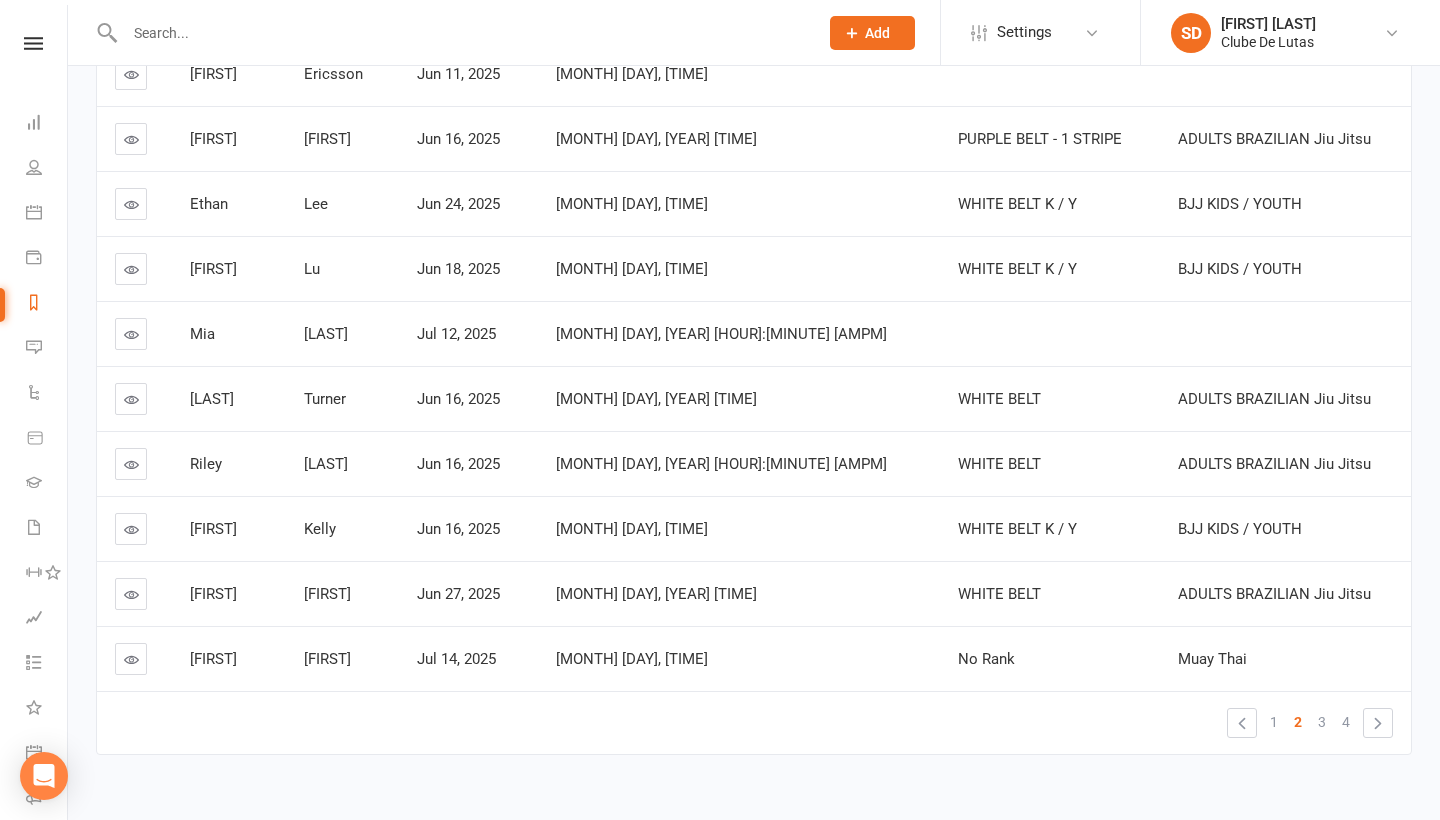 click at bounding box center [131, 334] 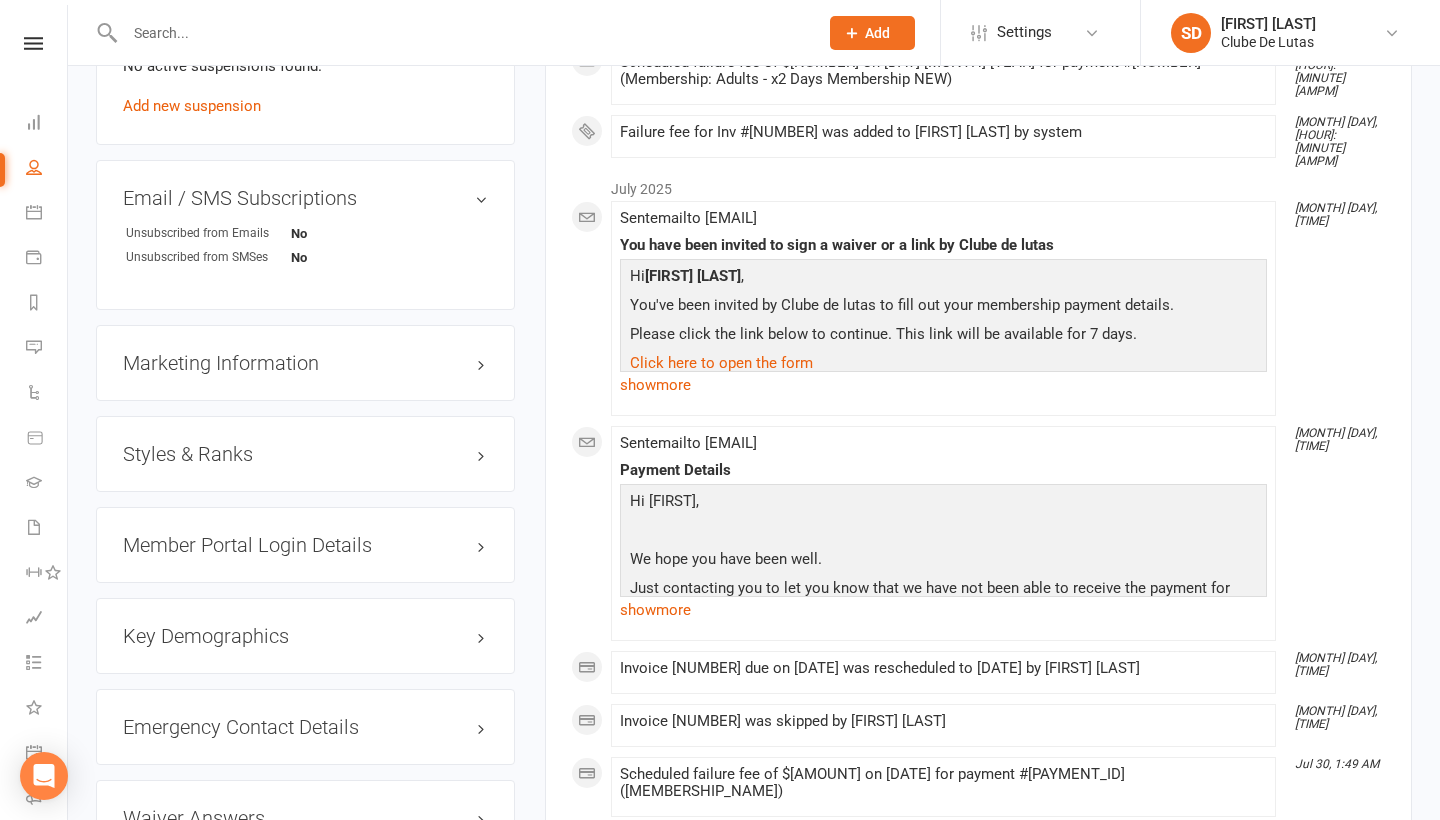 scroll, scrollTop: 1326, scrollLeft: 0, axis: vertical 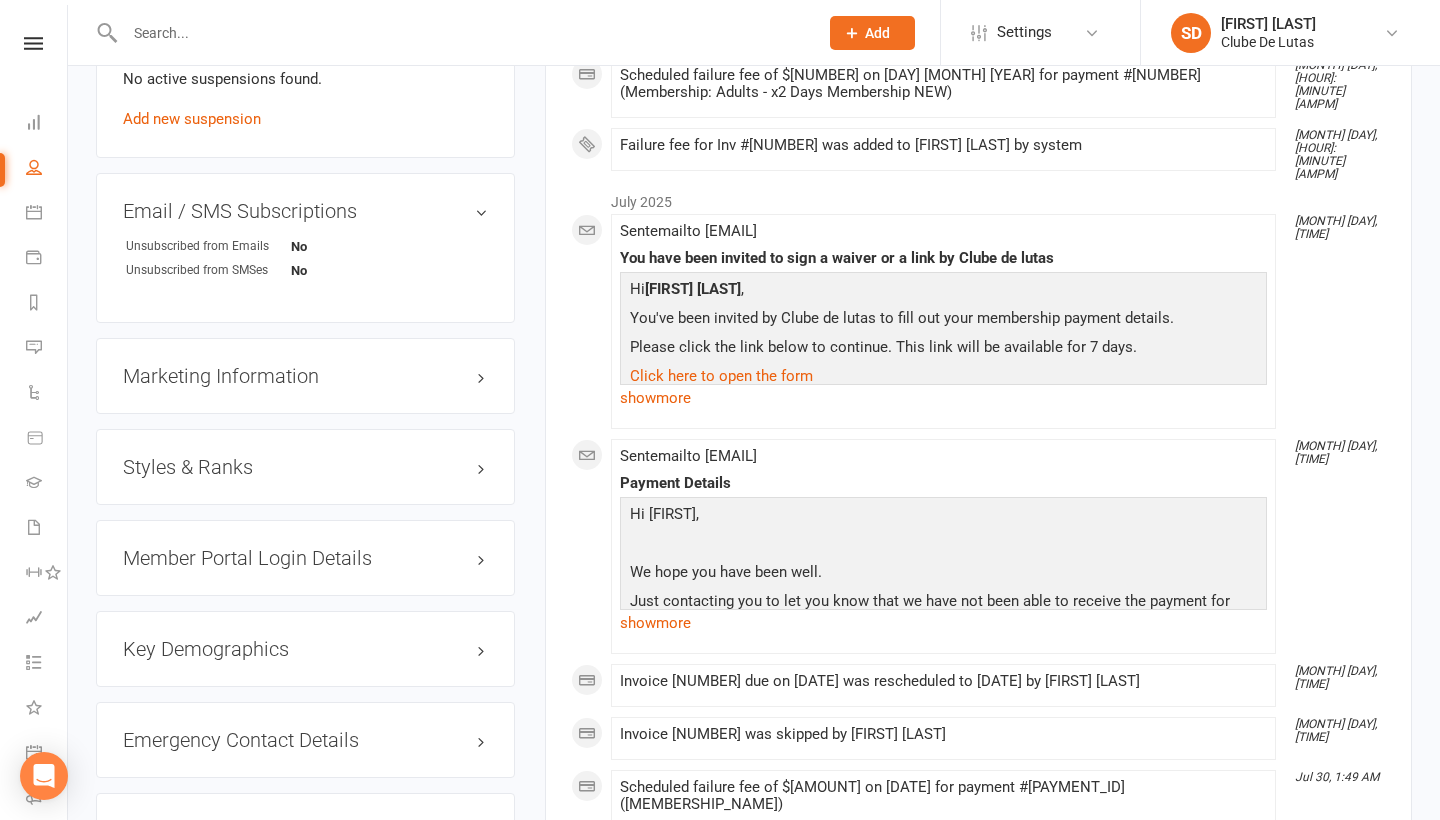 click on "Styles & Ranks" at bounding box center (305, 467) 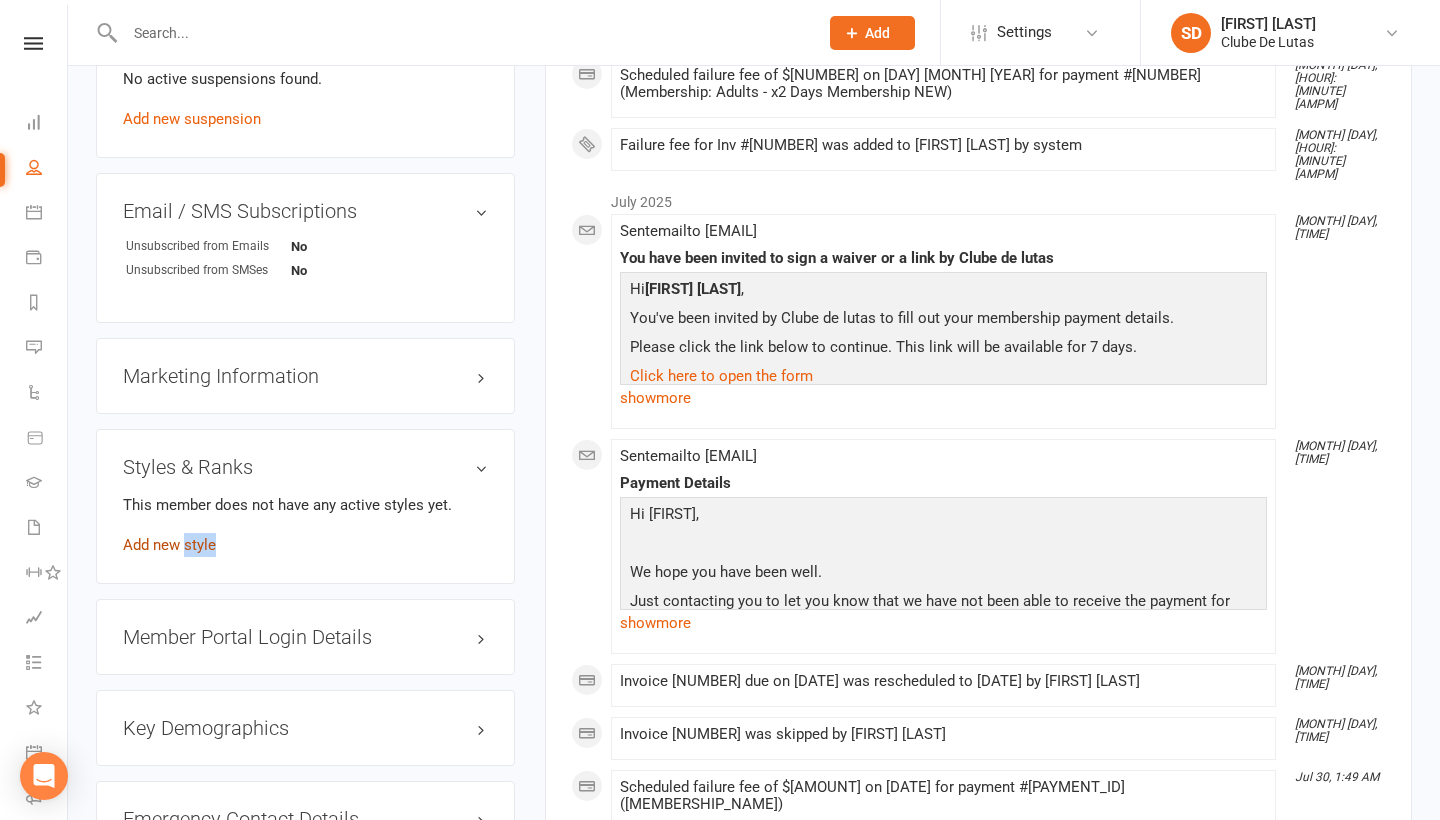 drag, startPoint x: 185, startPoint y: 565, endPoint x: 185, endPoint y: 546, distance: 19 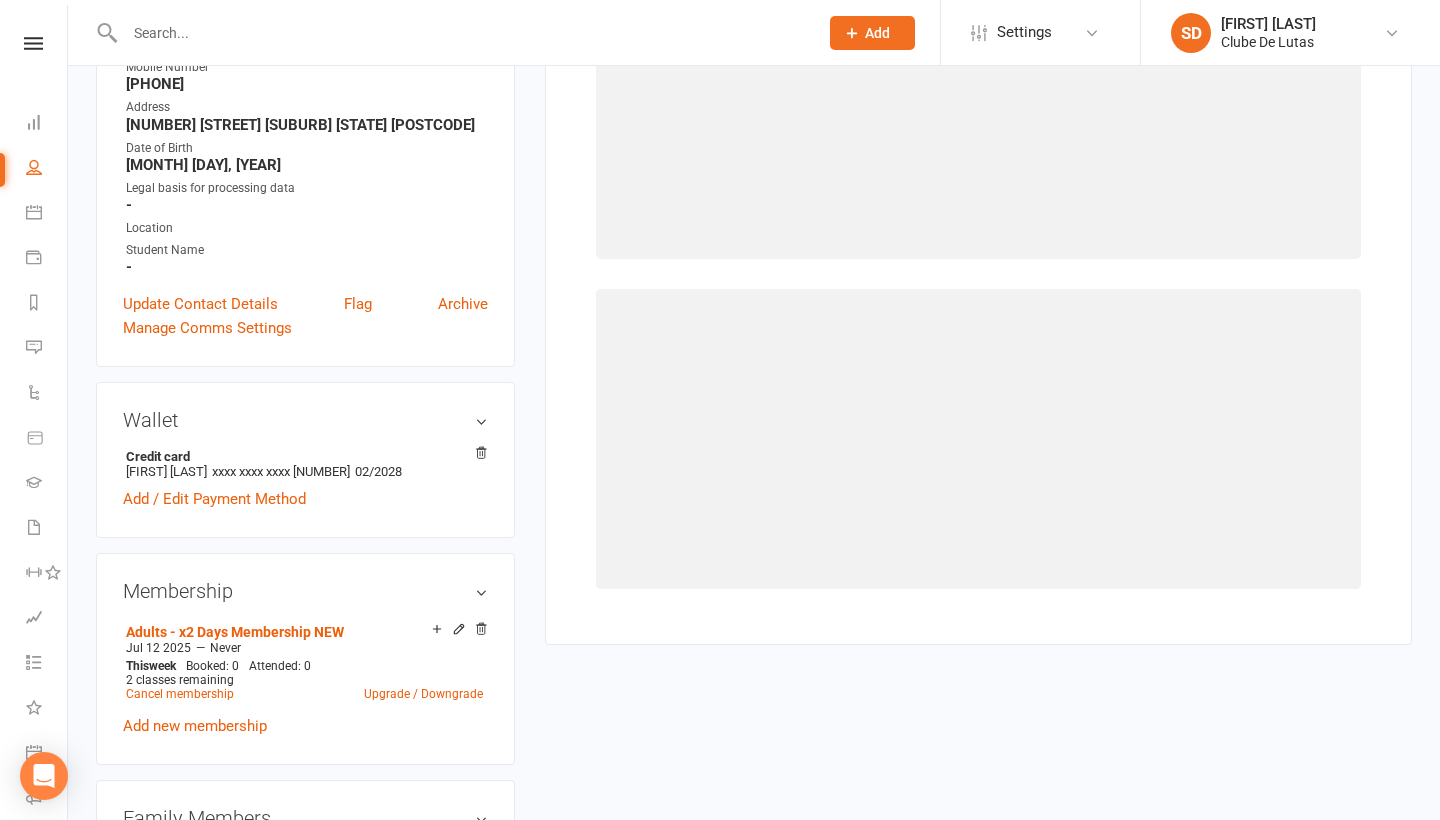 scroll, scrollTop: 177, scrollLeft: 0, axis: vertical 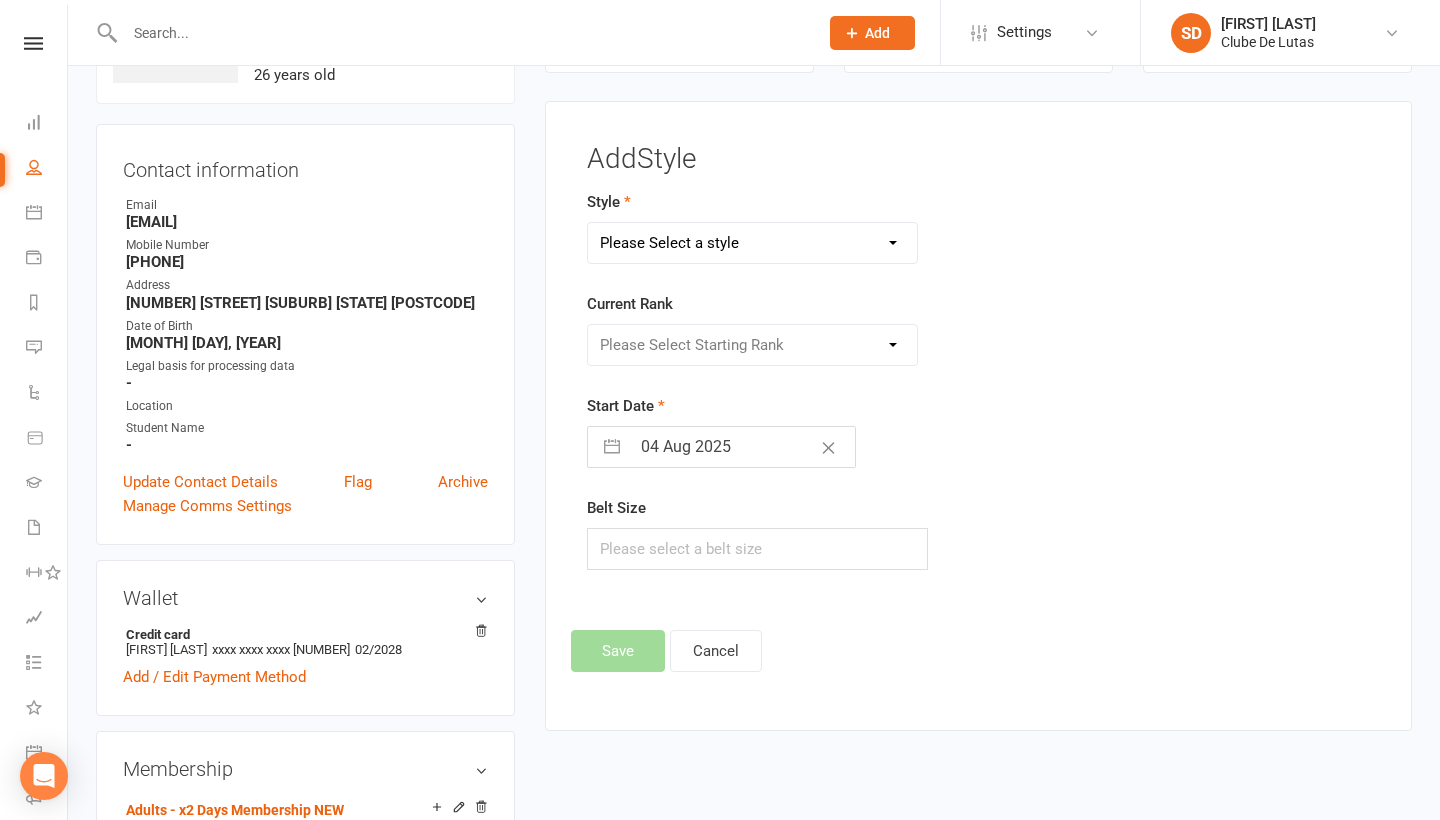 select on "3705" 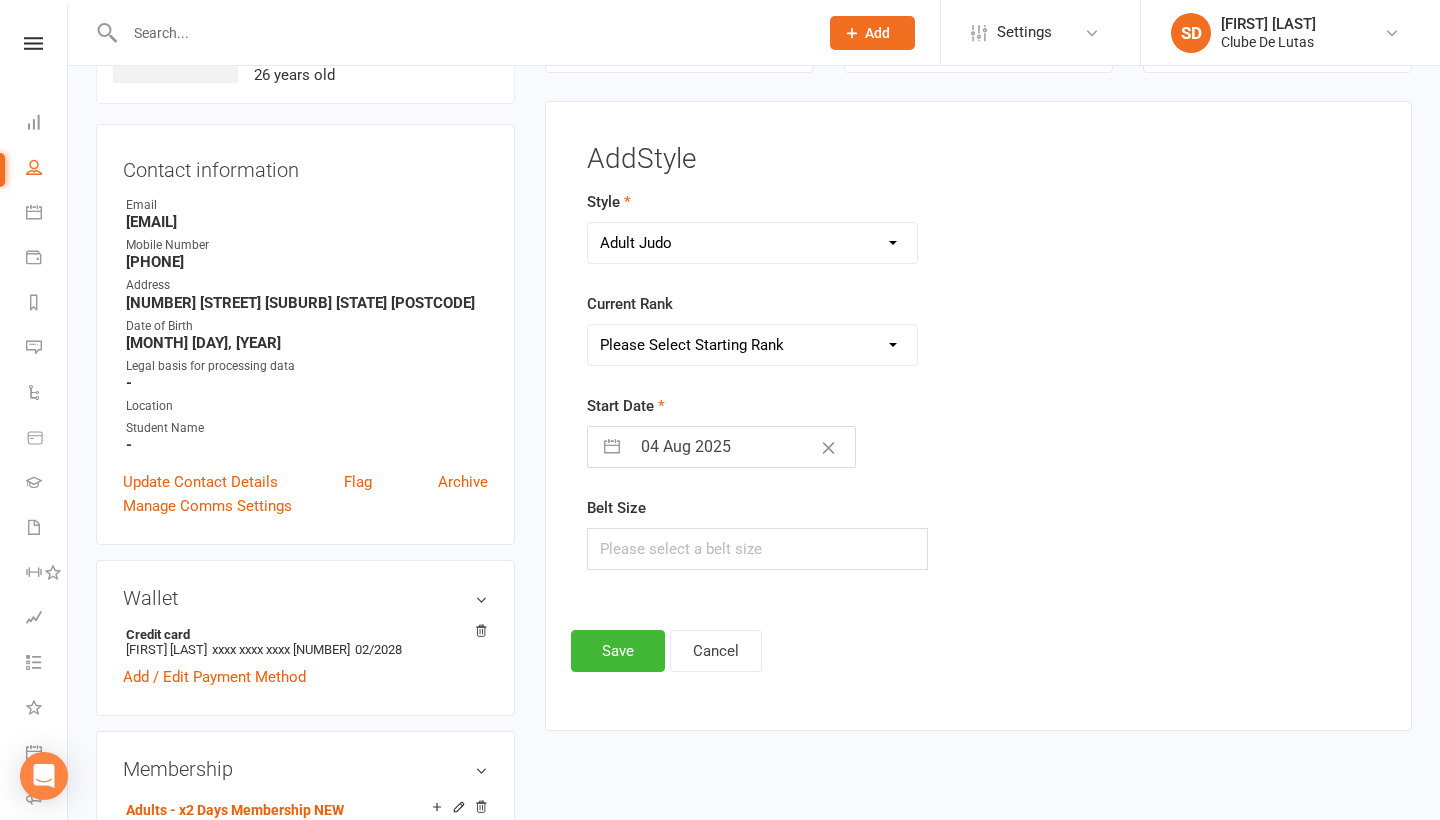 select on "43980" 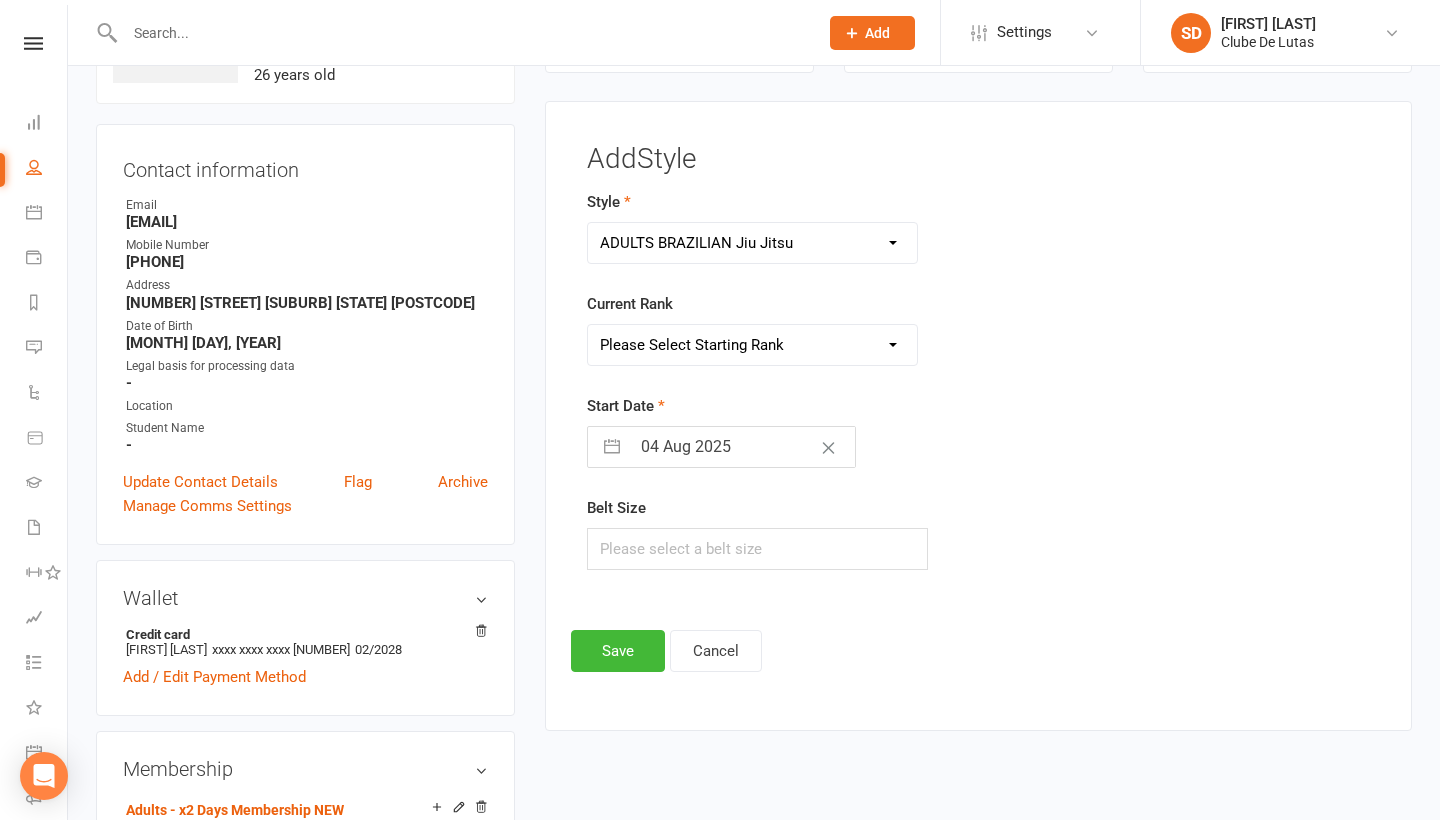 select on "14333" 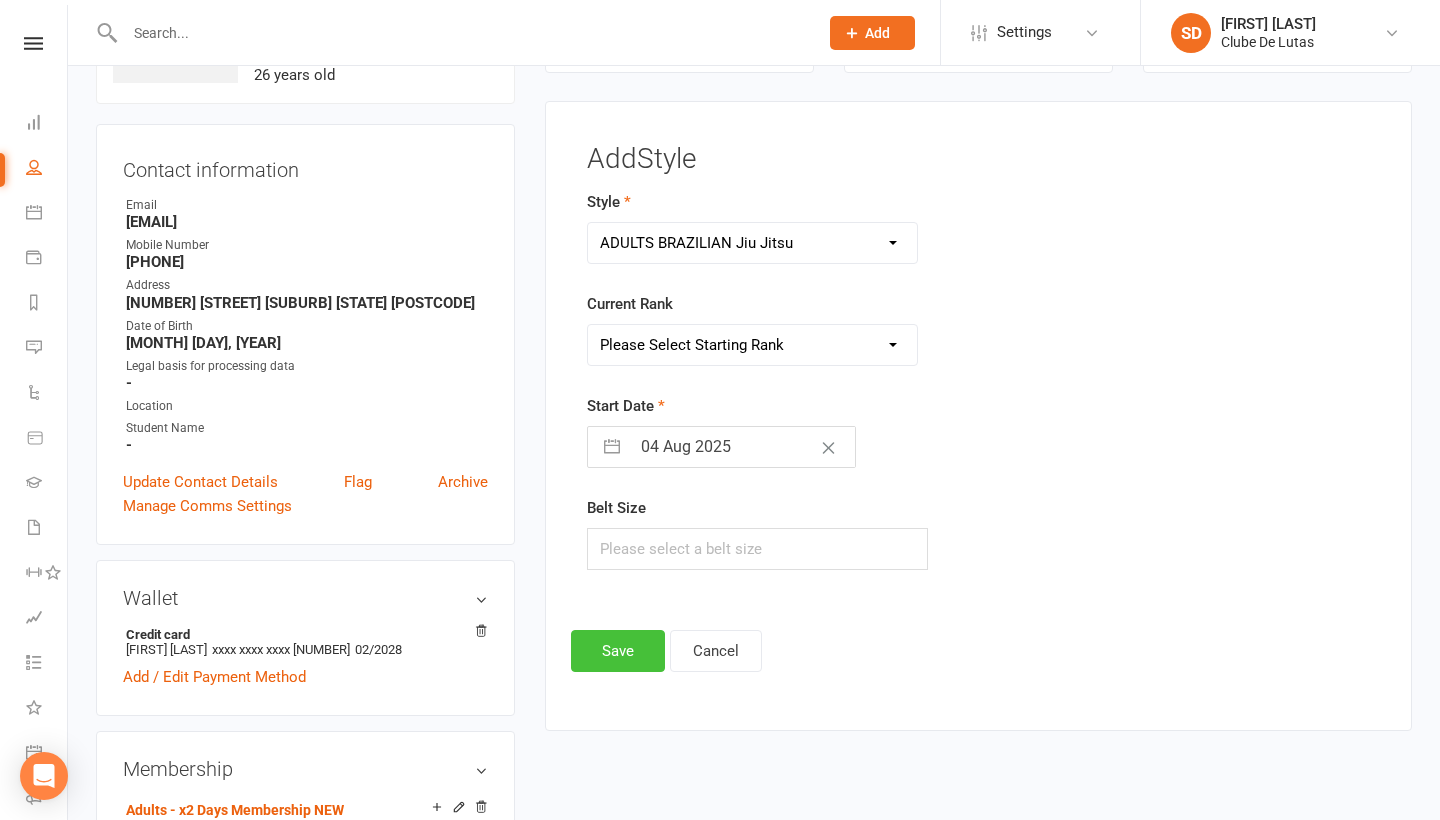 click on "Save" at bounding box center [618, 651] 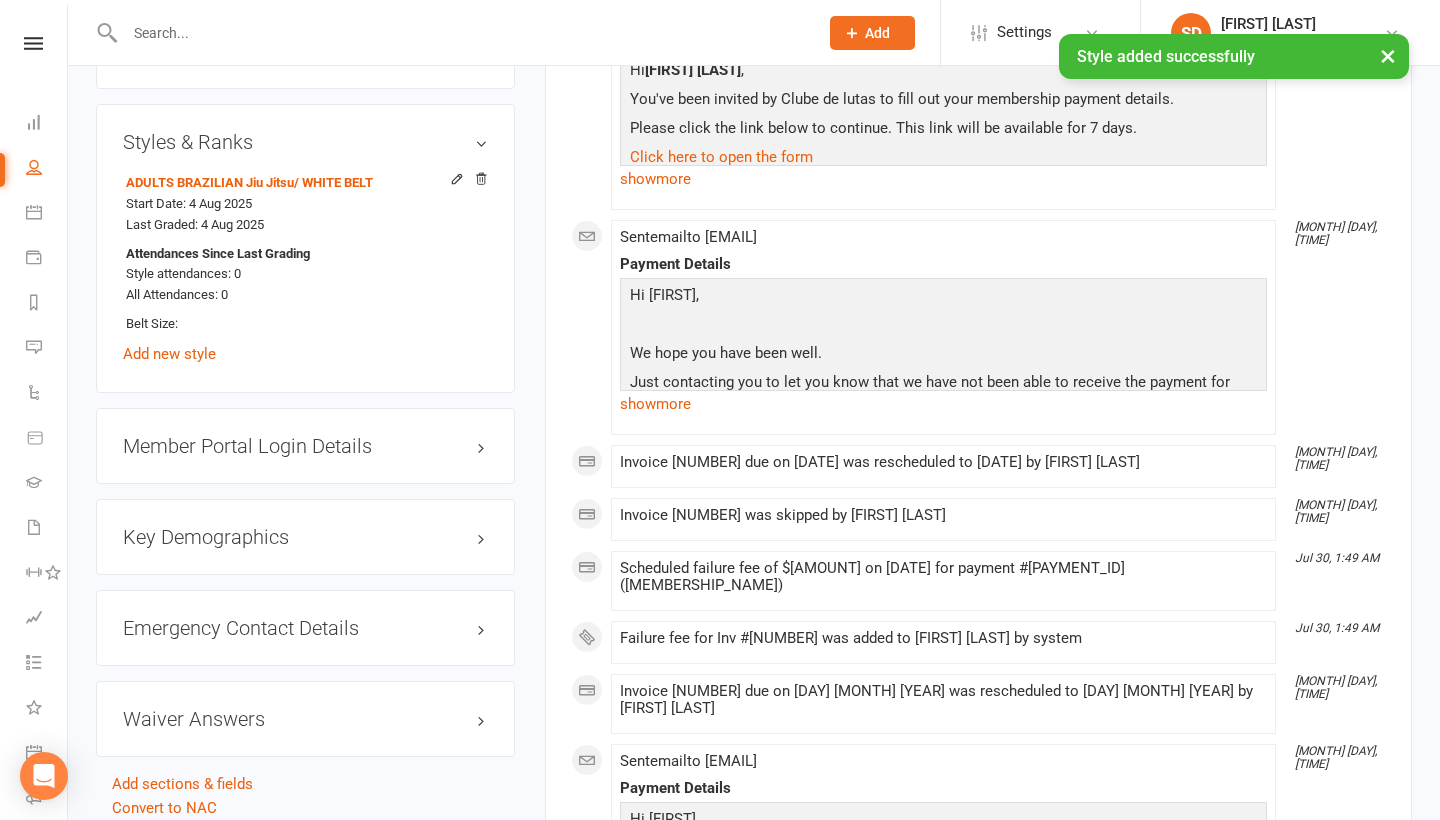 scroll, scrollTop: 1633, scrollLeft: 0, axis: vertical 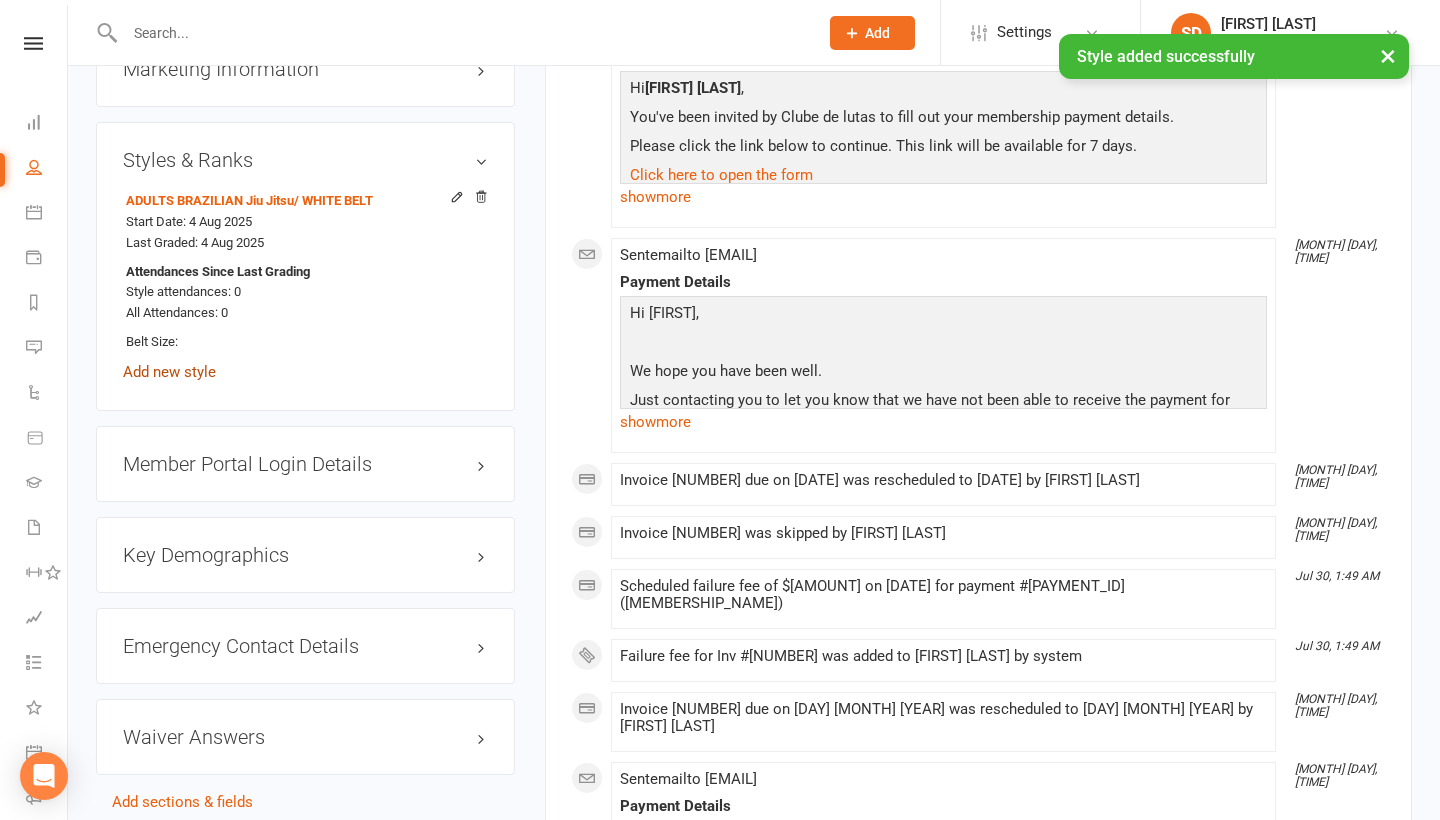 click on "Add new style" at bounding box center [169, 372] 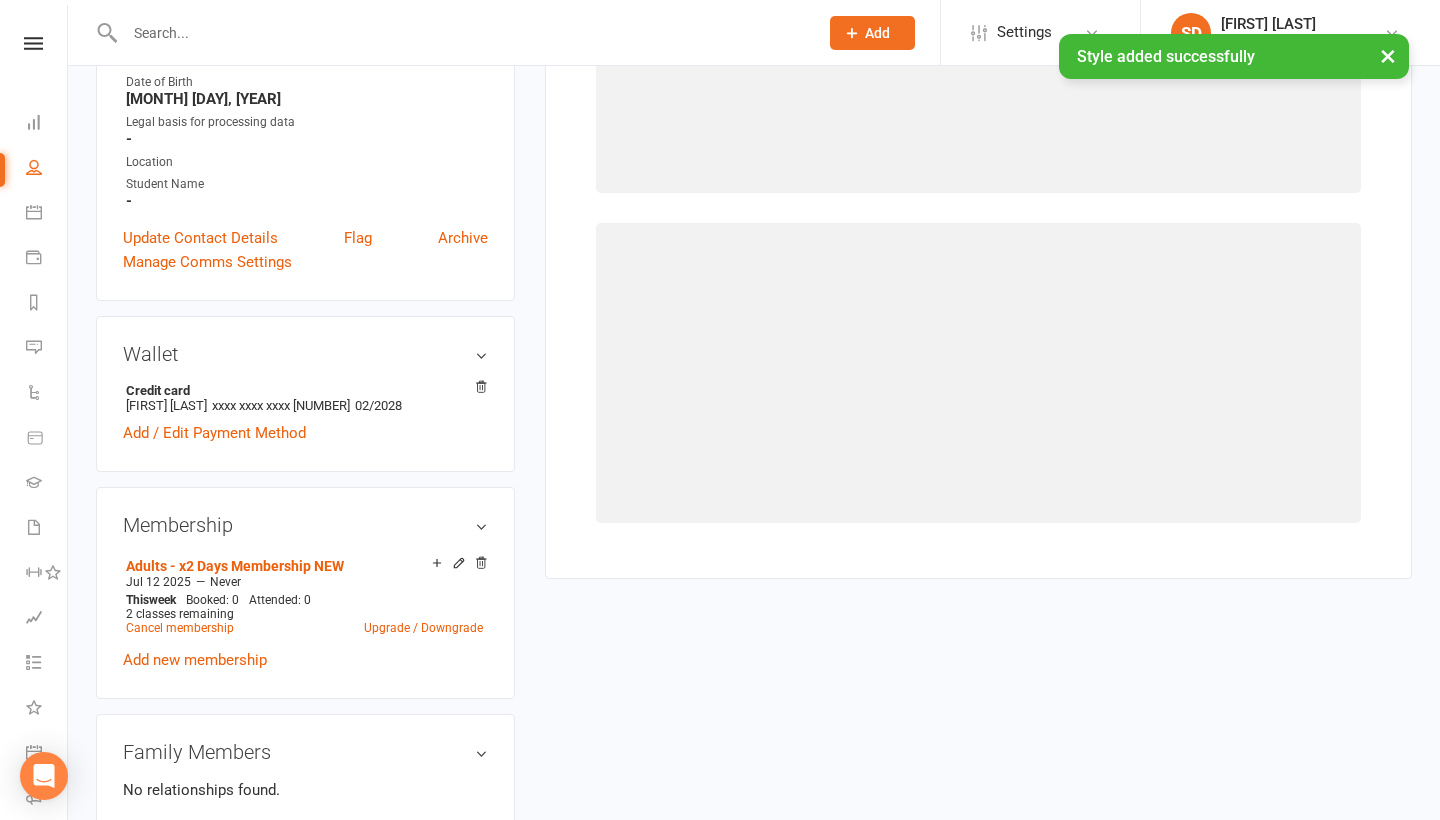scroll, scrollTop: 177, scrollLeft: 0, axis: vertical 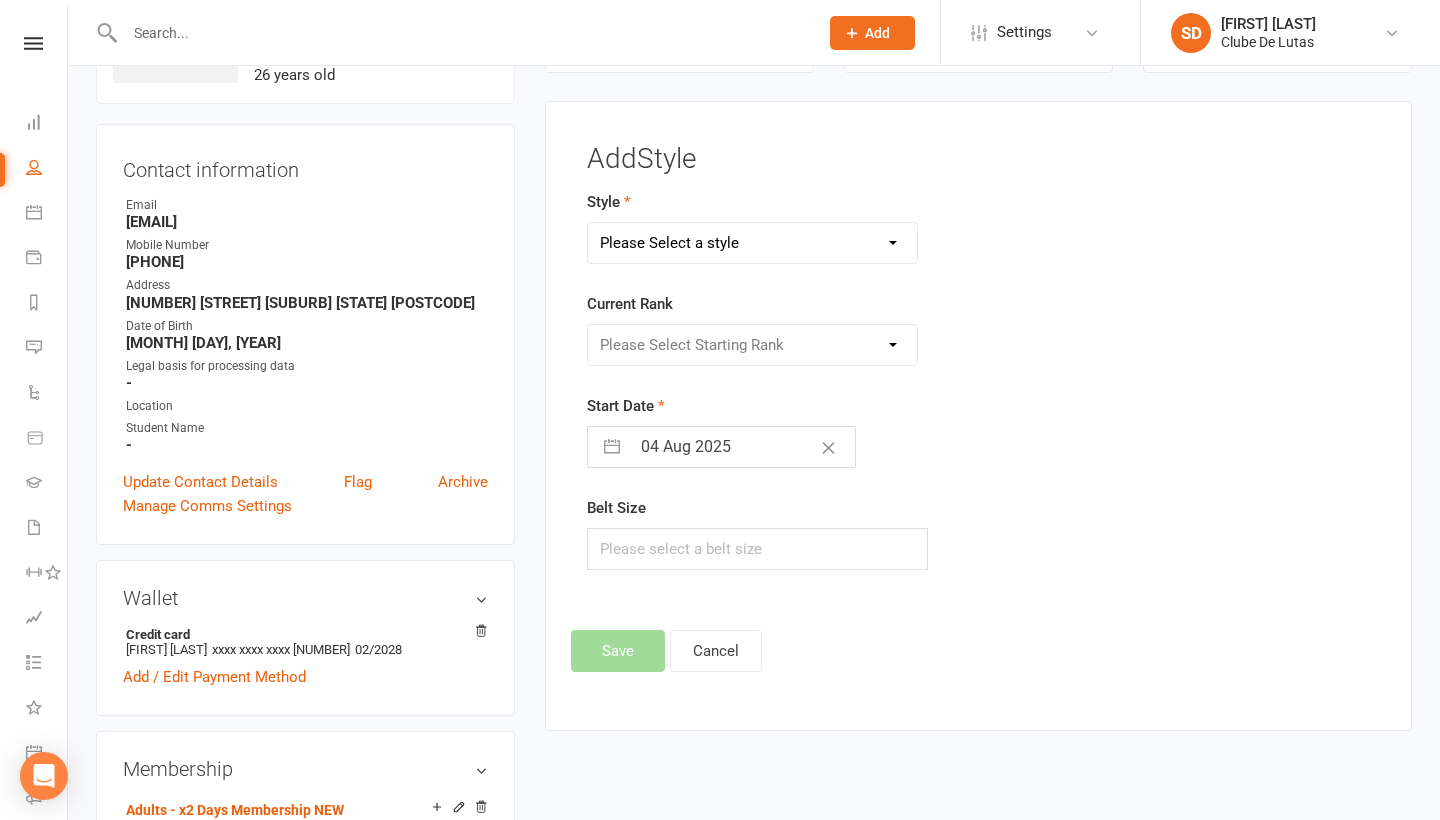 select on "3705" 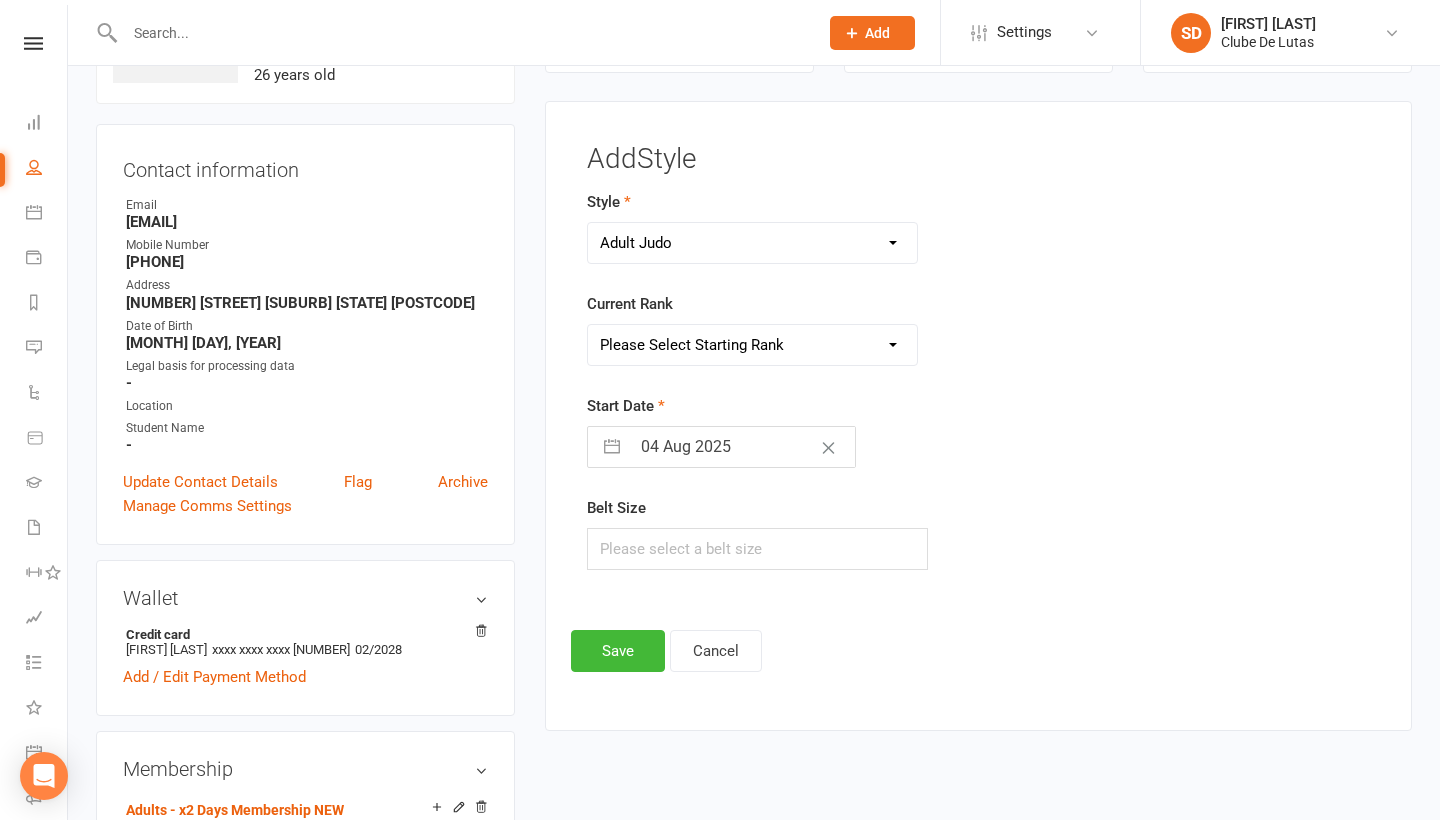 select on "43980" 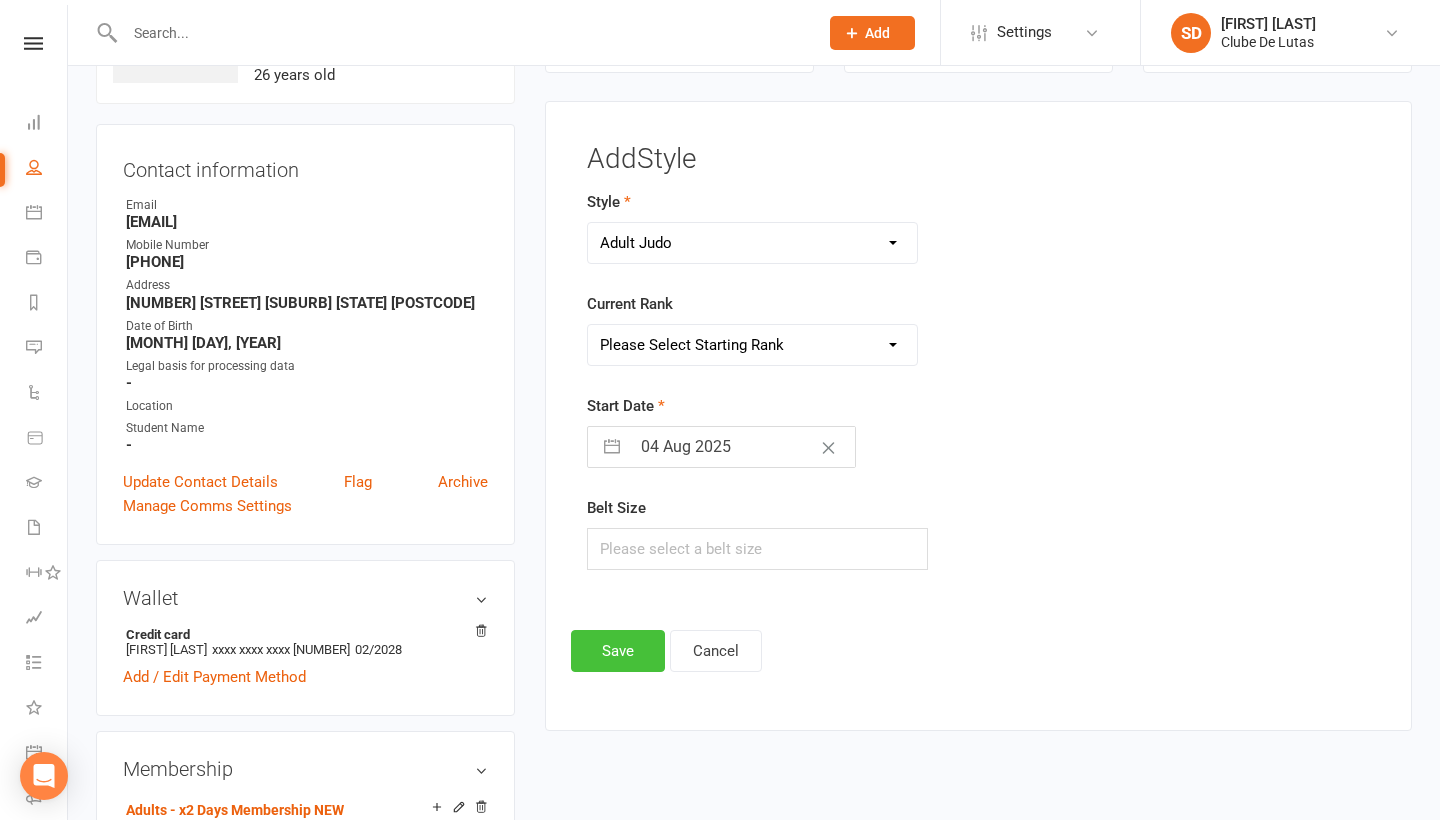 click on "Save" at bounding box center [618, 651] 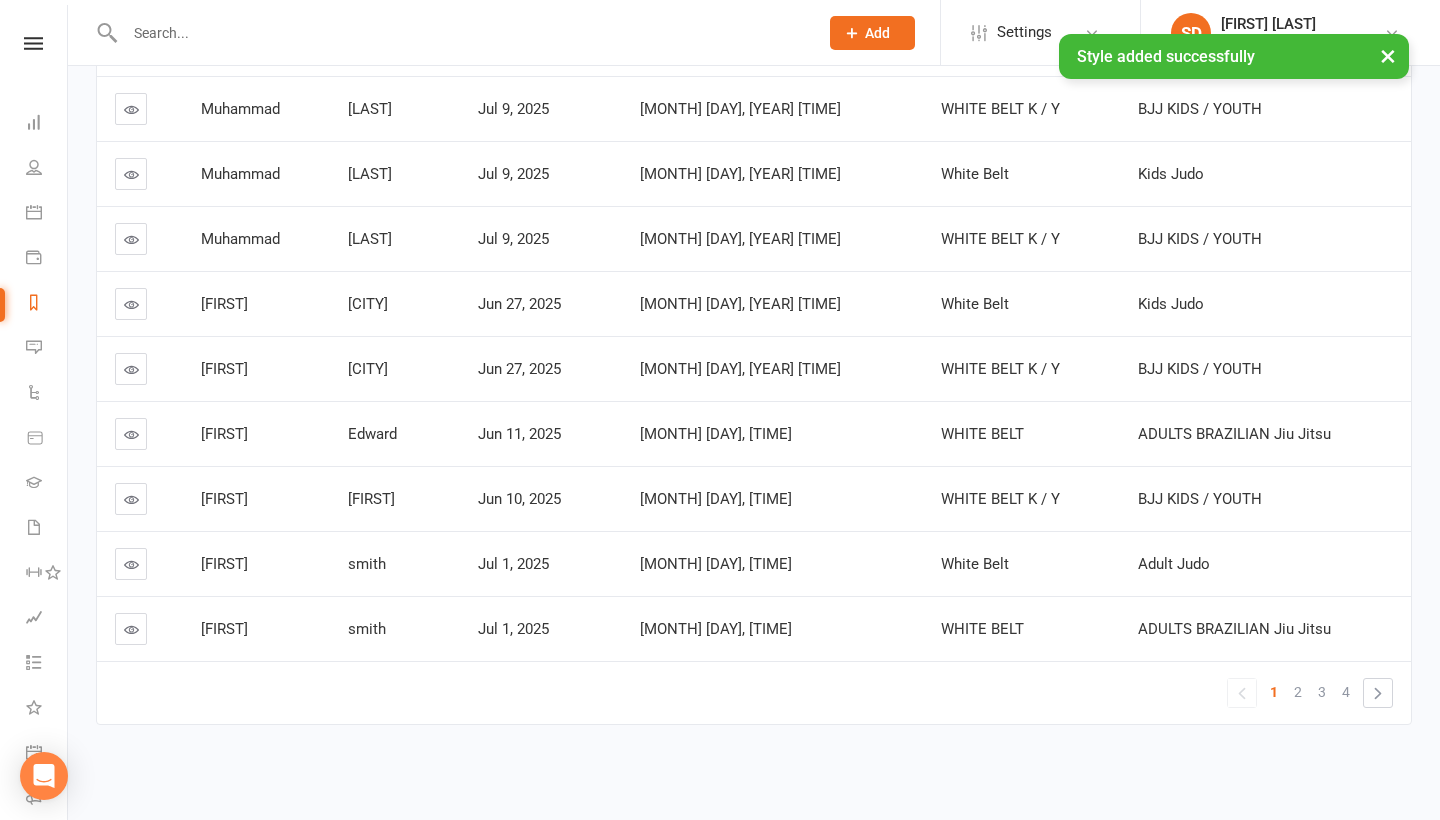 scroll, scrollTop: 390, scrollLeft: 0, axis: vertical 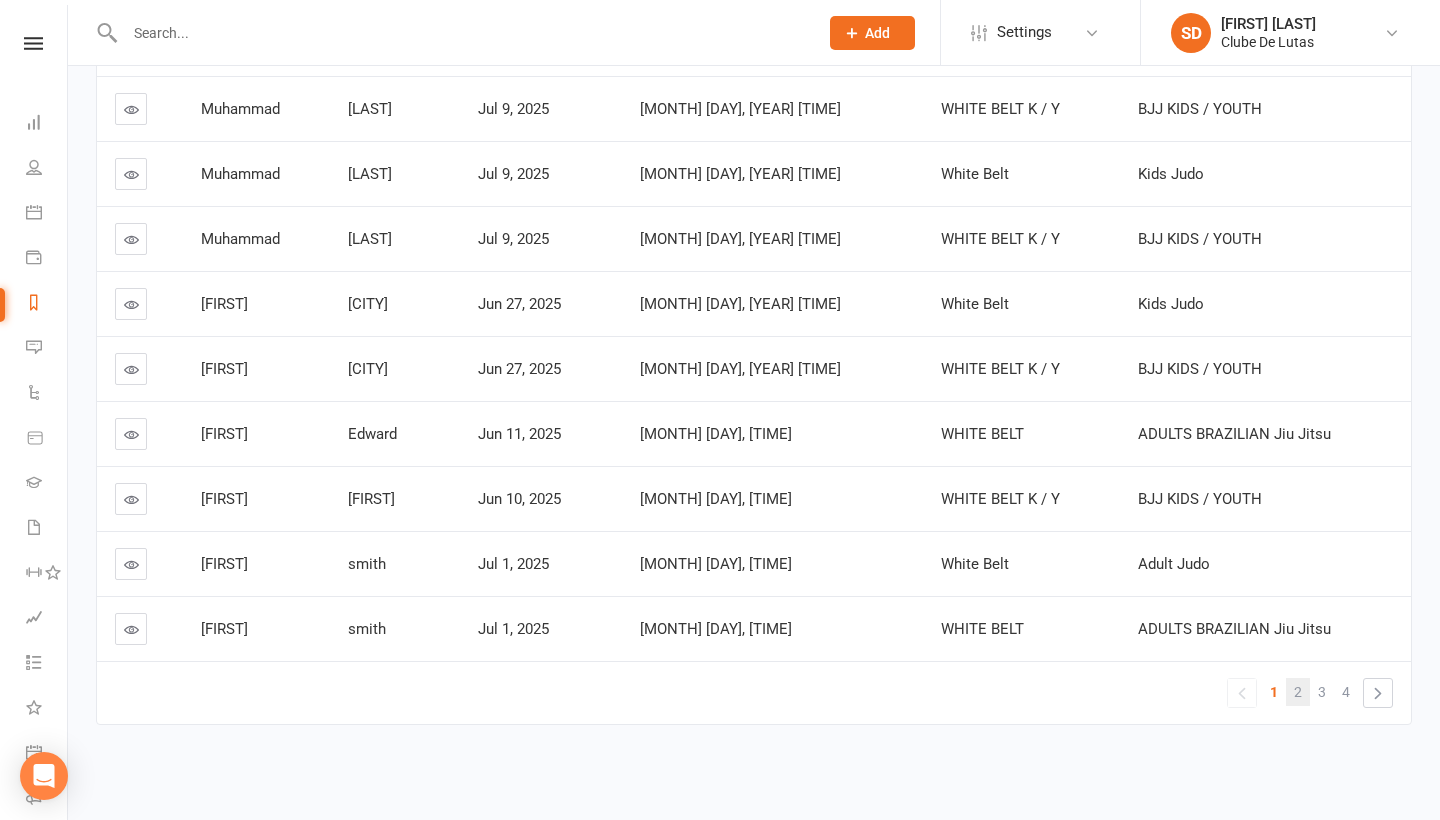 click on "2" at bounding box center (1298, 692) 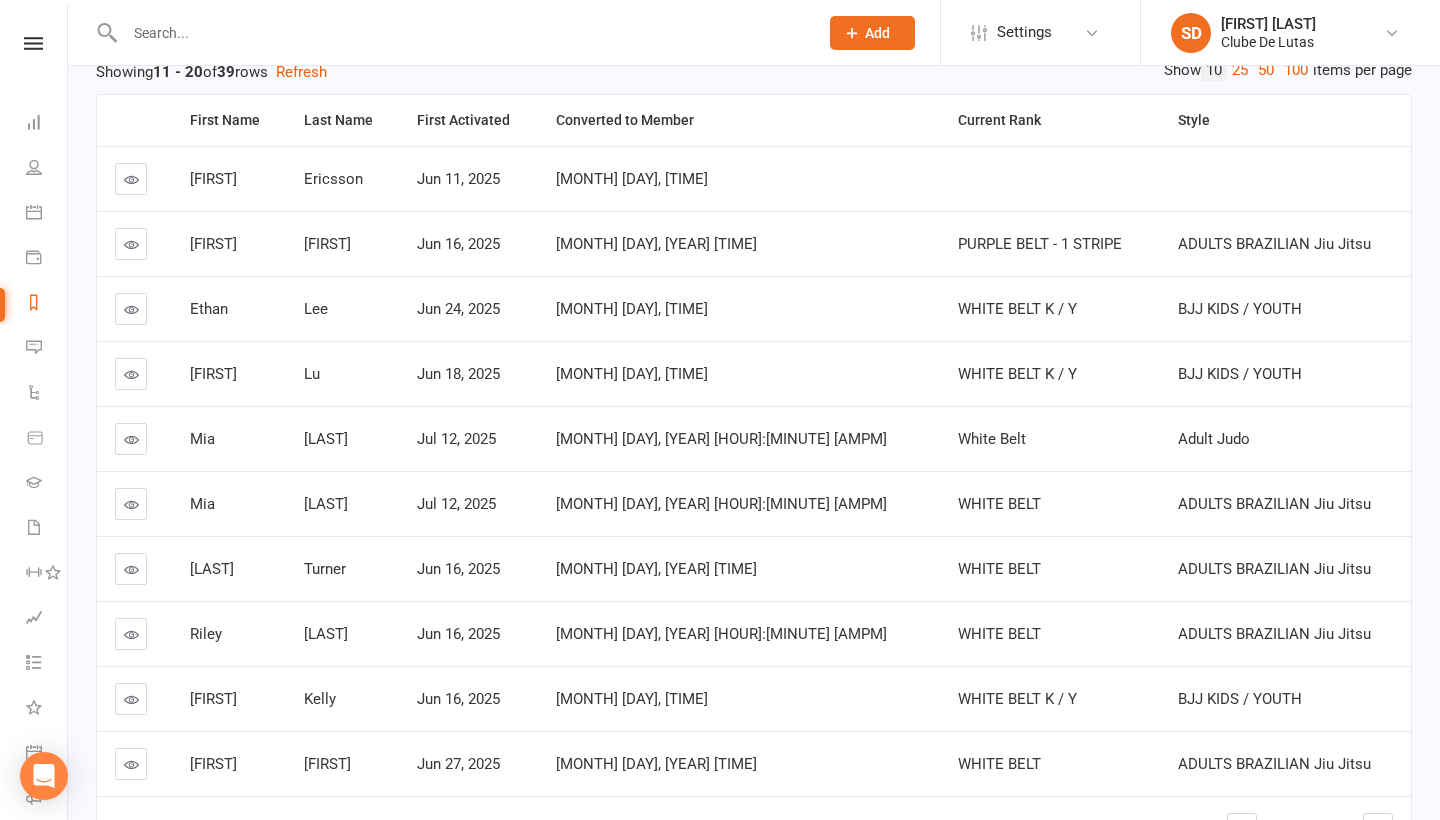 scroll, scrollTop: 233, scrollLeft: 0, axis: vertical 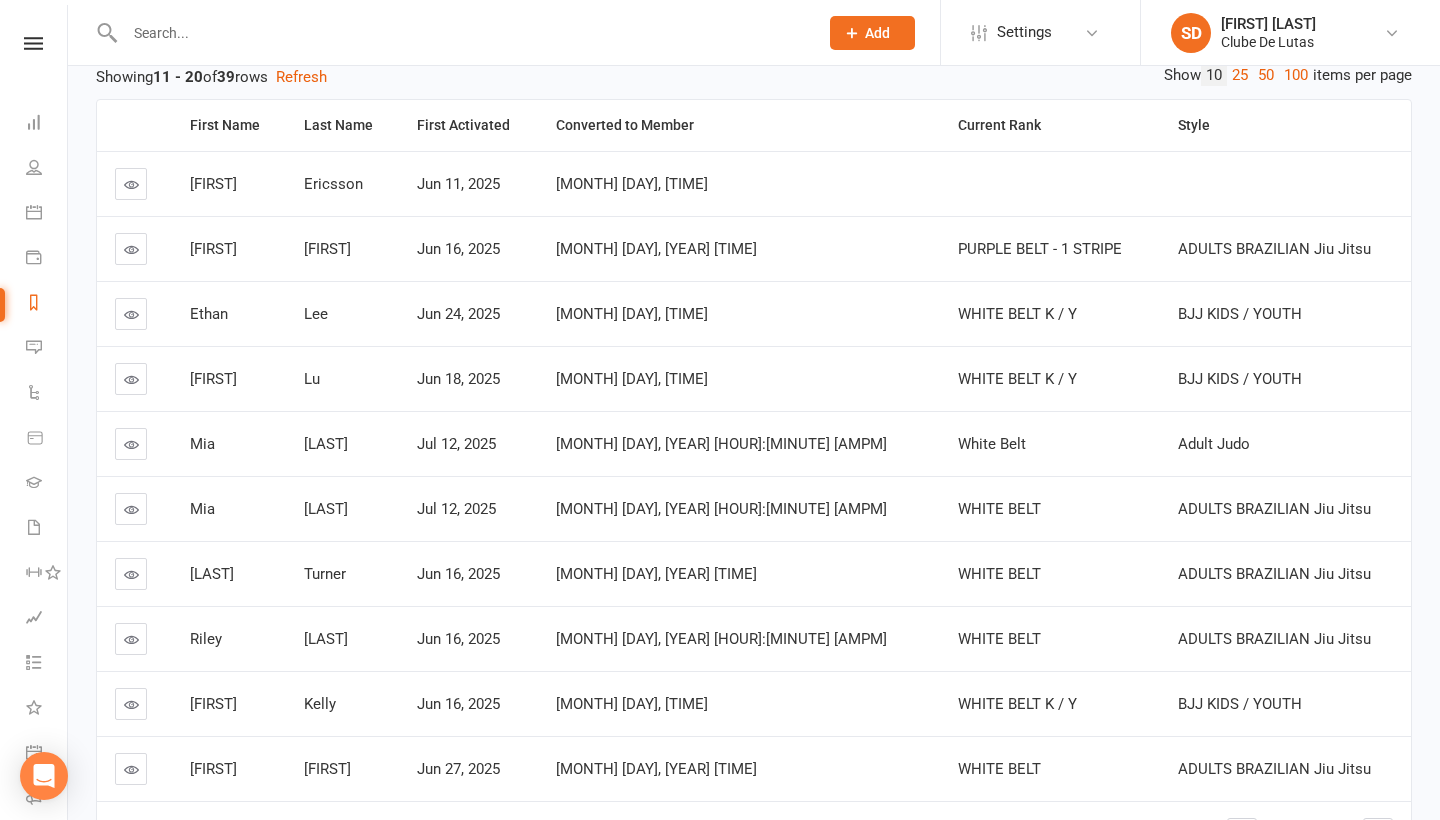 click at bounding box center (131, 184) 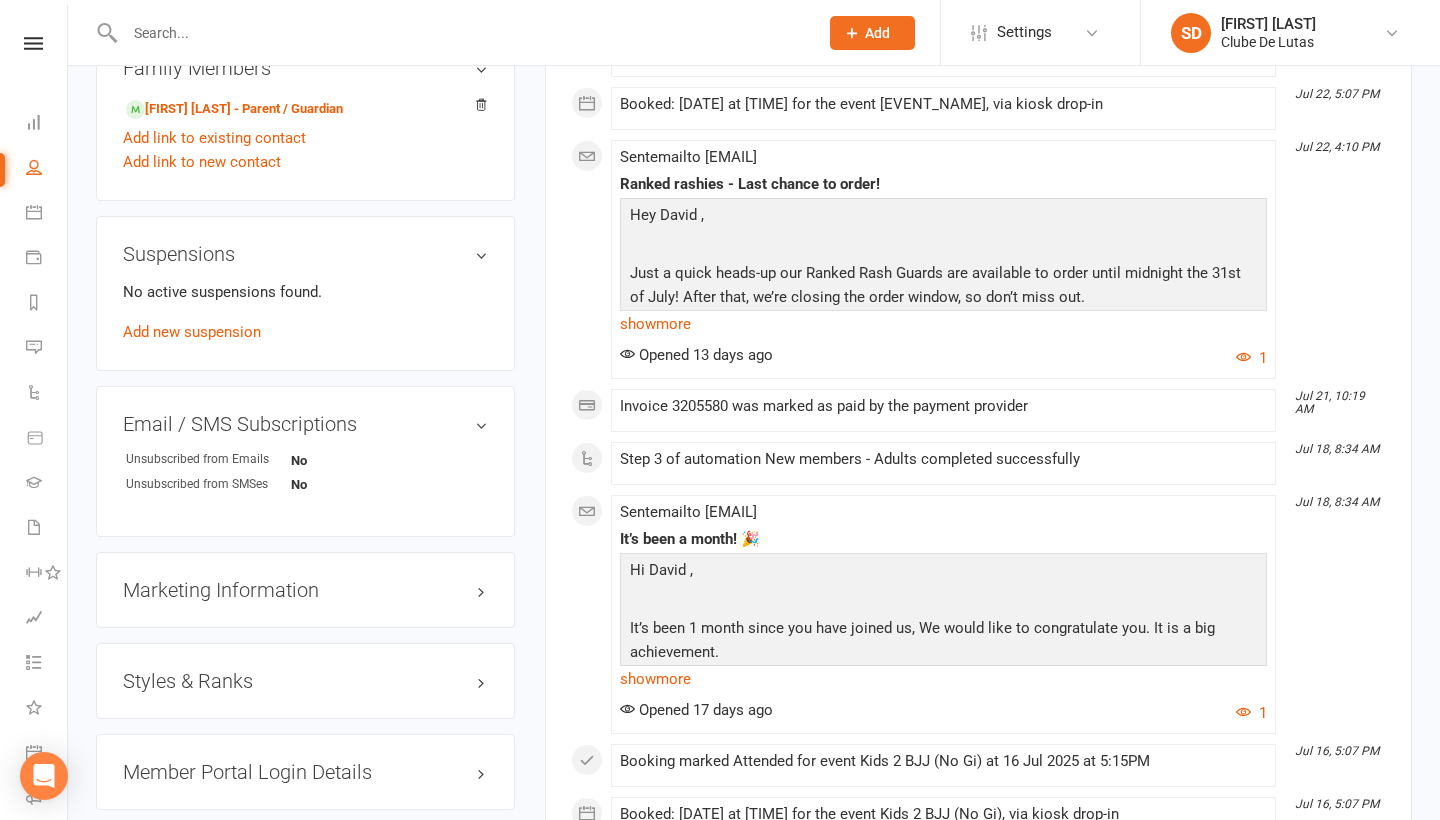 scroll, scrollTop: 1196, scrollLeft: 0, axis: vertical 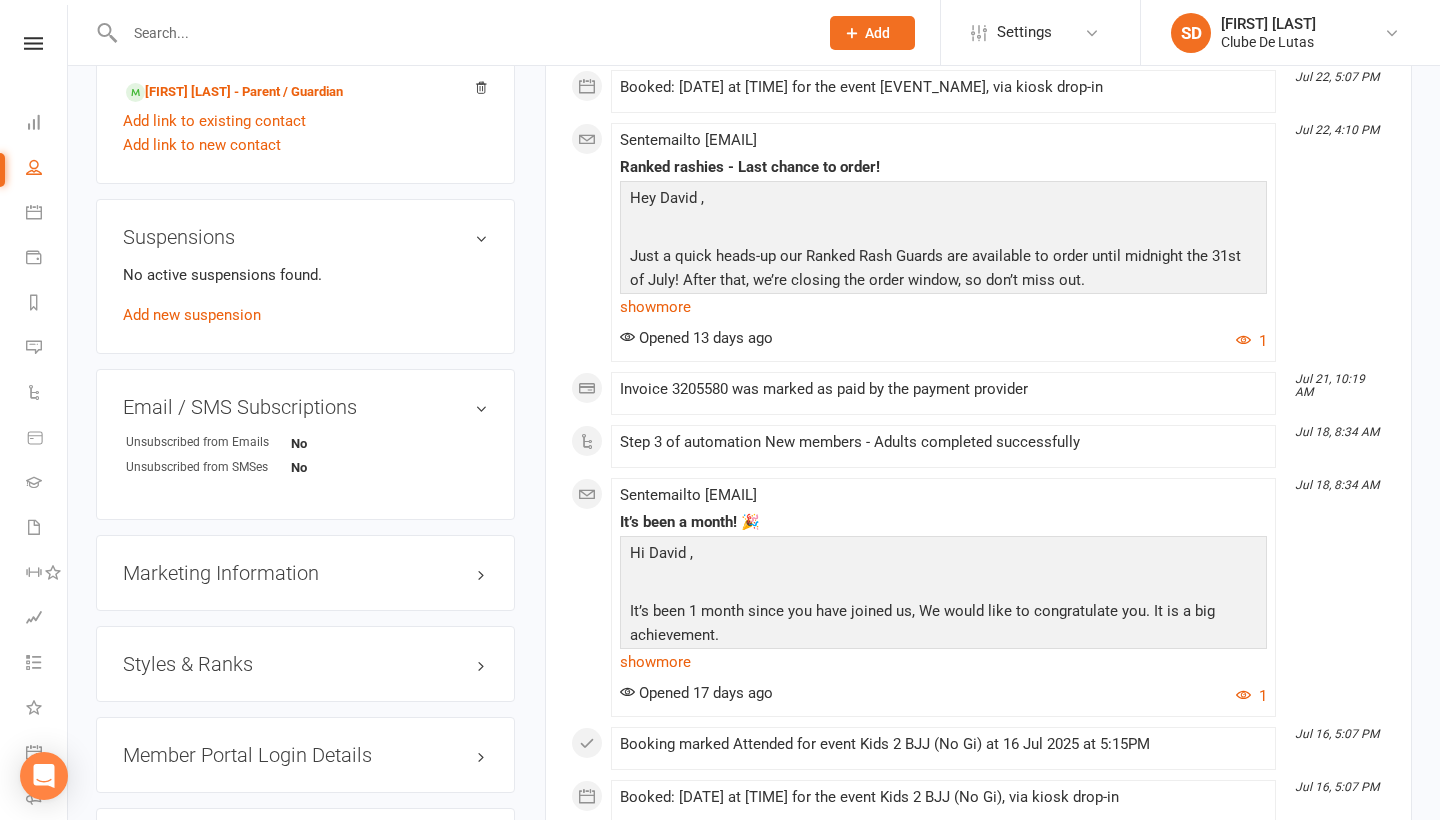 click on "Styles & Ranks" at bounding box center (305, 664) 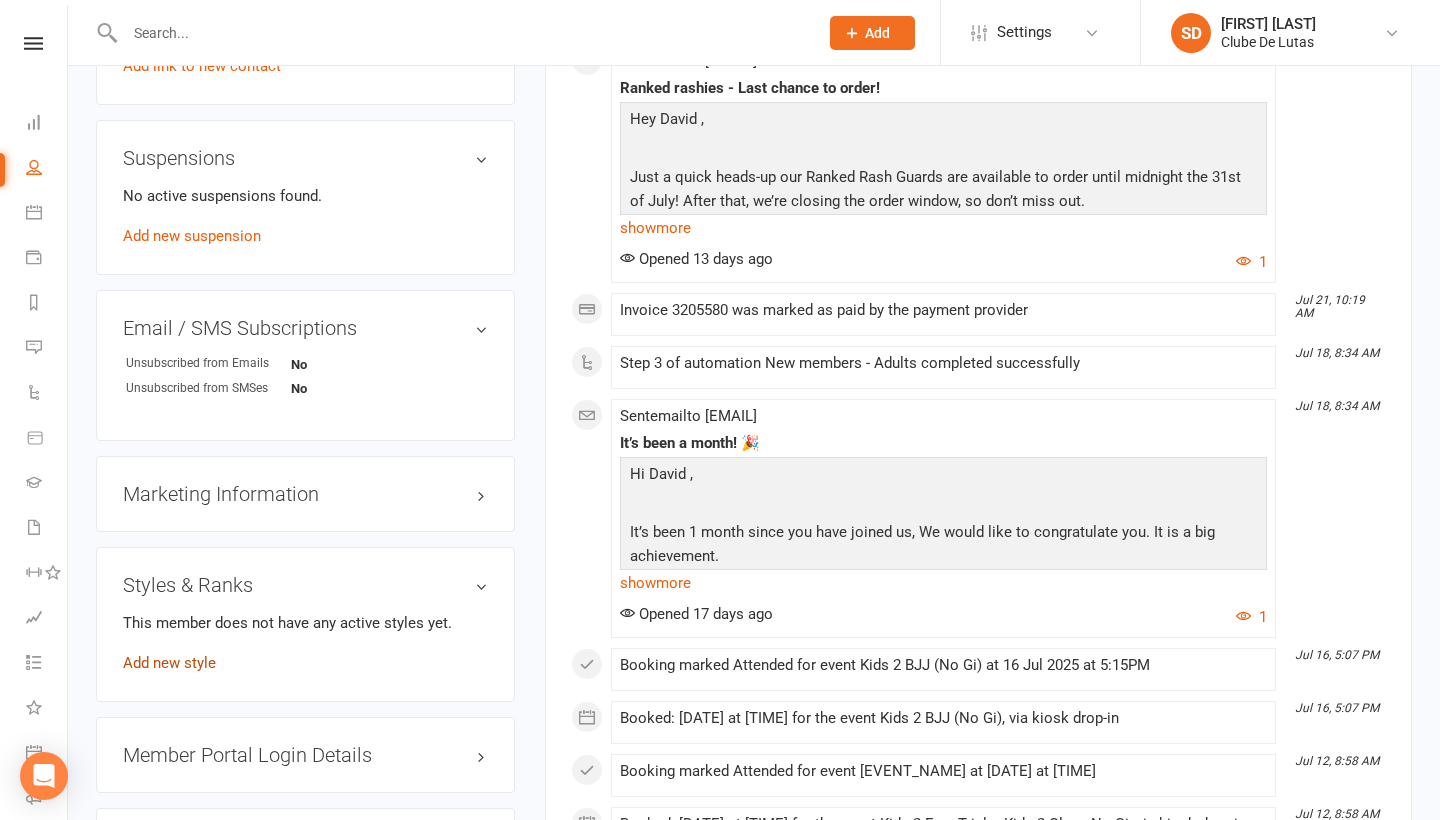 click on "Add new style" at bounding box center [169, 663] 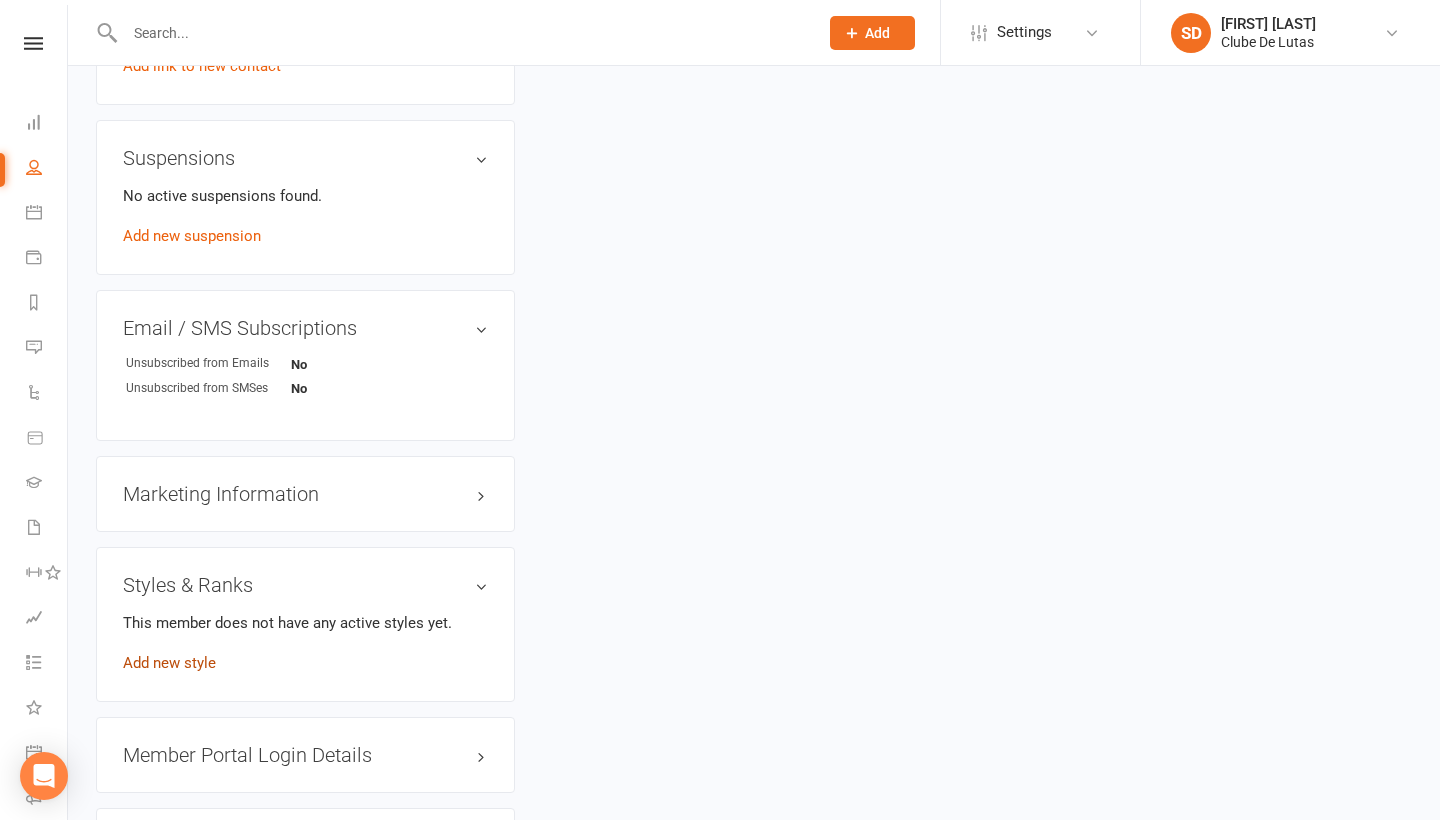 scroll, scrollTop: 194, scrollLeft: 0, axis: vertical 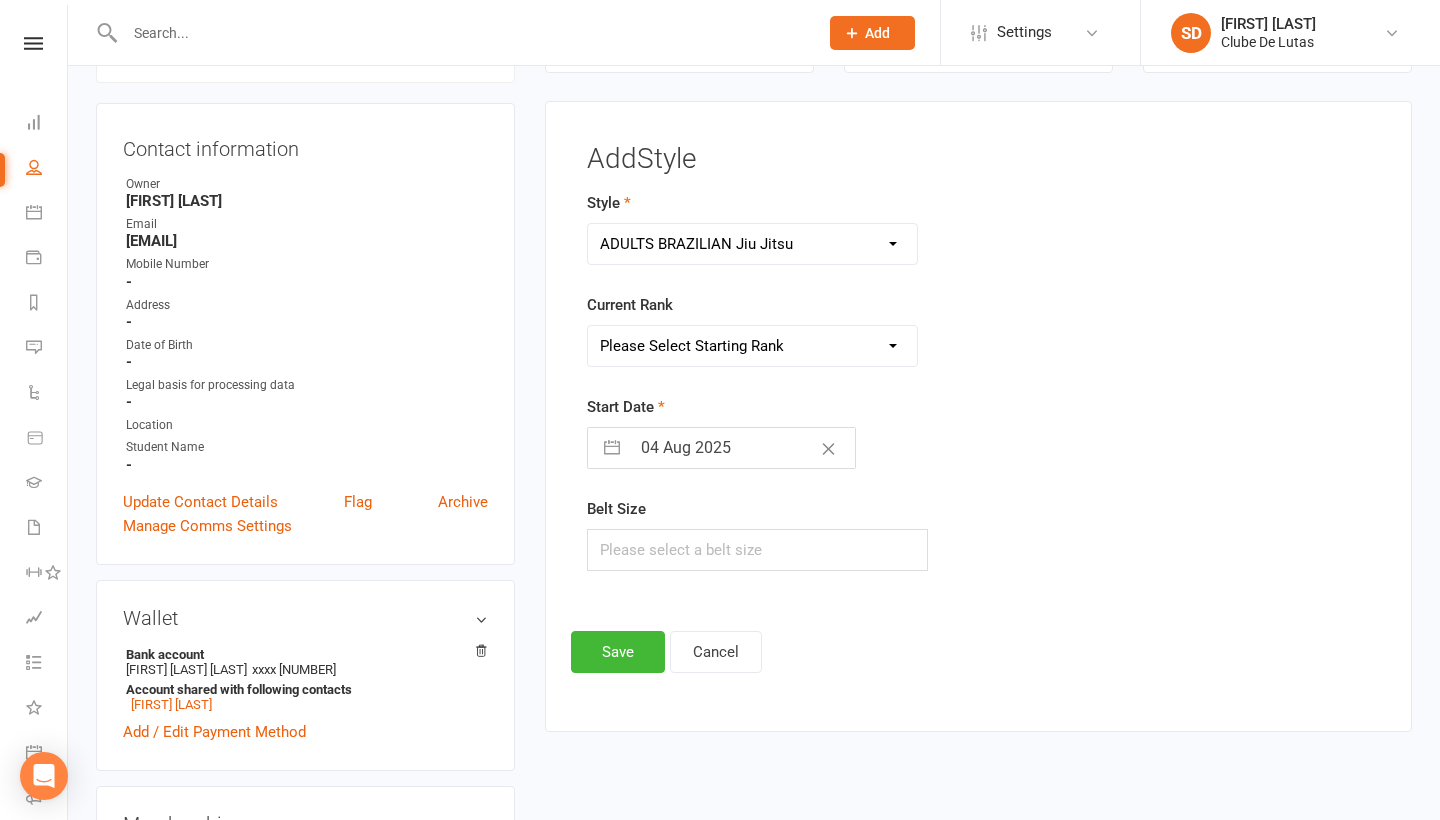 select on "1524" 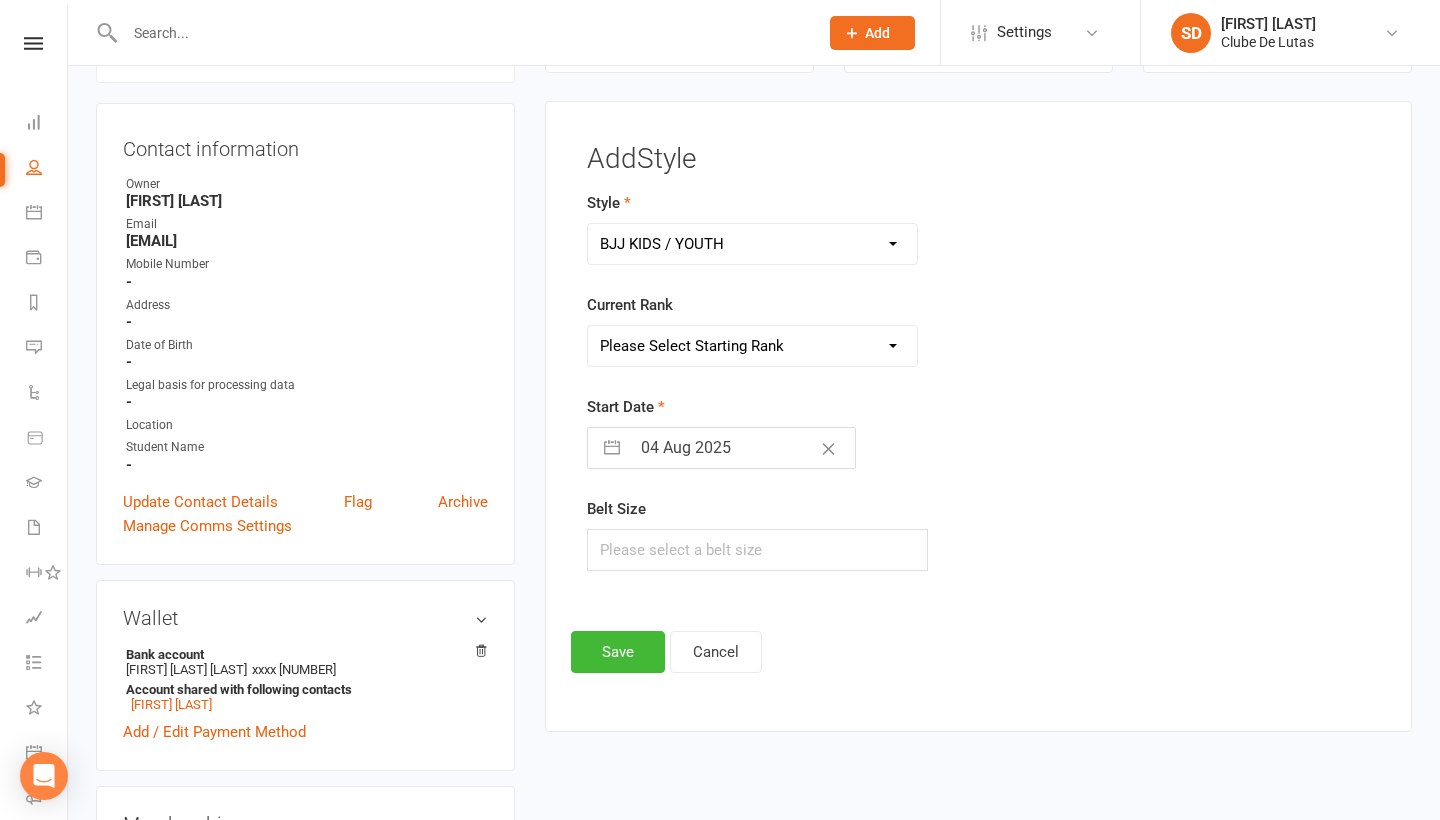 select on "14693" 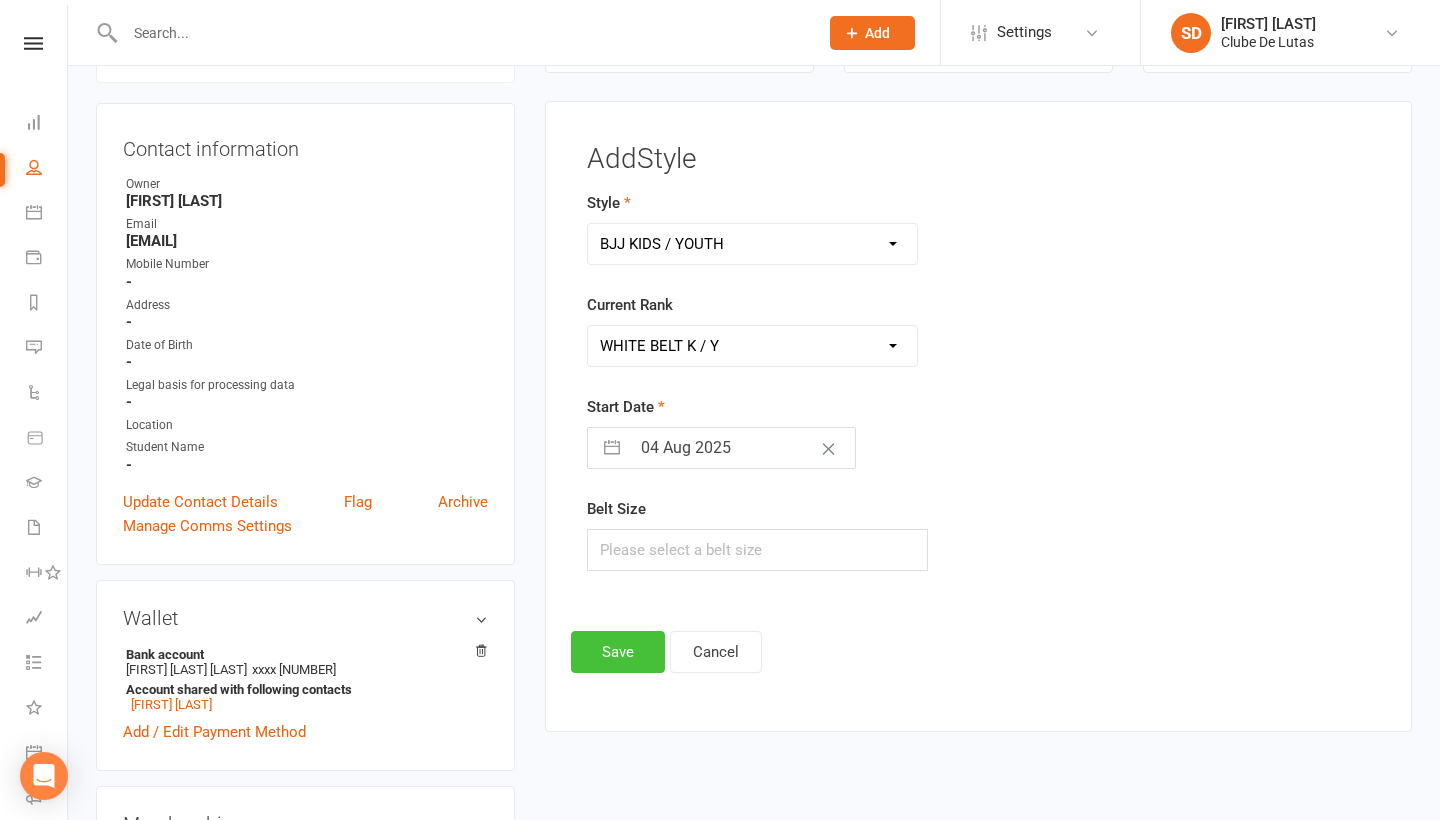 click on "Save" at bounding box center (618, 652) 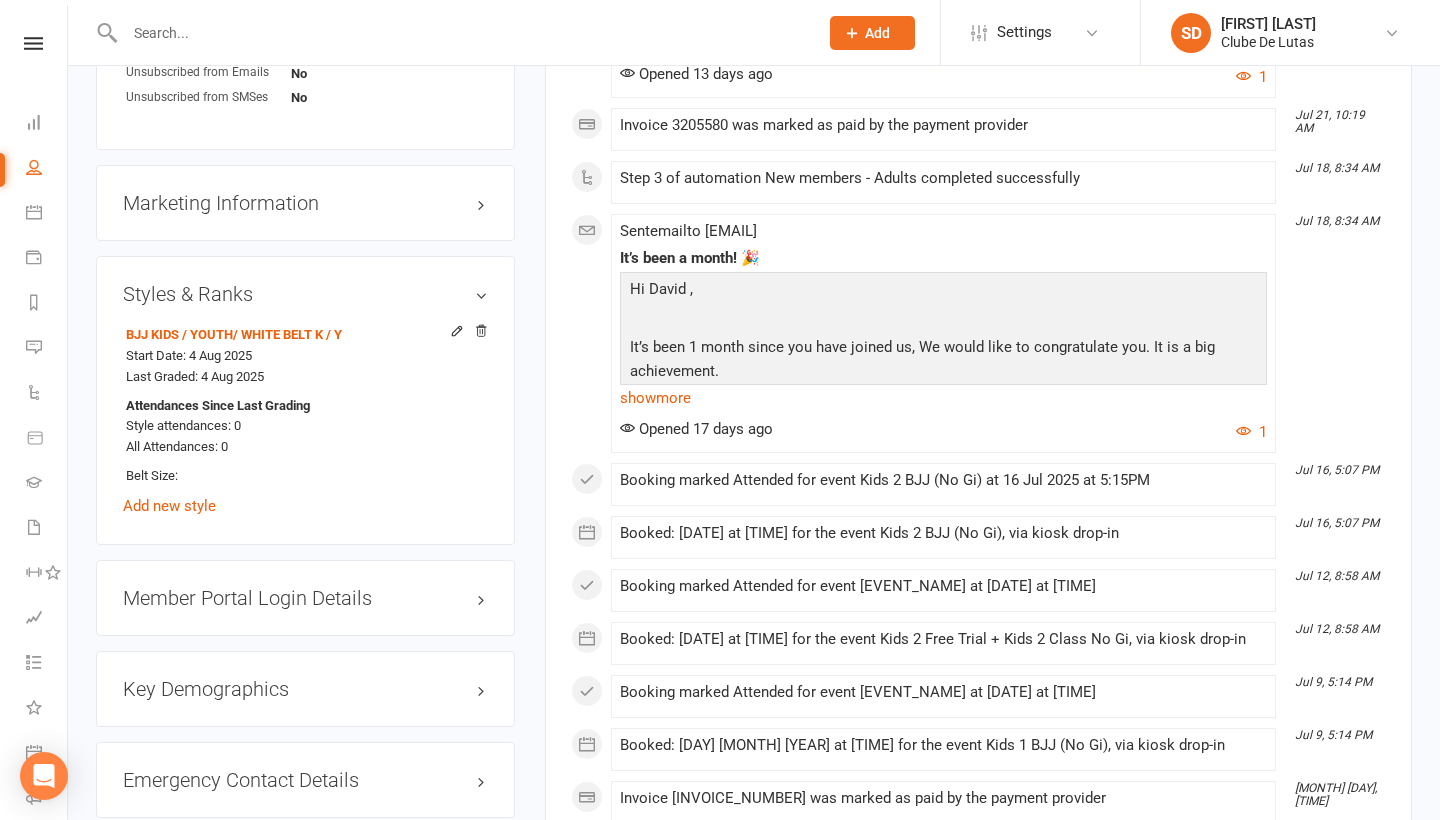 scroll, scrollTop: 1584, scrollLeft: 0, axis: vertical 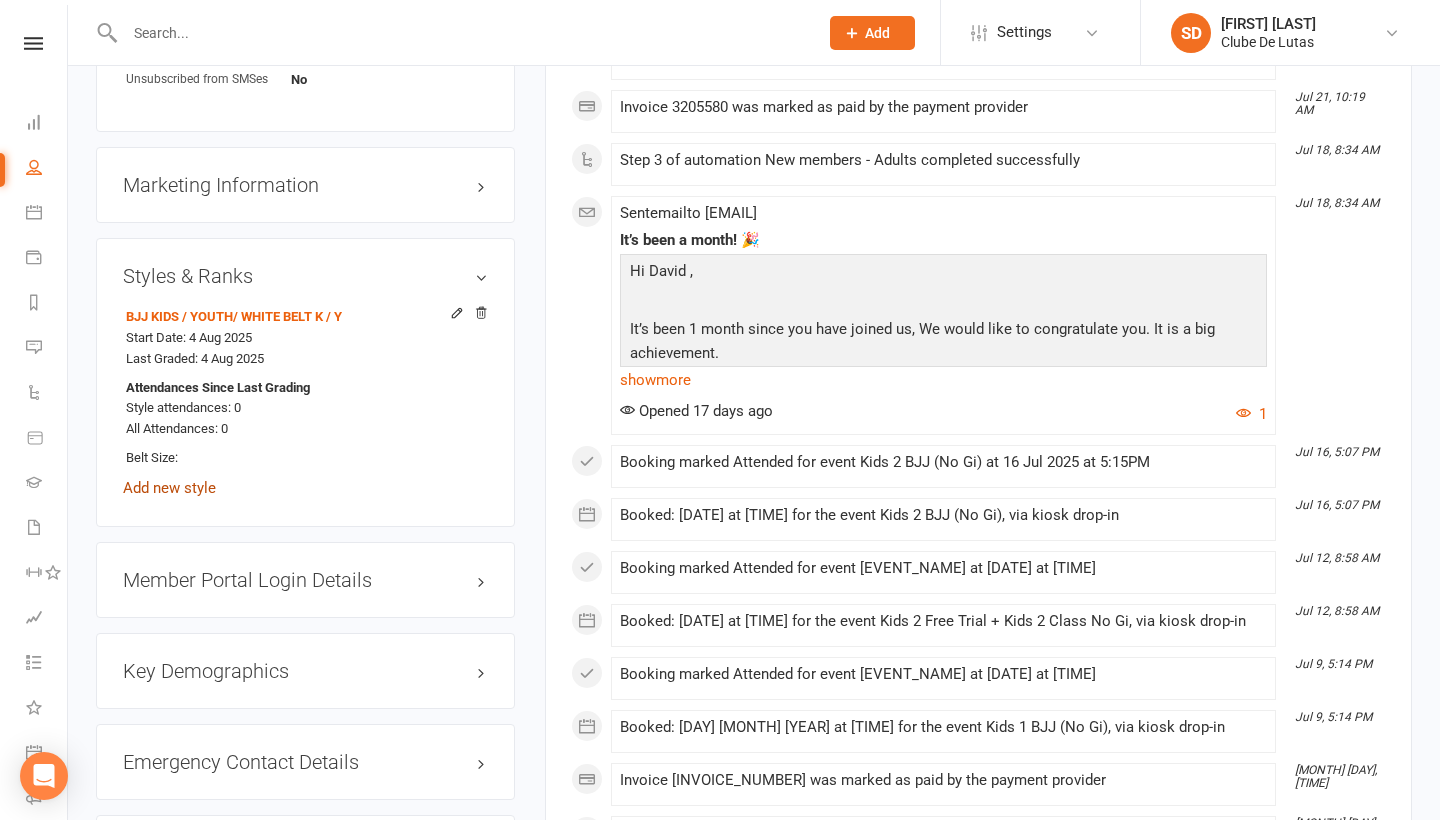 click on "Add new style" at bounding box center (169, 488) 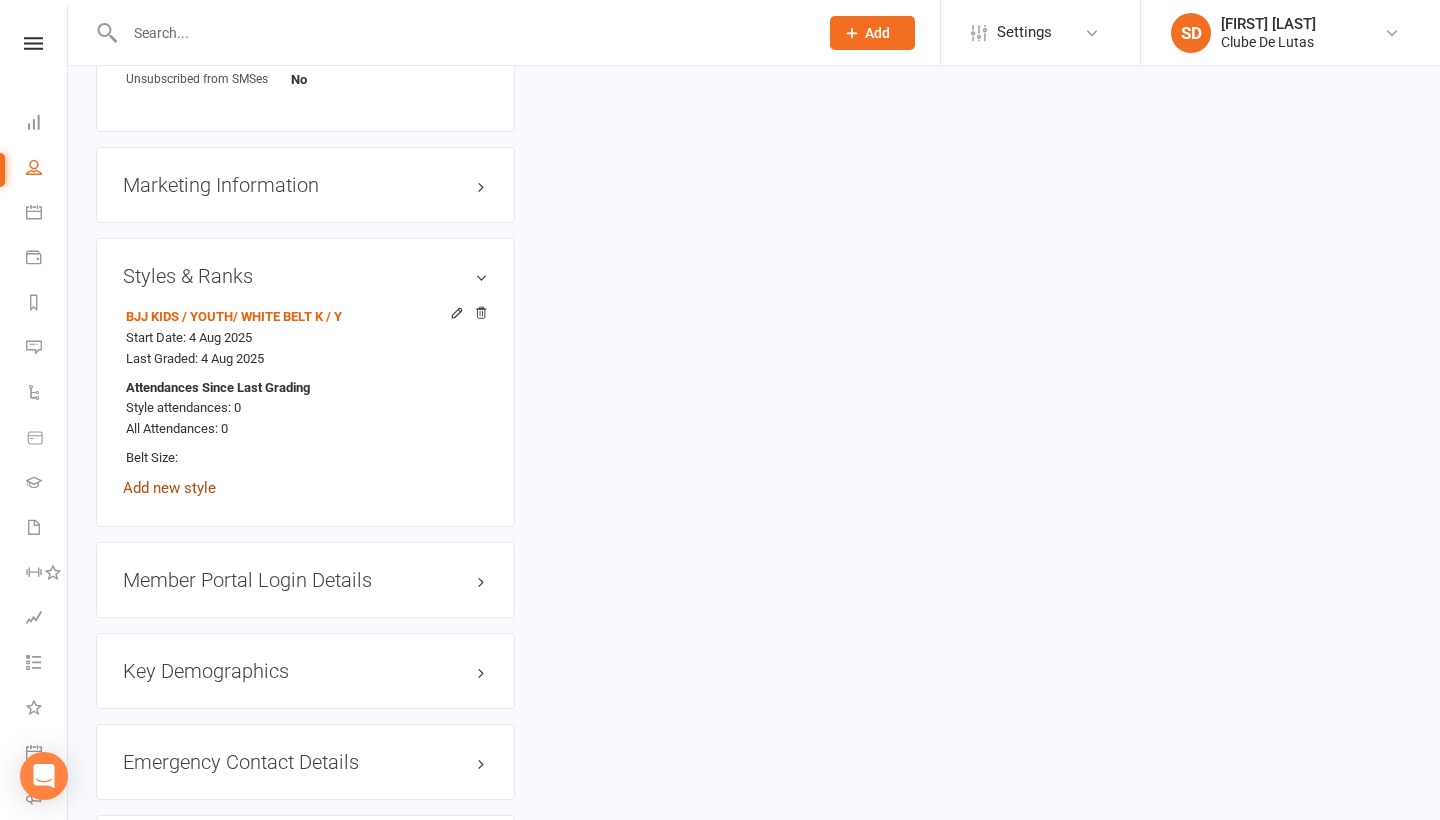 scroll, scrollTop: 194, scrollLeft: 0, axis: vertical 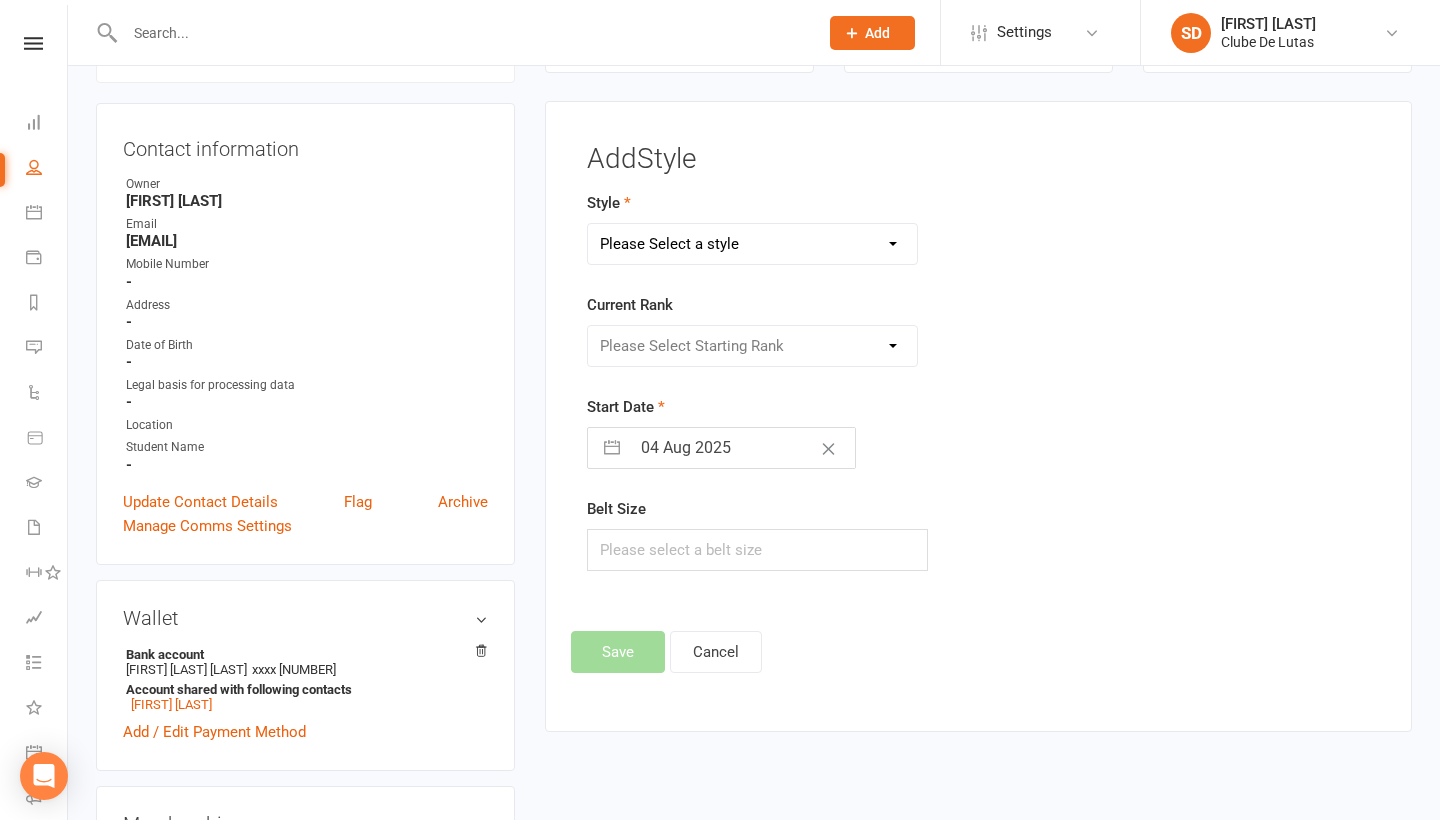 select on "3704" 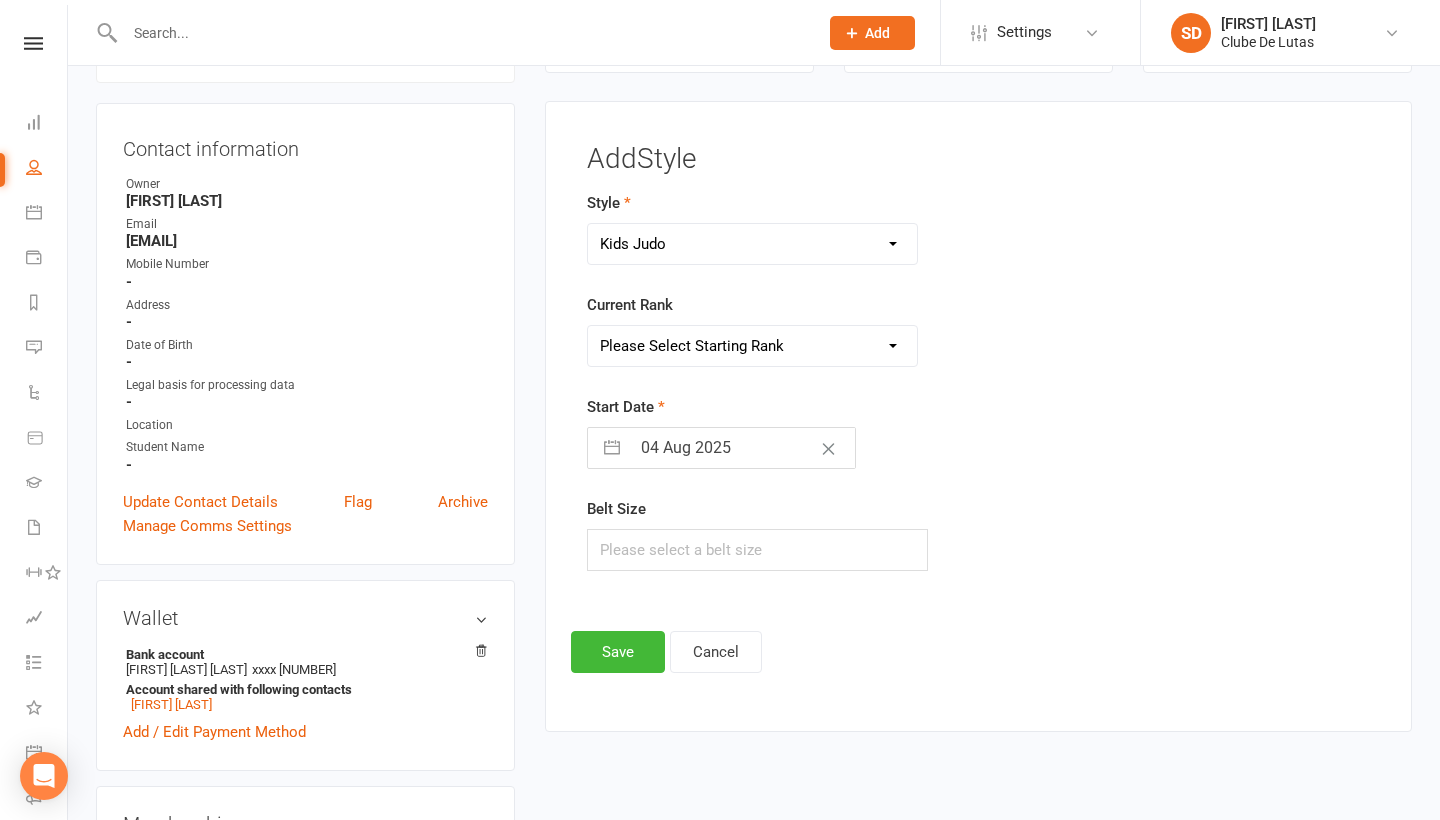 select on "43968" 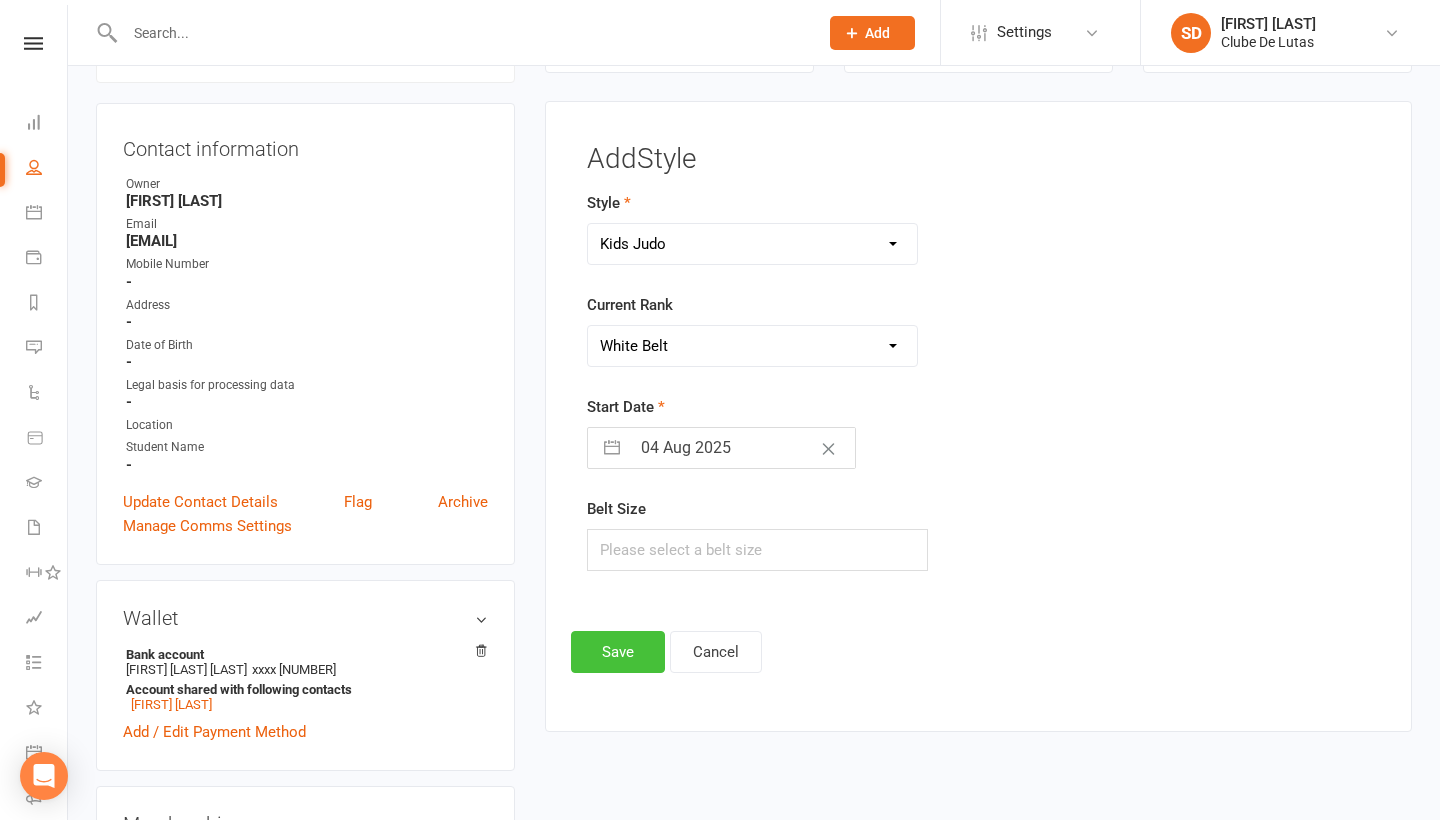 click on "Save" at bounding box center [618, 652] 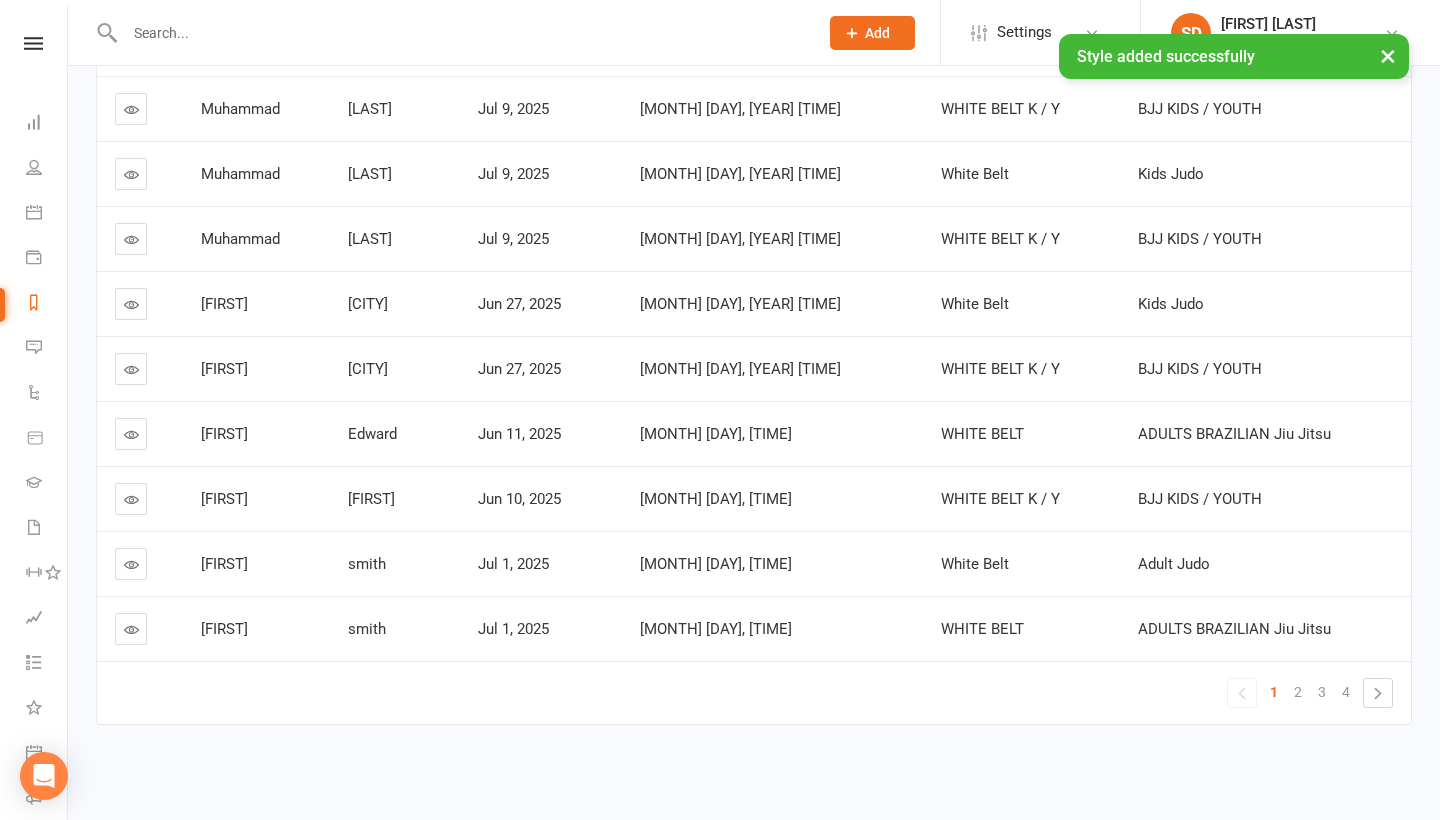 scroll, scrollTop: 390, scrollLeft: 0, axis: vertical 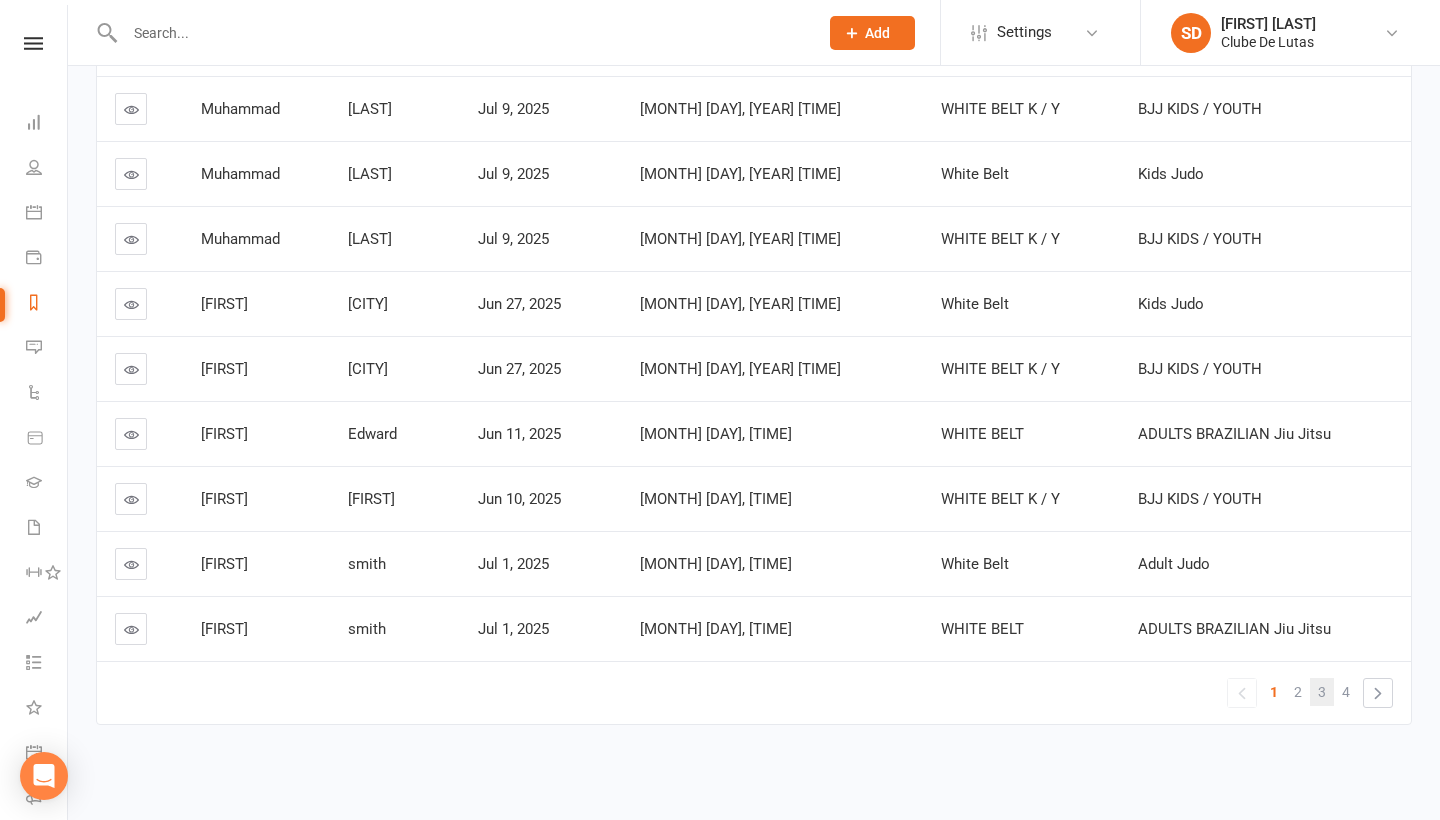 click on "3" at bounding box center [1322, 692] 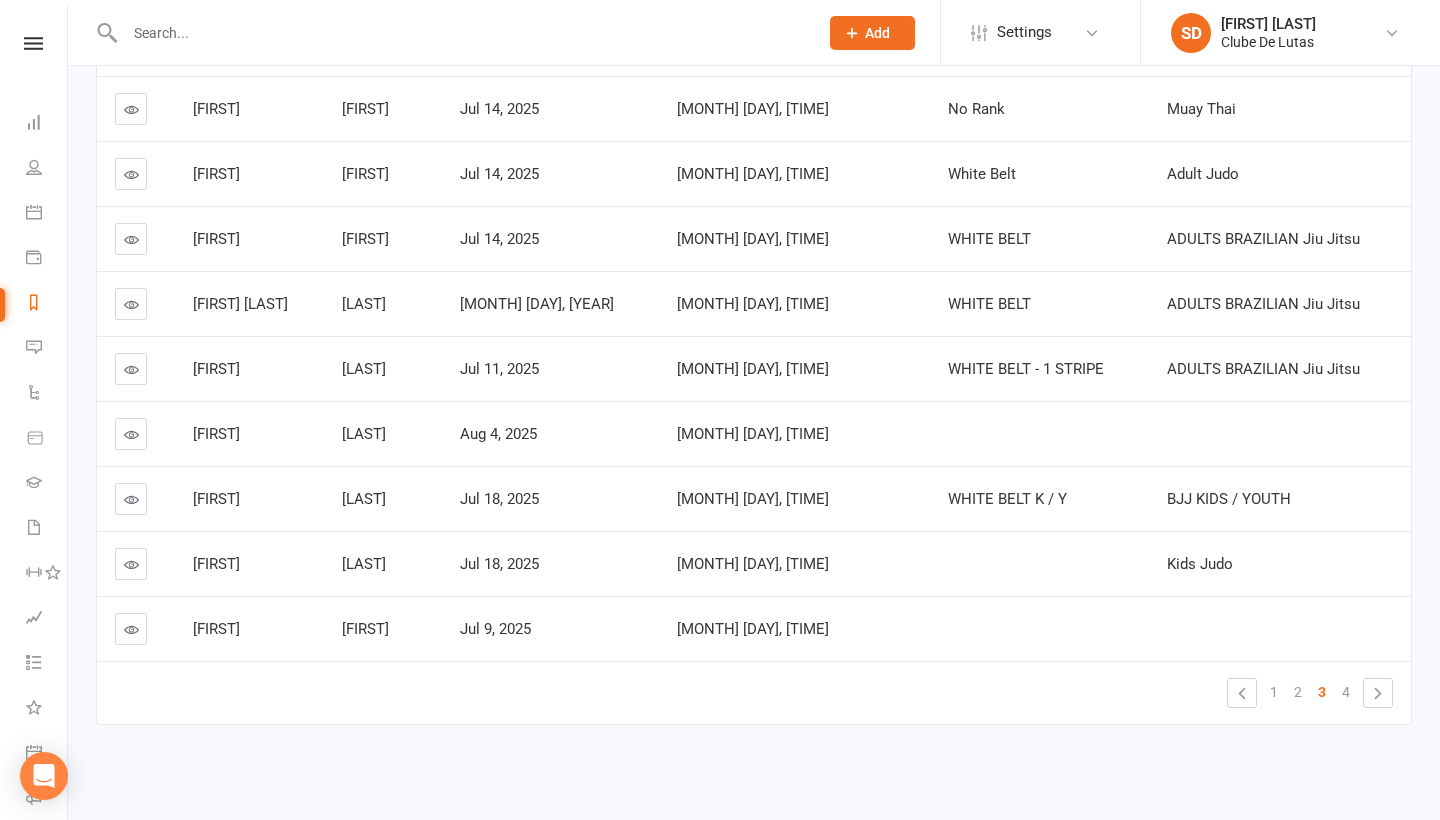 scroll, scrollTop: 390, scrollLeft: 0, axis: vertical 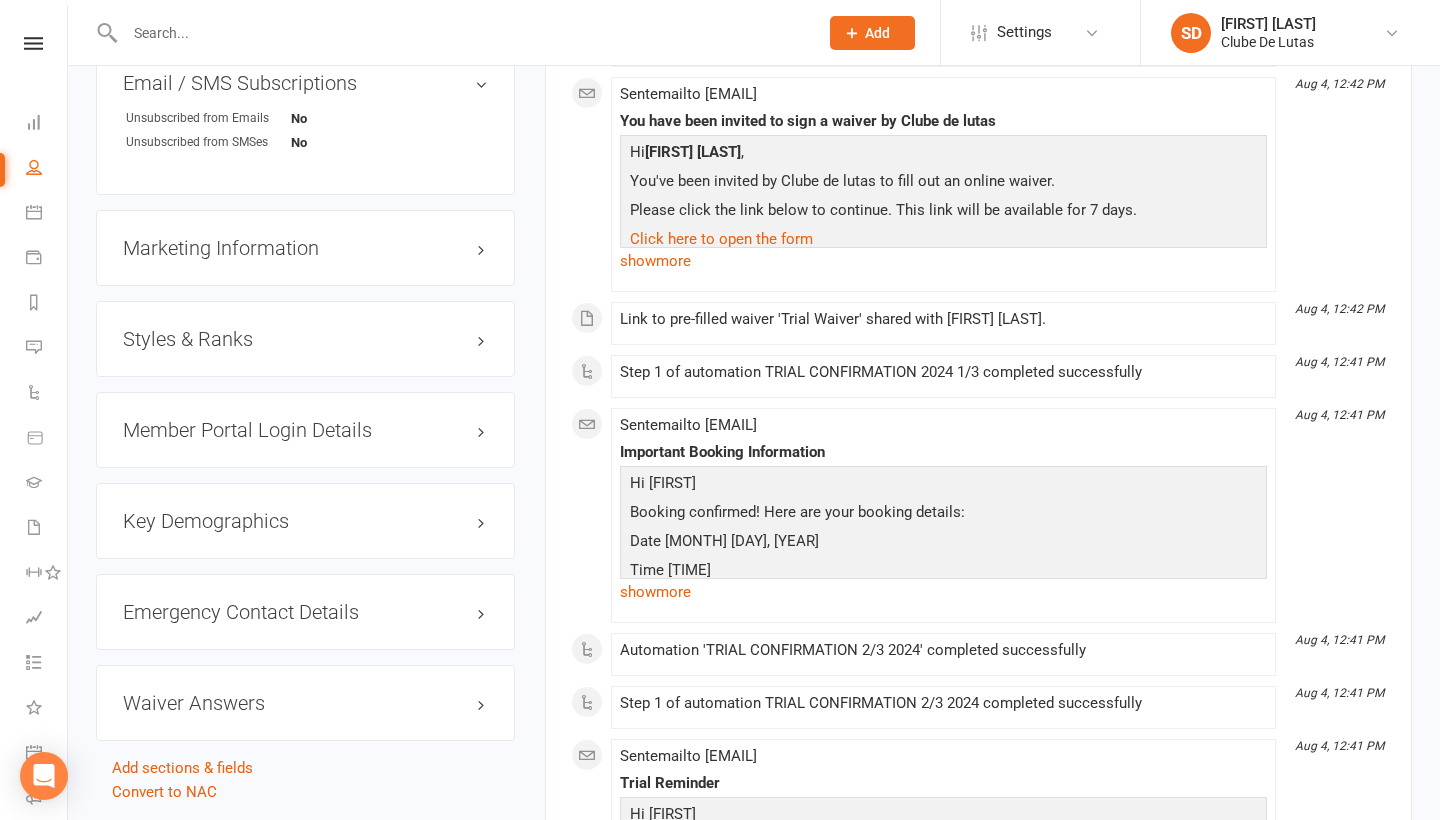 click on "Styles & Ranks" at bounding box center [305, 339] 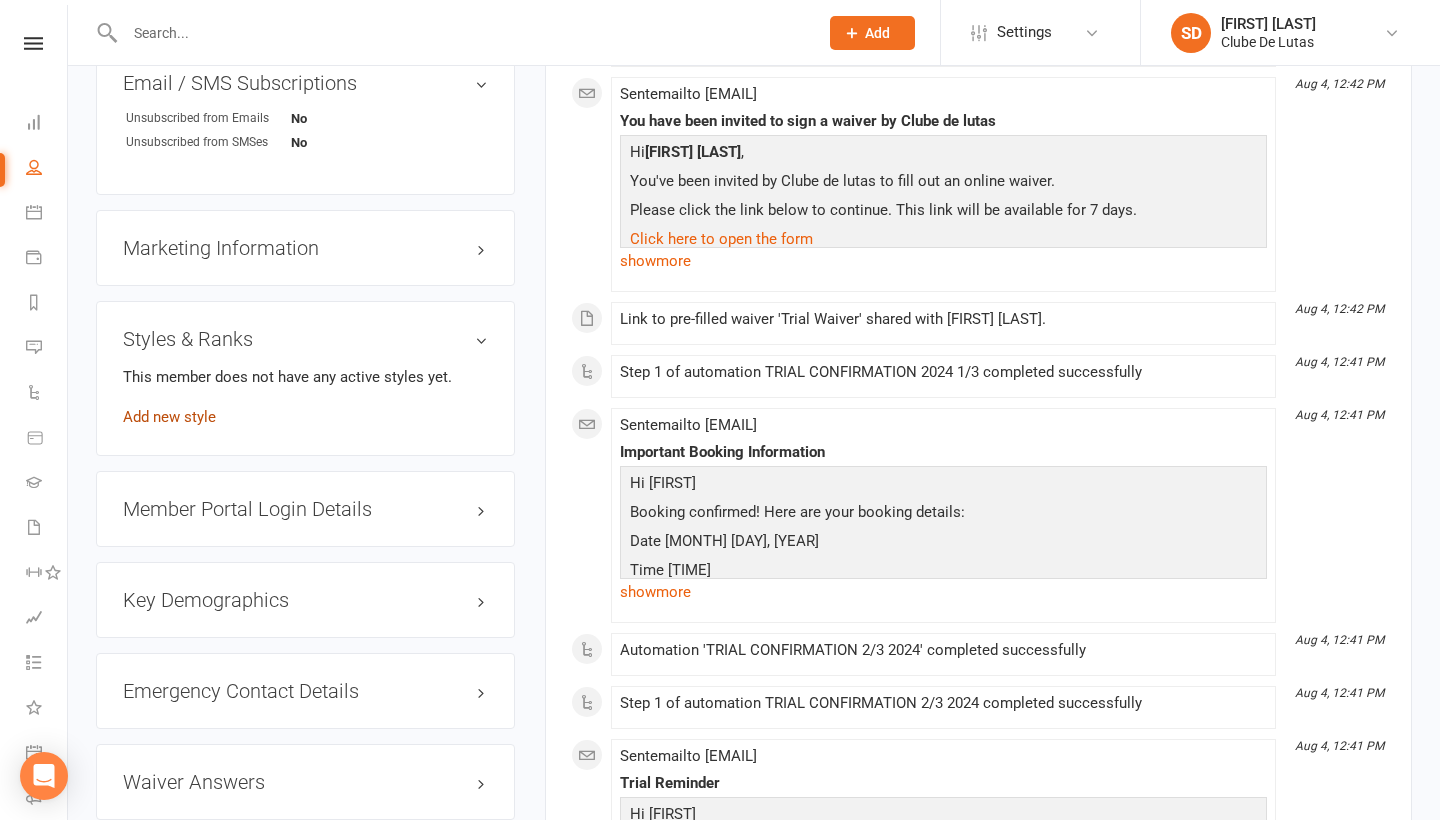 click on "Add new style" at bounding box center (169, 417) 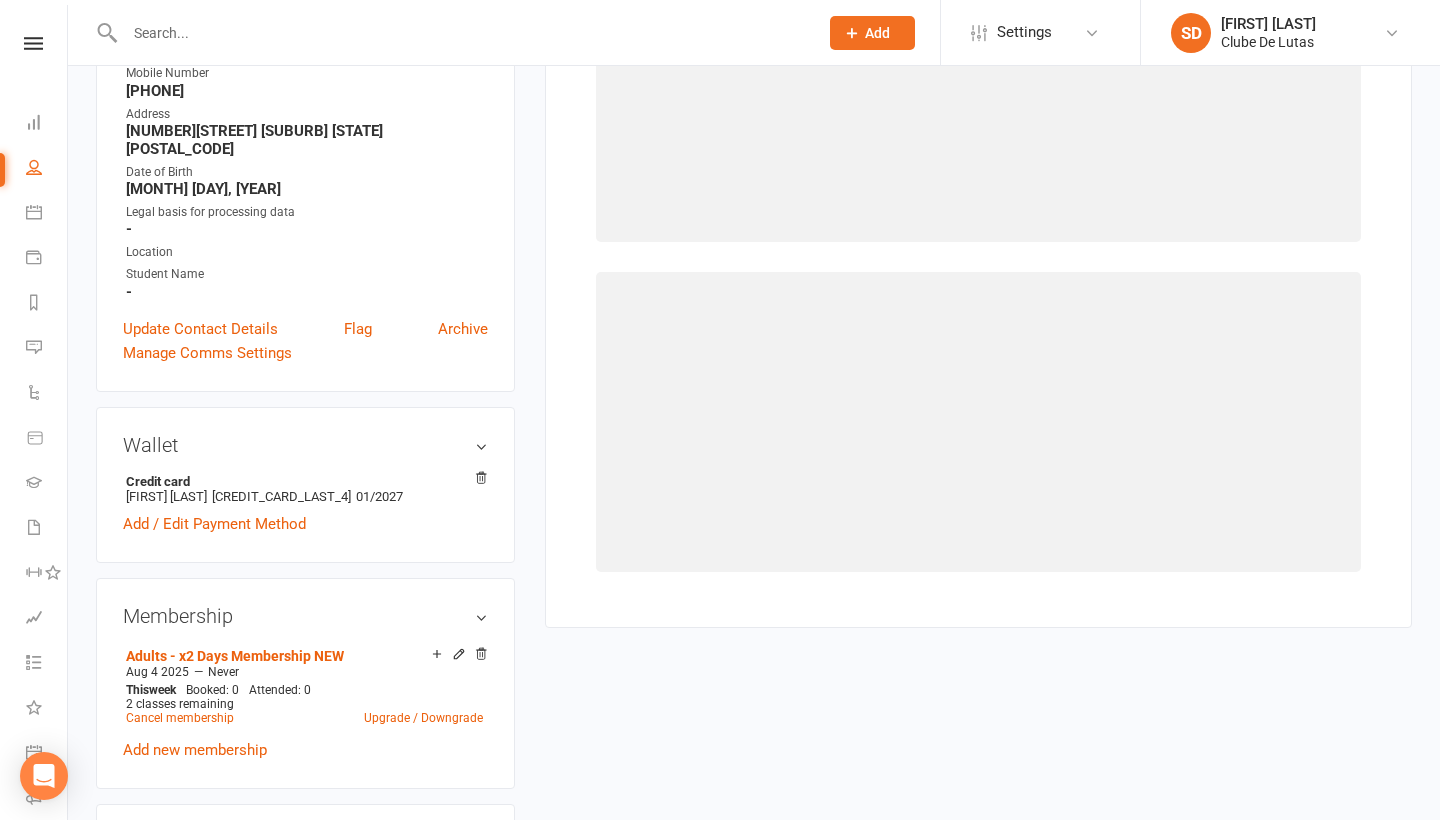 scroll, scrollTop: 194, scrollLeft: 0, axis: vertical 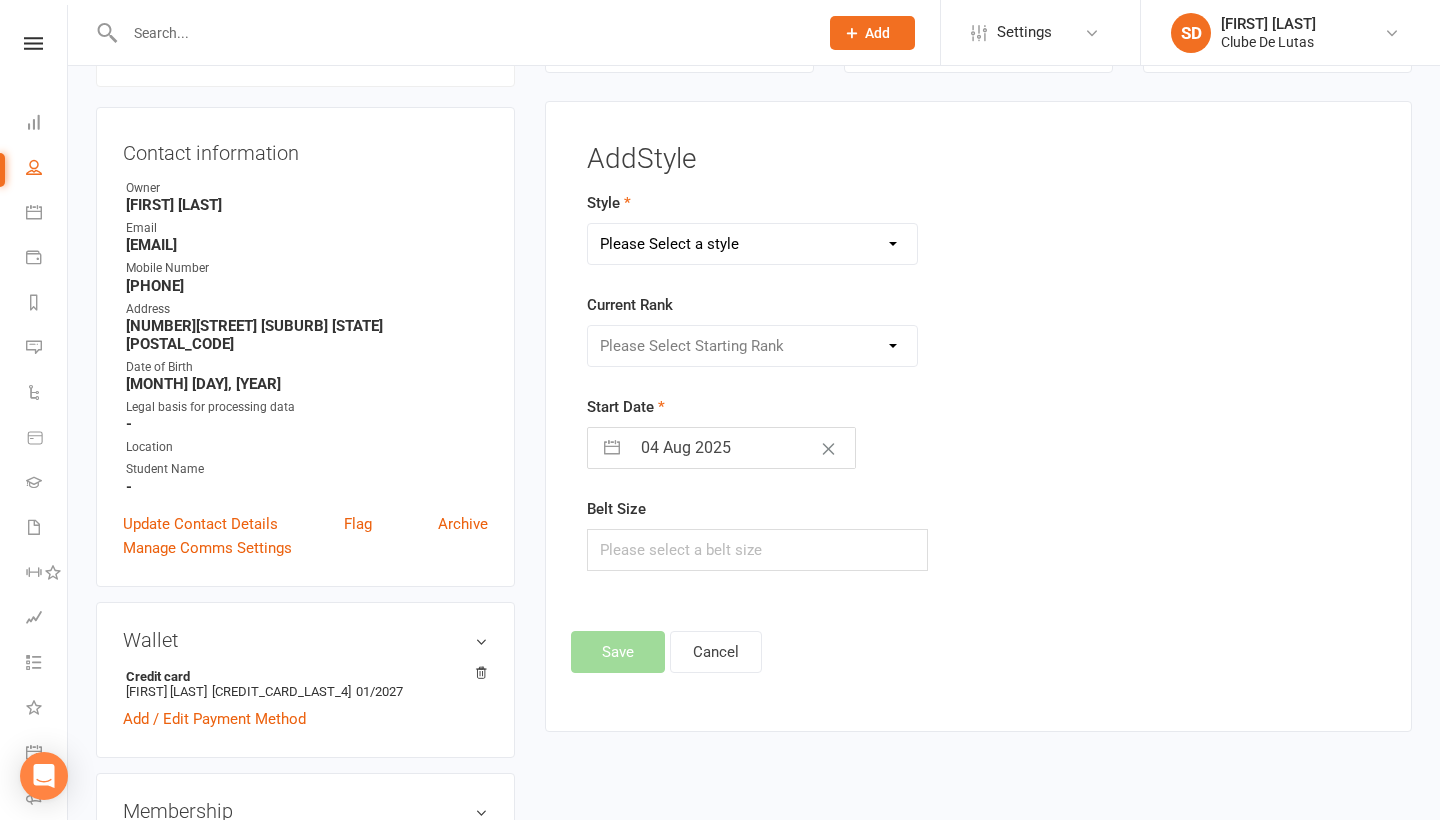 select on "1467" 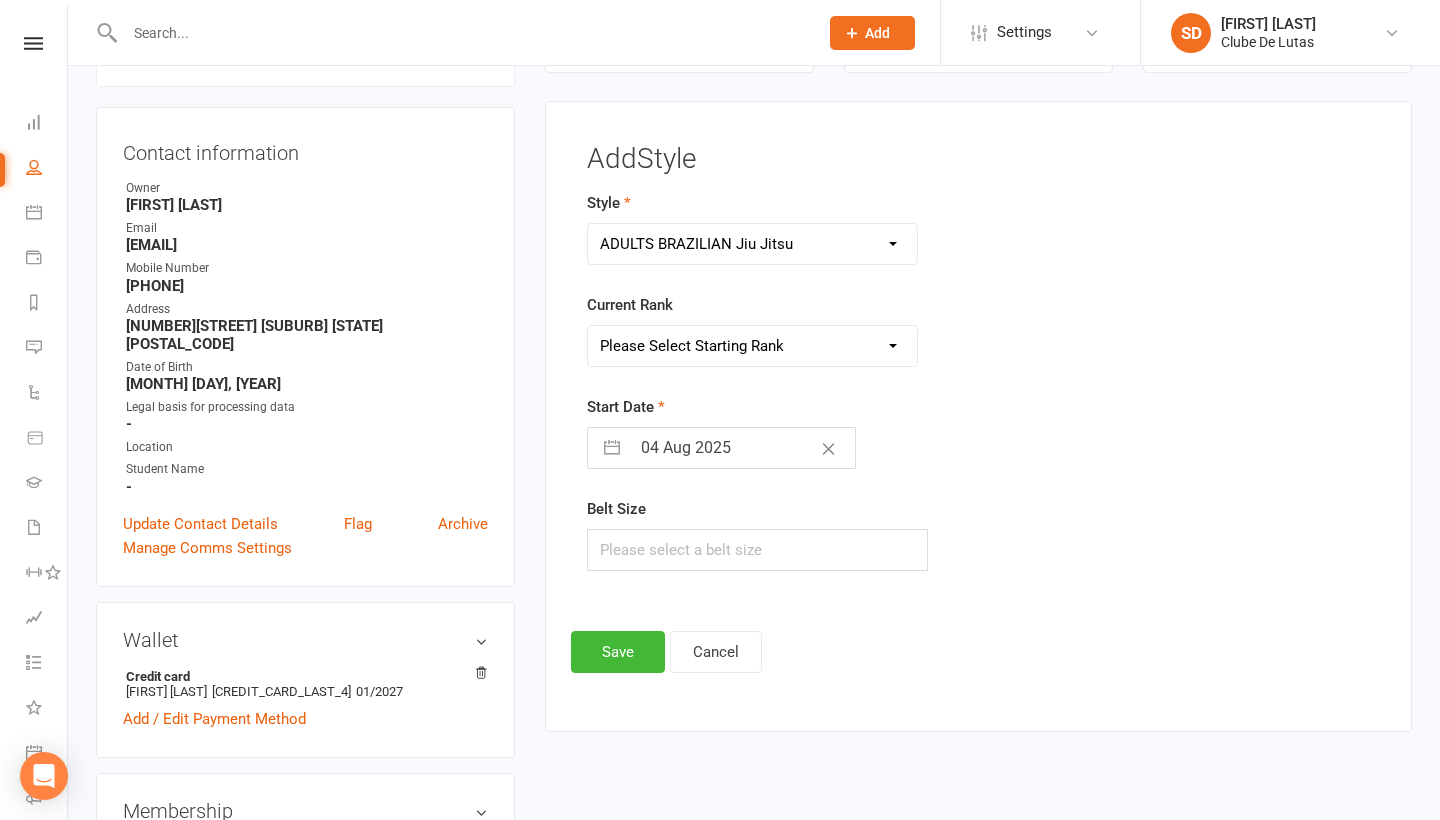 select on "14333" 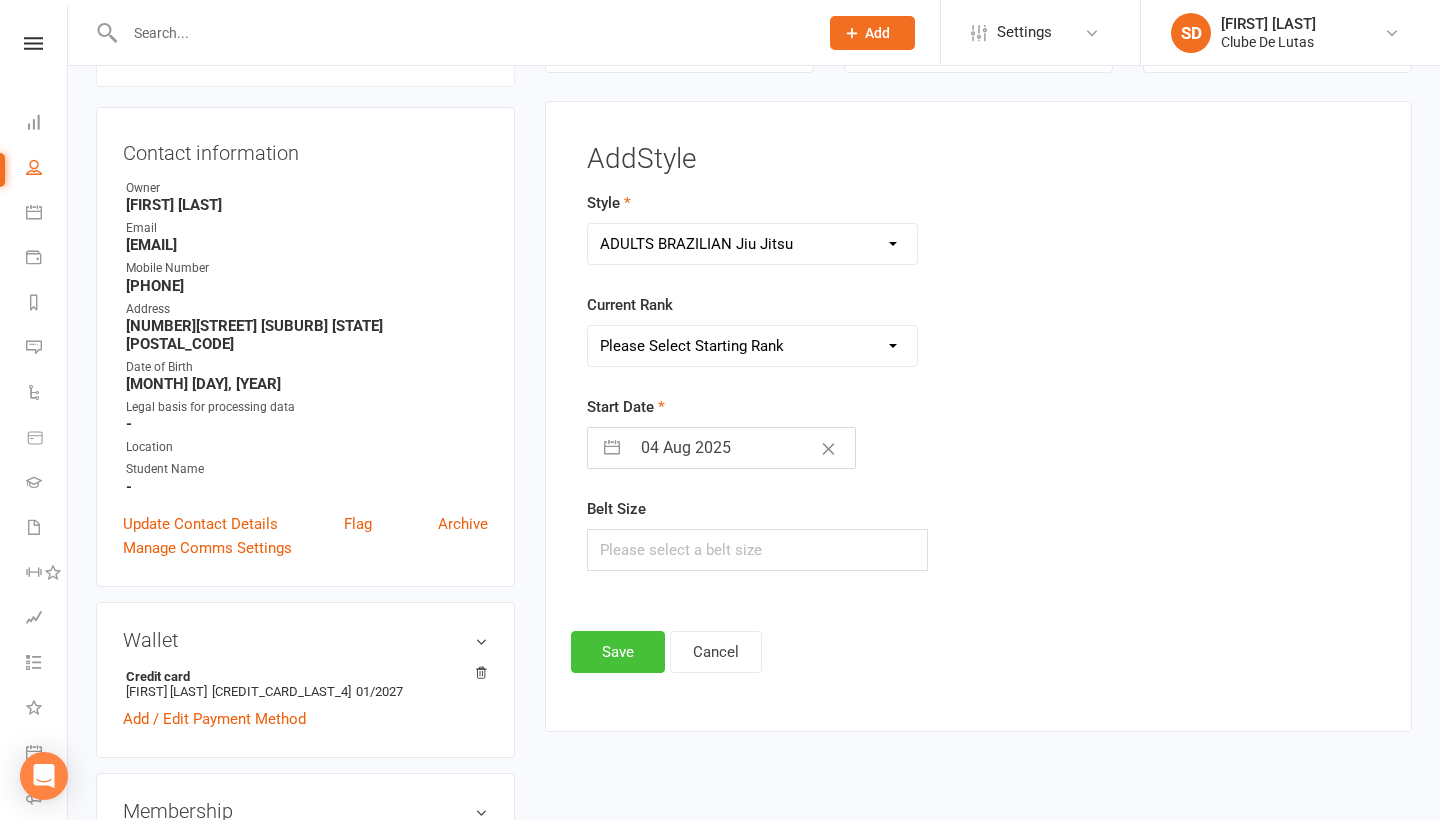 click on "Save" at bounding box center (618, 652) 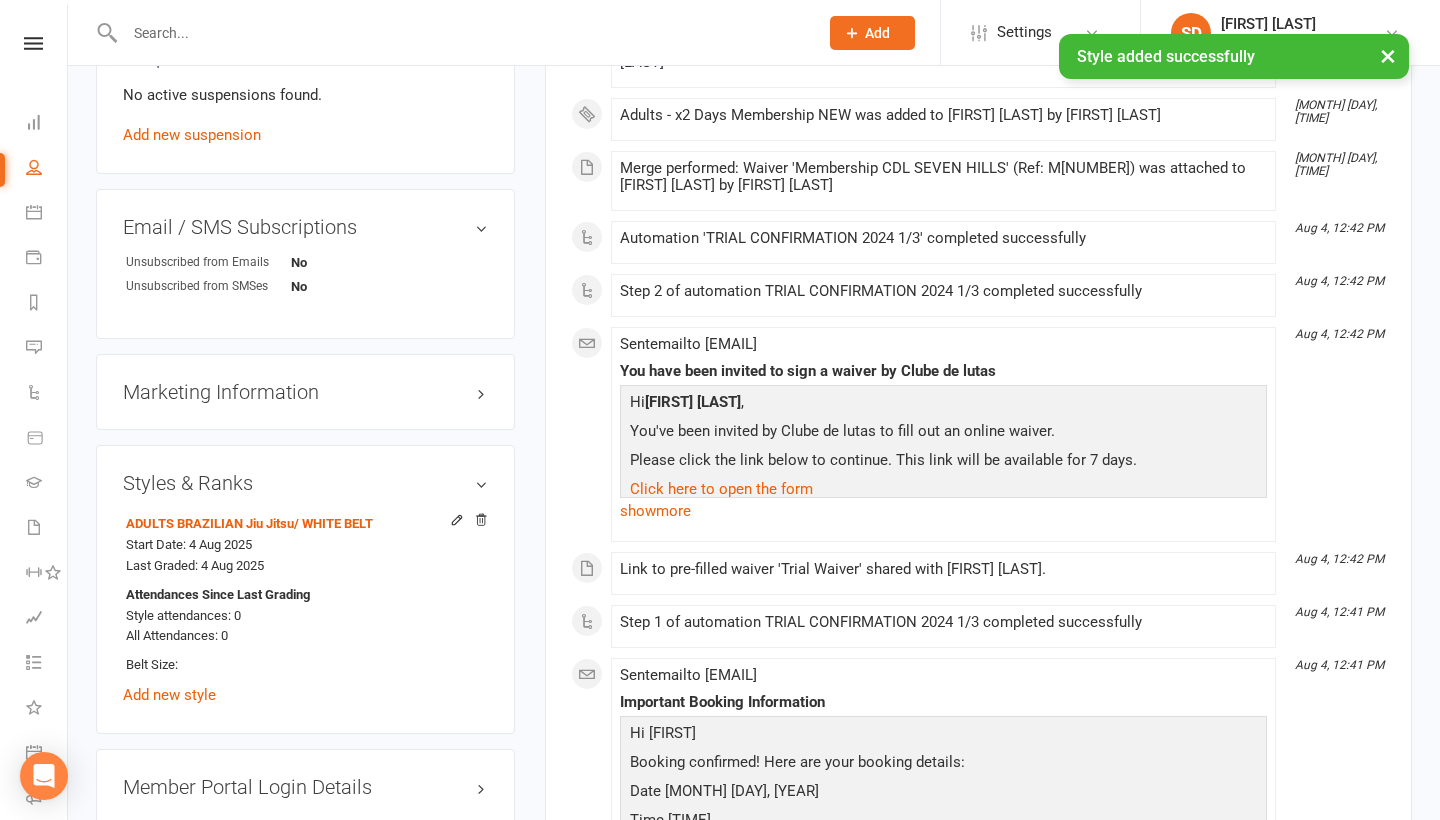 scroll, scrollTop: 1389, scrollLeft: 0, axis: vertical 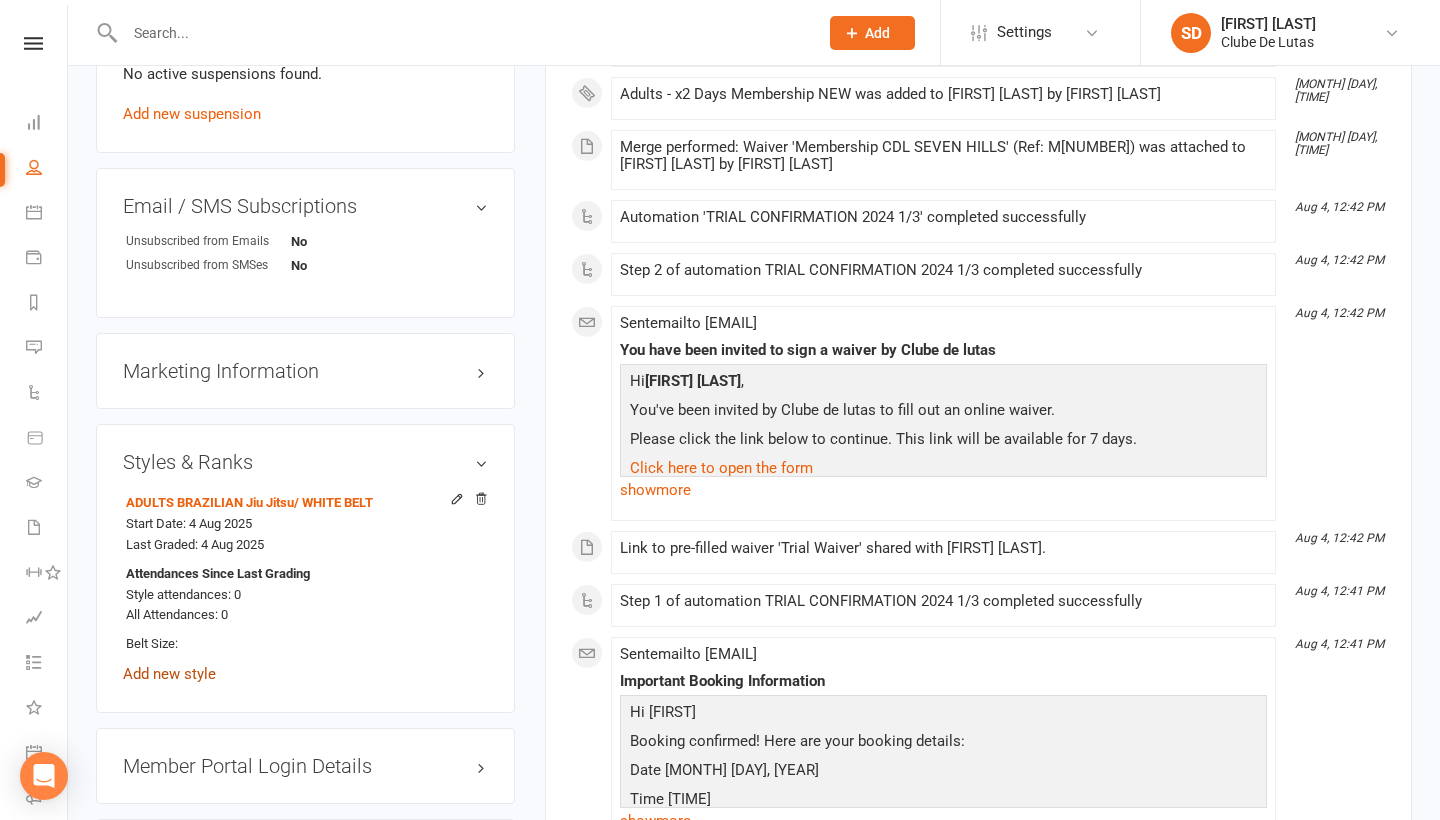click on "Add new style" at bounding box center (169, 674) 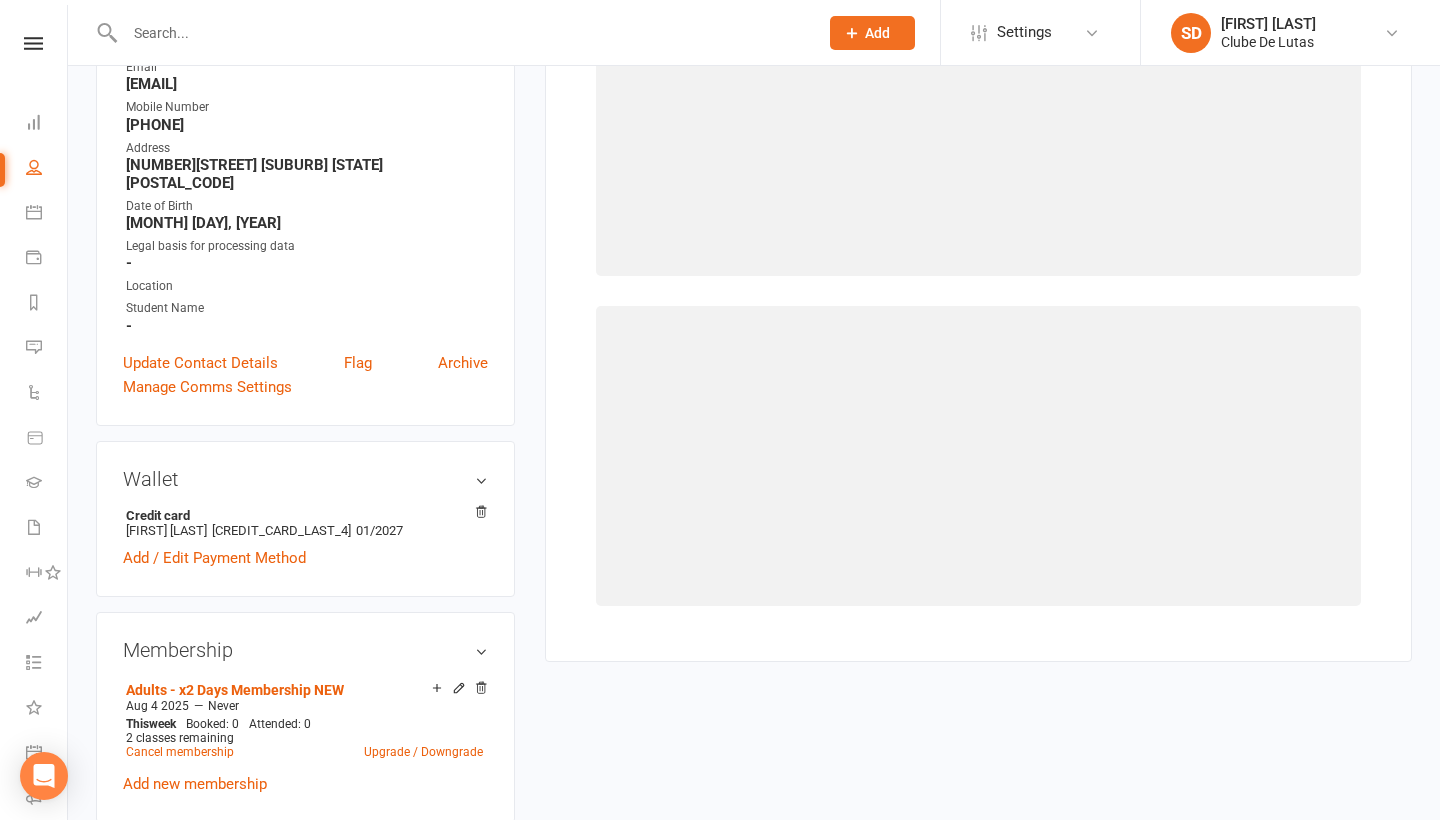 scroll, scrollTop: 194, scrollLeft: 0, axis: vertical 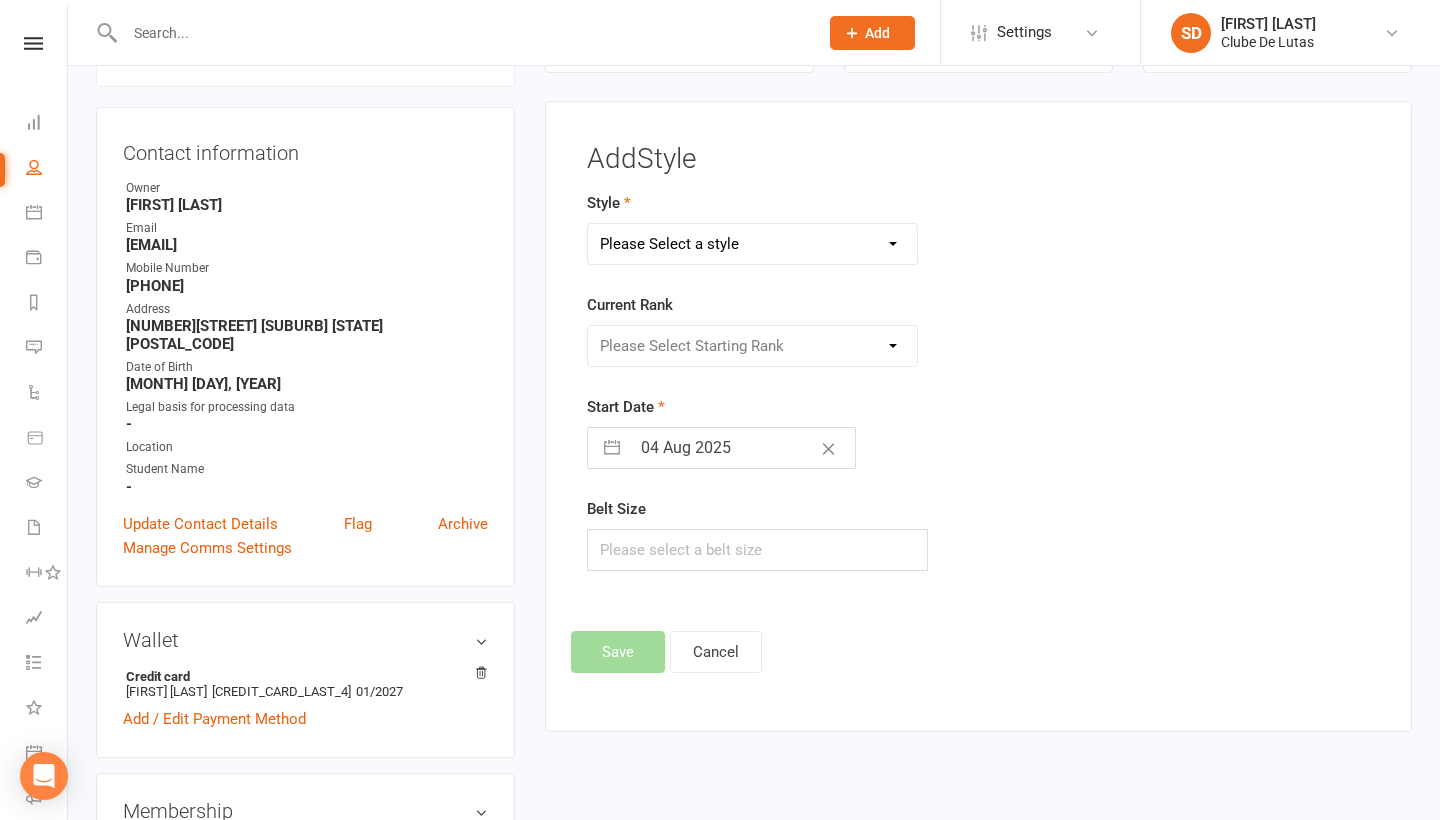 select on "3705" 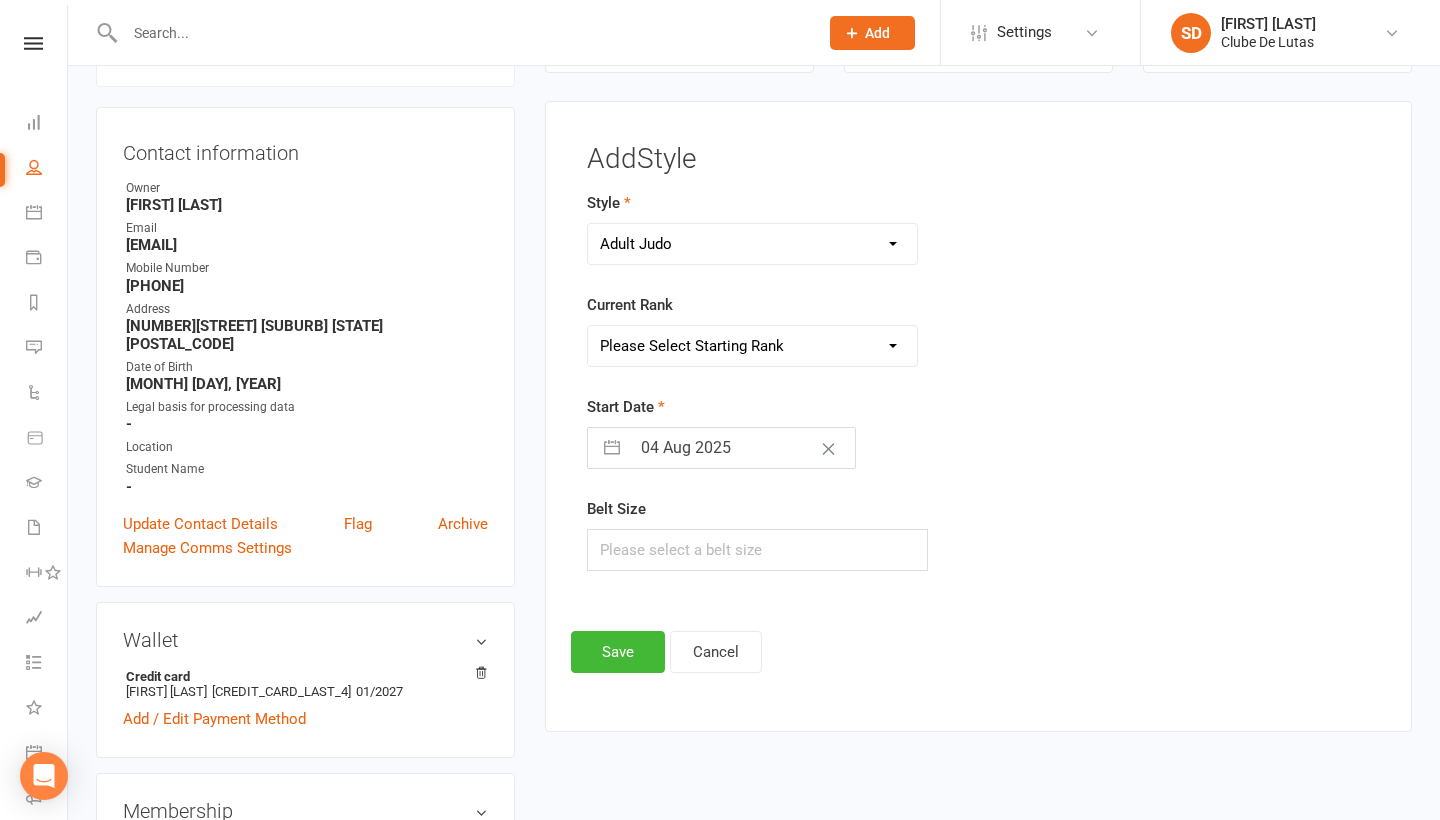 select on "43980" 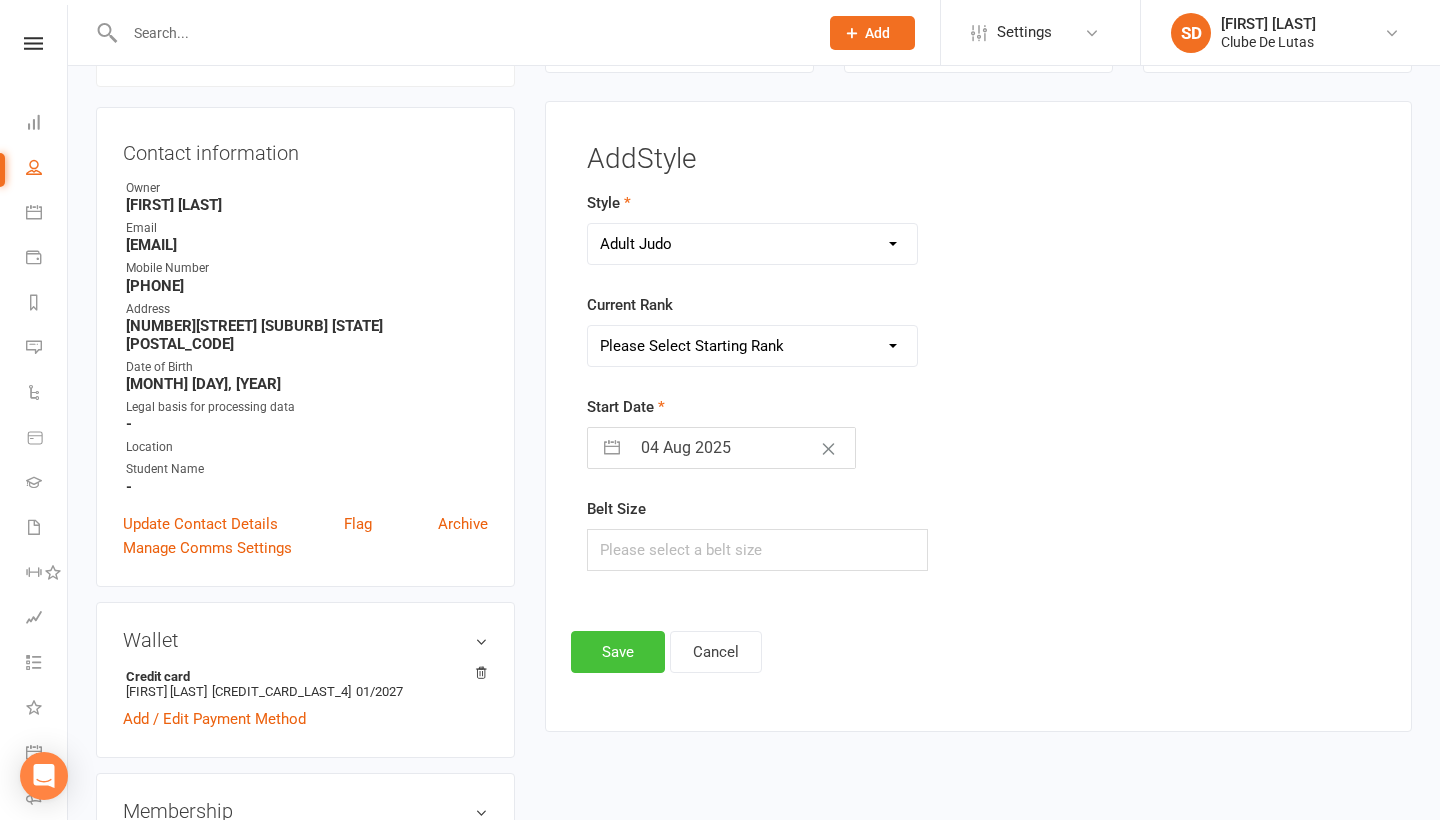 click on "Save" at bounding box center (618, 652) 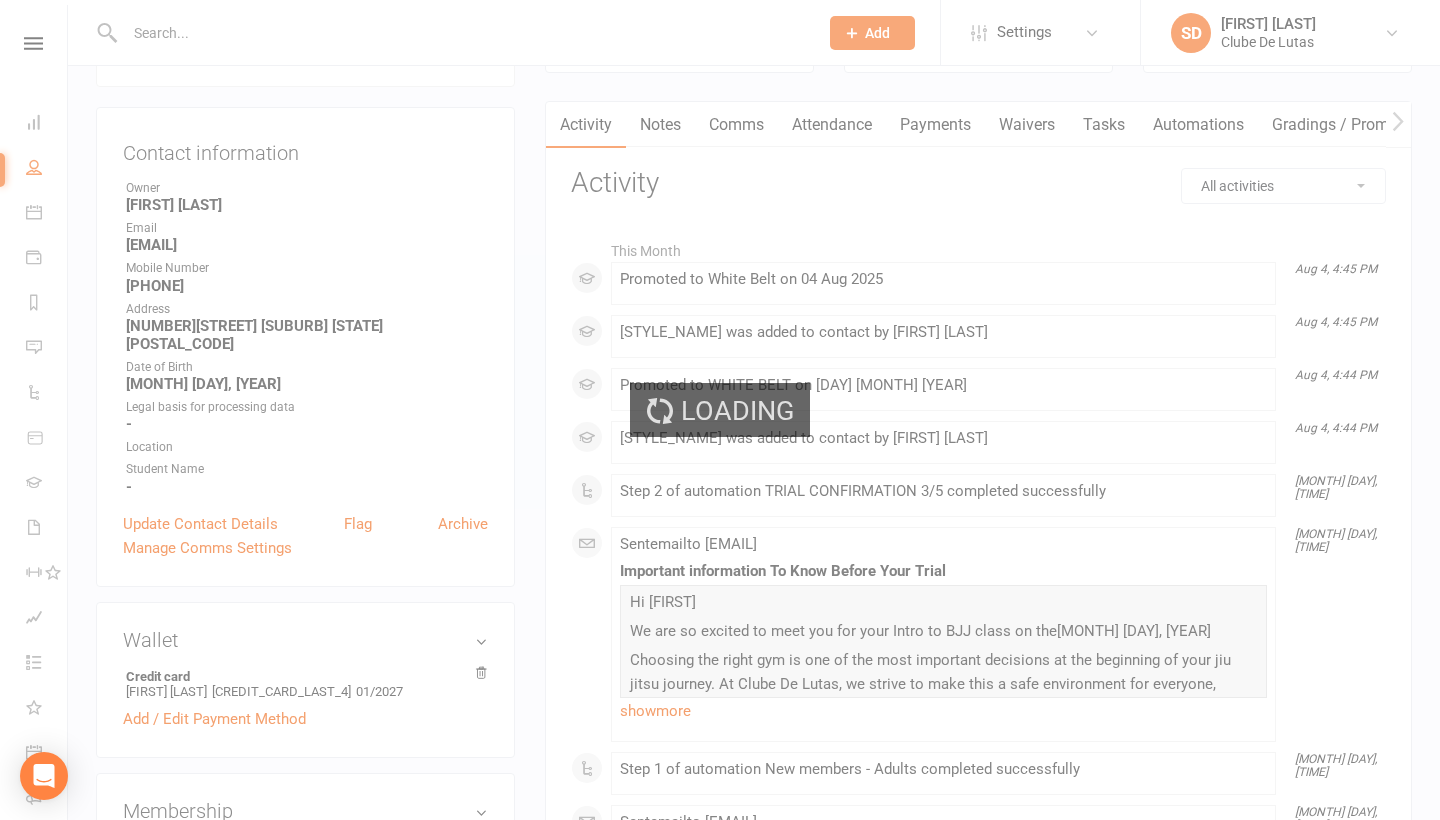 scroll, scrollTop: 0, scrollLeft: 0, axis: both 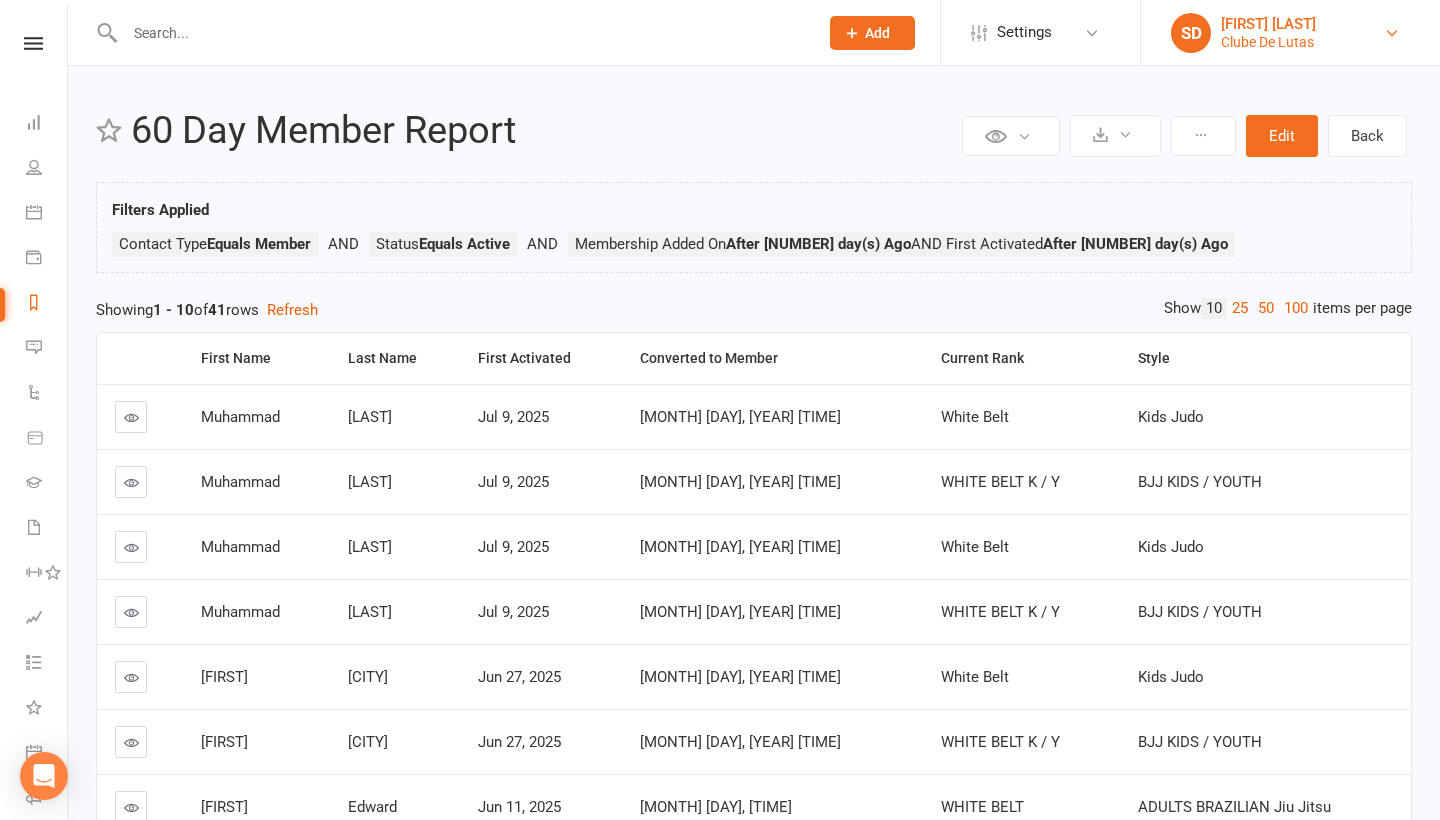 click on "Clube De Lutas" at bounding box center (1268, 42) 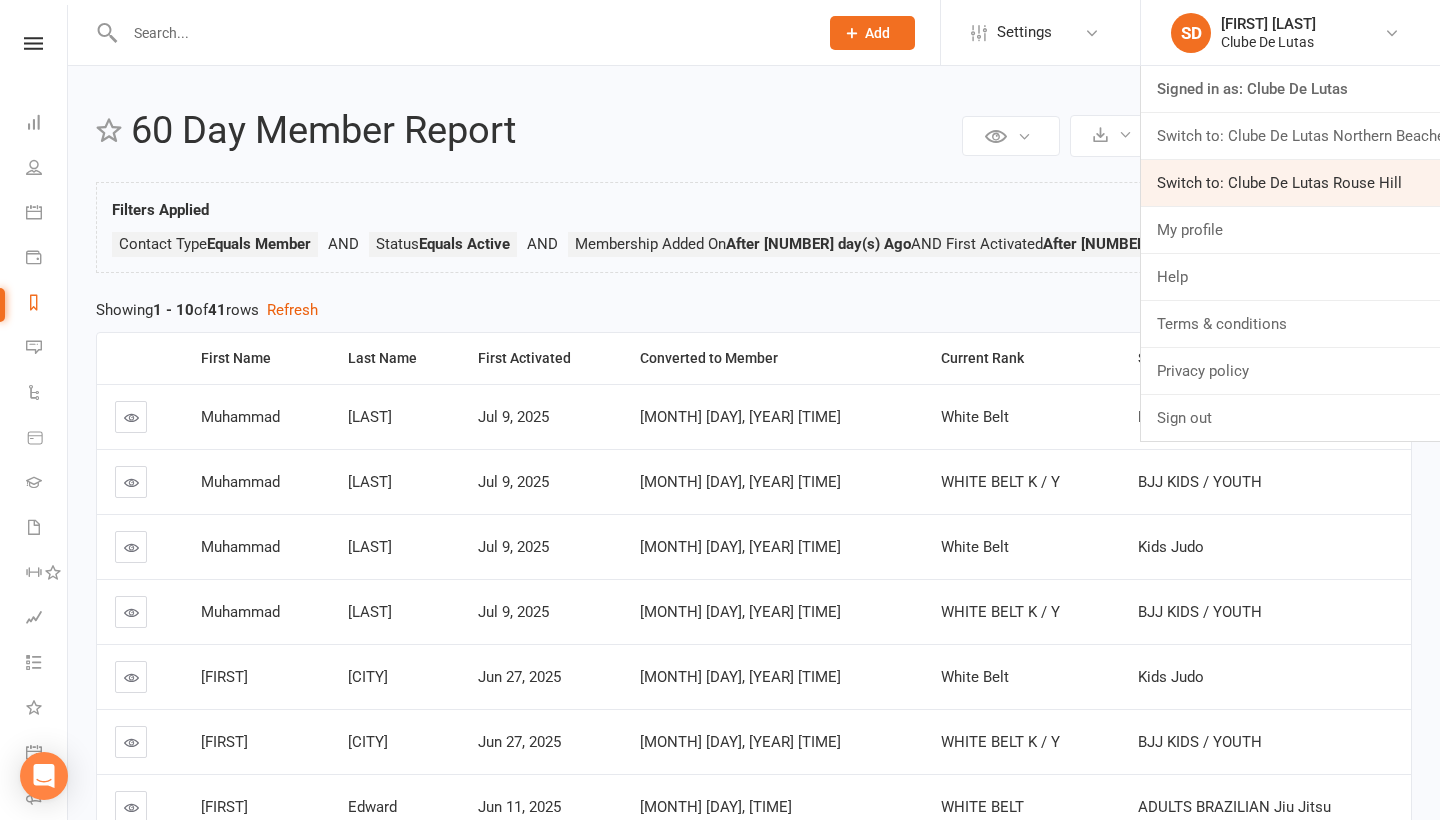 click on "Switch to: Clube De Lutas Rouse Hill" at bounding box center (1290, 183) 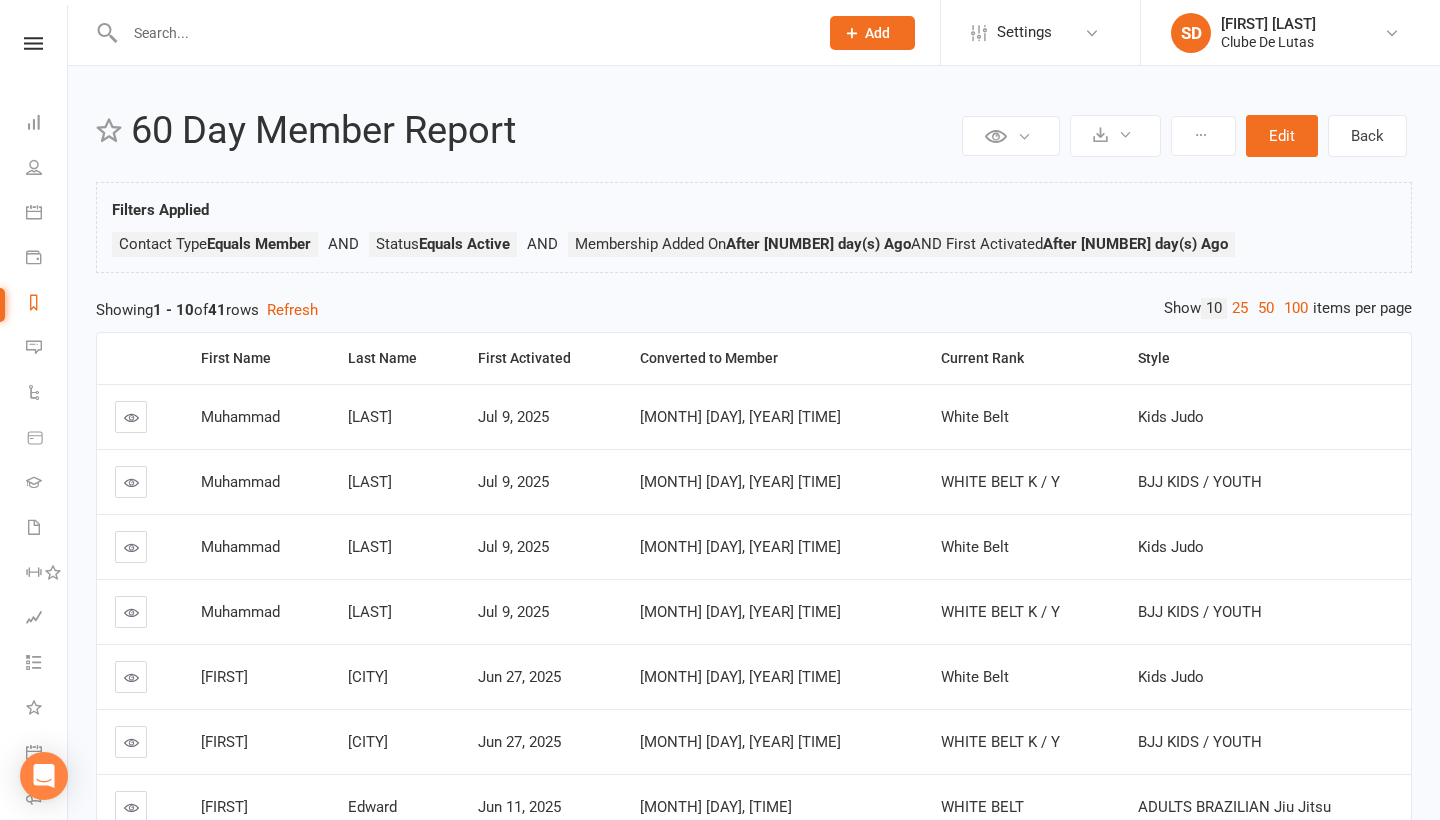 select on "100" 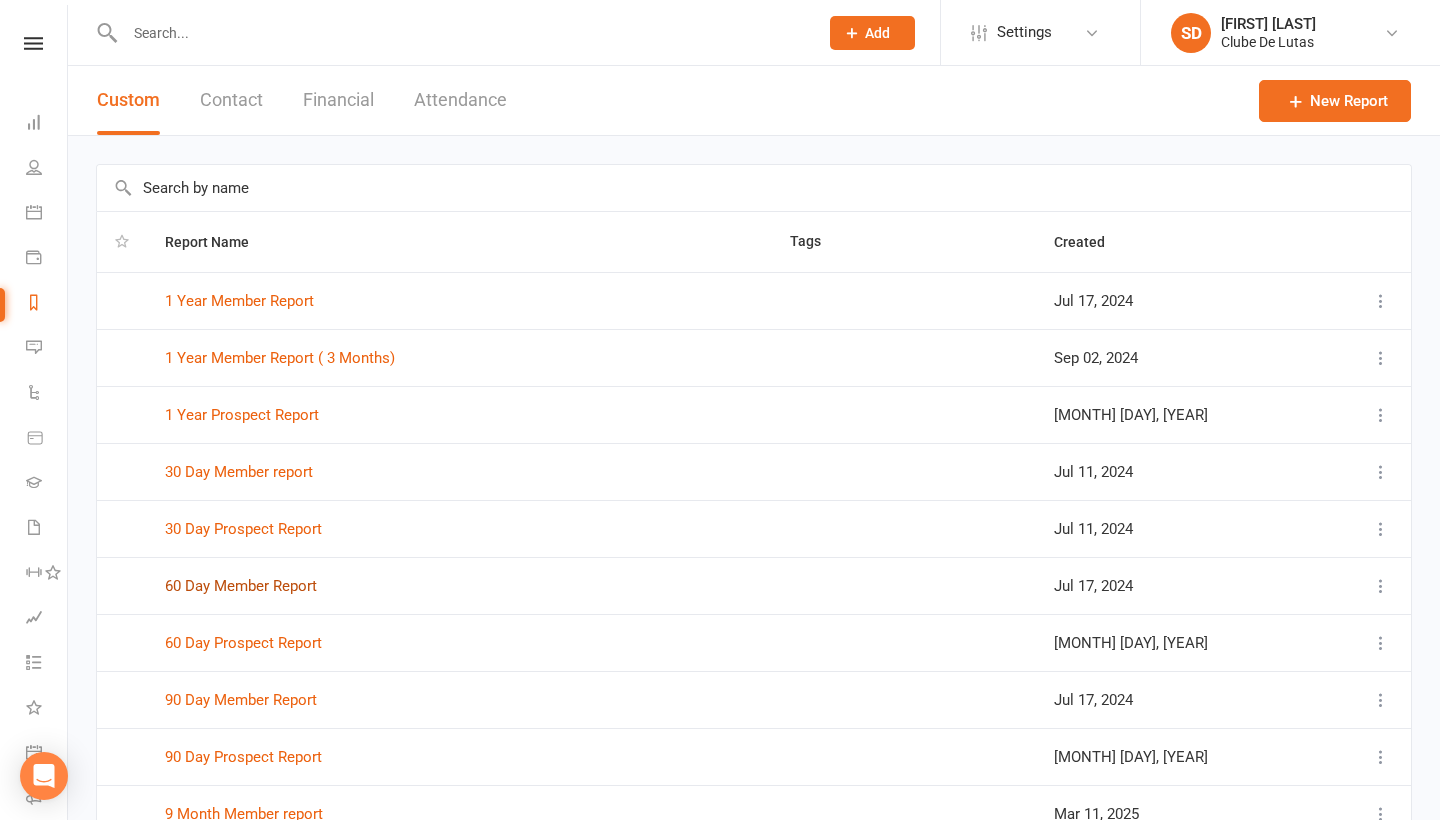 click on "60 Day Member Report" at bounding box center [241, 586] 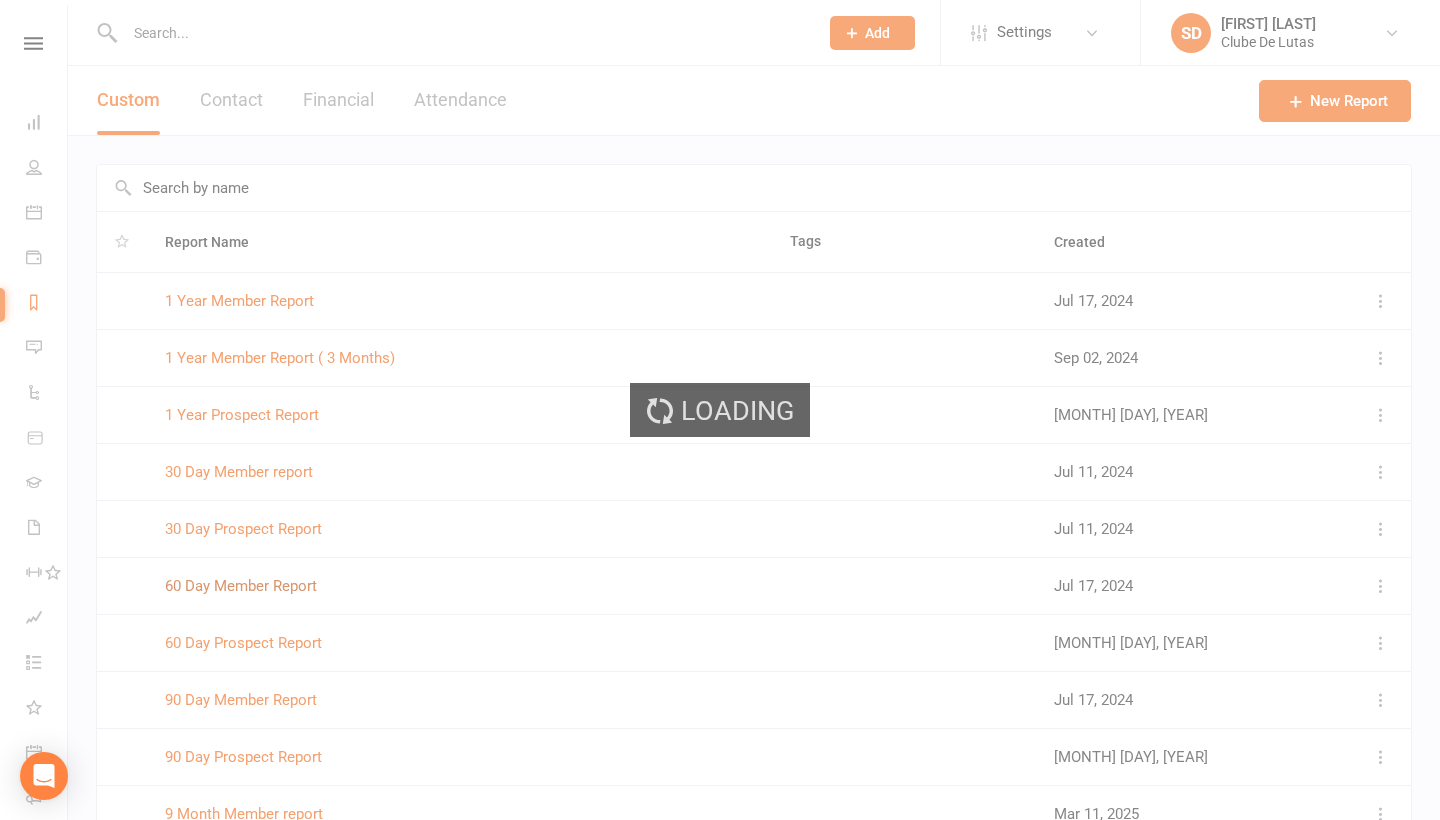 click on "Loading" at bounding box center (720, 410) 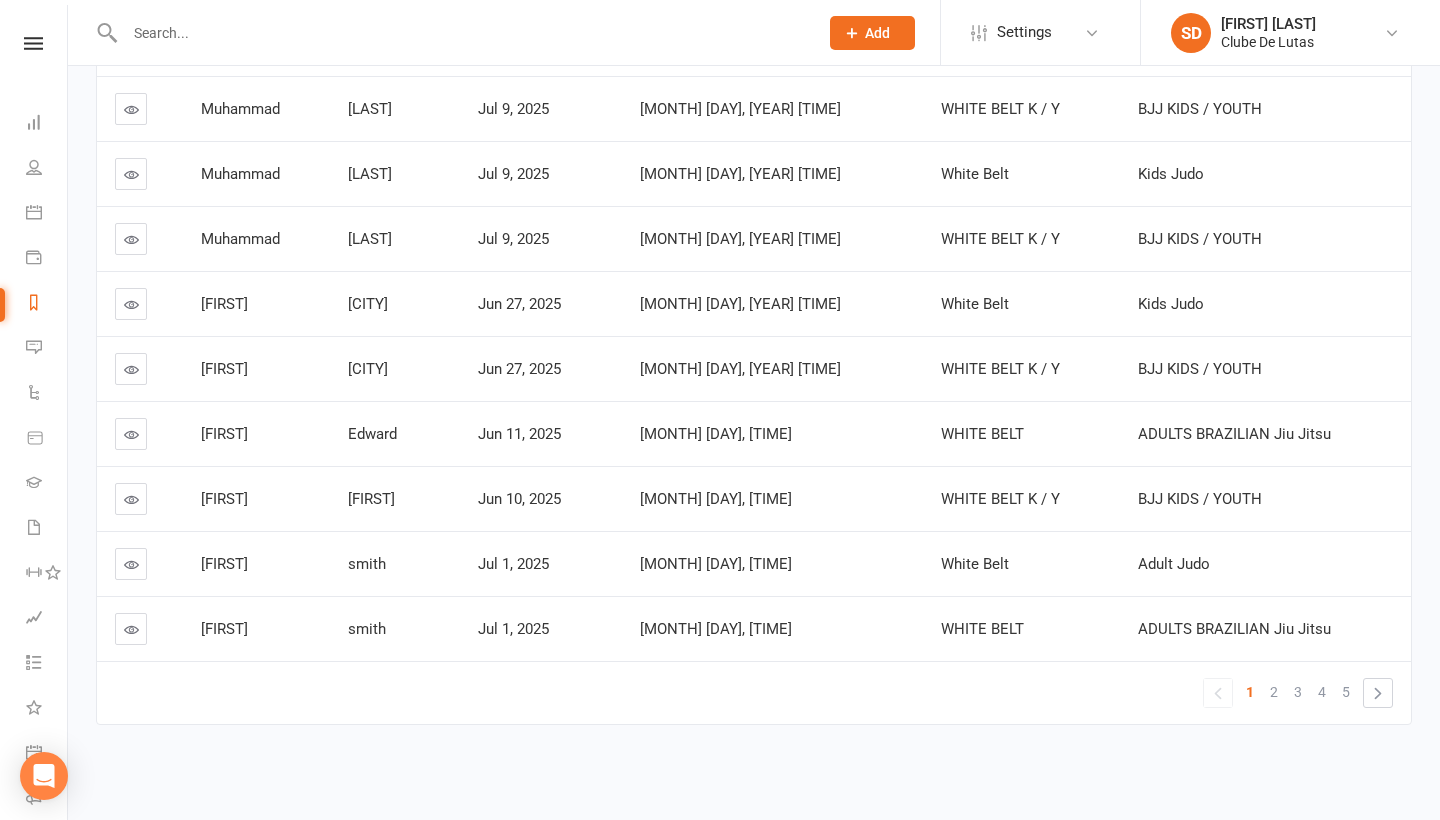 scroll, scrollTop: 390, scrollLeft: 0, axis: vertical 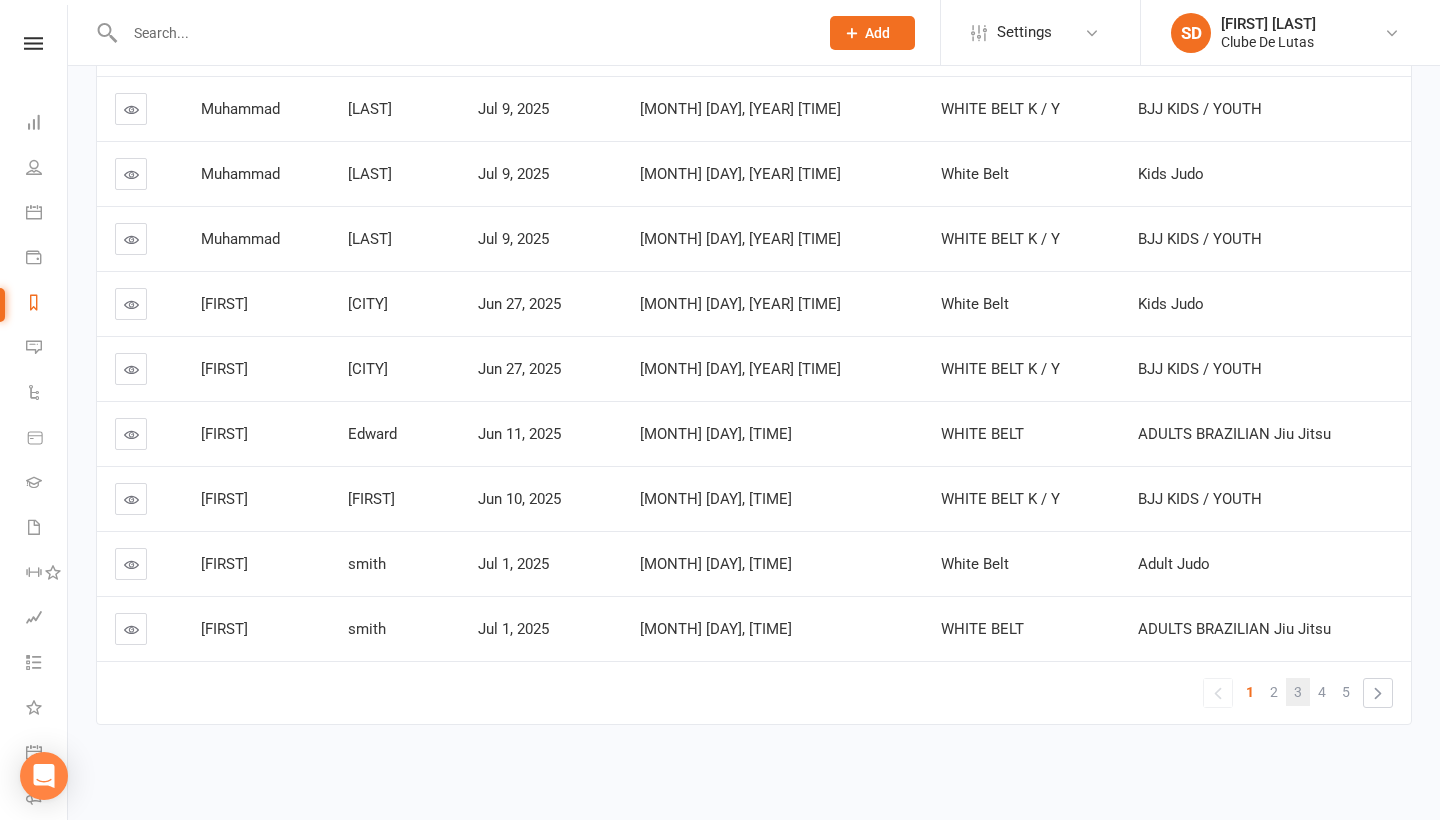 click on "3" at bounding box center (1298, 692) 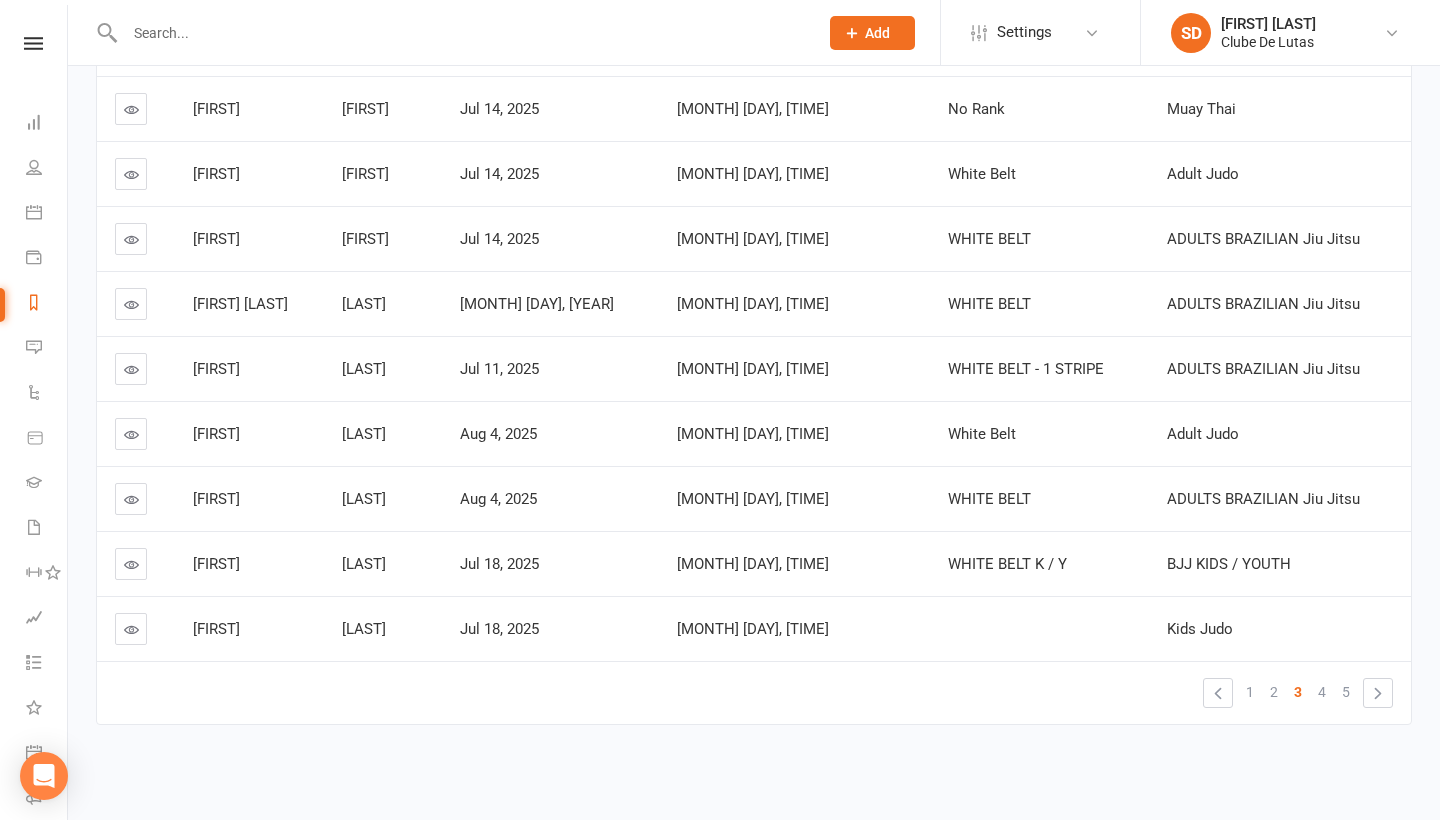 scroll, scrollTop: 390, scrollLeft: 0, axis: vertical 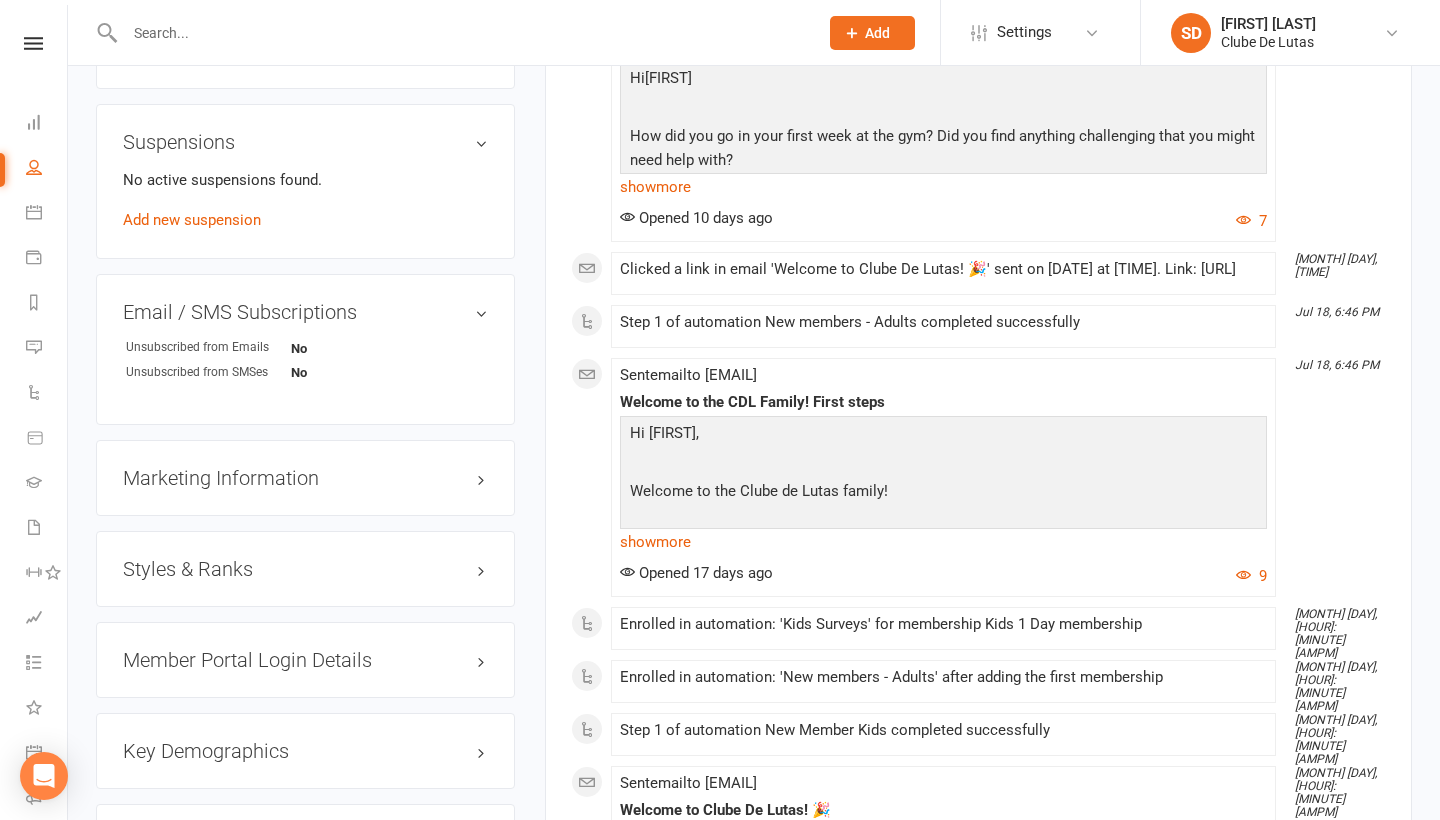 click on "Styles & Ranks" at bounding box center [305, 569] 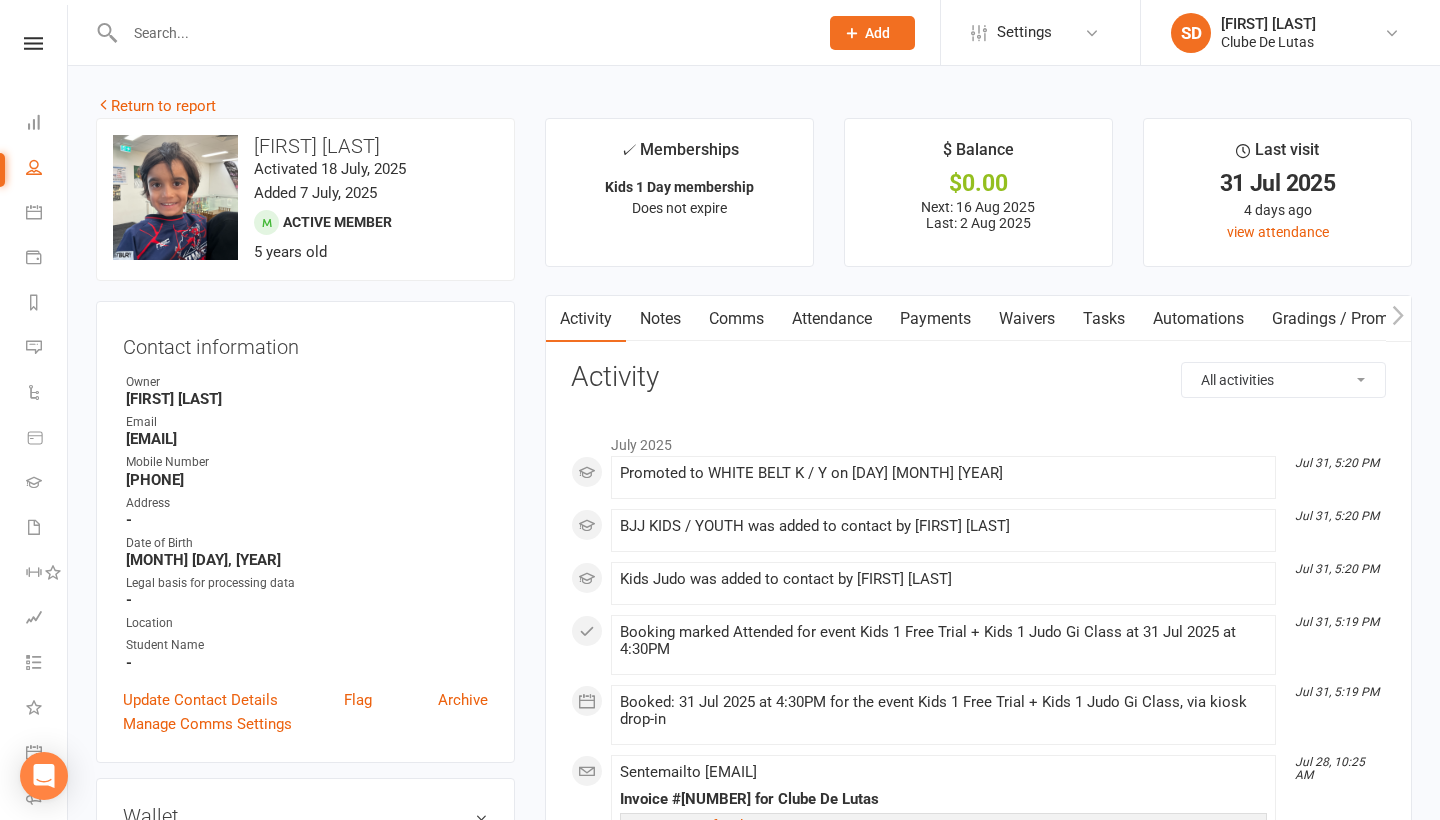scroll, scrollTop: 0, scrollLeft: 0, axis: both 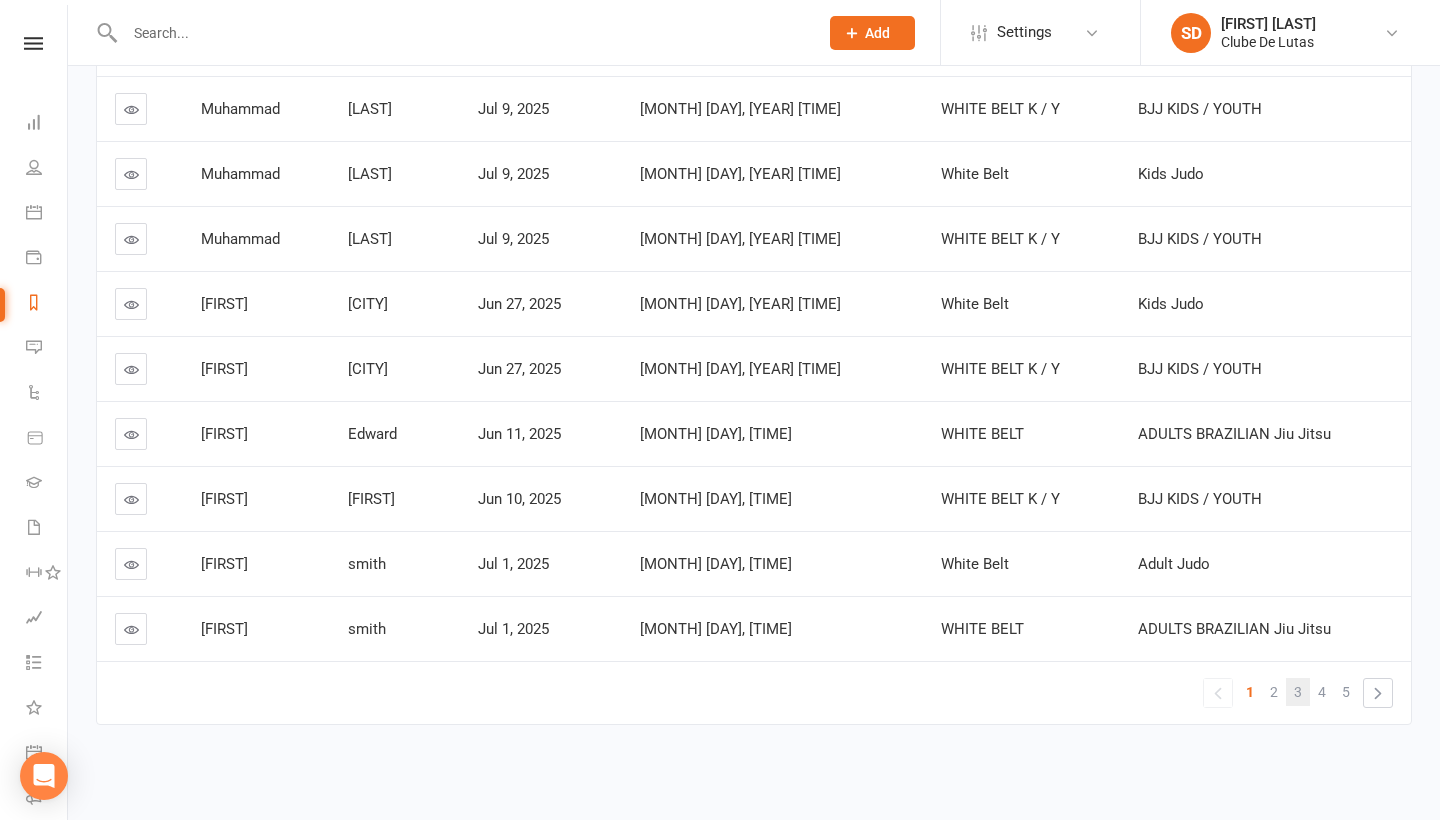 click on "3" at bounding box center [1298, 692] 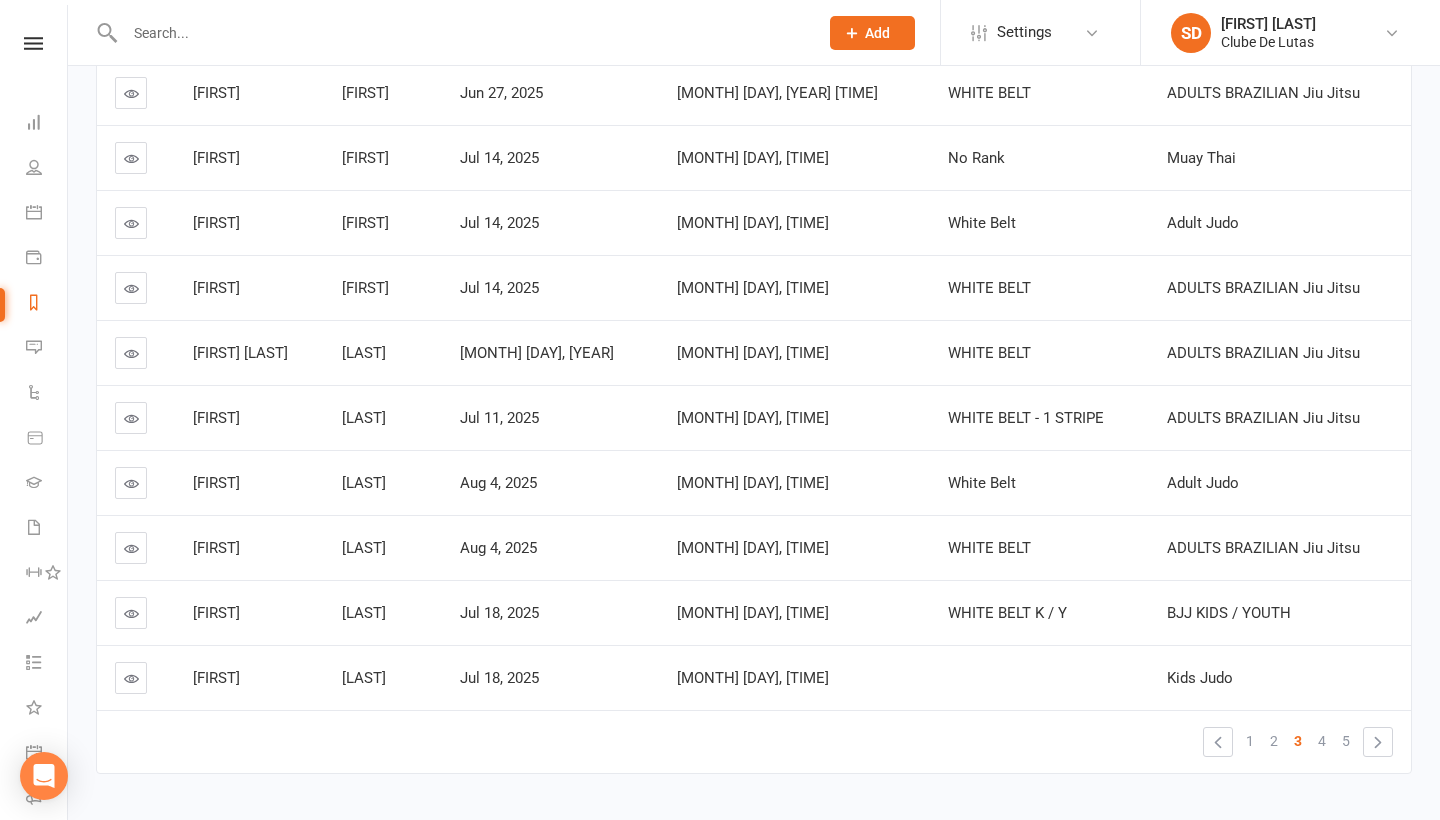 scroll, scrollTop: 322, scrollLeft: 0, axis: vertical 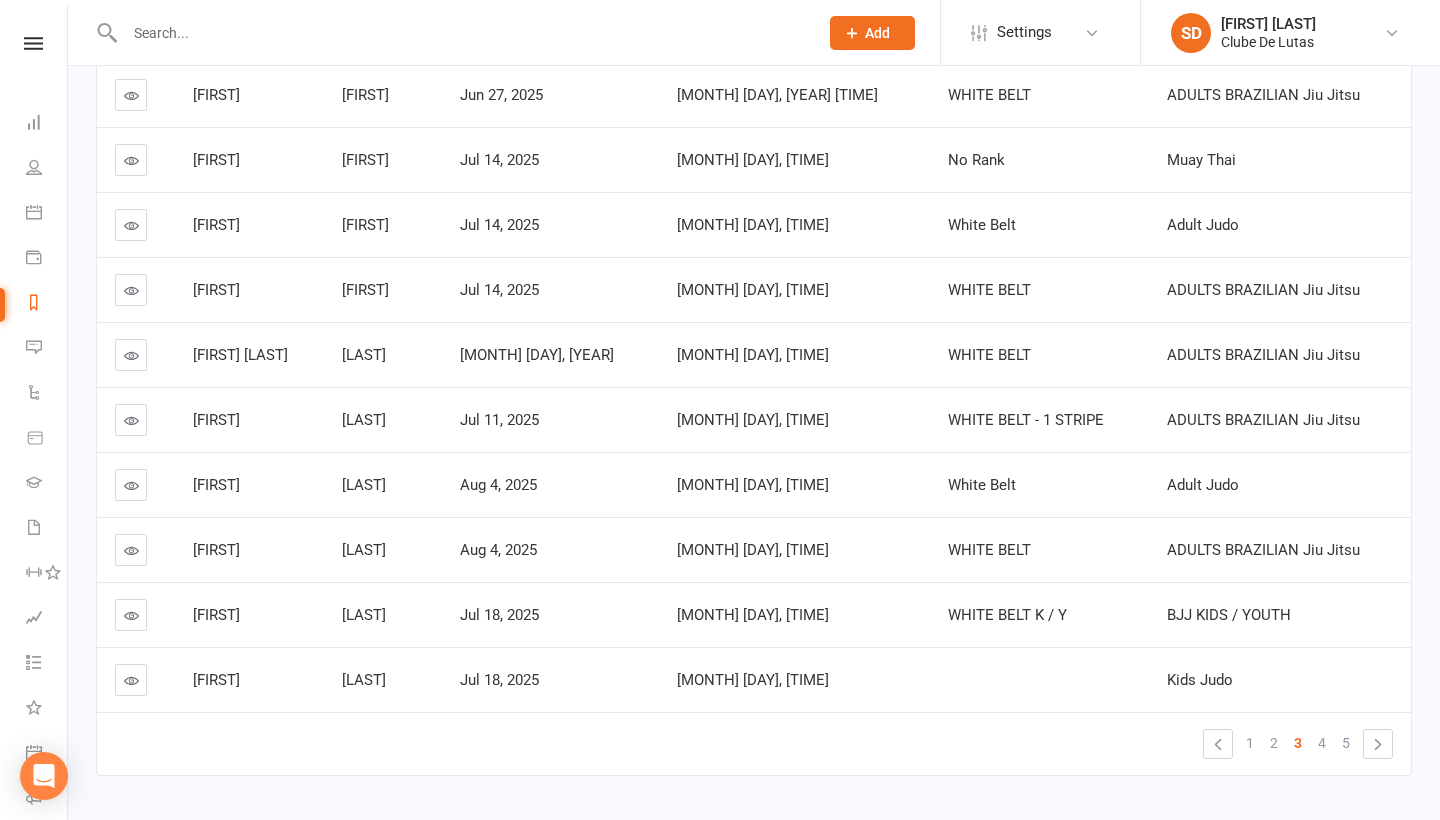 click at bounding box center [131, 680] 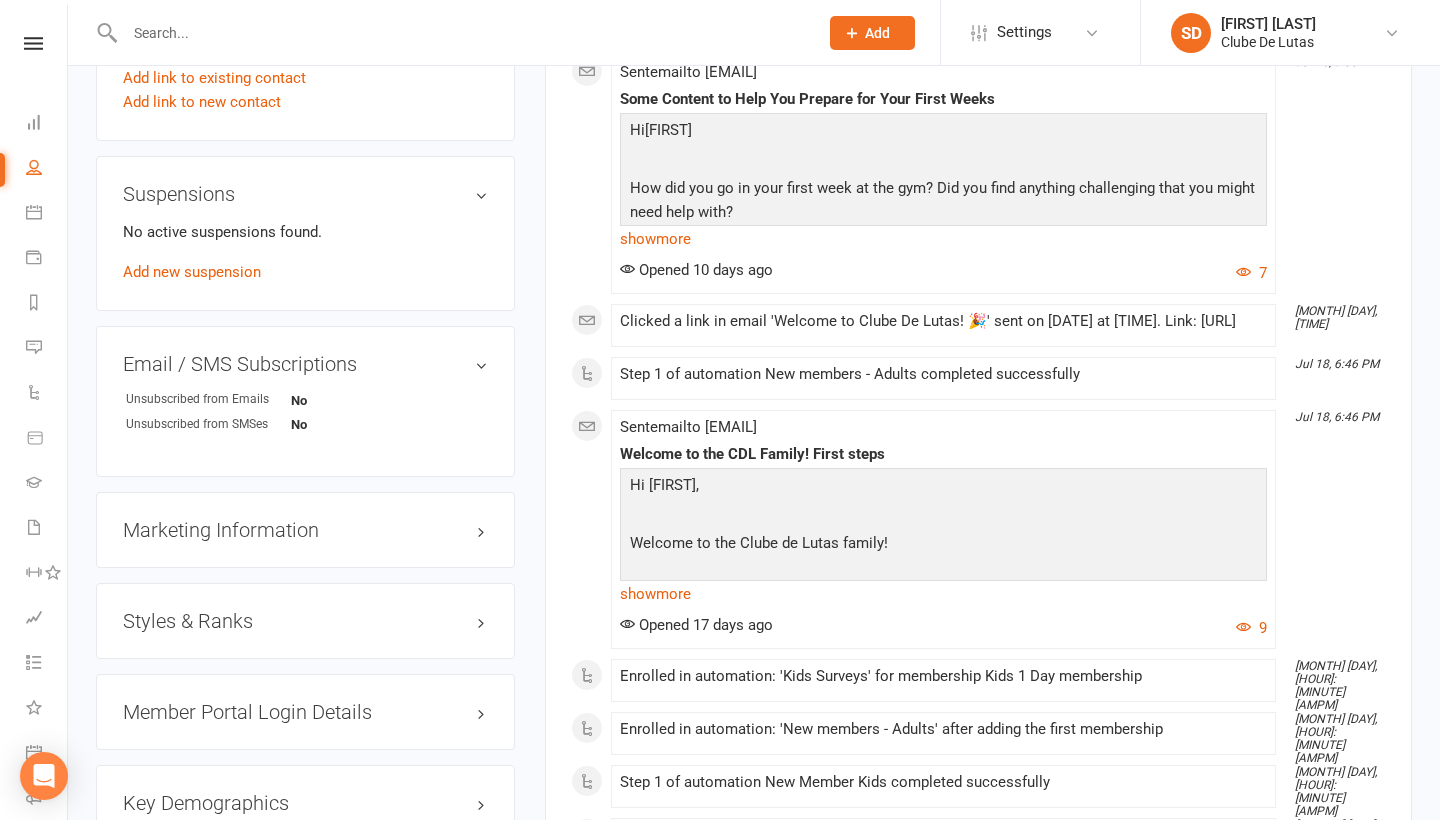 scroll, scrollTop: 1254, scrollLeft: 0, axis: vertical 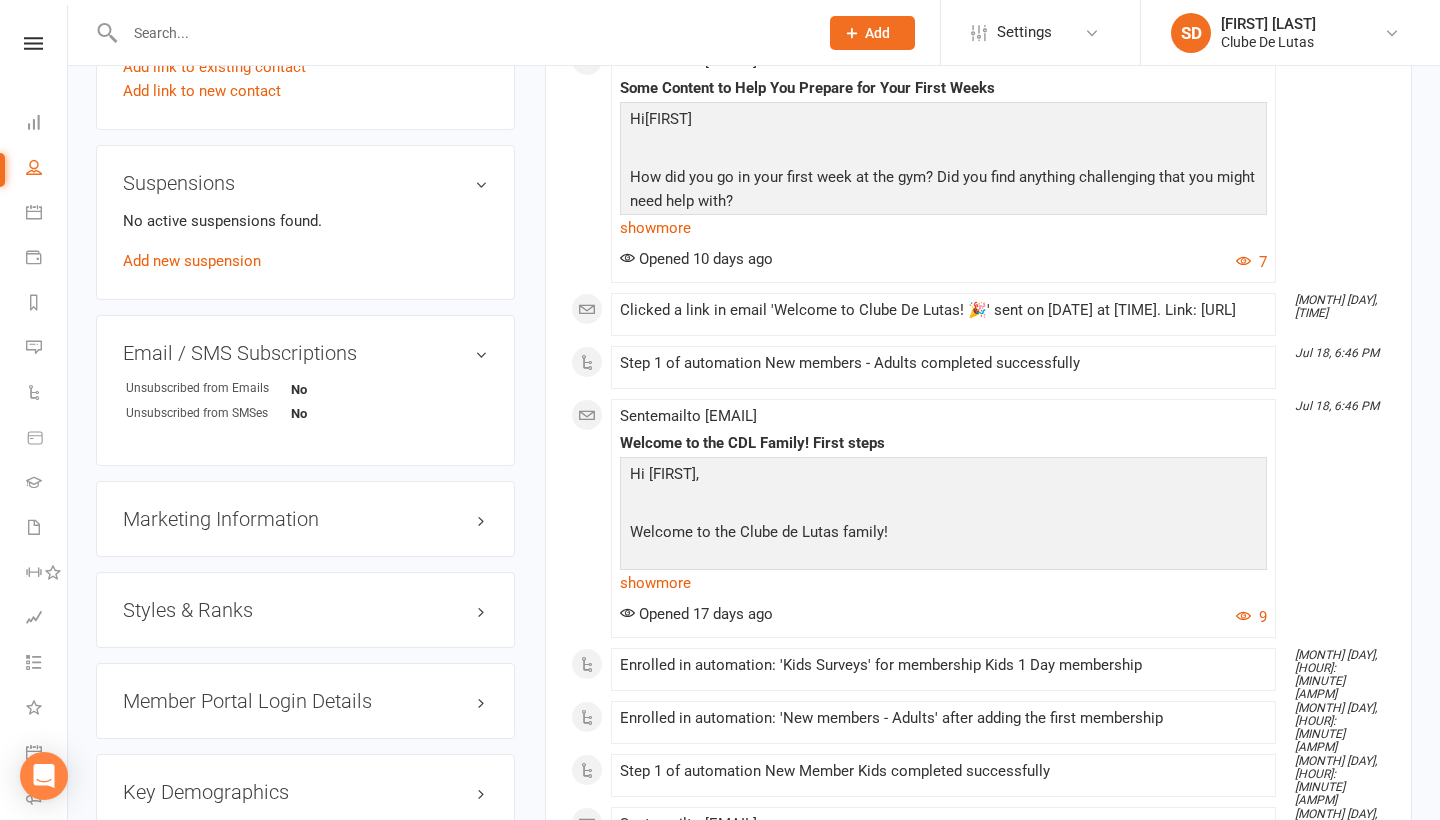 click on "Styles & Ranks" at bounding box center [305, 610] 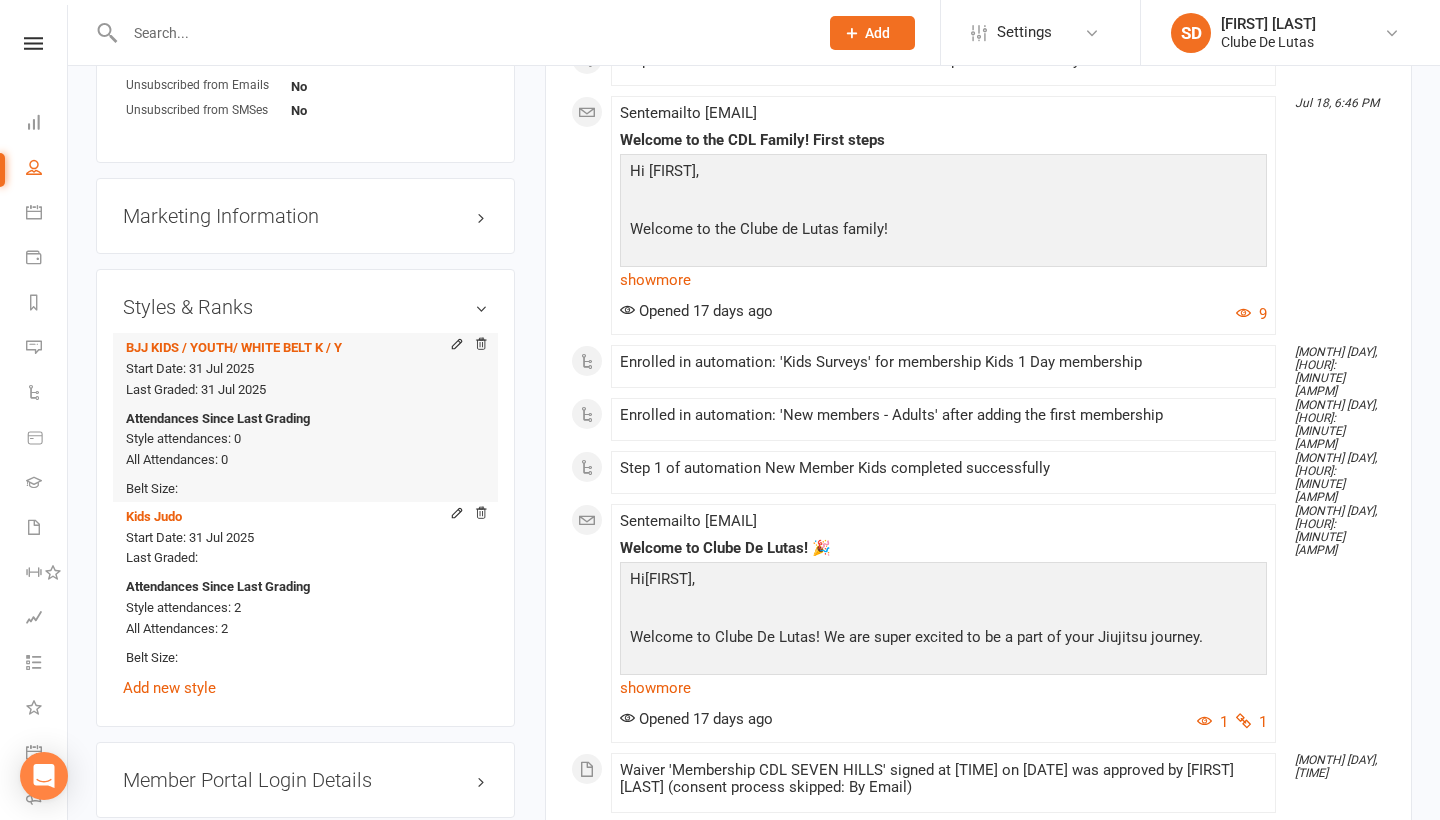 scroll, scrollTop: 1559, scrollLeft: 0, axis: vertical 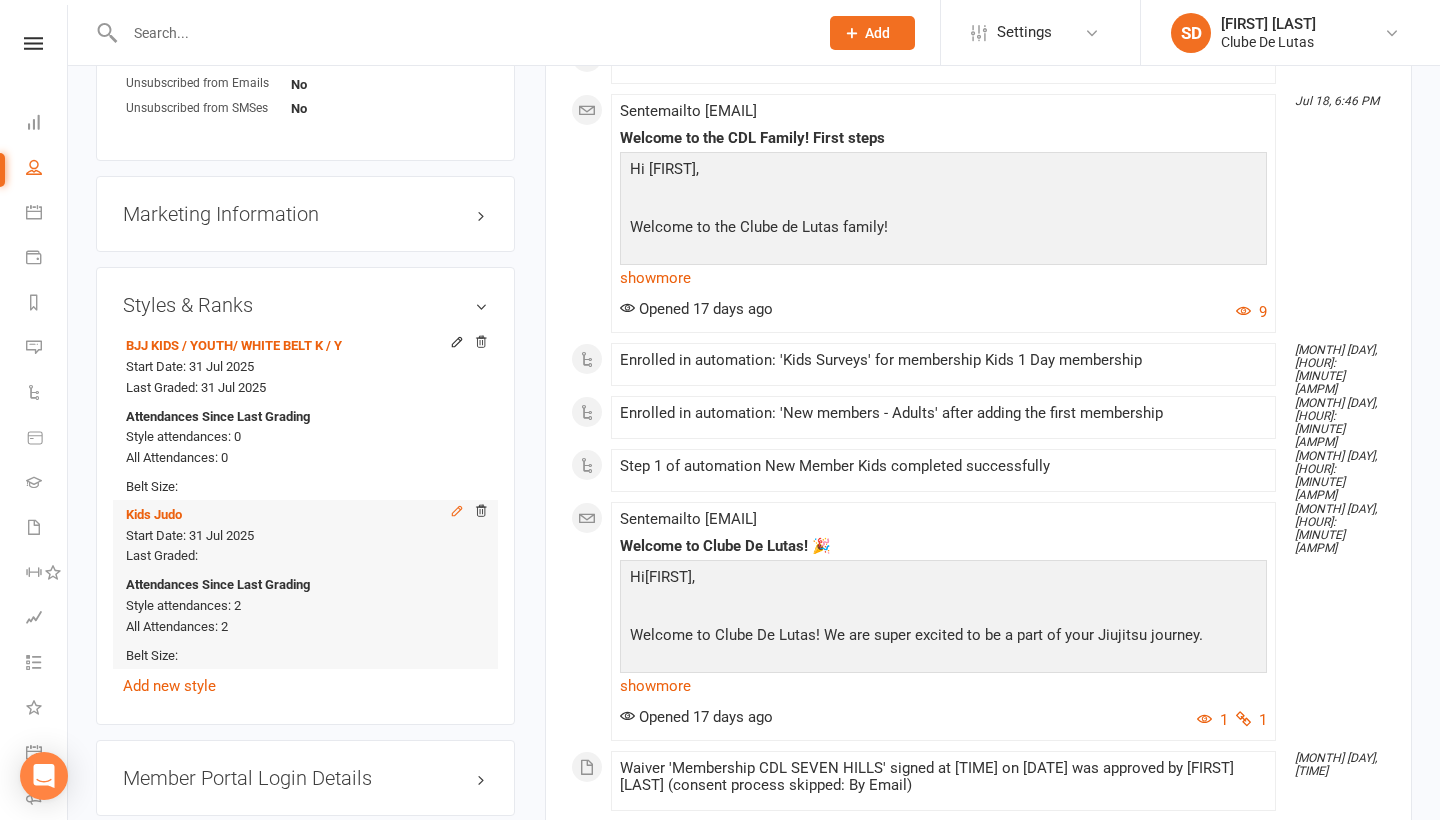 click 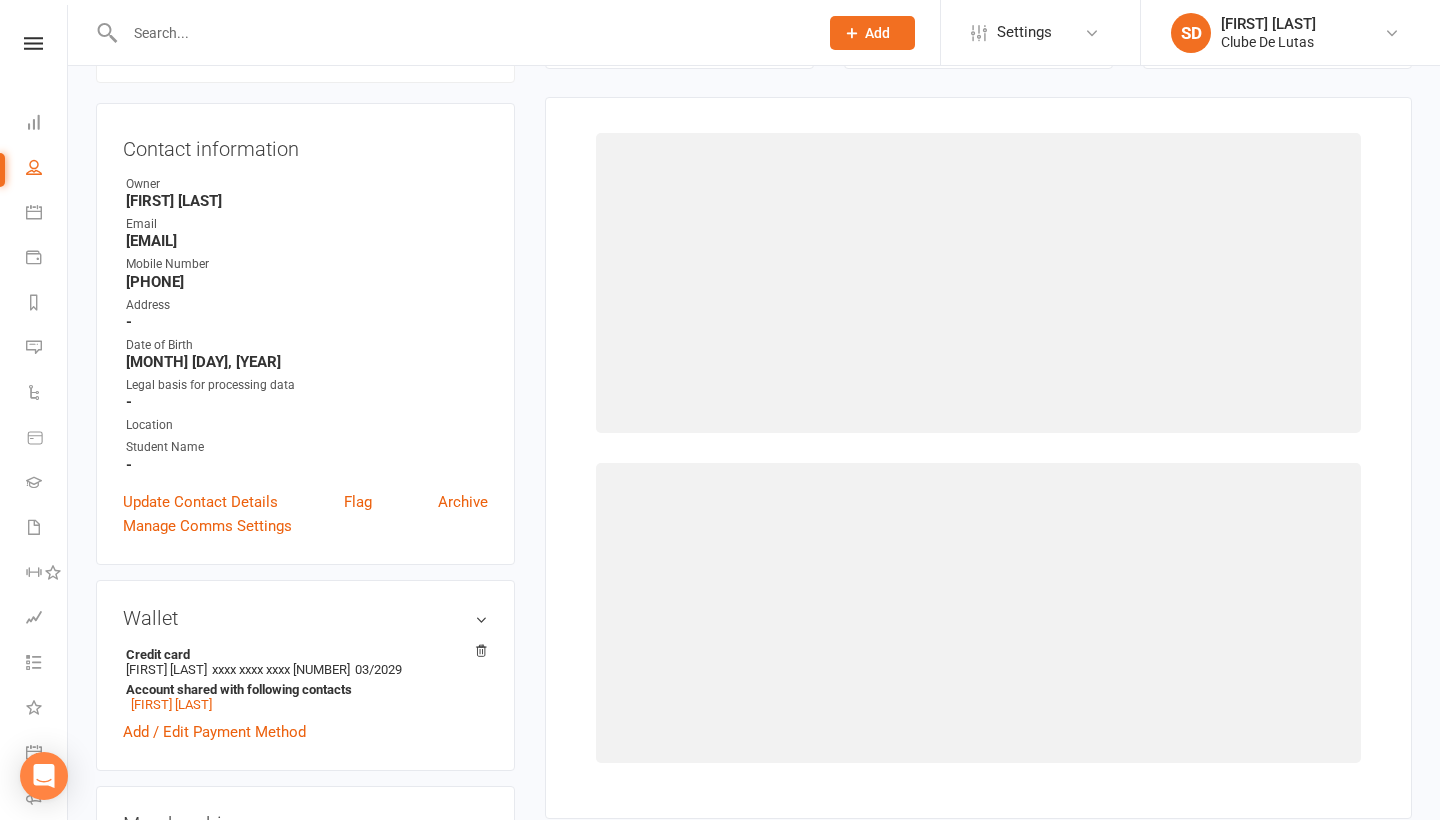 scroll, scrollTop: 194, scrollLeft: 0, axis: vertical 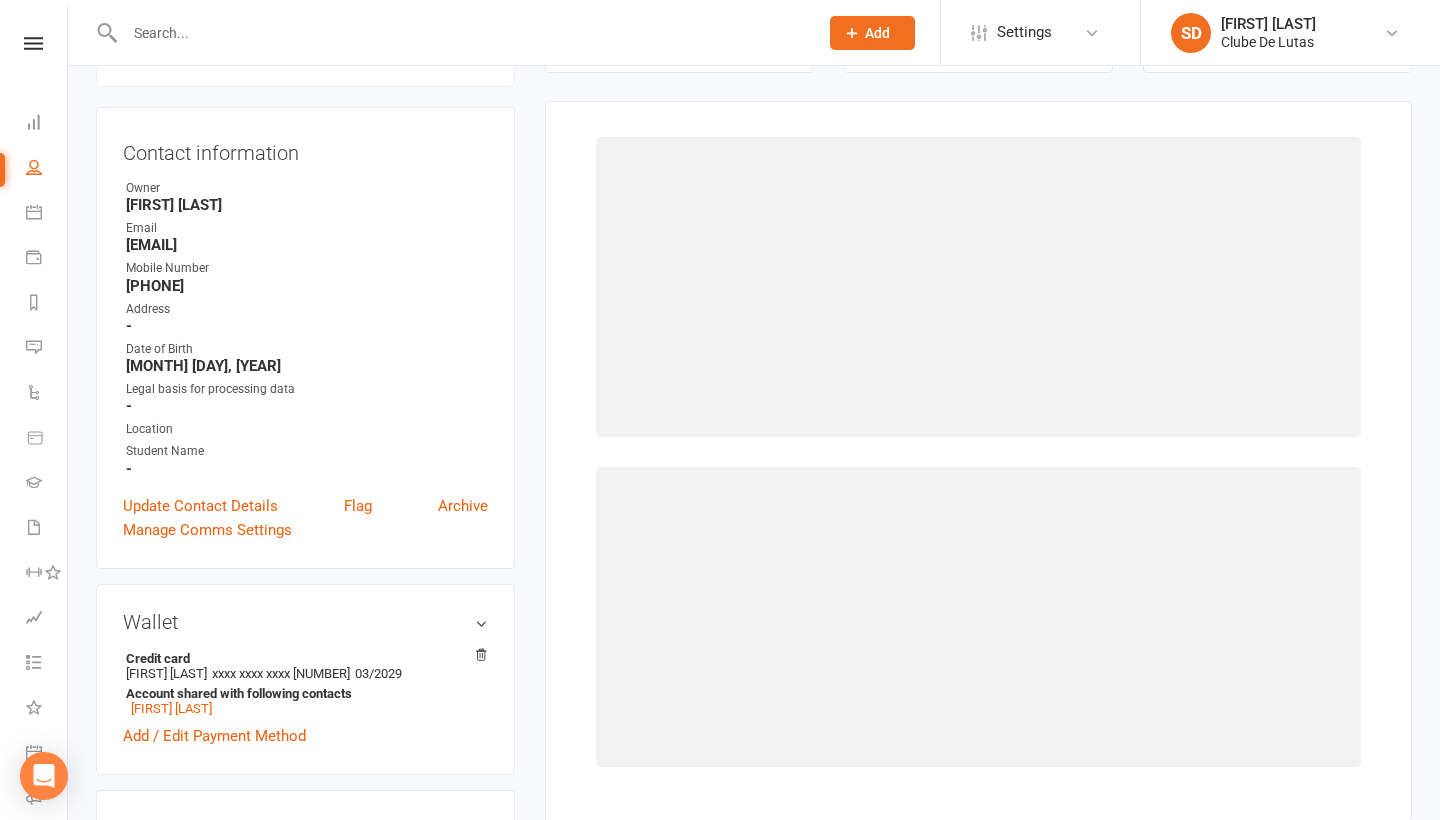 select on "3704" 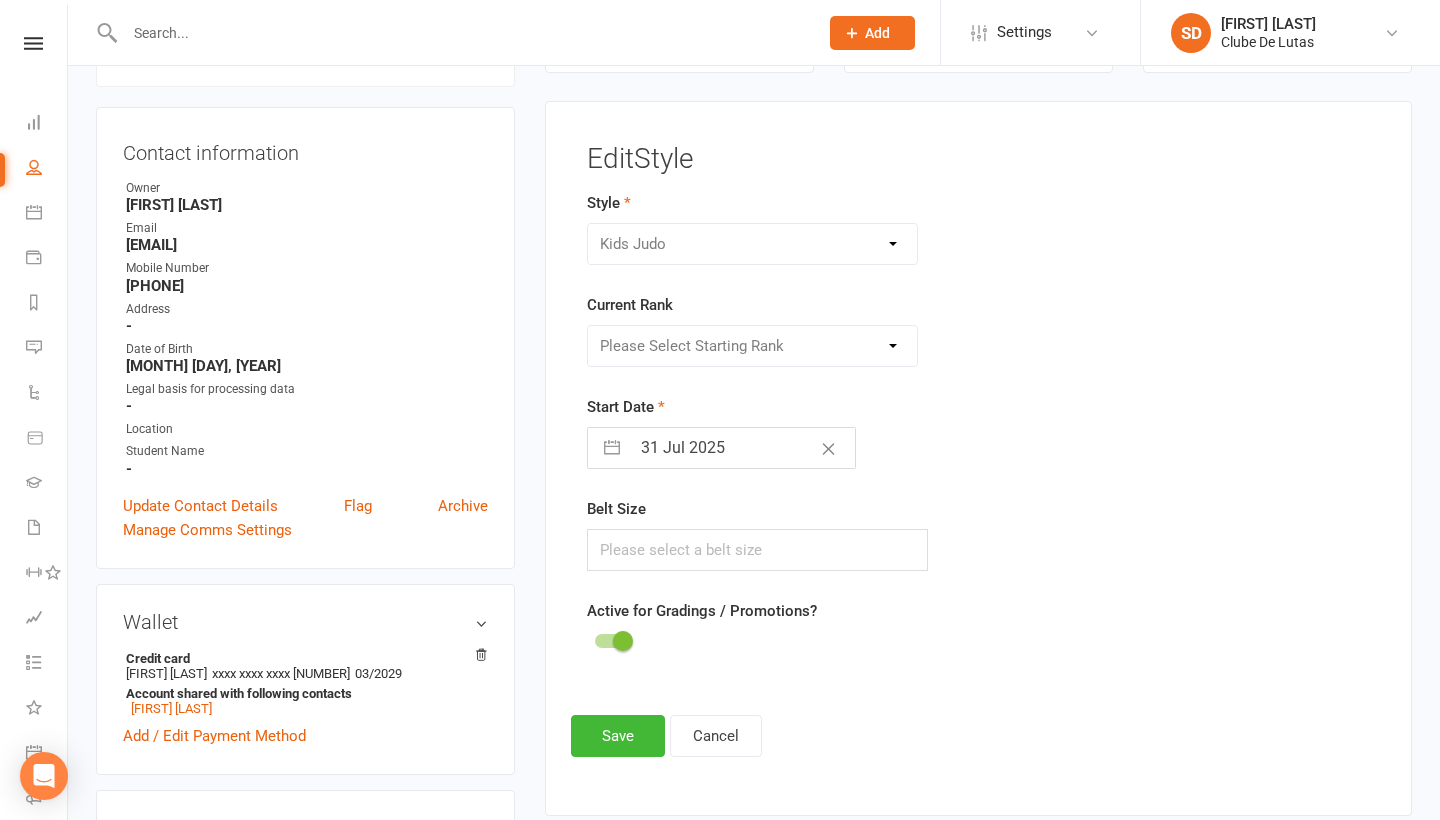 click on "Please Select Starting Rank White Belt White-Yellow Belt Yellow Belt Yellow-Orange belt Orange Belt Orange-Green Belt Orange - Green belt Green Belt Green-Blue Belt Blue Belt Blue-Brown Belt Brown Belt" at bounding box center (752, 346) 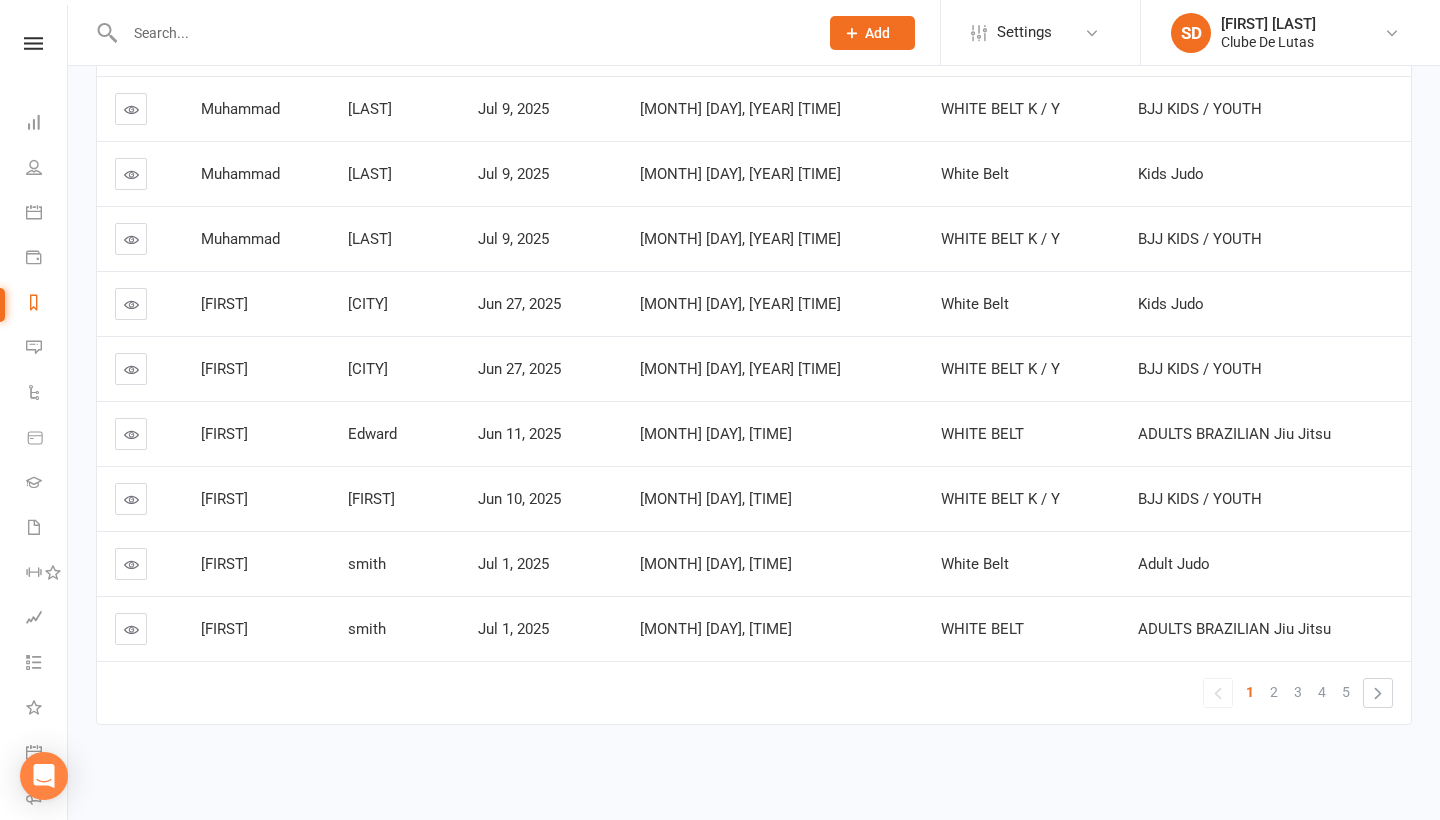 scroll, scrollTop: 390, scrollLeft: 0, axis: vertical 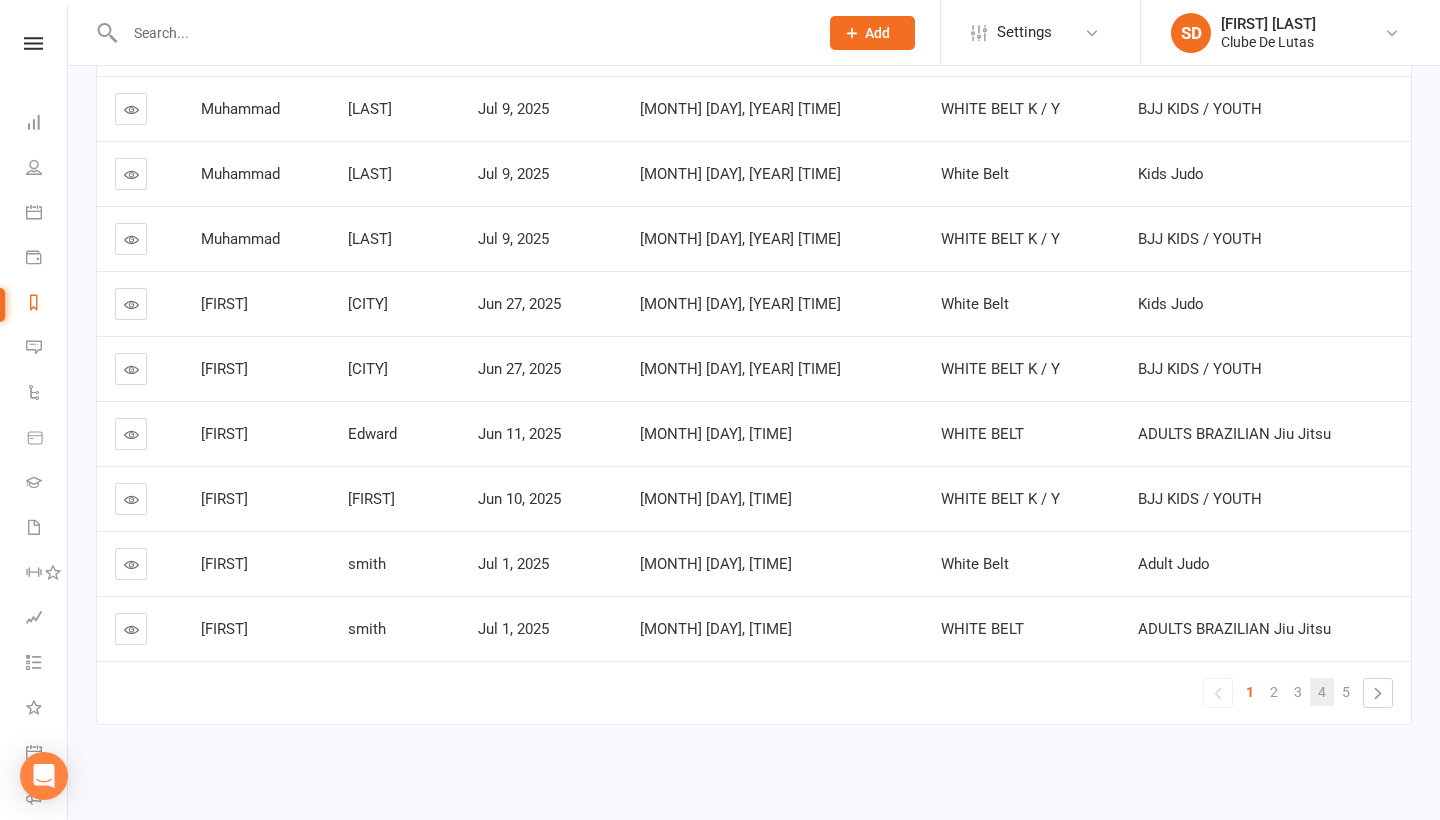 click on "4" at bounding box center [1322, 692] 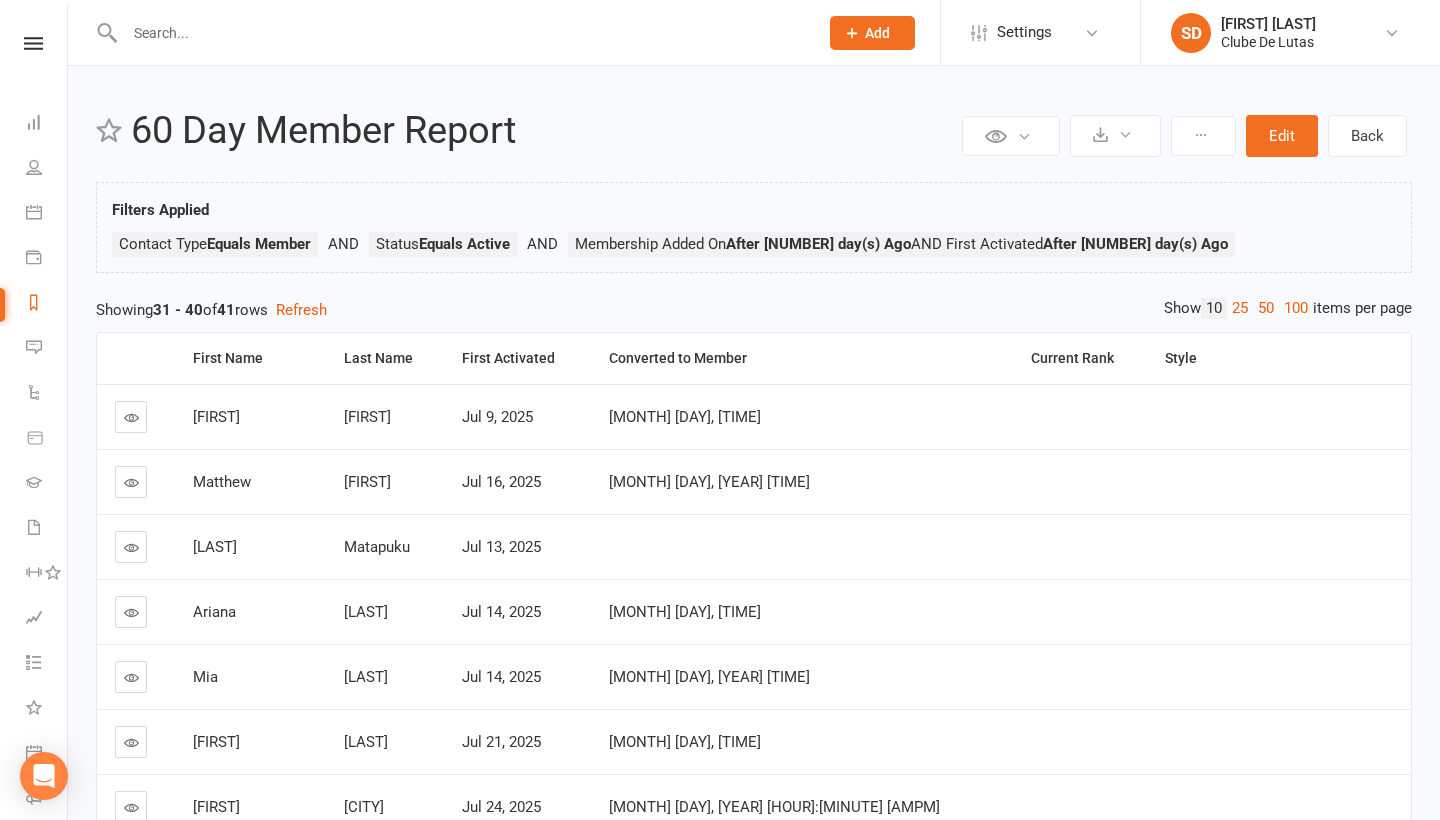 scroll, scrollTop: 0, scrollLeft: 0, axis: both 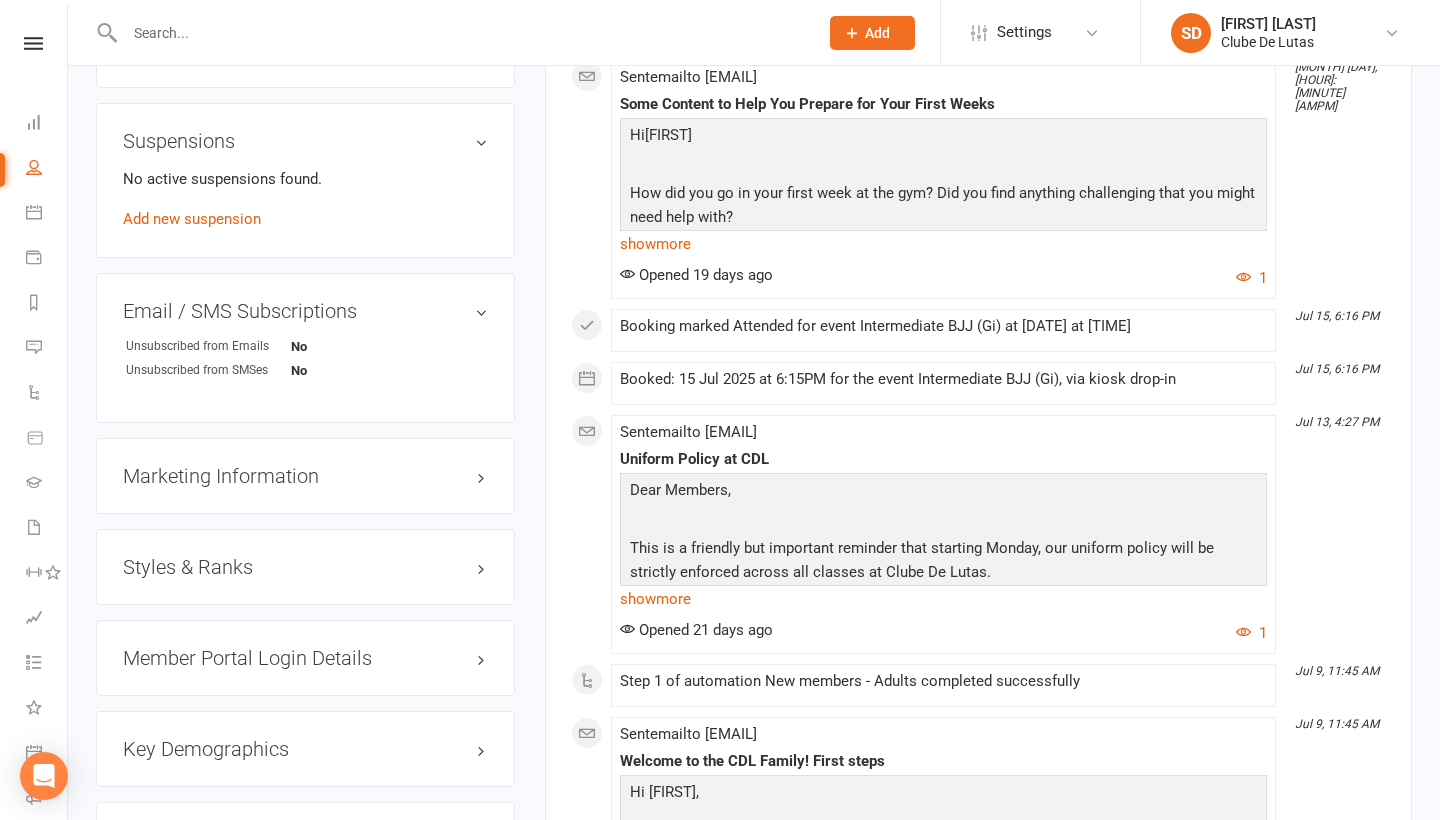 click on "Styles & Ranks" at bounding box center [305, 567] 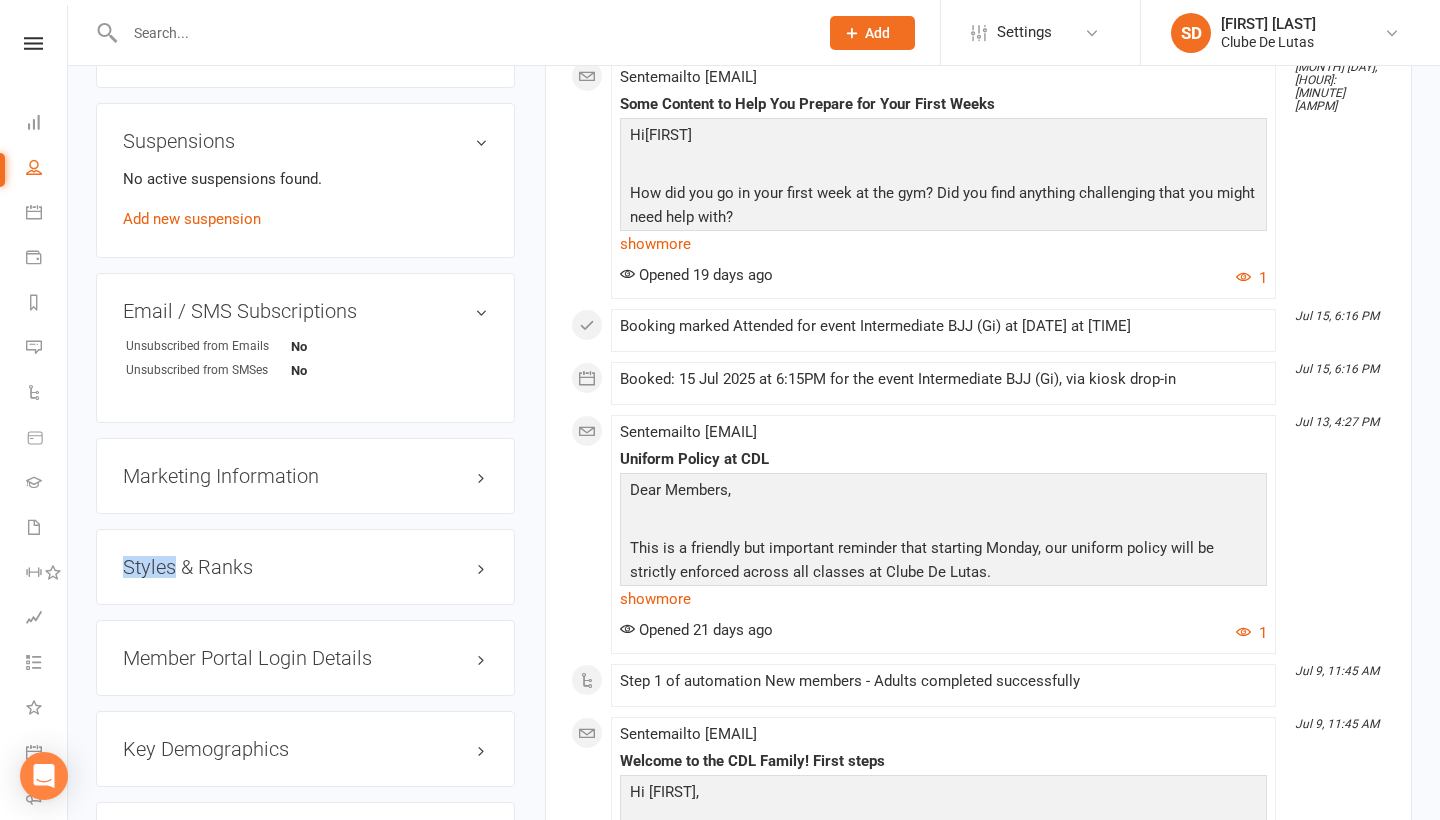 click on "Styles & Ranks" at bounding box center [305, 567] 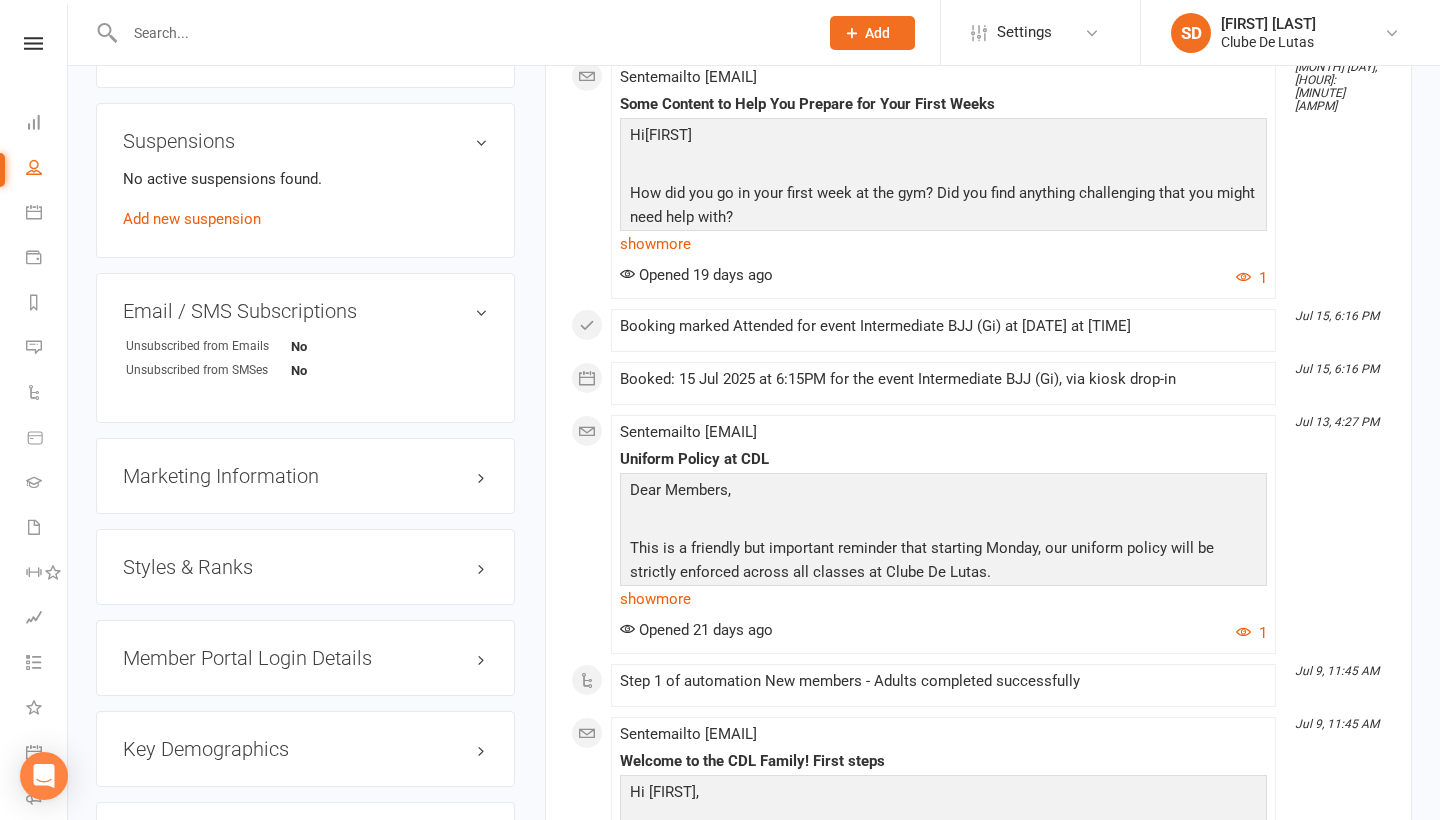 click on "Styles & Ranks" at bounding box center (305, 567) 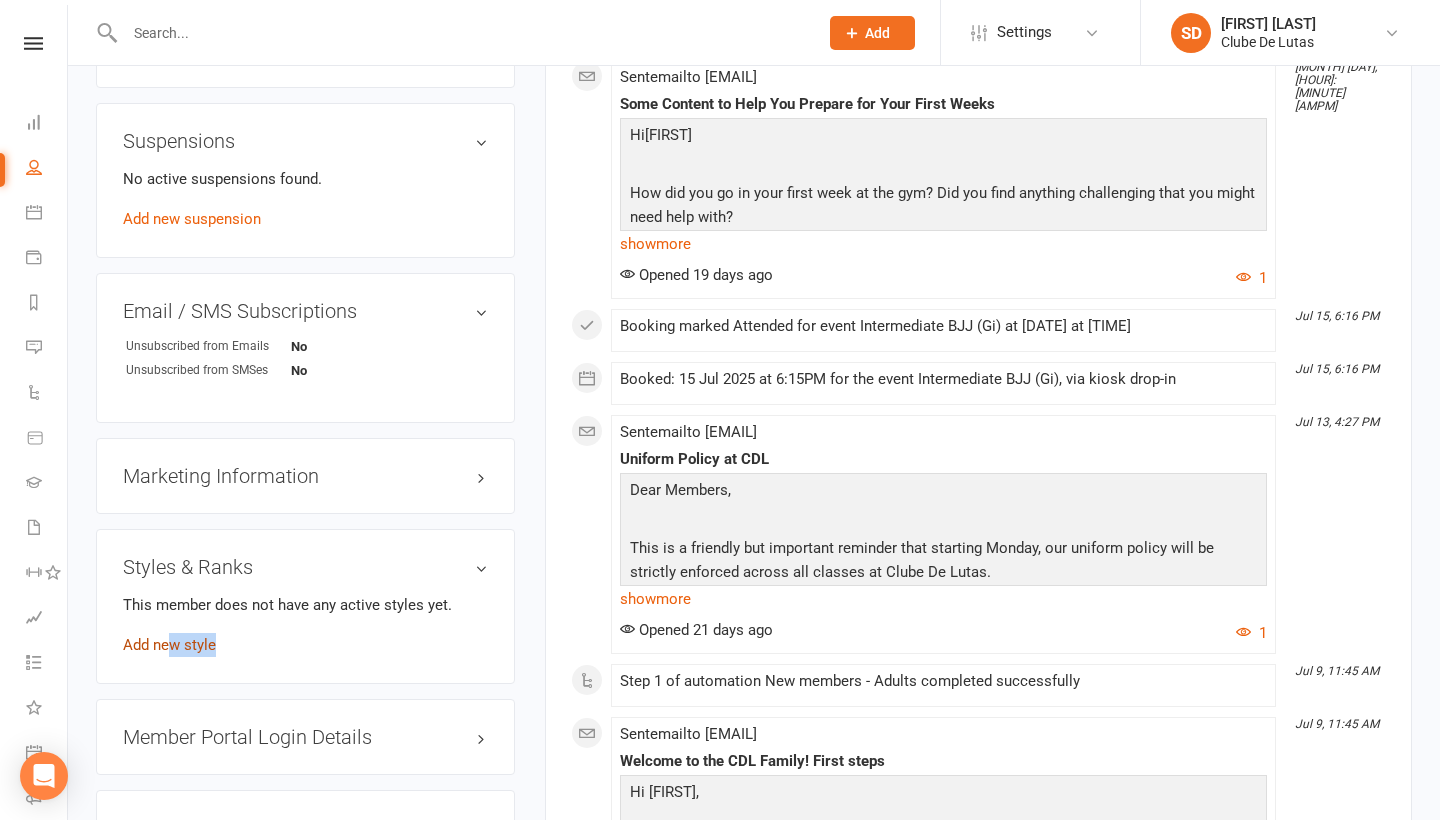click on "This member does not have any active styles yet. Add new style" at bounding box center (305, 625) 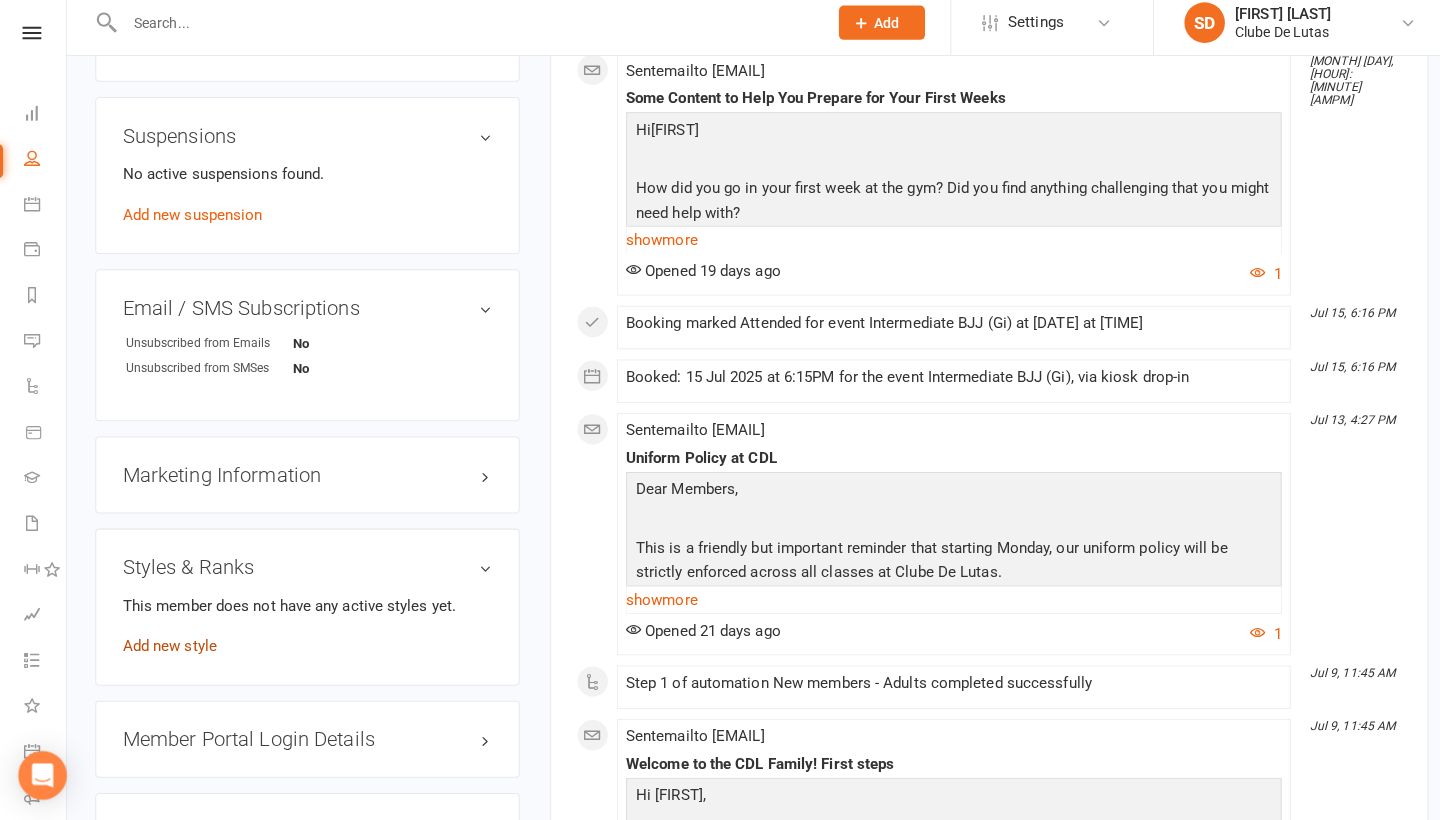 click on "Add new style" at bounding box center [169, 648] 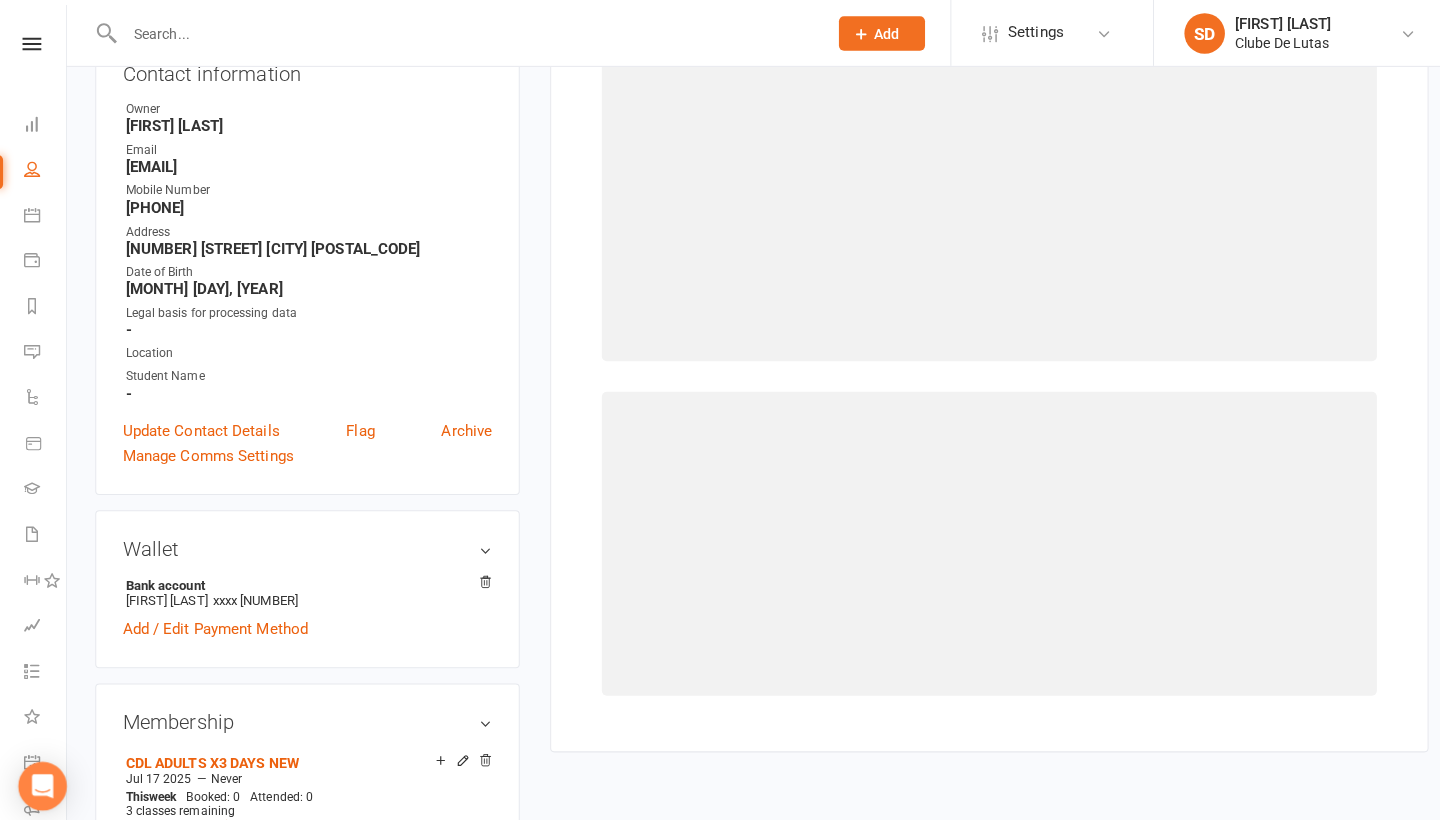 scroll, scrollTop: 192, scrollLeft: 0, axis: vertical 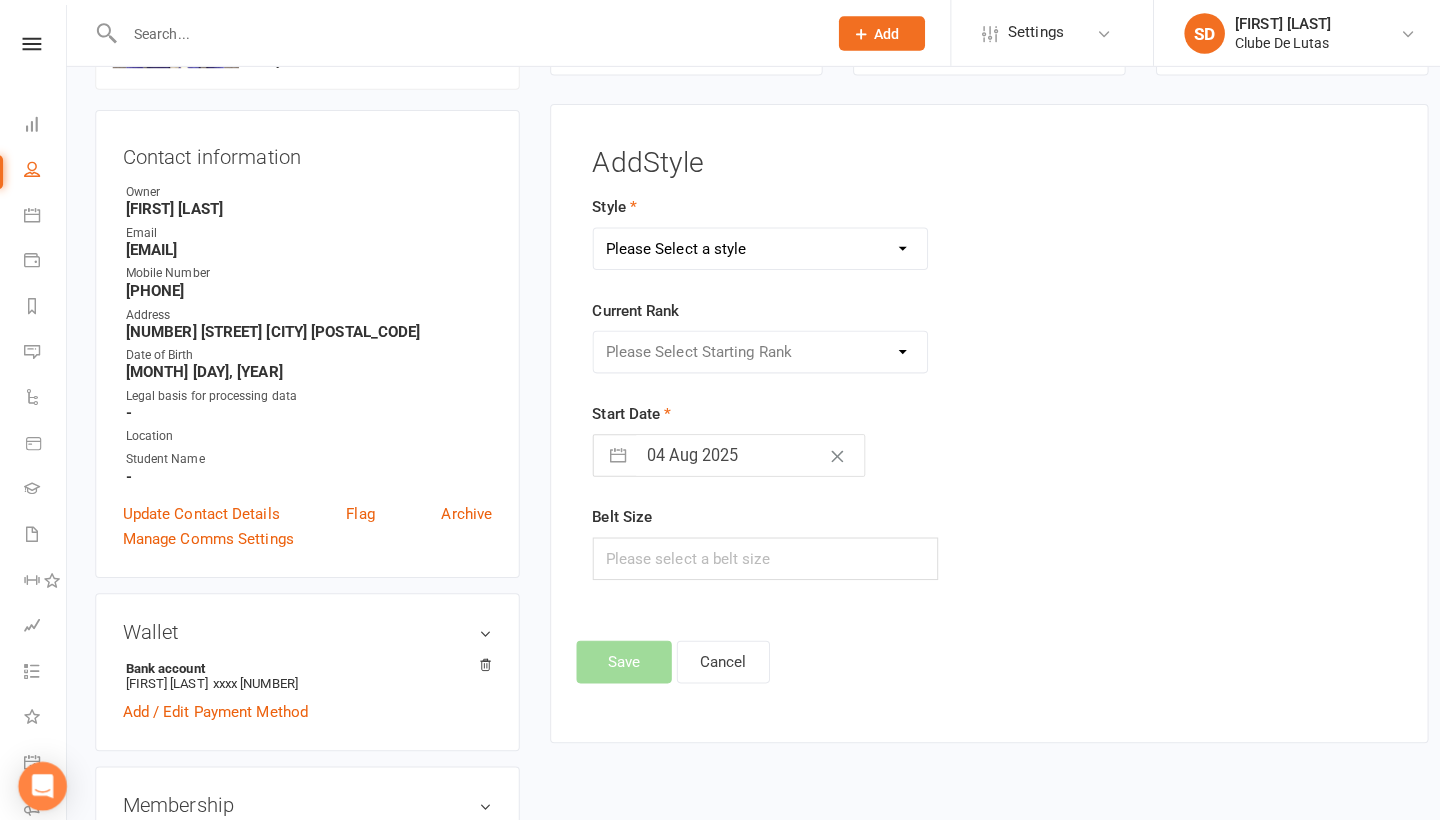 select on "1467" 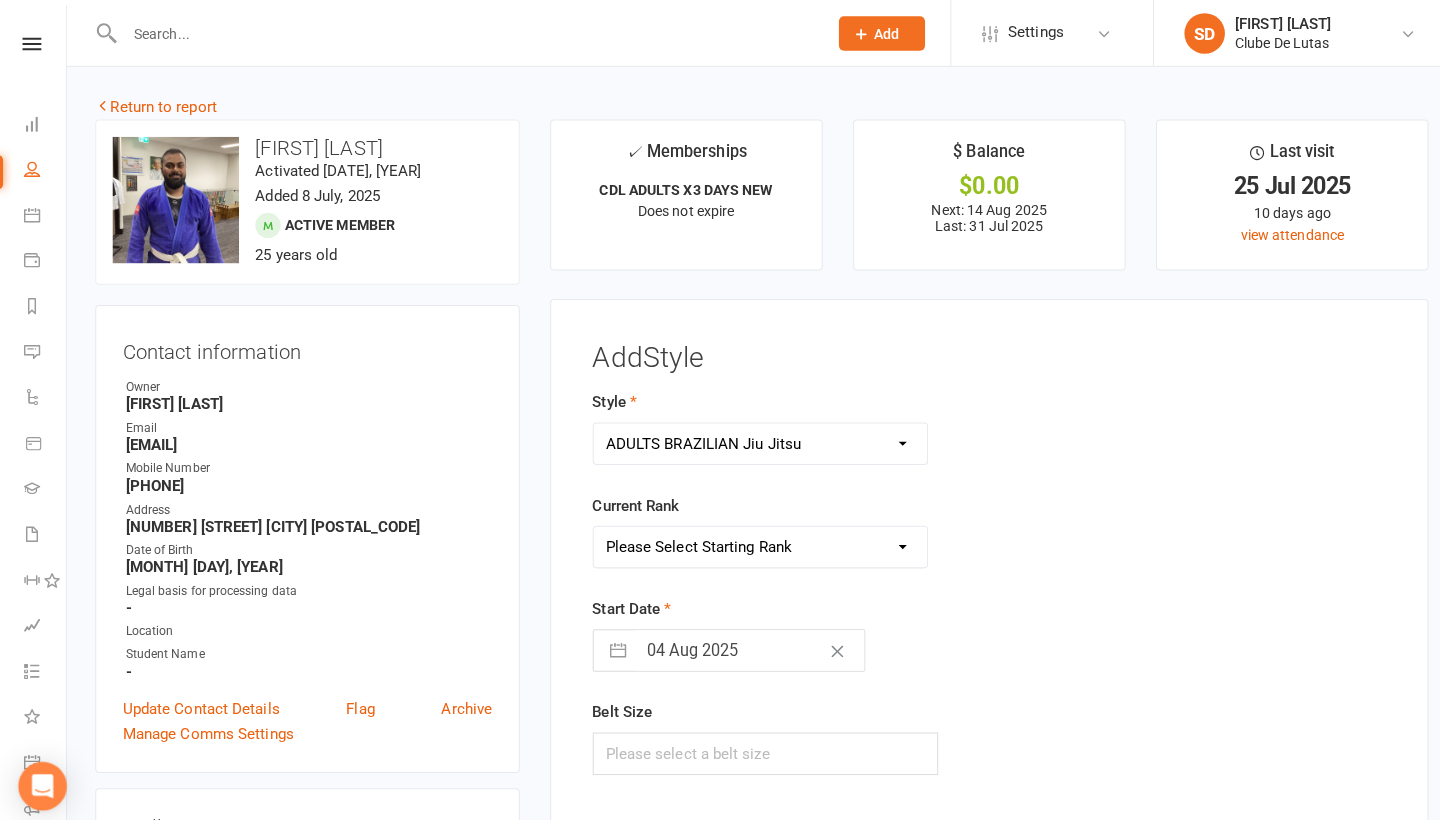 scroll, scrollTop: 0, scrollLeft: 0, axis: both 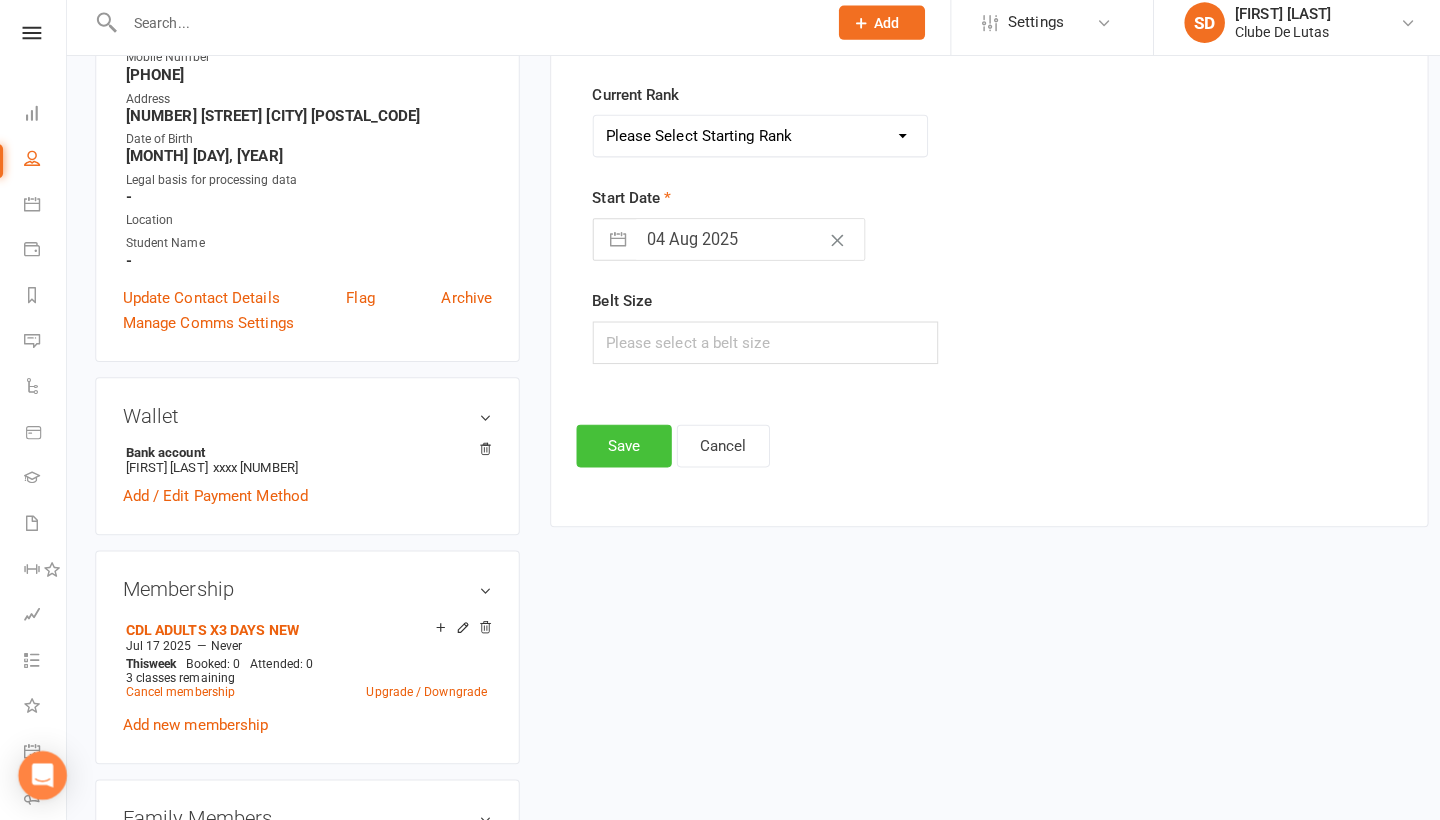 click on "Save" at bounding box center [618, 451] 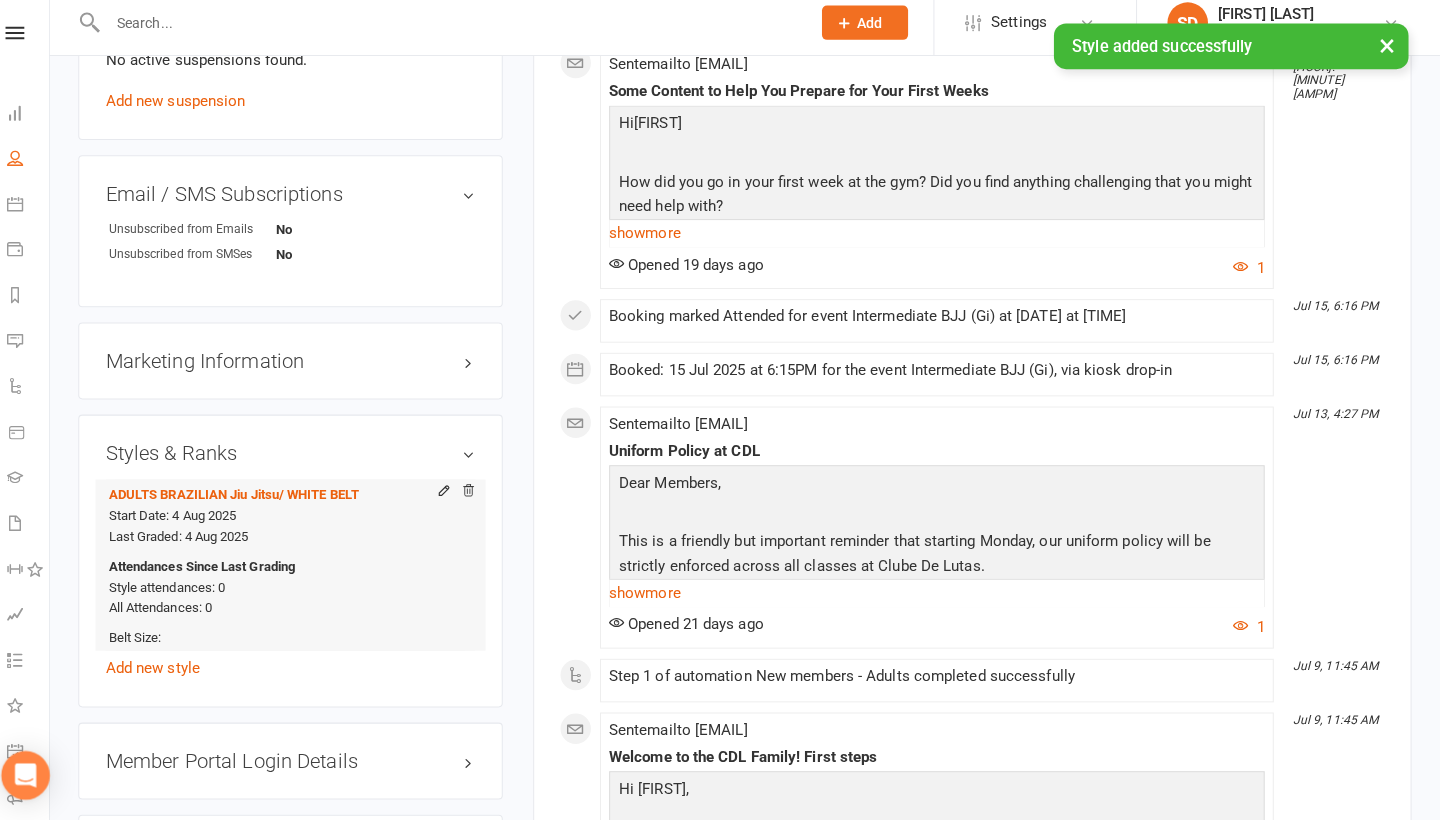 scroll, scrollTop: 1375, scrollLeft: 65, axis: both 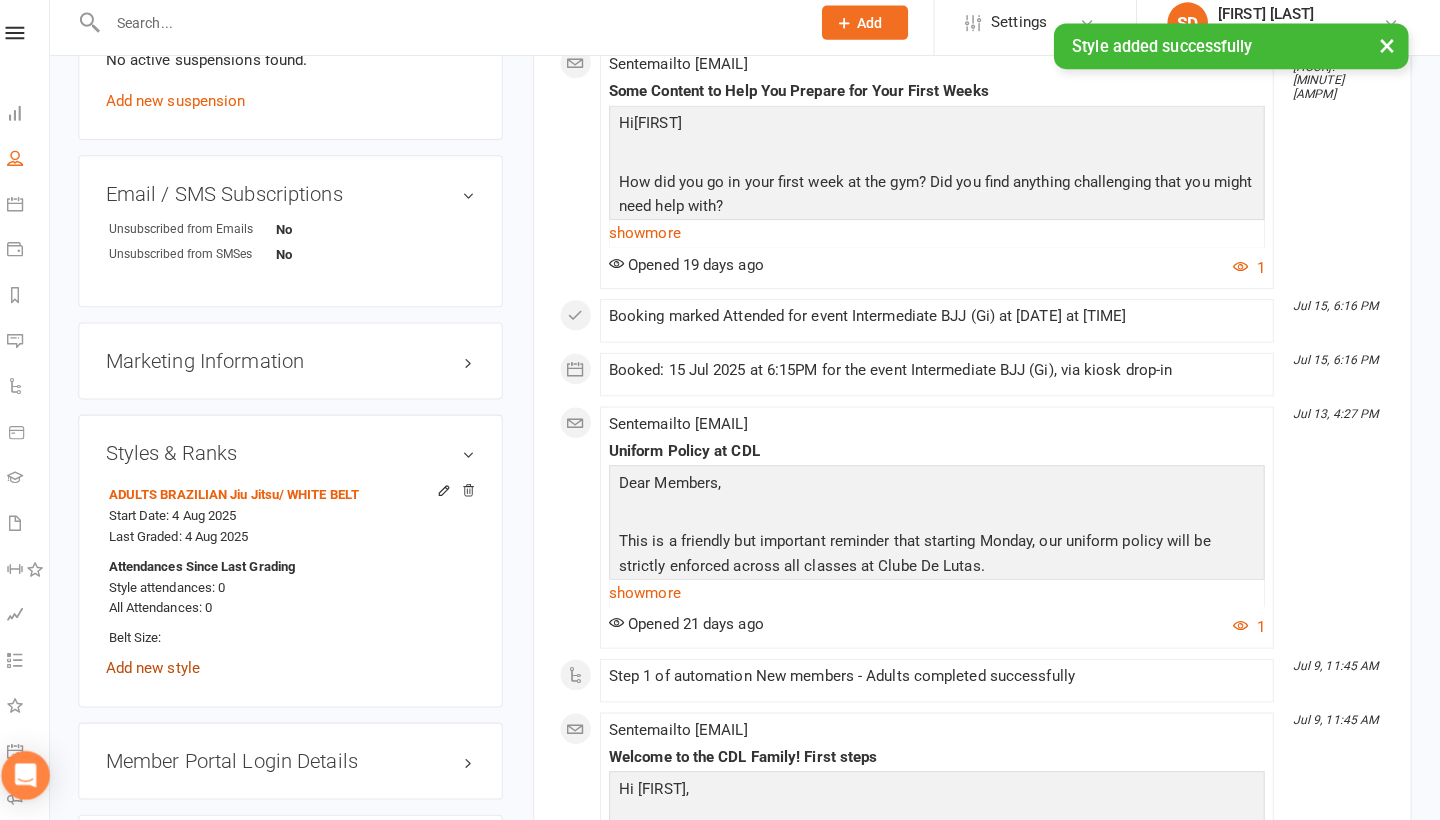 click on "Add new style" at bounding box center [169, 670] 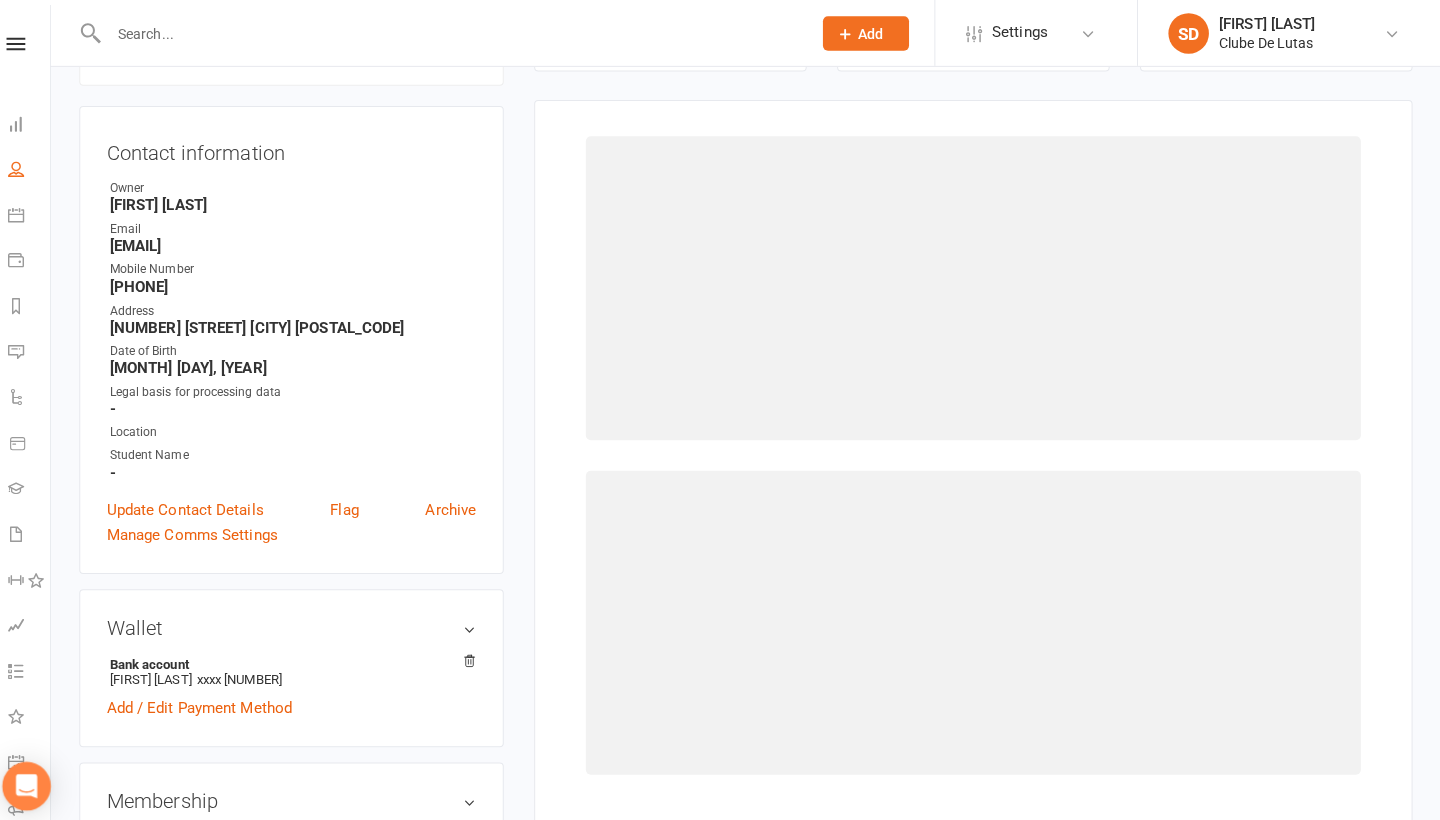 scroll, scrollTop: 192, scrollLeft: 0, axis: vertical 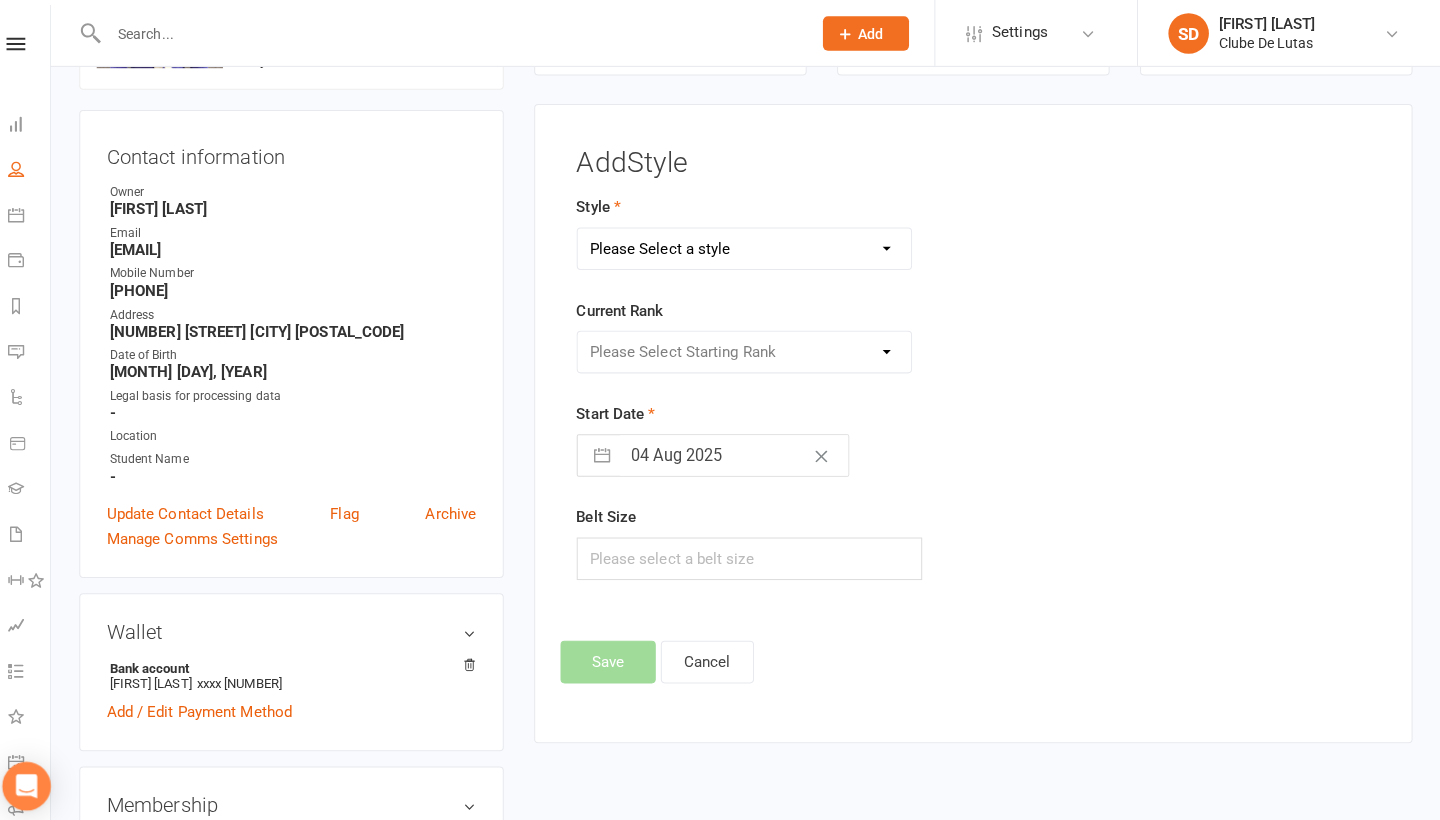 select on "3705" 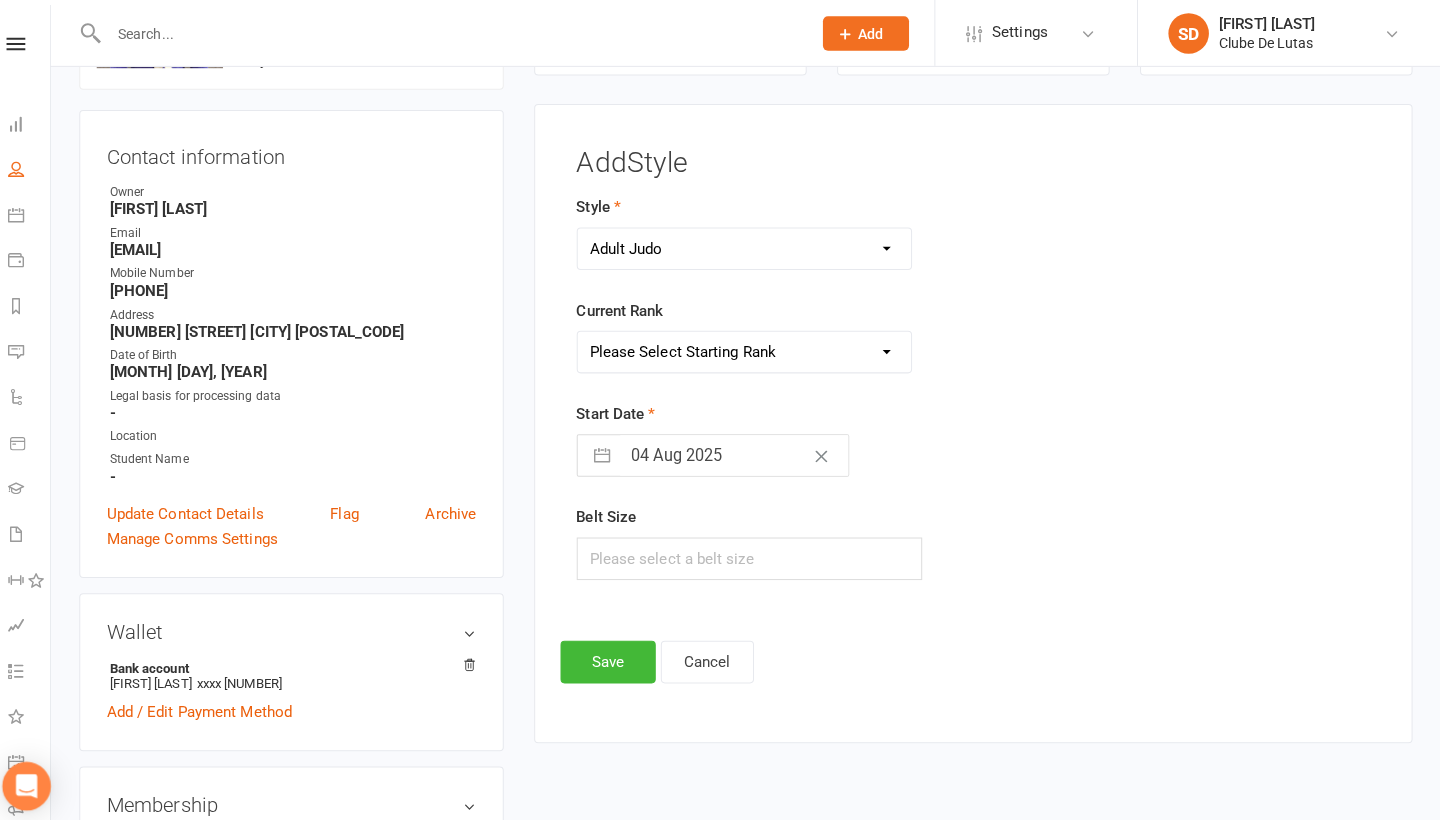 select on "43980" 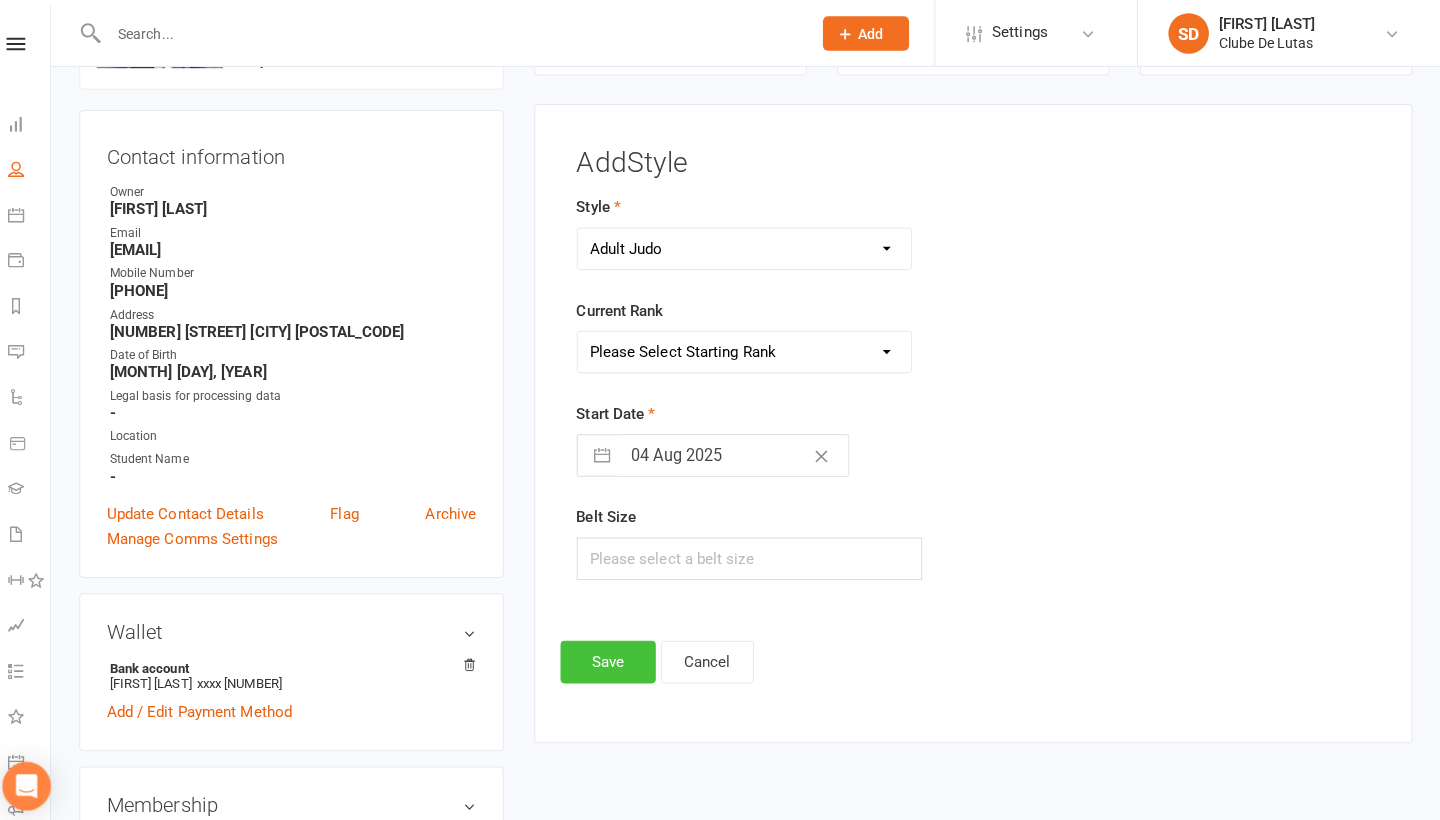 click on "Save" at bounding box center [618, 654] 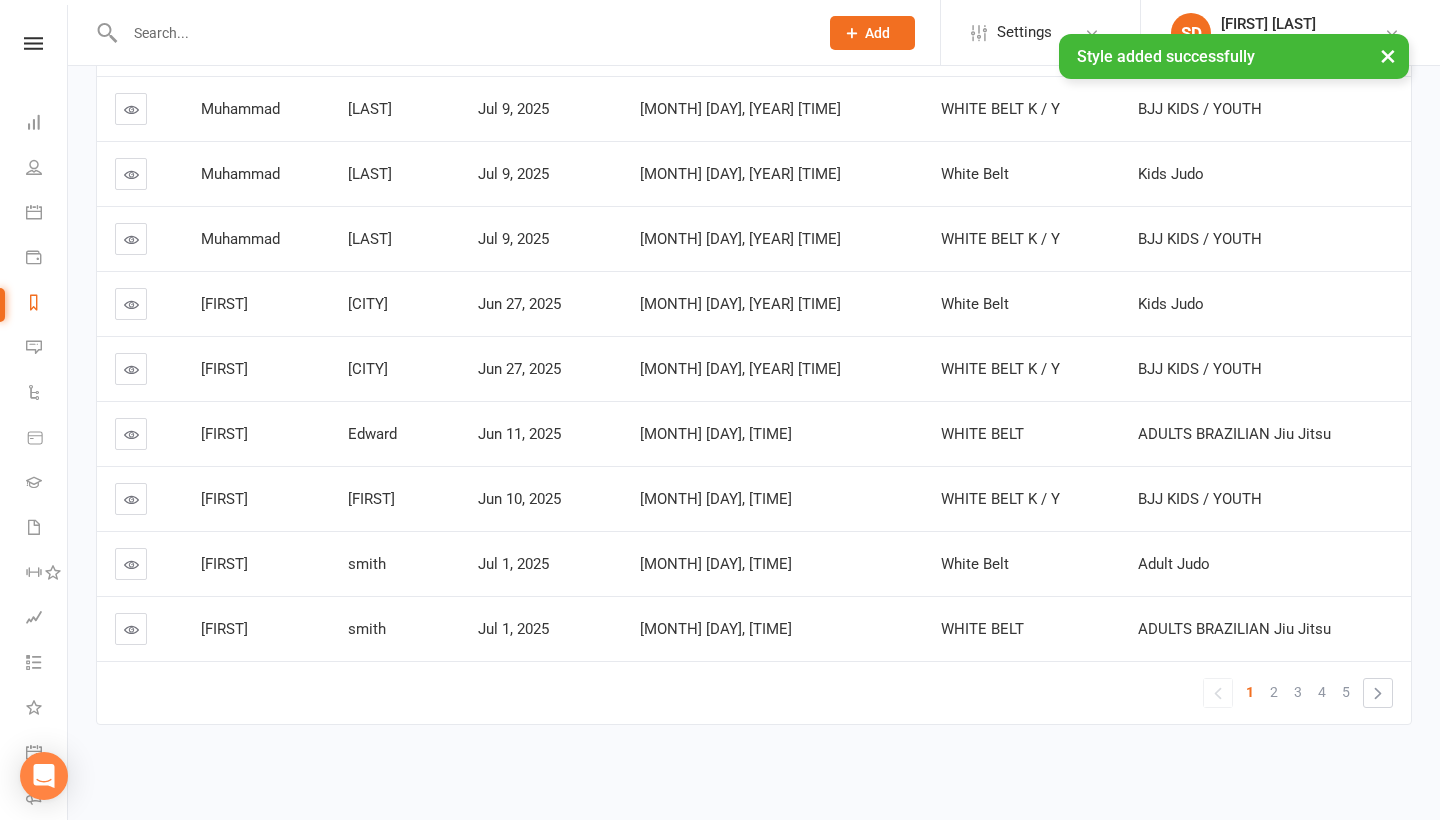 scroll, scrollTop: 390, scrollLeft: 0, axis: vertical 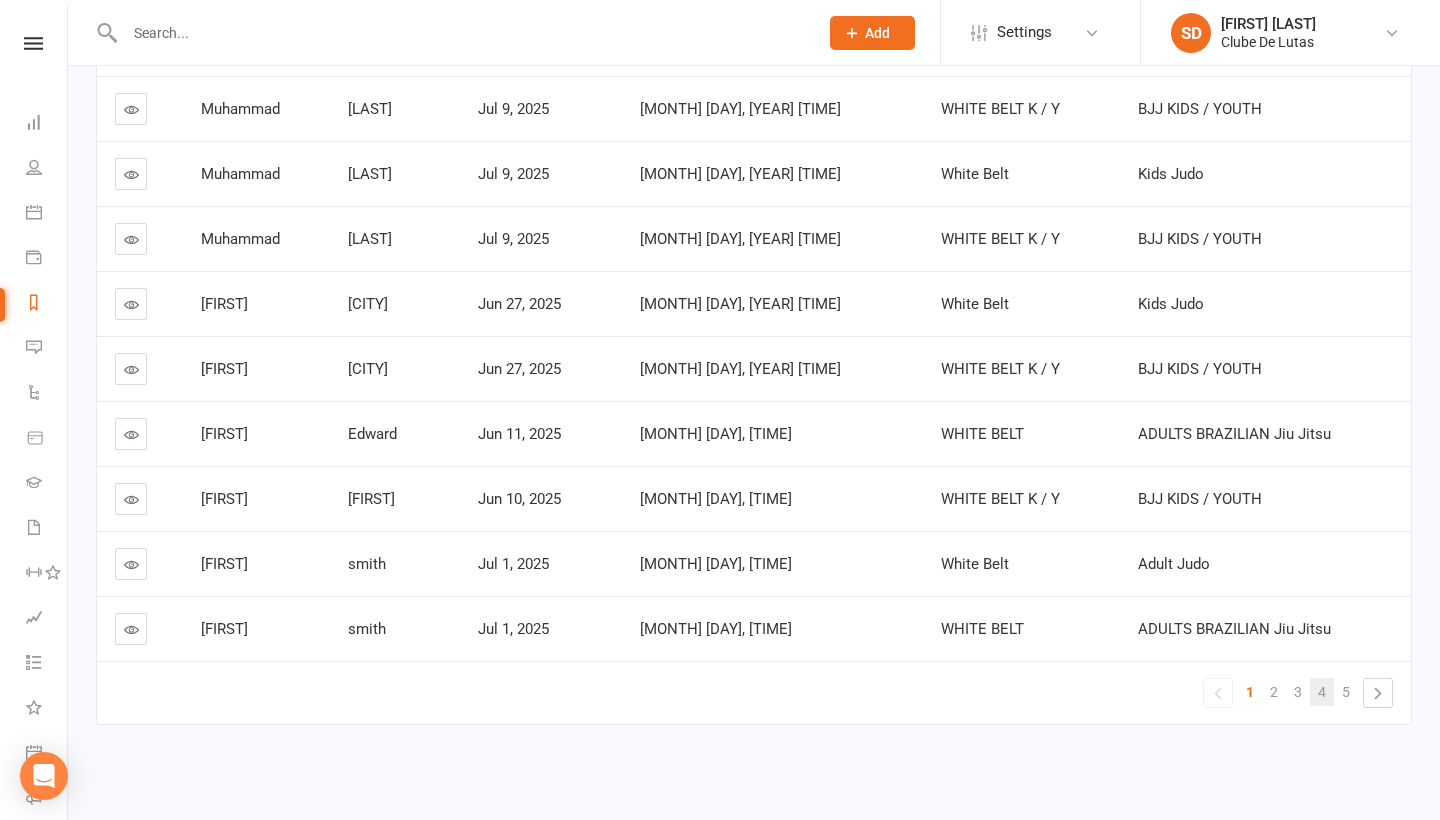 click on "4" at bounding box center (1322, 692) 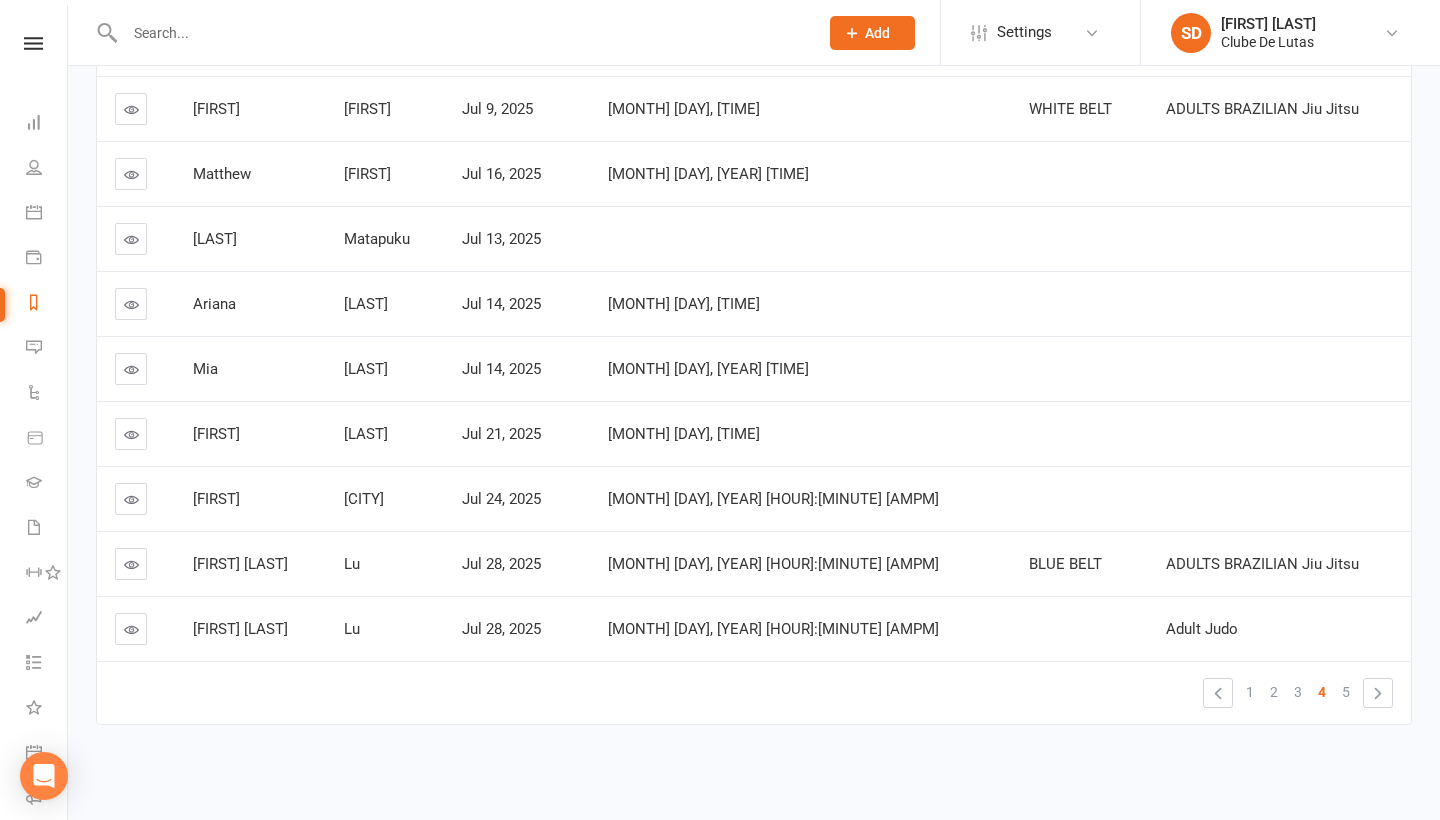 click at bounding box center [131, 174] 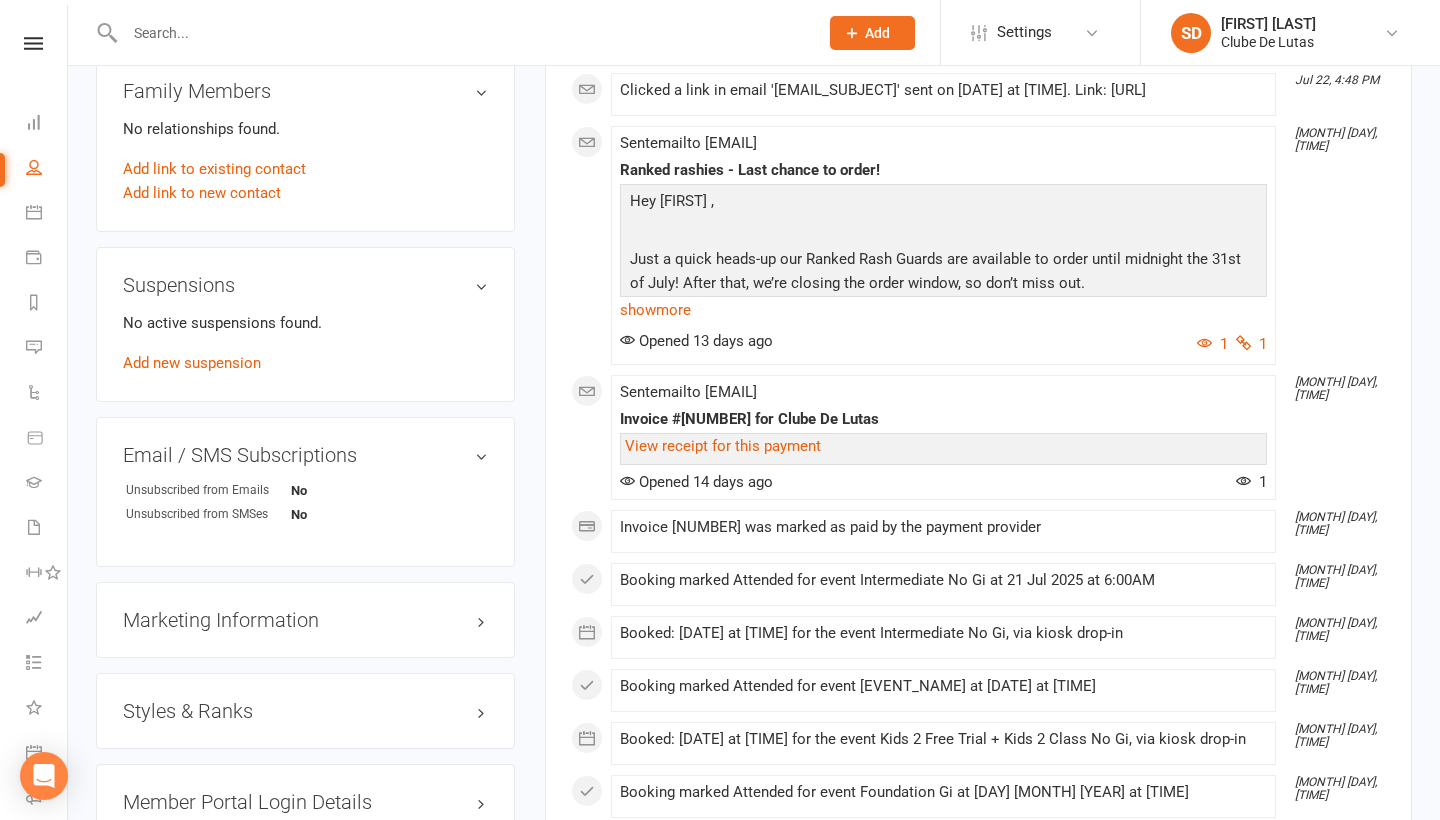 scroll, scrollTop: 1135, scrollLeft: 0, axis: vertical 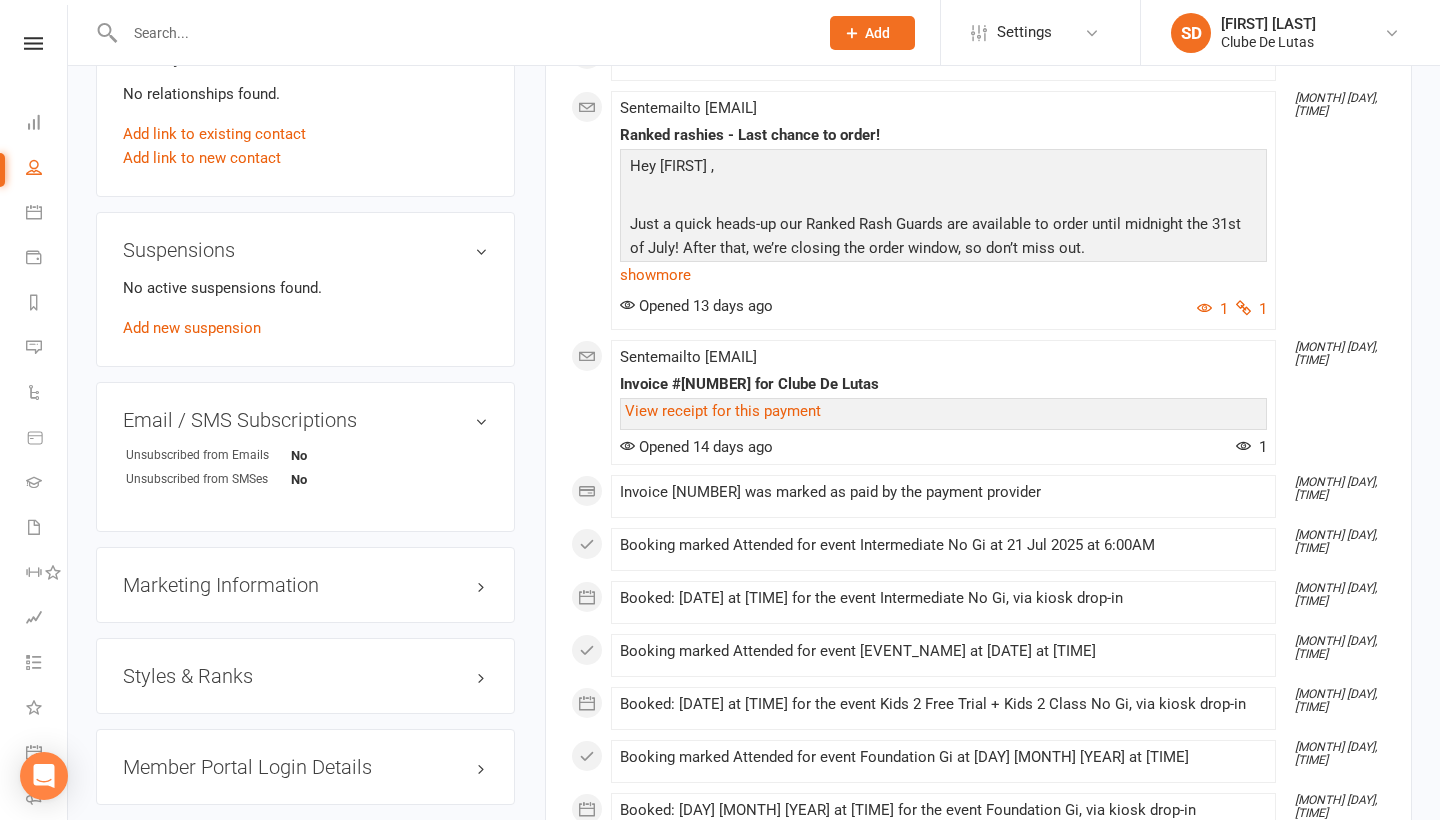 click on "Styles & Ranks" at bounding box center (305, 676) 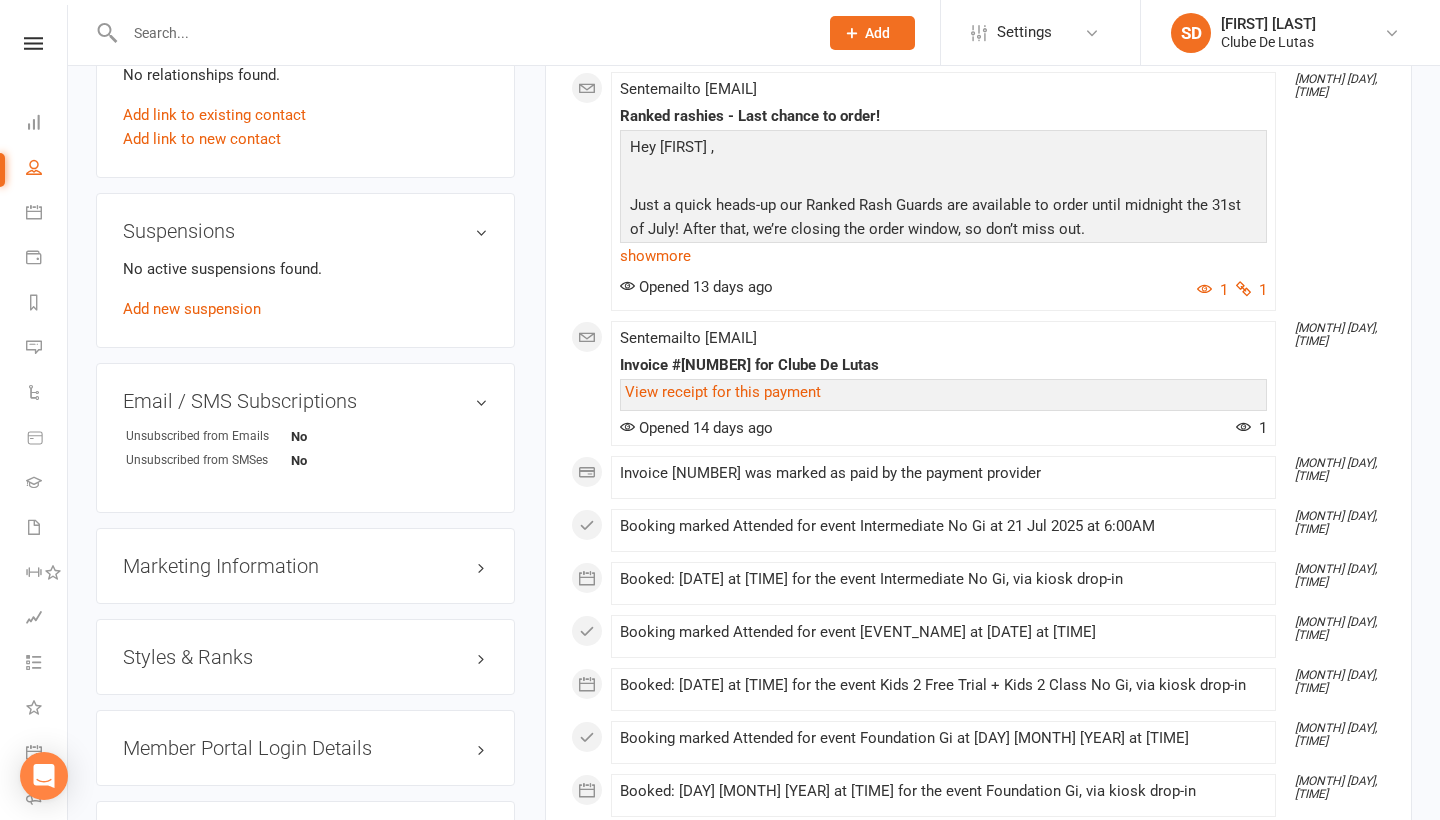 scroll, scrollTop: 1159, scrollLeft: 0, axis: vertical 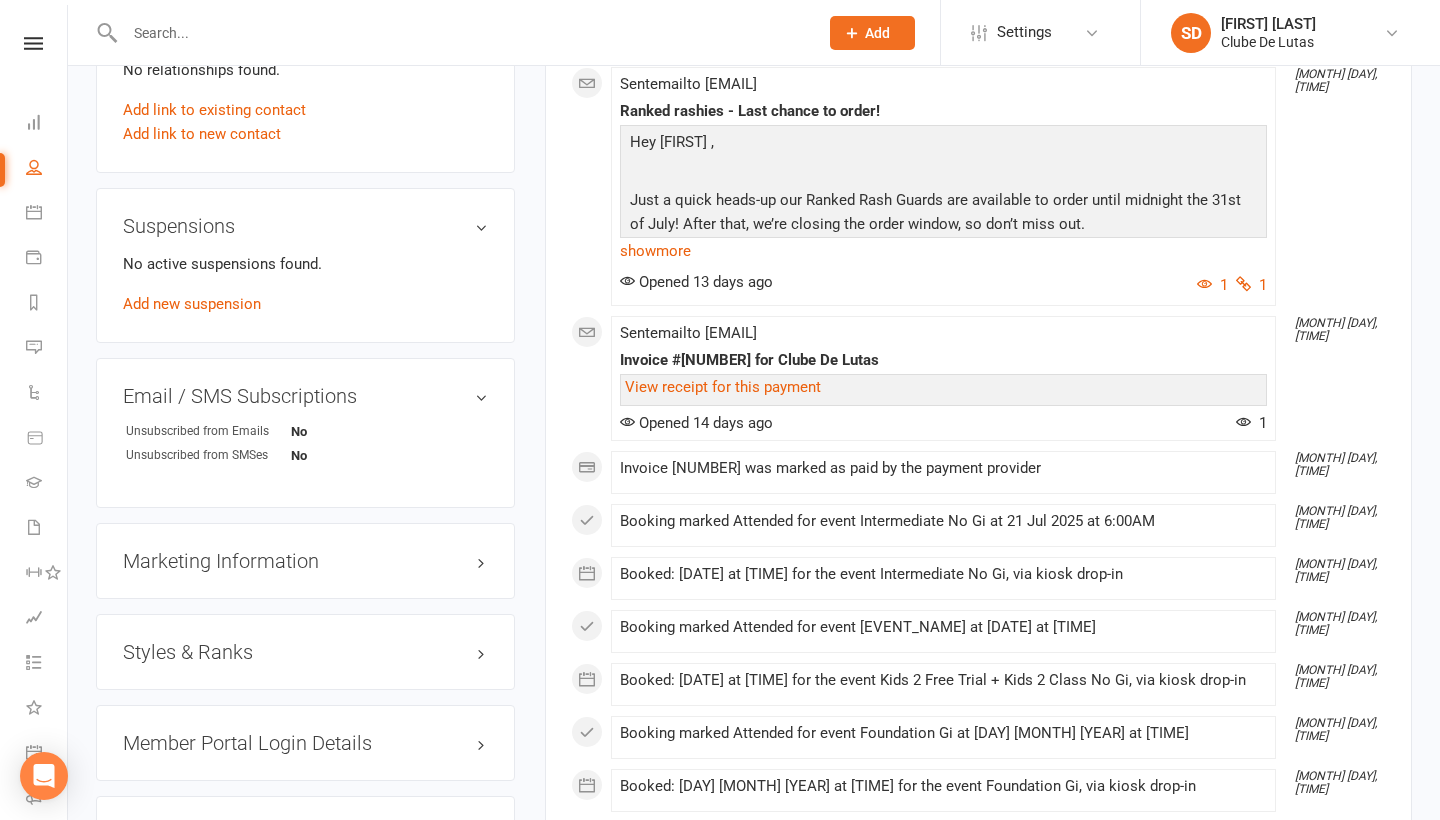 click on "Styles & Ranks" at bounding box center (305, 652) 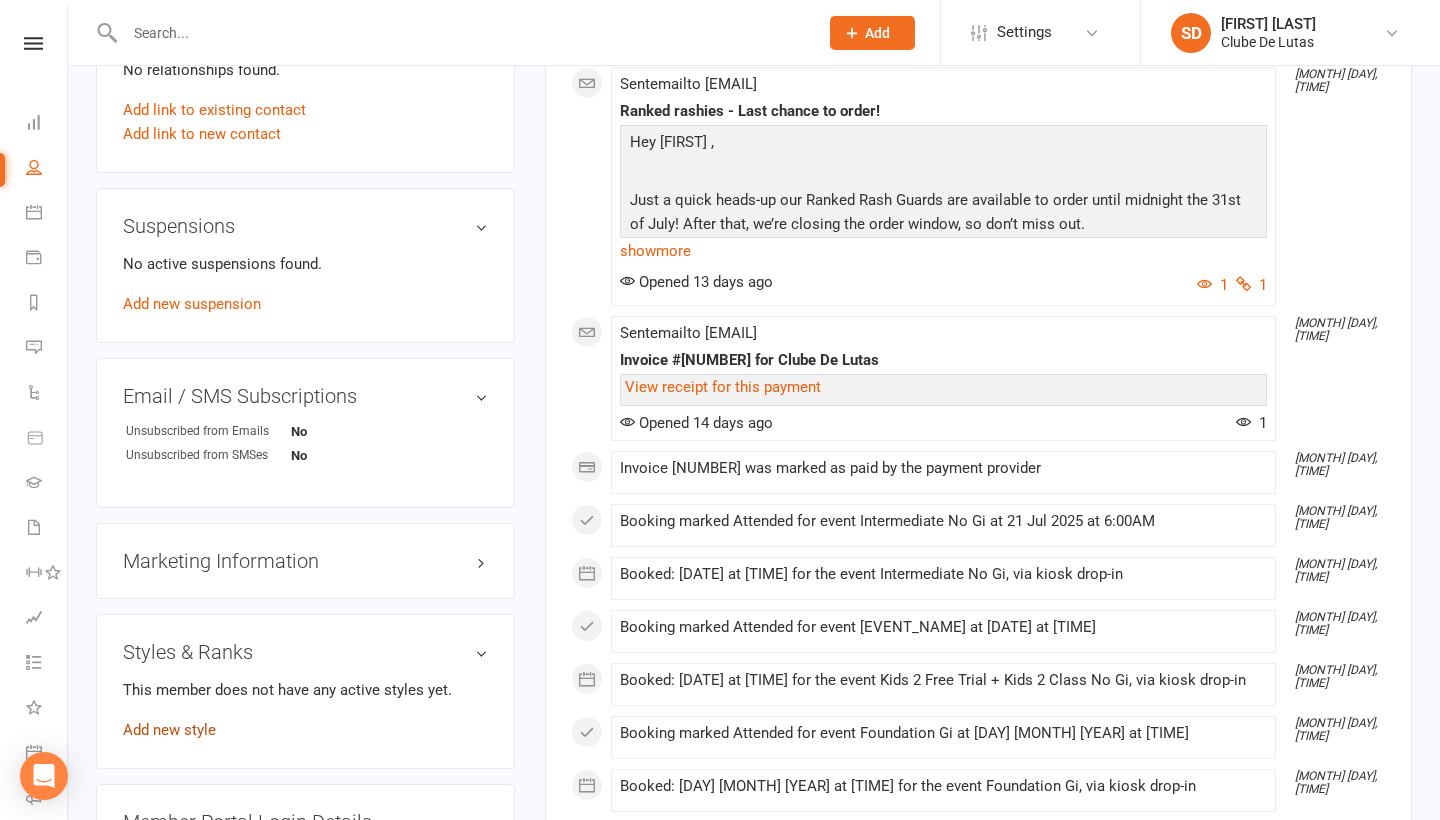 click on "Add new style" at bounding box center [169, 730] 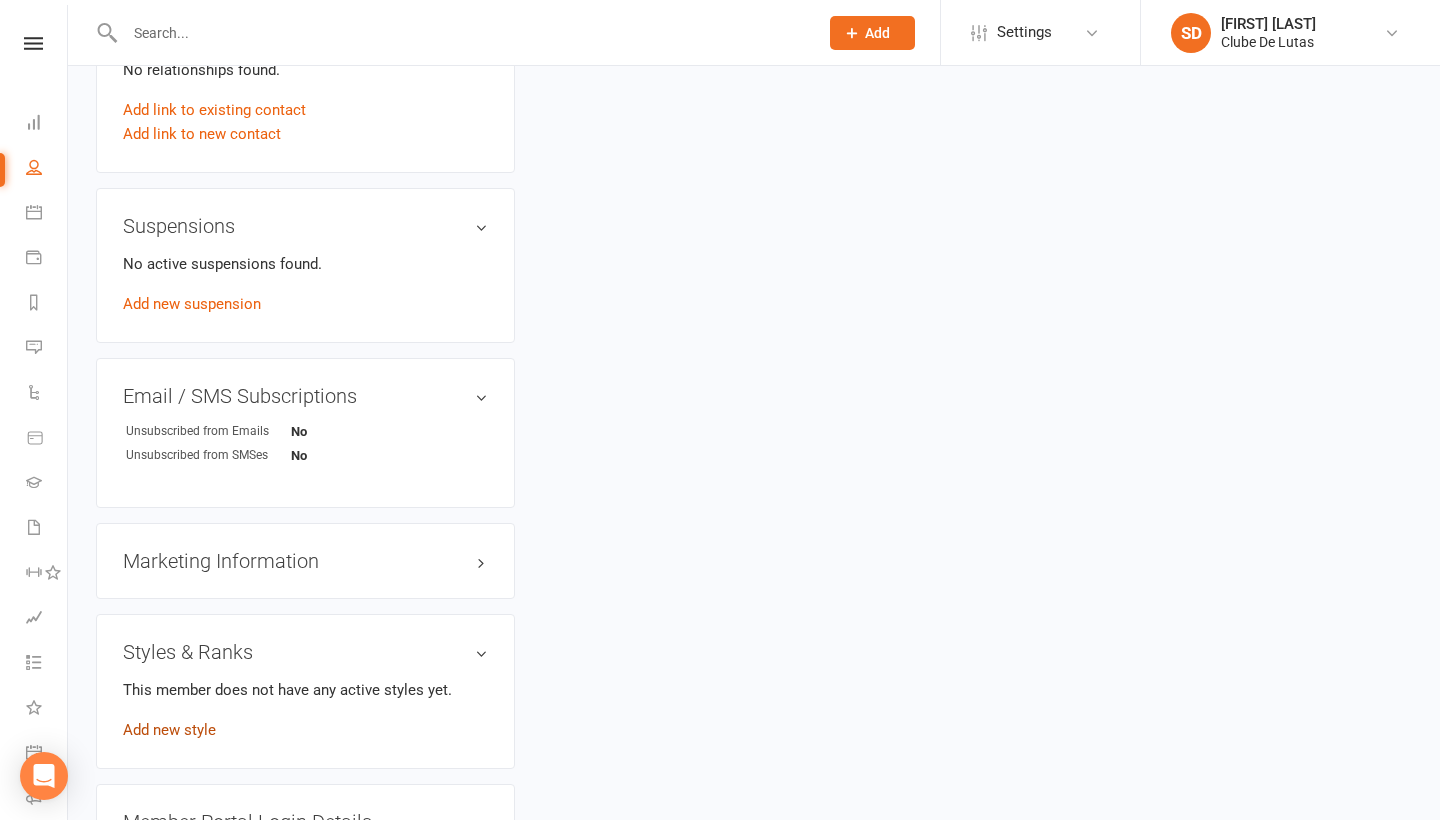 scroll, scrollTop: 194, scrollLeft: 0, axis: vertical 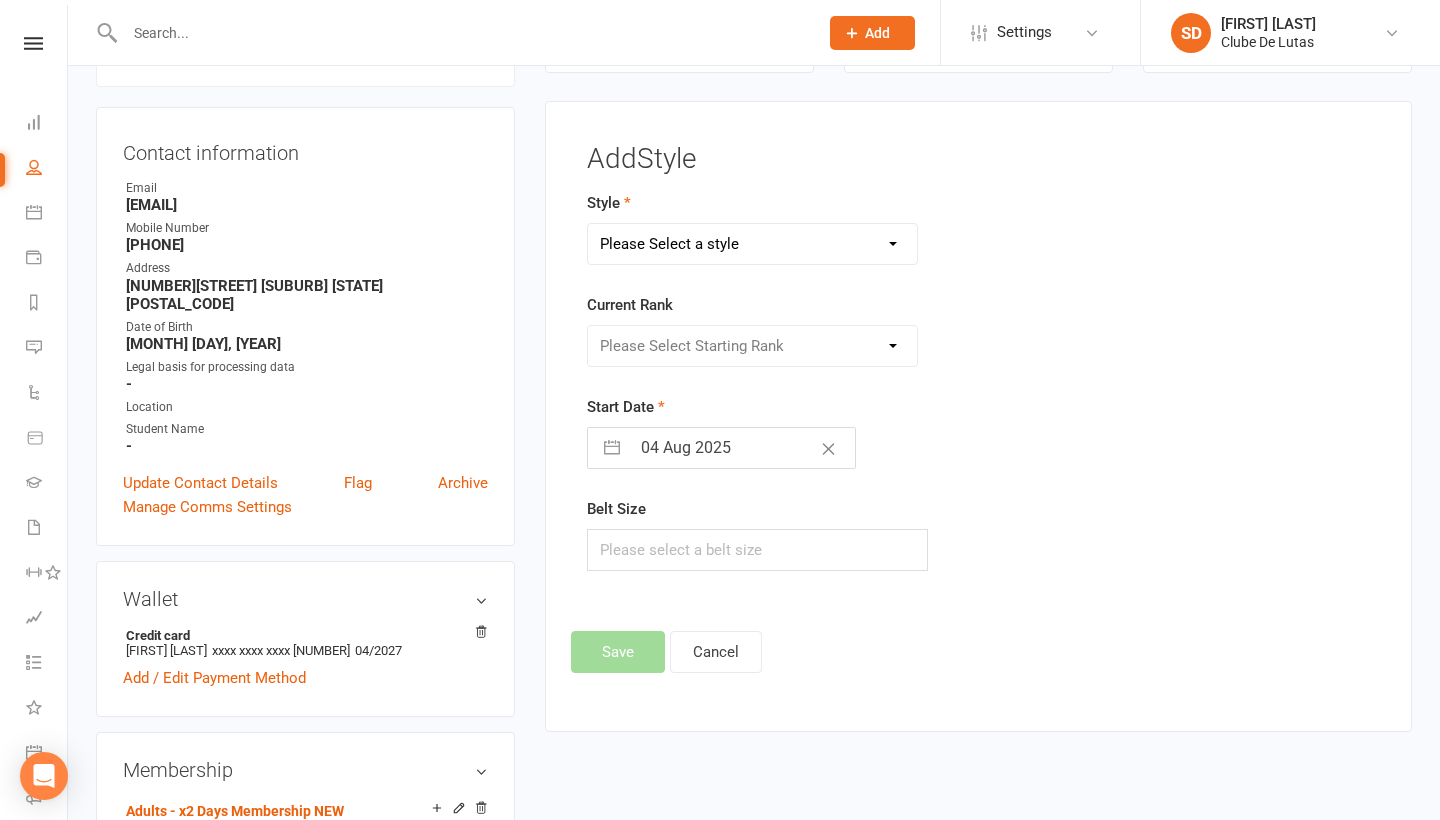 select on "1467" 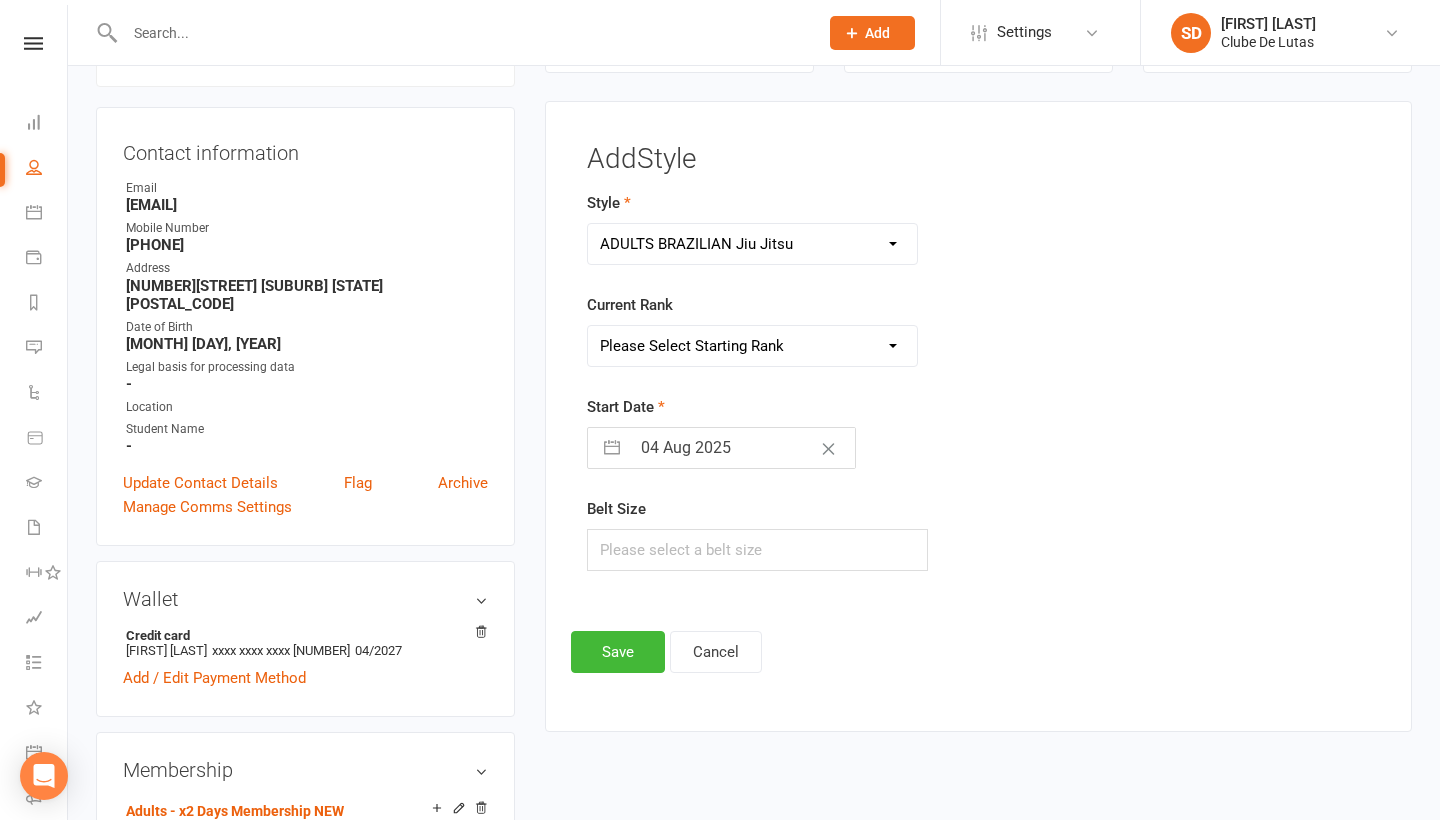 select on "14333" 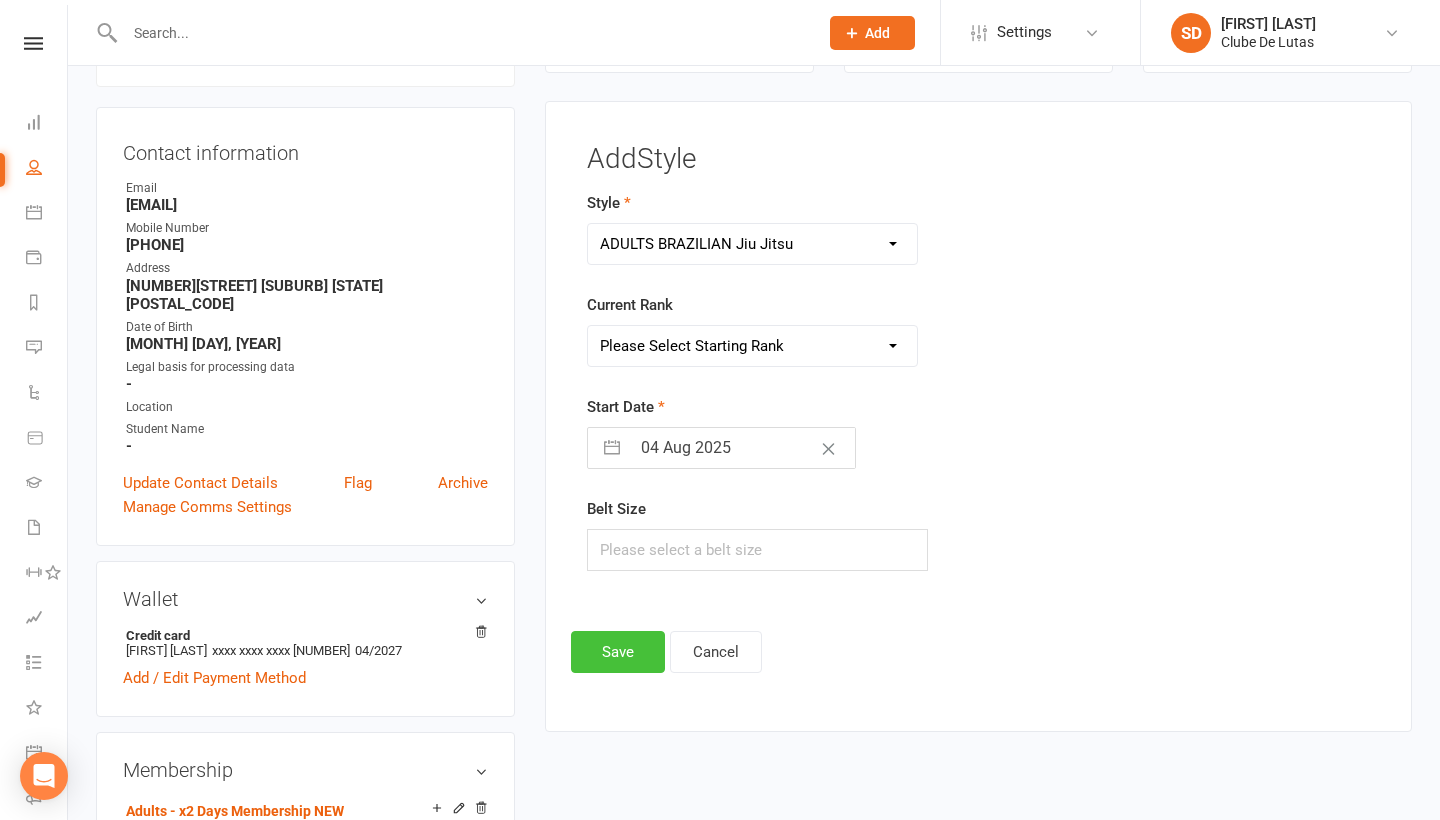 click on "Save" at bounding box center [618, 652] 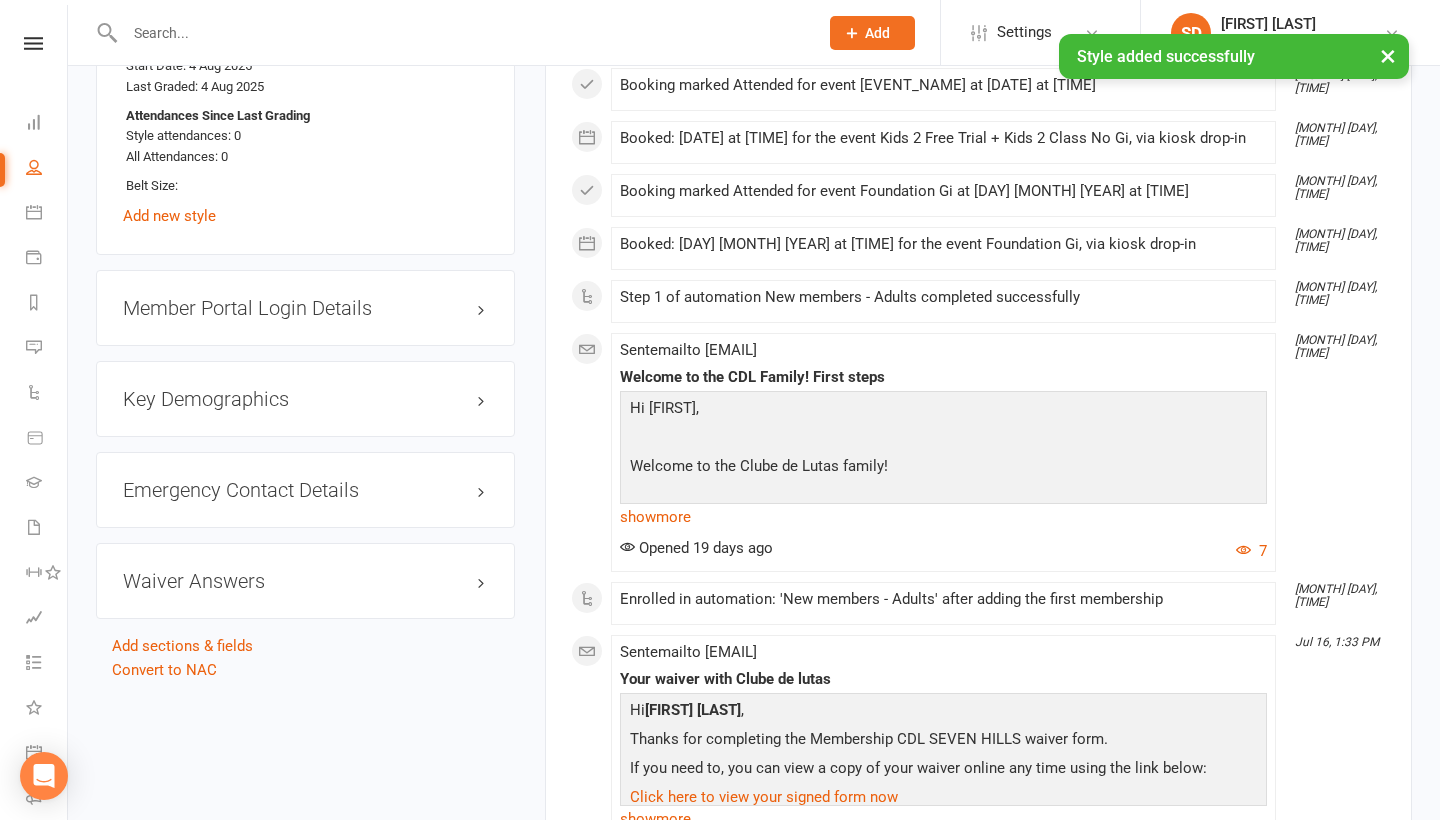 scroll, scrollTop: 1808, scrollLeft: 0, axis: vertical 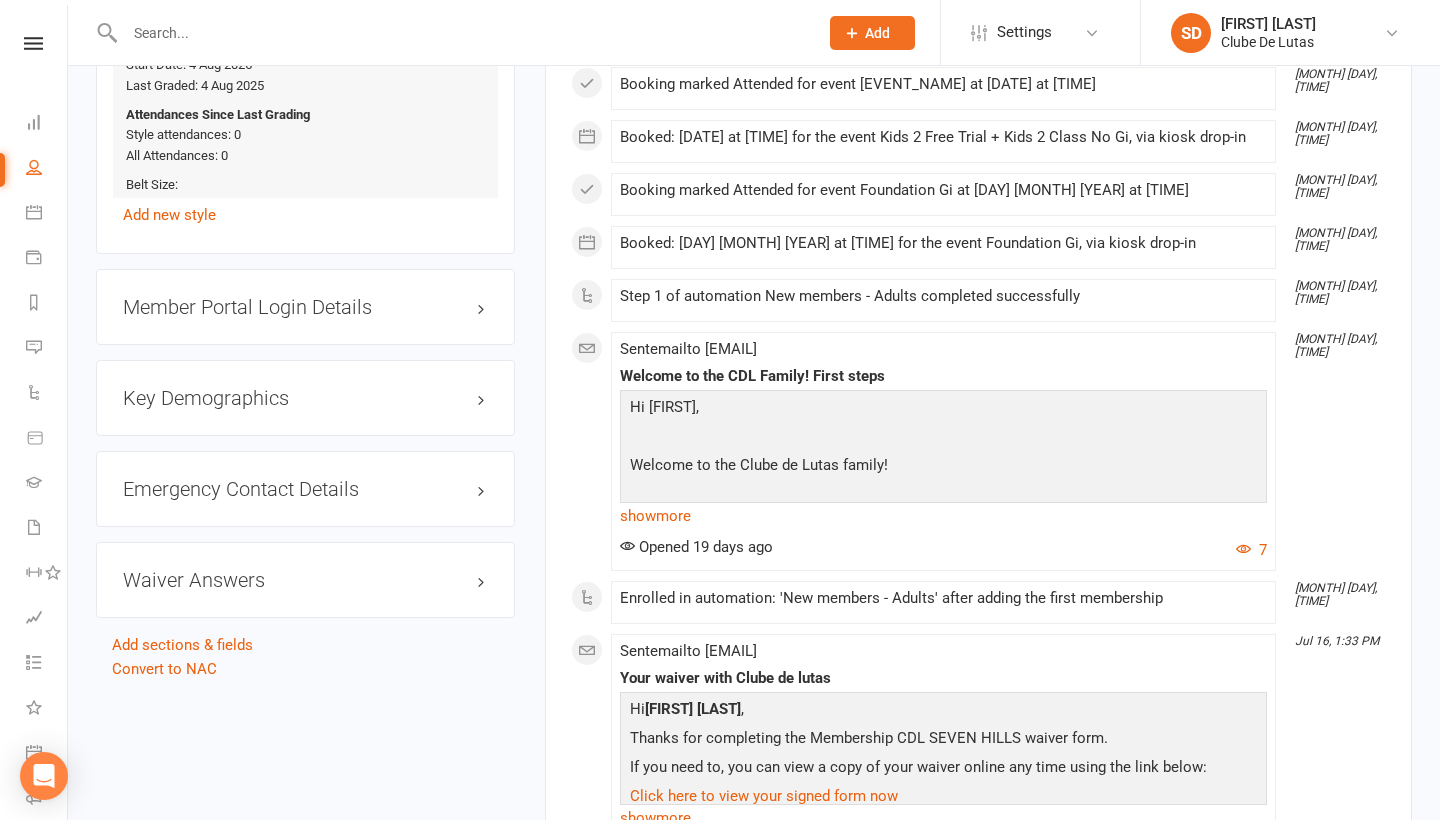 click on "ADULTS BRAZILIAN Jiu Jitsu  / WHITE BELT Start Date: 4 Aug 2025 Last Graded: 4 Aug 2025 Attendances Since Last Grading Style attendances: 0 All Attendances: 0 Belt Size:" at bounding box center (305, 113) 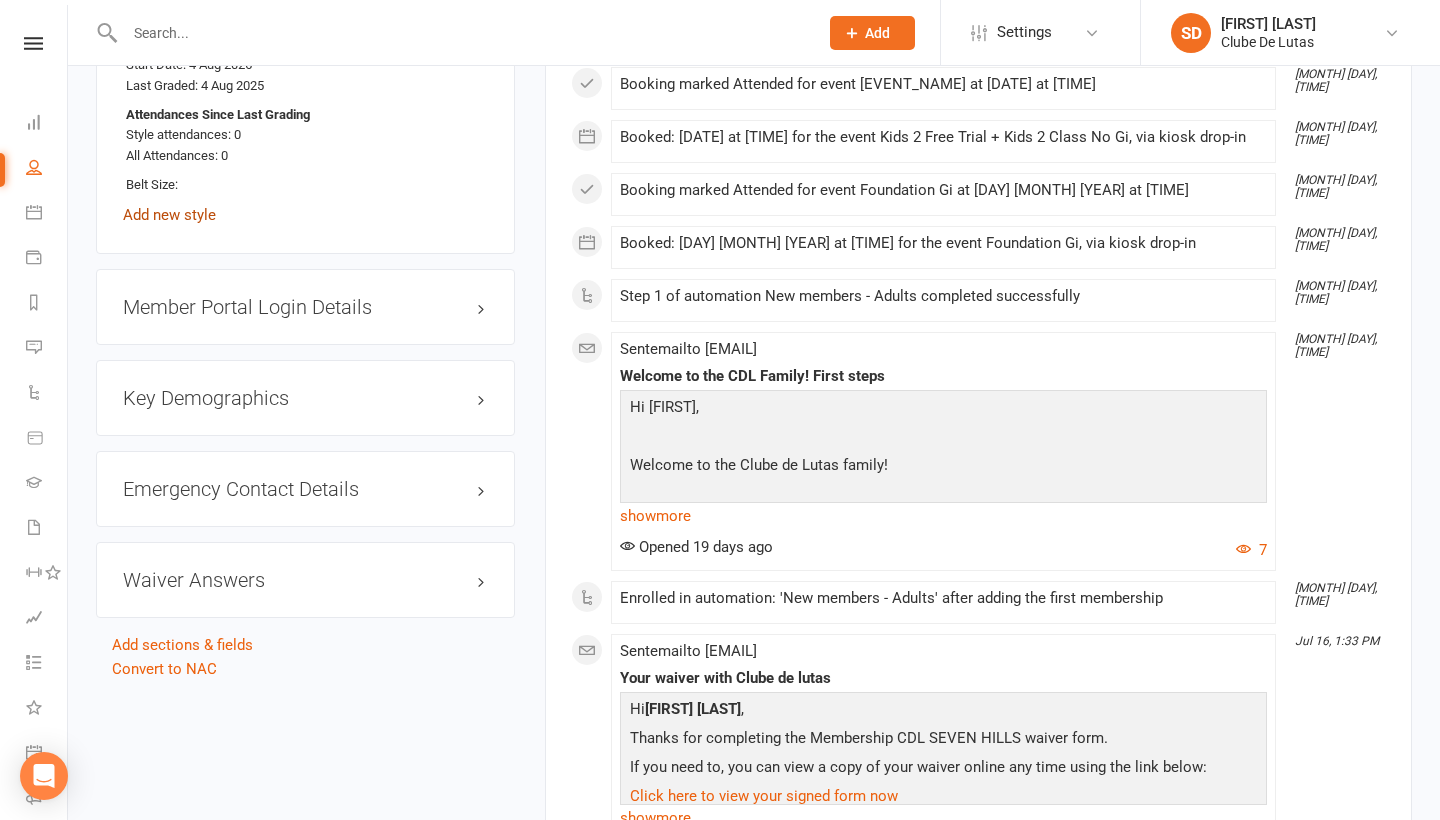 click on "Add new style" at bounding box center [169, 215] 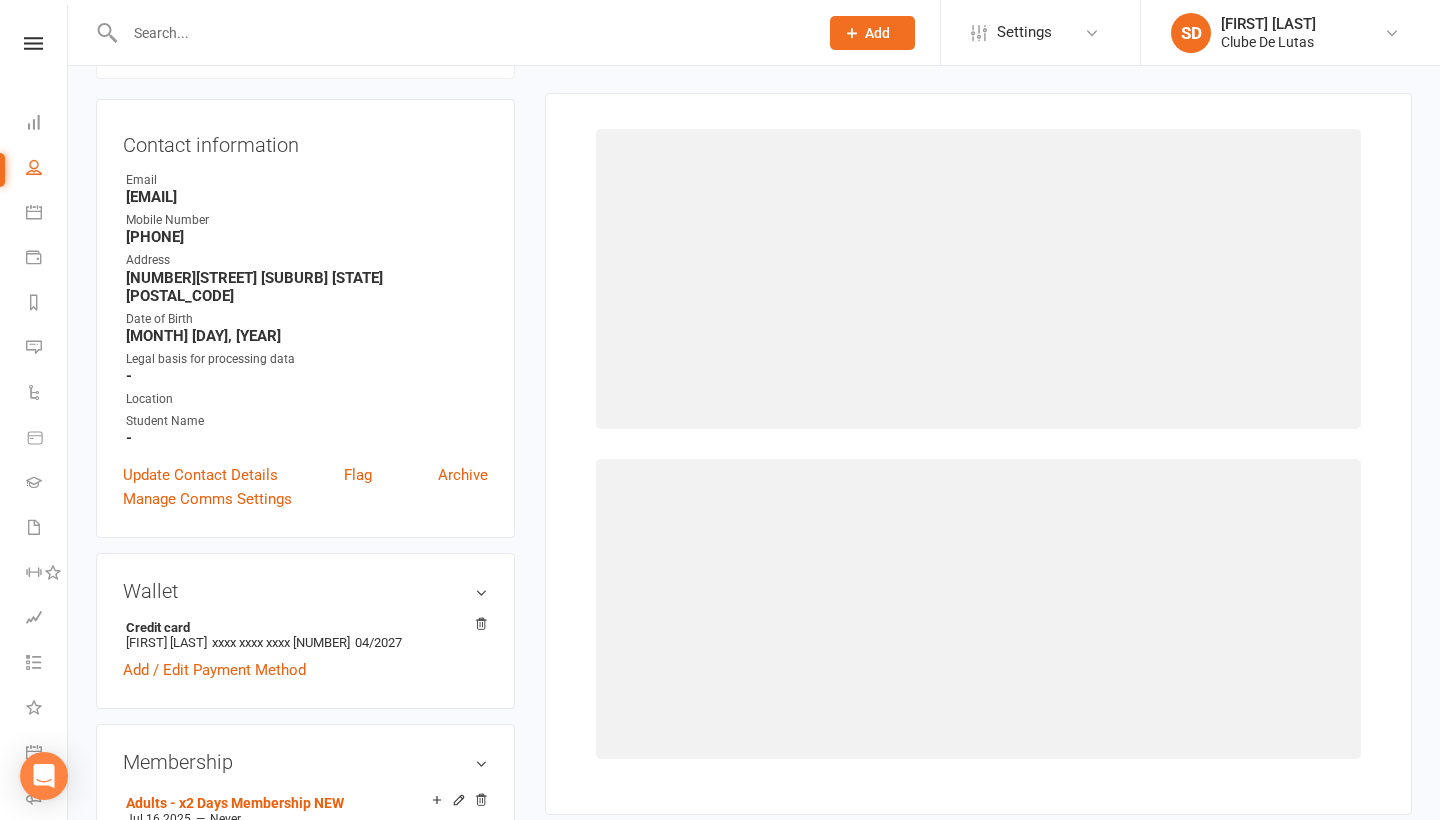 scroll, scrollTop: 194, scrollLeft: 0, axis: vertical 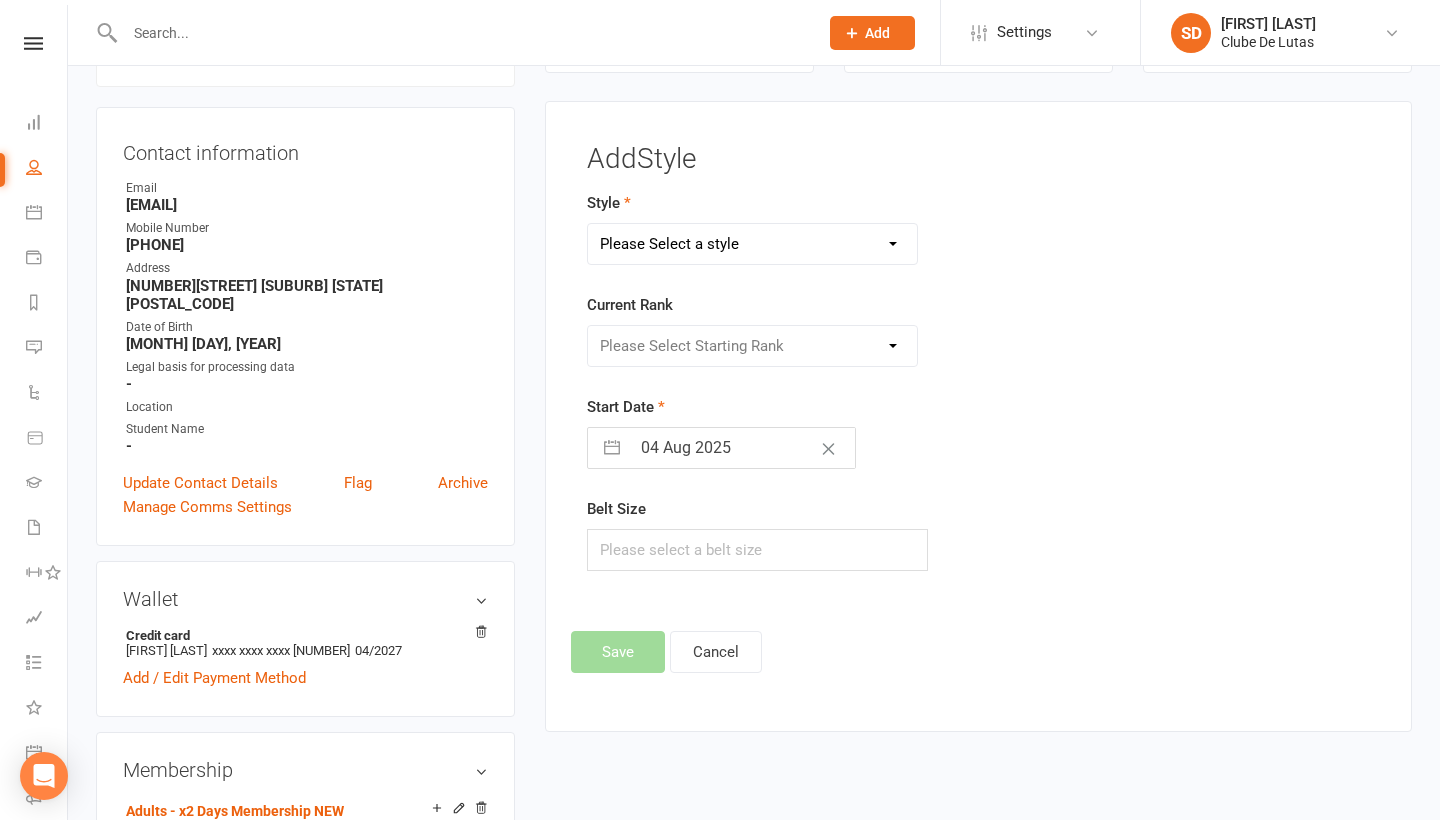 select on "3705" 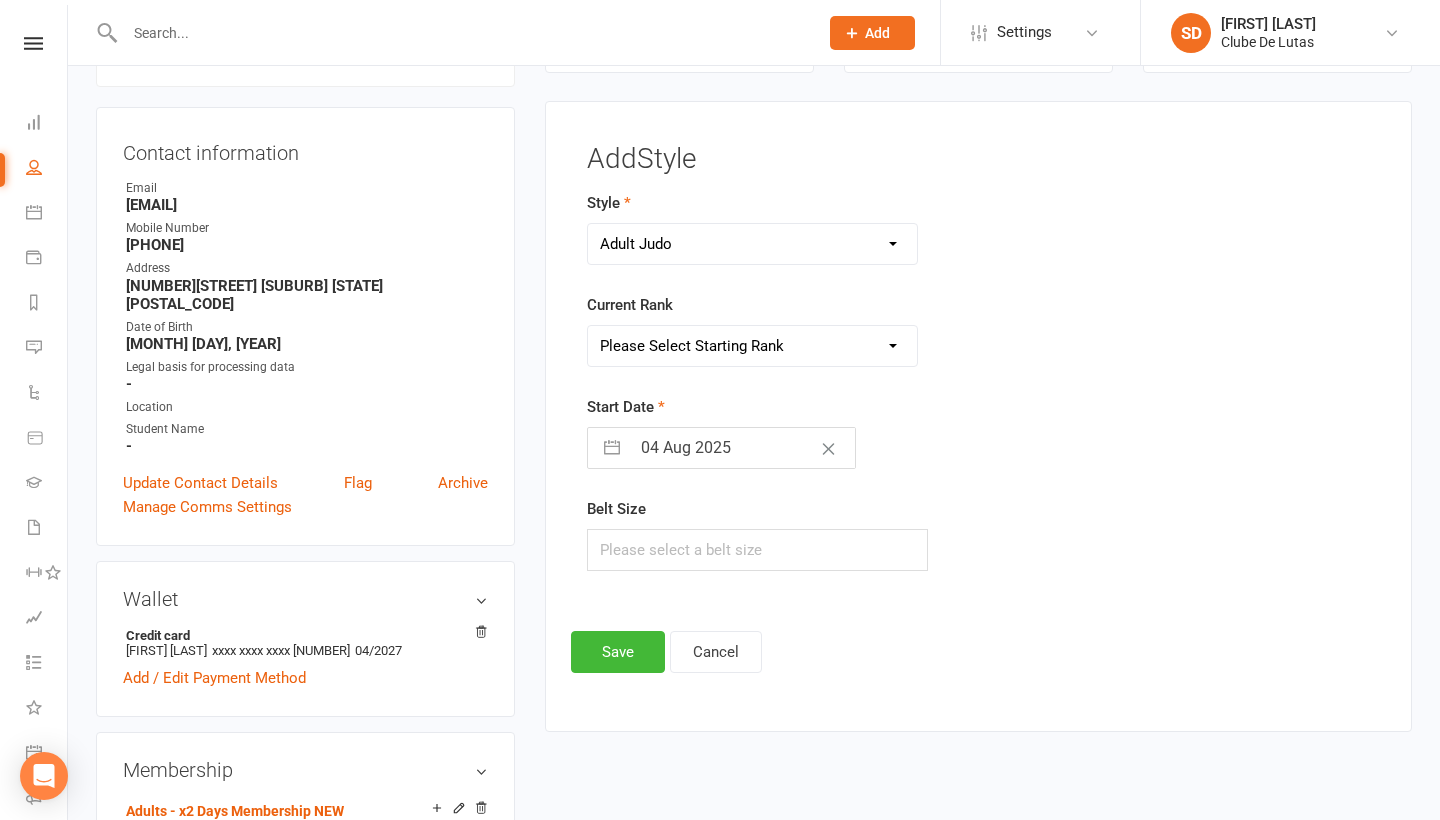 click on "Current Rank Please Select Starting Rank White Belt Yellow Belt Orange Belt Green Belt Blue Belt Brown Belt Black Belt" at bounding box center [843, 330] 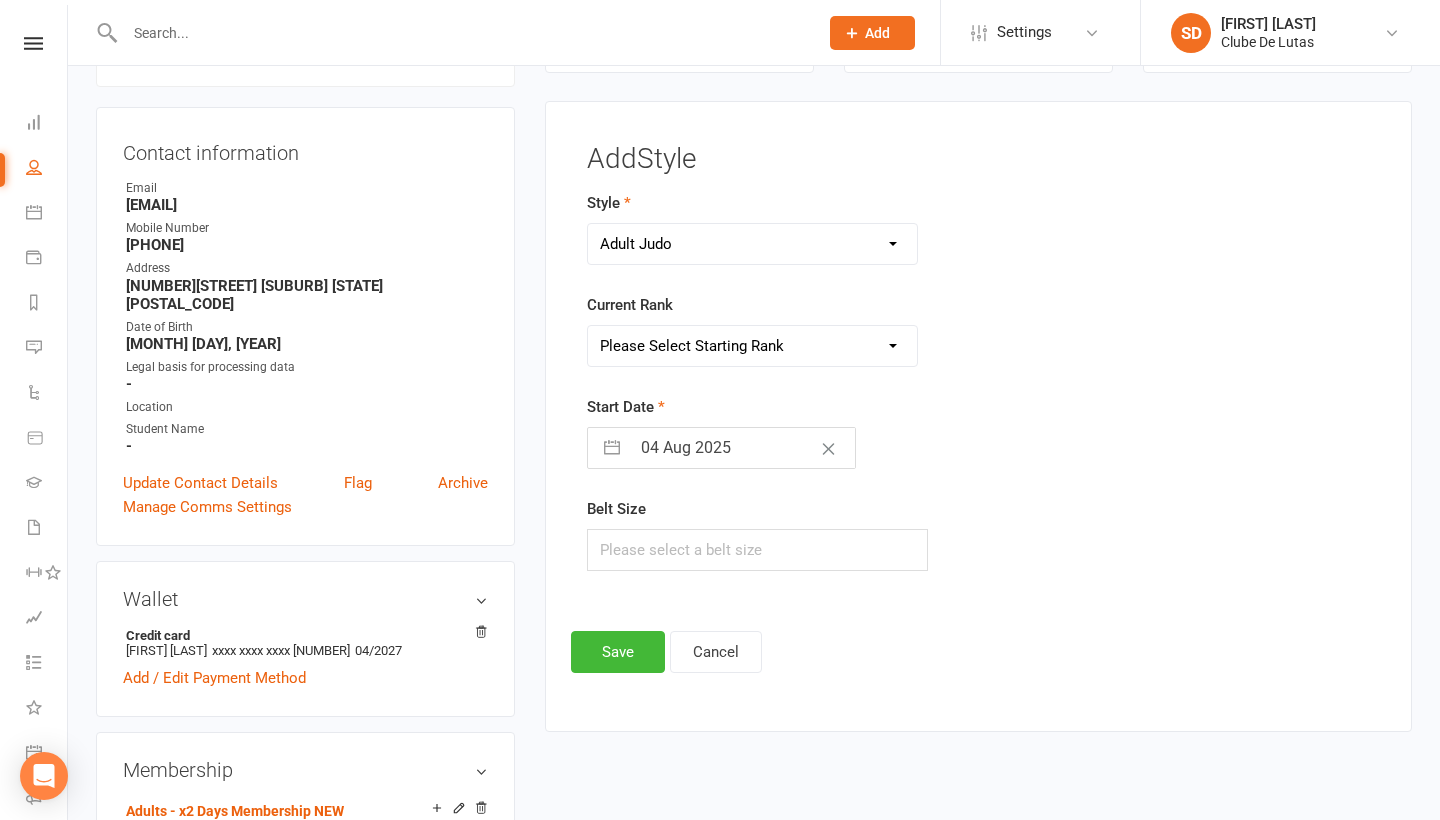 select on "43980" 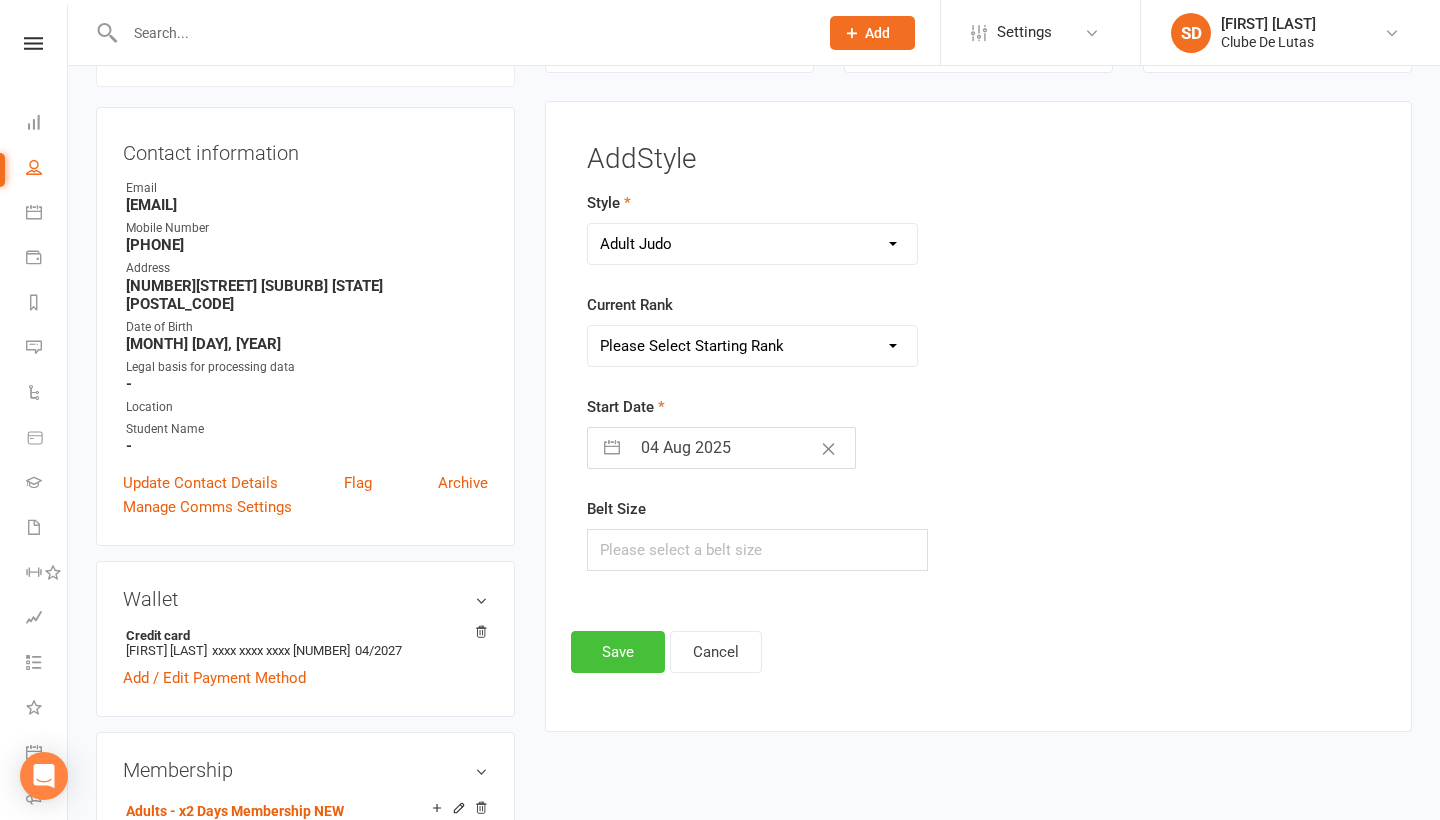 click on "Save" at bounding box center [618, 652] 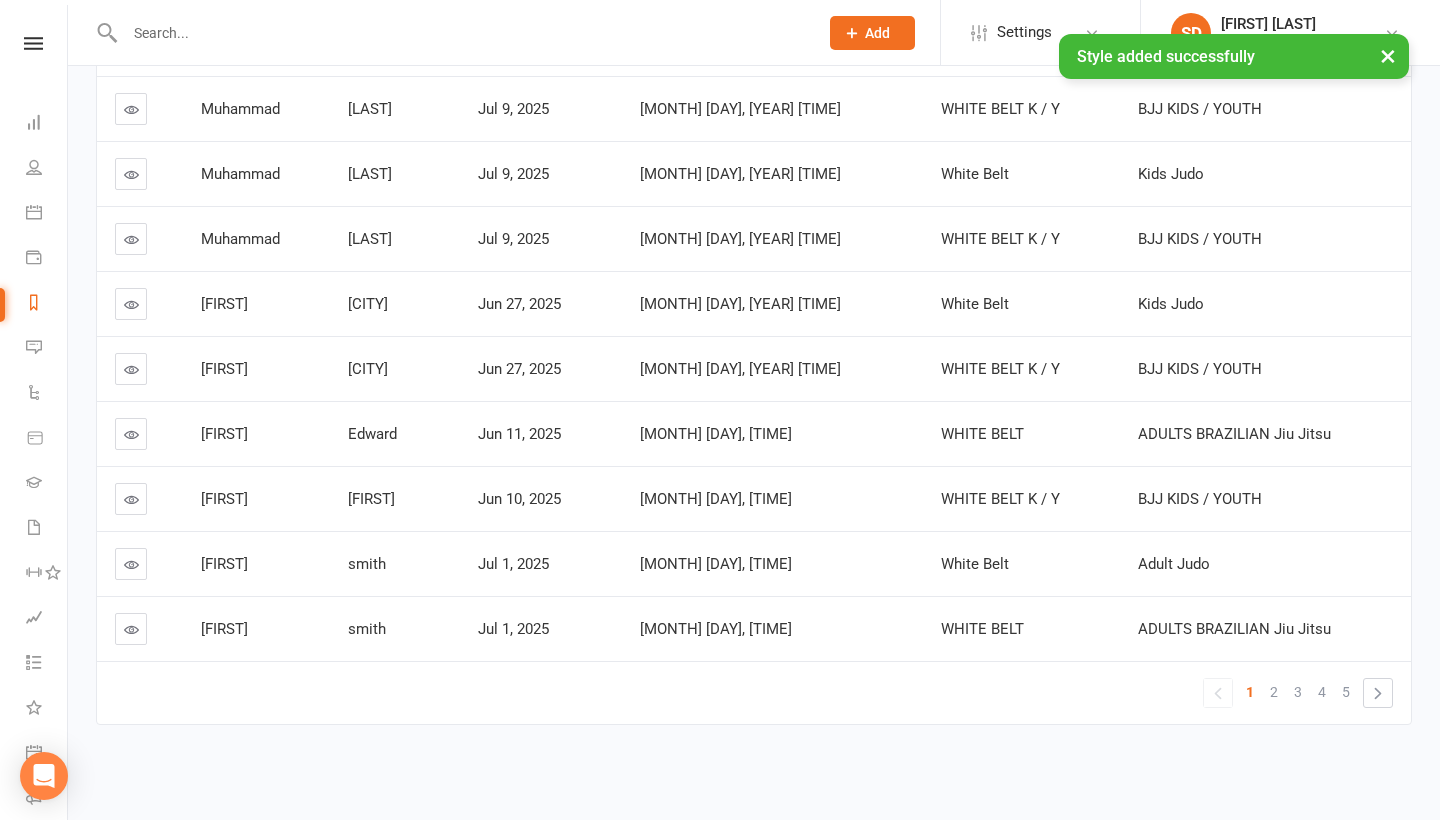 scroll, scrollTop: 390, scrollLeft: 0, axis: vertical 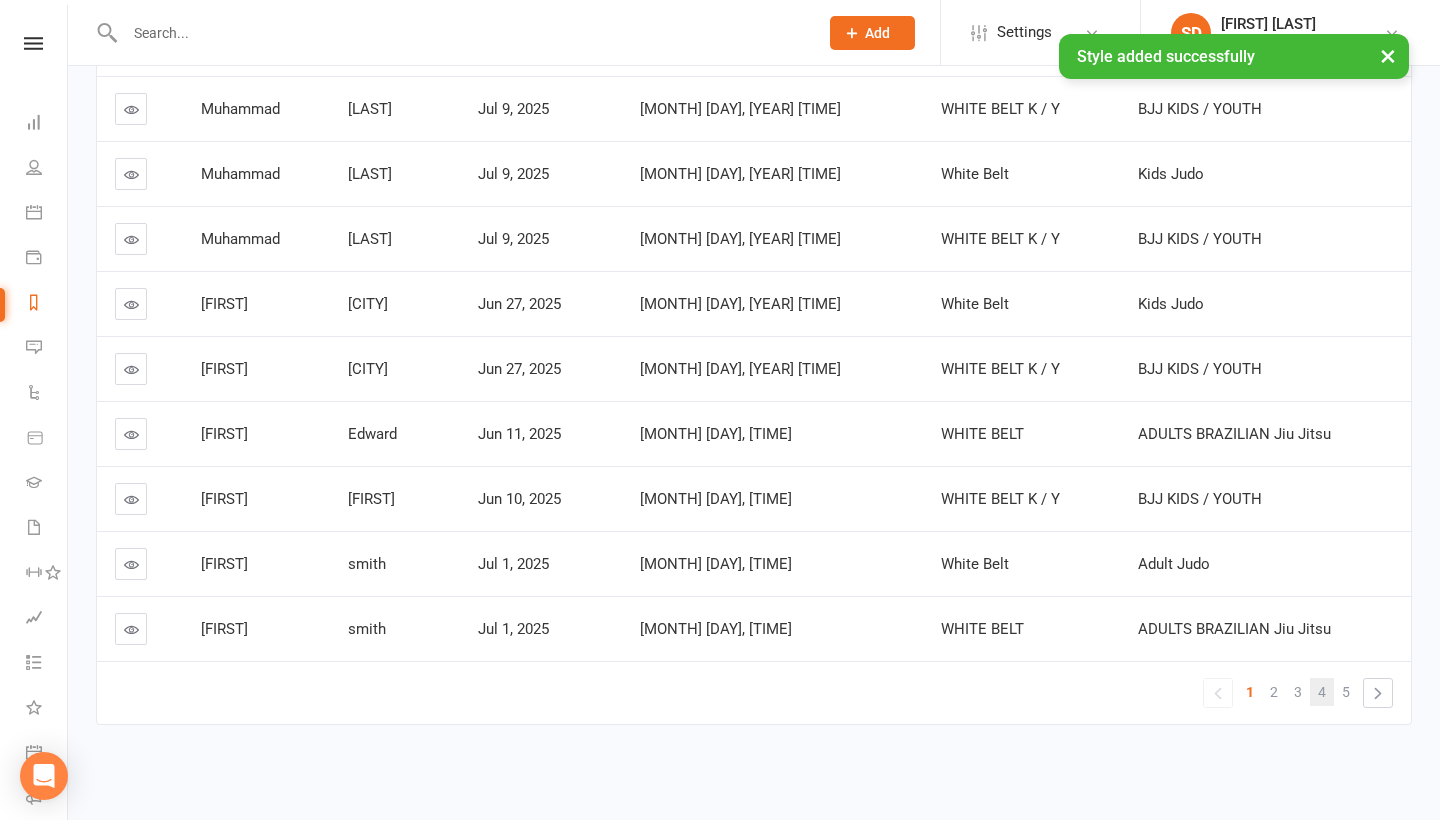 click on "4" at bounding box center [1322, 692] 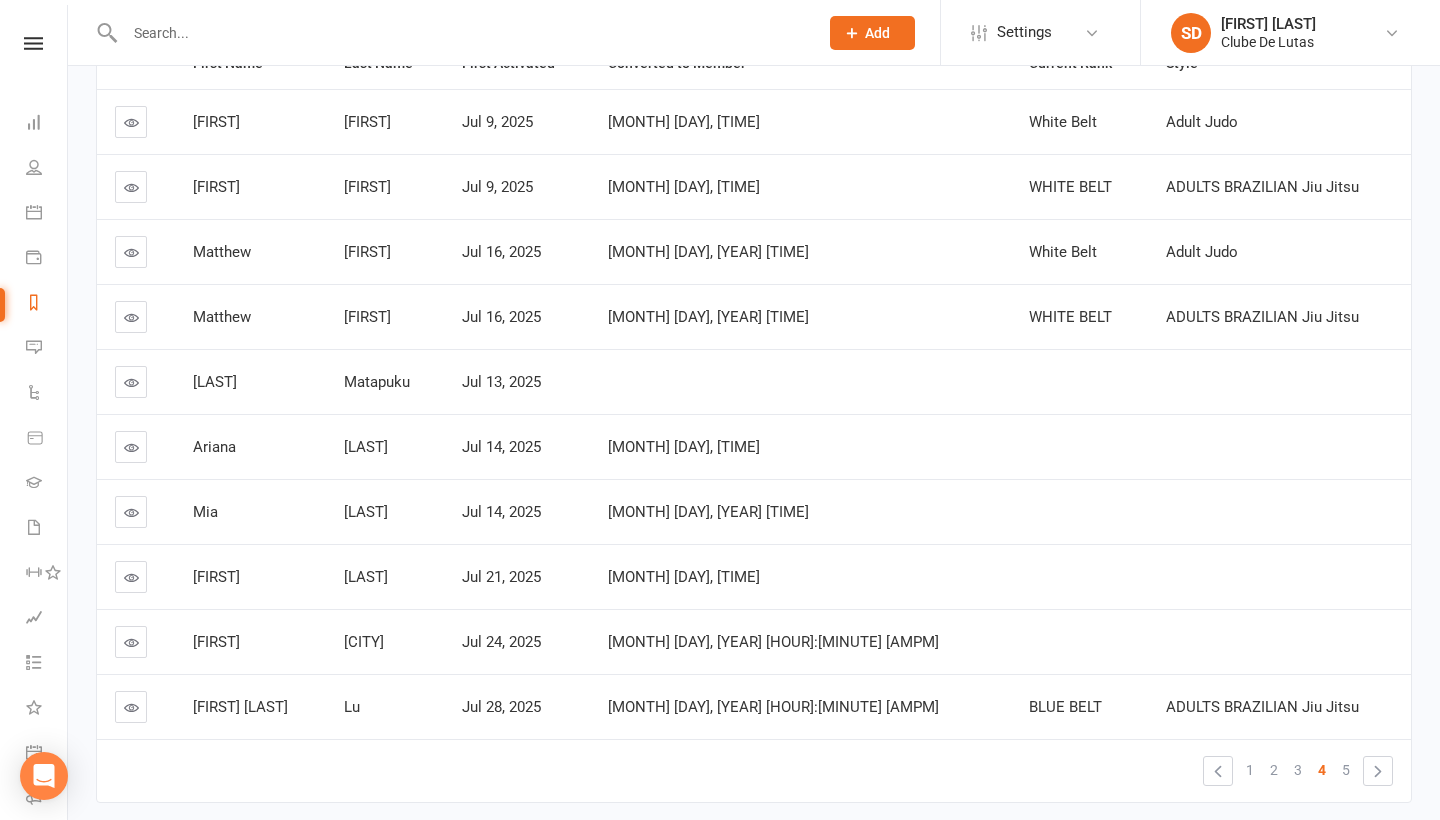 scroll, scrollTop: 308, scrollLeft: 0, axis: vertical 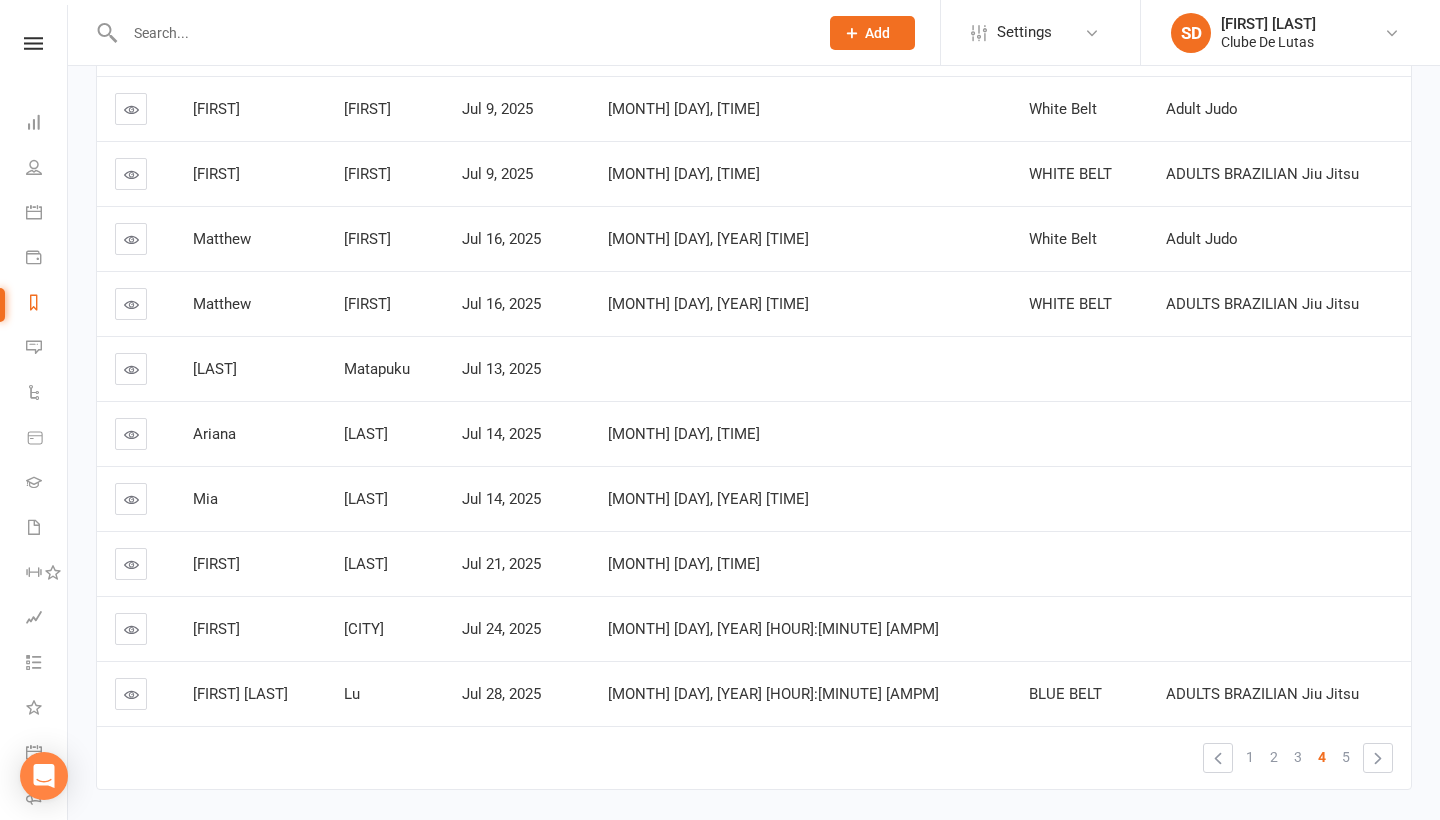 click at bounding box center [131, 369] 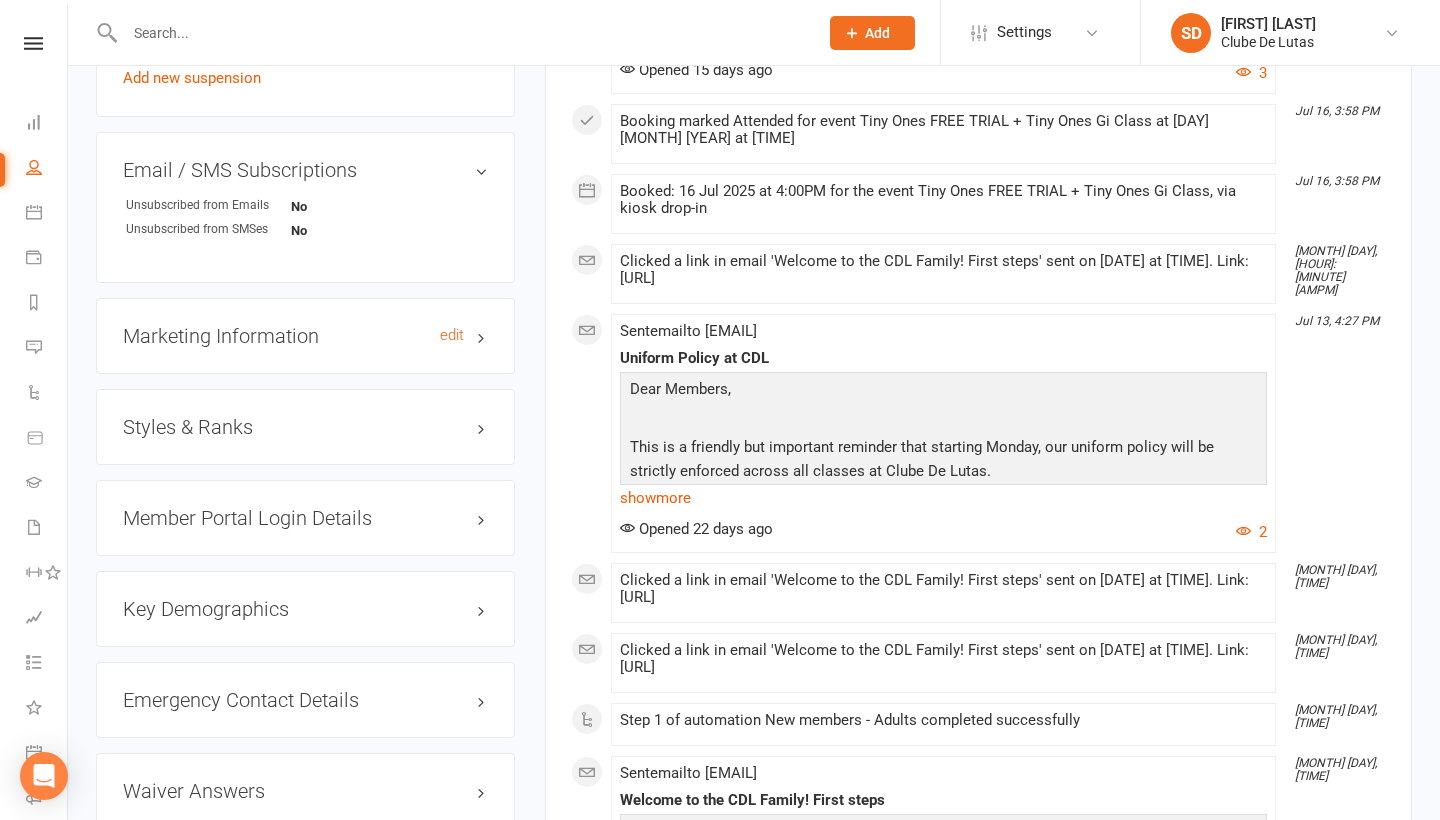 scroll, scrollTop: 1429, scrollLeft: 0, axis: vertical 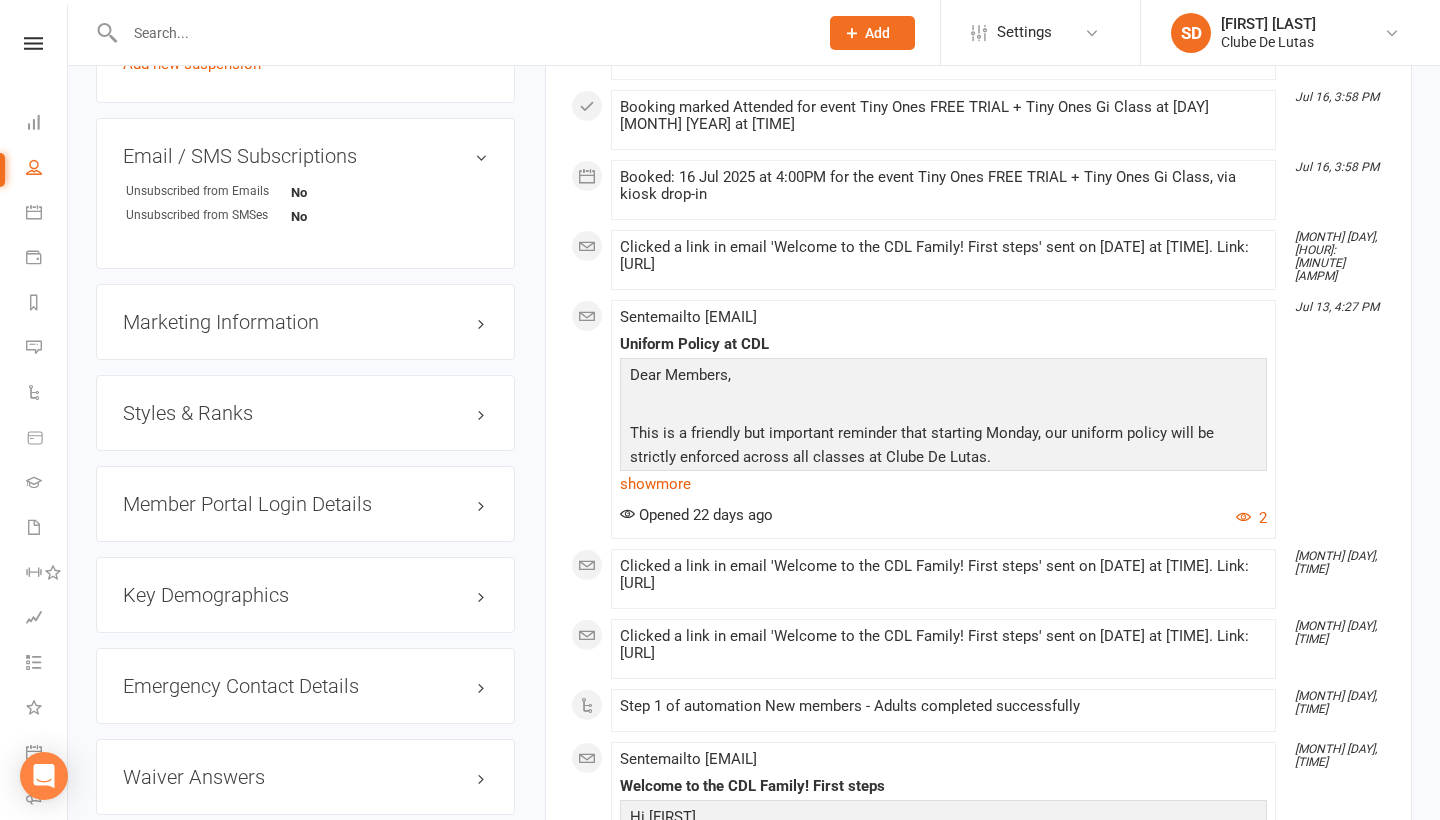 click on "Styles & Ranks" at bounding box center [305, 413] 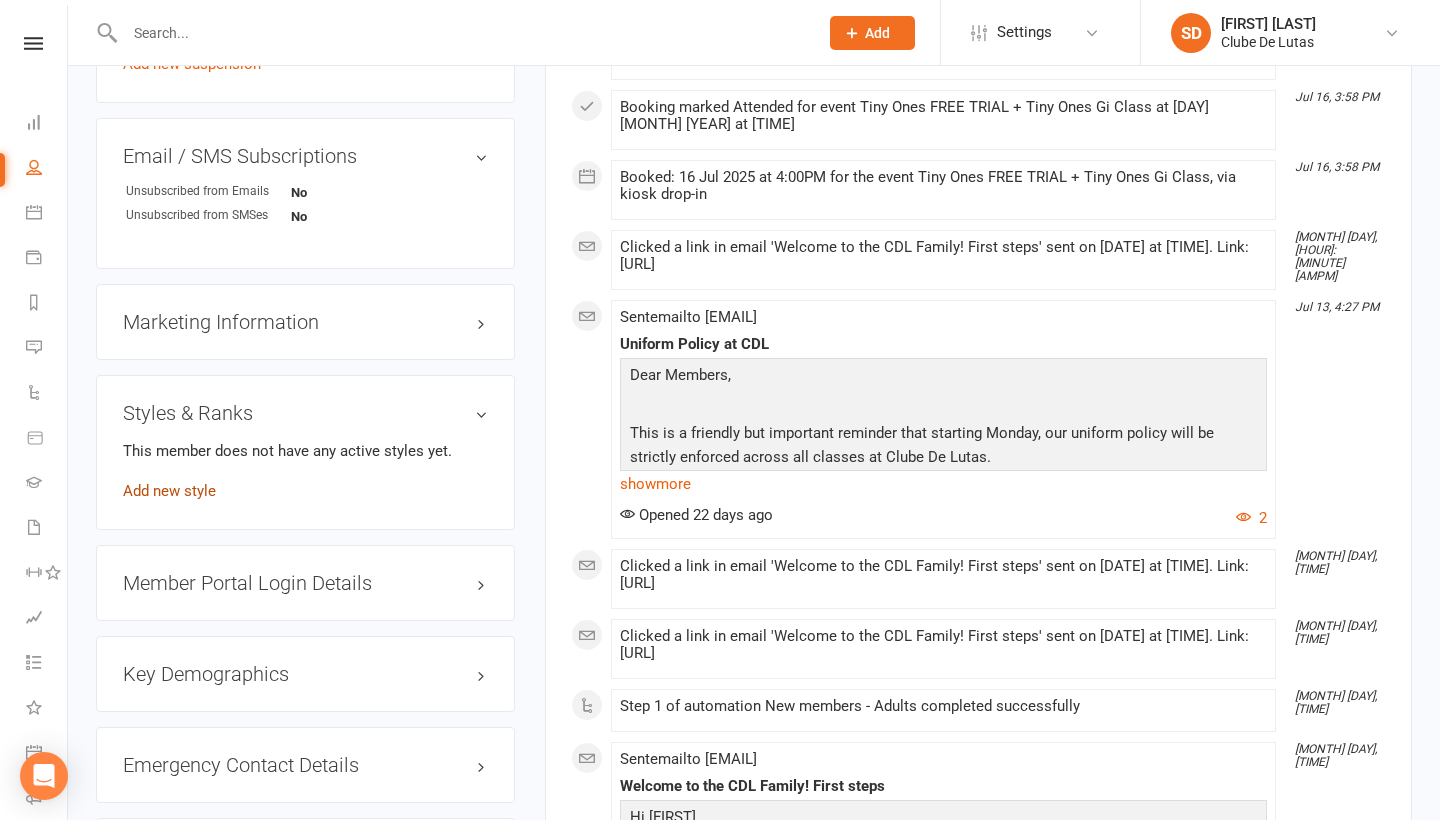 click on "Add new style" at bounding box center (169, 491) 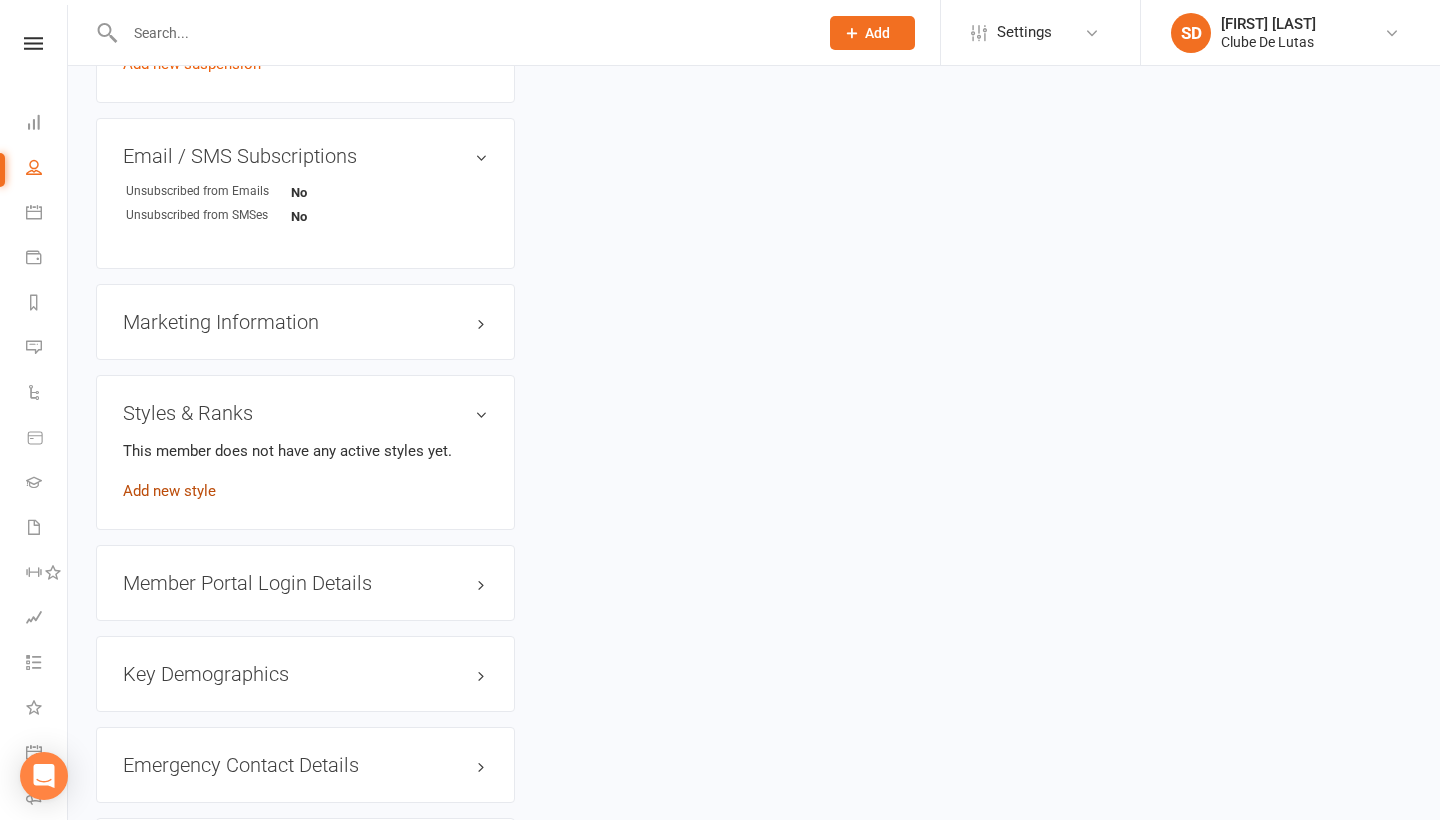 scroll, scrollTop: 194, scrollLeft: 0, axis: vertical 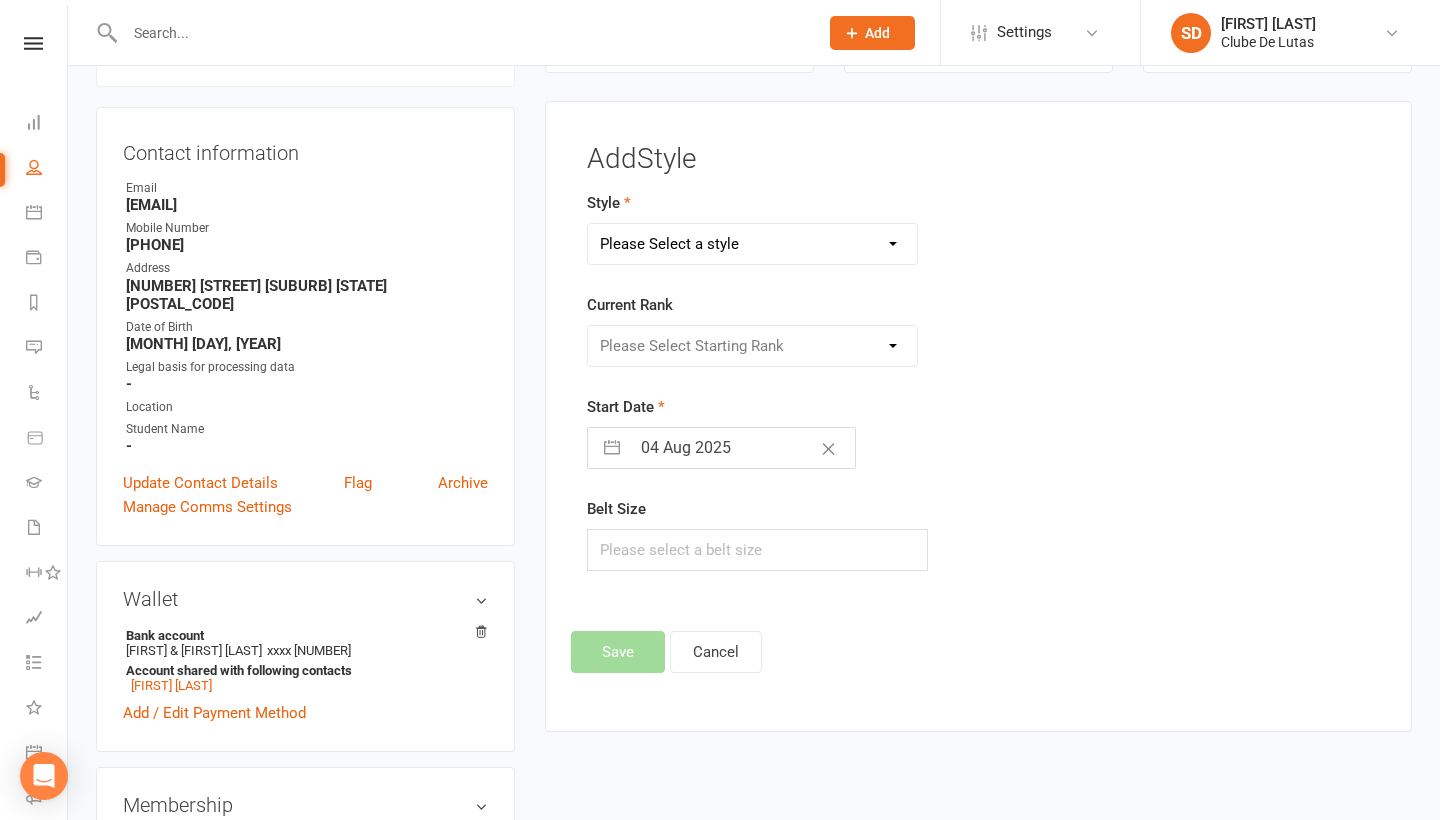 select on "1524" 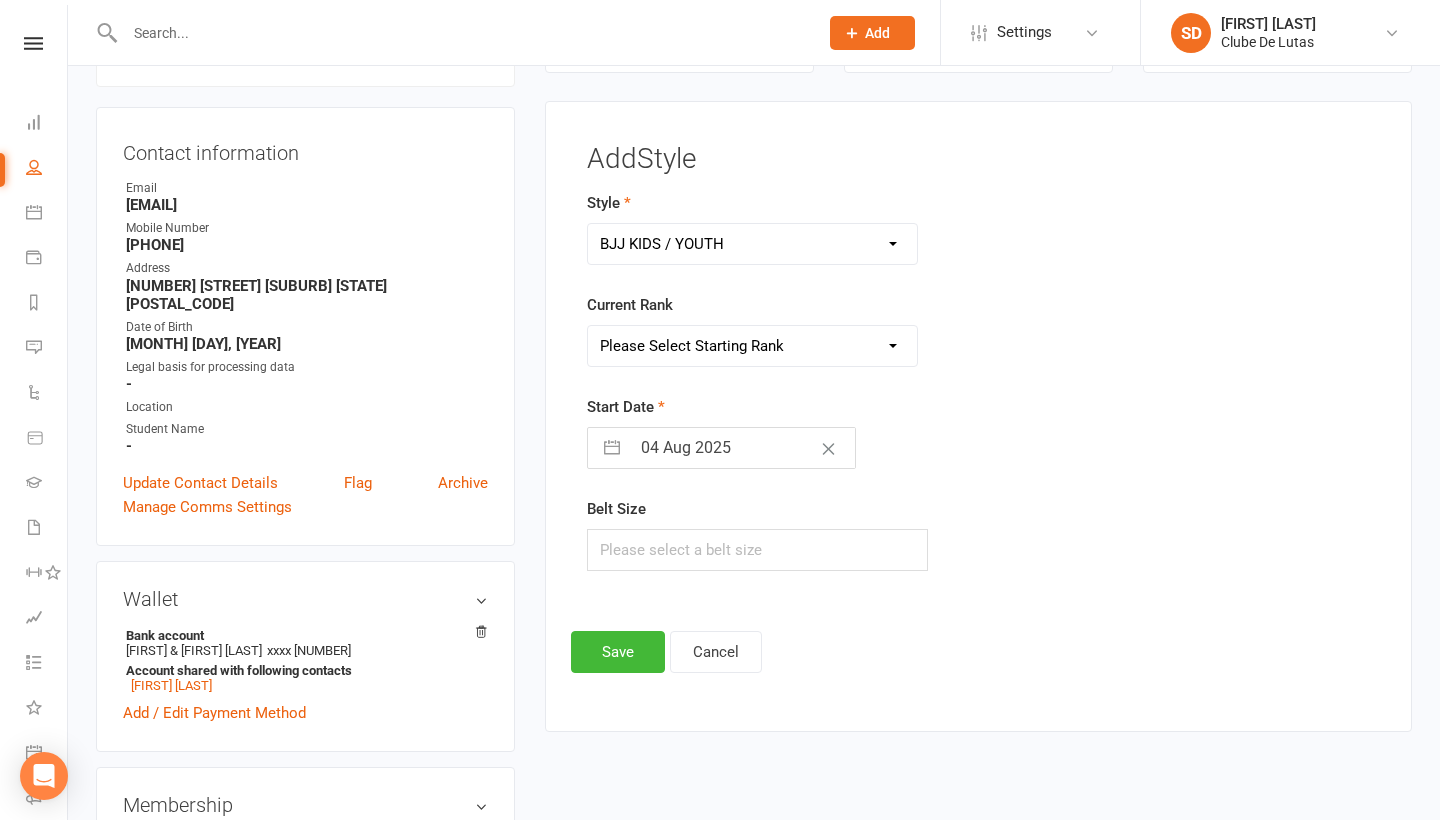 select on "14693" 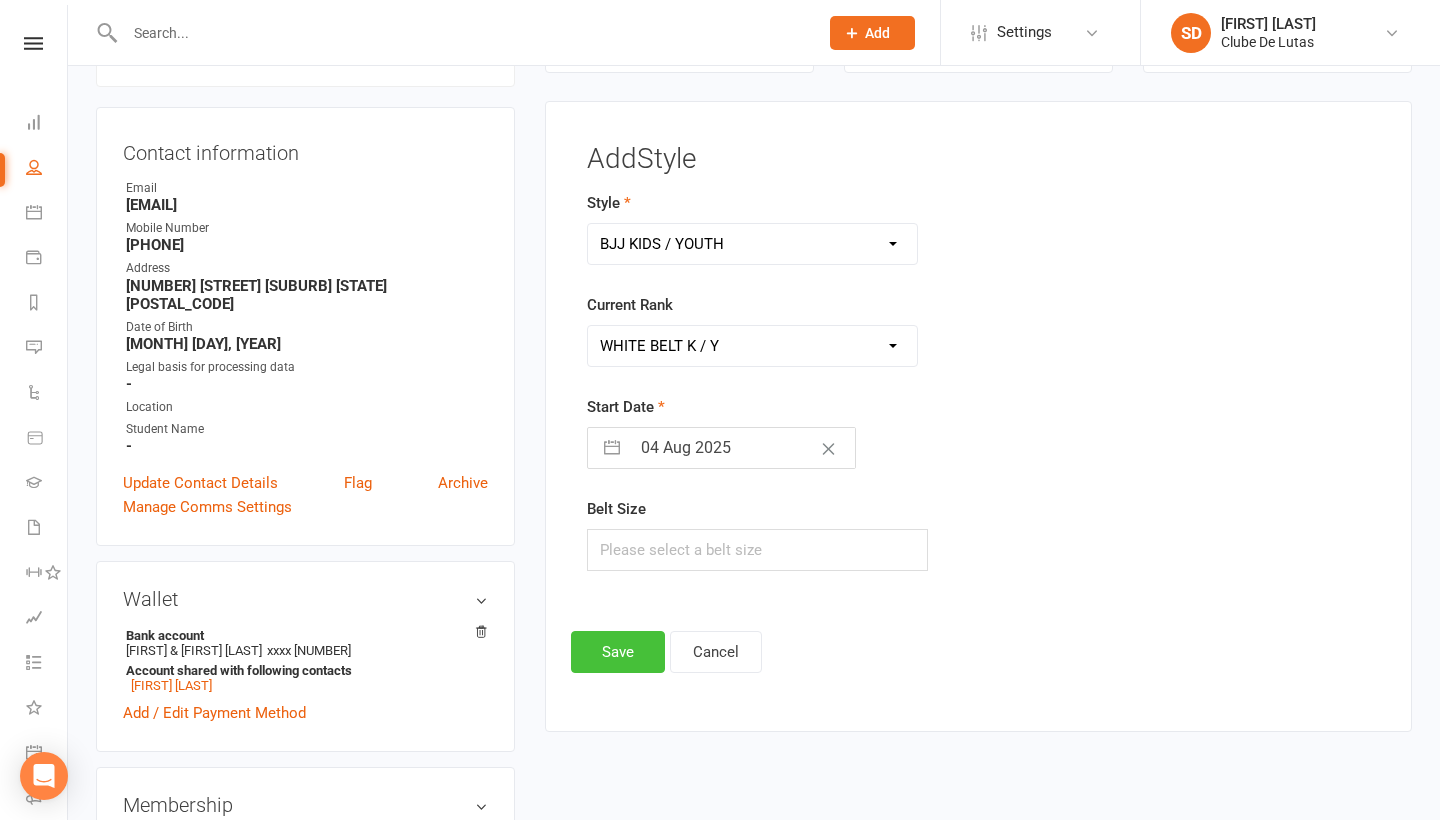 click on "Save" at bounding box center (618, 652) 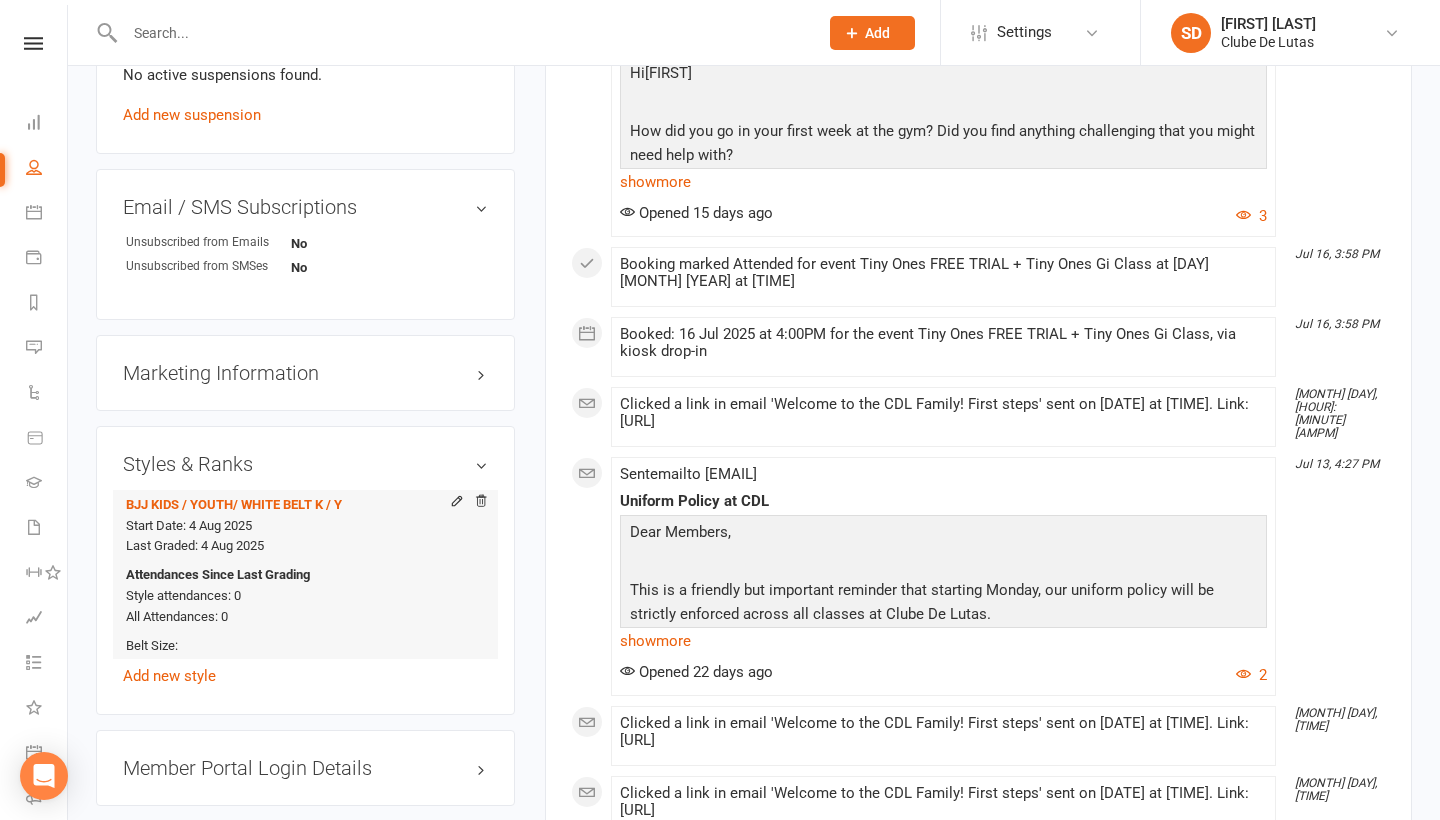 scroll, scrollTop: 1408, scrollLeft: 0, axis: vertical 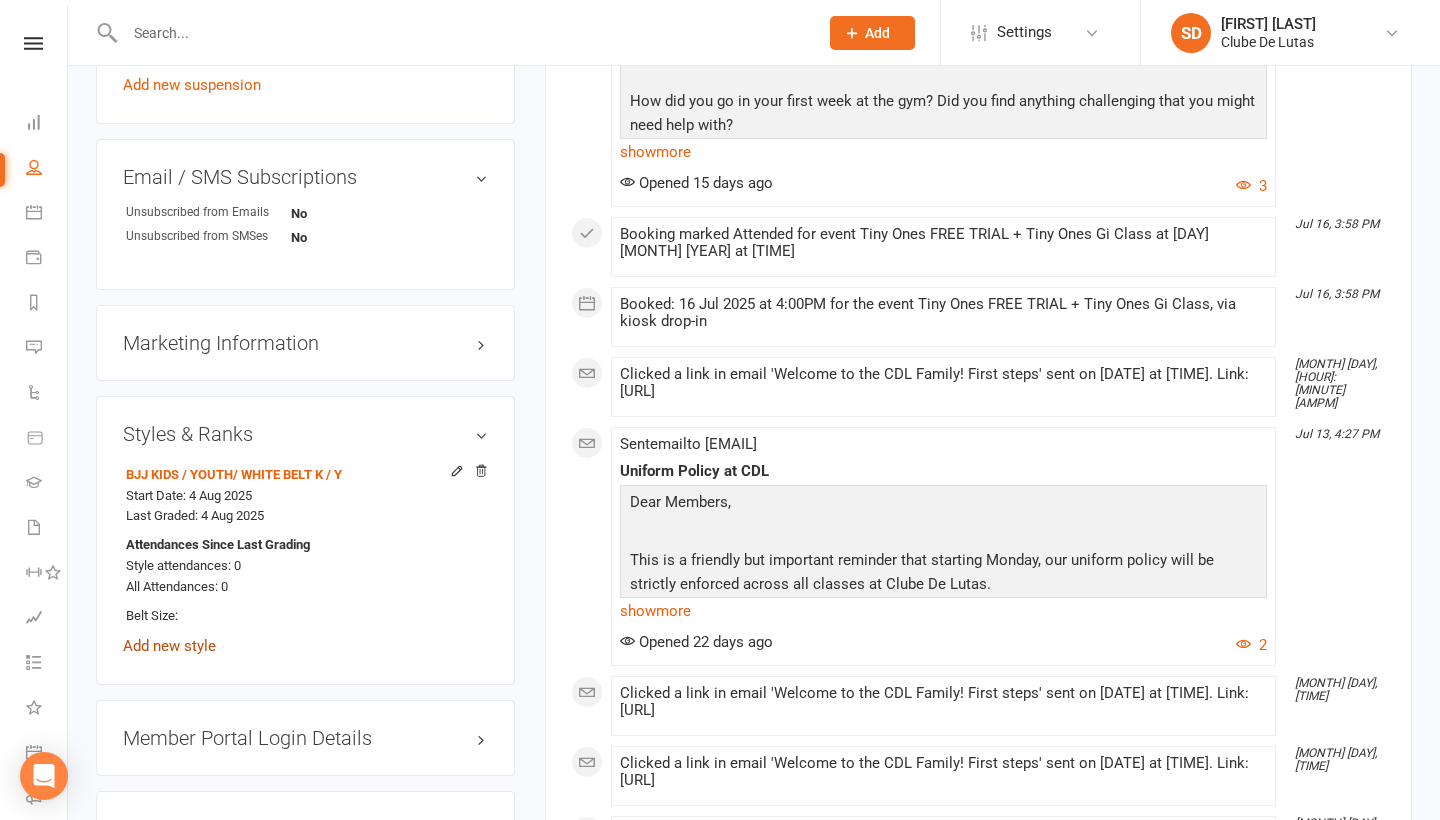 click on "Add new style" at bounding box center [169, 646] 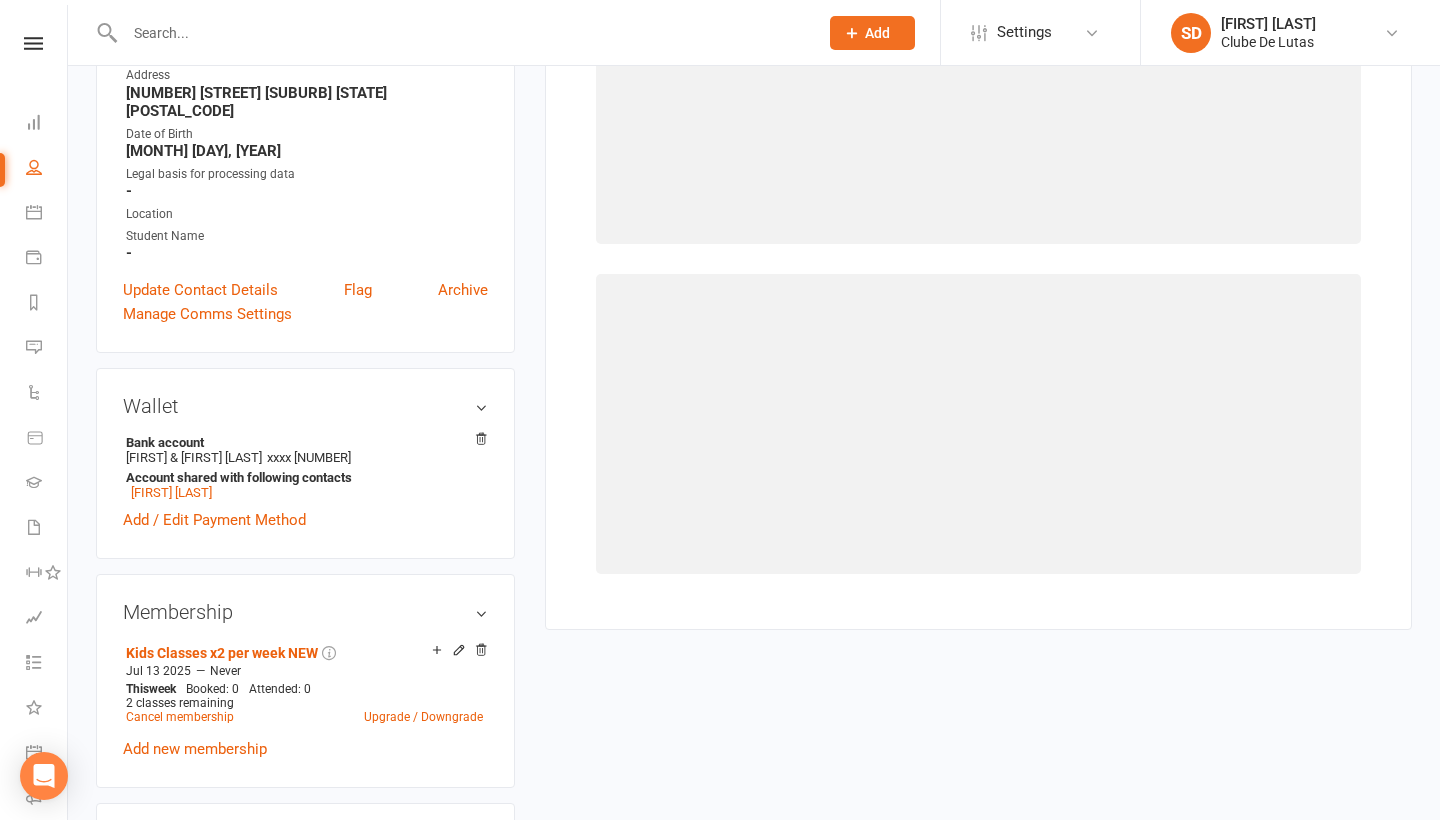 scroll, scrollTop: 194, scrollLeft: 0, axis: vertical 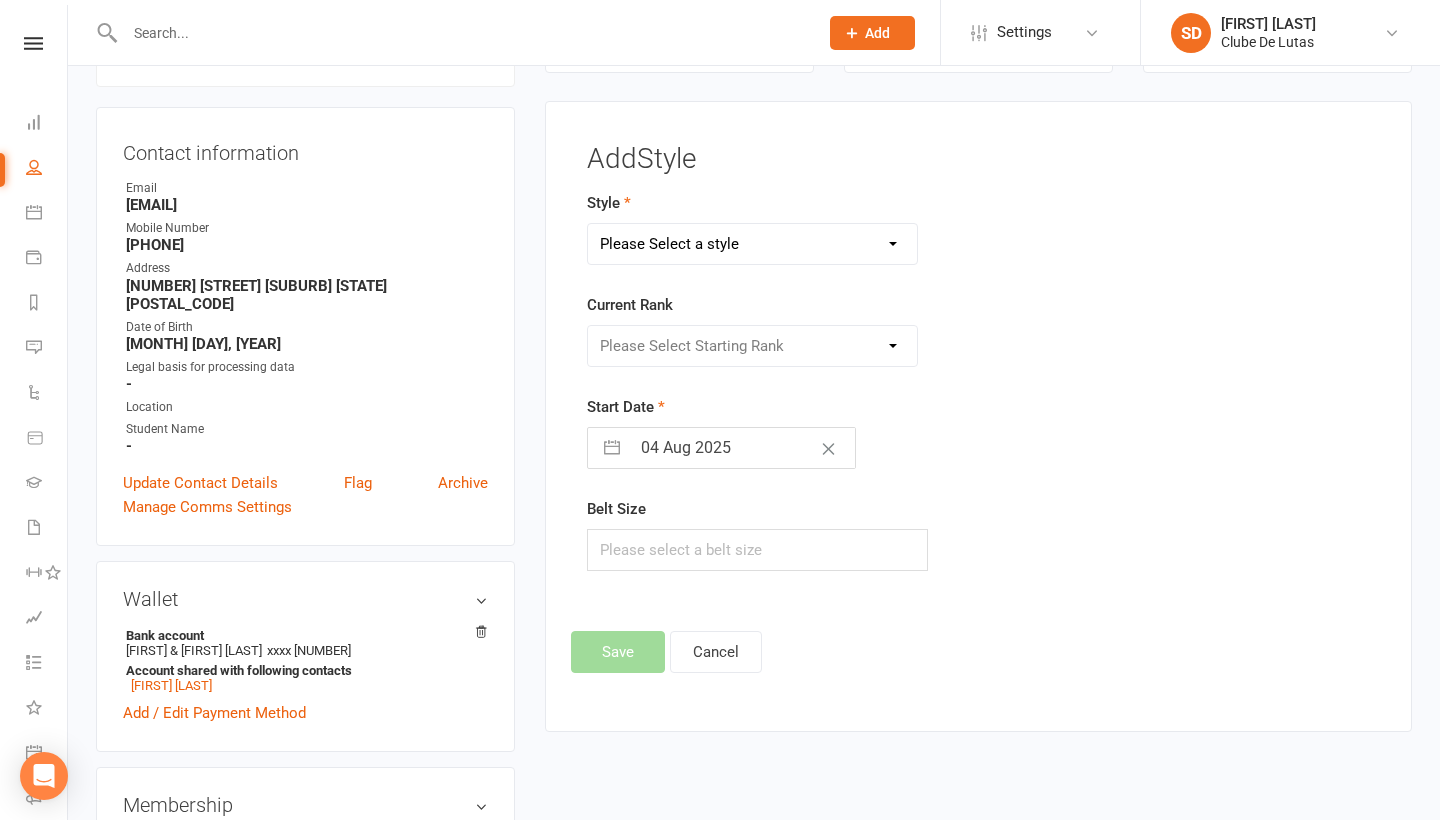 click on "Please Select Starting Rank" at bounding box center (752, 346) 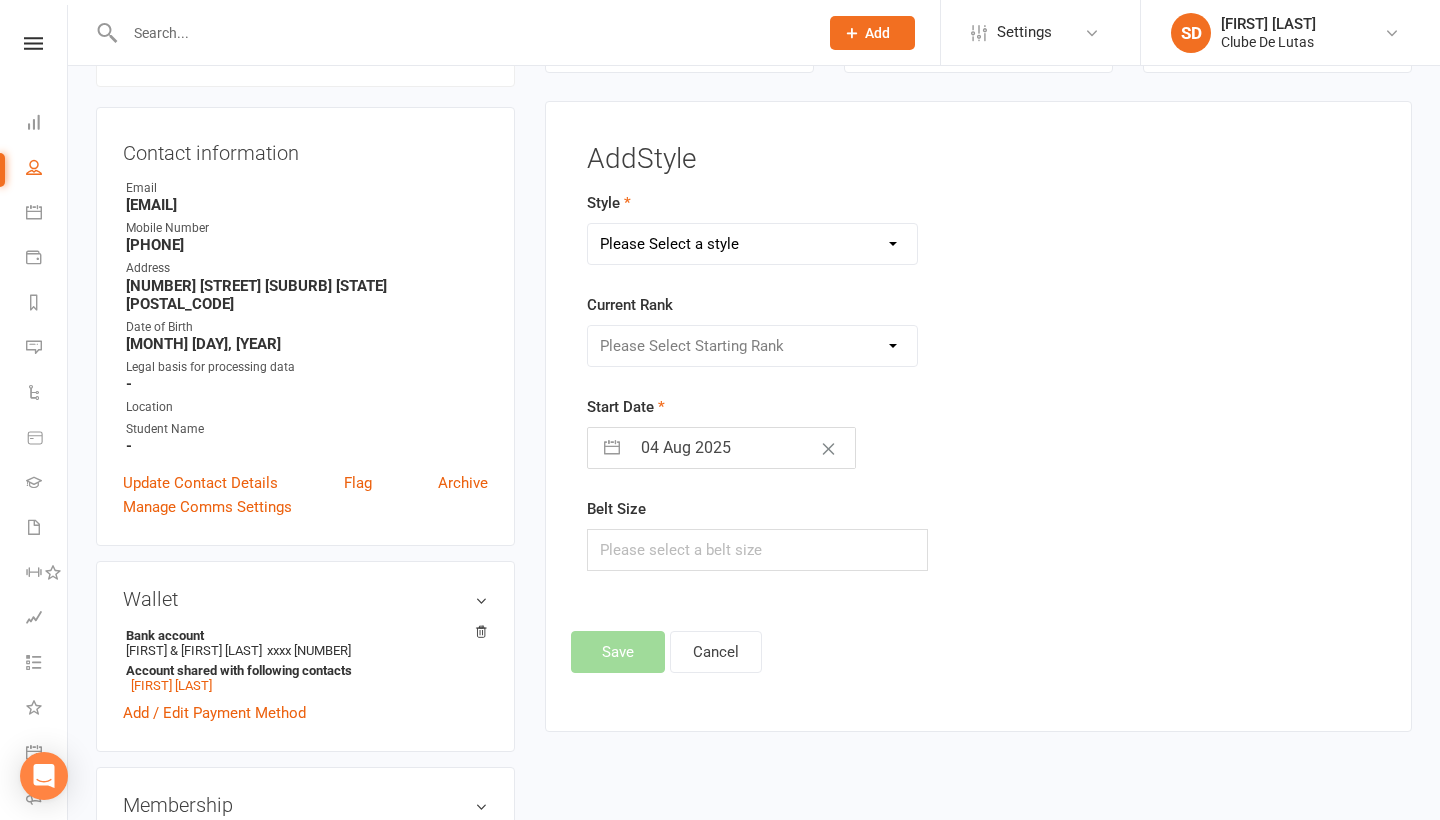 click on "Style Please Select a style Adult Judo ADULTS BRAZILIAN Jiu Jitsu BJJ KIDS / YOUTH Kids Judo Muay Thai" at bounding box center (843, 228) 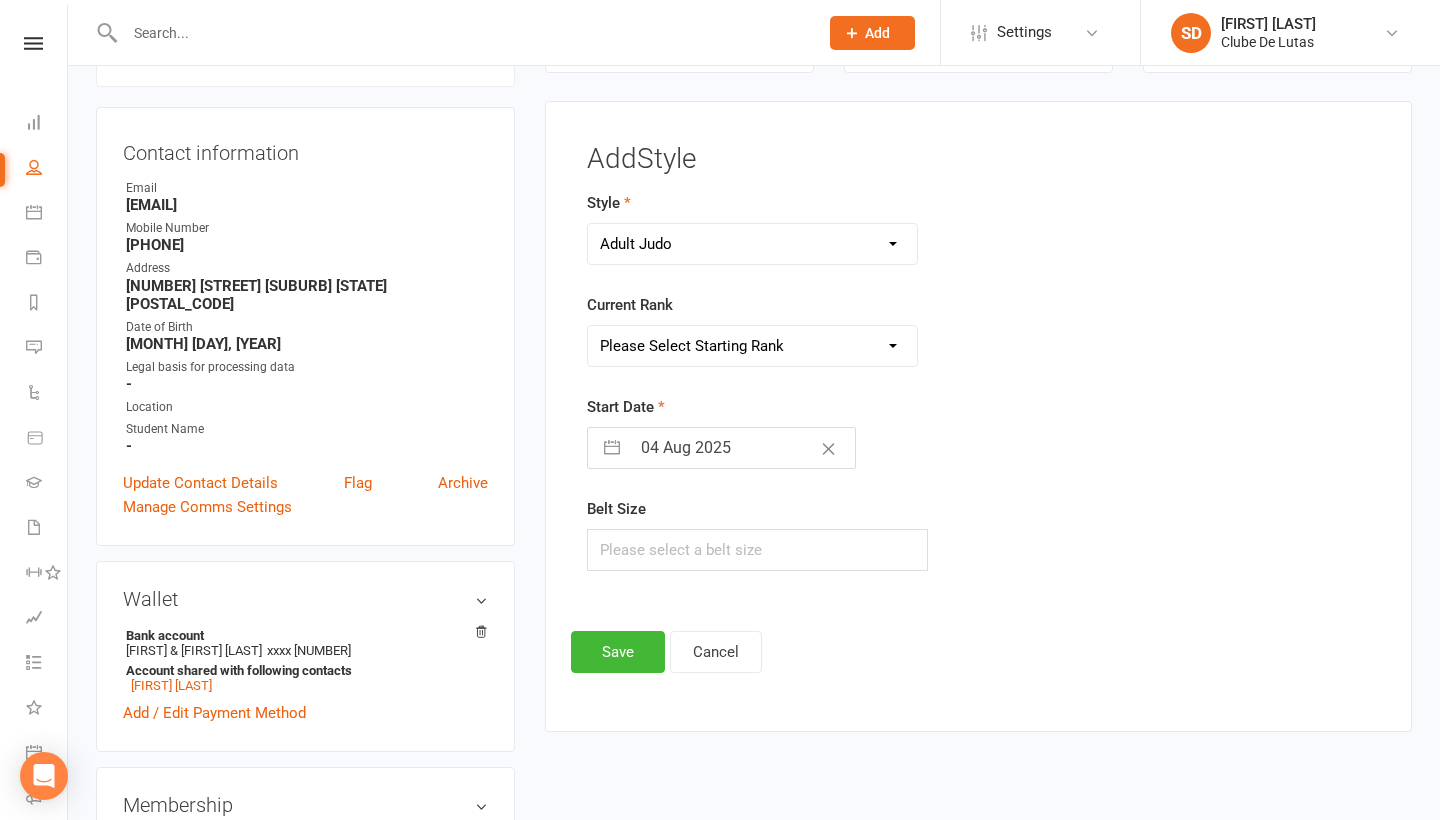 select on "3704" 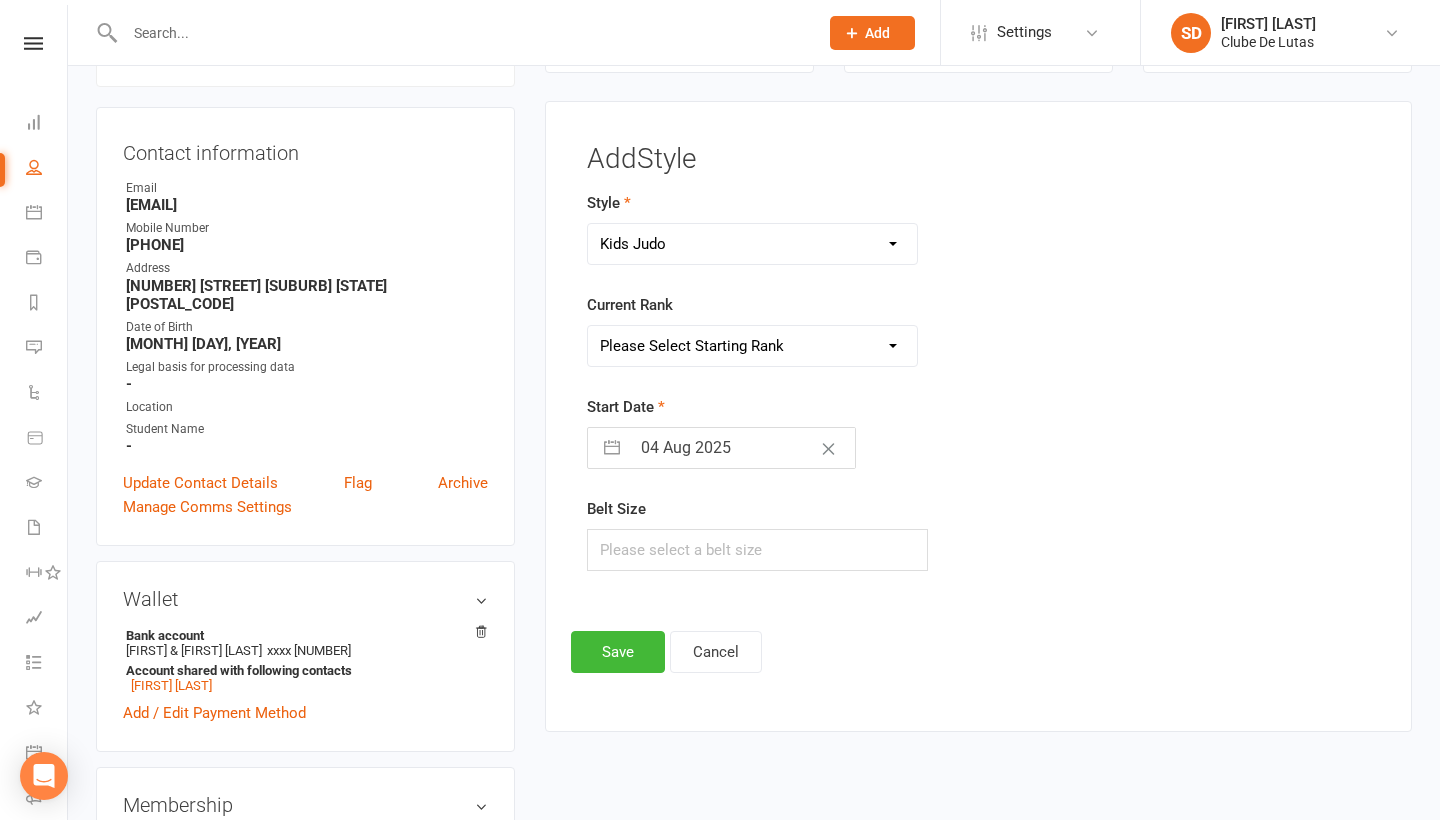 select on "43968" 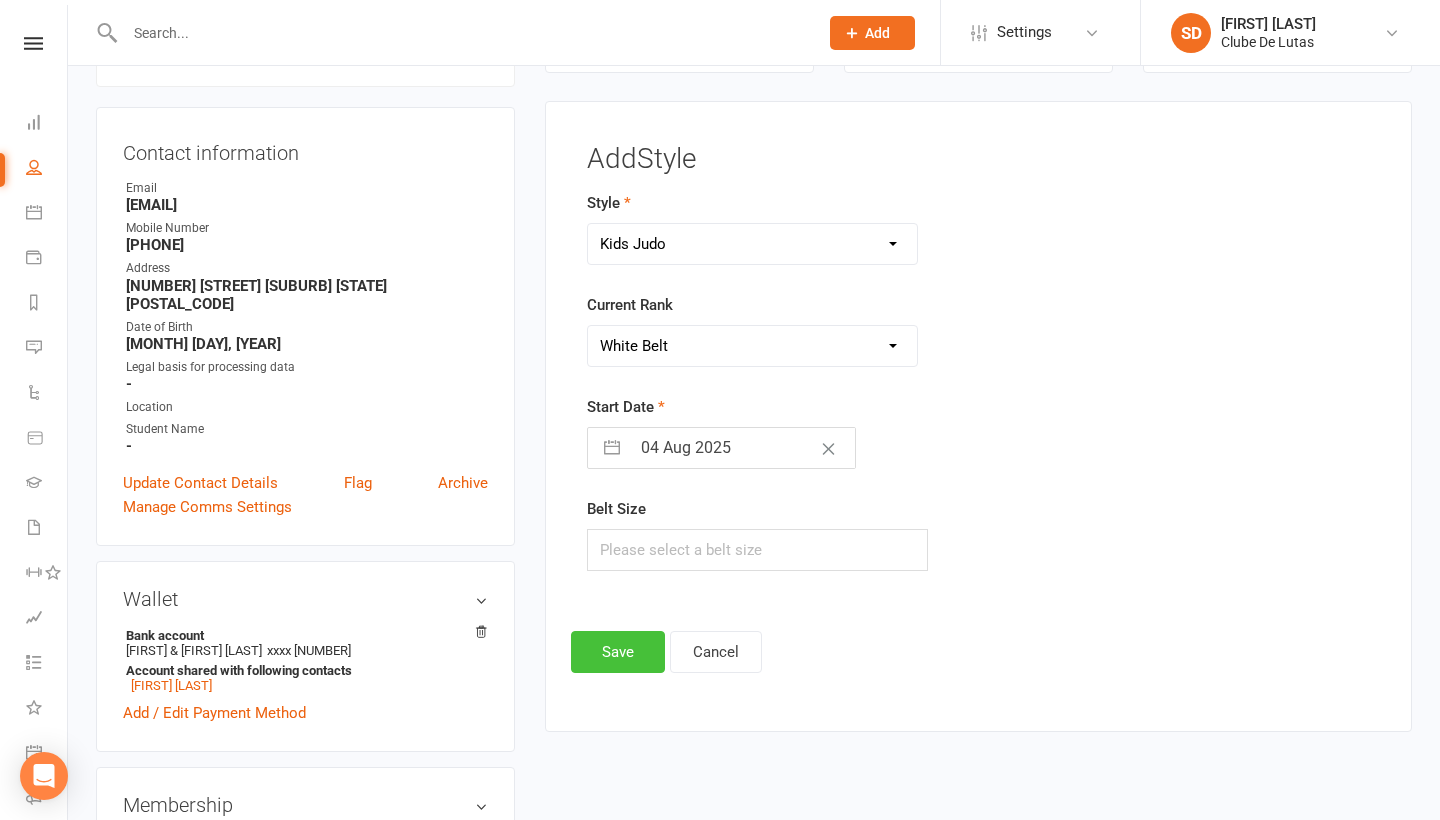 click on "Save" at bounding box center (618, 652) 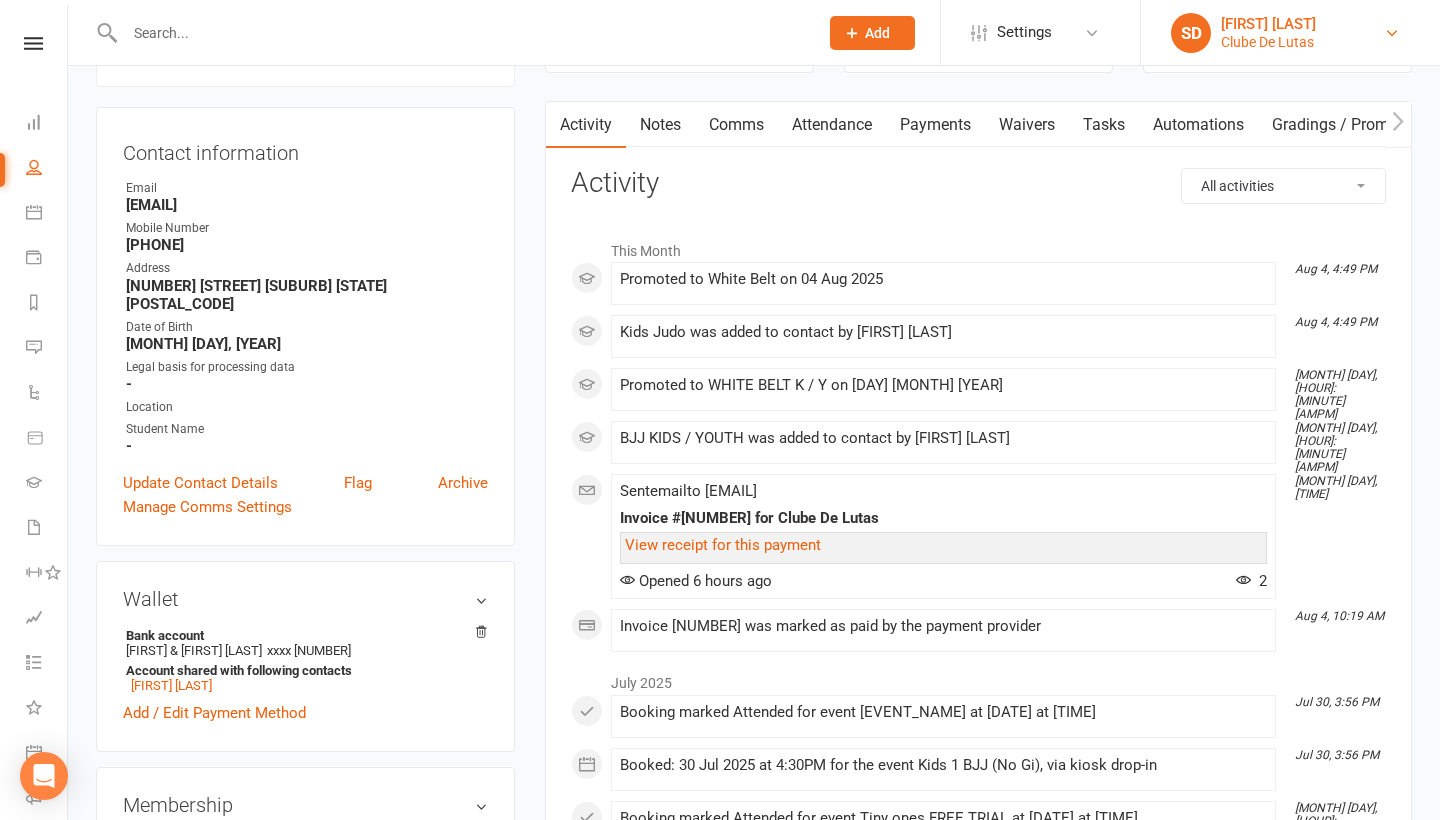 click on "SD Siobhan Duffy Clube De Lutas" at bounding box center (1290, 33) 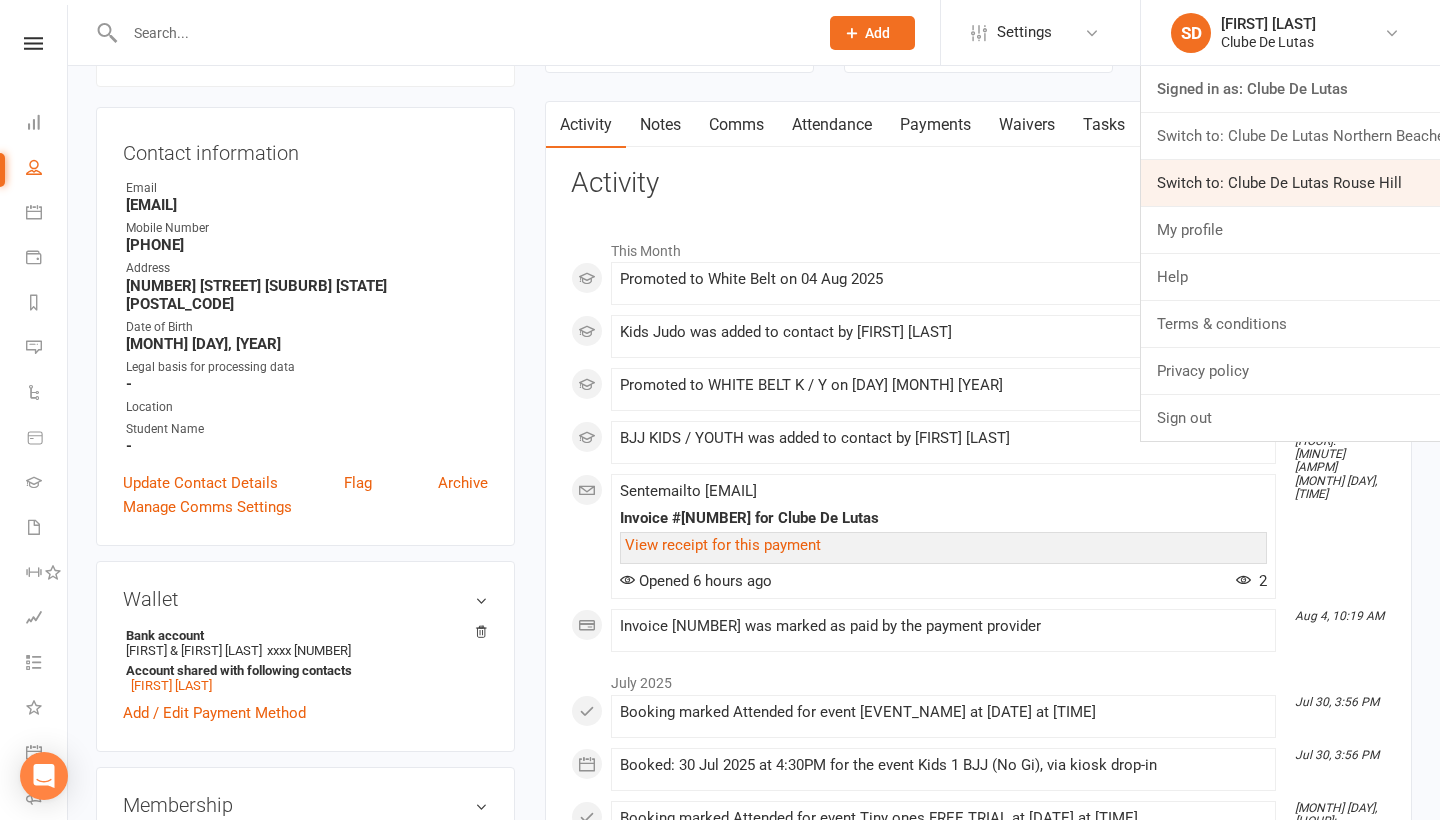 click on "Switch to: Clube De Lutas Rouse Hill" at bounding box center [1290, 183] 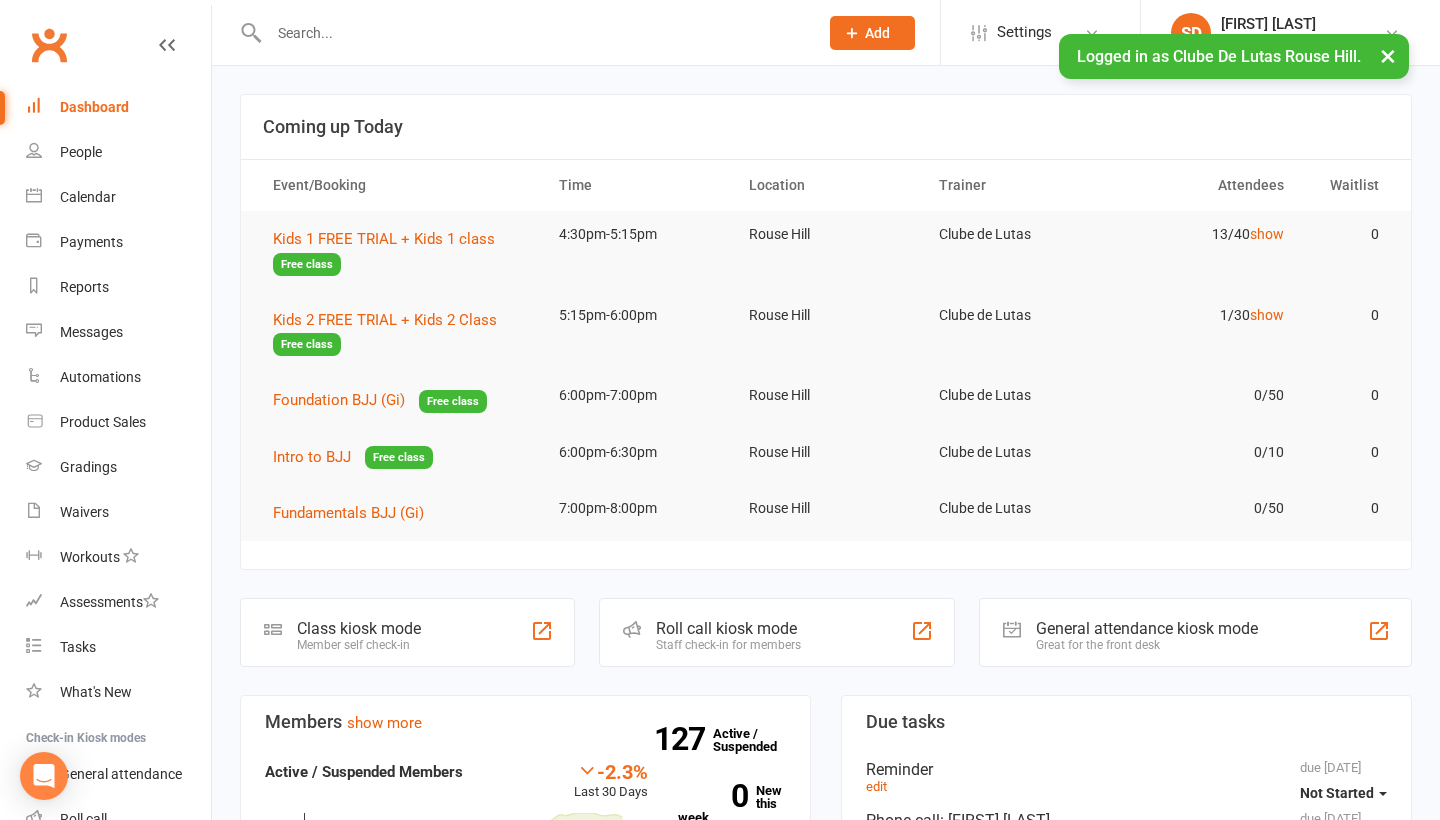 scroll, scrollTop: 0, scrollLeft: 0, axis: both 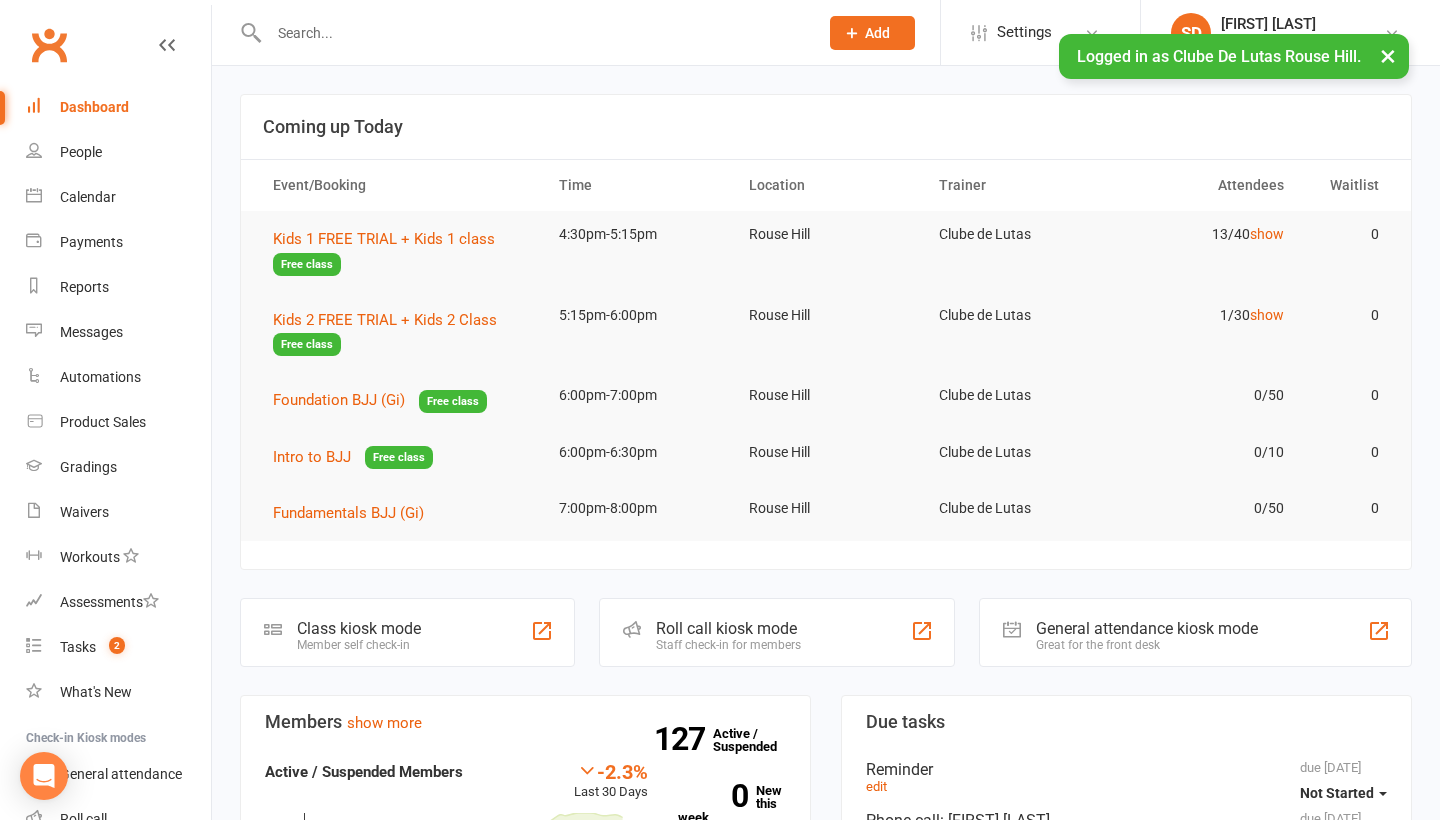 click at bounding box center (533, 33) 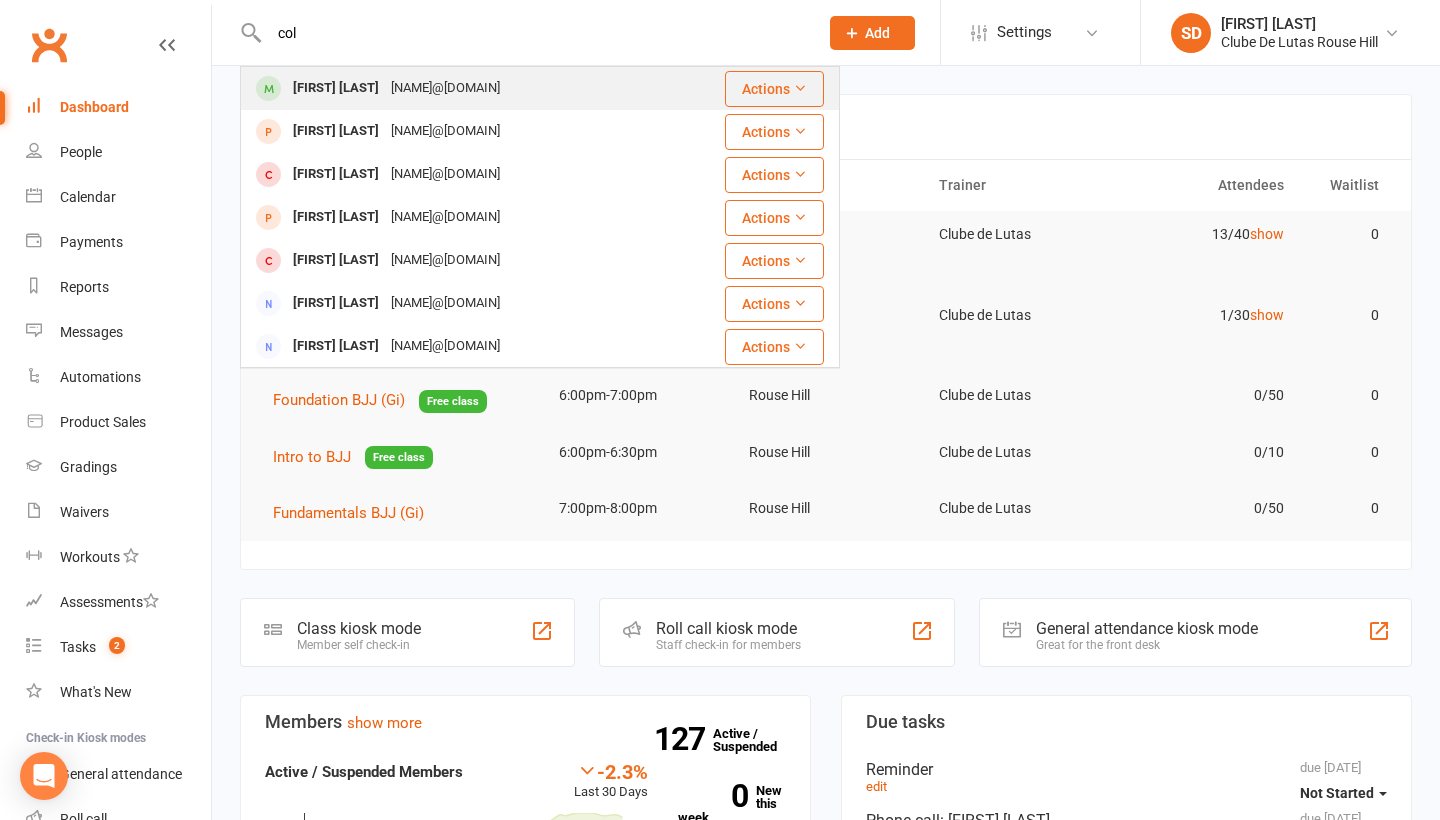 type on "col" 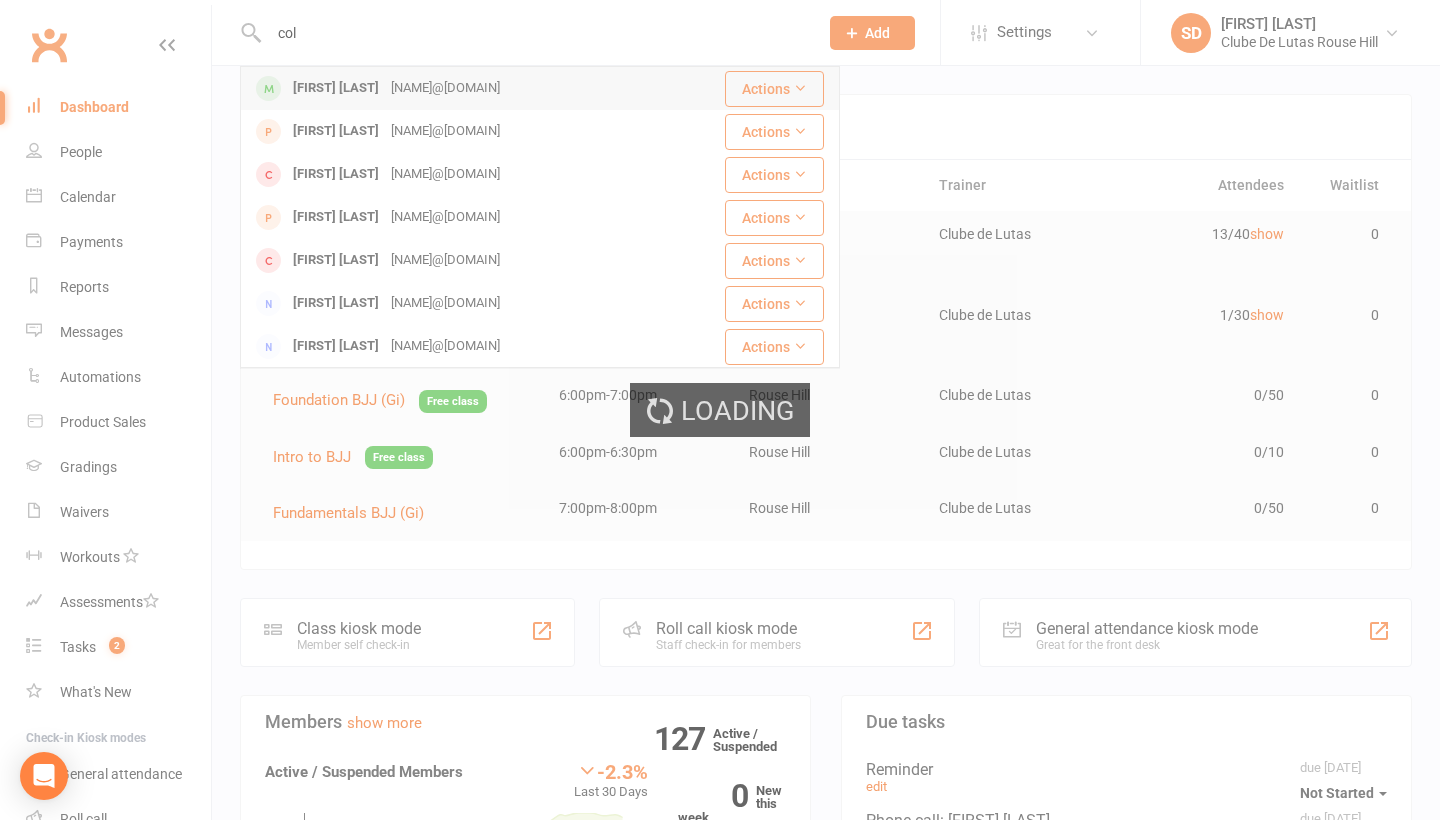 type 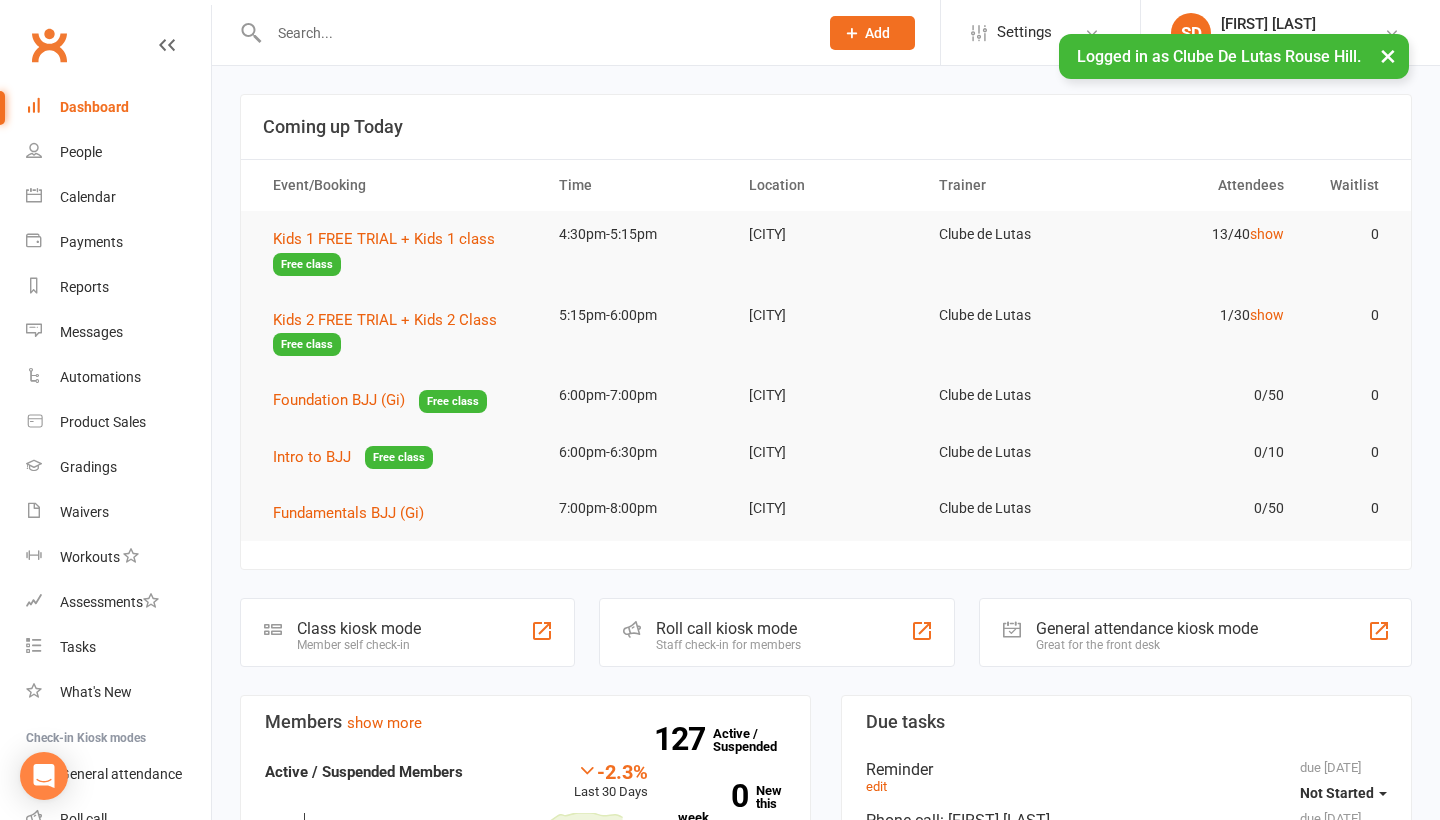 scroll, scrollTop: 0, scrollLeft: 0, axis: both 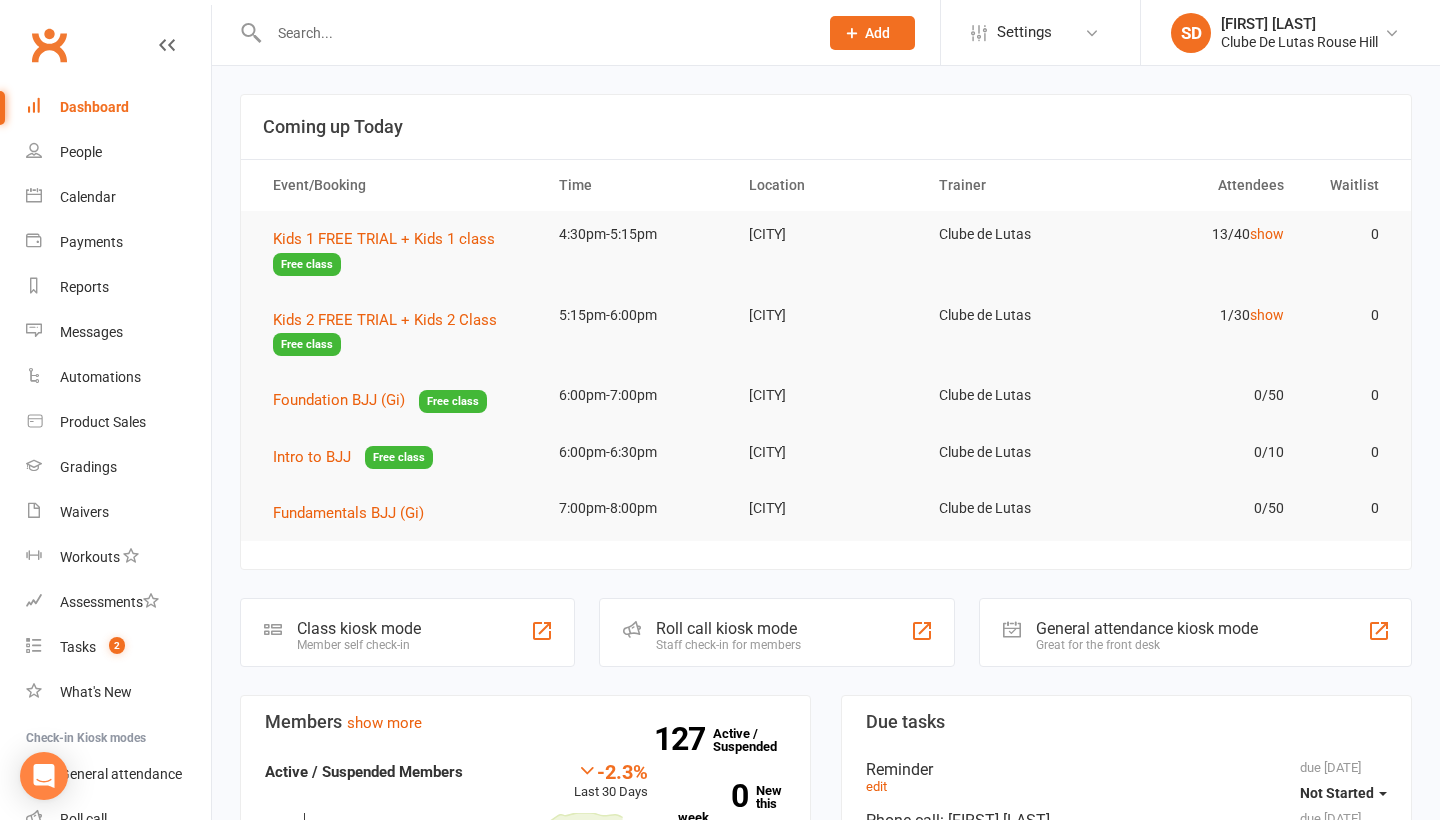 click at bounding box center [533, 33] 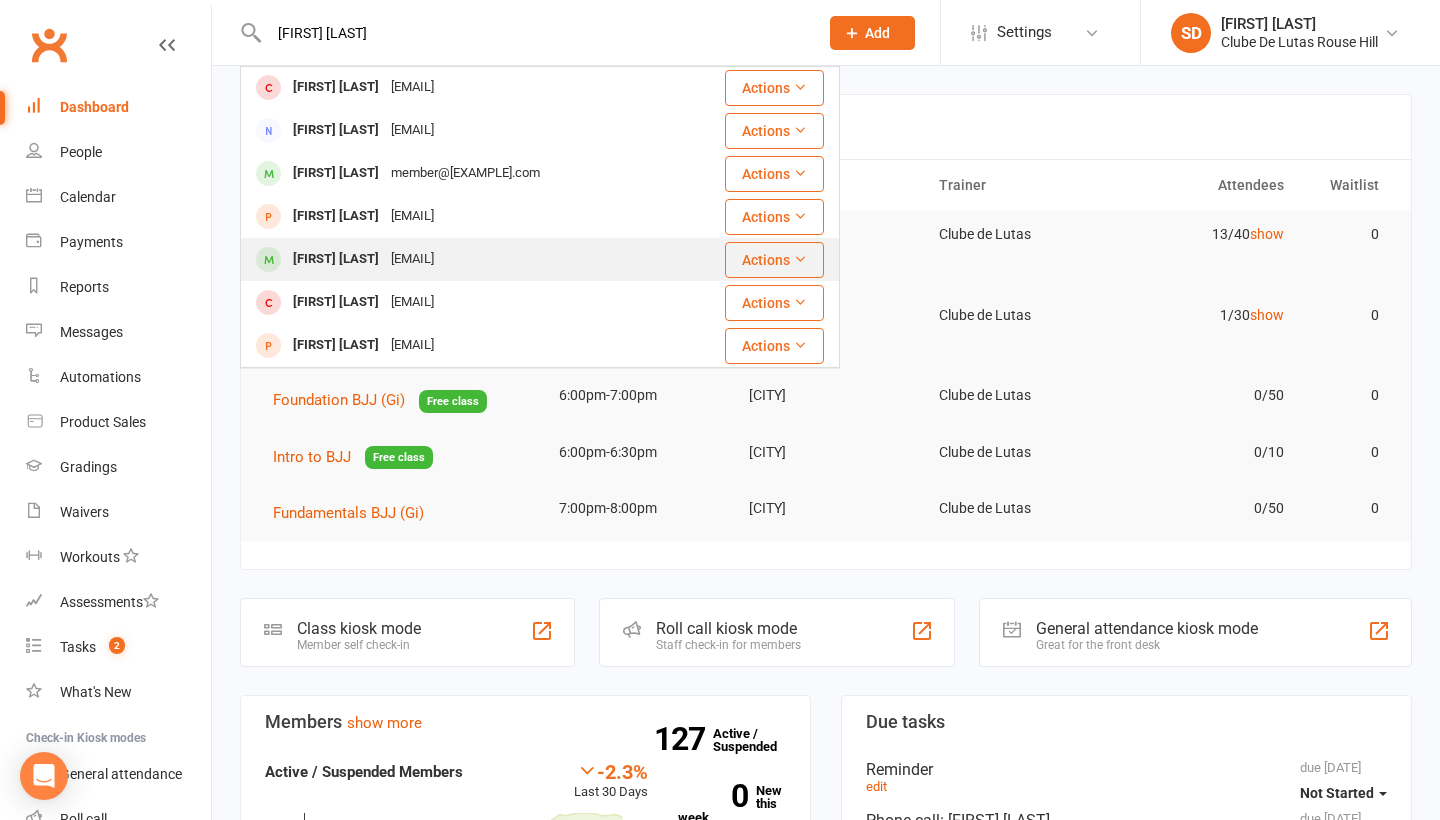 scroll, scrollTop: 259, scrollLeft: 0, axis: vertical 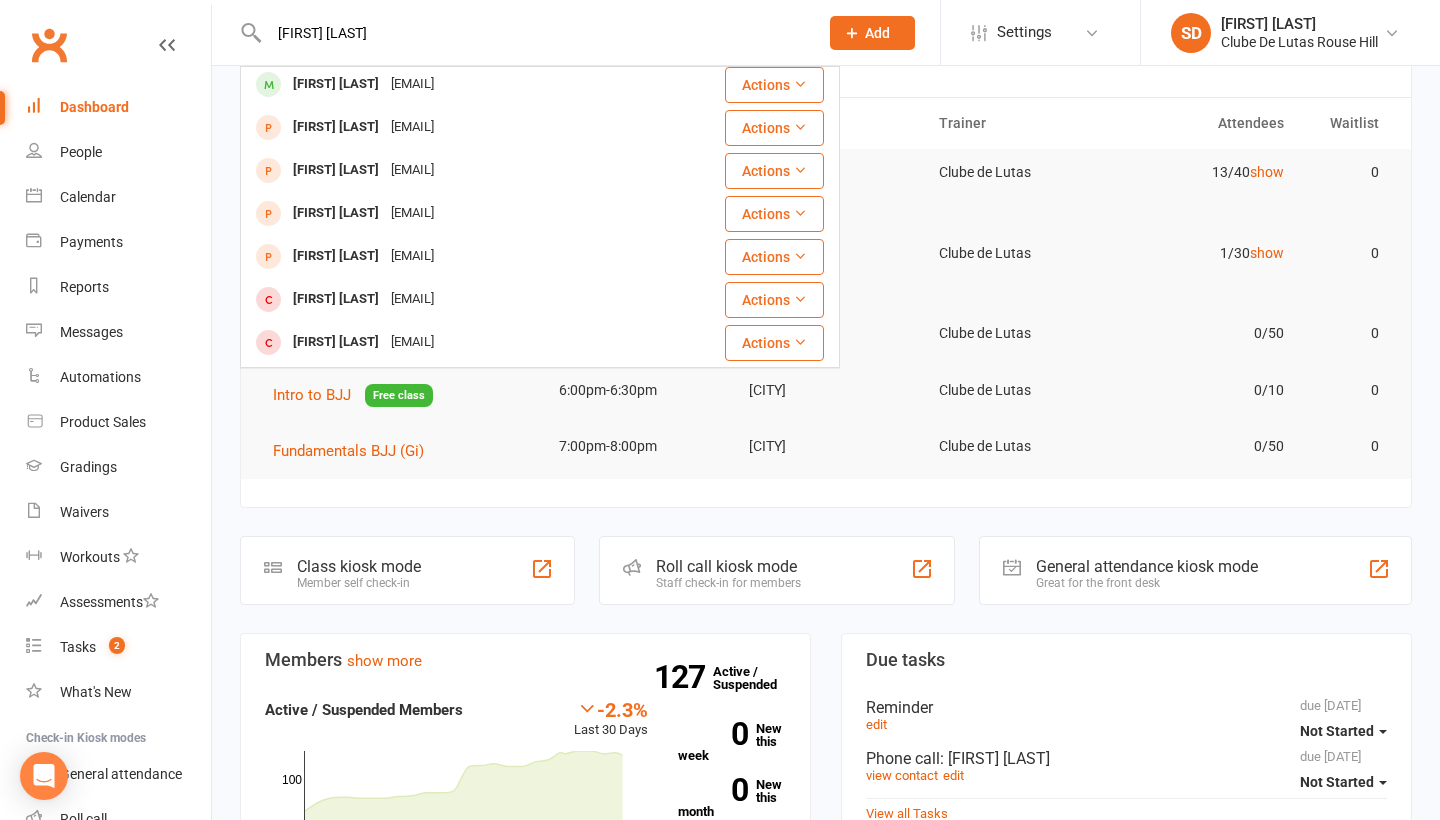 click on "Ethan  mate" at bounding box center [533, 33] 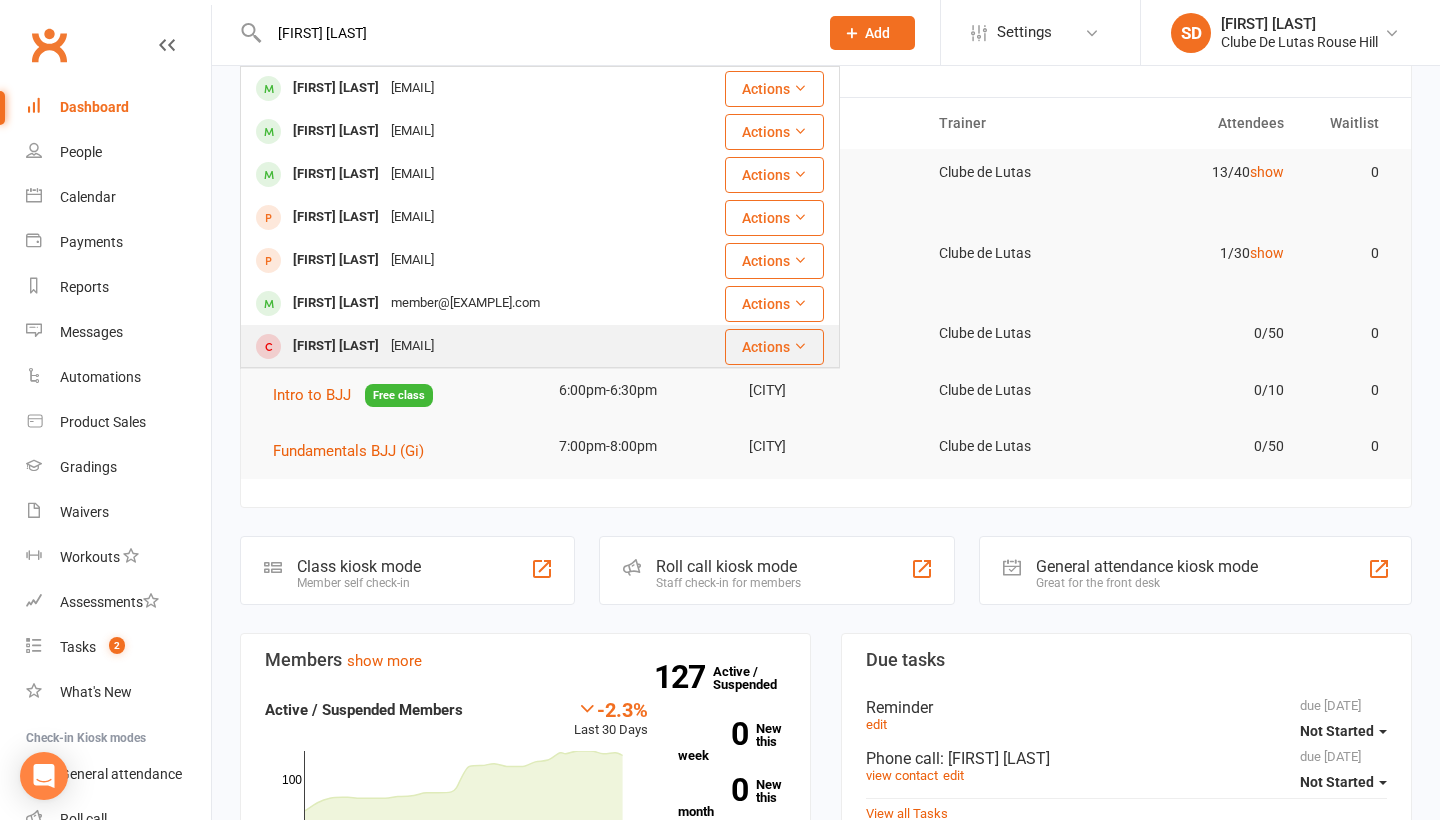scroll, scrollTop: 0, scrollLeft: 0, axis: both 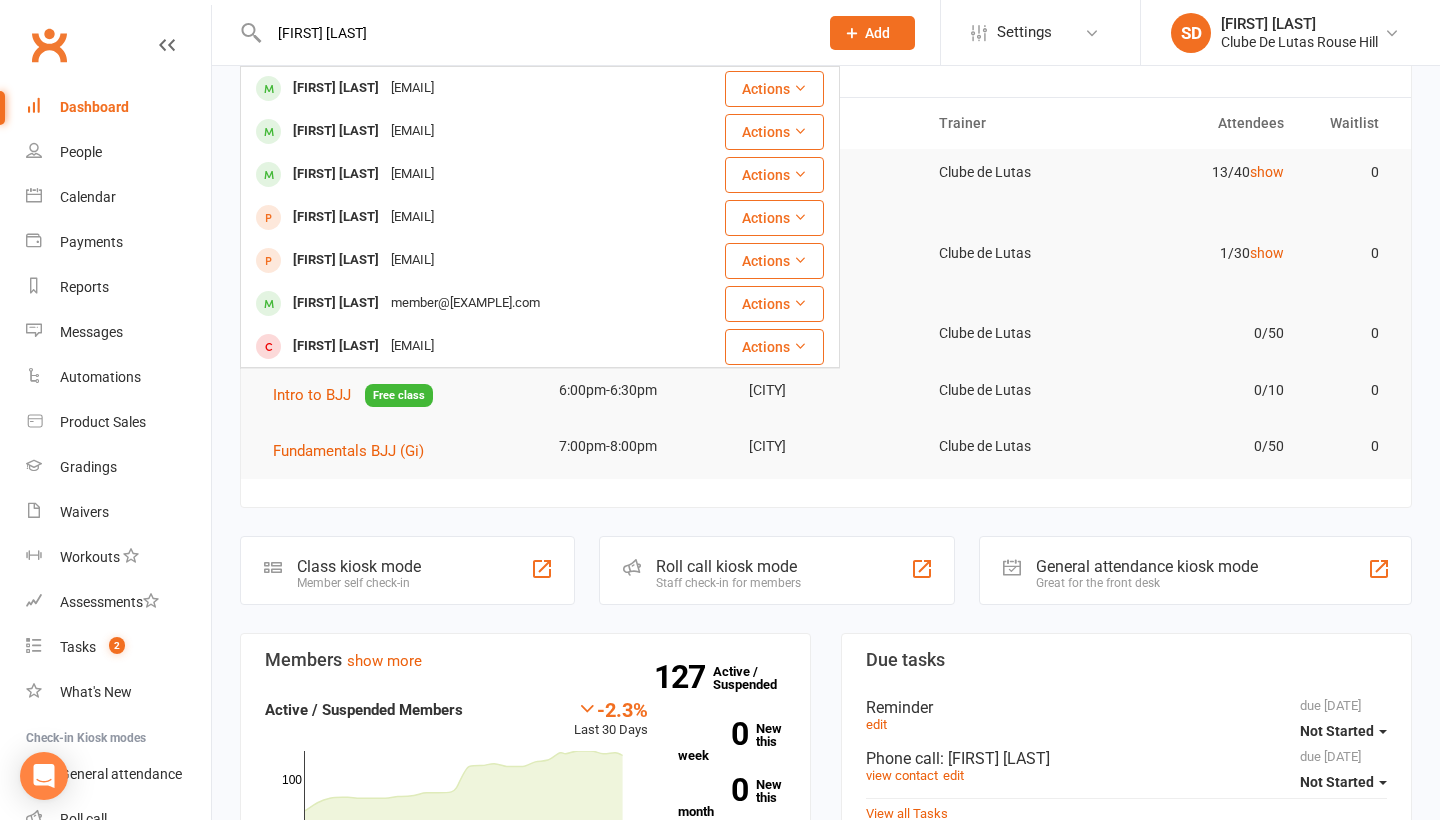 click on "Ethan Matteo" at bounding box center (533, 33) 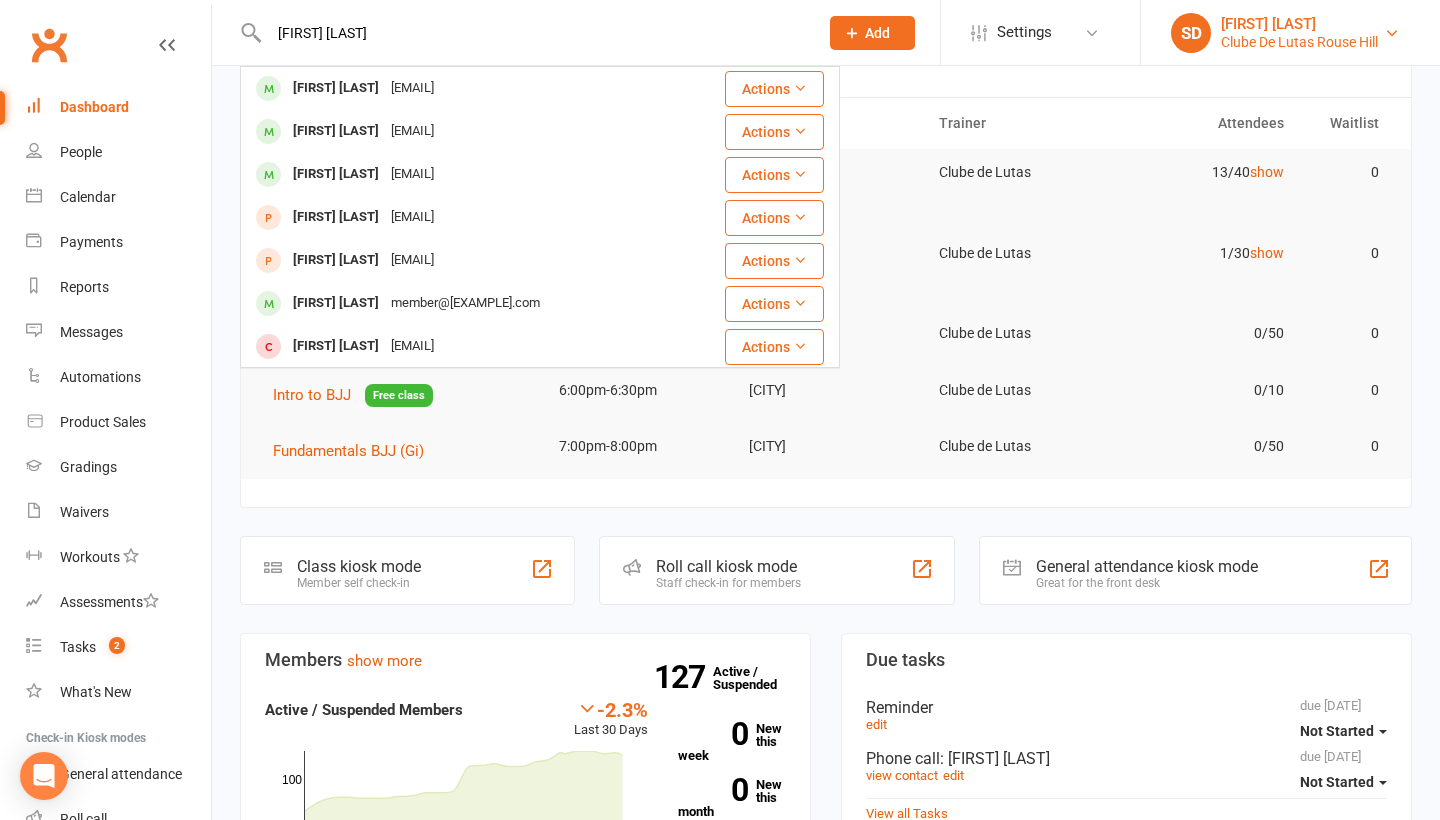 type on "Ethan Matteo" 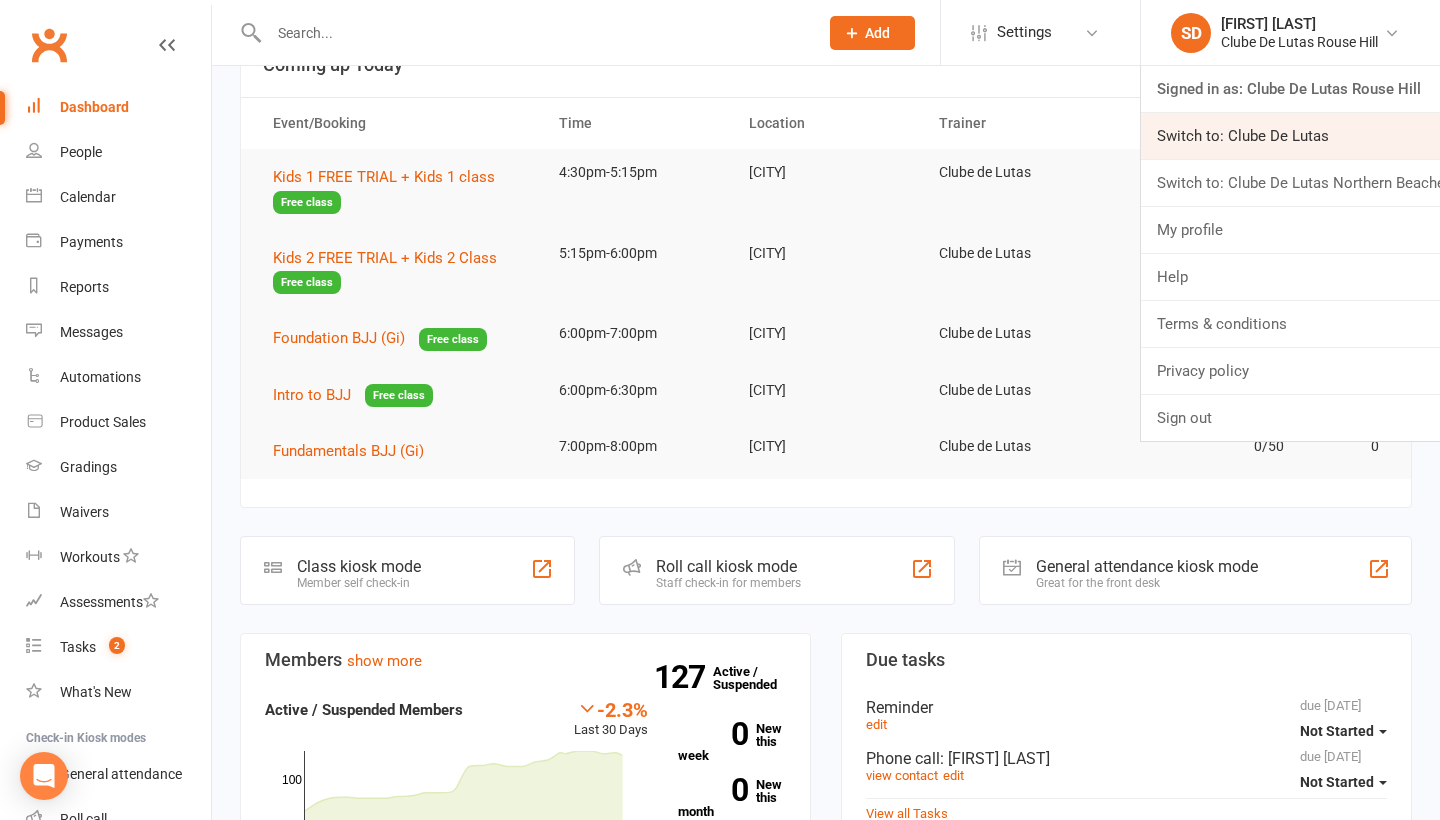 click on "Switch to: Clube De Lutas" at bounding box center [1290, 136] 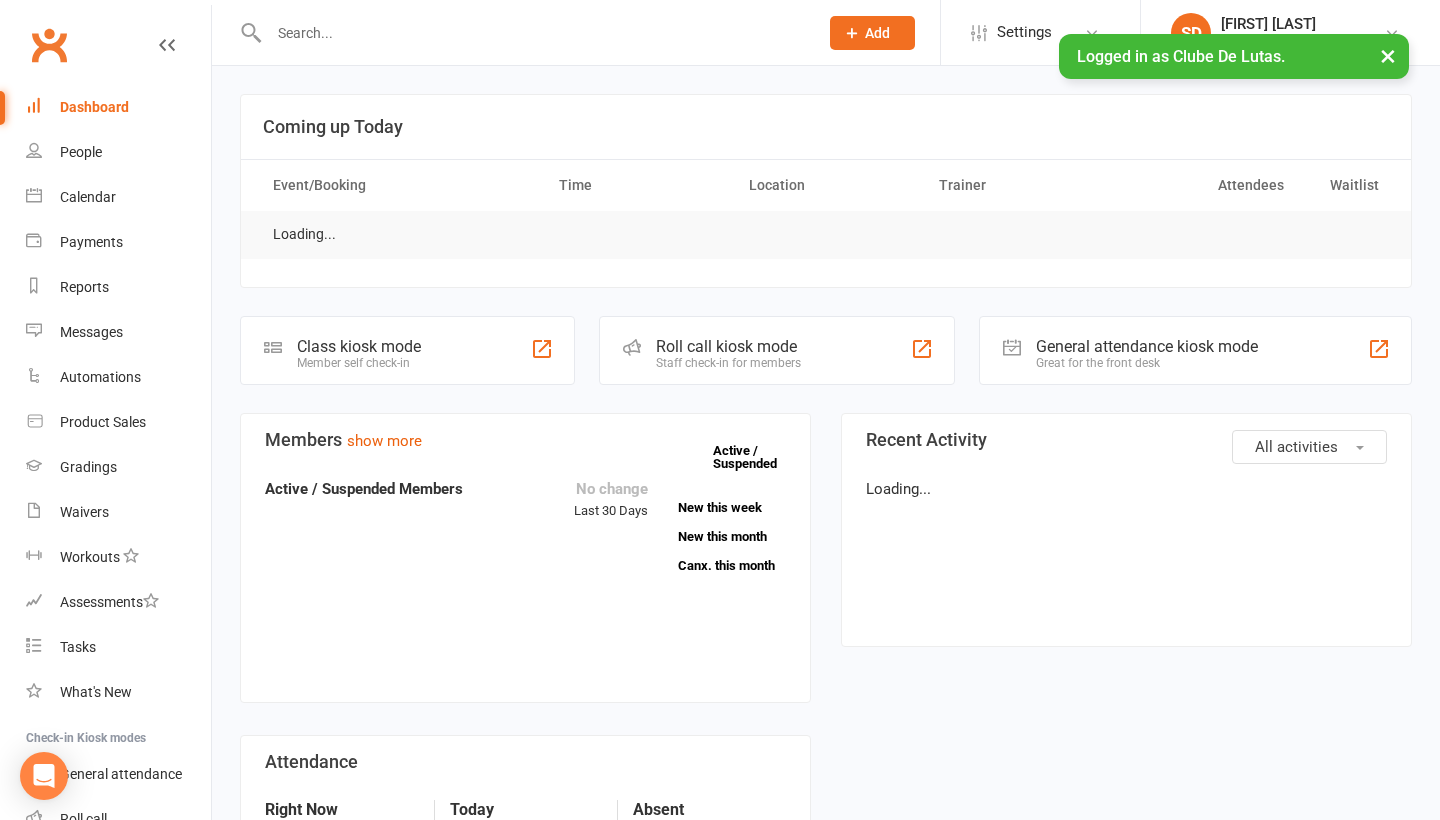 scroll, scrollTop: 0, scrollLeft: 0, axis: both 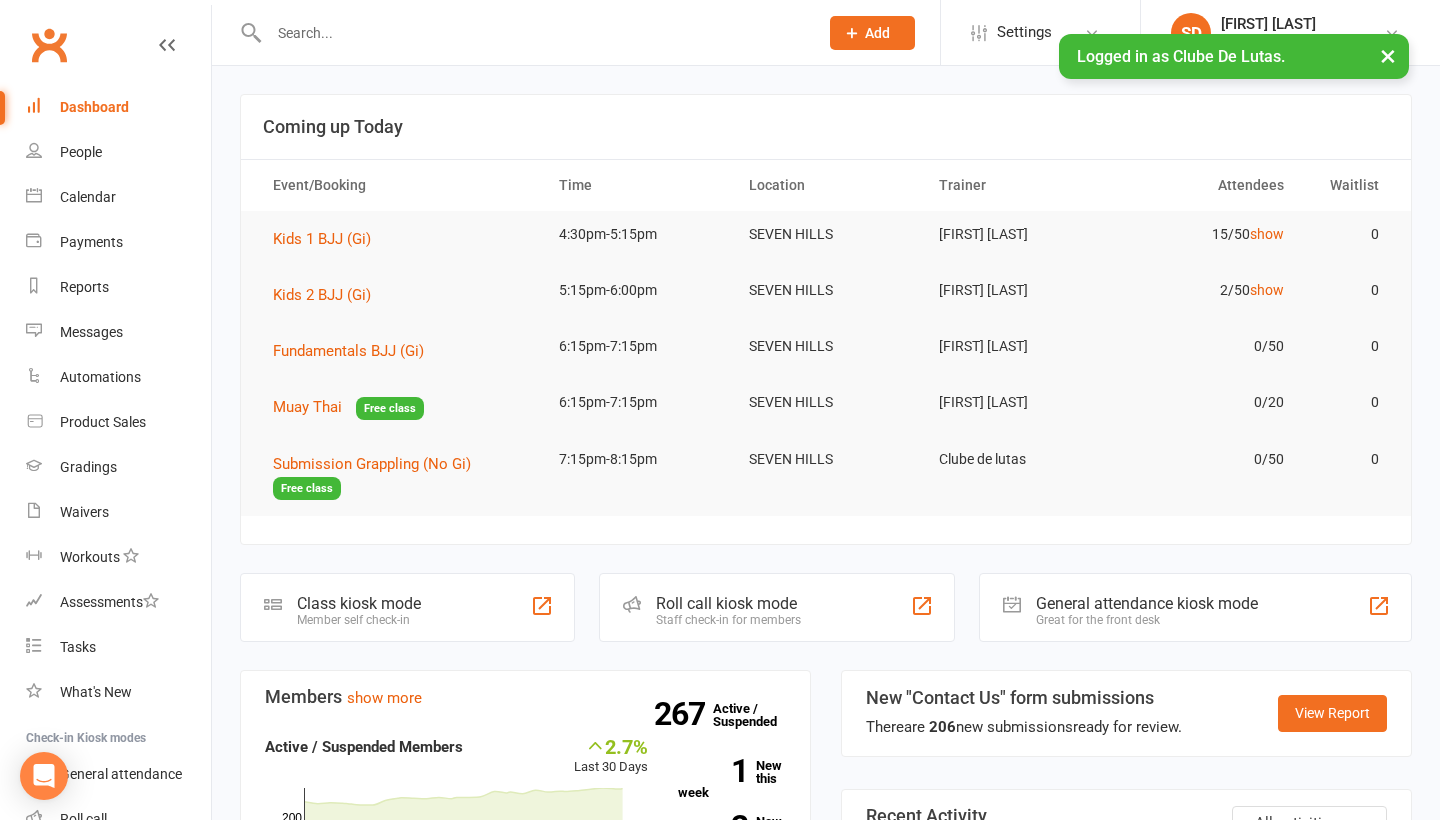 click at bounding box center (533, 33) 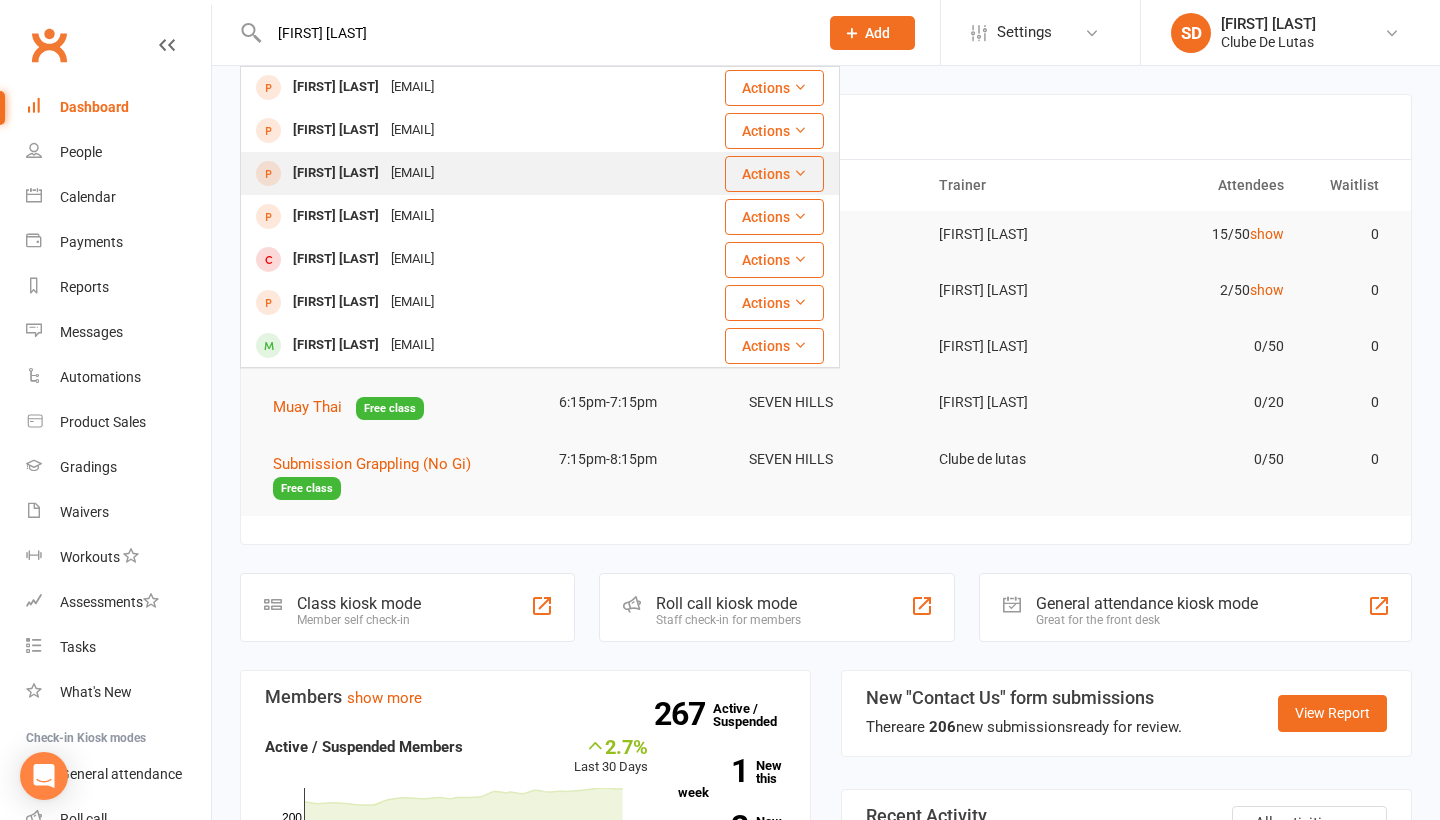 scroll, scrollTop: 560, scrollLeft: 0, axis: vertical 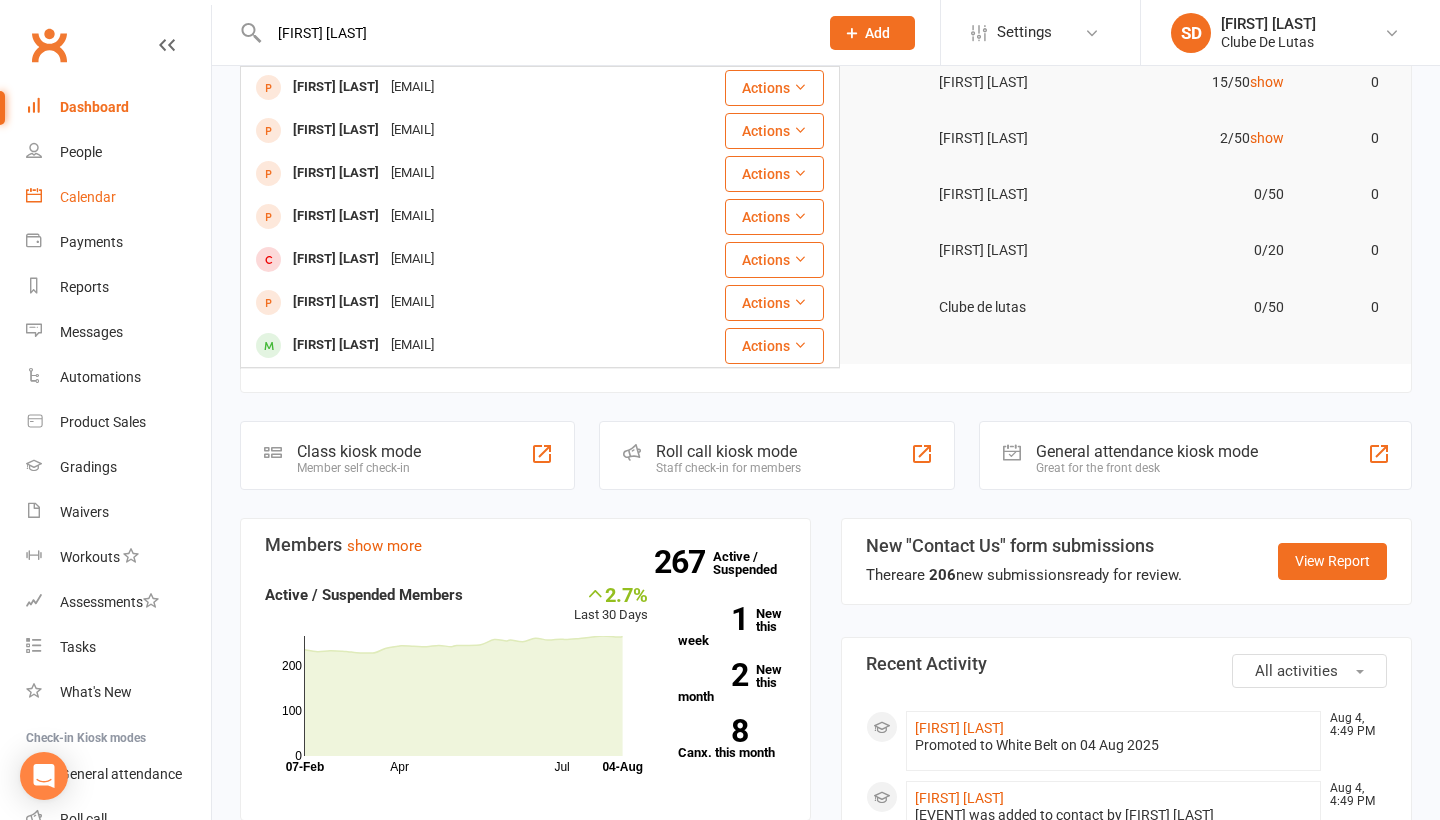 type on "[FIRST] [LAST]" 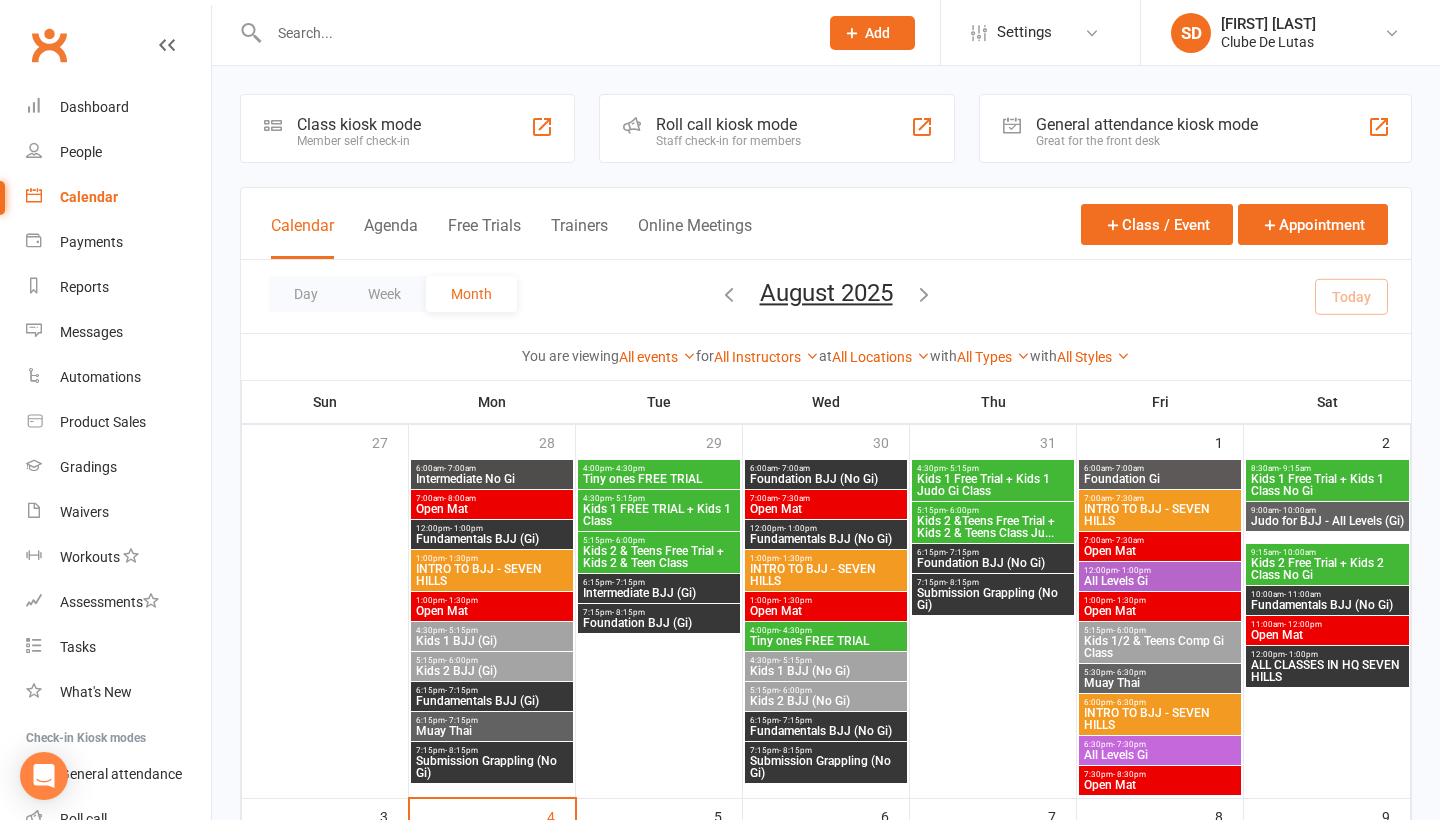 scroll, scrollTop: 0, scrollLeft: 0, axis: both 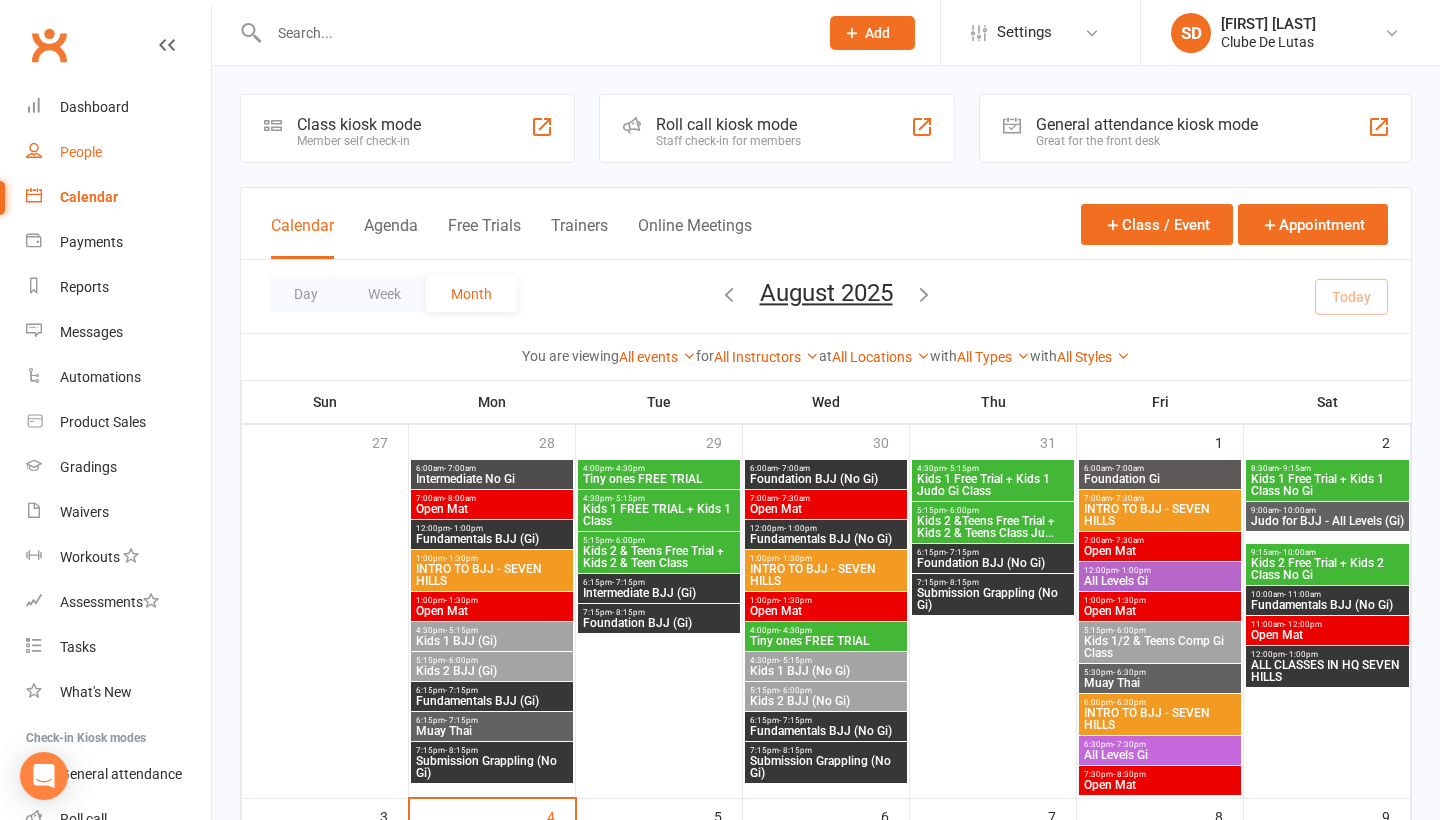 click on "People" at bounding box center (81, 152) 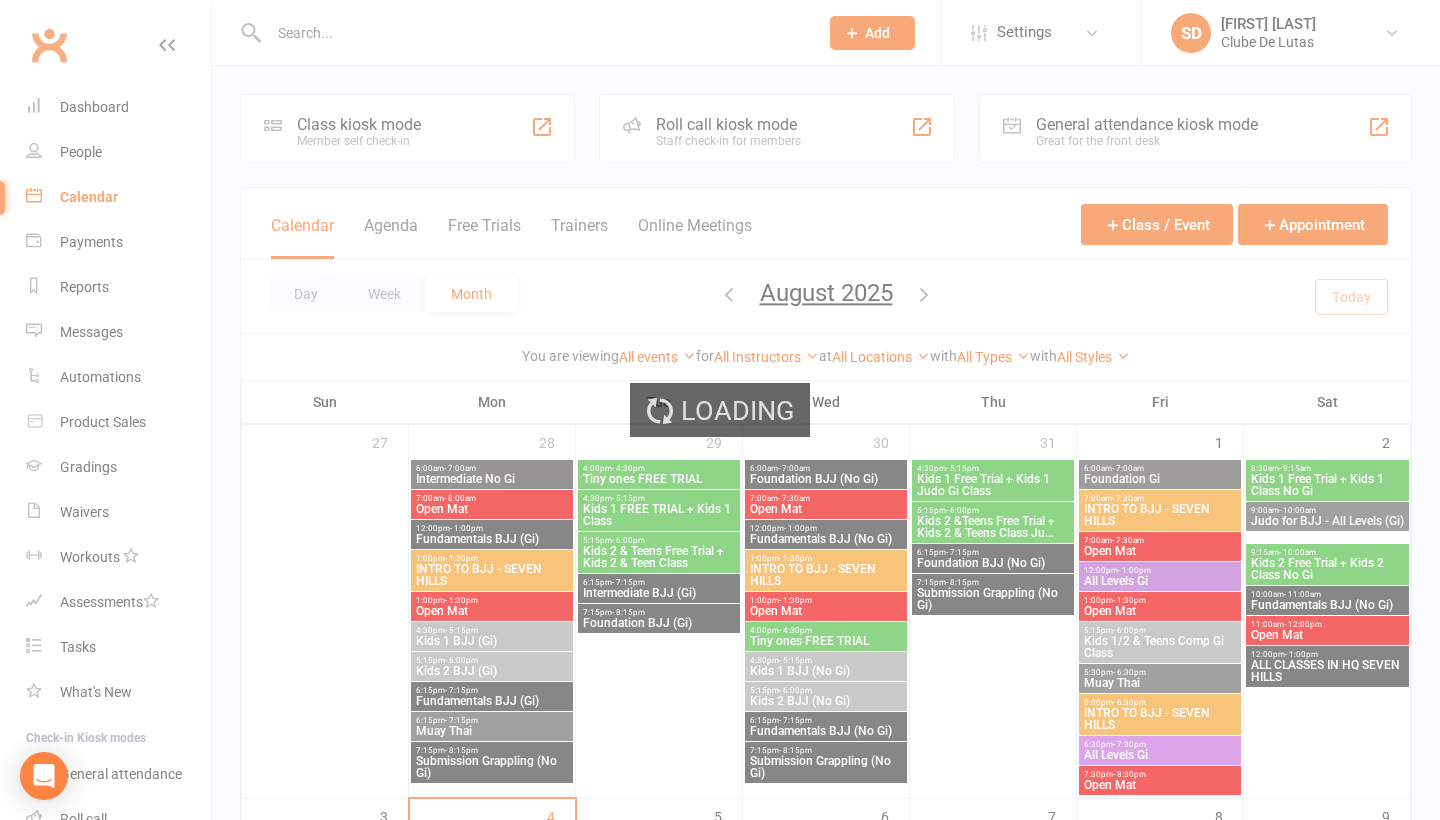 select on "100" 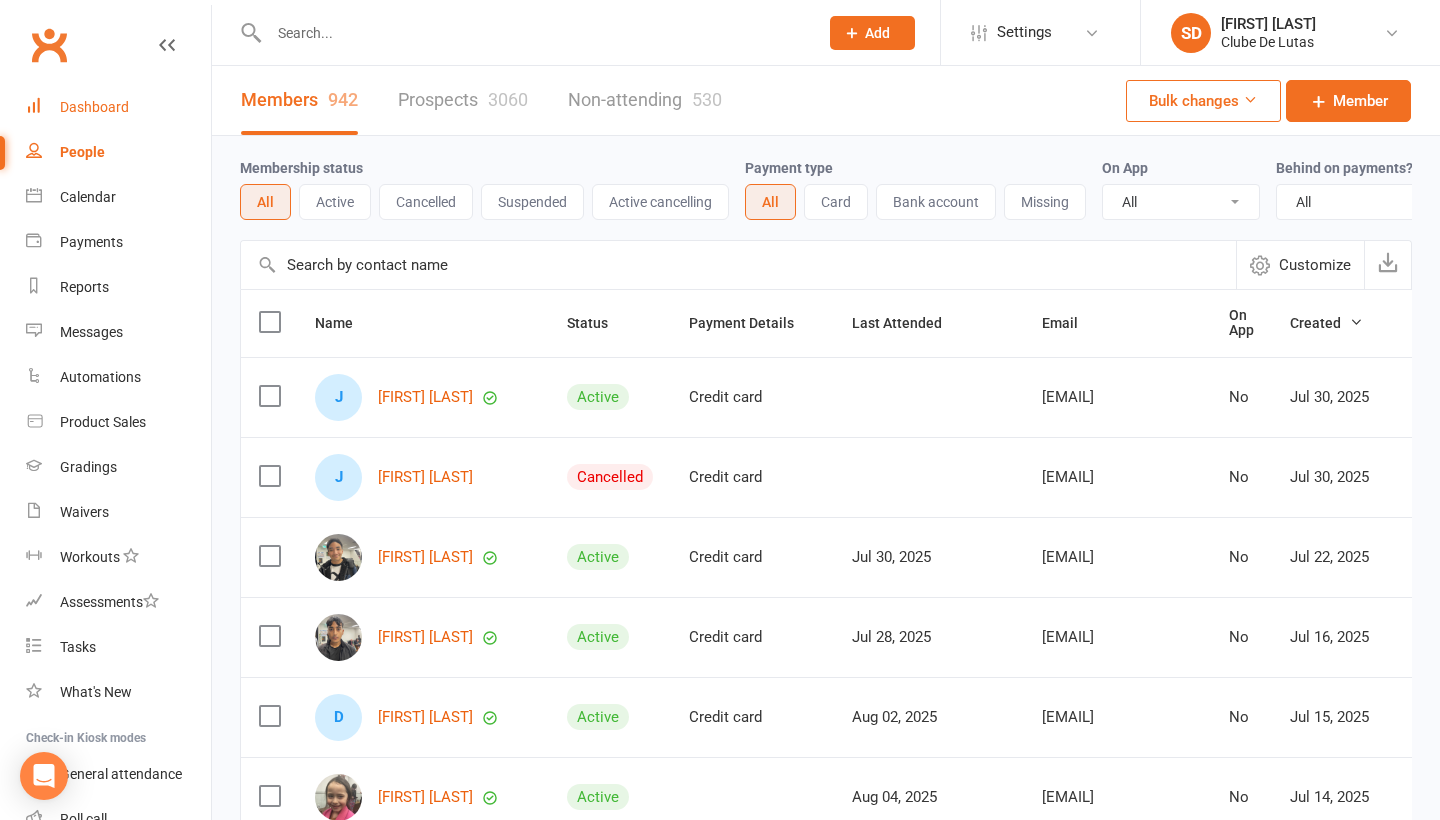 click on "Dashboard" at bounding box center (94, 107) 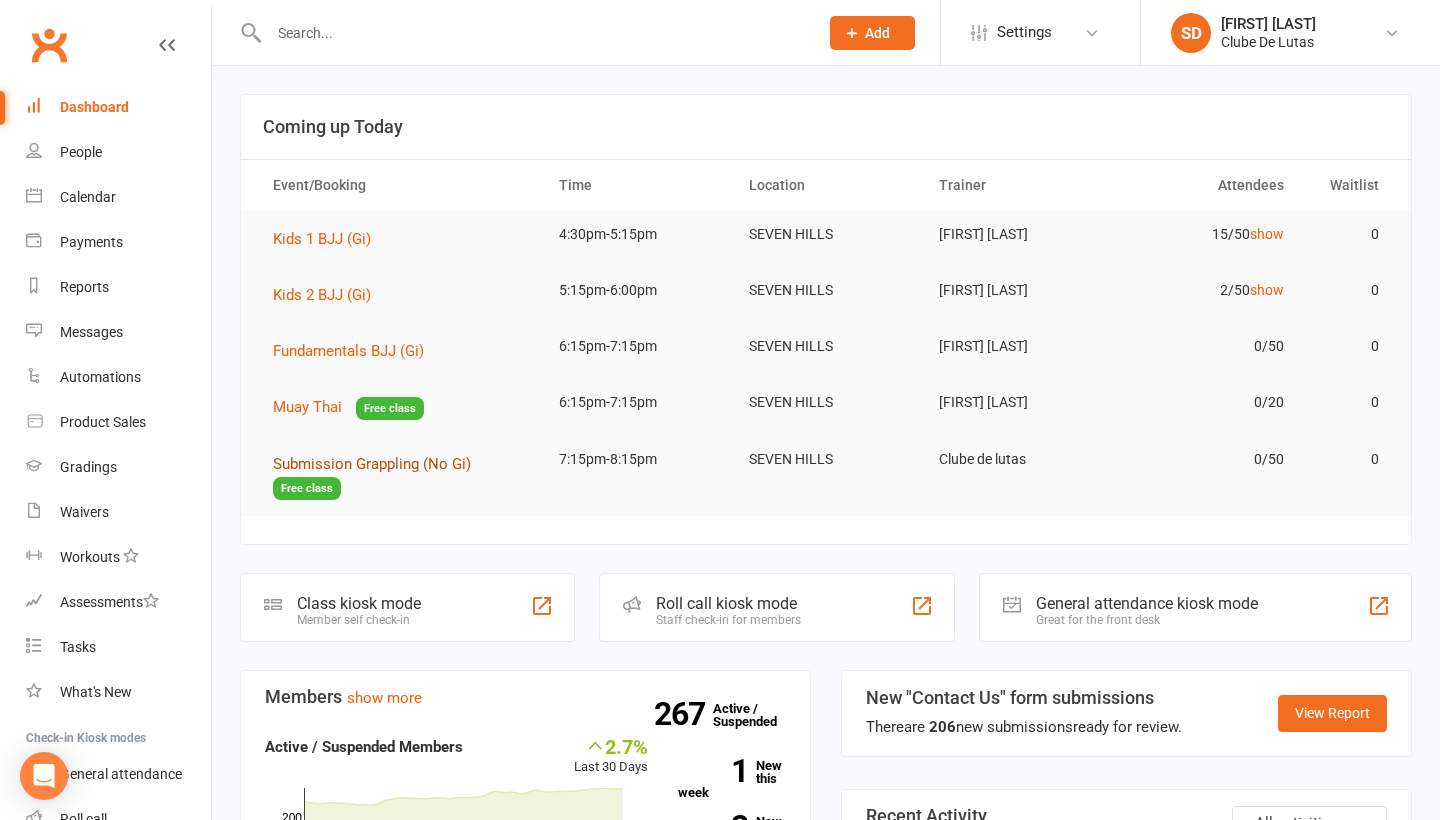 scroll, scrollTop: 0, scrollLeft: 0, axis: both 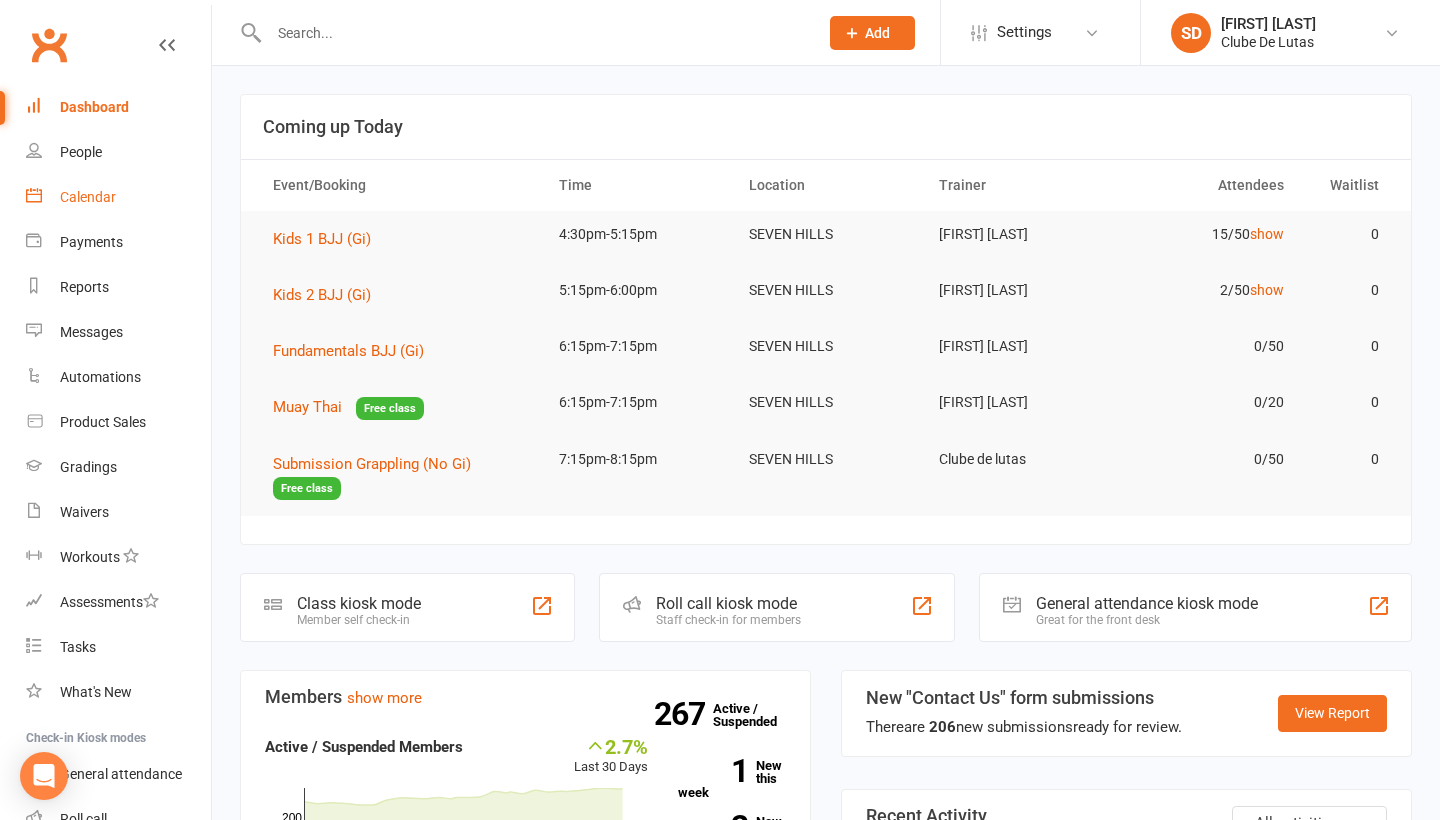 click on "Calendar" at bounding box center (88, 197) 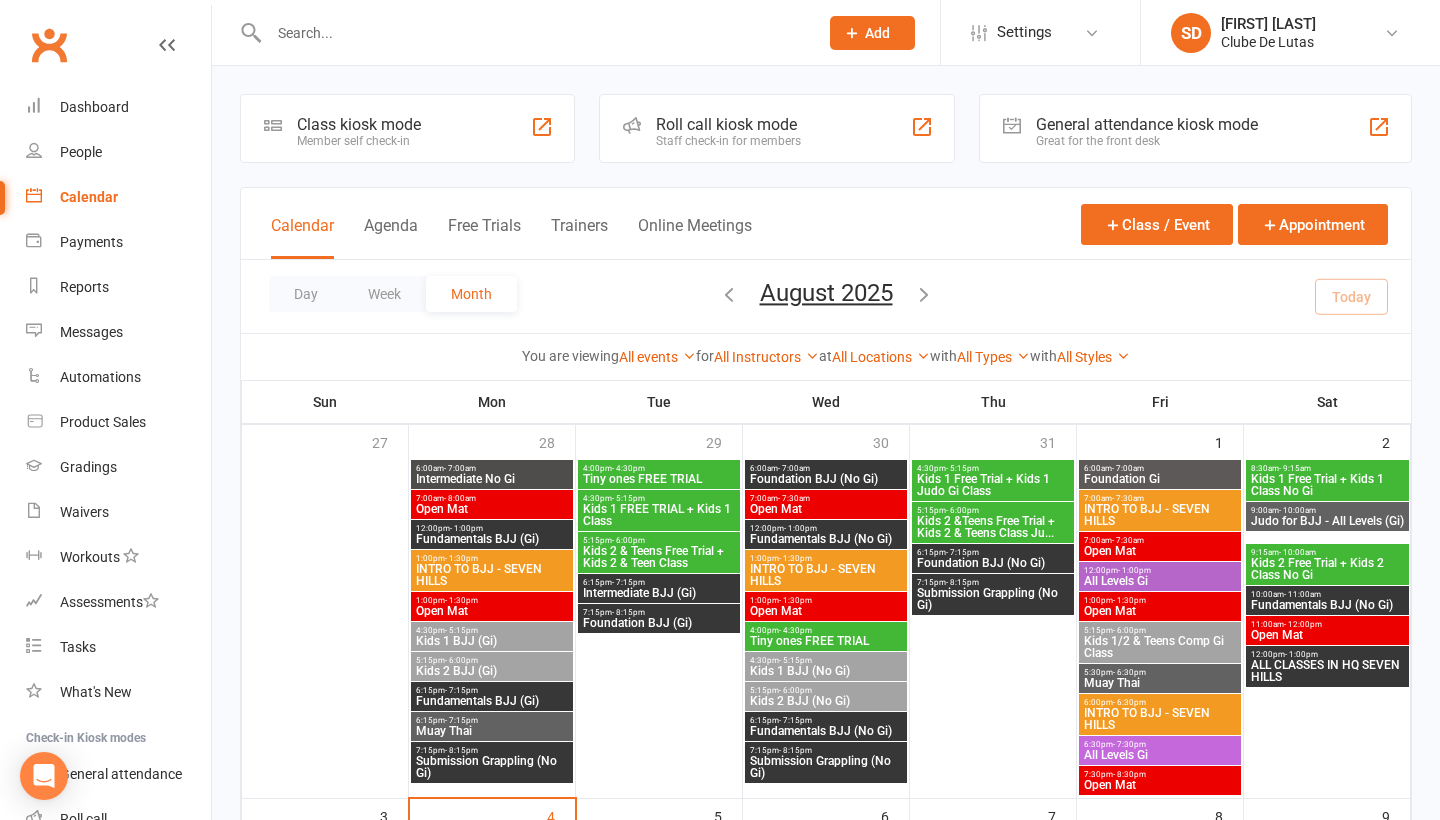 click on "Class kiosk mode Member self check-in" at bounding box center (407, 128) 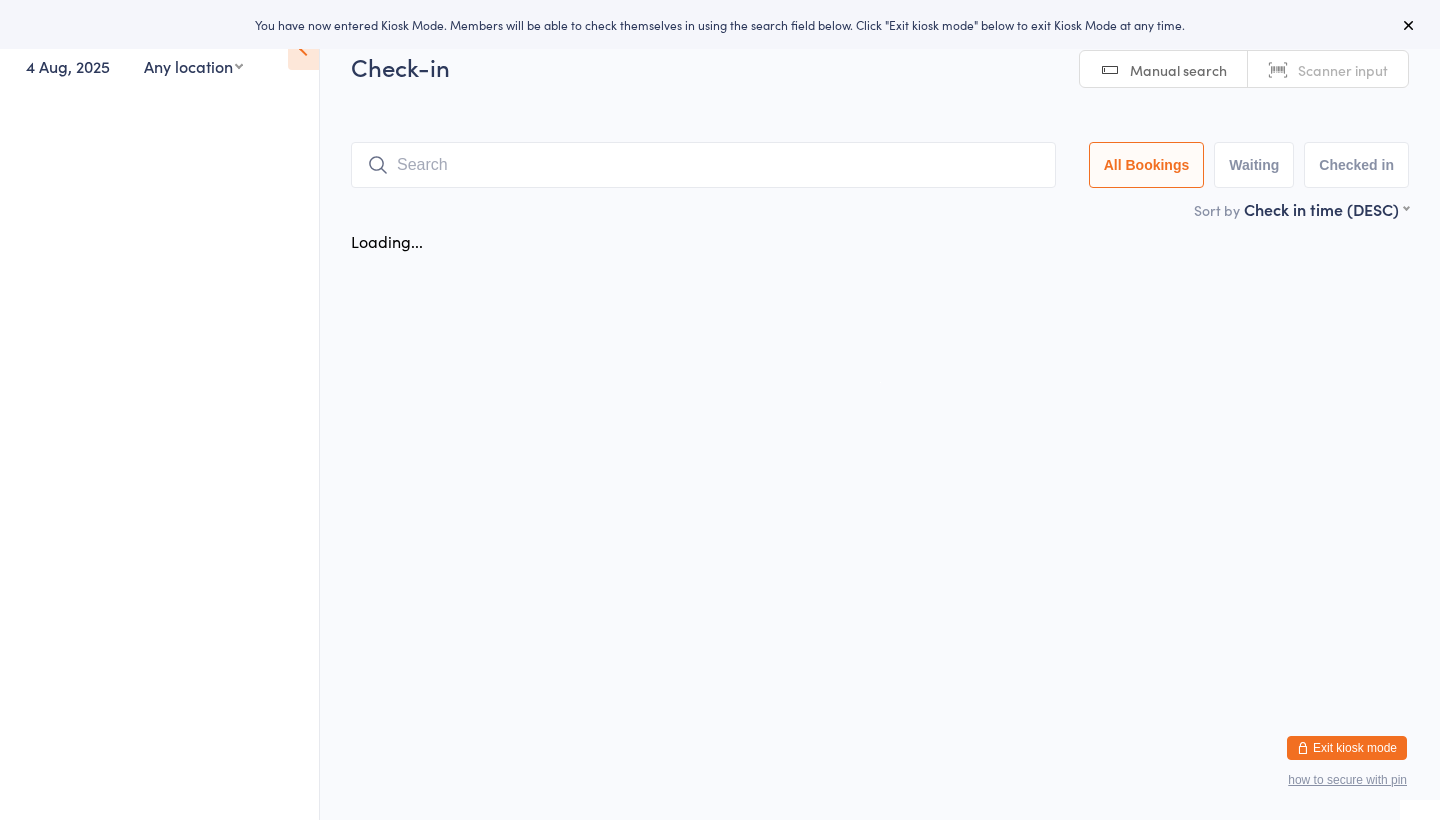 scroll, scrollTop: 0, scrollLeft: 0, axis: both 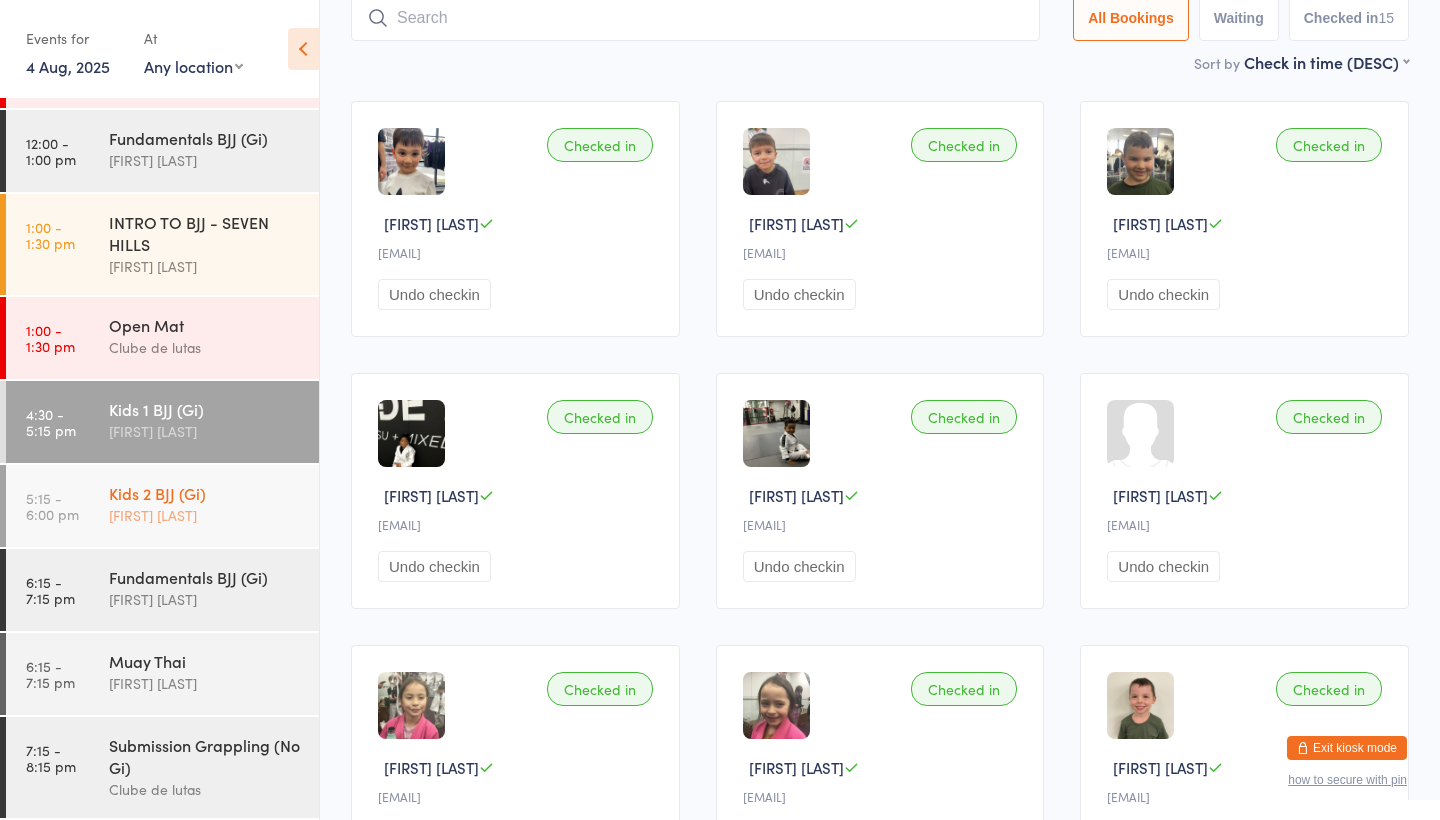 click on "Kids 2 BJJ (Gi) Alex Paz" at bounding box center [214, 504] 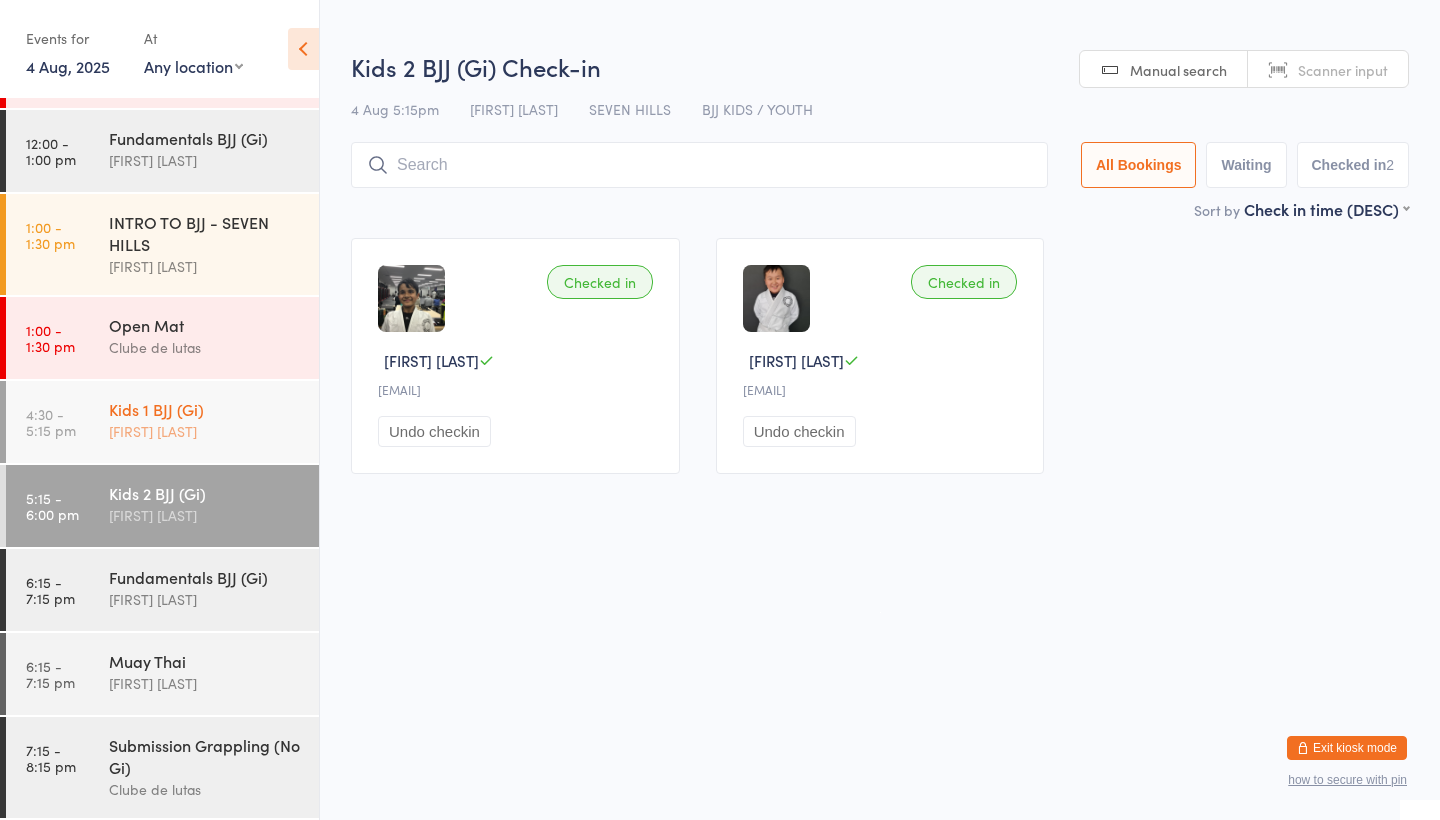 click on "[FIRST] [LAST]" at bounding box center (205, 431) 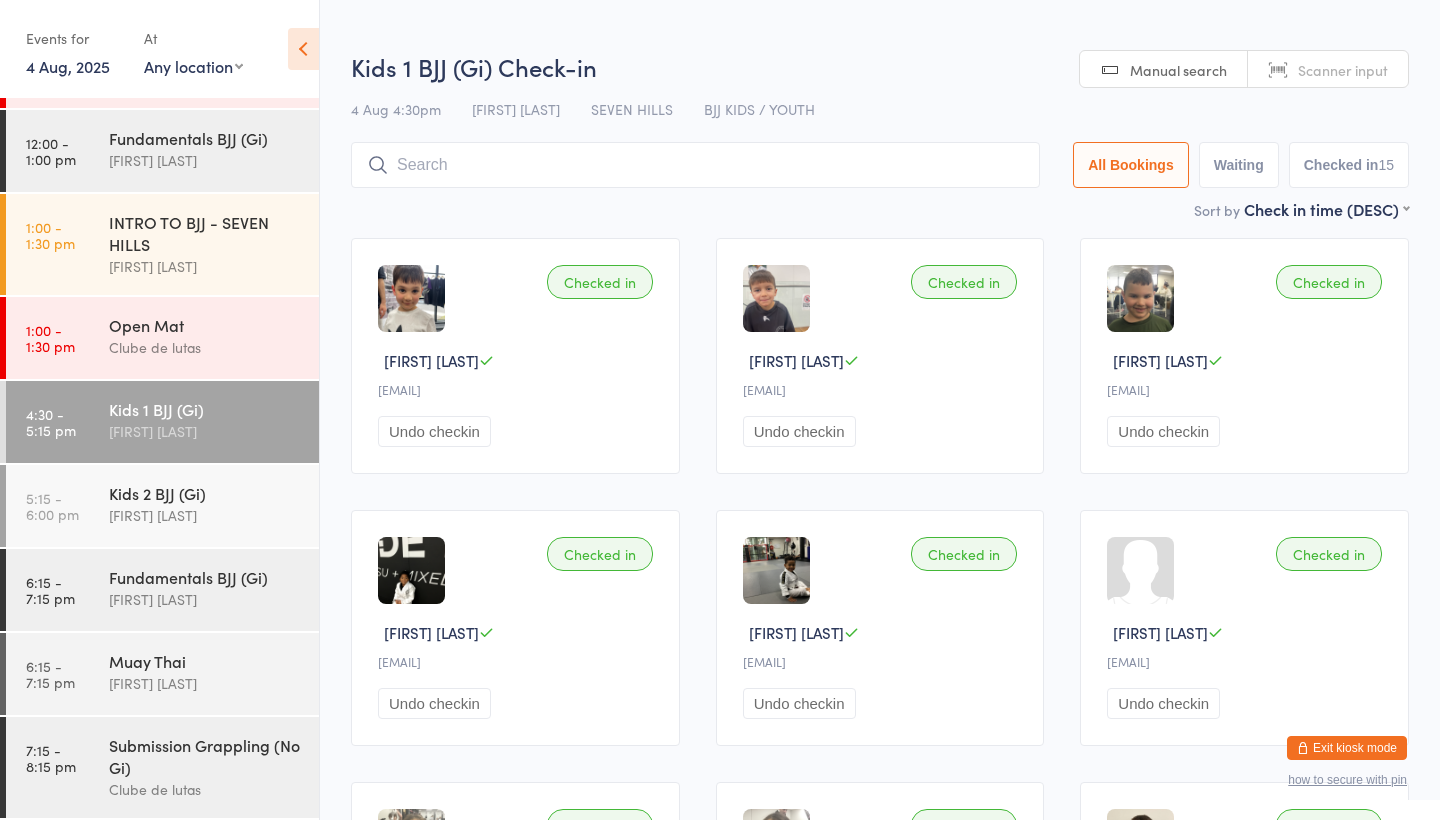 click at bounding box center [695, 165] 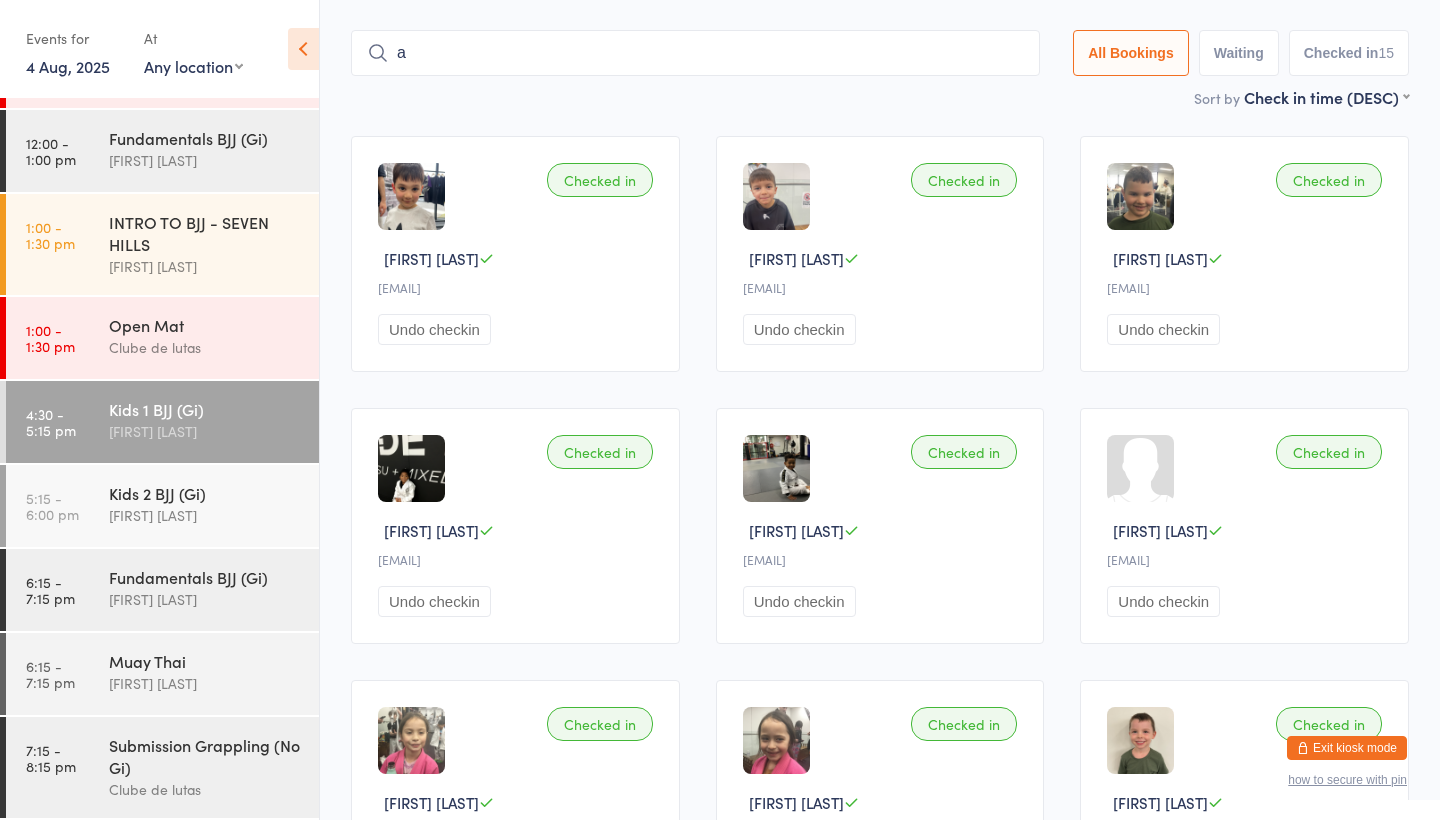 scroll, scrollTop: 111, scrollLeft: 0, axis: vertical 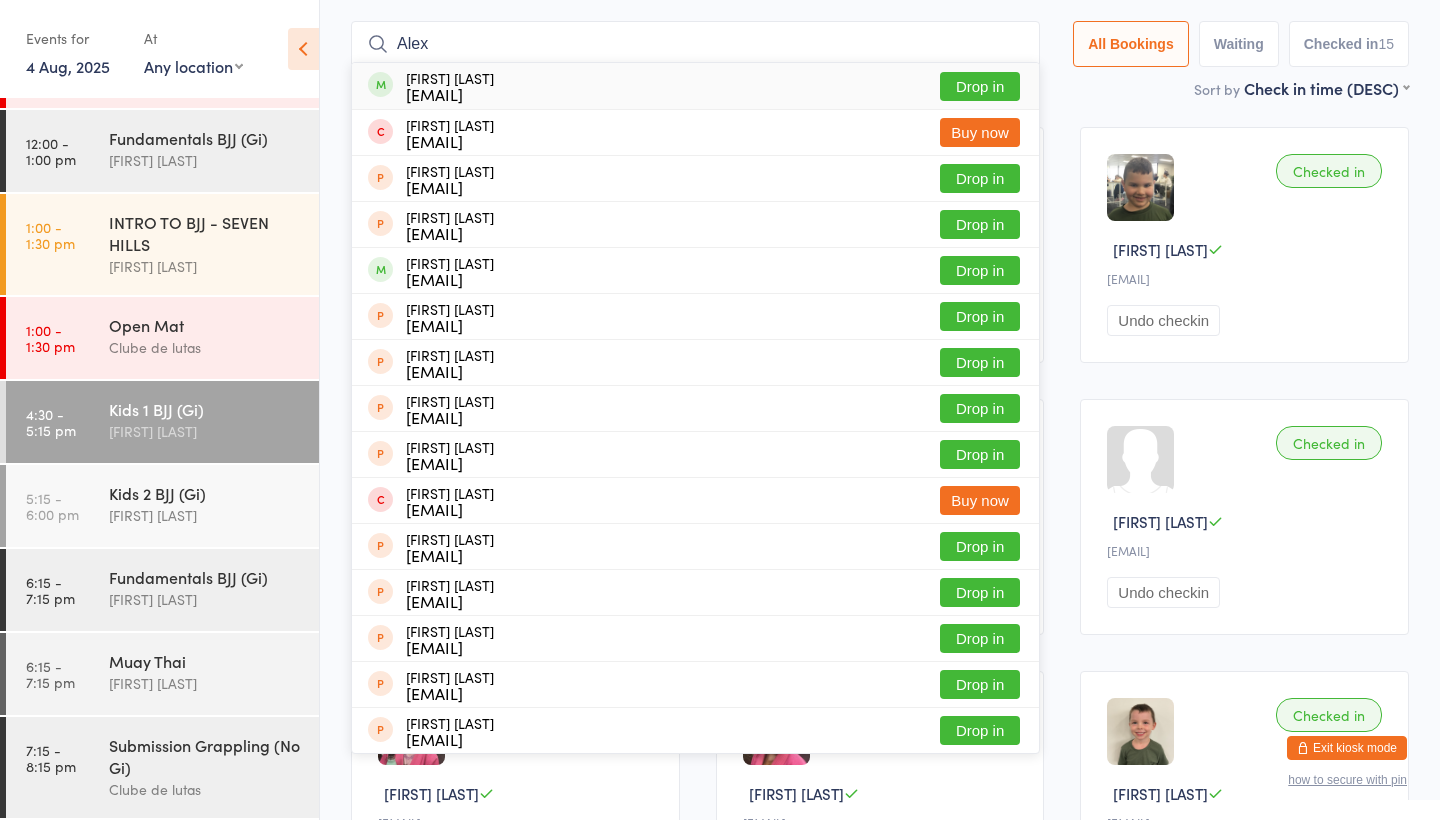 type on "Alex" 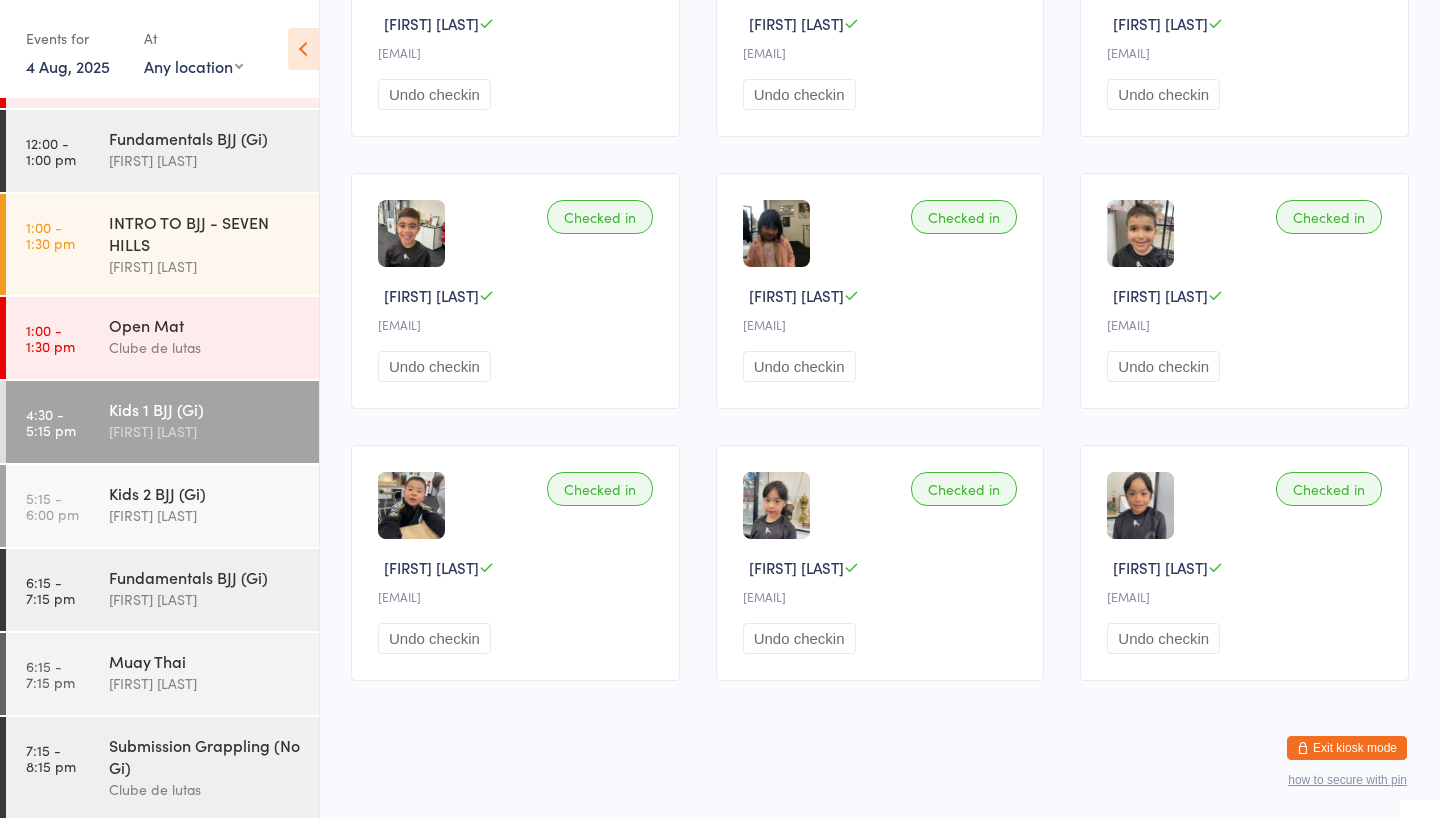 scroll, scrollTop: 899, scrollLeft: 0, axis: vertical 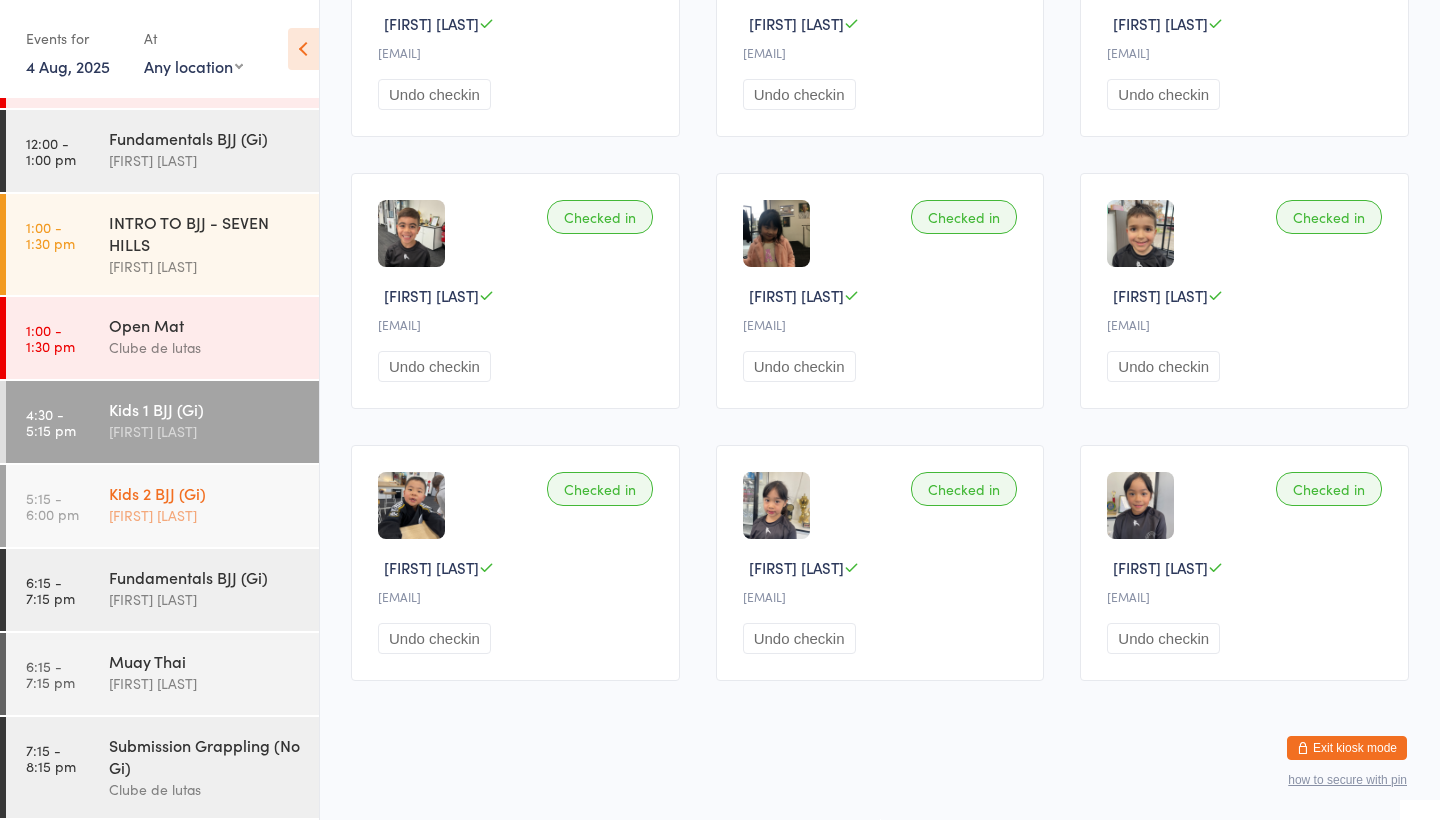 click on "Kids 2 BJJ (Gi) Alex Paz" at bounding box center [214, 504] 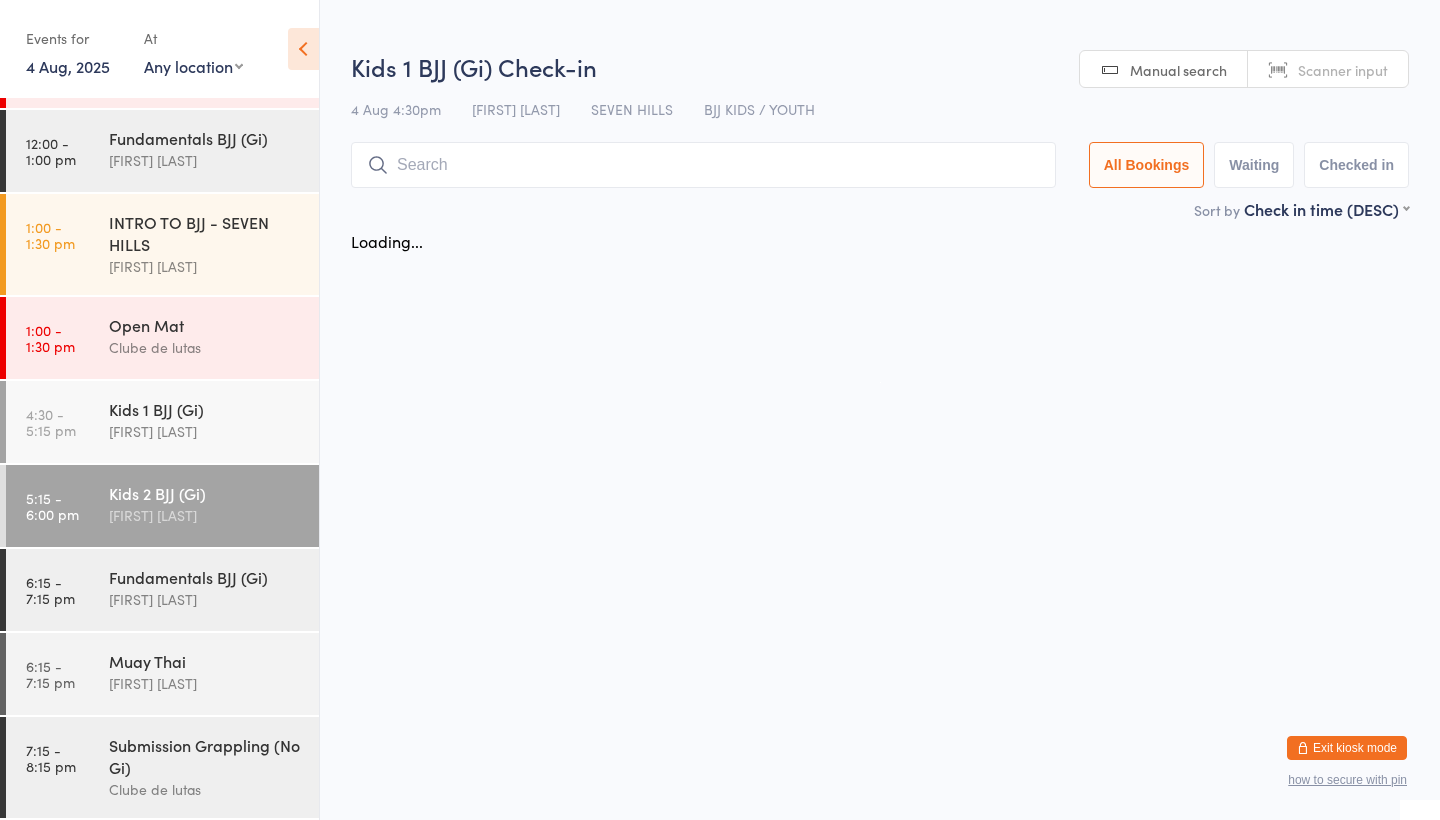 scroll, scrollTop: 0, scrollLeft: 0, axis: both 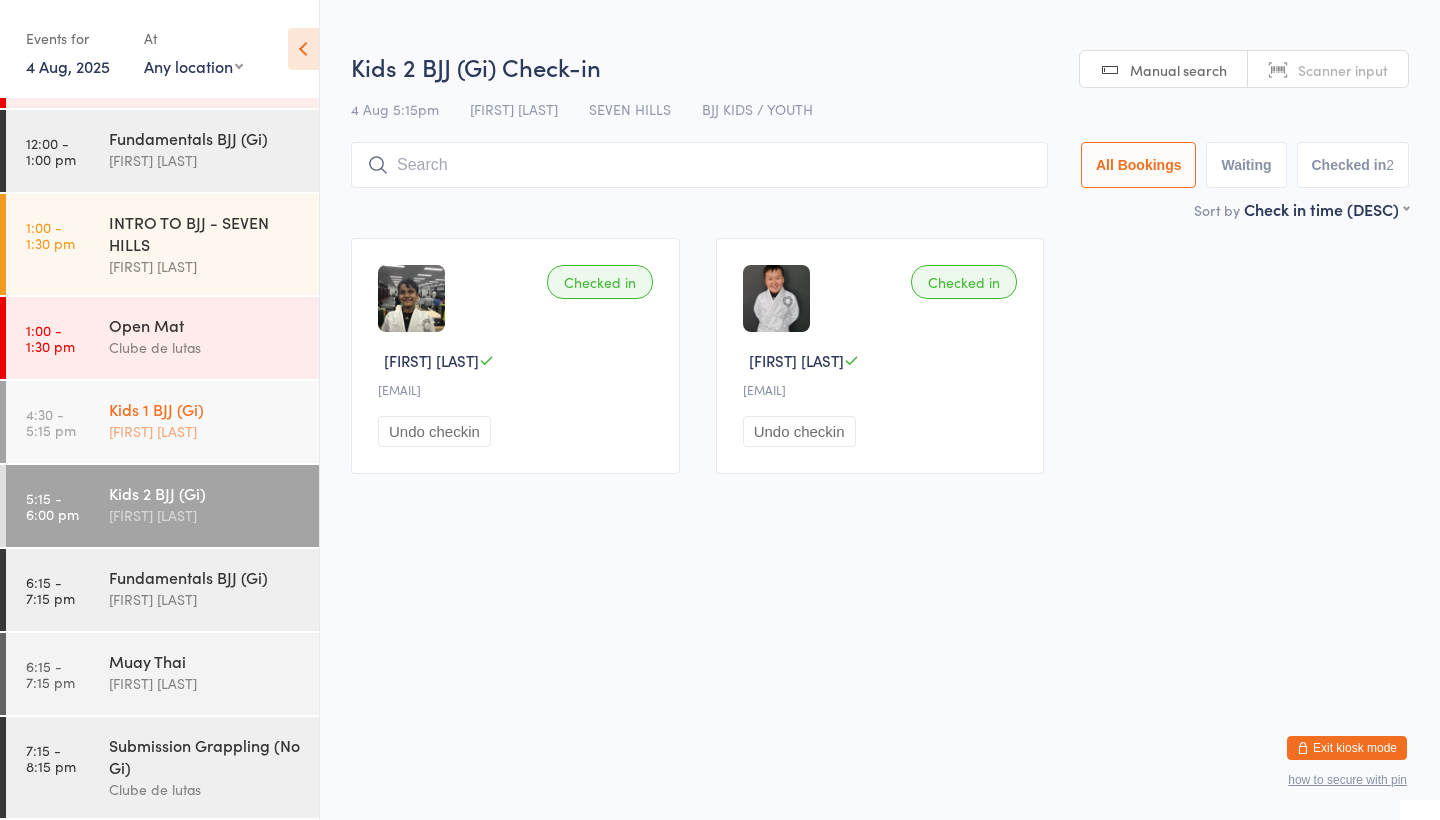 click on "[FIRST] [LAST]" at bounding box center (205, 431) 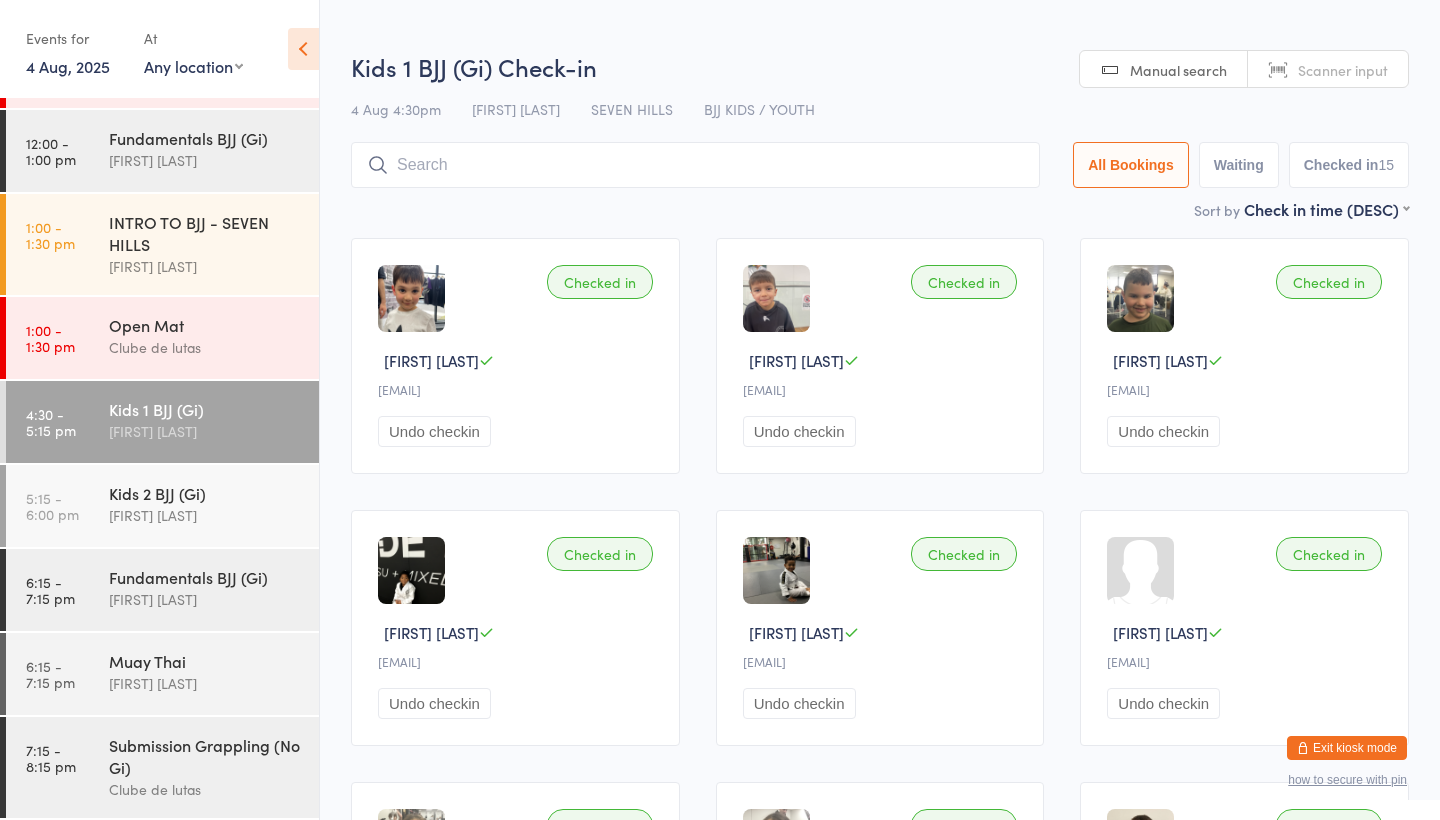 scroll, scrollTop: 6, scrollLeft: 0, axis: vertical 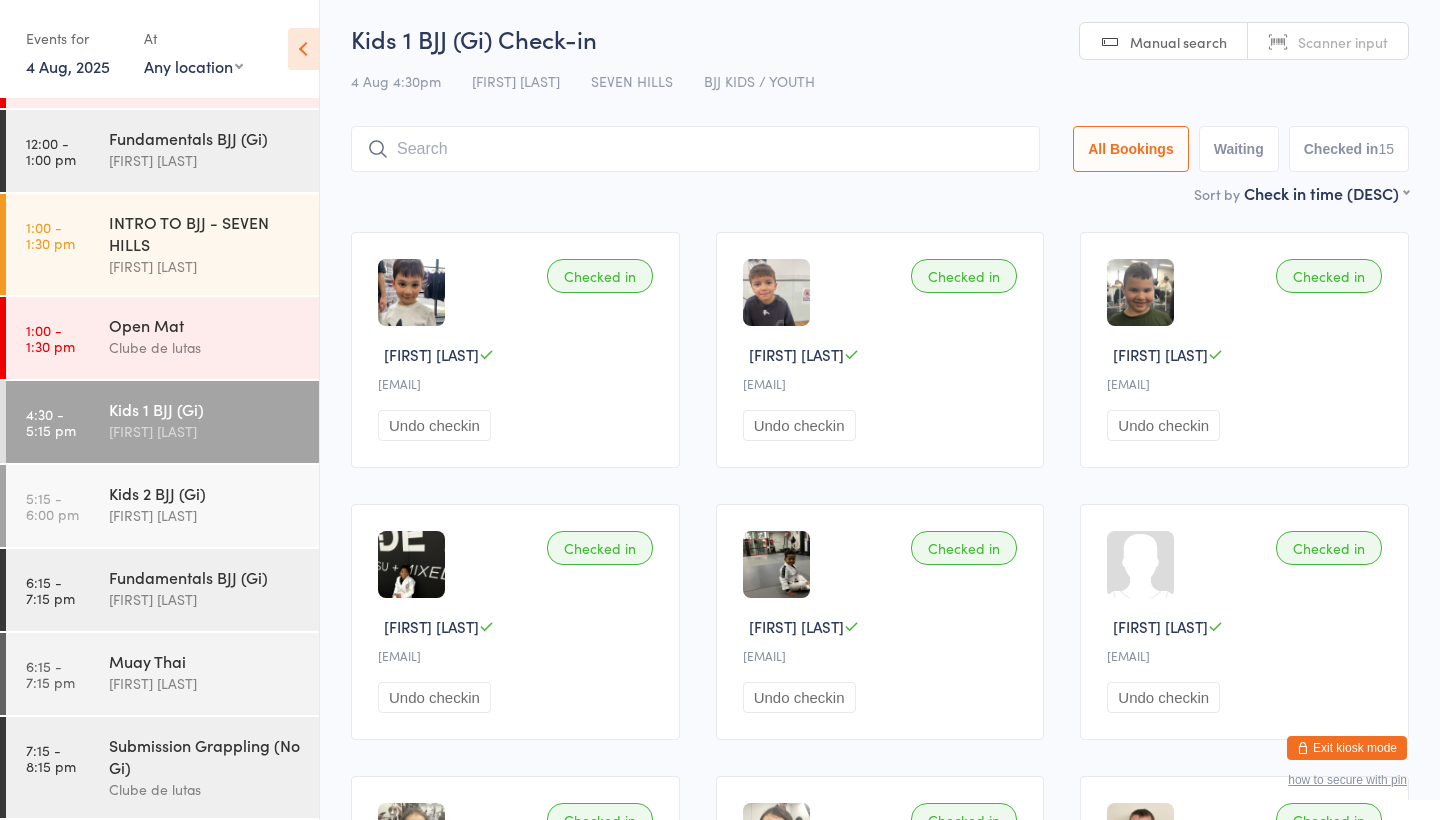 click on "4 Aug, 2025" at bounding box center (68, 66) 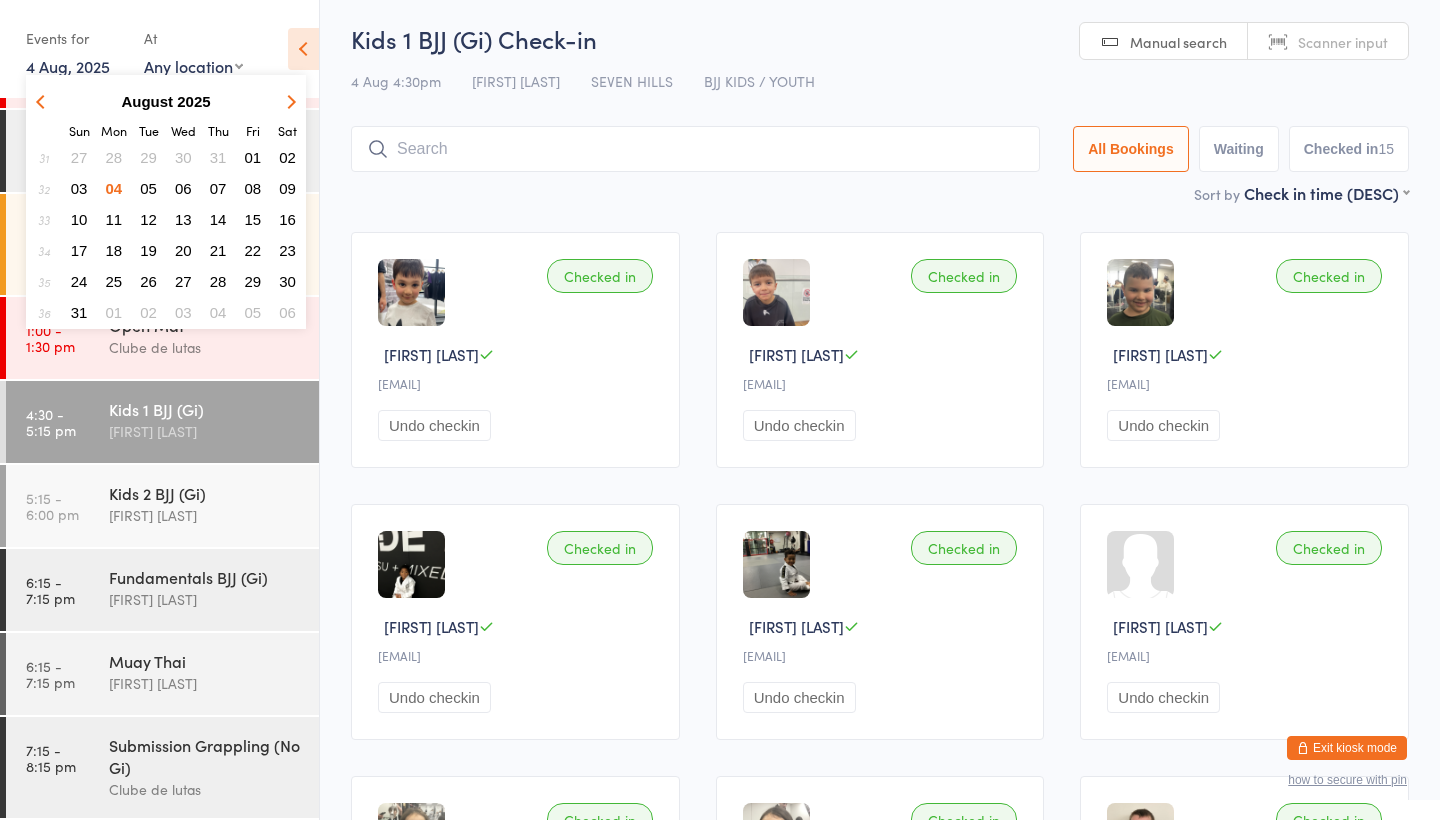 scroll, scrollTop: 6, scrollLeft: 0, axis: vertical 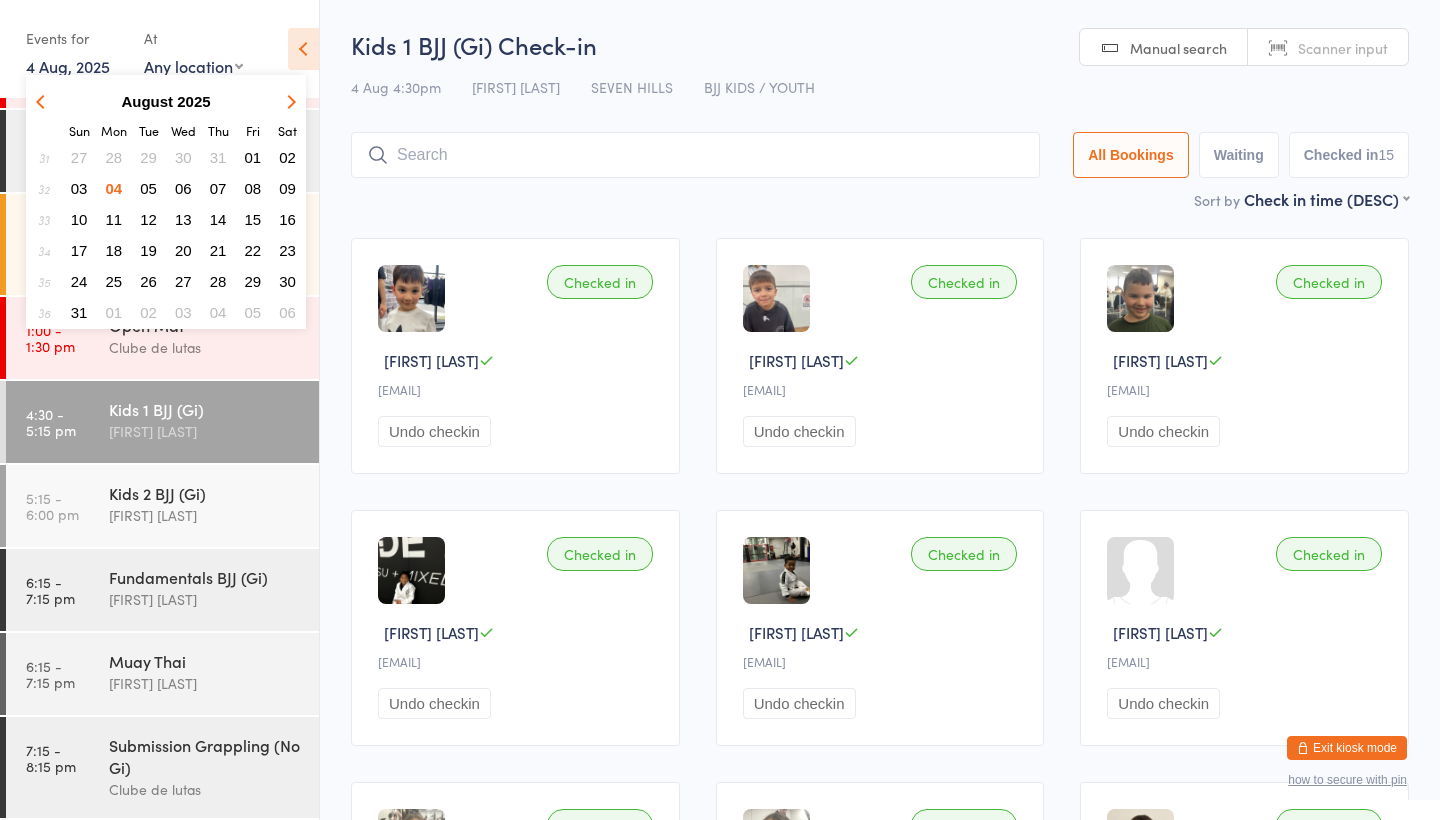 click on "Exit kiosk mode" at bounding box center (1347, 748) 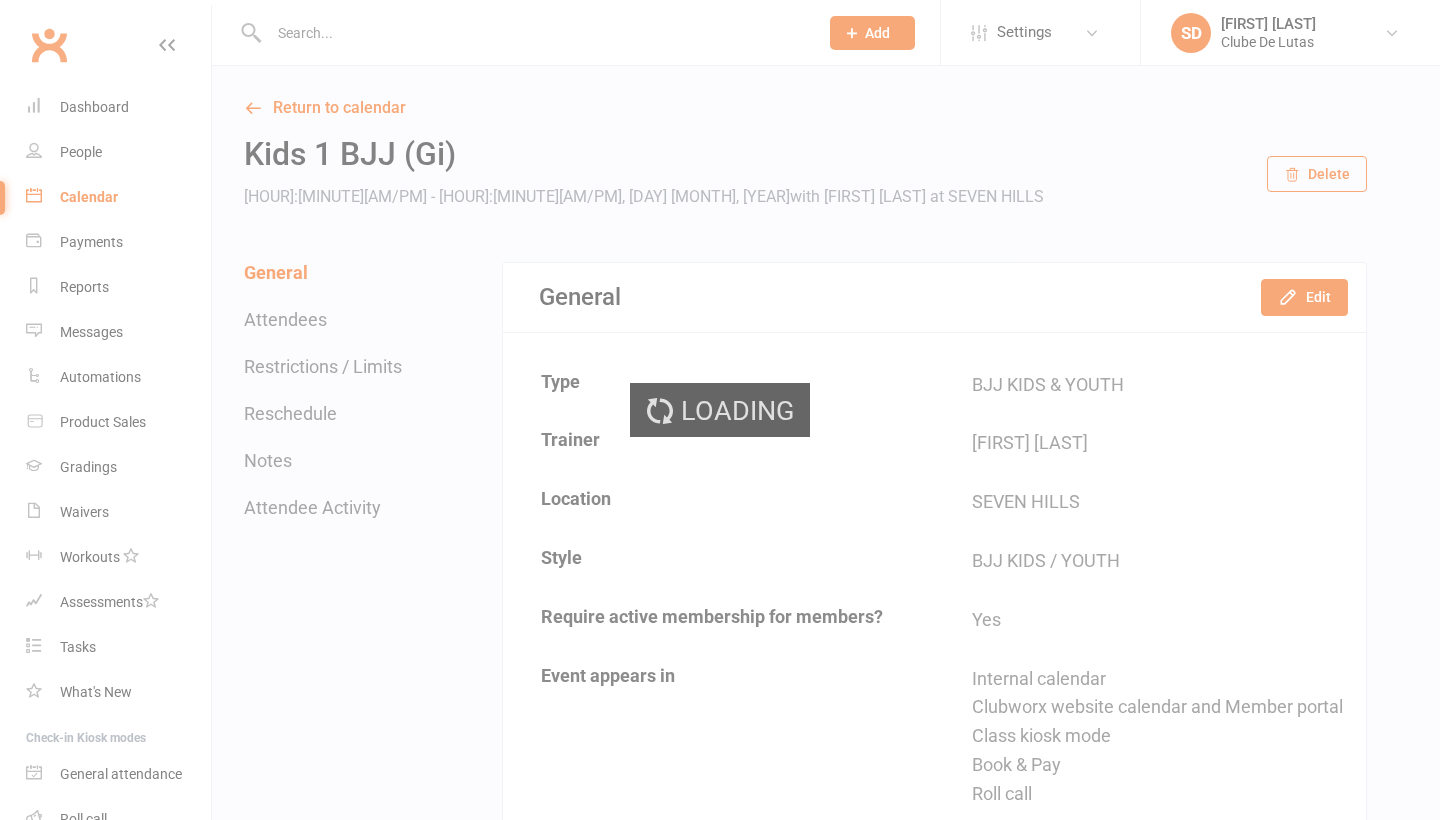 scroll, scrollTop: 0, scrollLeft: 0, axis: both 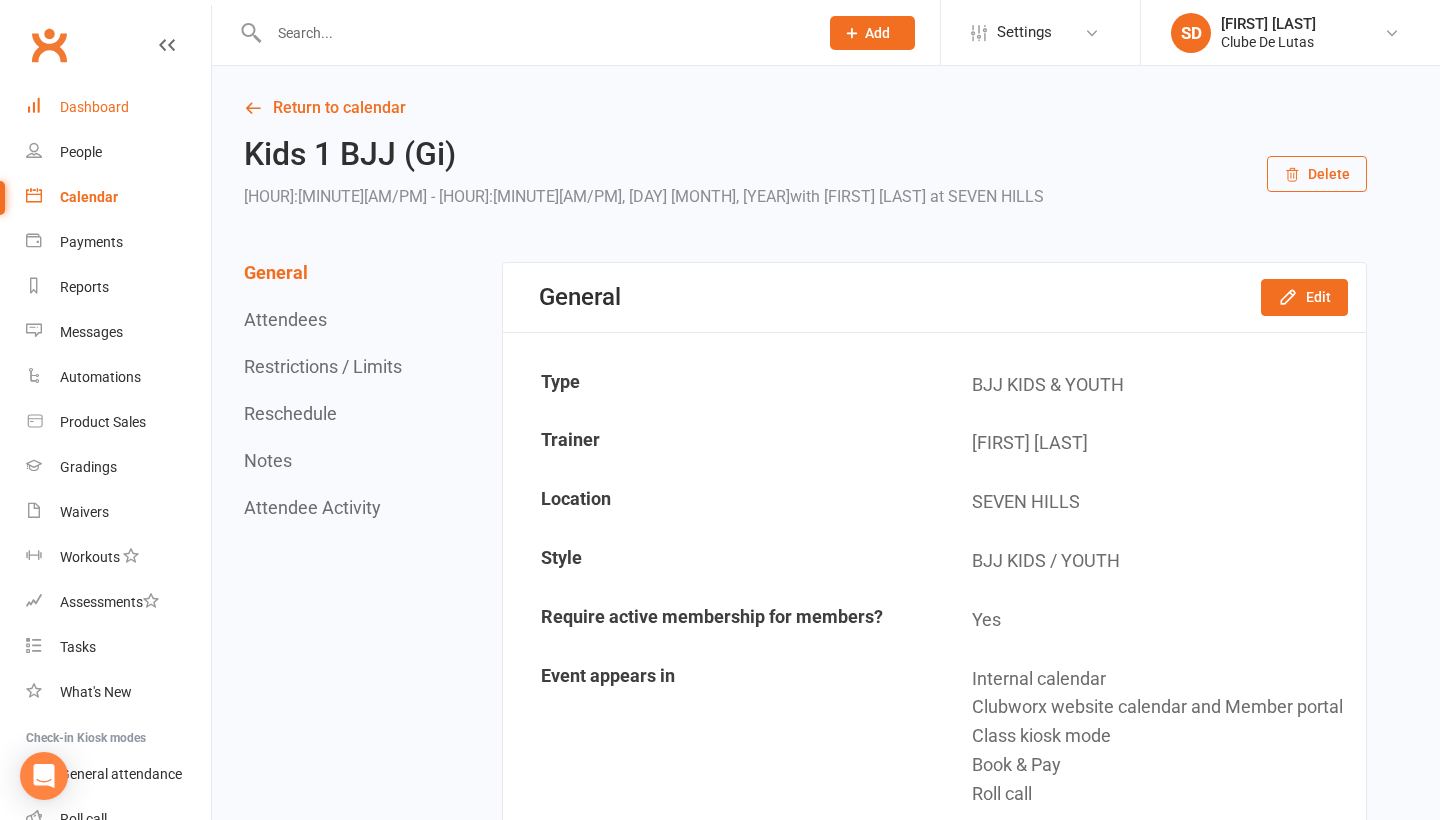 click on "Dashboard" at bounding box center (94, 107) 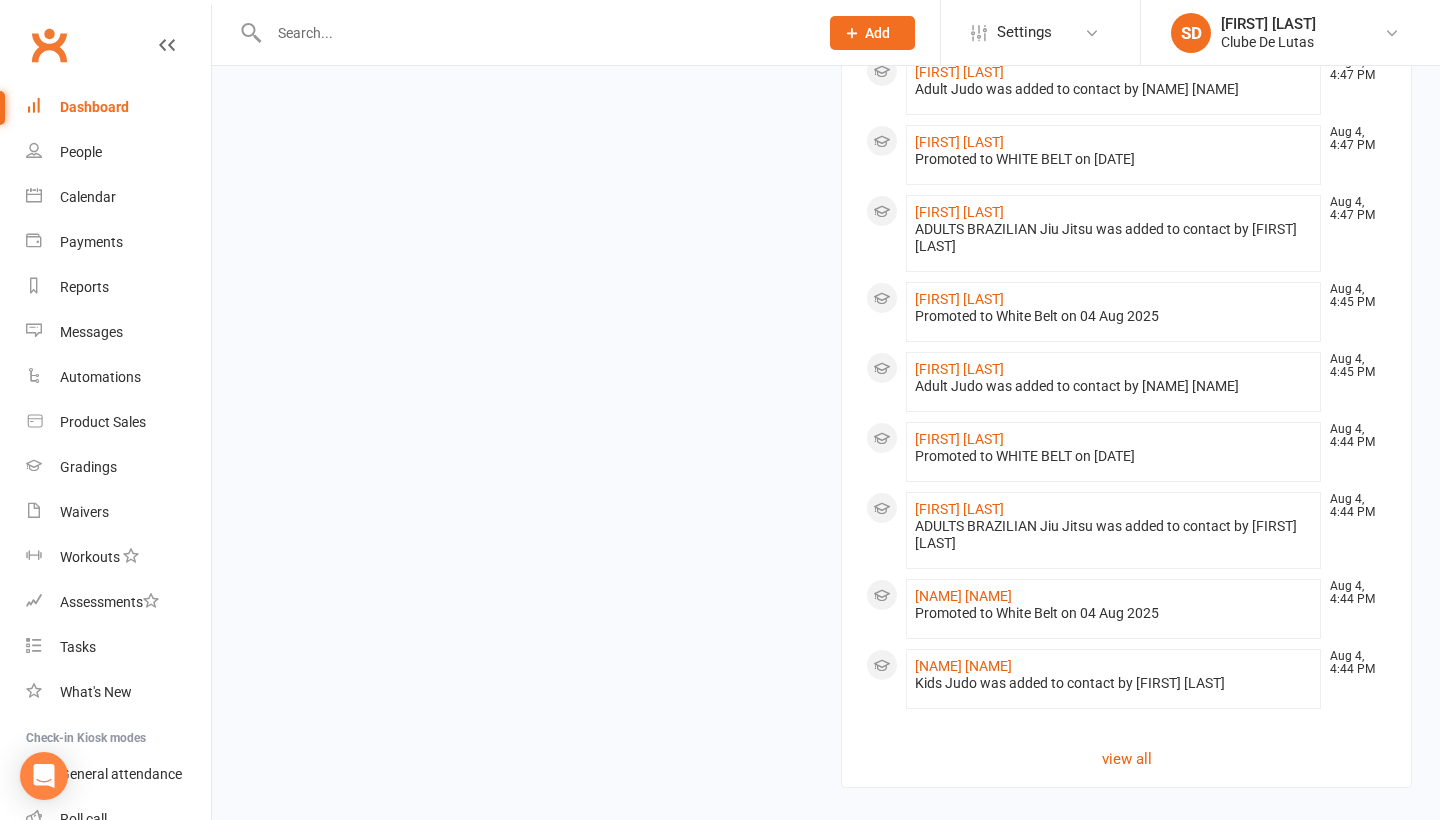 scroll, scrollTop: 1695, scrollLeft: 0, axis: vertical 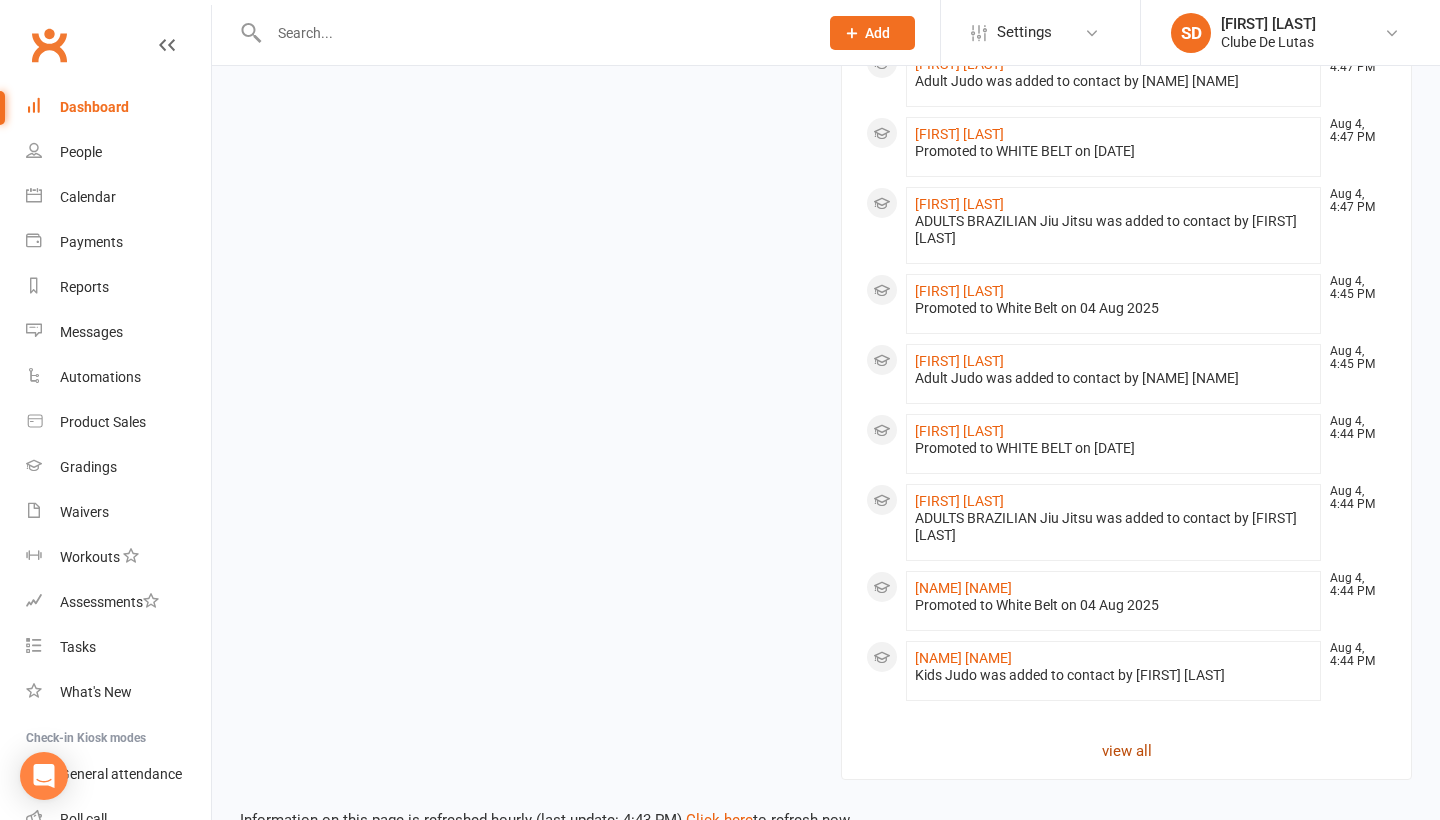 click on "view all" 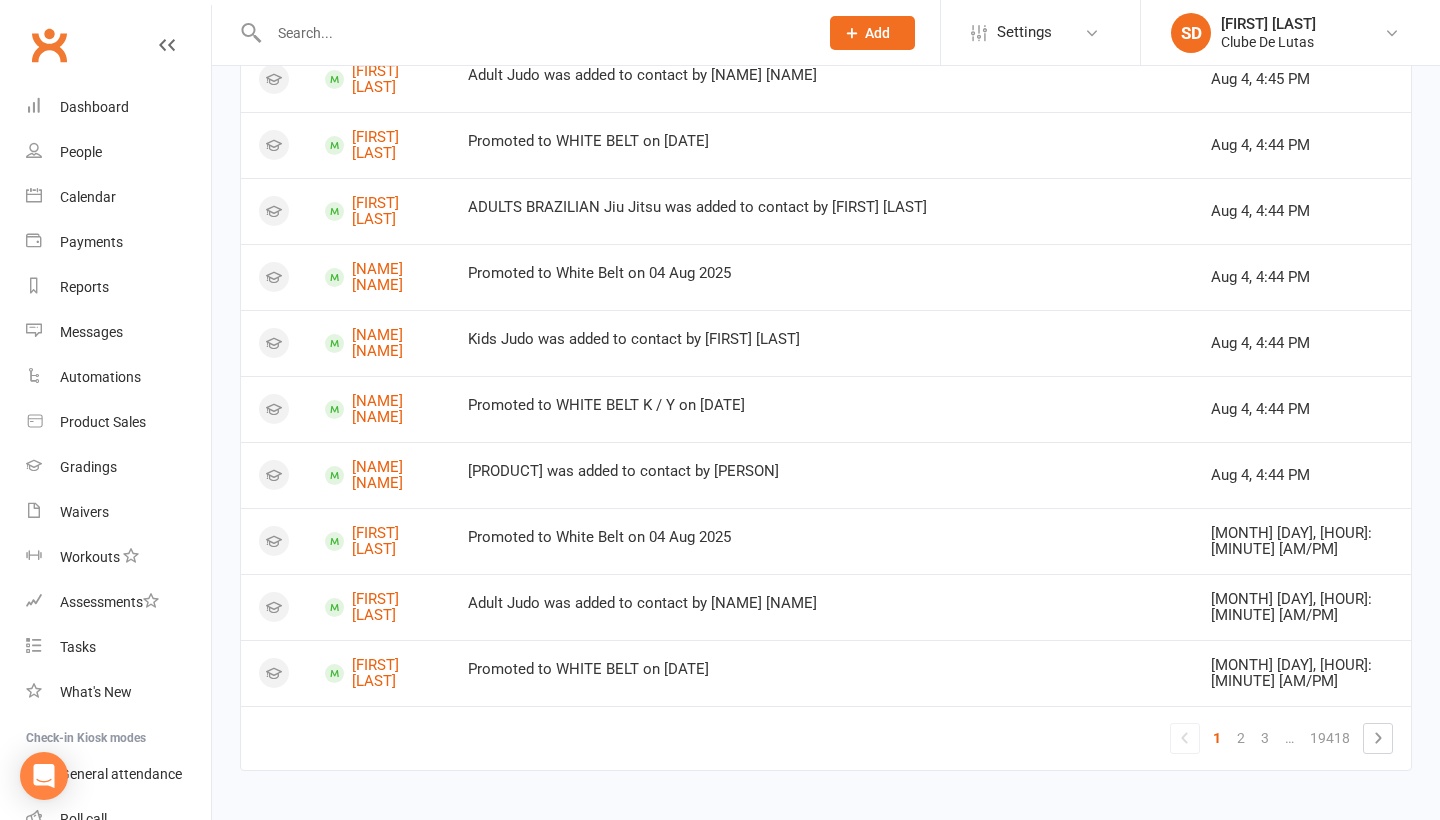 scroll, scrollTop: 1559, scrollLeft: 0, axis: vertical 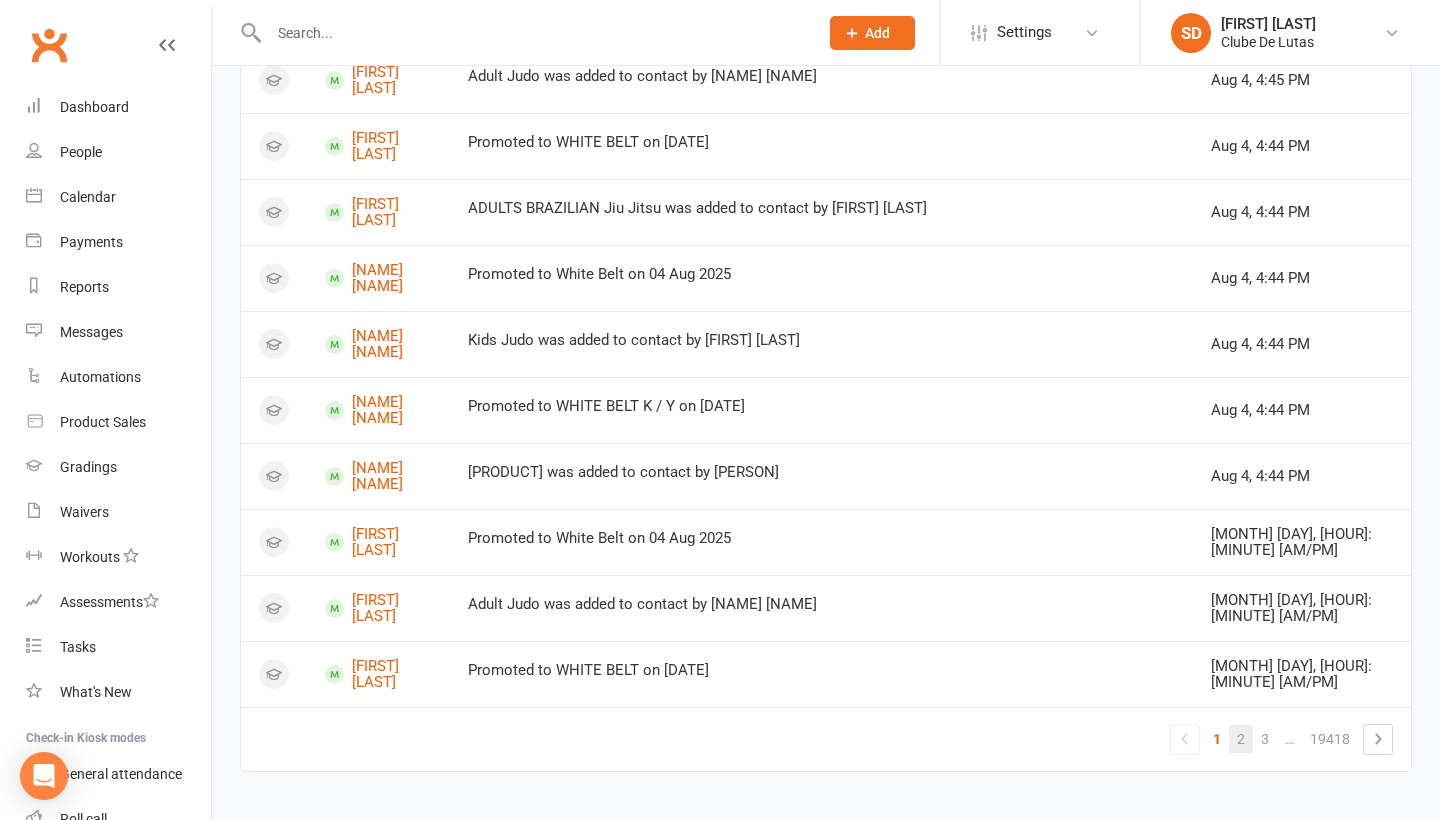 click on "2" at bounding box center [1241, 739] 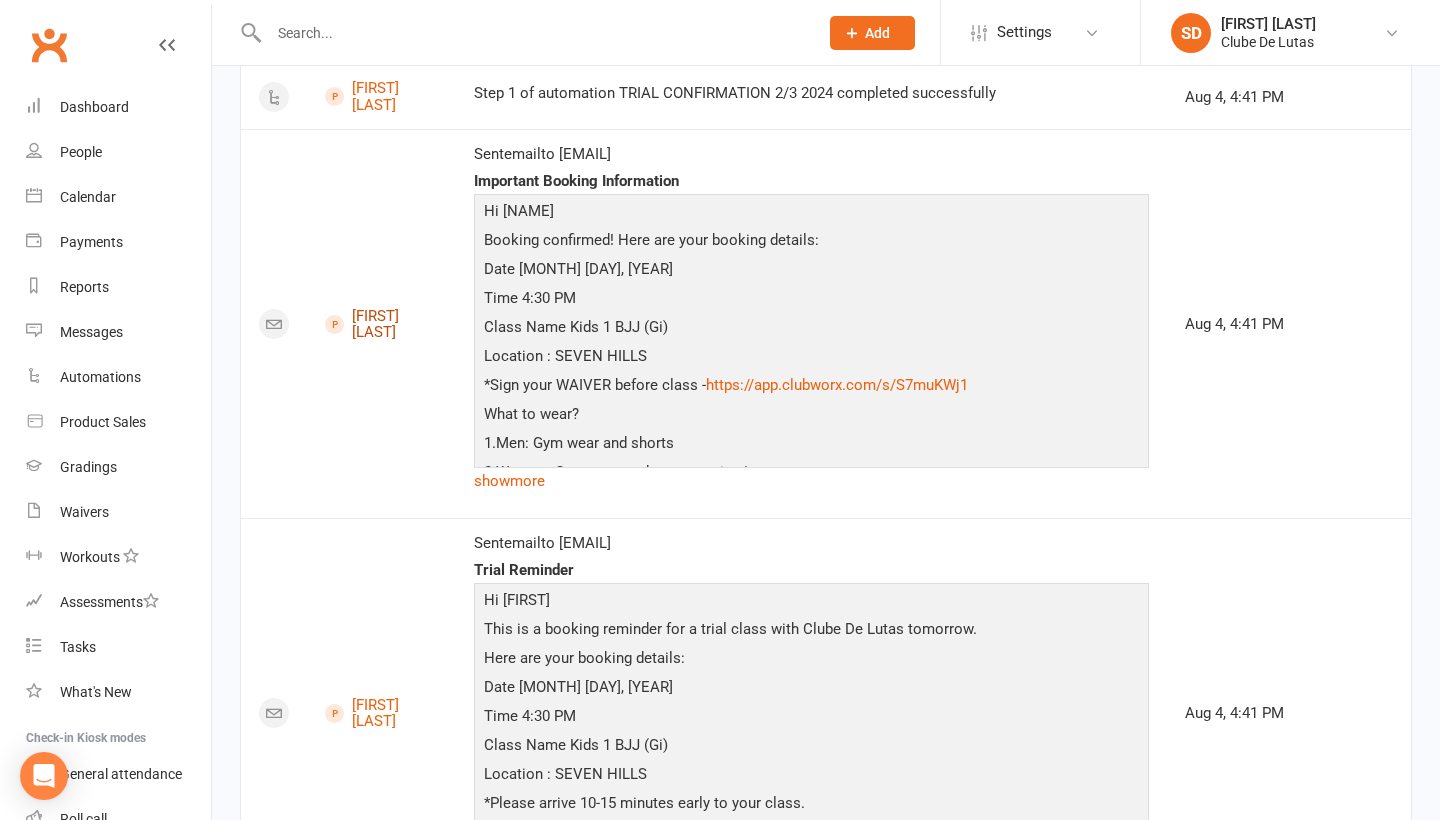 scroll, scrollTop: 1481, scrollLeft: 0, axis: vertical 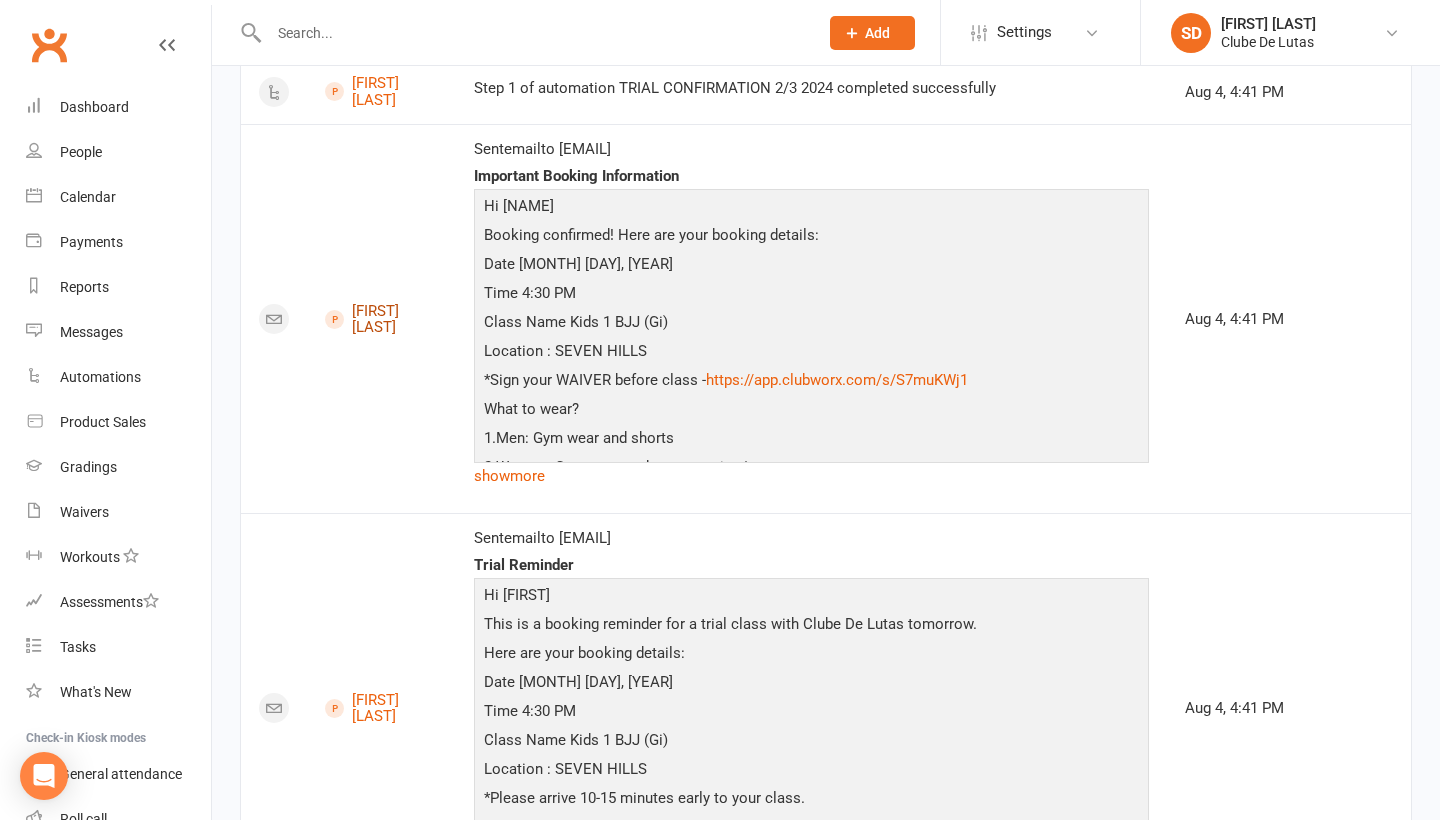 click on "[FIRST] [LAST]" at bounding box center [381, 319] 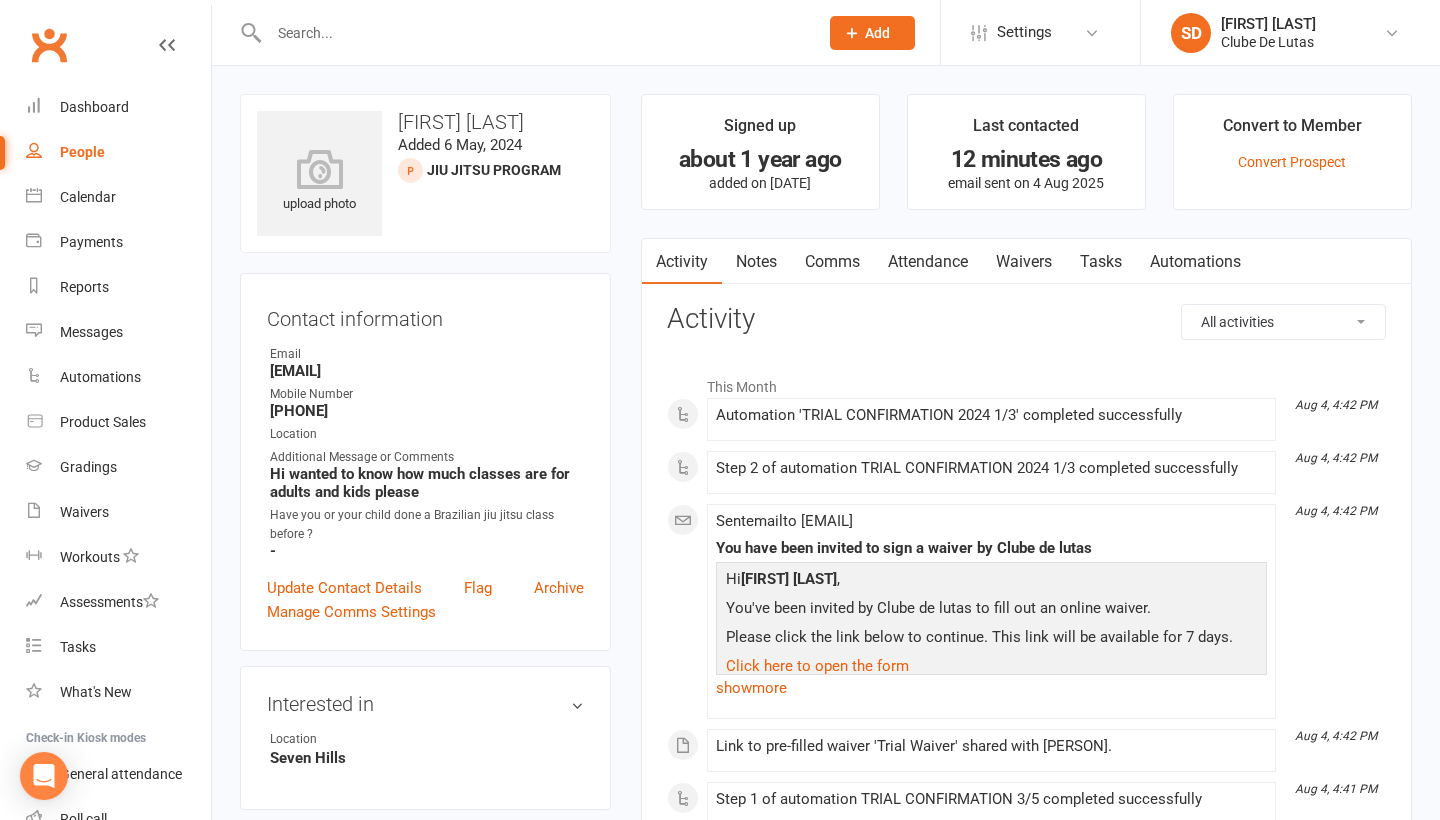 scroll, scrollTop: 0, scrollLeft: 0, axis: both 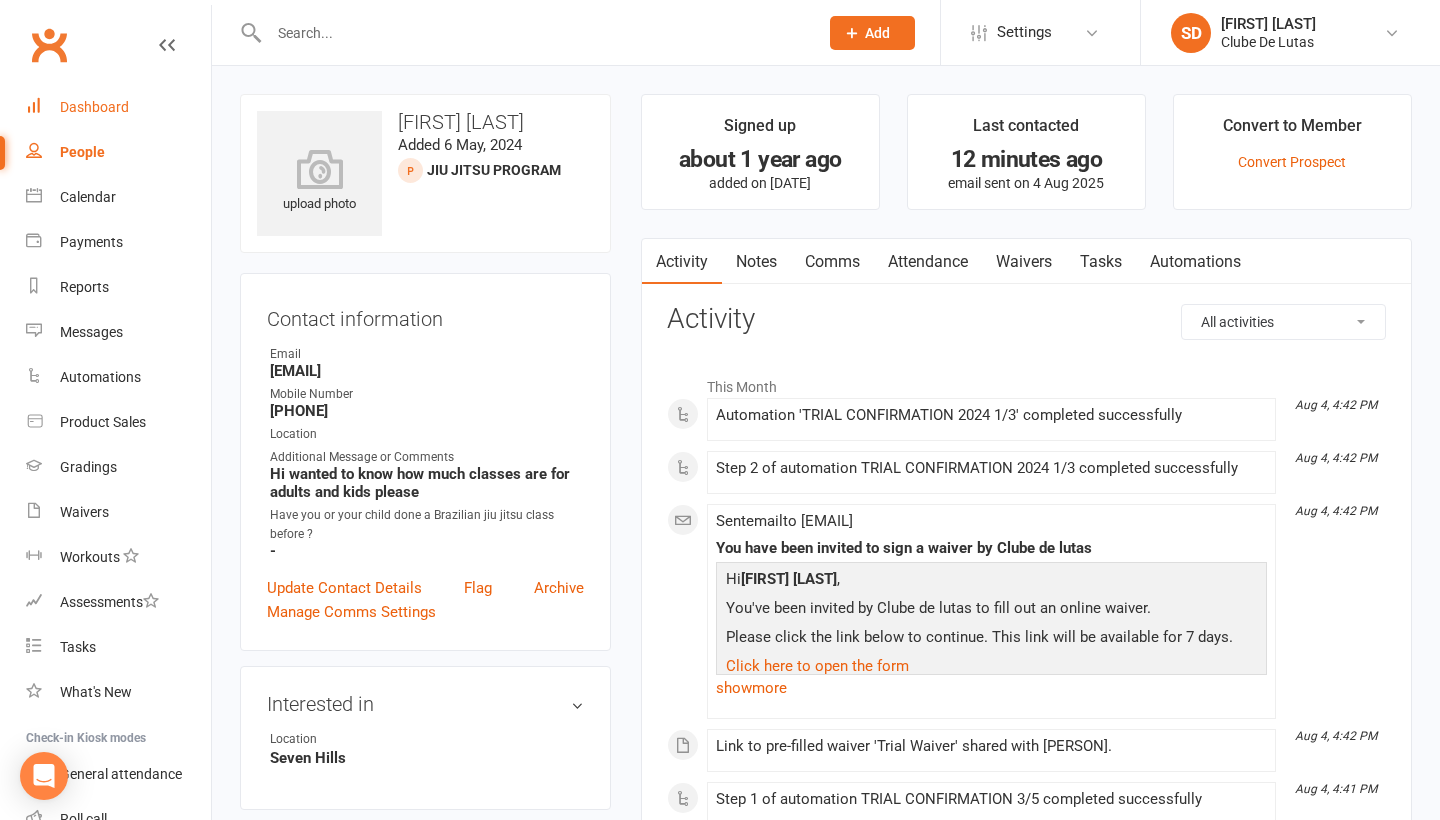 click on "Dashboard" at bounding box center (94, 107) 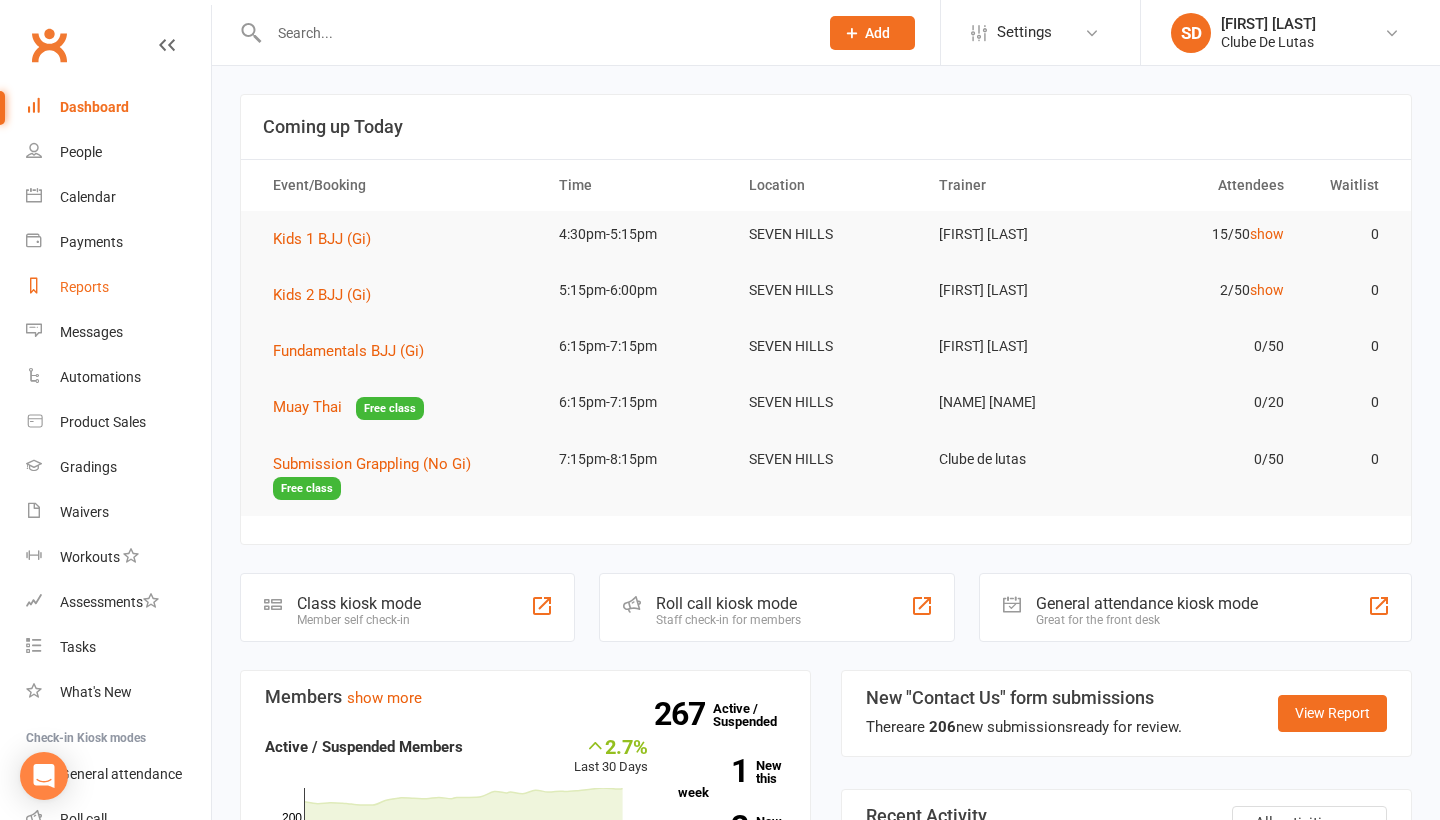 click on "Reports" at bounding box center [118, 287] 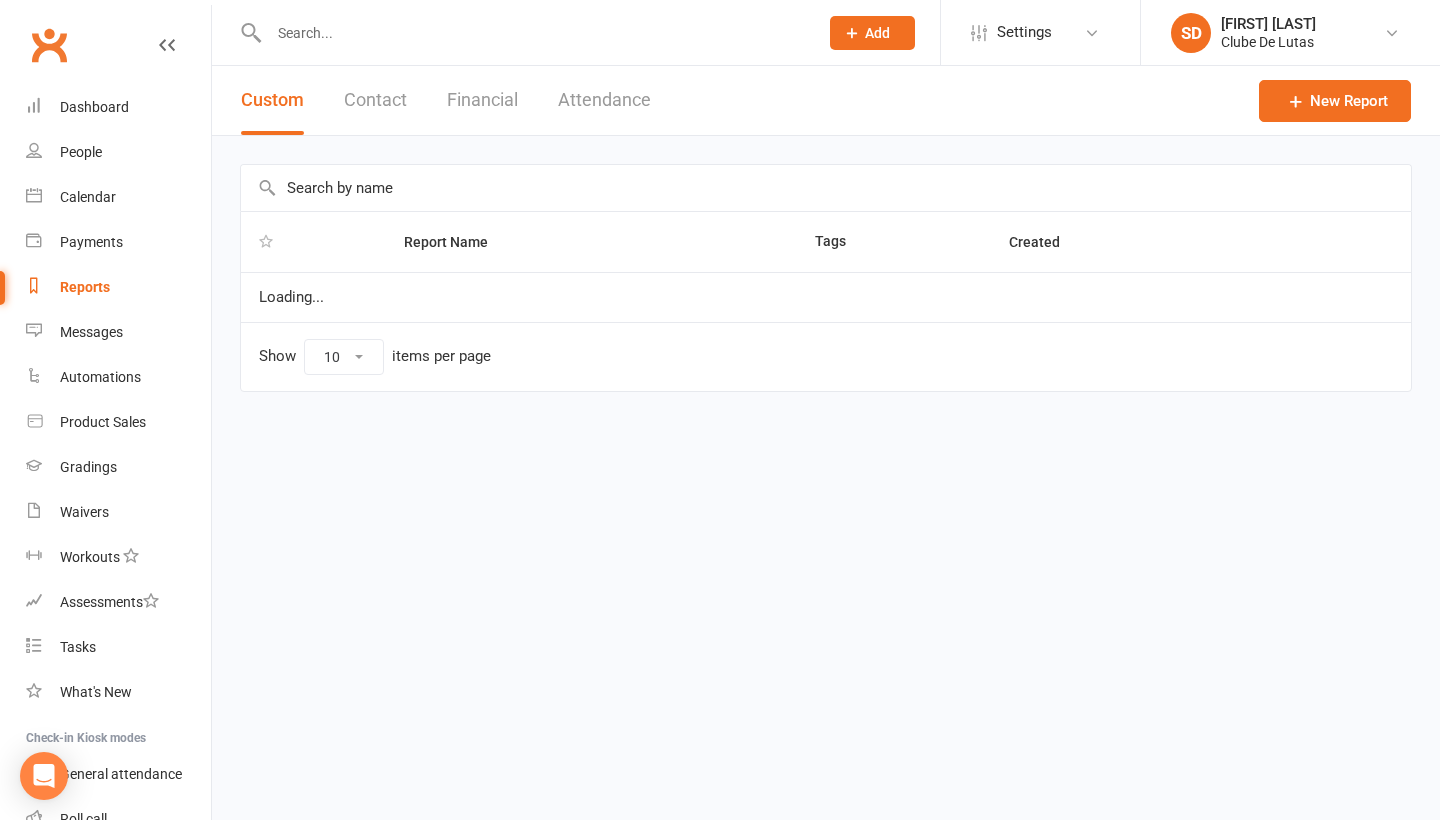 select on "100" 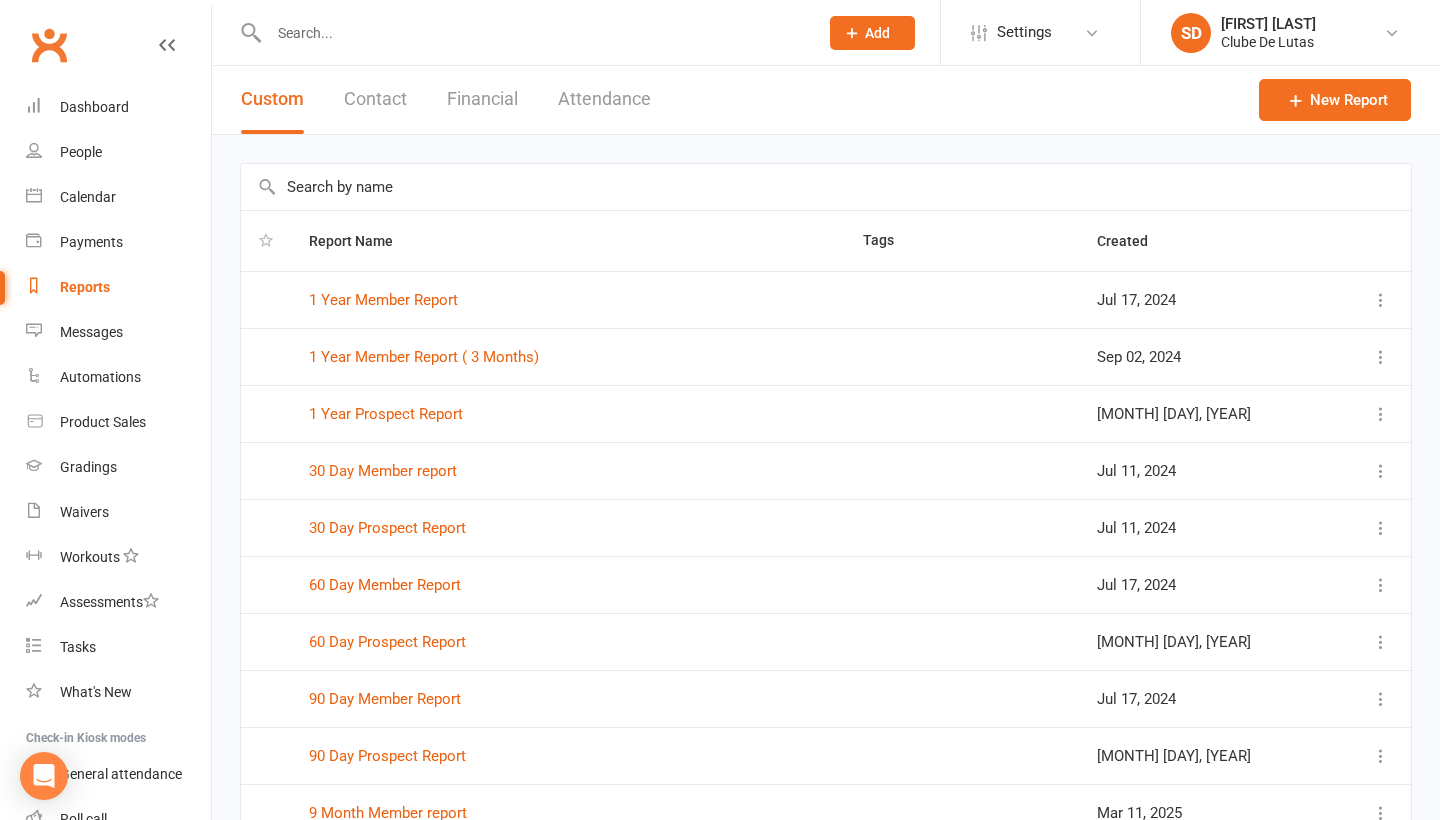 scroll, scrollTop: 0, scrollLeft: 0, axis: both 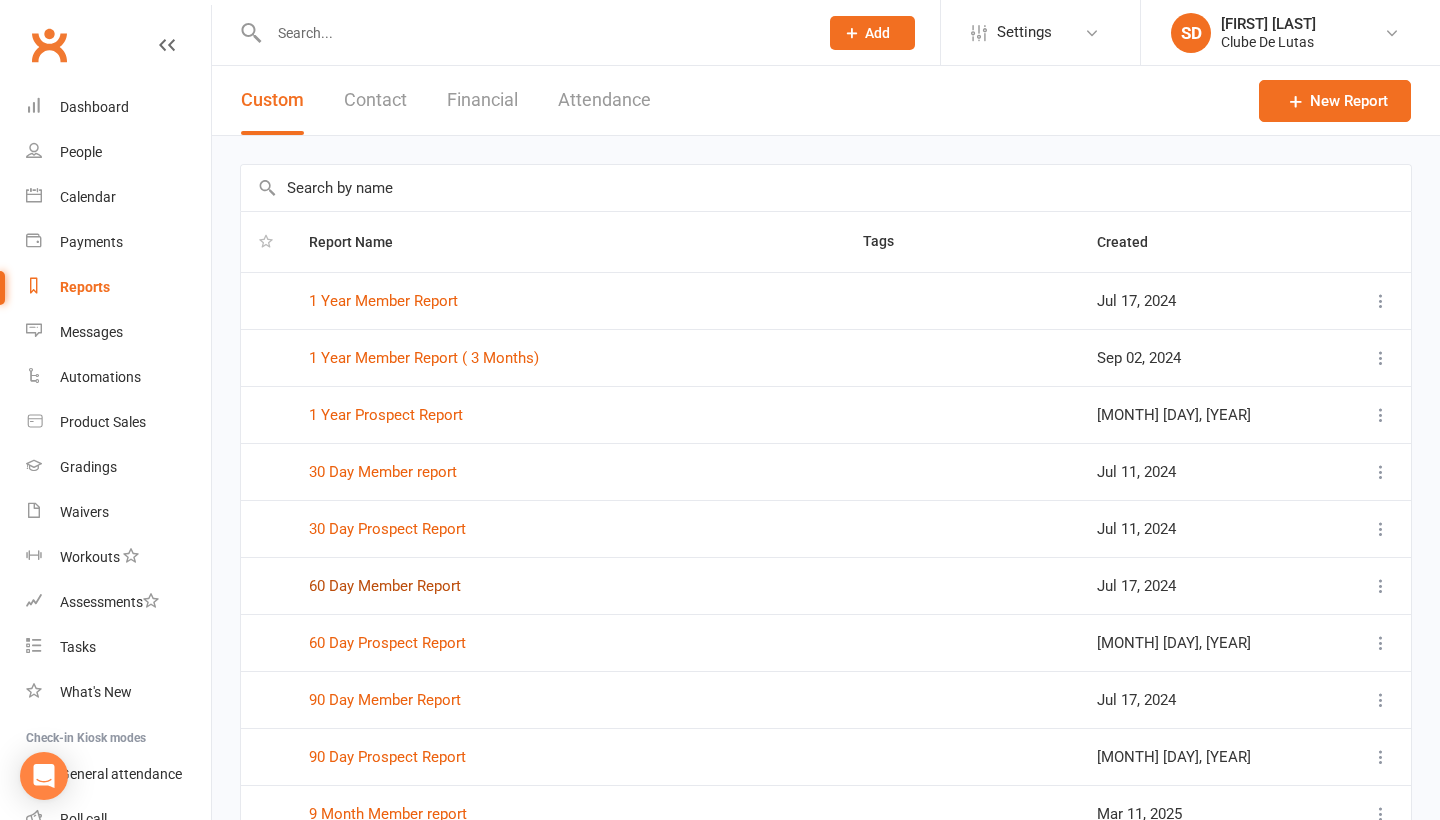 click on "60 Day Member Report" at bounding box center [385, 586] 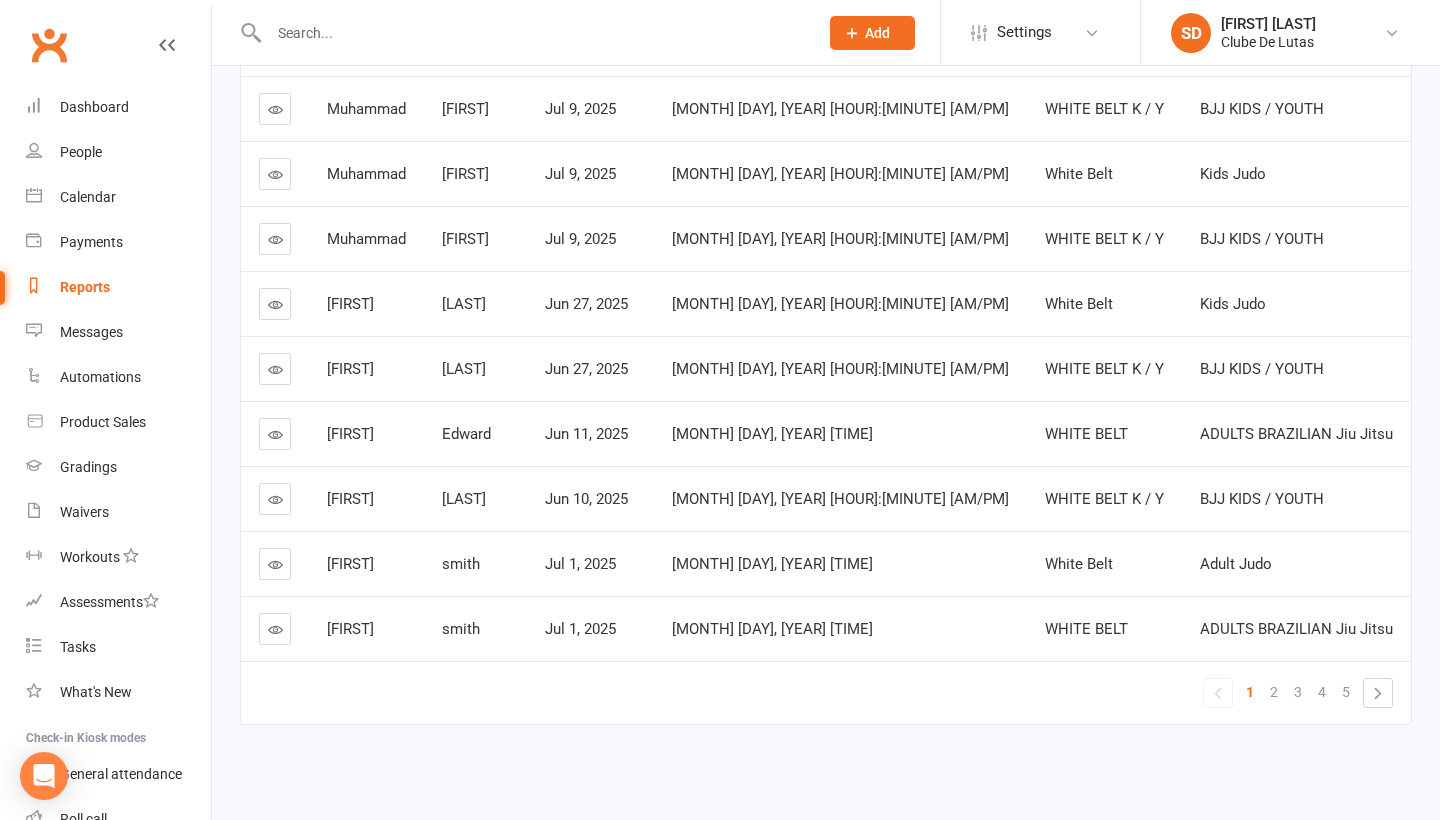 scroll, scrollTop: 390, scrollLeft: 0, axis: vertical 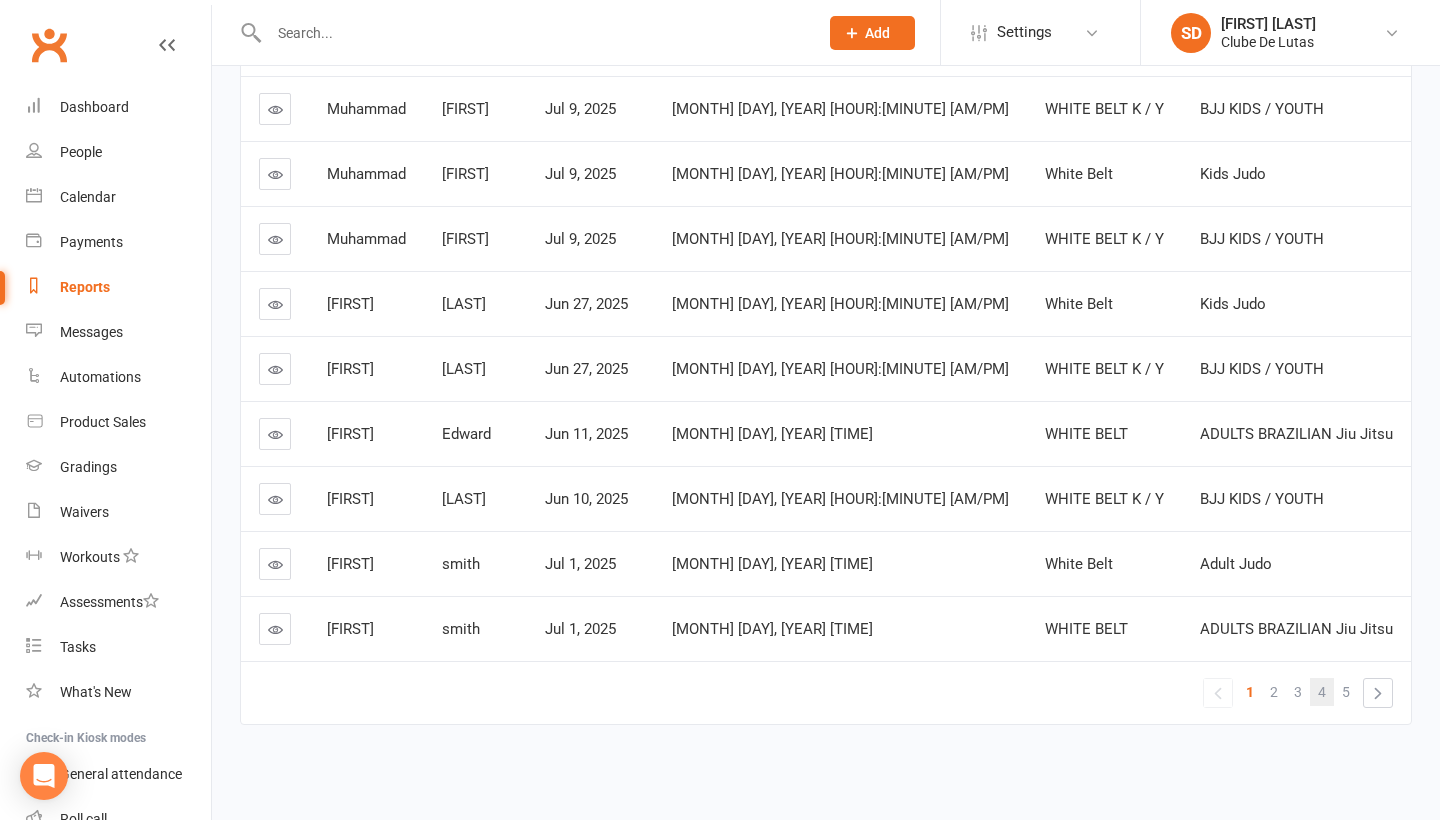 click on "4" at bounding box center (1322, 692) 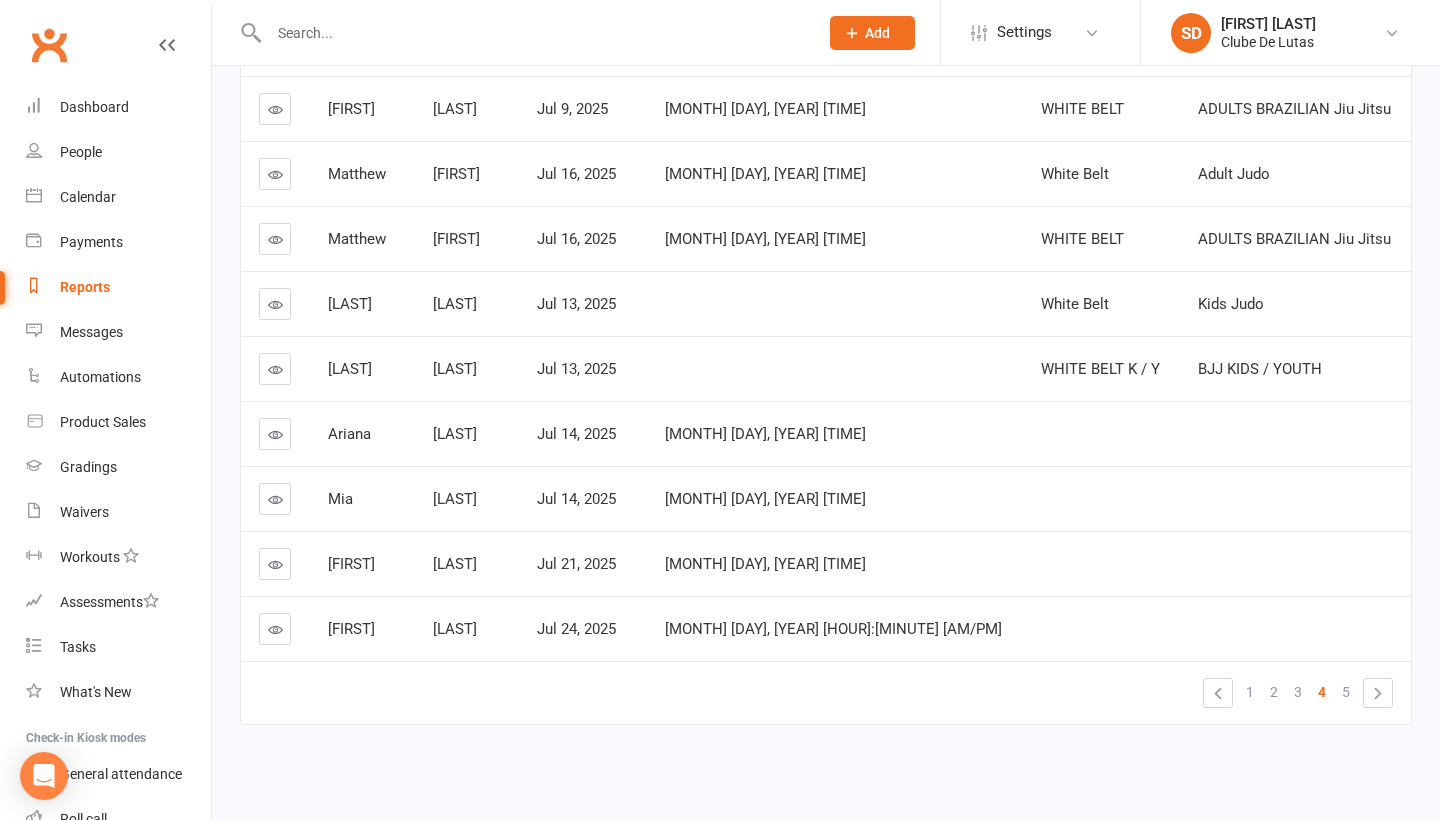 click at bounding box center (275, 434) 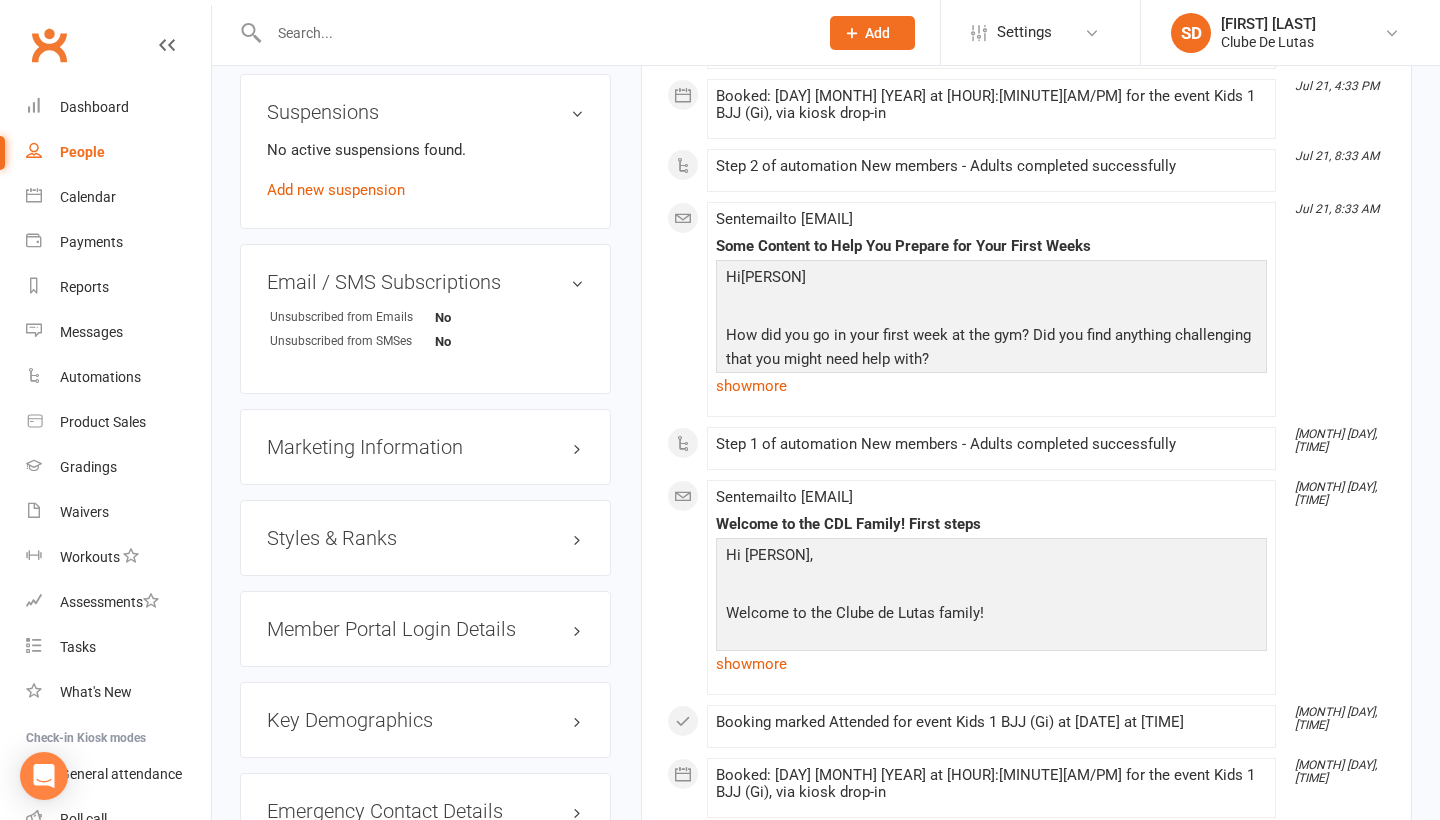 scroll, scrollTop: 1301, scrollLeft: 0, axis: vertical 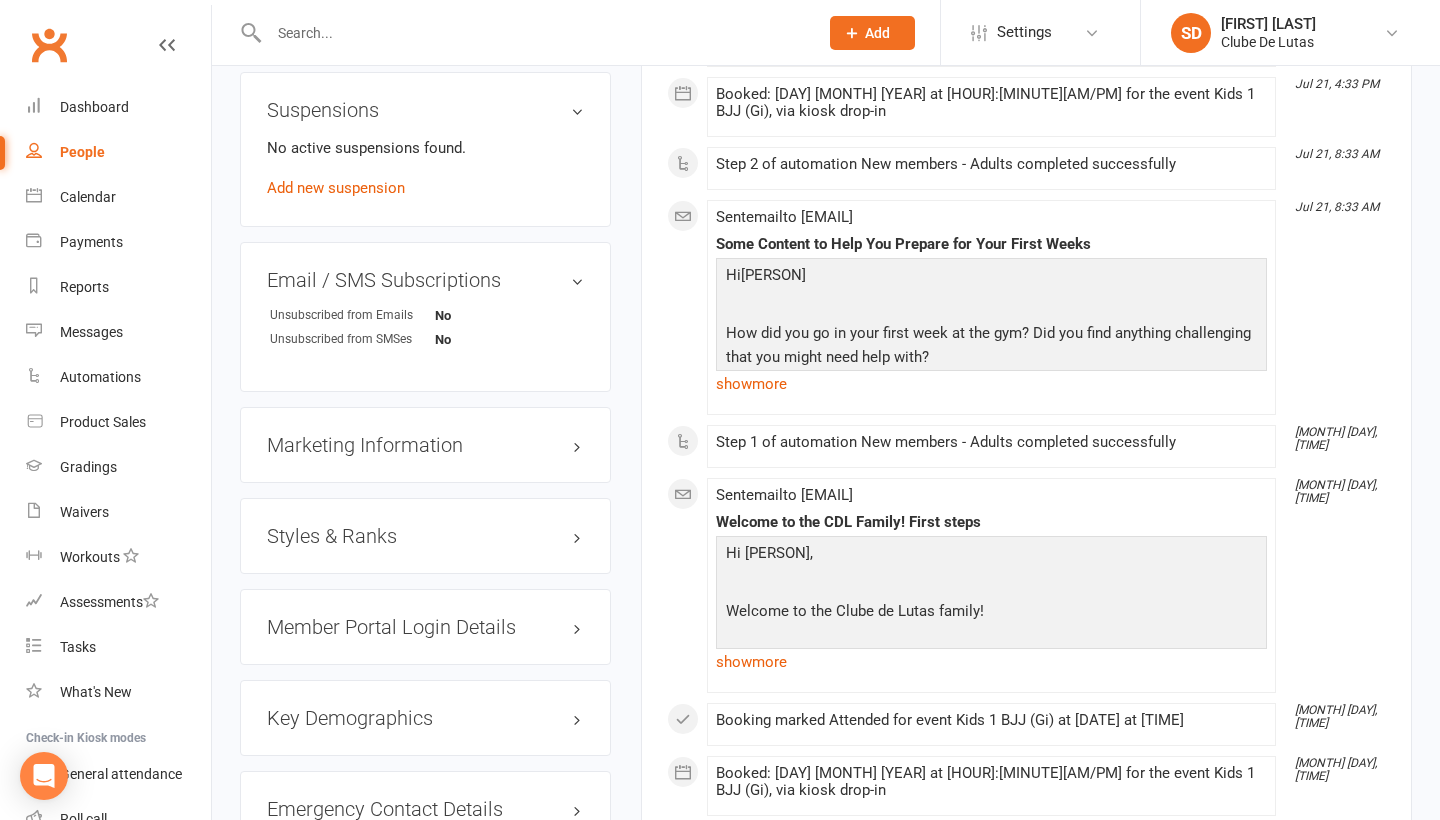 click on "Styles & Ranks" at bounding box center (425, 536) 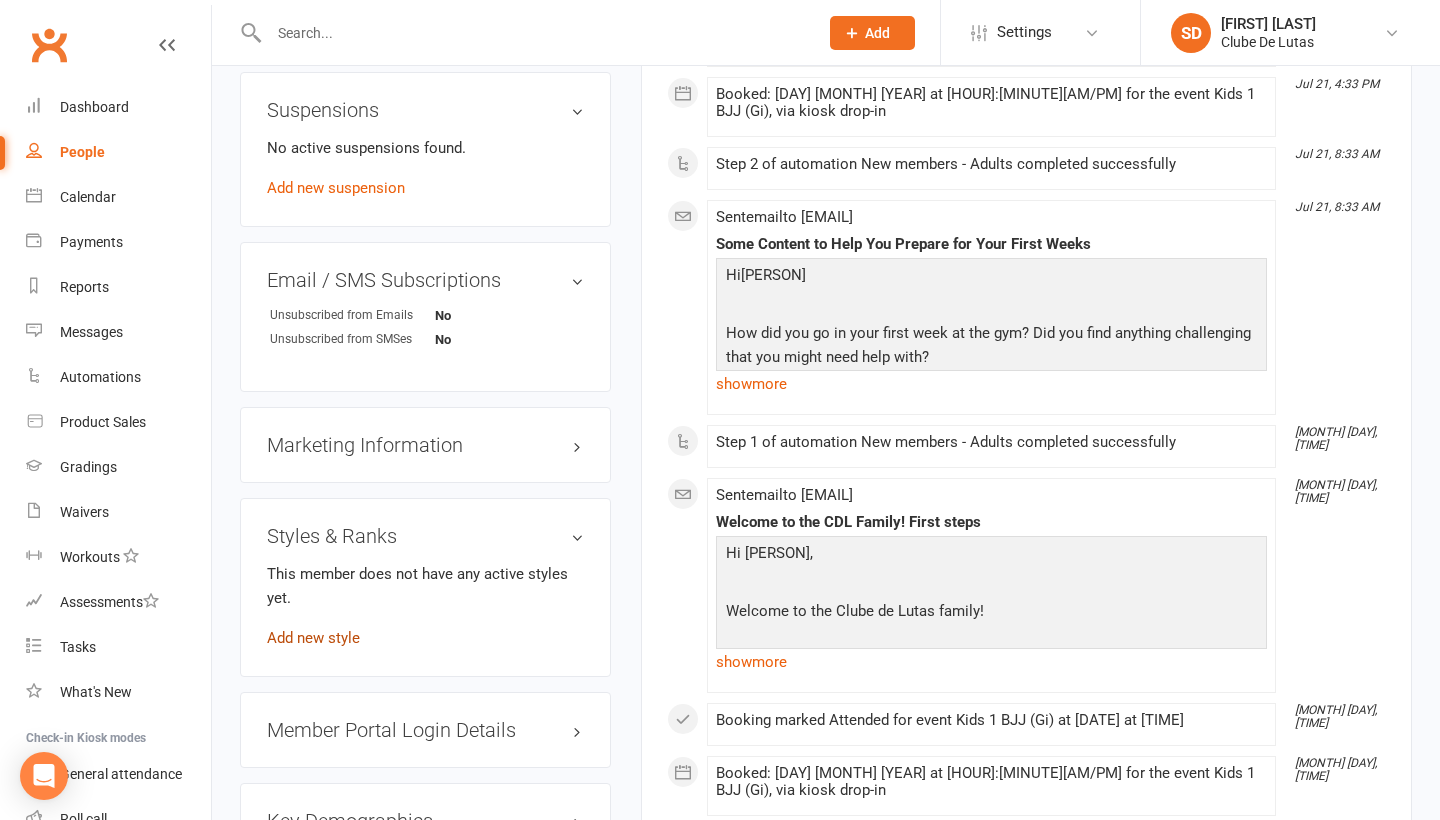 click on "Add new style" at bounding box center [313, 638] 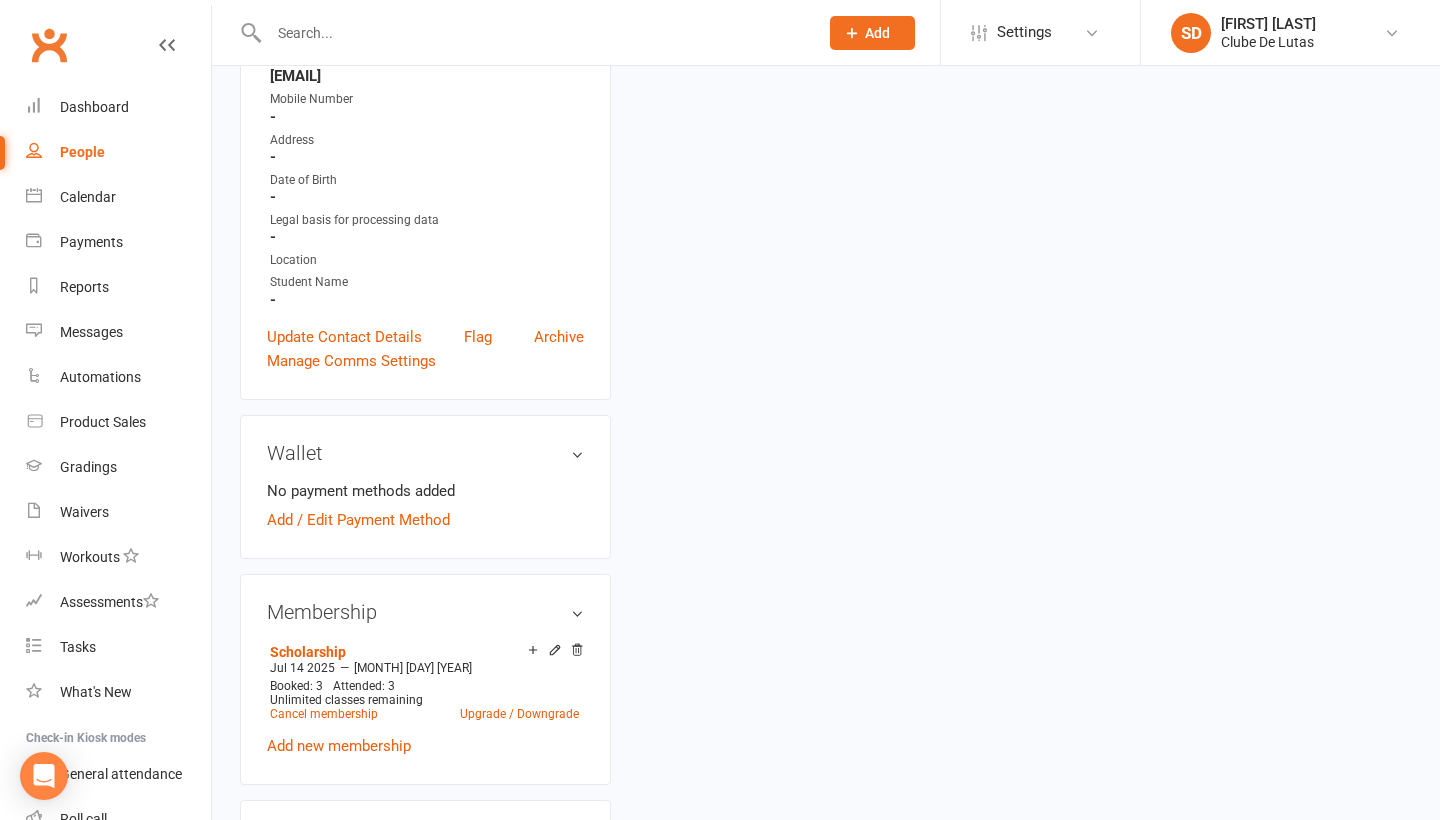 scroll, scrollTop: 194, scrollLeft: 0, axis: vertical 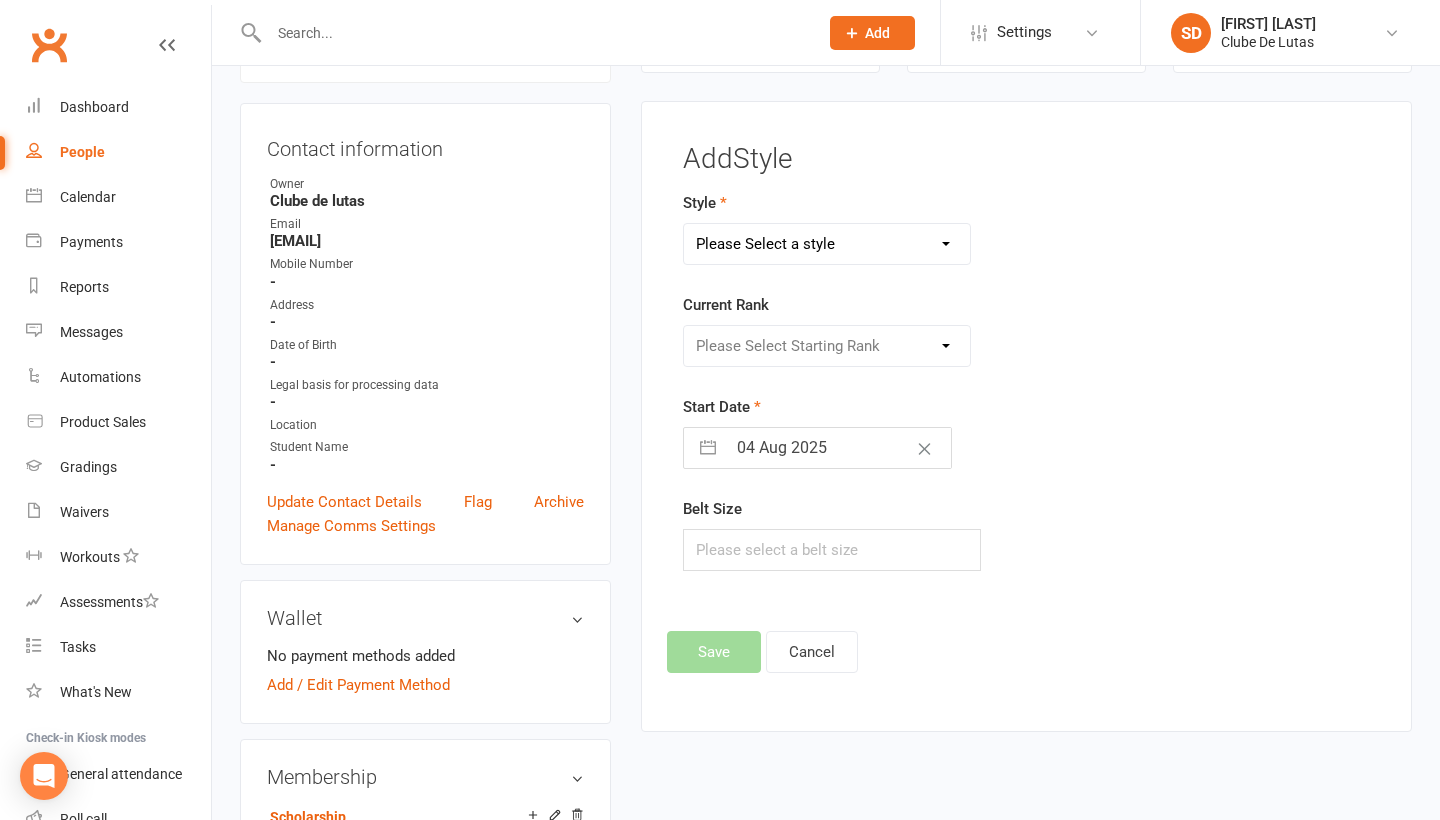 select on "1467" 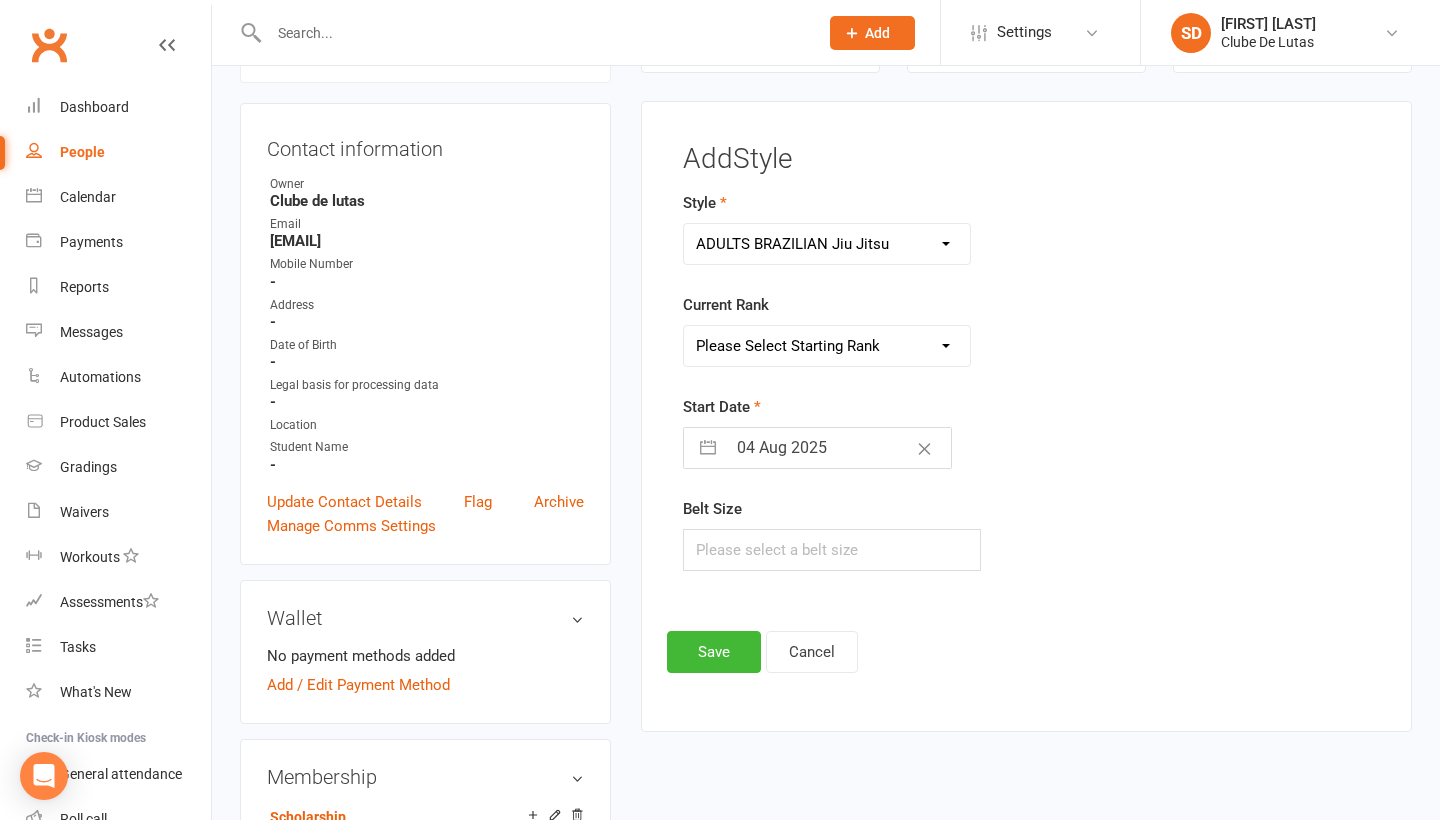 select on "14333" 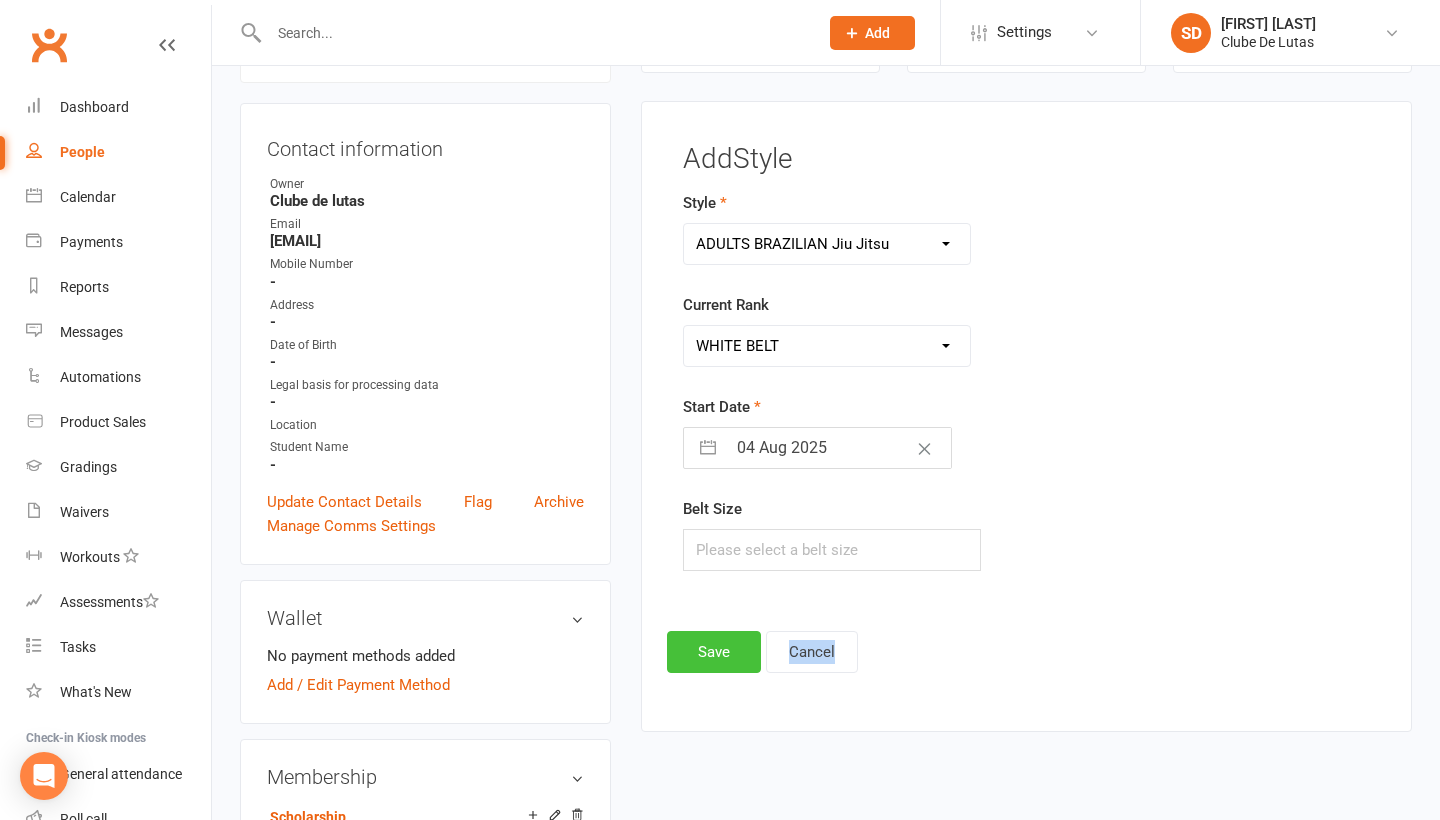 click on "Add Style Style Adult Judo ADULTS BRAZILIAN Jiu Jitsu BJJ KIDS / YOUTH Kids Judo Muay Thai Current Rank Please Select Starting Rank WHITE BELT WHITE BELT - 1 STRIPE WHITE BELT - 2 STRIPES WHITE BELT - 3 STRIPES WHITE BELT - 4 STRIPES BLUE BELT BLUE BELT - 1 STRIPE BLUE BELT - 2 STRIPES BLUE BELT - 3 STRIPES BLUE BELT - 4 STRIPES PURPLE BELT PURPLE BELT - 1 STRIPE PURPLE BELT -2 STRIPES PURPLE BELT - 3 STRIPES PURPLE BELT - 4 STRIPES BROWN BELT BROWN BELT - 1 STRIPE BROWN BELT - 2 STRIPES BROWN BELT - 3 STRIPES BROWN BELT - 4 STRIPES BLACK BELT Start Date [DATE] Navigate forward to interact with the calendar and select a date. Press the question mark key to get the keyboard shortcuts for changing dates. Belt Size Save Cancel" at bounding box center [1026, 416] 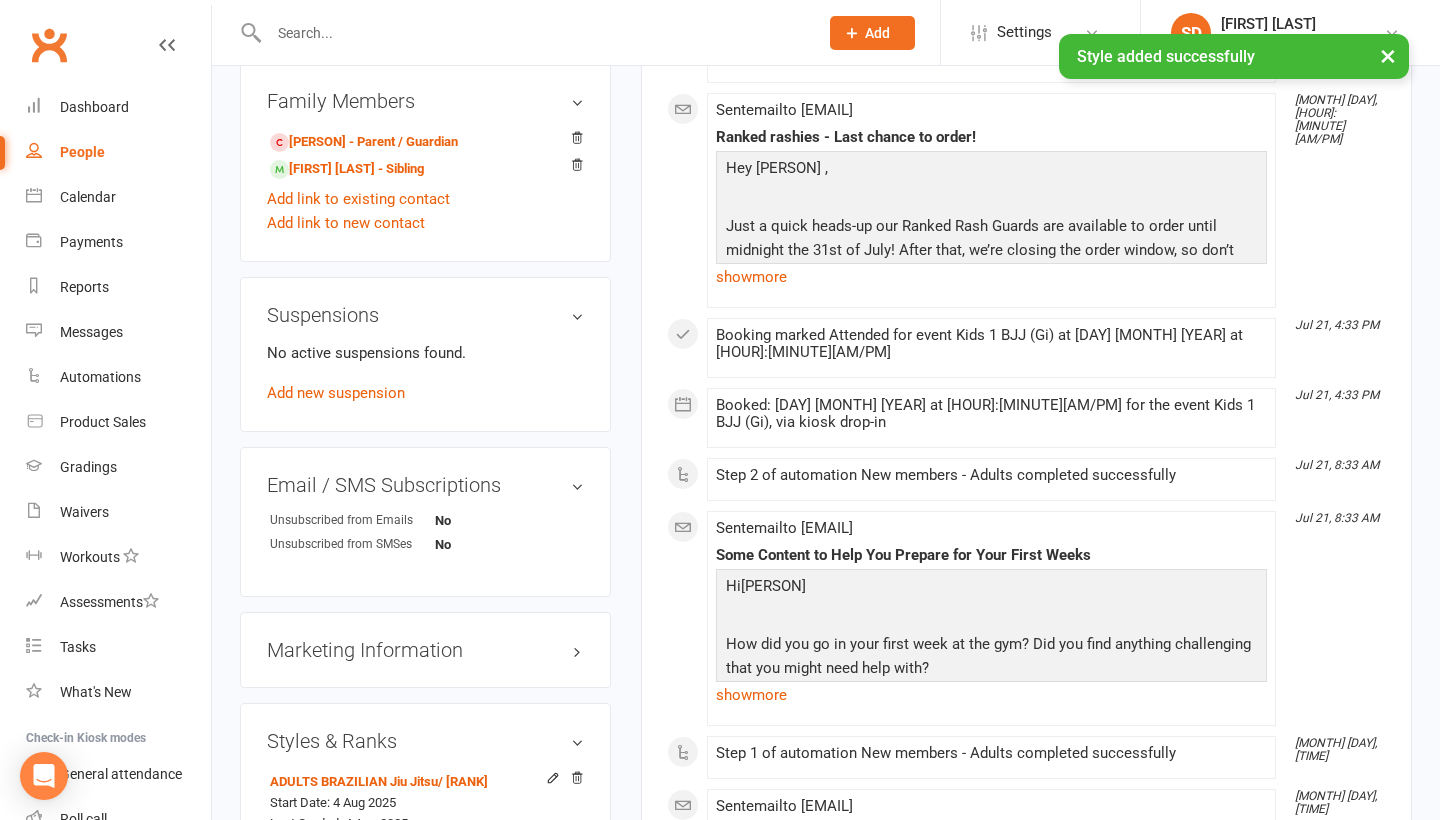 scroll, scrollTop: 1331, scrollLeft: 0, axis: vertical 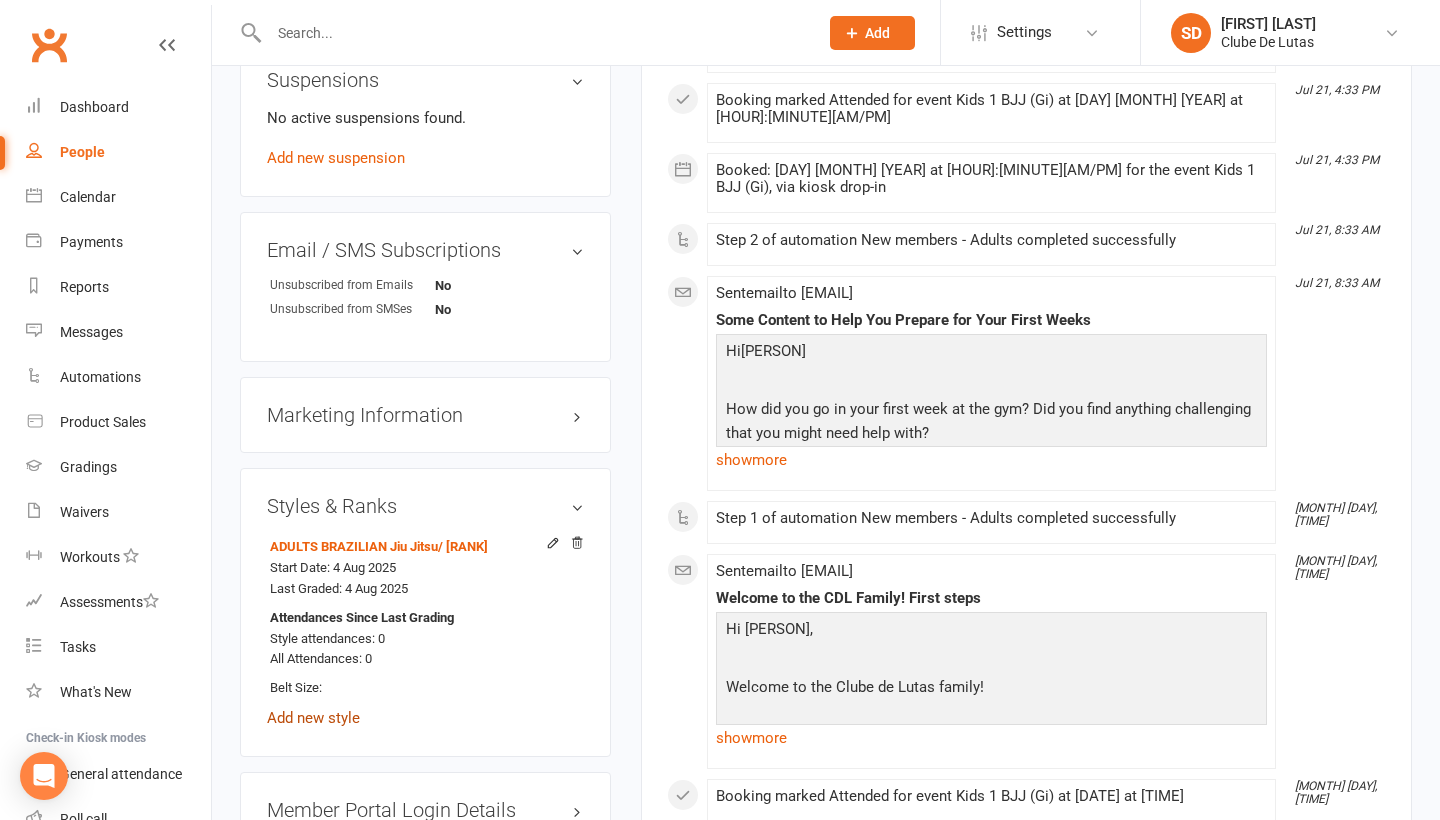 click on "Add new style" at bounding box center [313, 718] 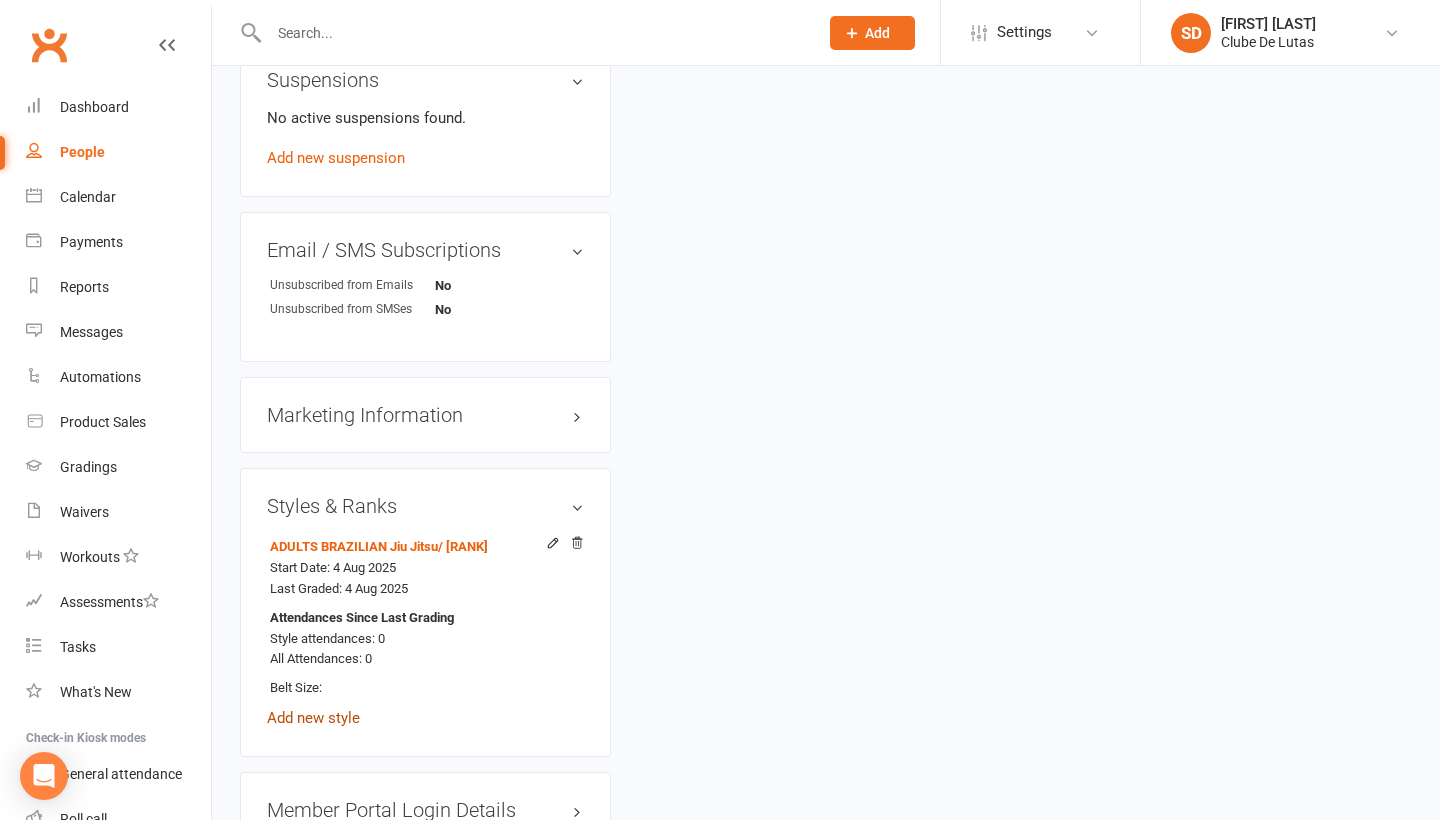 scroll, scrollTop: 194, scrollLeft: 0, axis: vertical 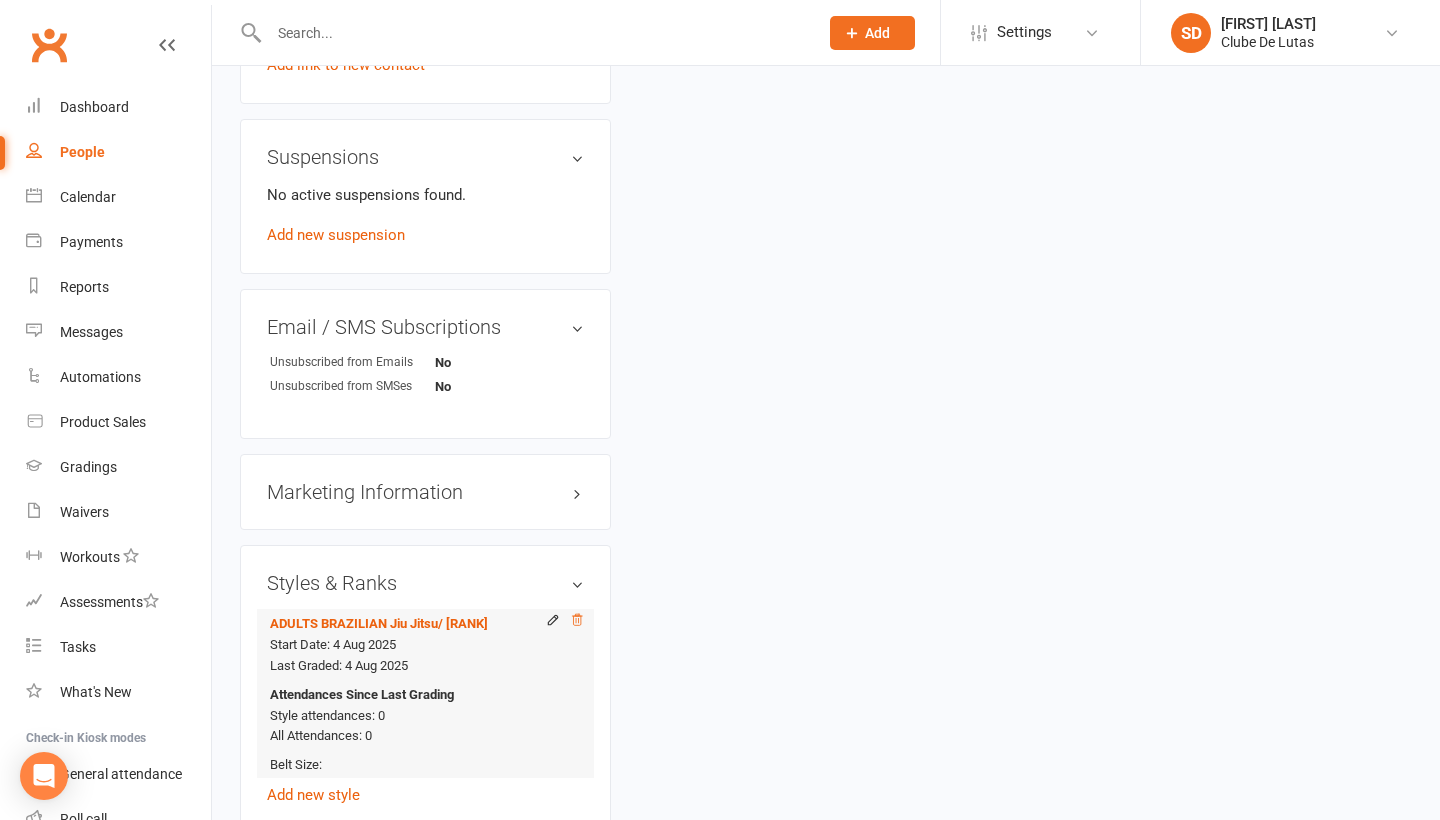 click 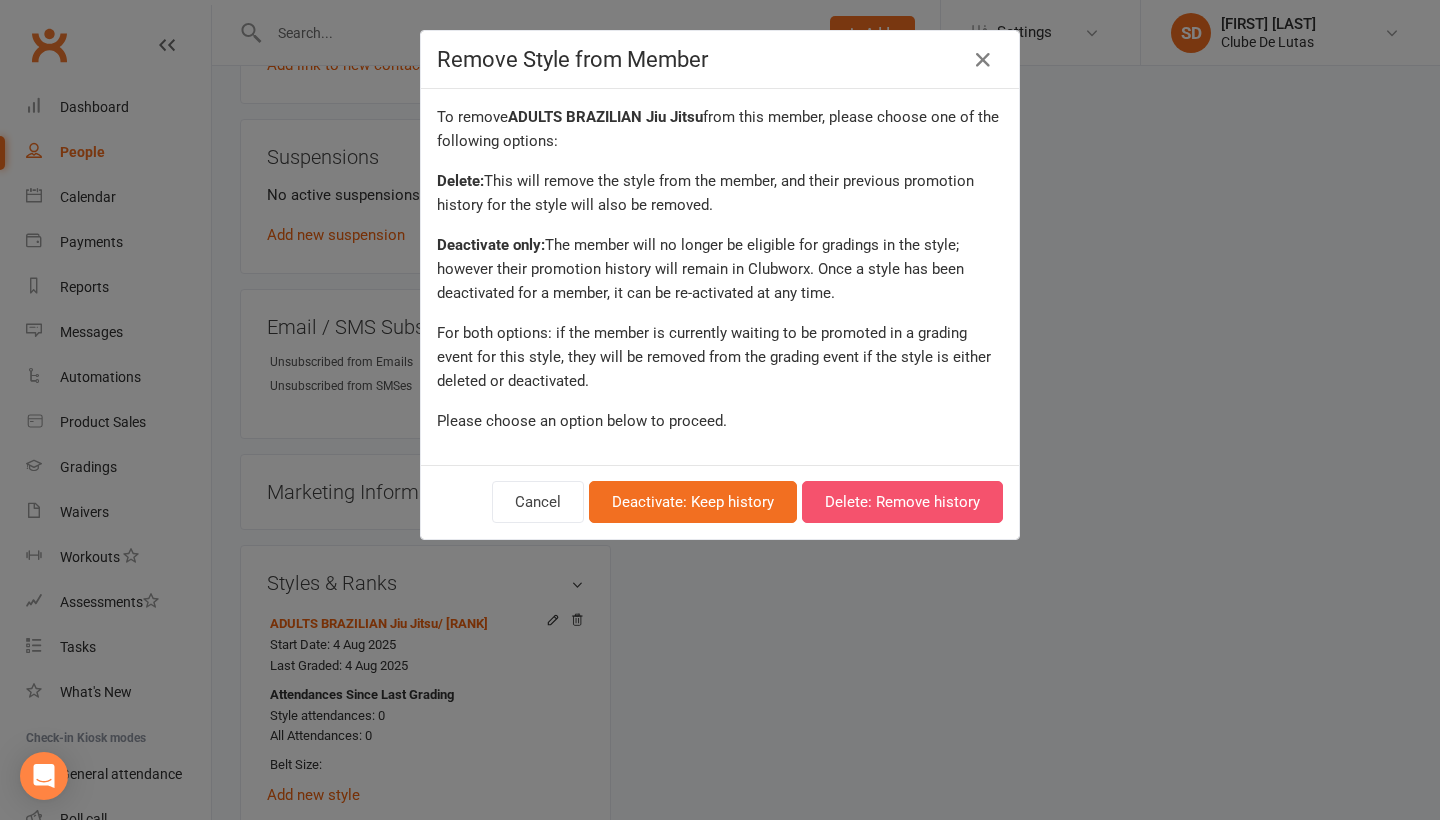 click on "Delete: Remove history" at bounding box center (902, 502) 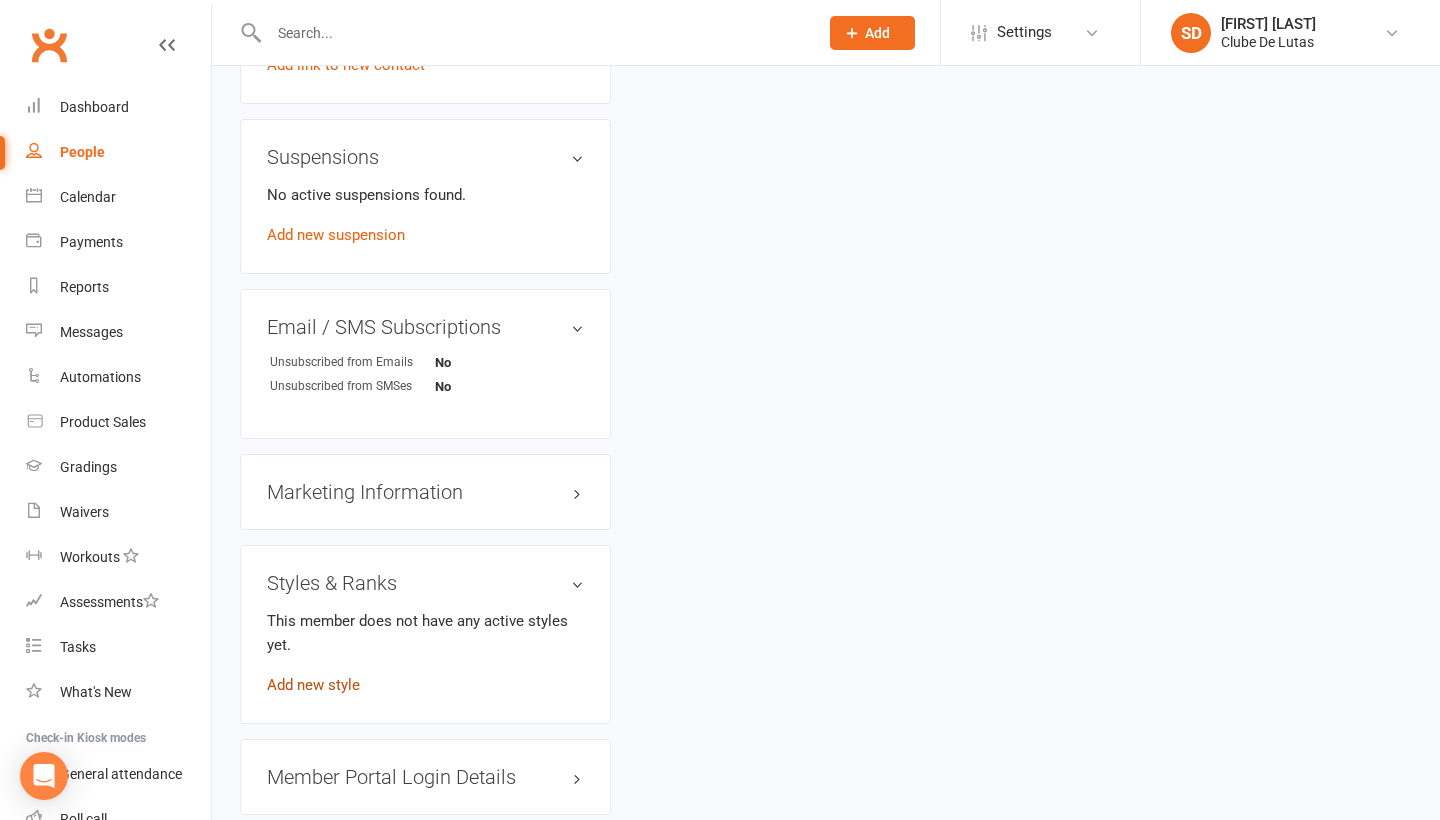 click on "Add new style" at bounding box center [313, 685] 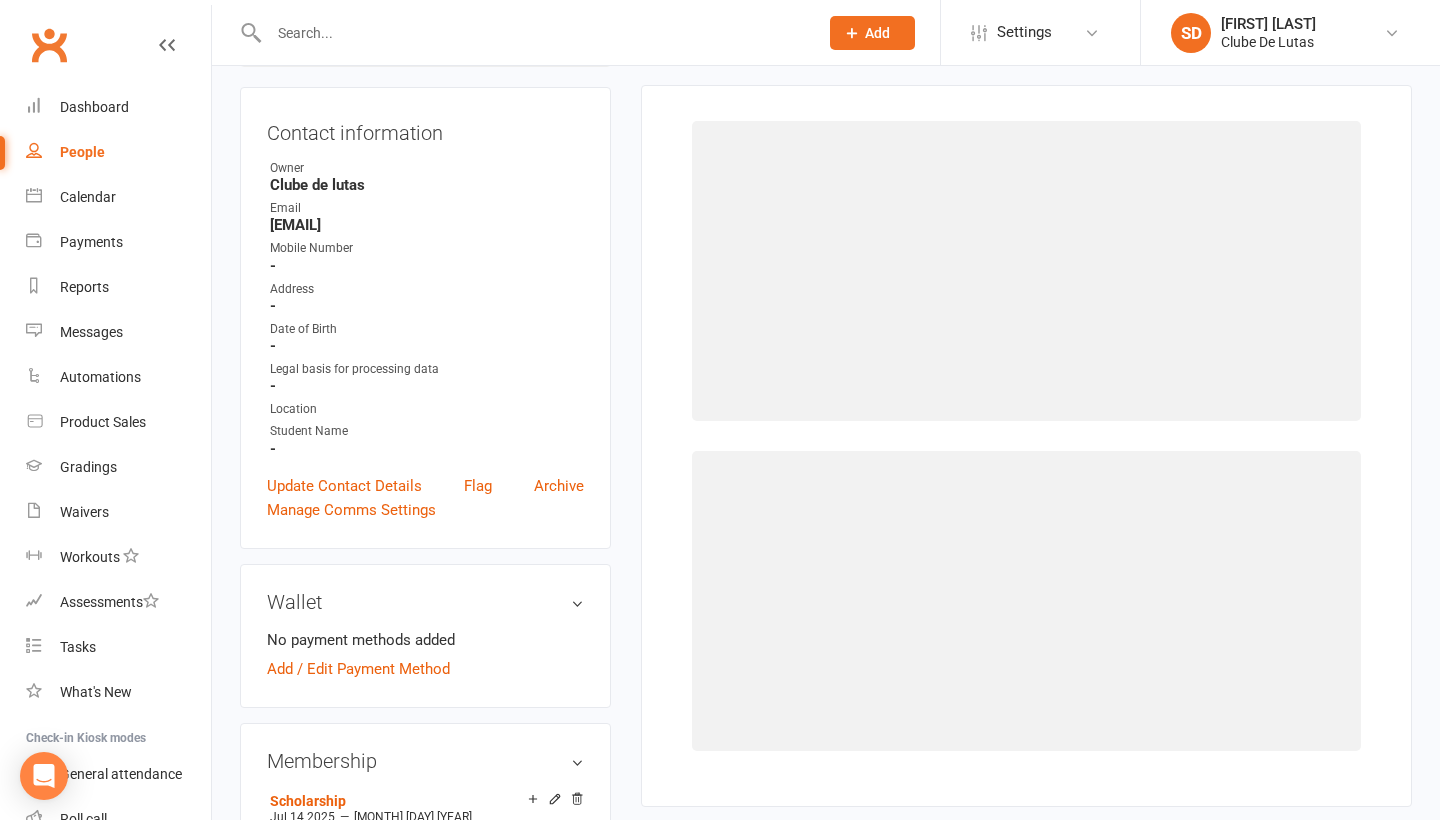 scroll, scrollTop: 194, scrollLeft: 0, axis: vertical 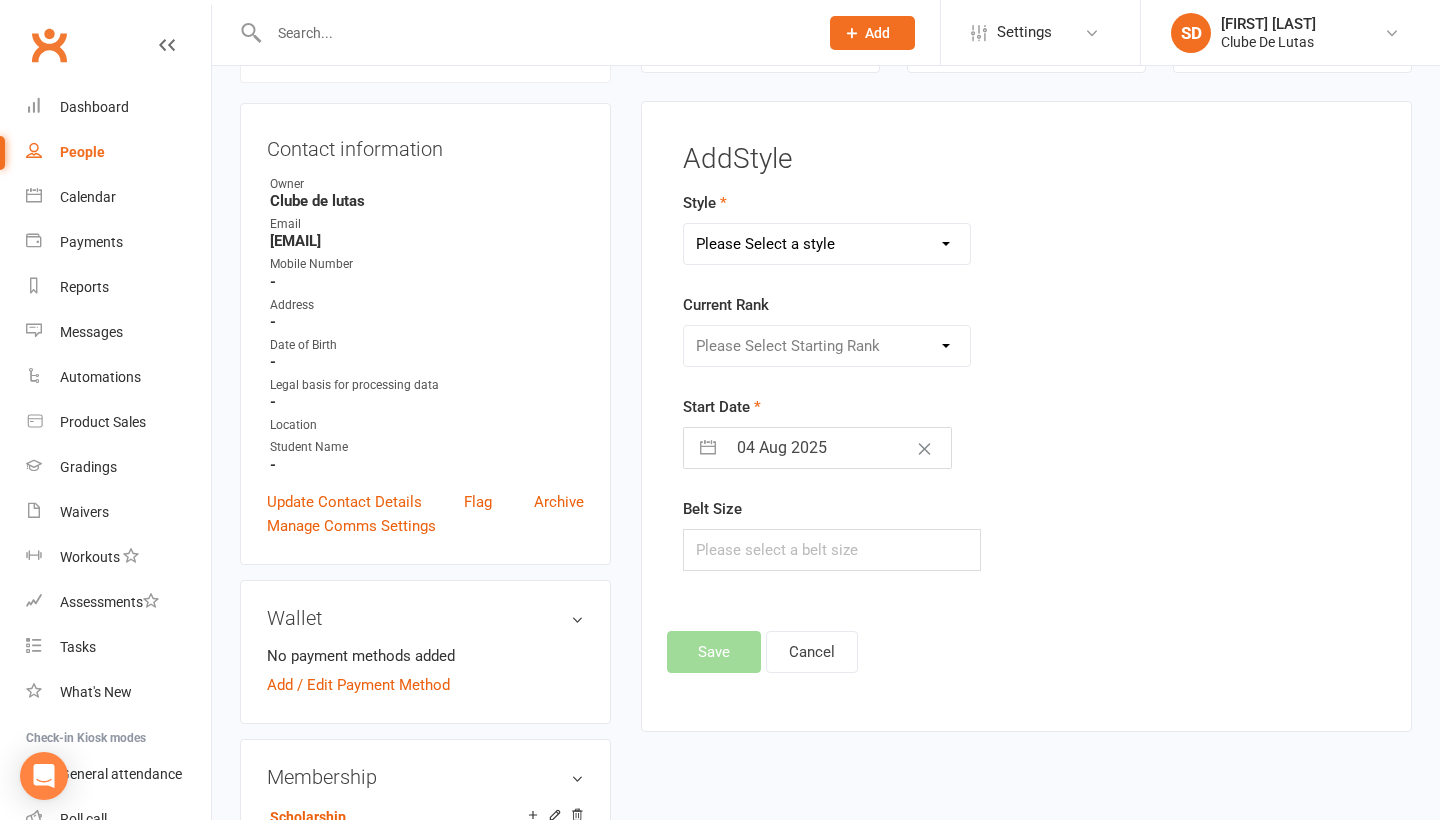 select on "1524" 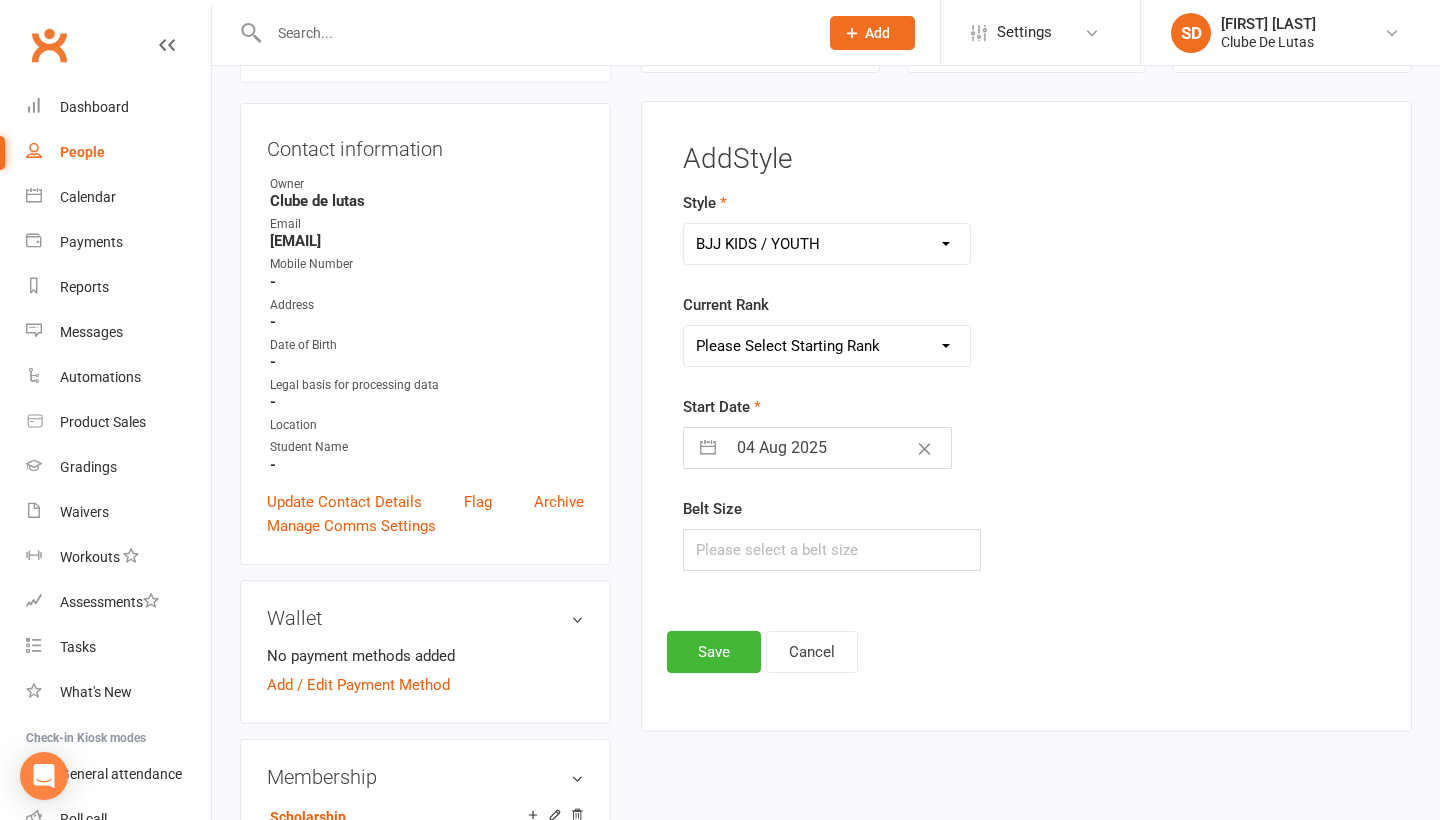 select on "14693" 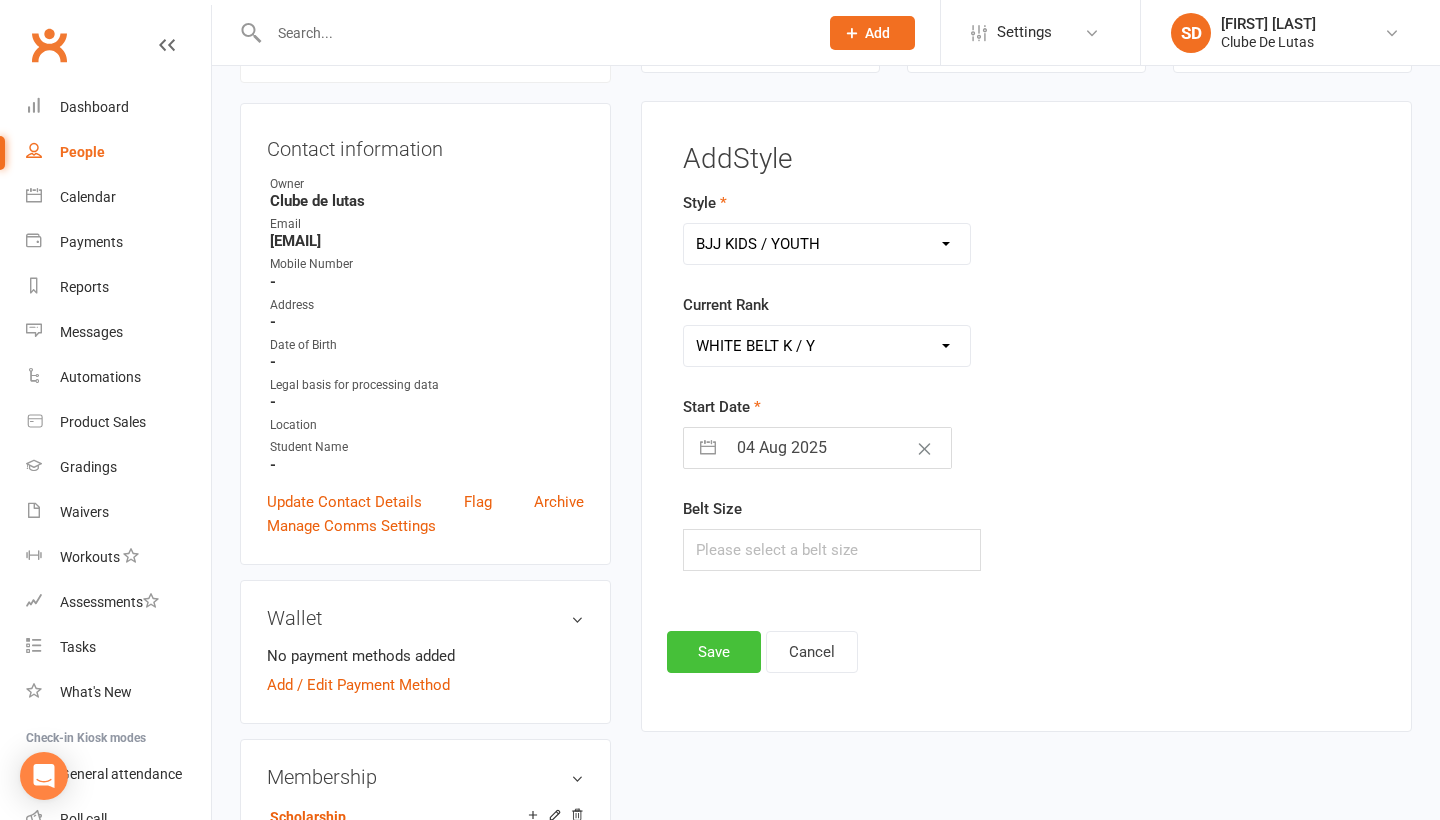 click on "Save" at bounding box center (714, 652) 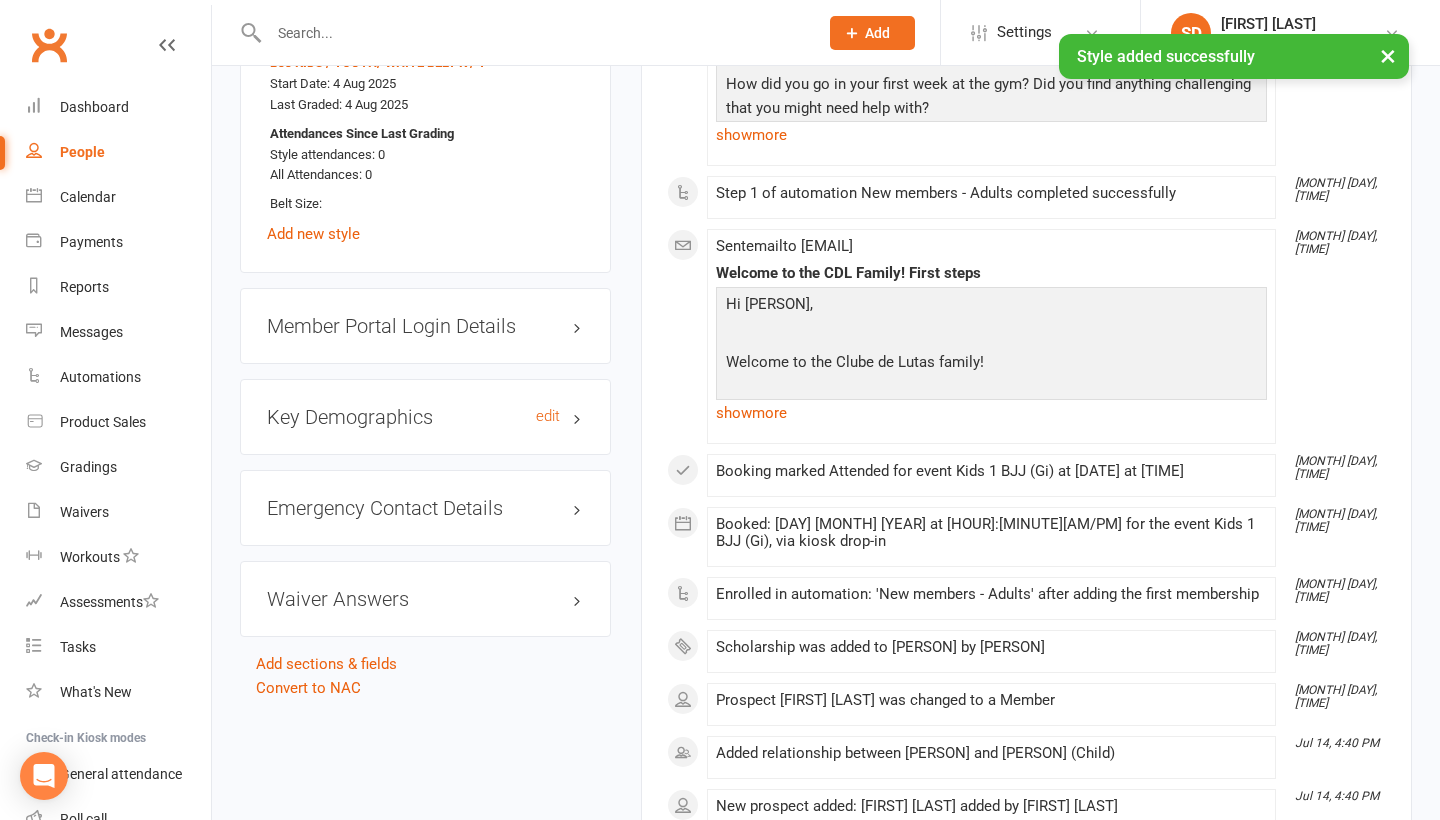 scroll, scrollTop: 1816, scrollLeft: 0, axis: vertical 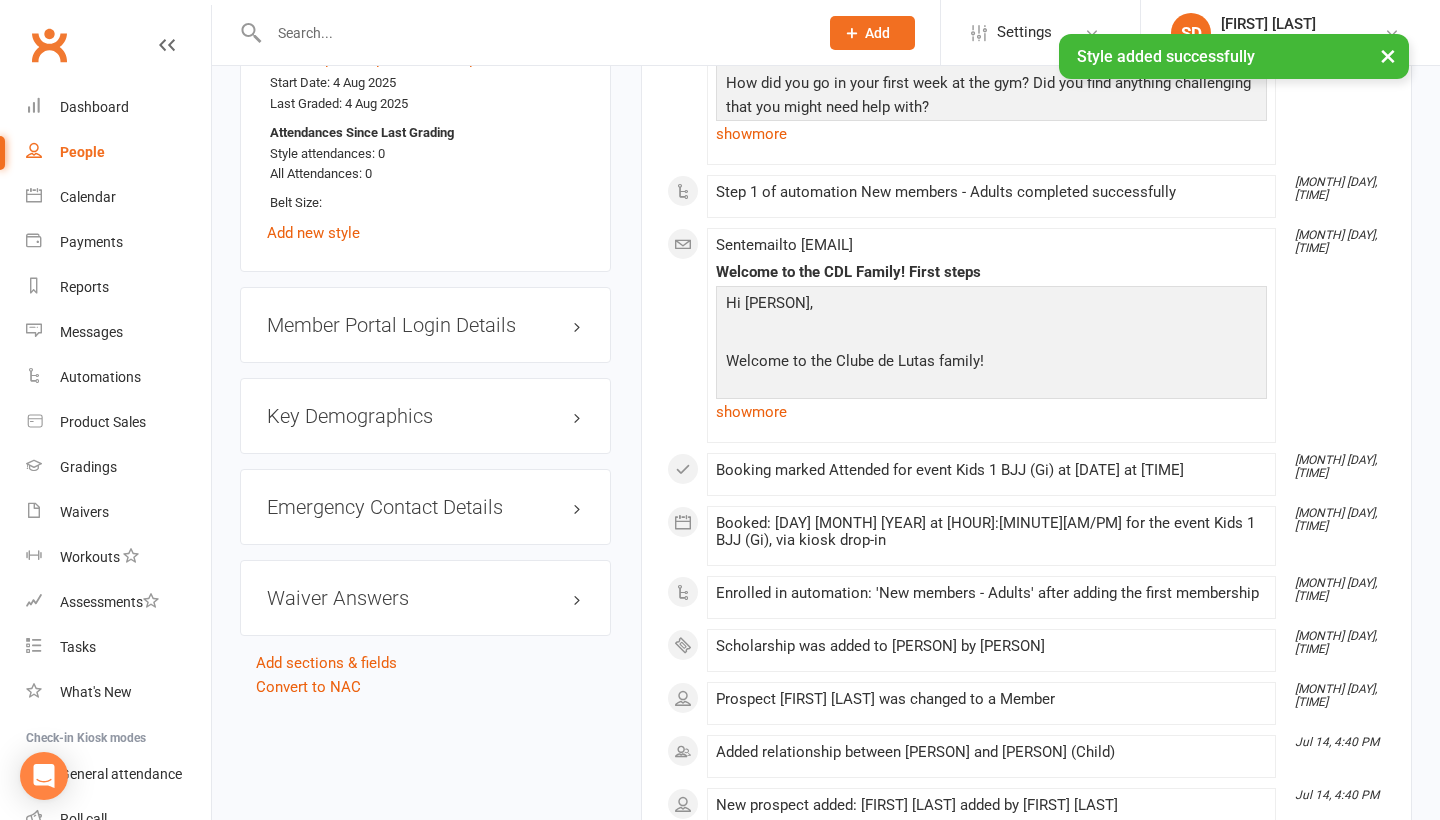 click on "Styles & Ranks  BJJ KIDS / YOUTH  / WHITE BELT K / Y Start Date: 4 Aug 2025 Last Graded: 4 Aug 2025 Attendances Since Last Grading Style attendances: 0 All Attendances: 0 Belt Size:
Add new style" at bounding box center (425, 127) 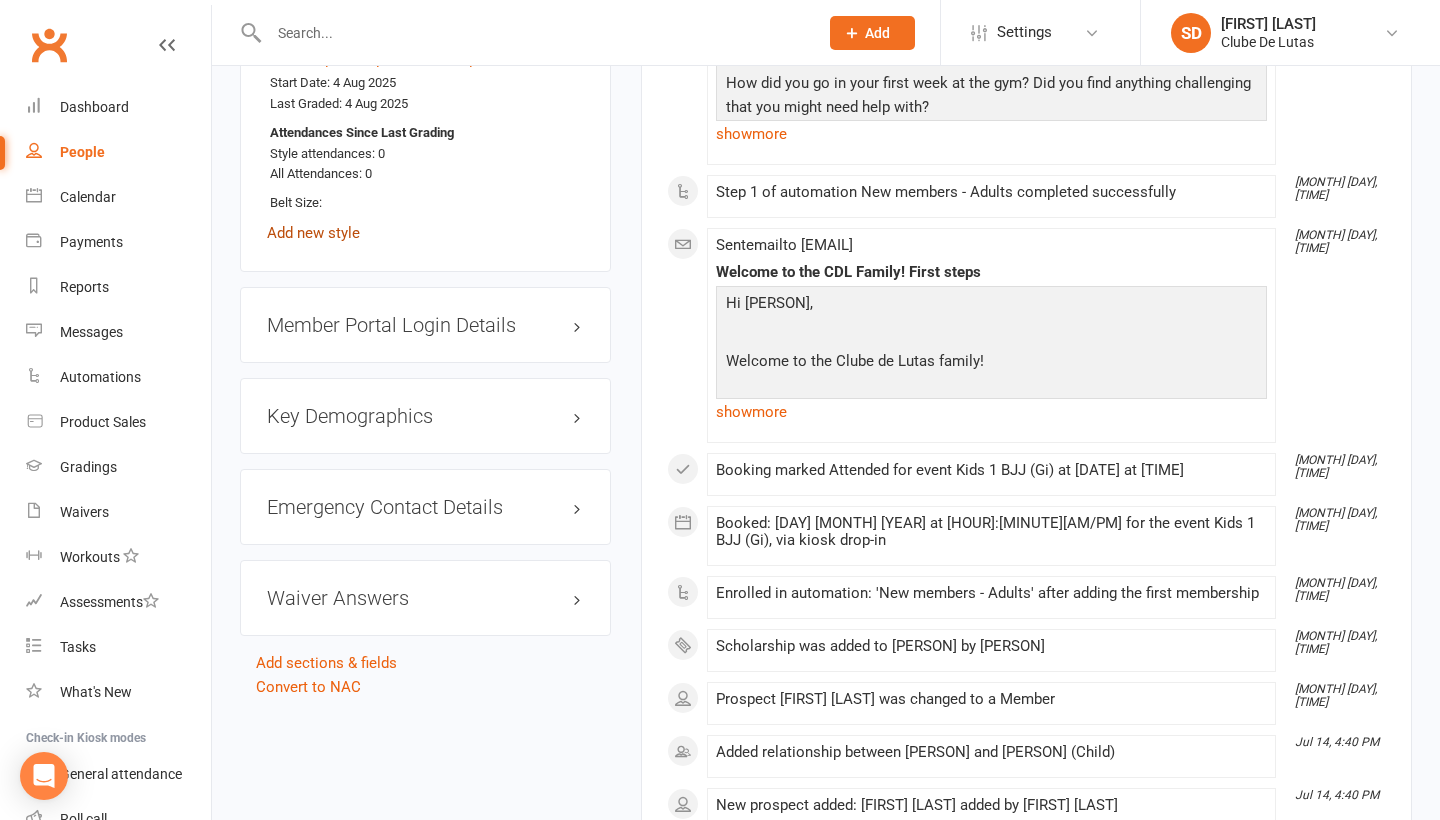 click on "Add new style" at bounding box center (313, 233) 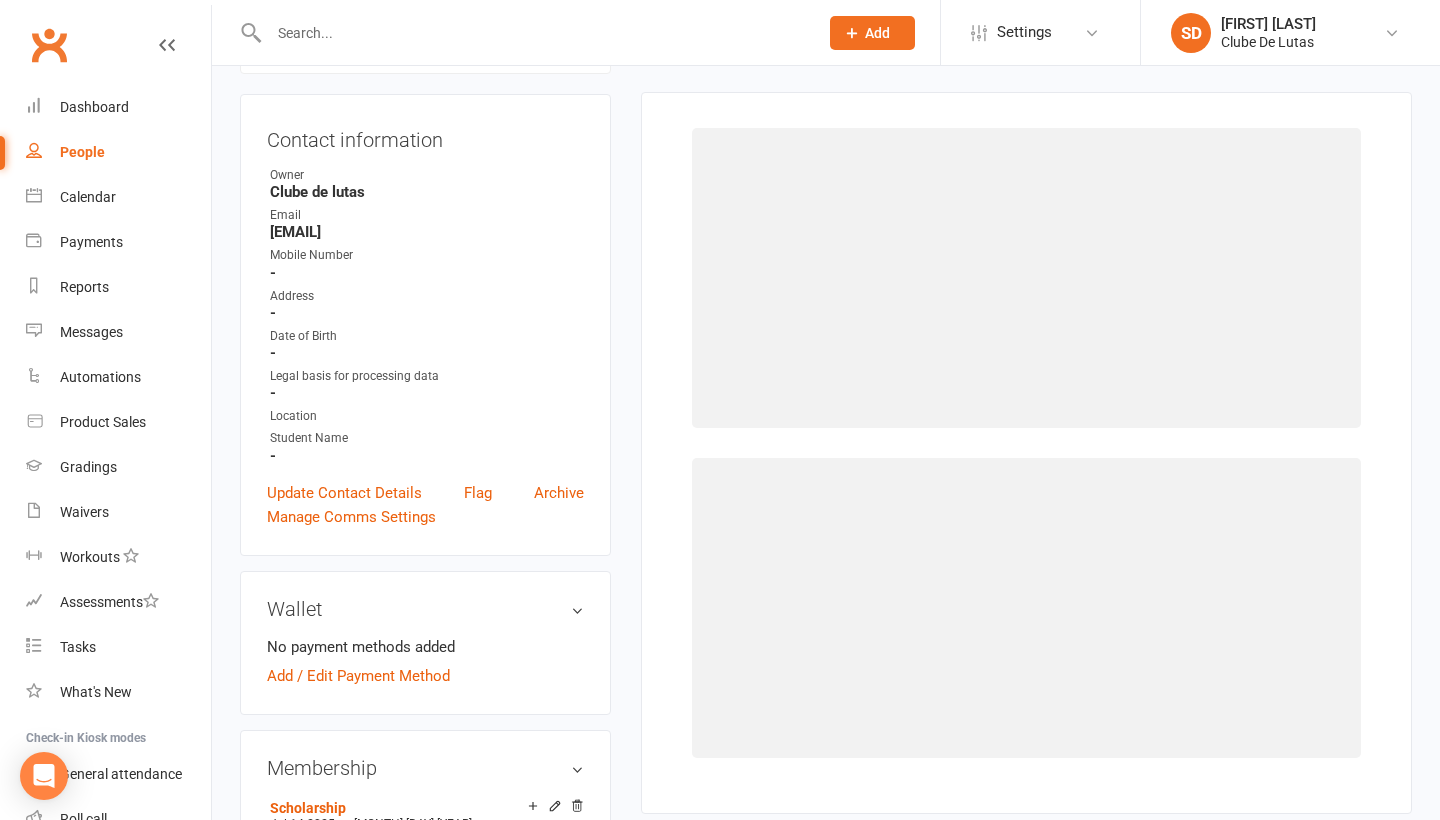 scroll, scrollTop: 194, scrollLeft: 0, axis: vertical 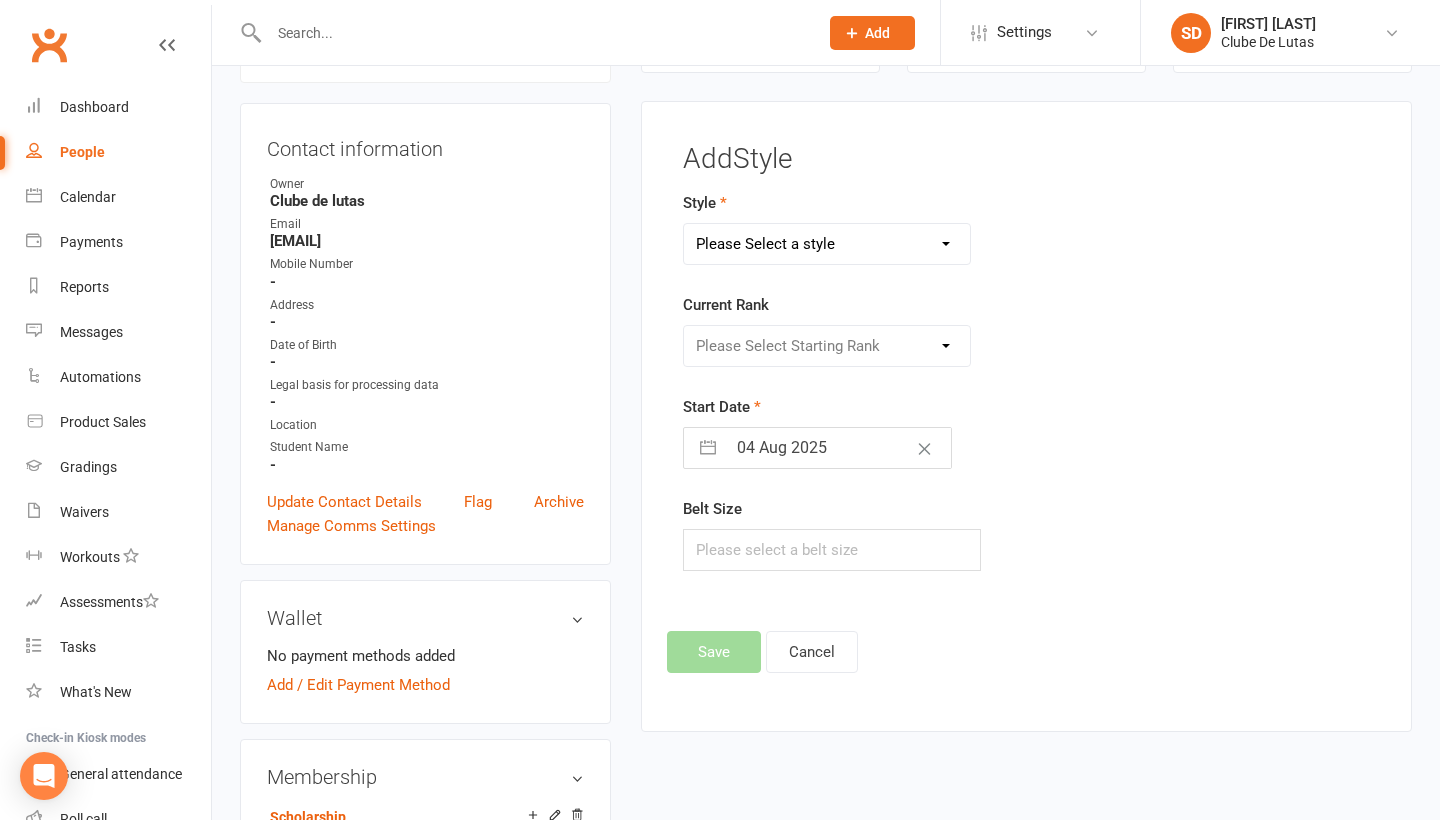 select on "3704" 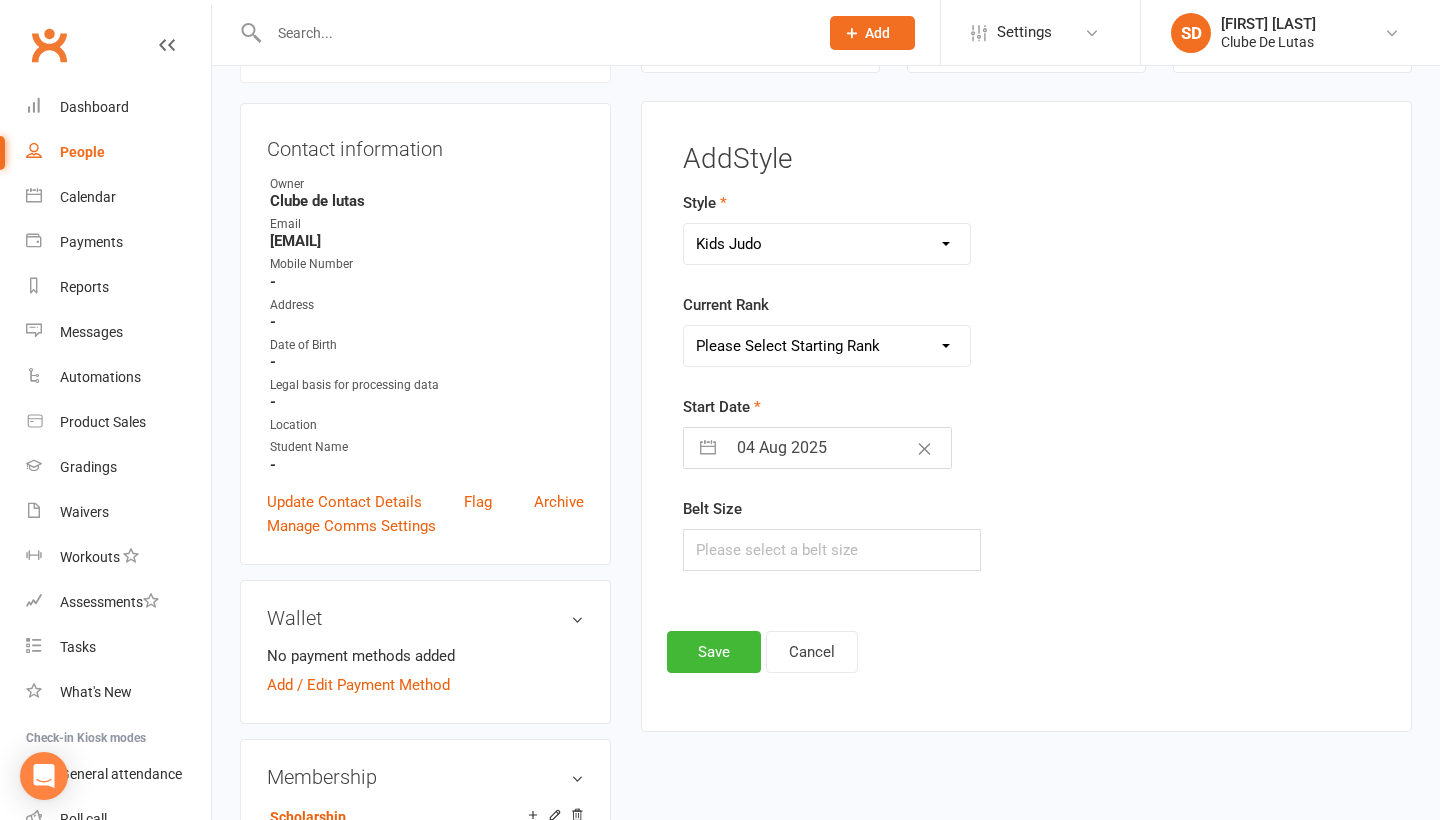 select on "43968" 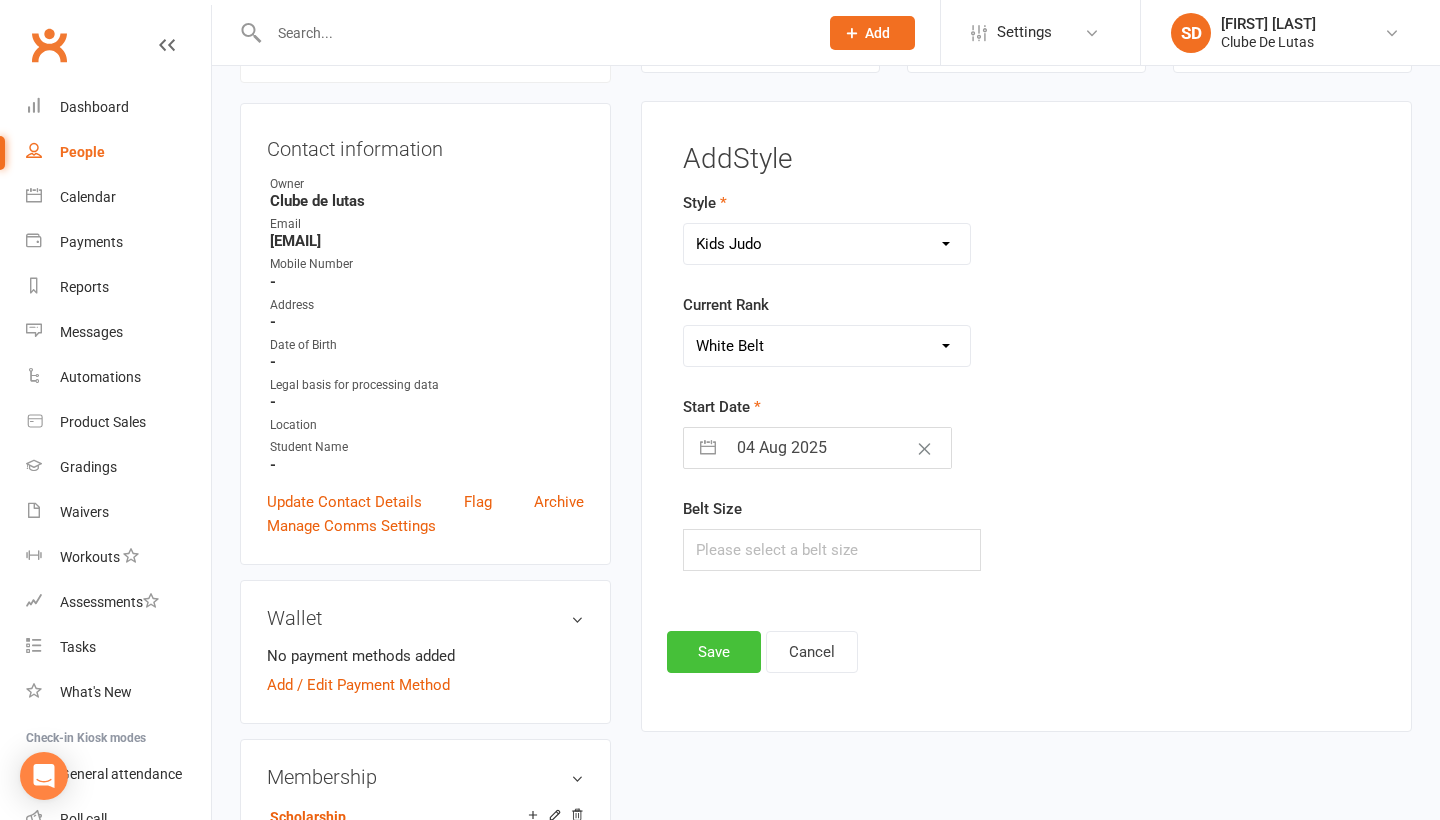 click on "Save" at bounding box center (714, 652) 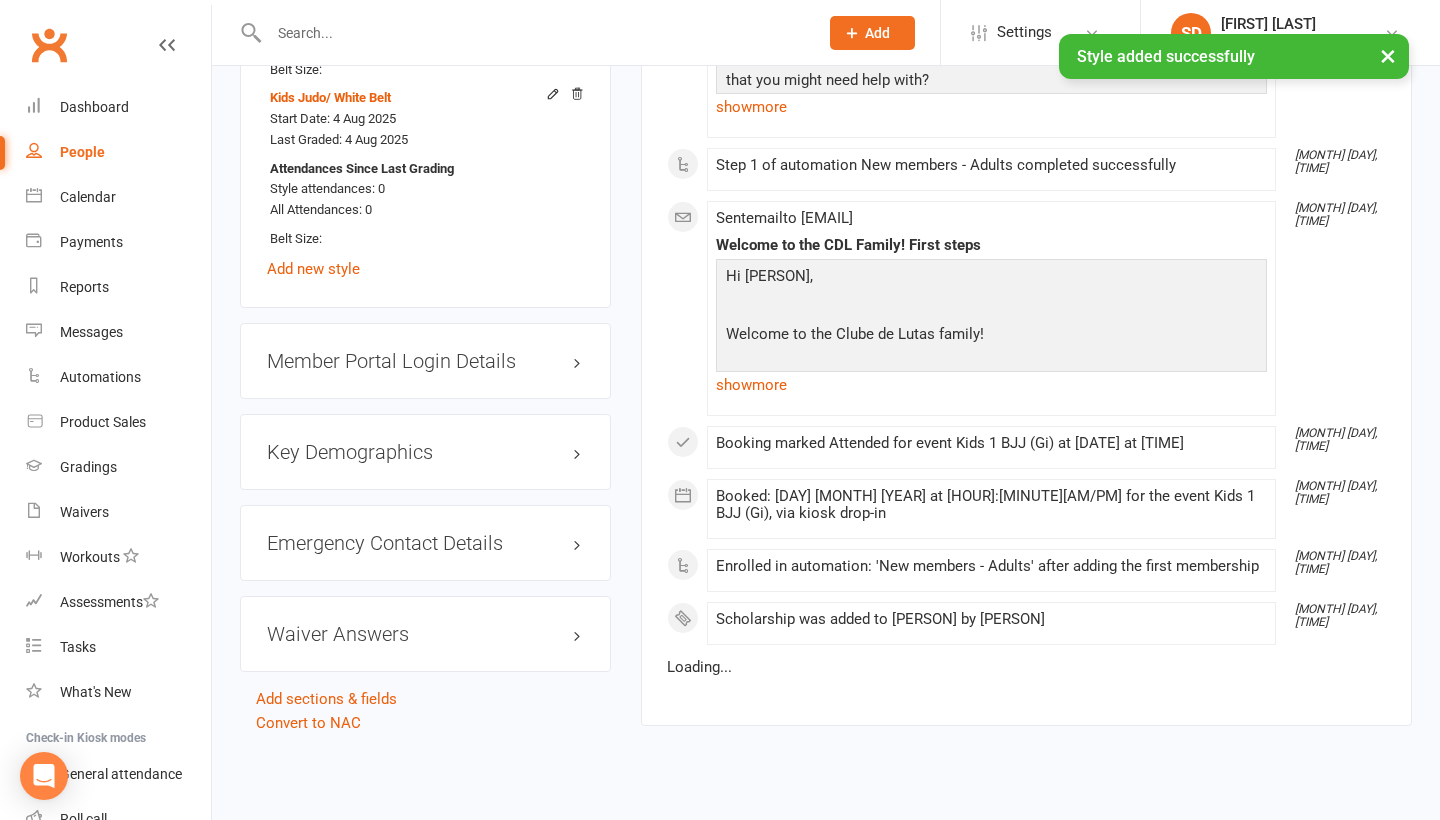 scroll, scrollTop: 1948, scrollLeft: 0, axis: vertical 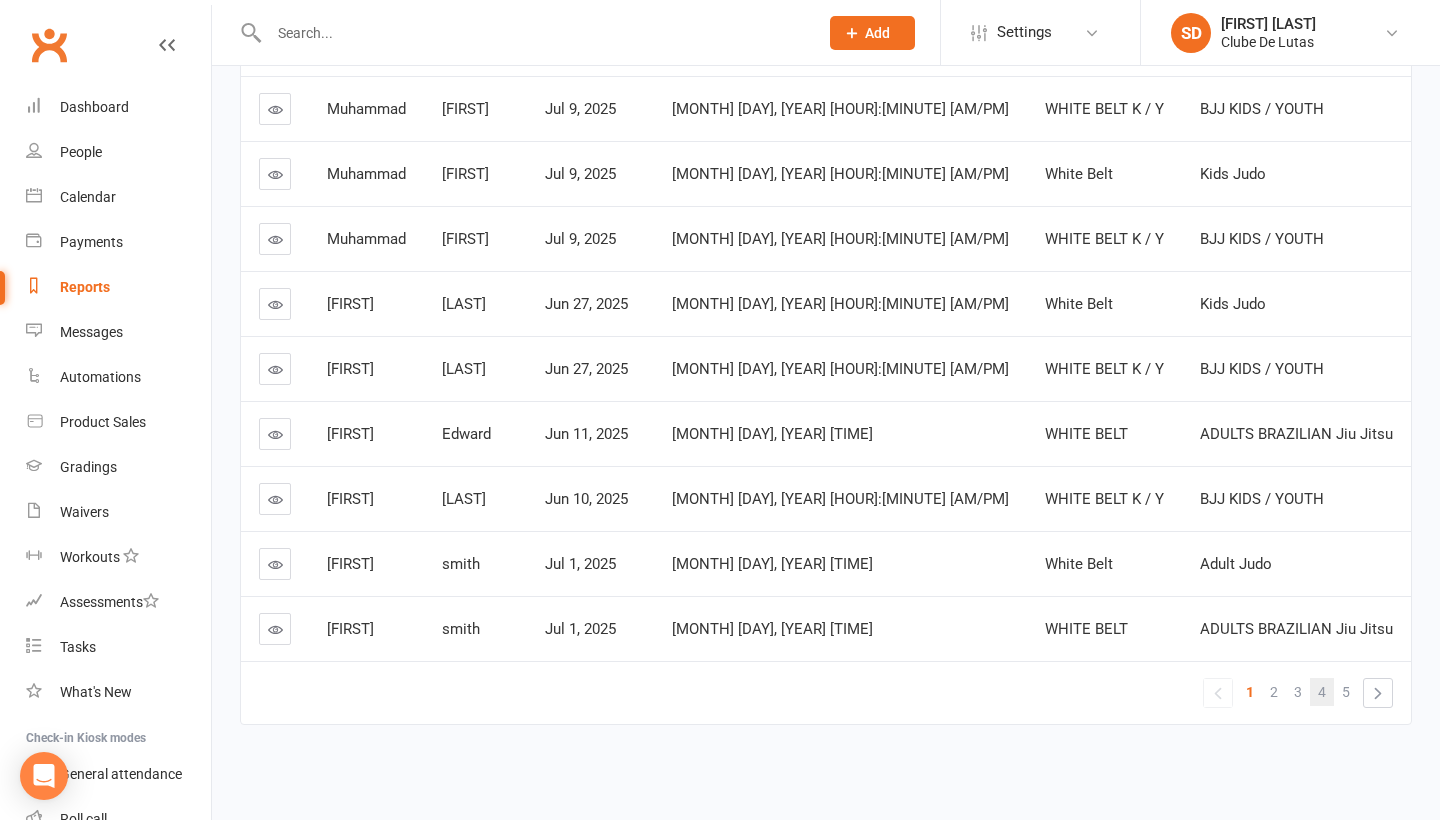 click on "4" at bounding box center [1322, 692] 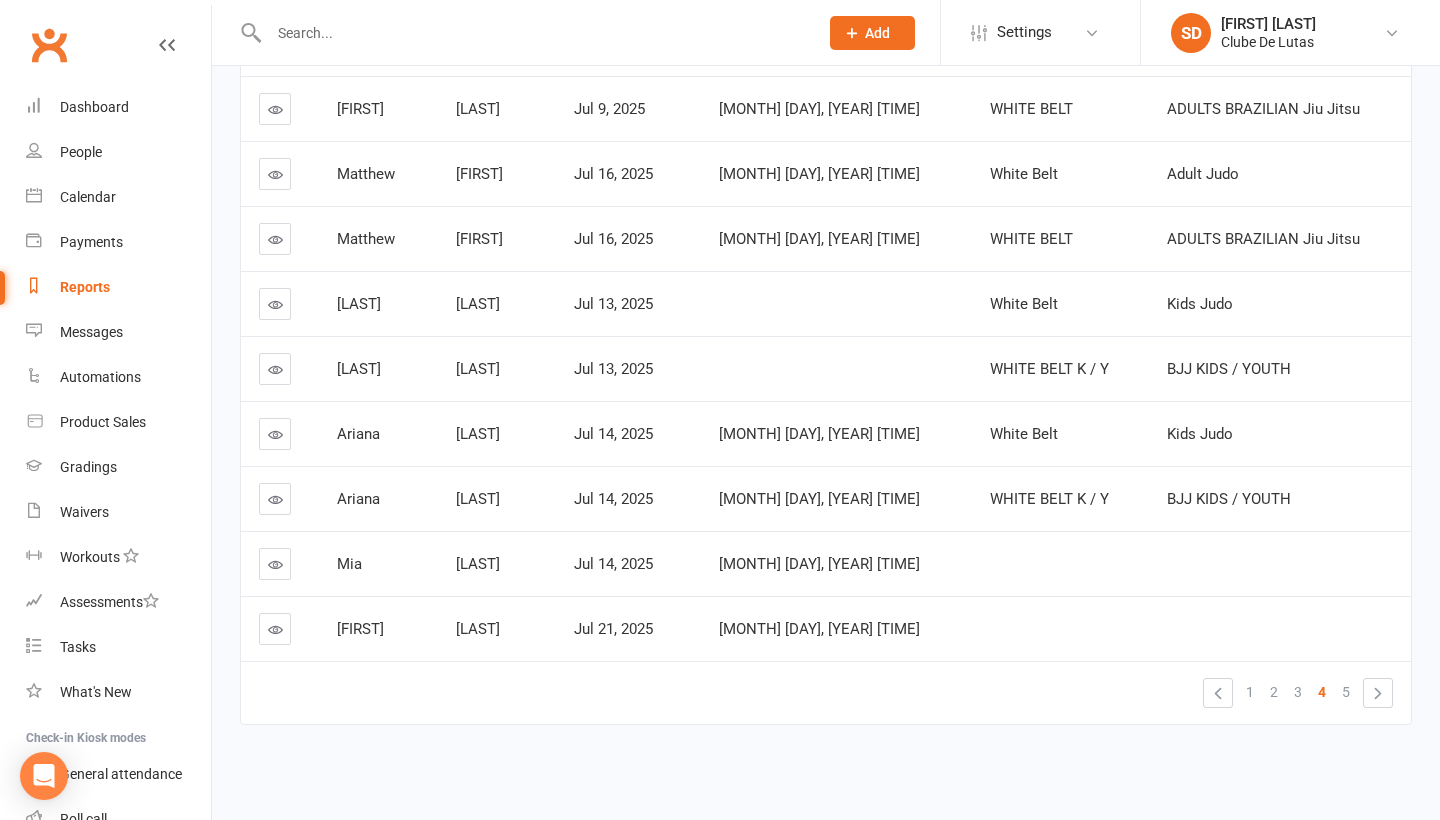 click at bounding box center (275, 564) 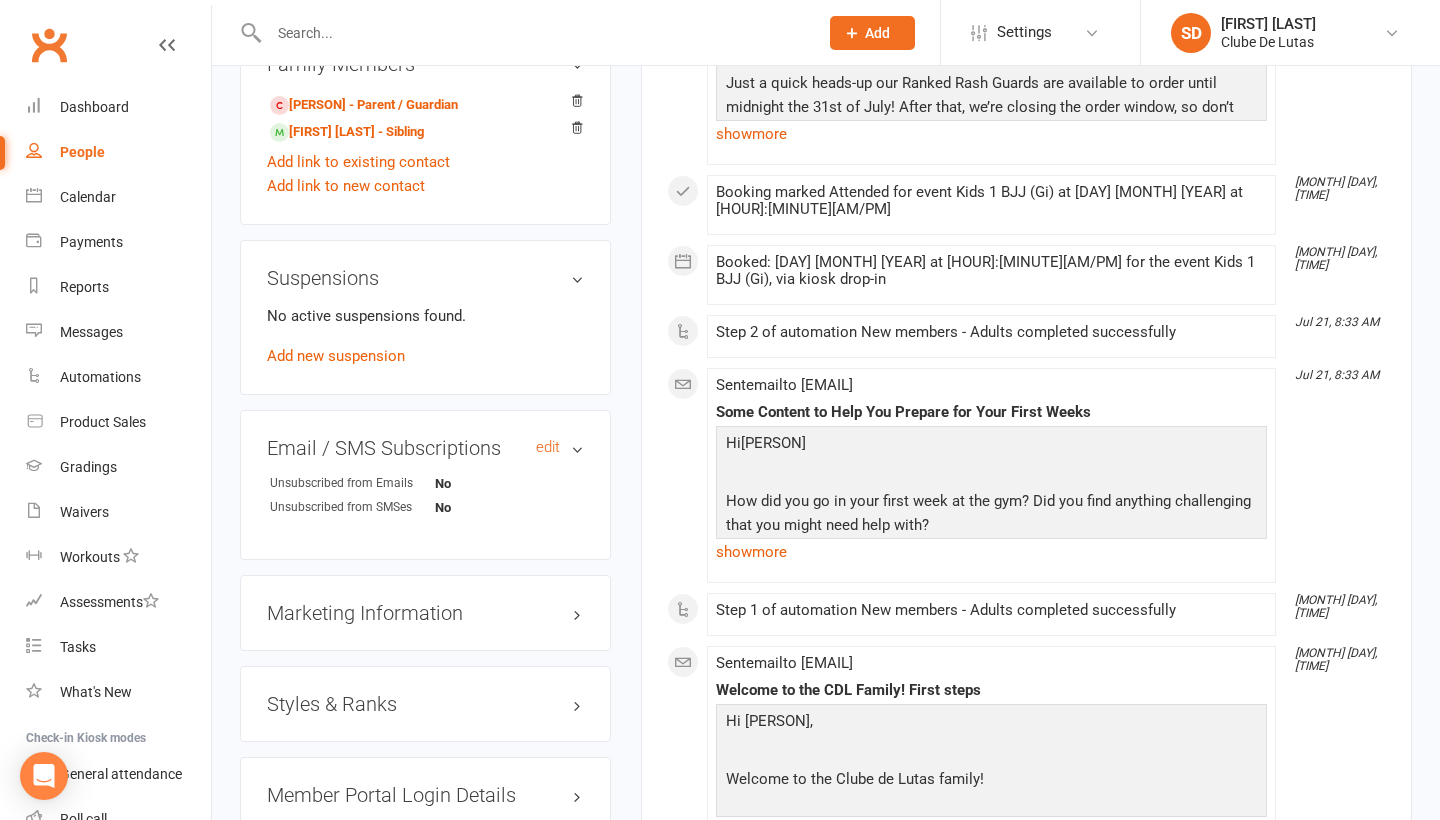 scroll, scrollTop: 1138, scrollLeft: 0, axis: vertical 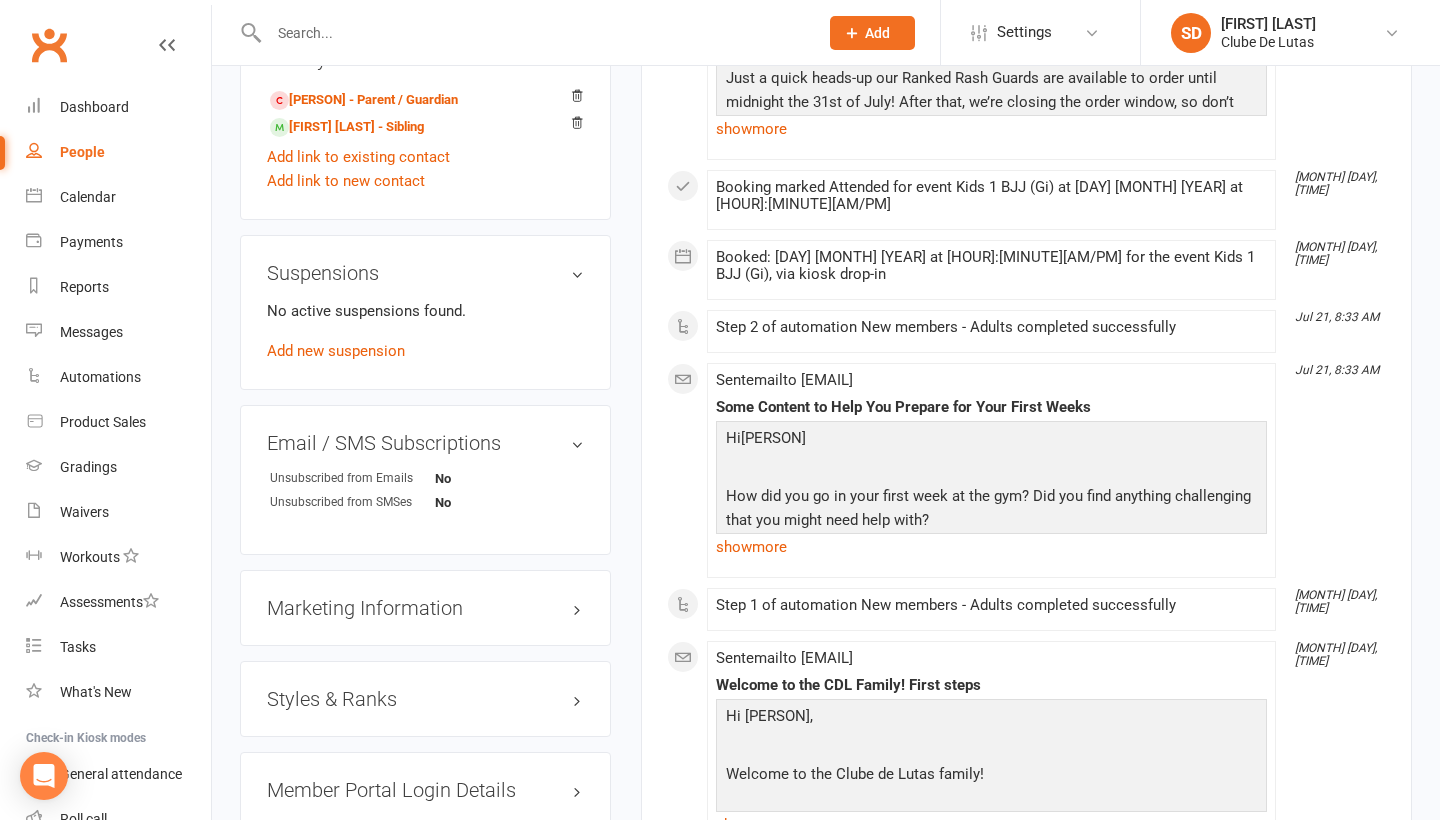 click on "Styles & Ranks" at bounding box center (425, 699) 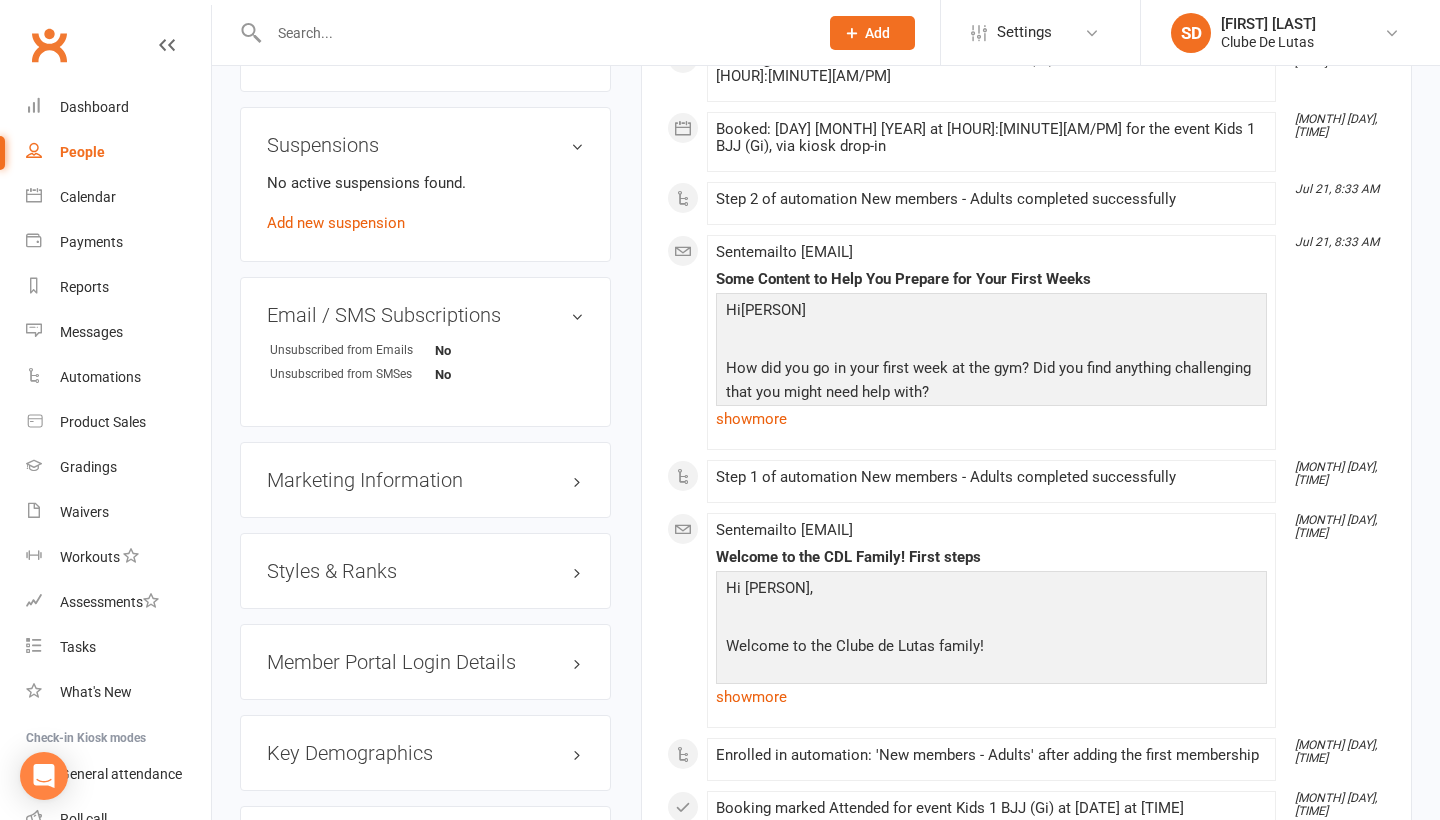 scroll, scrollTop: 1263, scrollLeft: 0, axis: vertical 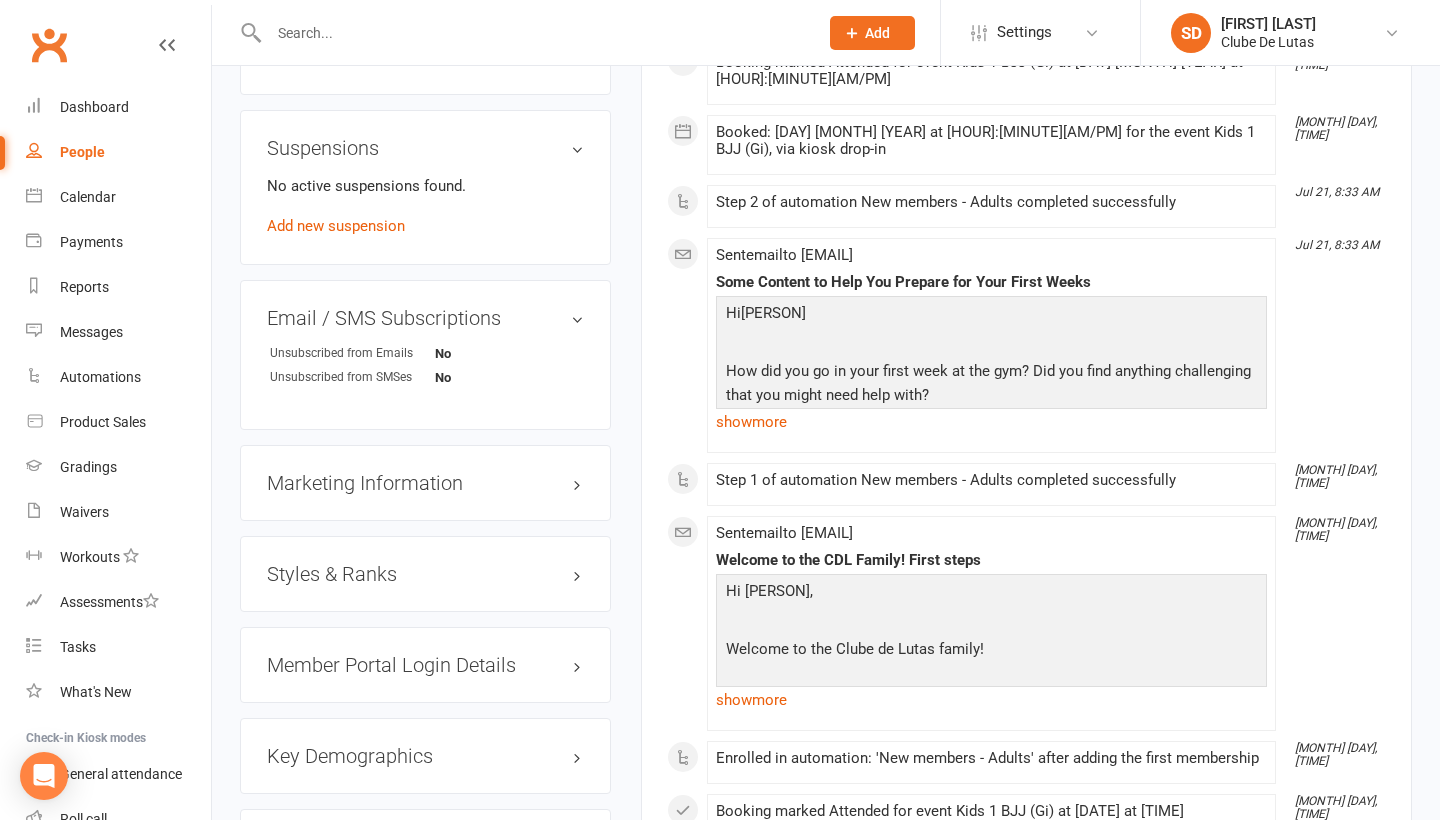 click on "Styles & Ranks" at bounding box center (425, 574) 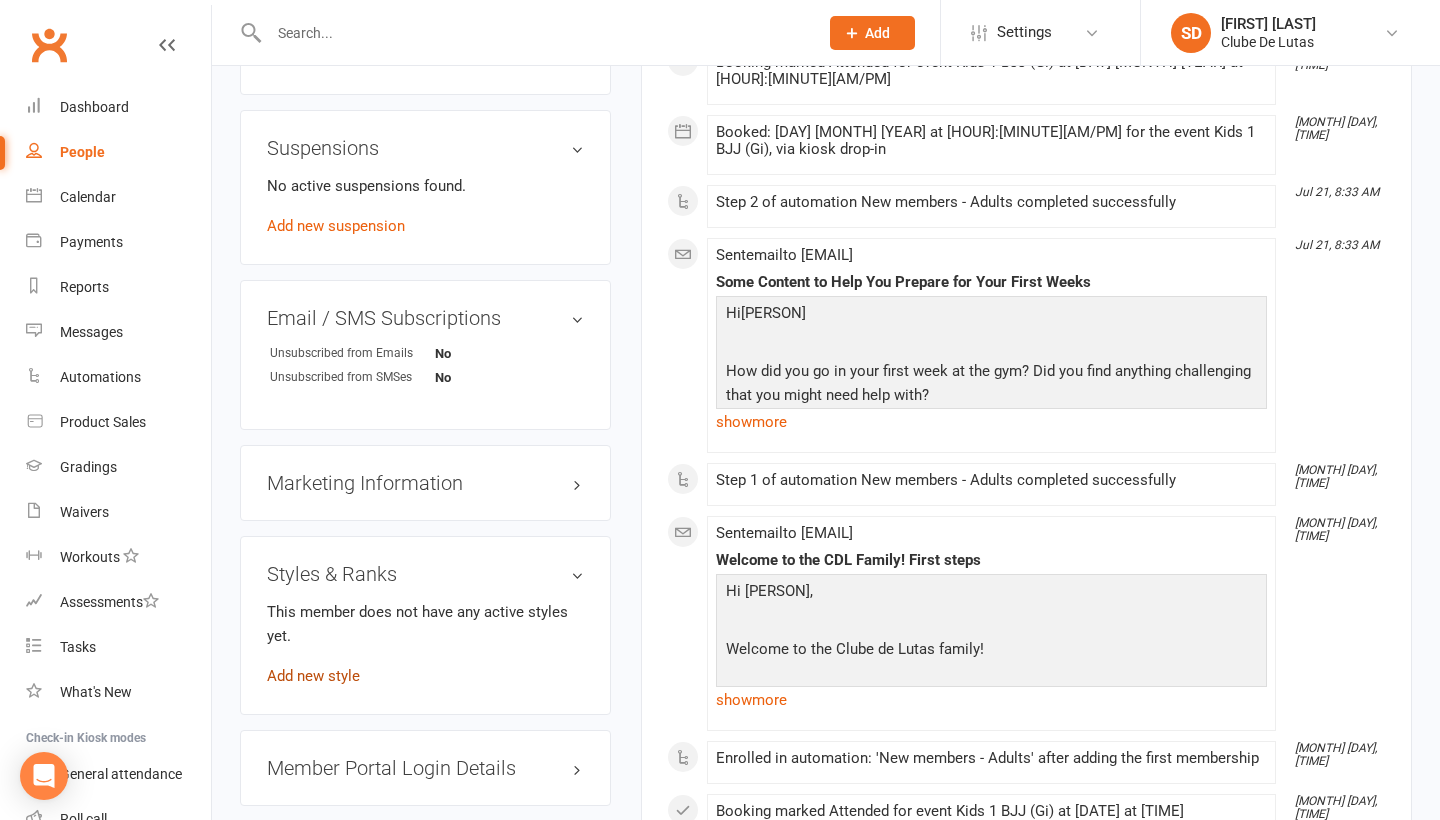 click on "Add new style" at bounding box center [313, 676] 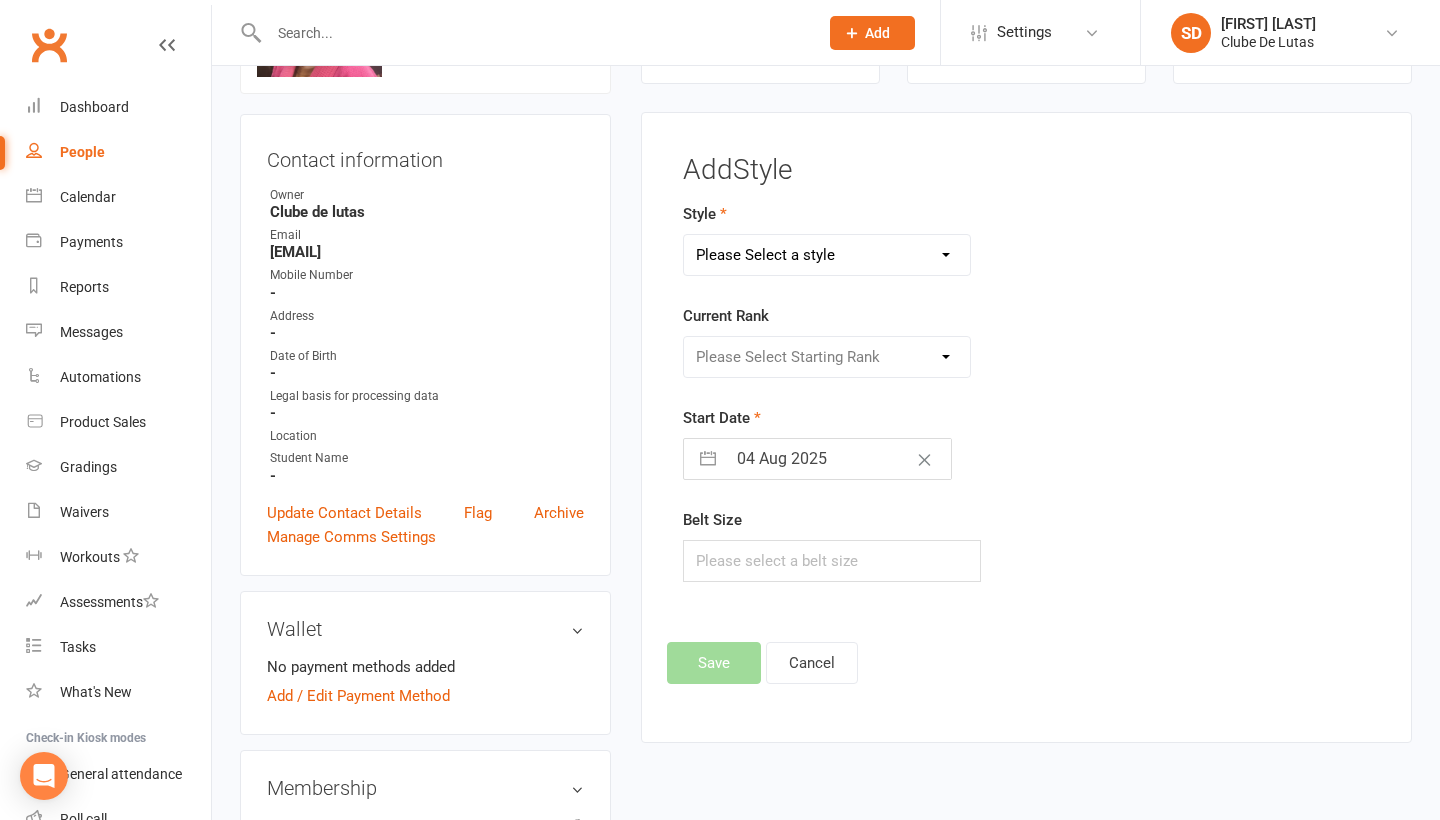 scroll, scrollTop: 180, scrollLeft: 0, axis: vertical 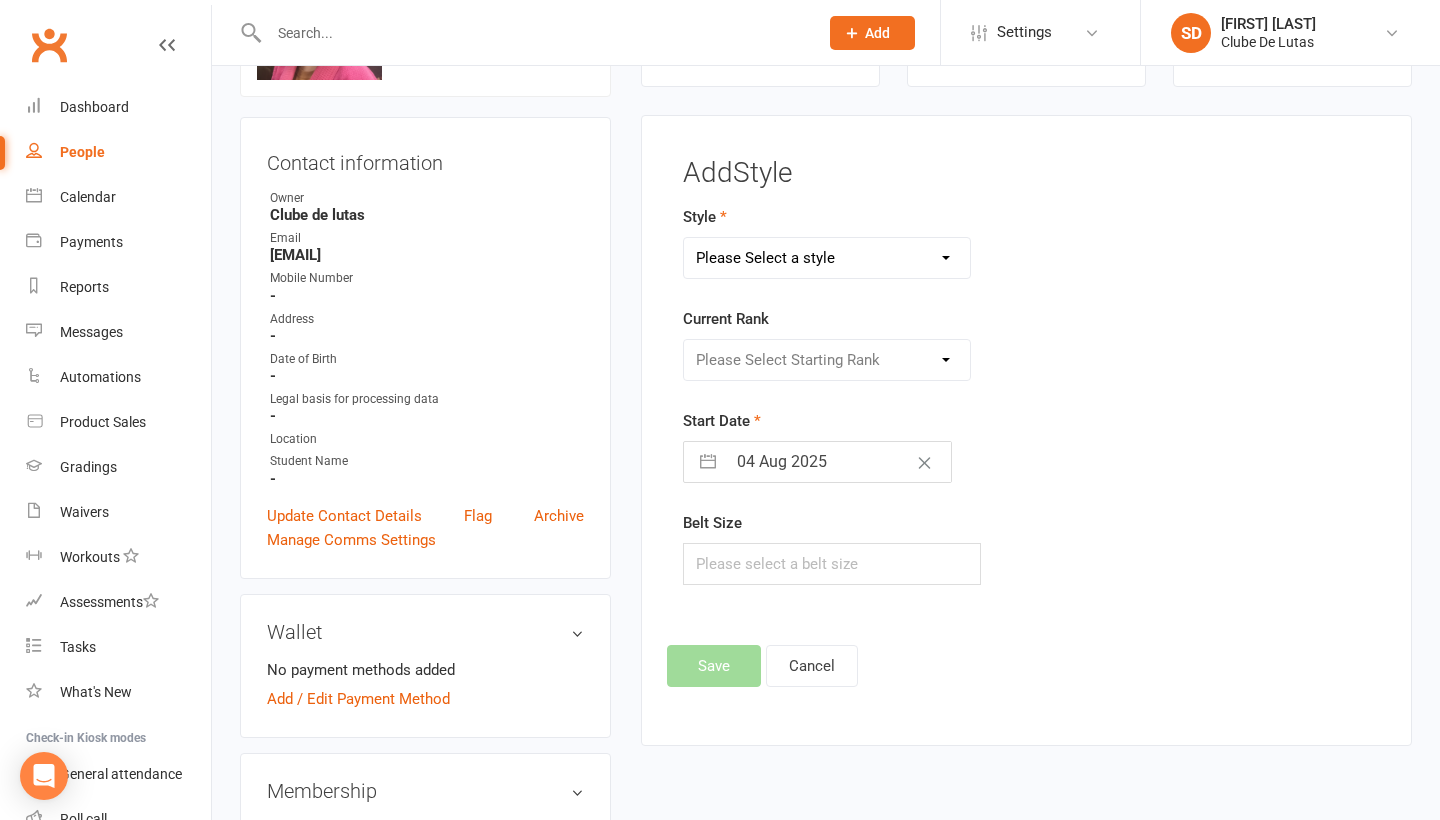 select on "1524" 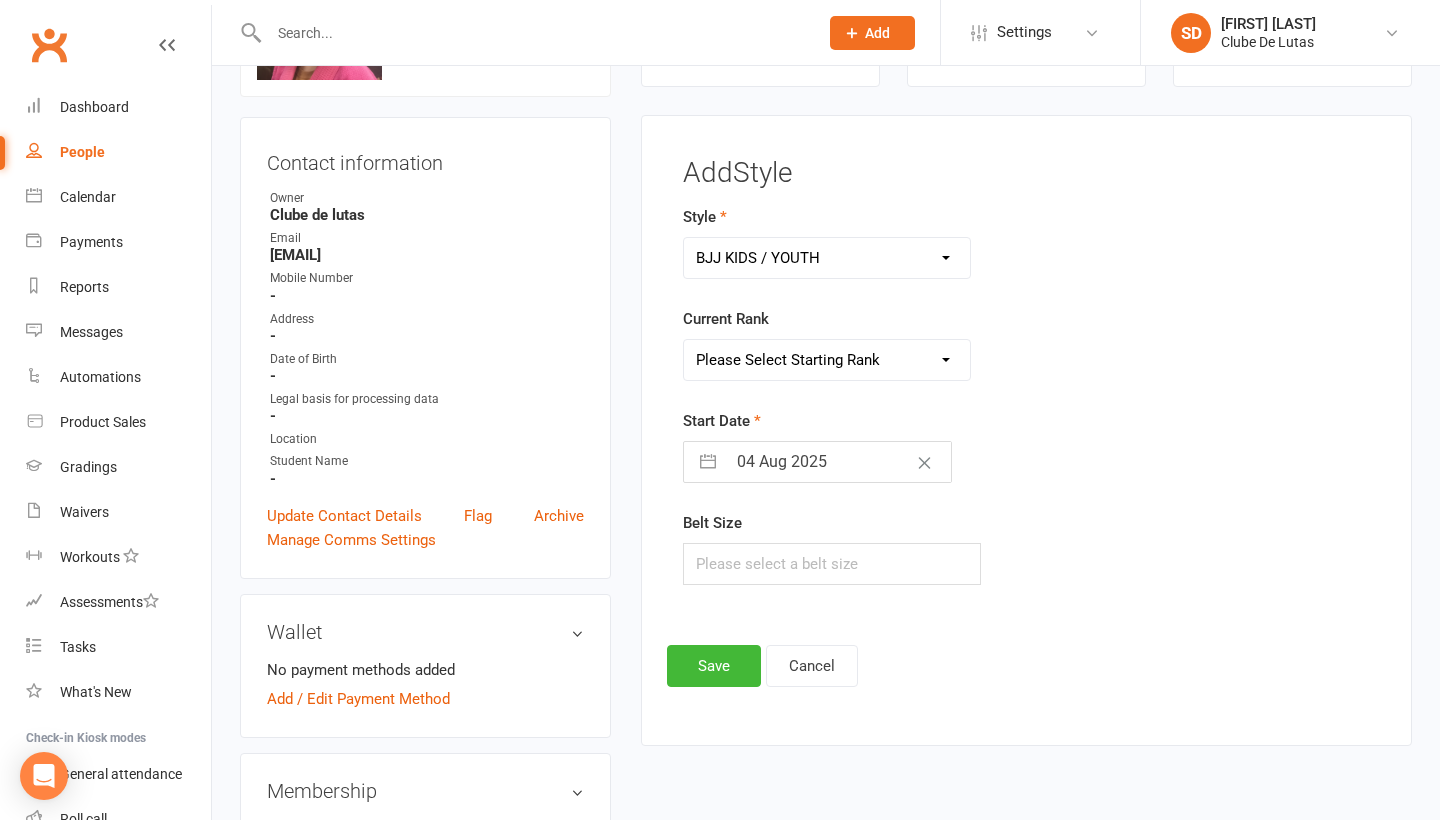 select on "14698" 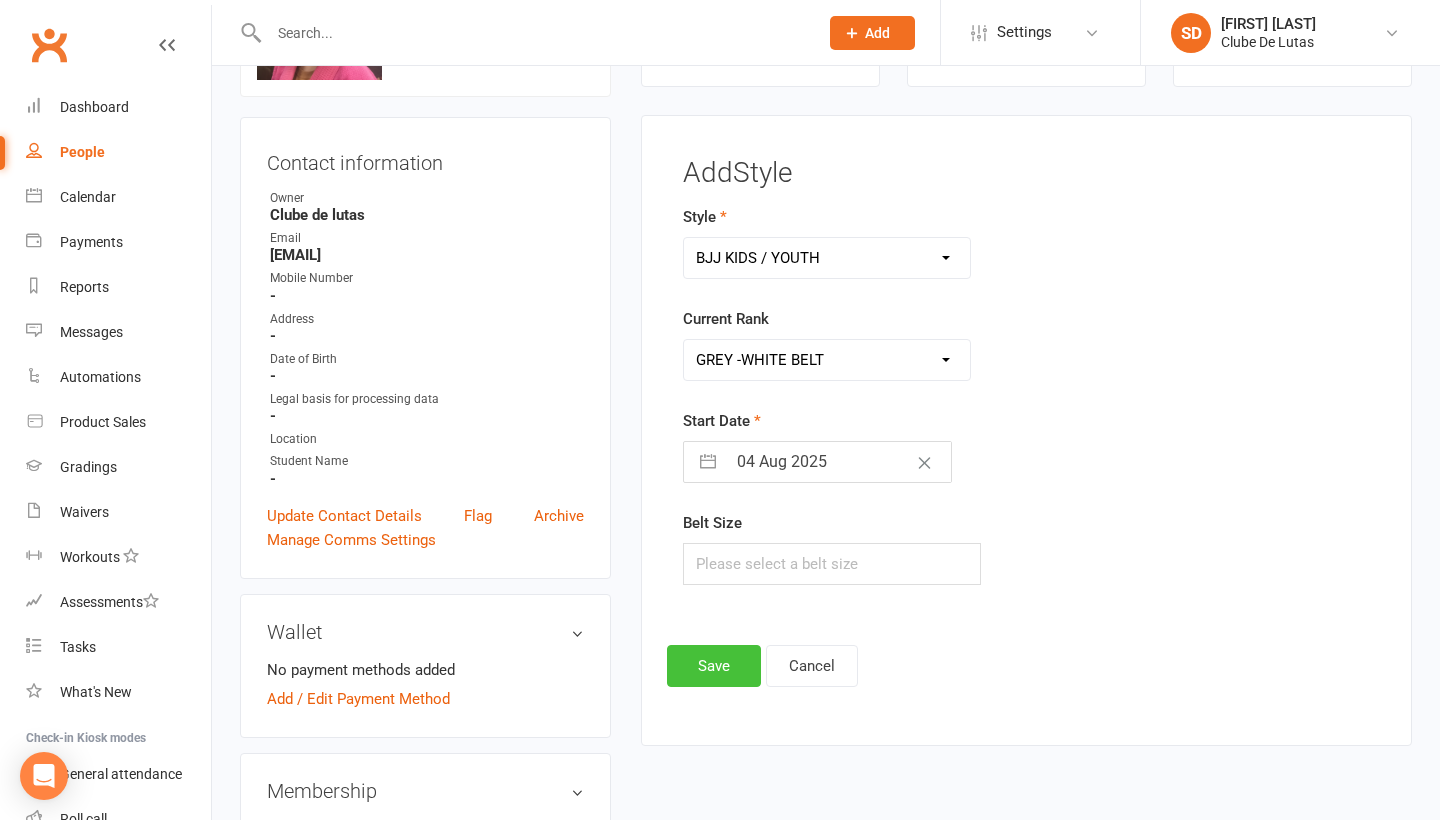 click on "Save" at bounding box center [714, 666] 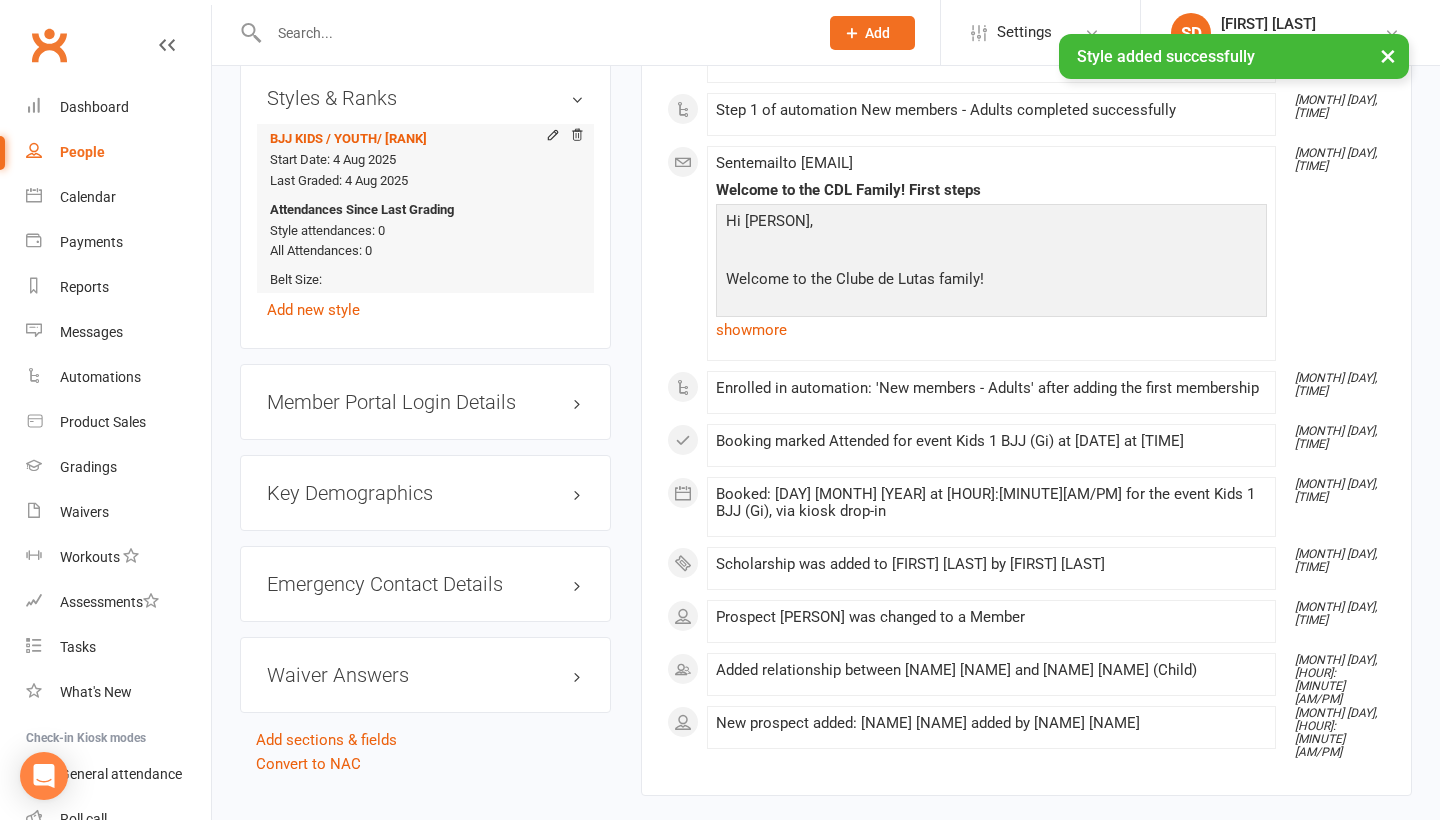 scroll, scrollTop: 1728, scrollLeft: 0, axis: vertical 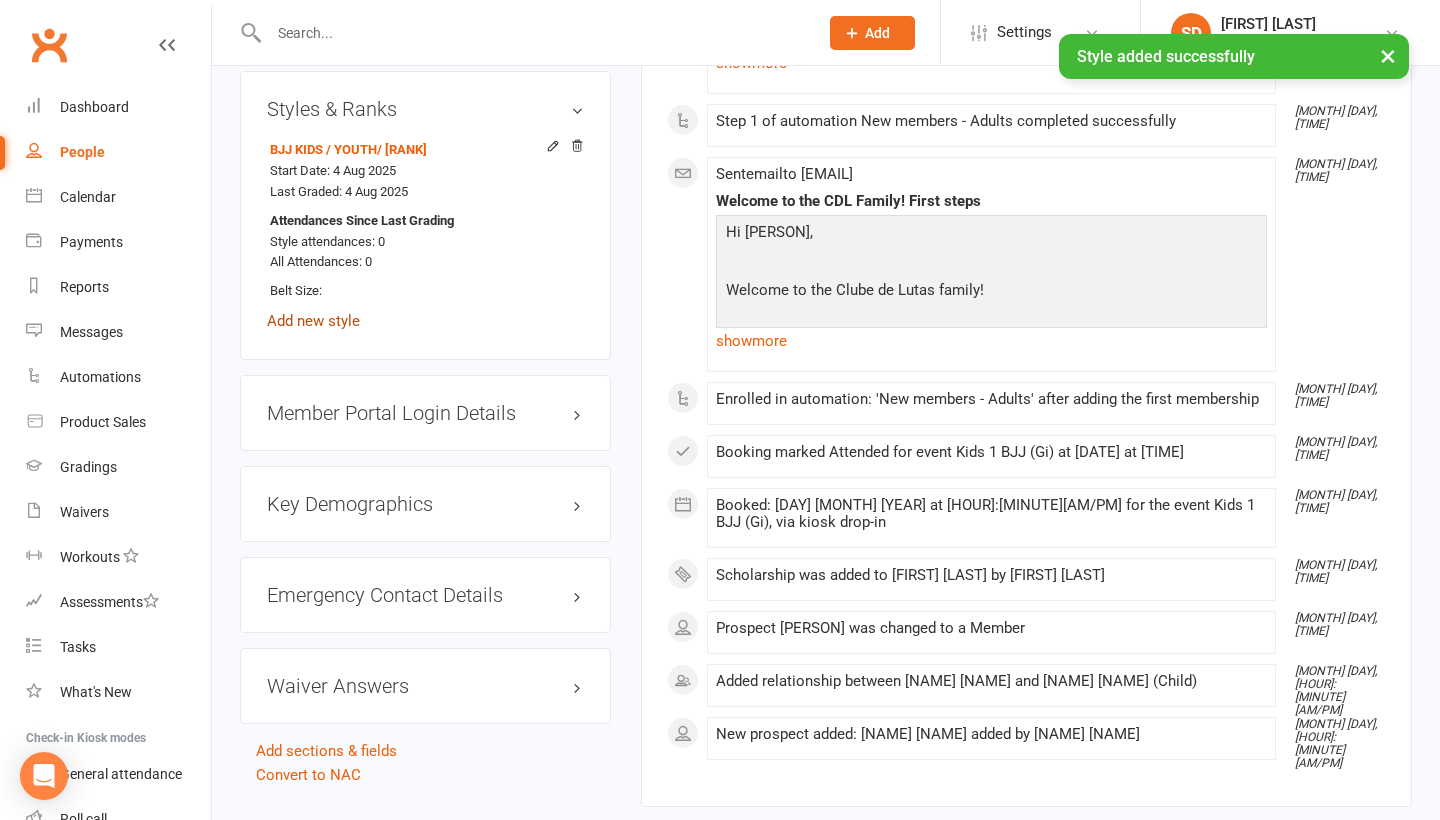 click on "Add new style" at bounding box center (313, 321) 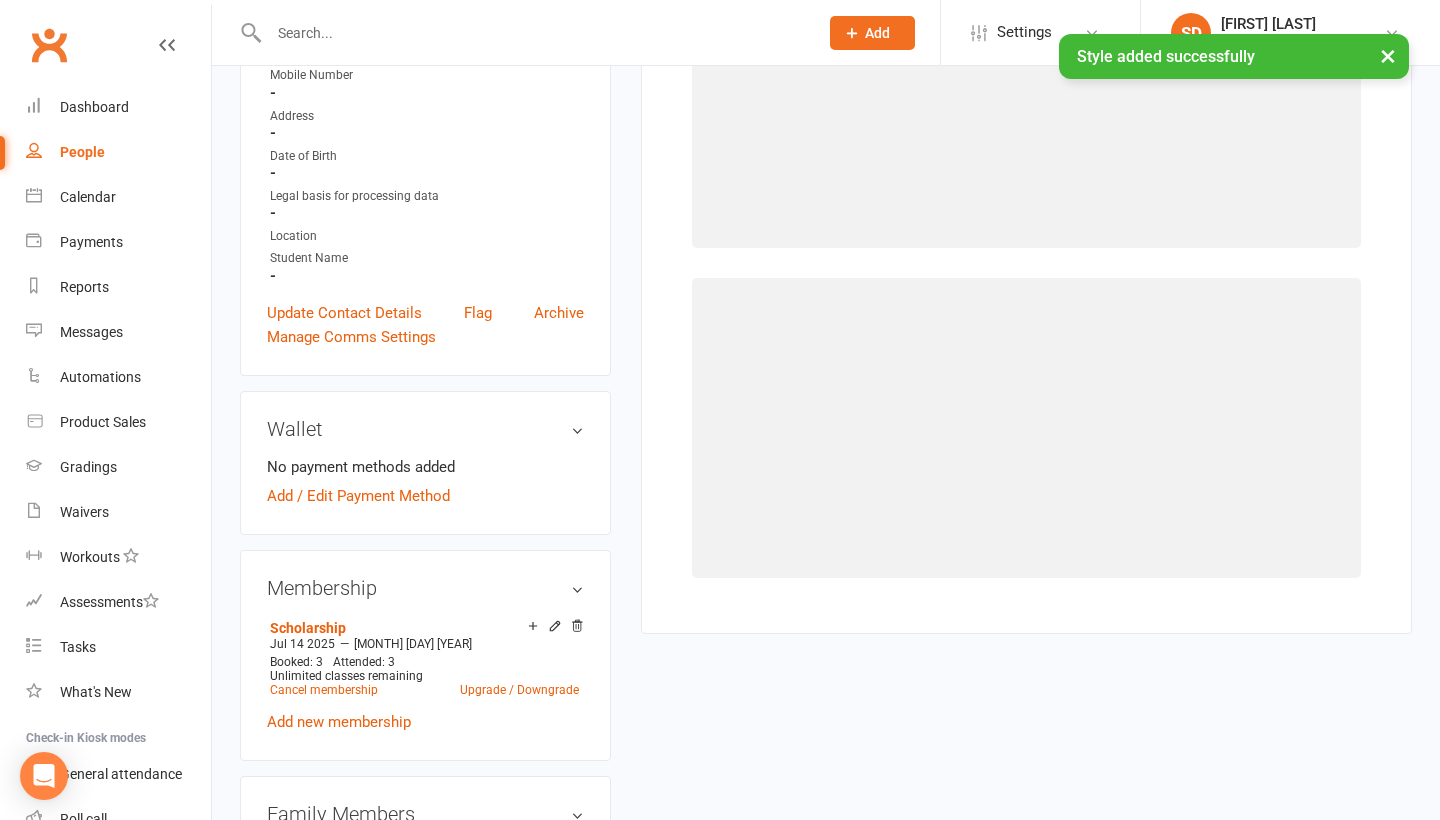 scroll, scrollTop: 194, scrollLeft: 0, axis: vertical 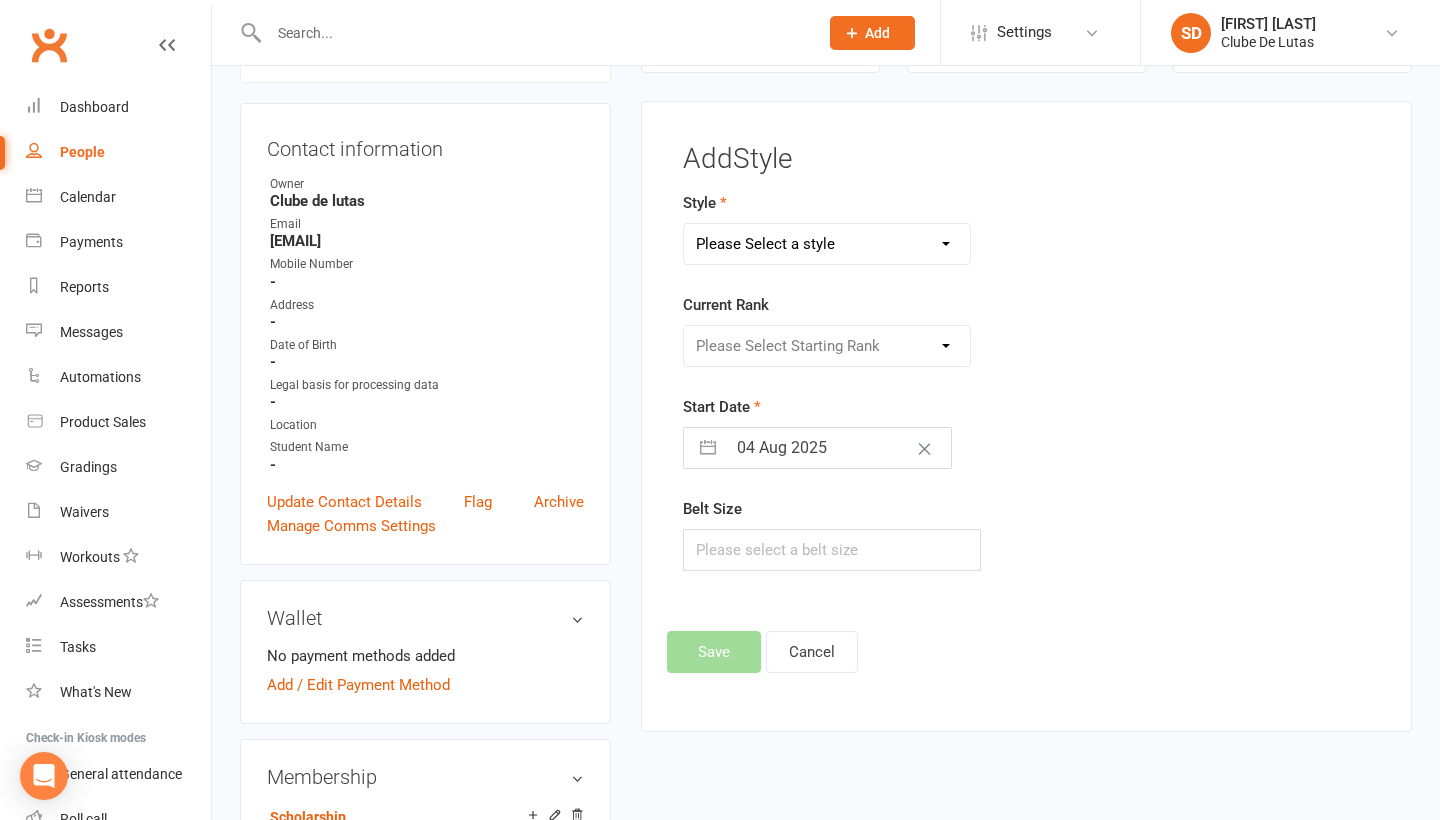 select on "3704" 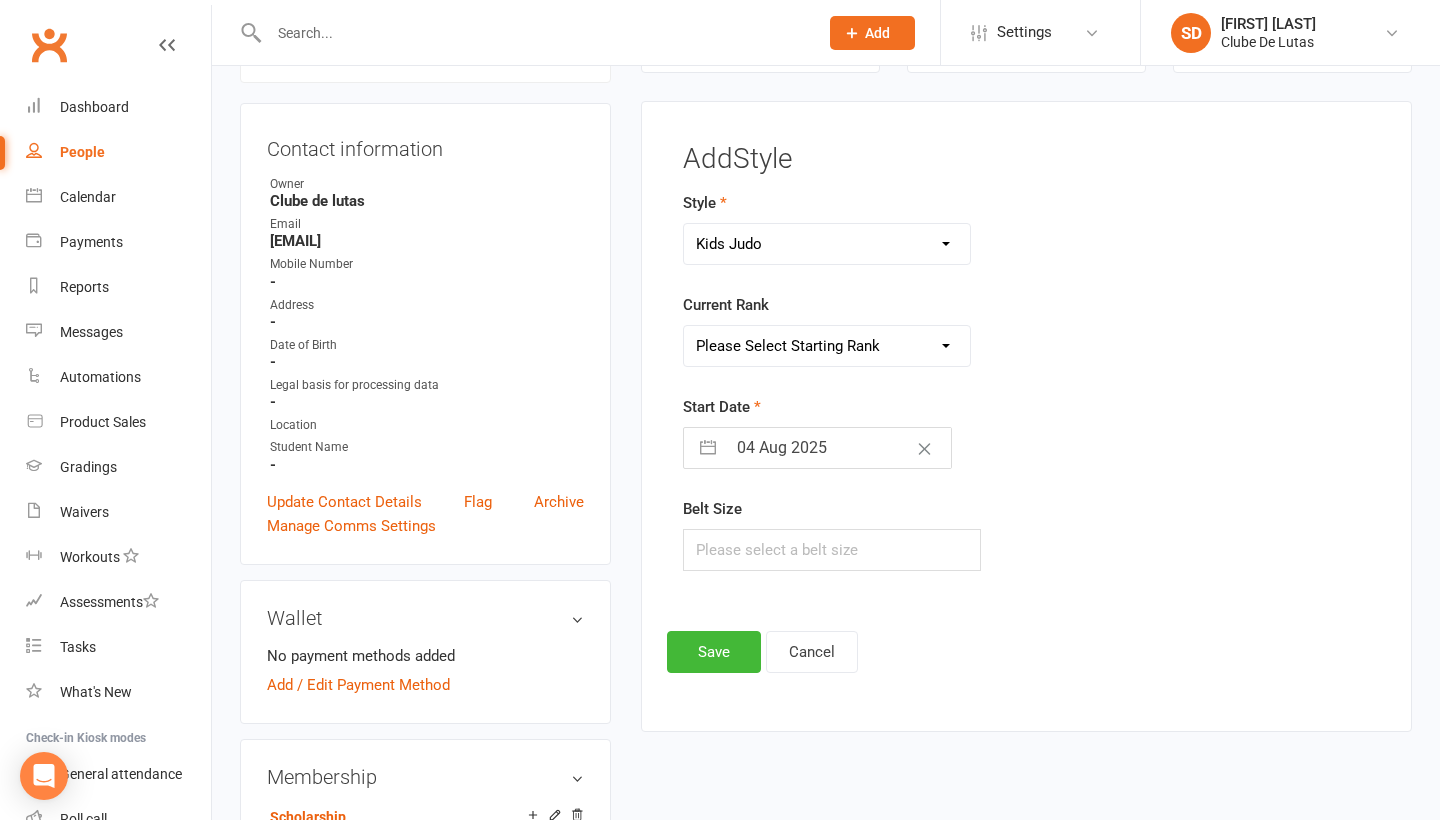 select on "43968" 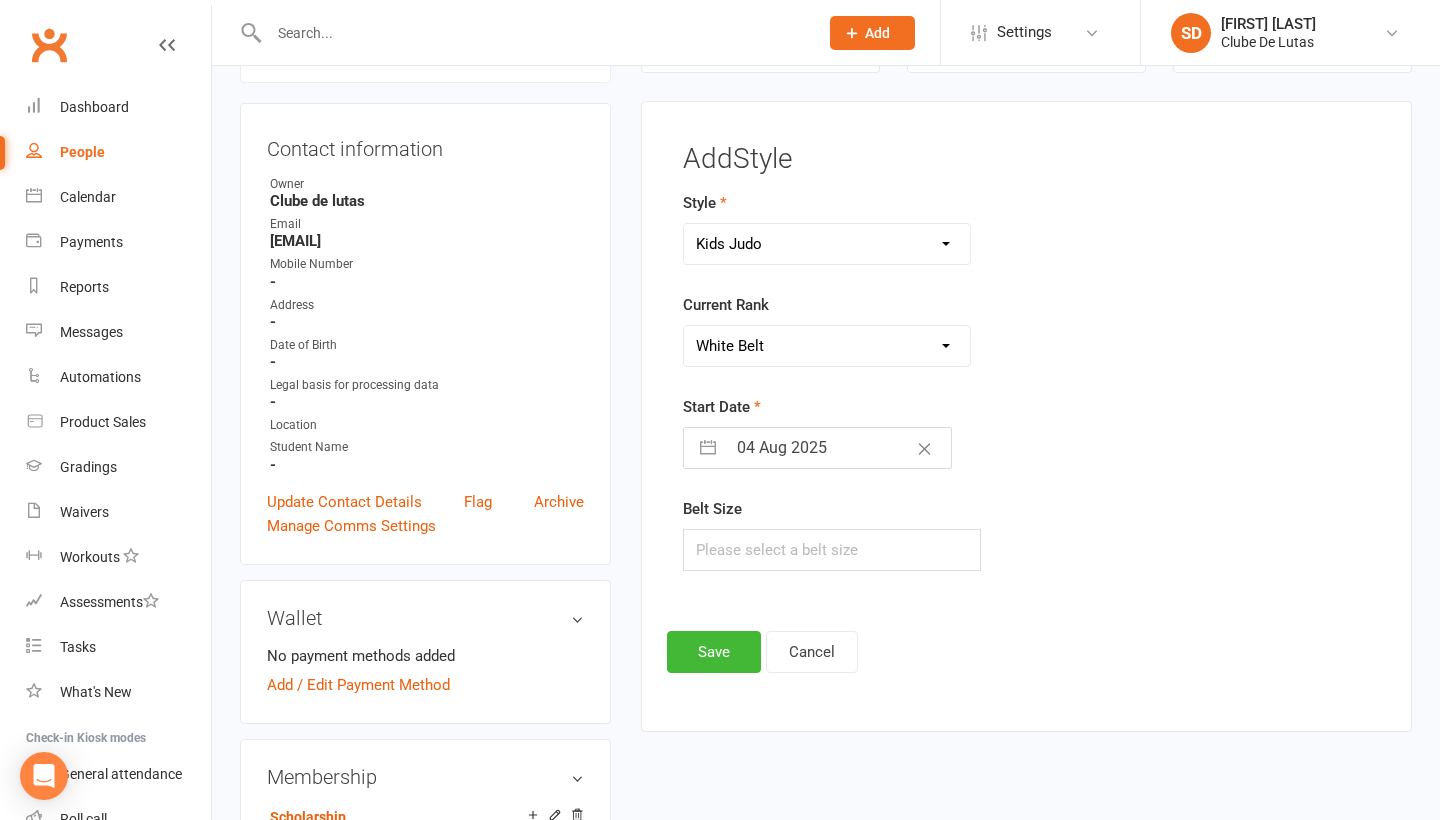 click on "Add  Style Style Adult Judo ADULTS BRAZILIAN Jiu Jitsu BJJ KIDS / YOUTH Kids Judo Muay Thai Current Rank Please Select Starting Rank White Belt White-Yellow Belt Yellow Belt Yellow-Orange belt Orange Belt Orange-Green Belt Orange - Green belt Green Belt Green-Blue Belt Blue Belt Blue-Brown Belt Brown Belt Start Date 04 Aug 2025 Navigate forward to interact with the calendar and select a date. Press the question mark key to get the keyboard shortcuts for changing dates. Belt Size Save Cancel" at bounding box center [1026, 416] 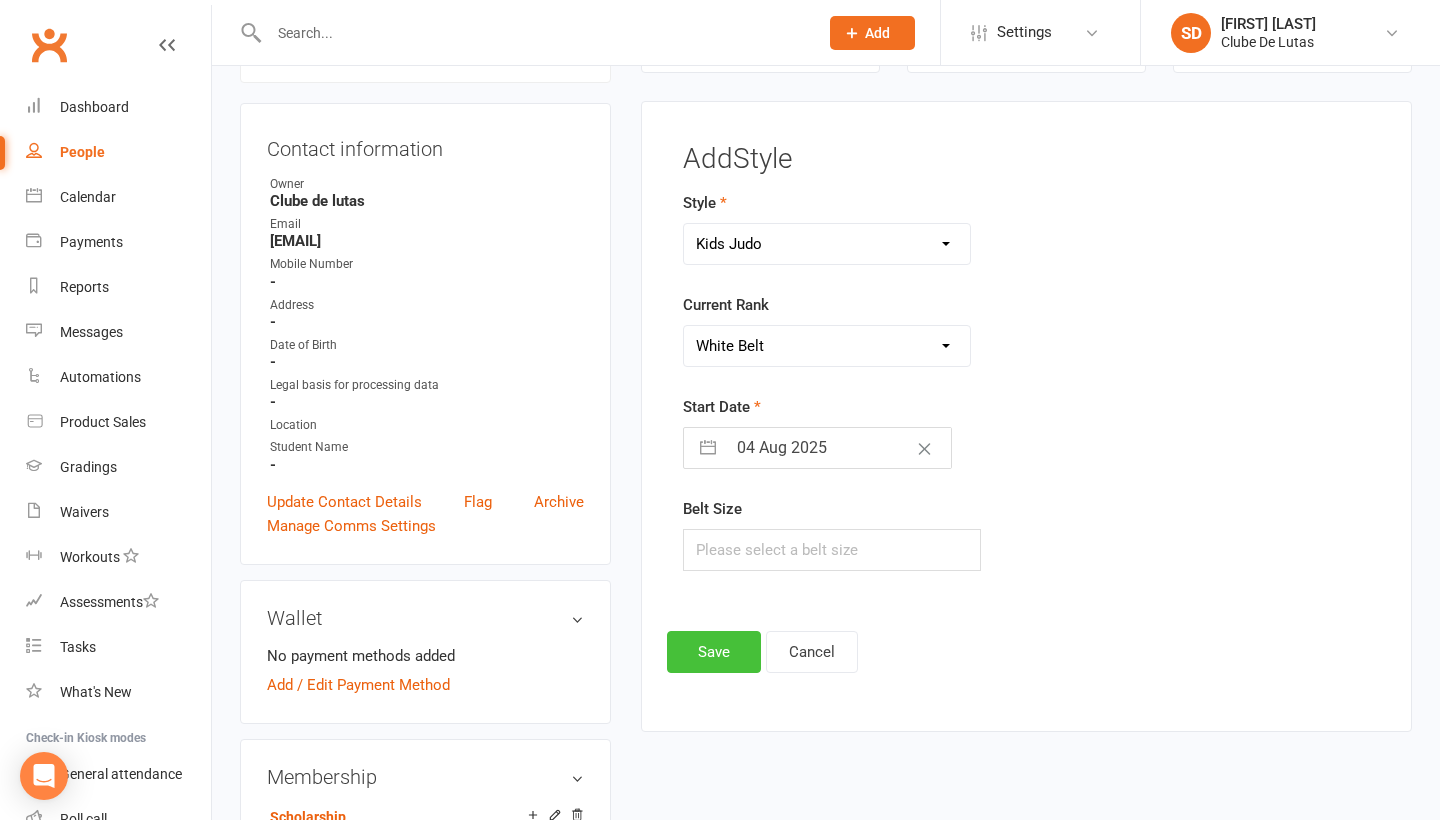 click on "Save" at bounding box center (714, 652) 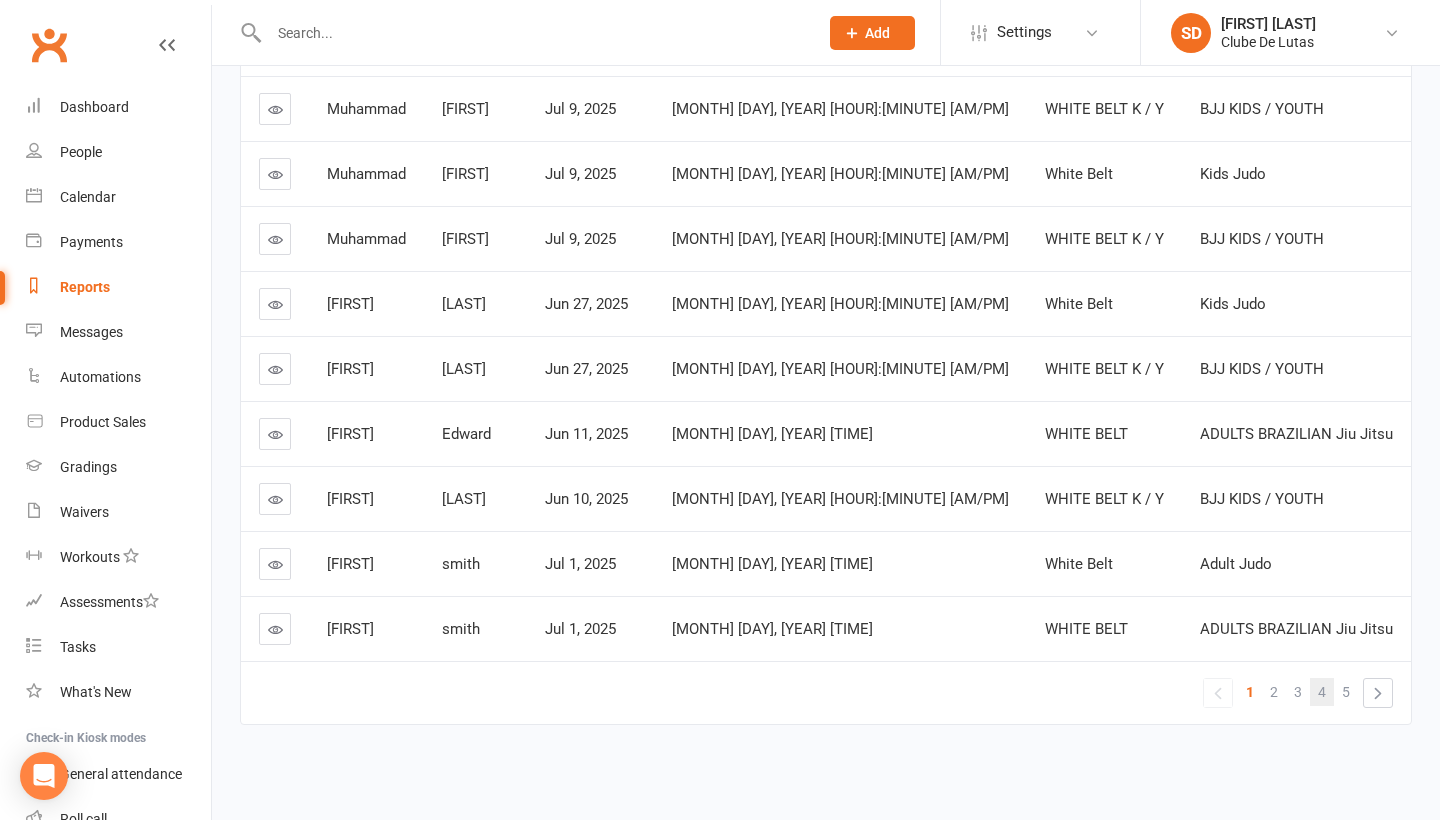 scroll, scrollTop: 390, scrollLeft: 0, axis: vertical 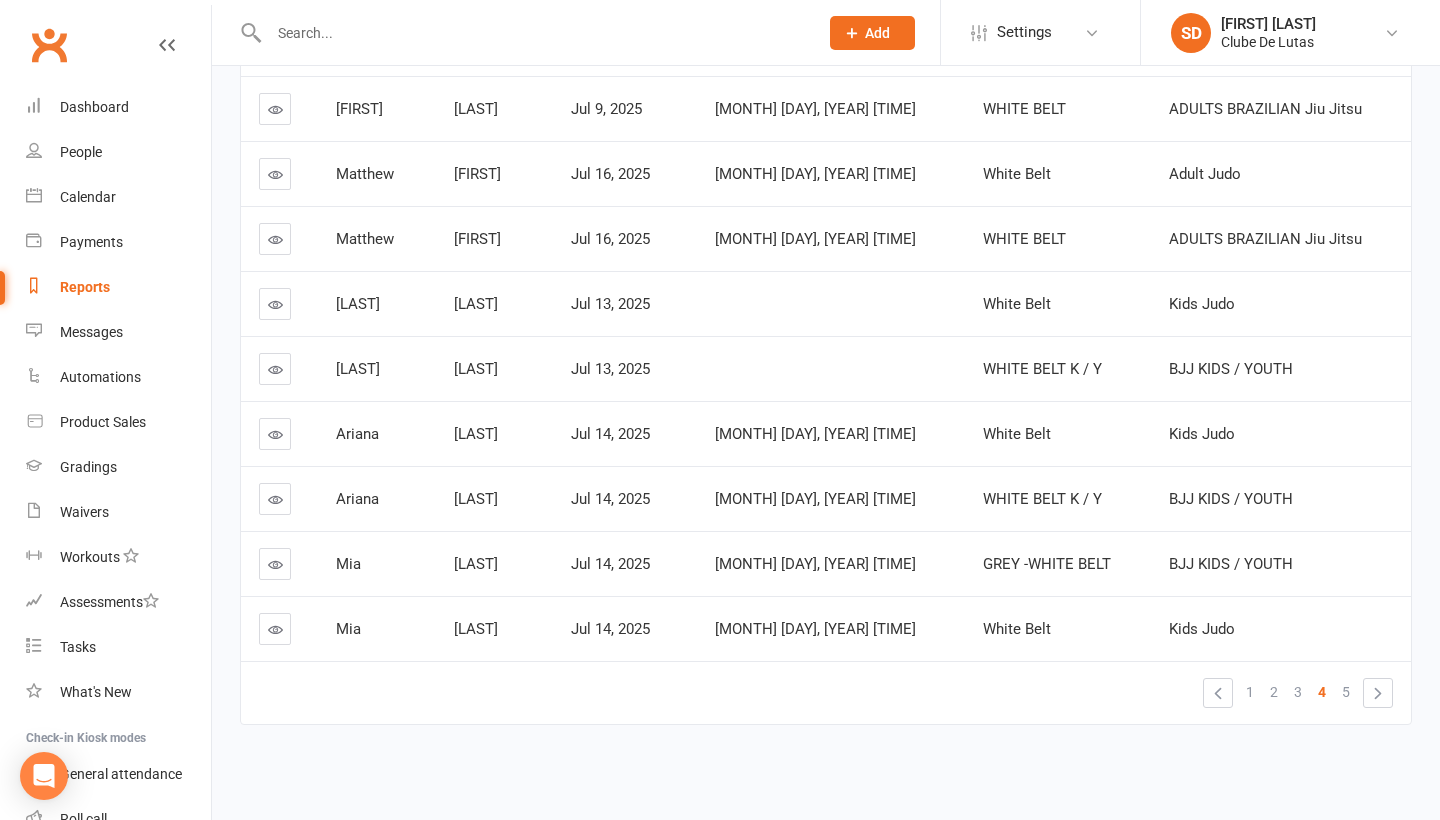 click at bounding box center (275, 499) 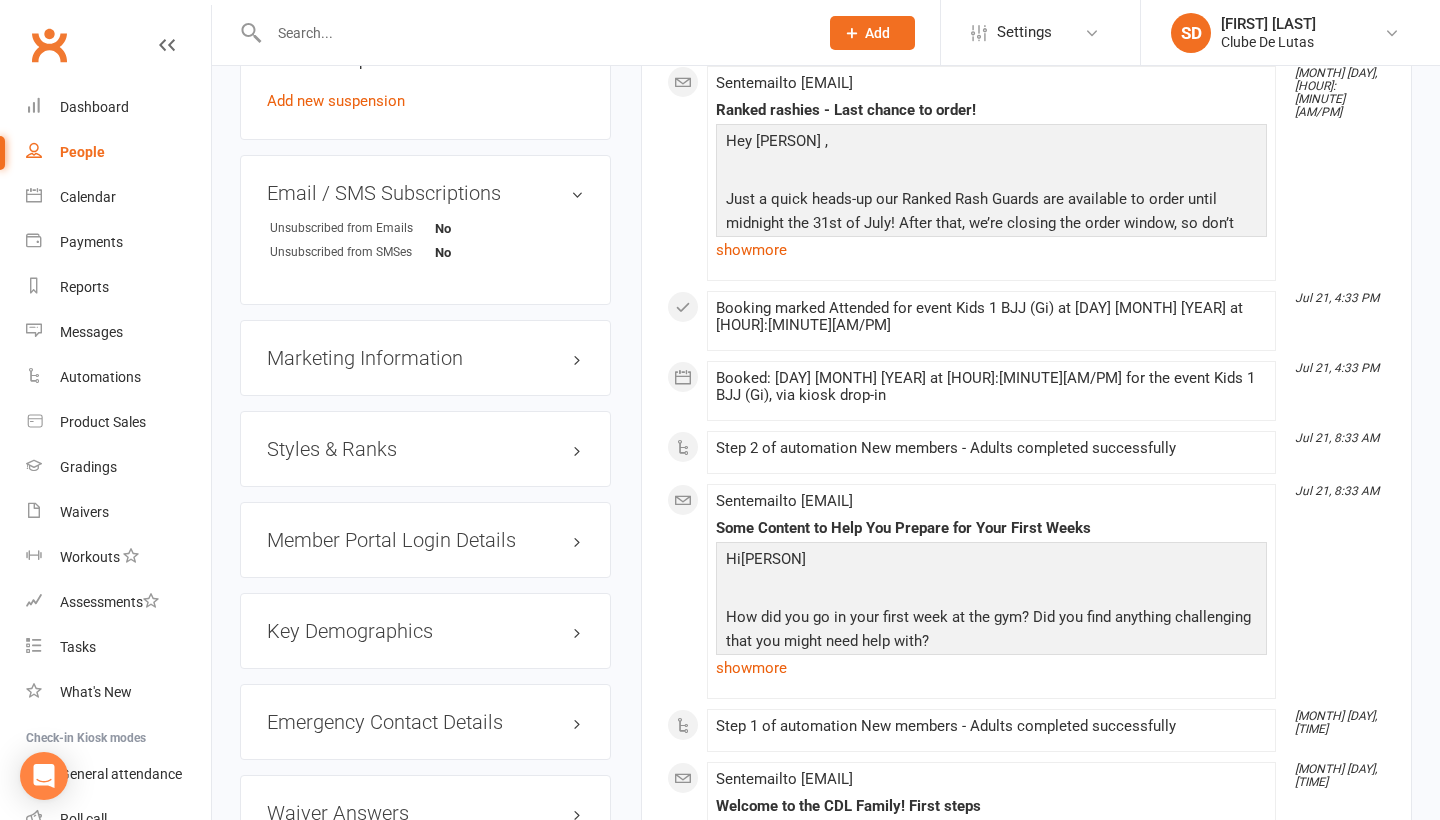 scroll, scrollTop: 1386, scrollLeft: 0, axis: vertical 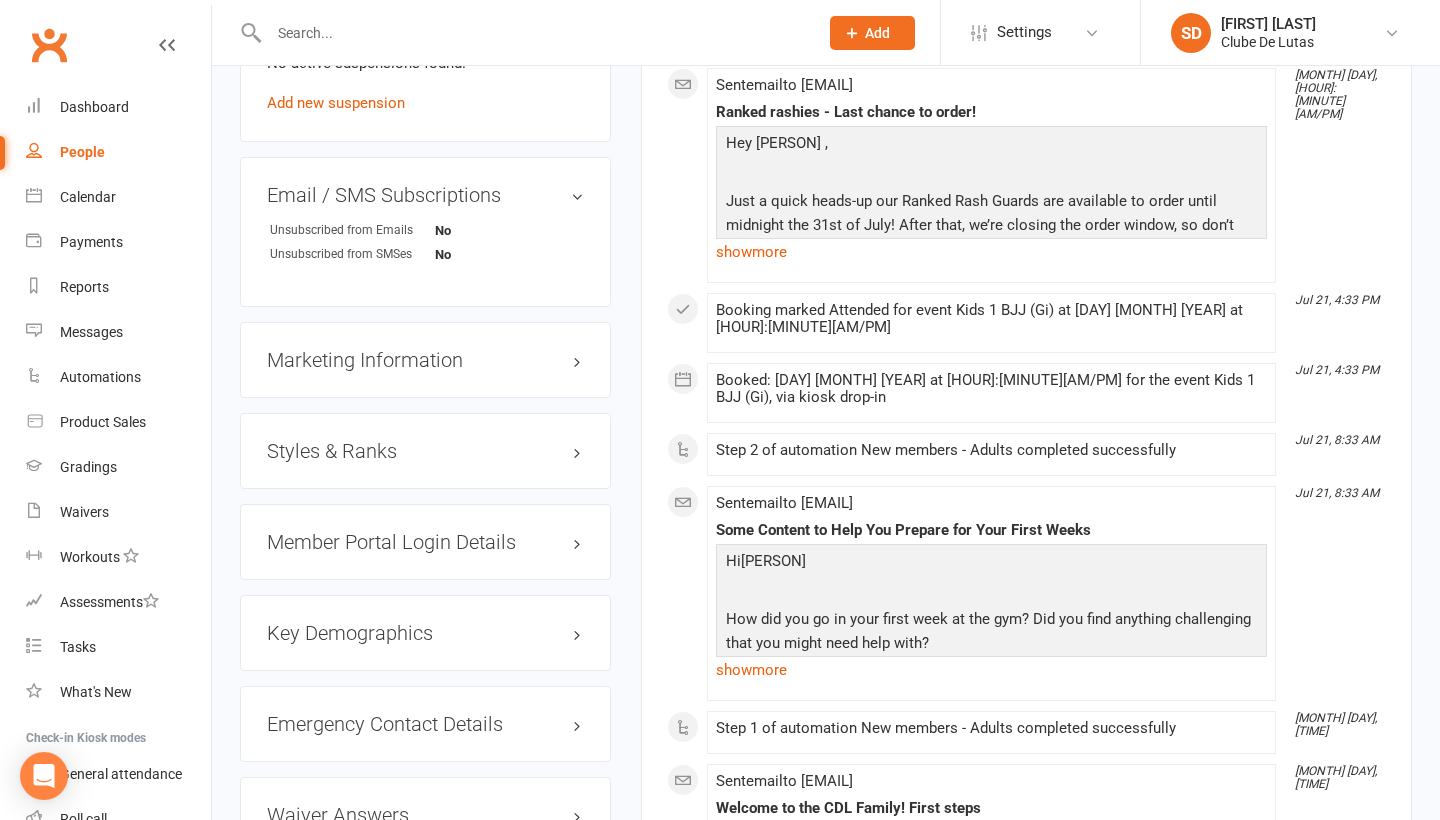 click on "Styles & Ranks" at bounding box center [425, 451] 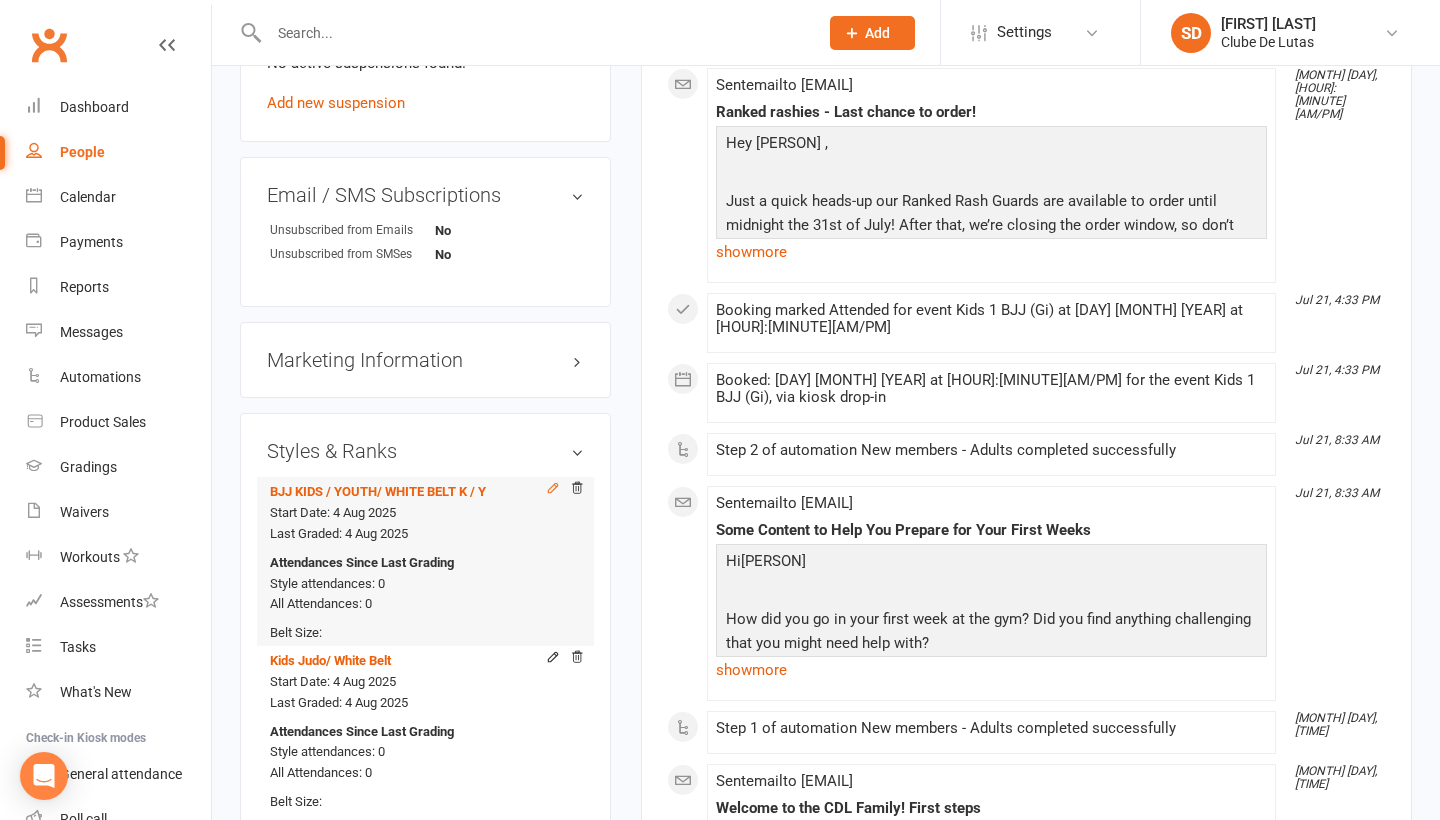 click 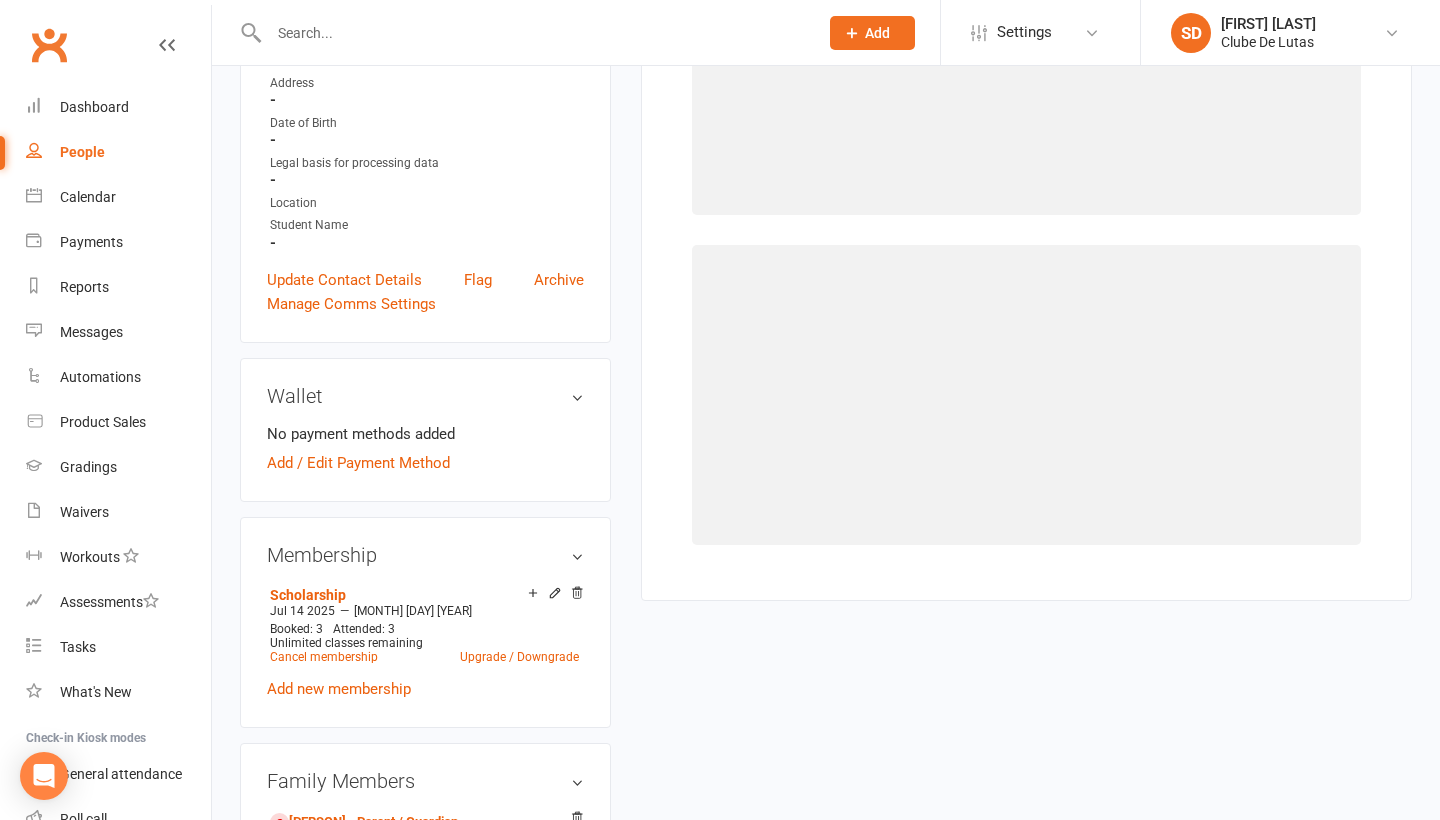 scroll, scrollTop: 194, scrollLeft: 0, axis: vertical 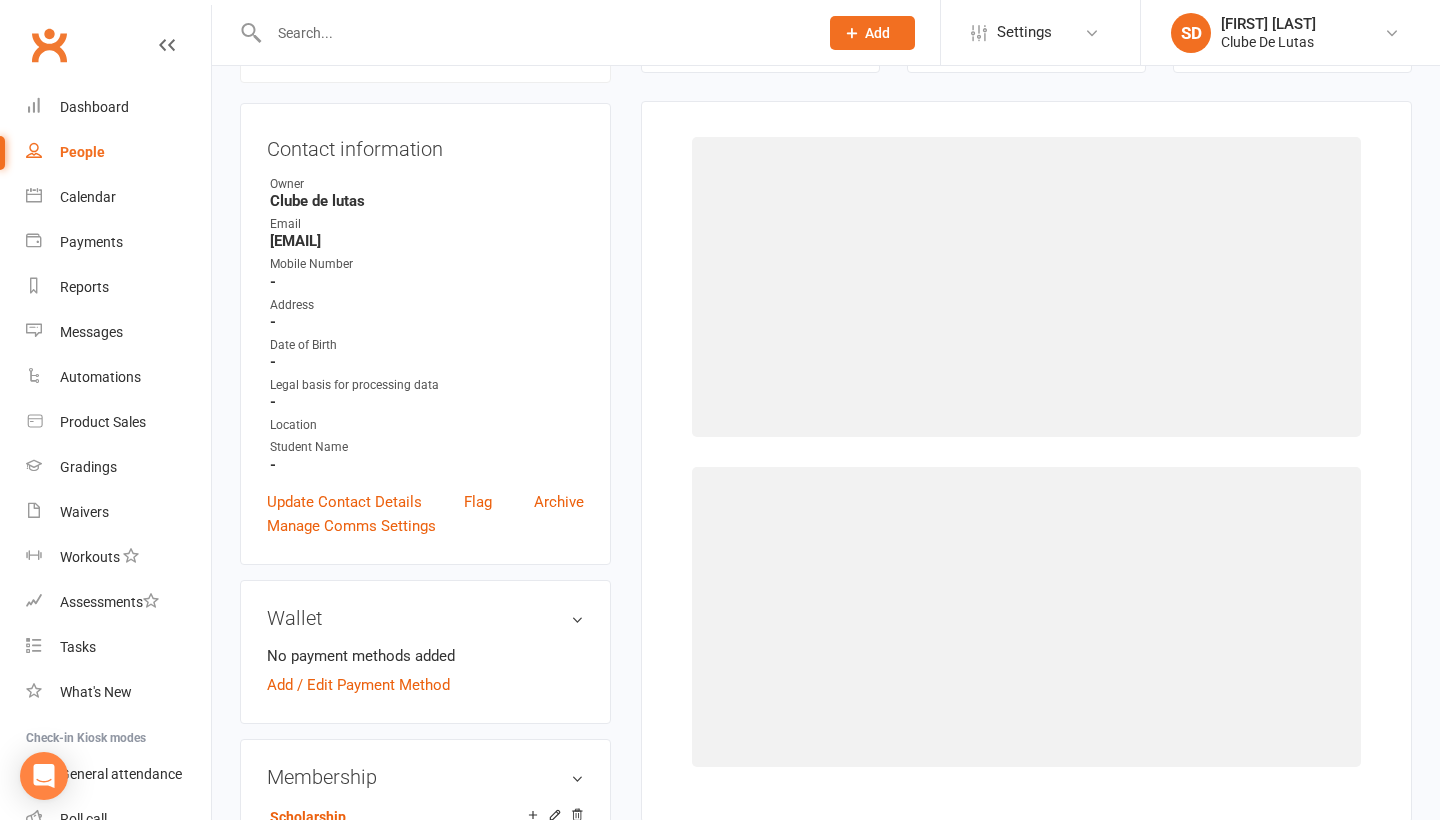 select on "1524" 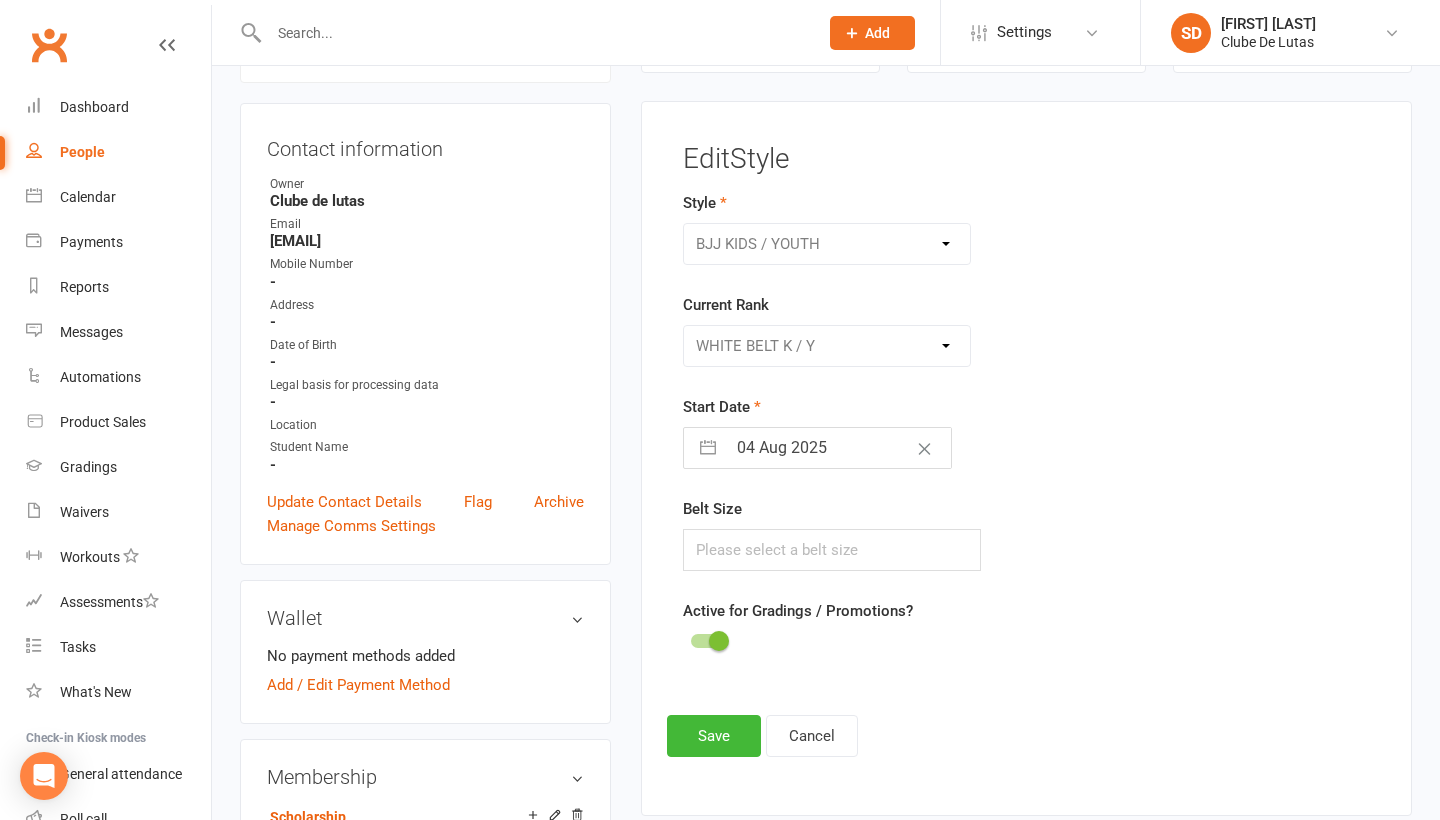 click on "Current Rank Please Select Starting Rank WHITE BELT K / Y WHITE BELT K / Y - 1 STRIPE WHITE BELT K / Y - 2 STRIPES WHITE BELT K / Y - 3 STRIPES WHITE BELT K / Y - 4 STRIPES GREY -WHITE BELT GREY -WHITE BELT - 1 STRIPE GREY -WHITE BELT - 2 STRIPES GREY -WHITE BELT - 3 STRIPES GREY -WHITE BELT - 4 STRIPES GREY BELT GREY BELT - 1 STRIPE GREY BELT - 2 STRIPES GREY BELT - 3 STRIPES GREY BELT - 4 STRIPES GREY - BLACK BELT GREY - BLACK  BELT 1 STRIPE GREY - BLACK BELT 2 STRIPES GREY - BLACK BELT 3 STRIPES GREY - BLACK BELT 4 STRIPES YELLOW - WHITE YELLOW - WHITE 1 STRIPE YELLOW - WHITE 2 STRIPES YELLOW - WHITE 3 STRIPES YELLOW - WHITE 4 STRIPES YELLOW BELT YELLOW BELT - 1 STRIPES YELLOW BELT - 2 STRIPES YELLOW BELT - 3 STRIPES YELLOW BELT - 4 STRIPES YELLOW - BLACK BELT YELLOW - BLACK BELT 1 STRIPE YELLOW - BLACK BELT 2 STRIPES YELLOW - BLACK BELT 3 STRIPES YELLOW - BLACK BELT 4 STRIPES ORANGE - WHITE BELT ORANGE - WHITE BELT 1 STRIPE ORANGE - WHITE BELT 2 STRIPES ORANGE - WHITE BELT 3 STRIPES ORANGE BELT GREEN BELT" at bounding box center [907, 330] 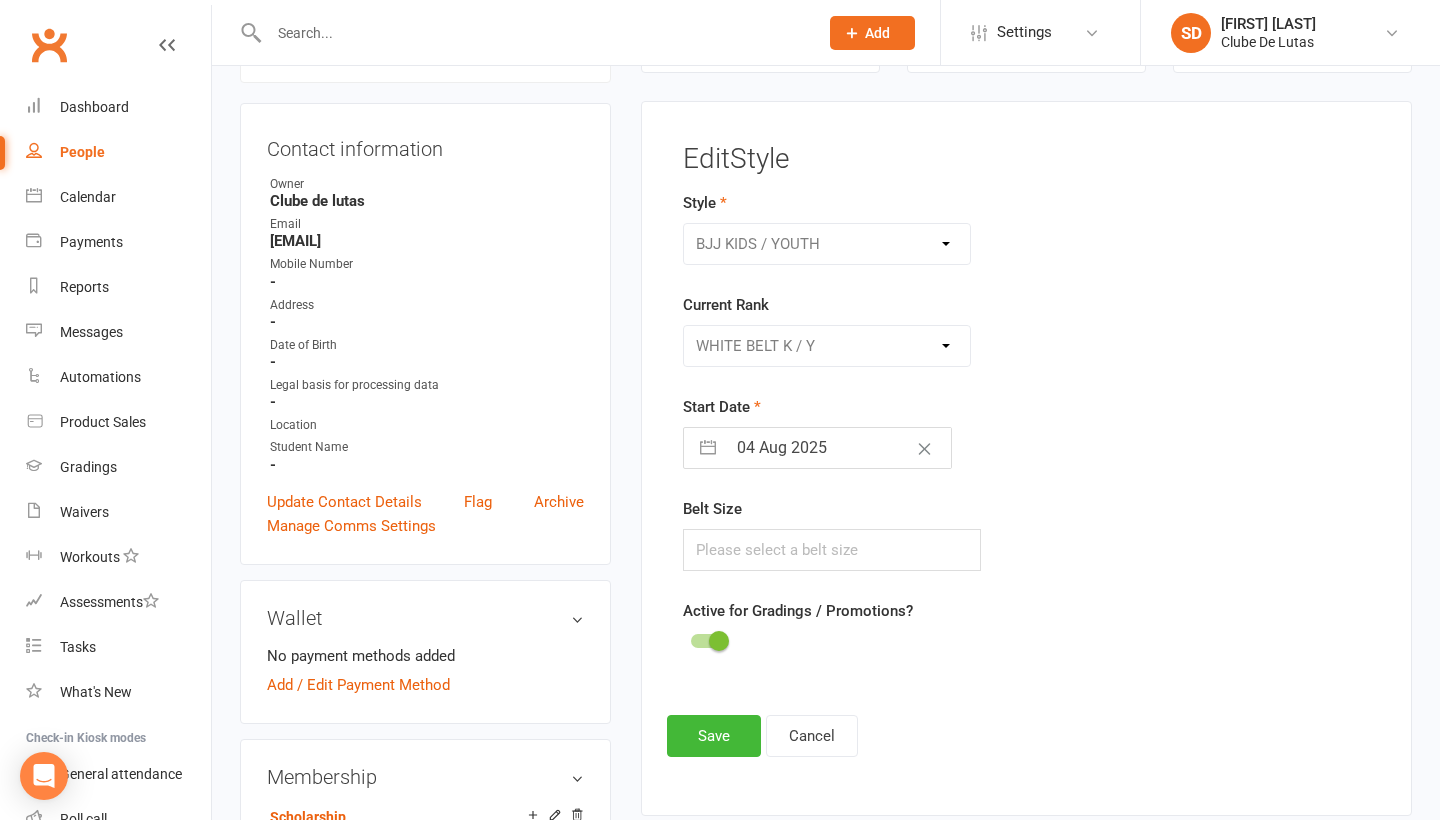 click on "Please Select Starting Rank WHITE BELT K / Y WHITE BELT K / Y - 1 STRIPE WHITE BELT K / Y - 2 STRIPES WHITE BELT K / Y - 3 STRIPES WHITE BELT K / Y - 4 STRIPES GREY -WHITE BELT GREY -WHITE BELT - 1 STRIPE GREY -WHITE BELT - 2 STRIPES GREY -WHITE BELT - 3 STRIPES GREY -WHITE BELT - 4 STRIPES GREY BELT GREY BELT - 1 STRIPE GREY BELT - 2 STRIPES GREY BELT - 3 STRIPES GREY BELT - 4 STRIPES GREY - BLACK BELT GREY - BLACK  BELT 1 STRIPE GREY - BLACK BELT 2 STRIPES GREY - BLACK BELT 3 STRIPES GREY - BLACK BELT 4 STRIPES YELLOW - WHITE YELLOW - WHITE 1 STRIPE YELLOW - WHITE 2 STRIPES YELLOW - WHITE 3 STRIPES YELLOW - WHITE 4 STRIPES YELLOW BELT YELLOW BELT - 1 STRIPES YELLOW BELT - 2 STRIPES YELLOW BELT - 3 STRIPES YELLOW BELT - 4 STRIPES YELLOW - BLACK BELT YELLOW - BLACK BELT 1 STRIPE YELLOW - BLACK BELT 2 STRIPES YELLOW - BLACK BELT 3 STRIPES YELLOW - BLACK BELT 4 STRIPES ORANGE - WHITE BELT ORANGE - WHITE BELT 1 STRIPE ORANGE - WHITE BELT 2 STRIPES ORANGE - WHITE BELT 3 STRIPES ORANGE - WHITE BELT 4 STRIPES" at bounding box center (827, 346) 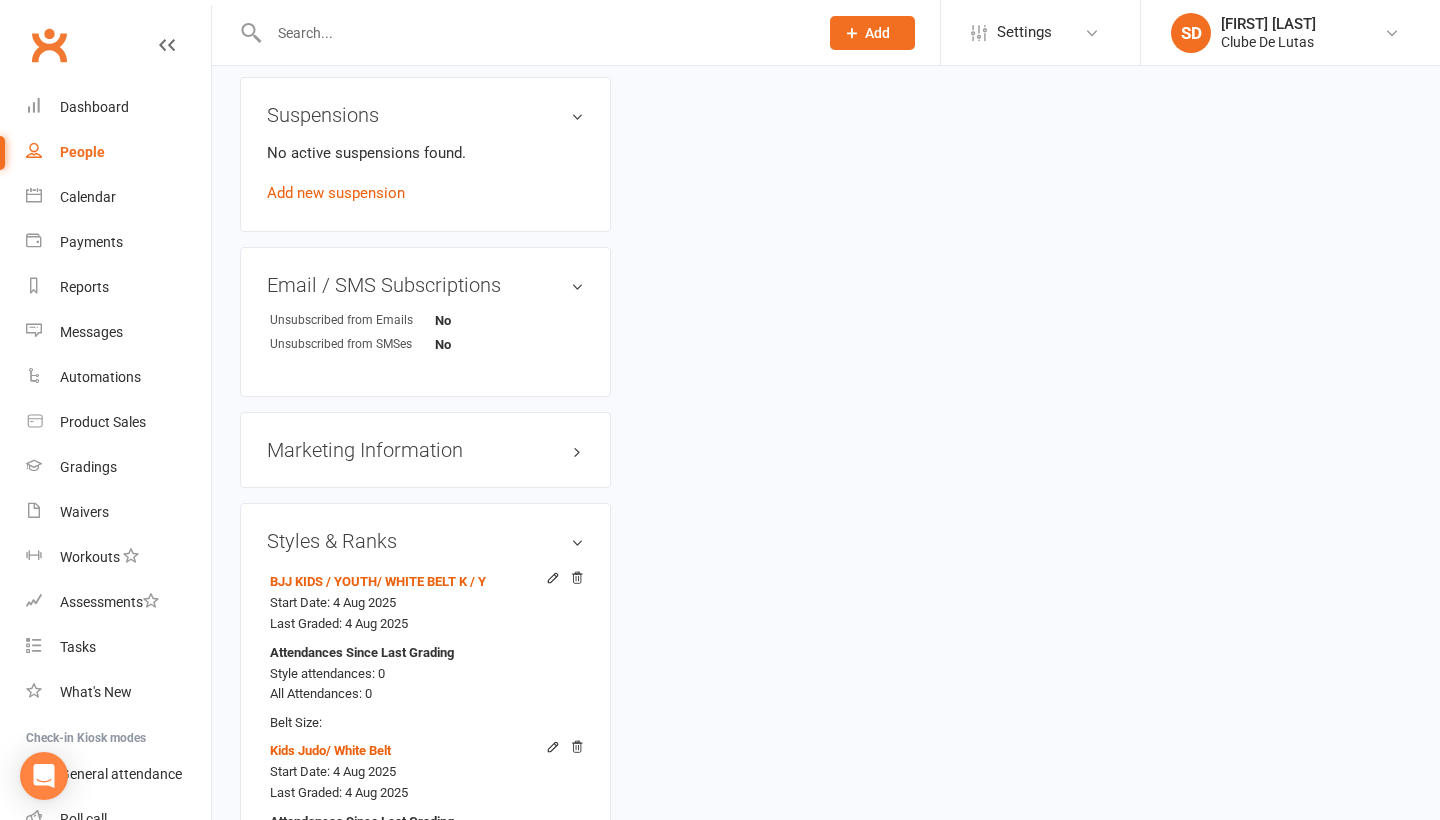 scroll, scrollTop: 1296, scrollLeft: 0, axis: vertical 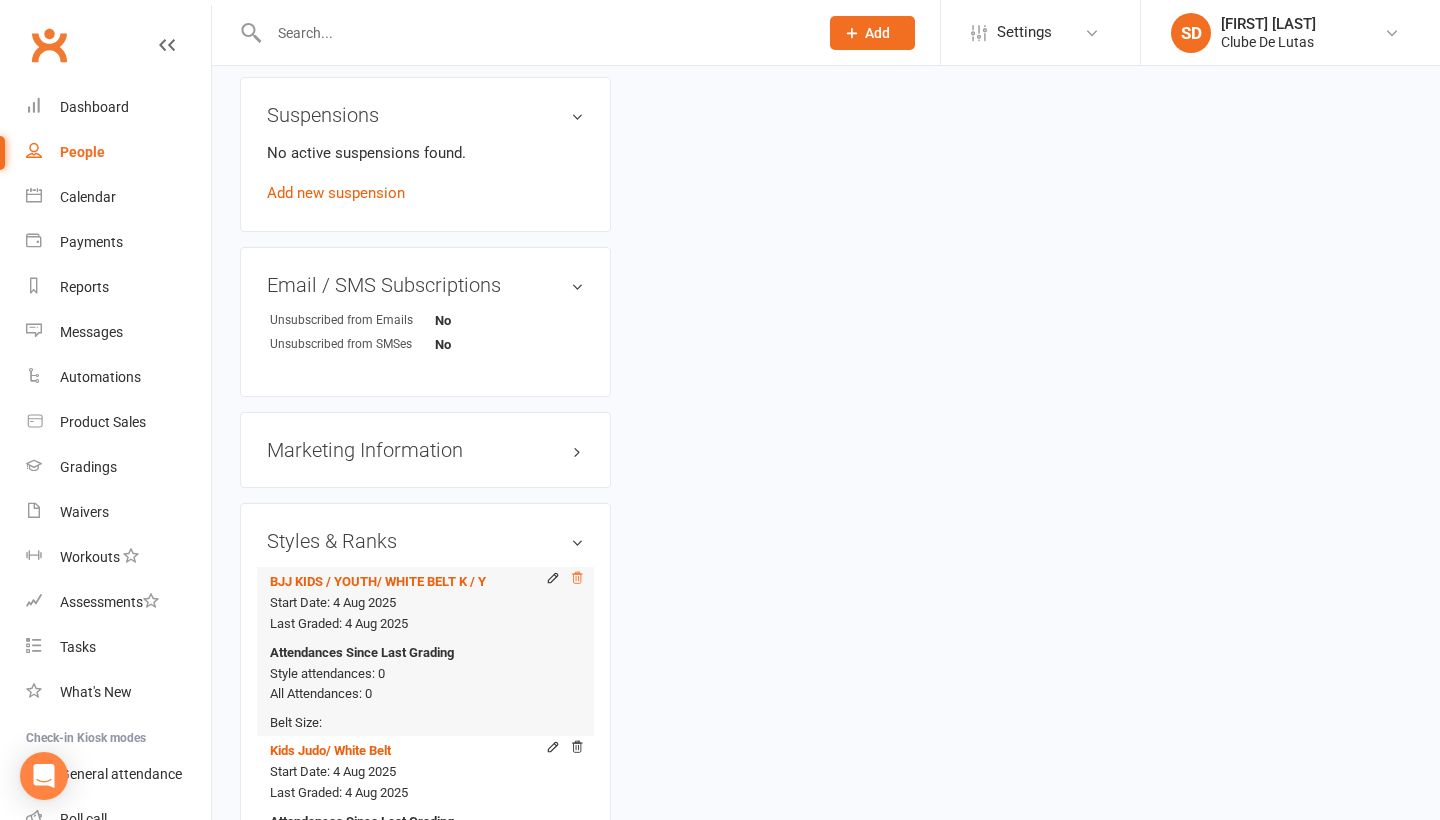 click 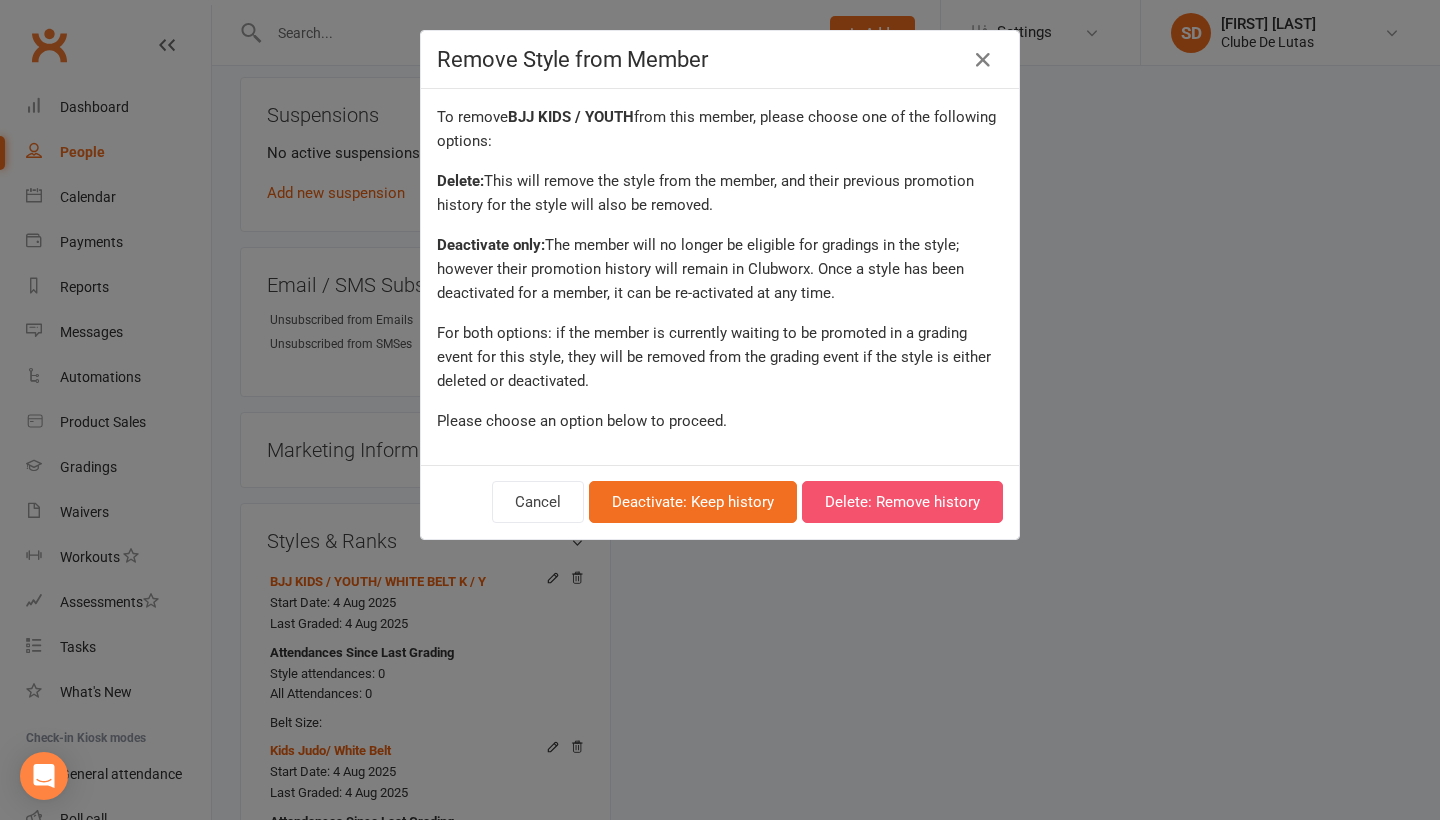 click on "Delete: Remove history" at bounding box center [902, 502] 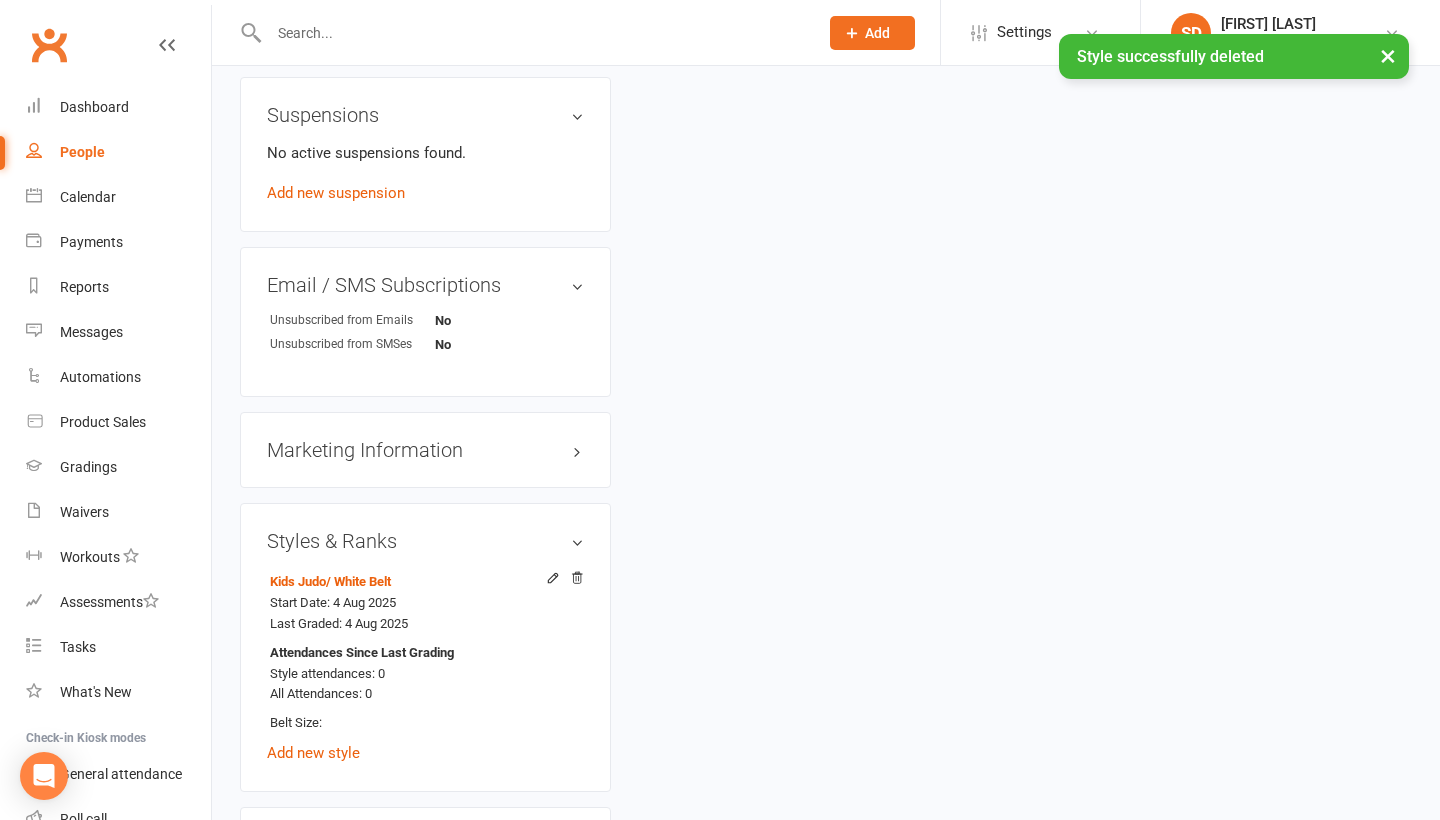 scroll, scrollTop: 1320, scrollLeft: 0, axis: vertical 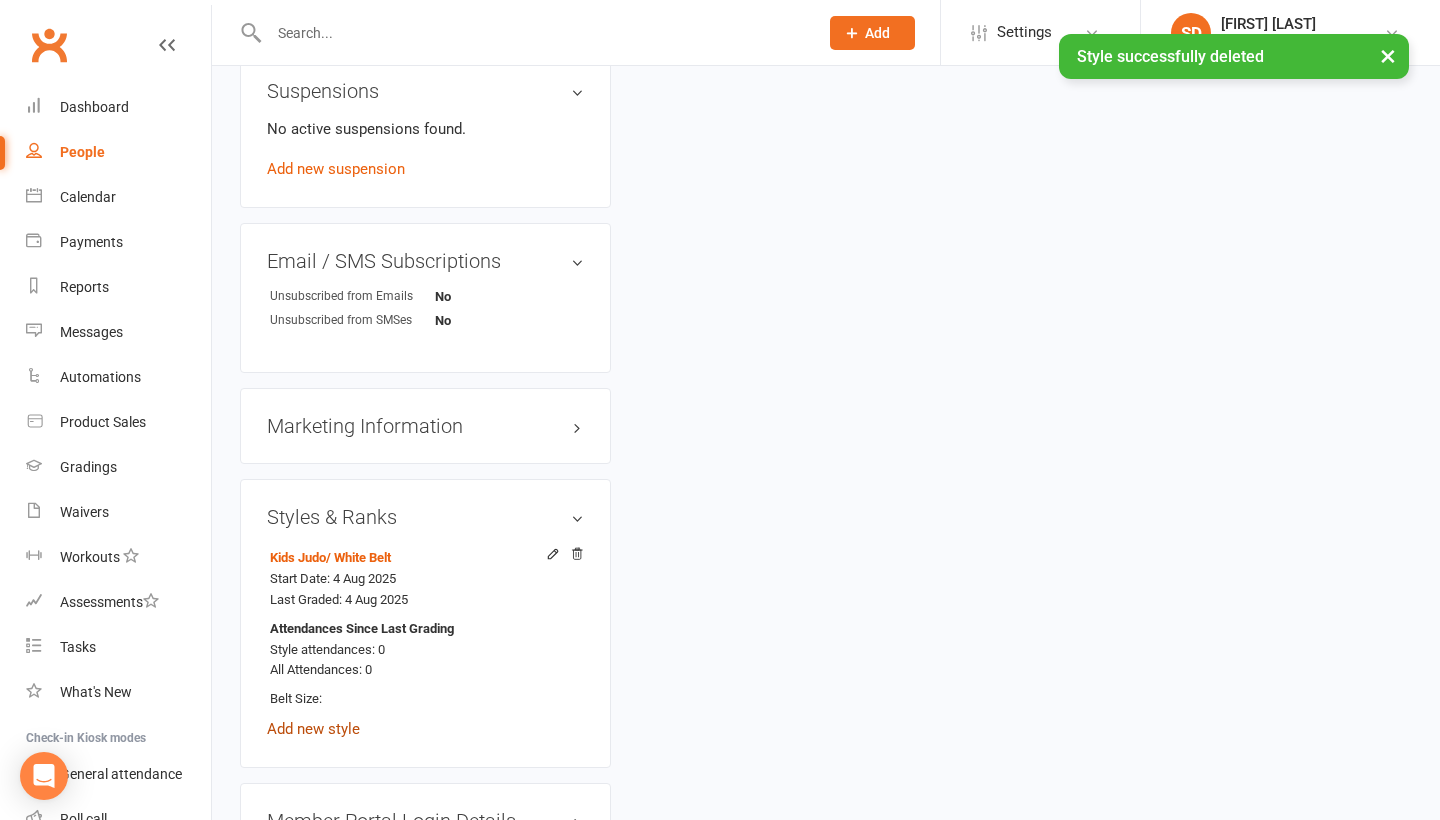 click on "Add new style" at bounding box center (313, 729) 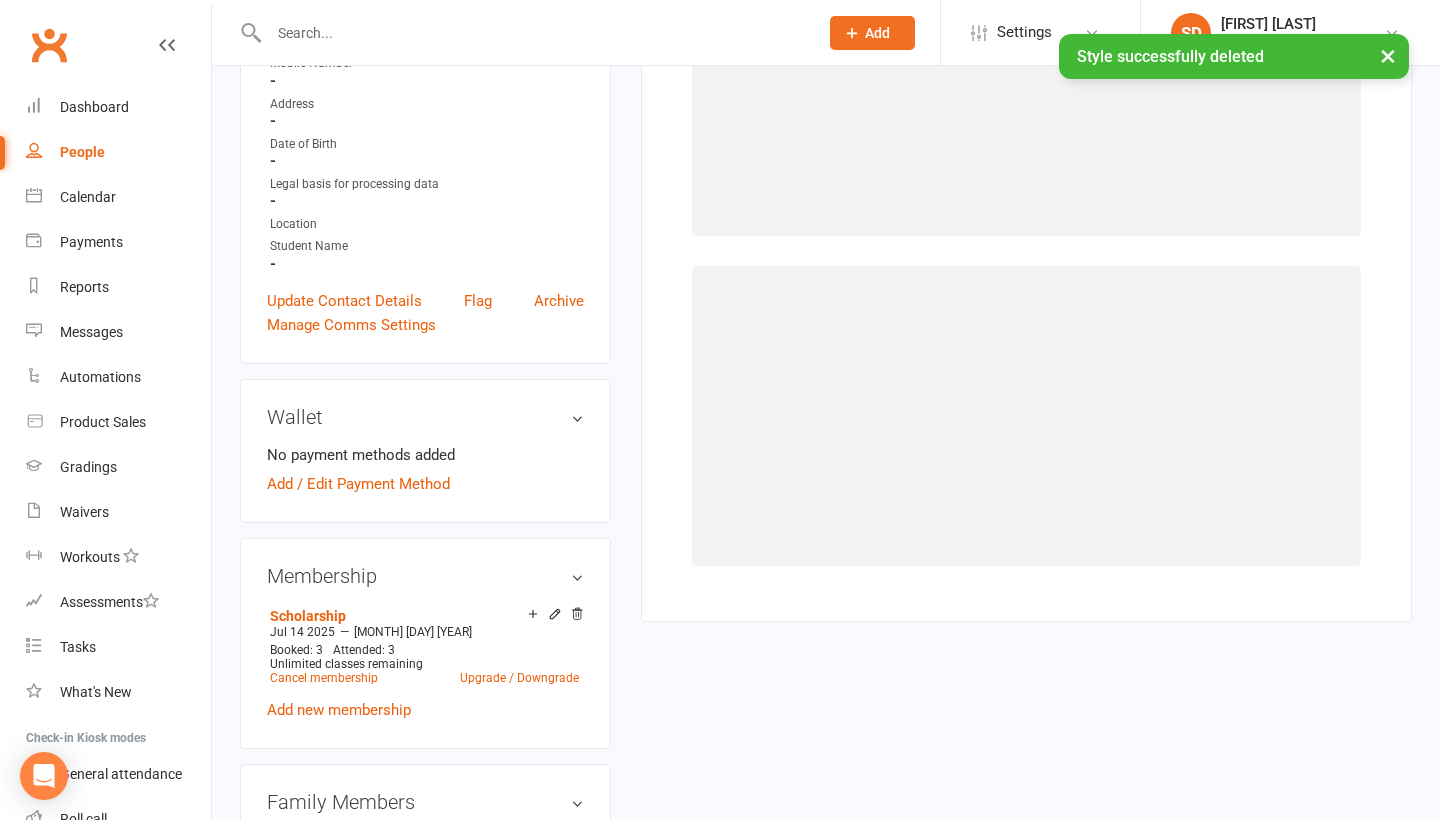 scroll, scrollTop: 194, scrollLeft: 0, axis: vertical 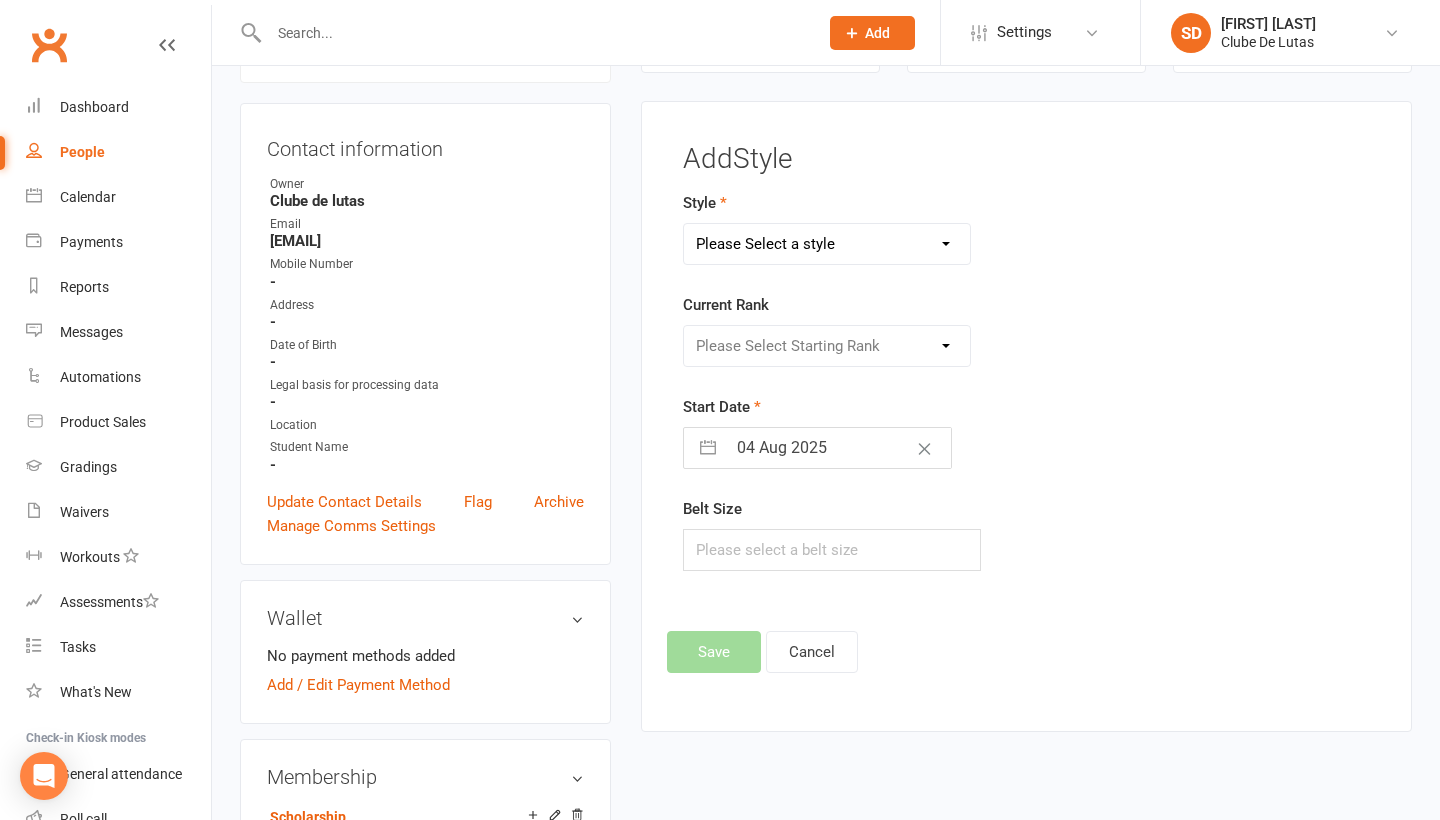 select on "1524" 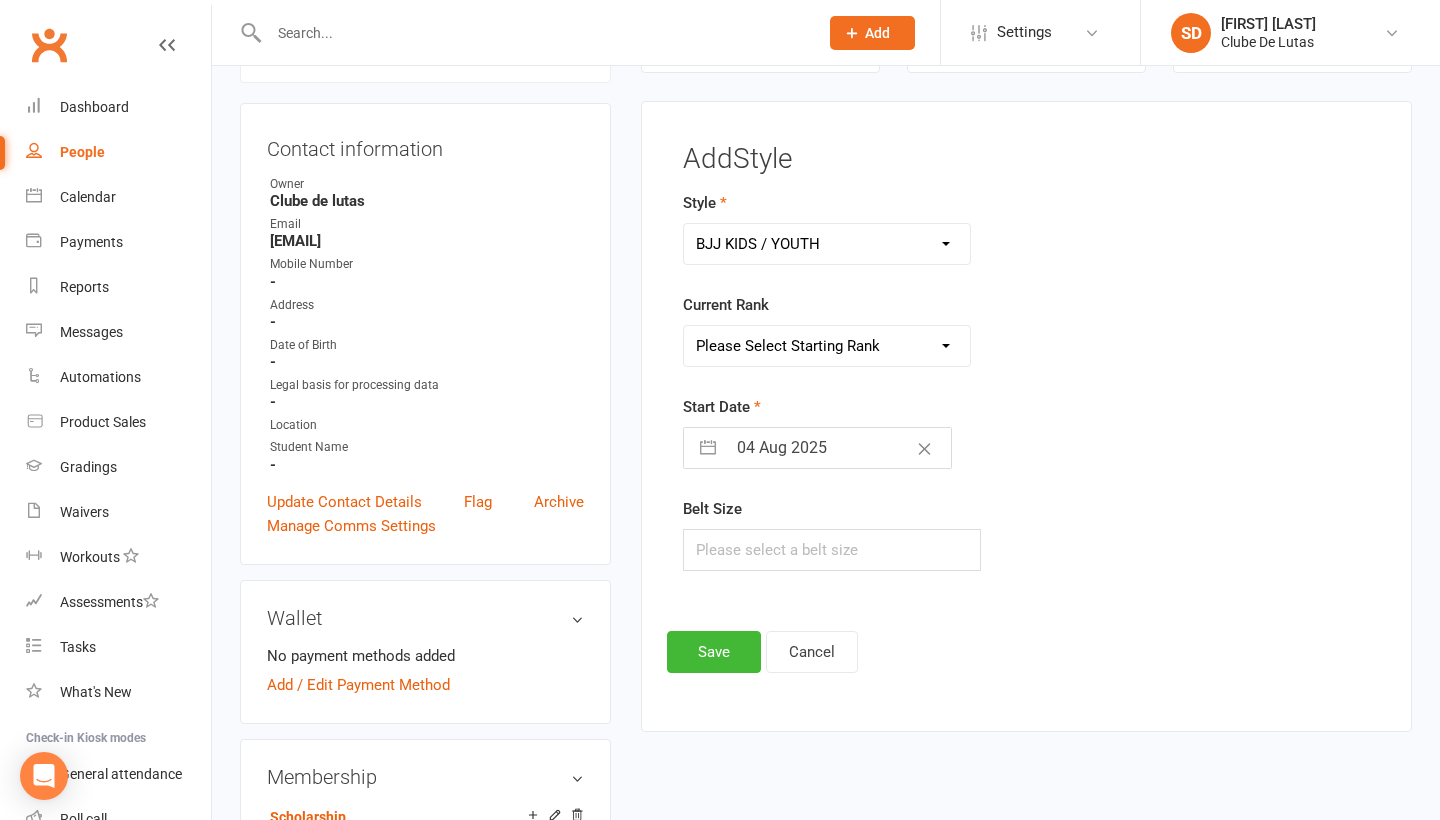 select on "14698" 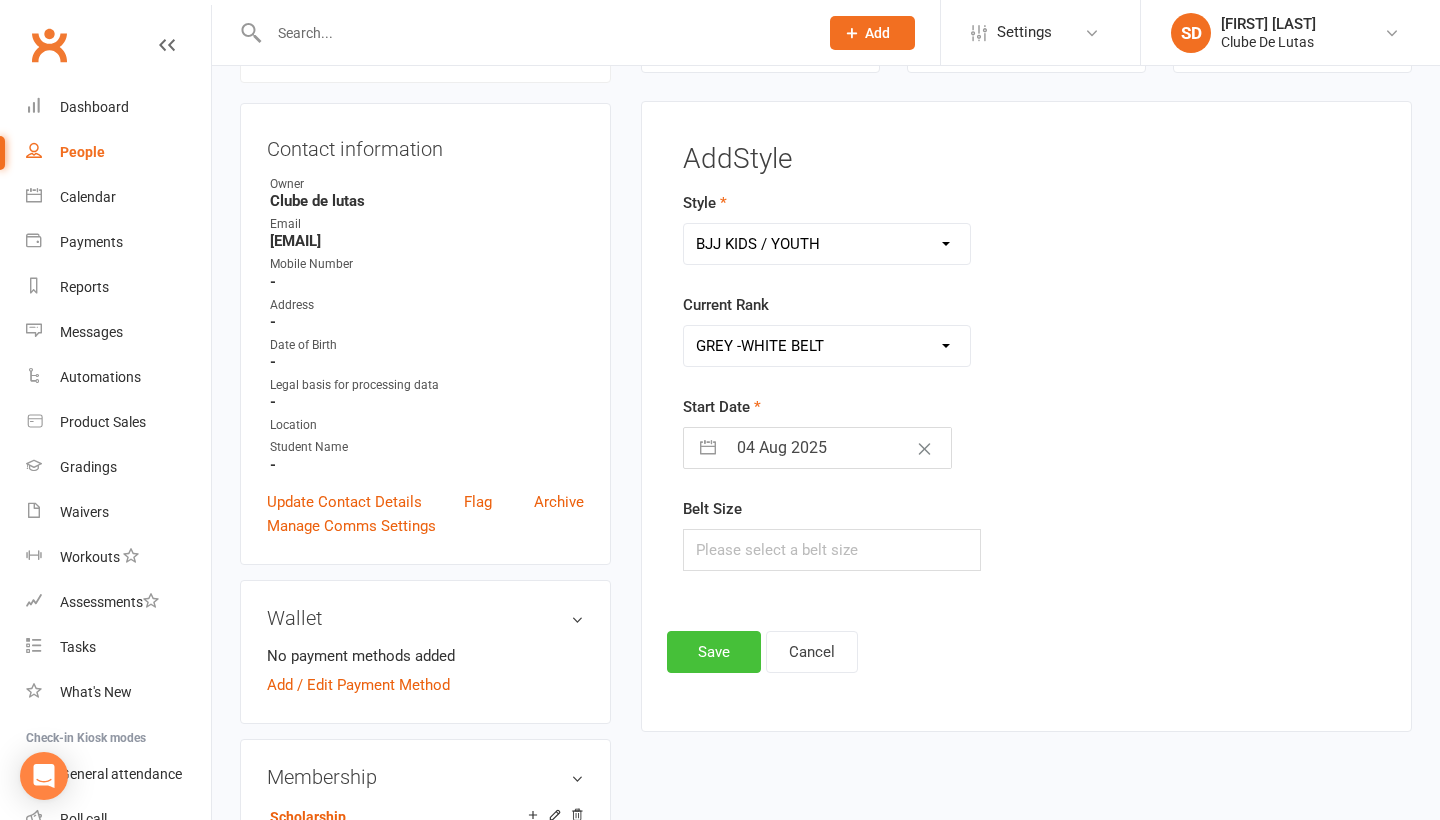 click on "Save" at bounding box center [714, 652] 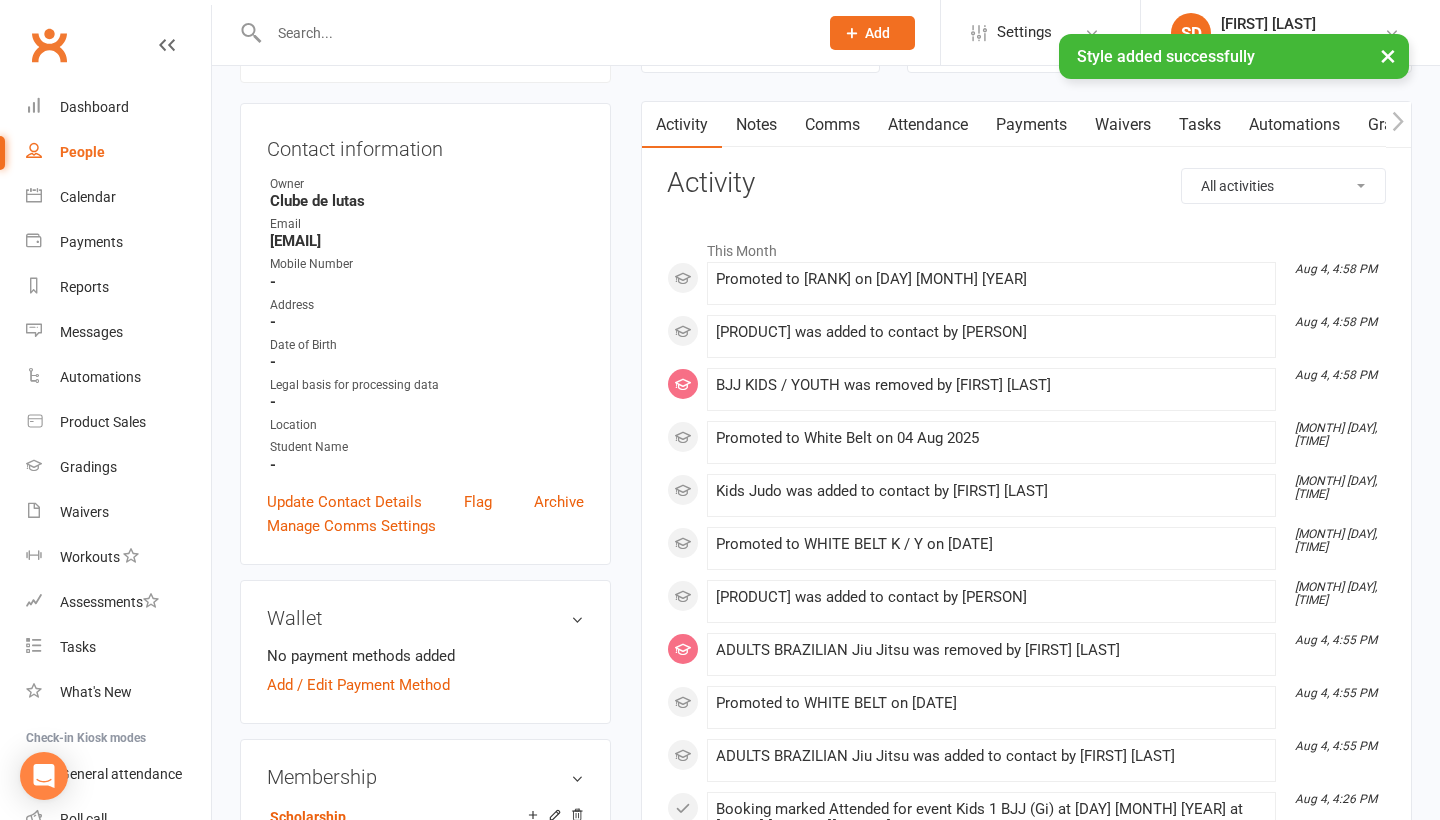 scroll, scrollTop: 458, scrollLeft: 0, axis: vertical 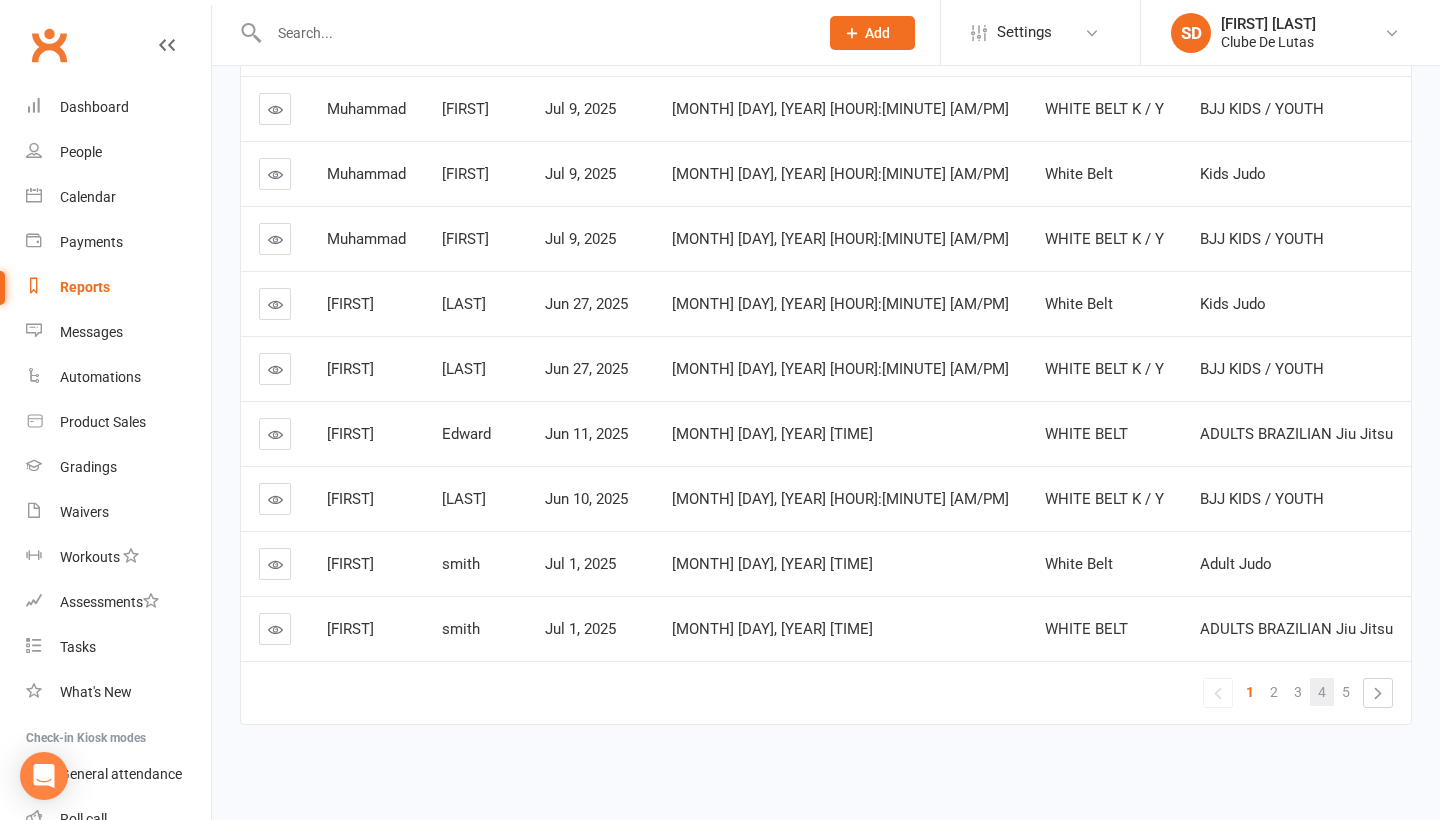 click on "4" at bounding box center (1322, 692) 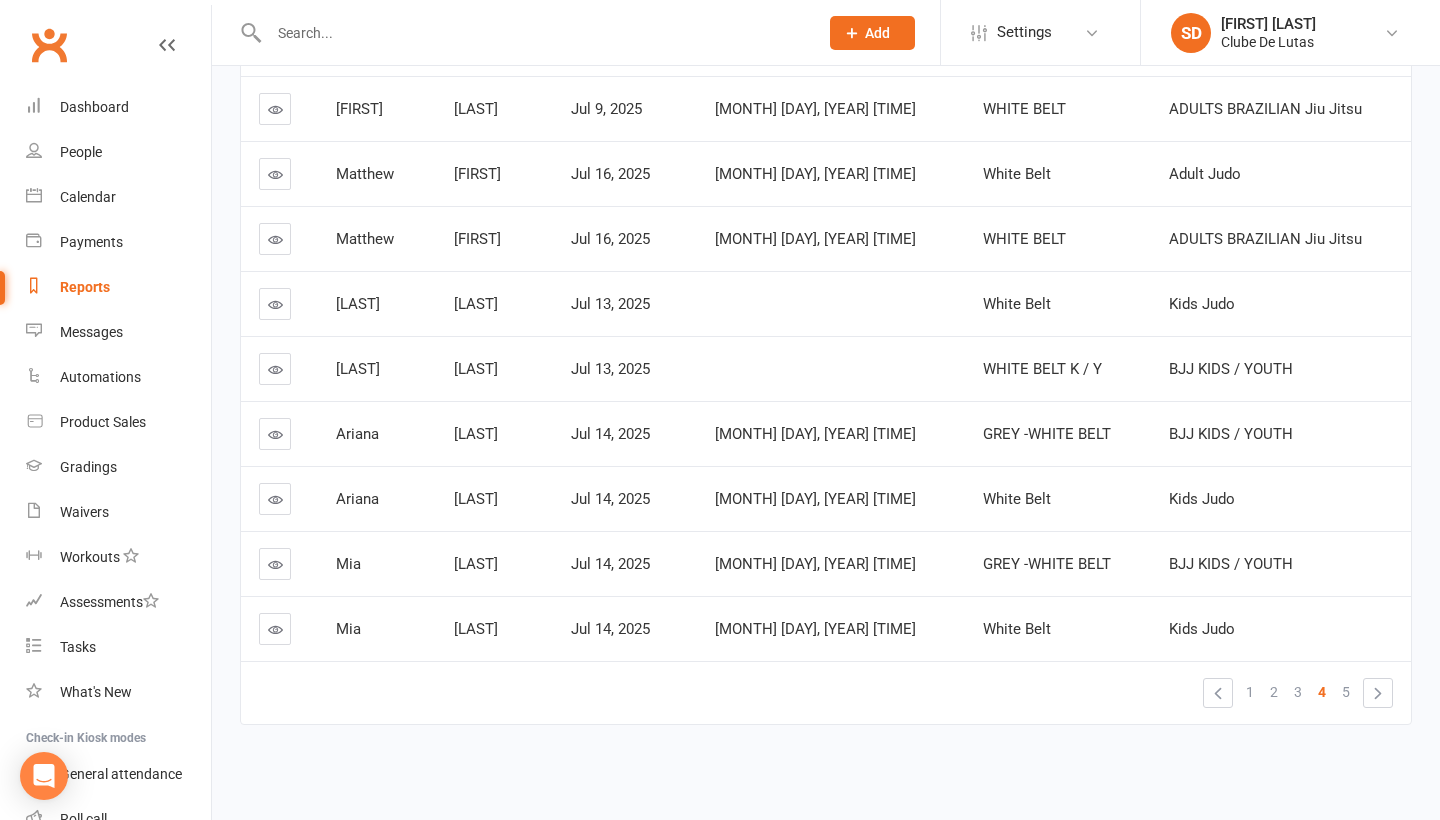 scroll, scrollTop: 390, scrollLeft: 0, axis: vertical 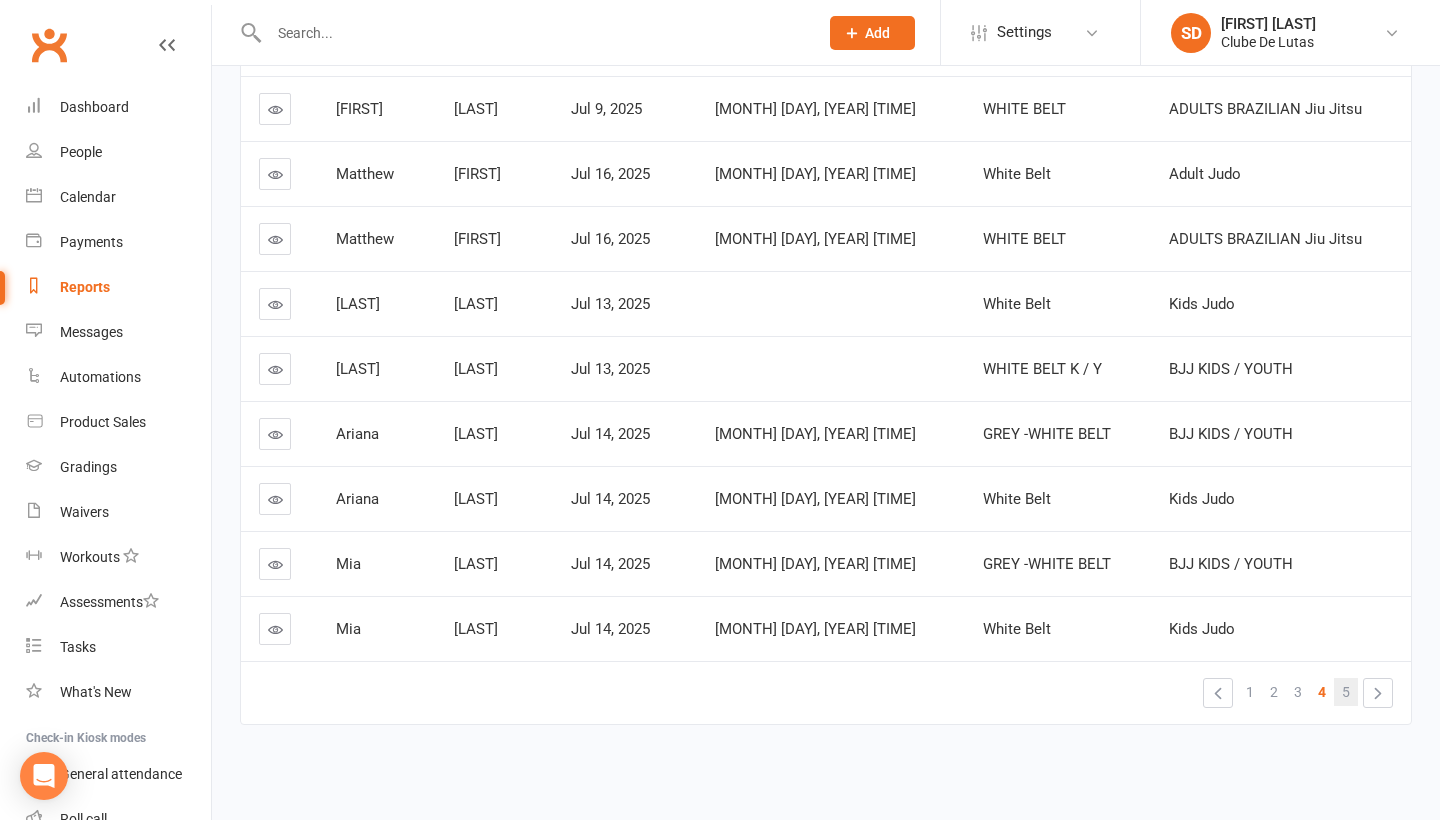 click on "5" at bounding box center [1346, 692] 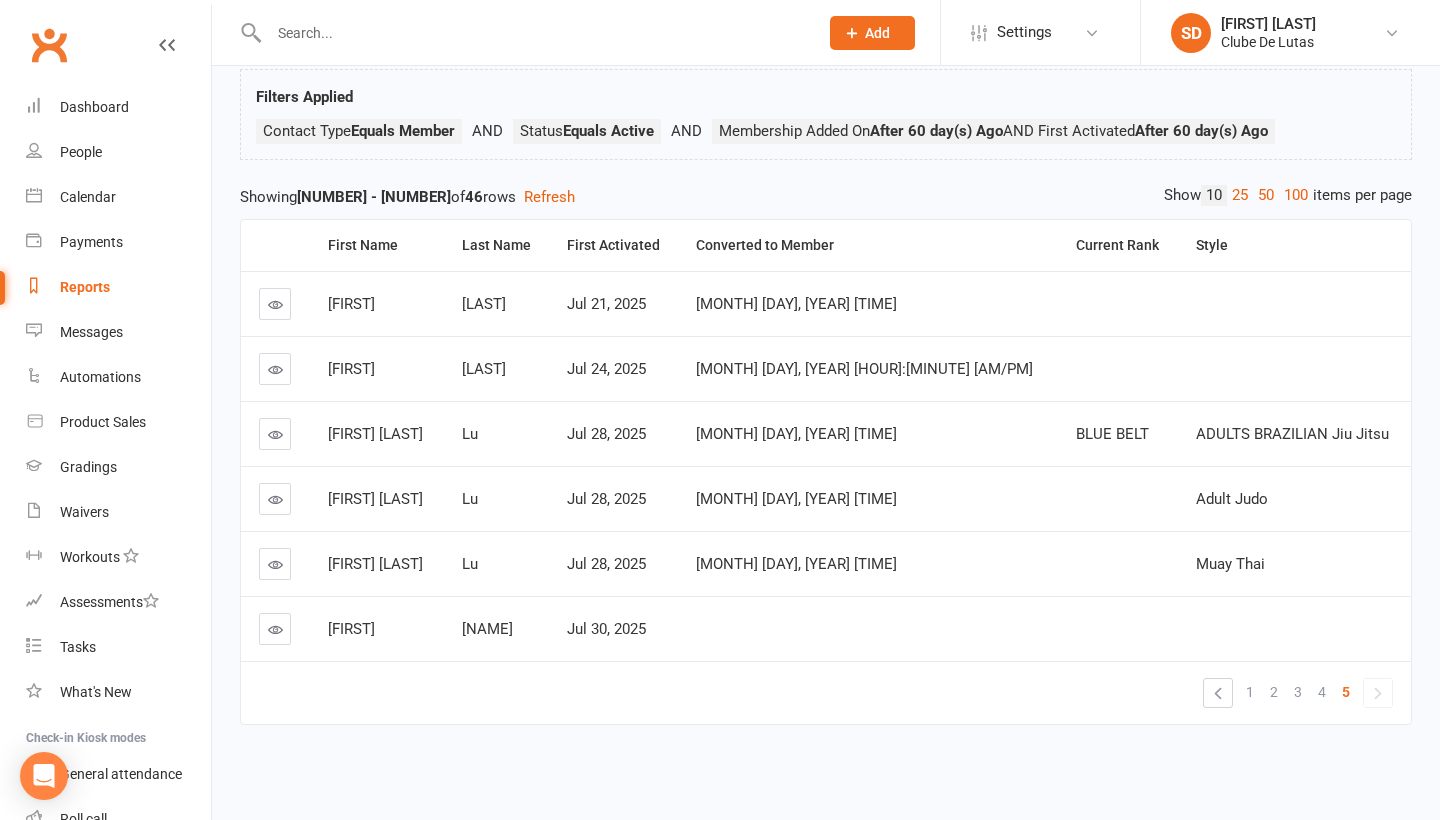scroll, scrollTop: 130, scrollLeft: 0, axis: vertical 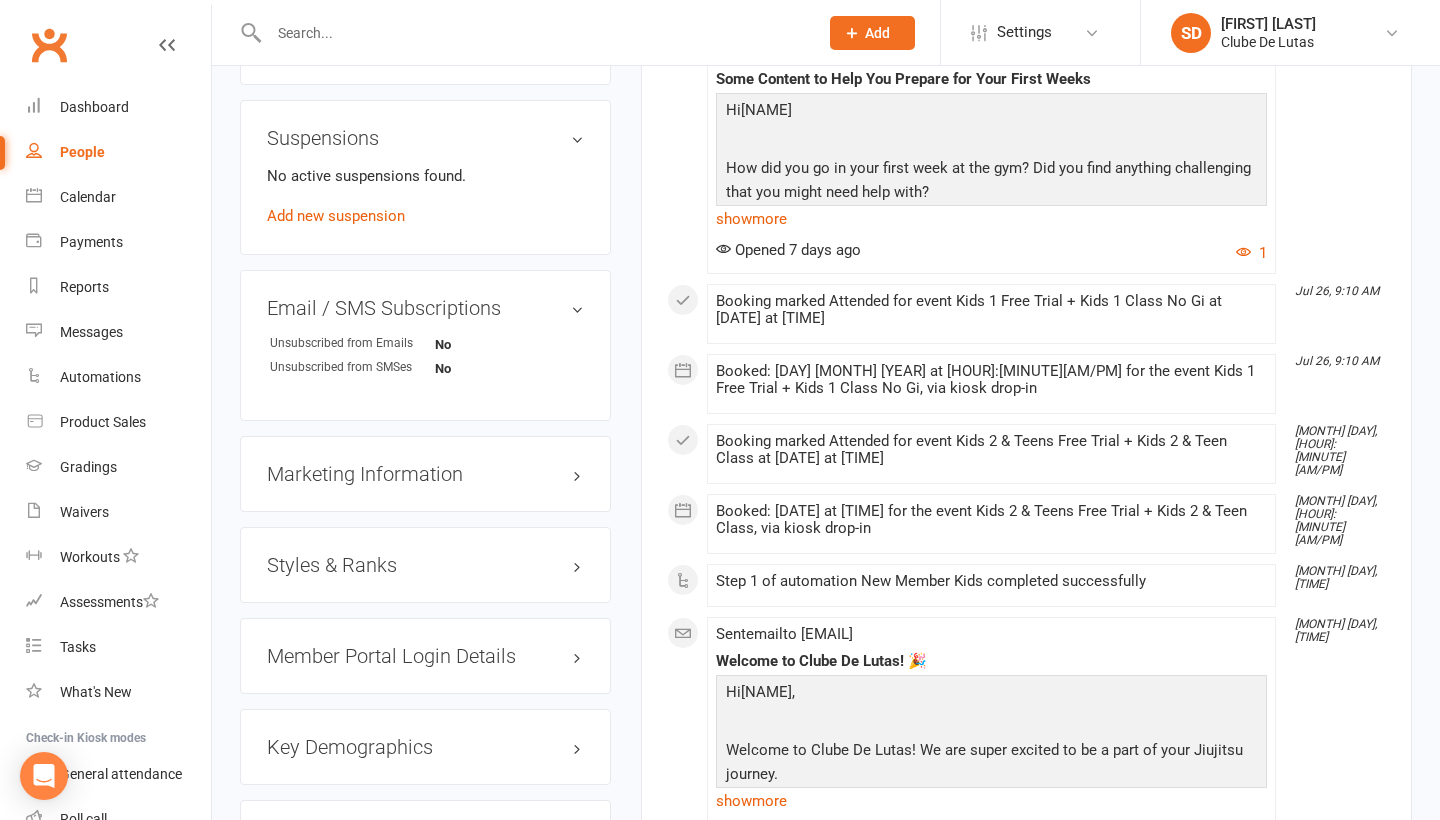 click on "Styles & Ranks" at bounding box center [425, 565] 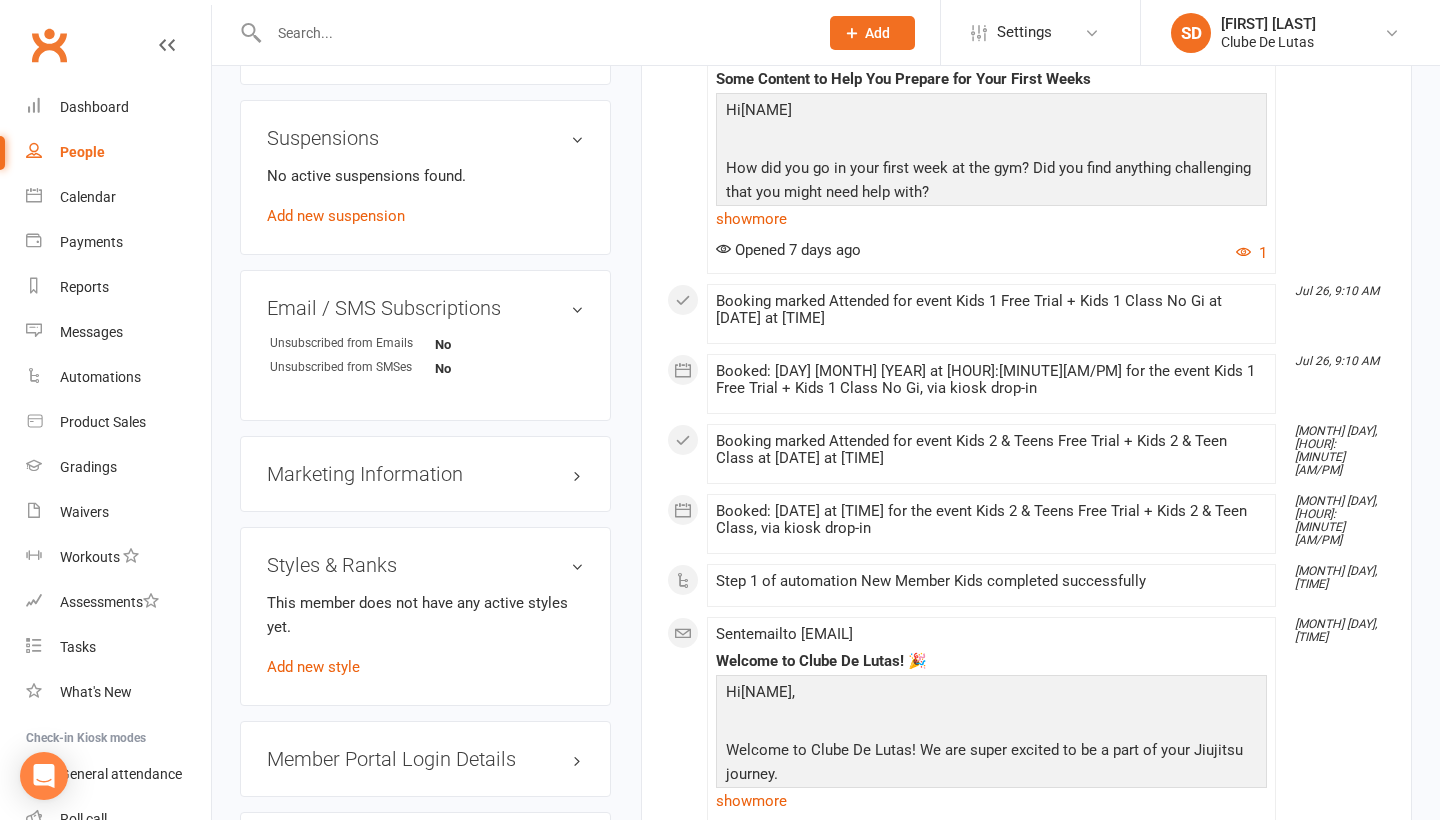 click on "Styles & Ranks  This member does not have any active styles yet. Add new style" at bounding box center (425, 616) 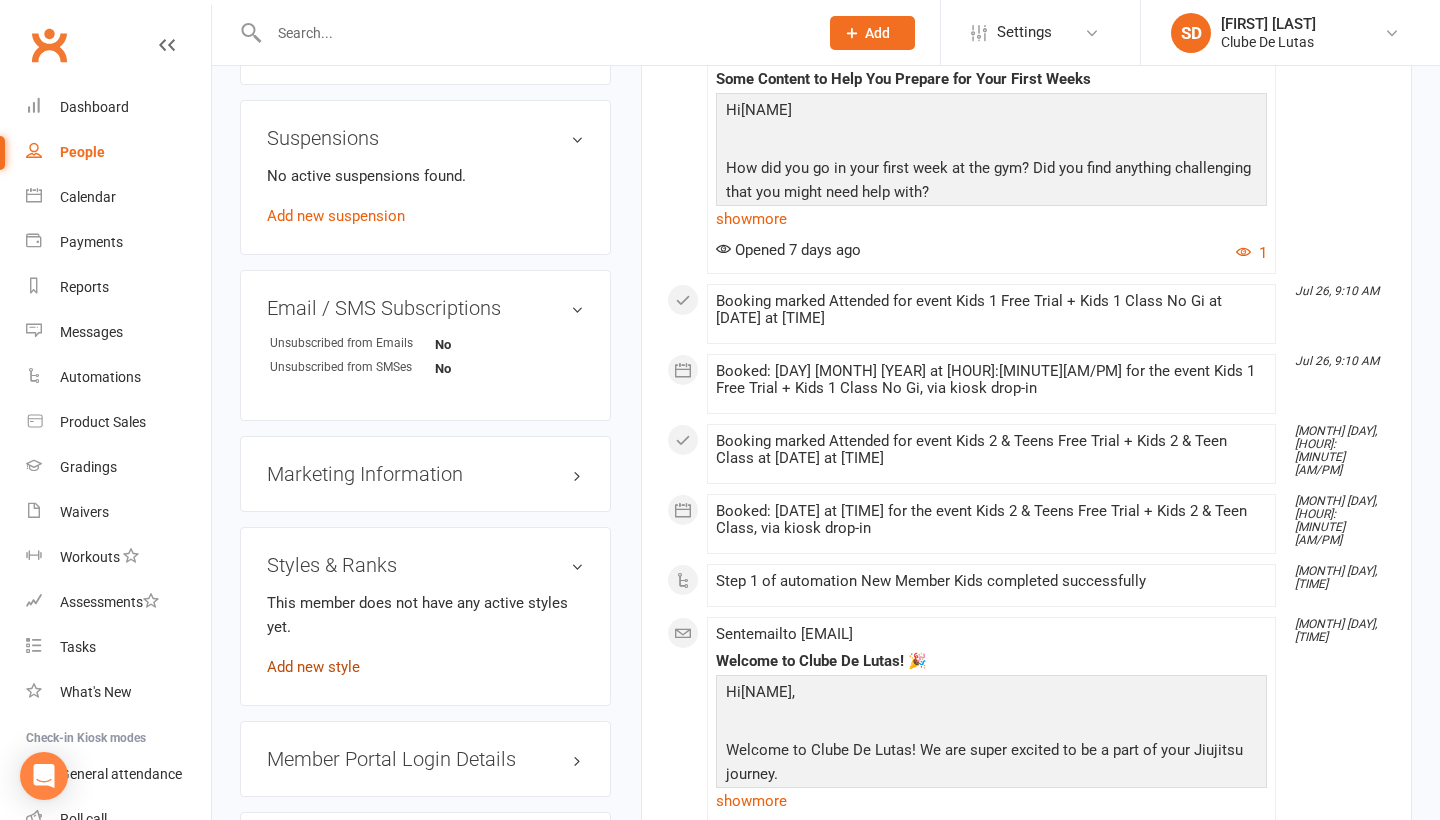 click on "Add new style" at bounding box center (313, 667) 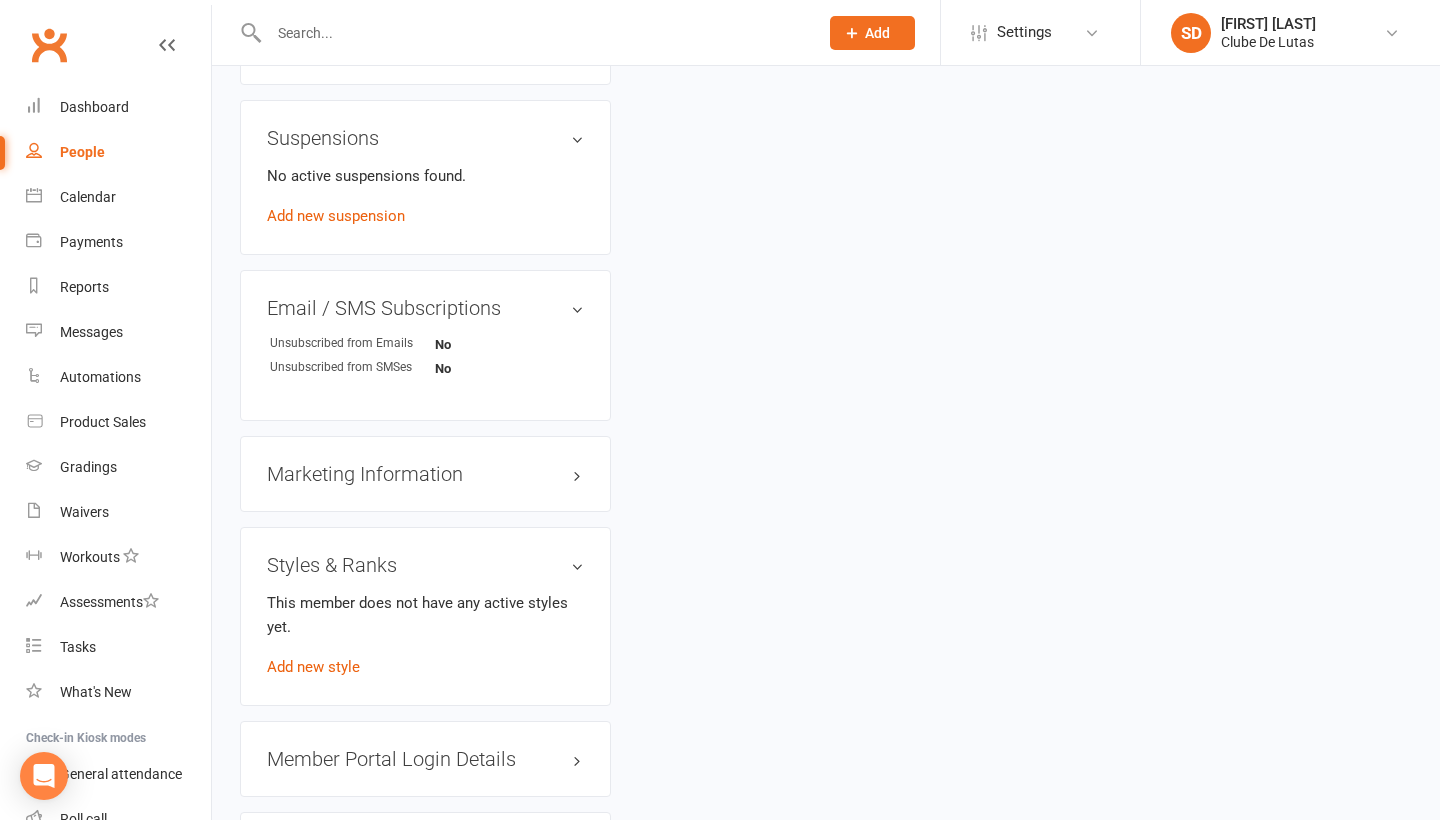 scroll, scrollTop: 194, scrollLeft: 0, axis: vertical 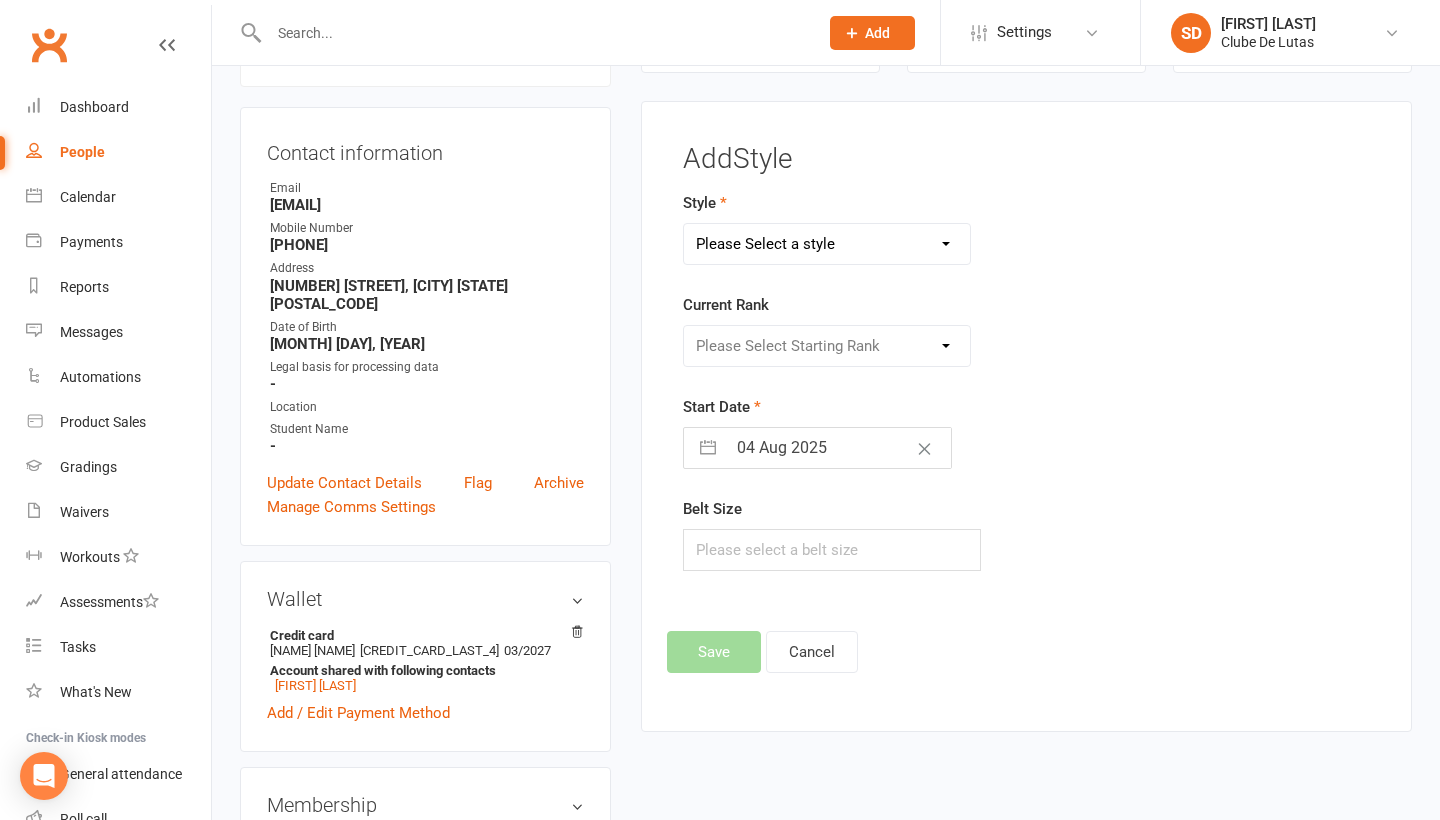 select on "1524" 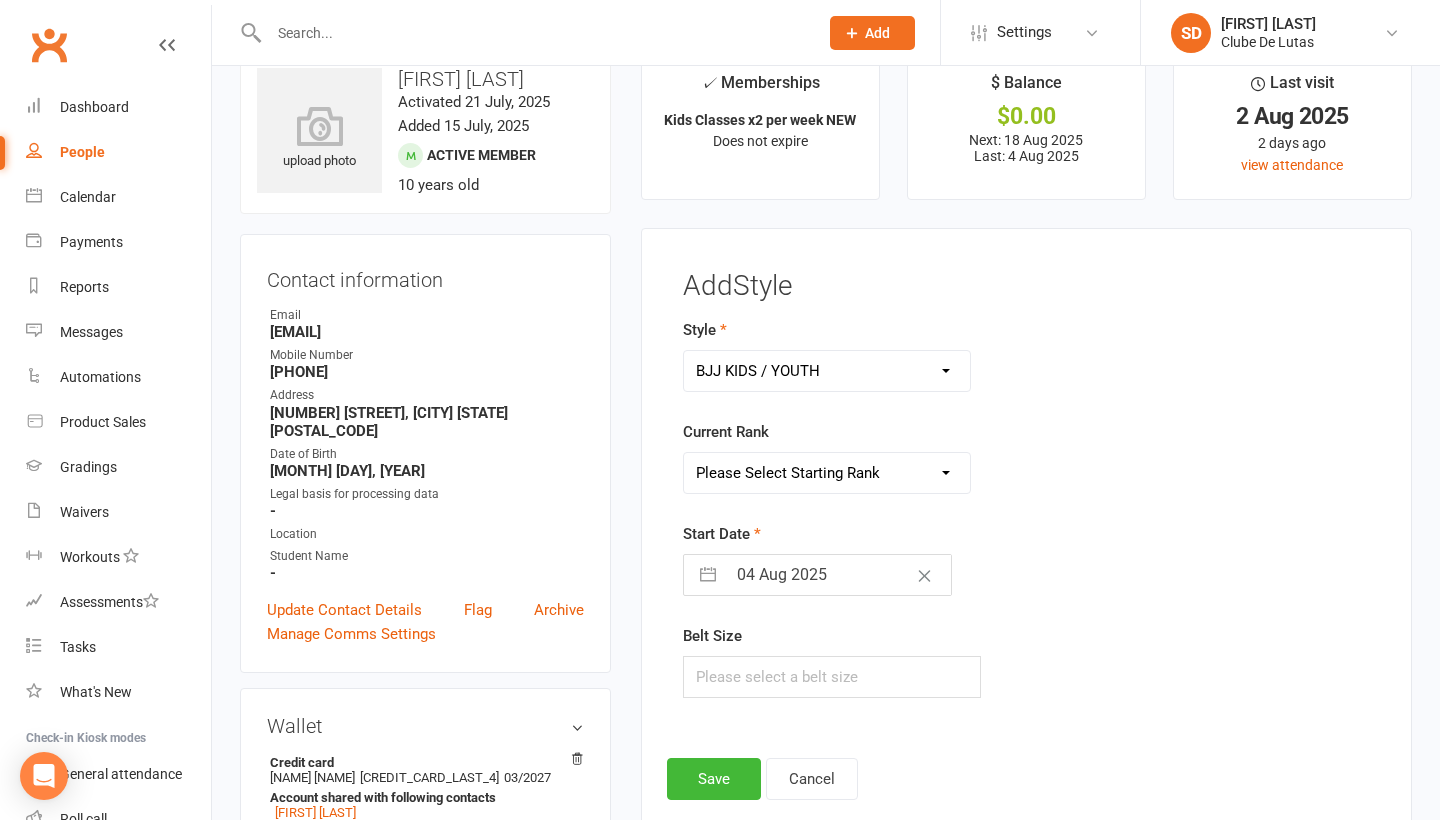 scroll, scrollTop: 70, scrollLeft: 0, axis: vertical 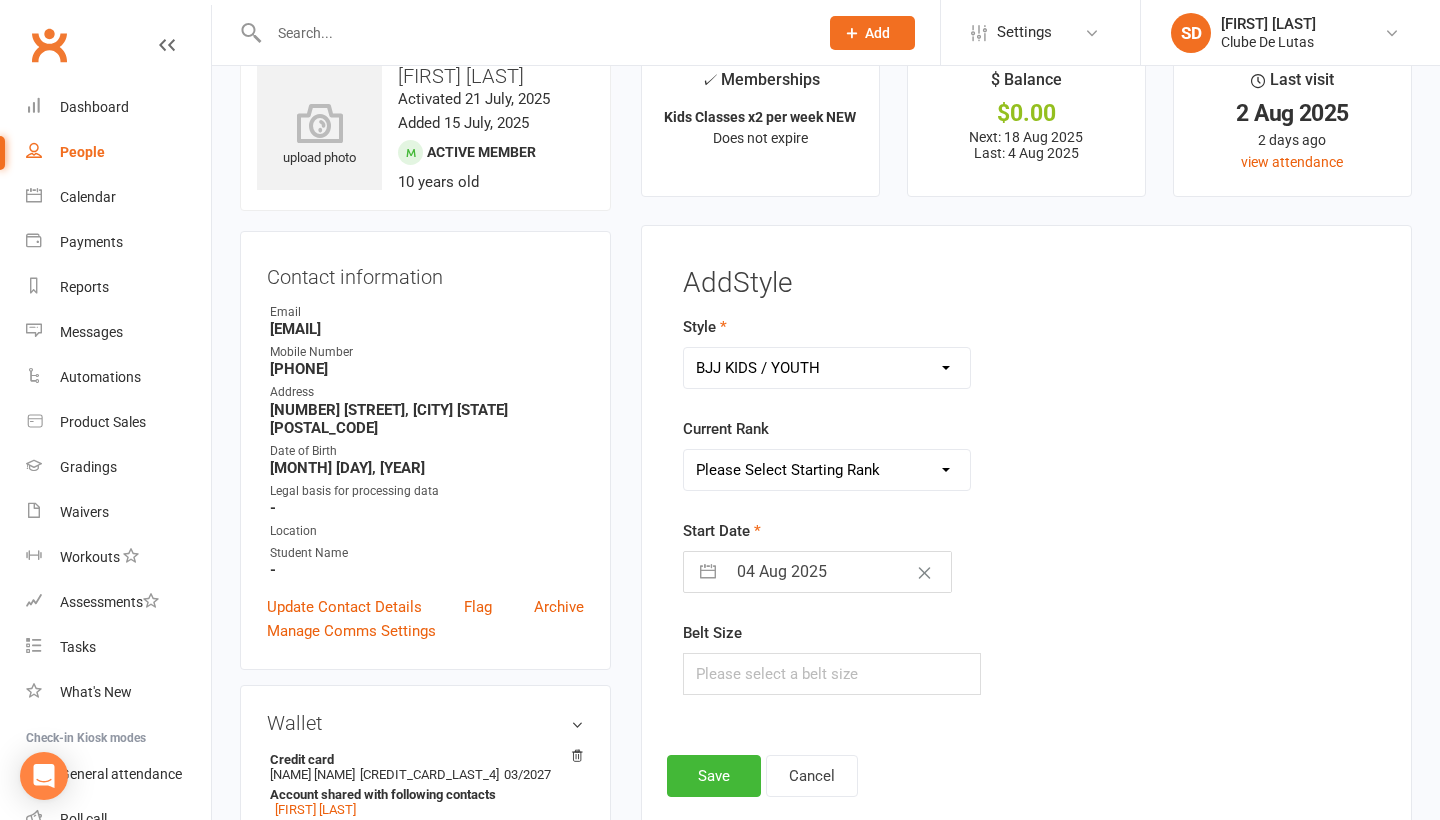 select on "14693" 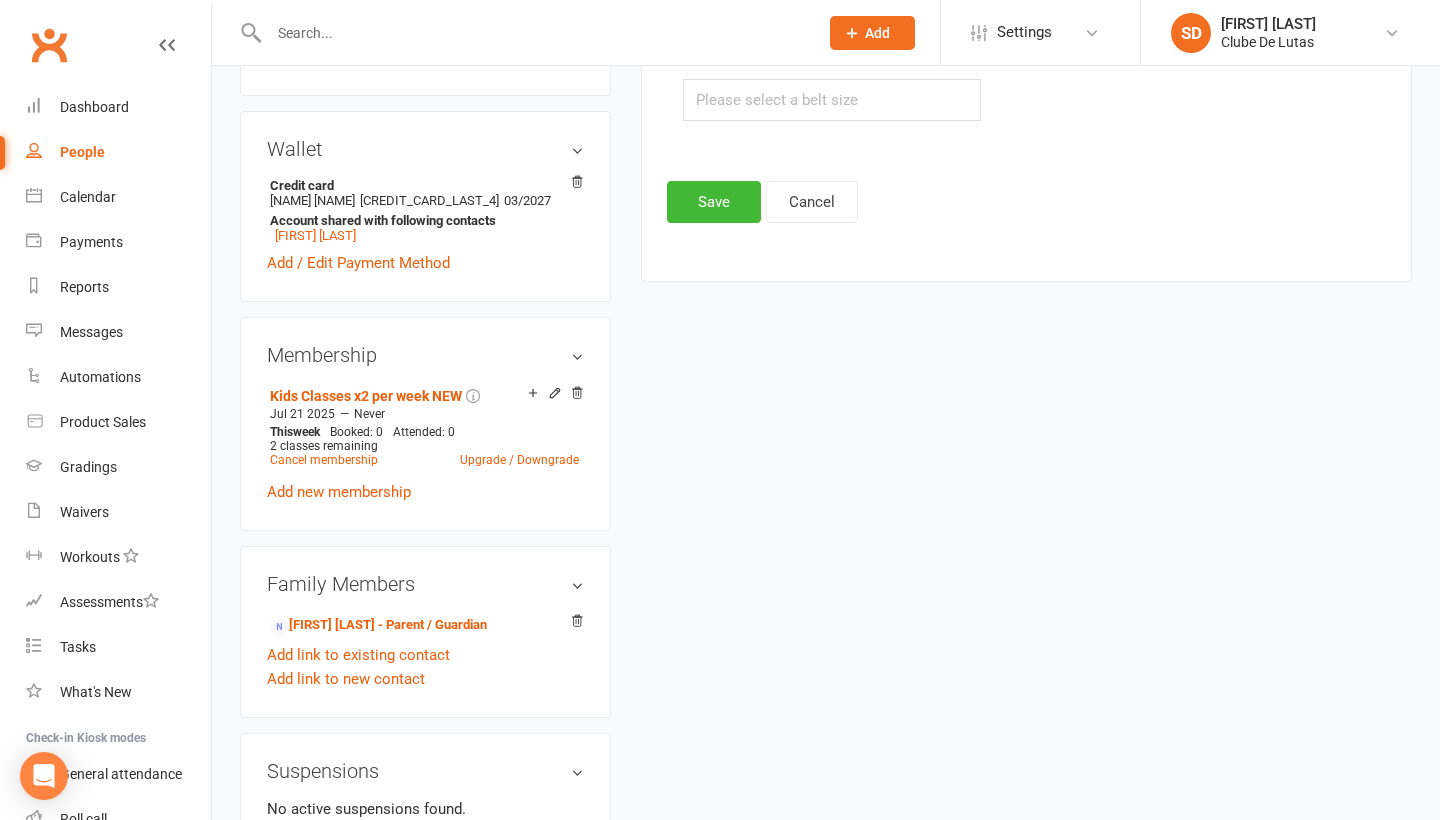 scroll, scrollTop: 641, scrollLeft: 0, axis: vertical 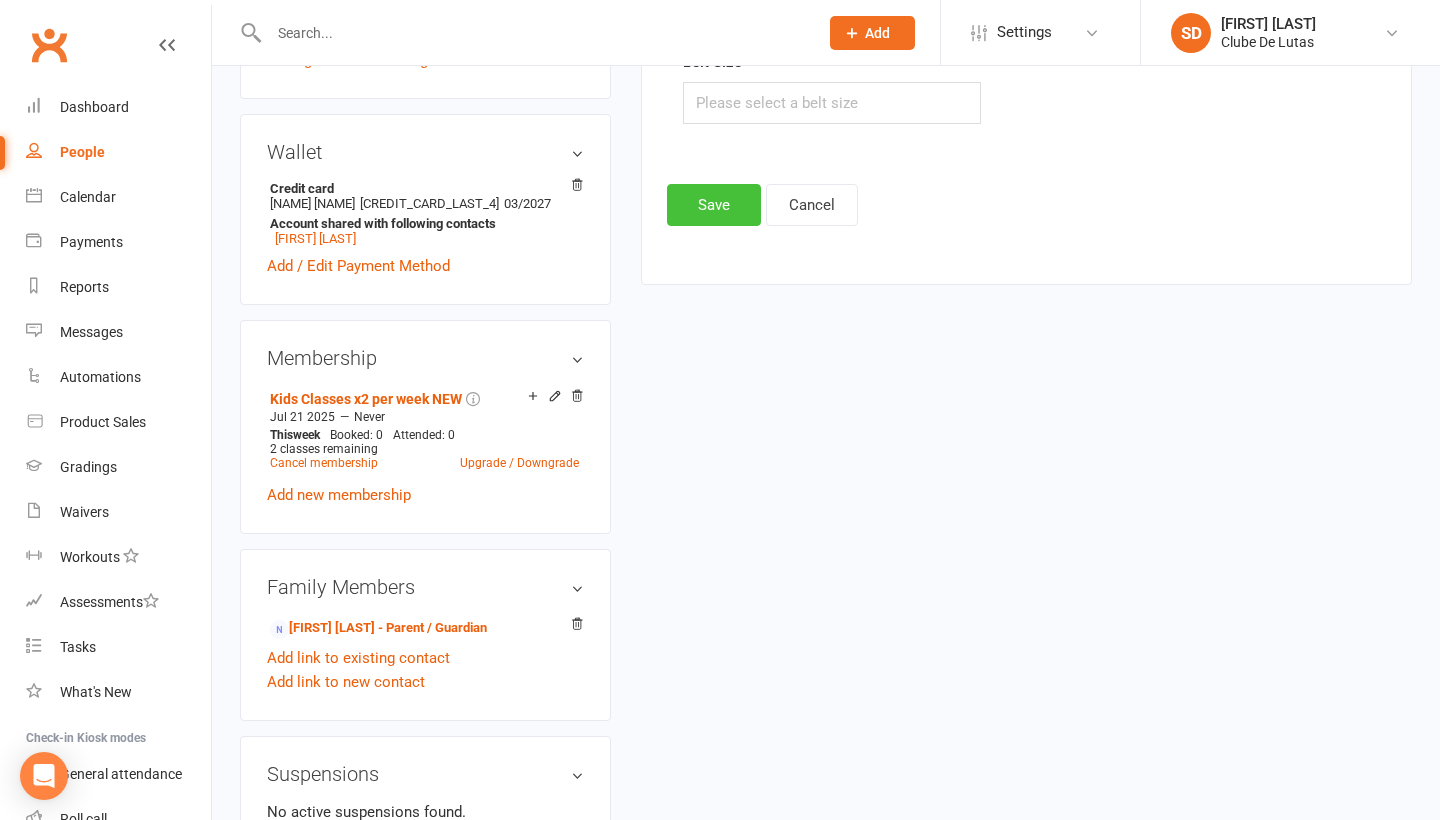 click on "Save" at bounding box center [714, 205] 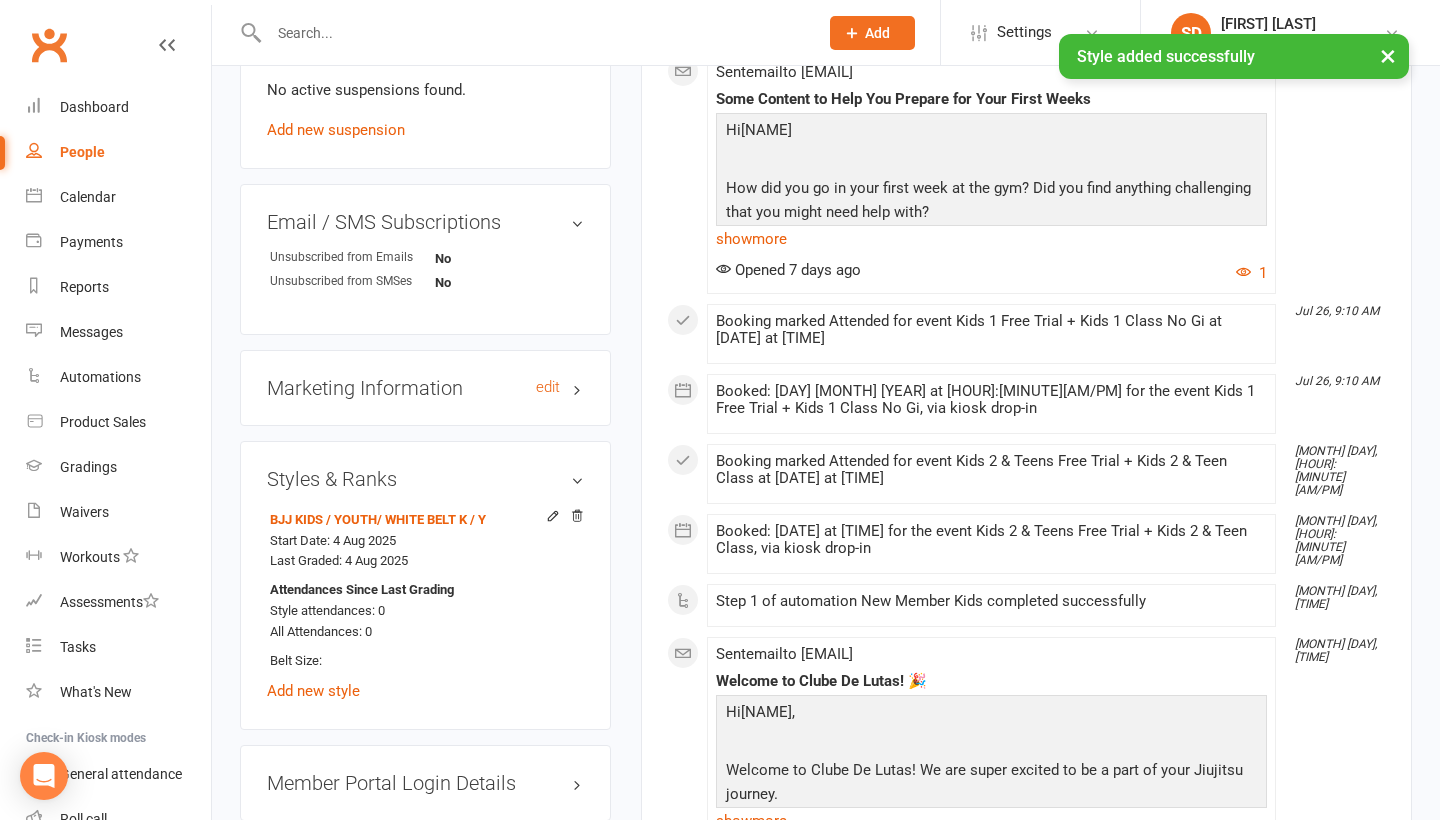 scroll, scrollTop: 1362, scrollLeft: 0, axis: vertical 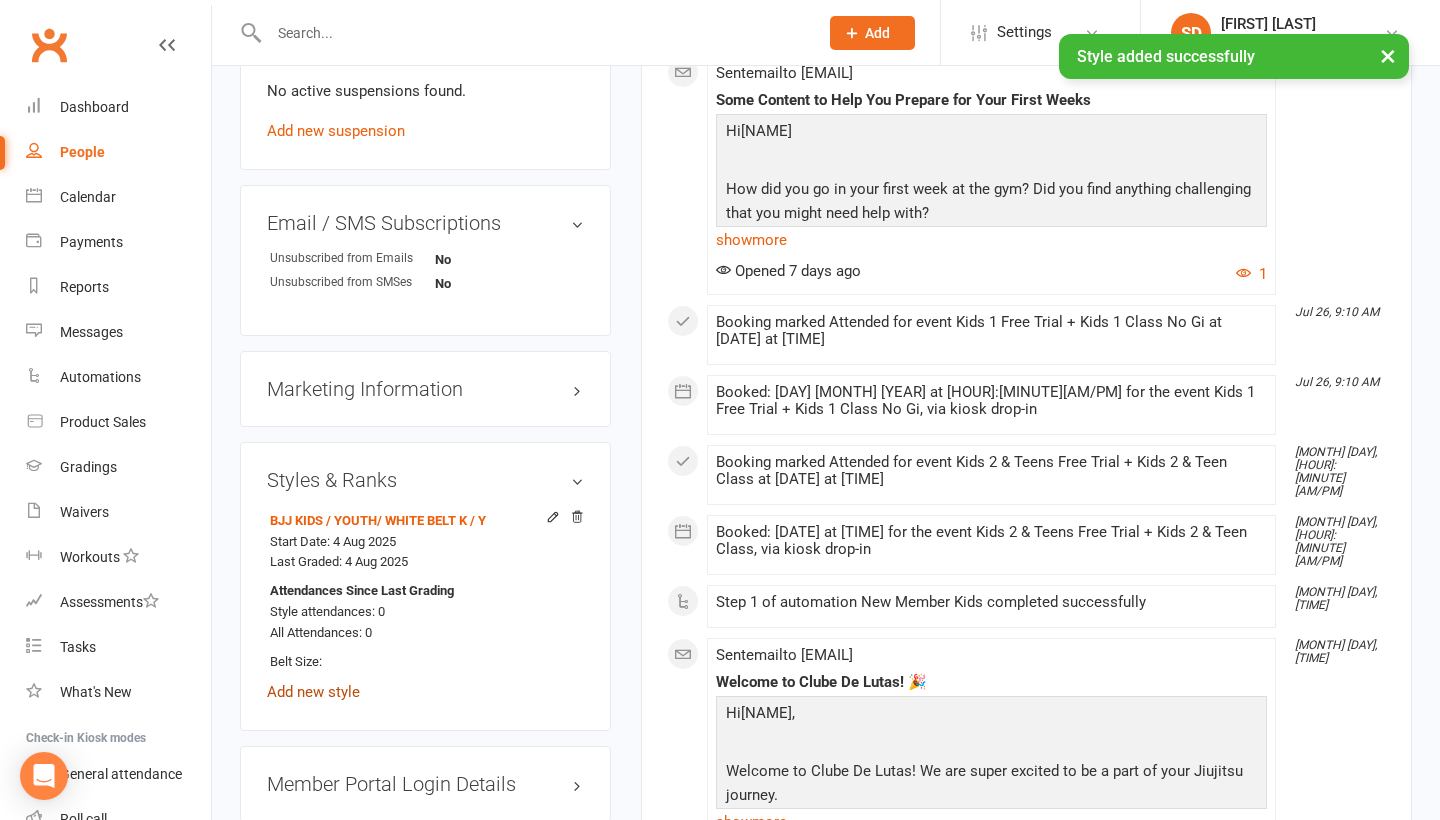 click on "Add new style" at bounding box center (313, 692) 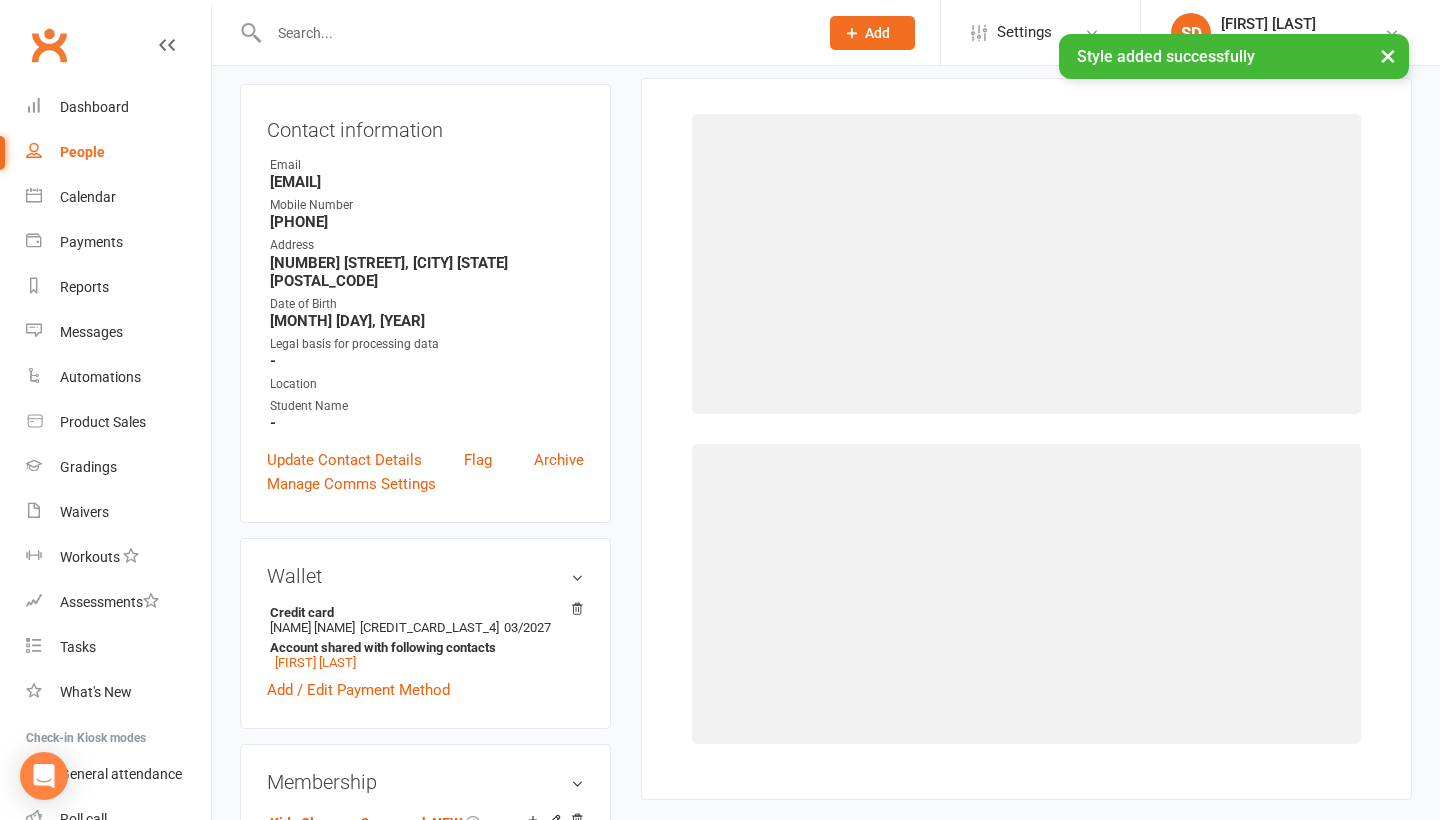 scroll, scrollTop: 194, scrollLeft: 0, axis: vertical 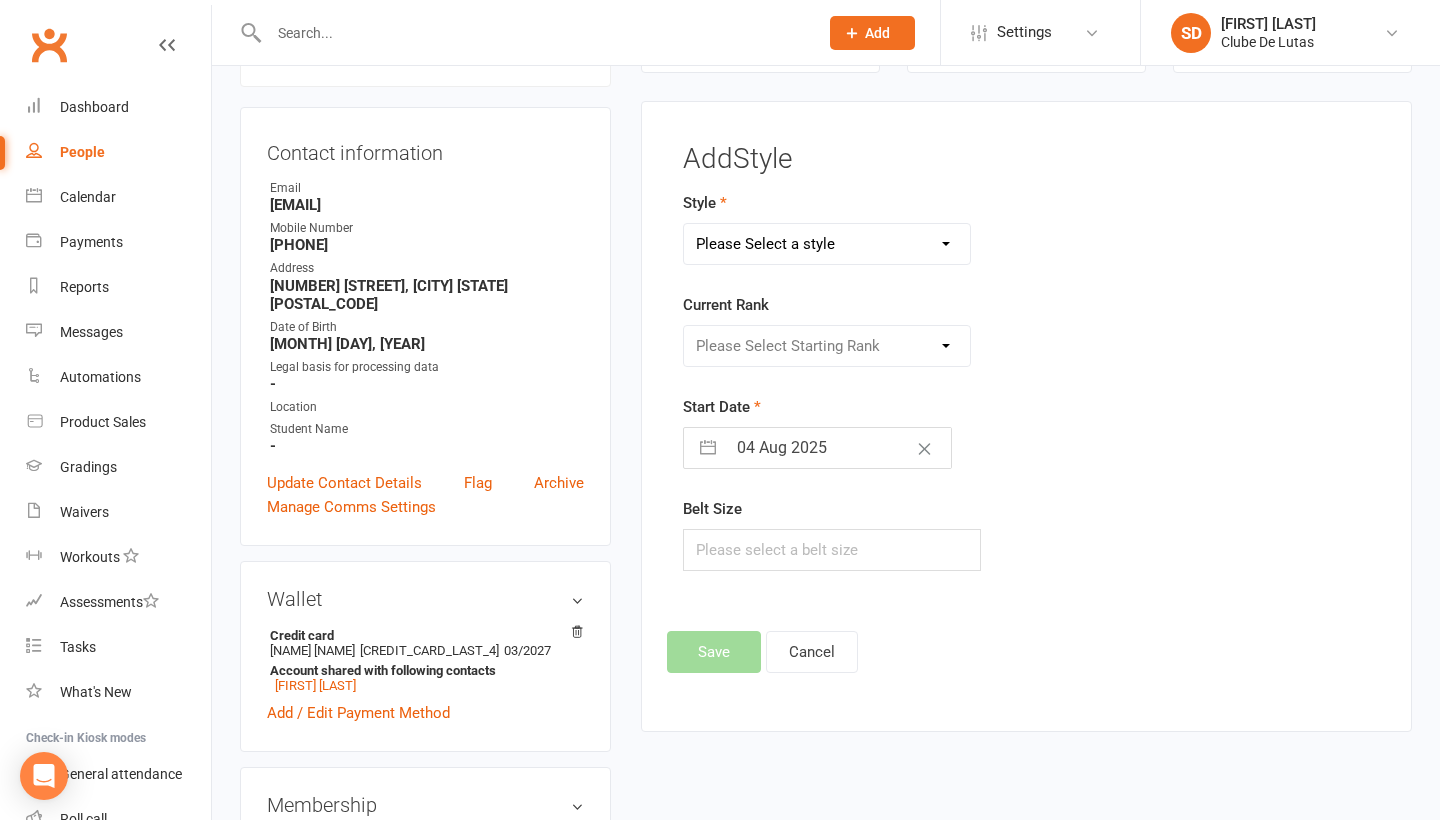 select on "3704" 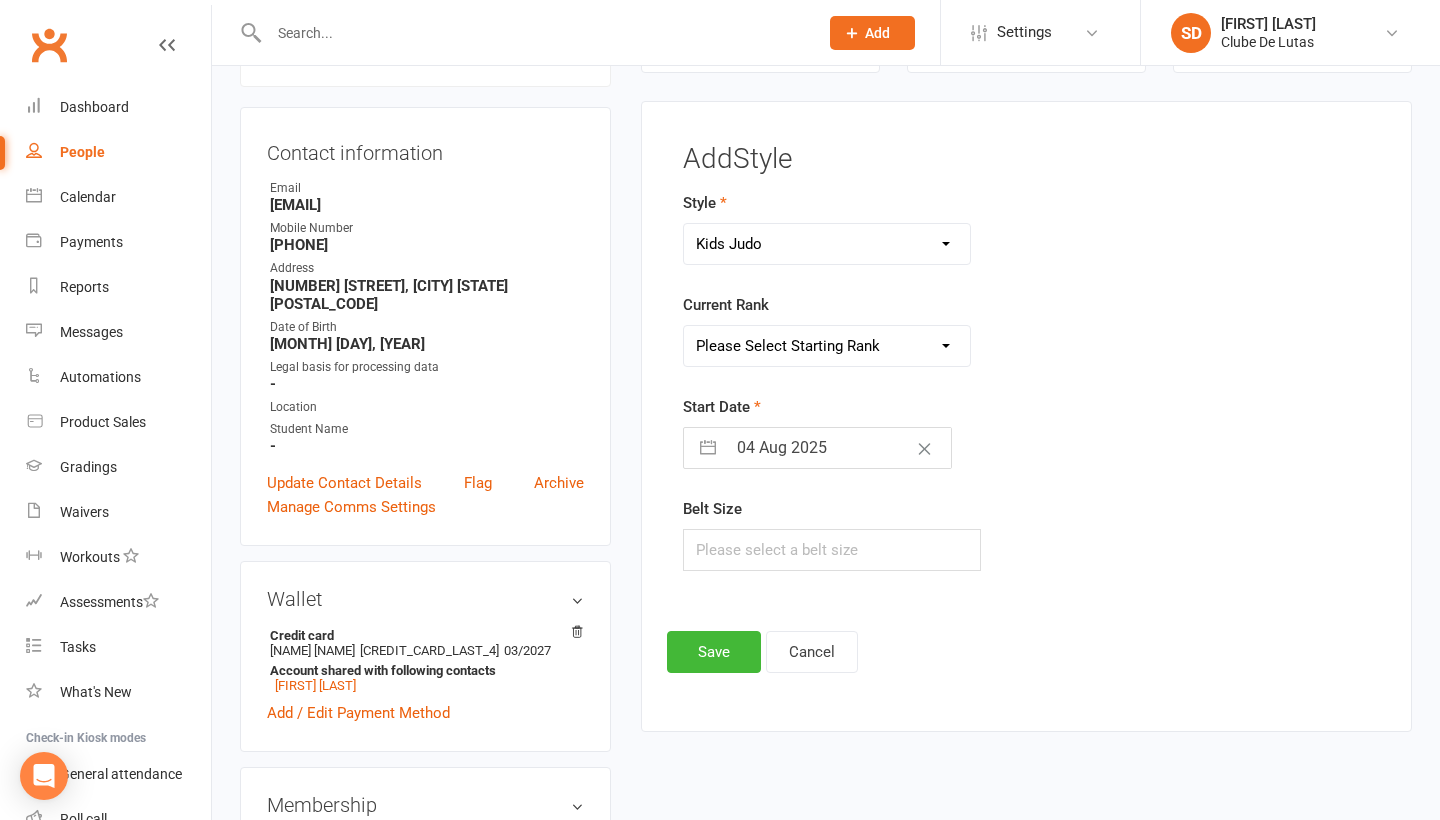 select on "43968" 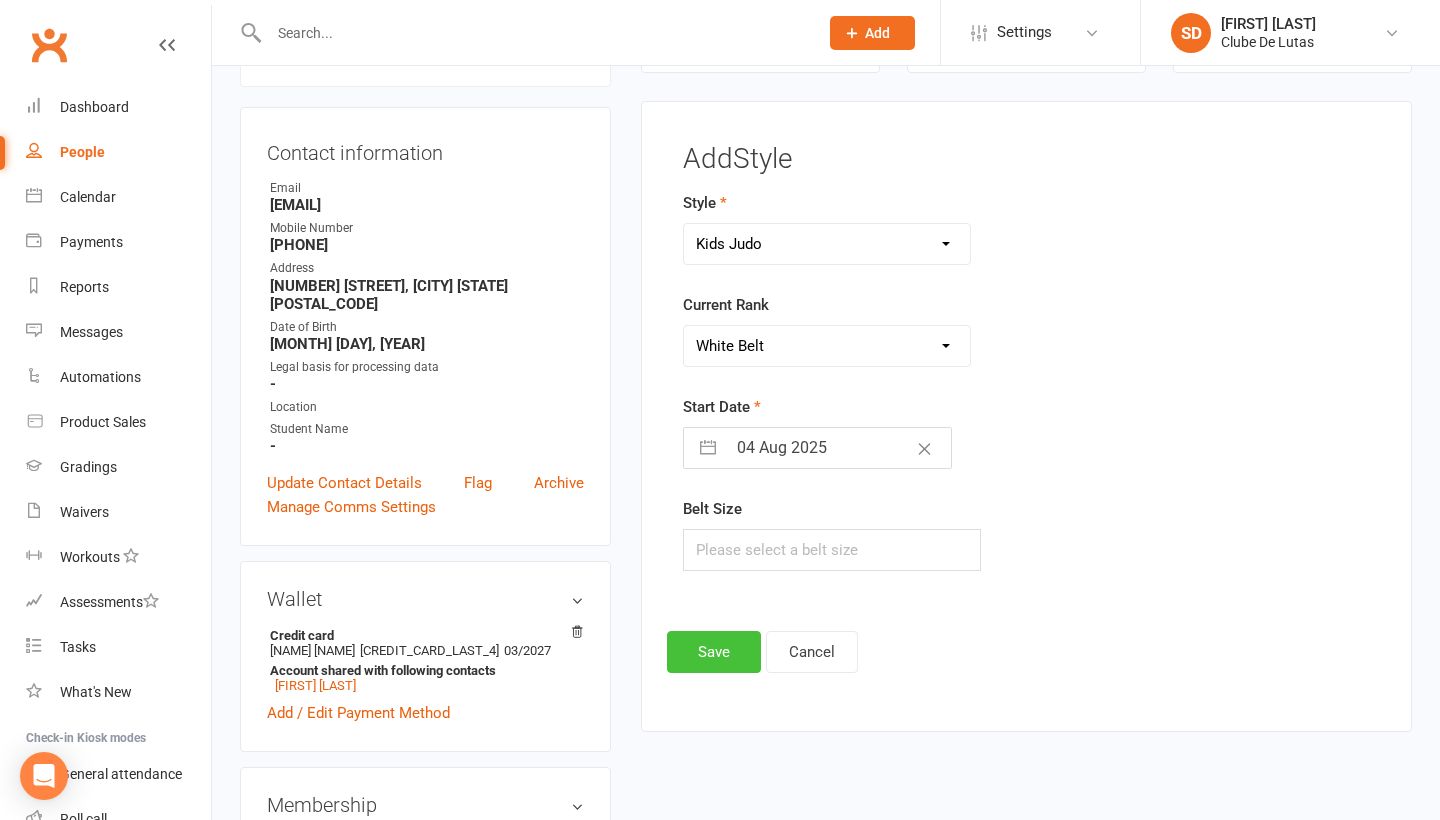 click on "Save" at bounding box center [714, 652] 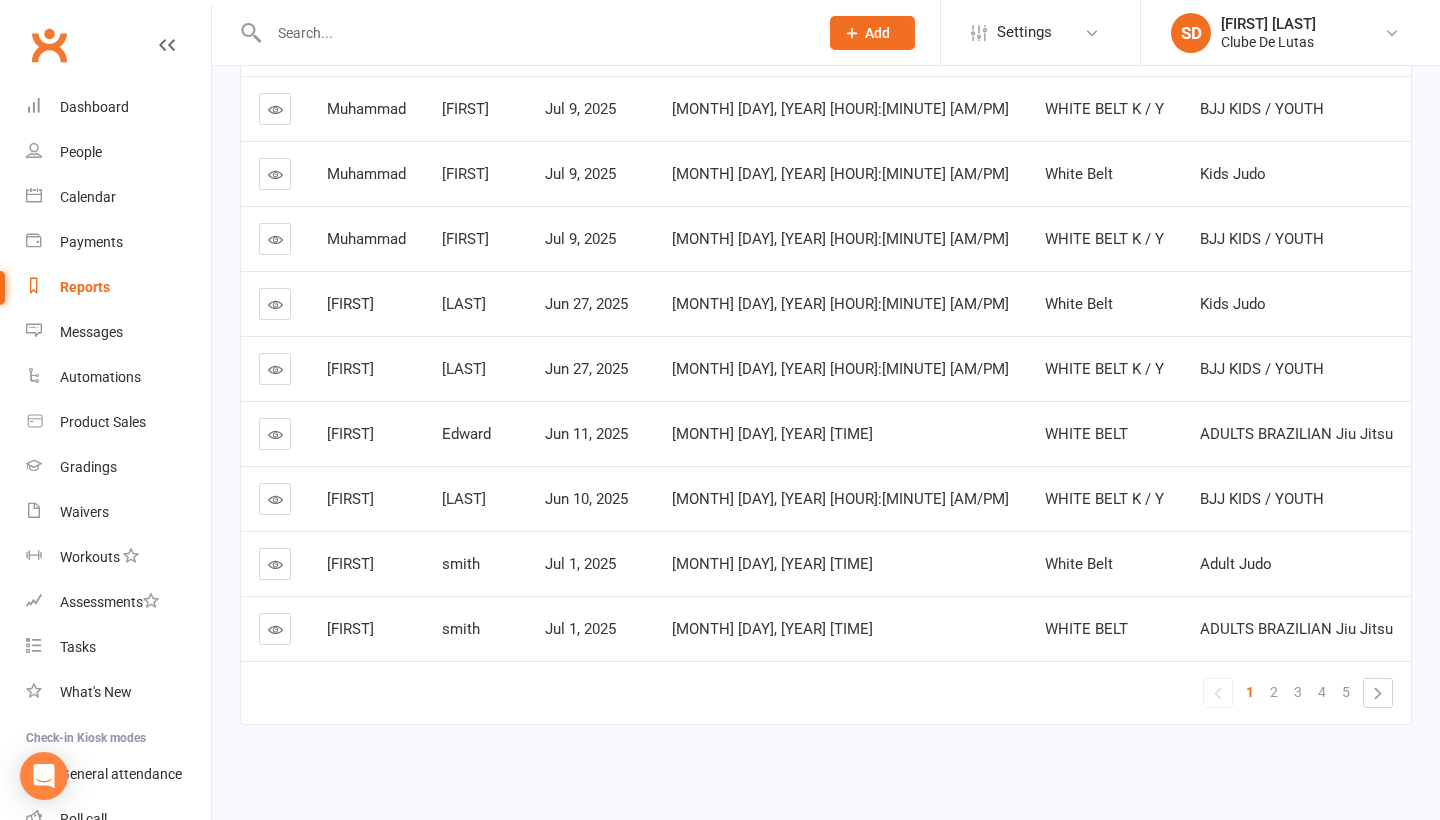 scroll, scrollTop: 390, scrollLeft: 0, axis: vertical 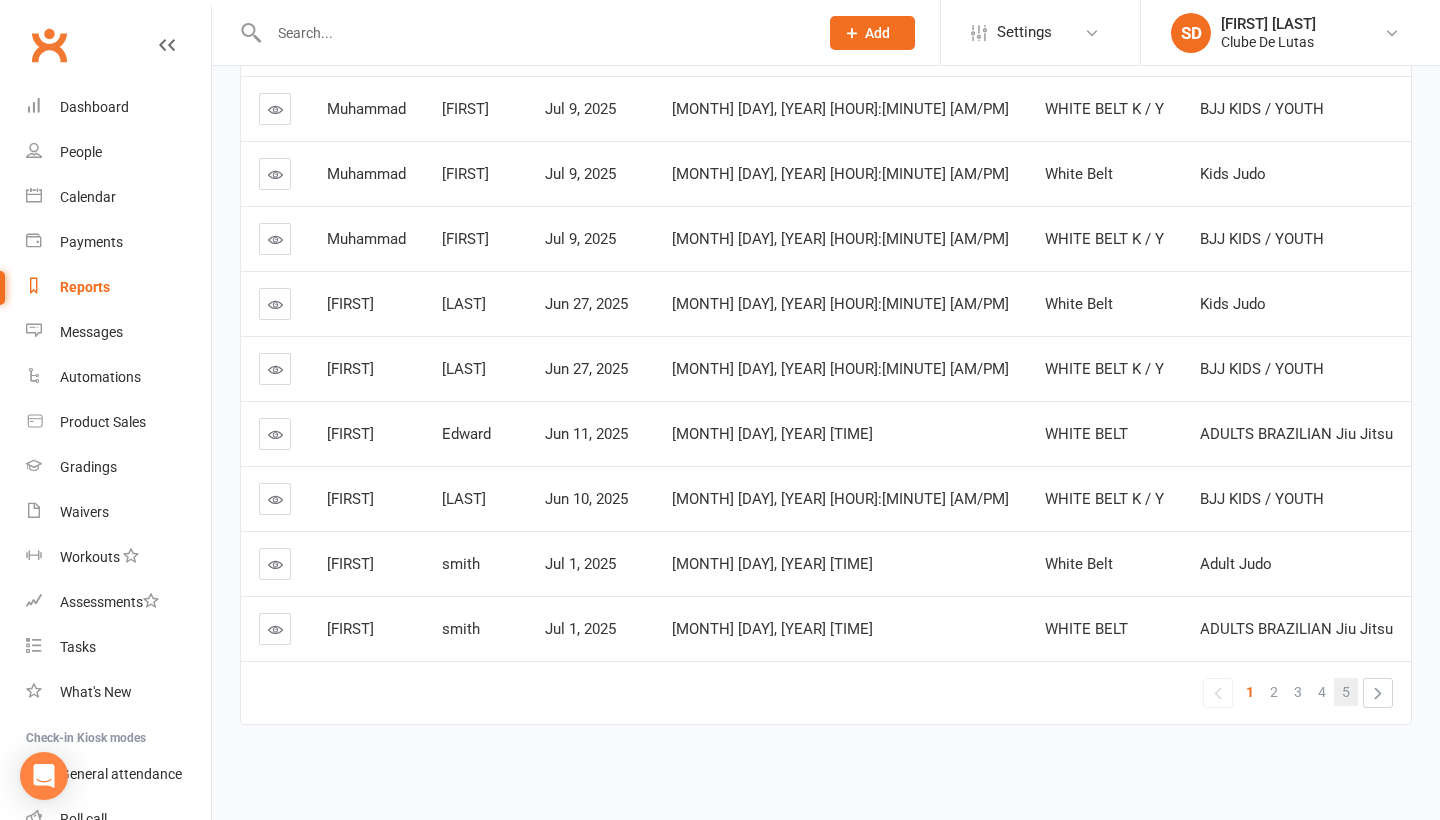 click on "5" at bounding box center (1346, 692) 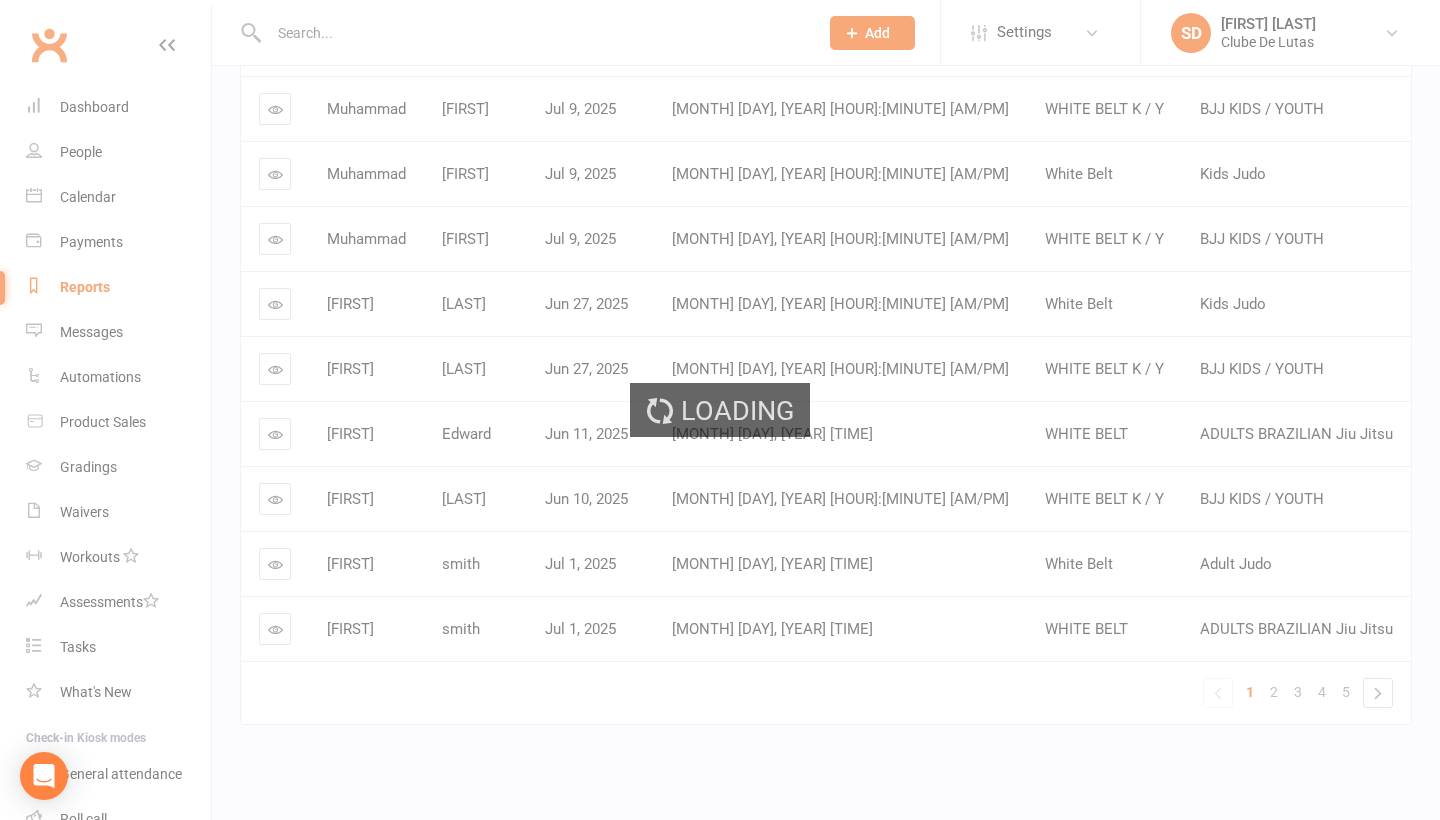 scroll, scrollTop: 195, scrollLeft: 0, axis: vertical 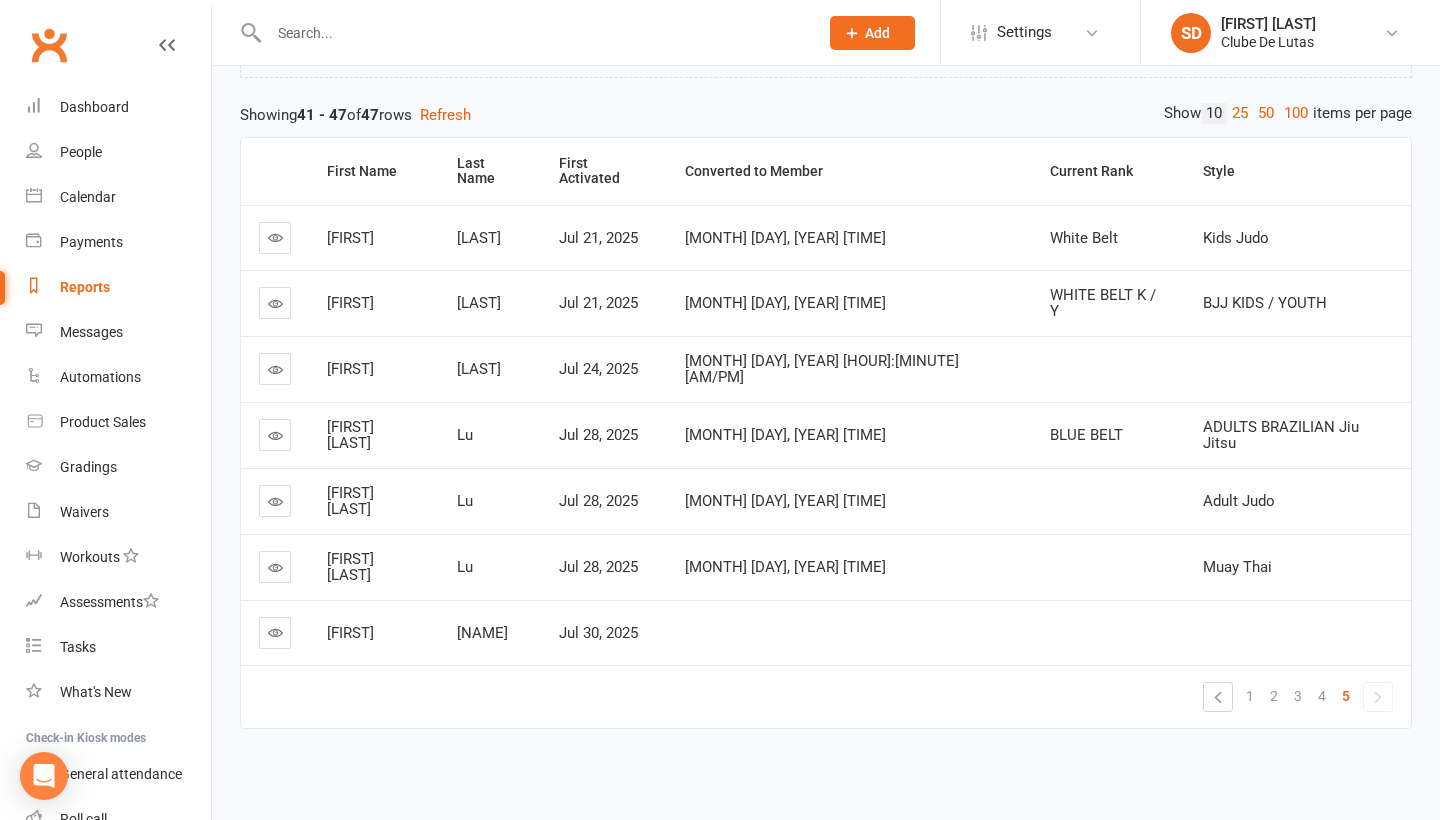 click at bounding box center [275, 369] 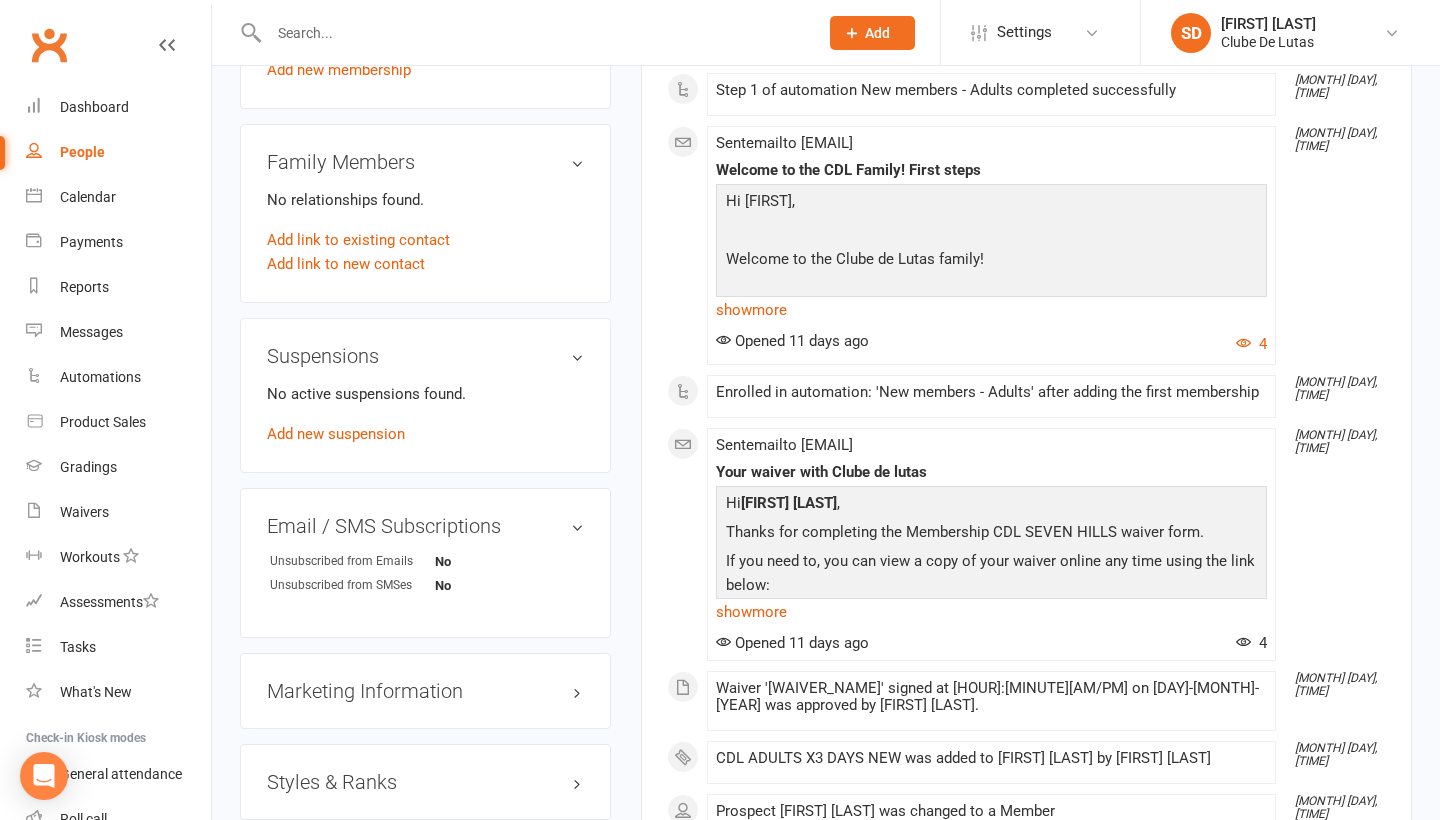 scroll, scrollTop: 1066, scrollLeft: 0, axis: vertical 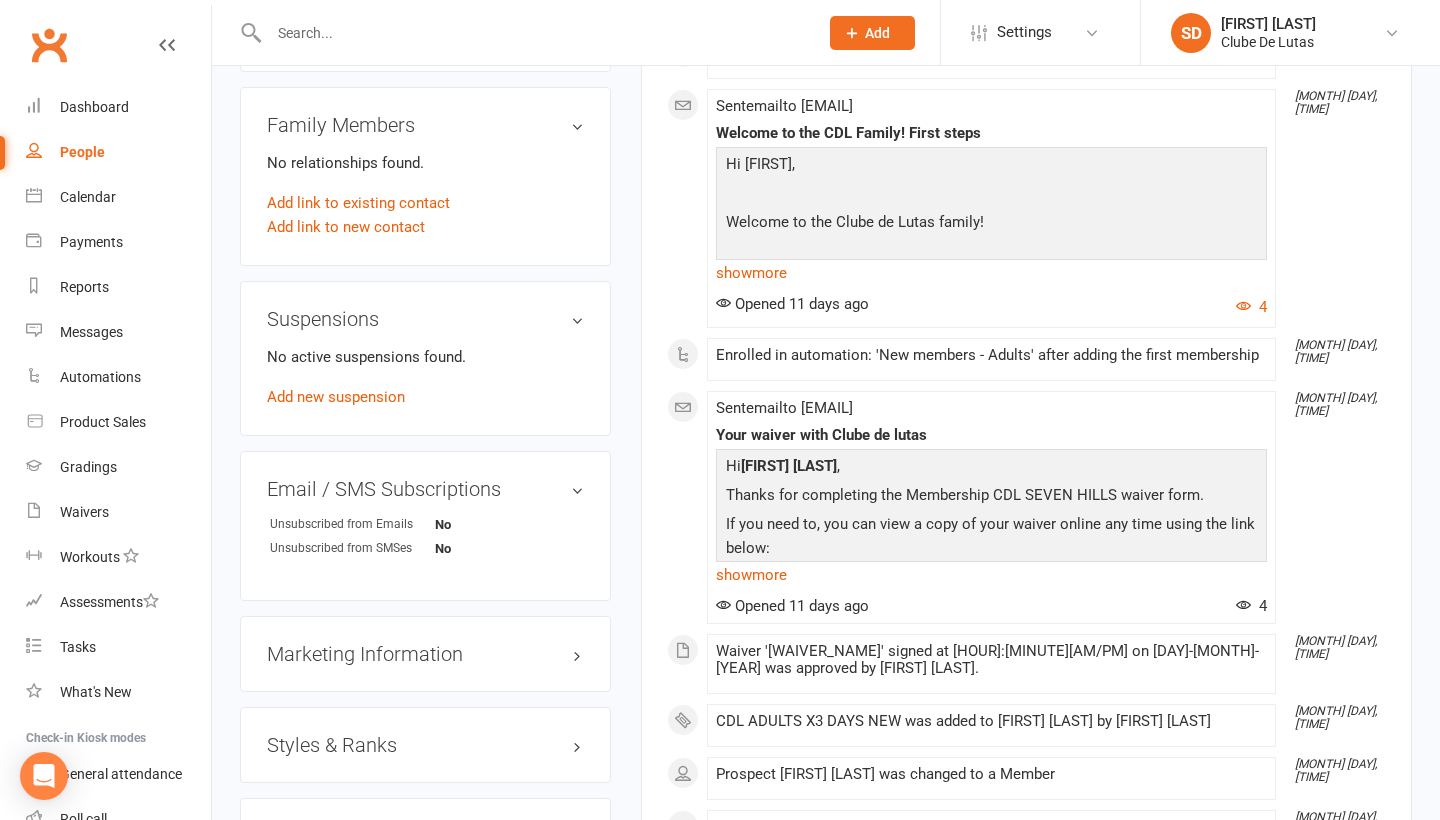 click on "Styles & Ranks" at bounding box center [425, 745] 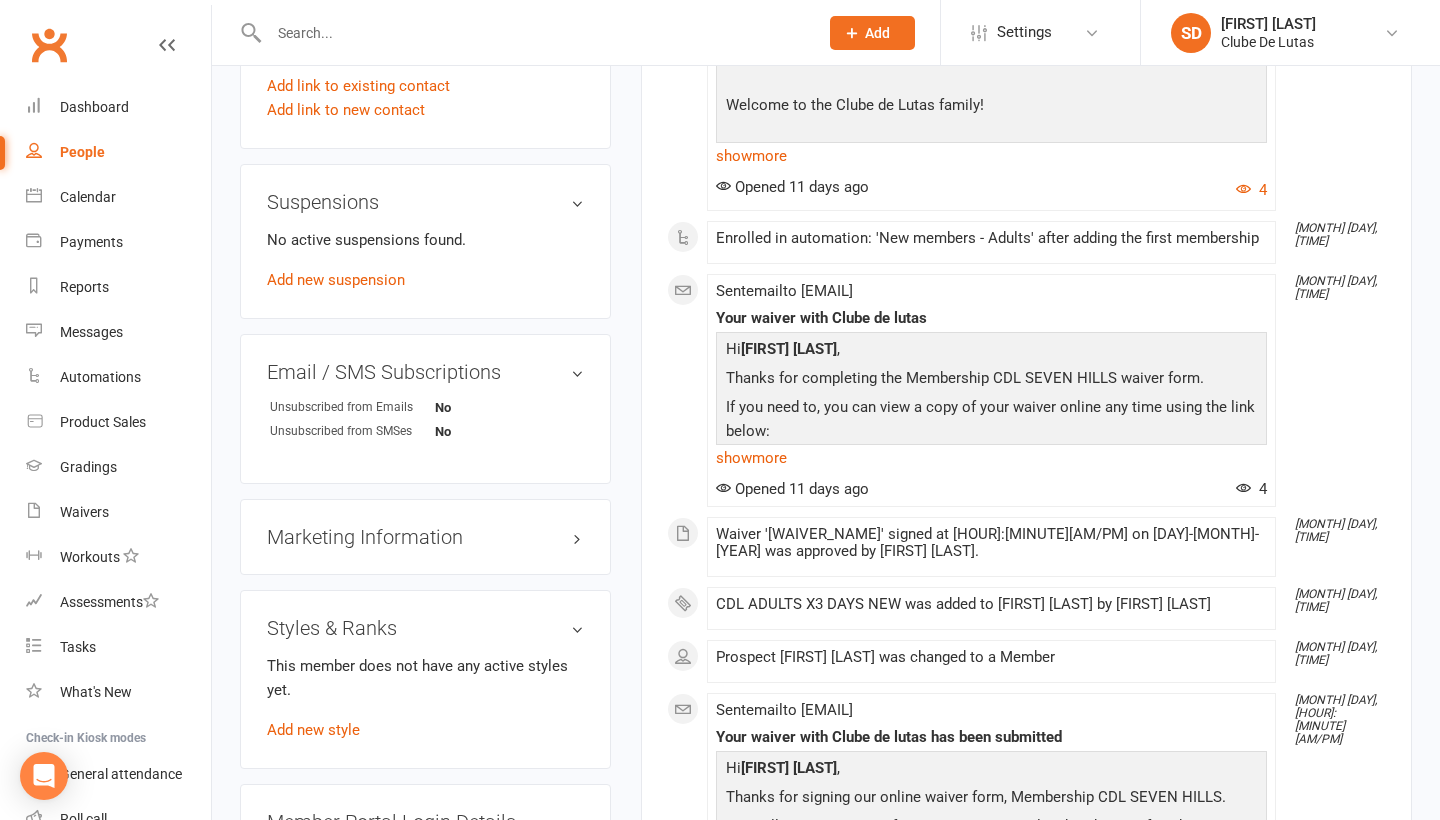 scroll, scrollTop: 1186, scrollLeft: 0, axis: vertical 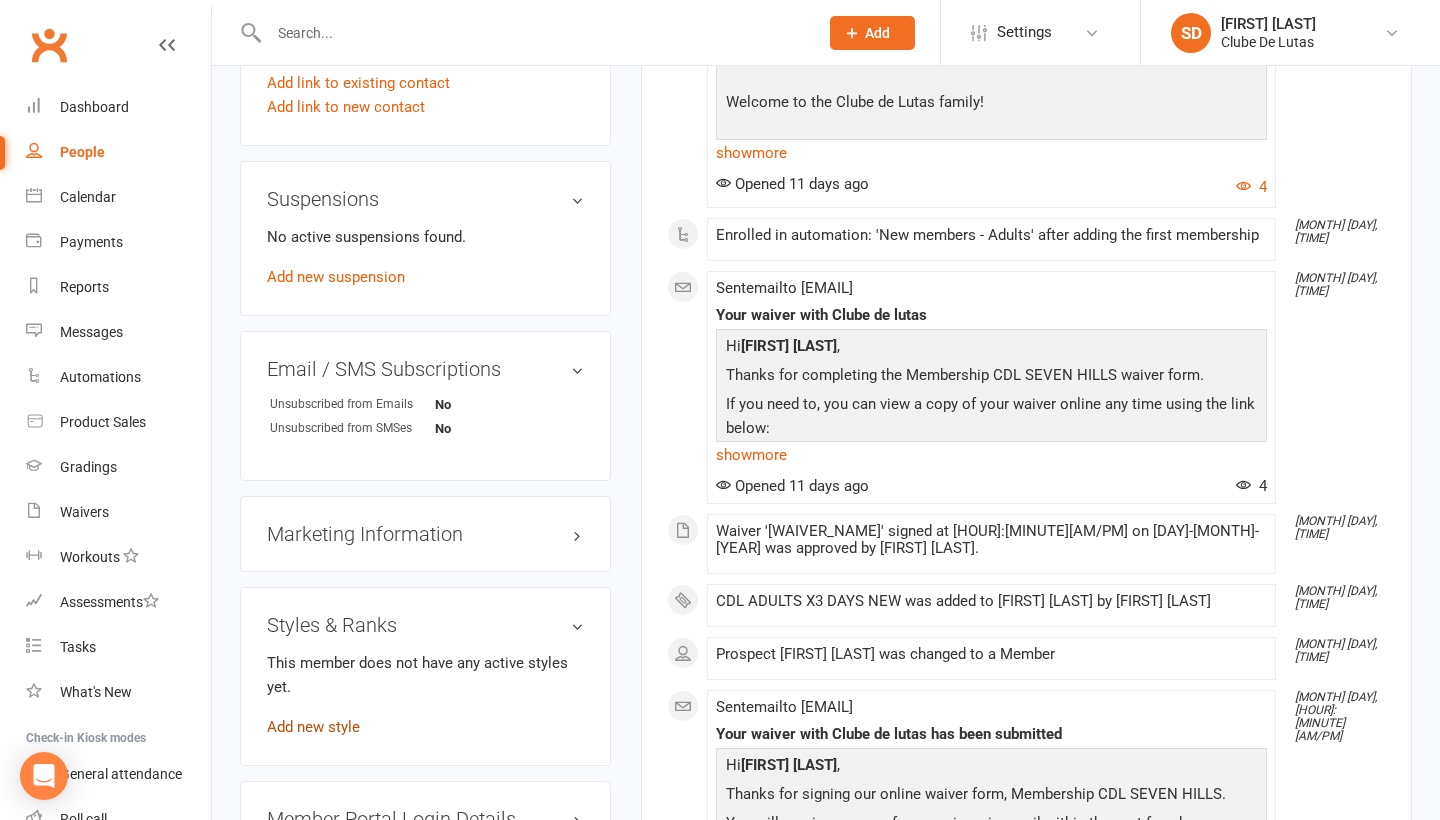 click on "Add new style" at bounding box center [313, 727] 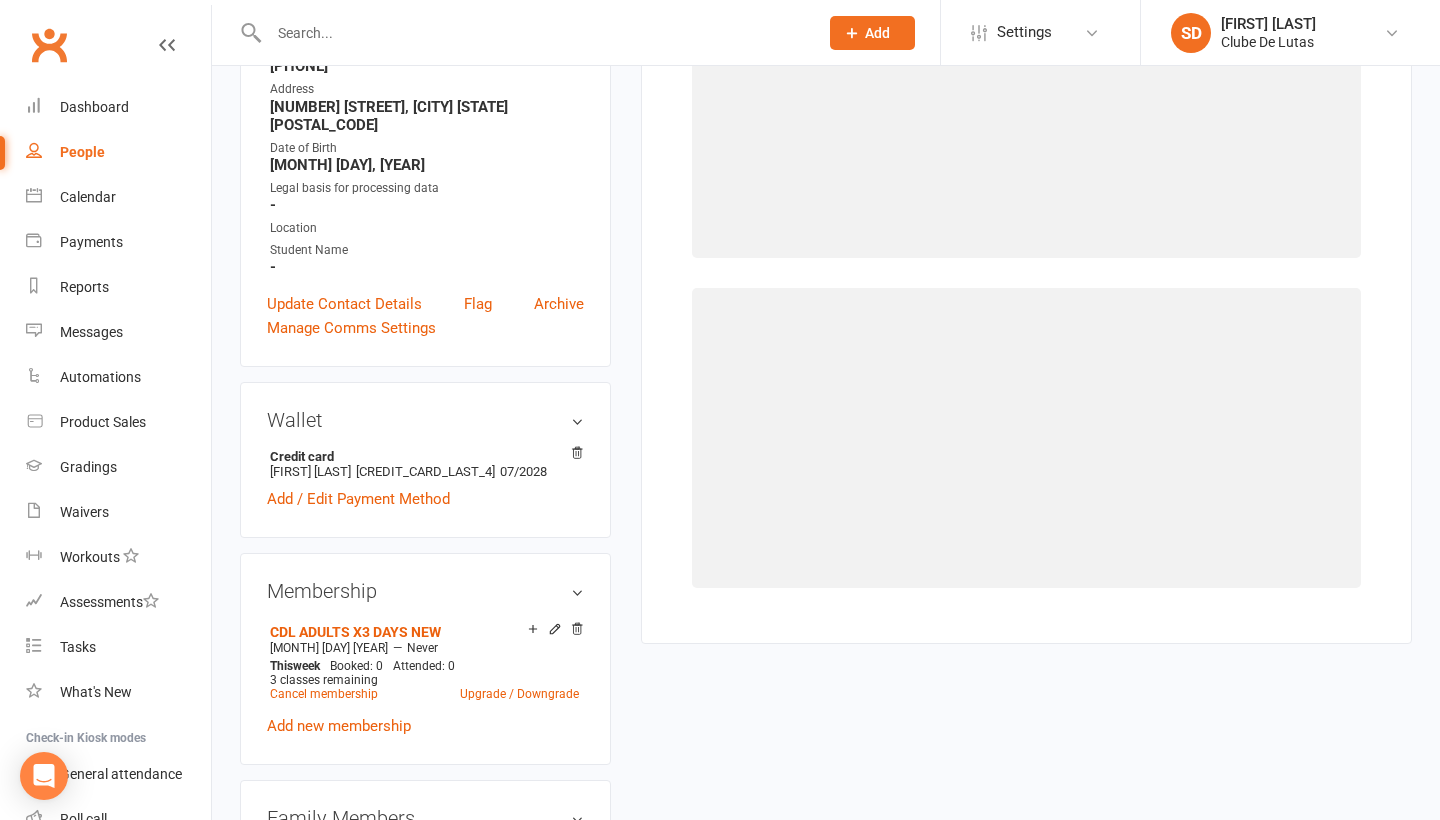 scroll, scrollTop: 194, scrollLeft: 0, axis: vertical 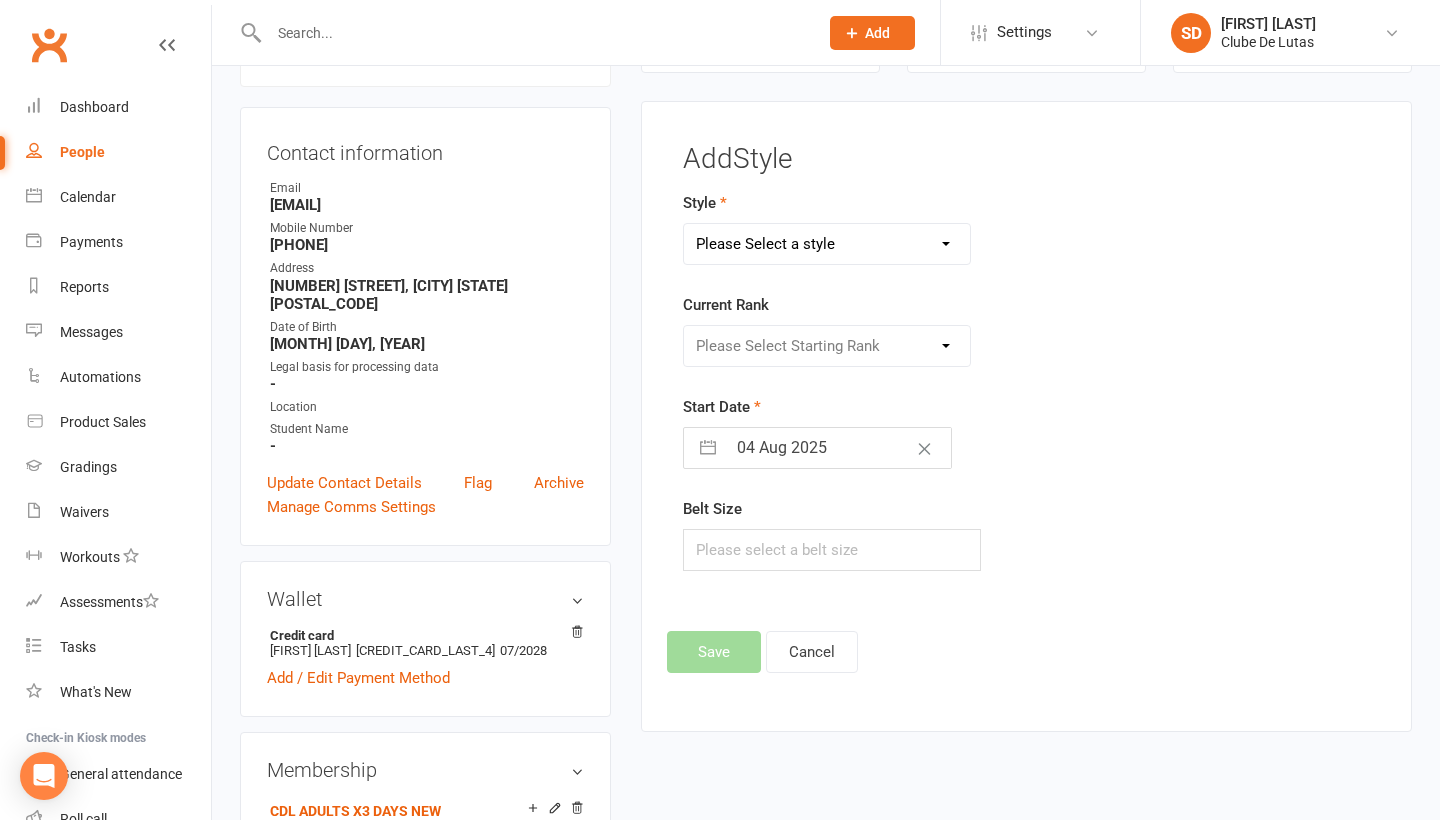 select on "1467" 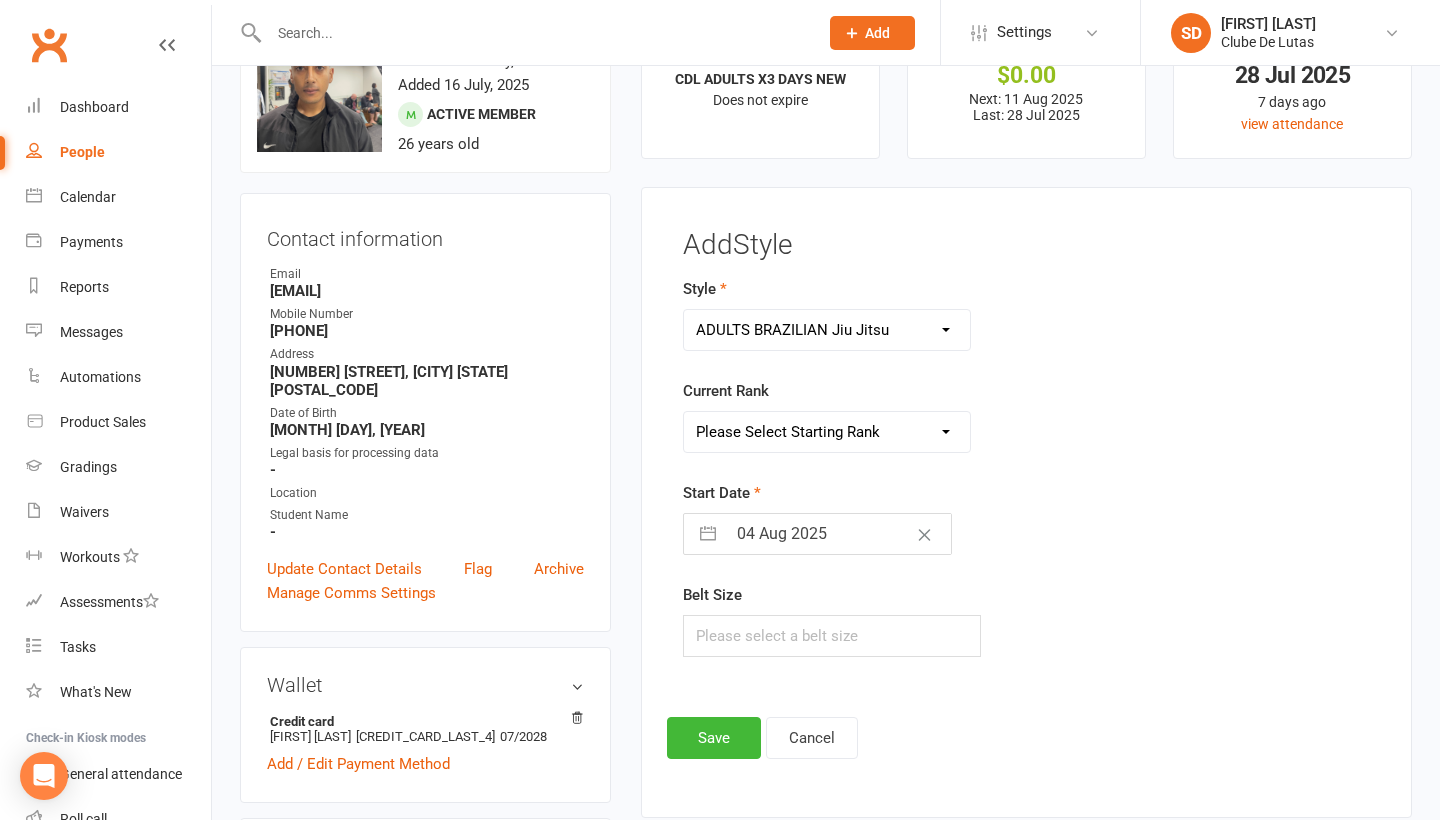 scroll, scrollTop: 106, scrollLeft: 0, axis: vertical 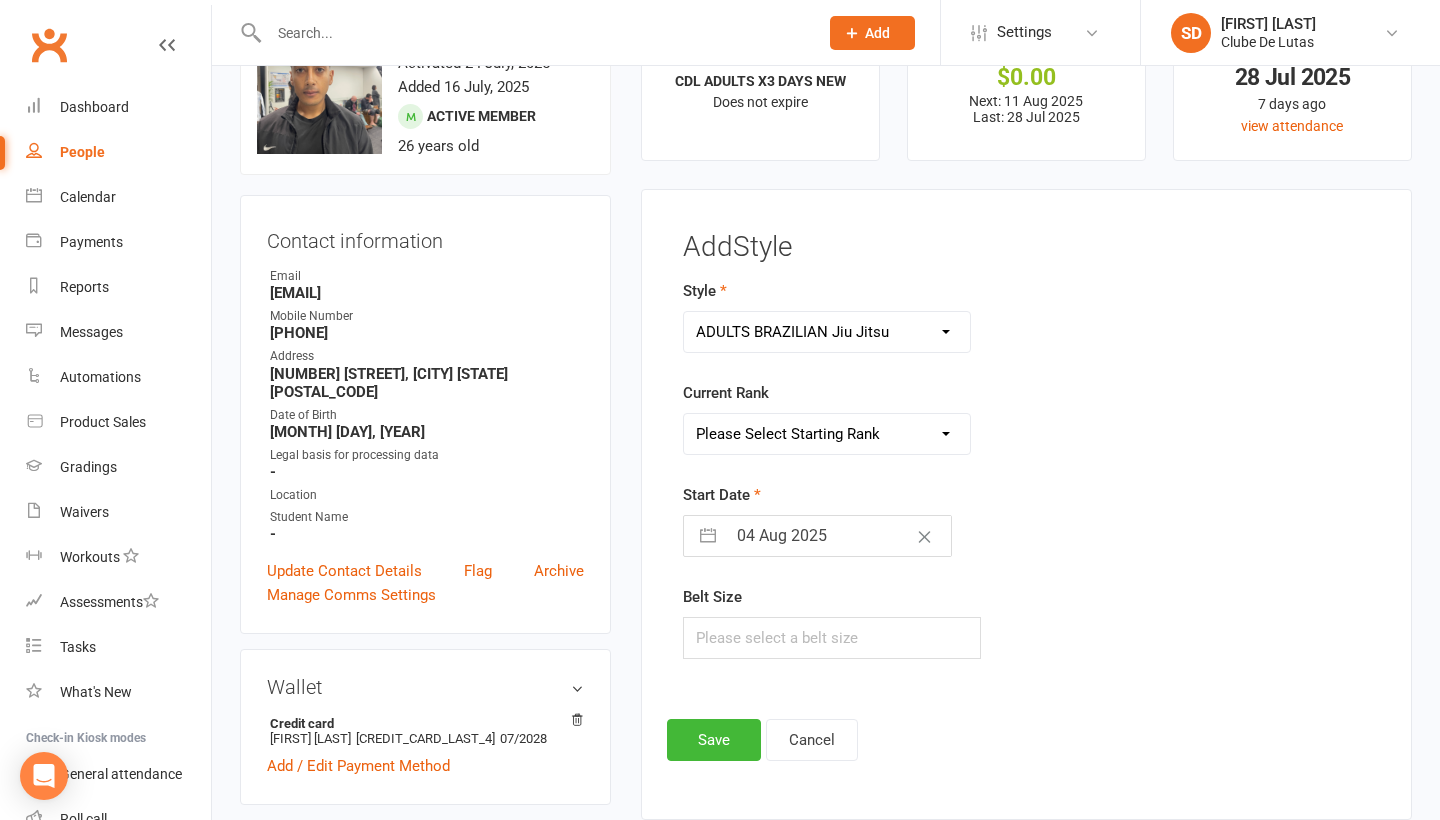 select on "14333" 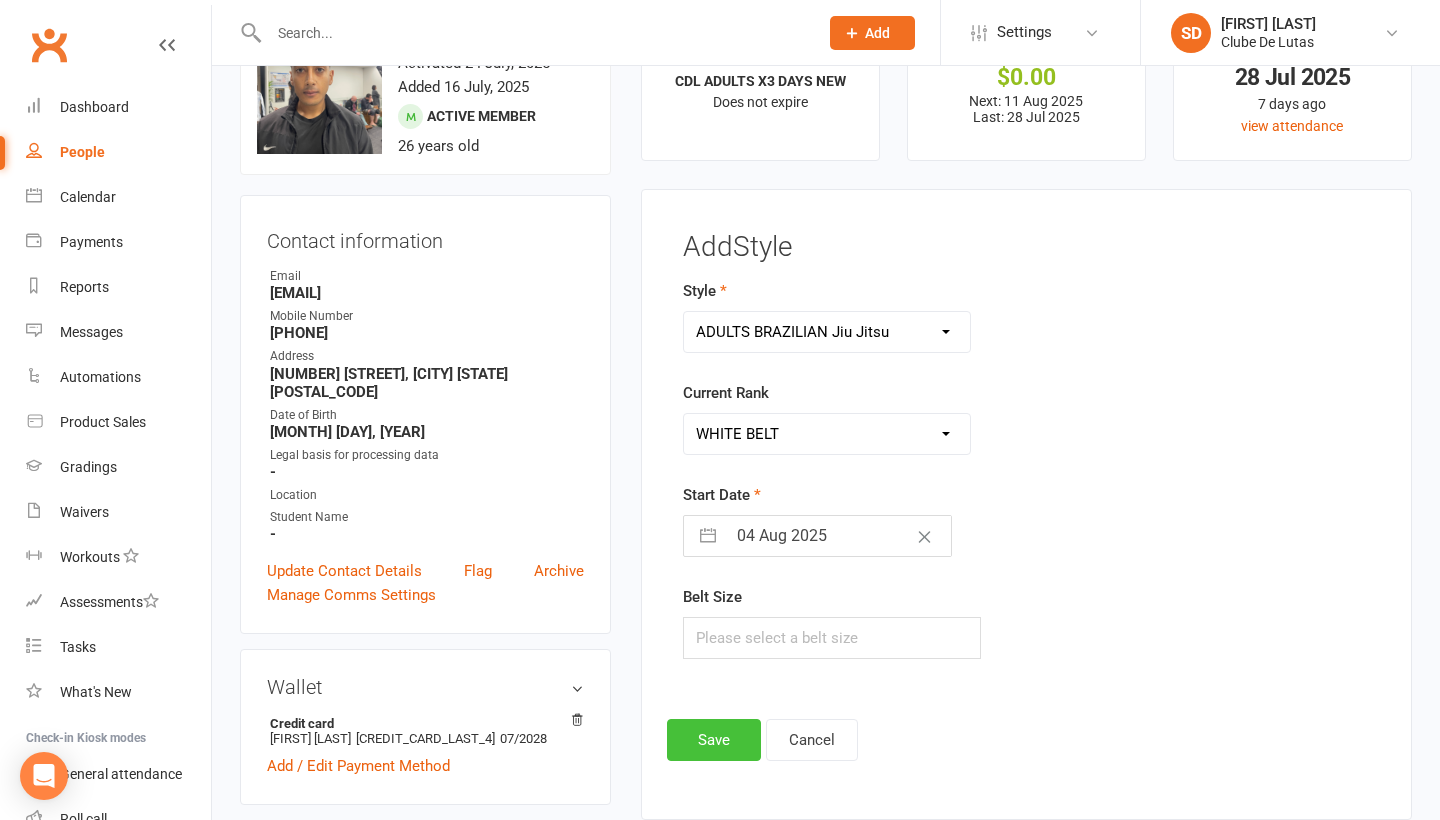 click on "Save" at bounding box center (714, 740) 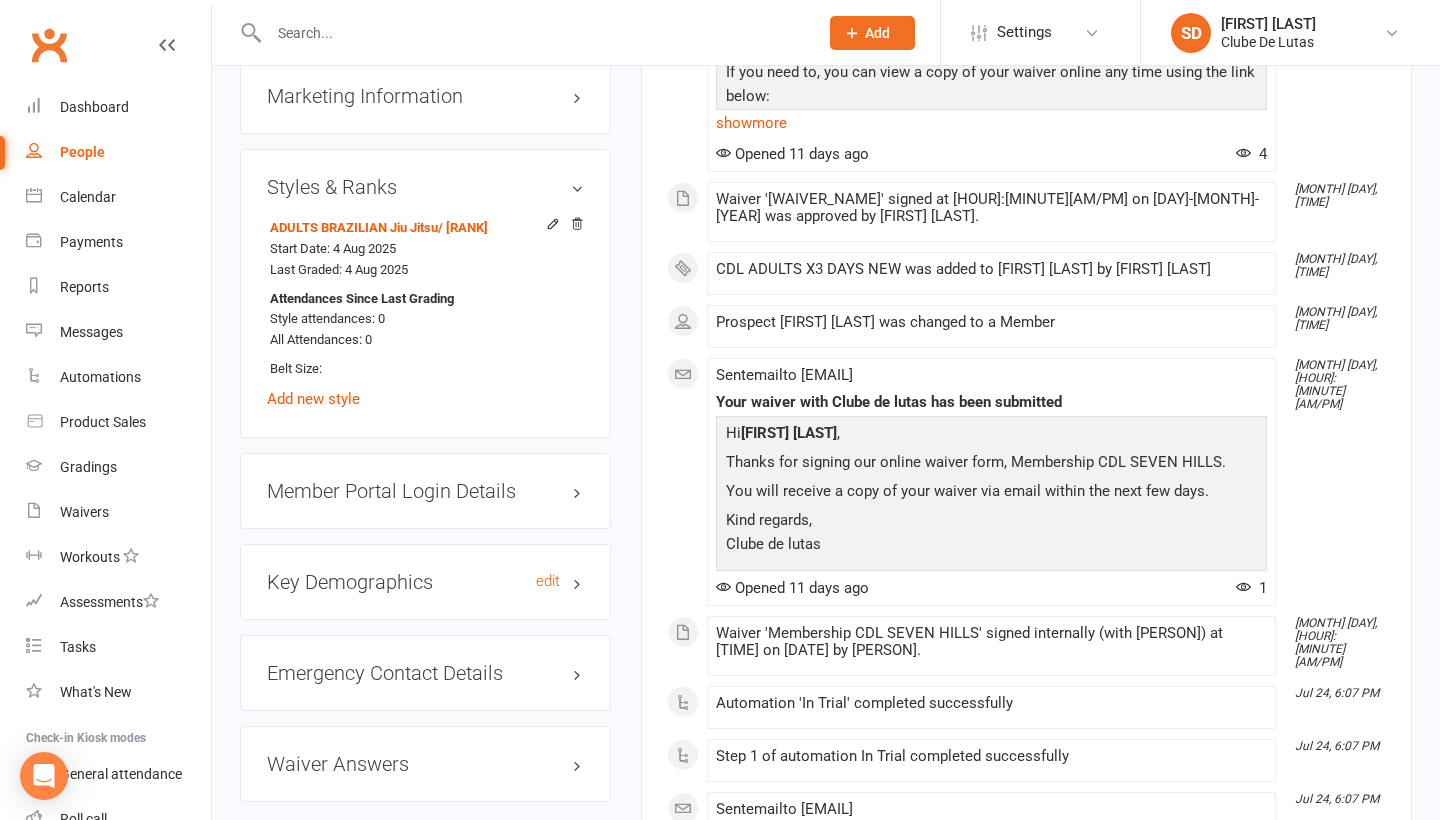 scroll, scrollTop: 1624, scrollLeft: 0, axis: vertical 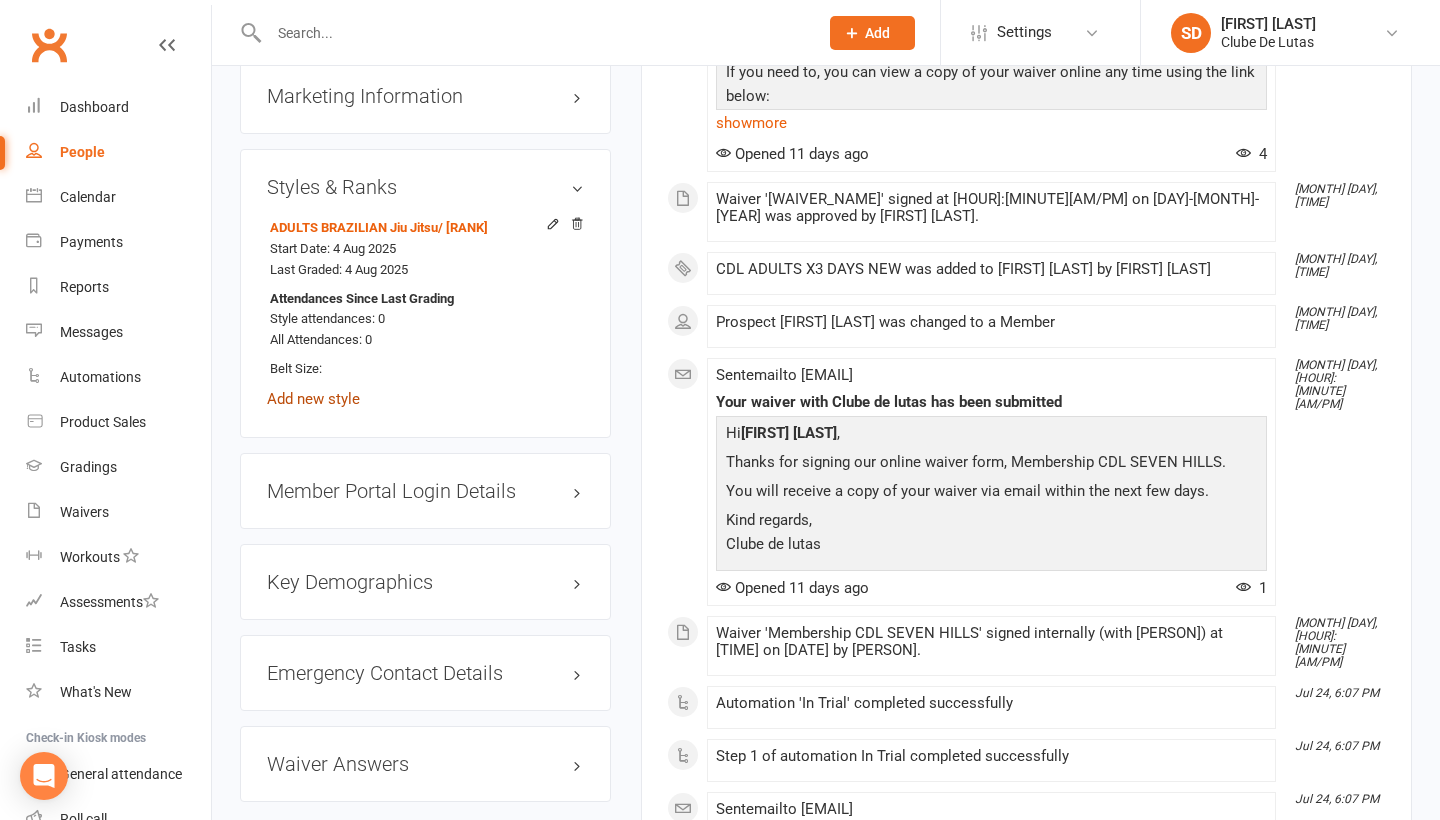 click on "Add new style" at bounding box center (313, 399) 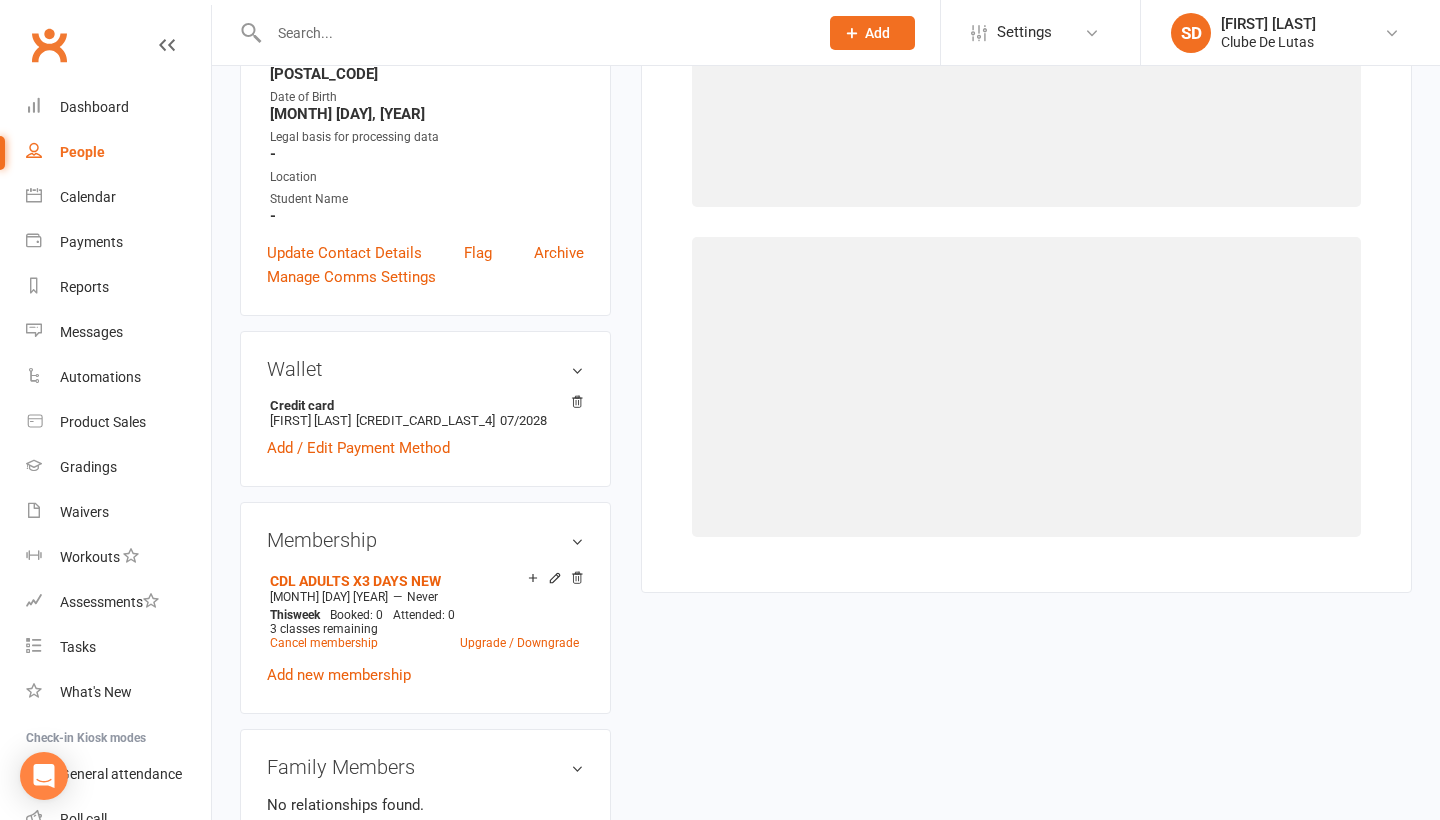 scroll, scrollTop: 194, scrollLeft: 0, axis: vertical 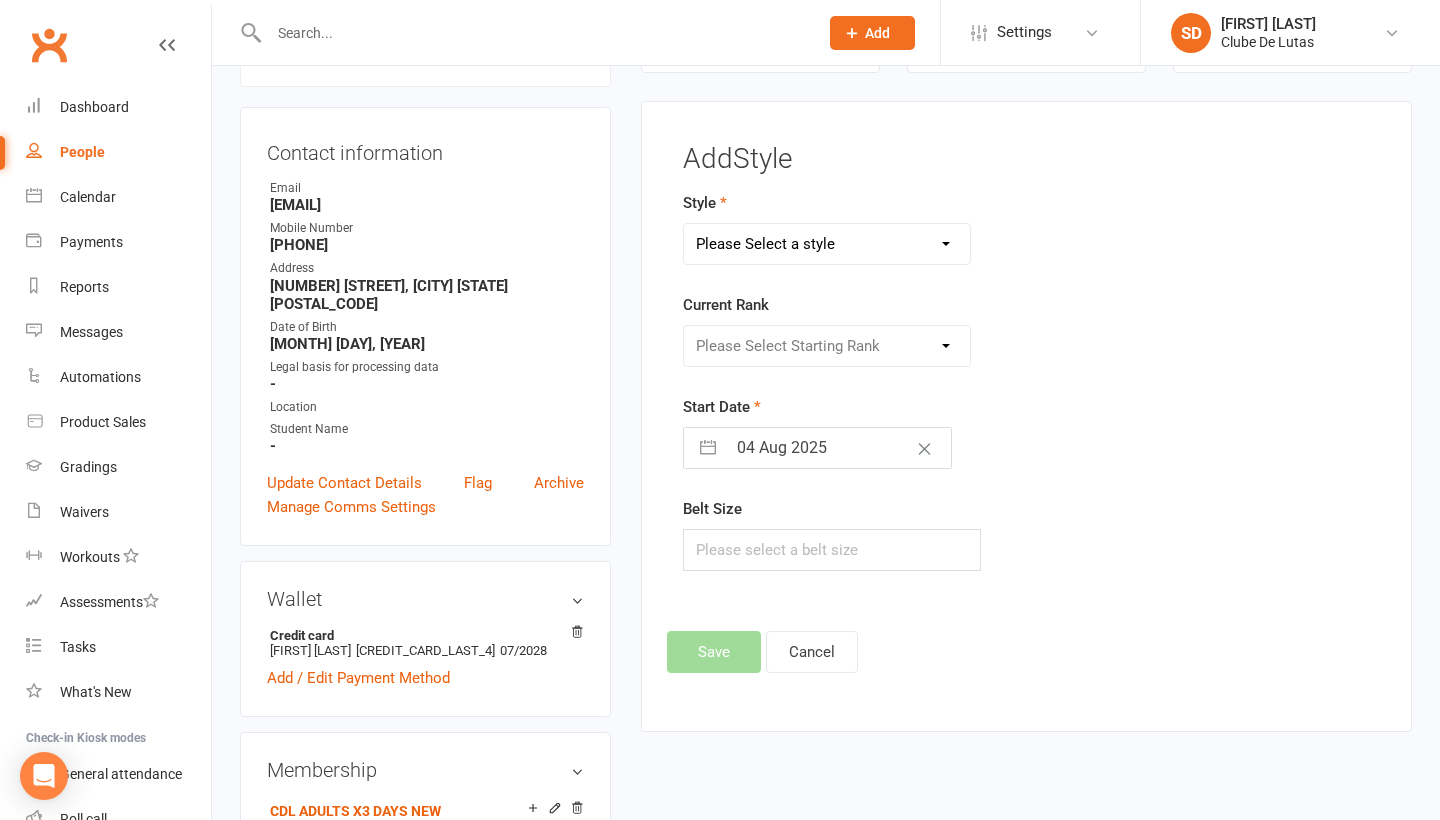 click on "Please Select Starting Rank" at bounding box center [827, 346] 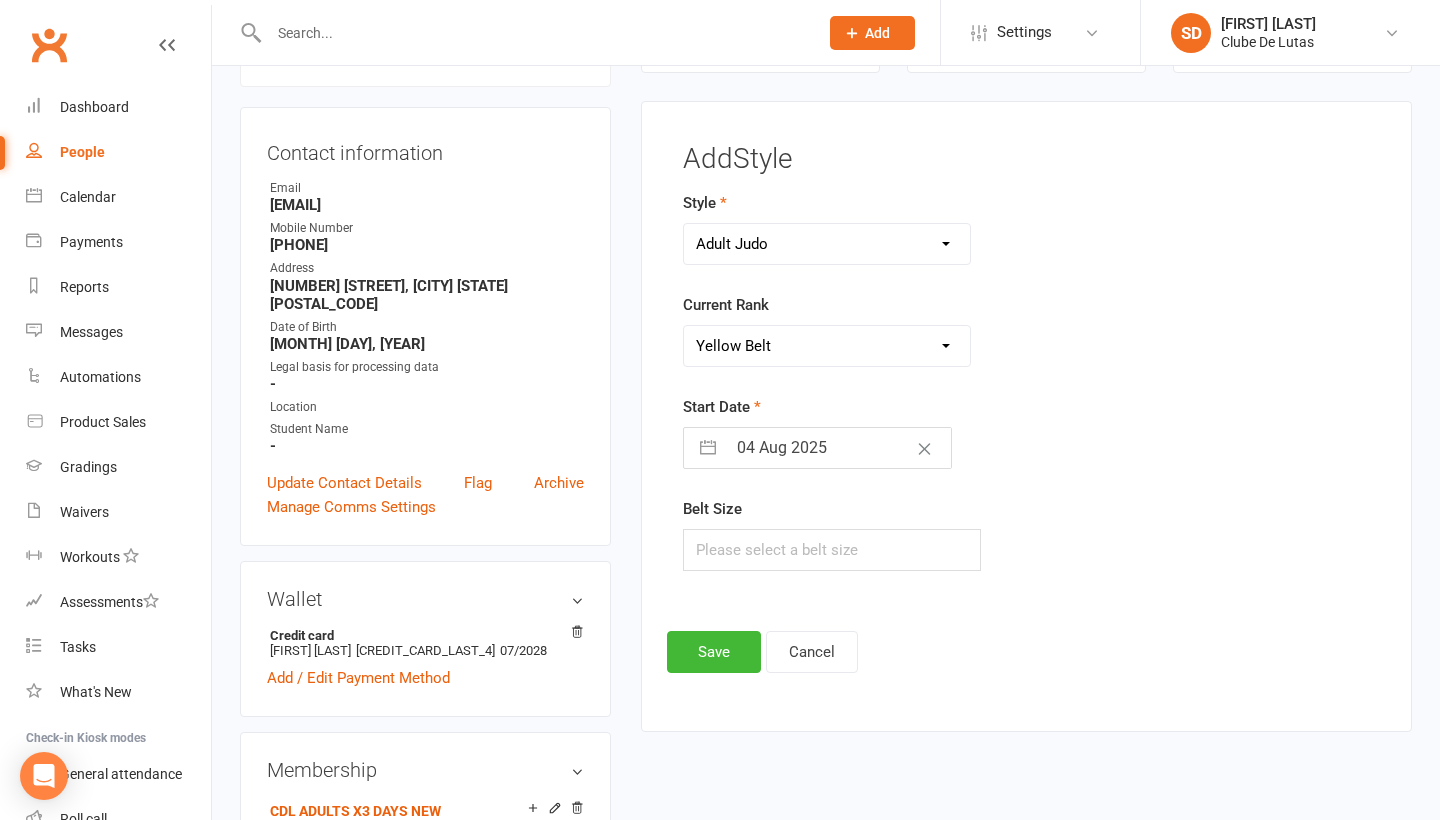 select on "43980" 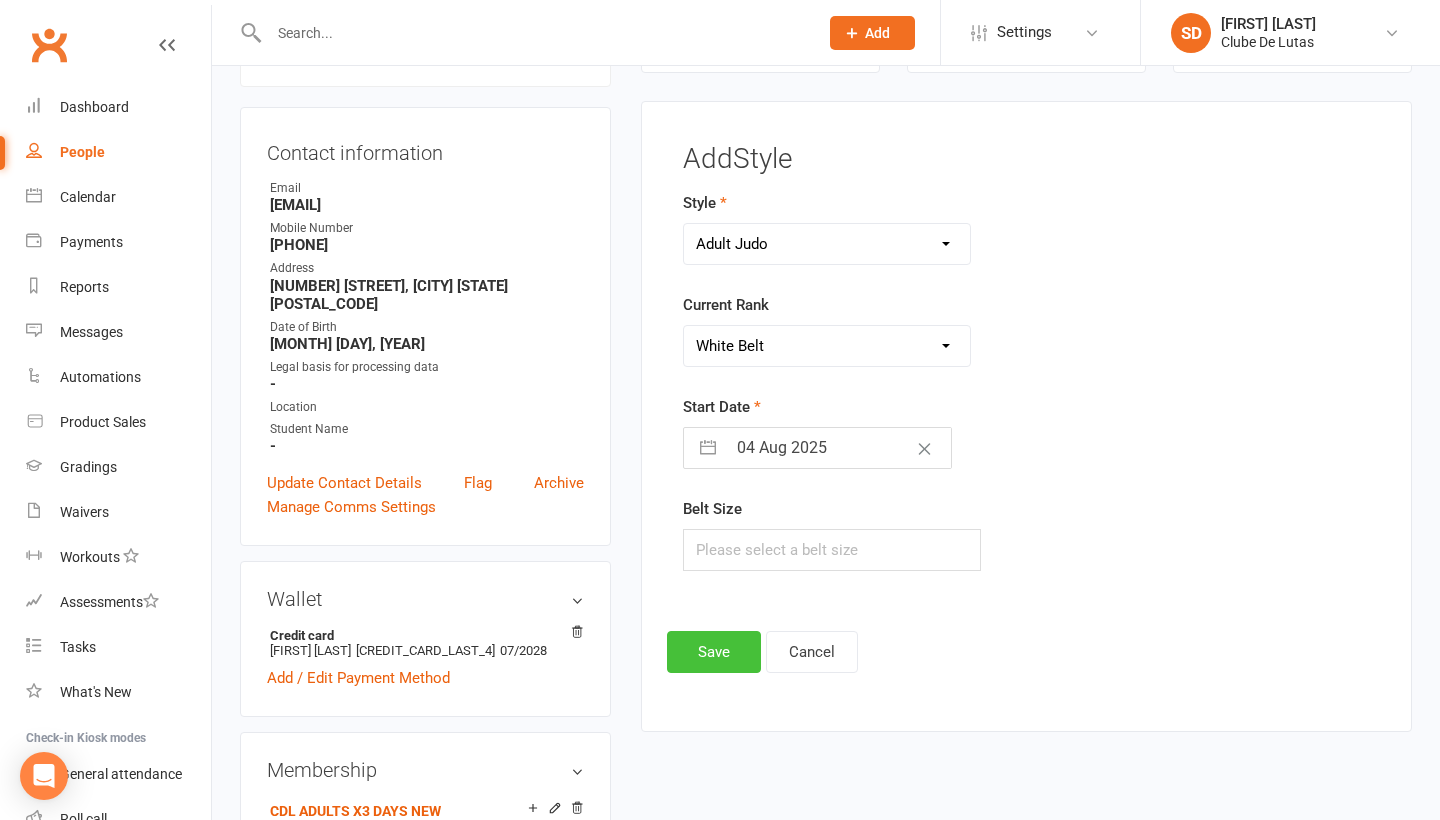 click on "Save" at bounding box center (714, 652) 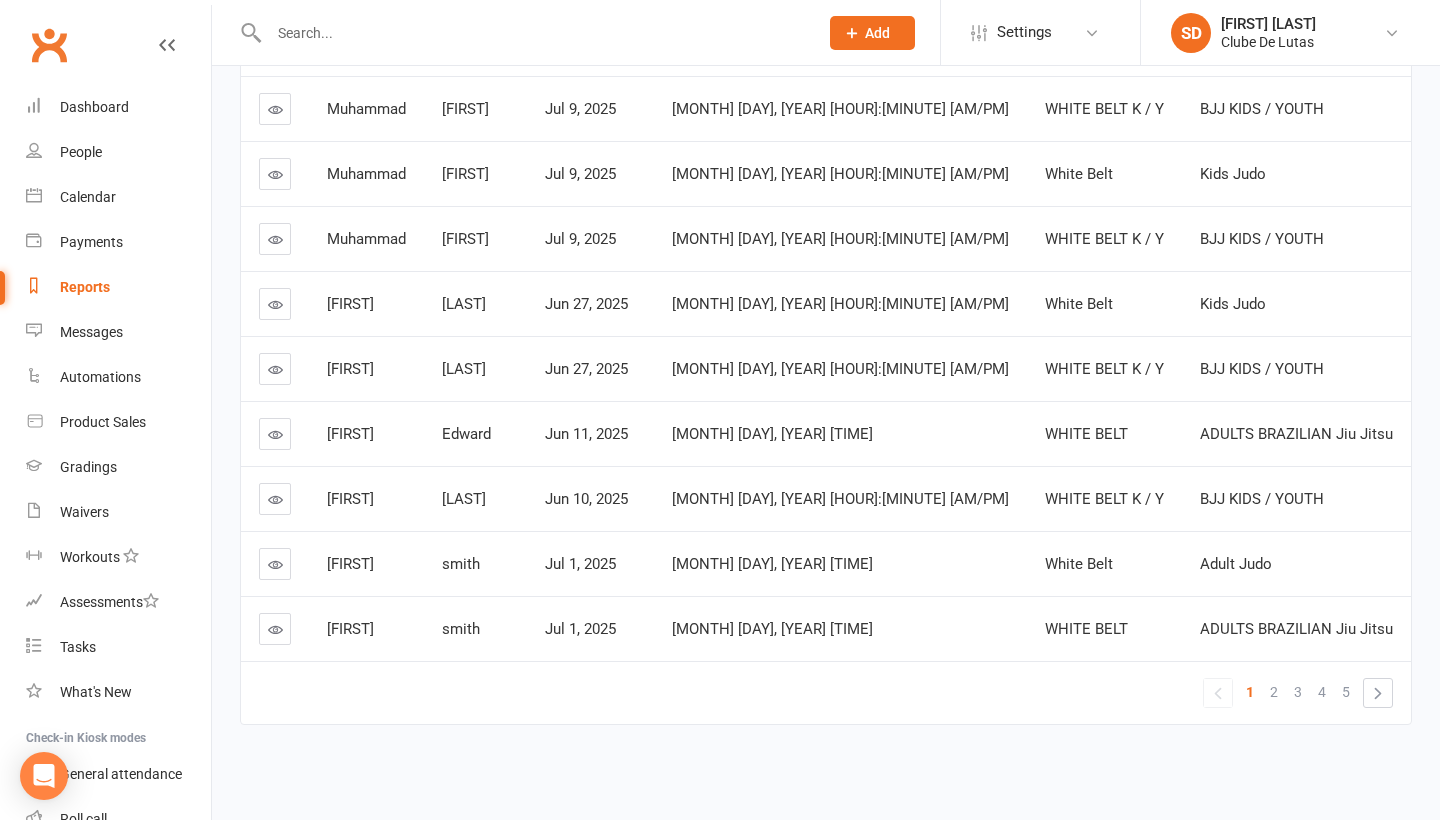 scroll, scrollTop: 390, scrollLeft: 0, axis: vertical 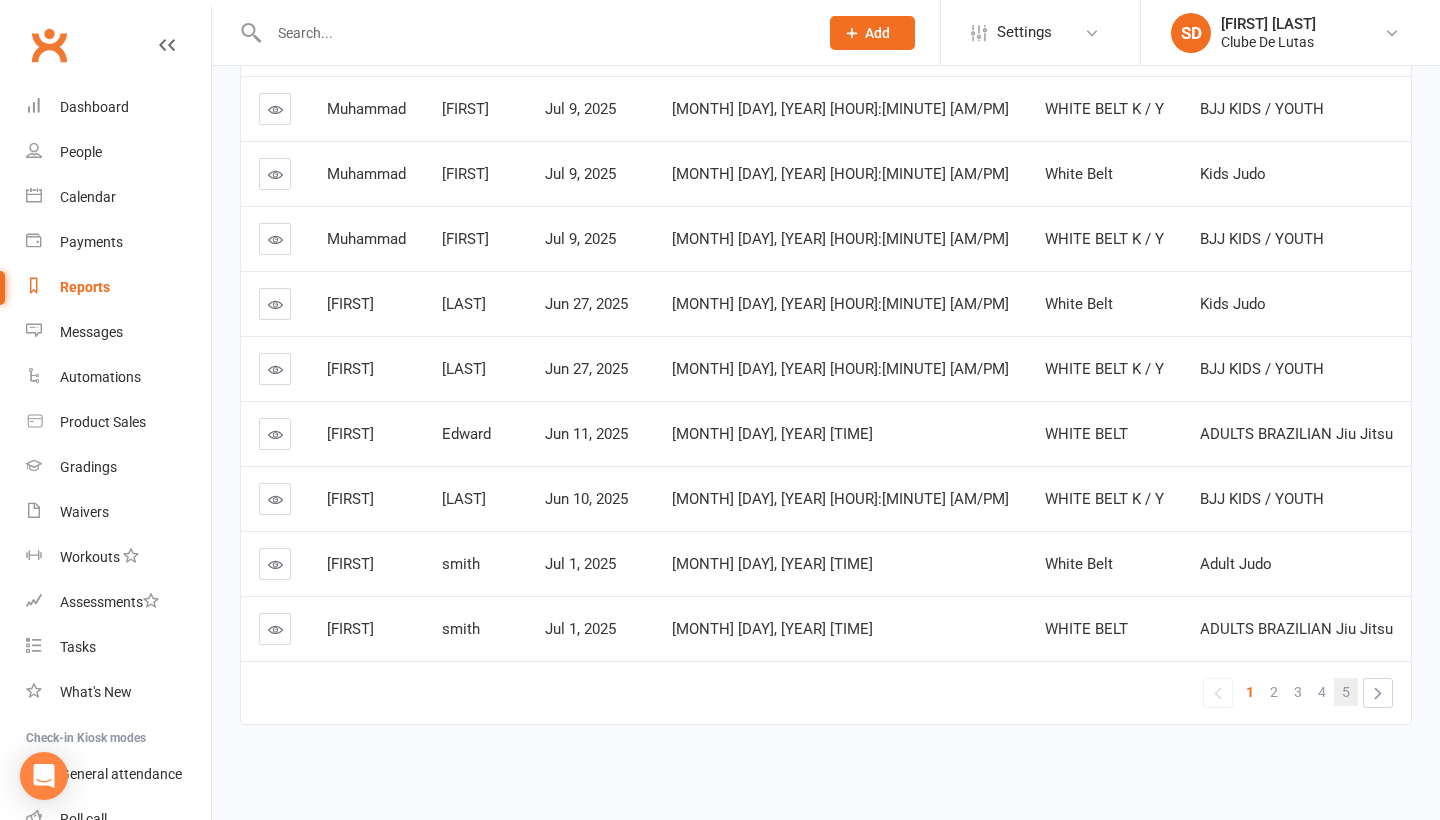 click on "5" at bounding box center [1346, 692] 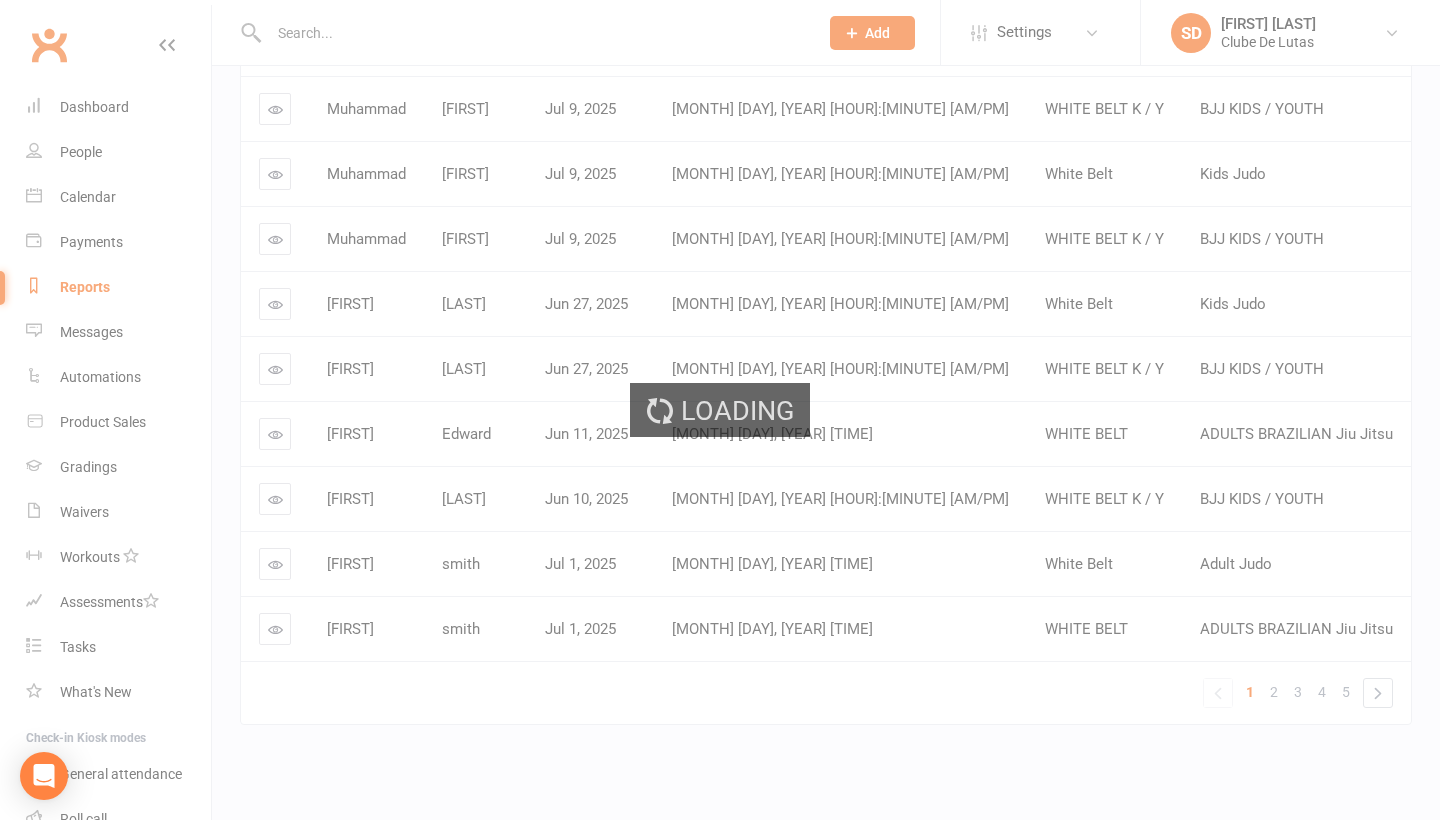 scroll, scrollTop: 260, scrollLeft: 0, axis: vertical 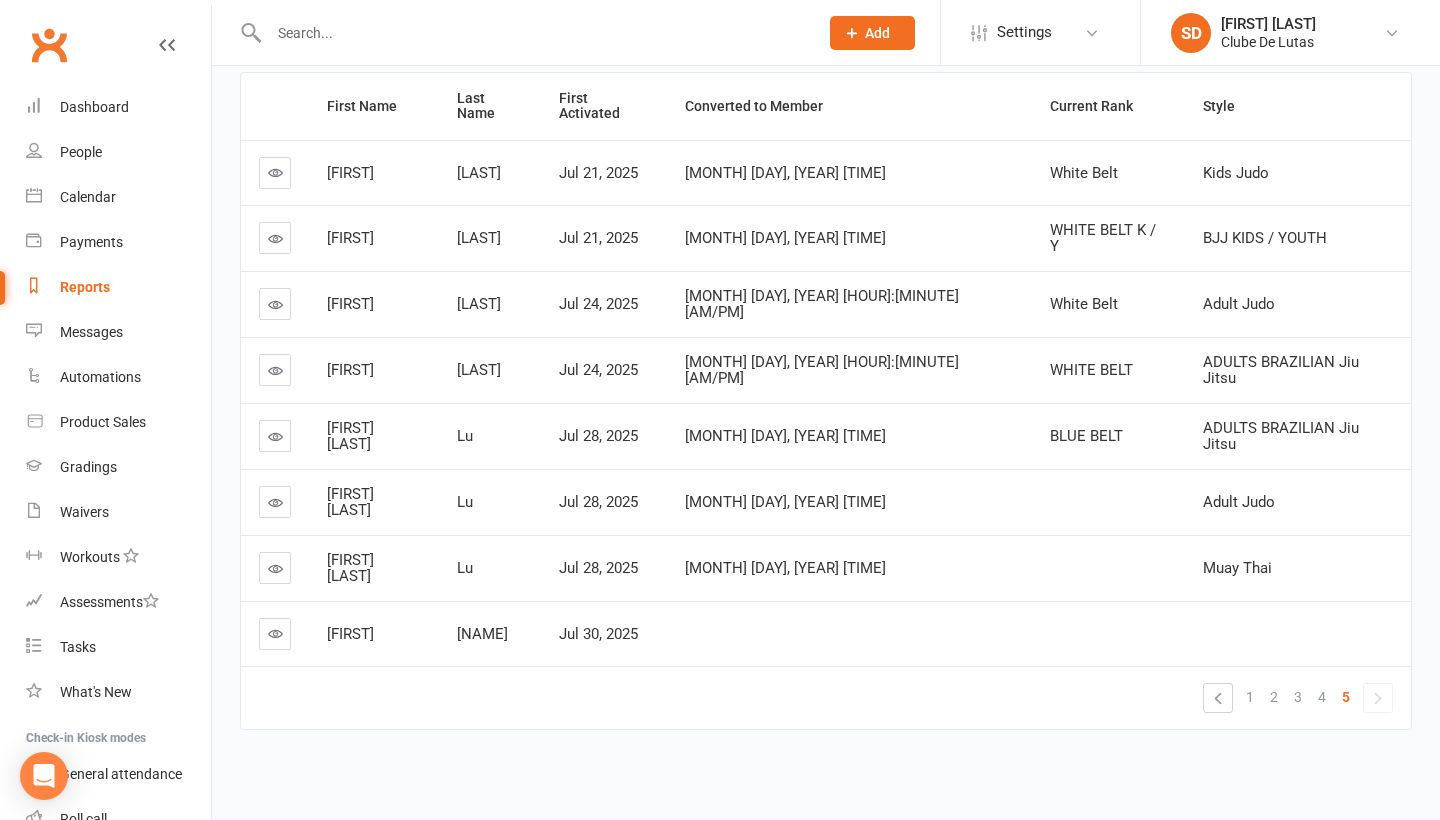 click at bounding box center [275, 502] 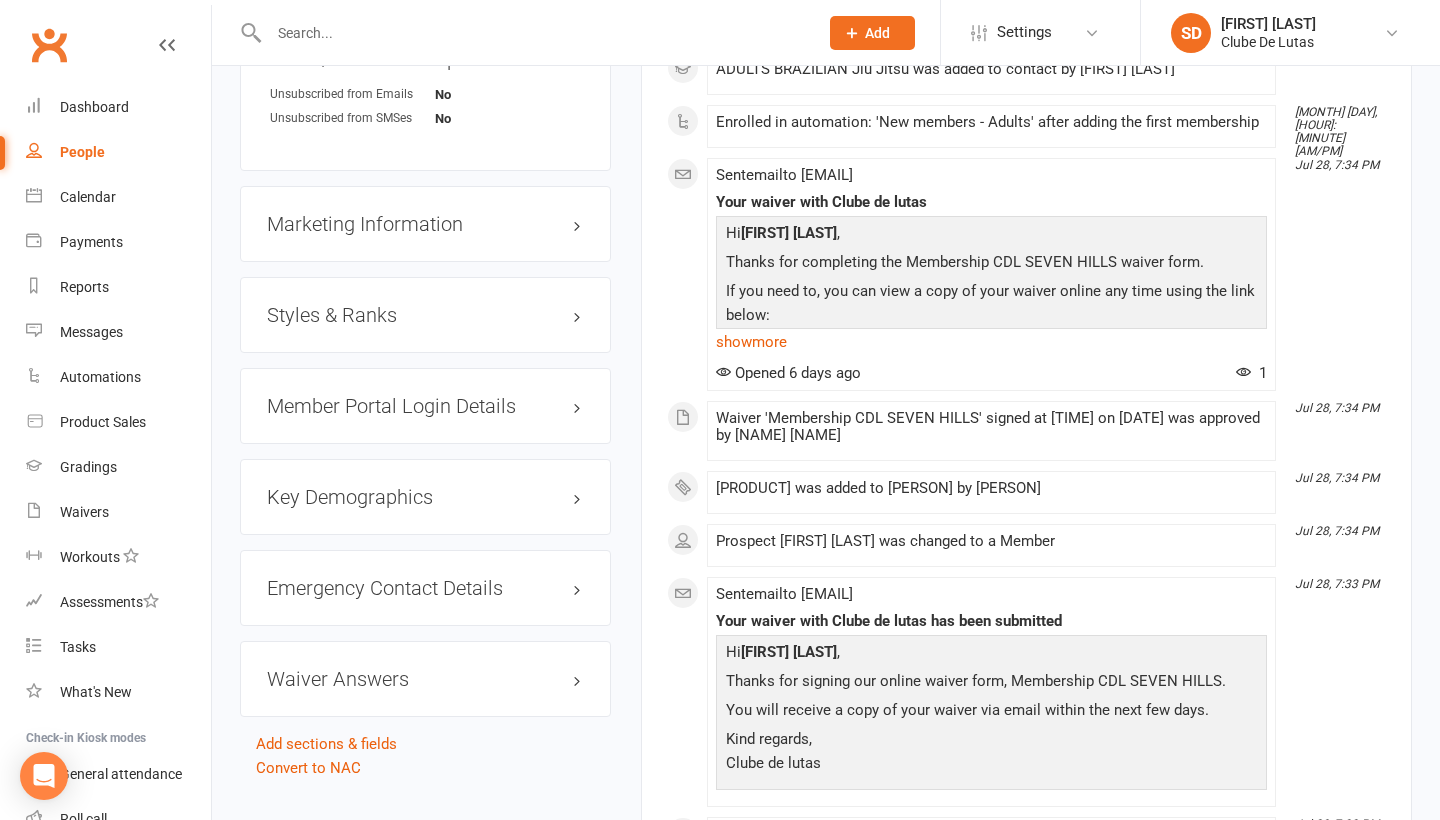 scroll, scrollTop: 1512, scrollLeft: 0, axis: vertical 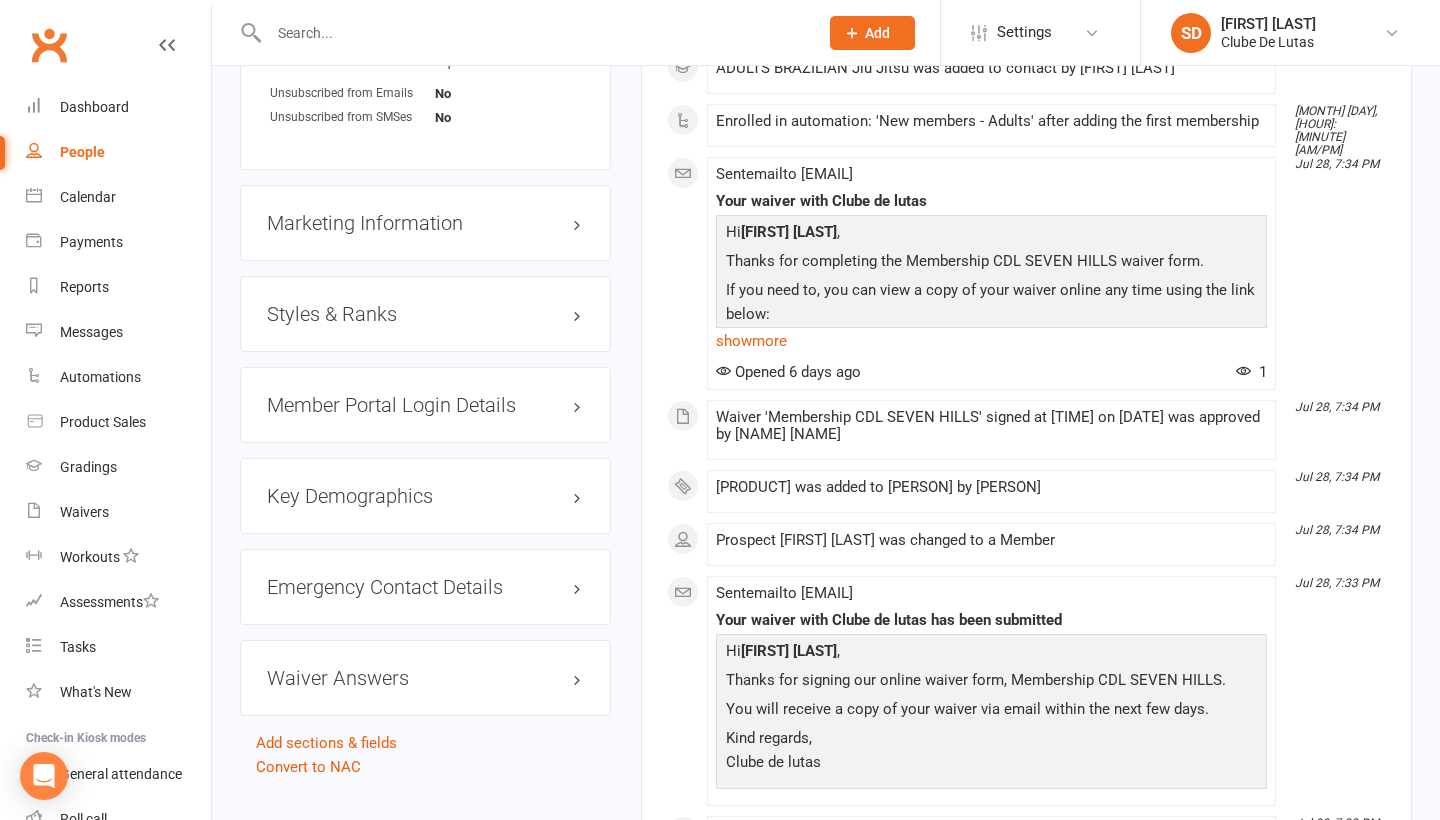 click on "Styles & Ranks" at bounding box center (425, 314) 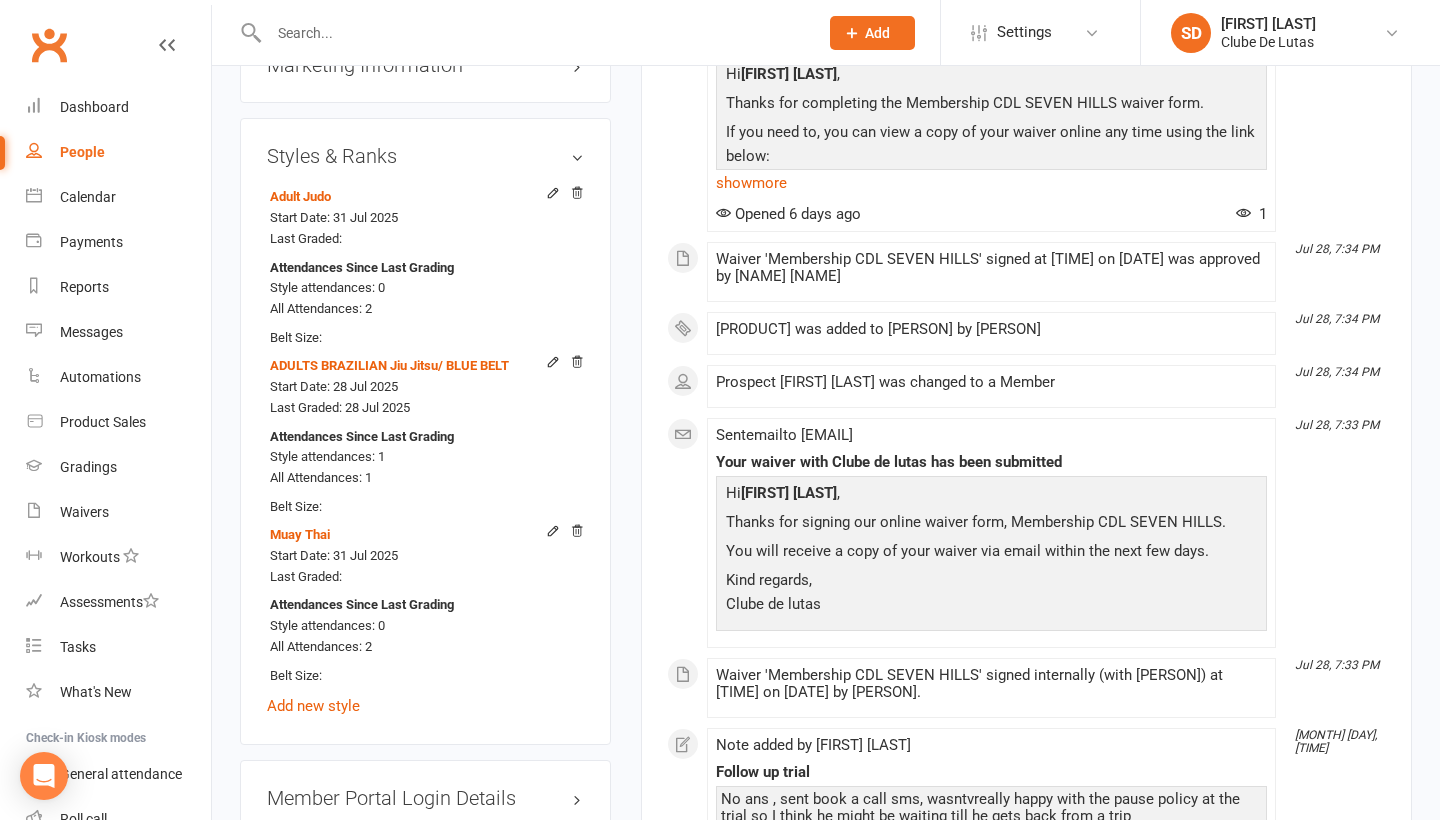scroll, scrollTop: 1628, scrollLeft: 0, axis: vertical 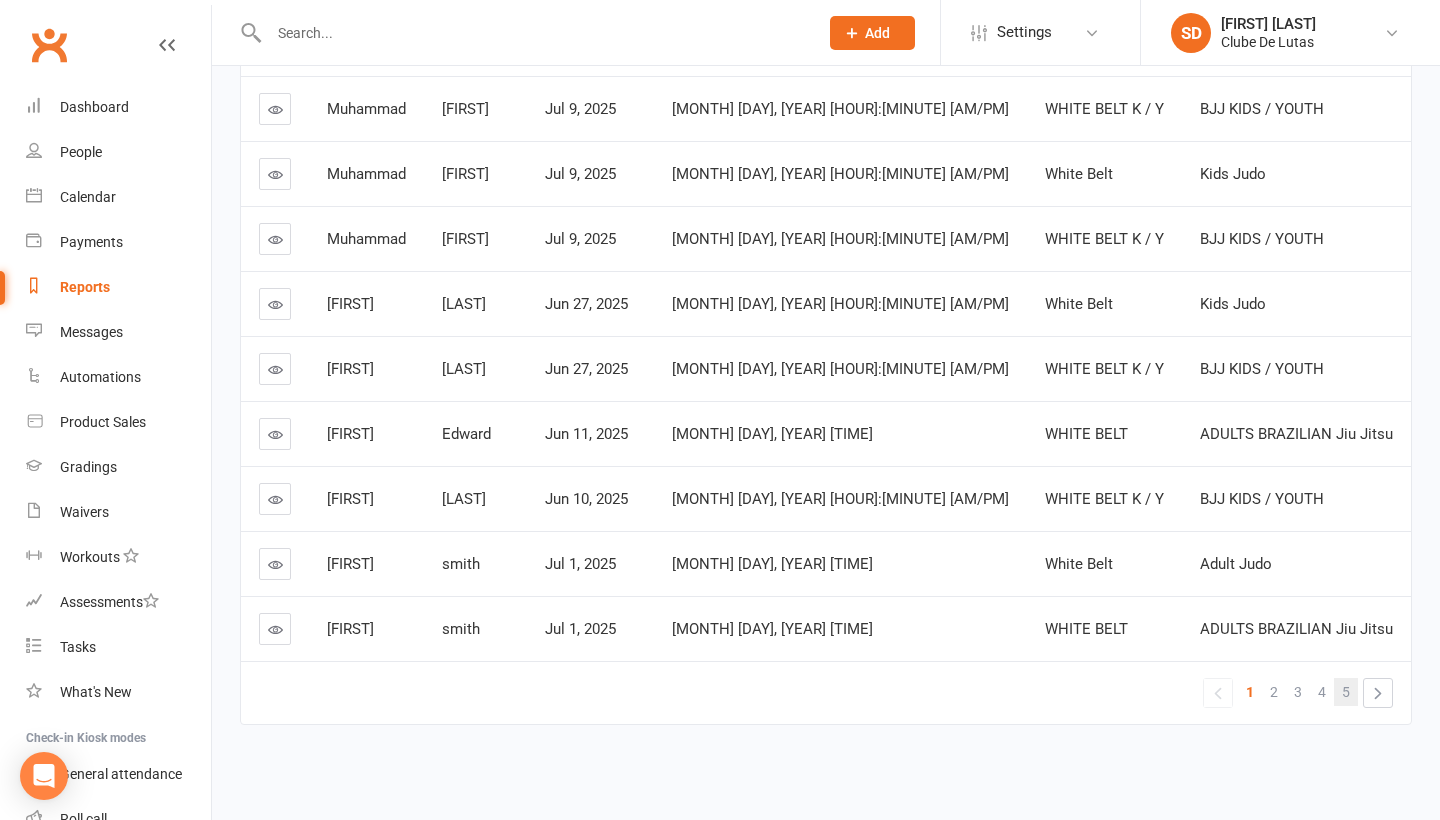 click on "5" at bounding box center [1346, 692] 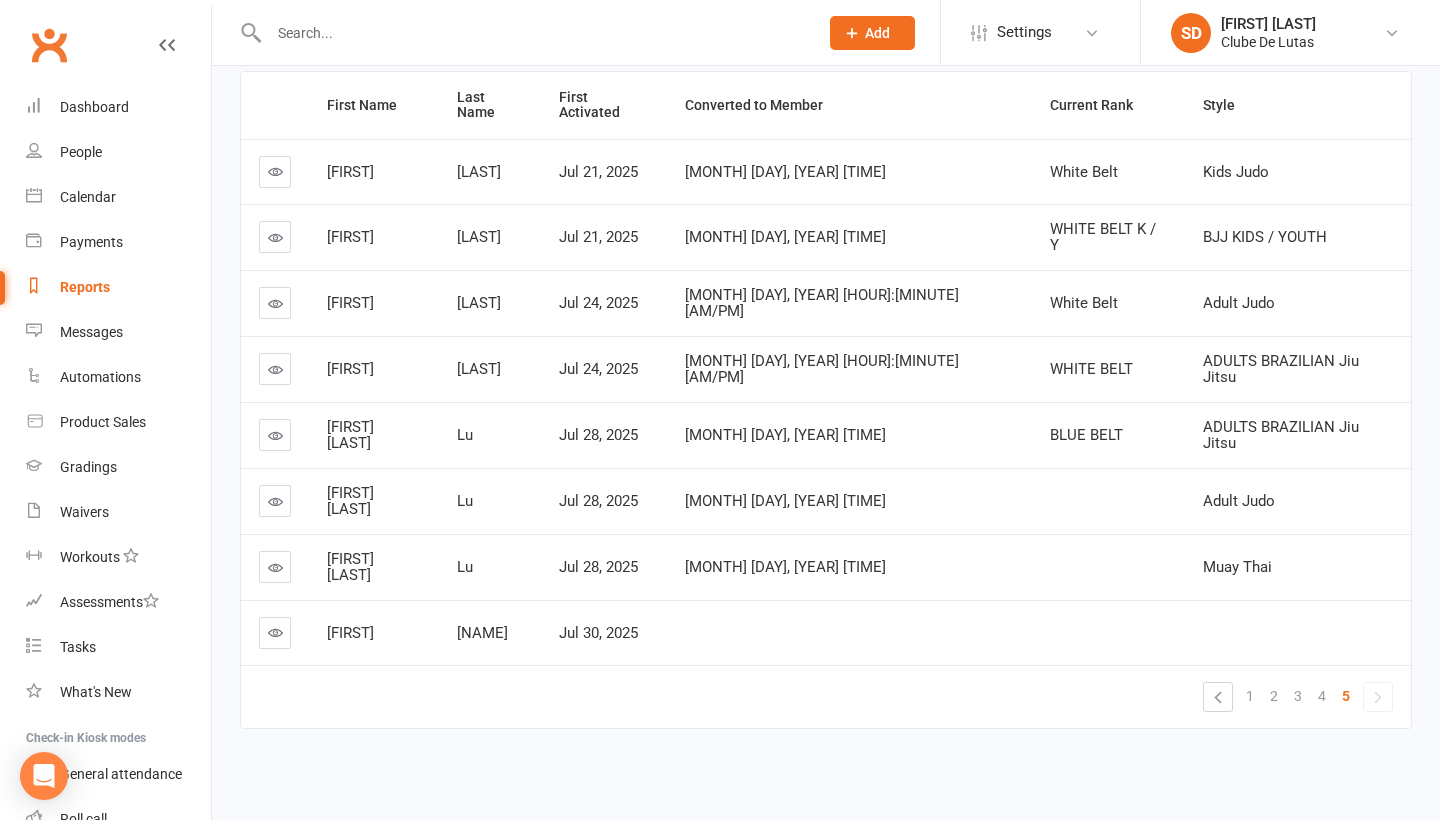 scroll, scrollTop: 260, scrollLeft: 0, axis: vertical 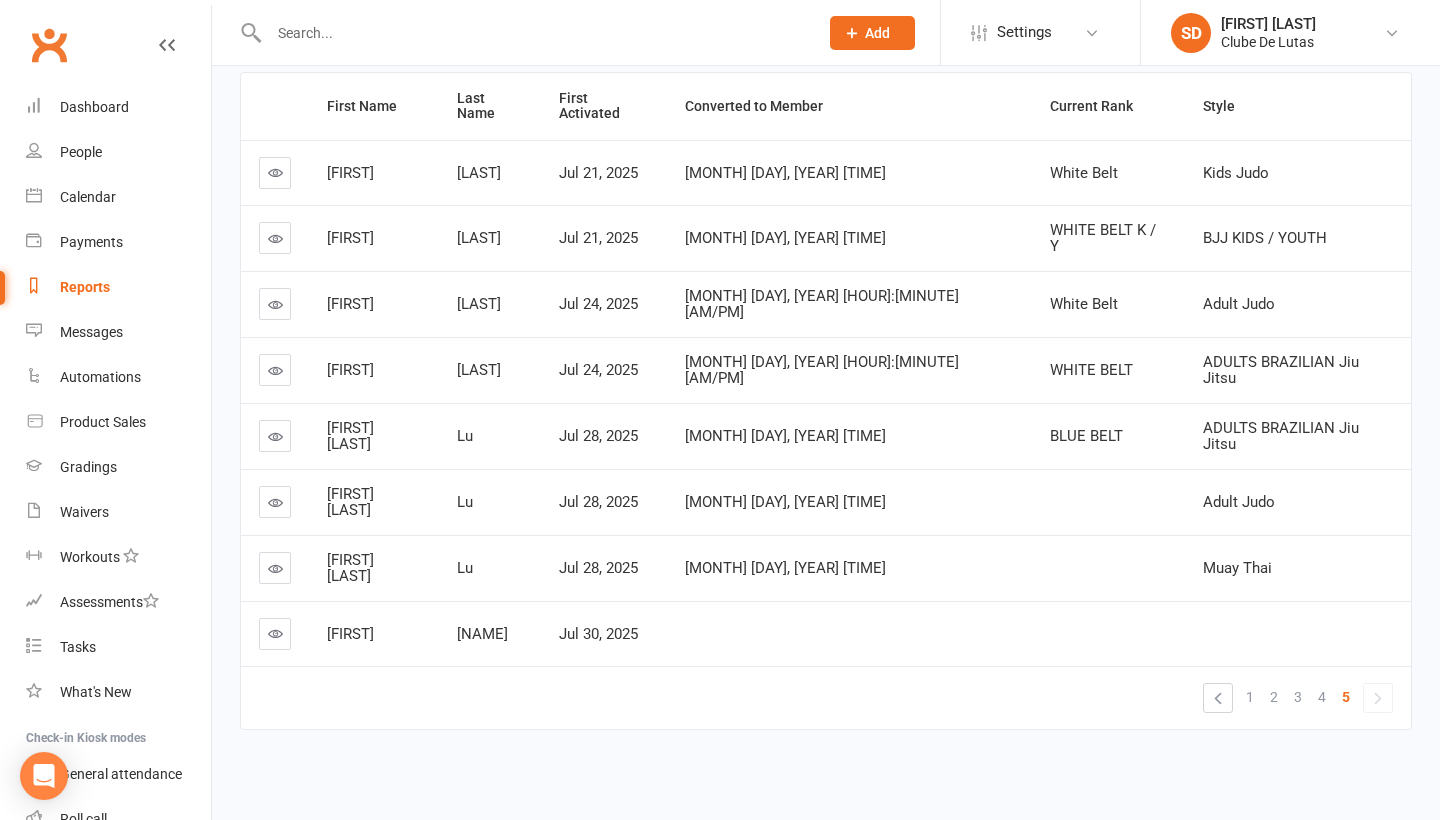 click at bounding box center [275, 633] 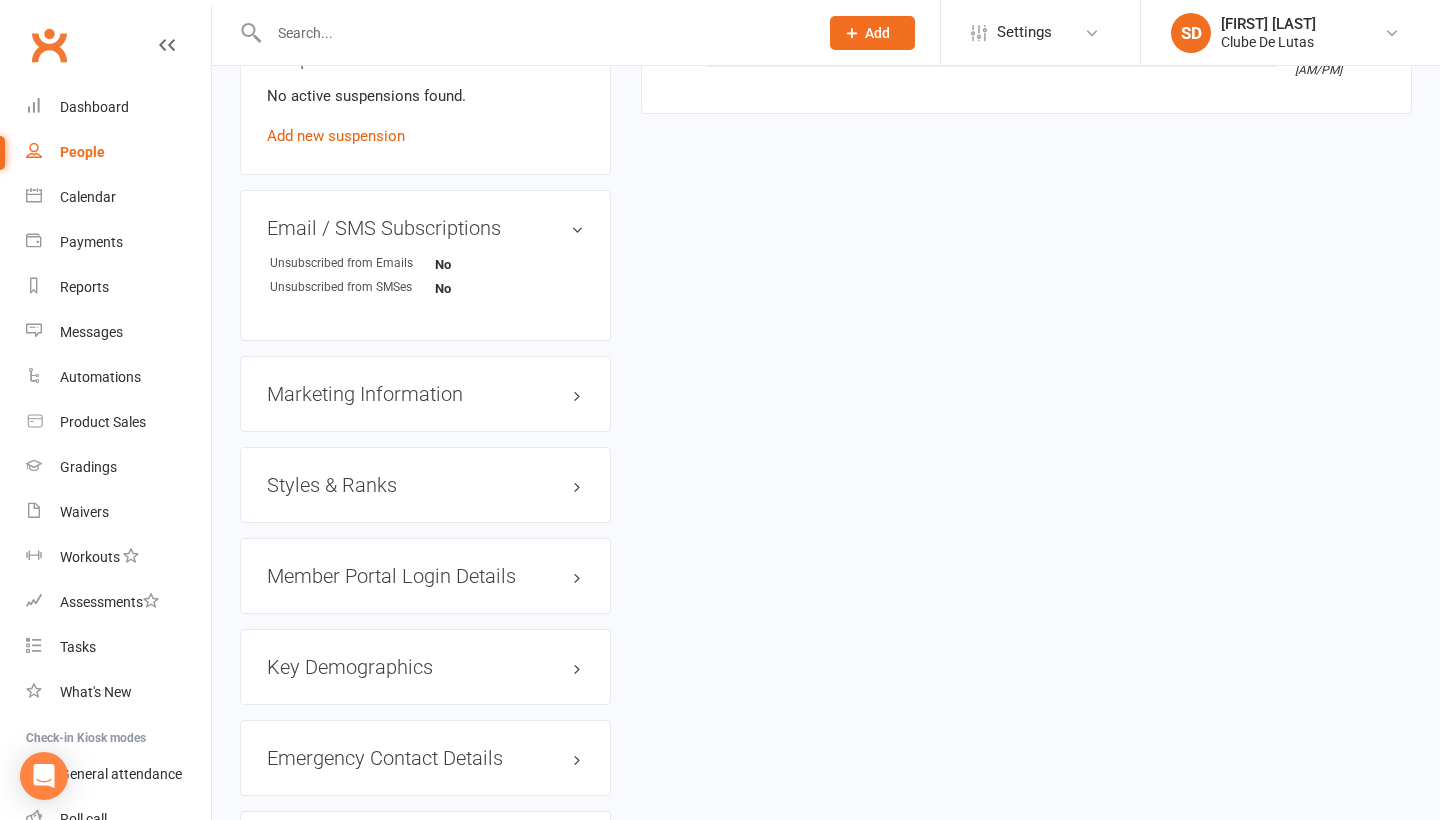 scroll, scrollTop: 1361, scrollLeft: 0, axis: vertical 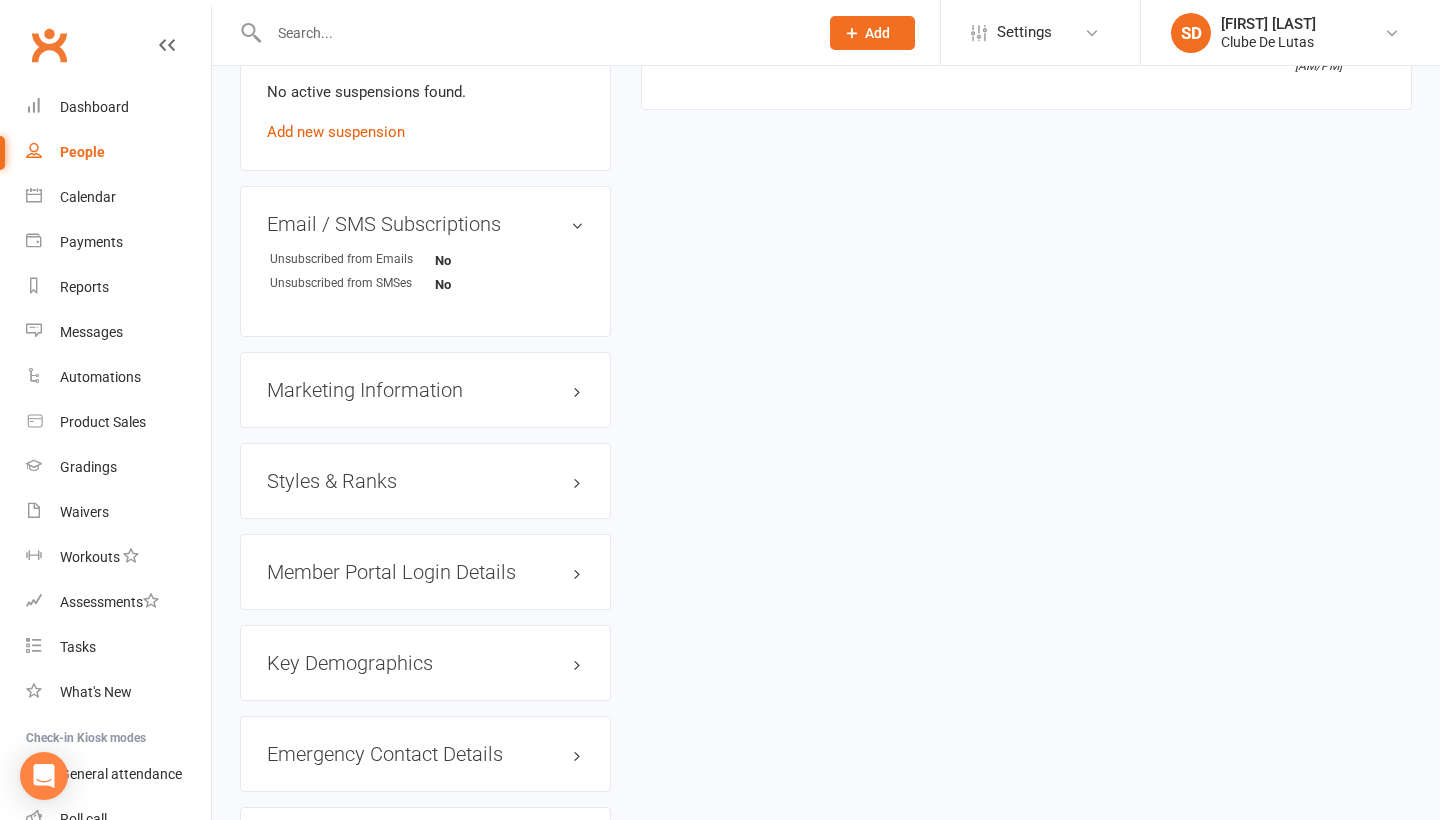 click on "Styles & Ranks" at bounding box center [425, 481] 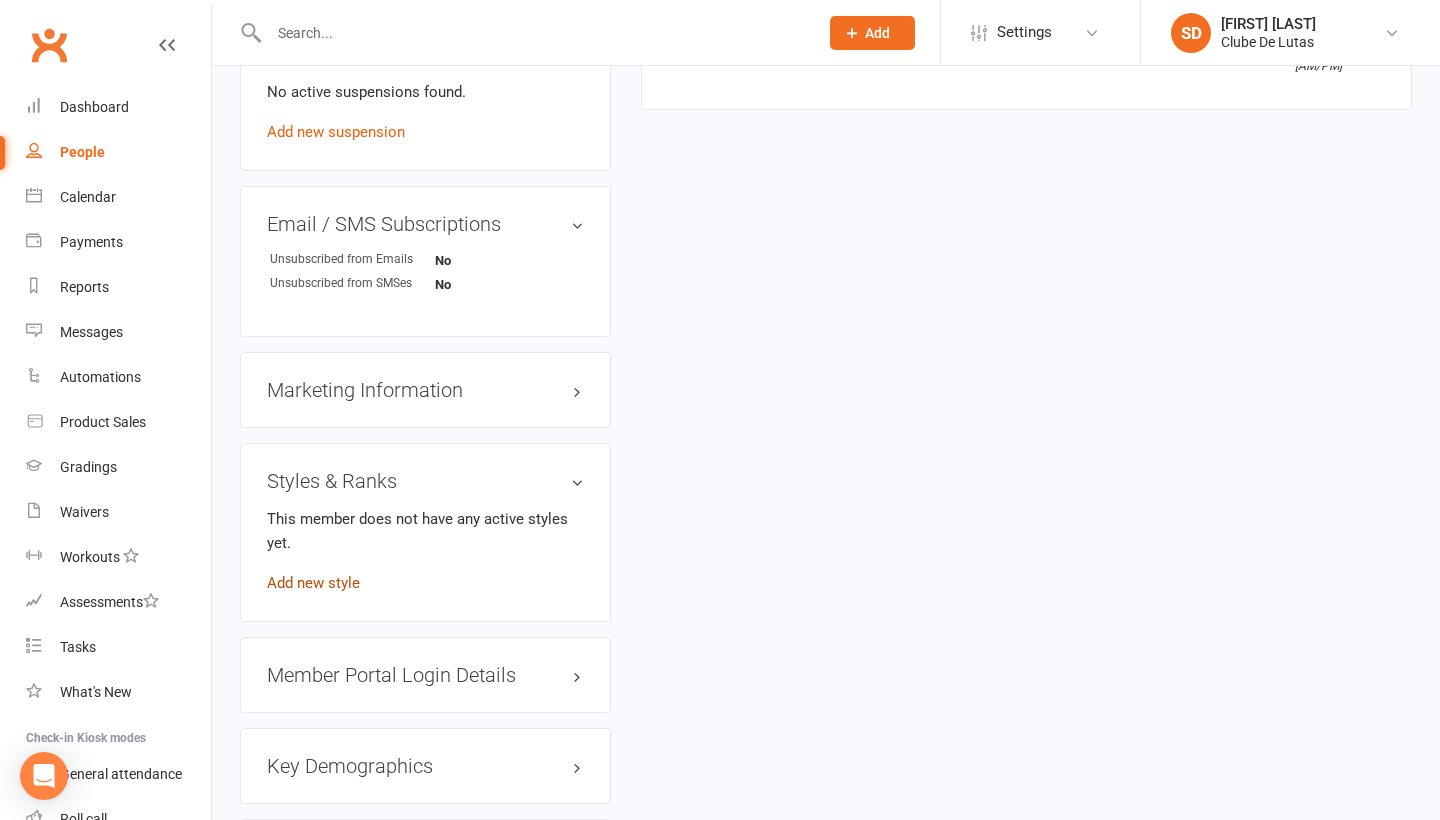 click on "Add new style" at bounding box center (313, 583) 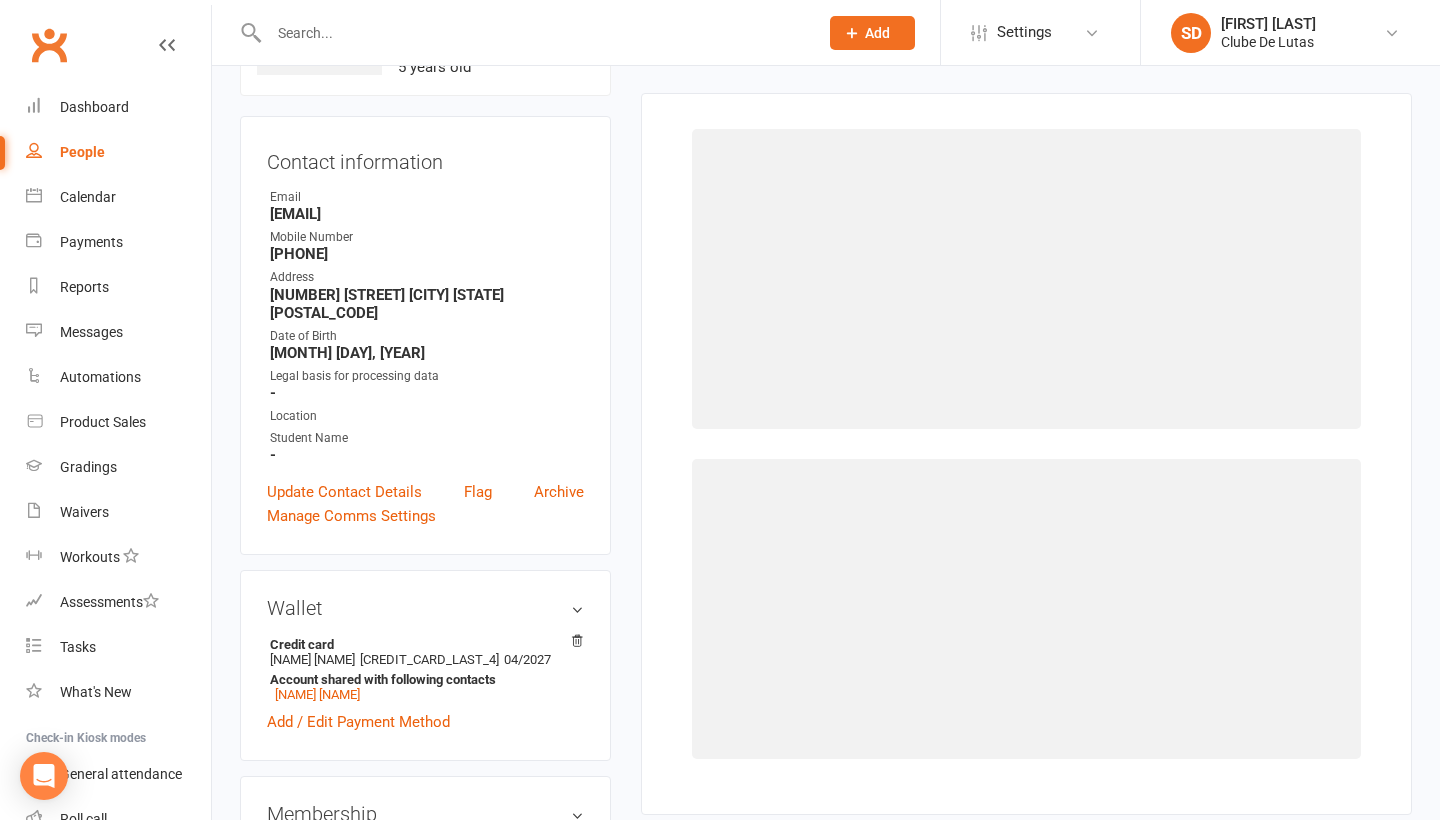 scroll, scrollTop: 177, scrollLeft: 0, axis: vertical 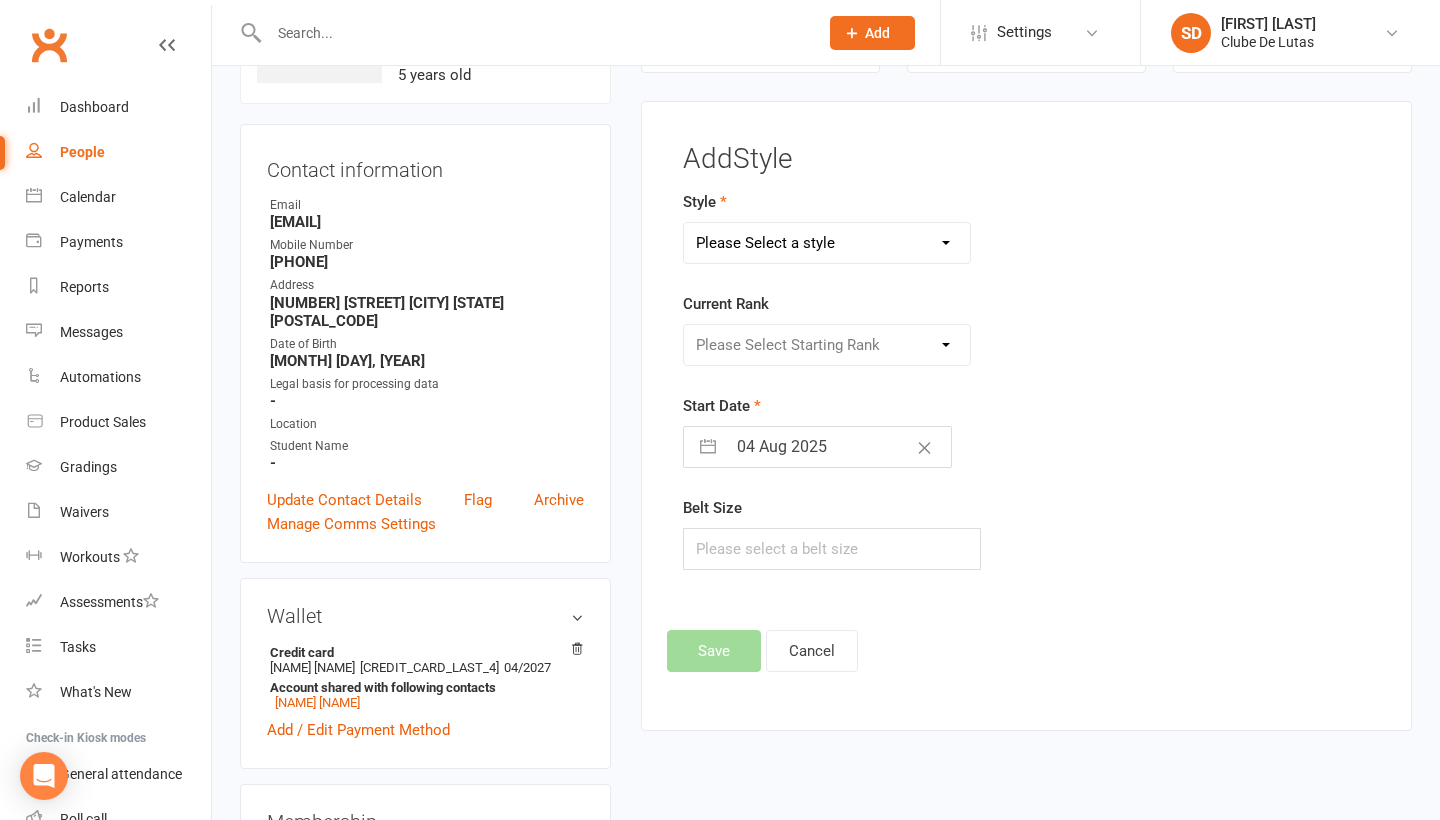 click on "Style Please Select a style Adult Judo ADULTS BRAZILIAN Jiu Jitsu BJJ KIDS / YOUTH Kids Judo Muay Thai" at bounding box center (907, 227) 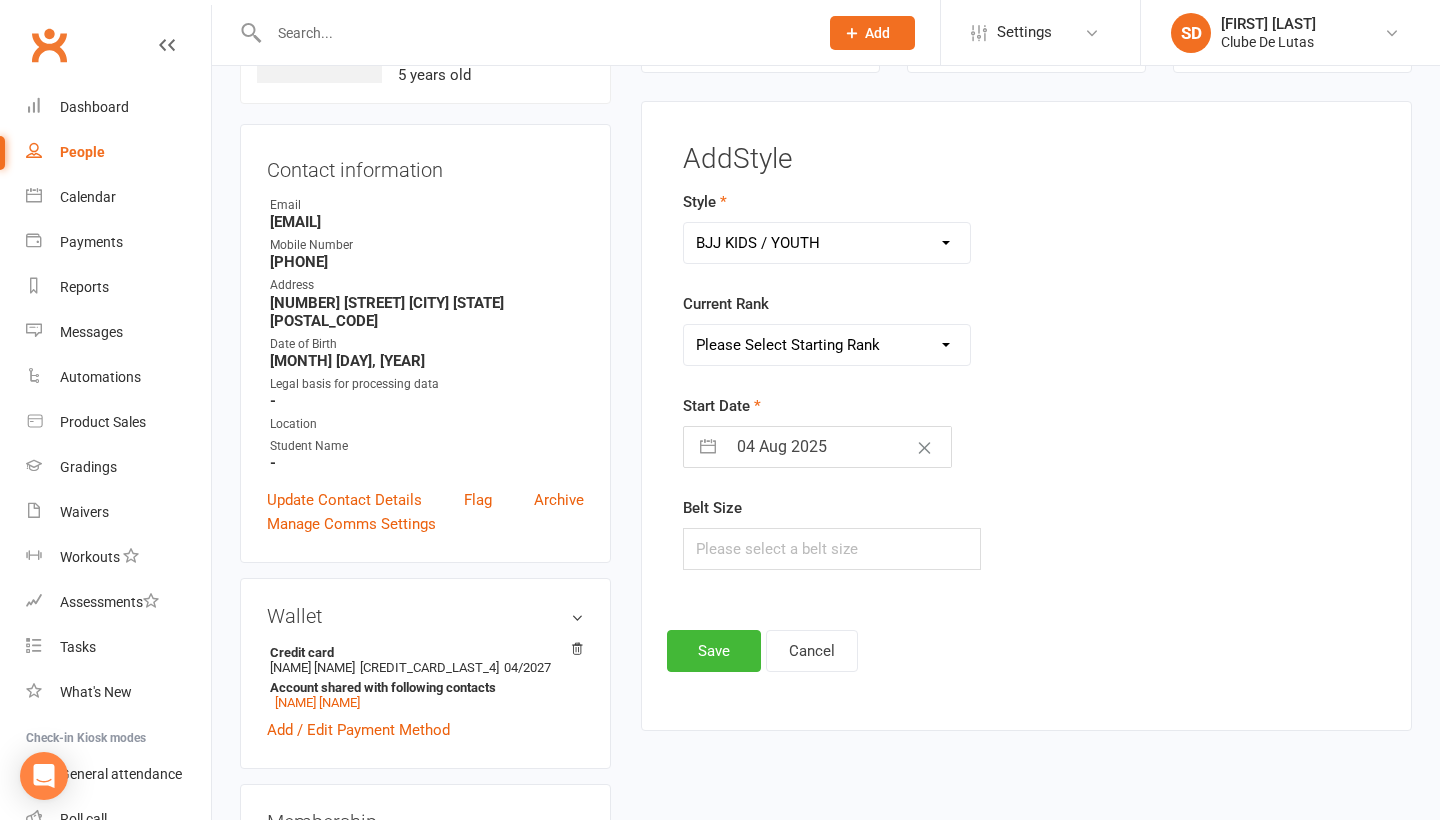 select on "14693" 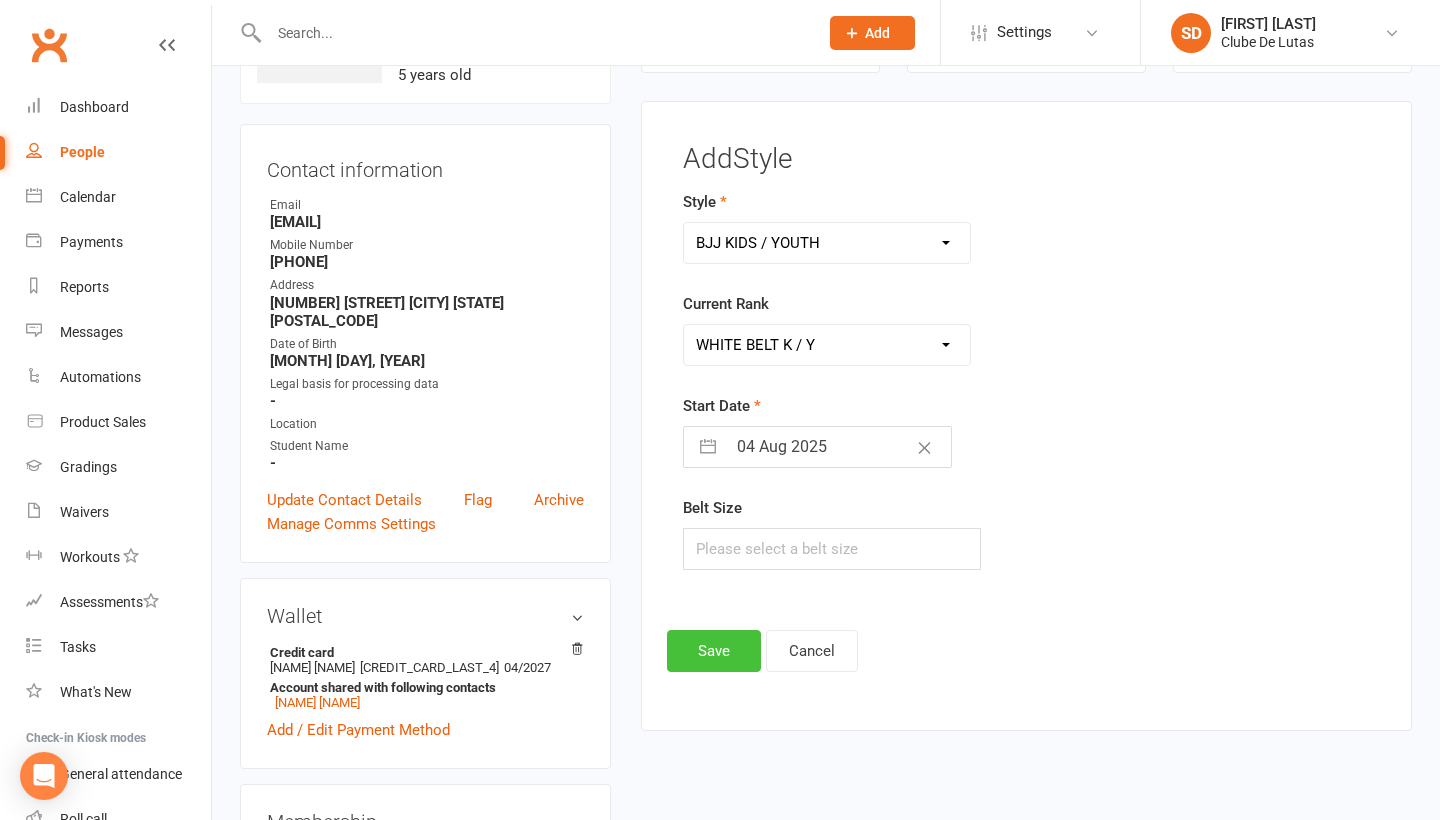 click on "Add  Style Style Adult Judo ADULTS BRAZILIAN Jiu Jitsu BJJ KIDS / YOUTH Kids Judo Muay Thai Current Rank Please Select Starting Rank WHITE BELT K / Y WHITE BELT K / Y - 1 STRIPE WHITE BELT K / Y - 2 STRIPES WHITE BELT K / Y - 3 STRIPES WHITE BELT K / Y - 4 STRIPES GREY -WHITE BELT GREY -WHITE BELT - 1 STRIPE GREY -WHITE BELT - 2 STRIPES GREY -WHITE BELT - 3 STRIPES GREY -WHITE BELT - 4 STRIPES GREY BELT GREY BELT - 1 STRIPE GREY BELT - 2 STRIPES GREY BELT - 3 STRIPES GREY BELT - 4 STRIPES GREY - BLACK BELT GREY - BLACK  BELT 1 STRIPE GREY - BLACK BELT 2 STRIPES GREY - BLACK BELT 3 STRIPES GREY - BLACK BELT 4 STRIPES YELLOW - WHITE YELLOW - WHITE 1 STRIPE YELLOW - WHITE 2 STRIPES YELLOW - WHITE 3 STRIPES YELLOW - WHITE 4 STRIPES YELLOW BELT YELLOW BELT - 1 STRIPES YELLOW BELT - 2 STRIPES YELLOW BELT - 3 STRIPES YELLOW BELT - 4 STRIPES YELLOW - BLACK BELT YELLOW - BLACK BELT 1 STRIPE YELLOW - BLACK BELT 2 STRIPES YELLOW - BLACK BELT 3 STRIPES YELLOW - BLACK BELT 4 STRIPES ORANGE - WHITE BELT ORANGE BELT Save" at bounding box center [1026, 408] 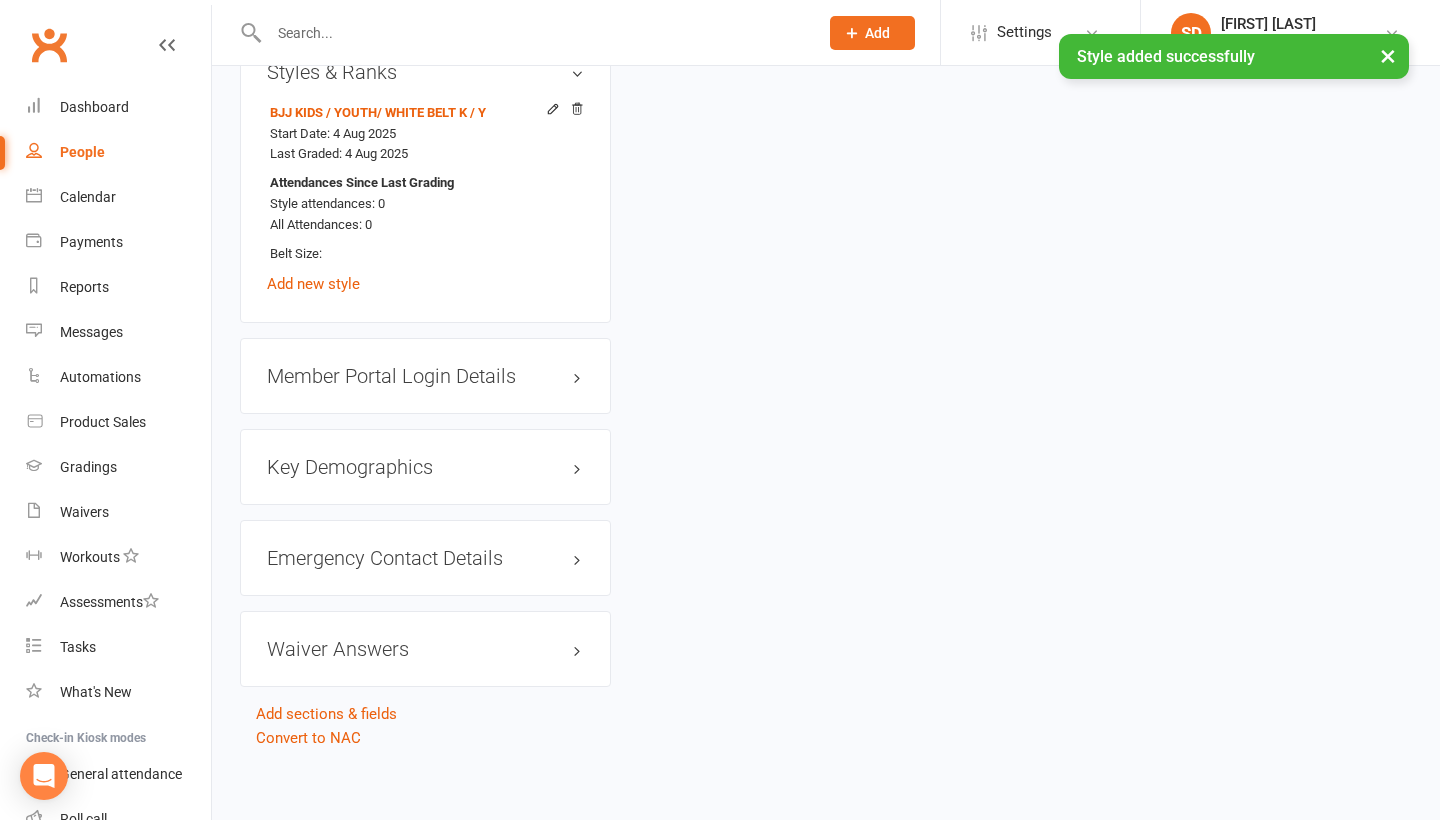 scroll, scrollTop: 1717, scrollLeft: 0, axis: vertical 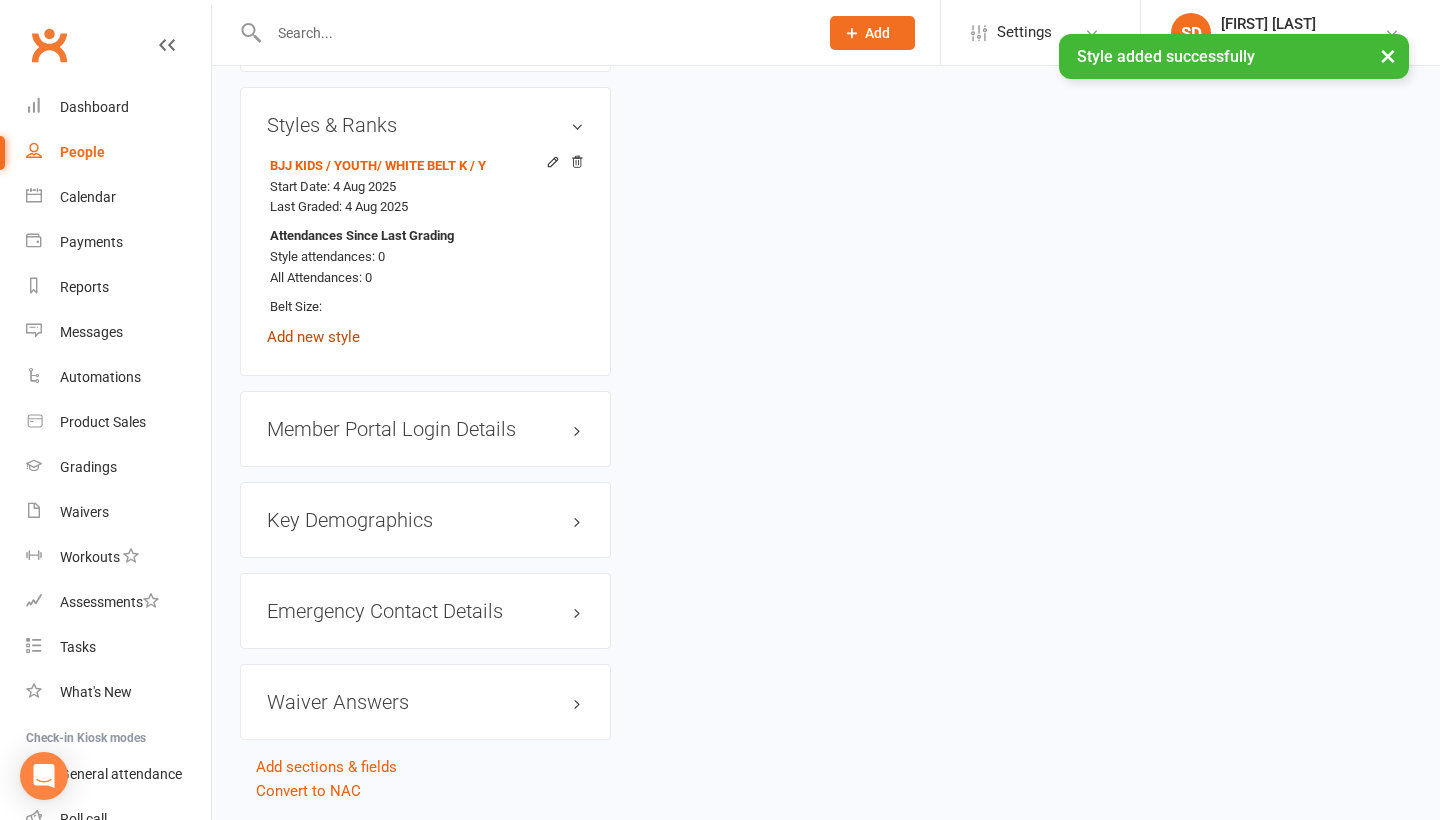 click on "Add new style" at bounding box center [313, 337] 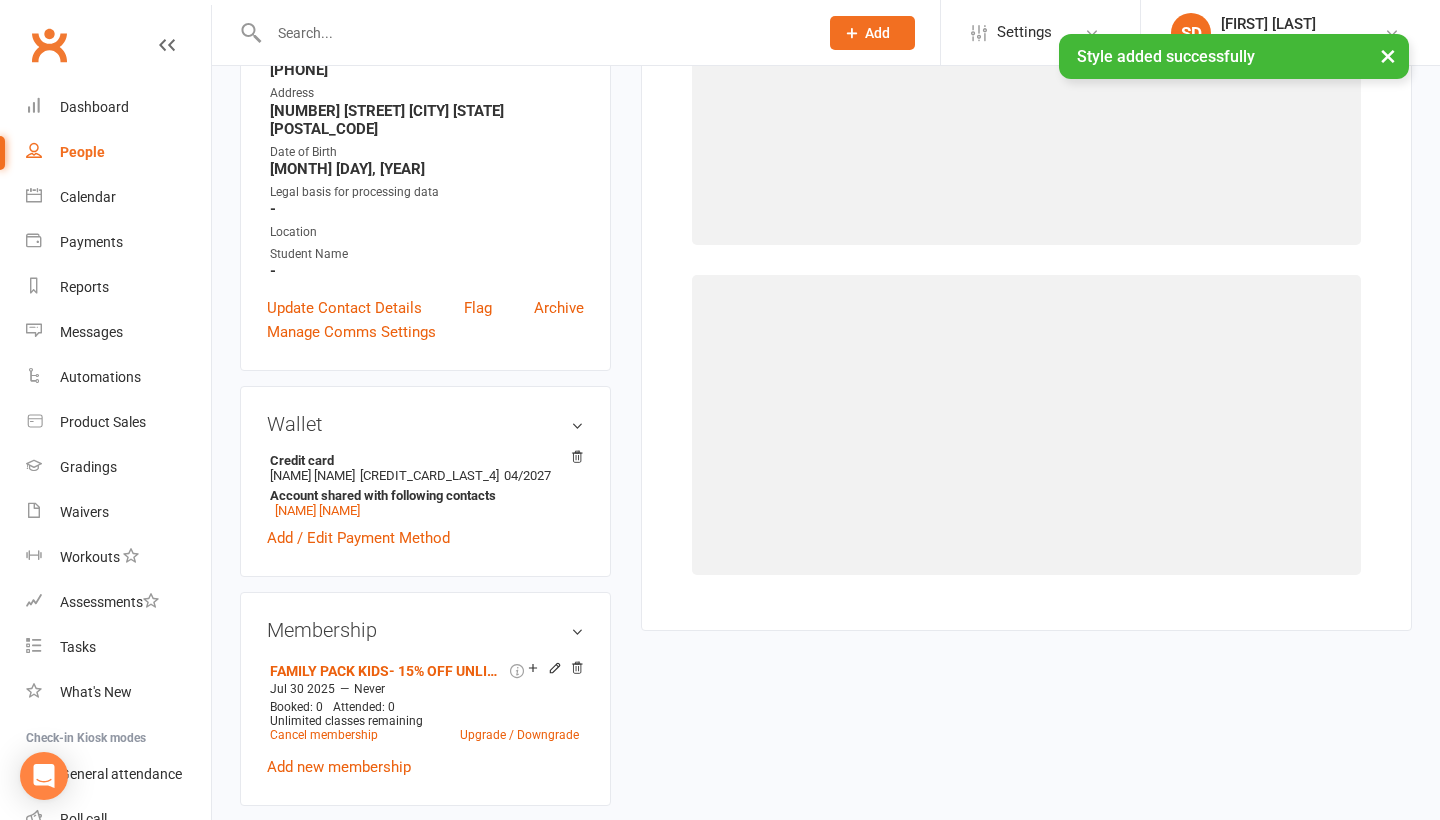 scroll, scrollTop: 177, scrollLeft: 0, axis: vertical 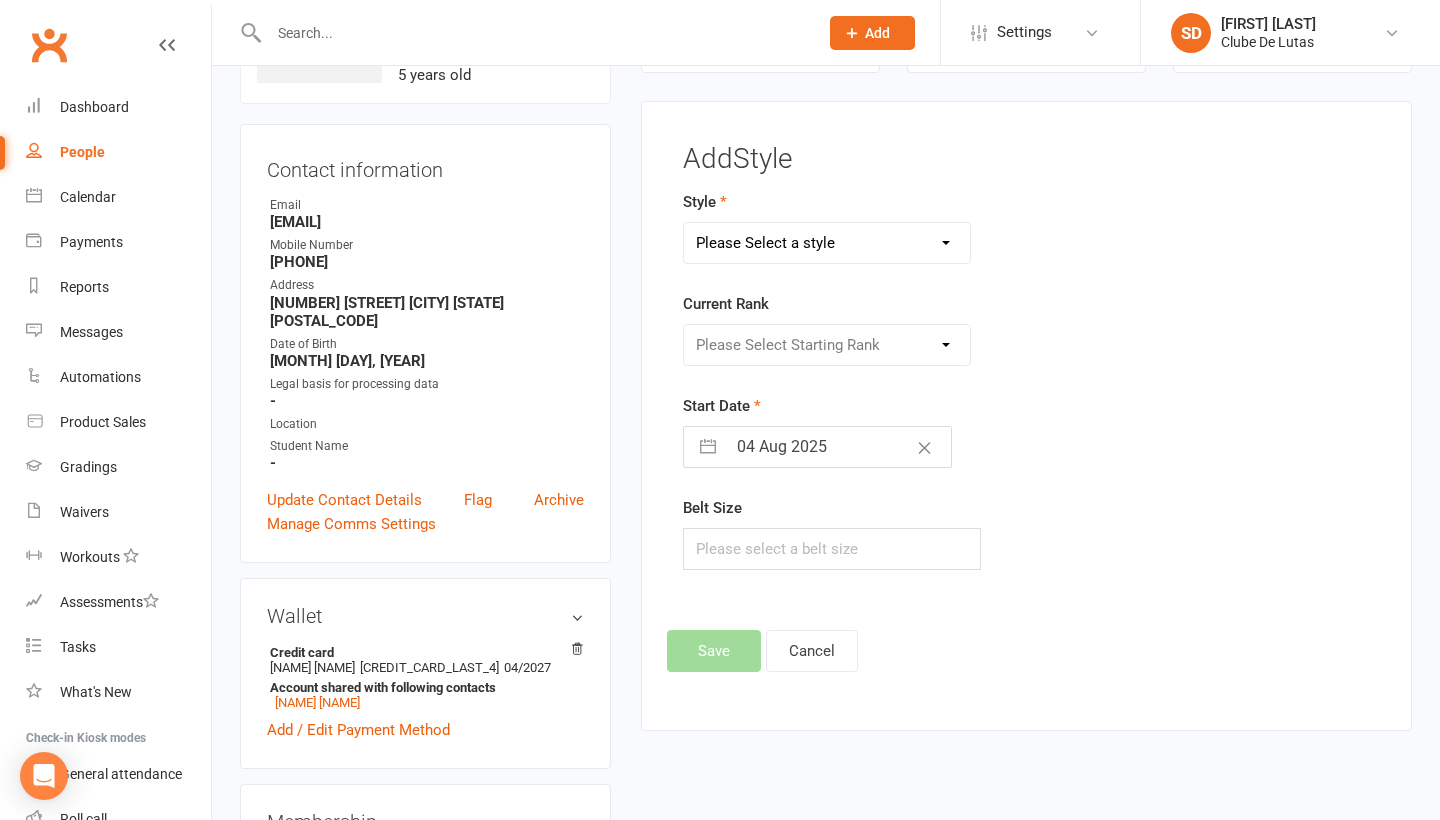 select on "3704" 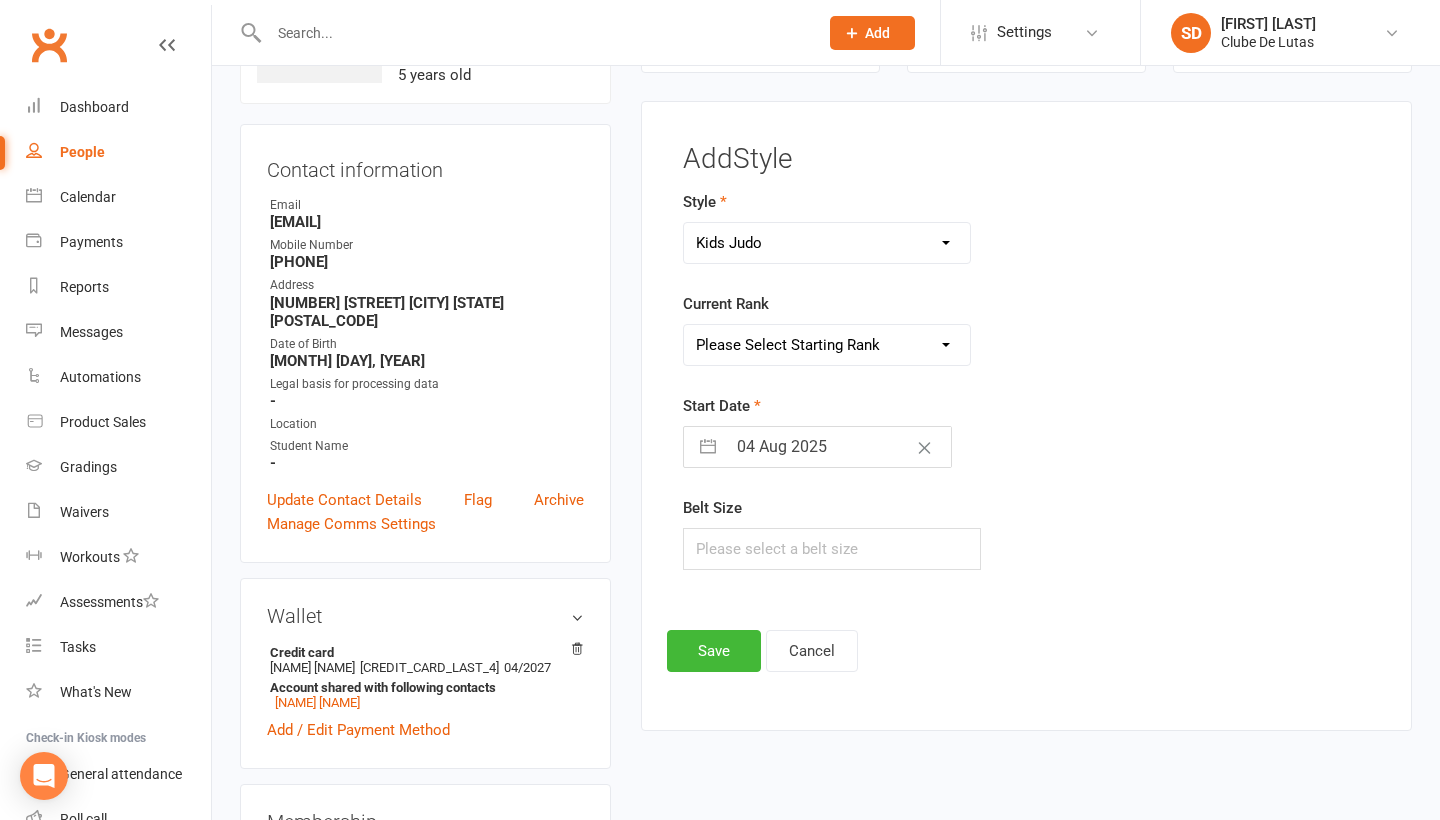 select on "43968" 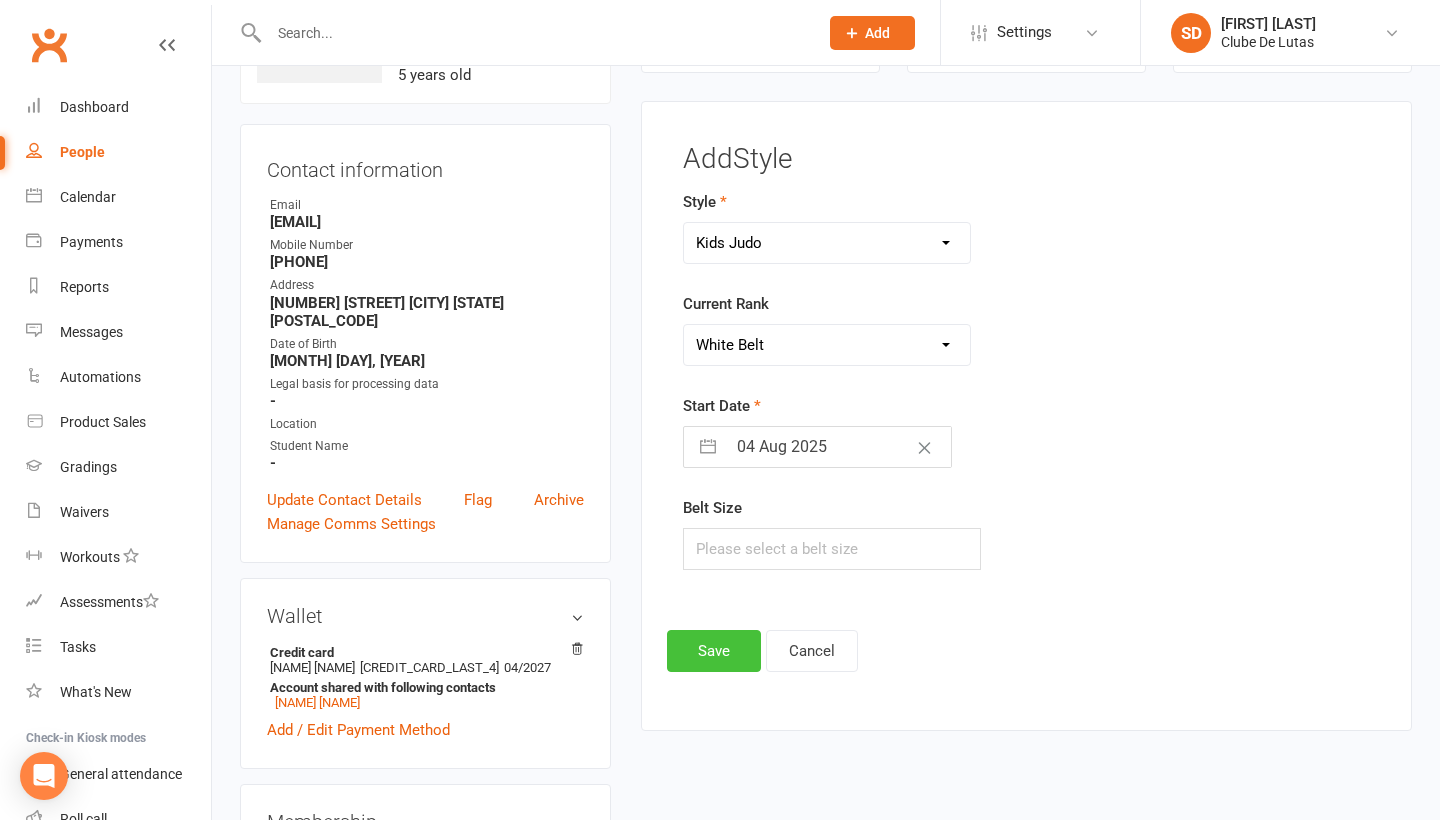 click on "Save" at bounding box center [714, 651] 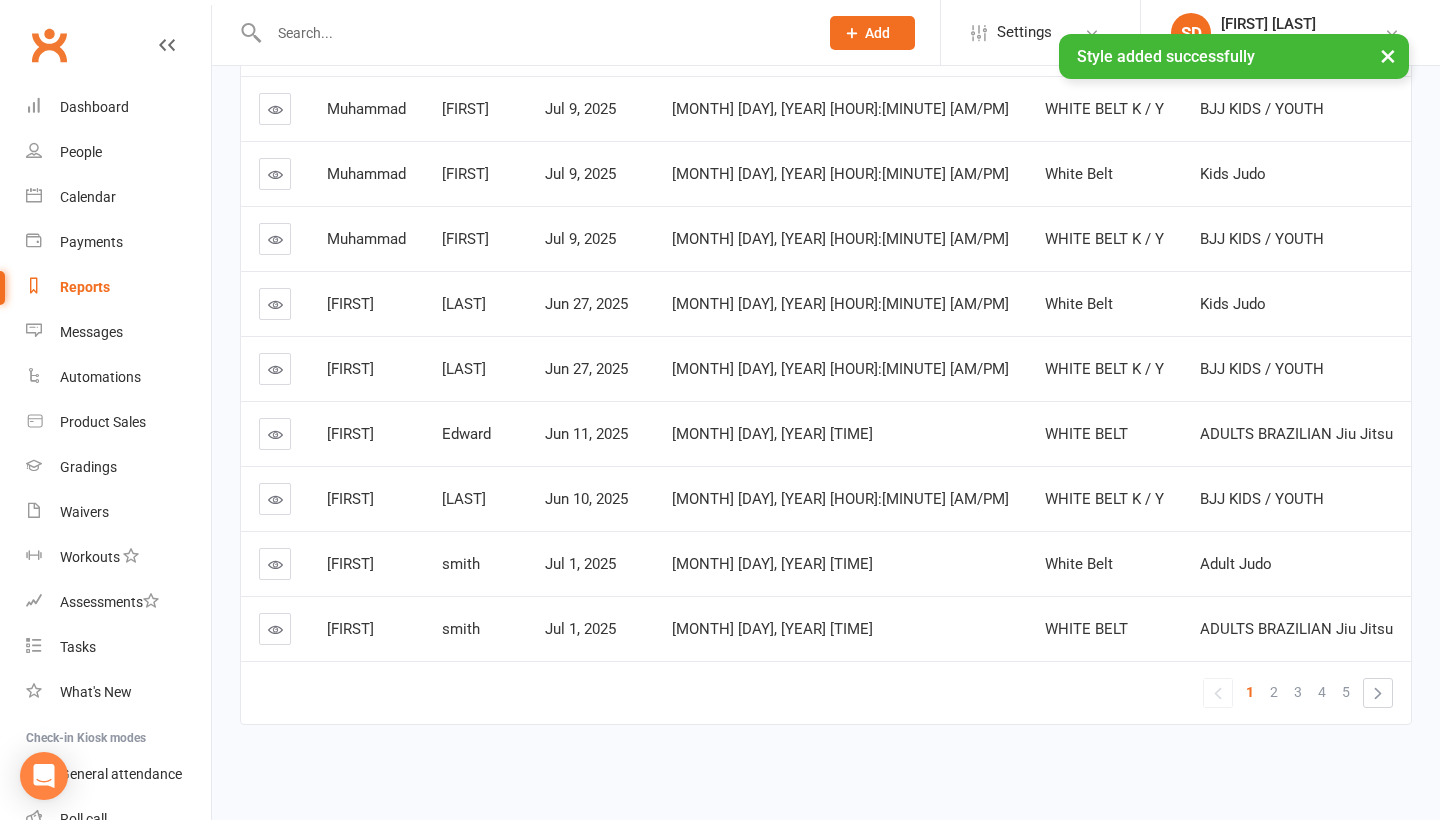 scroll, scrollTop: 390, scrollLeft: 0, axis: vertical 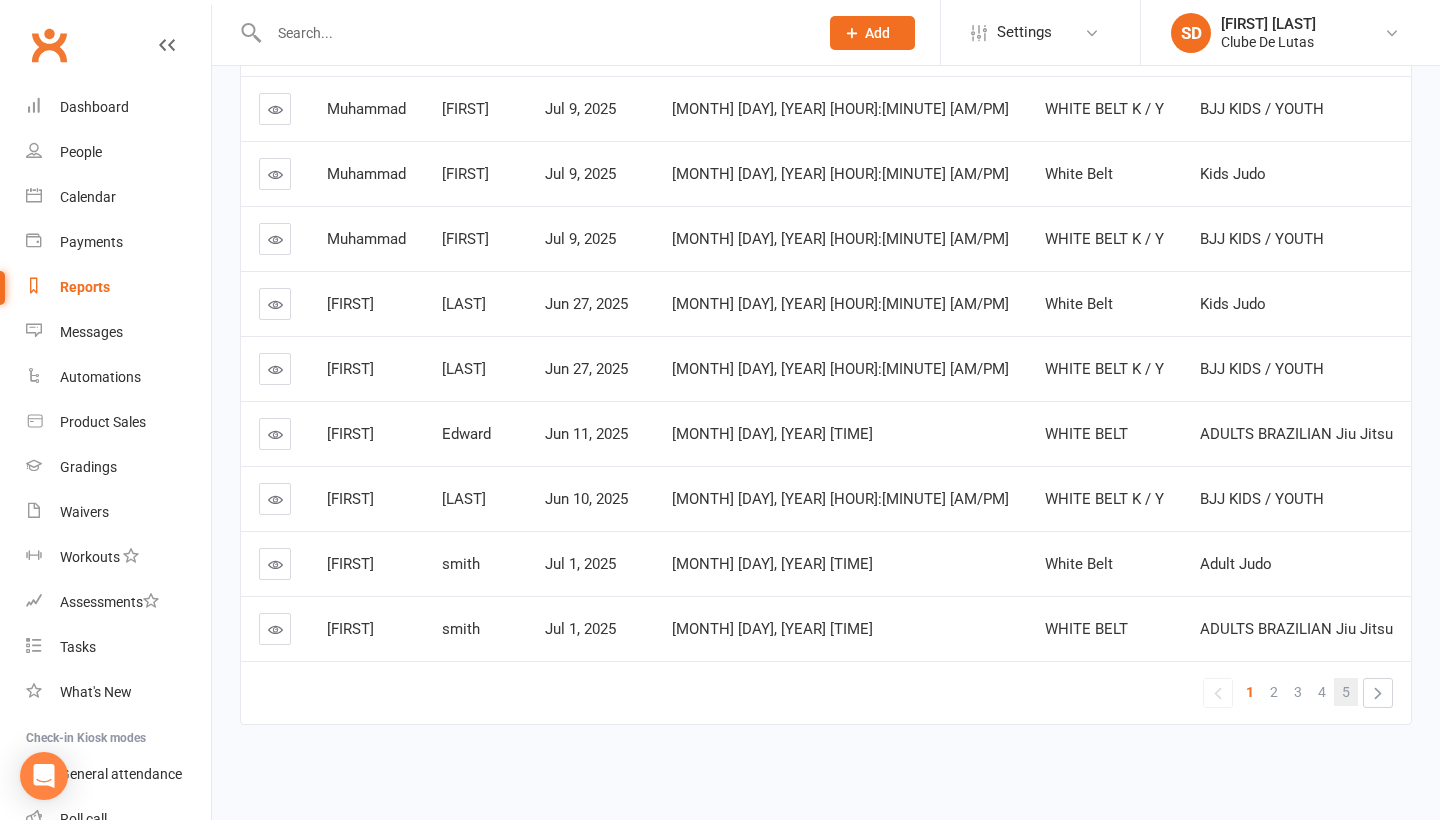 click on "5" at bounding box center [1346, 692] 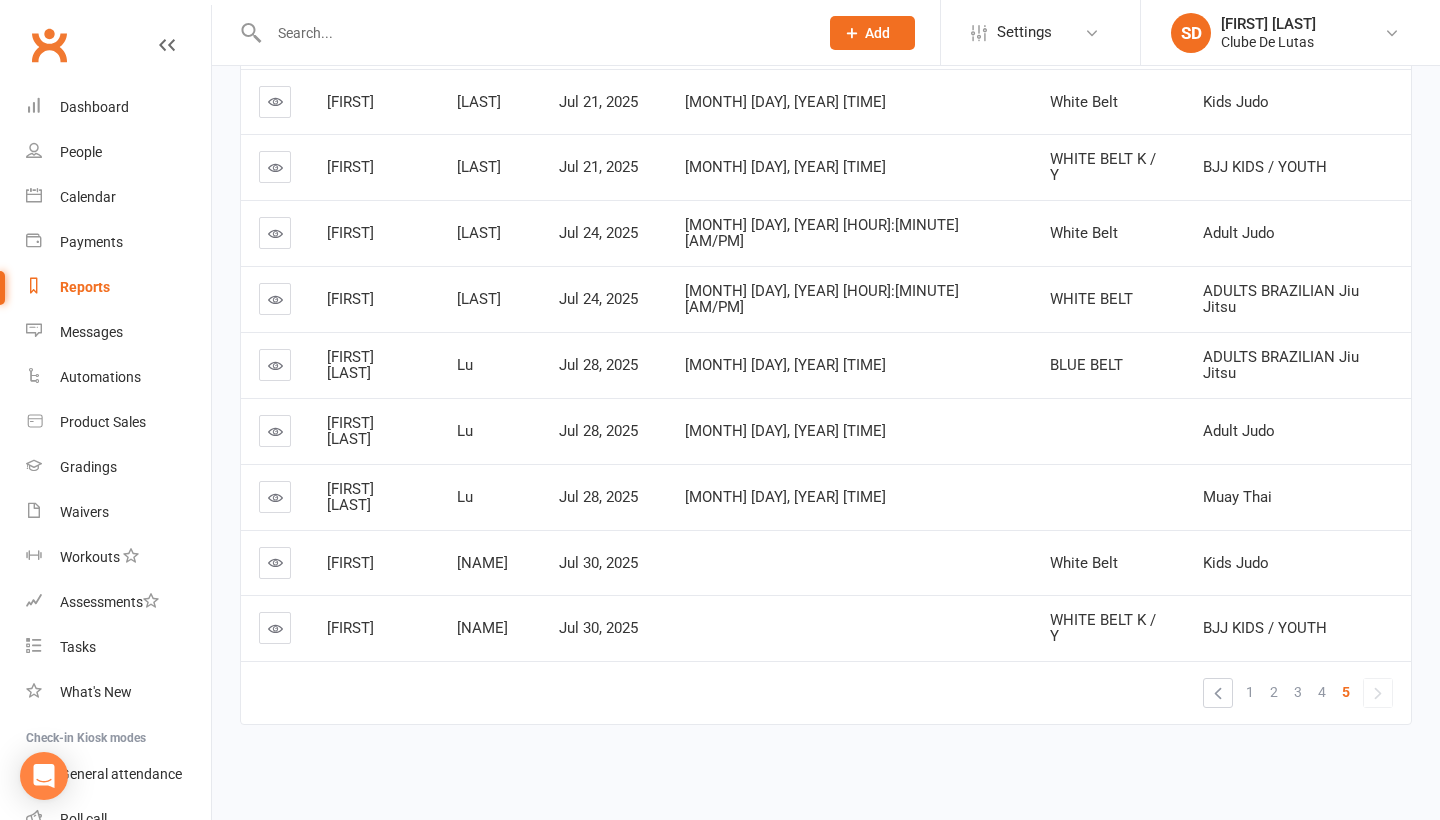 scroll, scrollTop: 325, scrollLeft: 0, axis: vertical 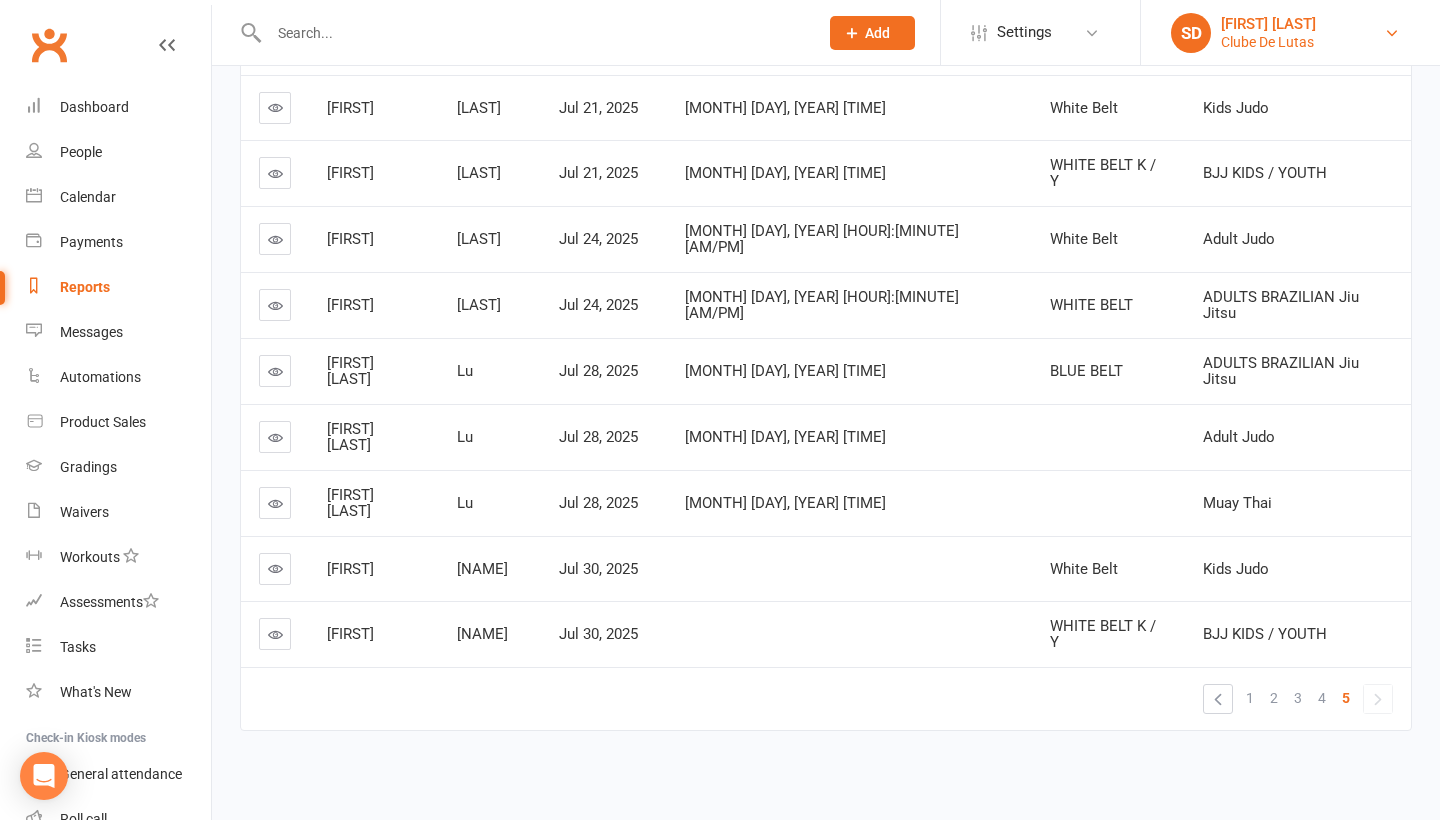 click on "Clube De Lutas" at bounding box center [1268, 42] 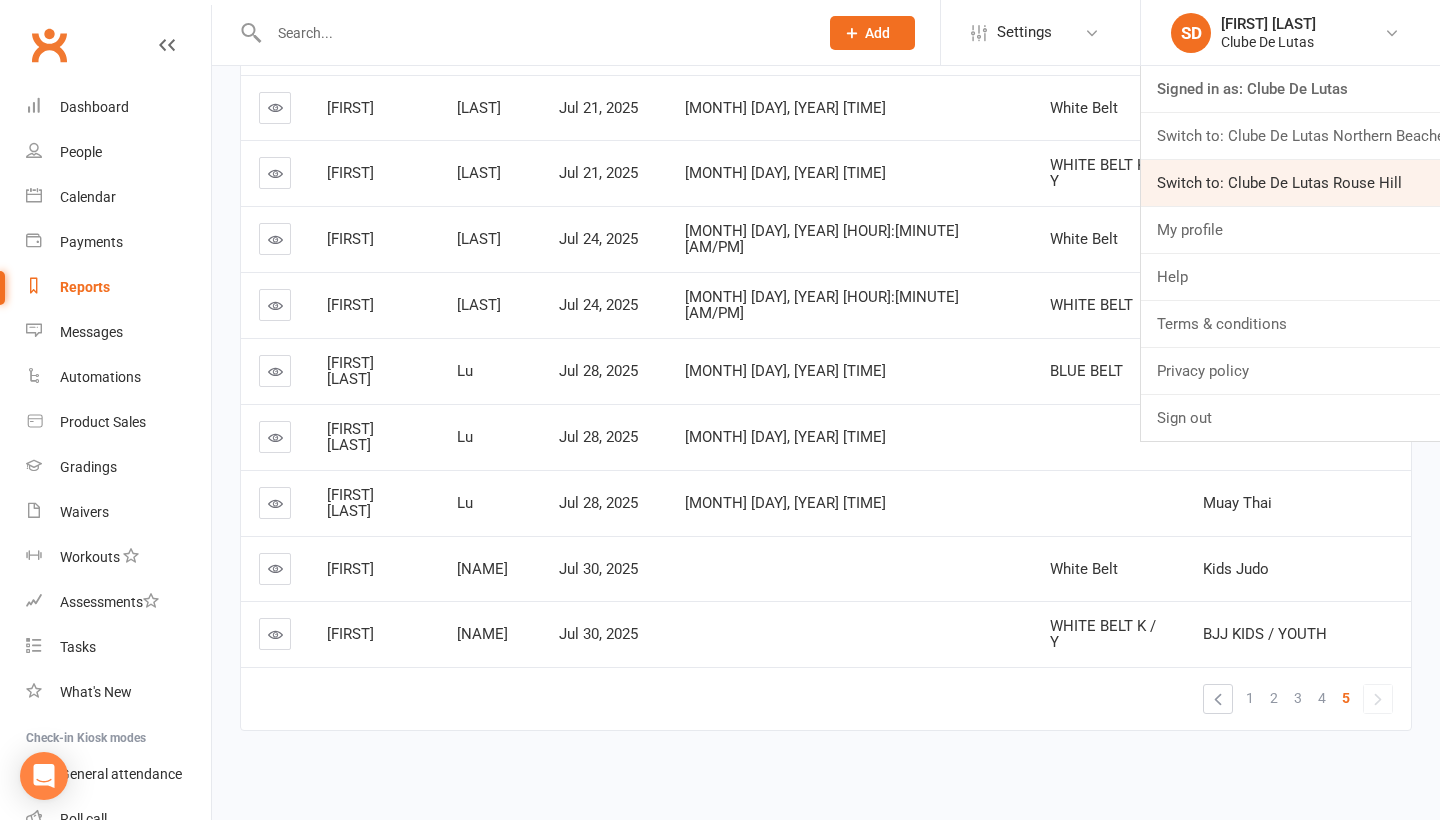 click on "Switch to: Clube De Lutas Rouse Hill" at bounding box center [1290, 183] 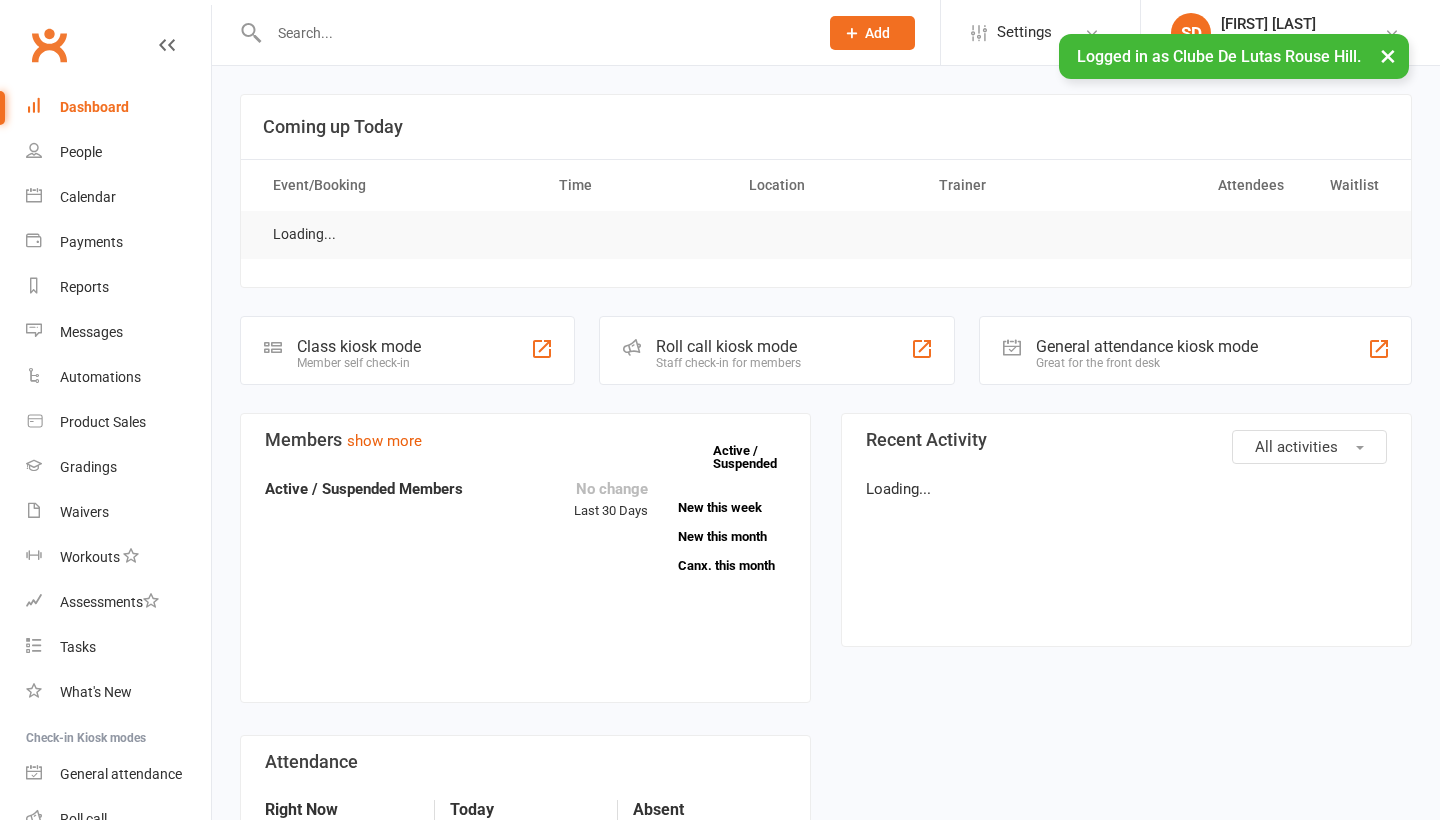 scroll, scrollTop: 0, scrollLeft: 0, axis: both 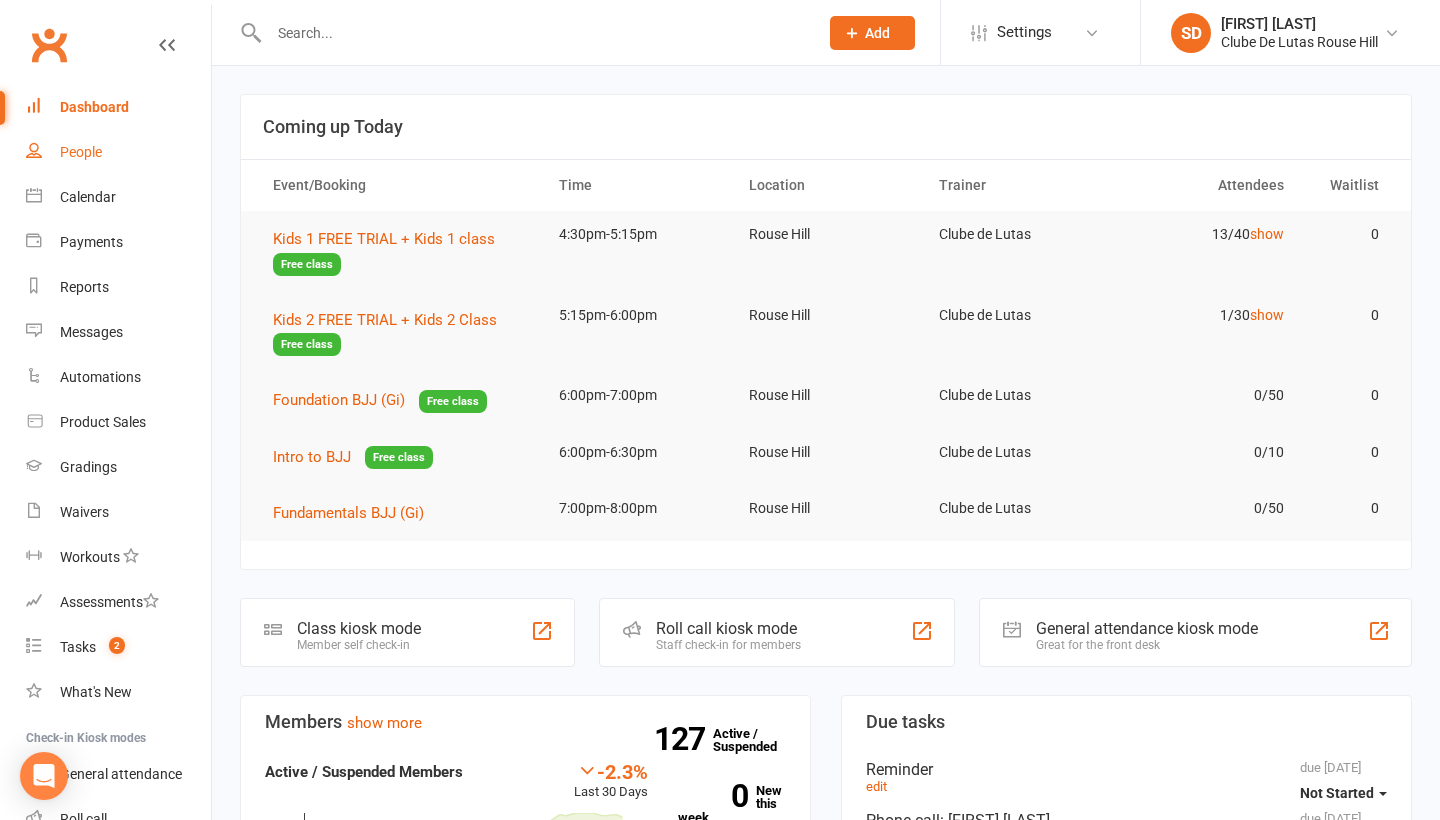 click on "People" at bounding box center [118, 152] 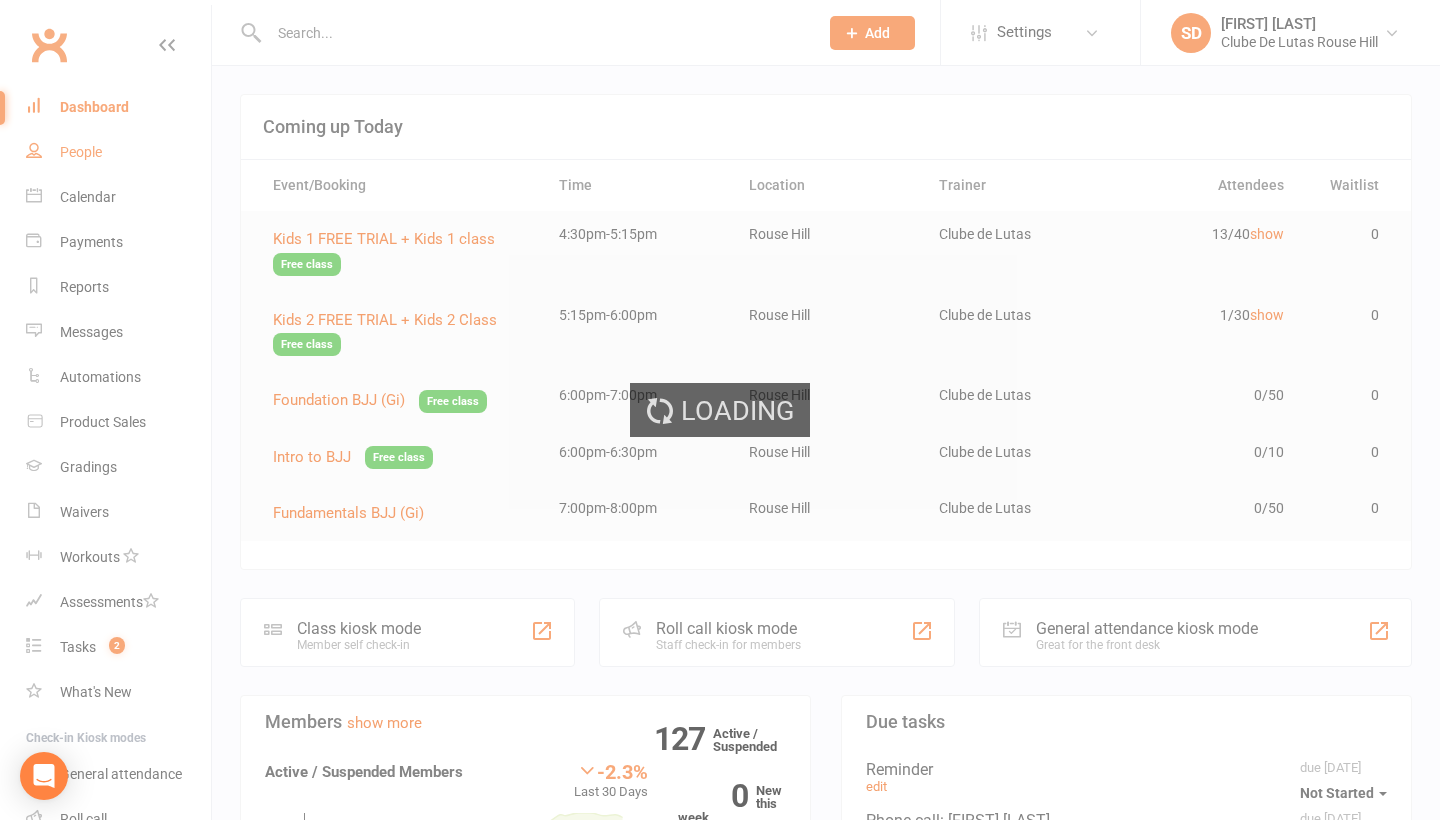 select on "100" 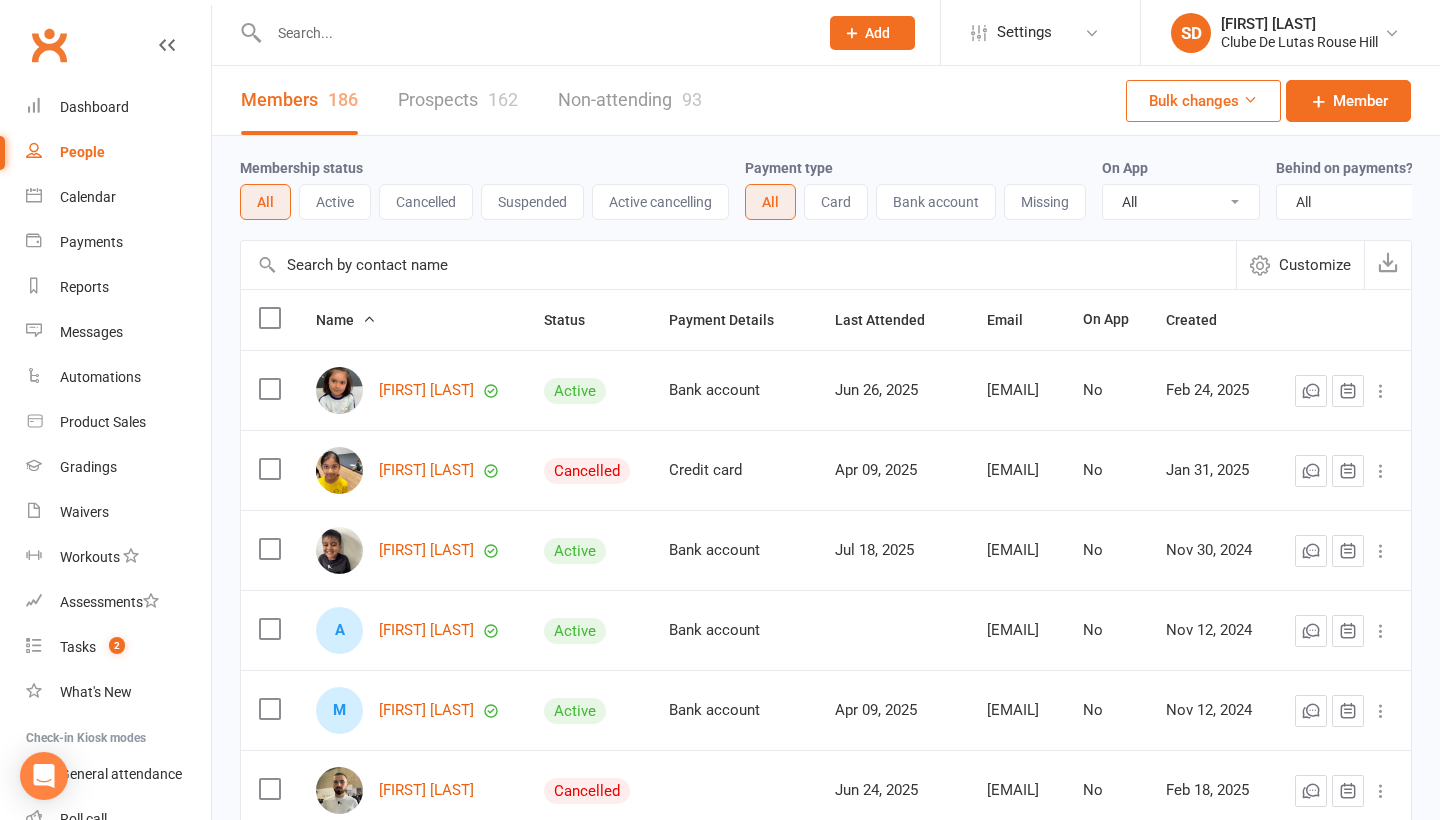 click on "Prospects 162" at bounding box center [458, 100] 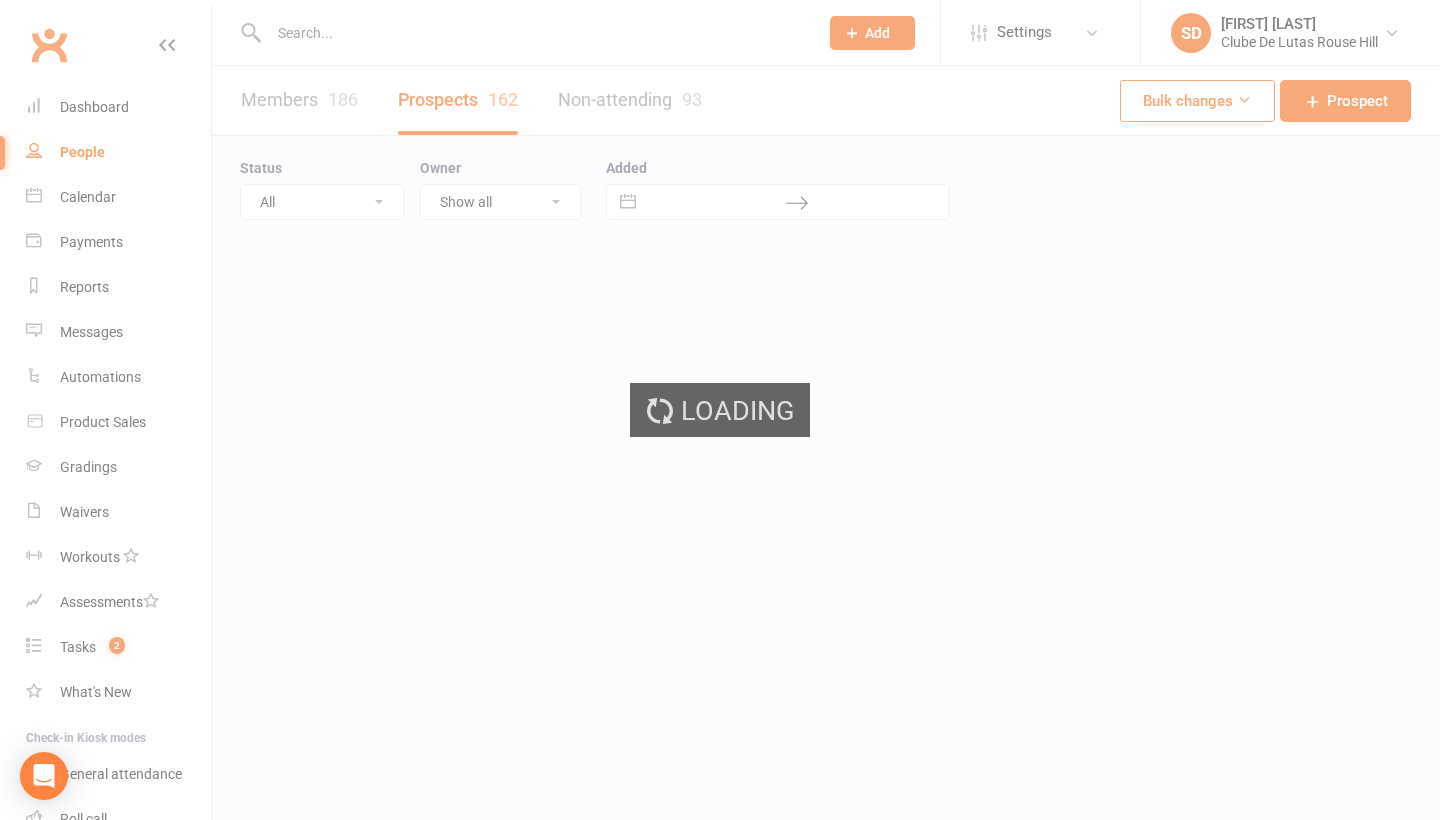 select on "100" 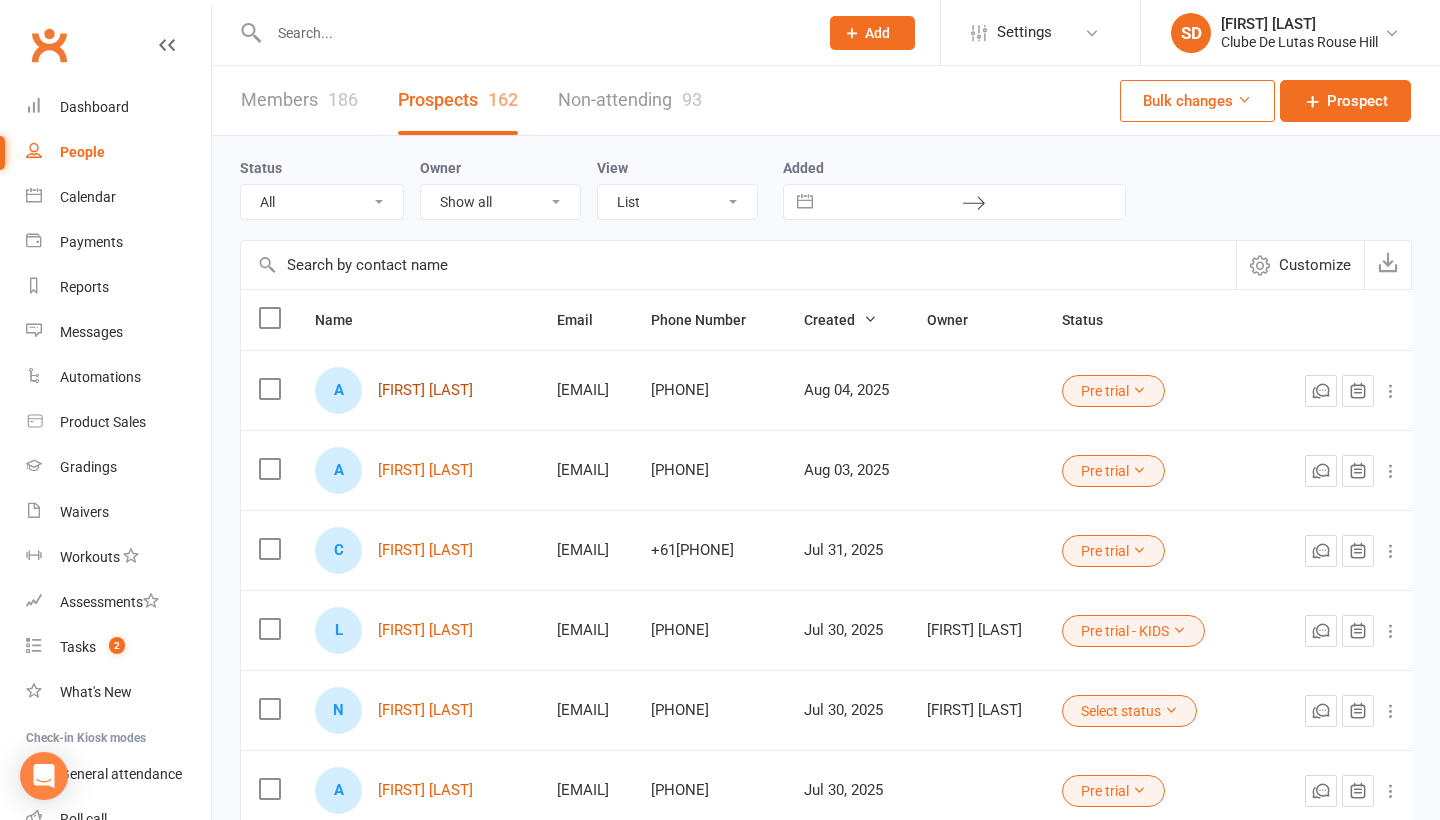click on "Anne Irvine" at bounding box center [425, 390] 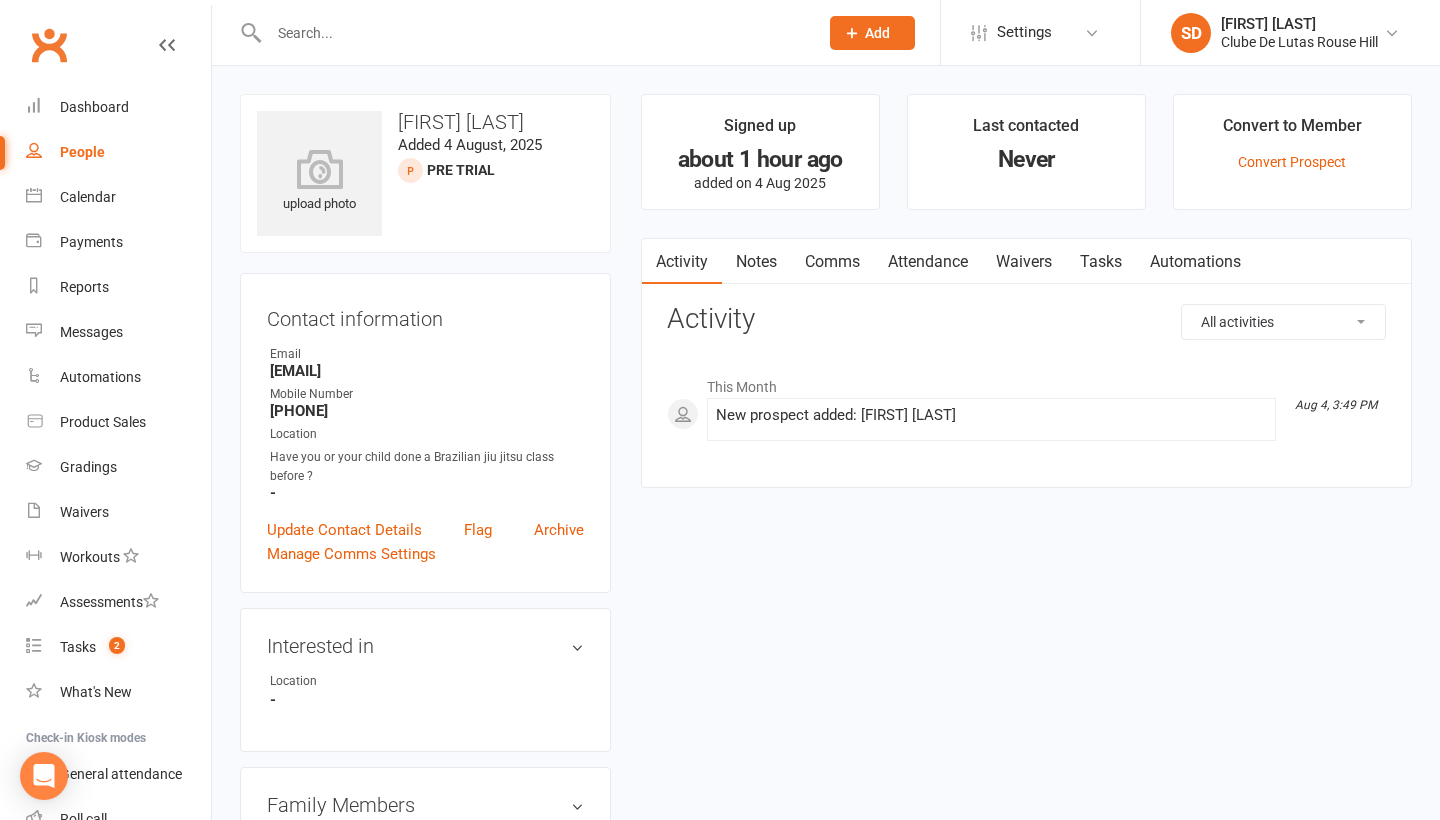 click on "Comms" at bounding box center [832, 262] 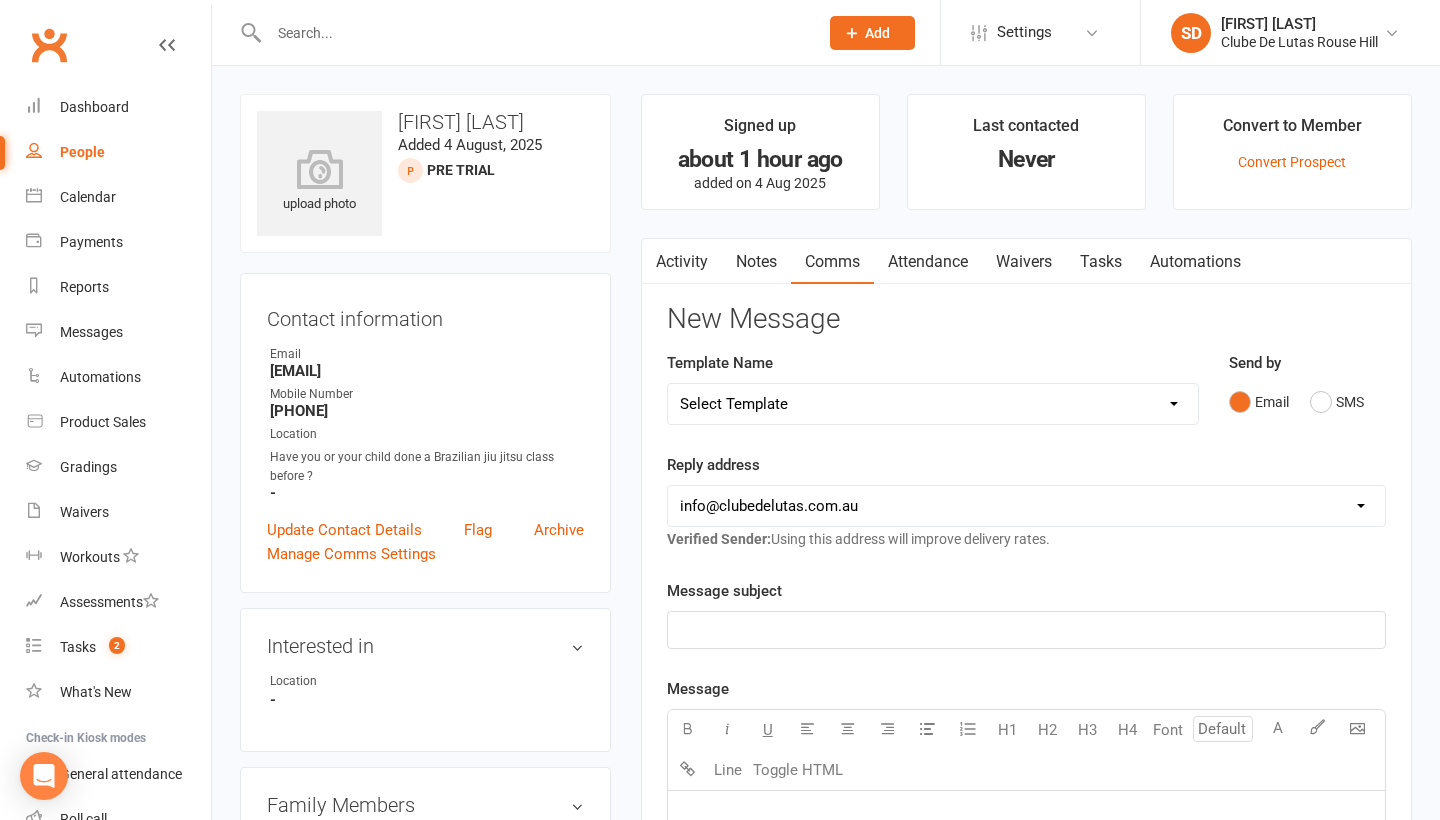 click on "Attendance" at bounding box center [928, 262] 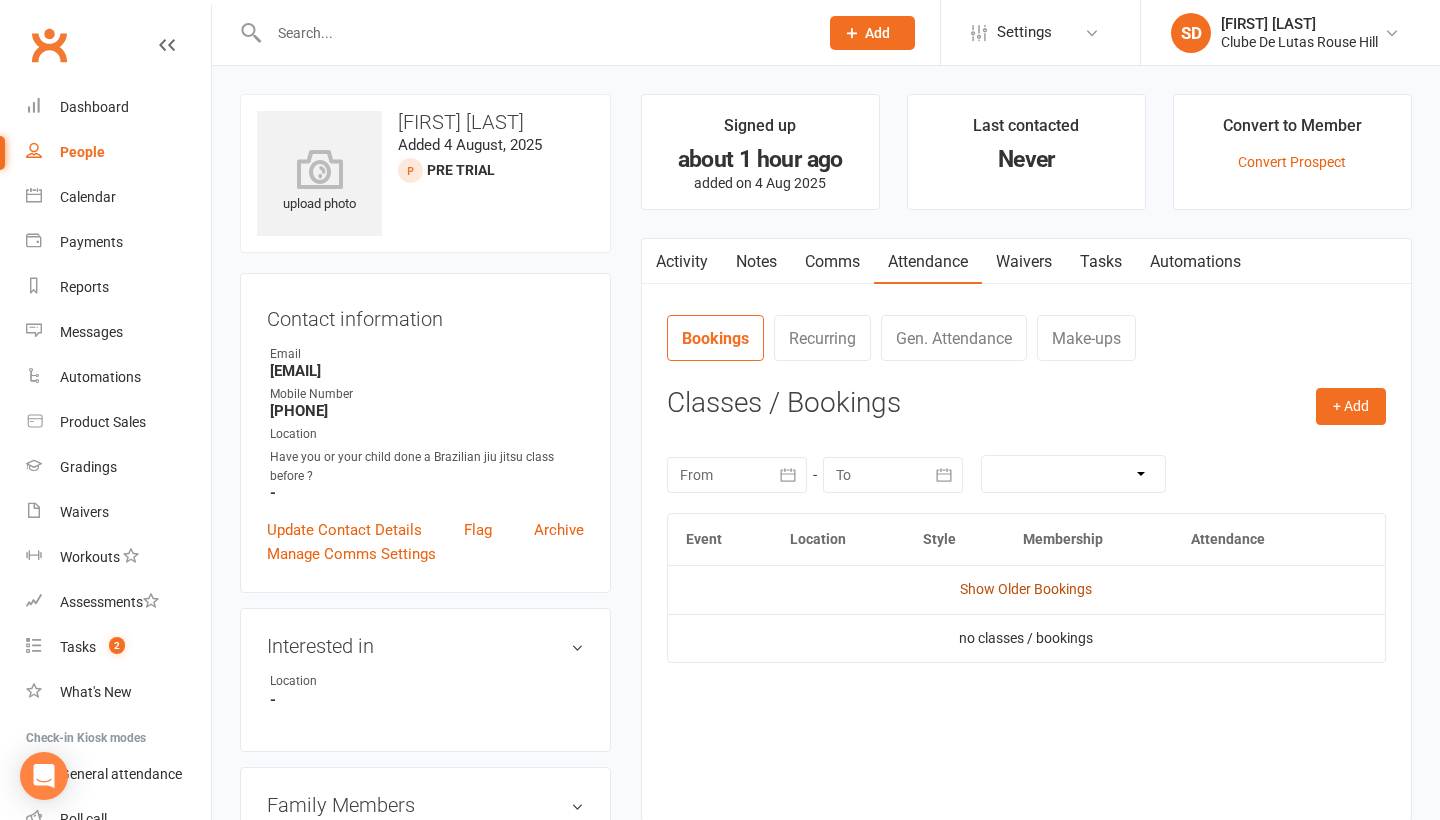 click on "Show Older Bookings" at bounding box center (1026, 589) 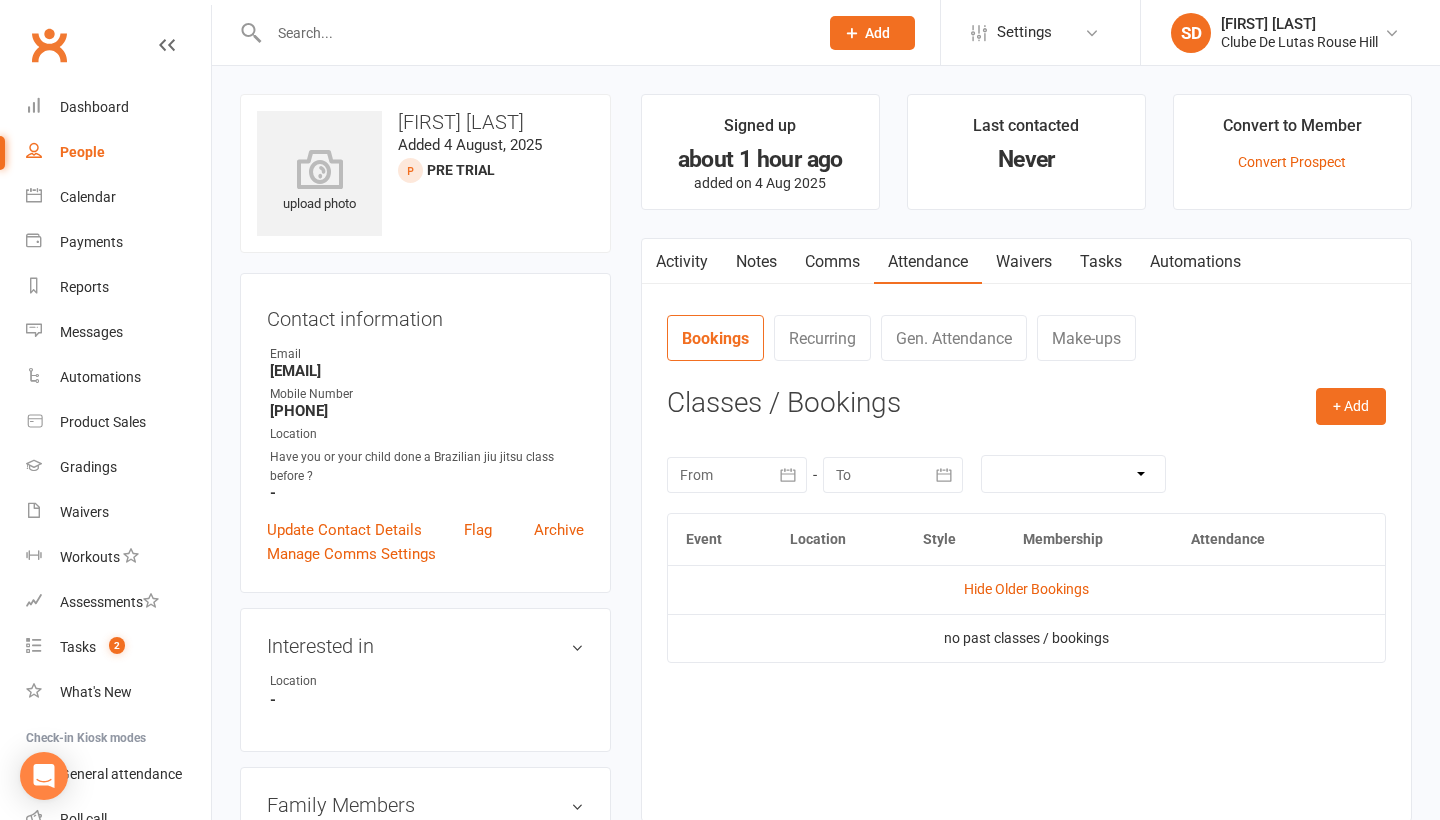click on "Comms" at bounding box center [832, 262] 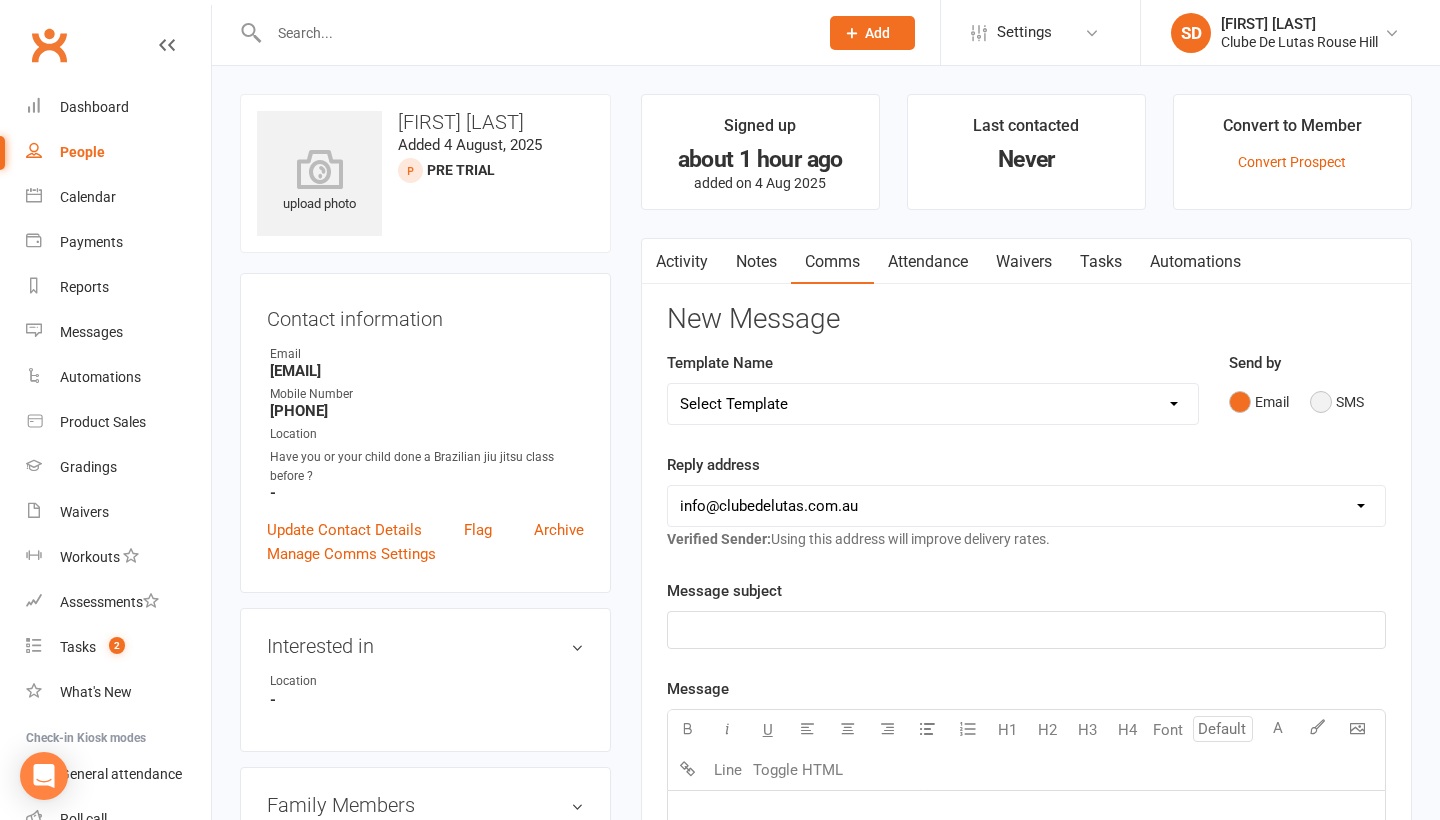 click on "SMS" at bounding box center (1337, 402) 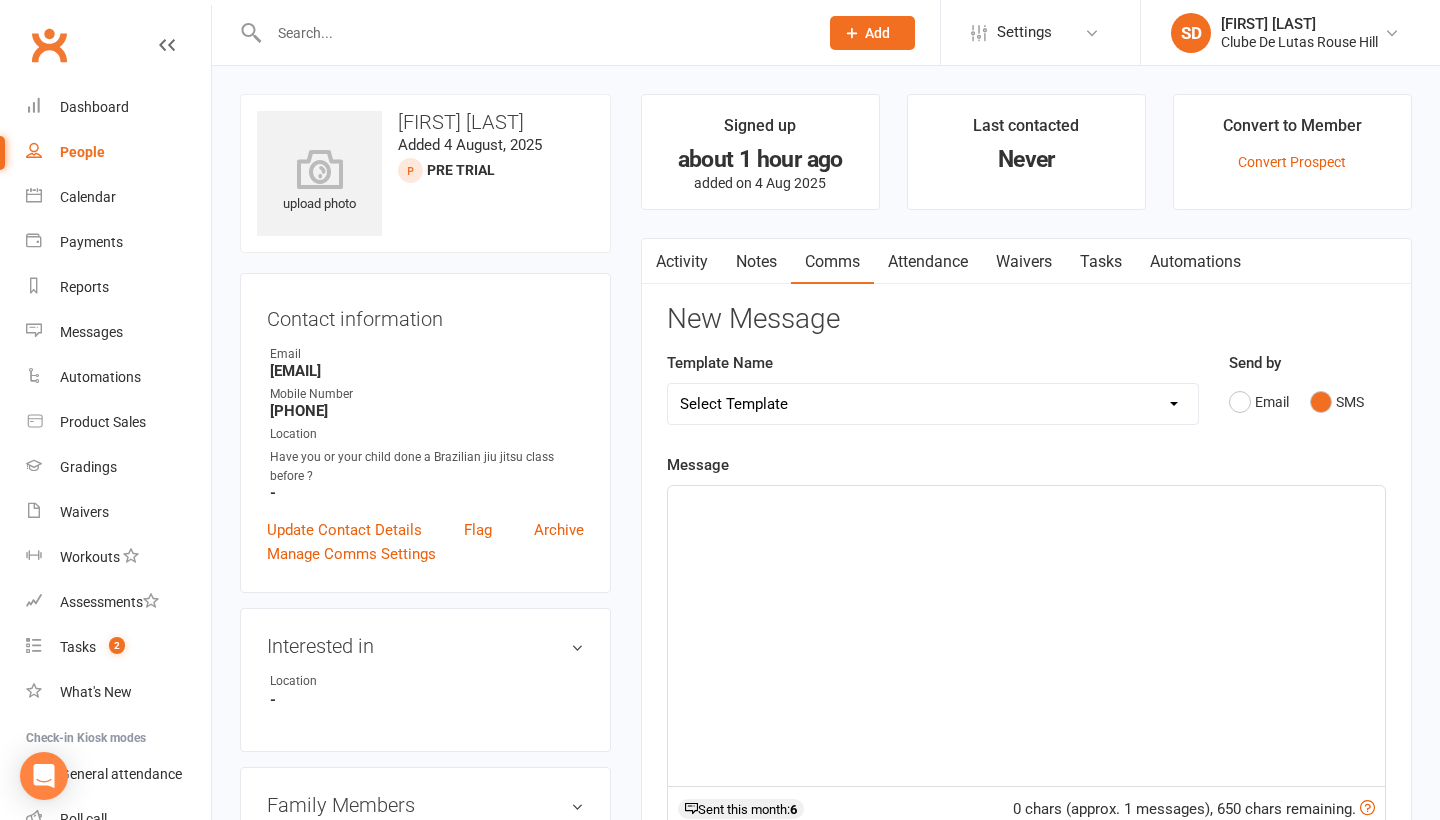 select on "118" 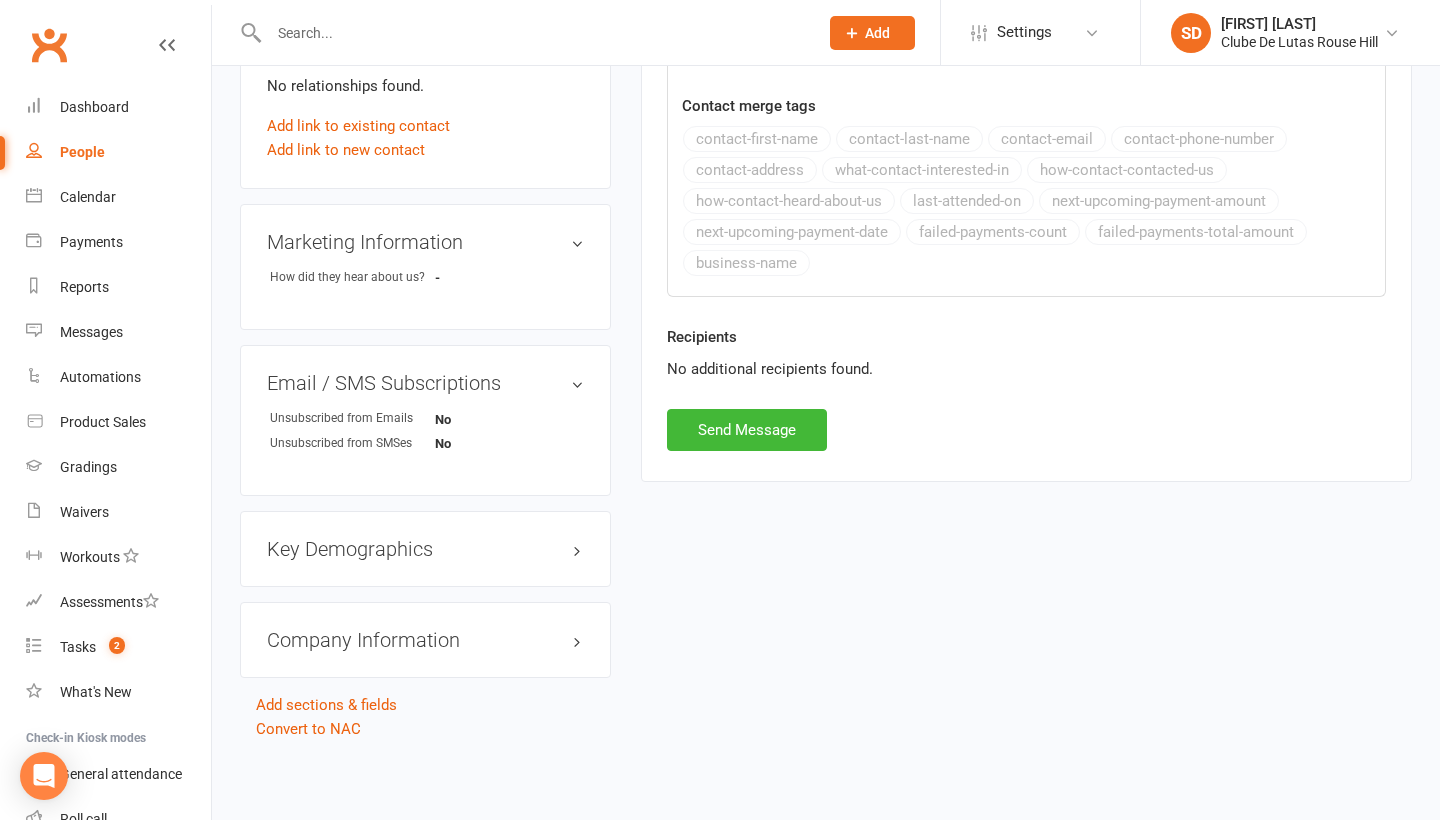scroll, scrollTop: 772, scrollLeft: 0, axis: vertical 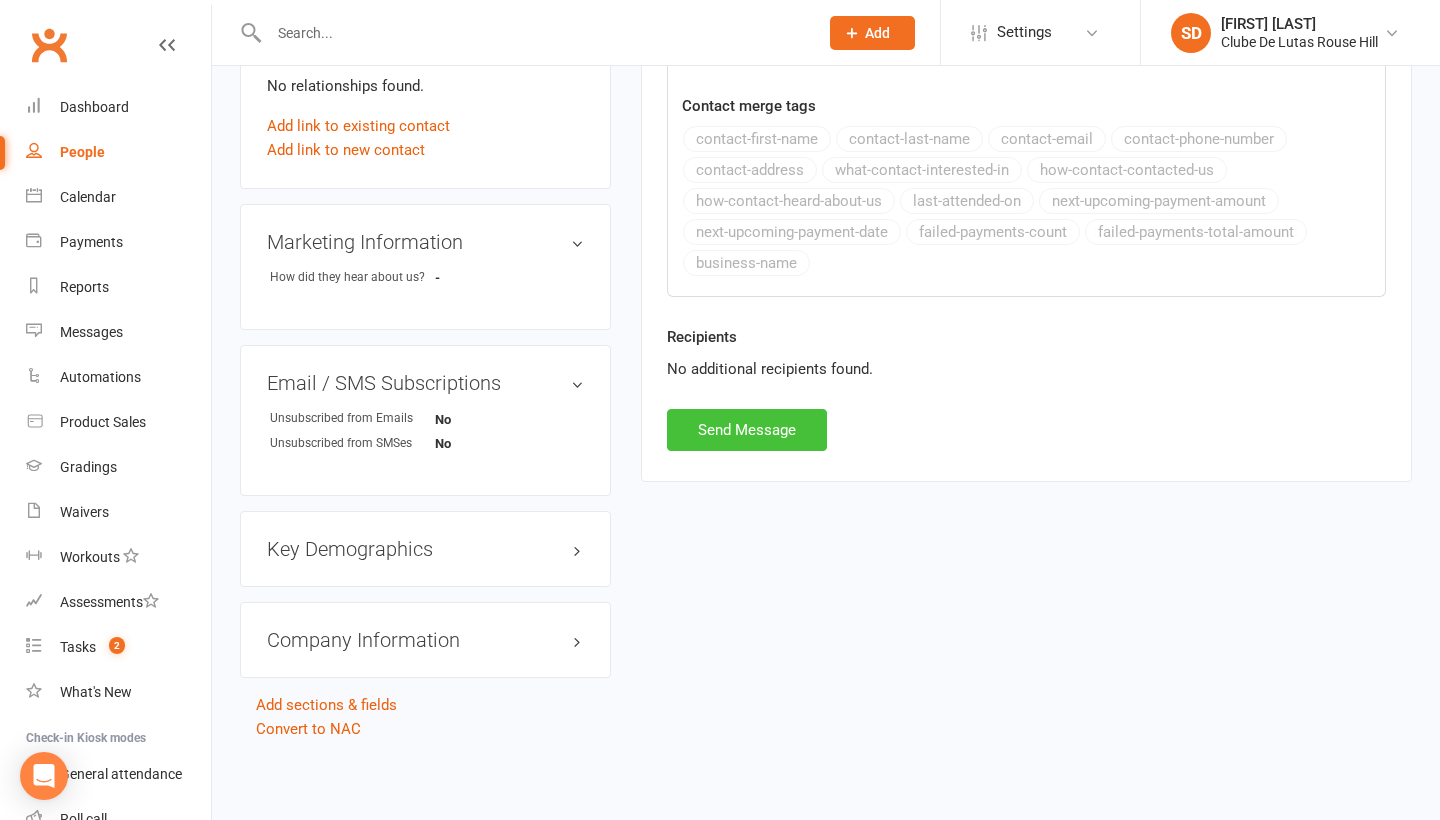 click on "Send Message" at bounding box center [747, 430] 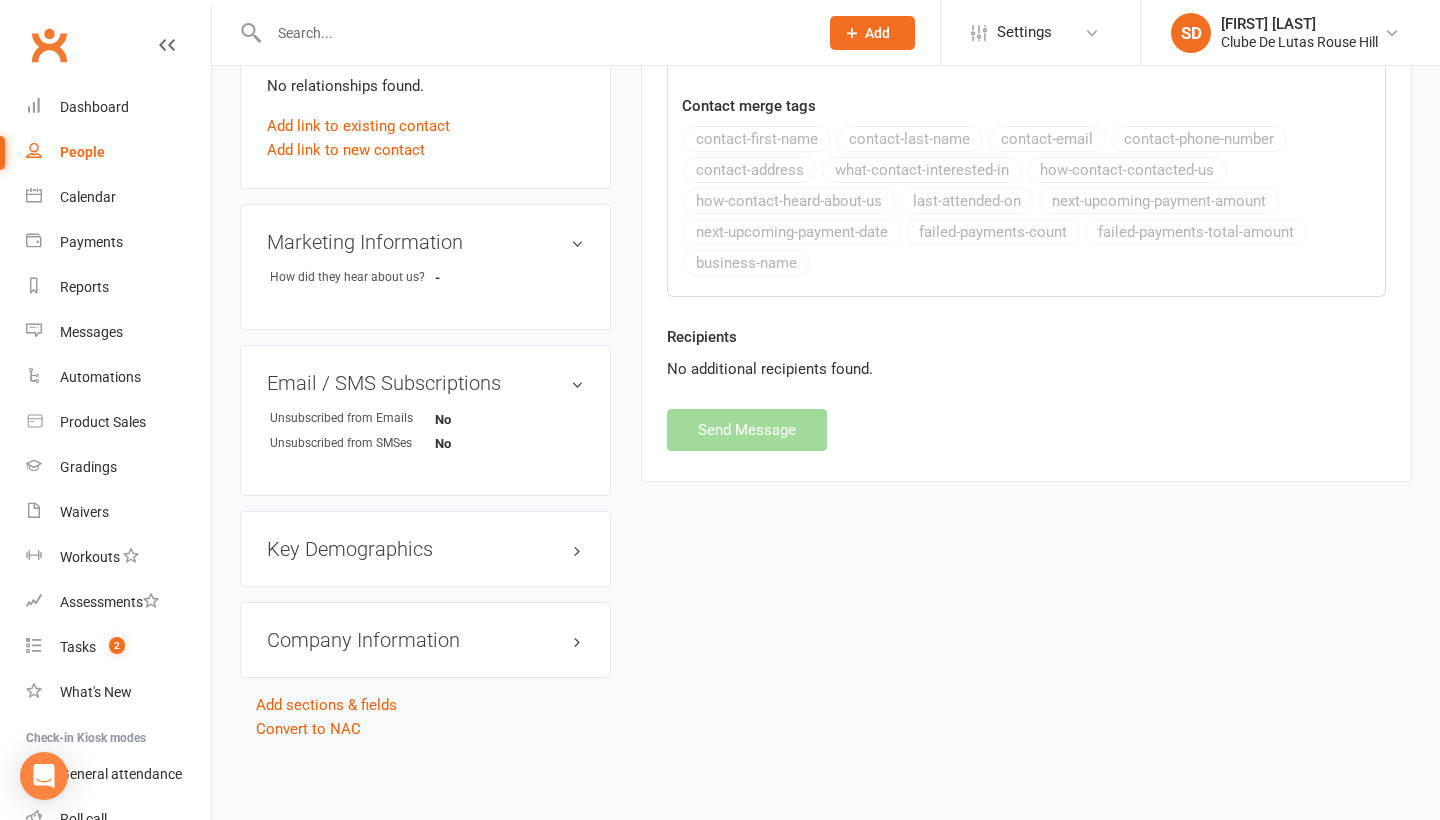 select 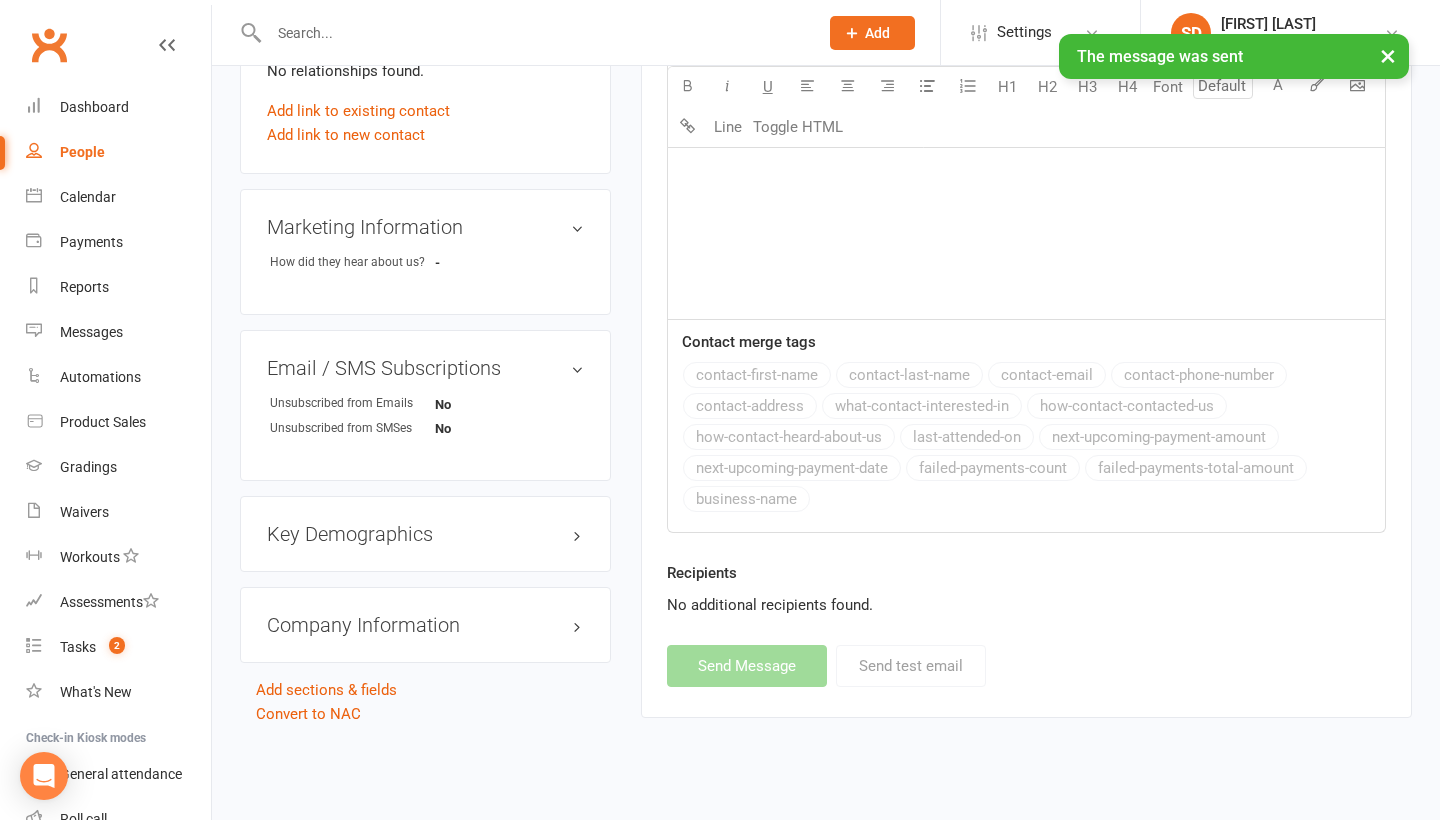 click on "People" at bounding box center [118, 152] 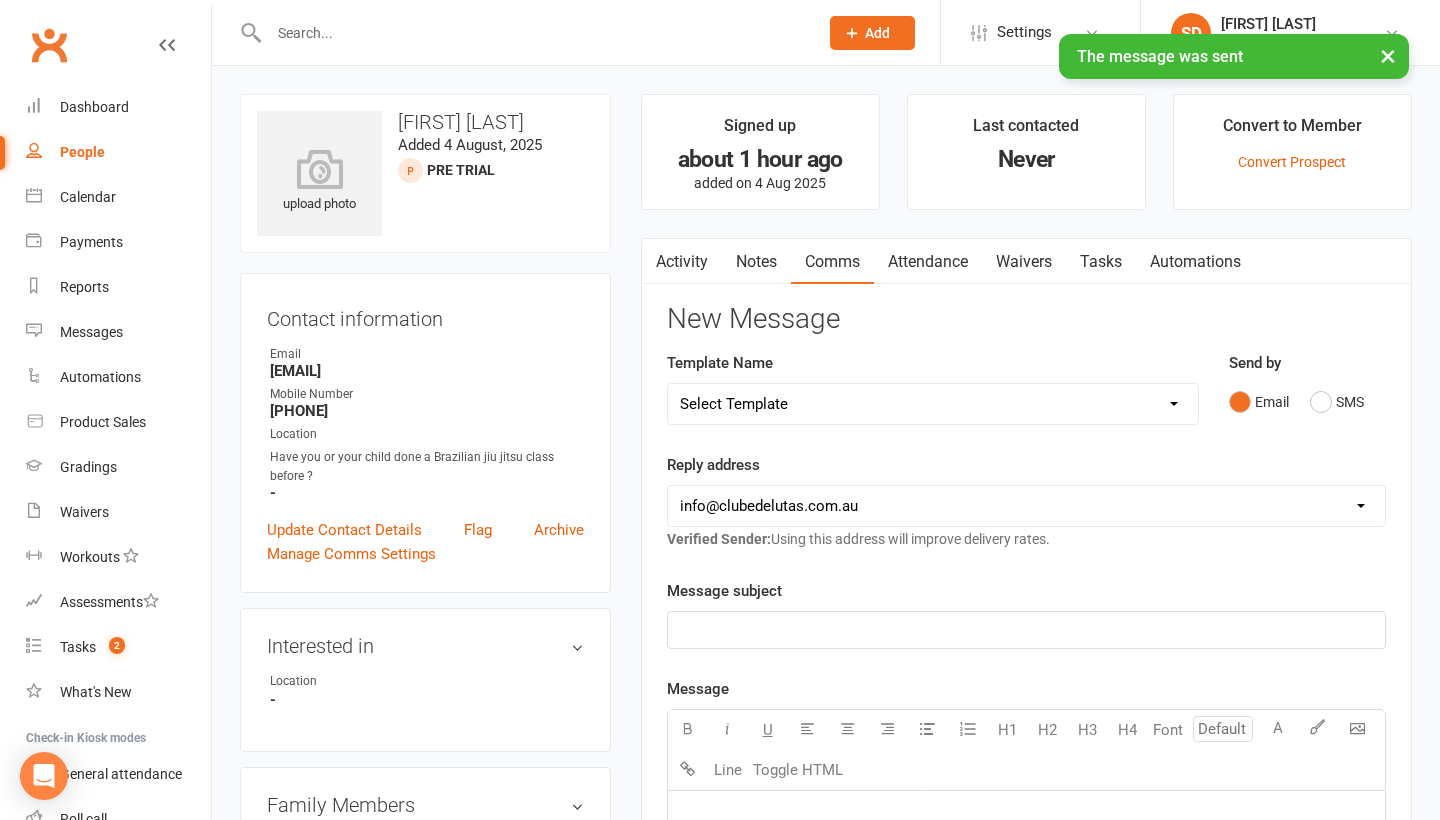 select on "100" 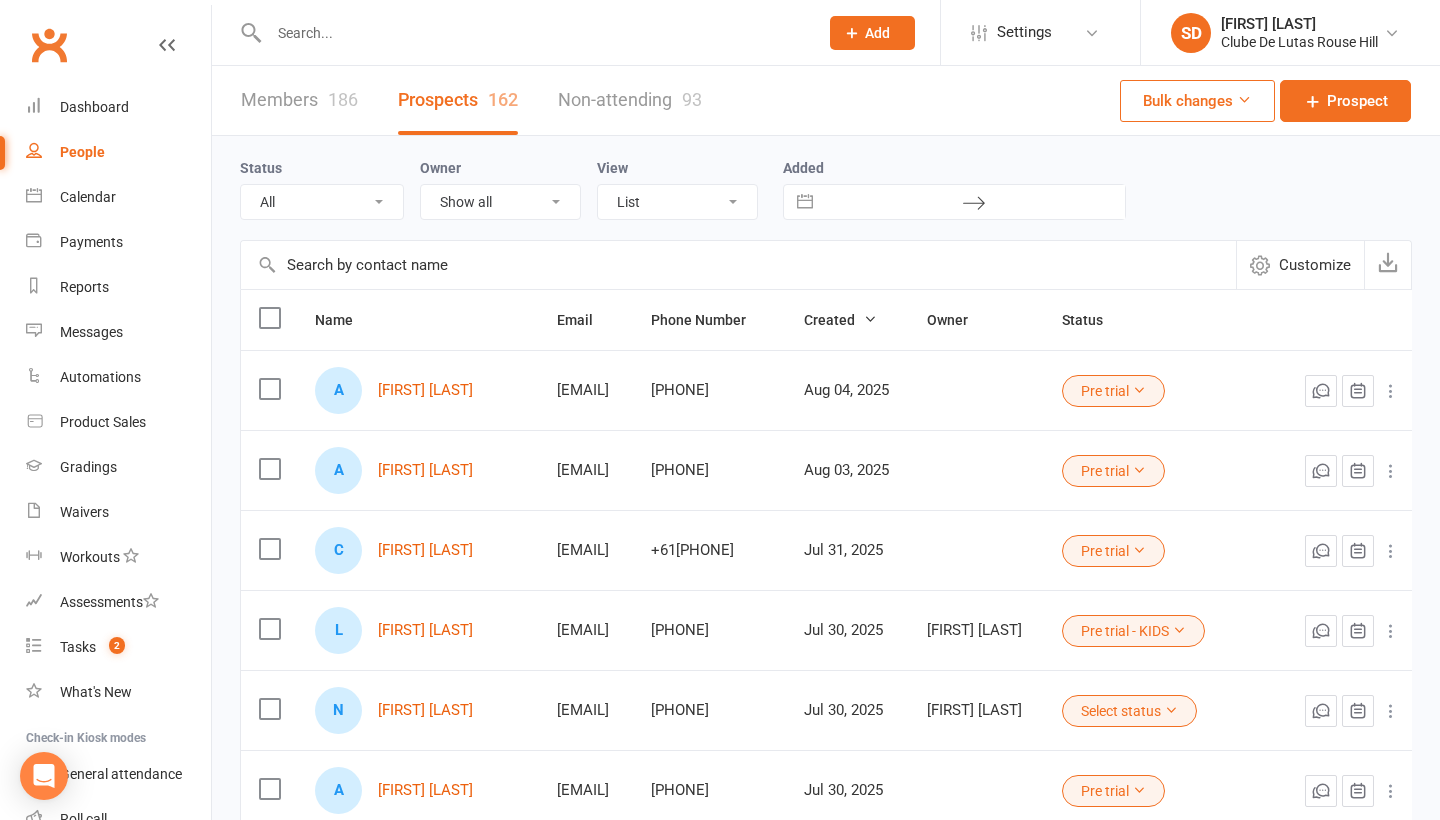 scroll, scrollTop: 0, scrollLeft: 0, axis: both 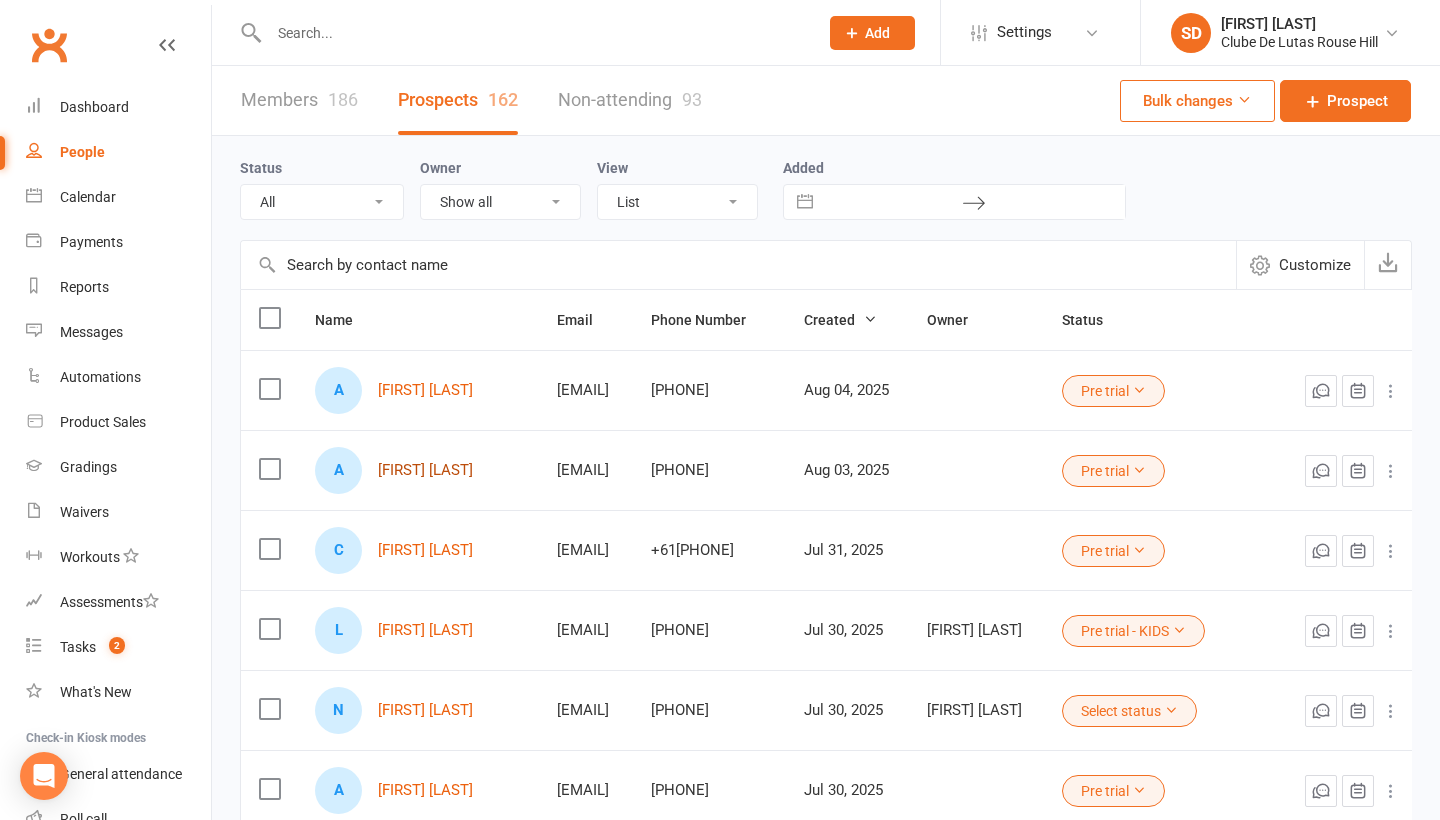 click on "Aisha Ahsan" at bounding box center [425, 470] 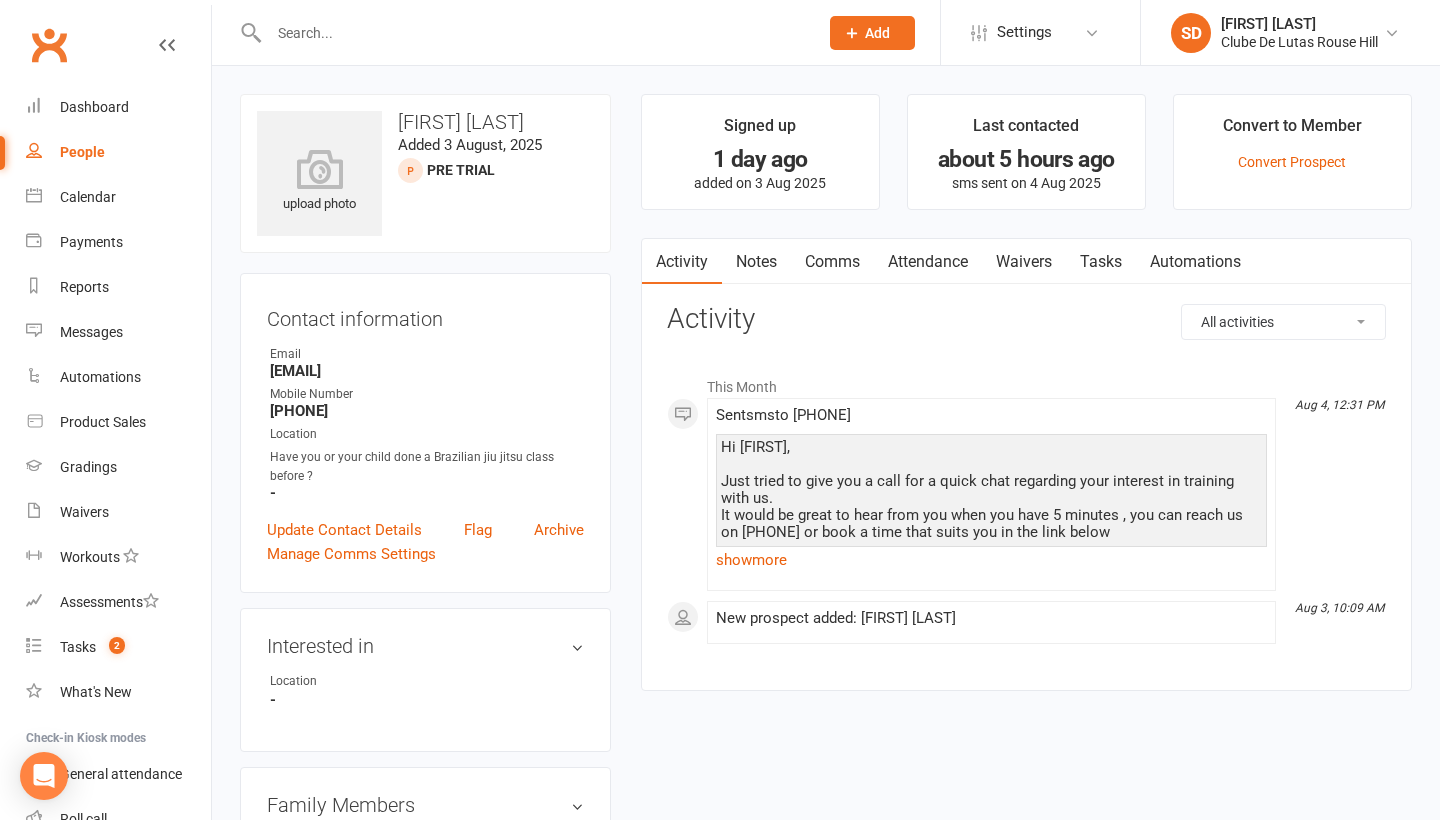 click on "Attendance" at bounding box center (928, 262) 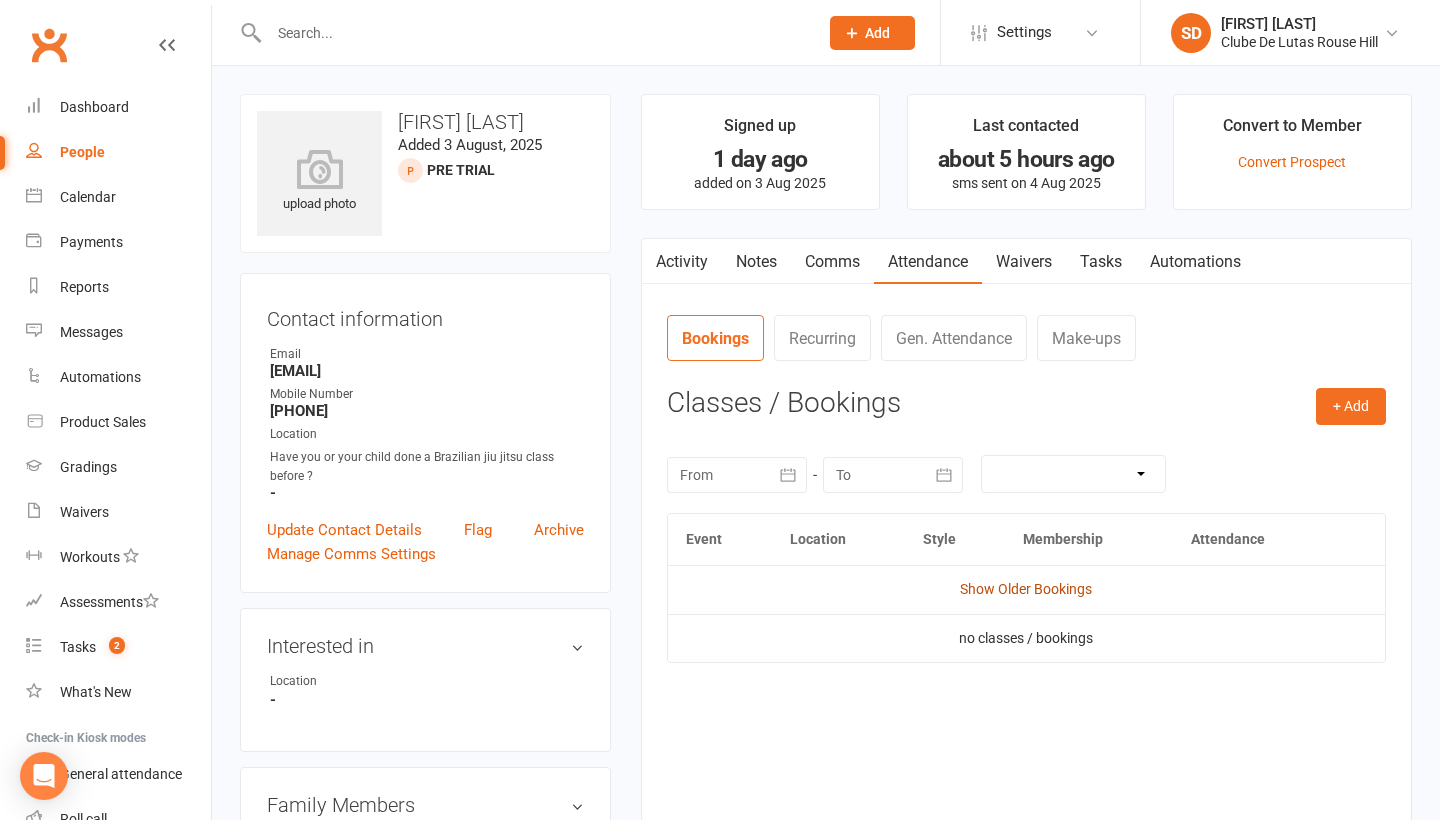 click on "Show Older Bookings" at bounding box center (1026, 589) 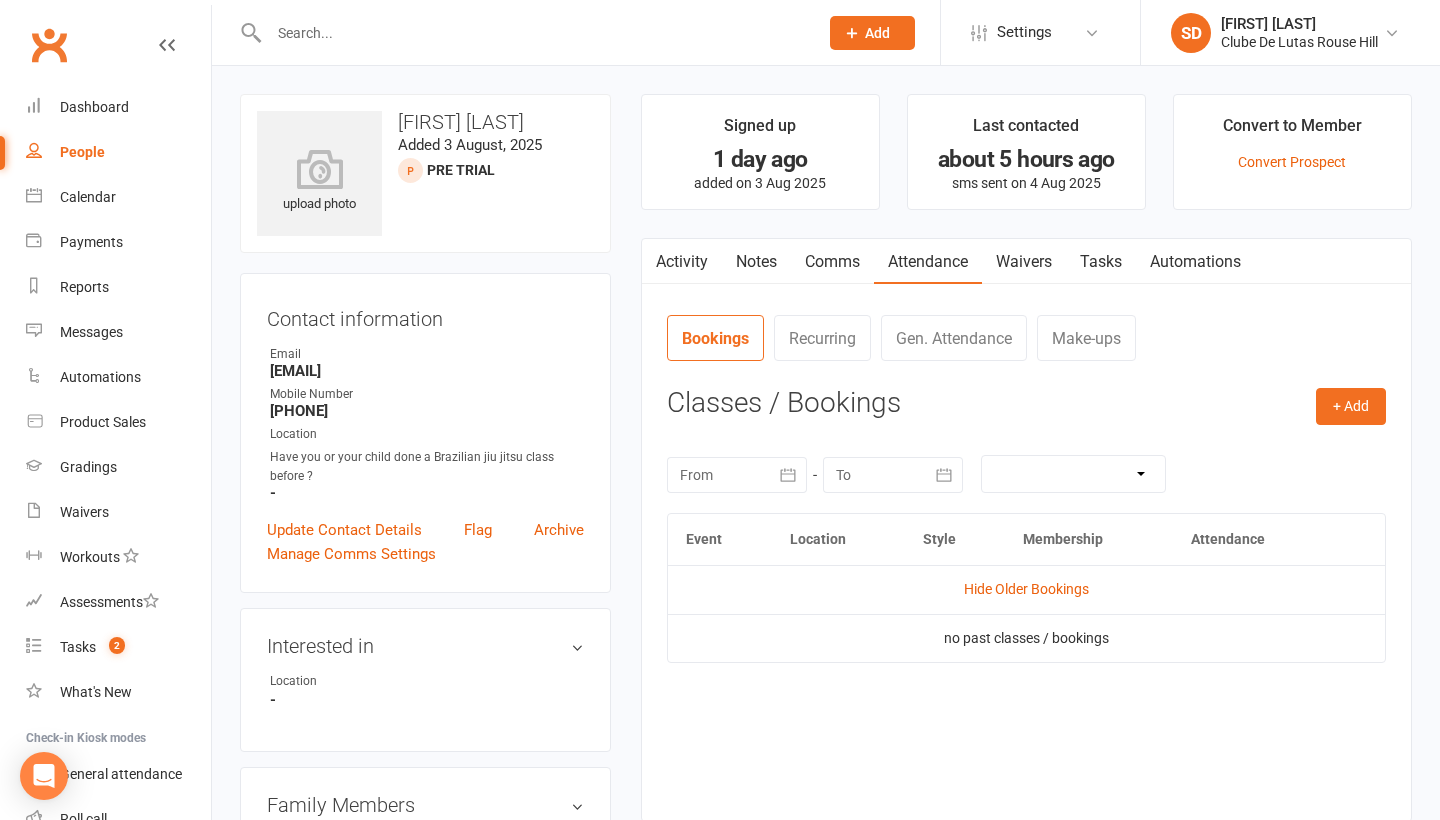 click on "Hide Older Bookings" at bounding box center [1026, 589] 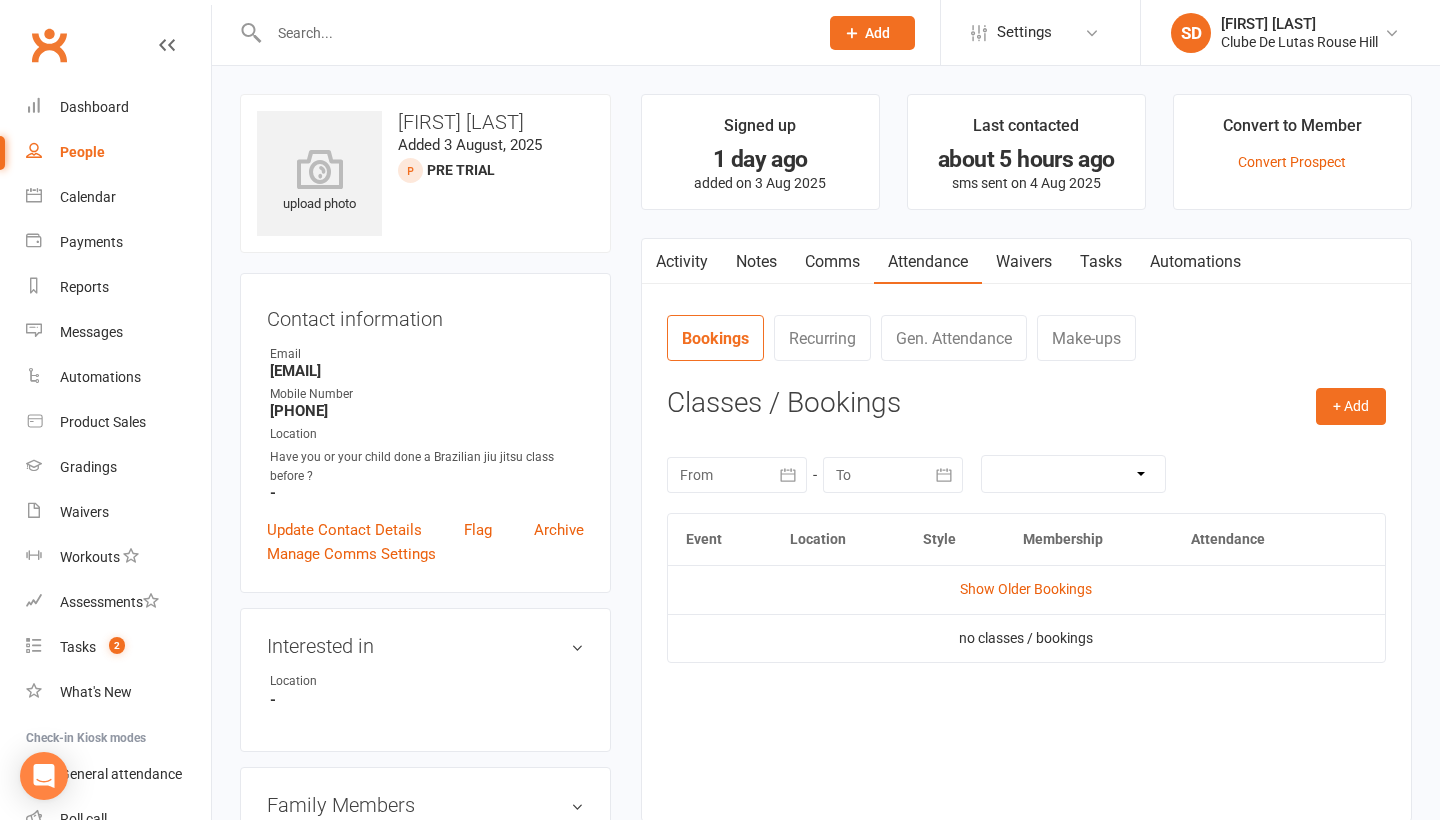 scroll, scrollTop: 0, scrollLeft: 0, axis: both 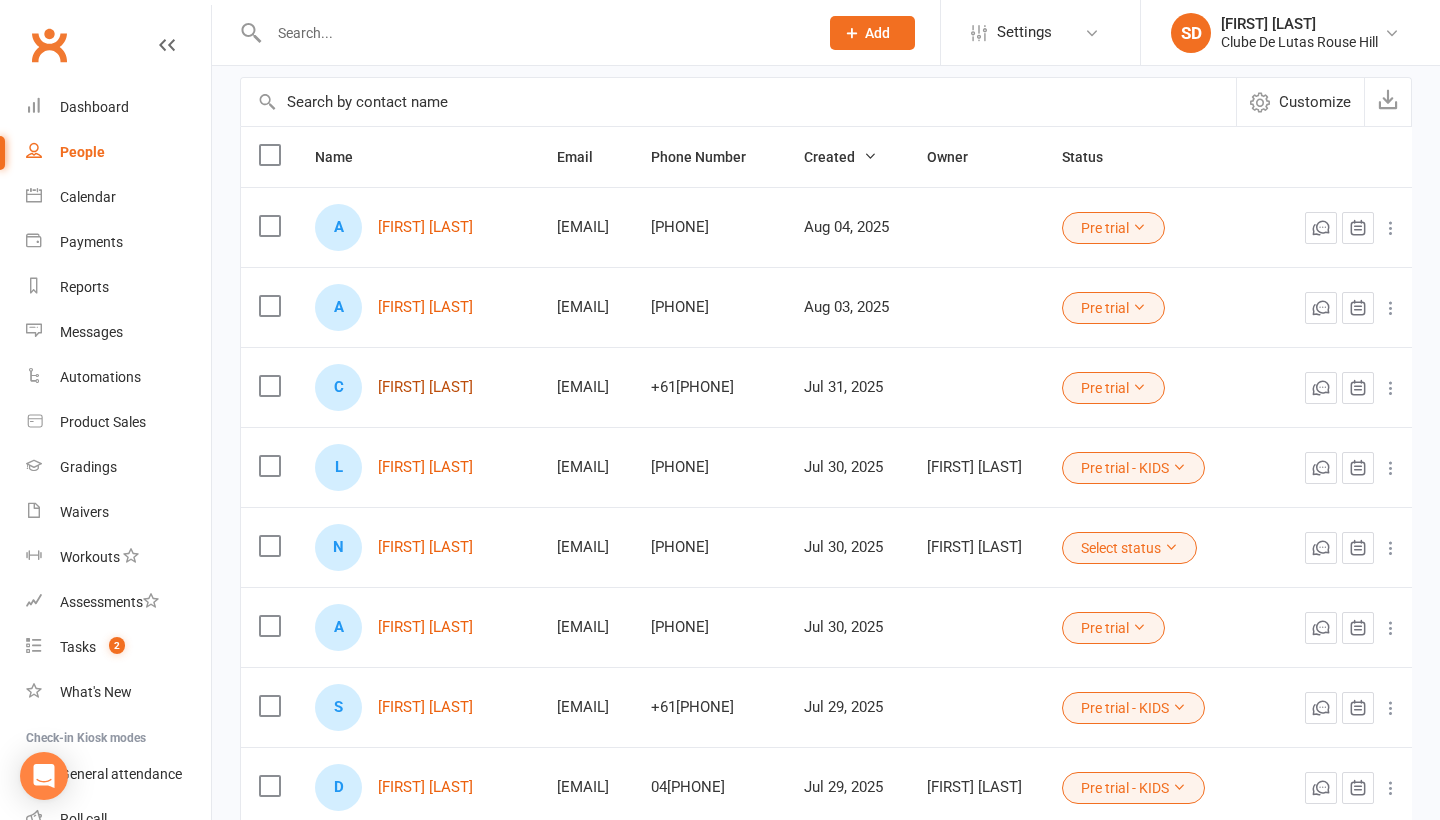 click on "Cohen Prior" at bounding box center (425, 387) 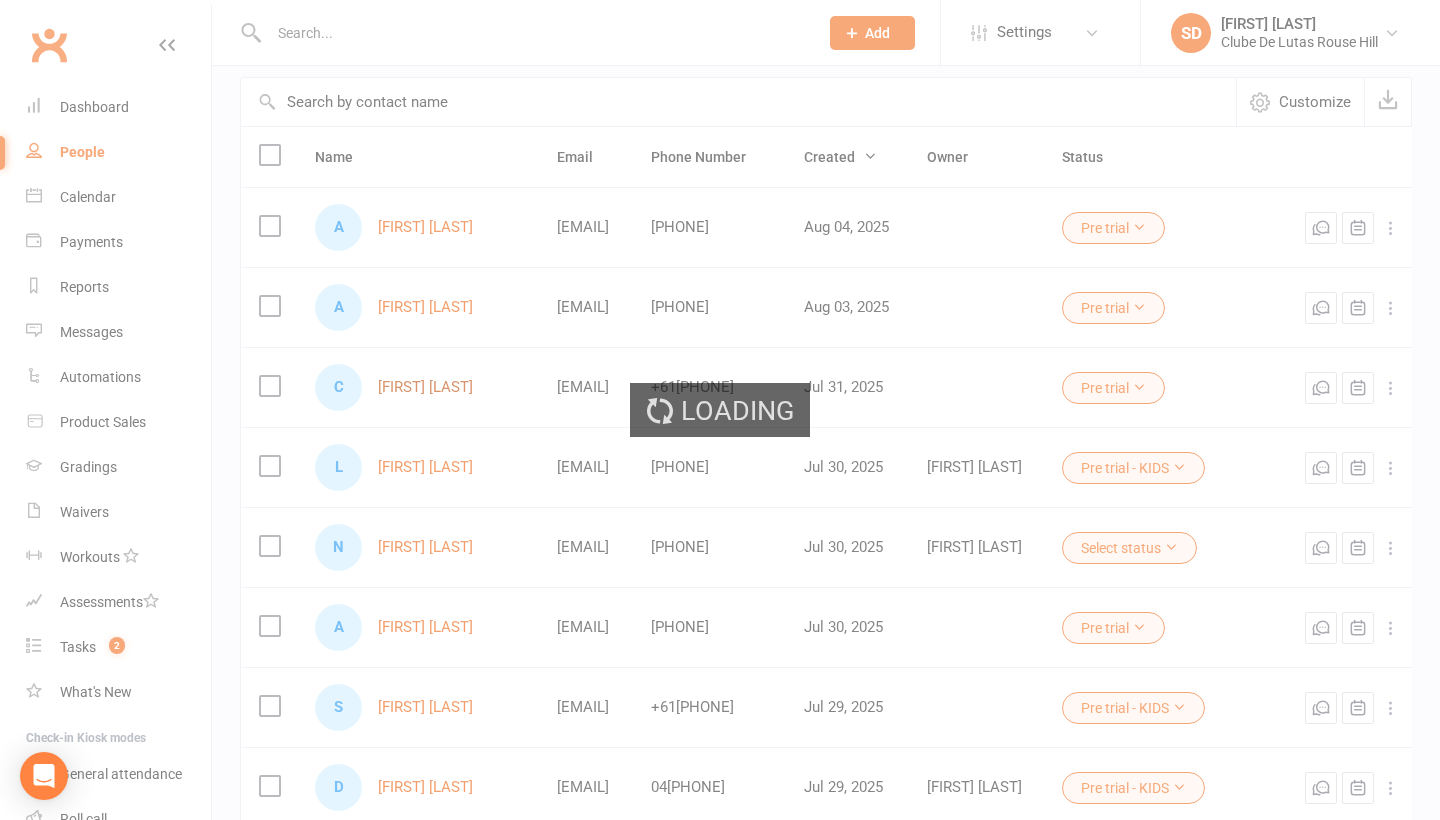 scroll, scrollTop: 0, scrollLeft: 0, axis: both 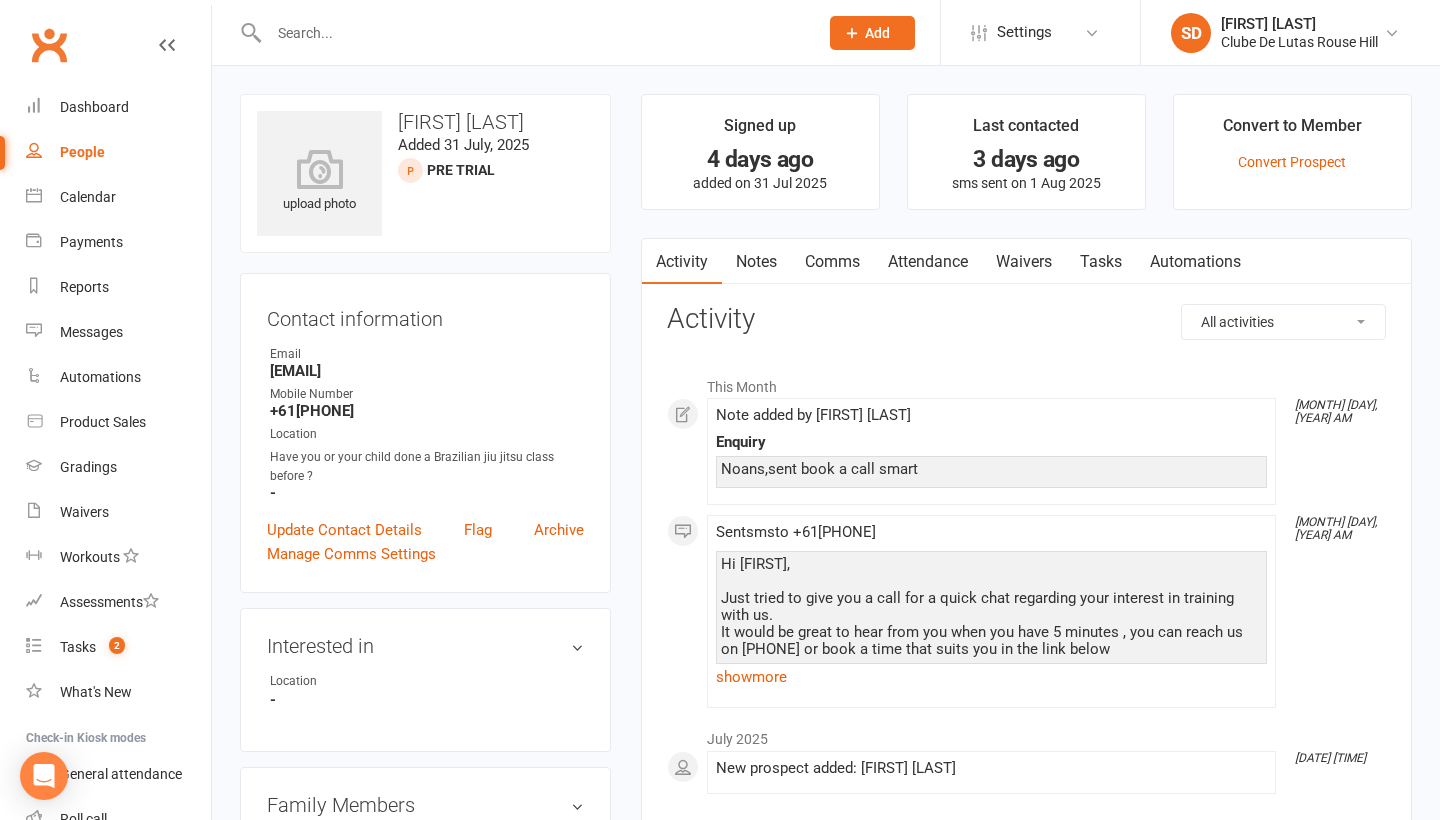 click on "Noans,sent book a call smart" at bounding box center [991, 469] 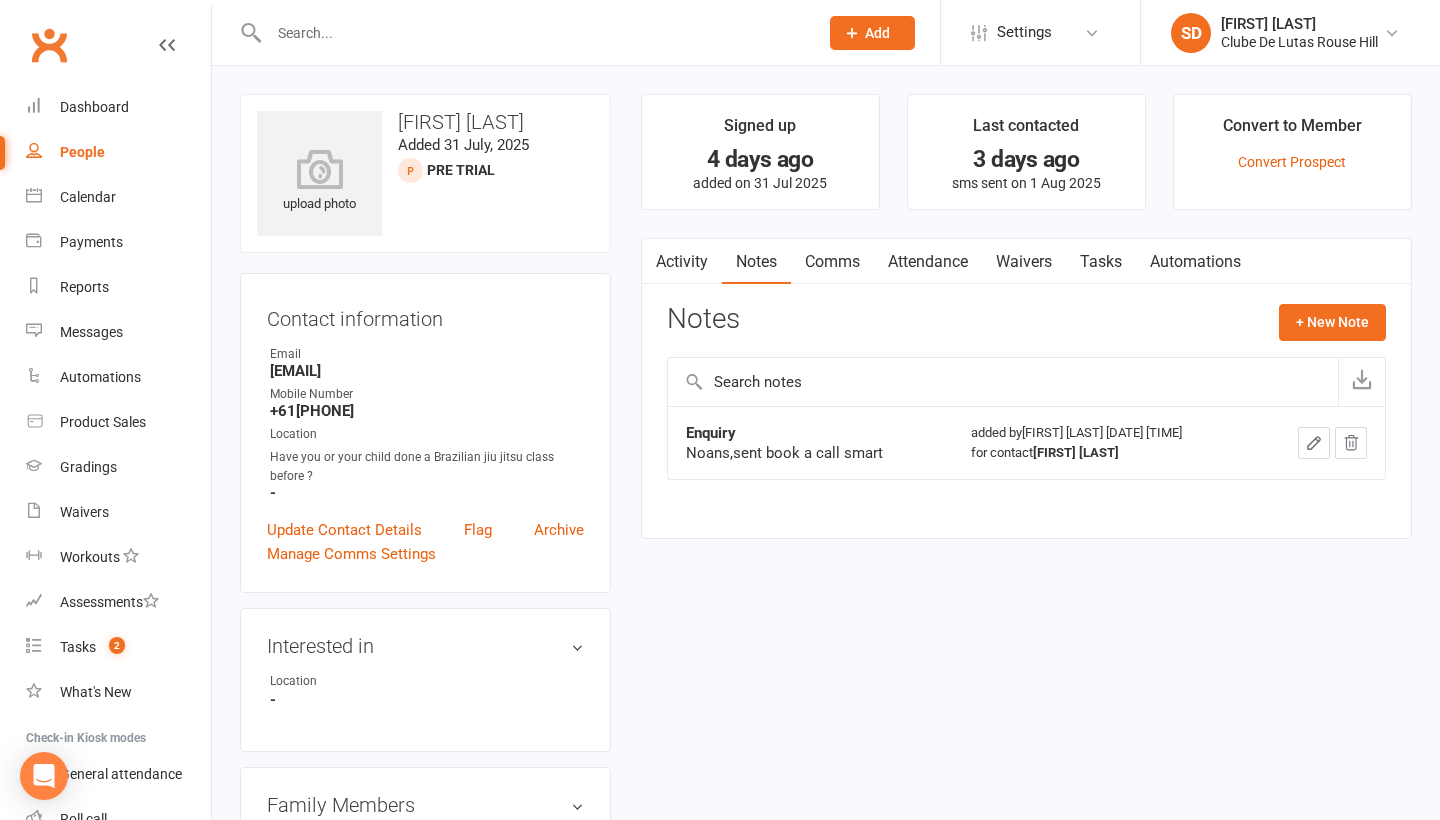 click at bounding box center [1314, 443] 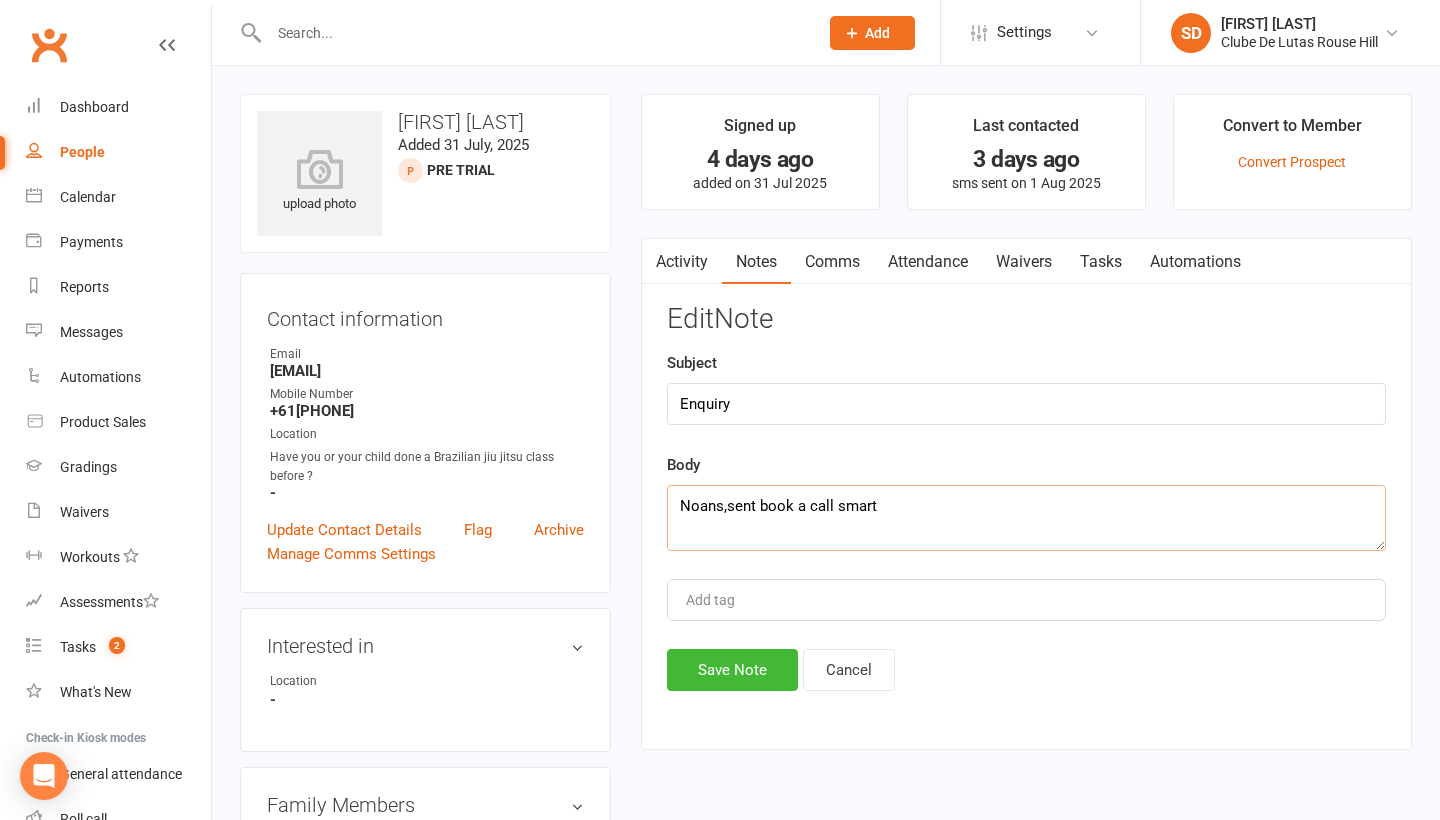 click on "Noans,sent book a call smart" at bounding box center [1026, 518] 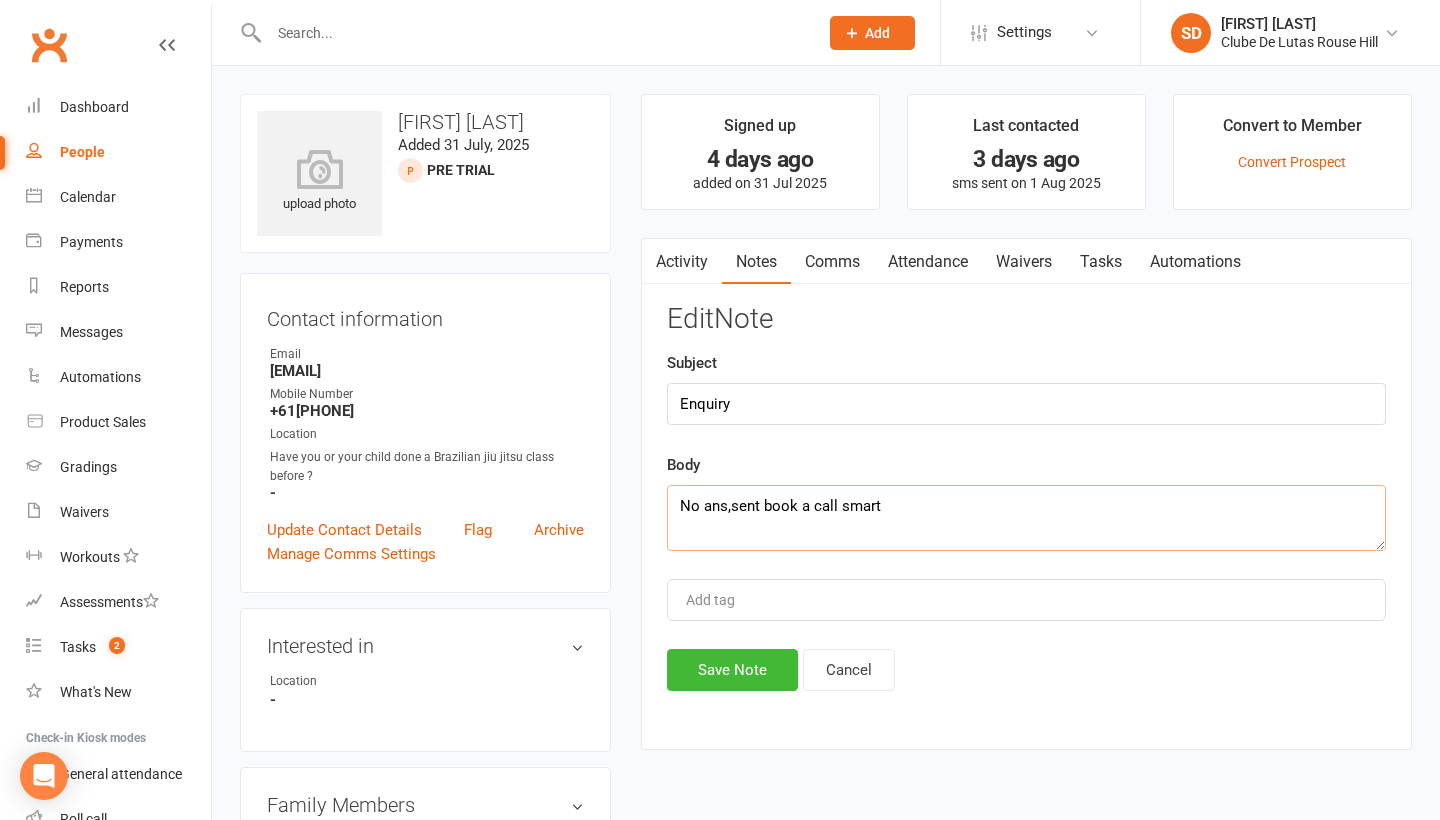 click on "No ans,sent book a call smart" at bounding box center [1026, 518] 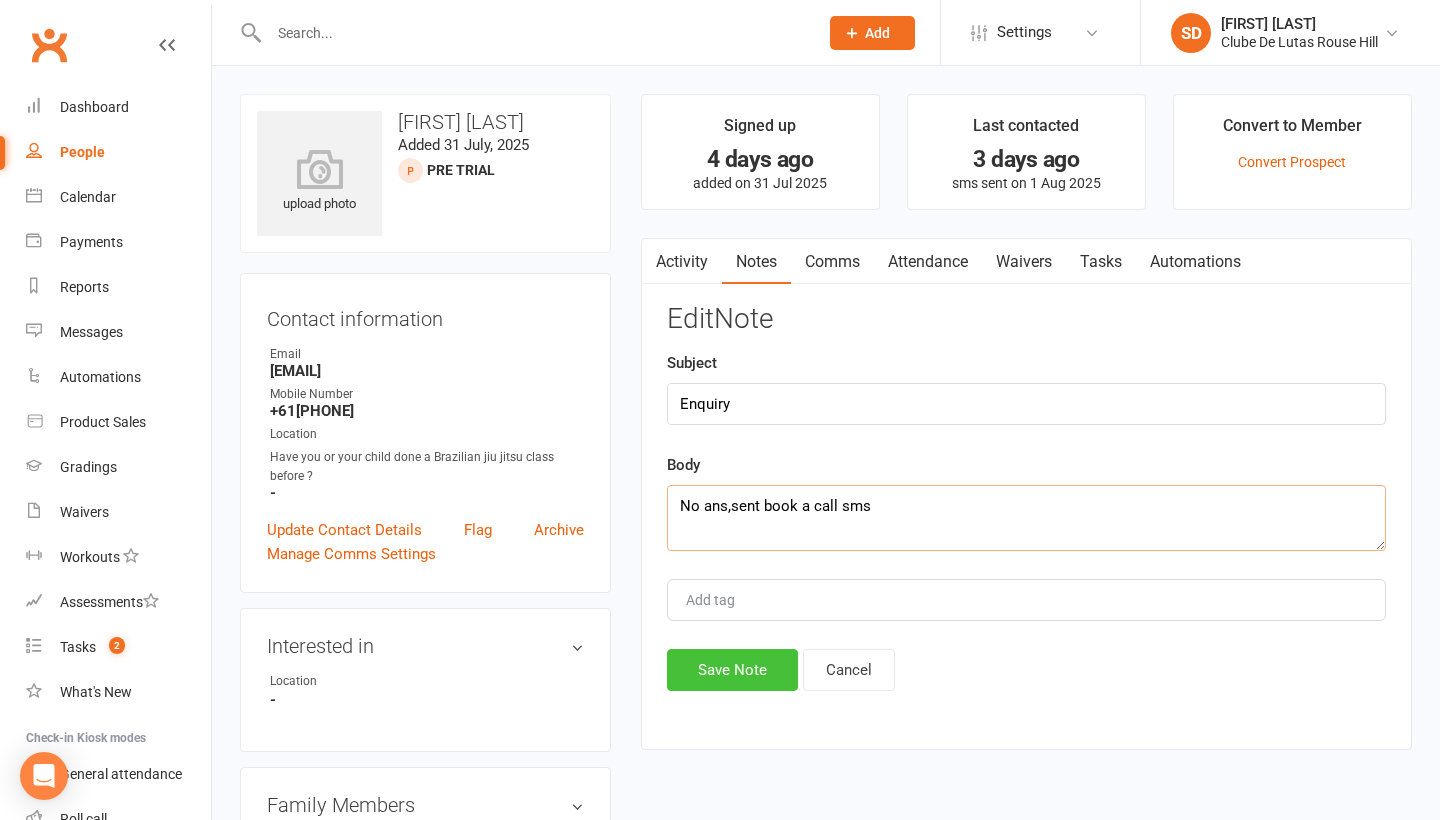 type on "No ans,sent book a call sms" 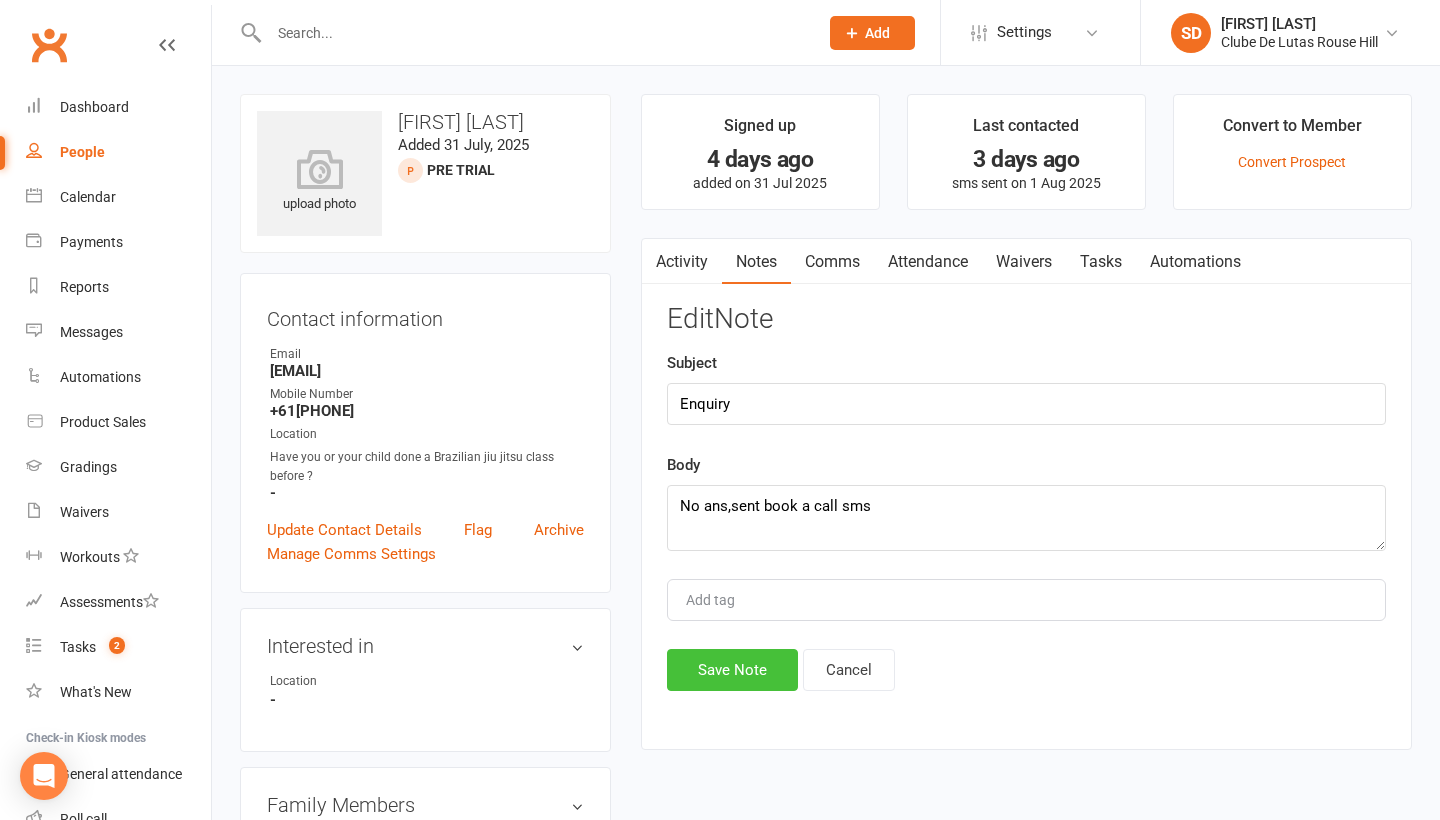 click on "Save Note" at bounding box center [732, 670] 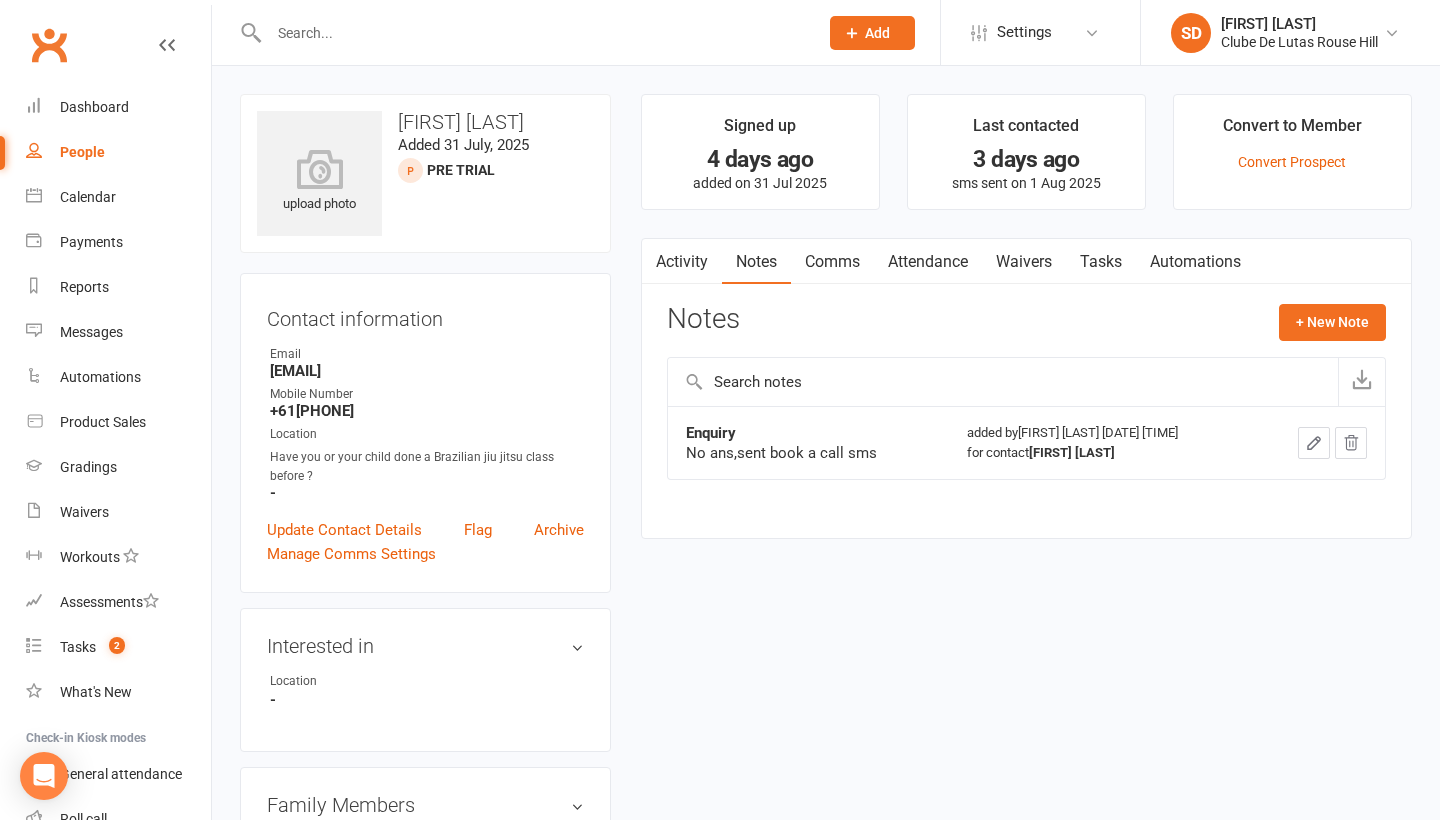 click 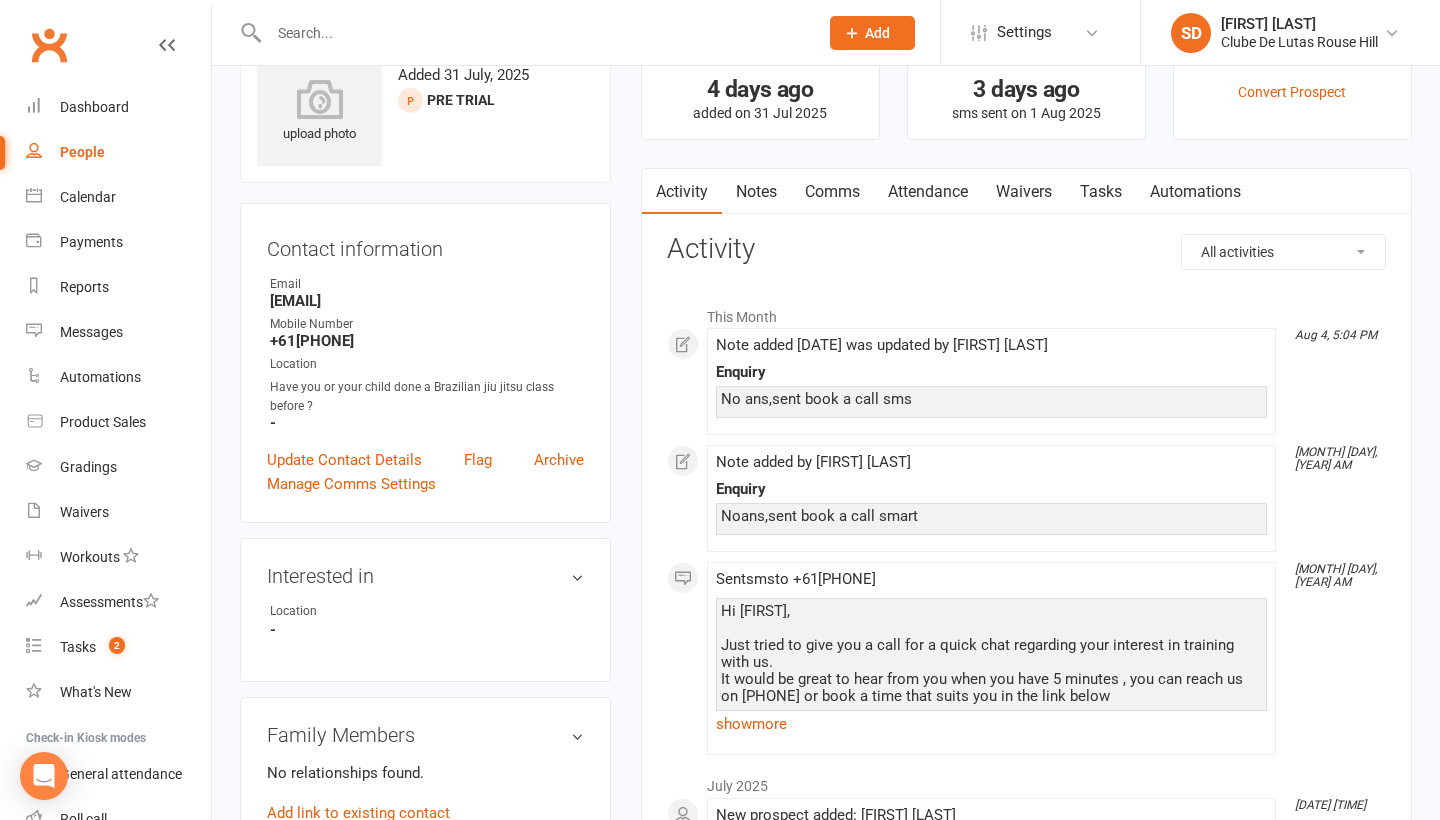 scroll, scrollTop: 70, scrollLeft: 0, axis: vertical 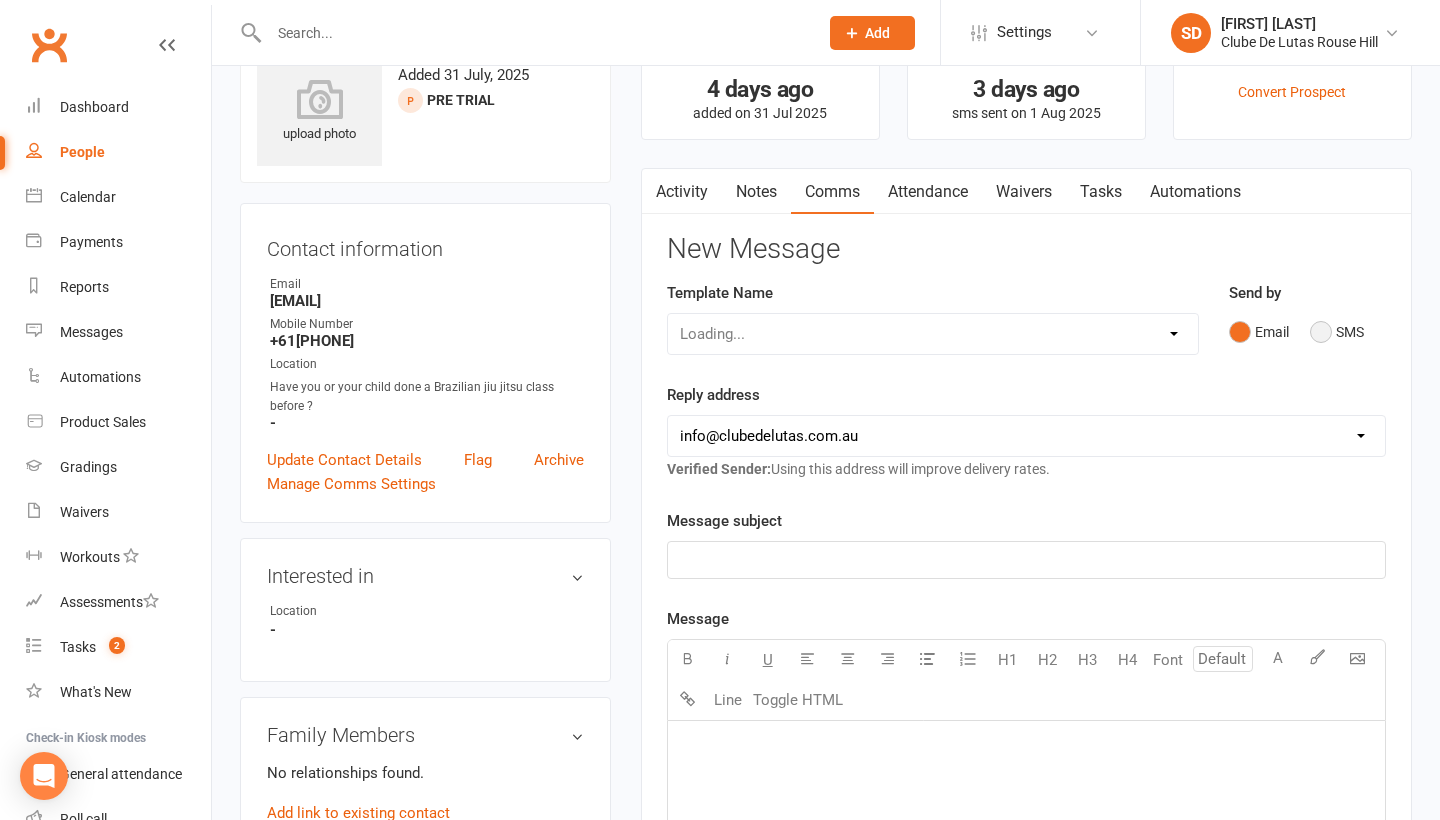 click on "SMS" at bounding box center (1337, 332) 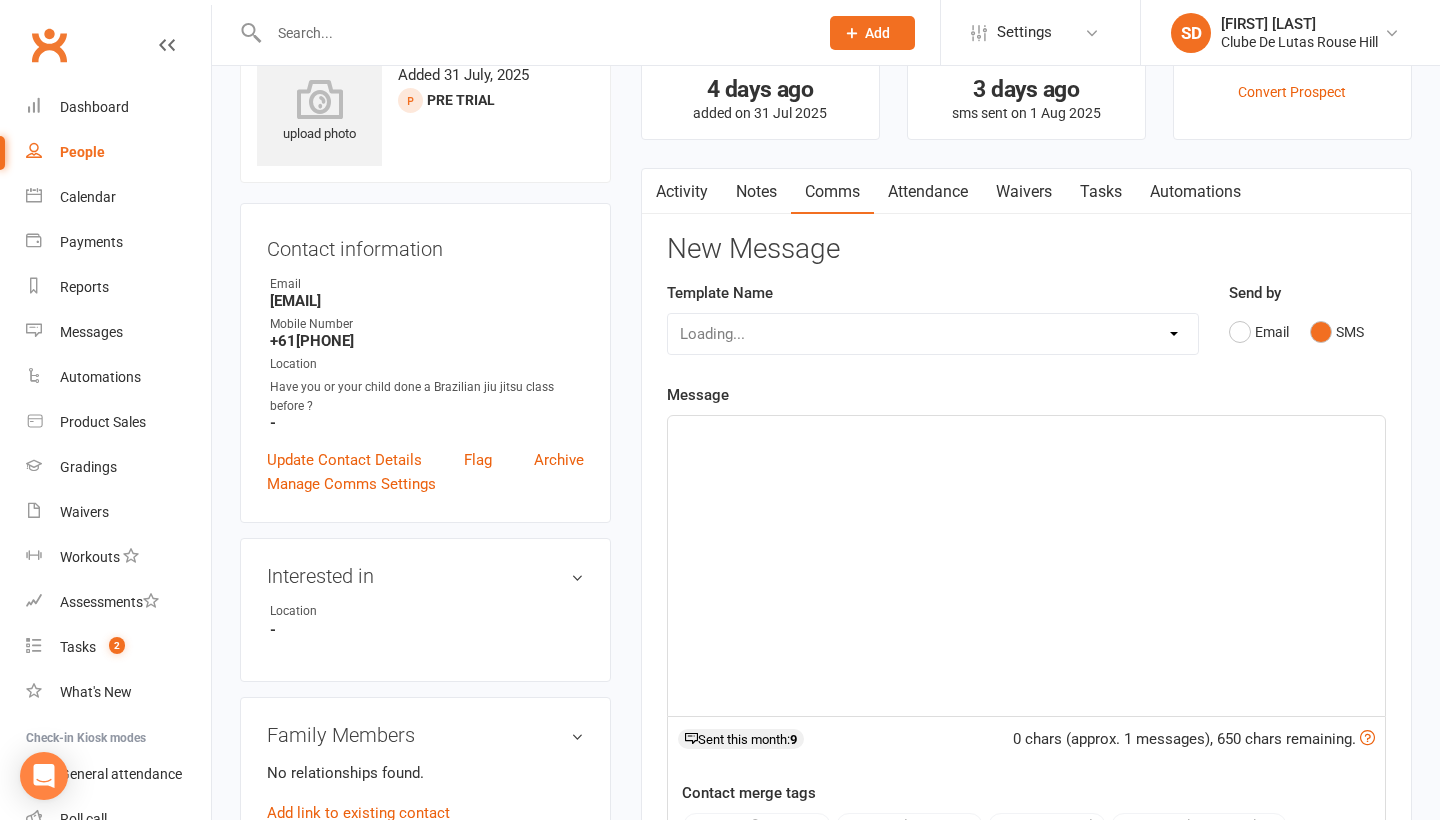 click on "Loading..." at bounding box center (933, 334) 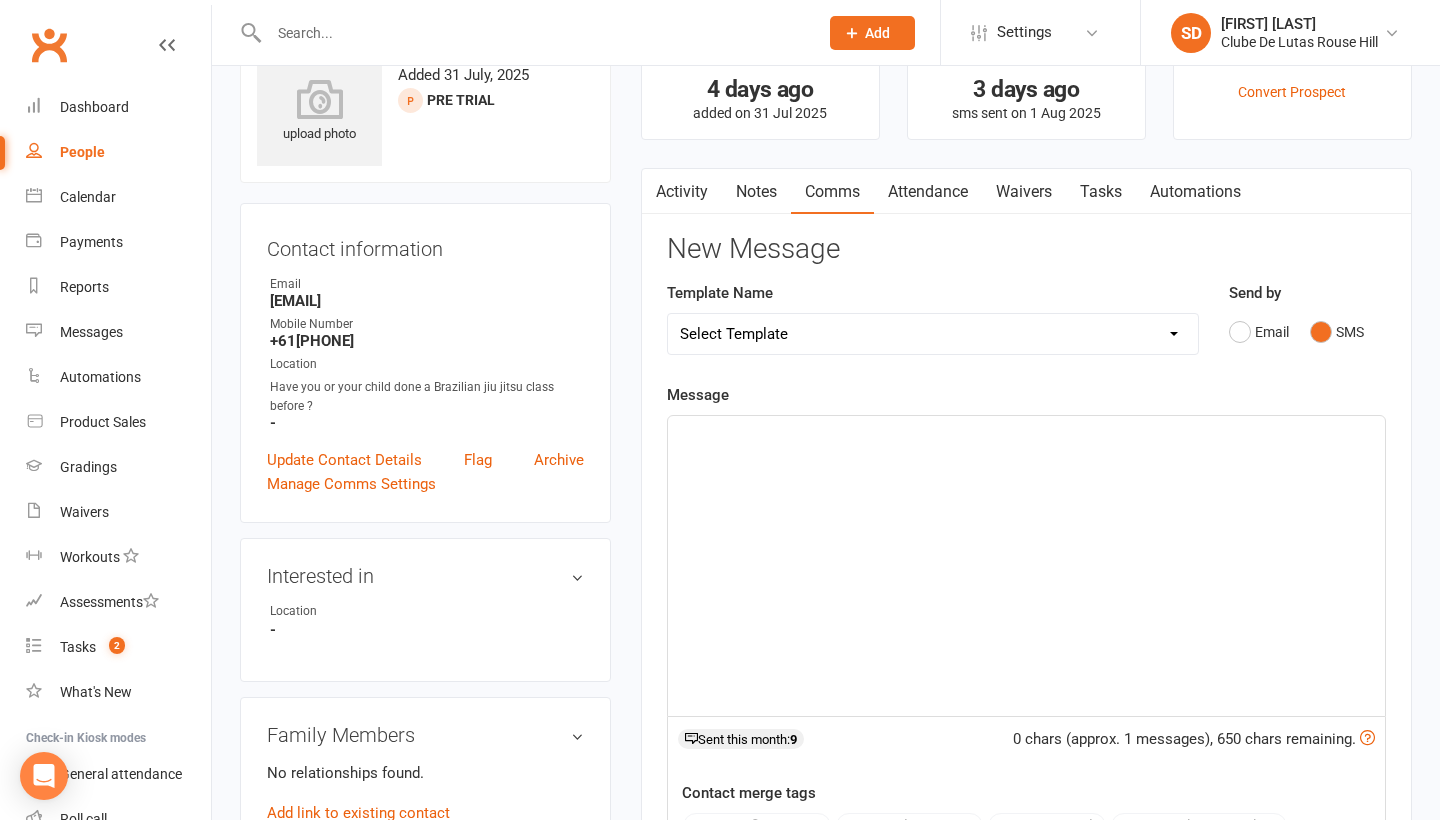 select on "118" 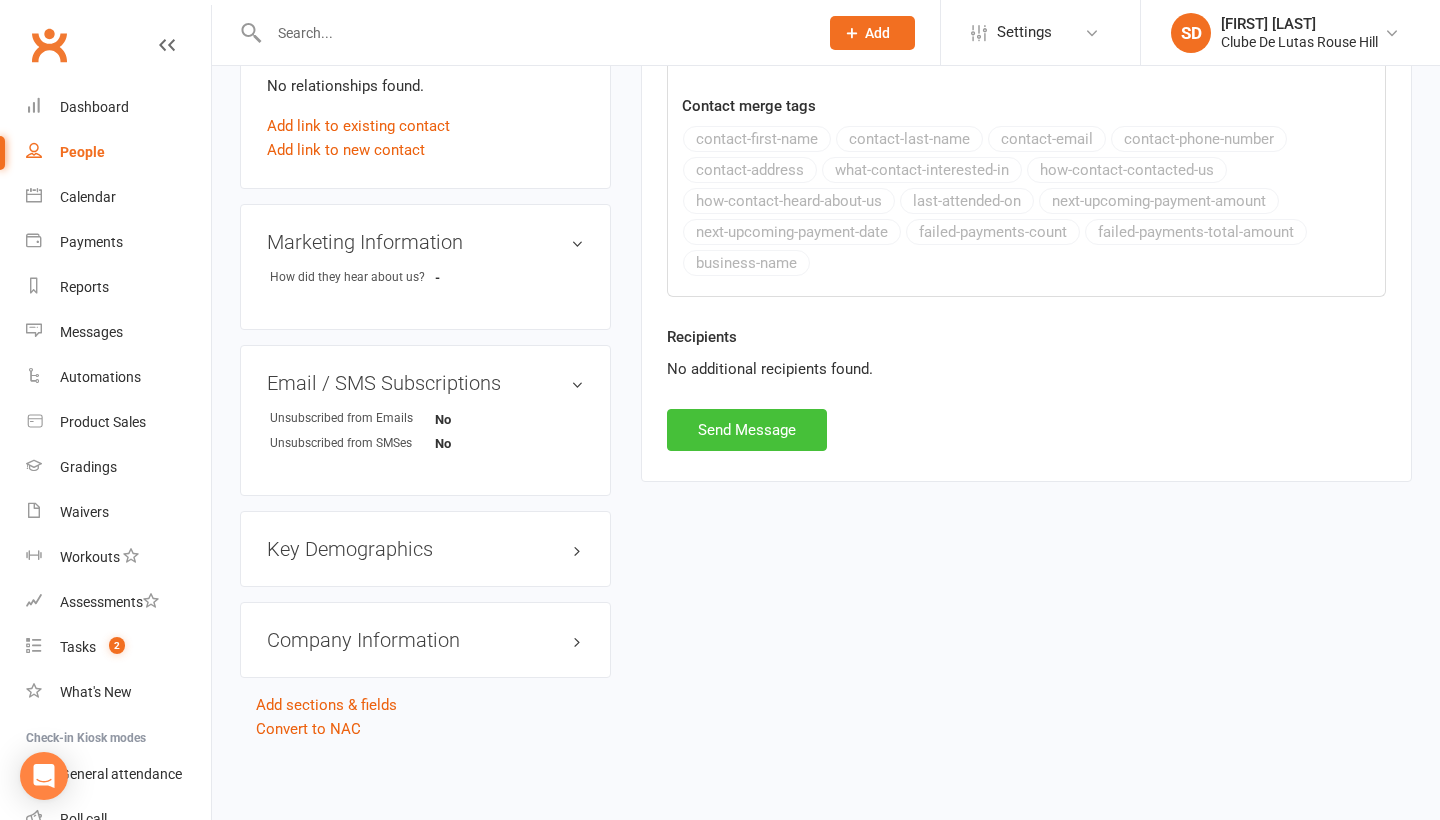 scroll, scrollTop: 772, scrollLeft: 0, axis: vertical 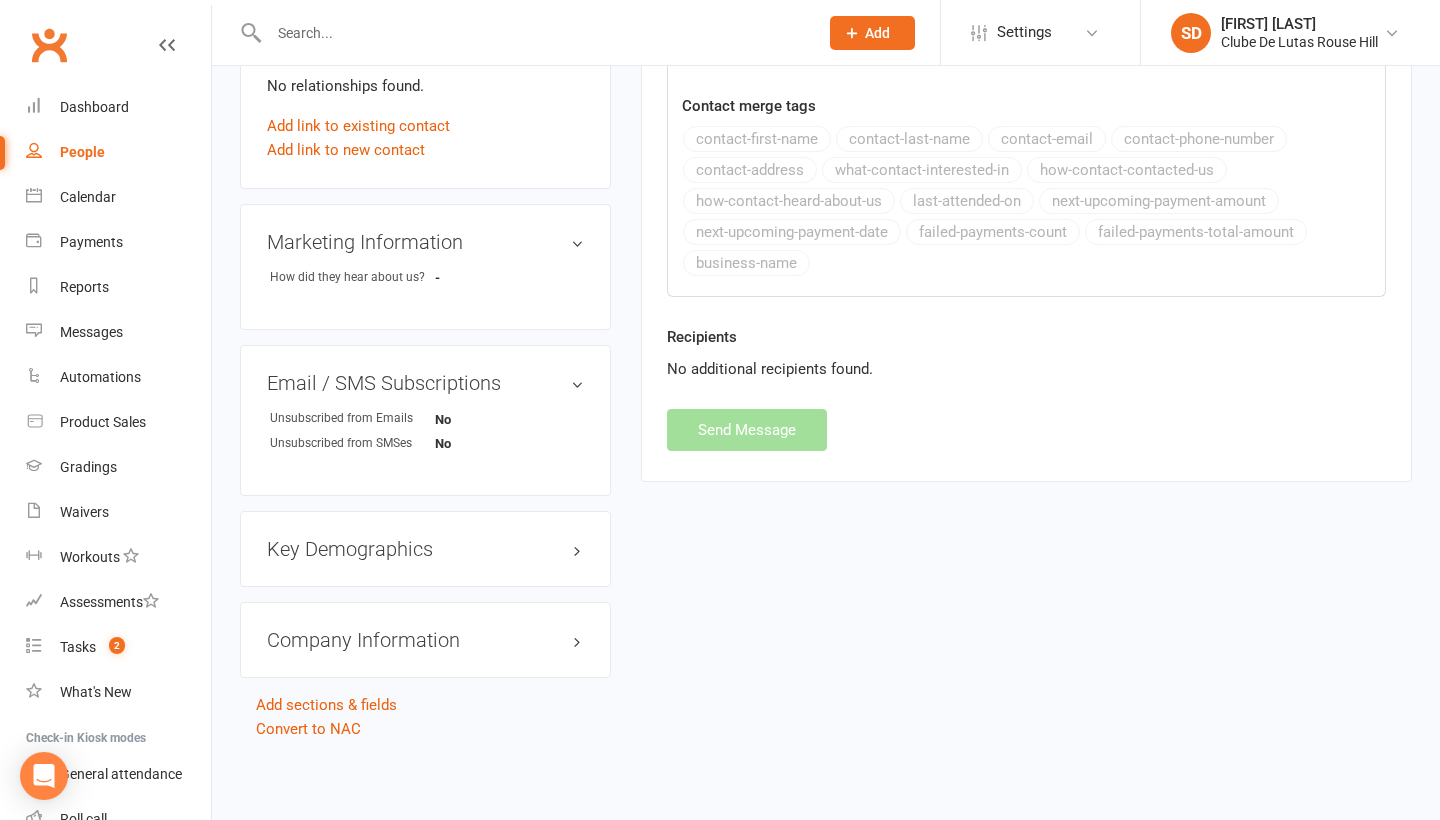select 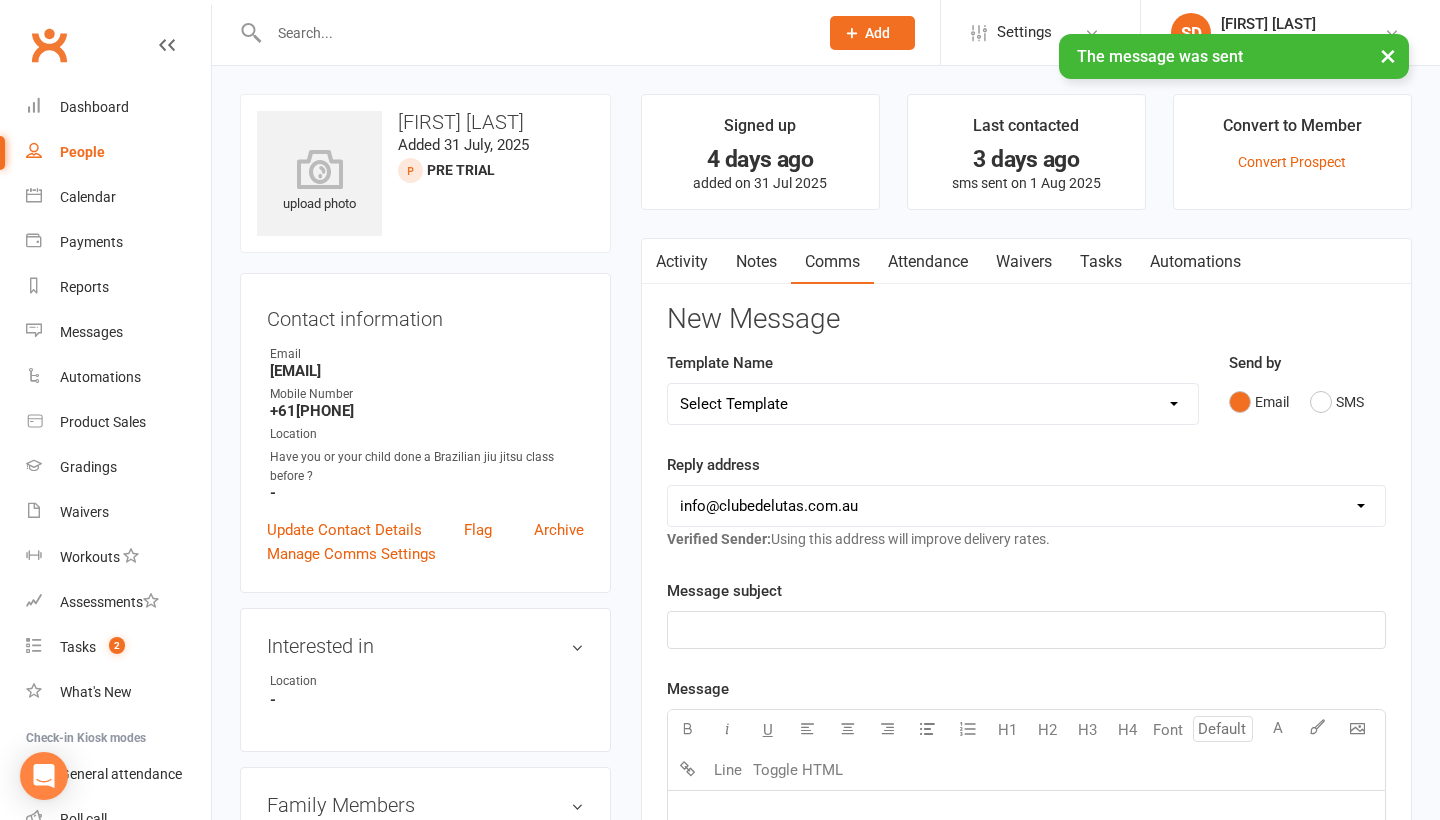 scroll, scrollTop: 0, scrollLeft: 0, axis: both 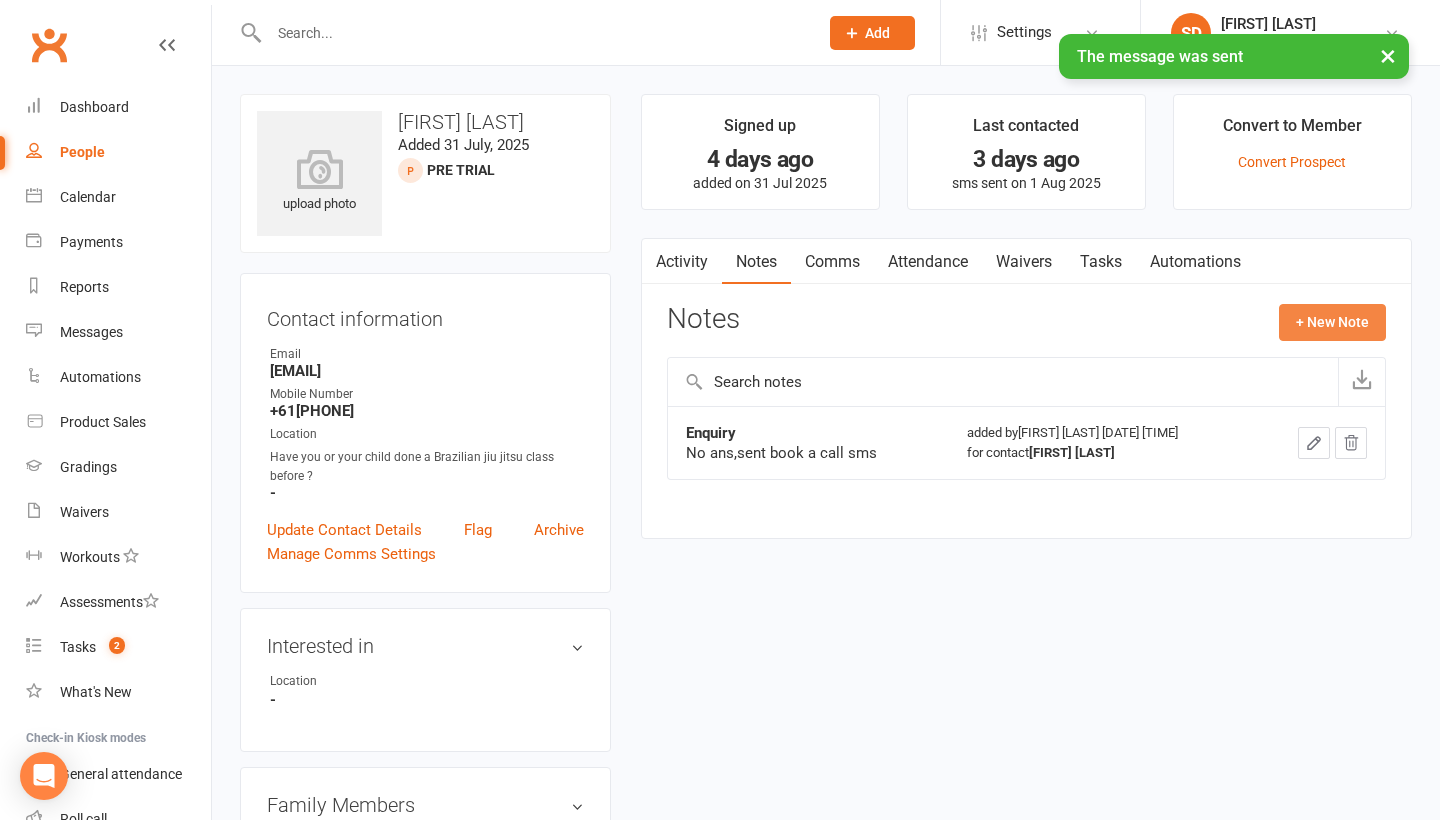 click on "+ New Note" at bounding box center (1332, 322) 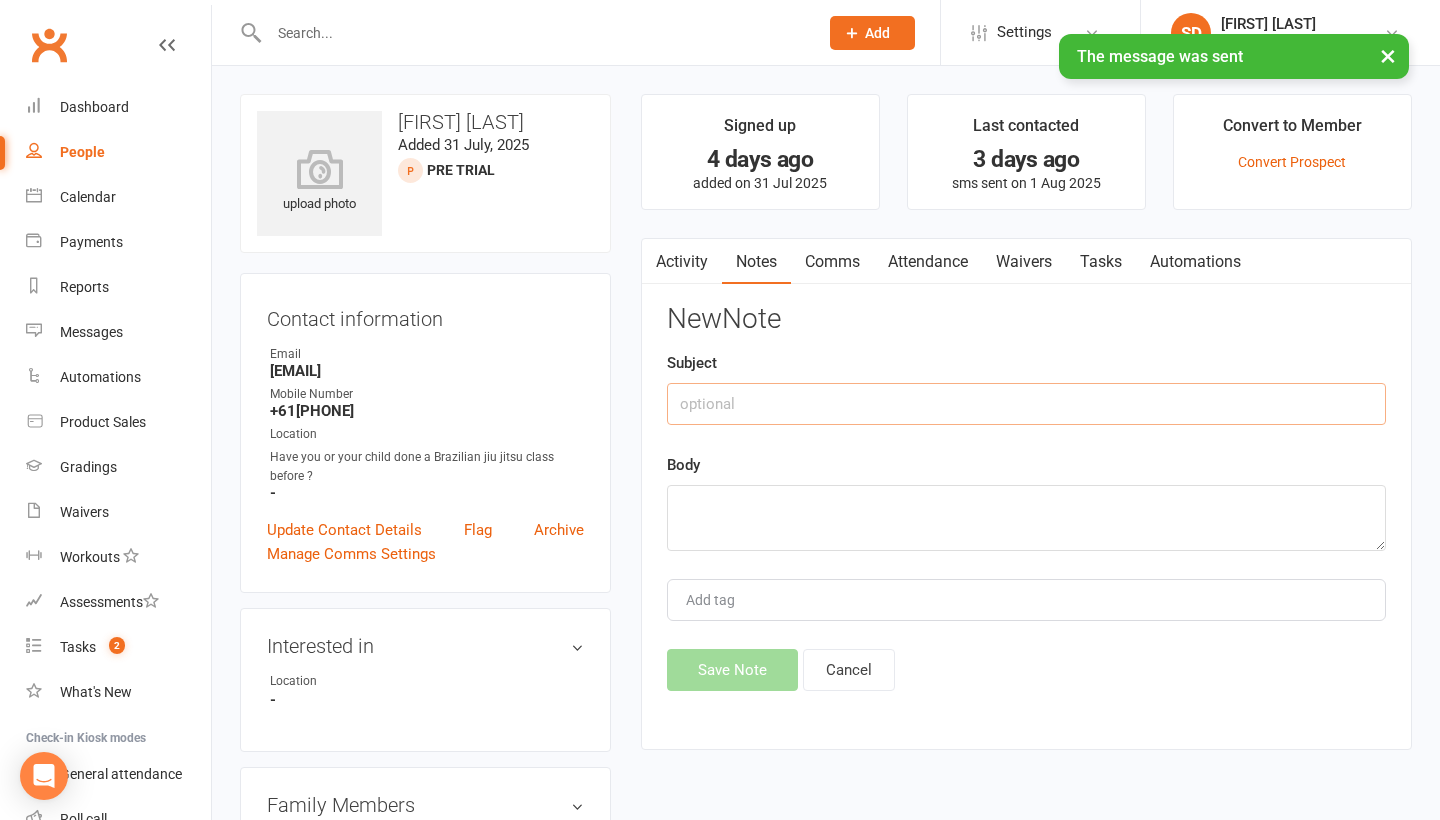 click at bounding box center [1026, 404] 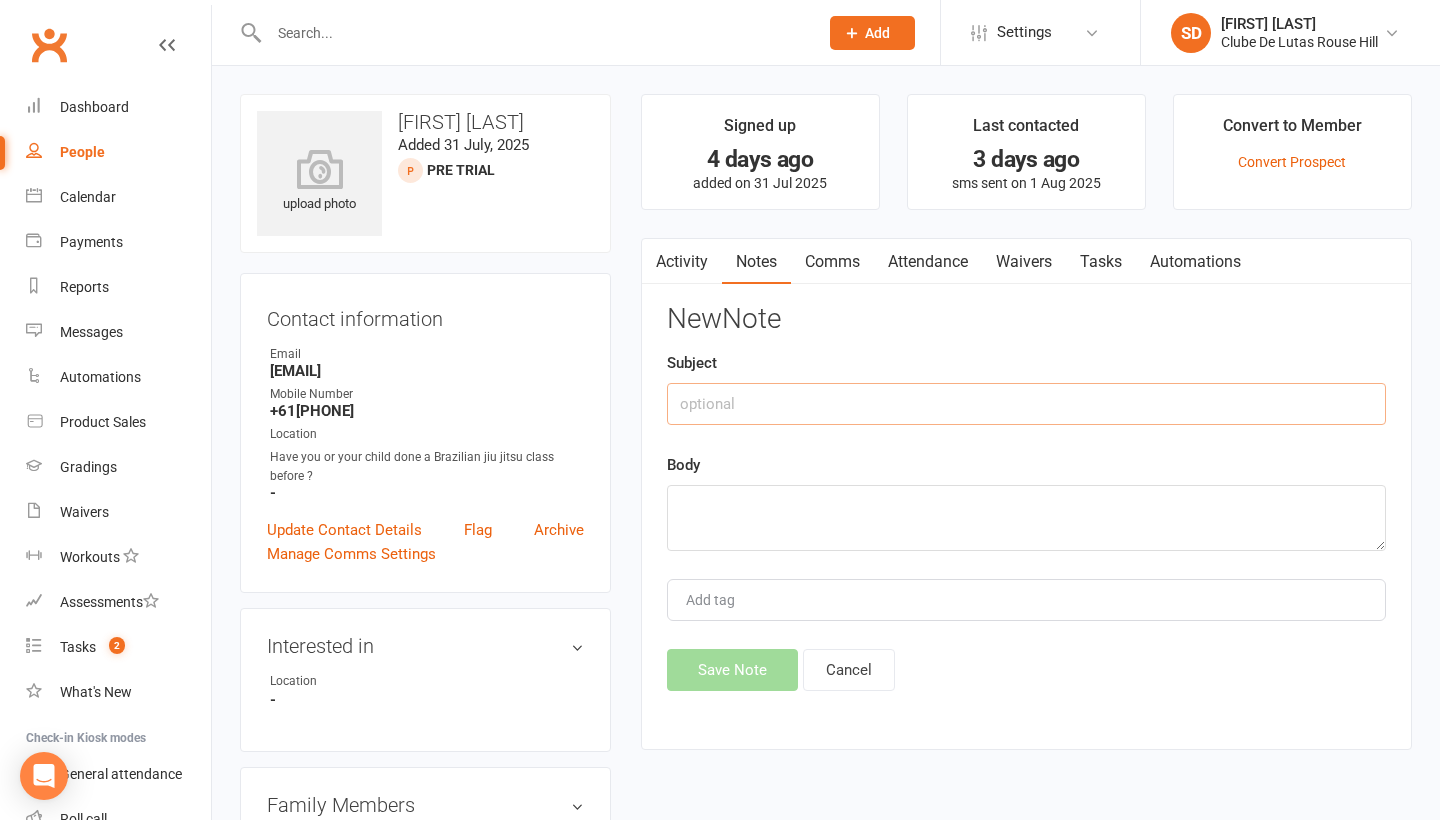 type on "E" 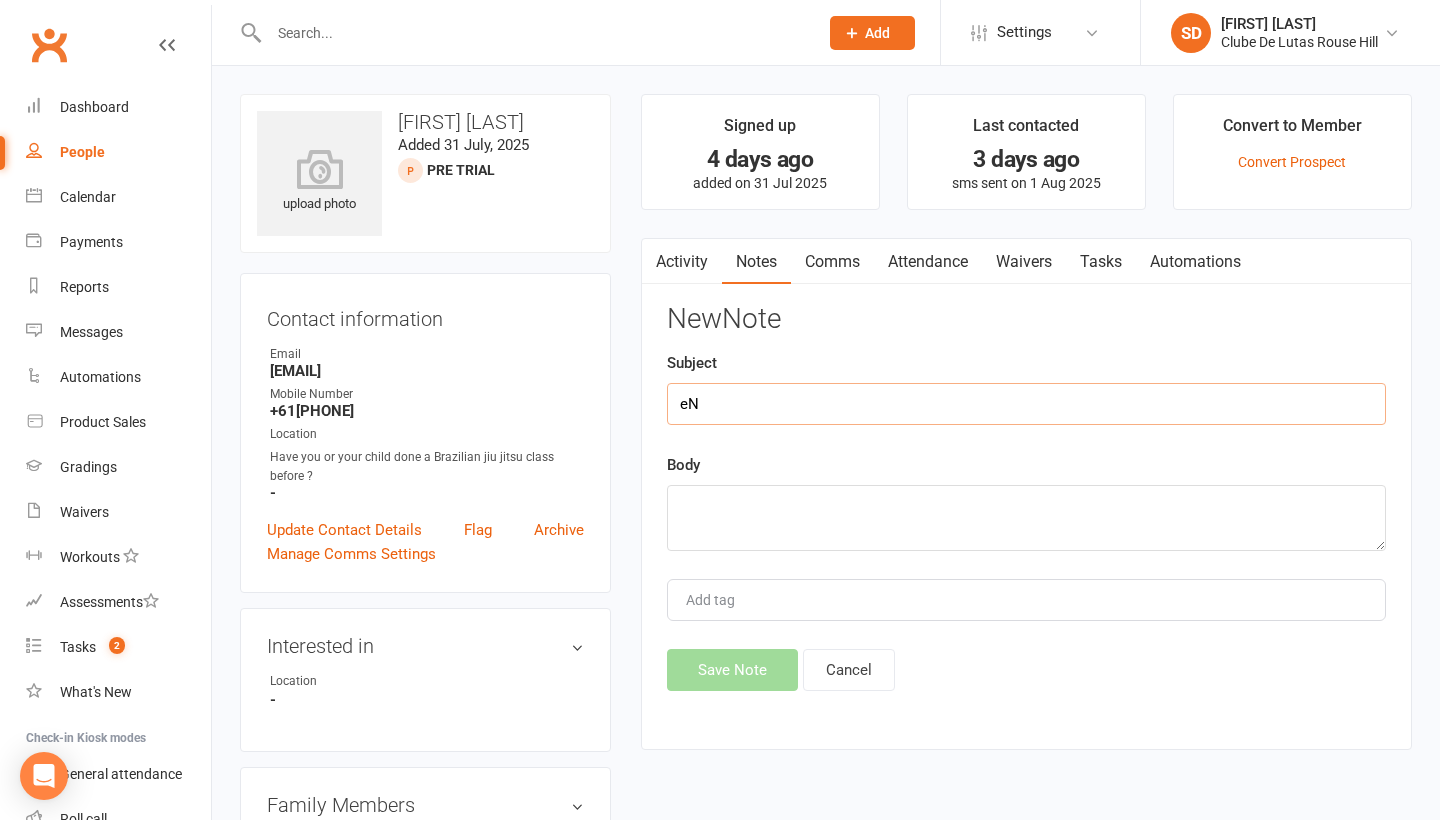 type on "e" 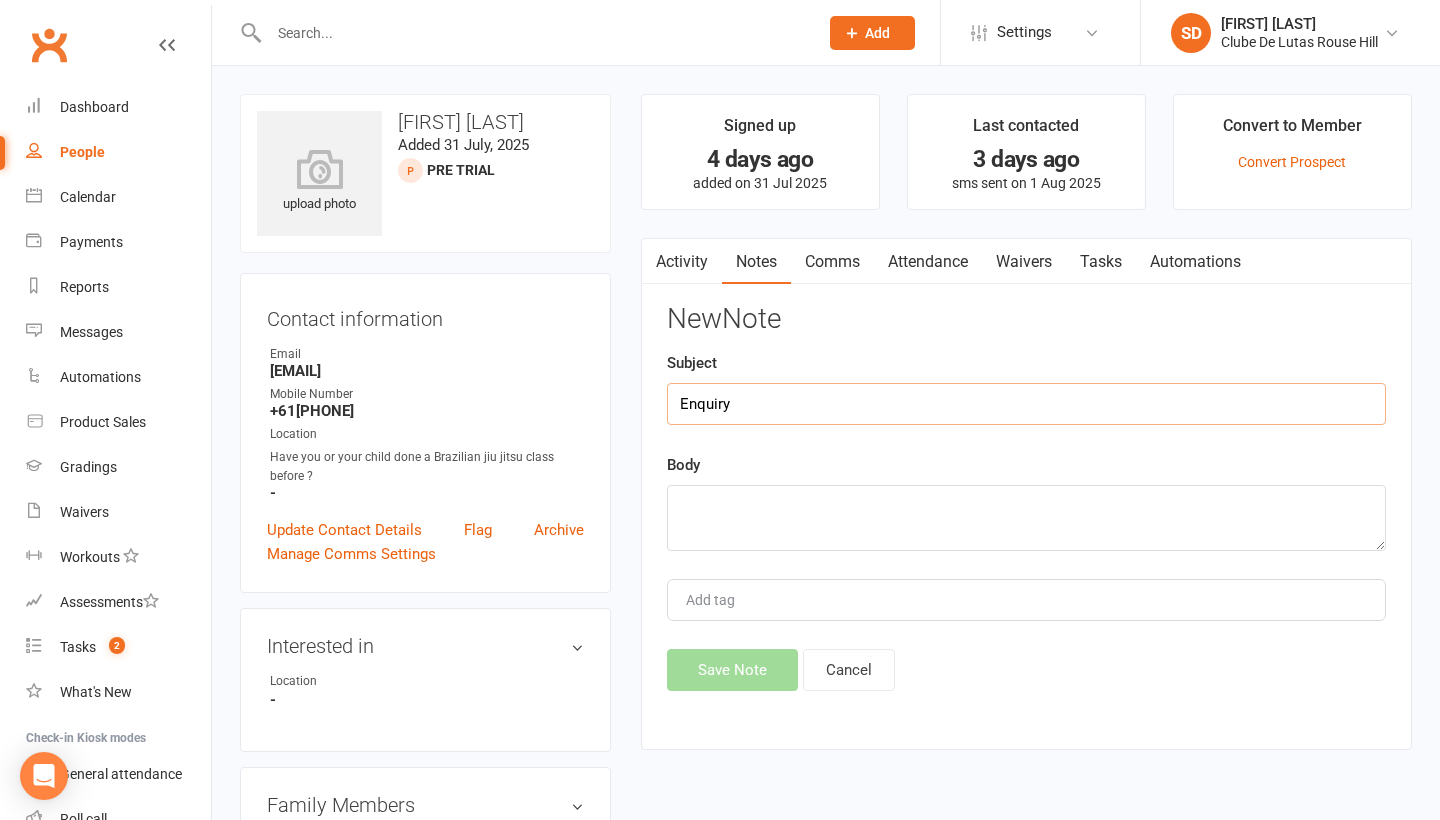 type on "Enquiry" 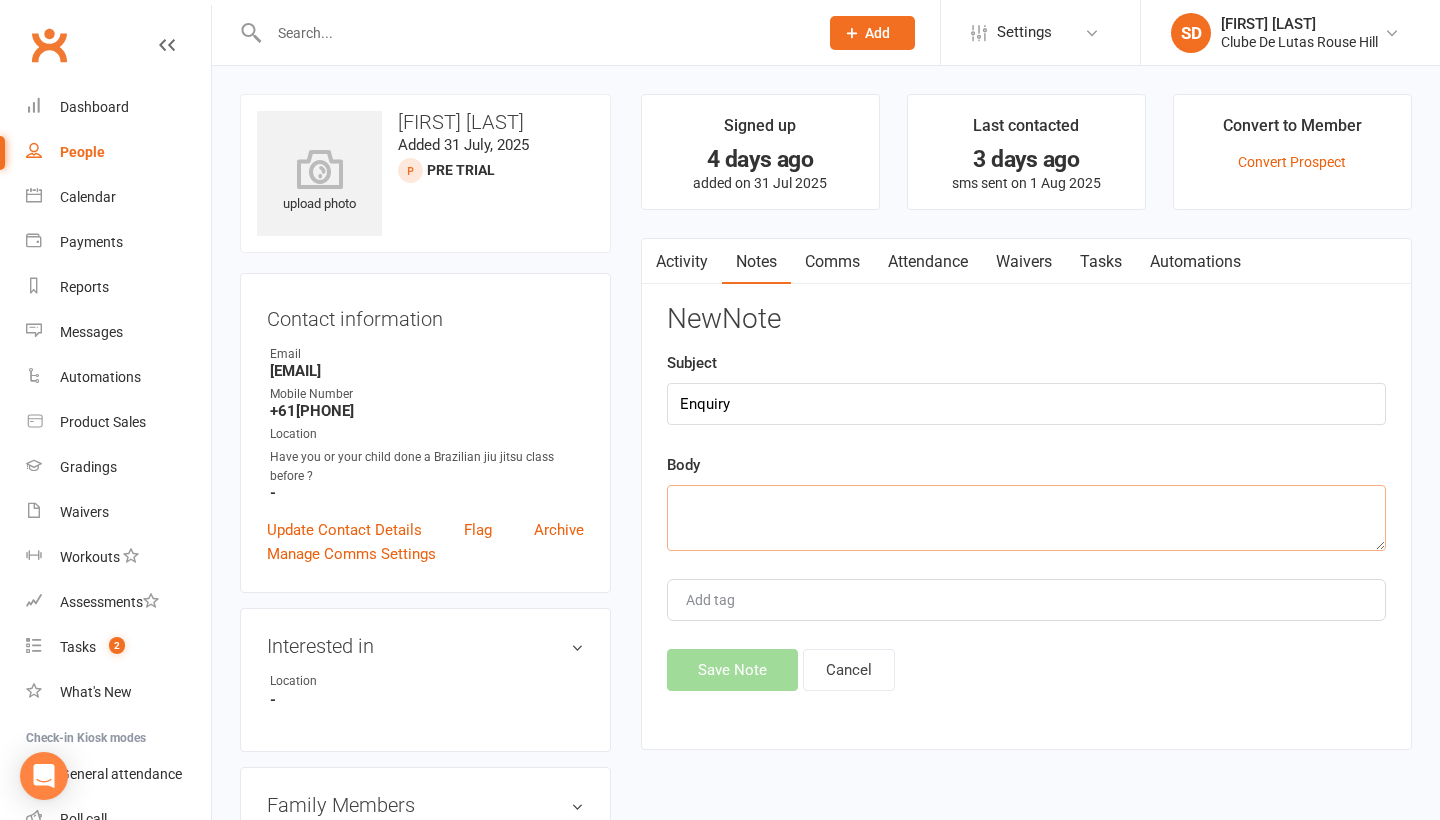 click at bounding box center (1026, 518) 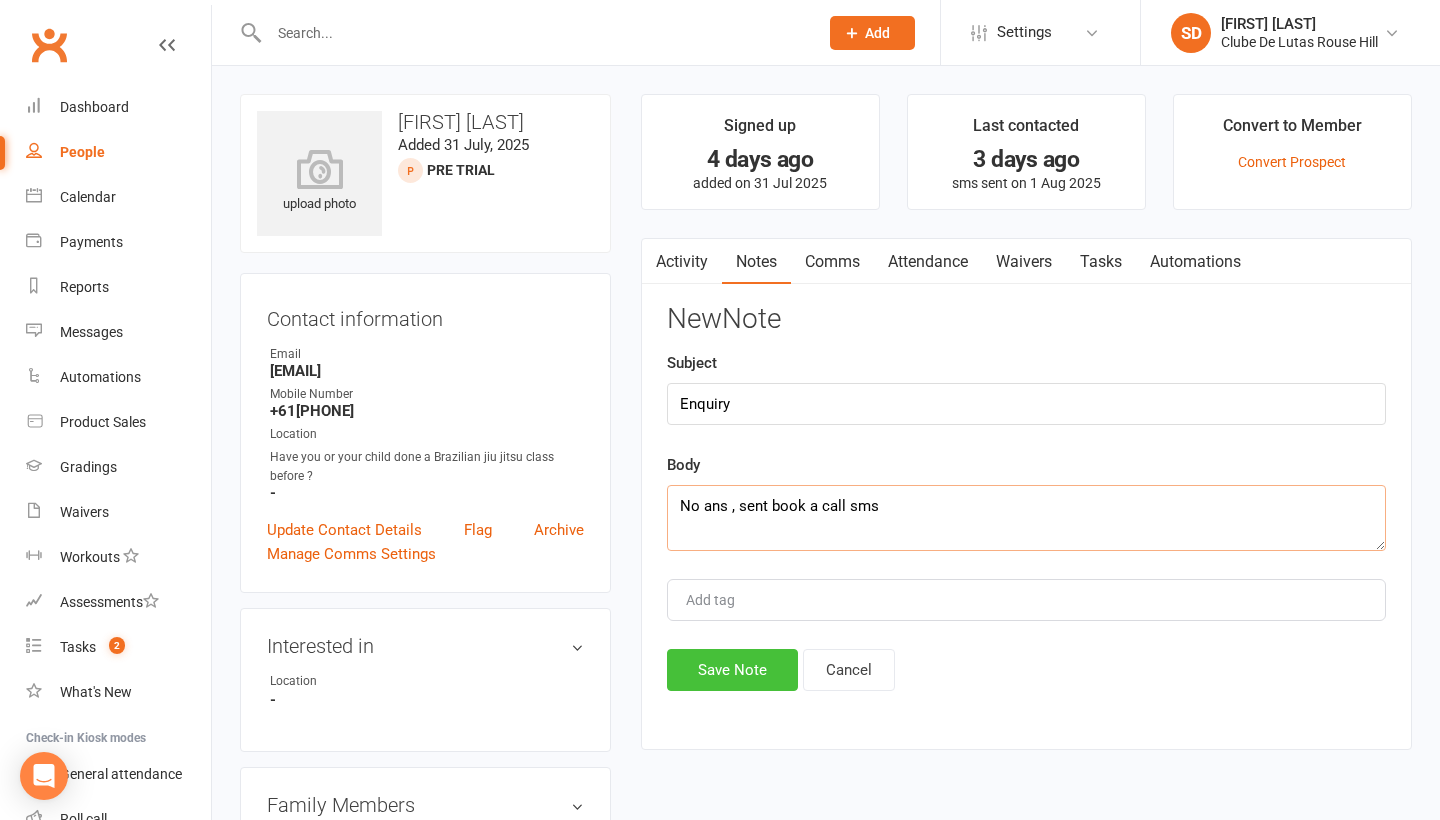 type on "No ans , sent book a call sms" 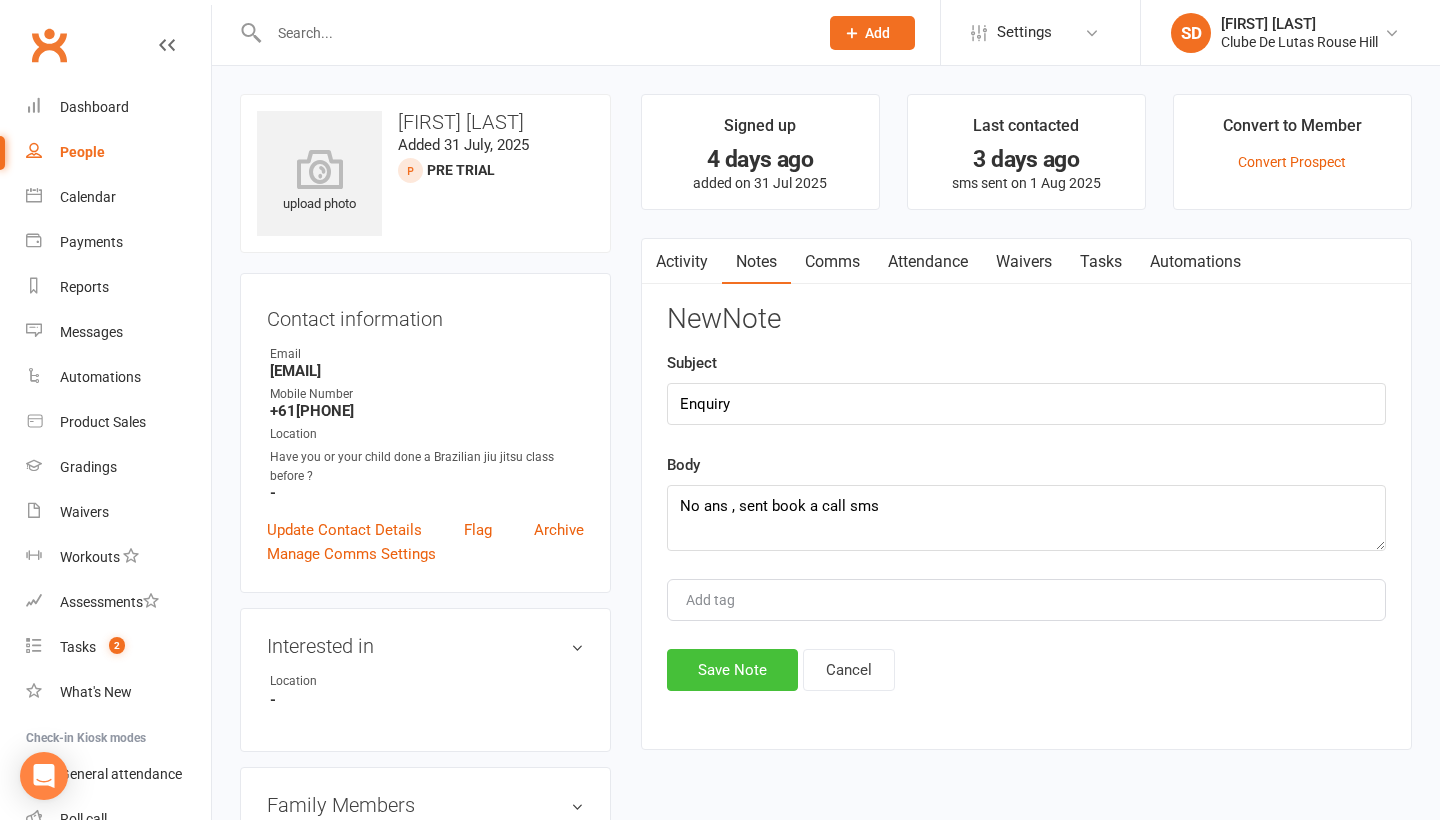 click on "Save Note" at bounding box center (732, 670) 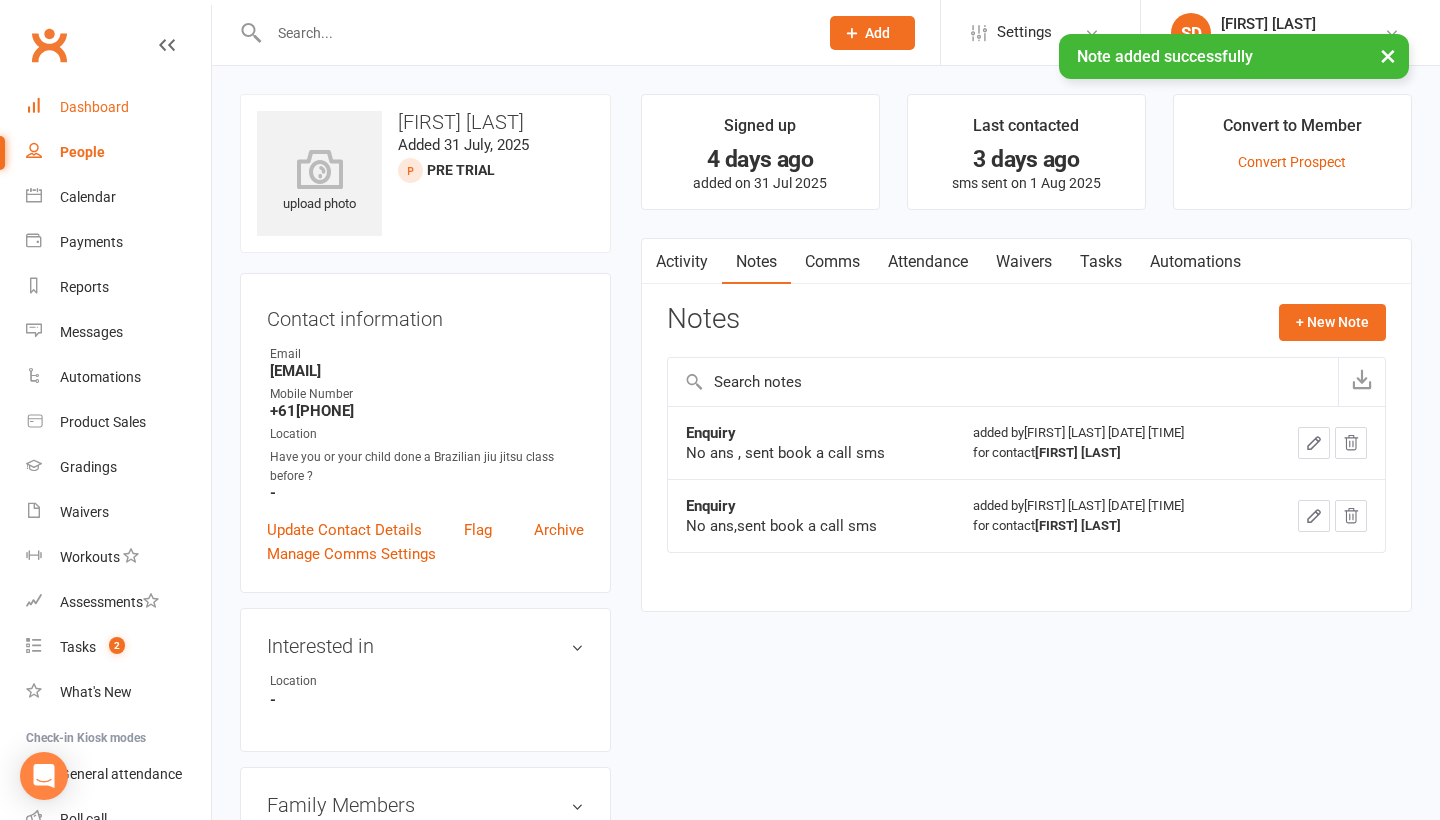 click on "Dashboard" at bounding box center (118, 107) 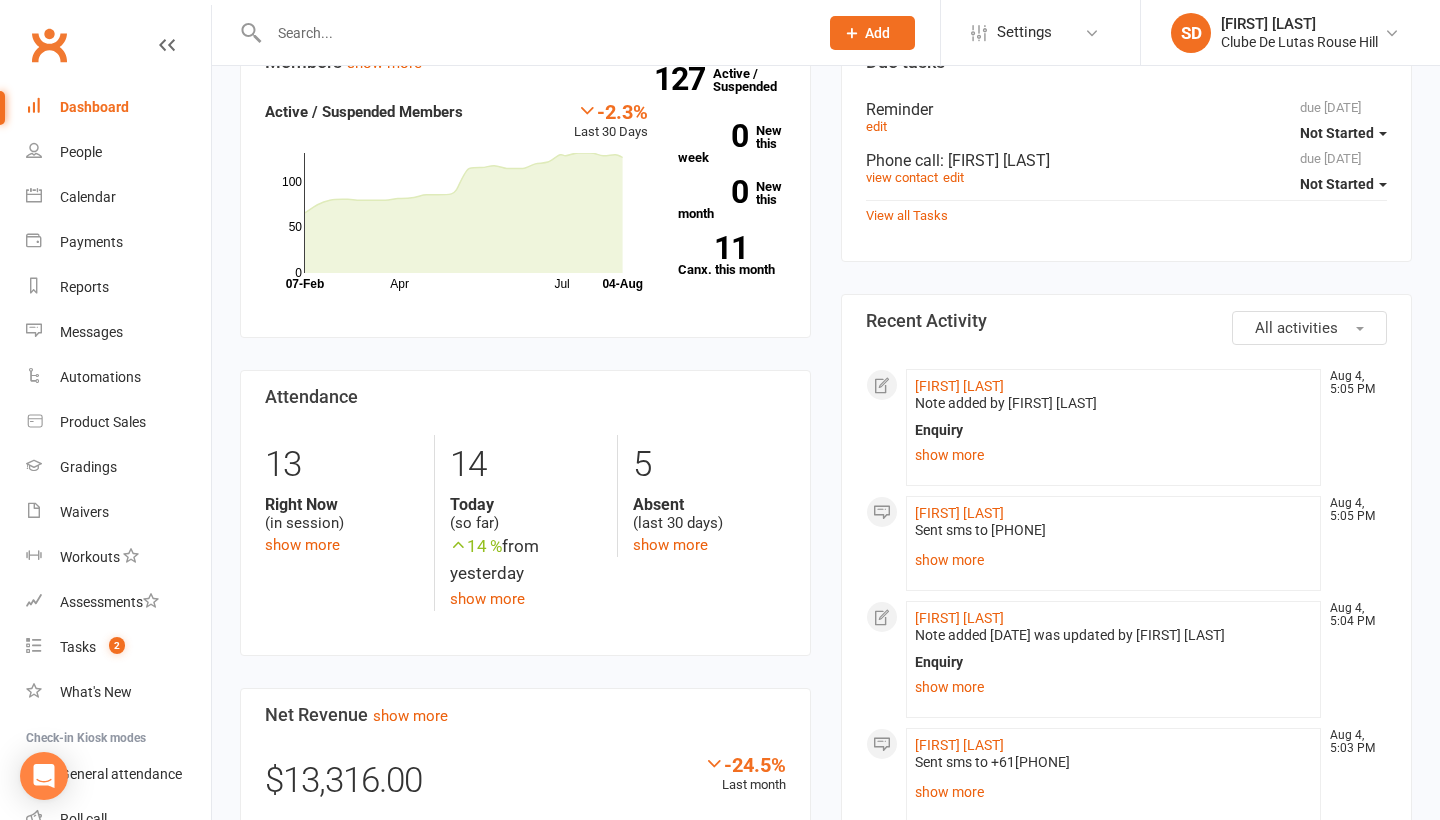 scroll, scrollTop: 662, scrollLeft: 0, axis: vertical 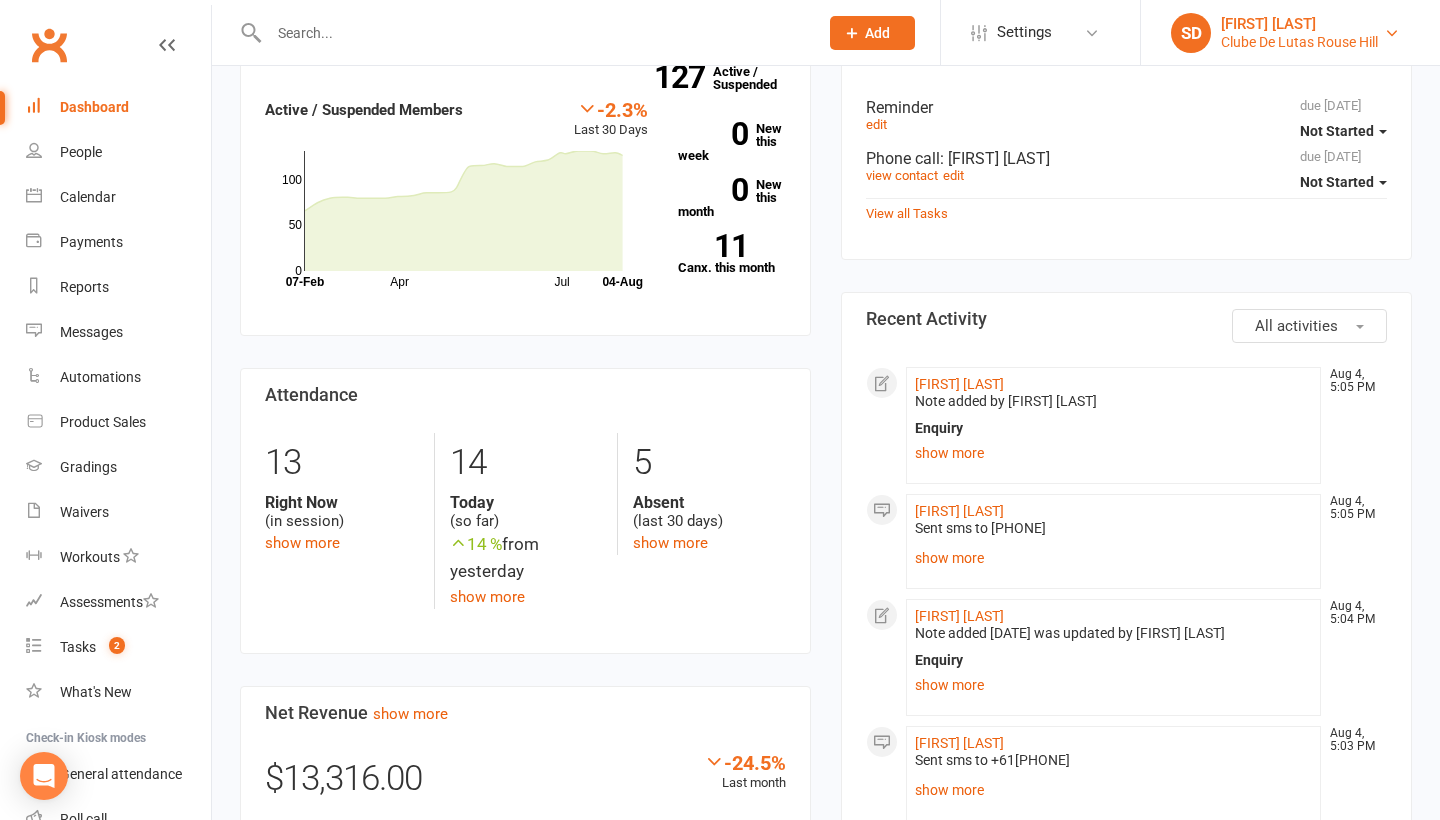 click on "[FIRST] [LAST]" at bounding box center [1299, 24] 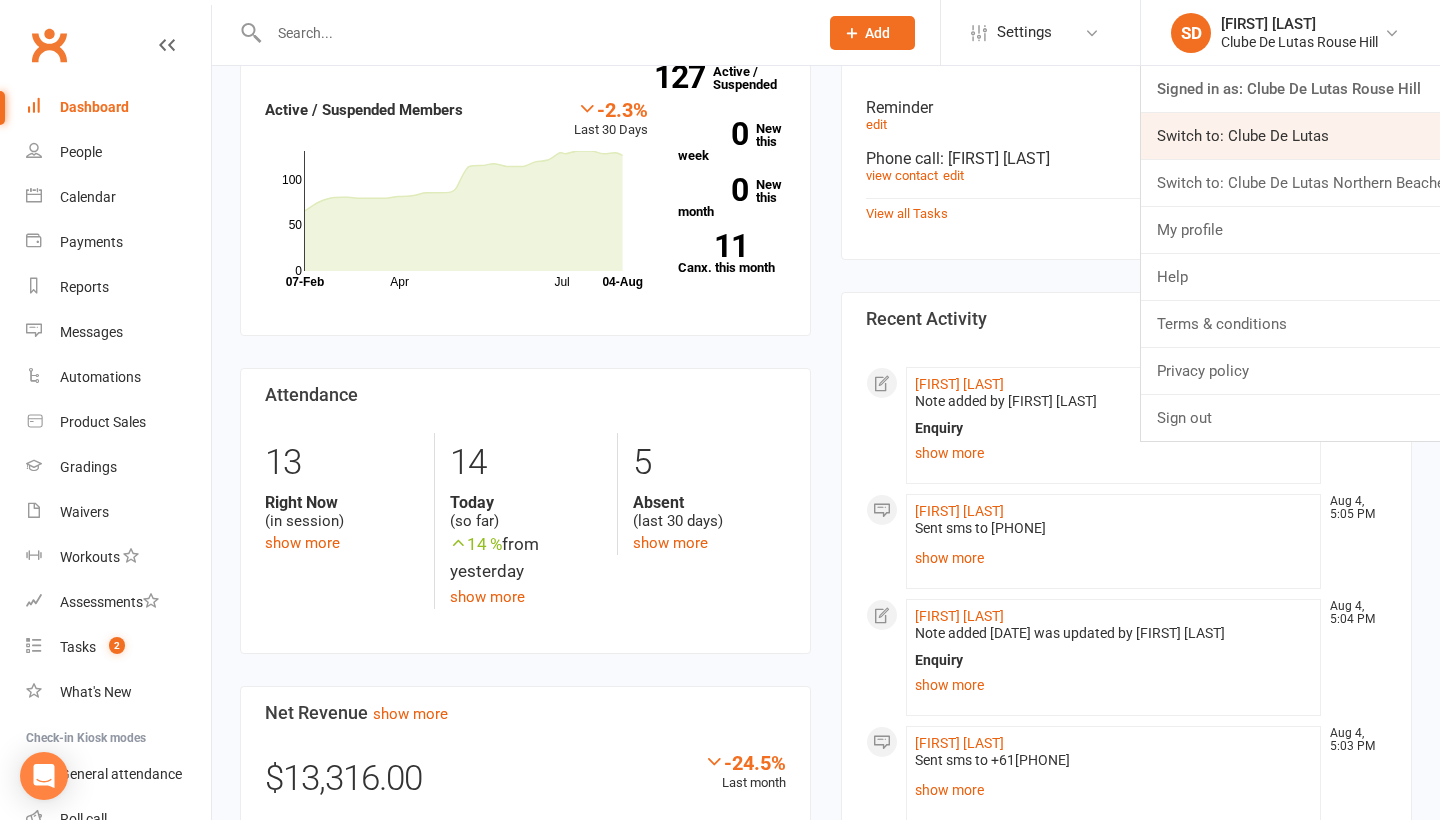 click on "Switch to: Clube De Lutas" at bounding box center [1290, 136] 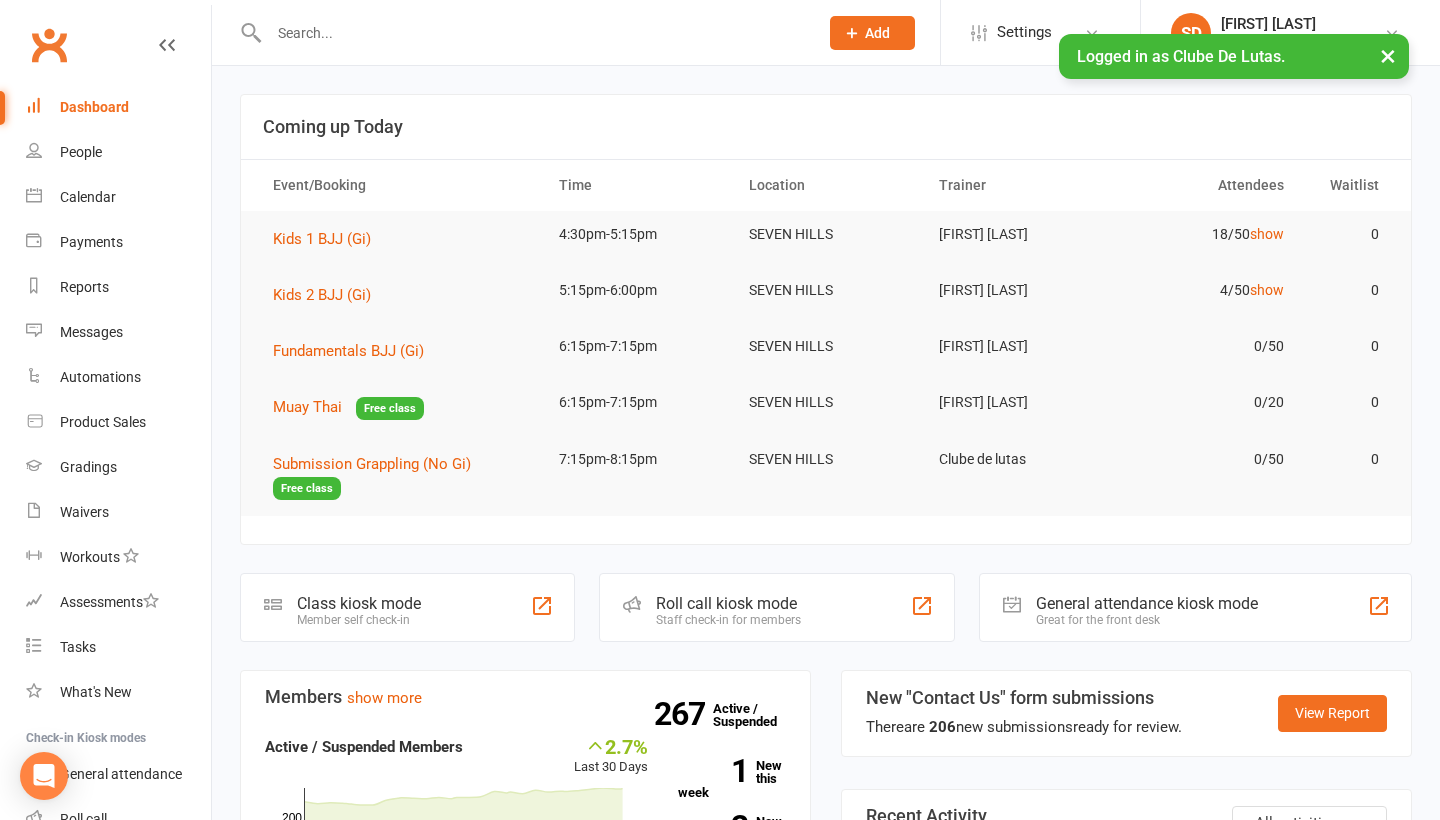 click on "Product Sales" at bounding box center (103, 422) 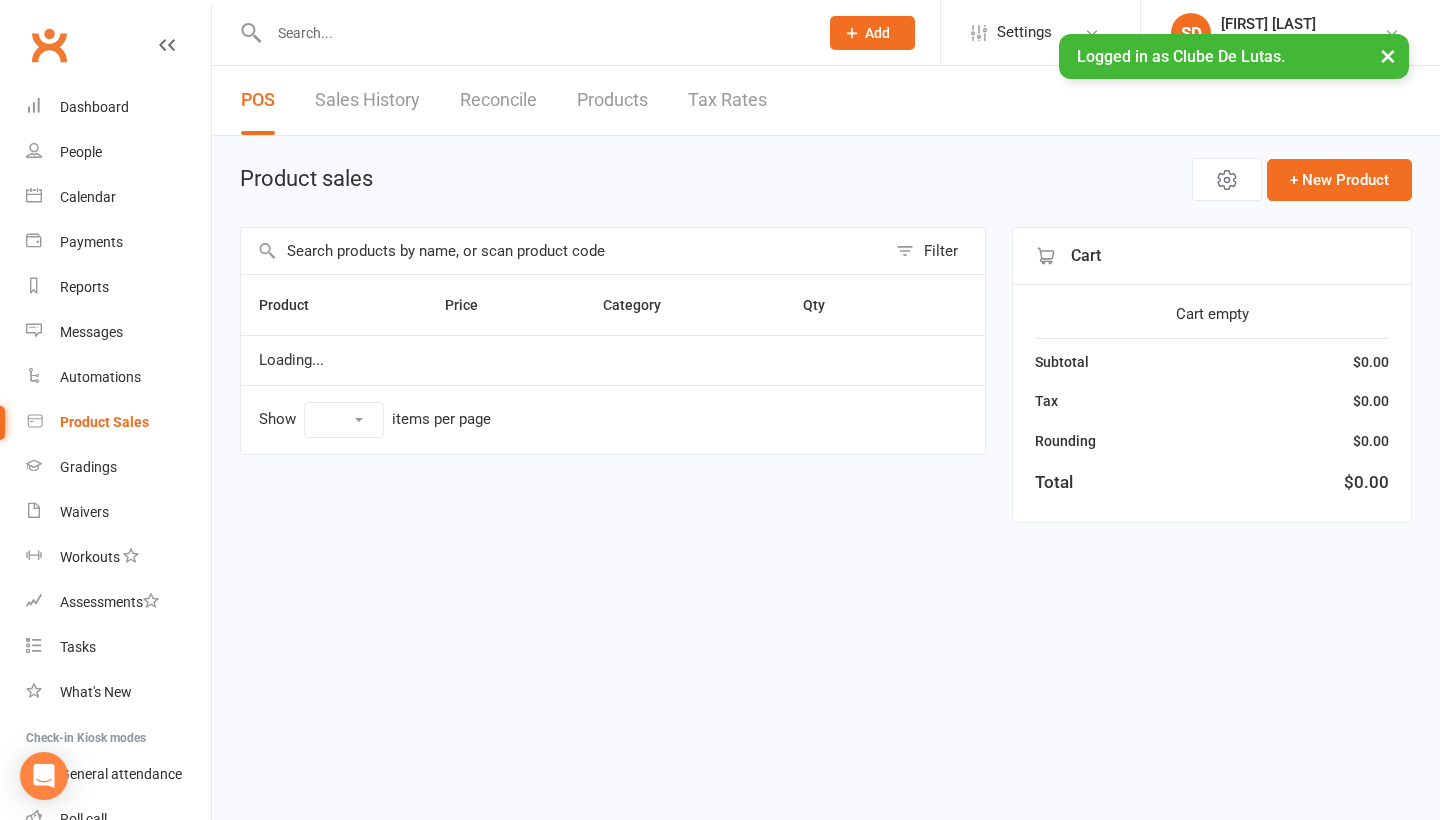select on "10" 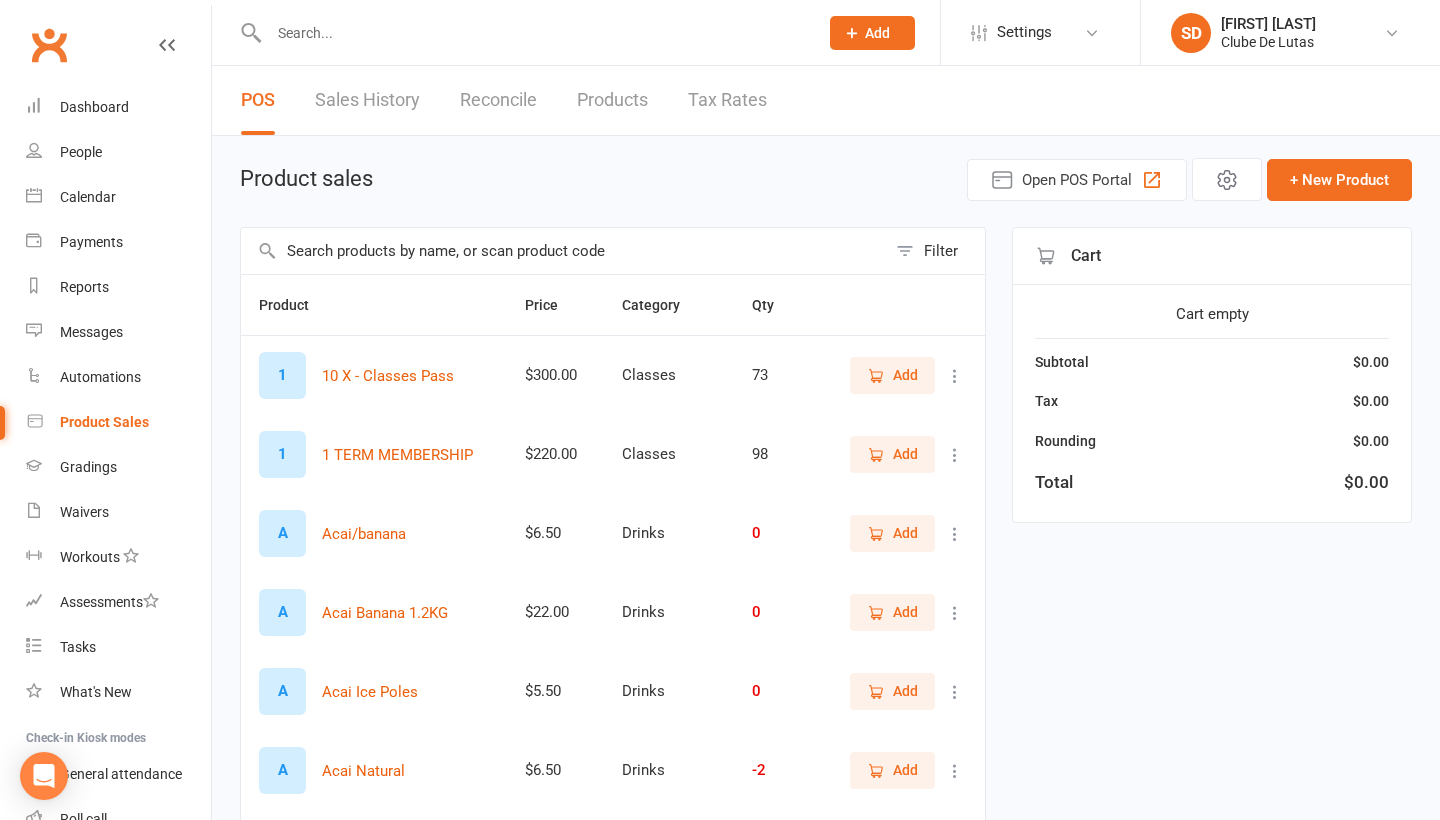 click at bounding box center [563, 251] 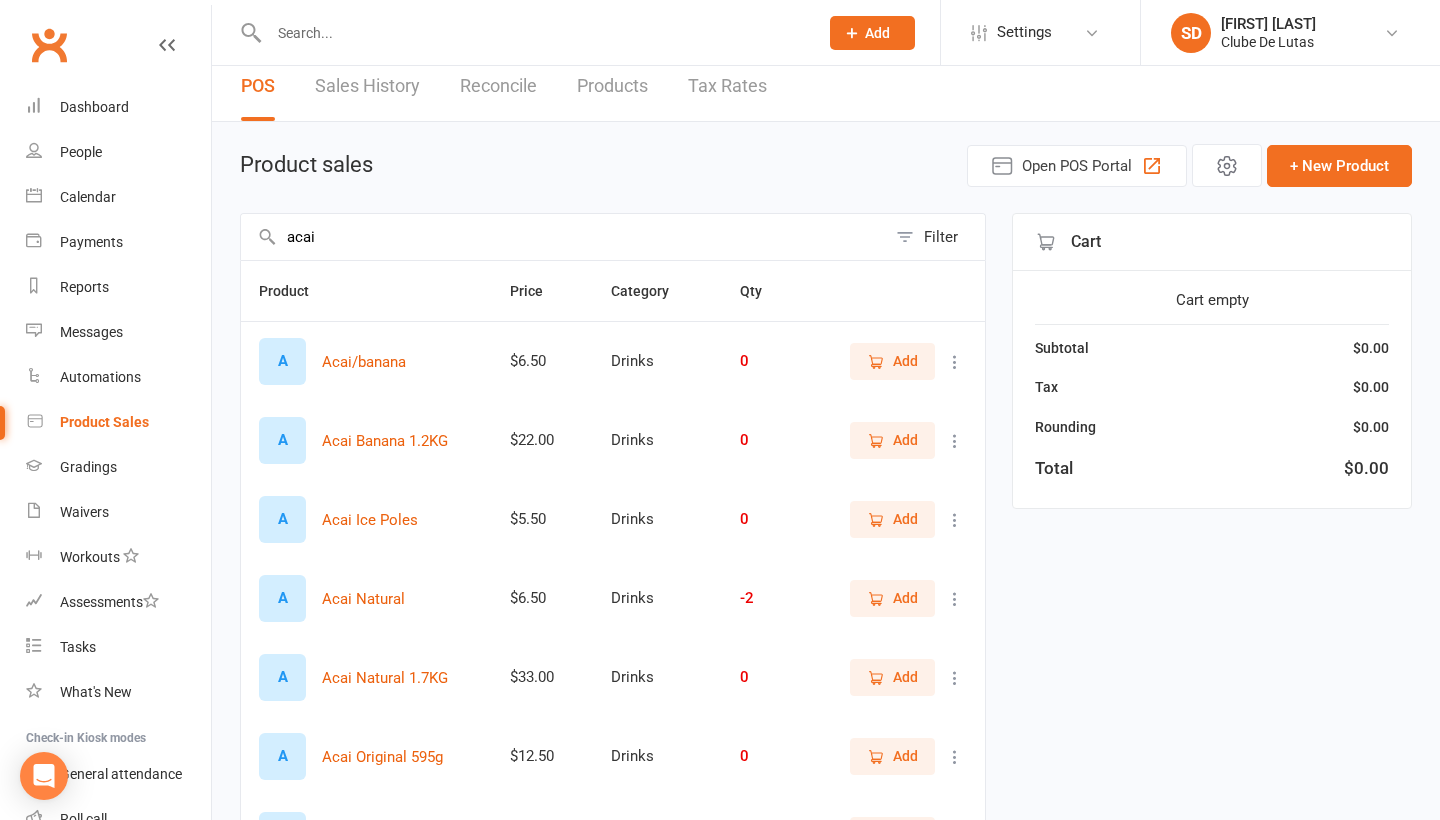 scroll, scrollTop: 17, scrollLeft: 0, axis: vertical 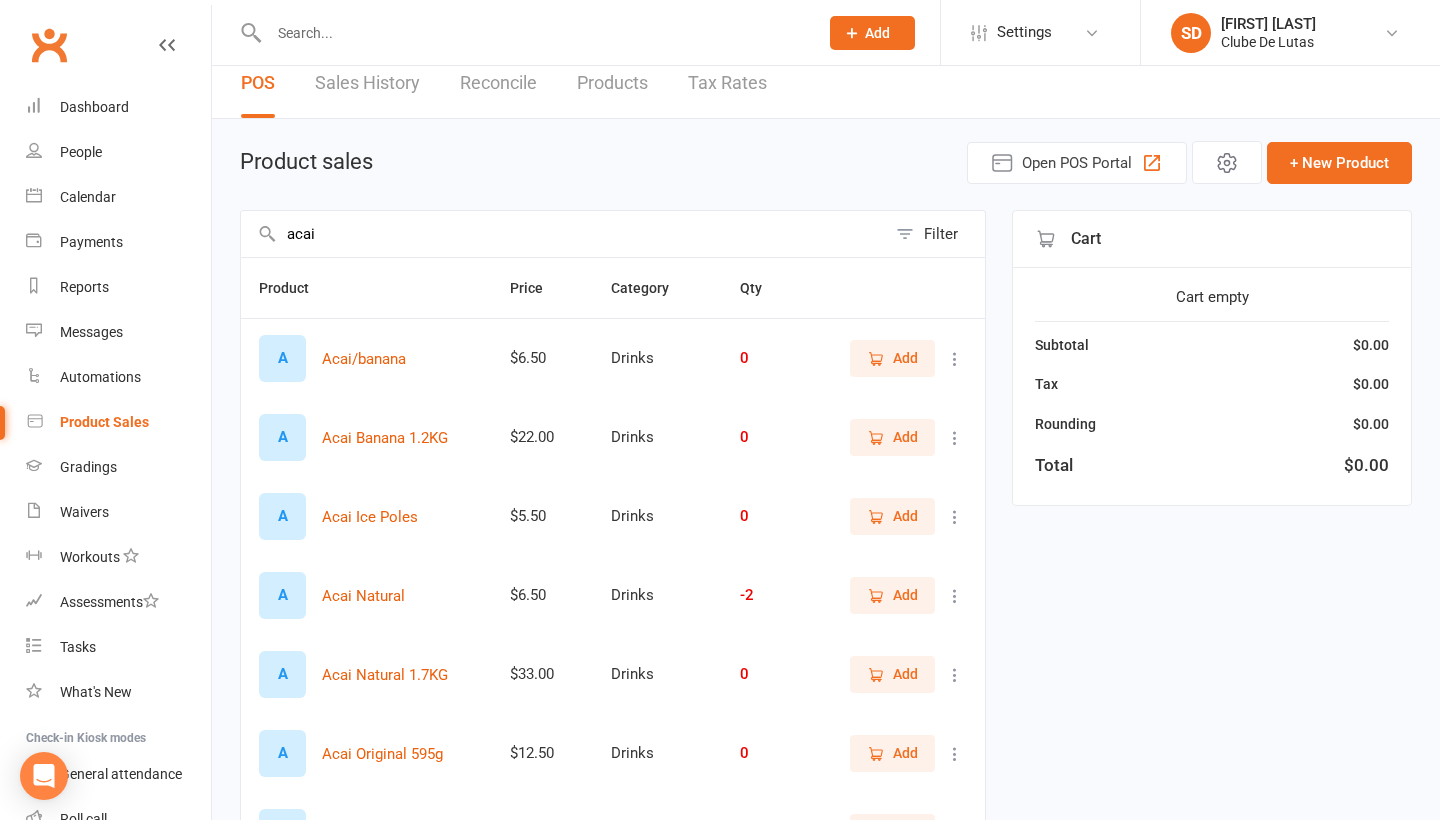 type on "acai" 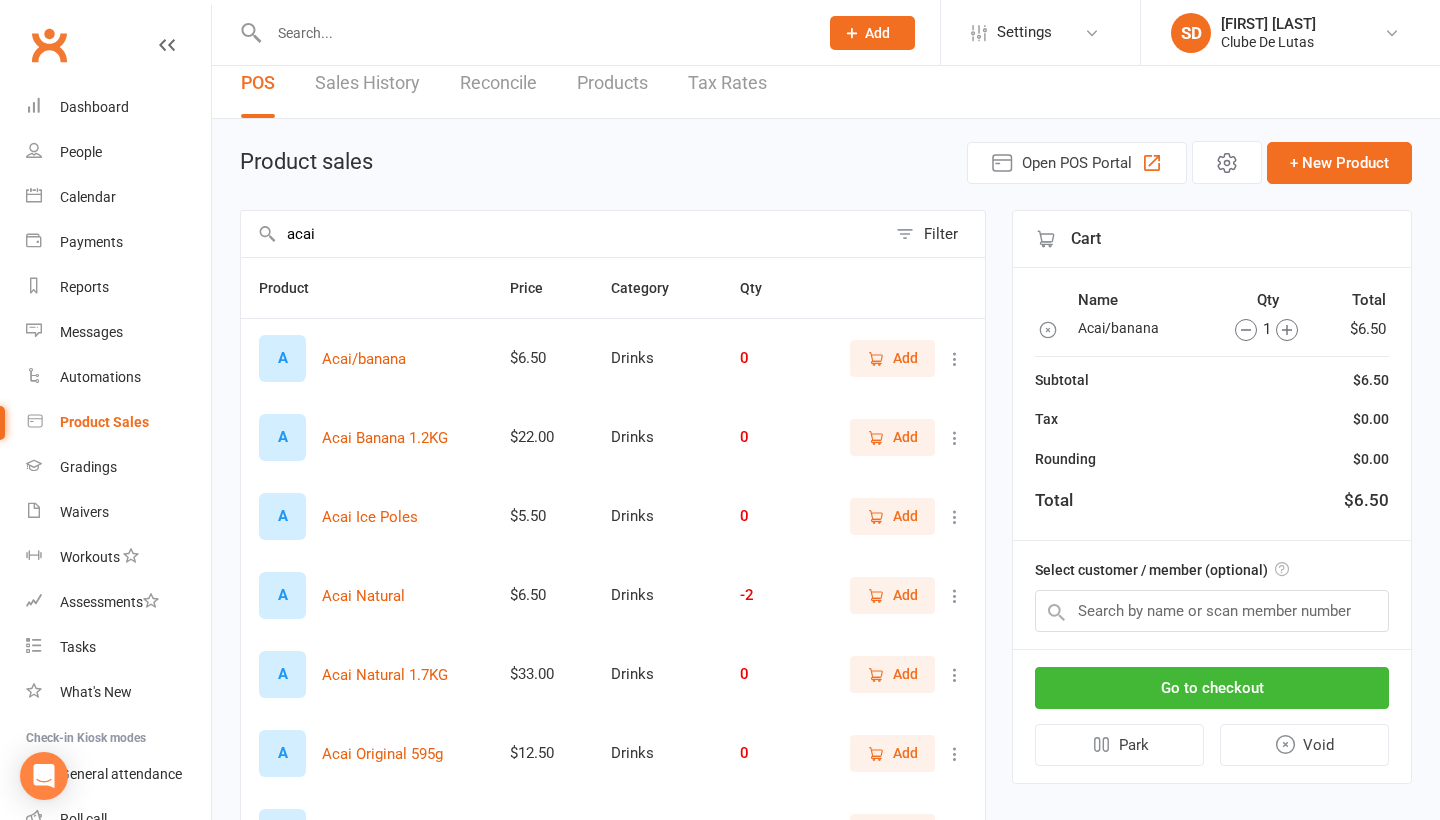 click on "Go to checkout Park Void" at bounding box center (1212, 716) 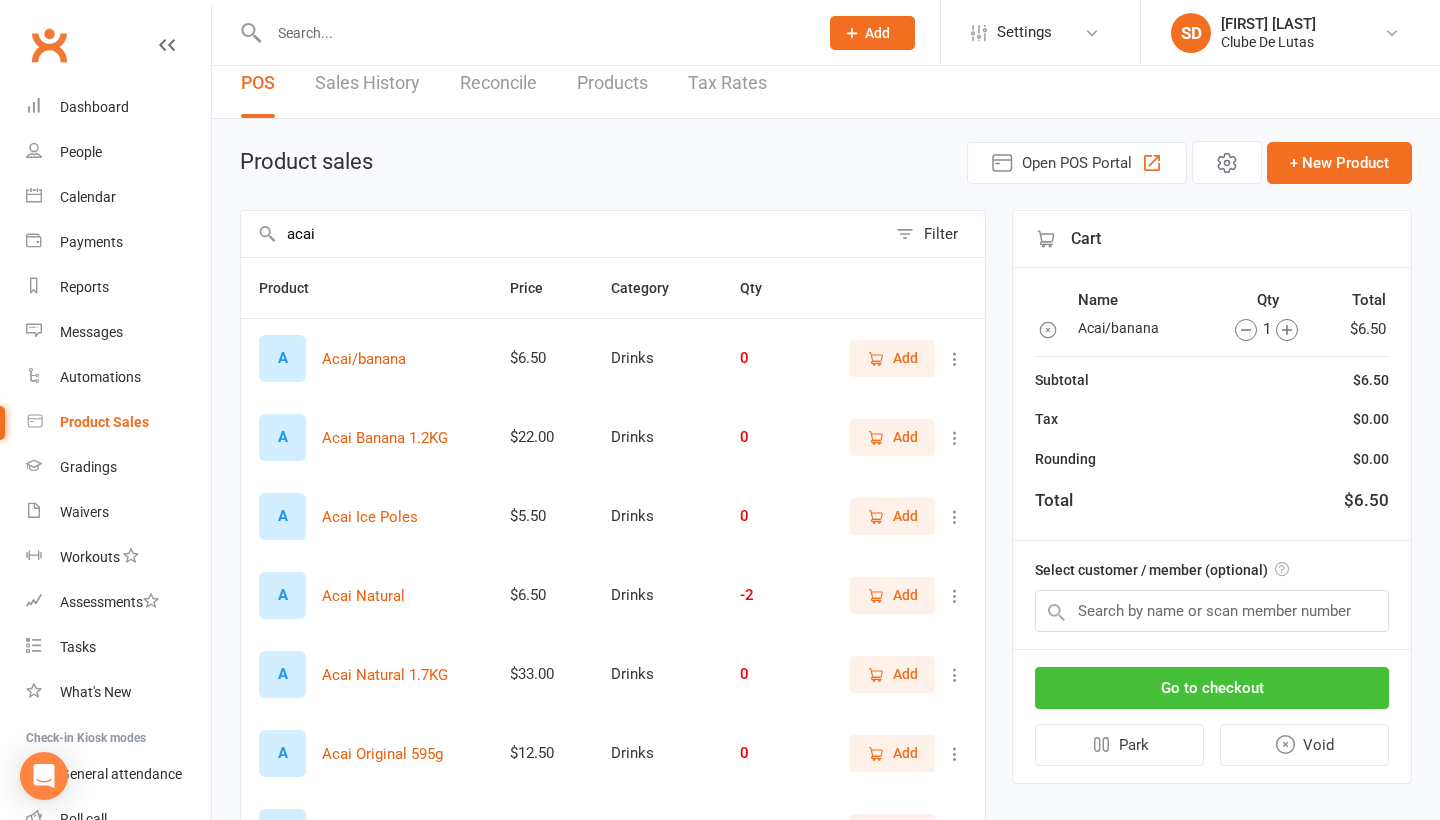 click on "Go to checkout" at bounding box center (1212, 688) 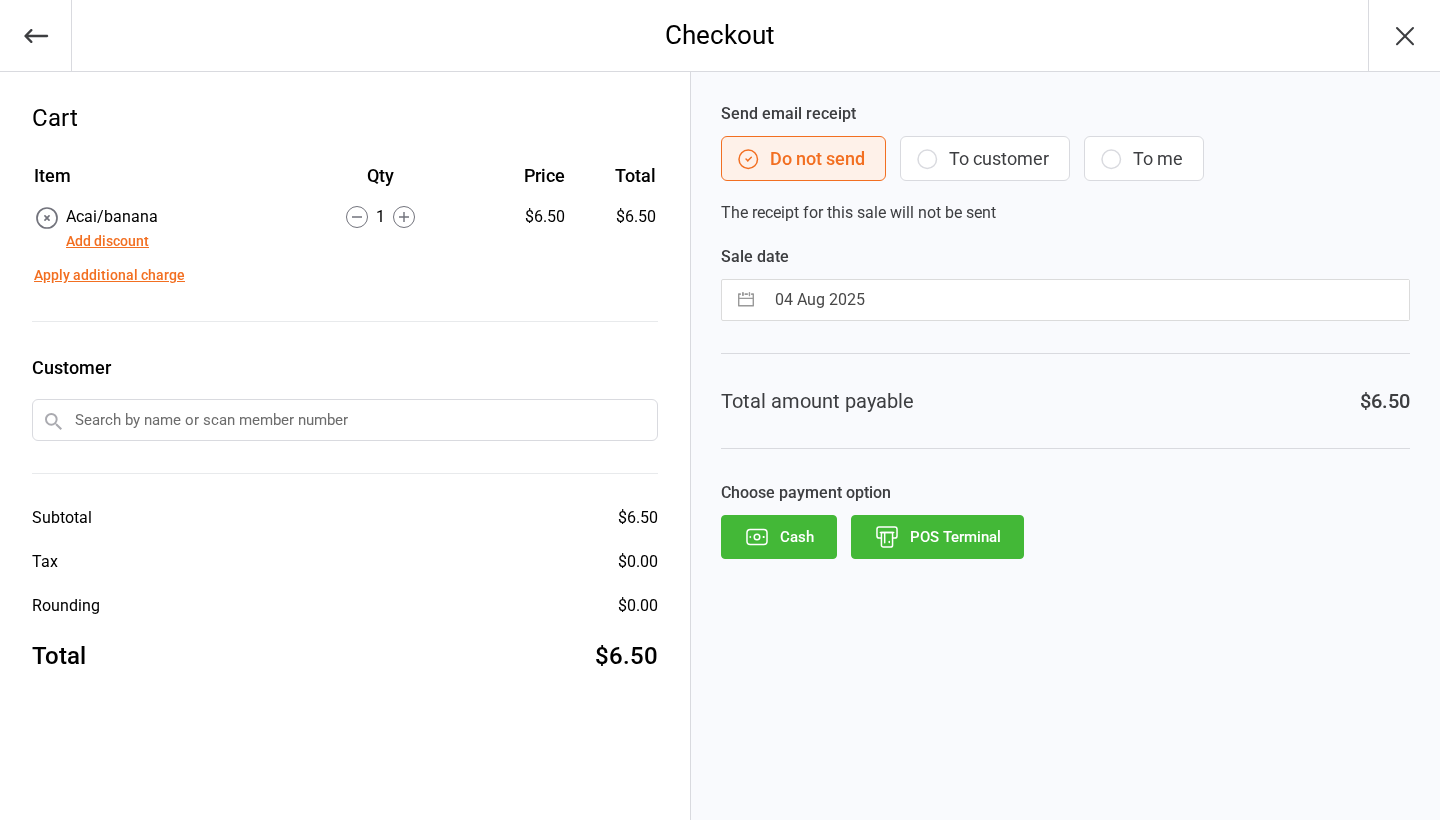scroll, scrollTop: 0, scrollLeft: 0, axis: both 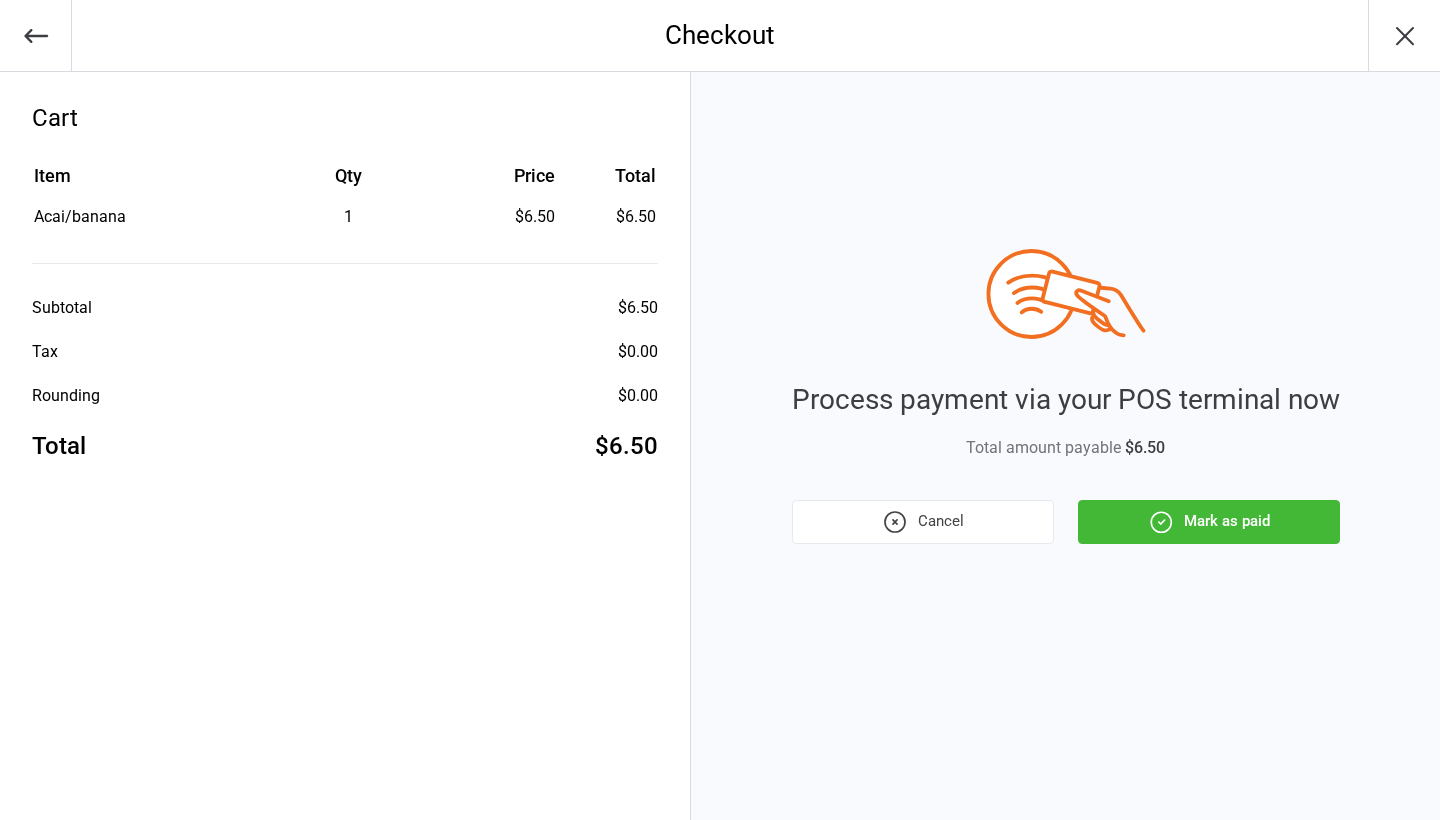 click on "Mark as paid" at bounding box center (1209, 522) 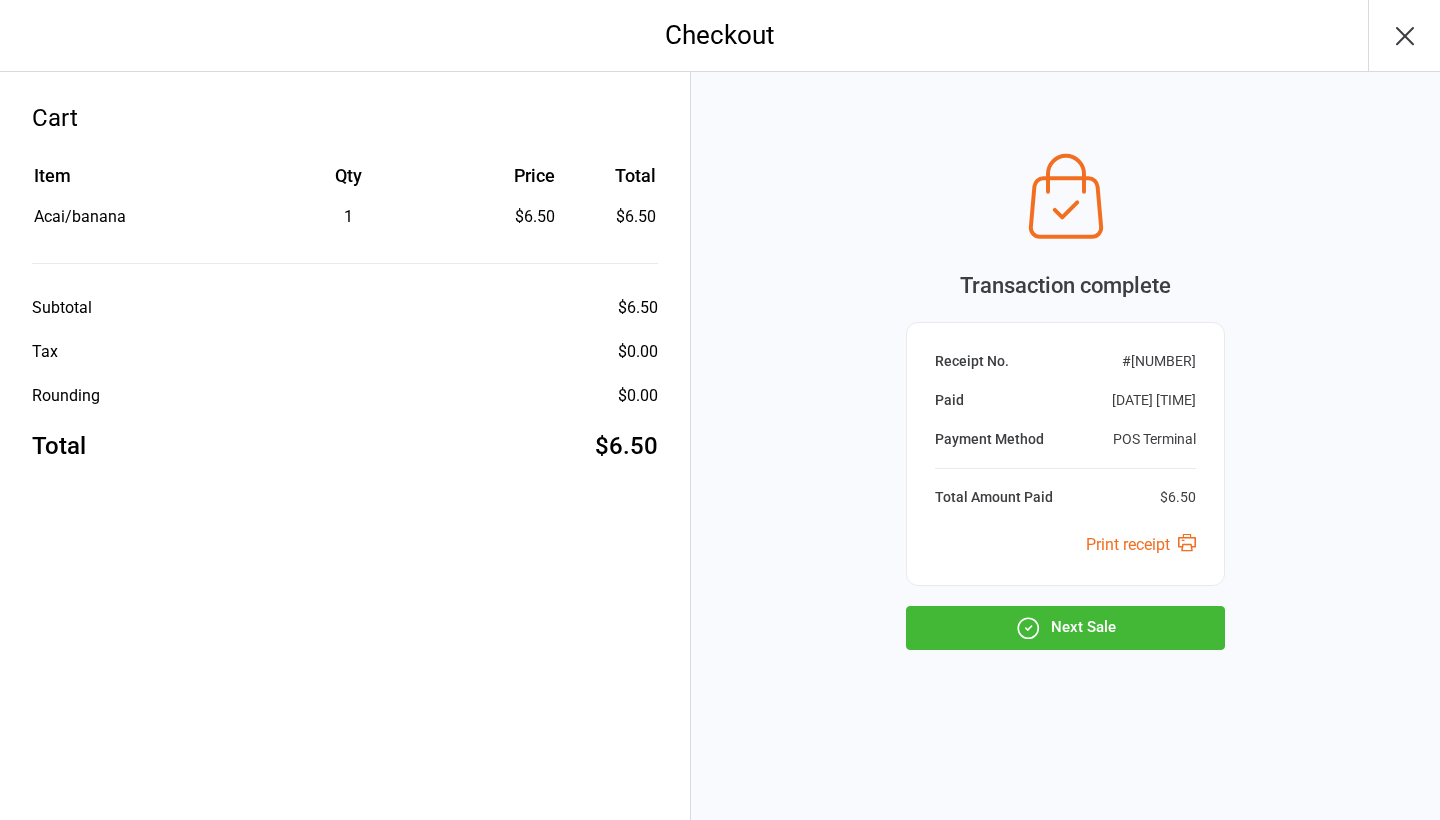 click on "Next Sale" at bounding box center (1065, 628) 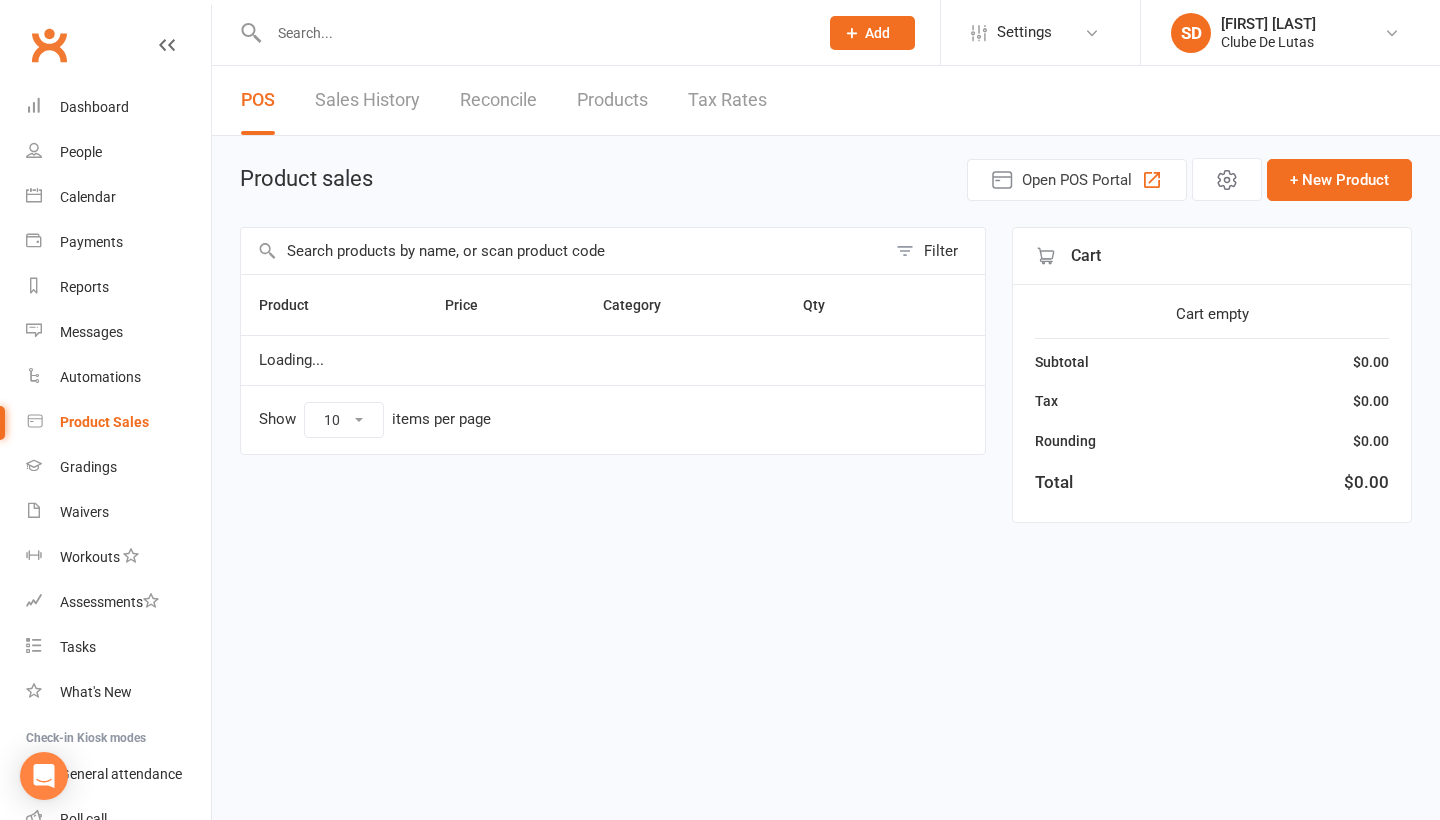 scroll, scrollTop: 0, scrollLeft: 0, axis: both 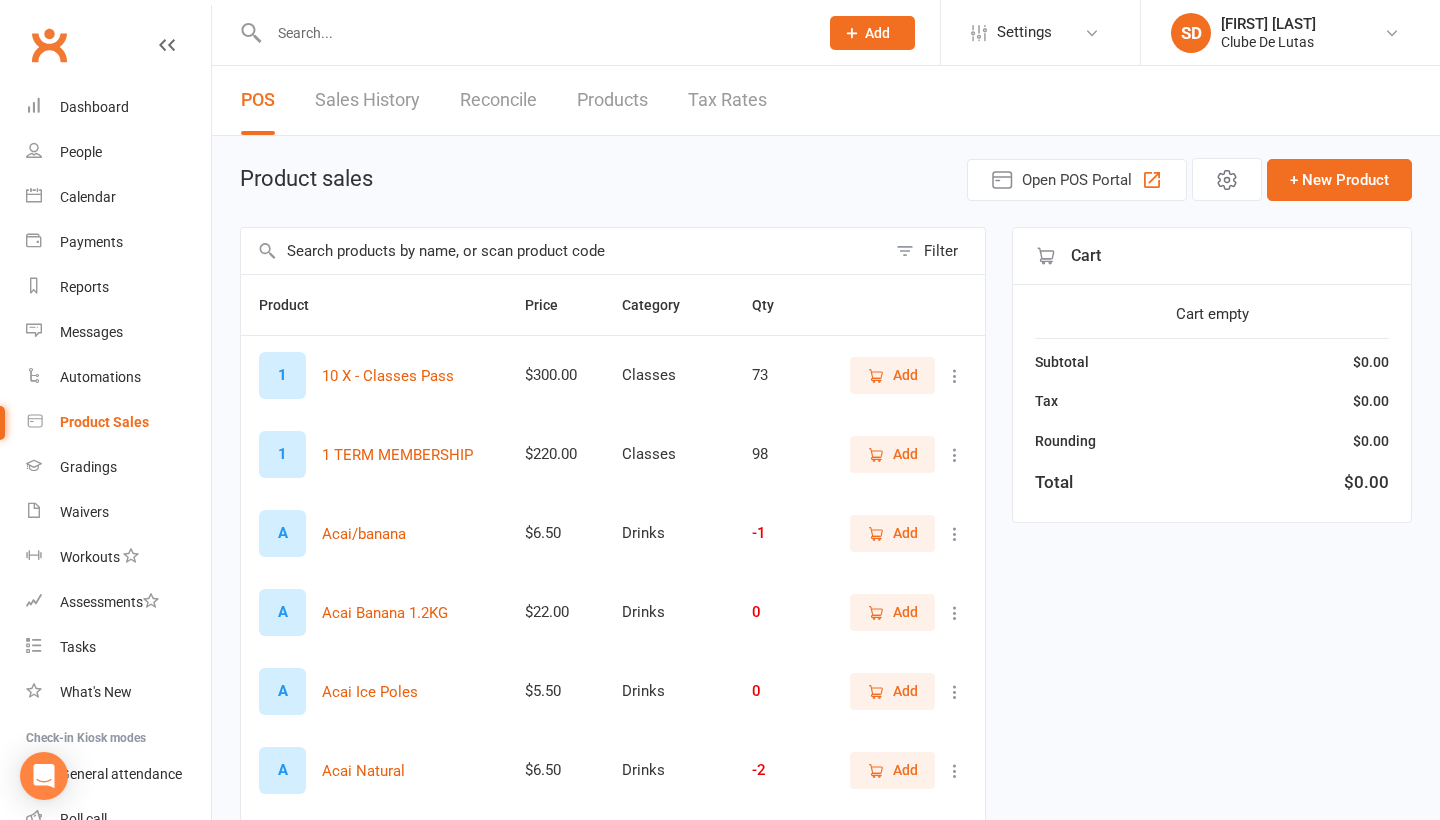 click on "Filter Product Price Category Qty 1 10 X - Classes Pass $300.00 Classes 73   Add 1 1 TERM MEMBERSHIP $220.00 Classes 98   Add A Acai/banana $6.50 Drinks -1   Add A Acai Banana 1.2KG $22.00 Drinks 0   Add A Acai Ice Poles $5.50 Drinks 0   Add A Acai Natural $6.50 Drinks -2   Add A Acai Natural 1.7KG $33.00 Drinks 0   Add A Acai Original 595g $12.50 Drinks 0   Add A Acai/Strawberry $6.50 Drinks 0   Add B BBQ  $40.00 Merchandise 46   Add Show 10 25 50 100 items per page 1 2 3 … 18 Cart Cart empty Subtotal $0.00 Tax $0.00 Rounding $0.00 Total $0.00" at bounding box center (826, 725) 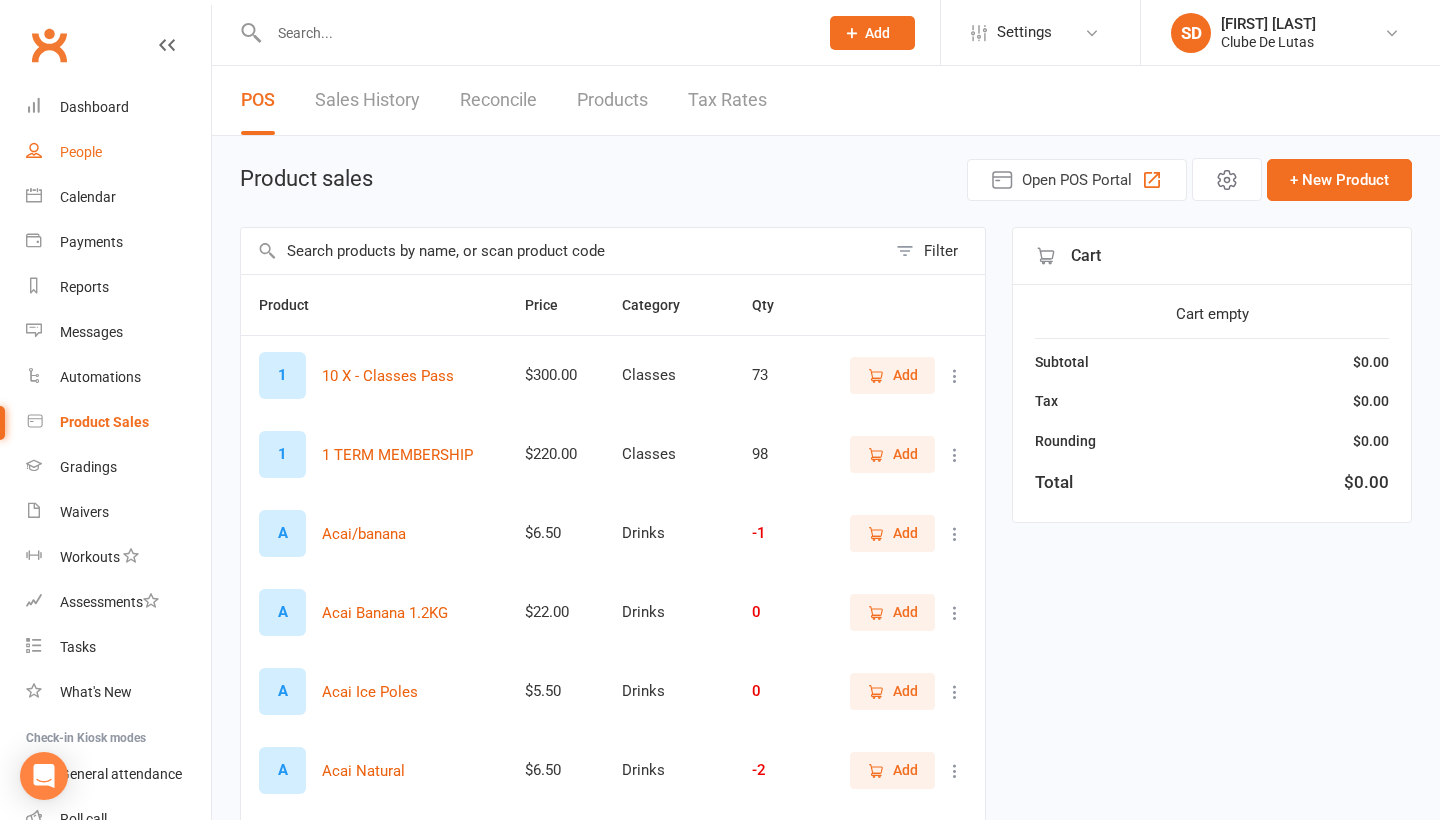 click on "People" at bounding box center [81, 152] 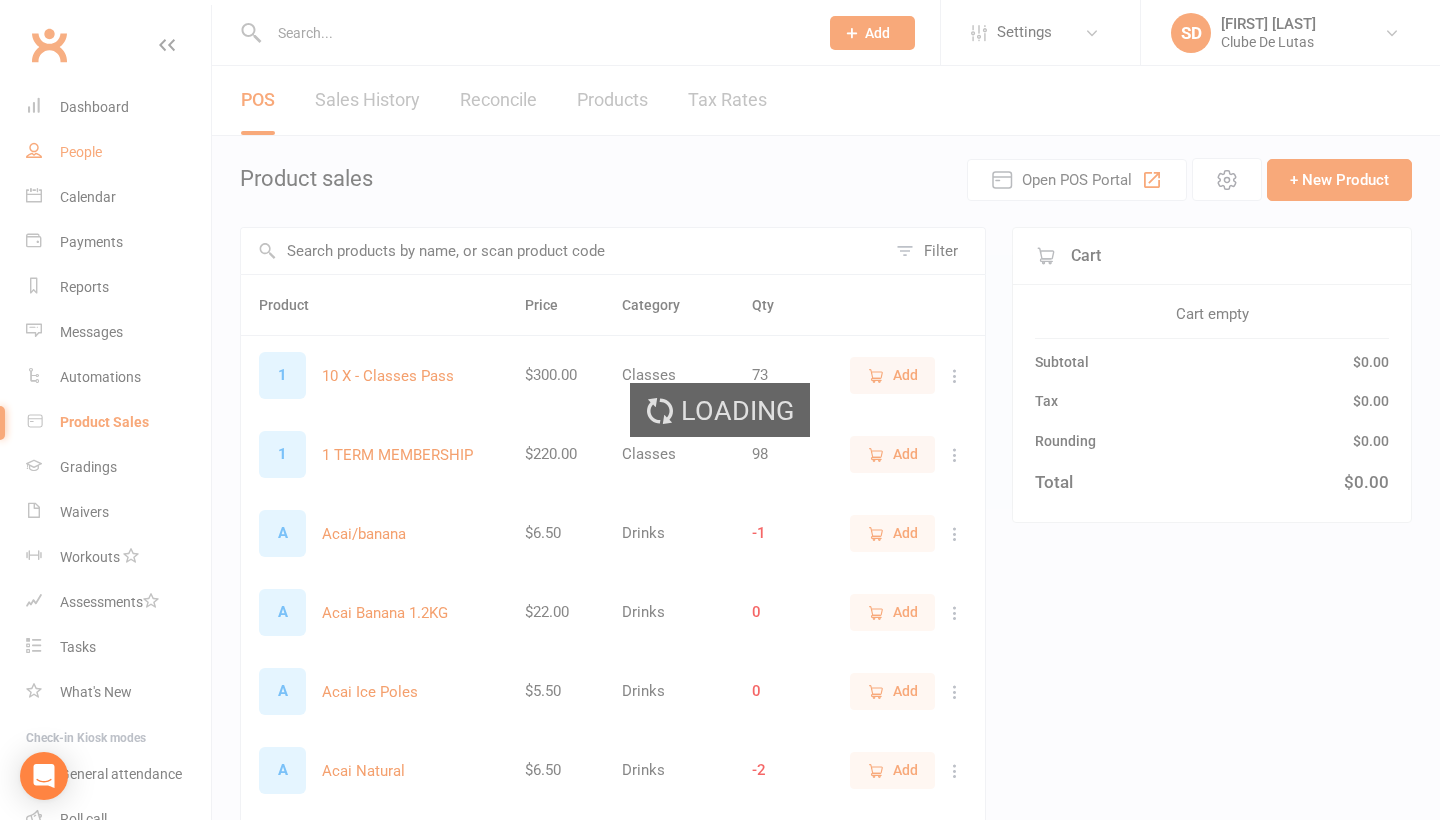 select on "100" 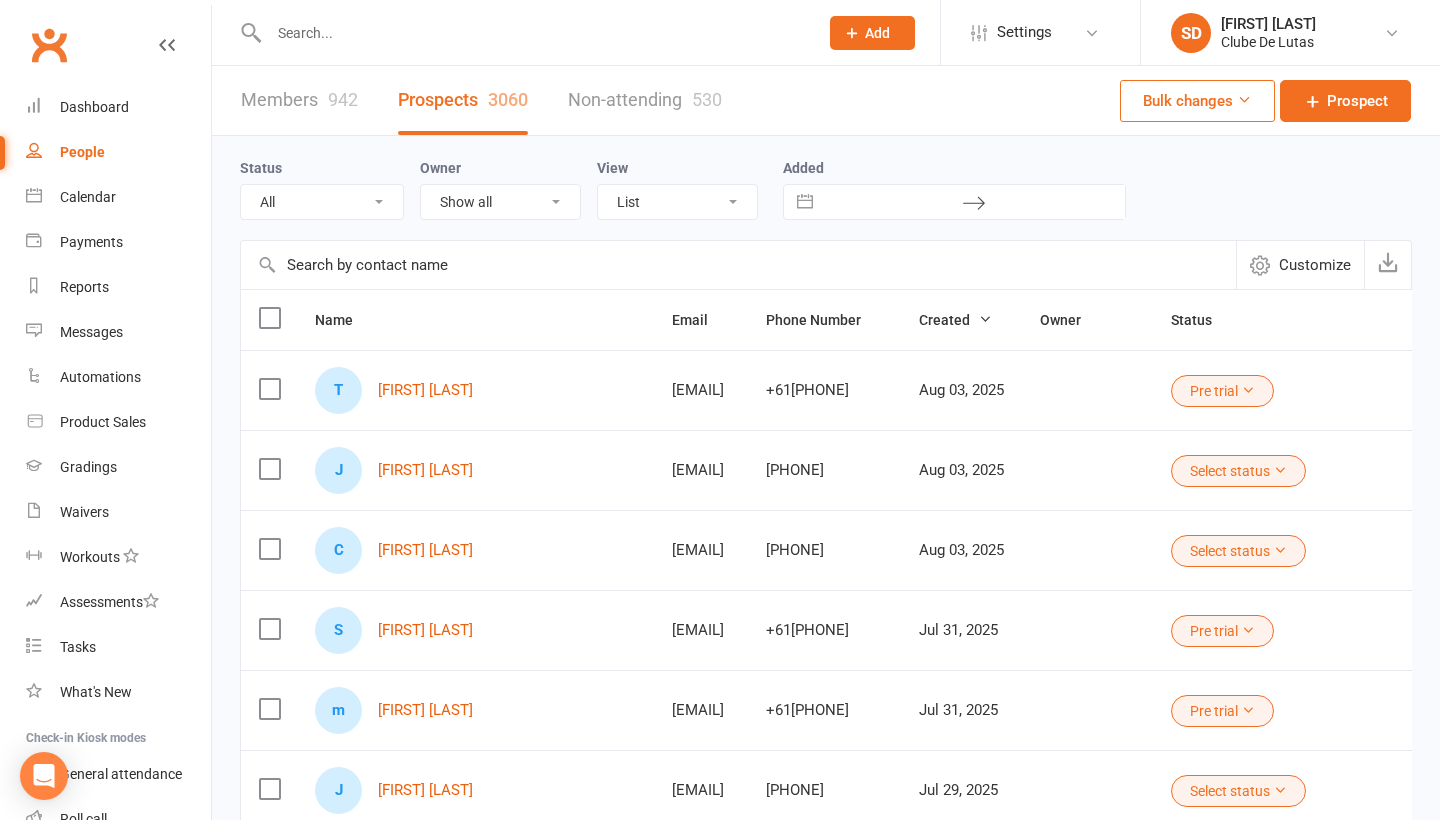 click at bounding box center (522, 32) 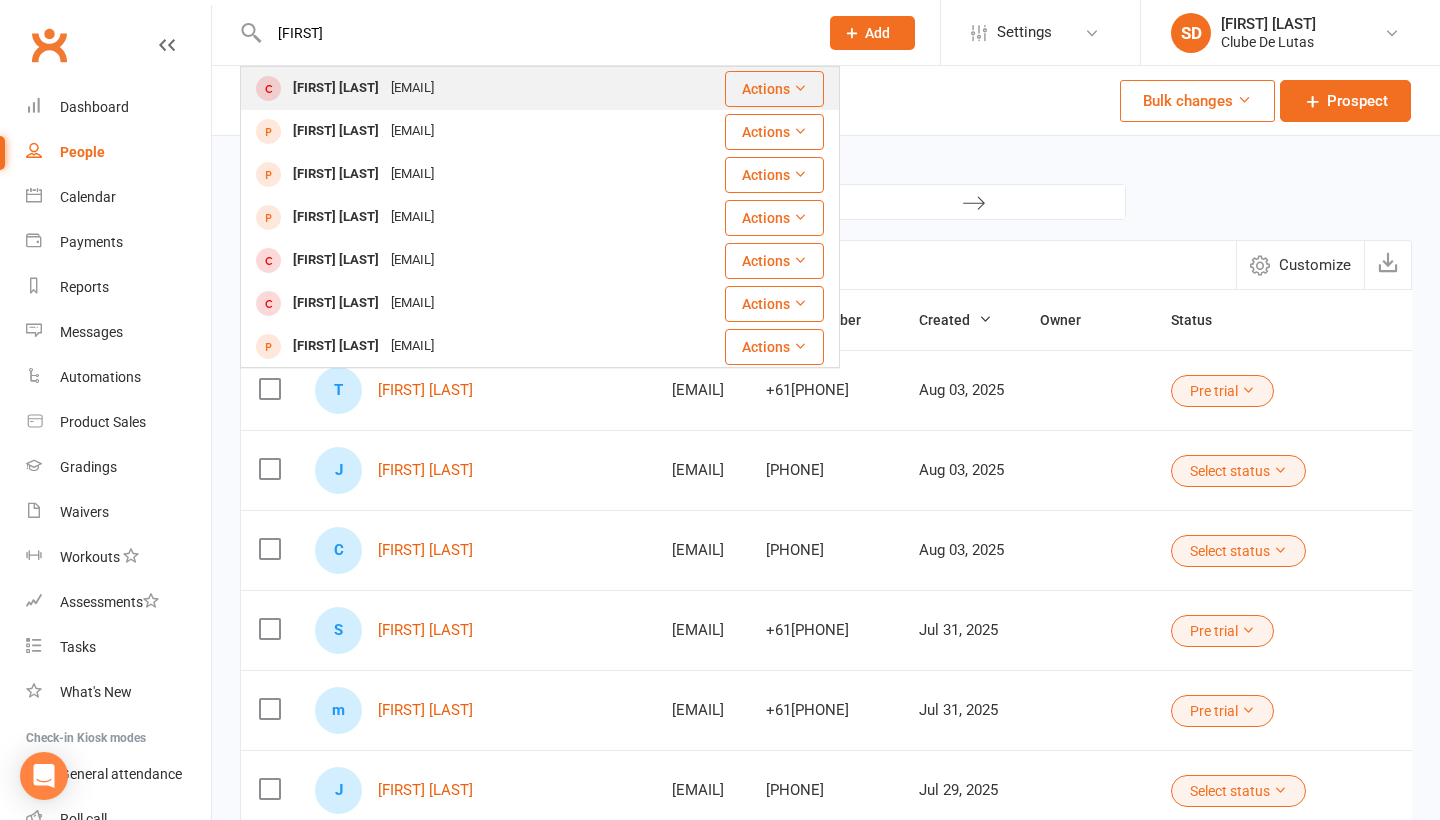 type on "sufyaan" 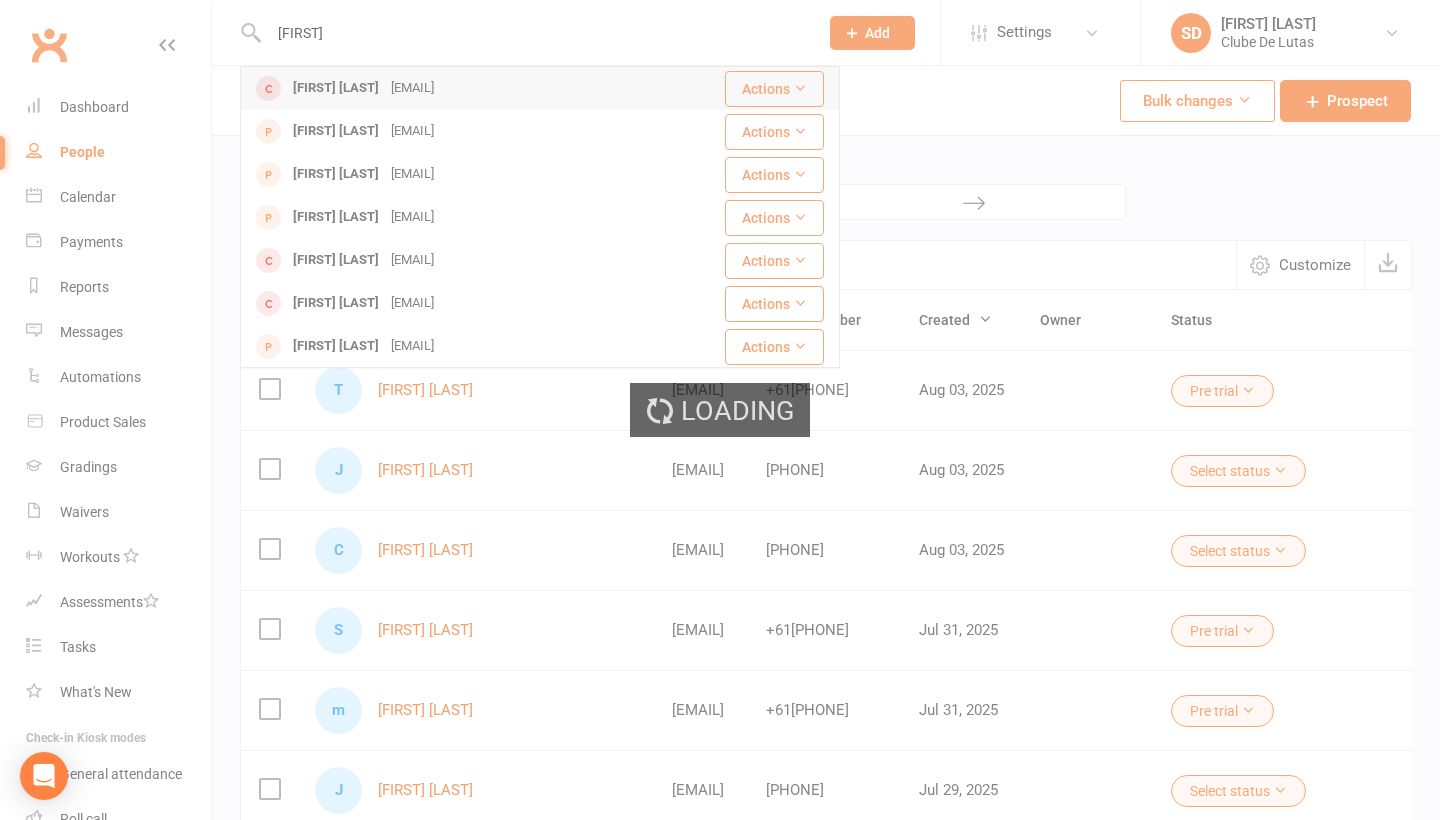type 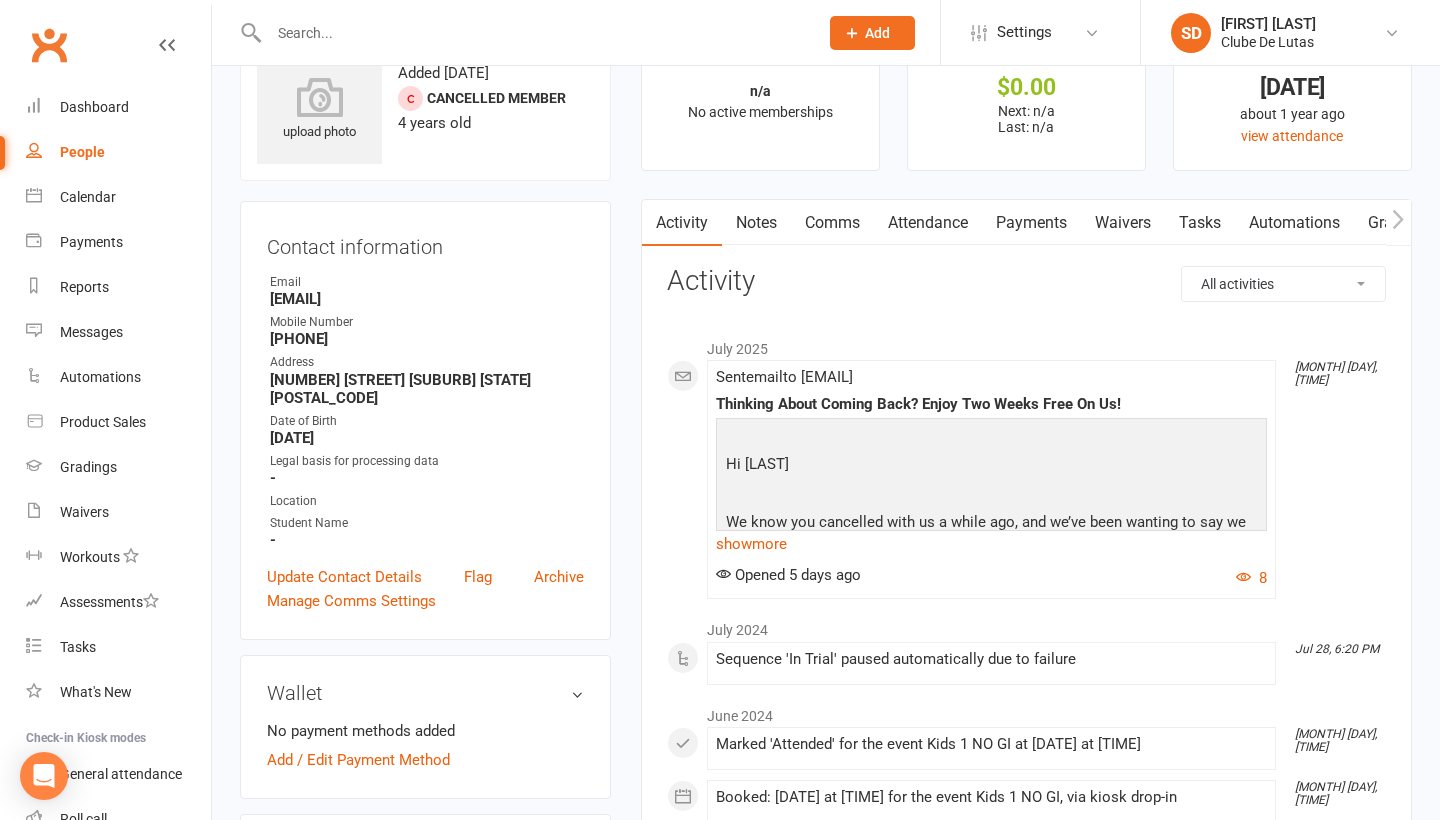 scroll, scrollTop: 97, scrollLeft: 0, axis: vertical 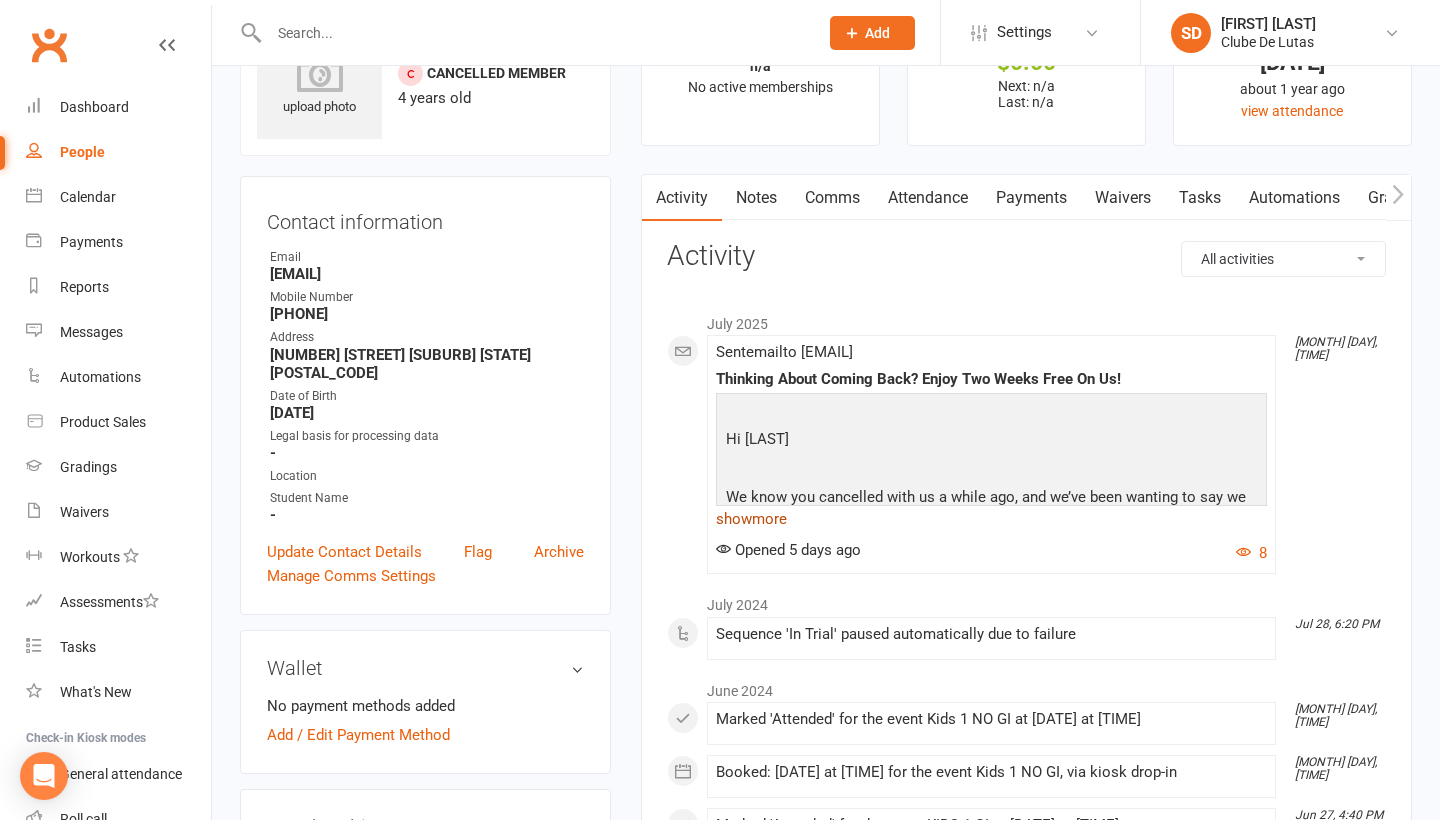 click on "show  more" at bounding box center [991, 519] 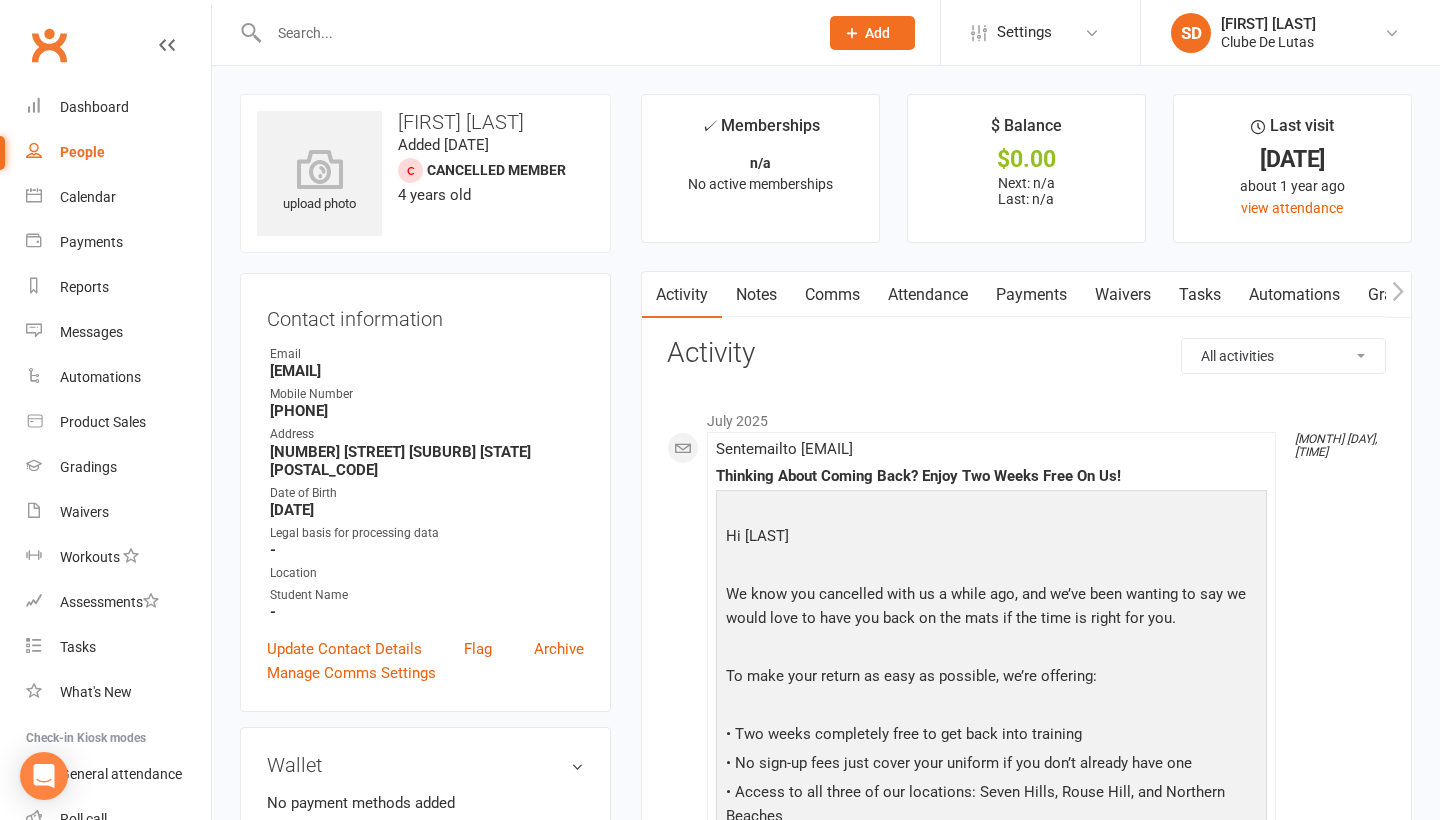 scroll, scrollTop: 0, scrollLeft: 0, axis: both 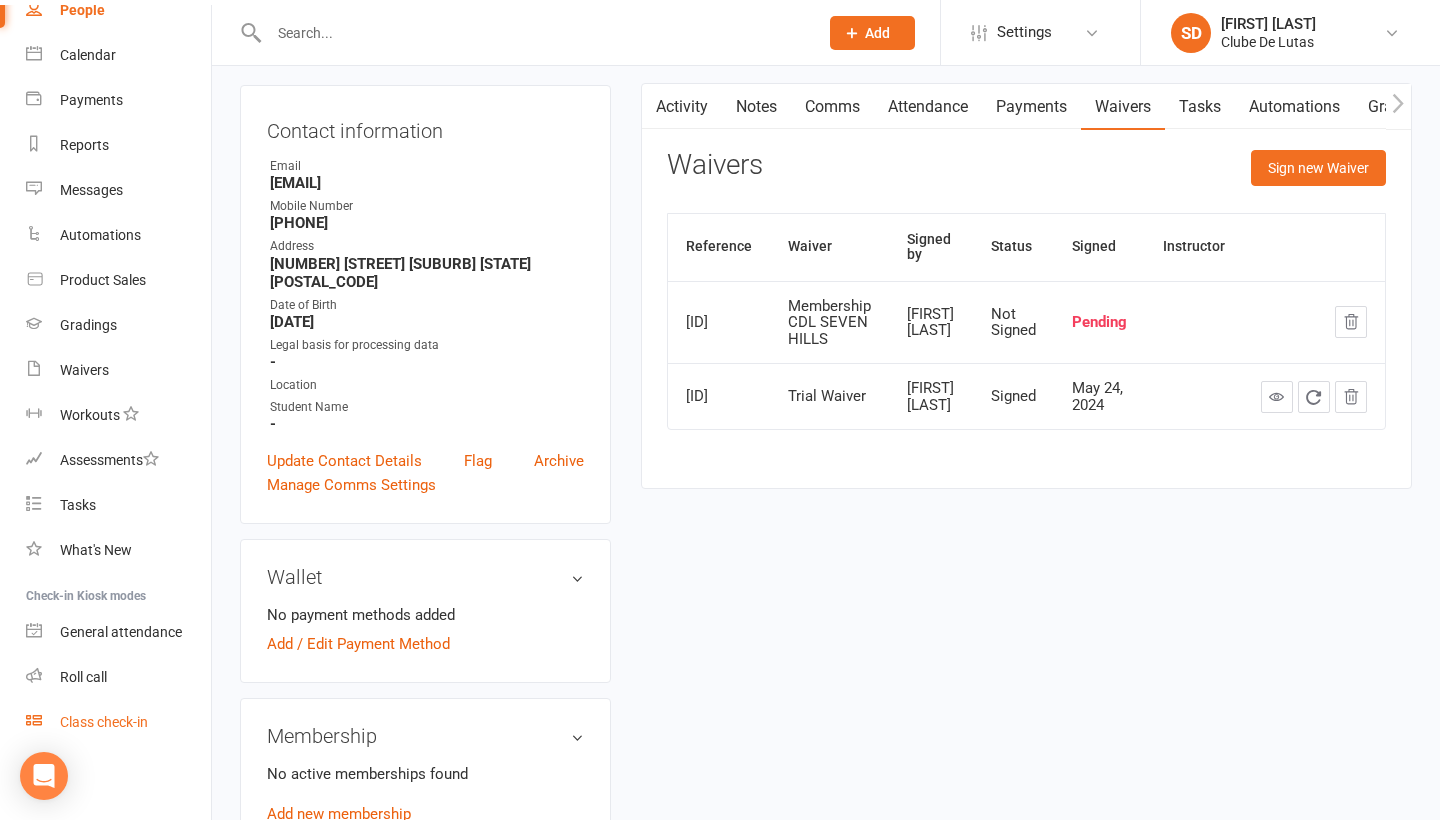 click on "Class check-in" at bounding box center [118, 722] 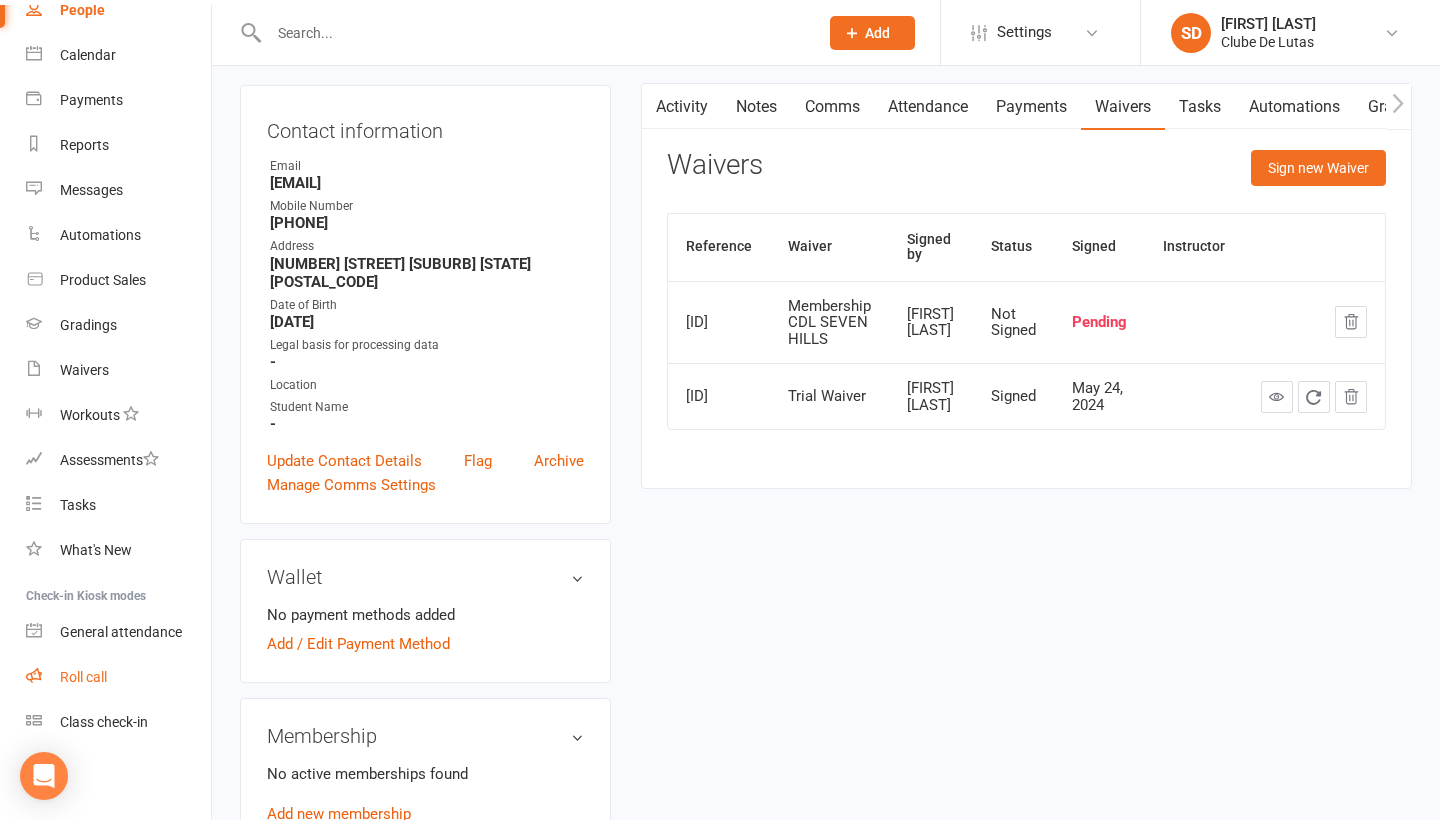 click on "Roll call" at bounding box center [83, 677] 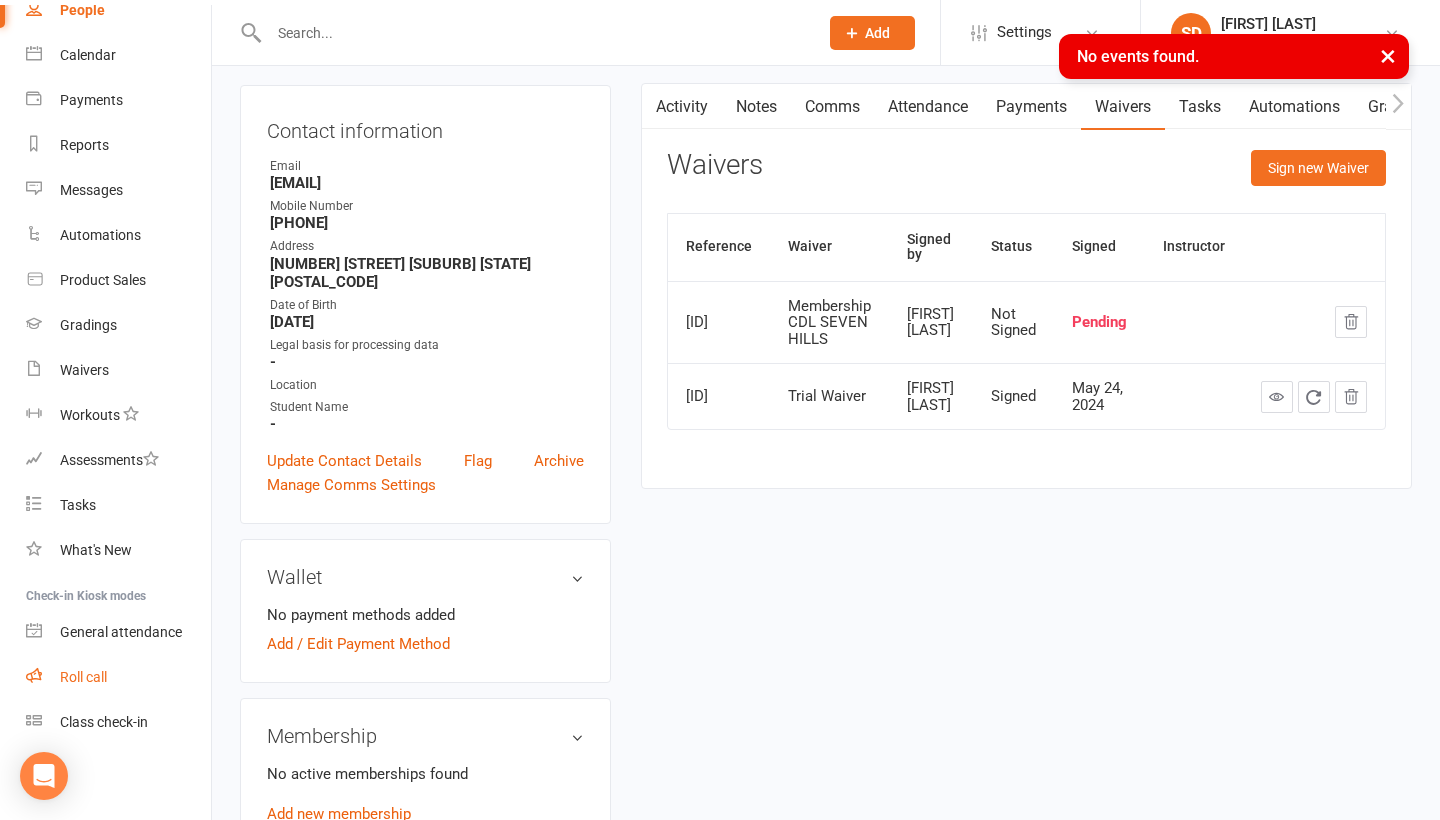 click on "Roll call" at bounding box center (83, 677) 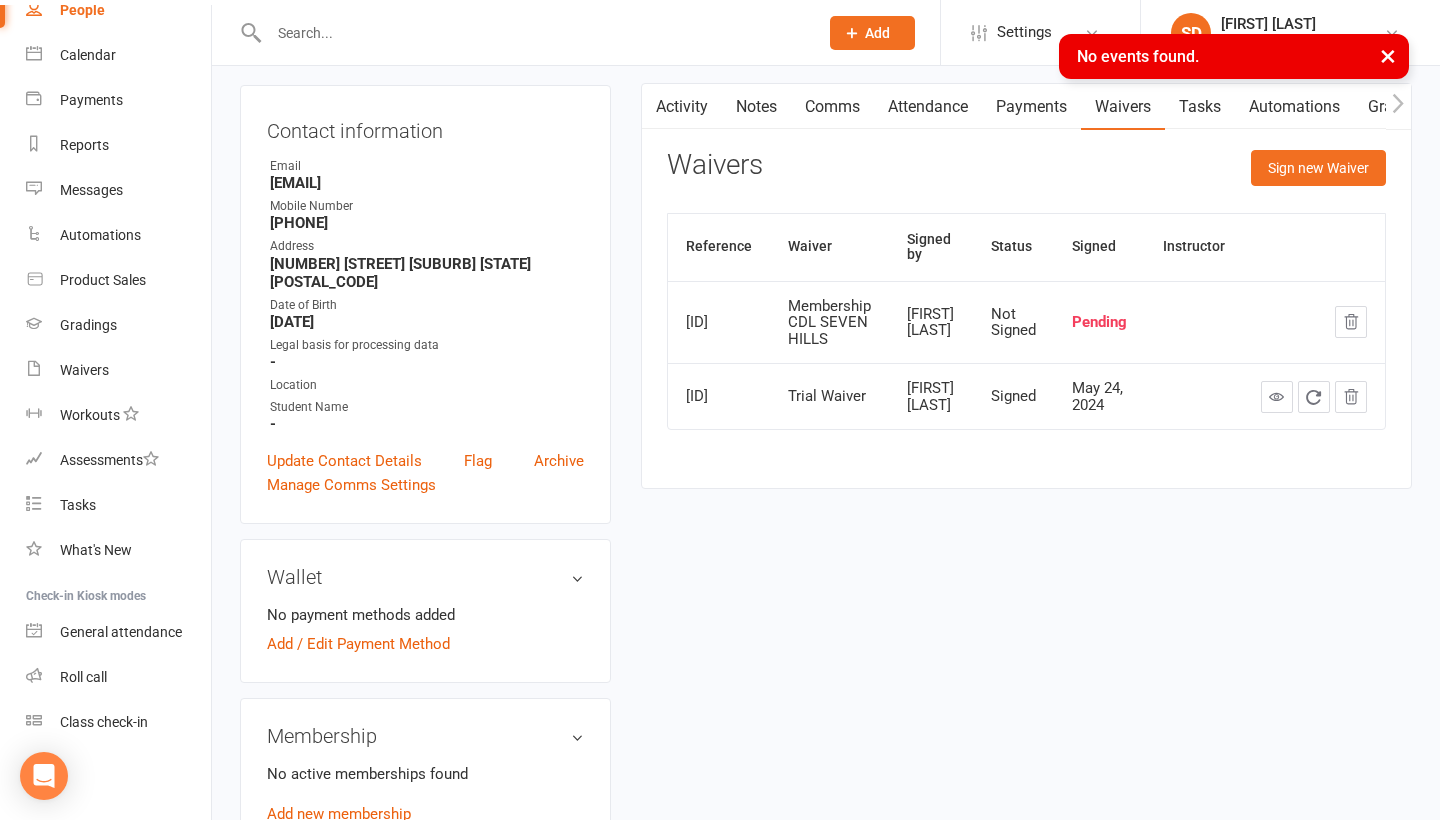 click on "× No events found." at bounding box center [707, 34] 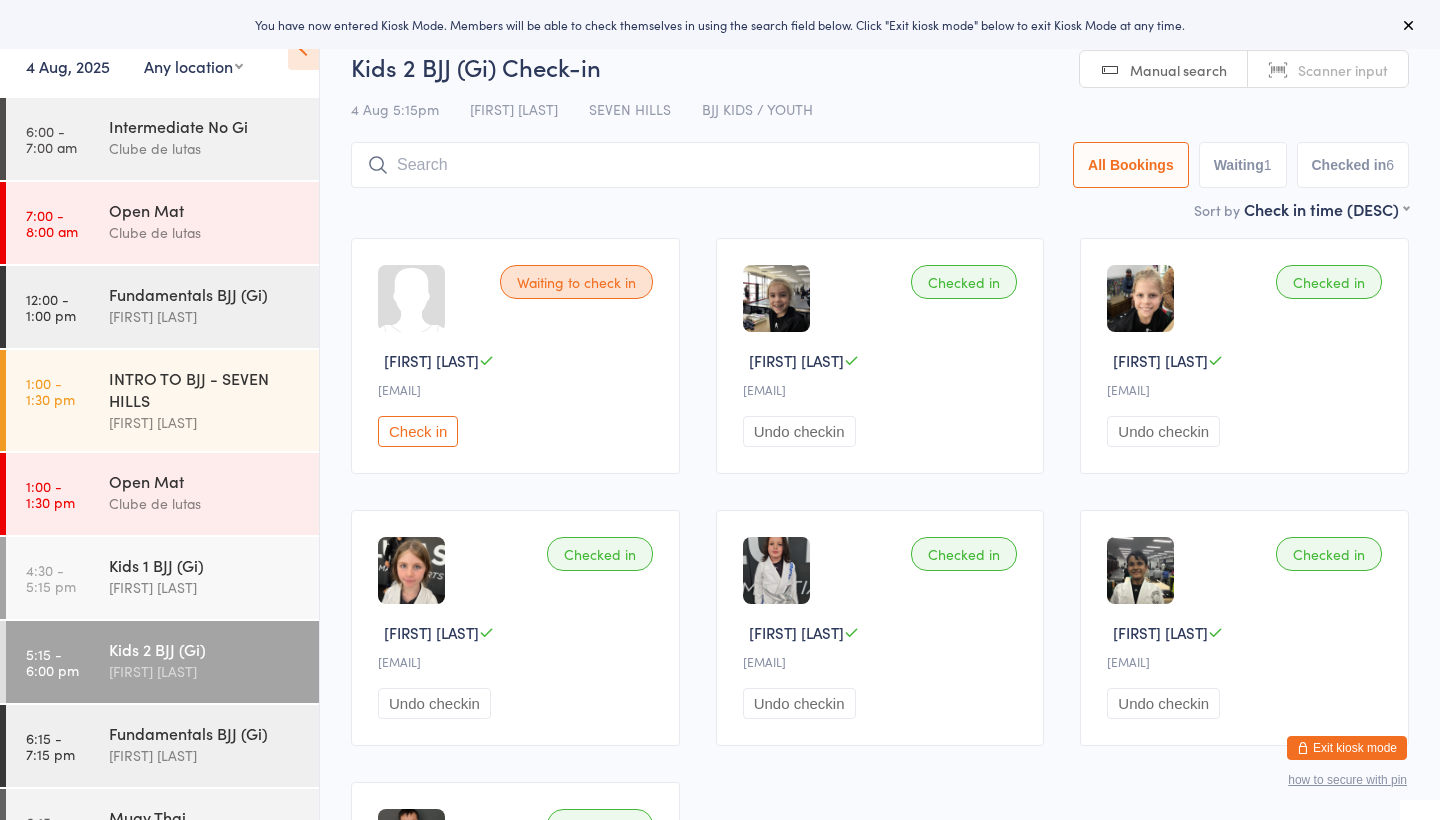 scroll, scrollTop: 0, scrollLeft: 0, axis: both 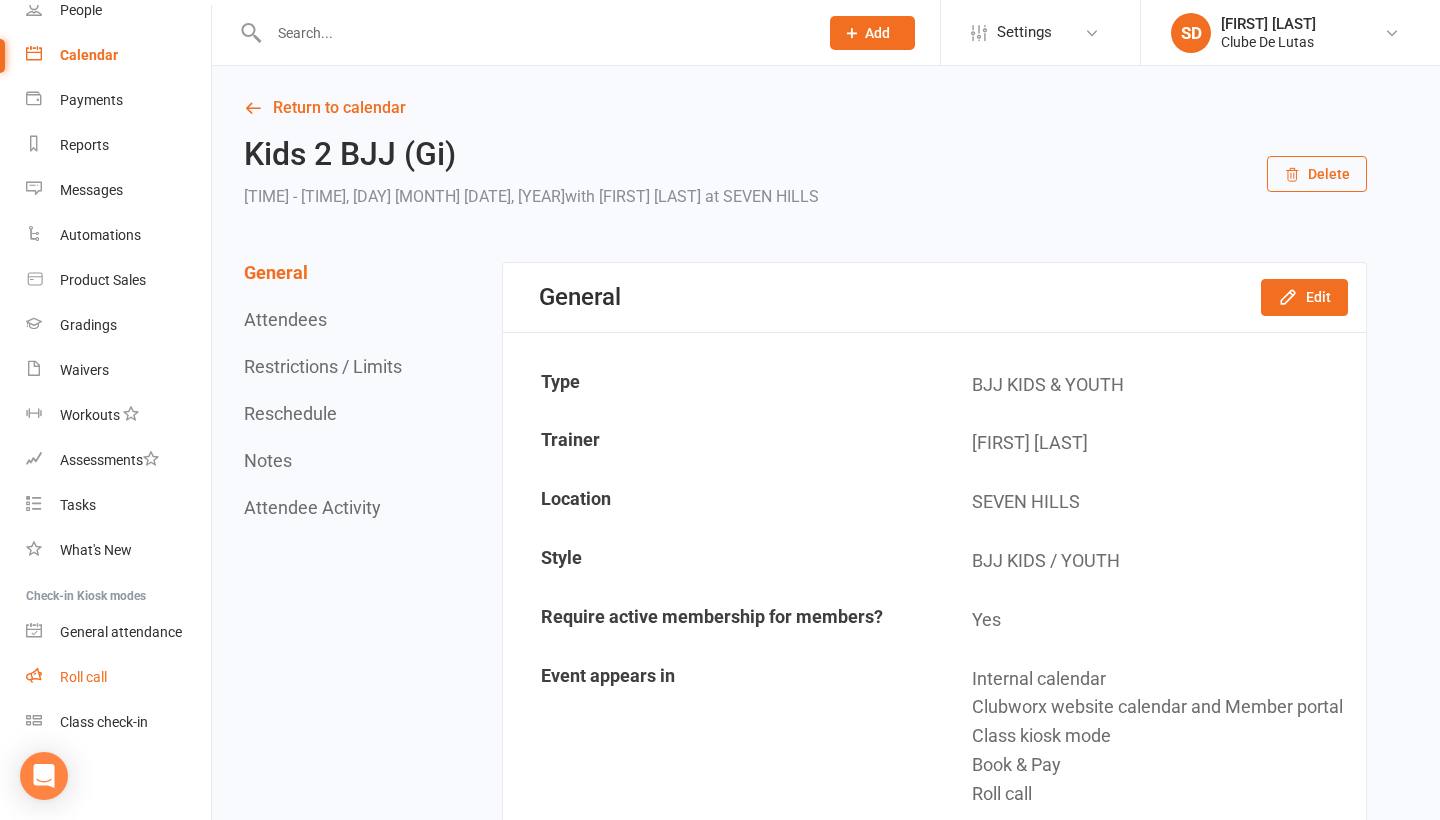 click on "Roll call" at bounding box center [118, 677] 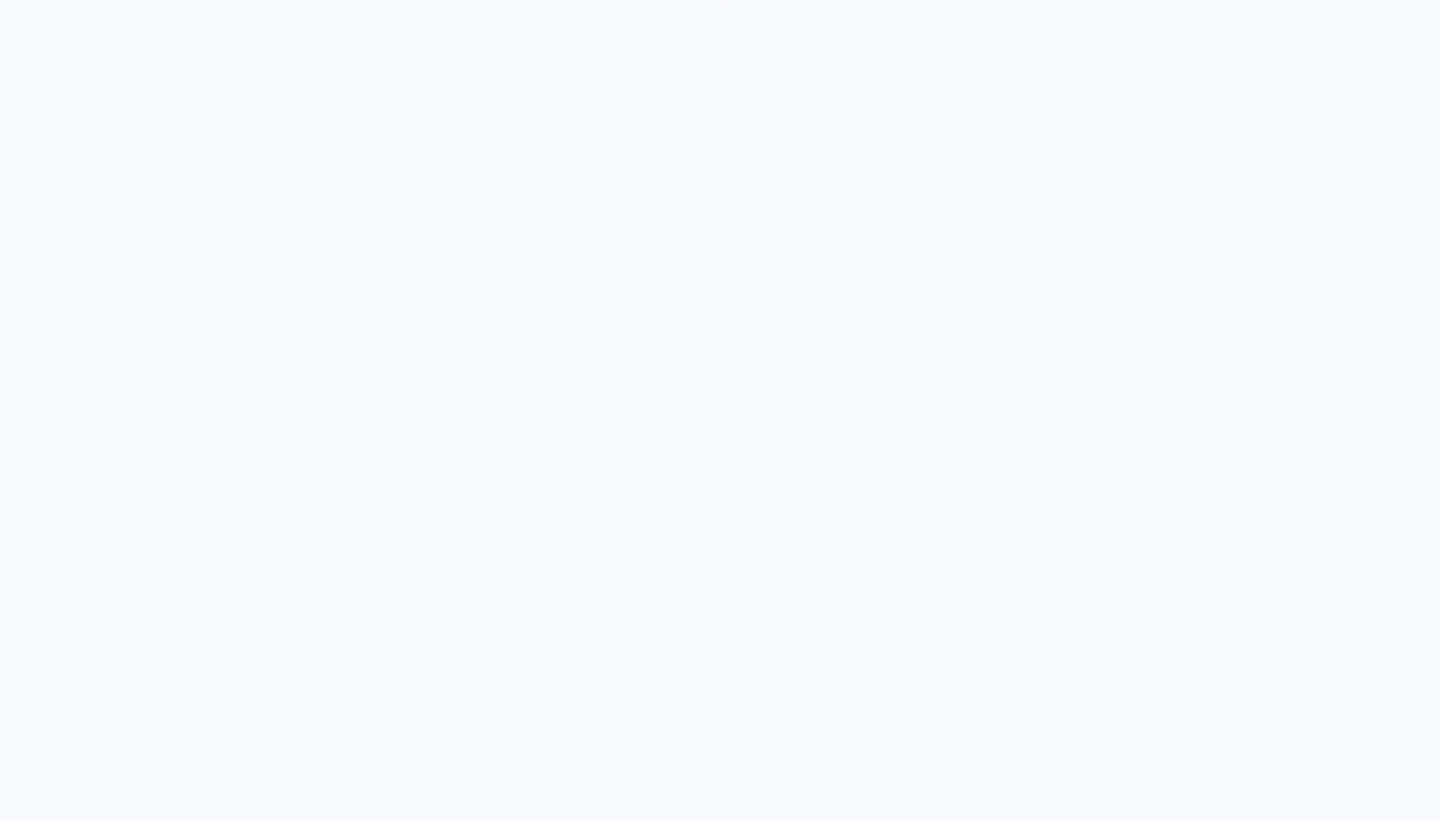 scroll, scrollTop: 0, scrollLeft: 0, axis: both 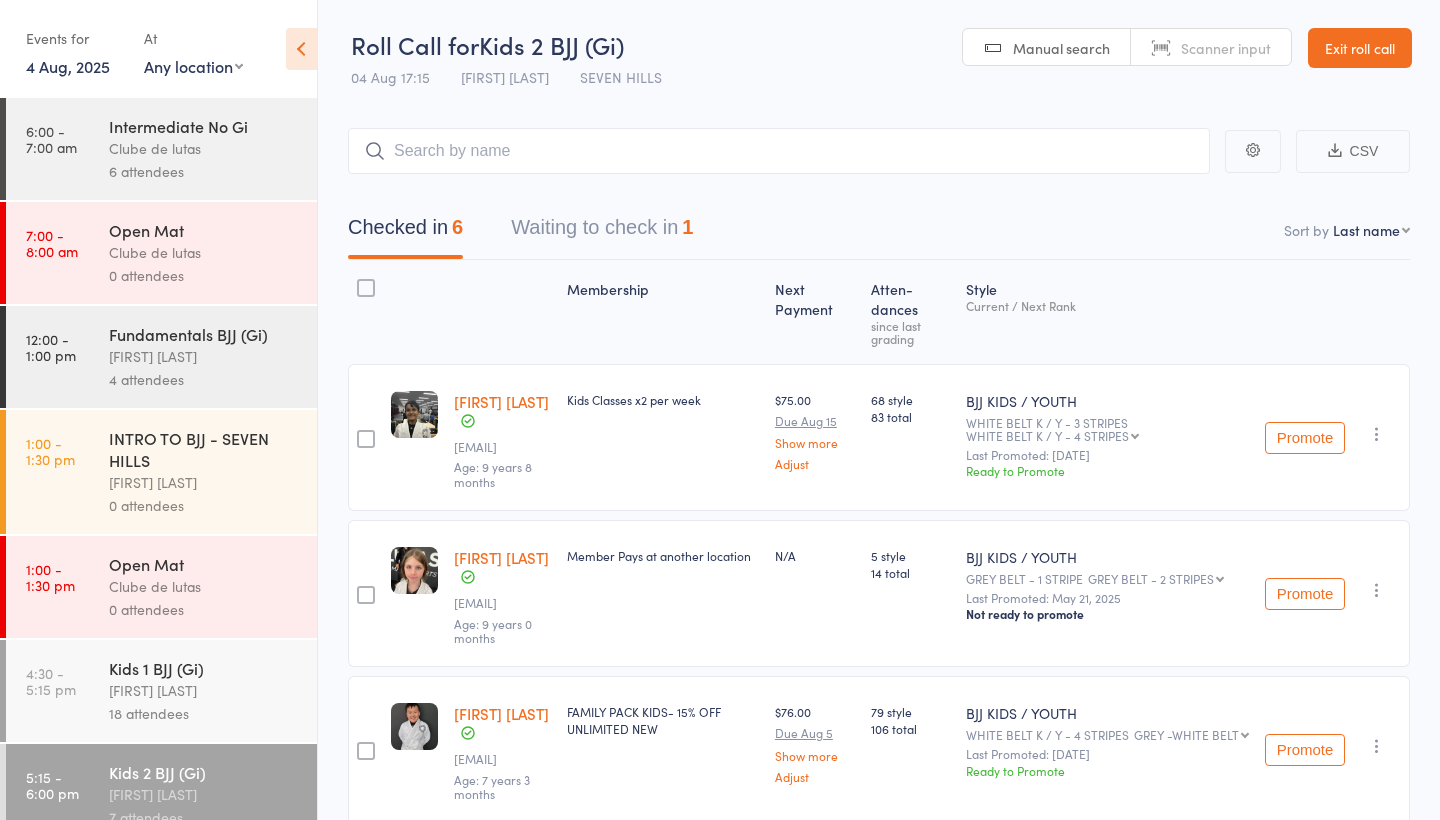 click on "Exit roll call" at bounding box center [1360, 48] 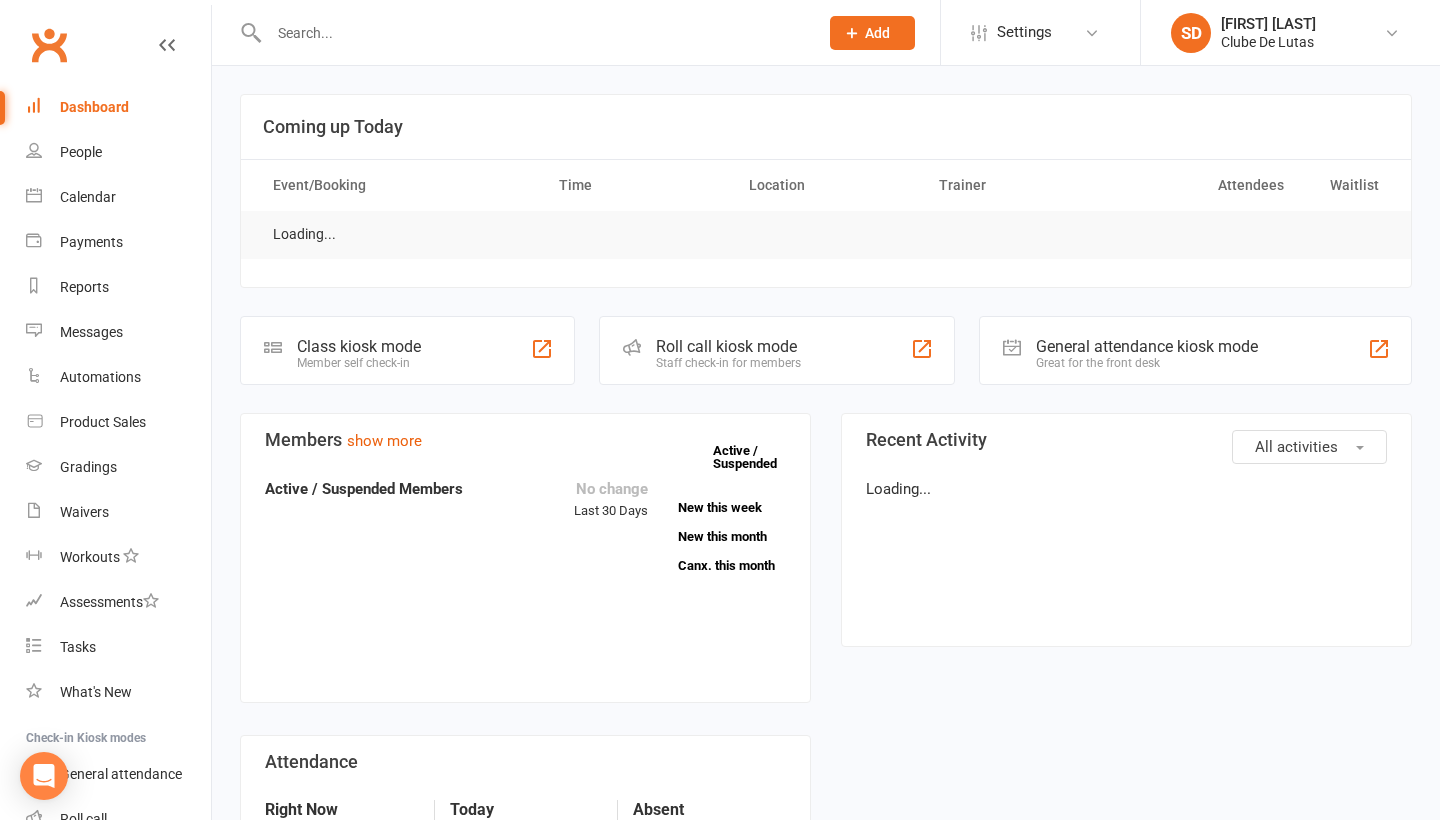 scroll, scrollTop: 0, scrollLeft: 0, axis: both 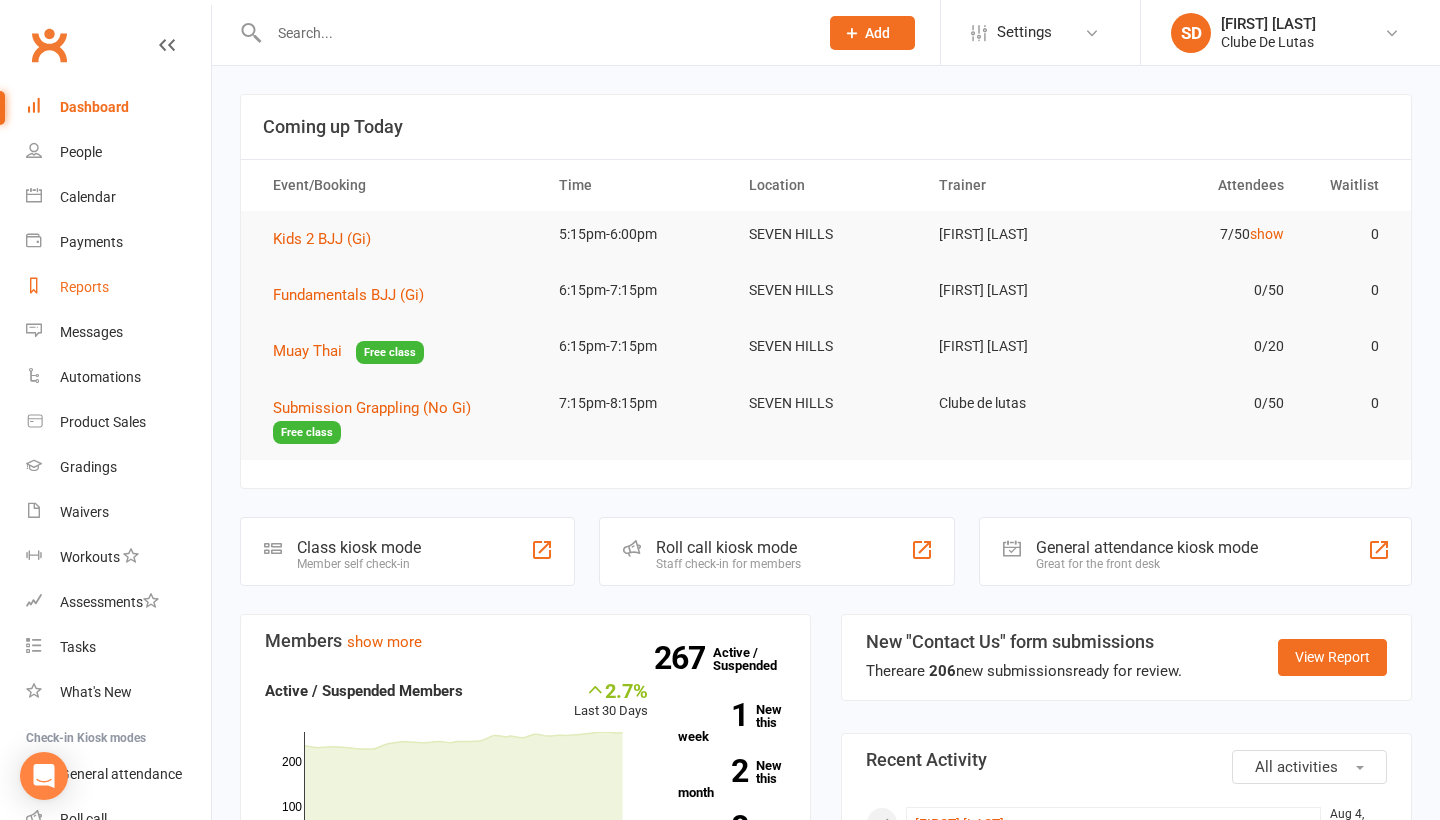 click on "Reports" at bounding box center [84, 287] 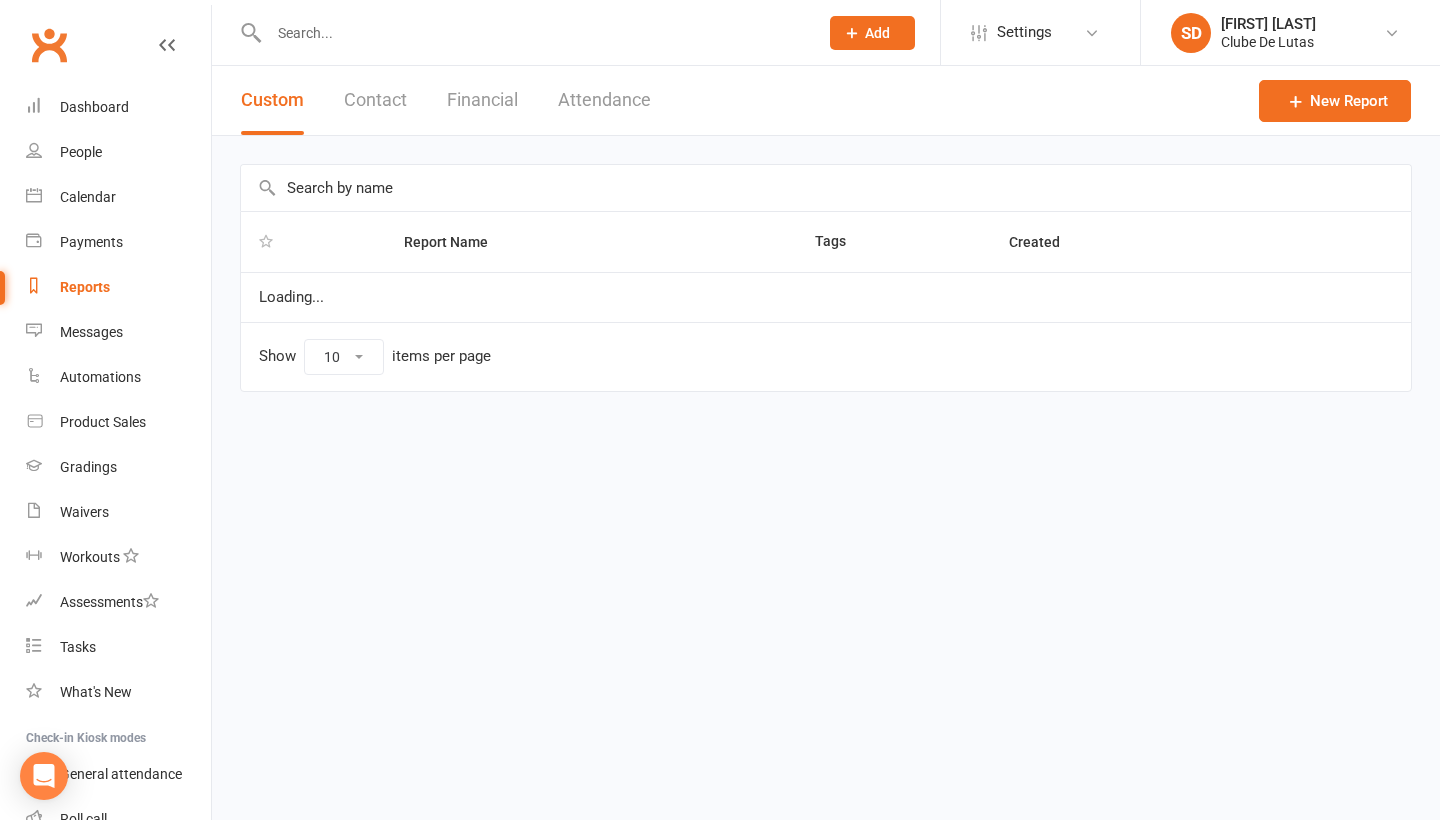 select on "100" 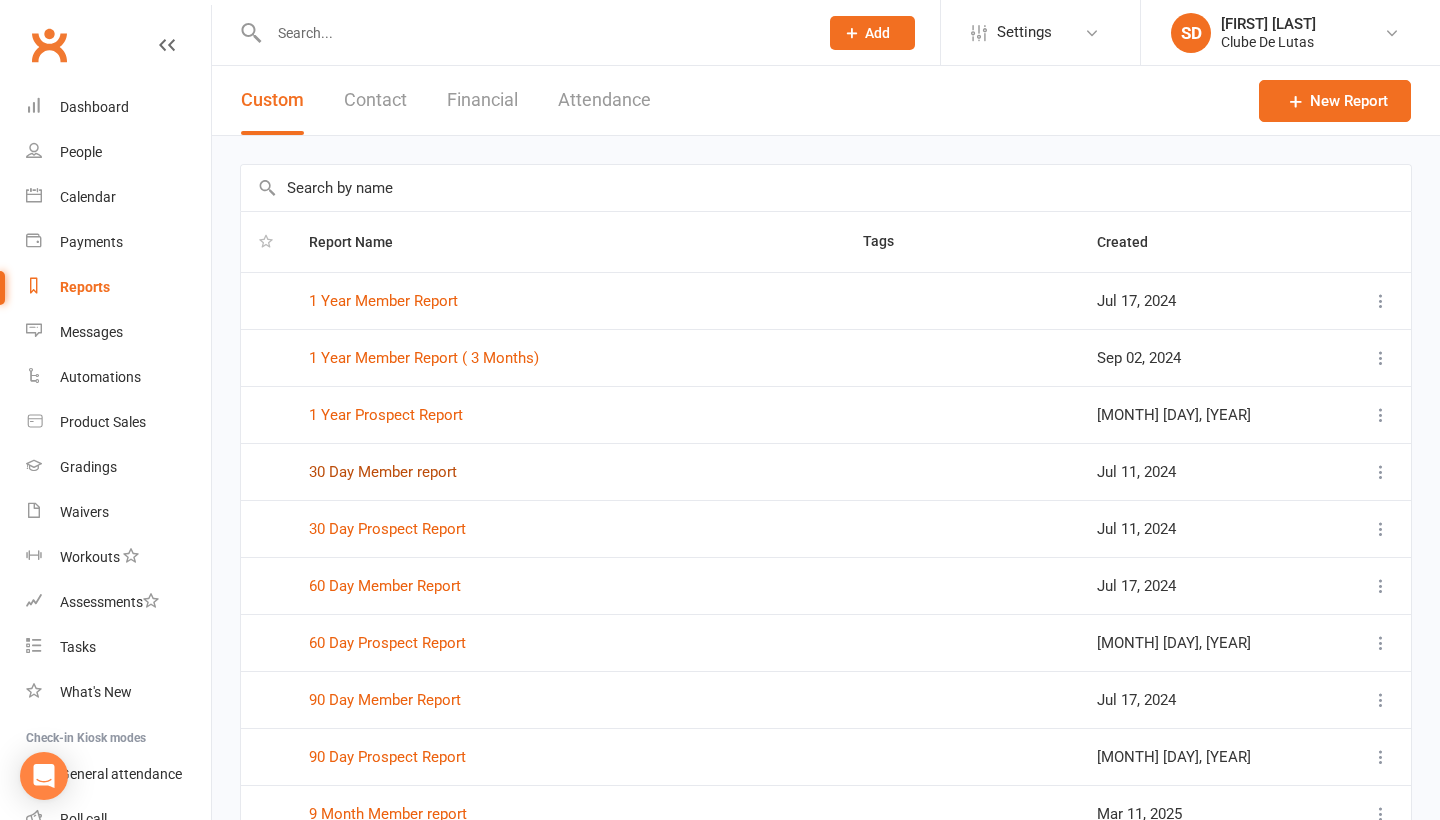click on "30 Day Member report" at bounding box center (383, 472) 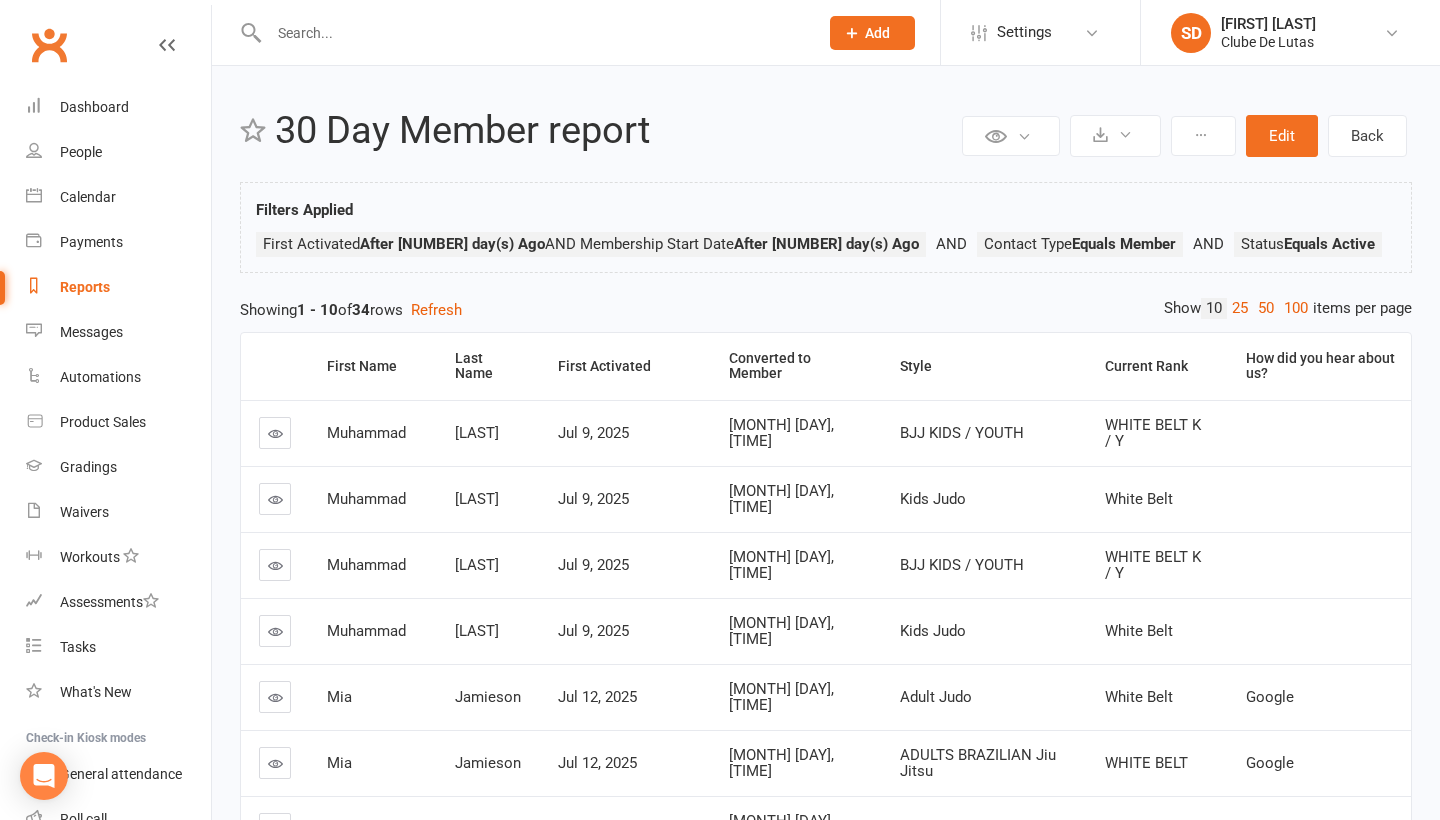 scroll, scrollTop: 0, scrollLeft: 0, axis: both 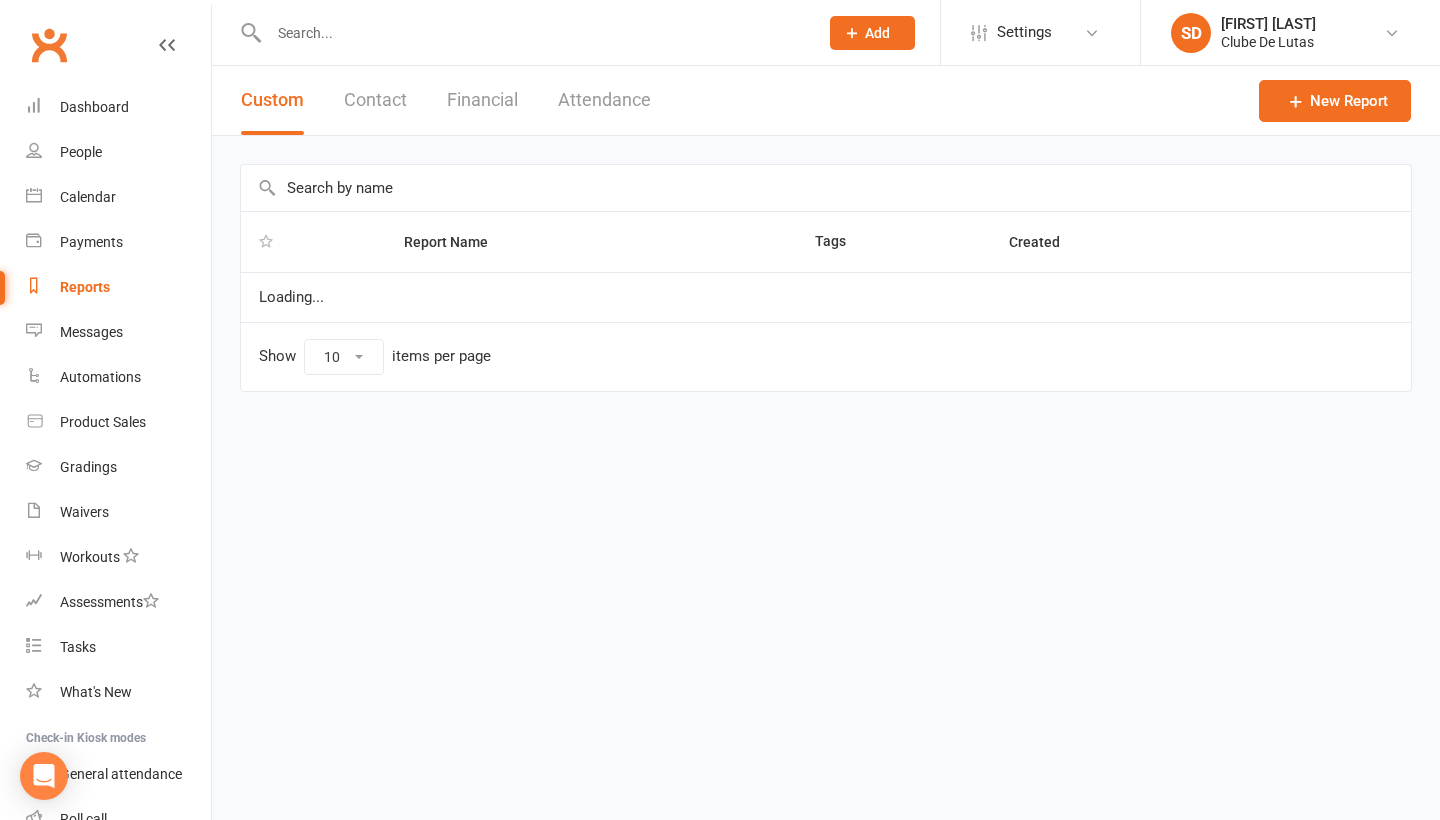 select on "100" 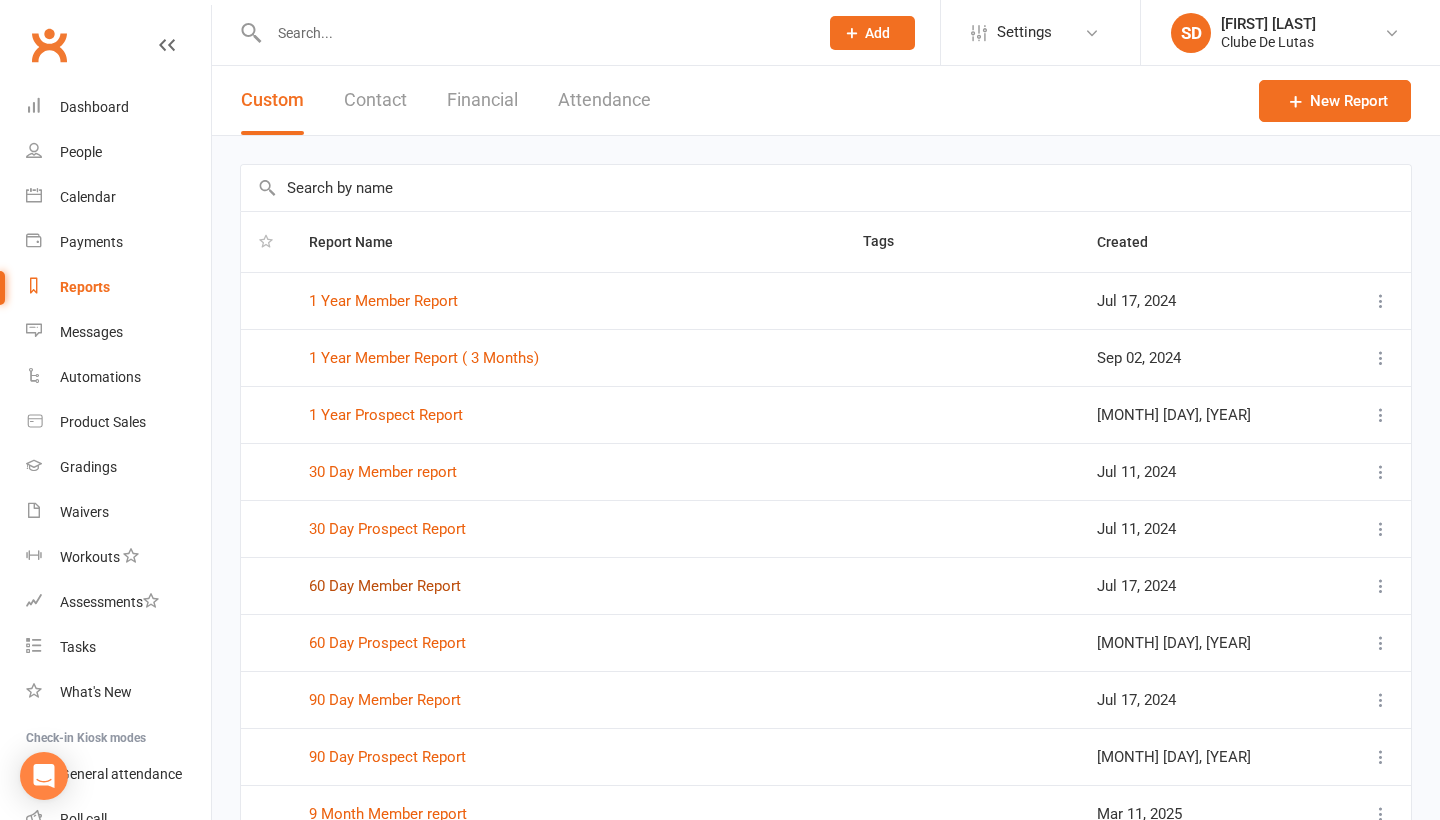 click on "60 Day Member Report" at bounding box center [385, 586] 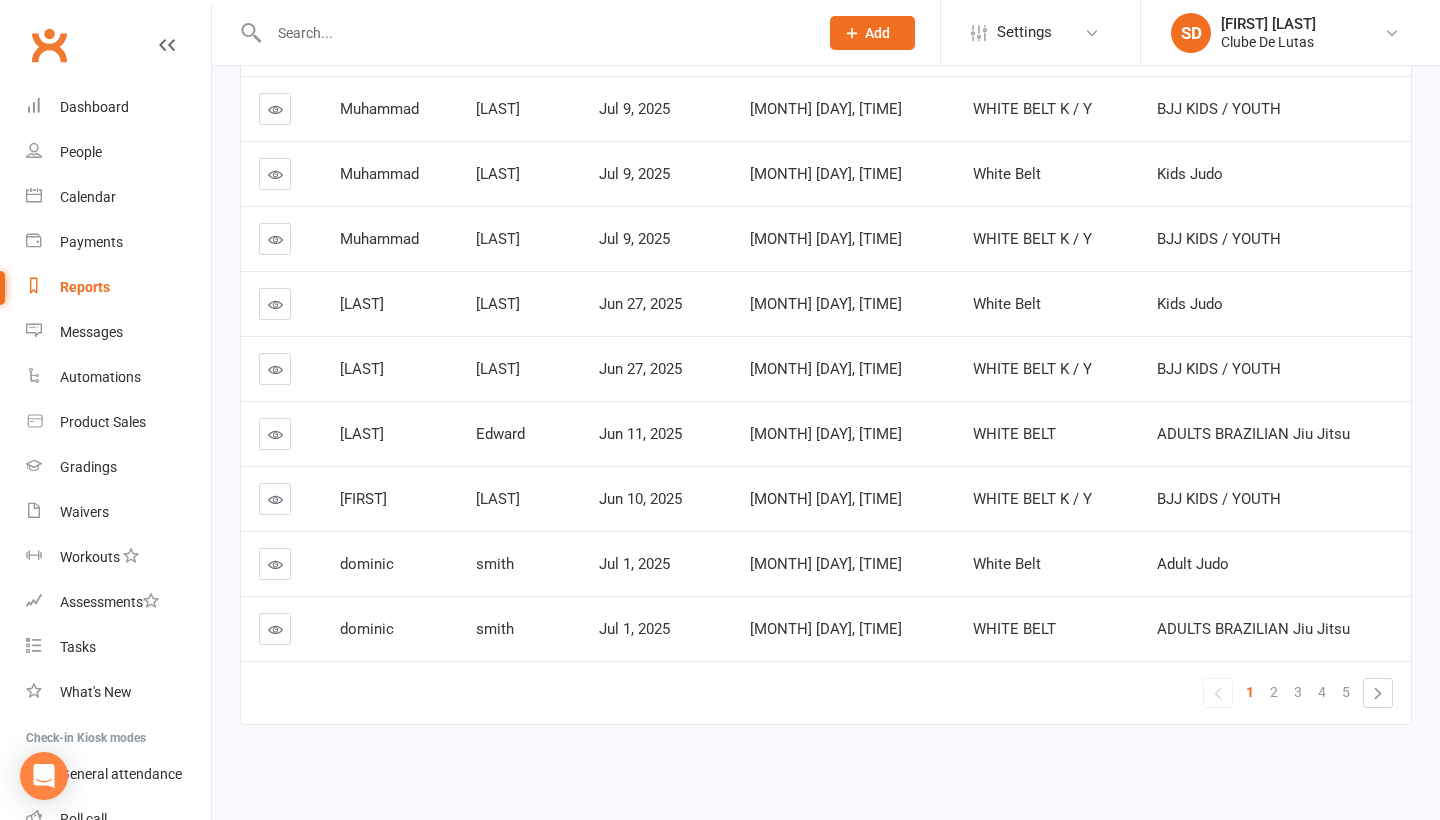 scroll, scrollTop: 390, scrollLeft: 0, axis: vertical 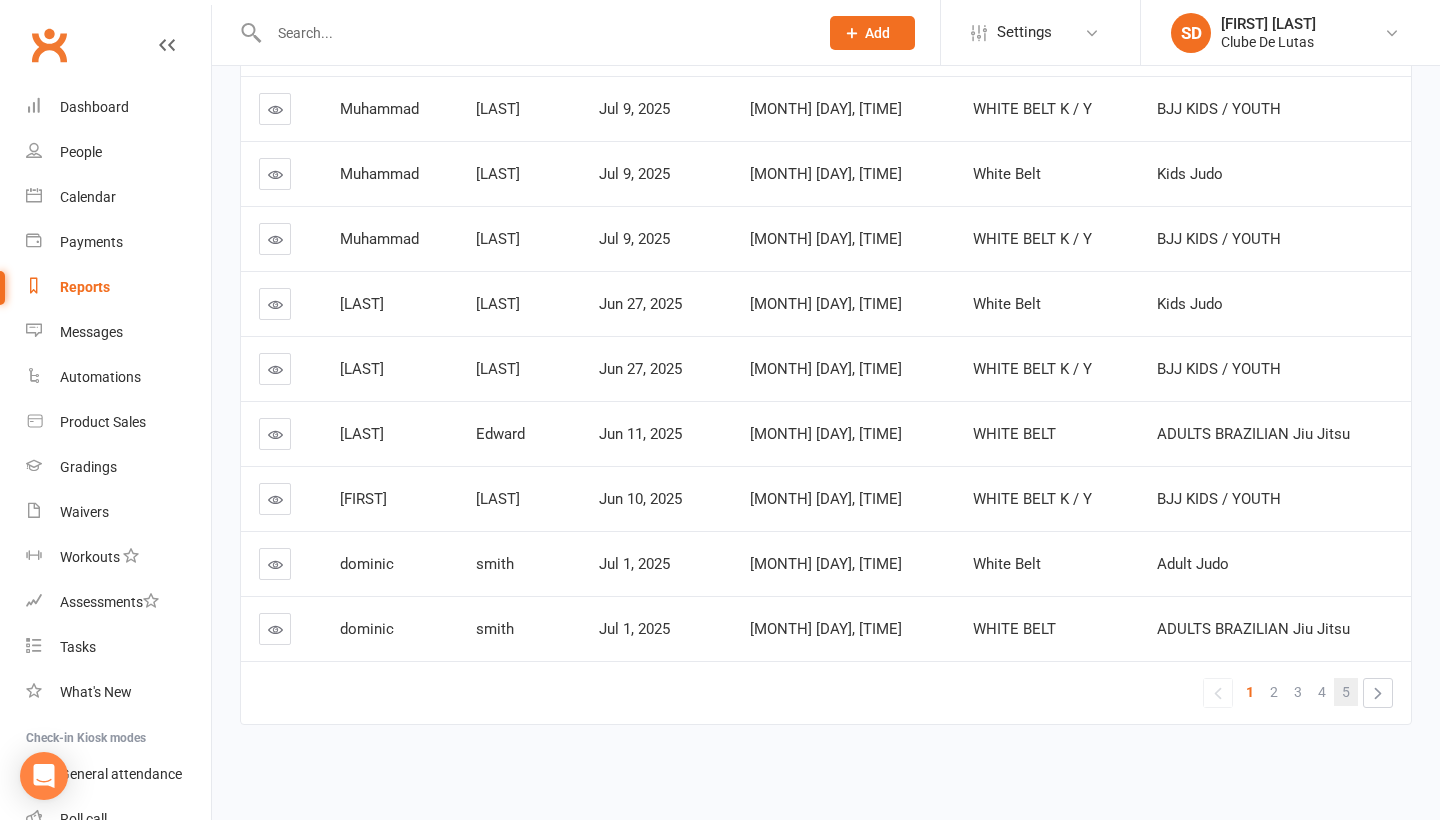 click on "5" at bounding box center (1346, 692) 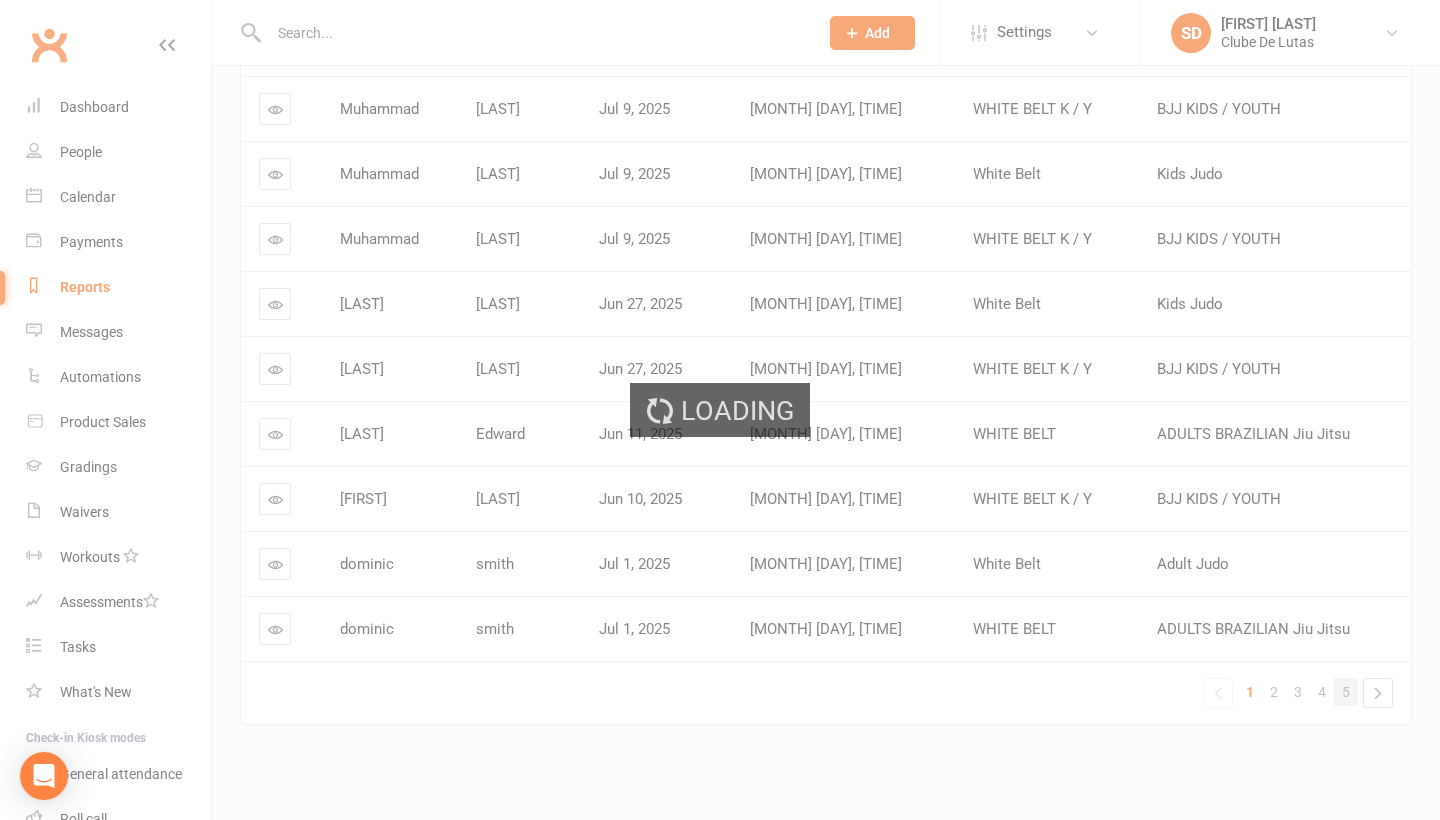 scroll, scrollTop: 325, scrollLeft: 0, axis: vertical 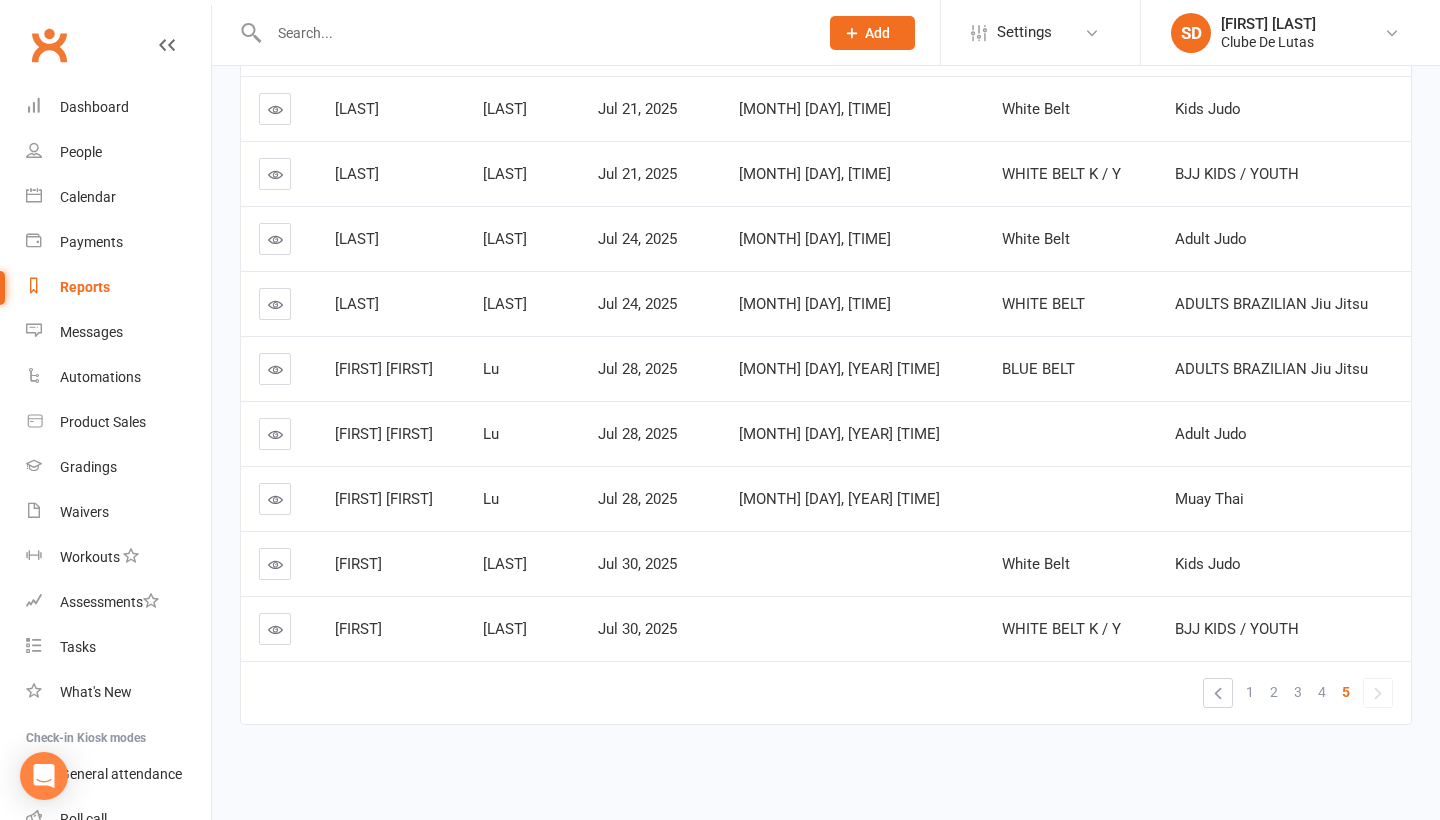 click at bounding box center (275, 434) 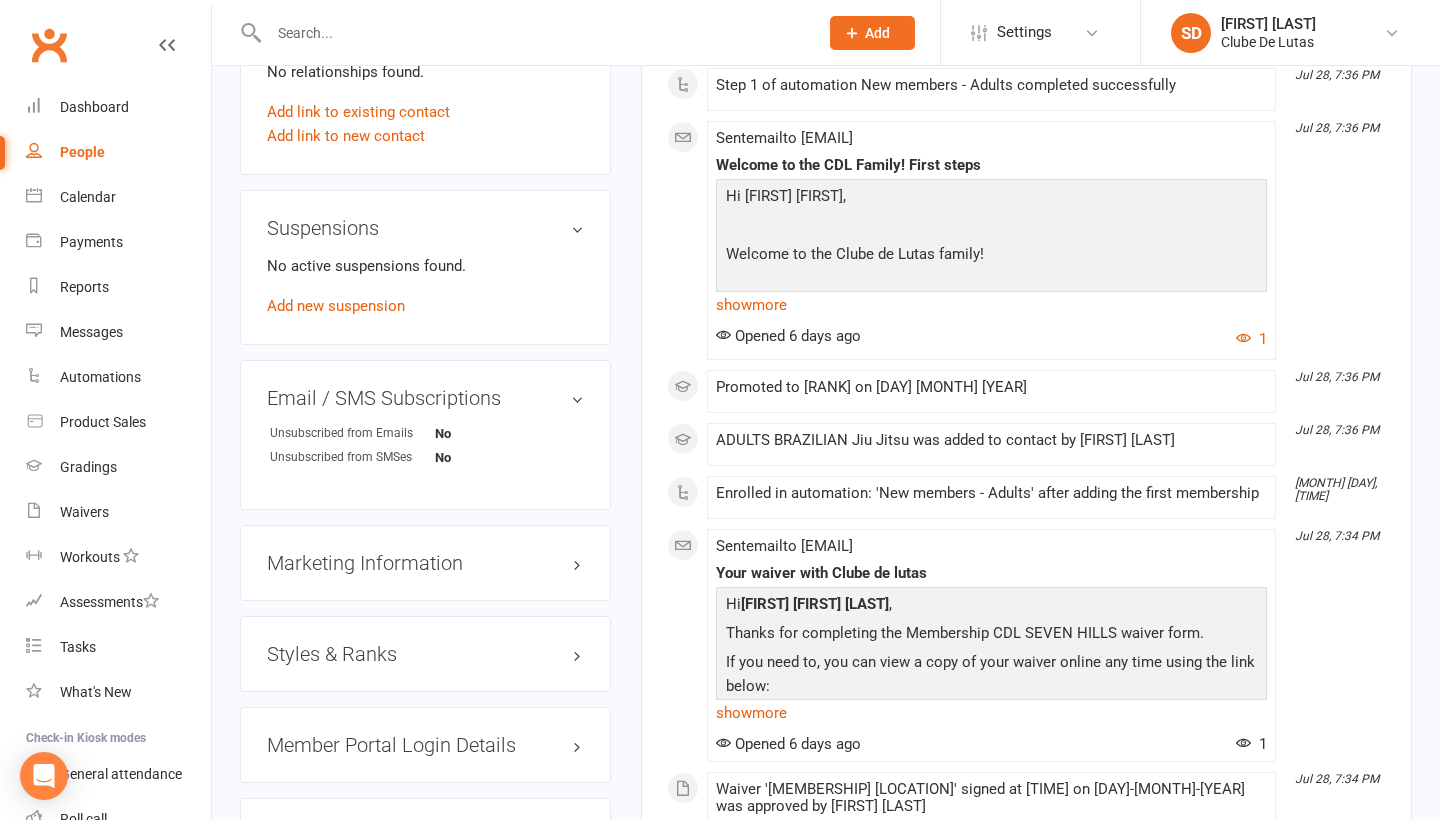 scroll, scrollTop: 1161, scrollLeft: 0, axis: vertical 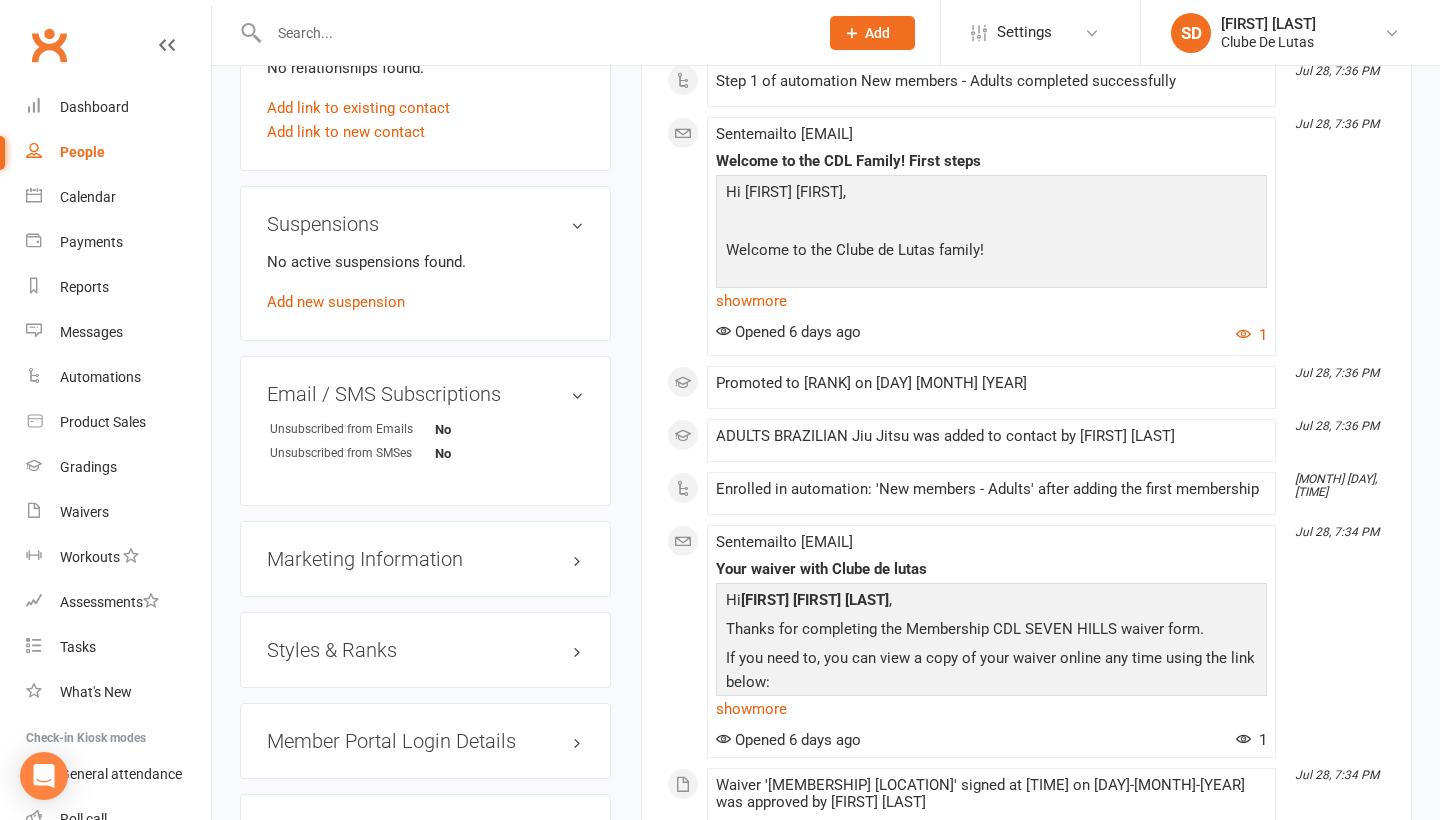 click on "Styles & Ranks" at bounding box center [425, 650] 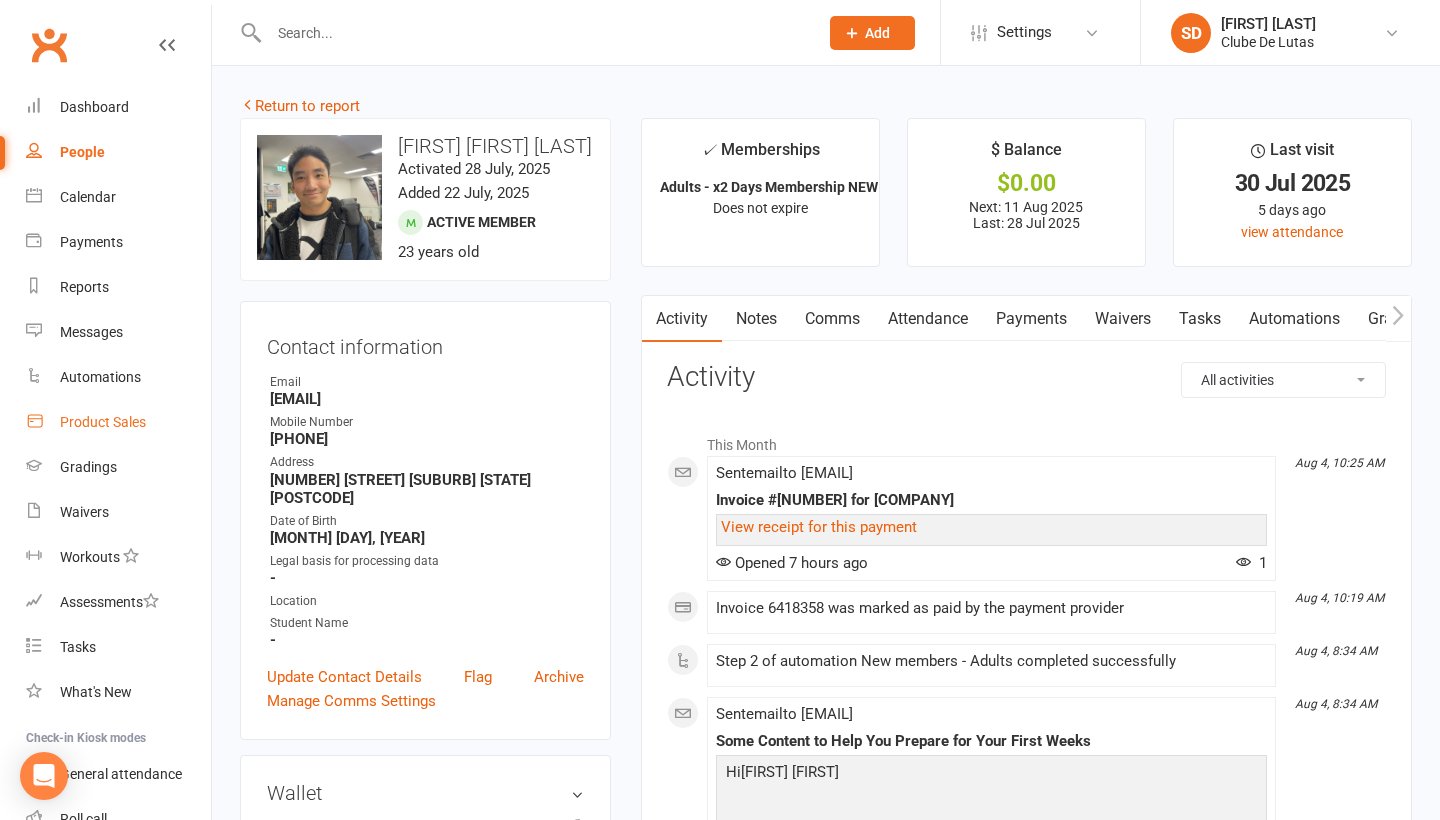 scroll, scrollTop: 0, scrollLeft: 0, axis: both 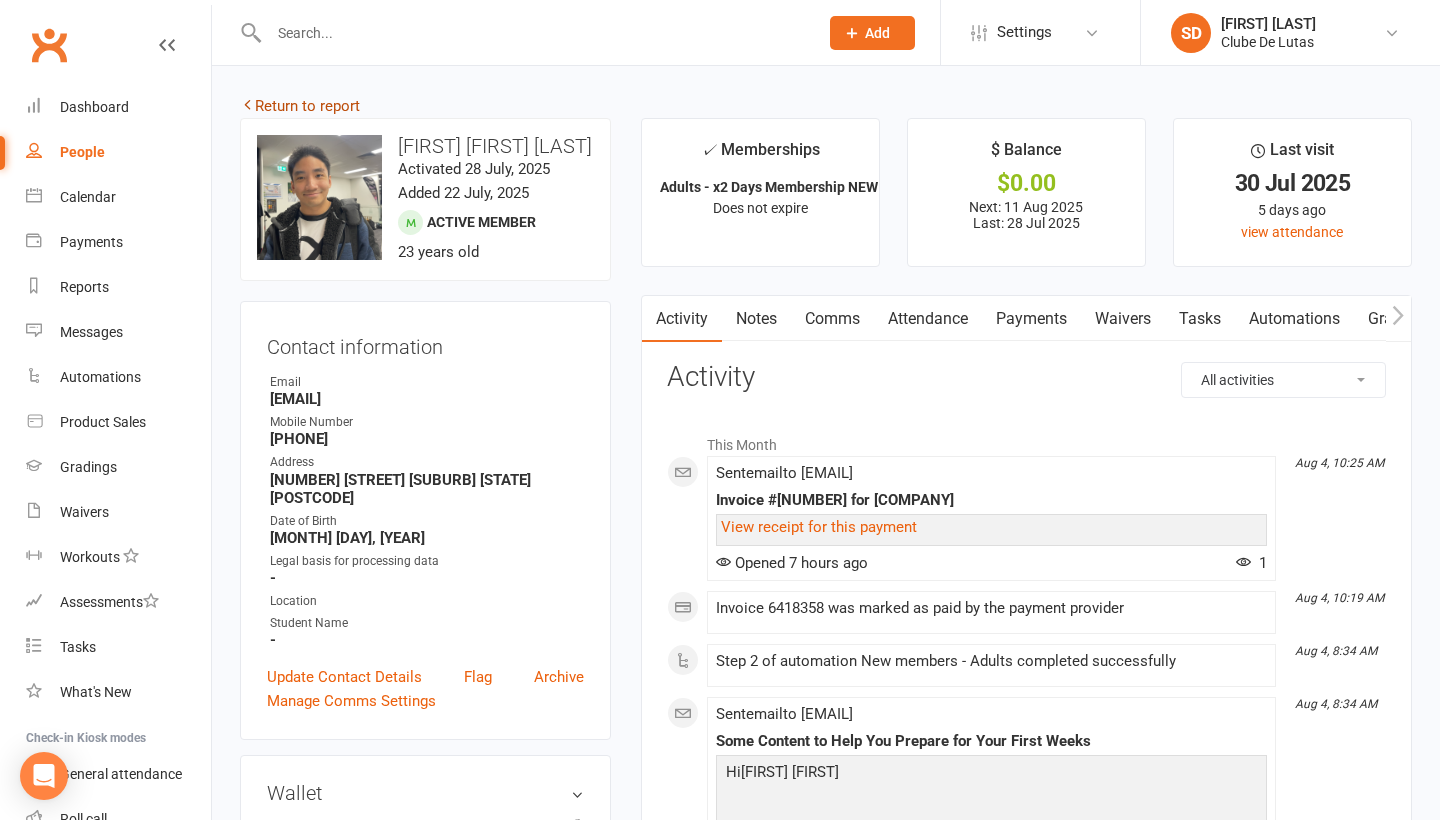 click on "Return to report" at bounding box center [300, 106] 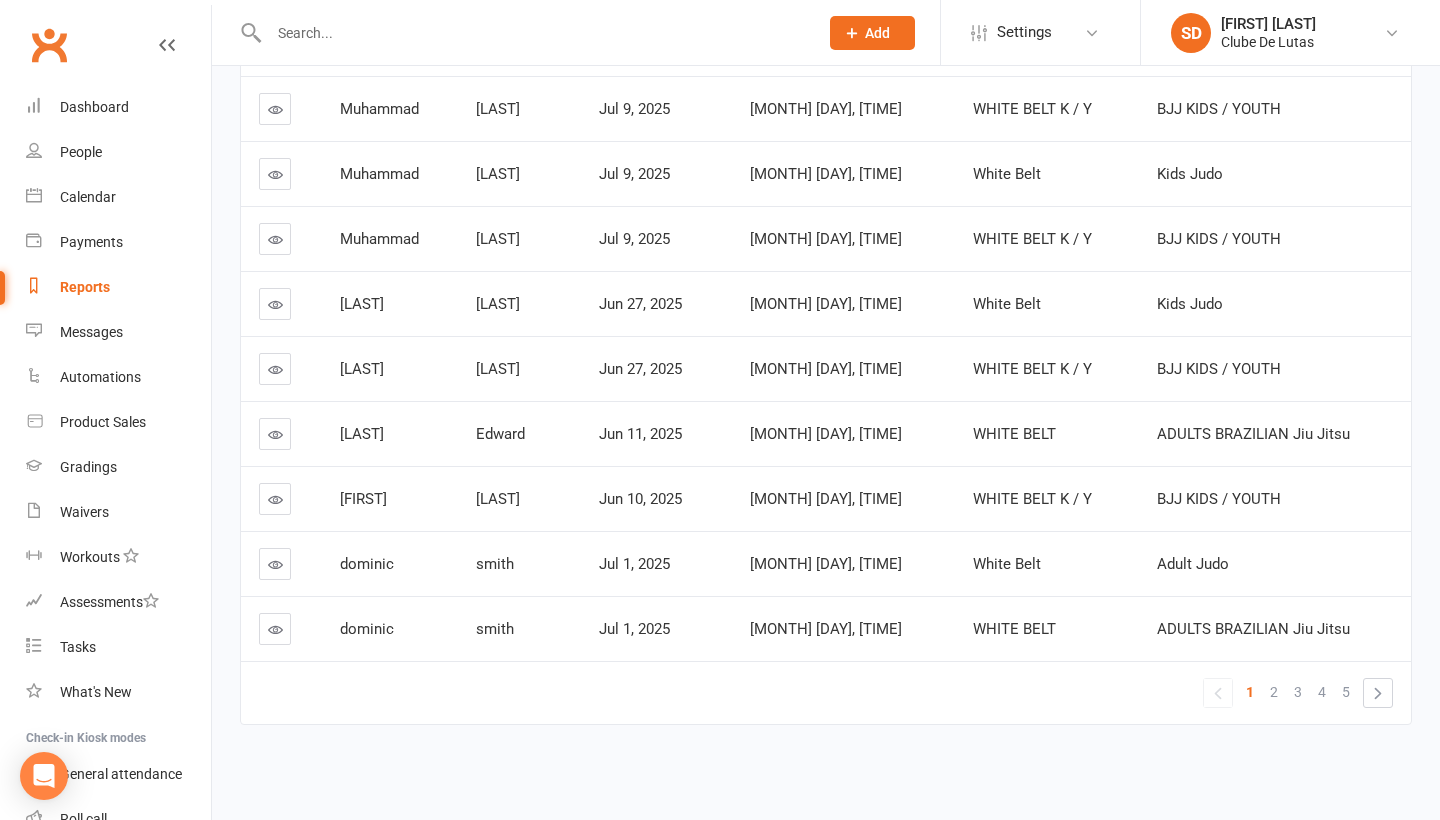 scroll, scrollTop: 390, scrollLeft: 0, axis: vertical 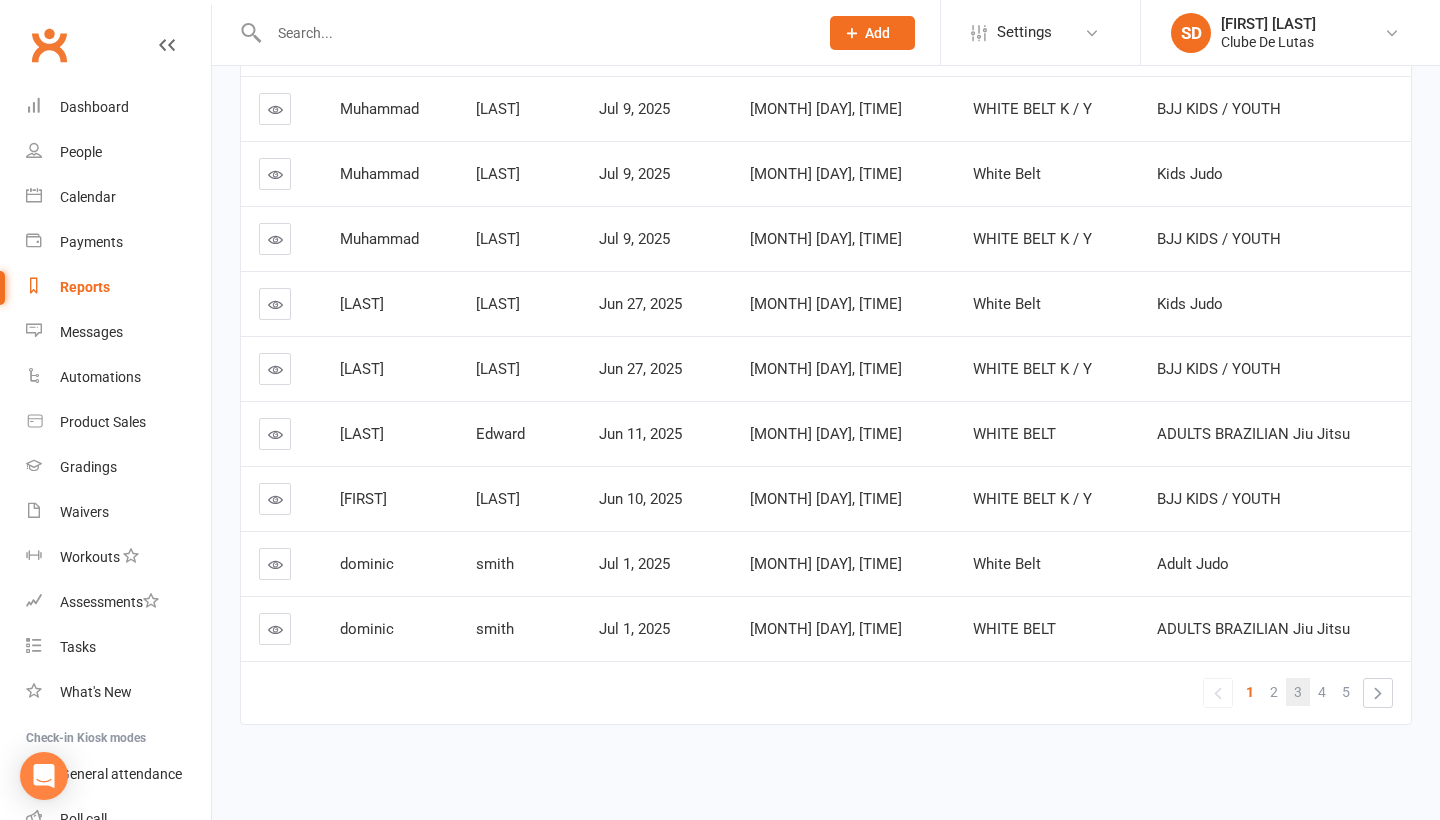 click on "3" at bounding box center [1298, 692] 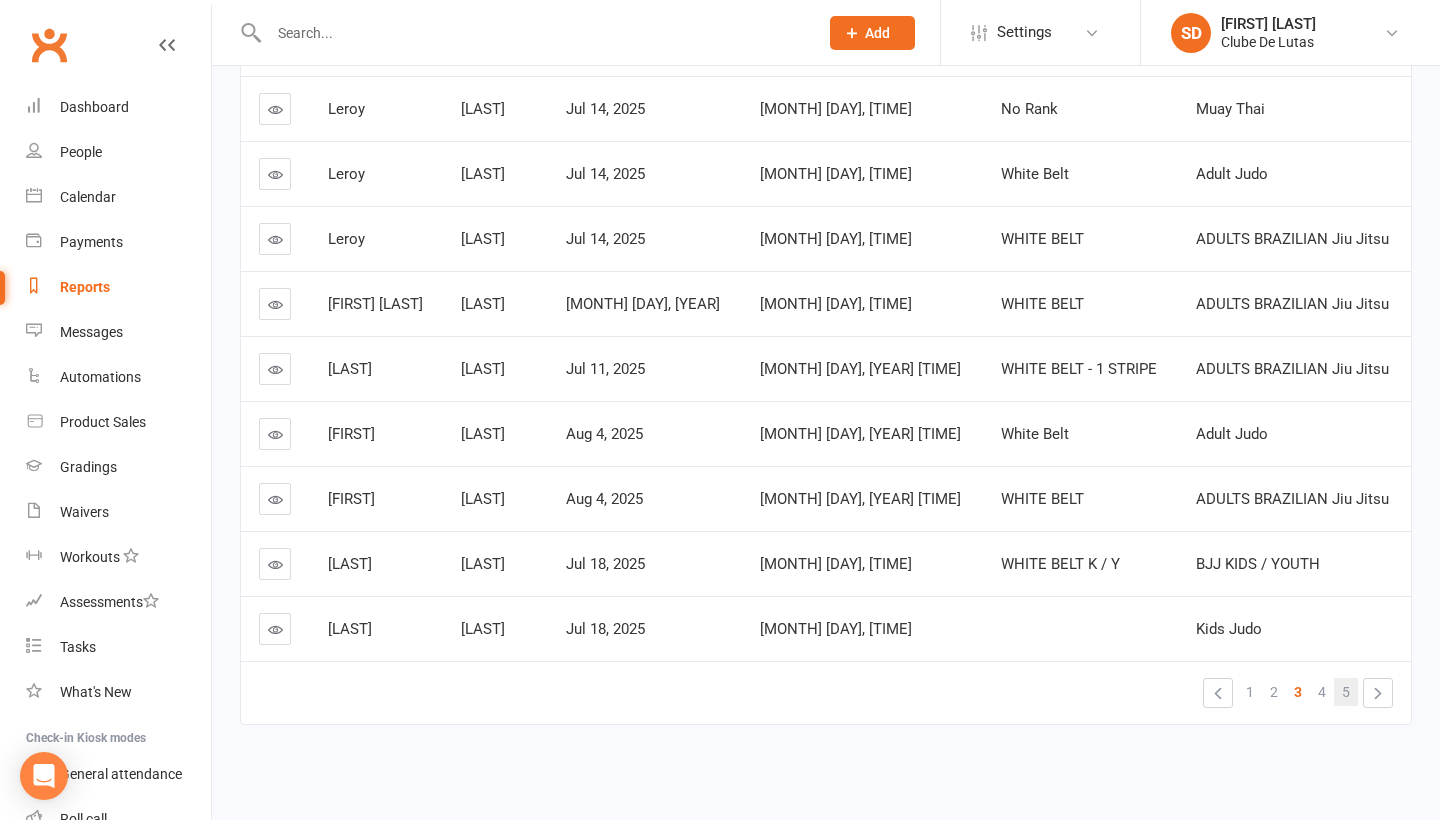 click on "5" at bounding box center (1346, 692) 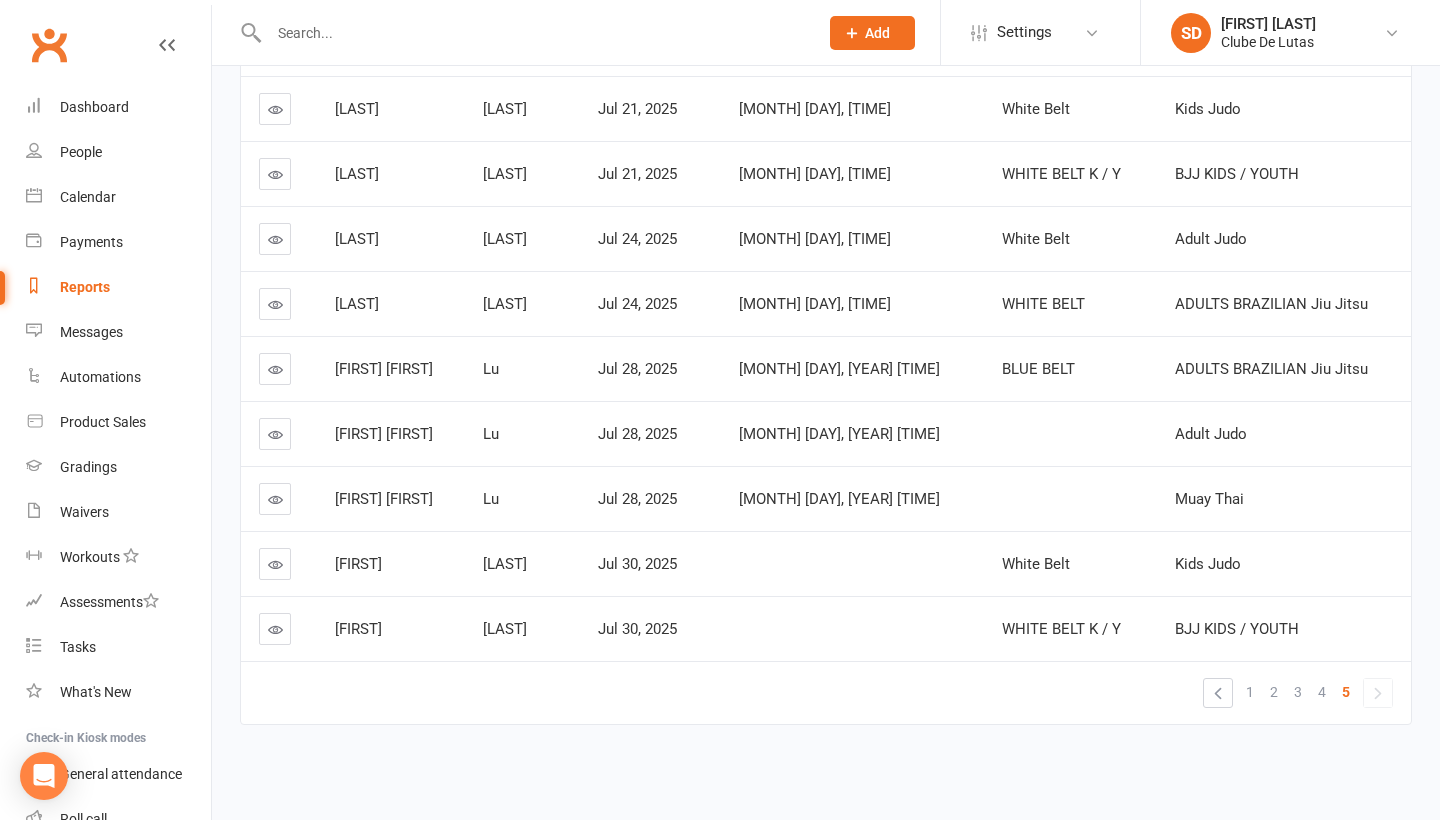 scroll, scrollTop: 307, scrollLeft: 0, axis: vertical 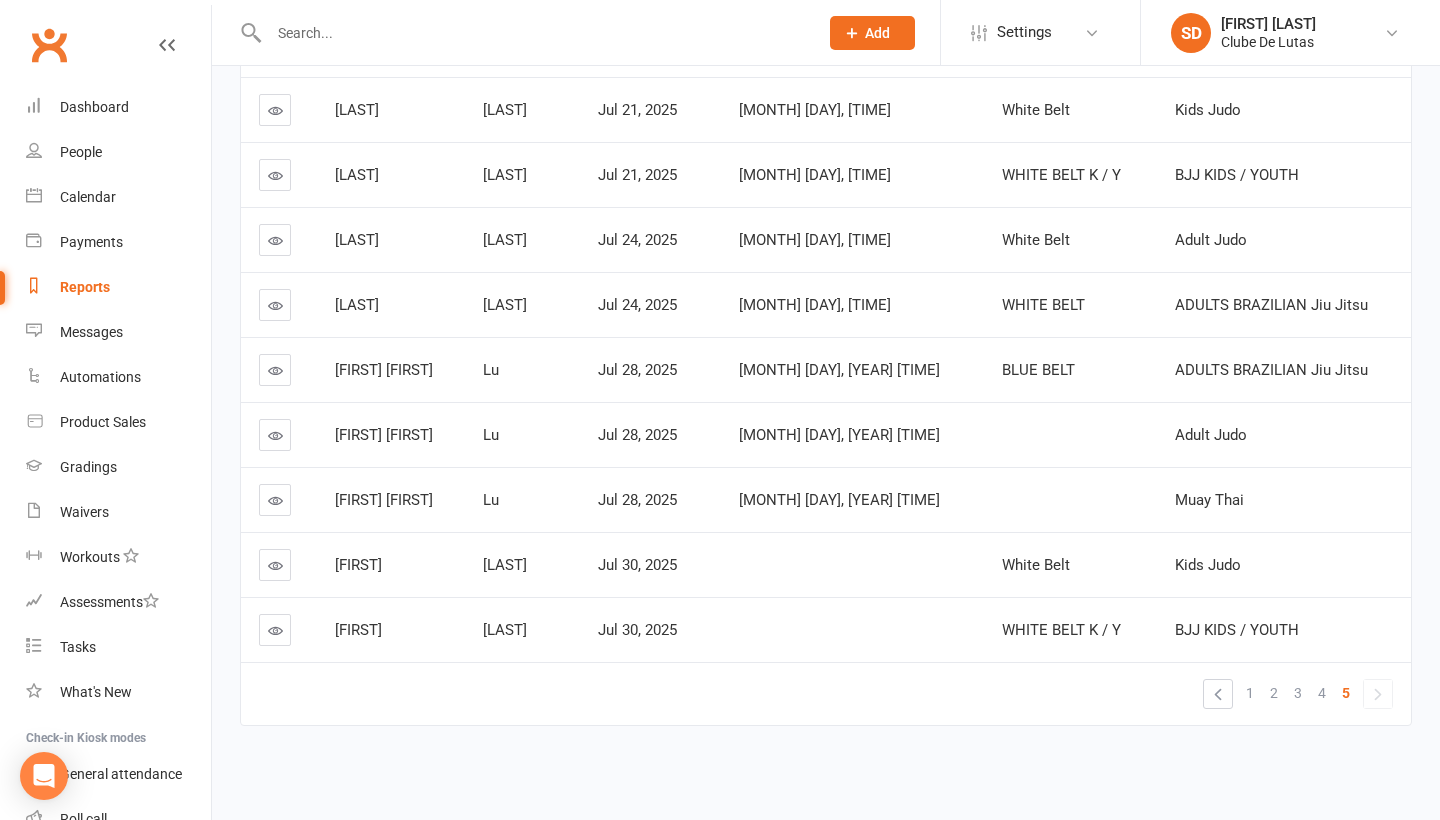 click at bounding box center (275, 435) 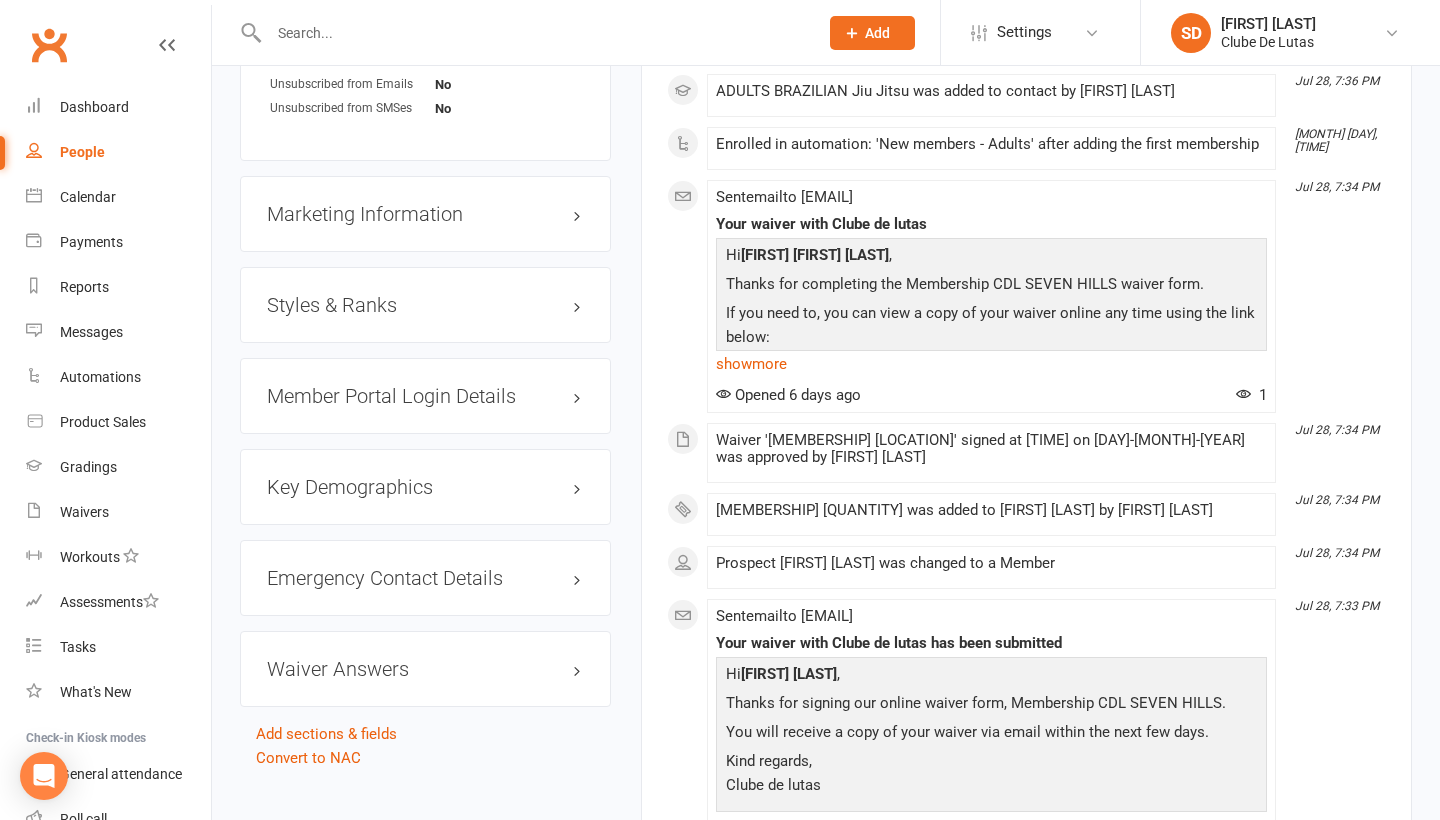scroll, scrollTop: 1514, scrollLeft: 0, axis: vertical 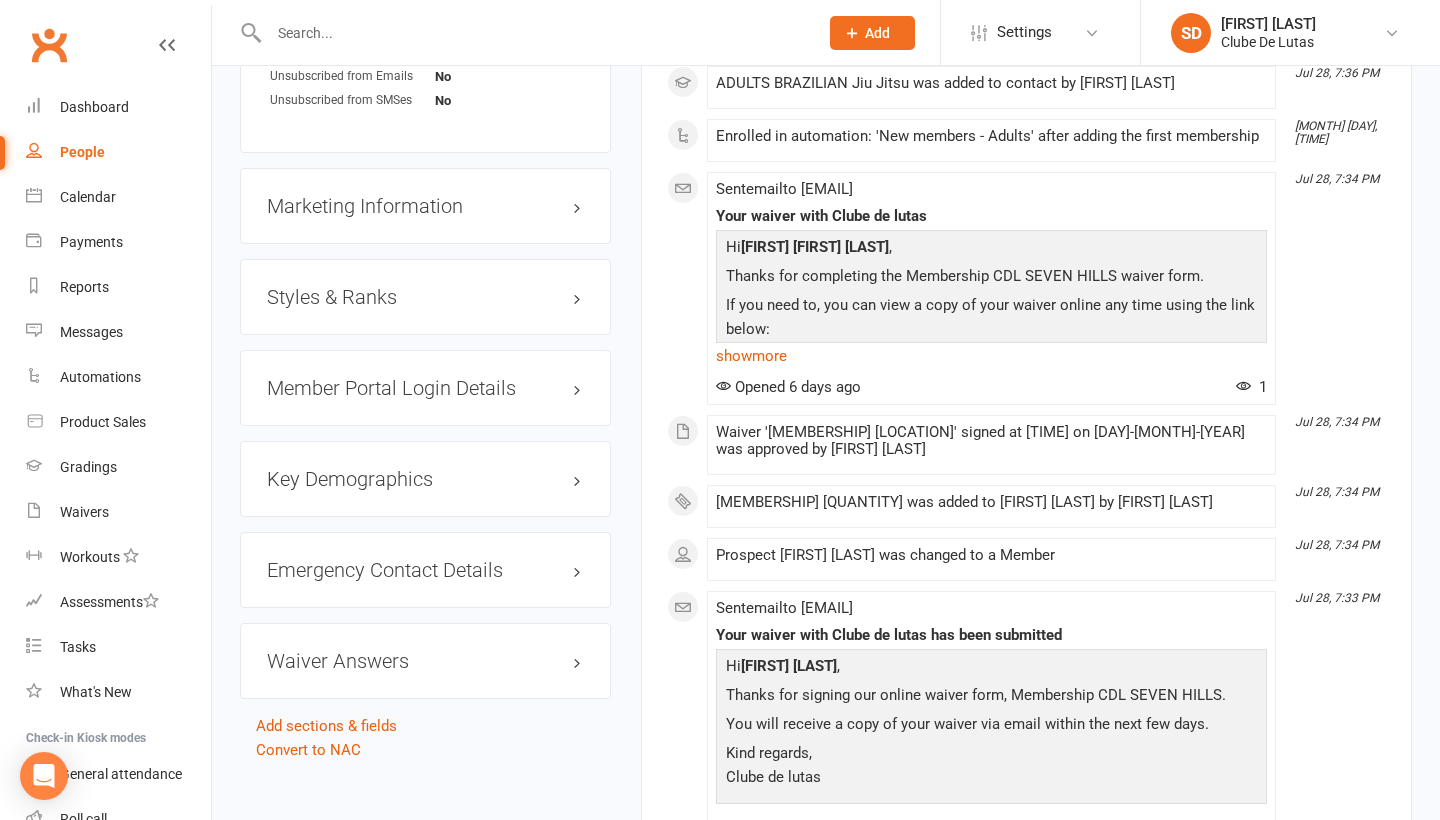click on "Styles & Ranks" at bounding box center (425, 297) 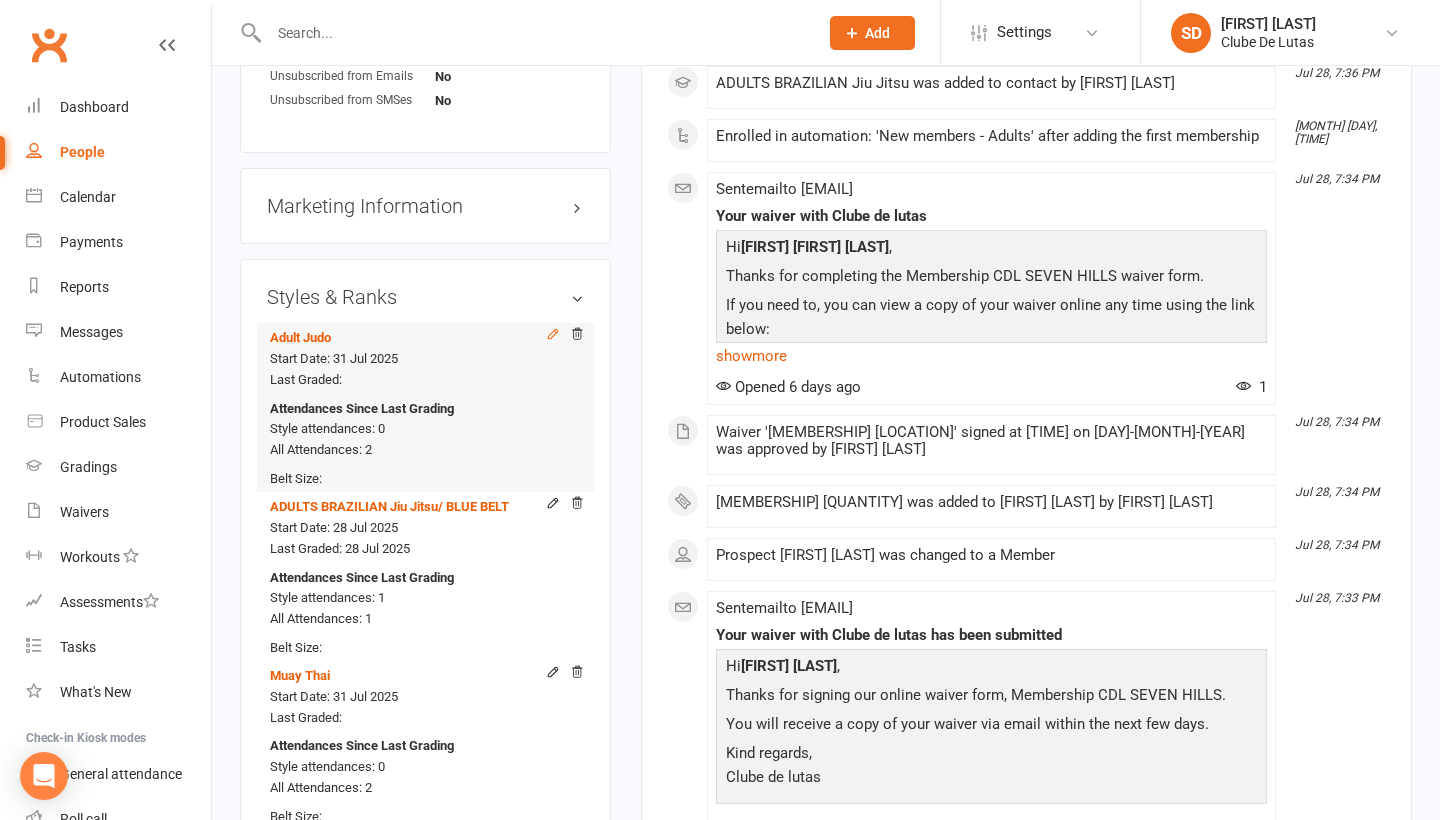 click 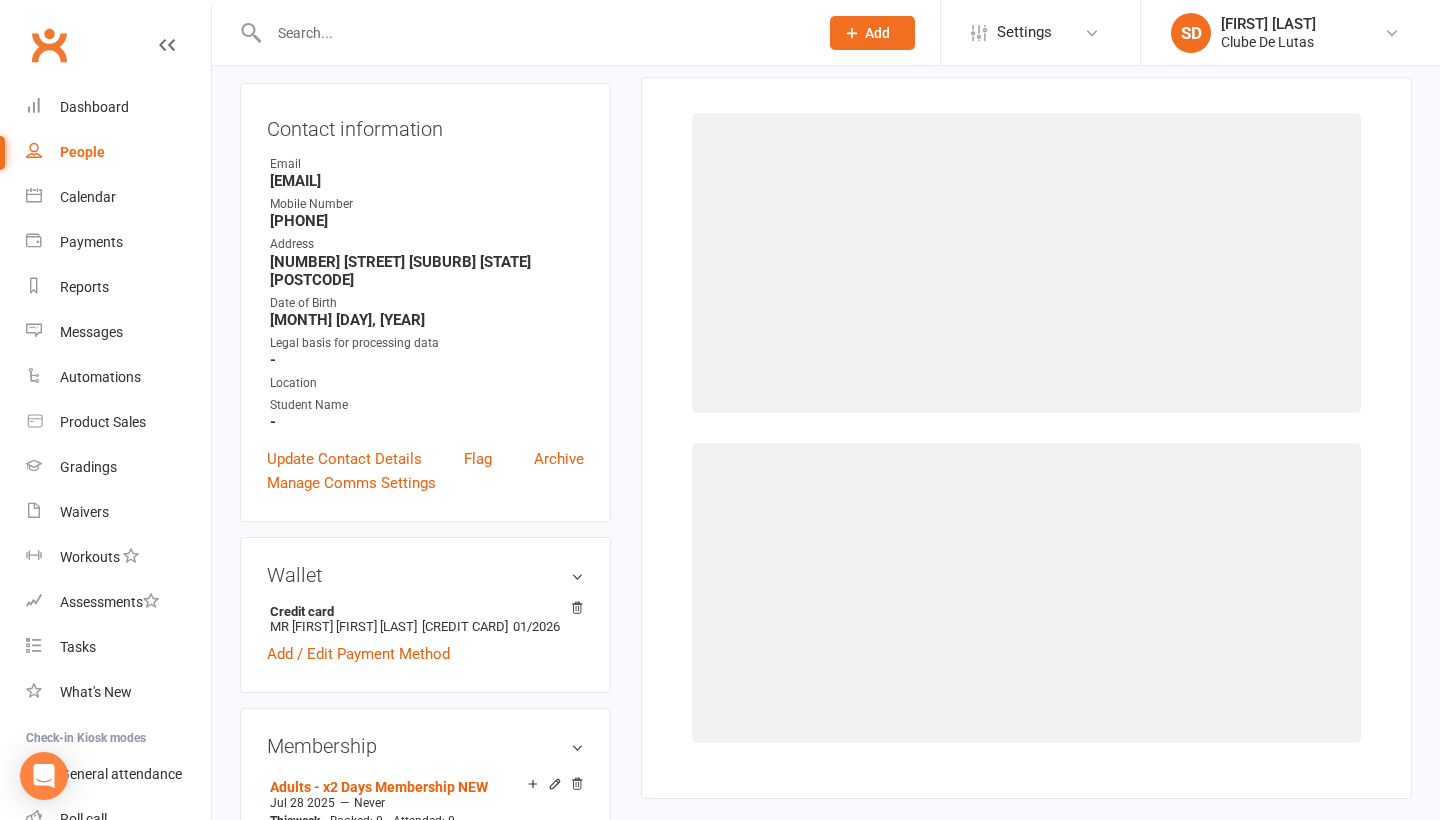 scroll, scrollTop: 194, scrollLeft: 0, axis: vertical 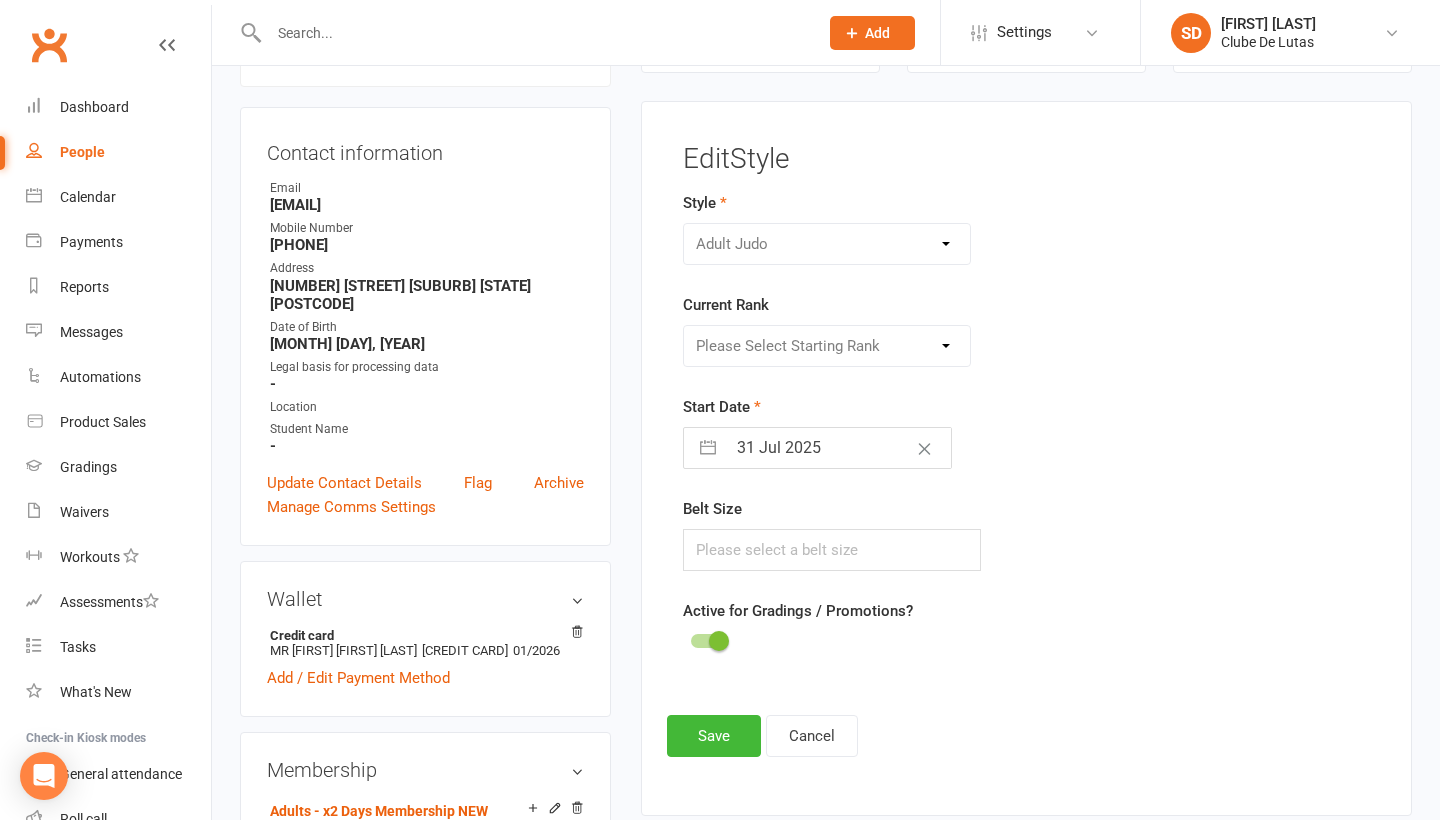 click on "Please Select Starting Rank White Belt Yellow Belt Orange Belt Green Belt Blue Belt Brown Belt Black Belt" at bounding box center (827, 346) 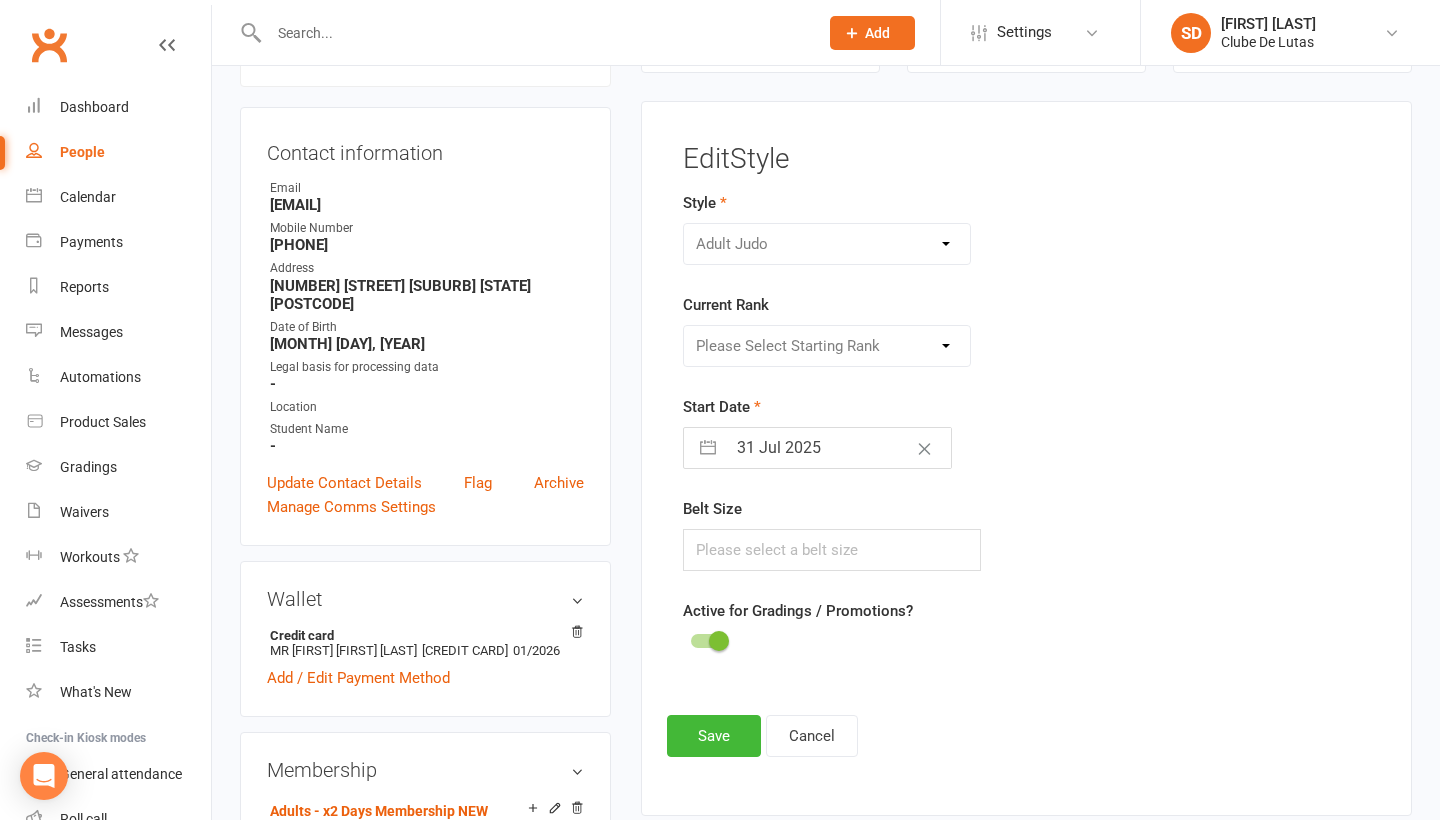 click on "Adult Judo ADULTS BRAZILIAN Jiu Jitsu BJJ KIDS / YOUTH Kids Judo Muay Thai" at bounding box center [827, 244] 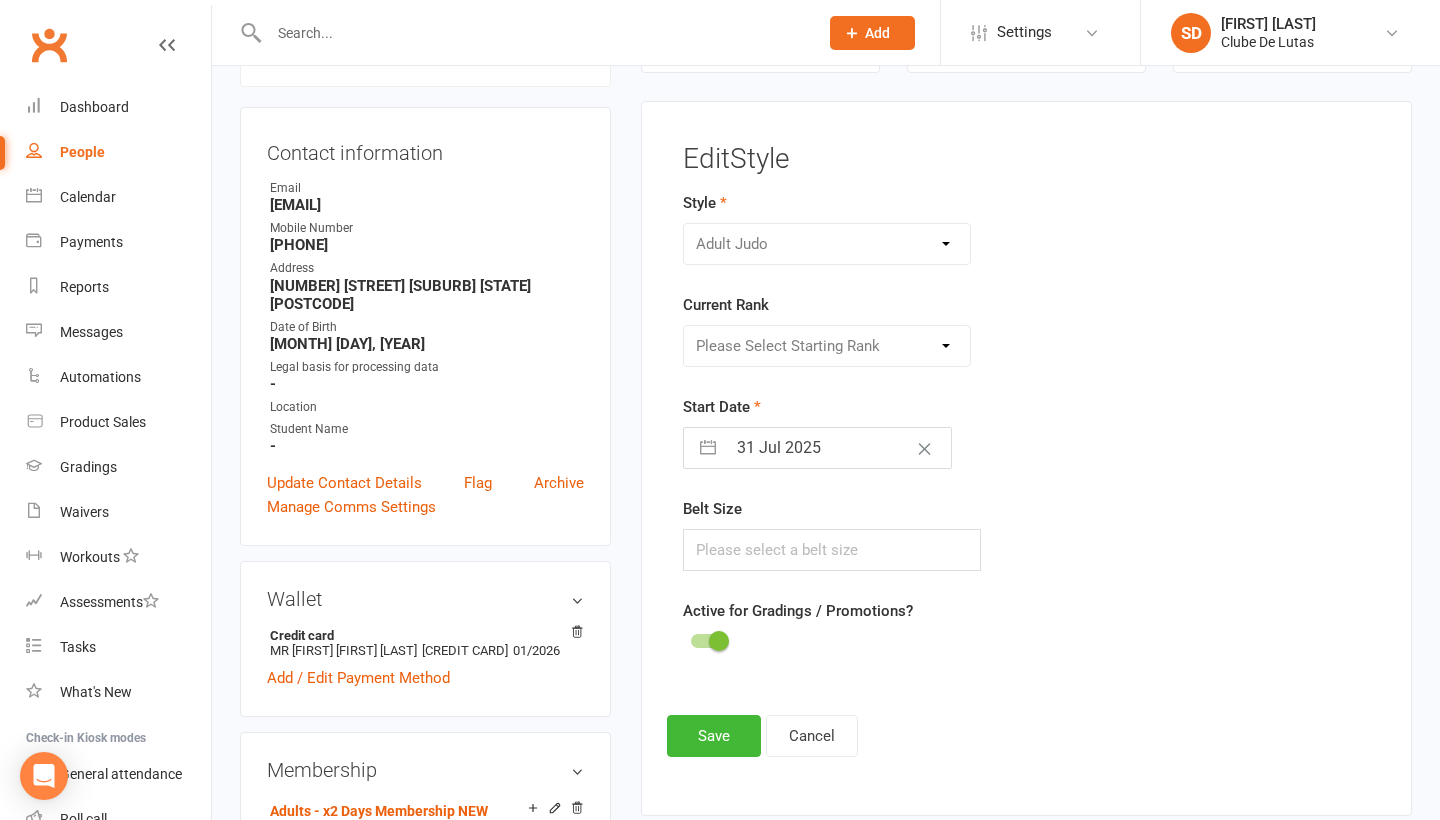 click on "Adult Judo ADULTS BRAZILIAN Jiu Jitsu BJJ KIDS / YOUTH Kids Judo Muay Thai" at bounding box center [827, 244] 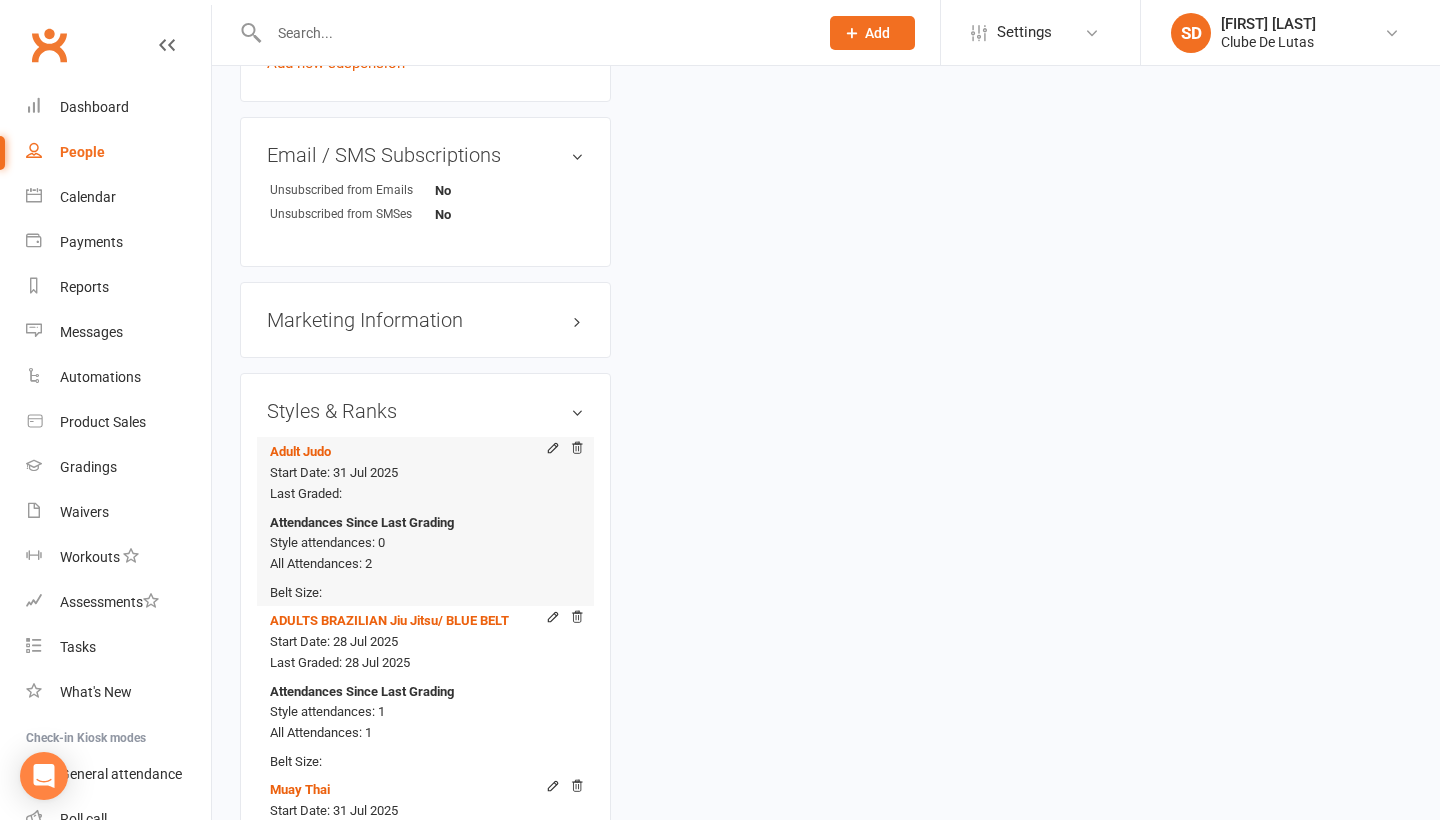 scroll, scrollTop: 1411, scrollLeft: 0, axis: vertical 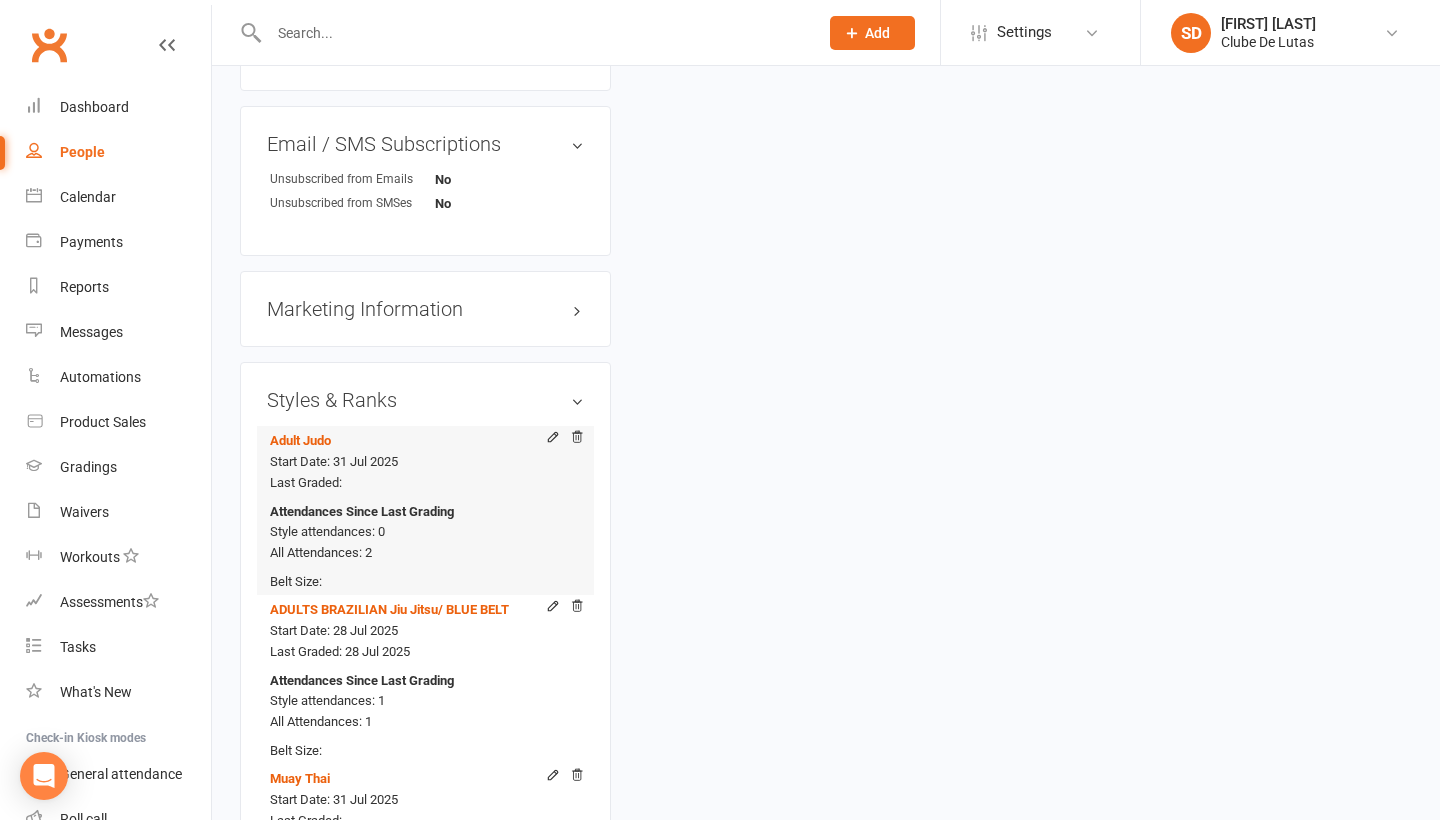 click at bounding box center [577, 439] 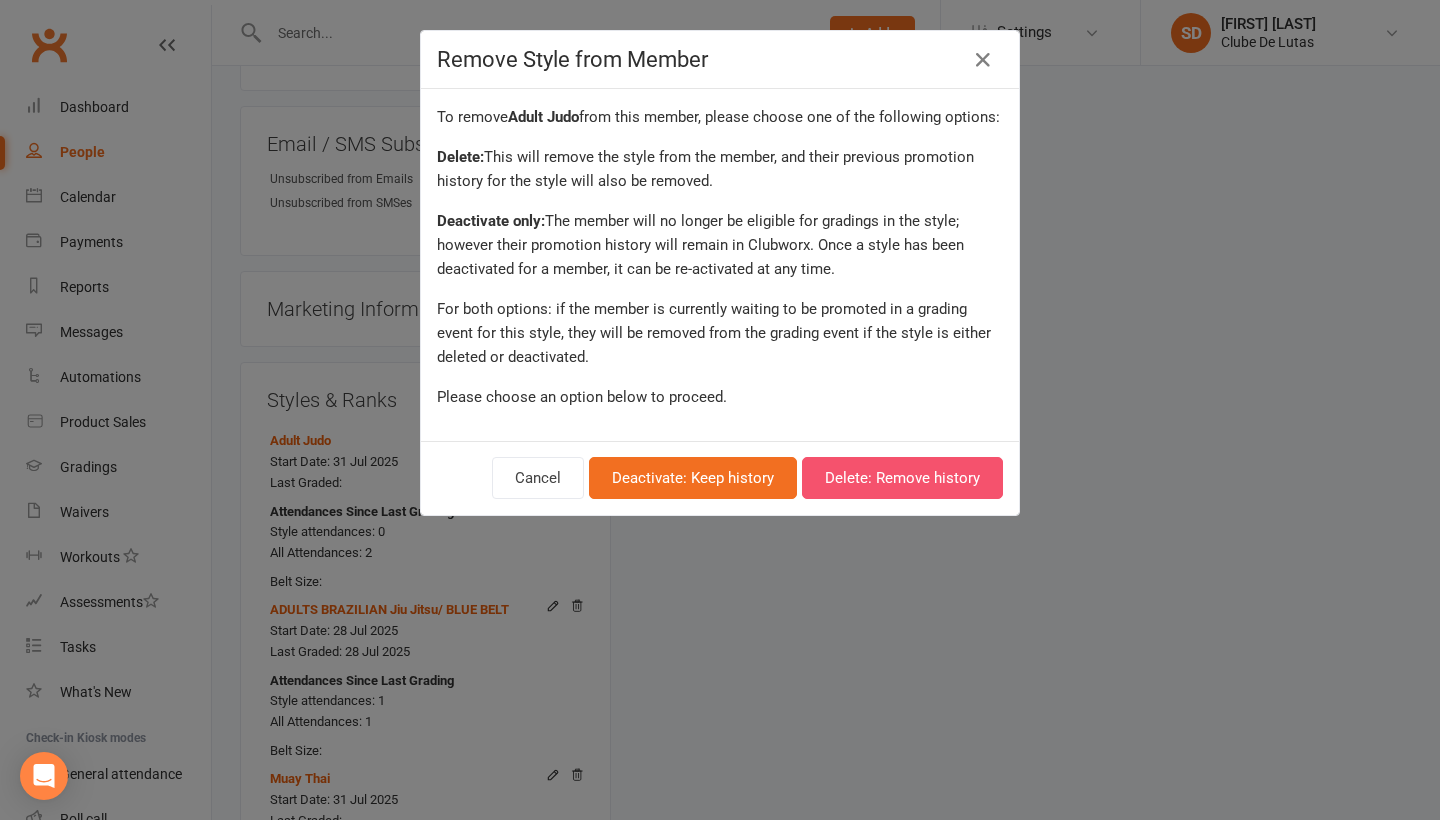 click on "Delete: Remove history" at bounding box center [902, 478] 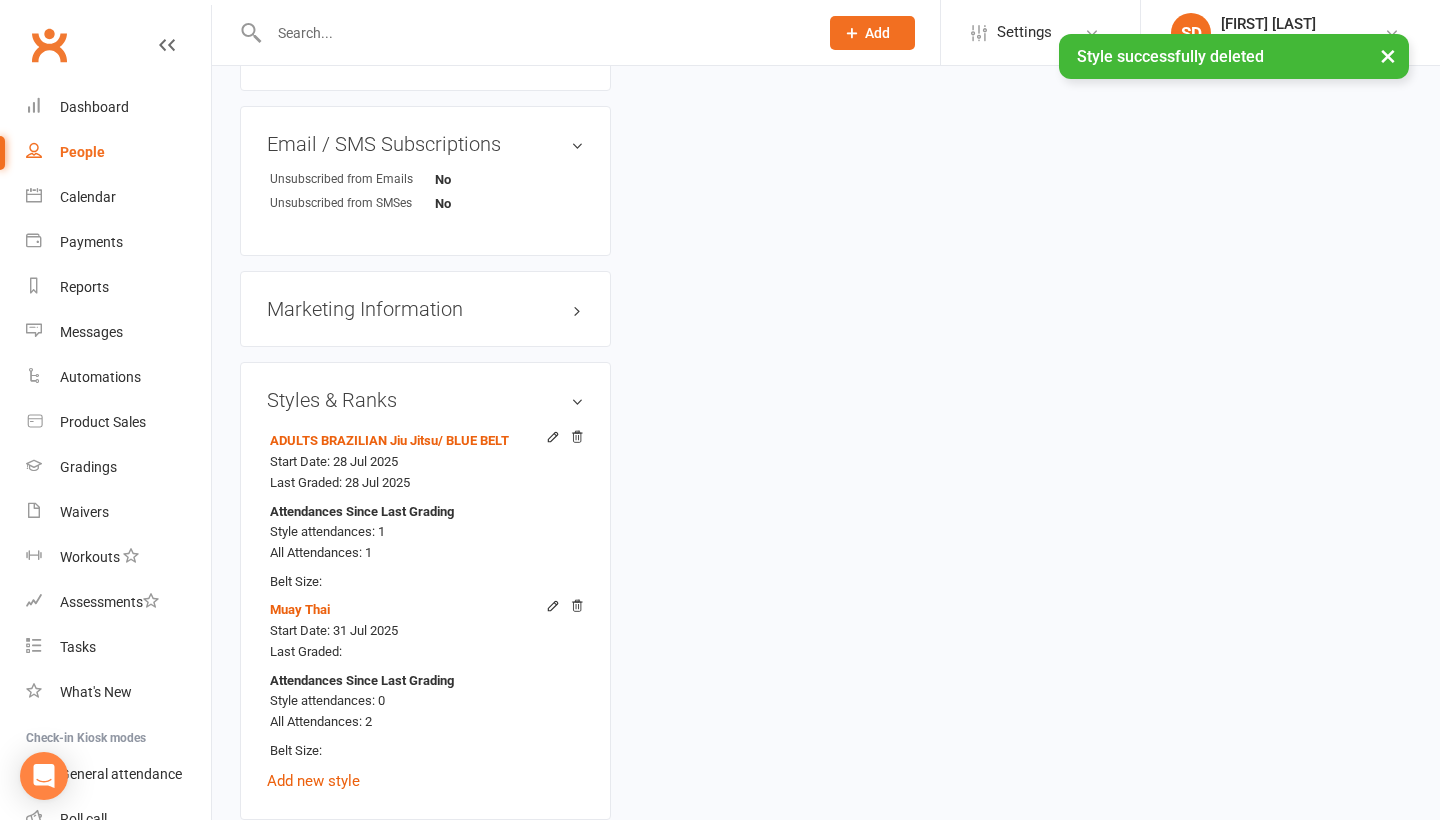 click on "Styles & Ranks ADULTS BRAZILIAN Jiu Jitsu / BLUE BELT Start Date: [DAY] [MONTH] [YEAR] Last Graded: [DAY] [MONTH] [YEAR] Attendances Since Last Grading Style attendances: 1 All Attendances: 1 Belt Size:
Muay Thai Start Date: [DAY] [MONTH] [YEAR] Last Graded: Attendances Since Last Grading Style attendances: 0 All Attendances: 2 Belt Size:
Add new style" at bounding box center (425, 591) 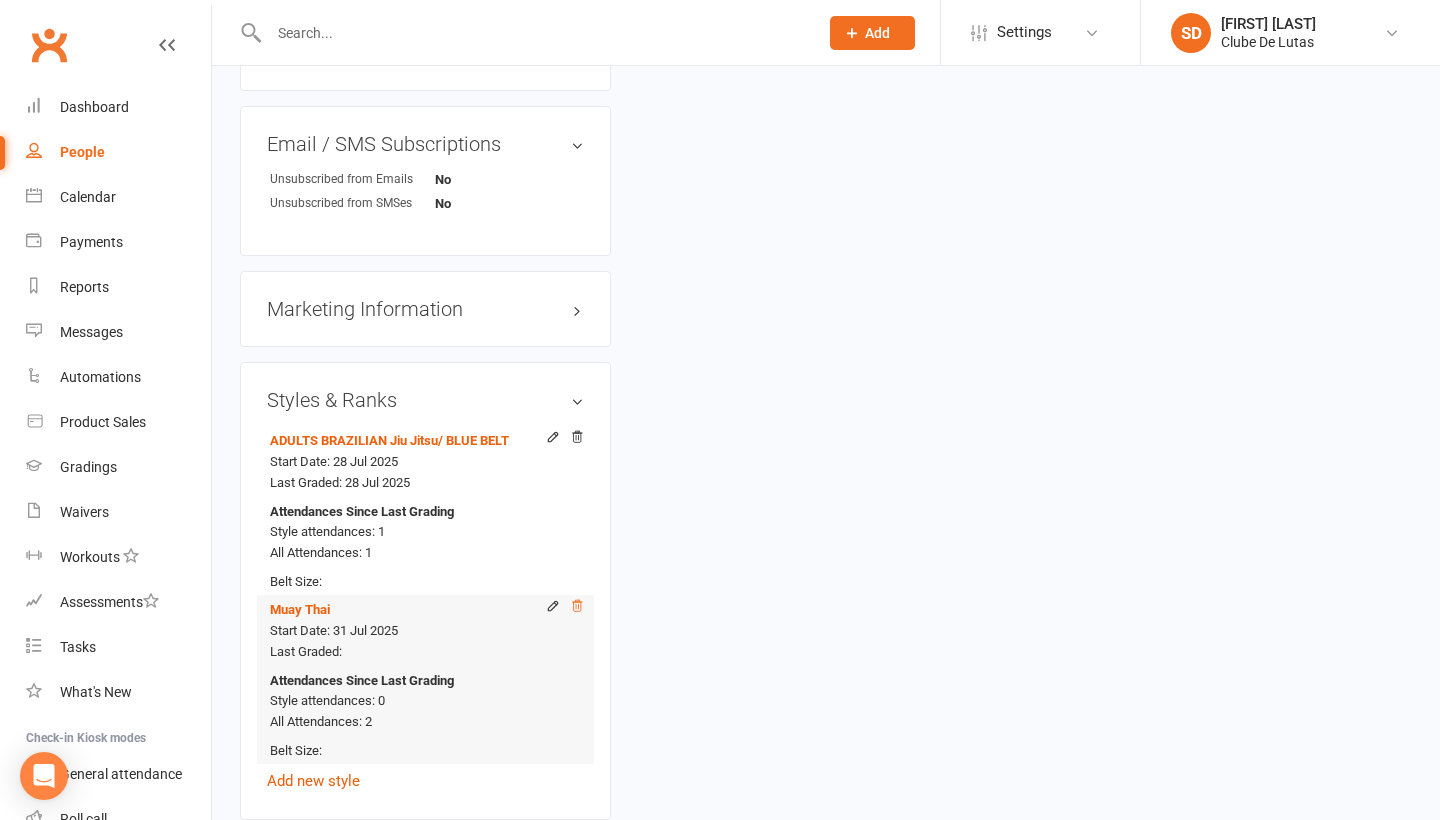 click 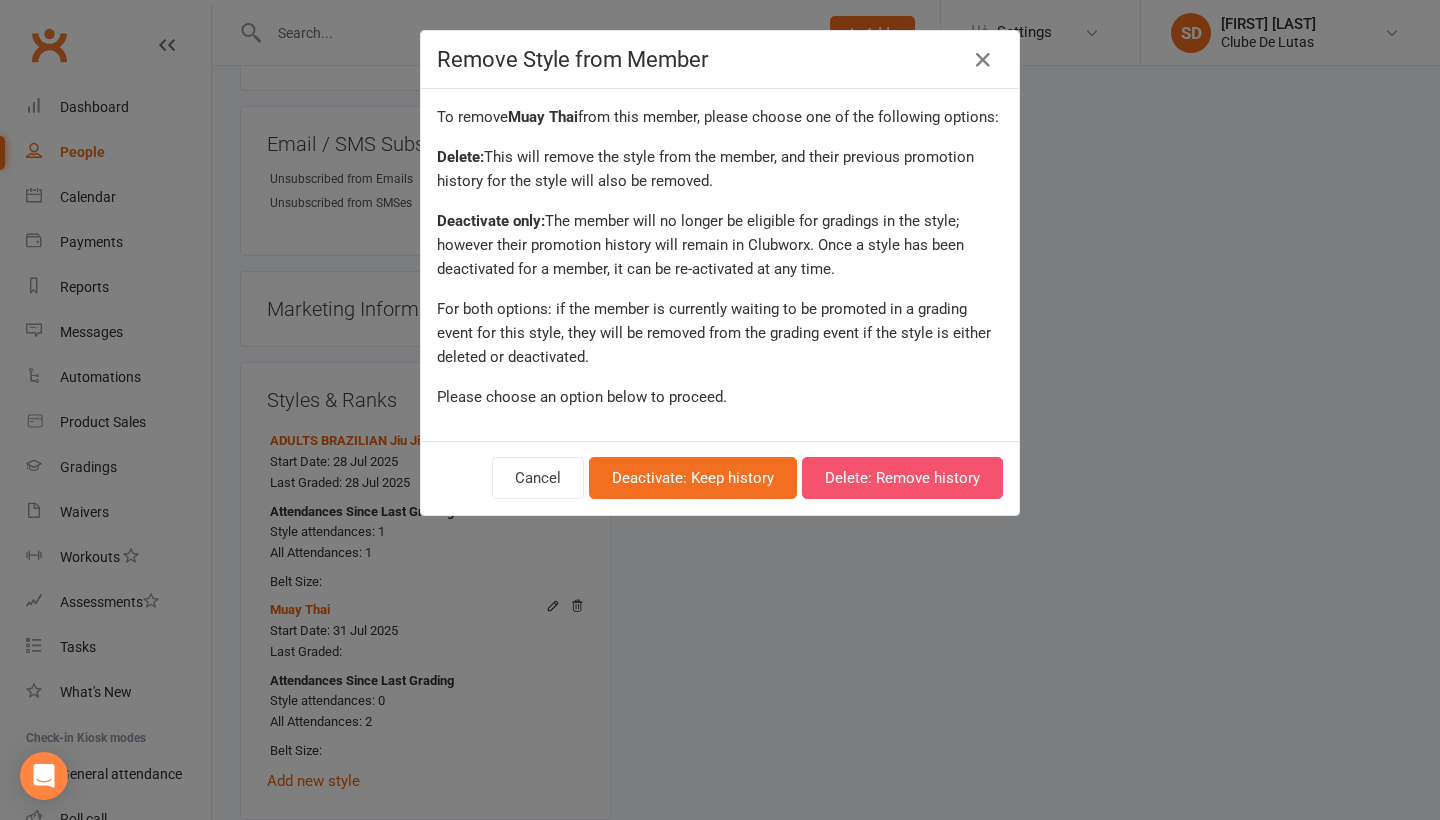 click on "Delete: Remove history" at bounding box center (902, 478) 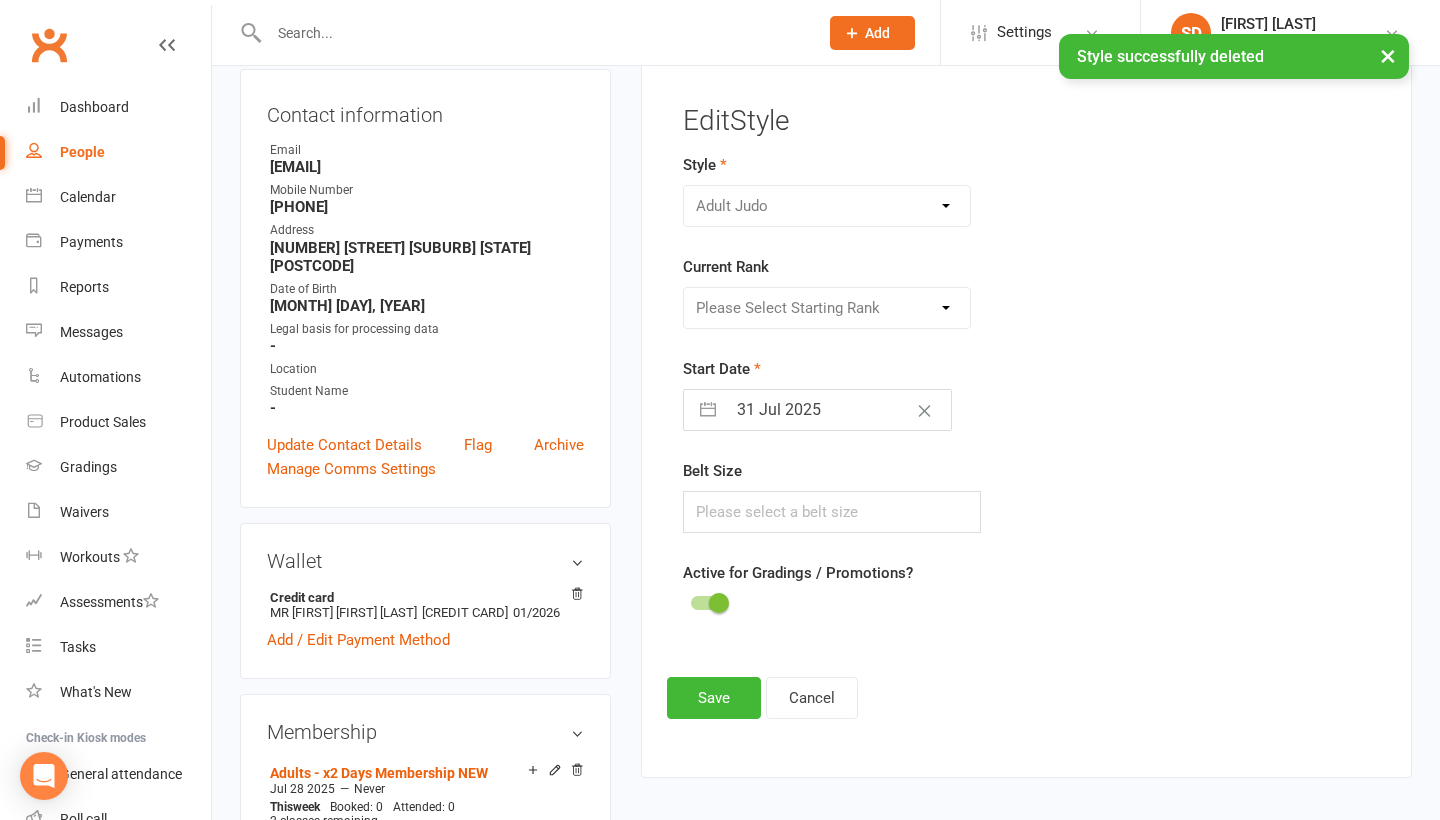 scroll, scrollTop: 201, scrollLeft: 0, axis: vertical 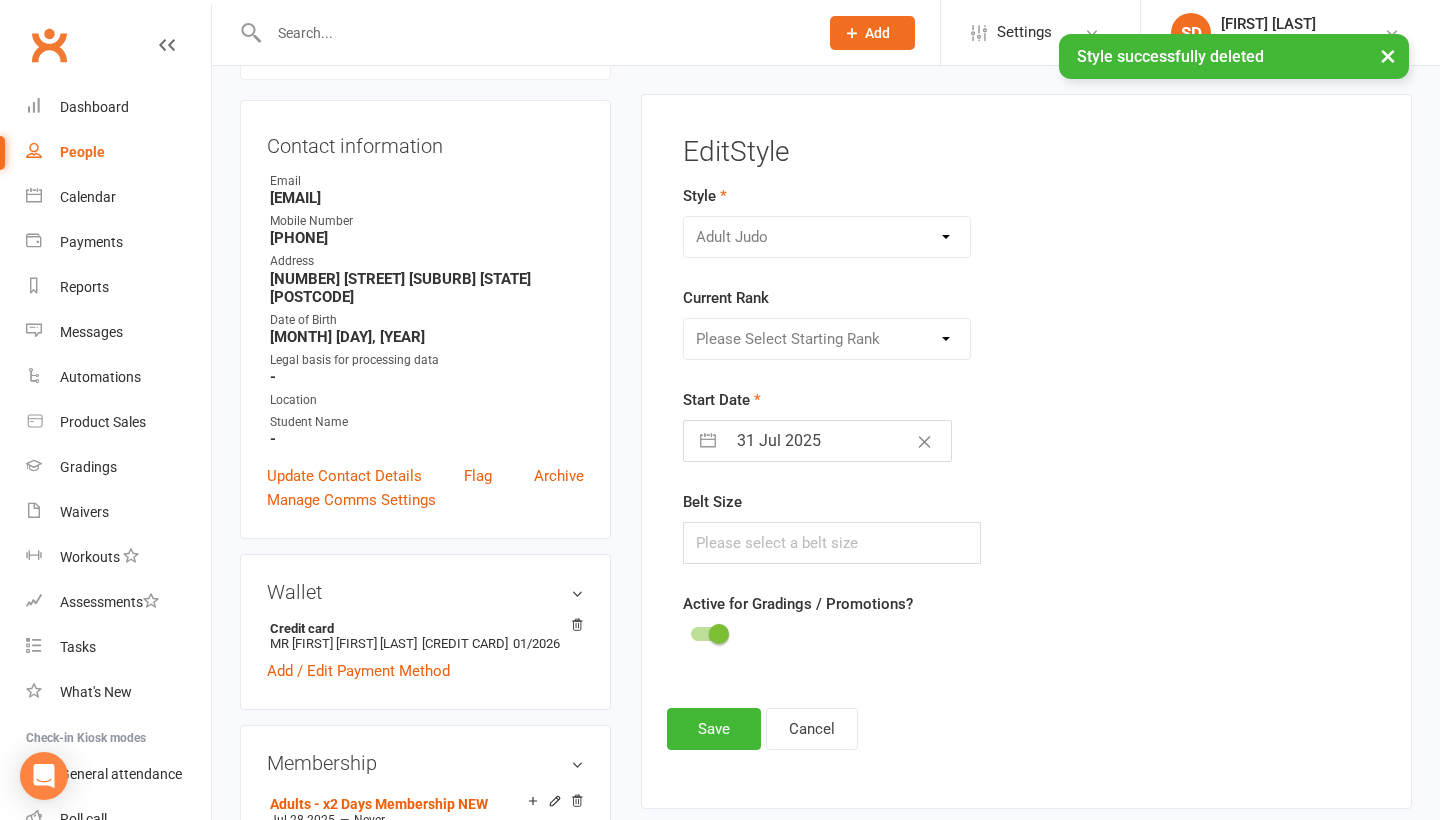 click on "Adult Judo ADULTS BRAZILIAN Jiu Jitsu BJJ KIDS / YOUTH Kids Judo Muay Thai" at bounding box center (827, 237) 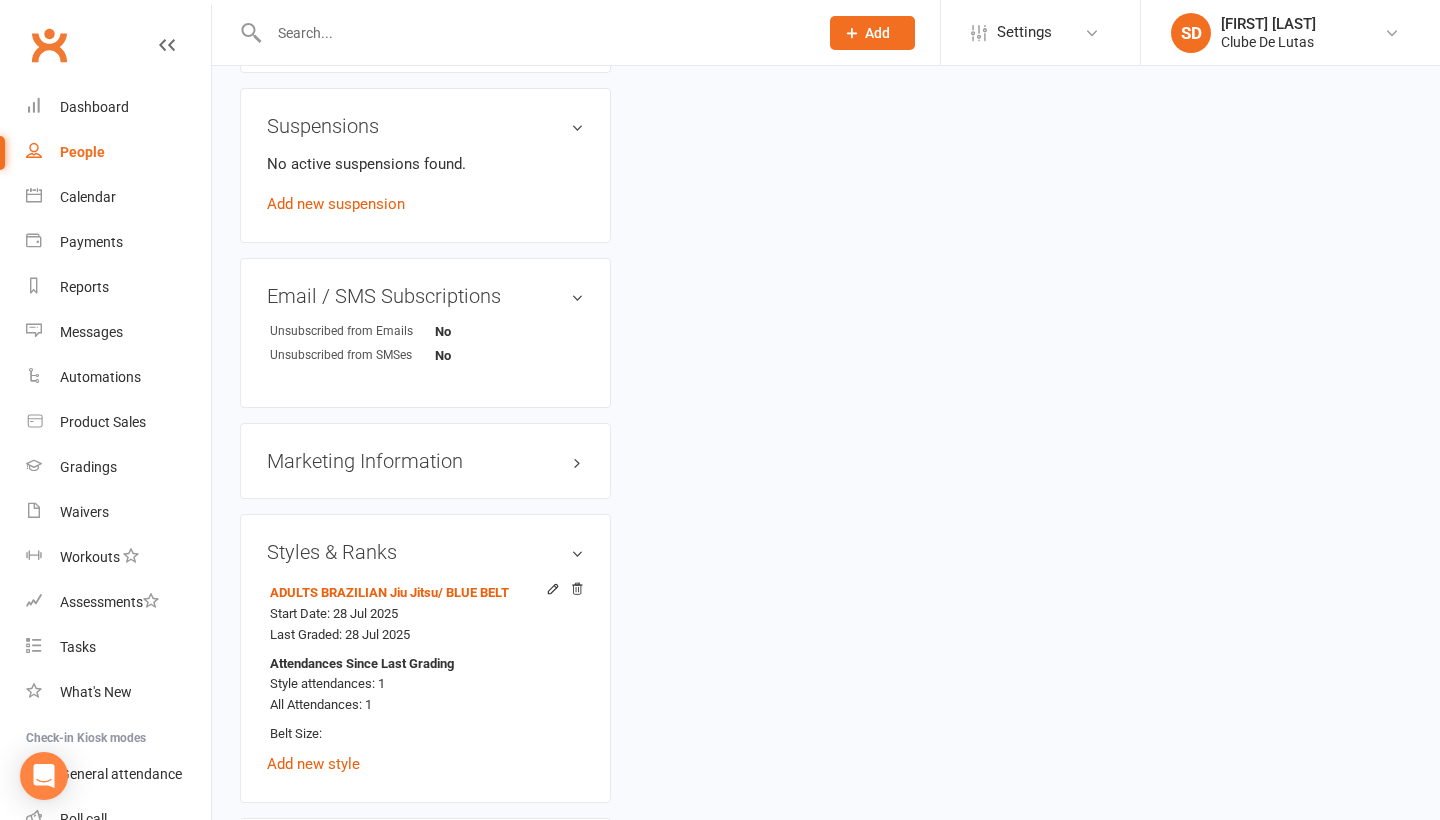 scroll, scrollTop: 1296, scrollLeft: 0, axis: vertical 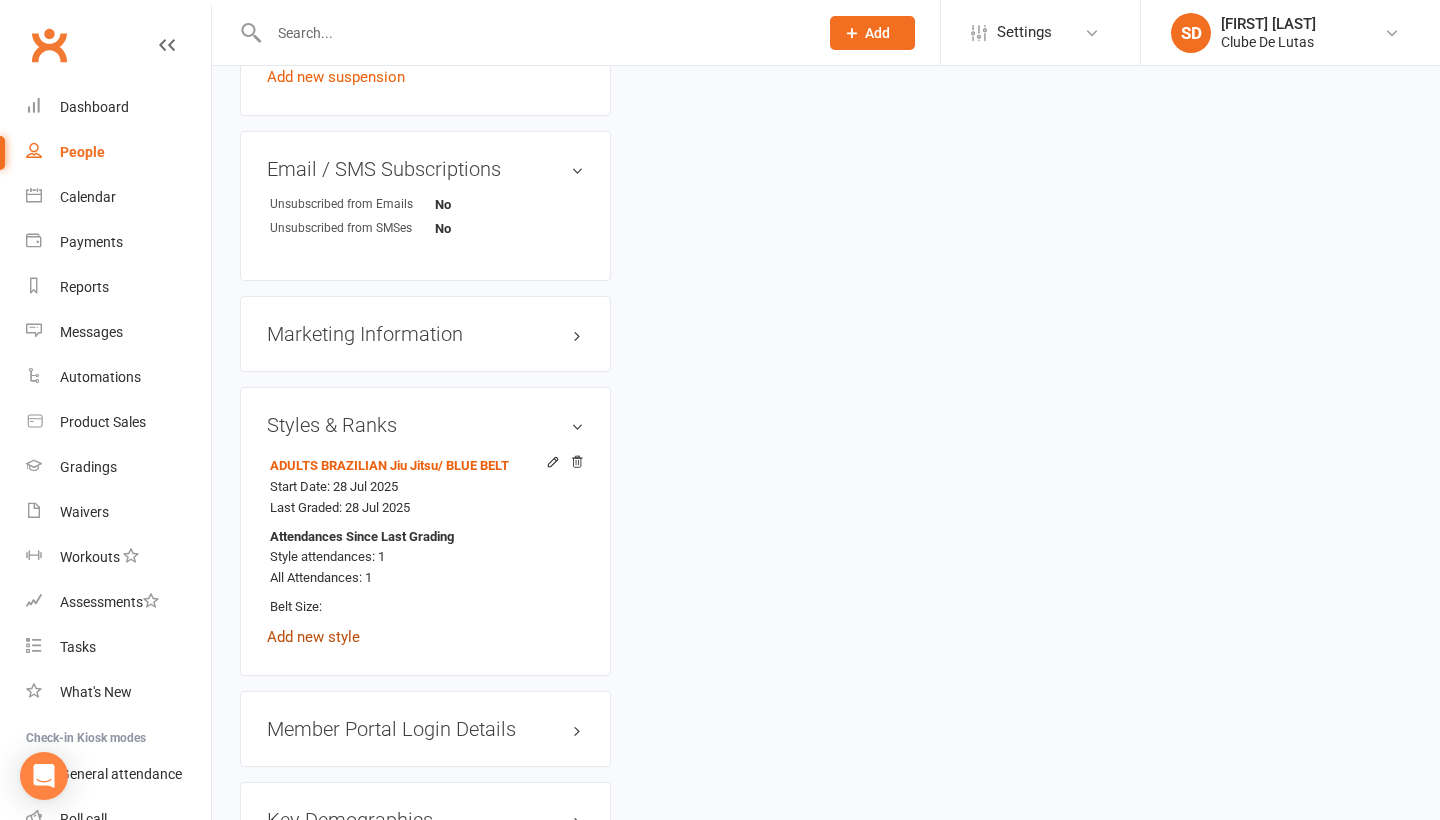 click on "Add new style" at bounding box center (313, 637) 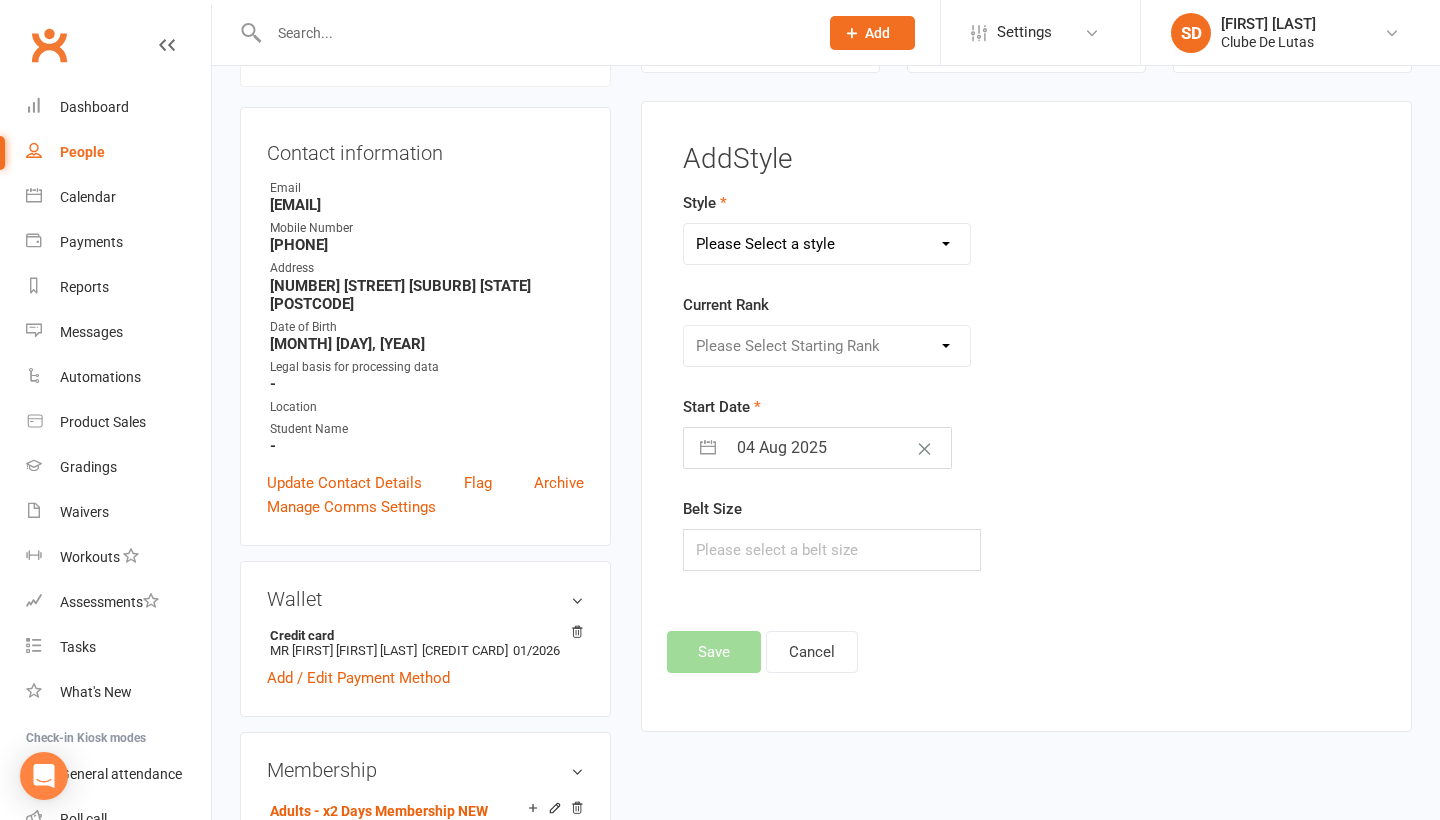 select on "3705" 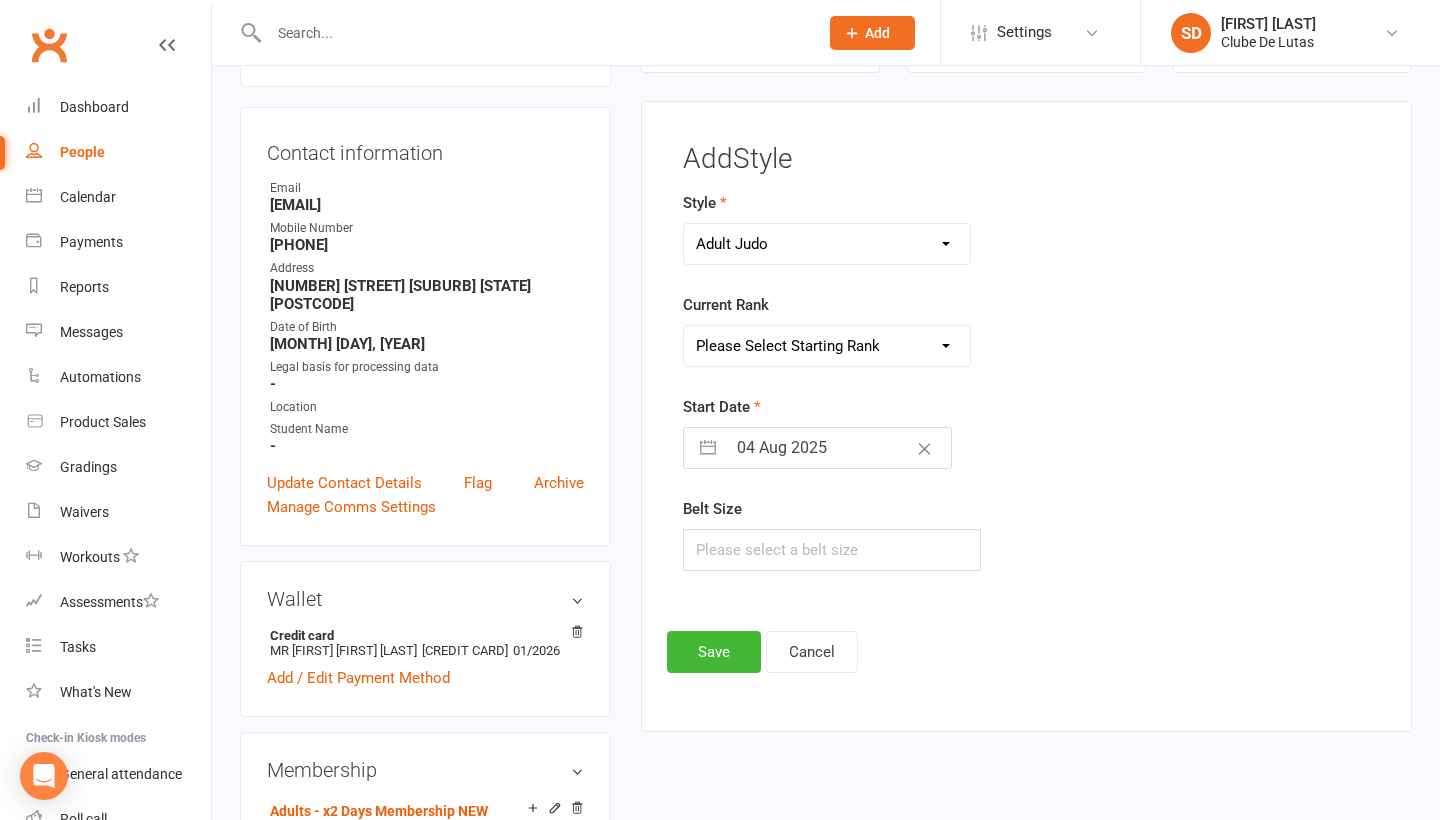 select on "43980" 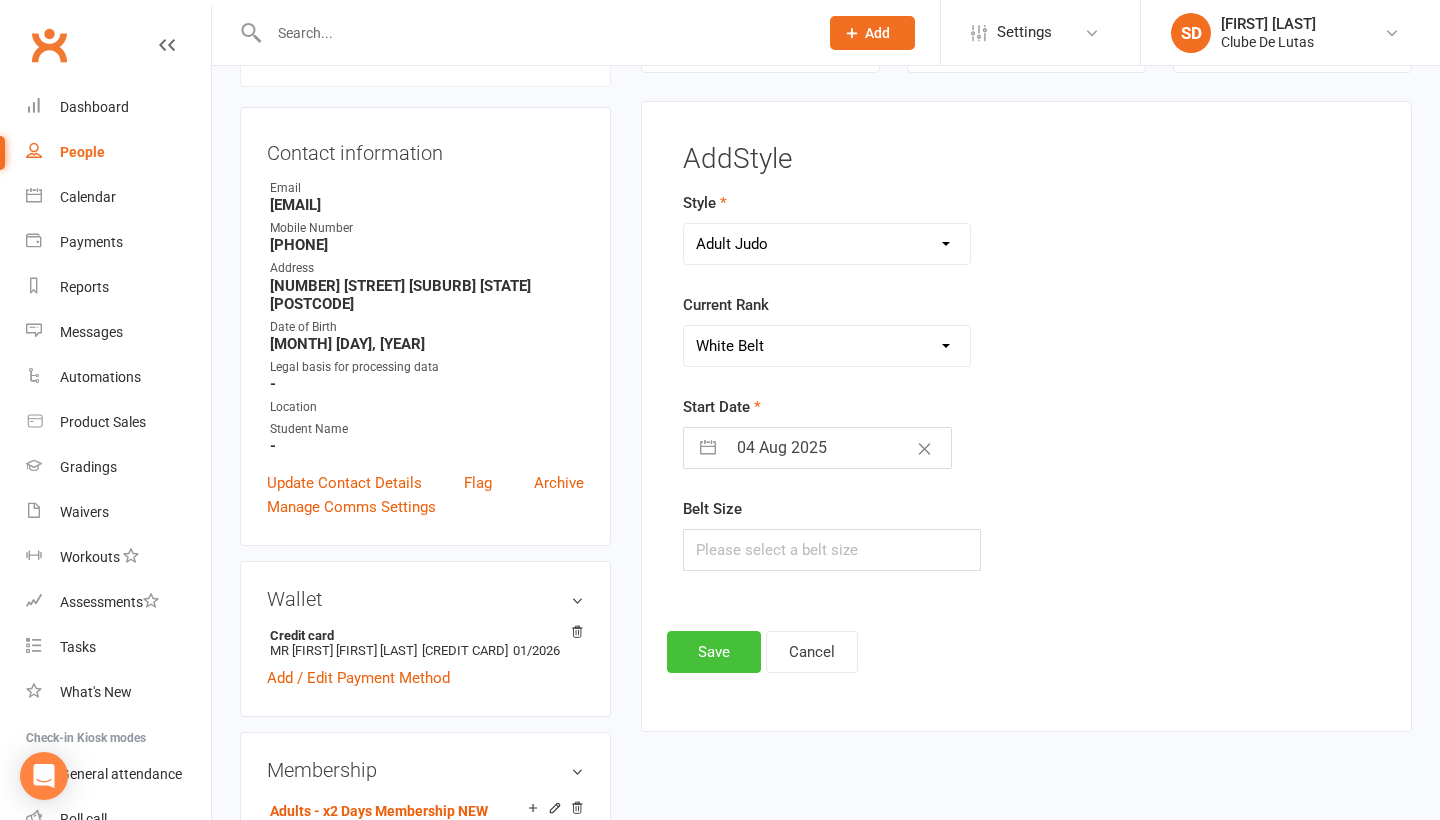 click on "Save" at bounding box center [714, 652] 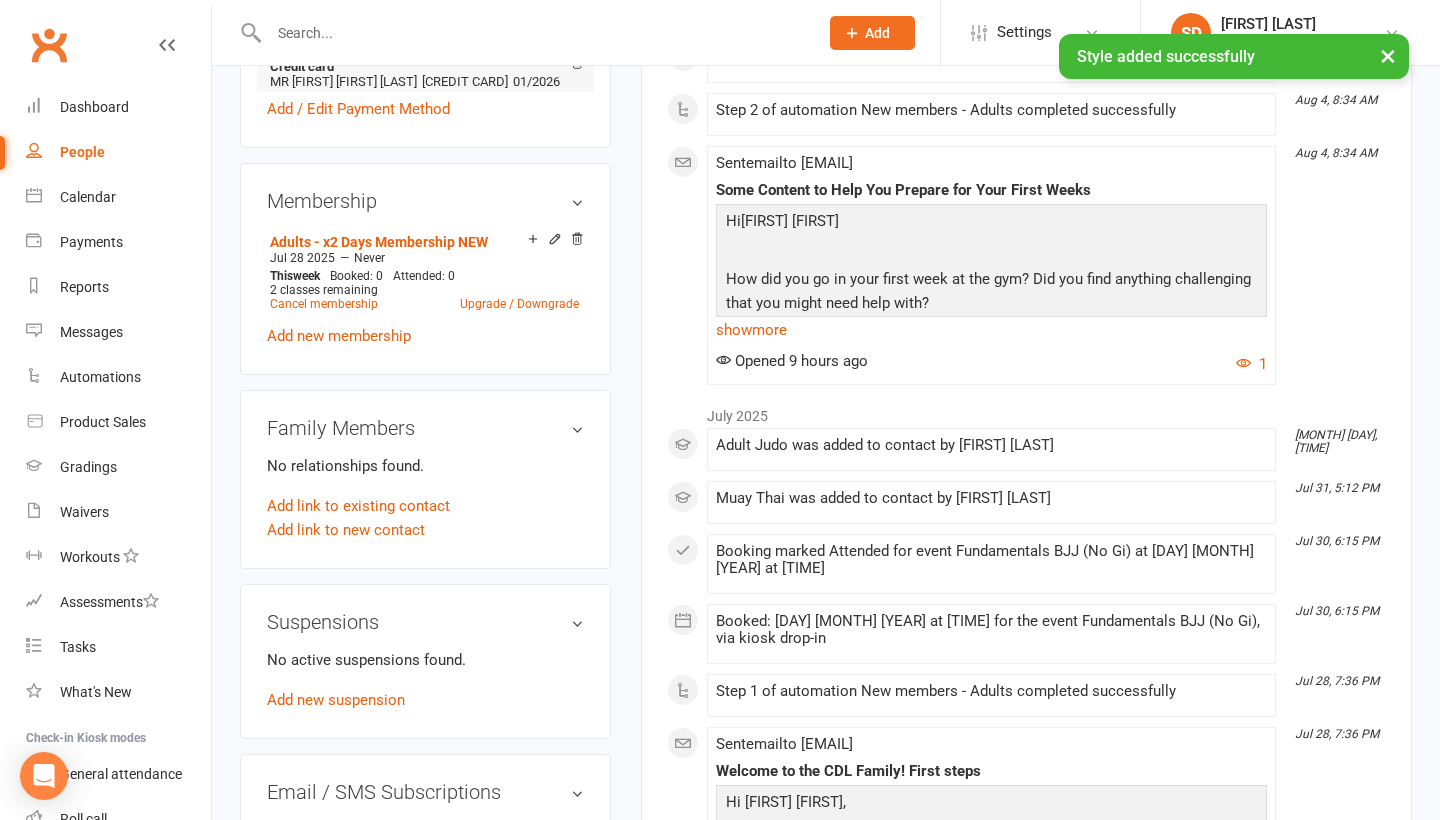 scroll, scrollTop: 764, scrollLeft: 0, axis: vertical 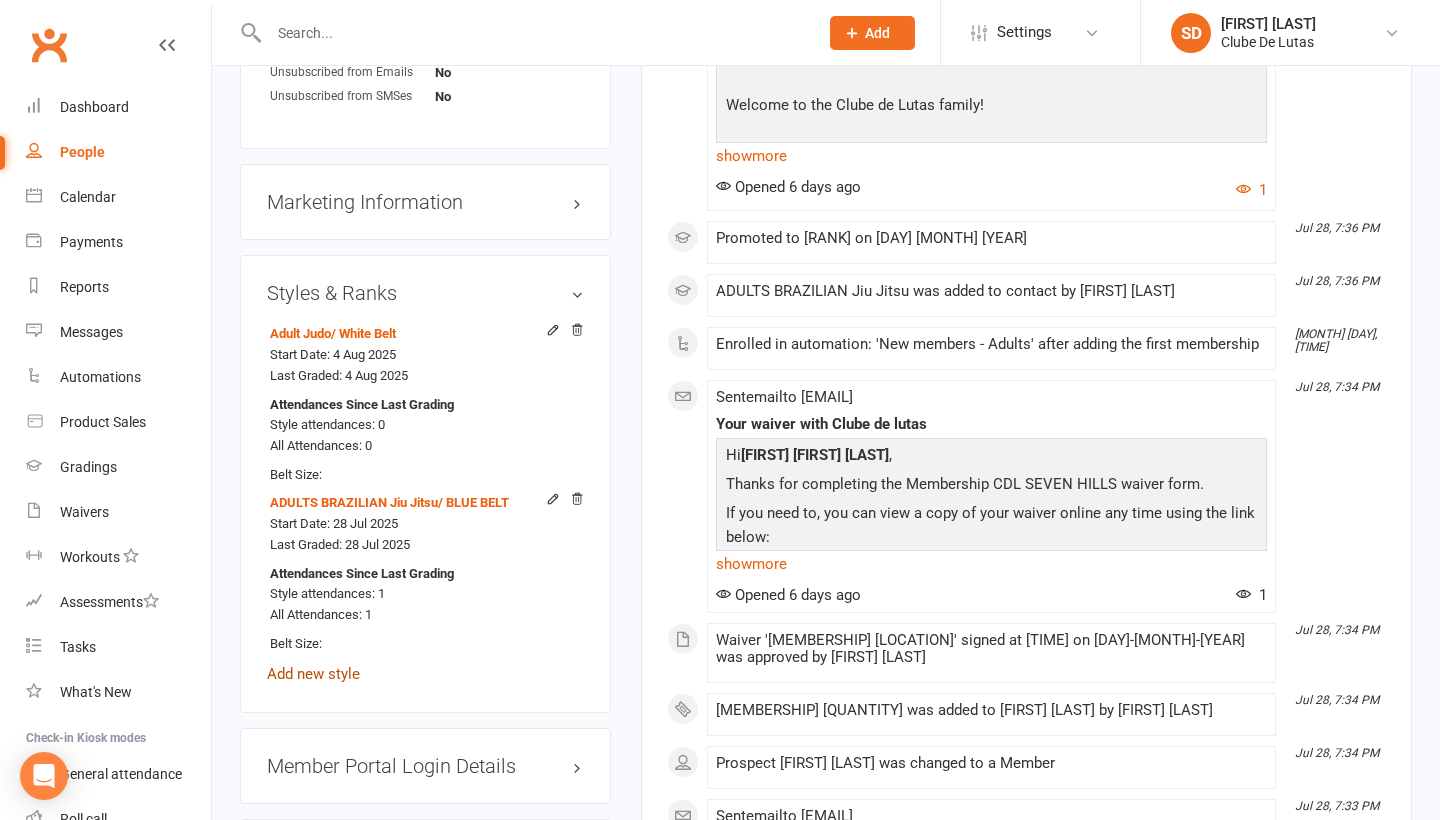 click on "Add new style" at bounding box center [313, 674] 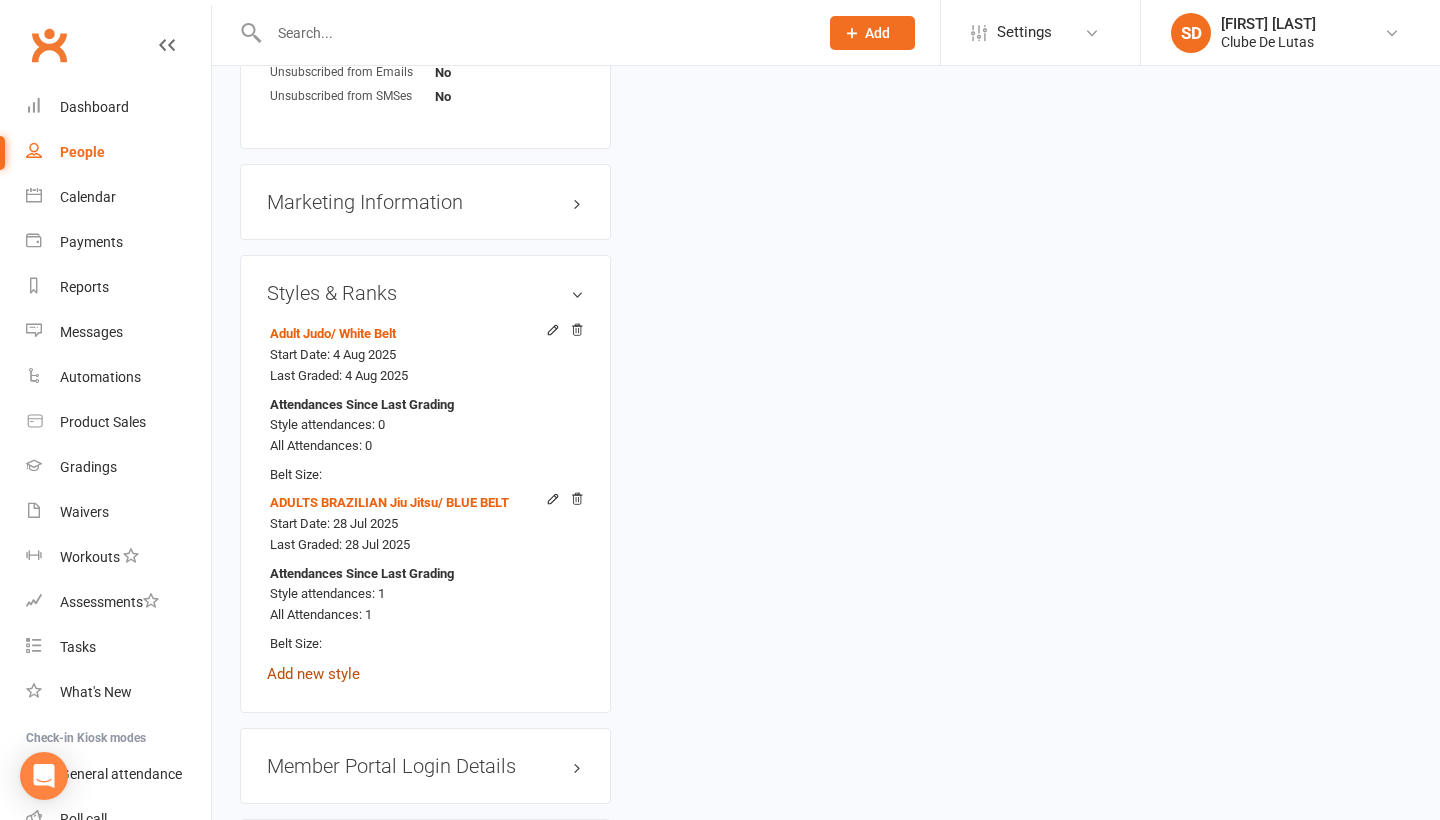 scroll, scrollTop: 194, scrollLeft: 0, axis: vertical 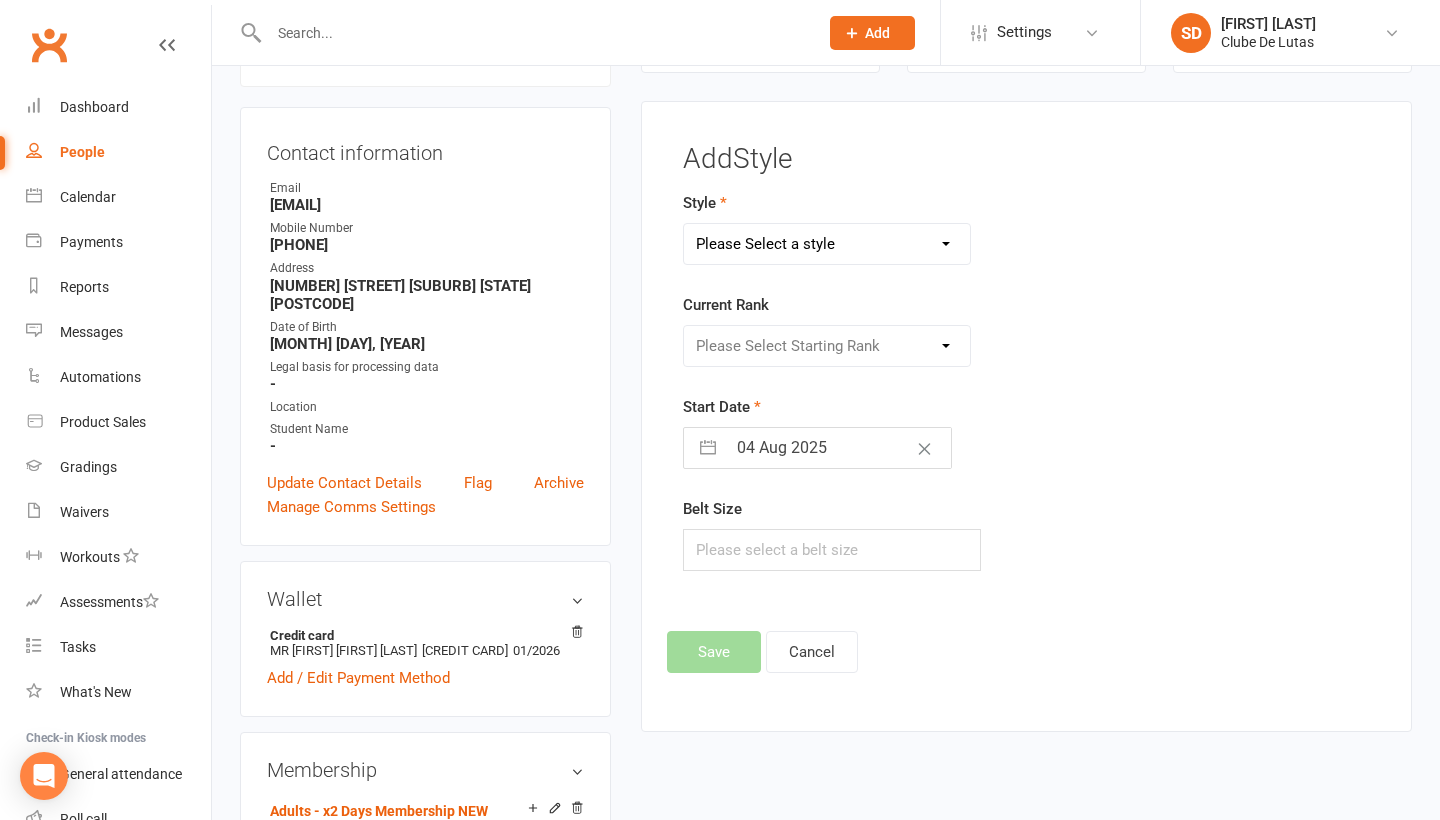 select on "[NUMBER]" 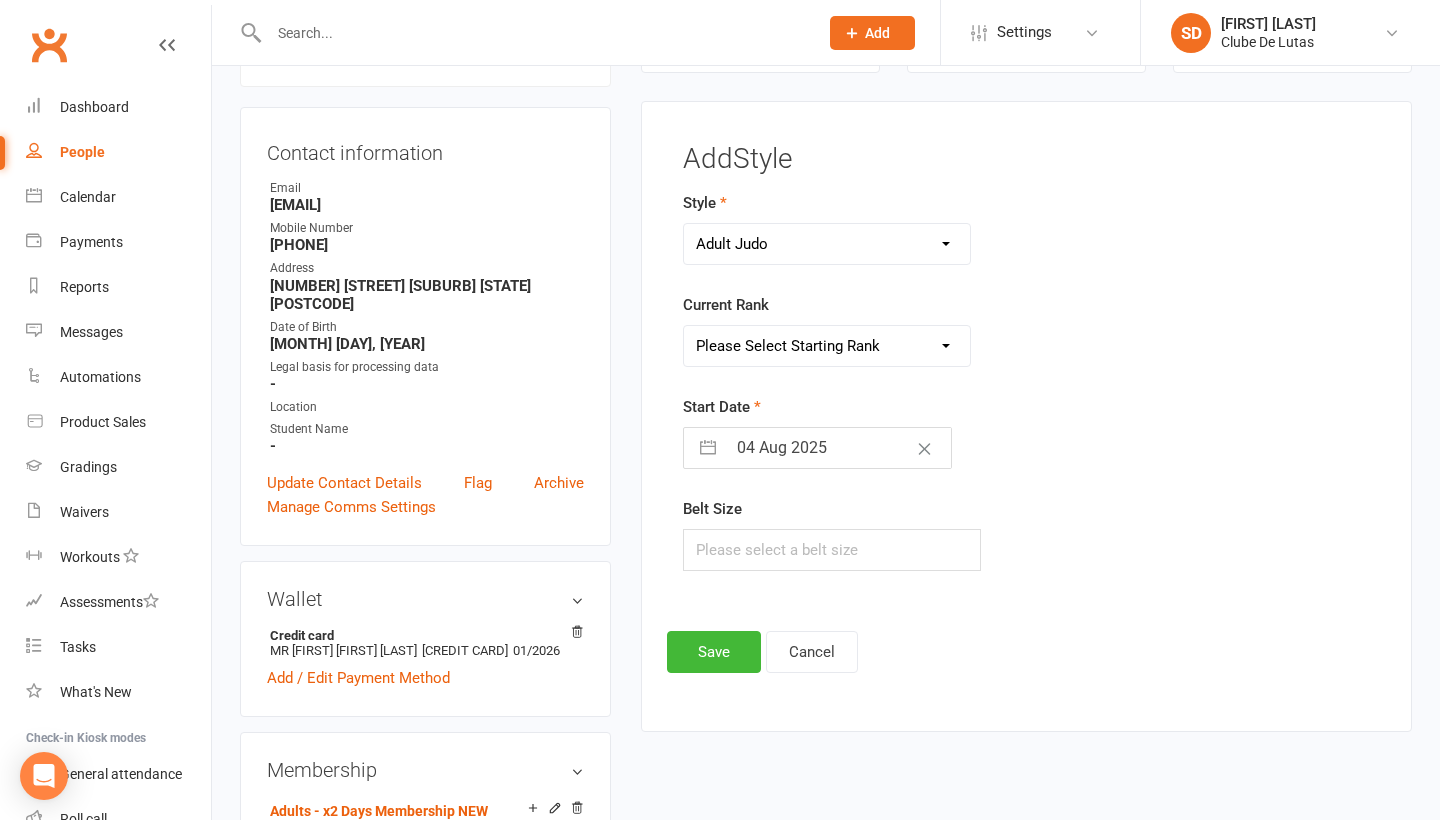 select on "[NUMBER]" 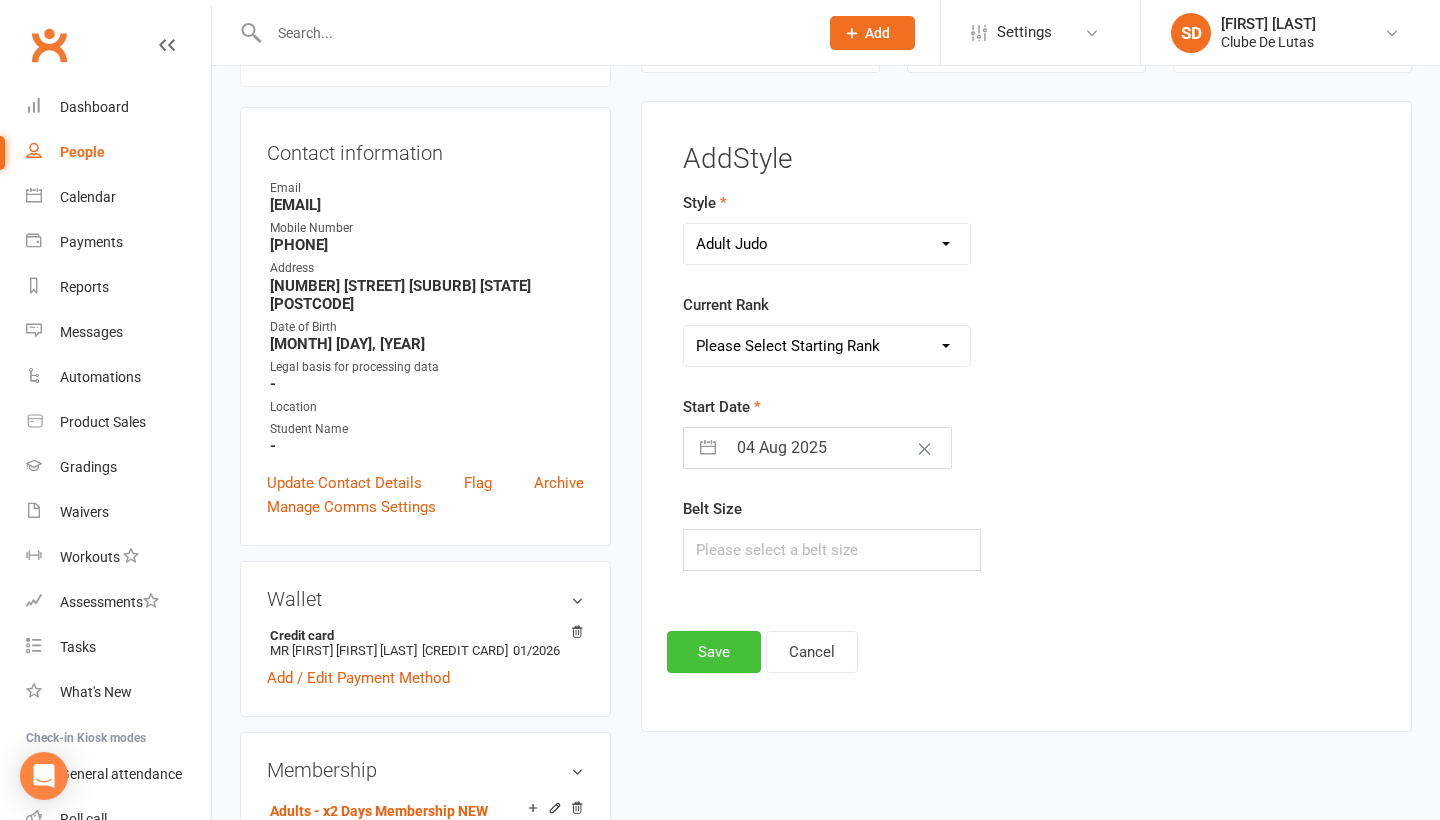 click on "Save" at bounding box center [714, 652] 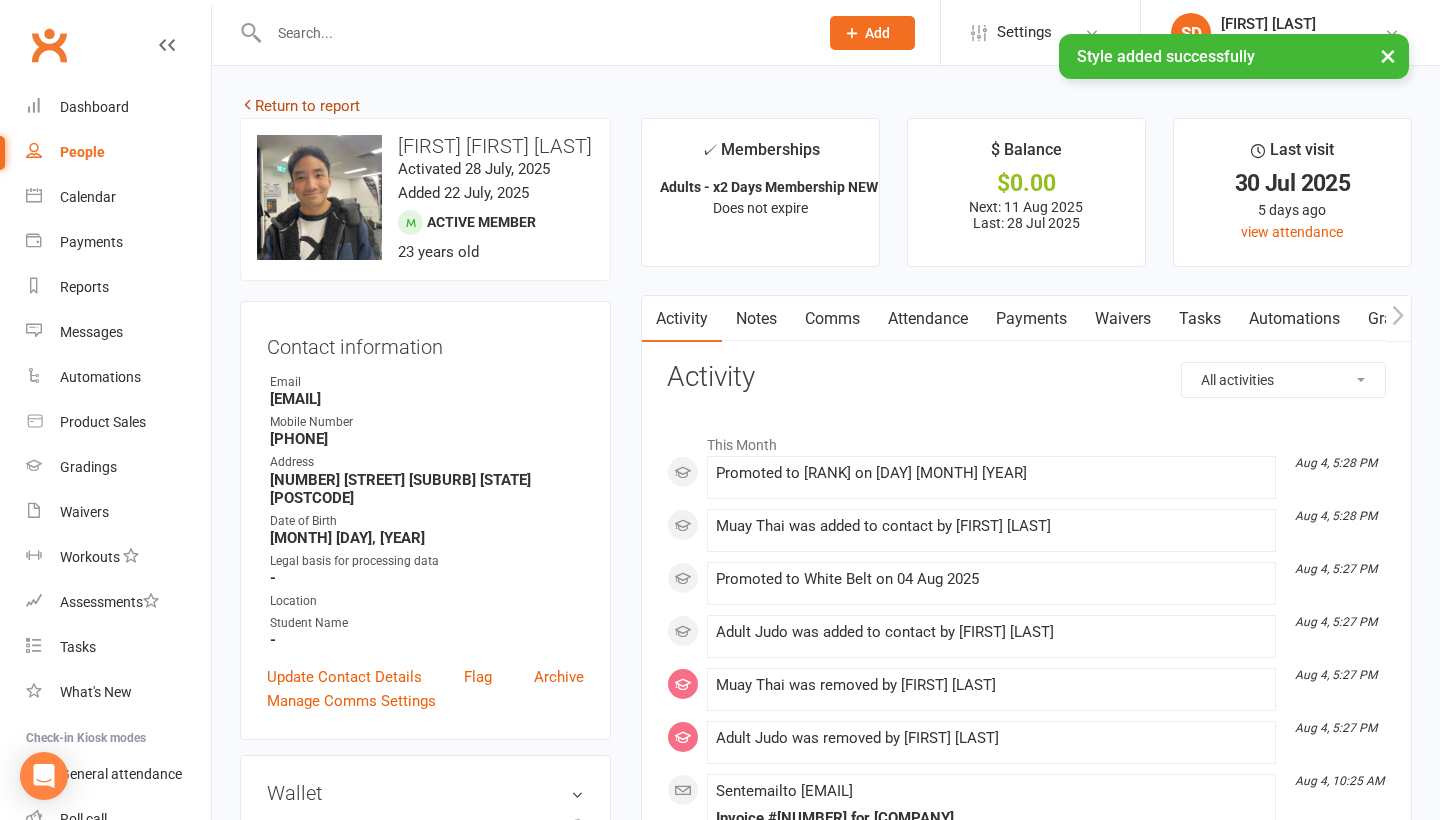 scroll, scrollTop: 0, scrollLeft: 0, axis: both 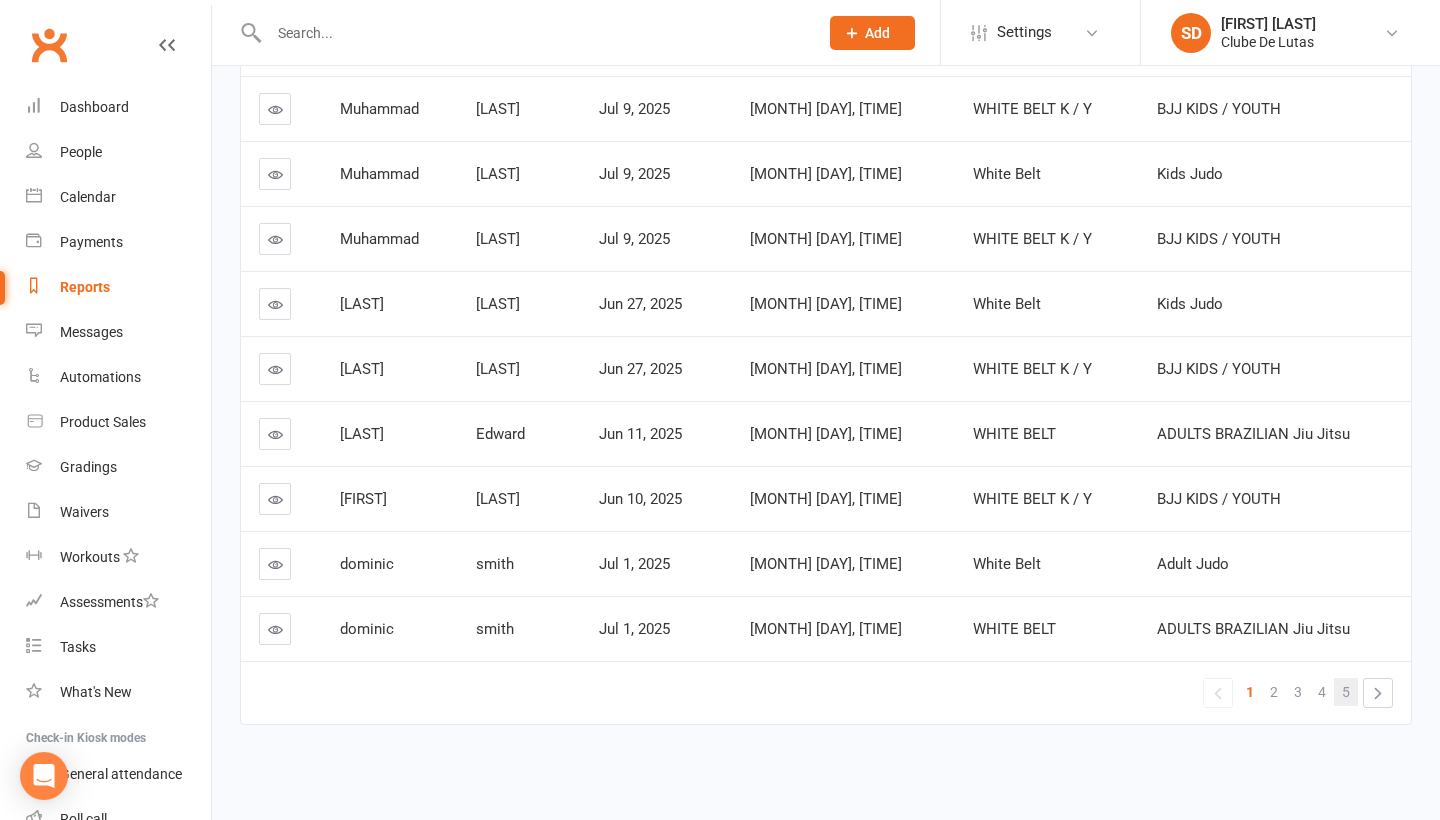 click on "5" at bounding box center [1346, 692] 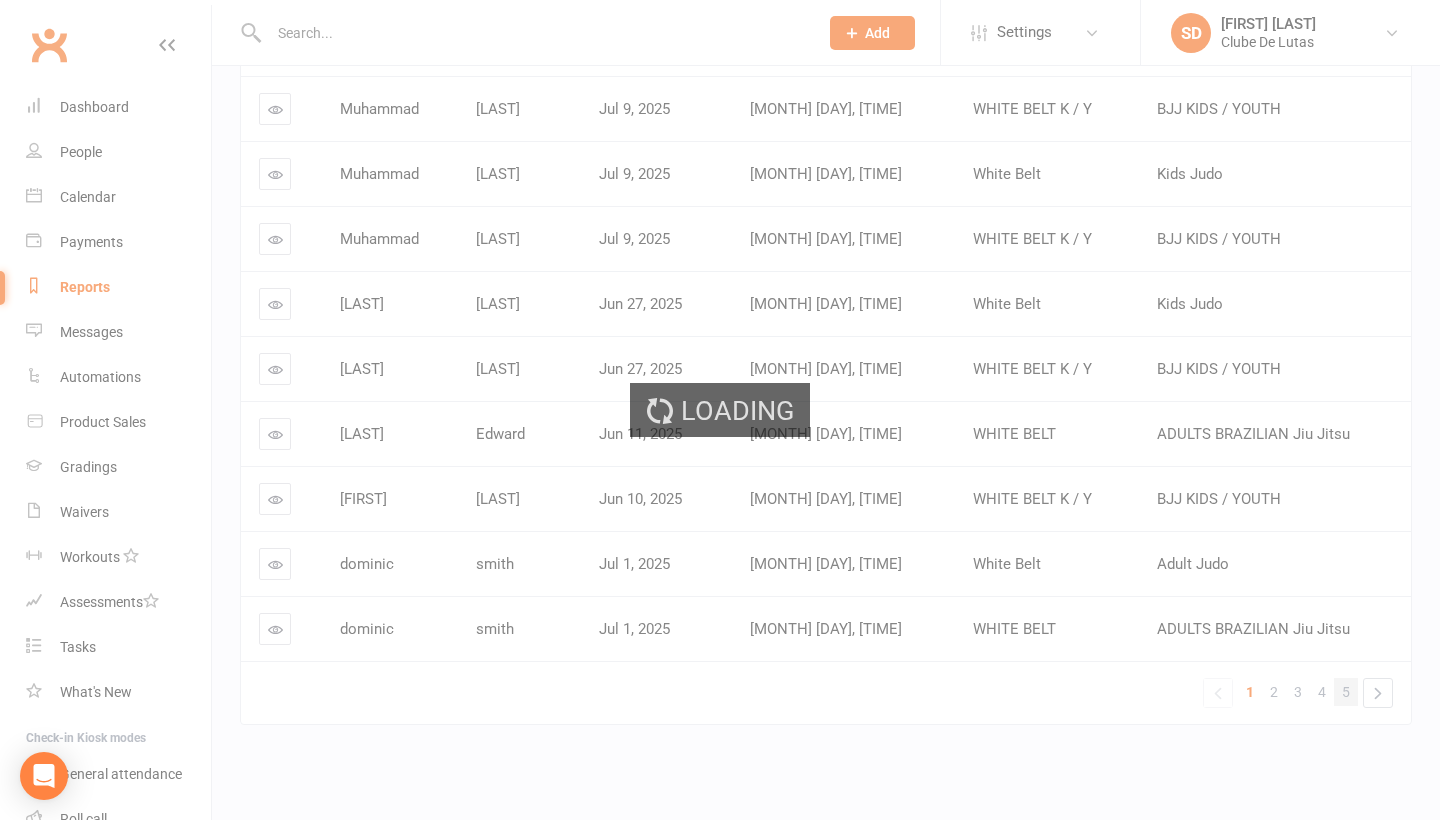 scroll, scrollTop: 325, scrollLeft: 0, axis: vertical 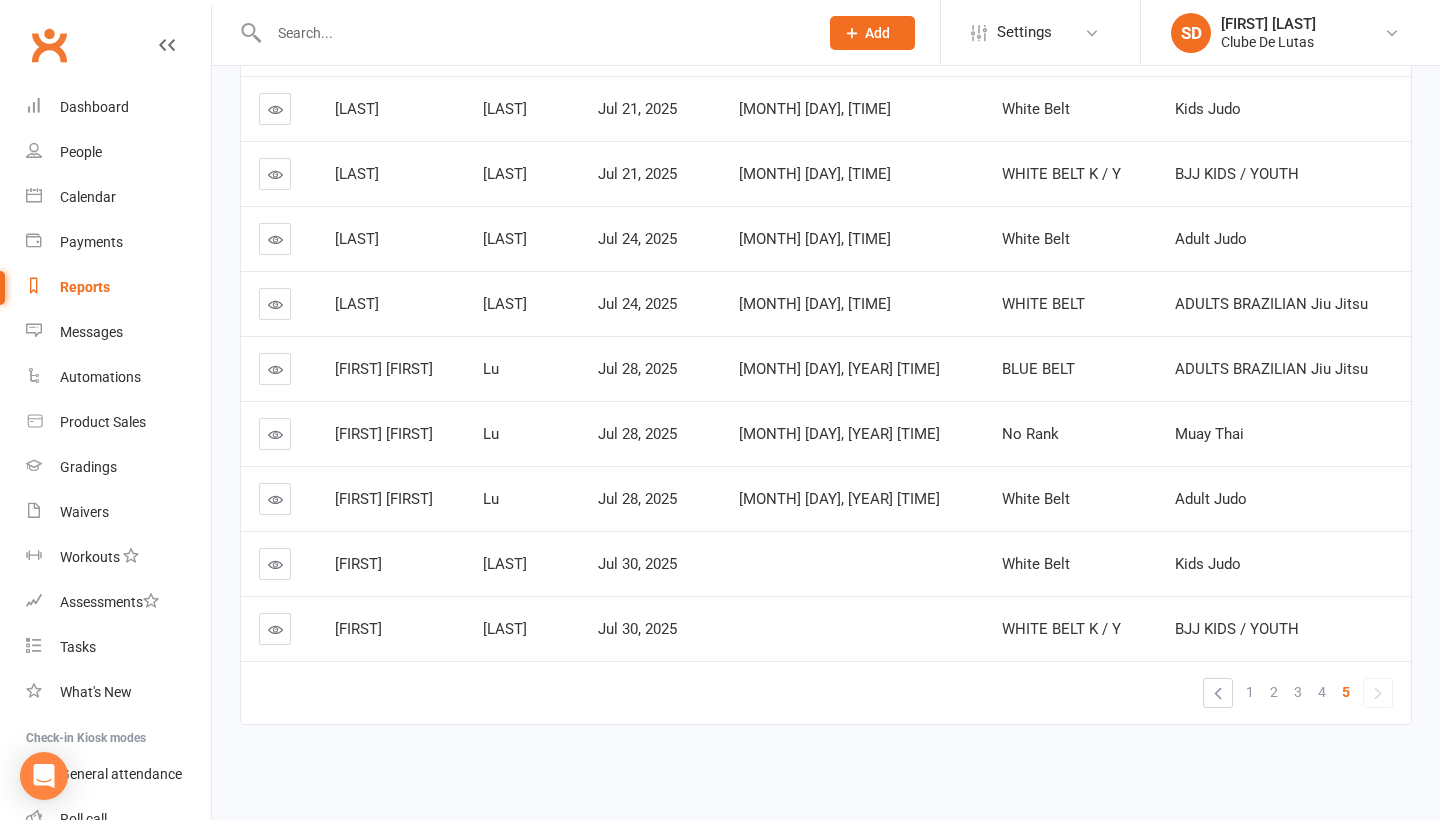 click at bounding box center (852, 563) 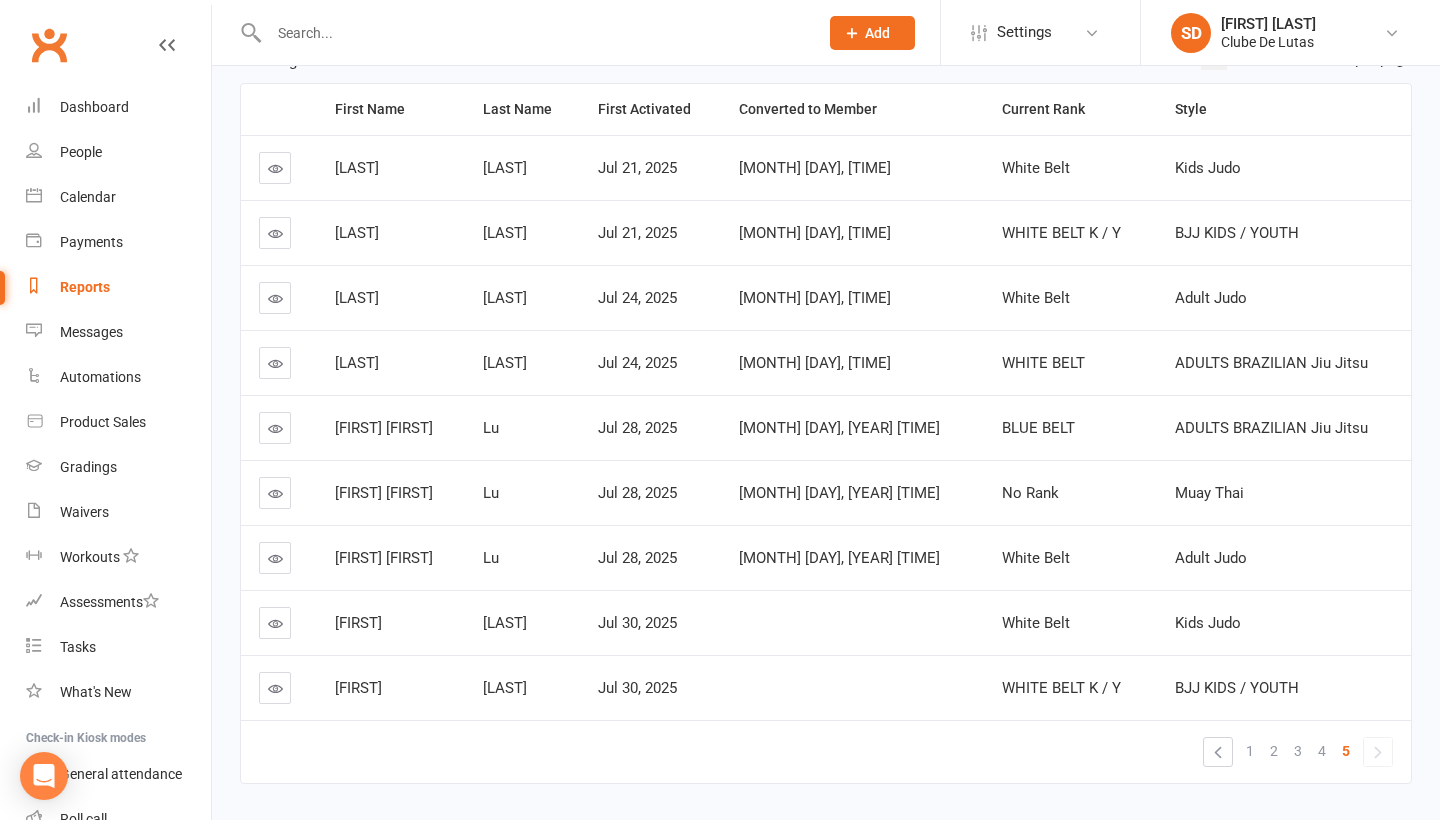 scroll, scrollTop: 254, scrollLeft: 0, axis: vertical 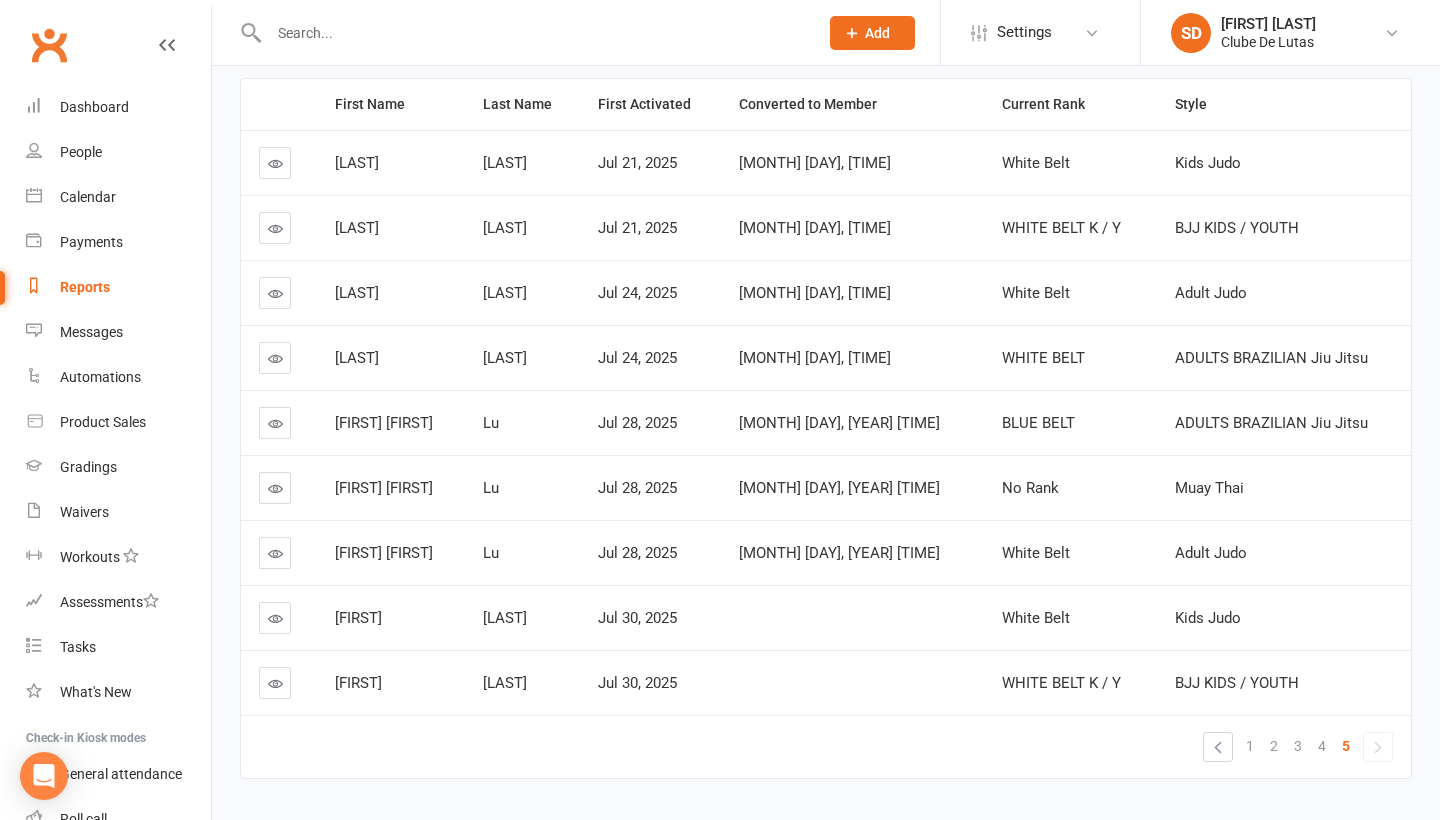 click at bounding box center (275, 618) 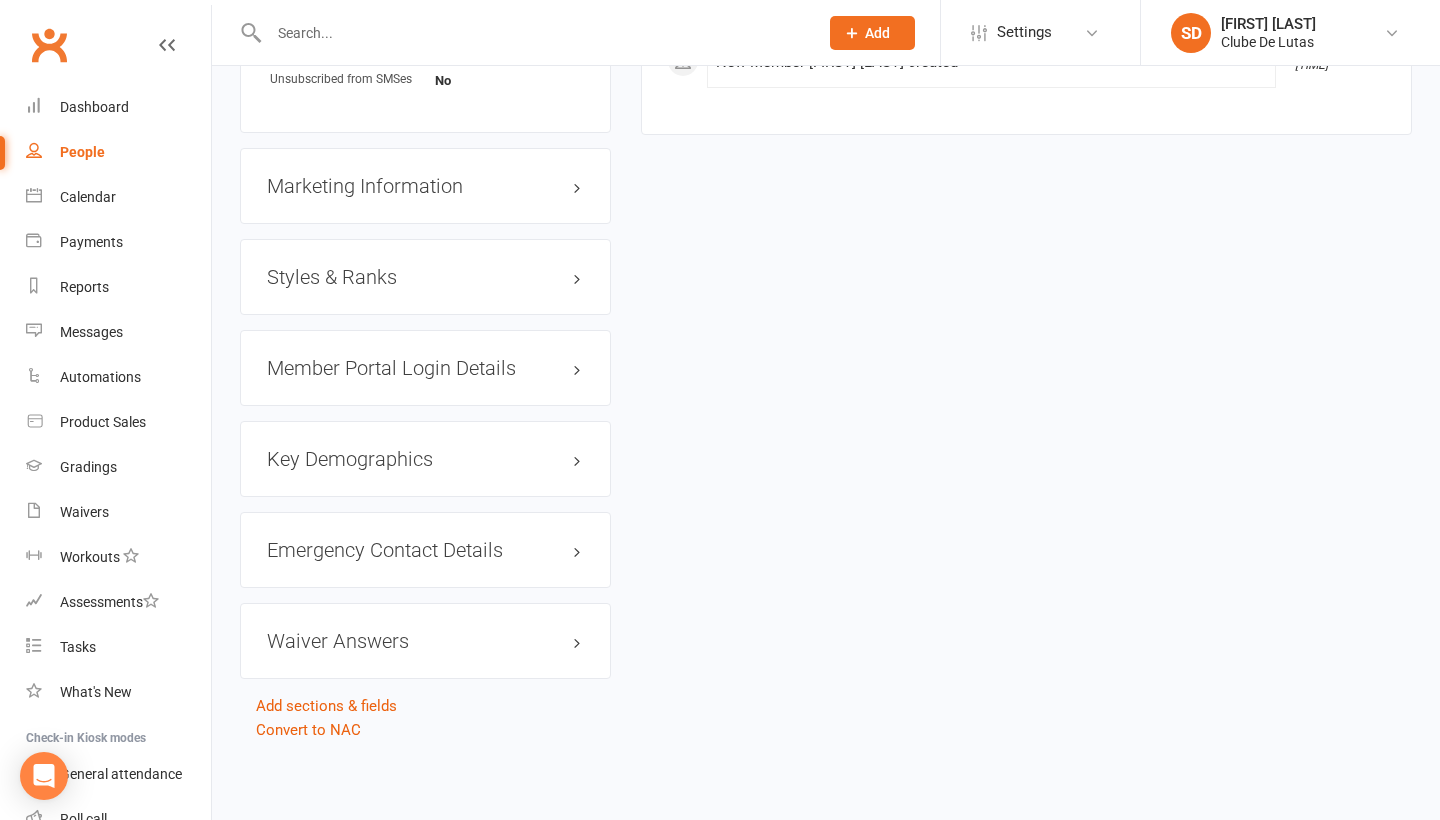 scroll, scrollTop: 1563, scrollLeft: 0, axis: vertical 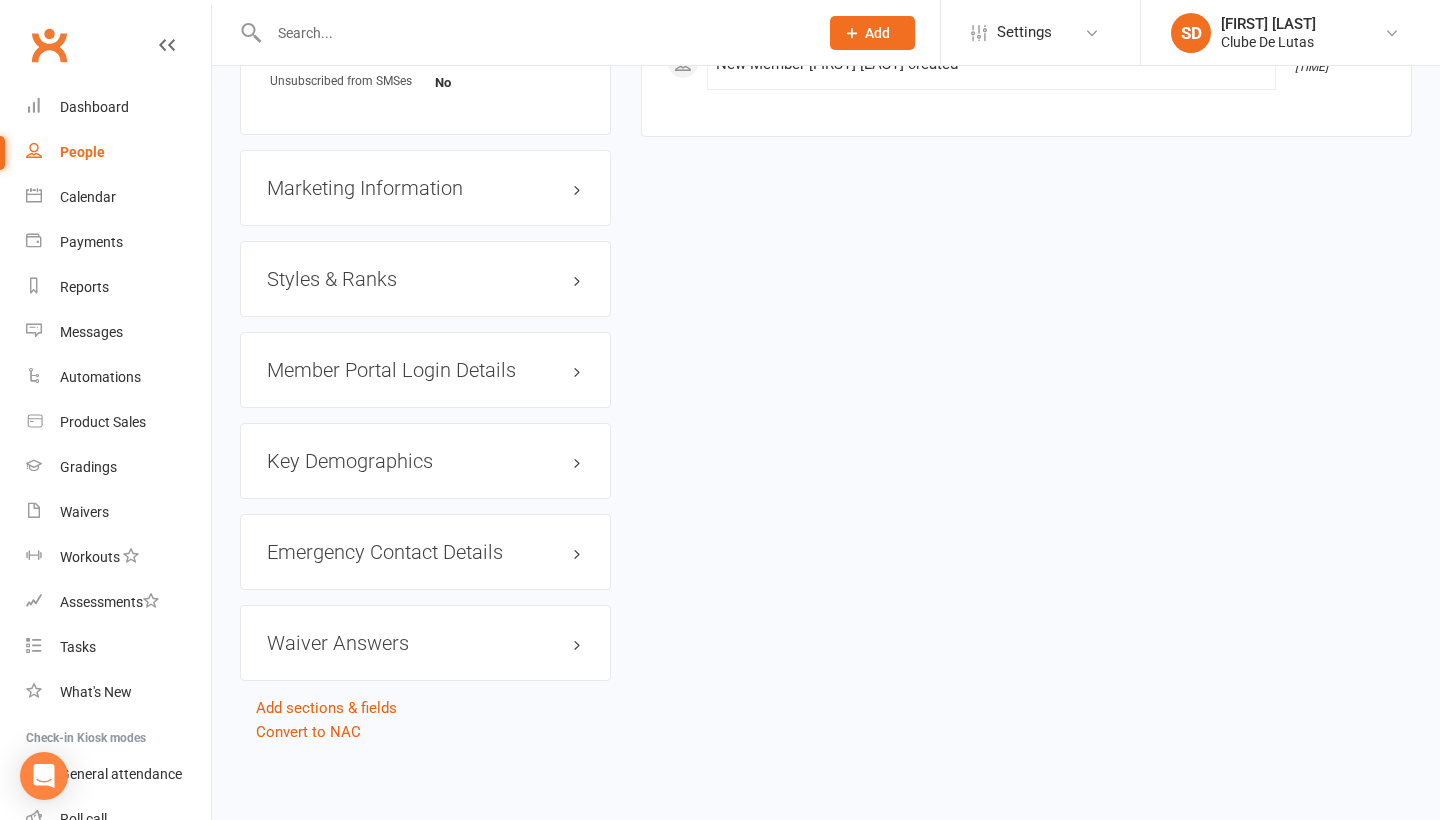 click on "Styles & Ranks" at bounding box center (425, 279) 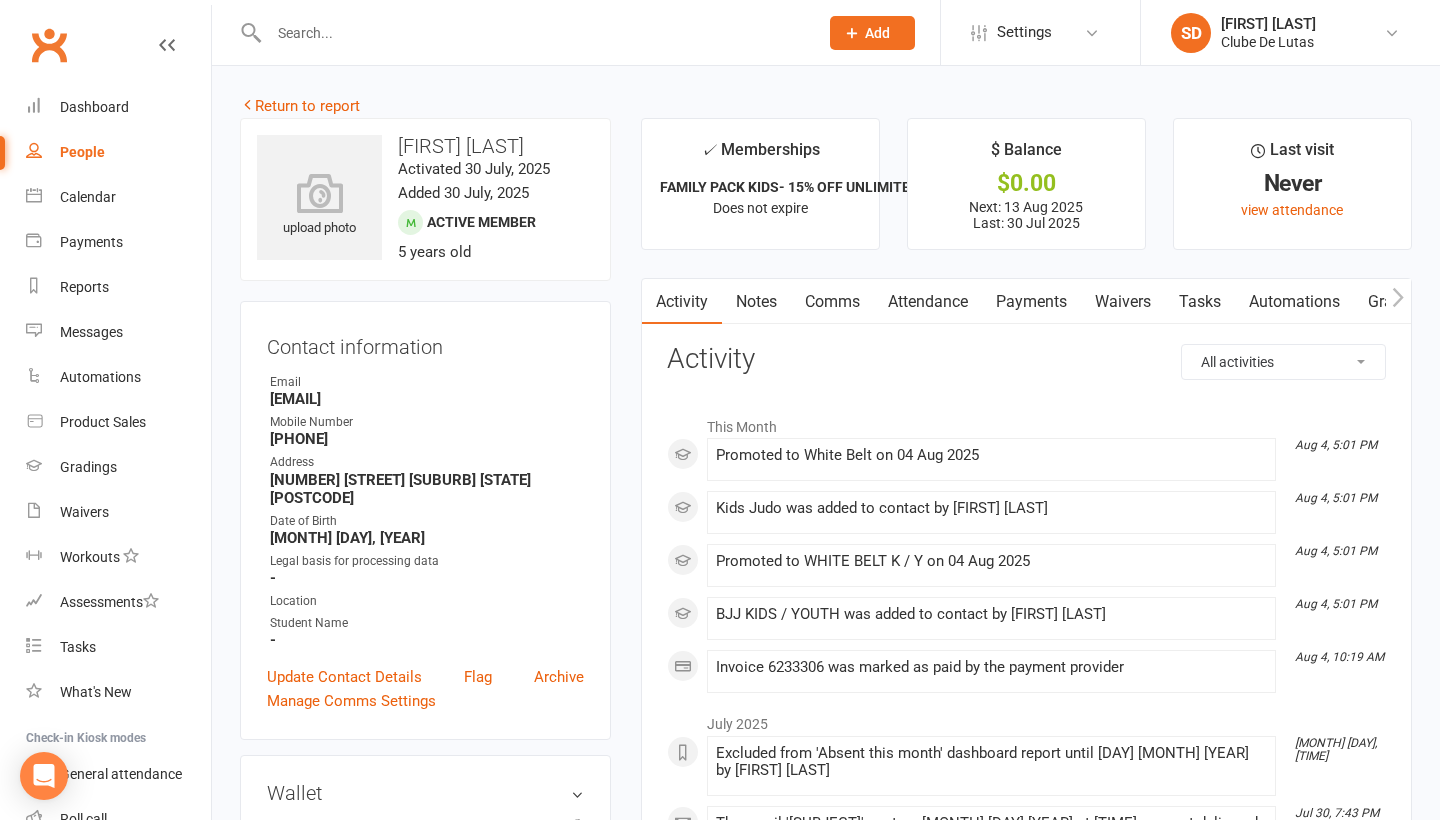 scroll, scrollTop: 0, scrollLeft: 0, axis: both 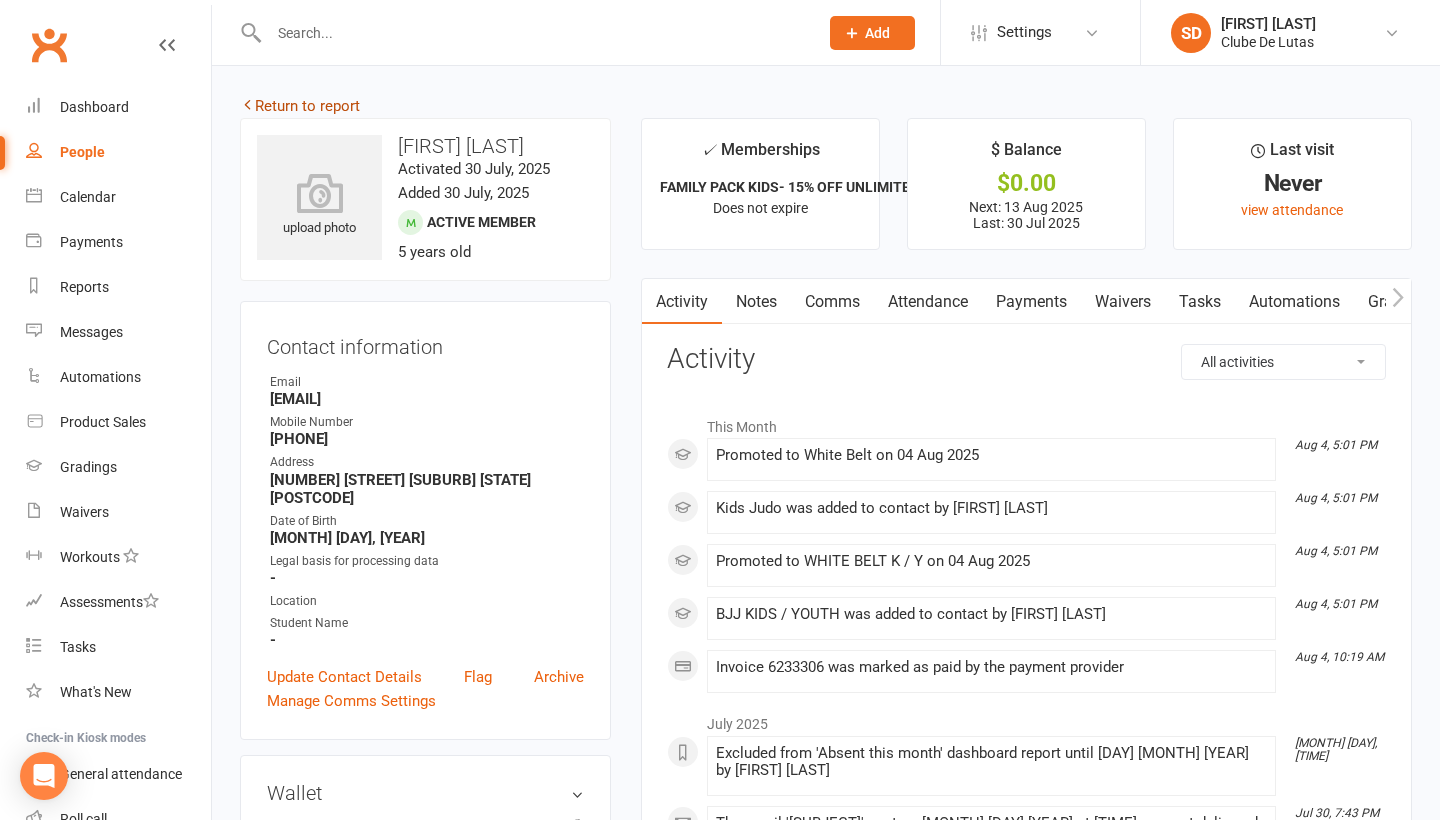 click on "Return to report" at bounding box center [300, 106] 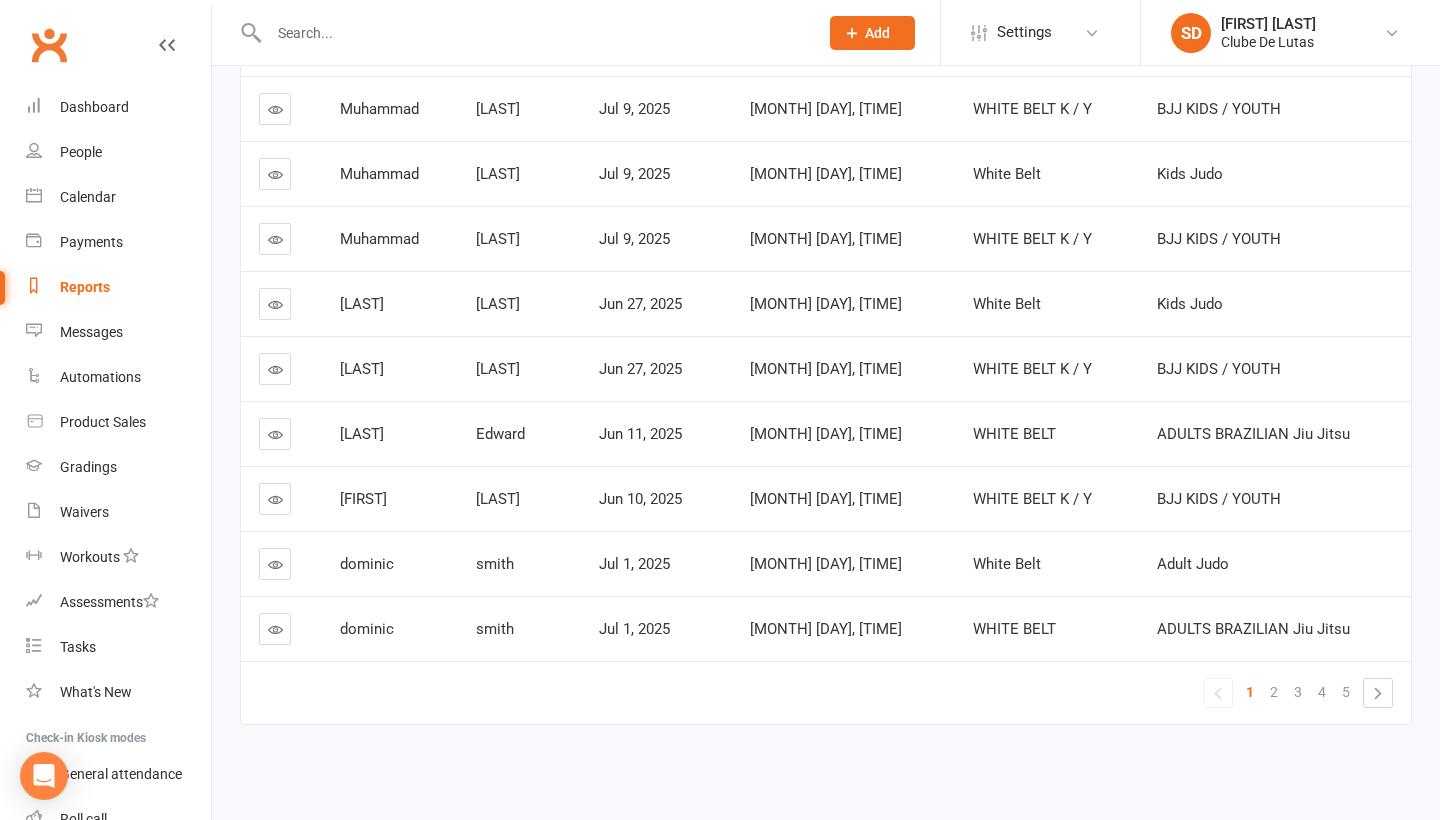 scroll, scrollTop: 390, scrollLeft: 0, axis: vertical 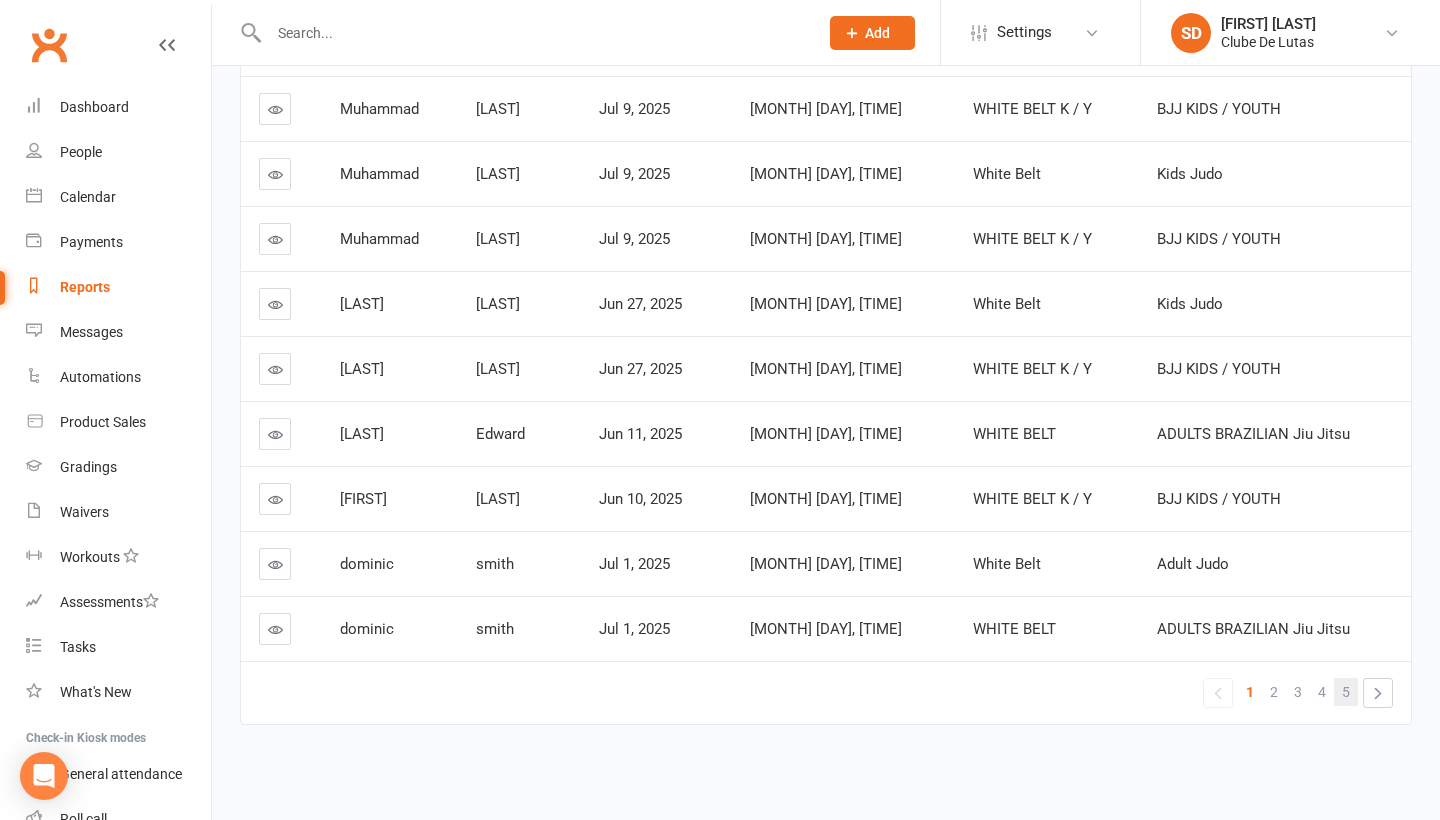 click on "5" at bounding box center [1346, 692] 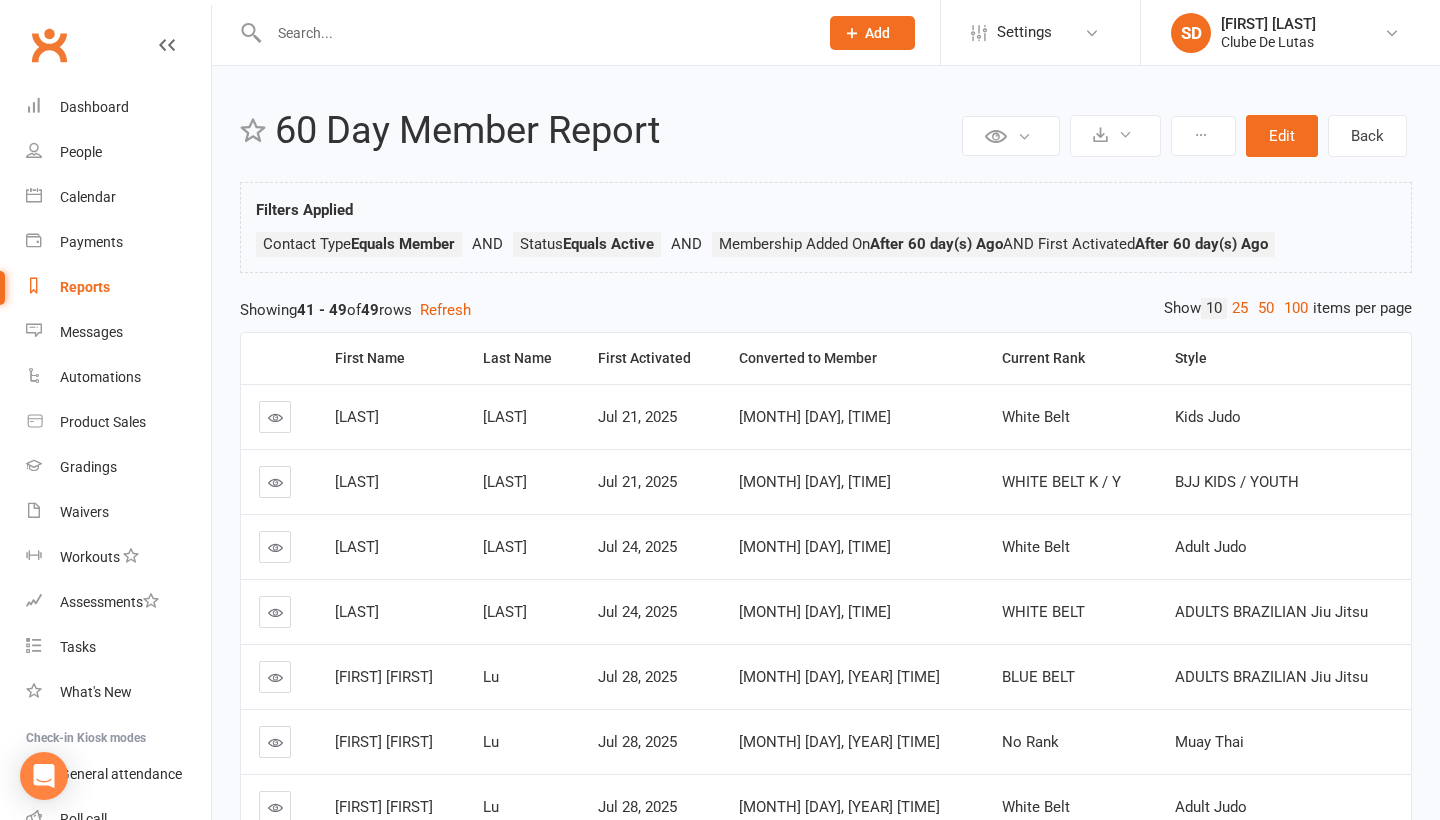 scroll, scrollTop: 0, scrollLeft: 0, axis: both 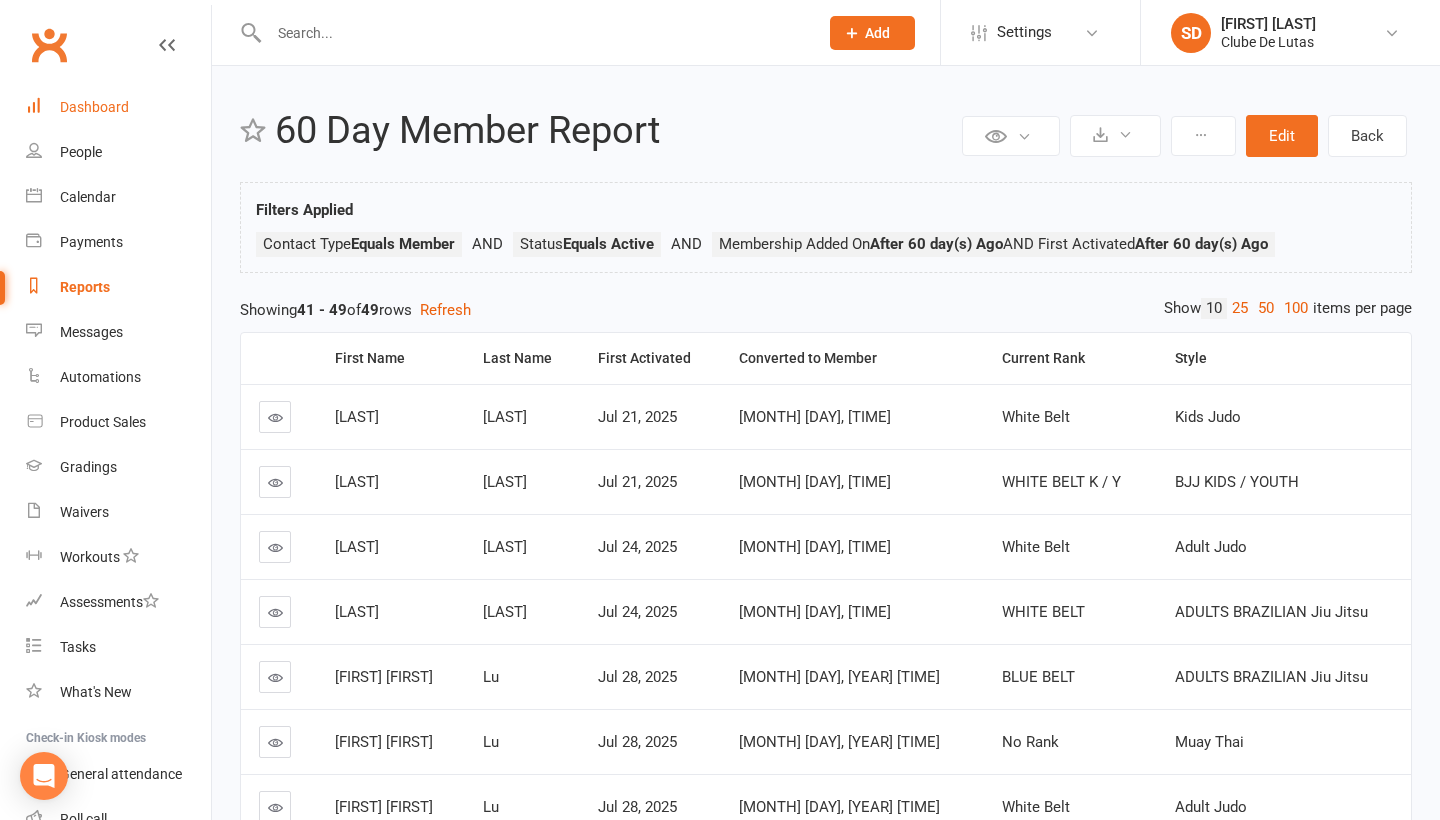 click on "Dashboard" at bounding box center (118, 107) 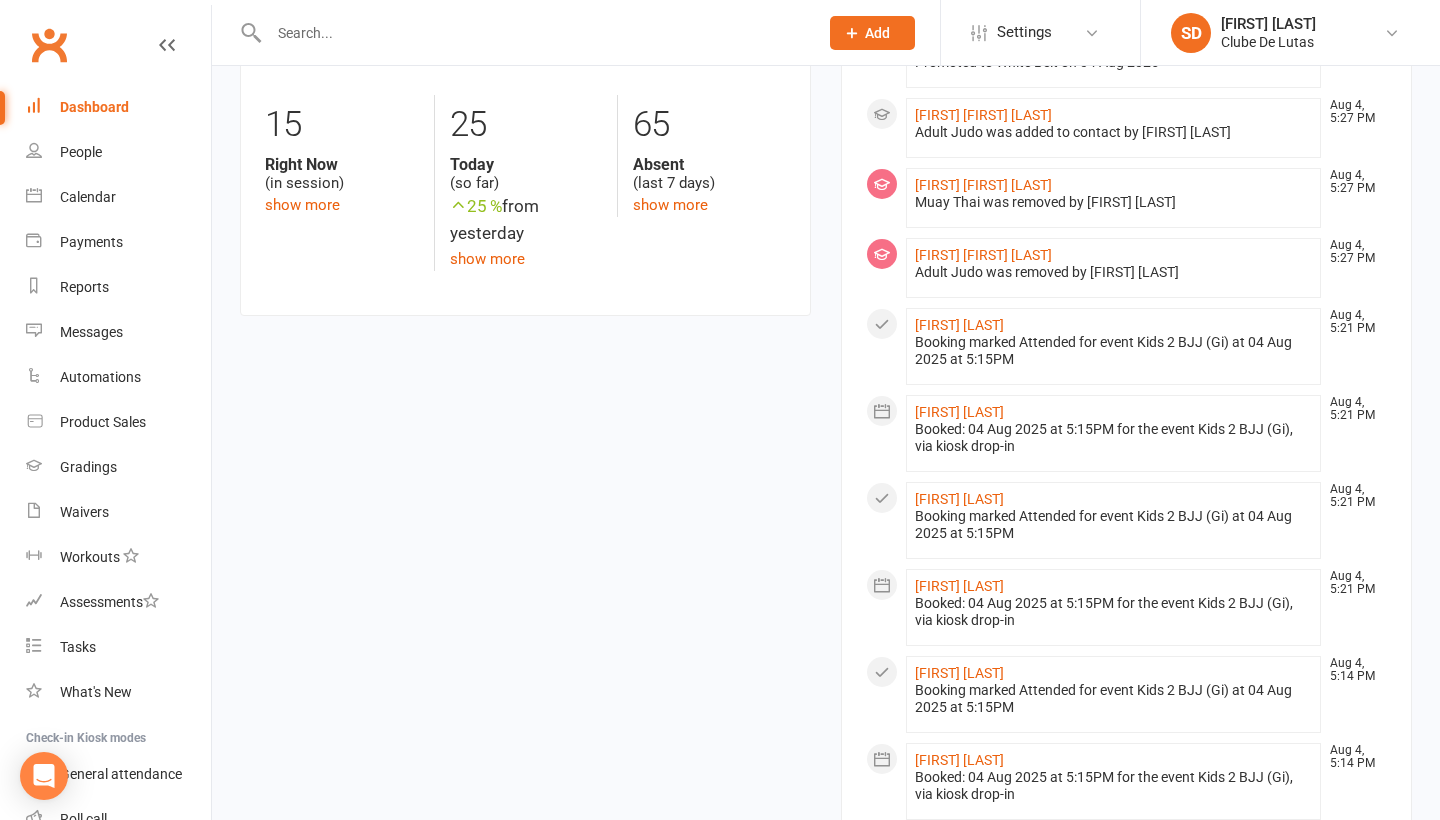 scroll, scrollTop: 924, scrollLeft: 0, axis: vertical 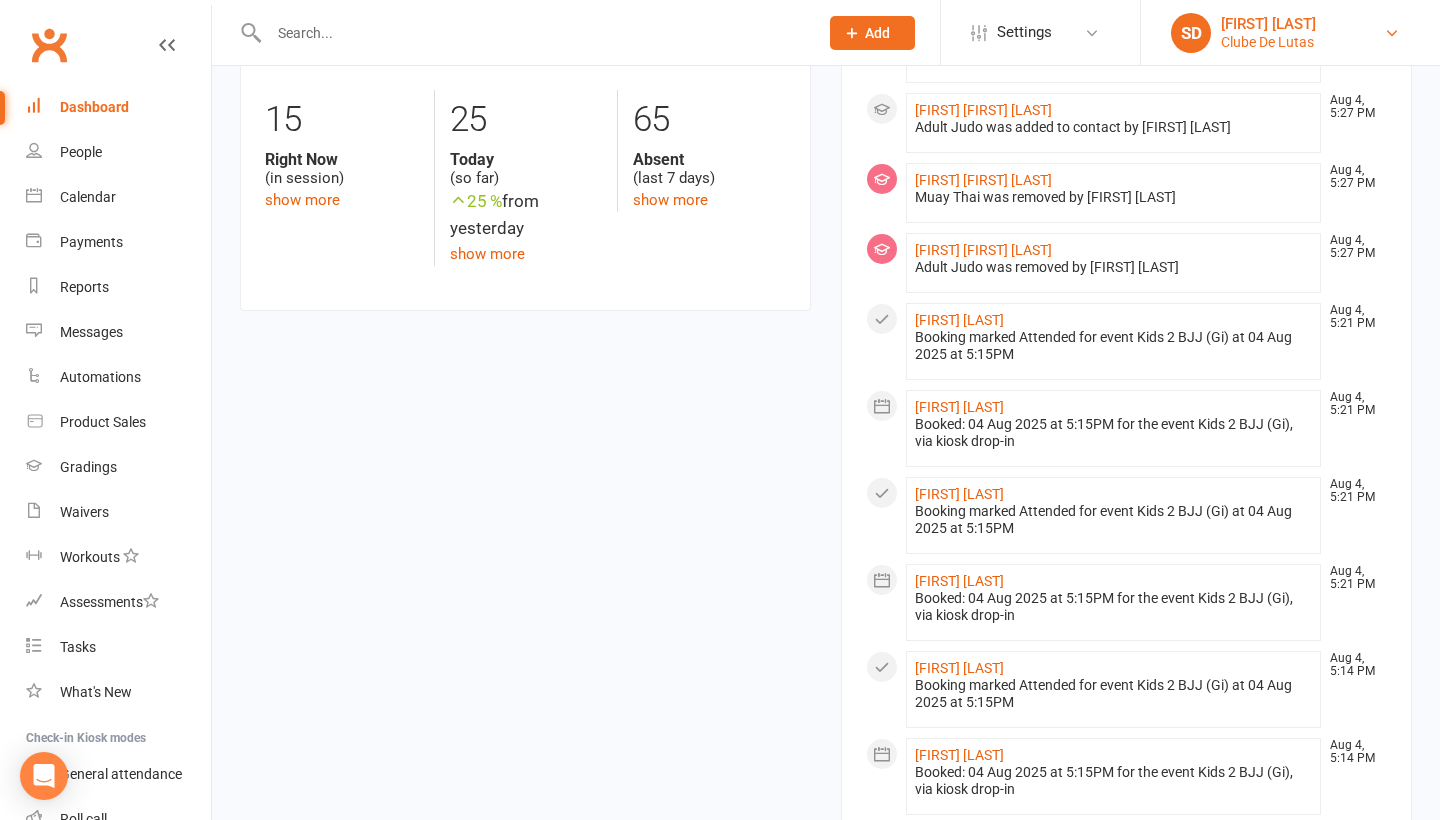 click on "Clube De Lutas" at bounding box center (1268, 42) 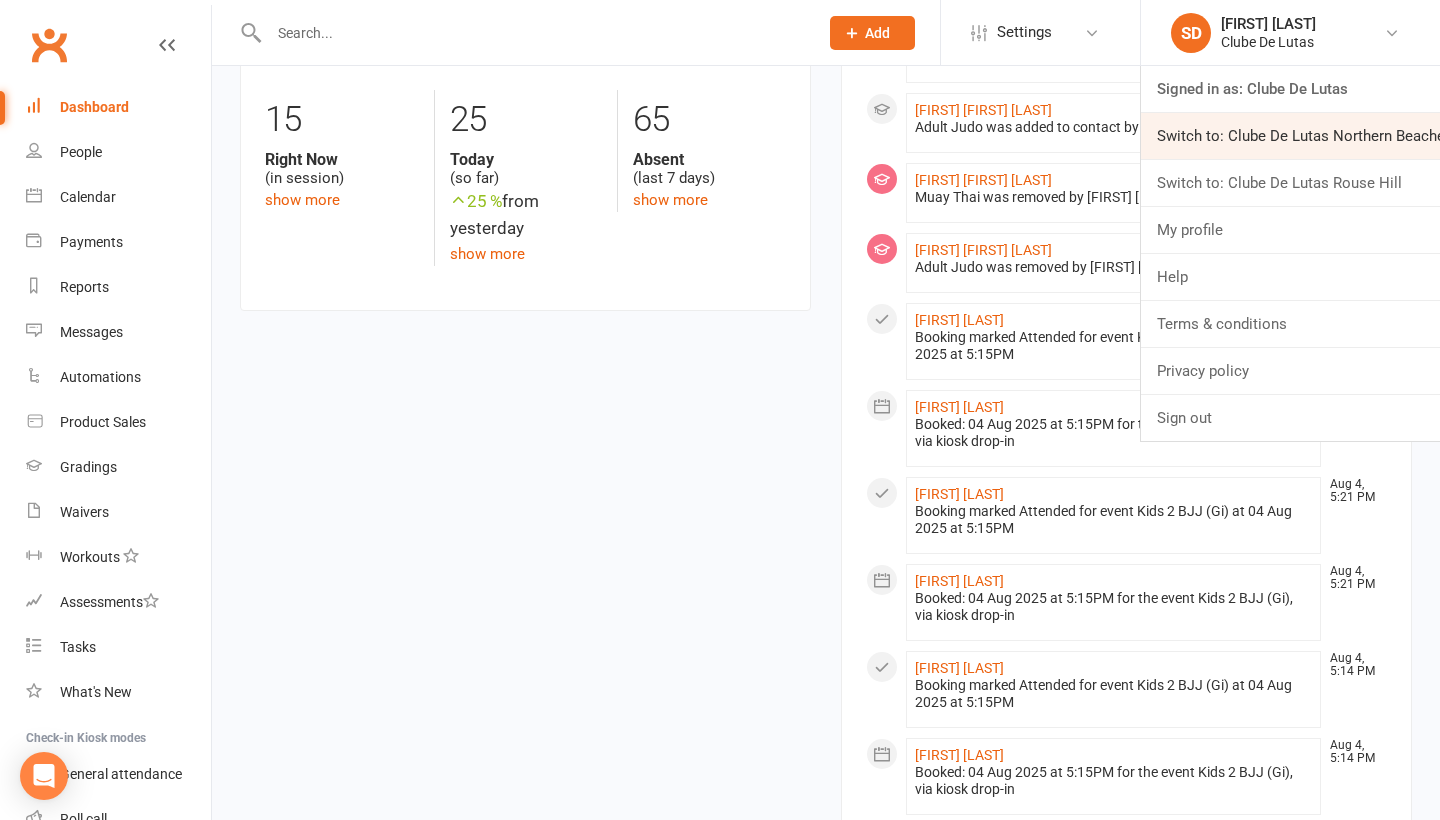 click on "Switch to: Clube De Lutas Northern Beaches" at bounding box center [1290, 136] 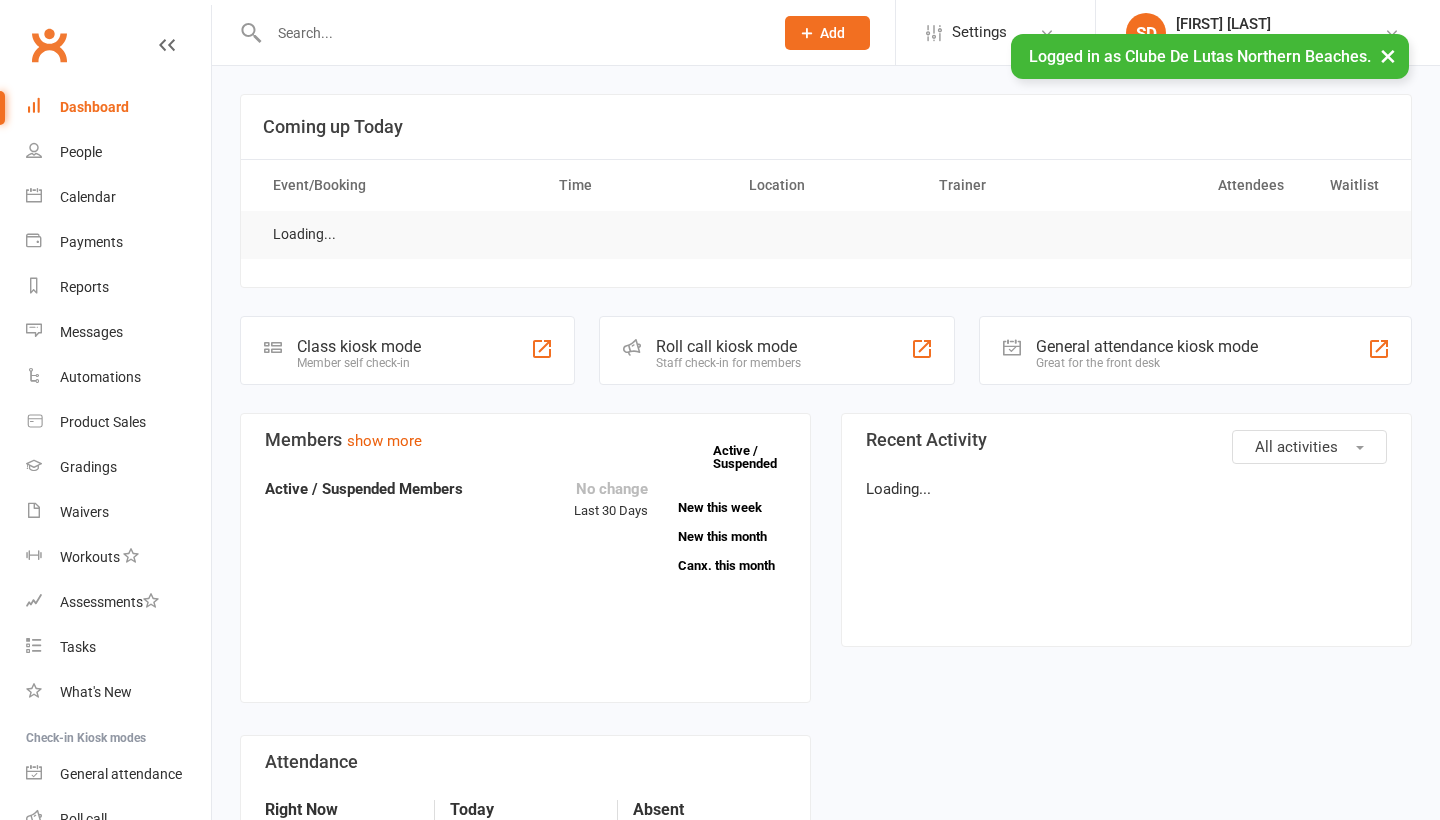 scroll, scrollTop: 0, scrollLeft: 0, axis: both 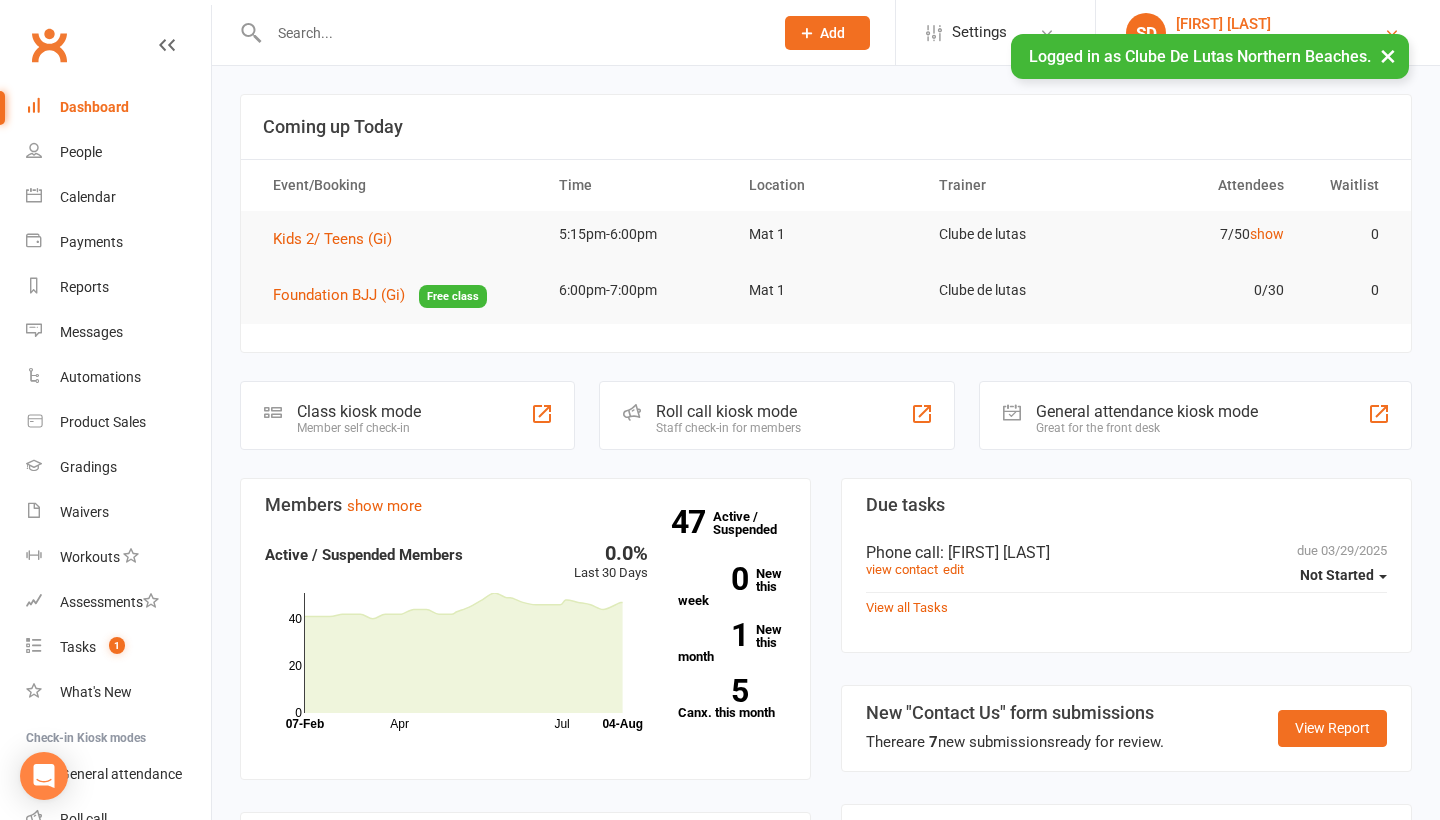 click on "[FIRST] [LAST]" at bounding box center (1280, 24) 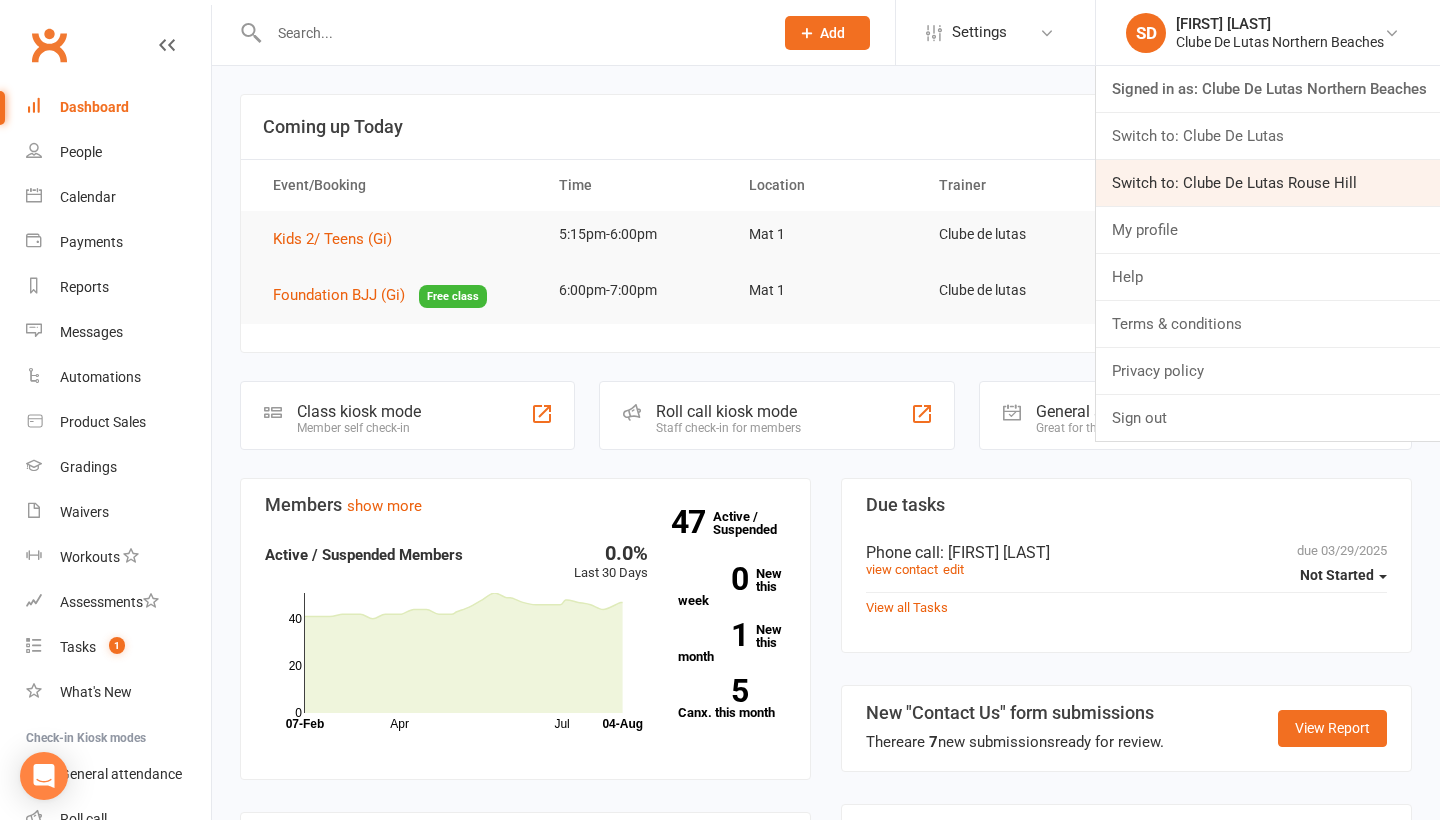 click on "Switch to: Clube De Lutas Rouse Hill" at bounding box center (1268, 183) 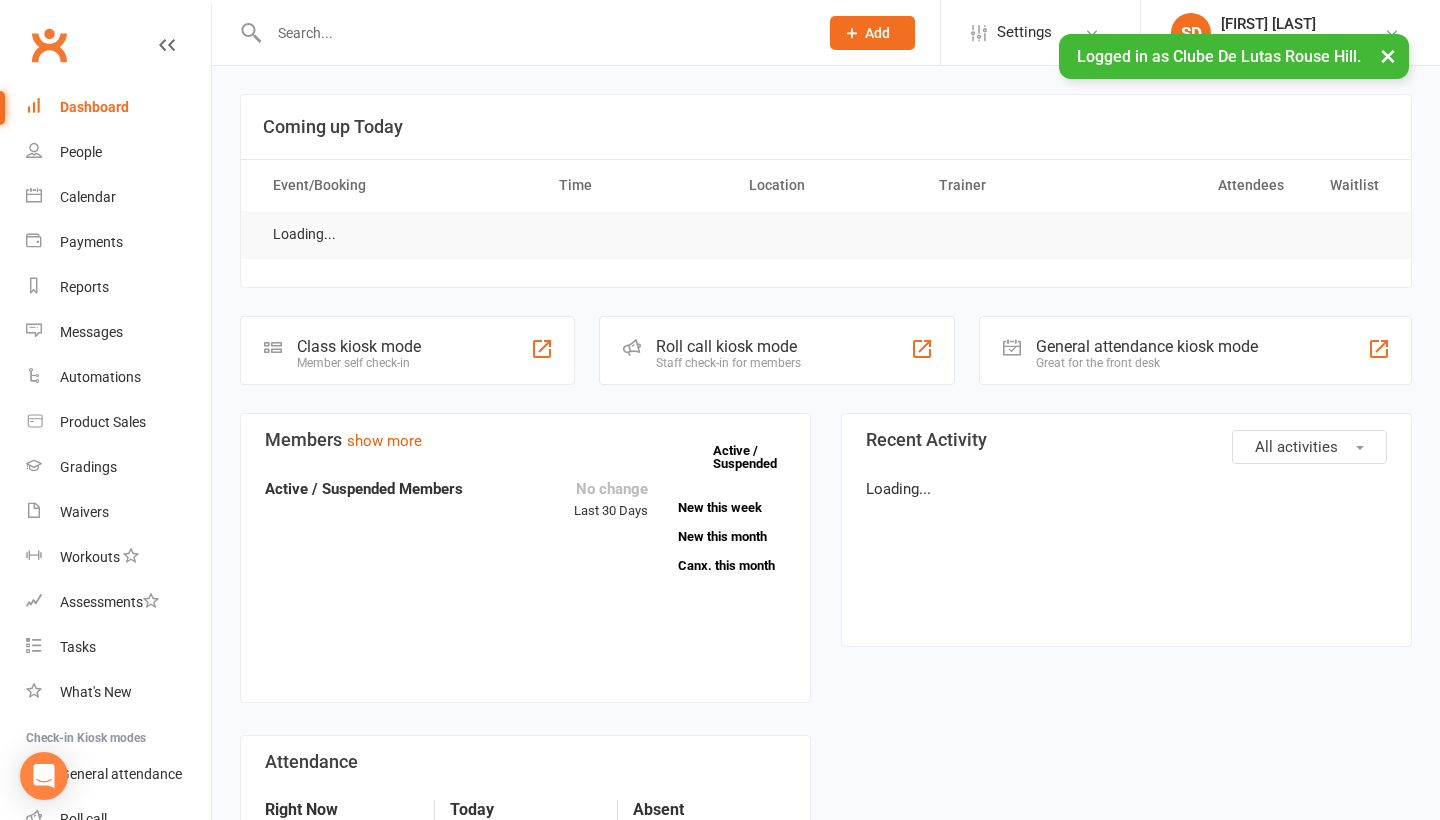 scroll, scrollTop: 0, scrollLeft: 0, axis: both 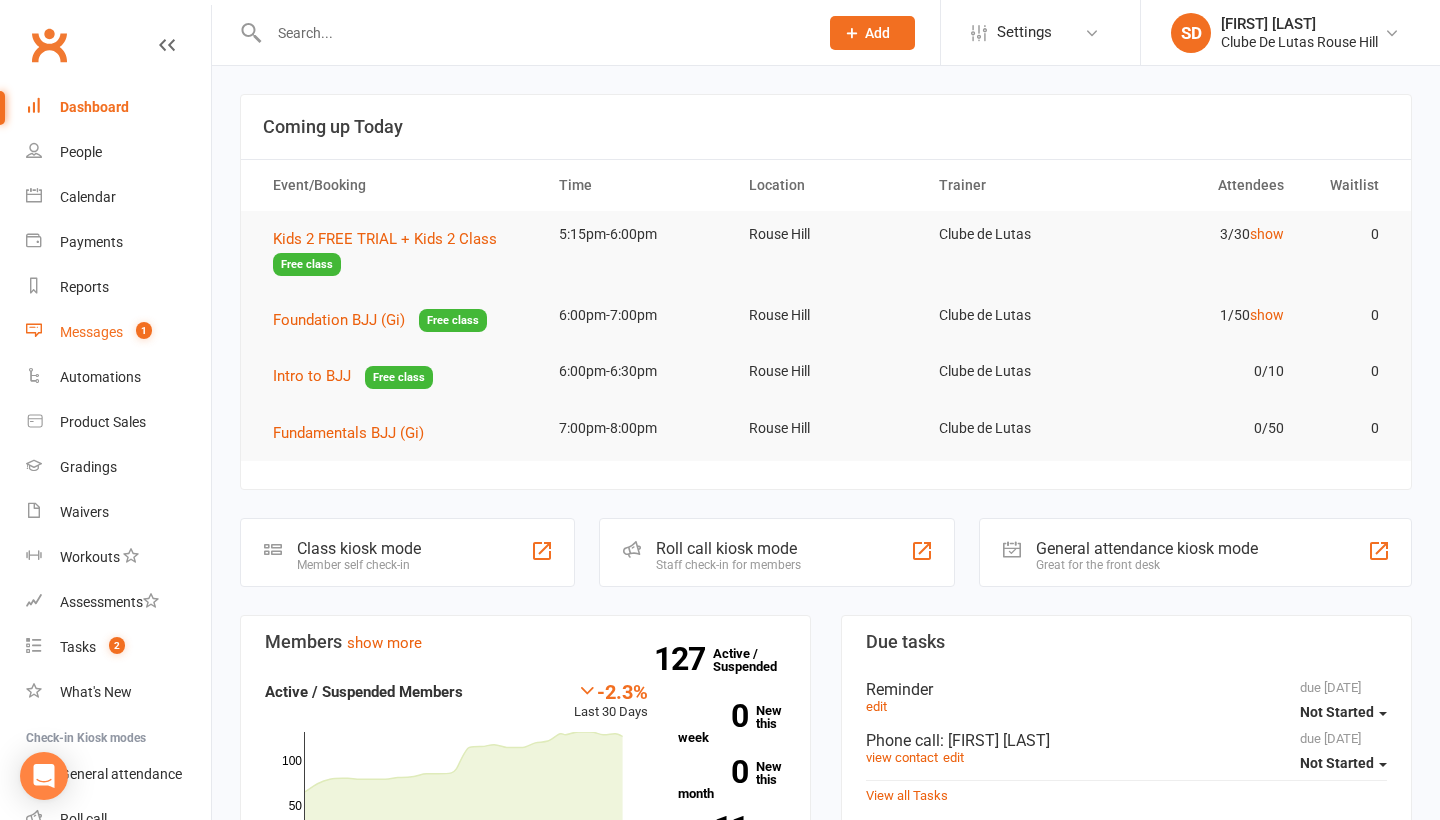 click on "Messages" at bounding box center [91, 332] 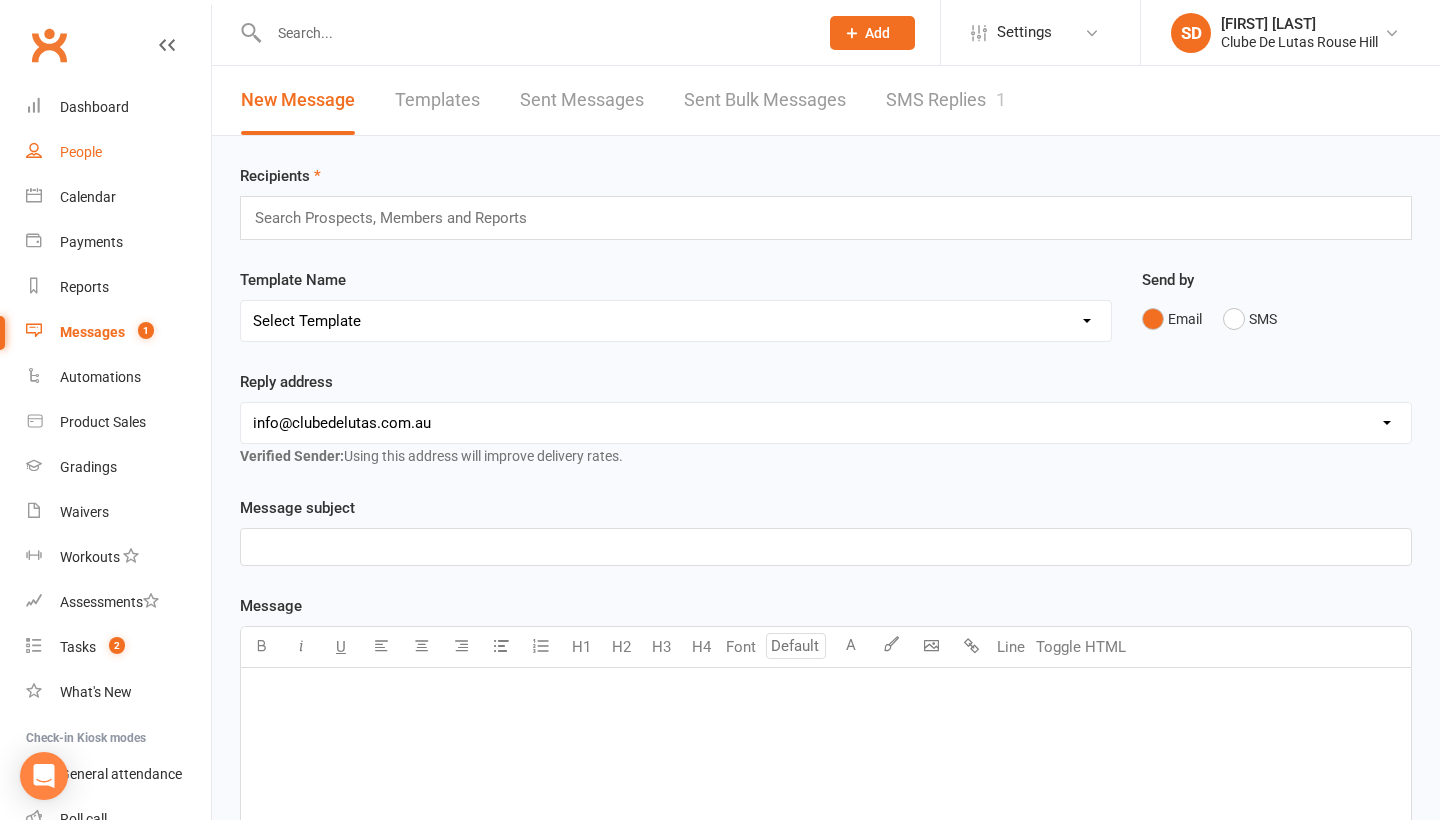 click on "People" at bounding box center (81, 152) 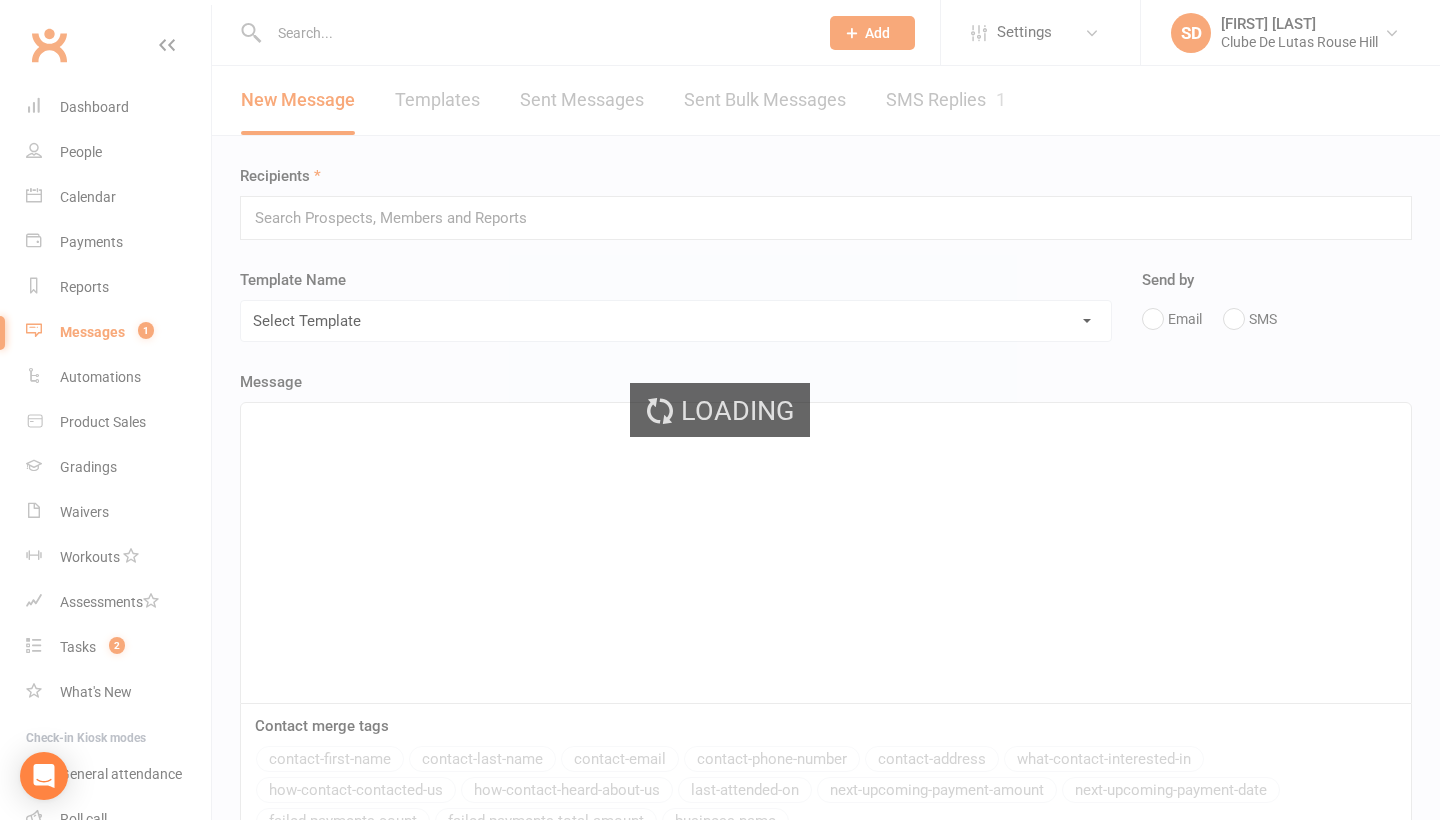 select on "100" 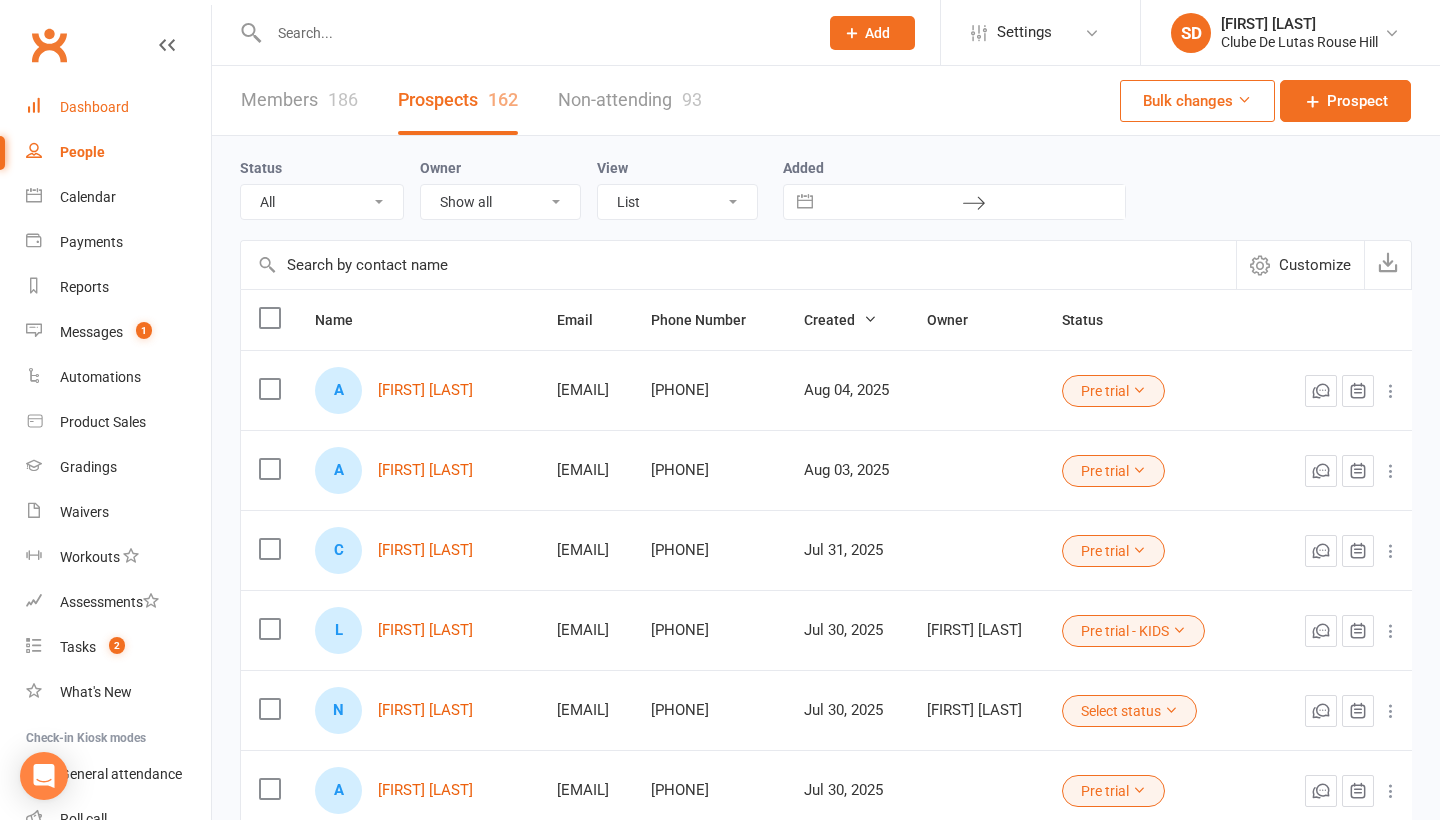 click on "Dashboard" at bounding box center (118, 107) 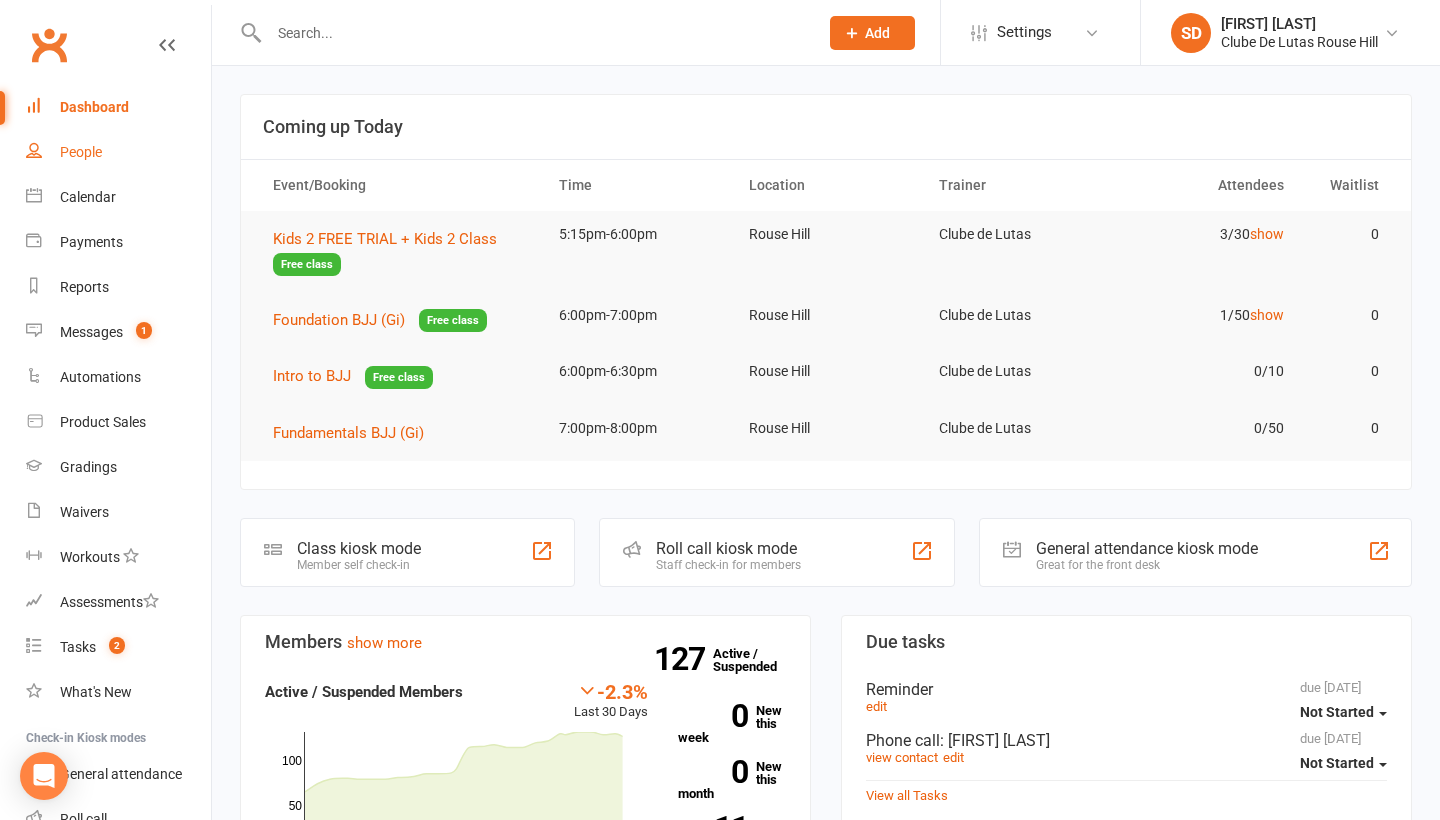 click on "People" at bounding box center [118, 152] 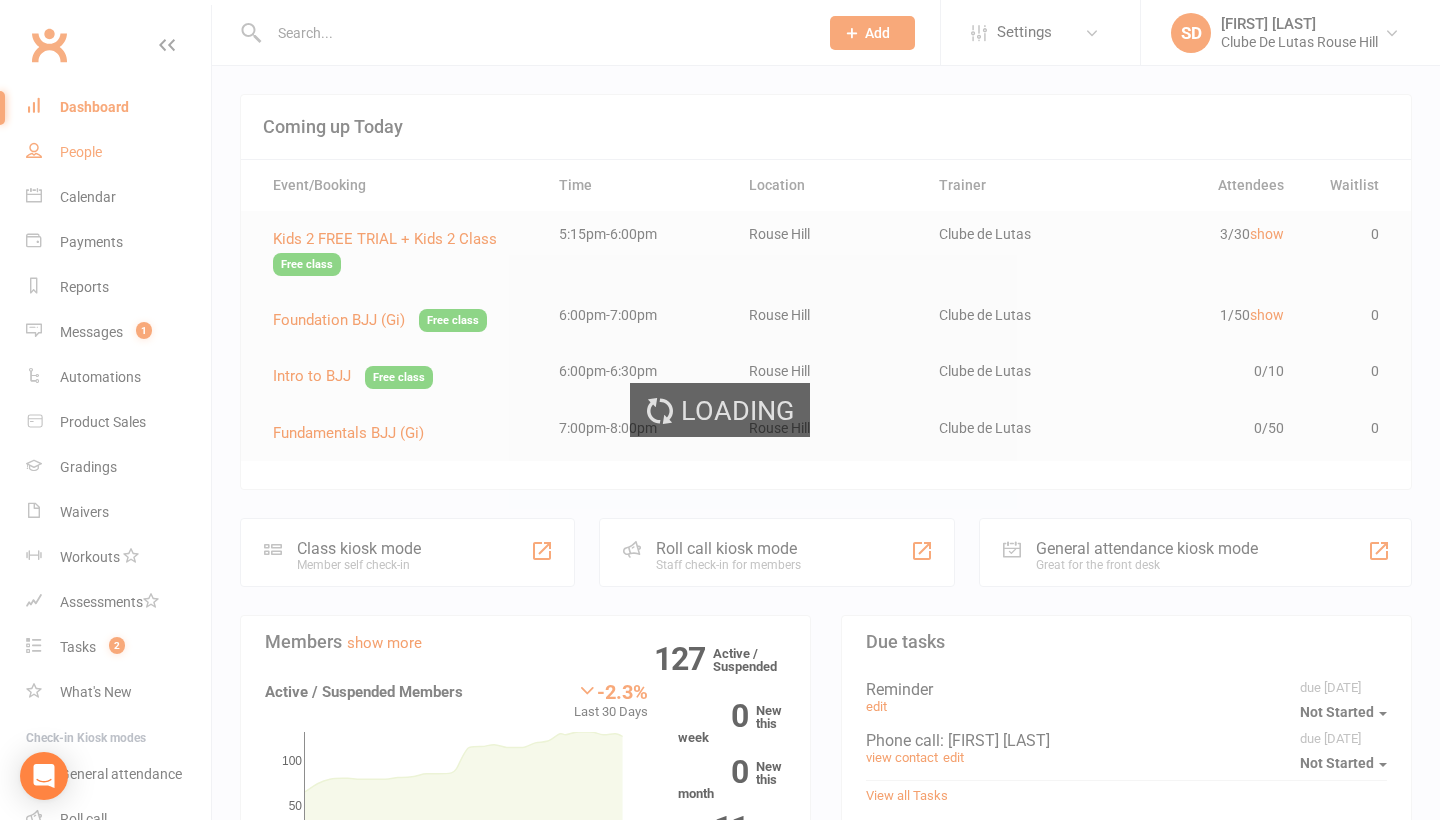 select on "100" 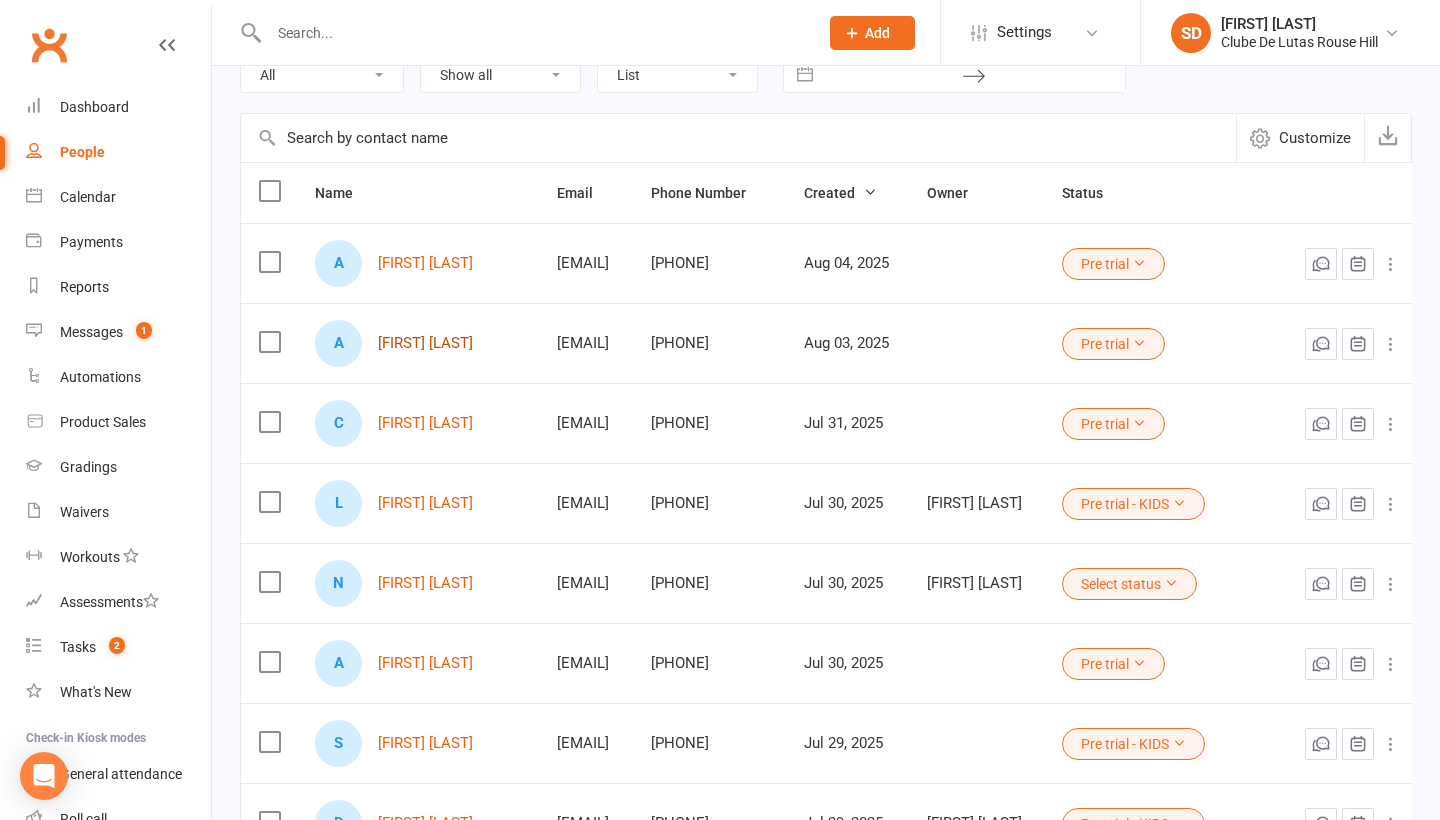 scroll, scrollTop: 146, scrollLeft: 0, axis: vertical 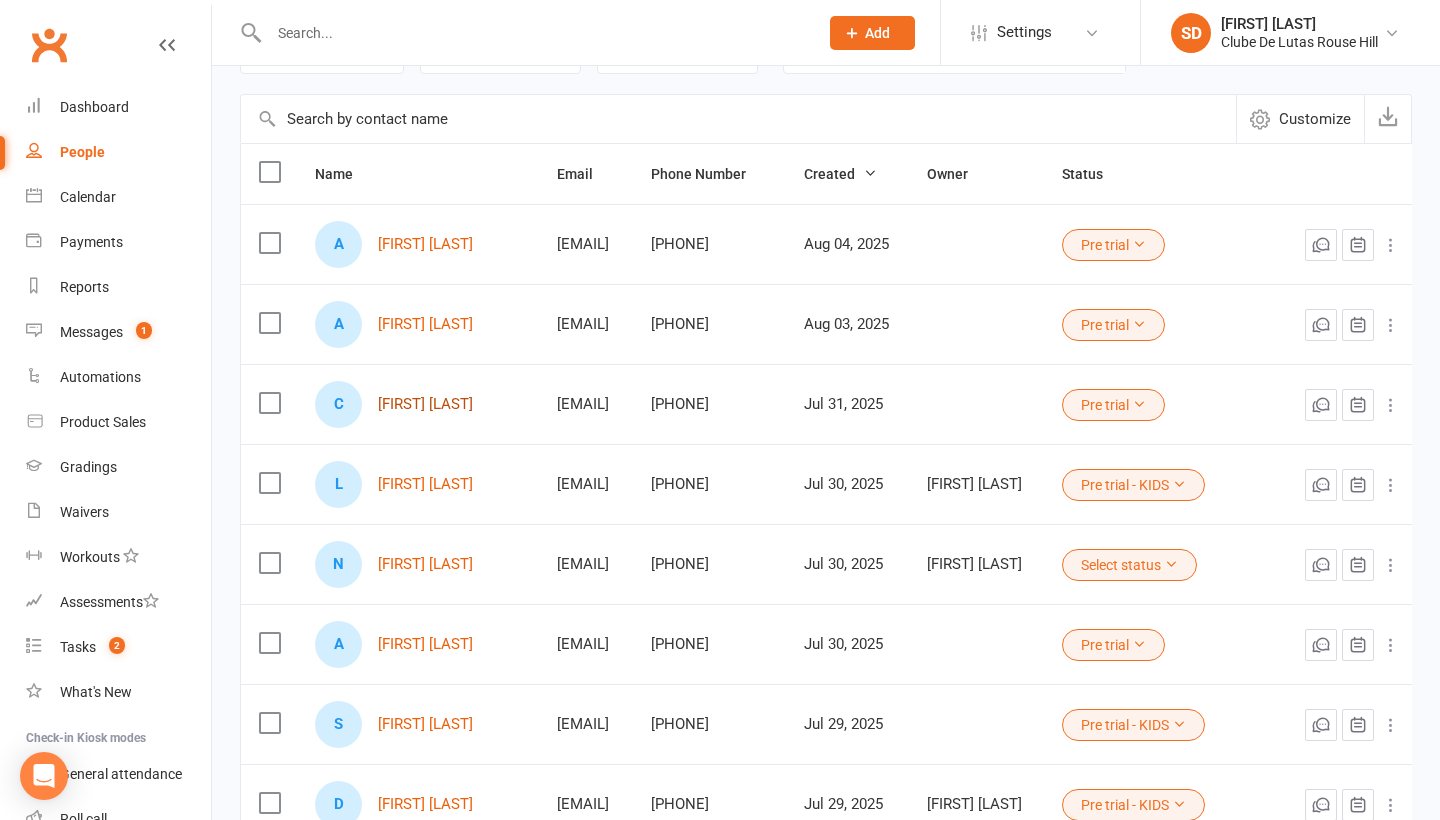 click on "Cohen Prior" at bounding box center (425, 404) 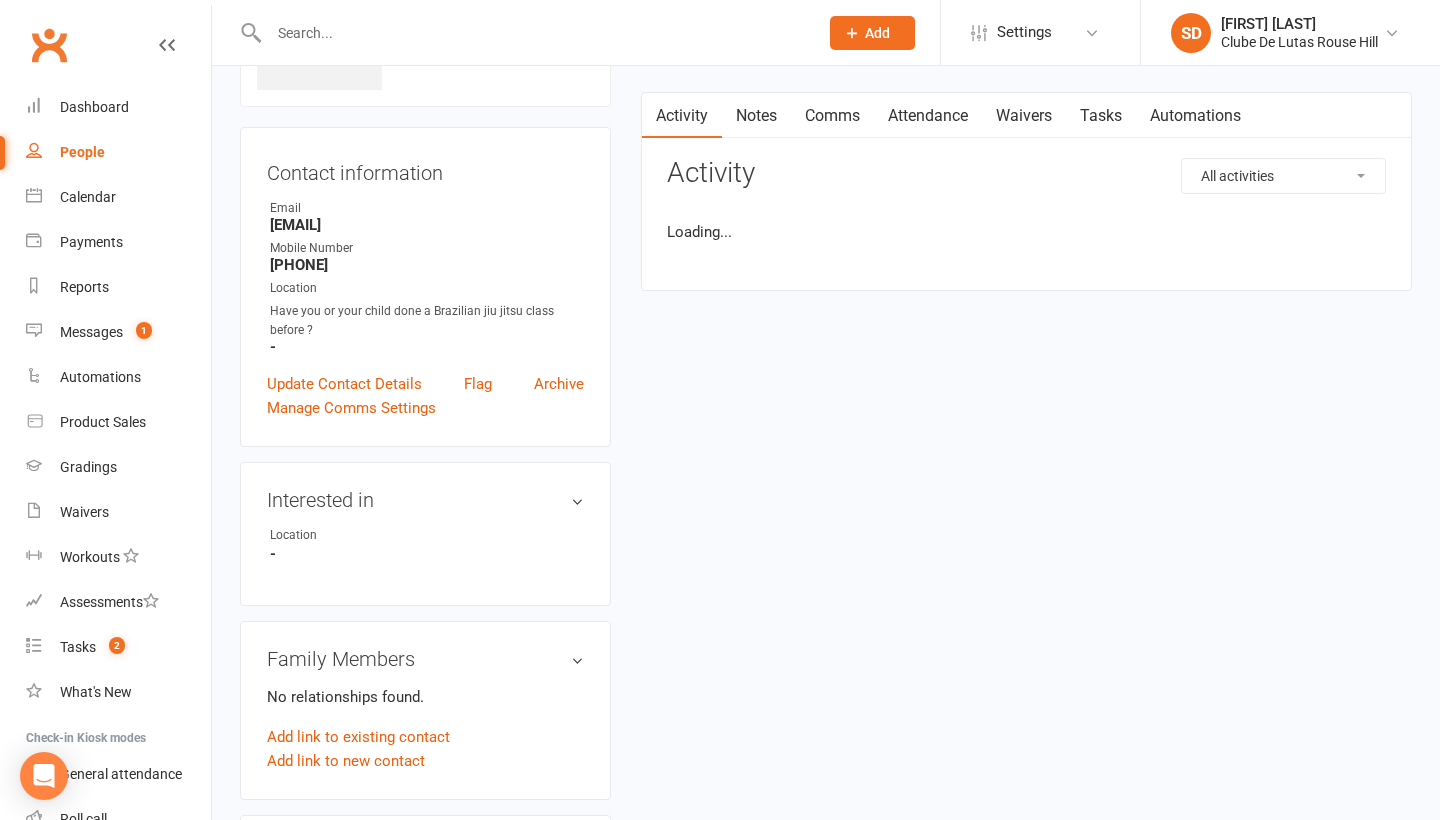 scroll, scrollTop: 0, scrollLeft: 0, axis: both 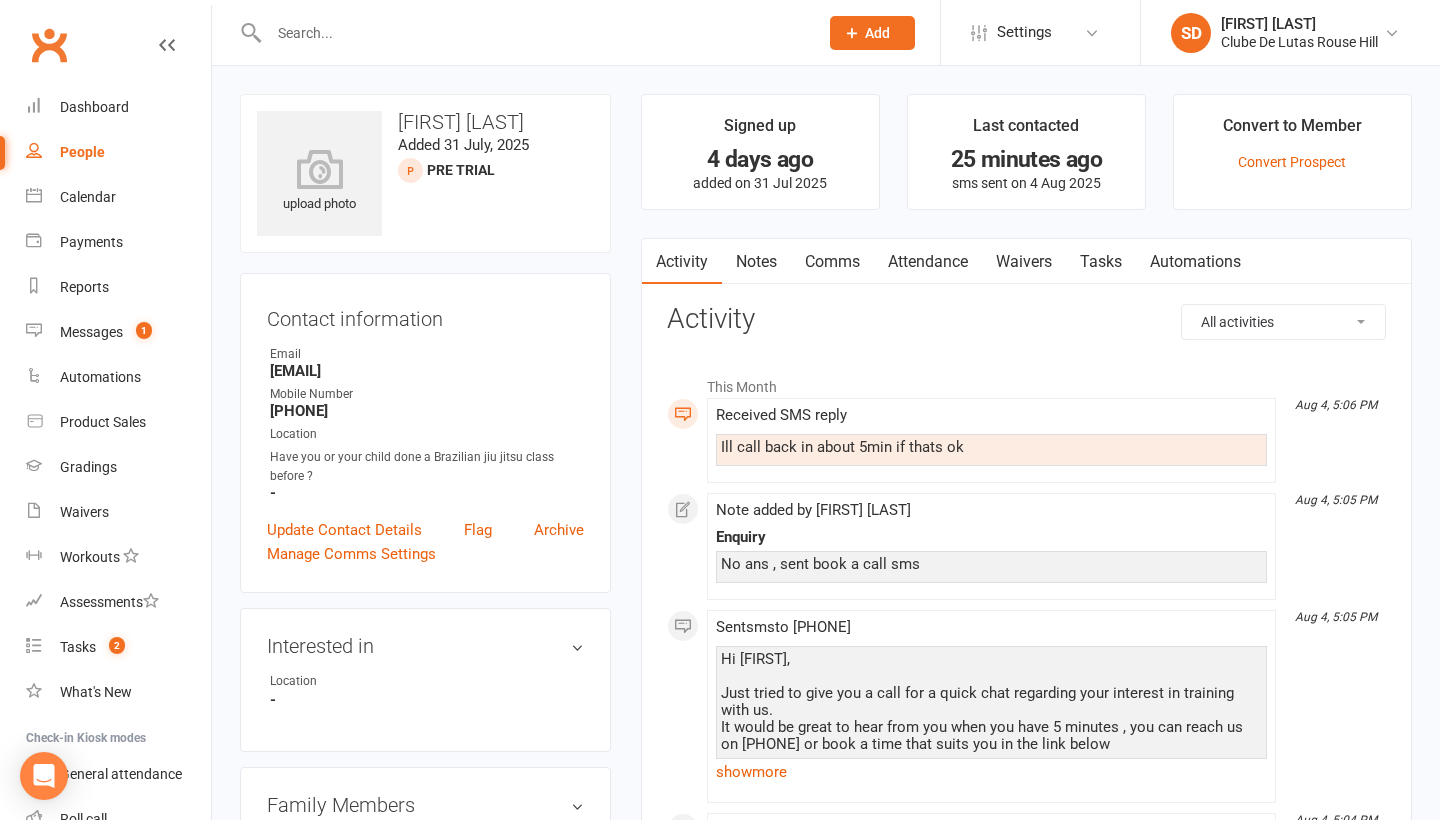 click on "Attendance" at bounding box center [928, 262] 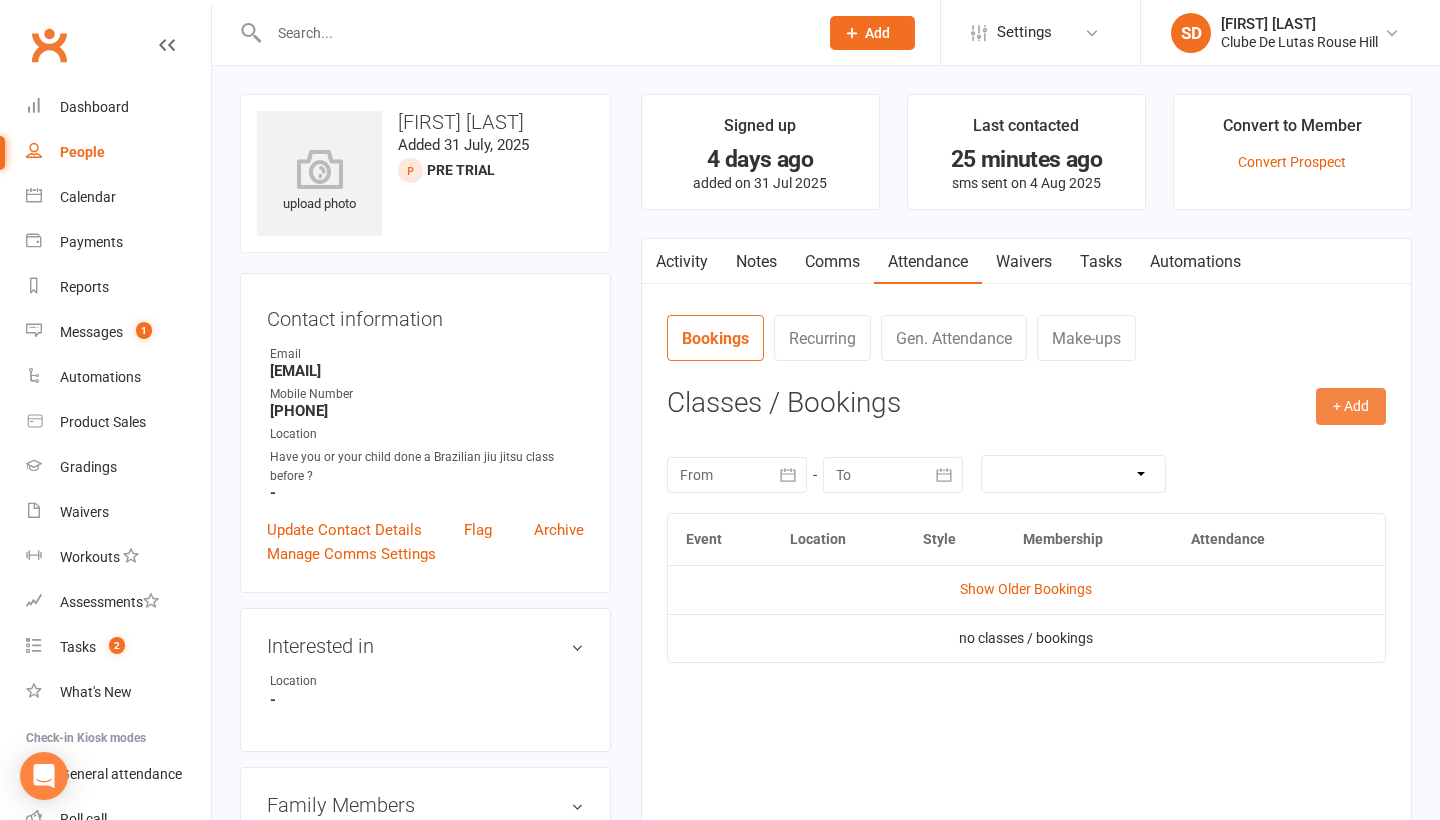click on "+ Add Book Event Add Appointment Book a Friend Classes / Bookings
August 2025
Sun Mon Tue Wed Thu Fri Sat
31
27
28
29
30
31
01
02
32
03
04
05
06
07
08
09
33
10
11
12
13
14
15
16
34
17
18
19
20
21
22
23
35
24
25
26
27
28
29 30" at bounding box center (1026, 589) 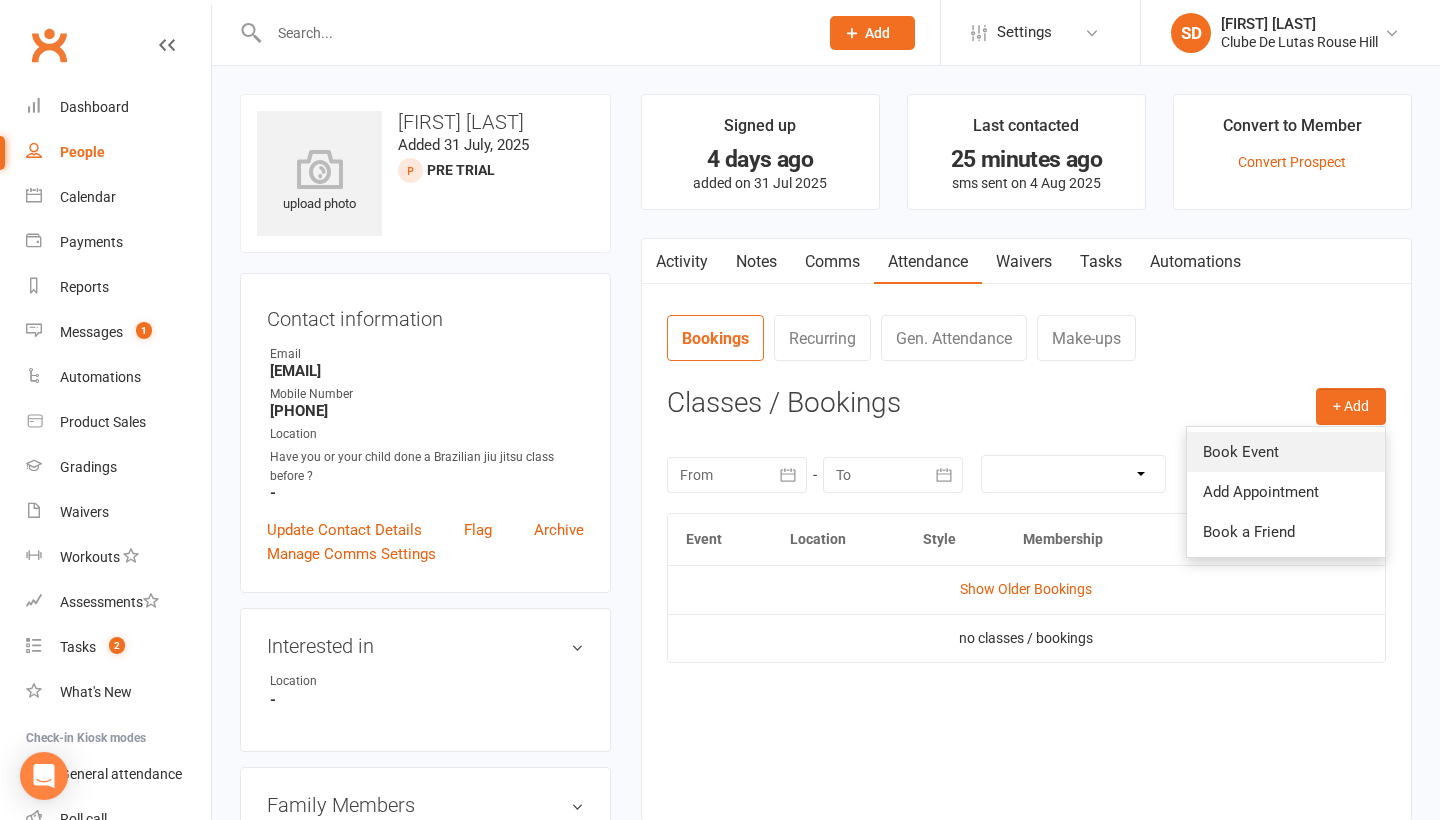 click on "Book Event" at bounding box center (1286, 452) 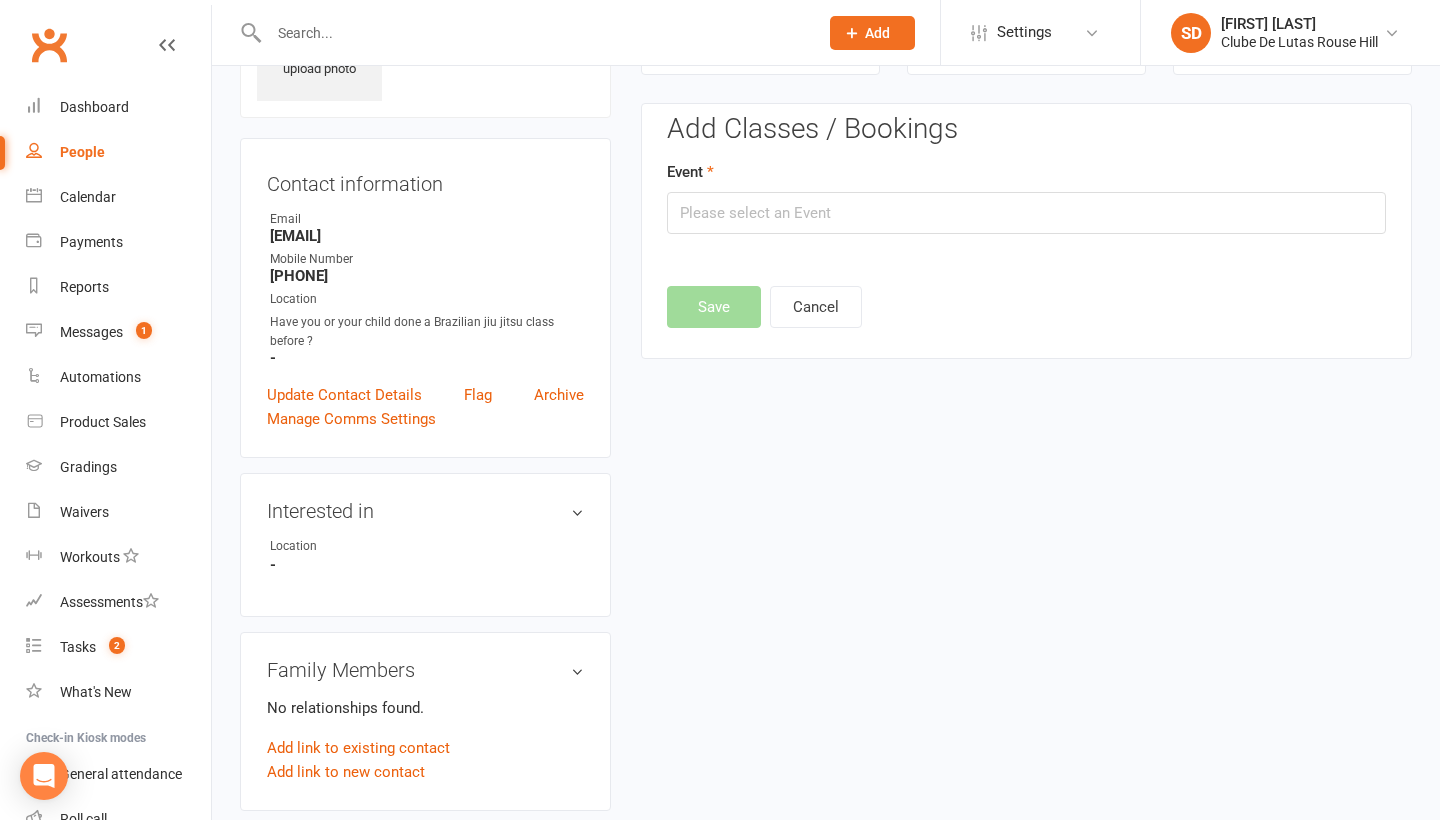scroll, scrollTop: 137, scrollLeft: 0, axis: vertical 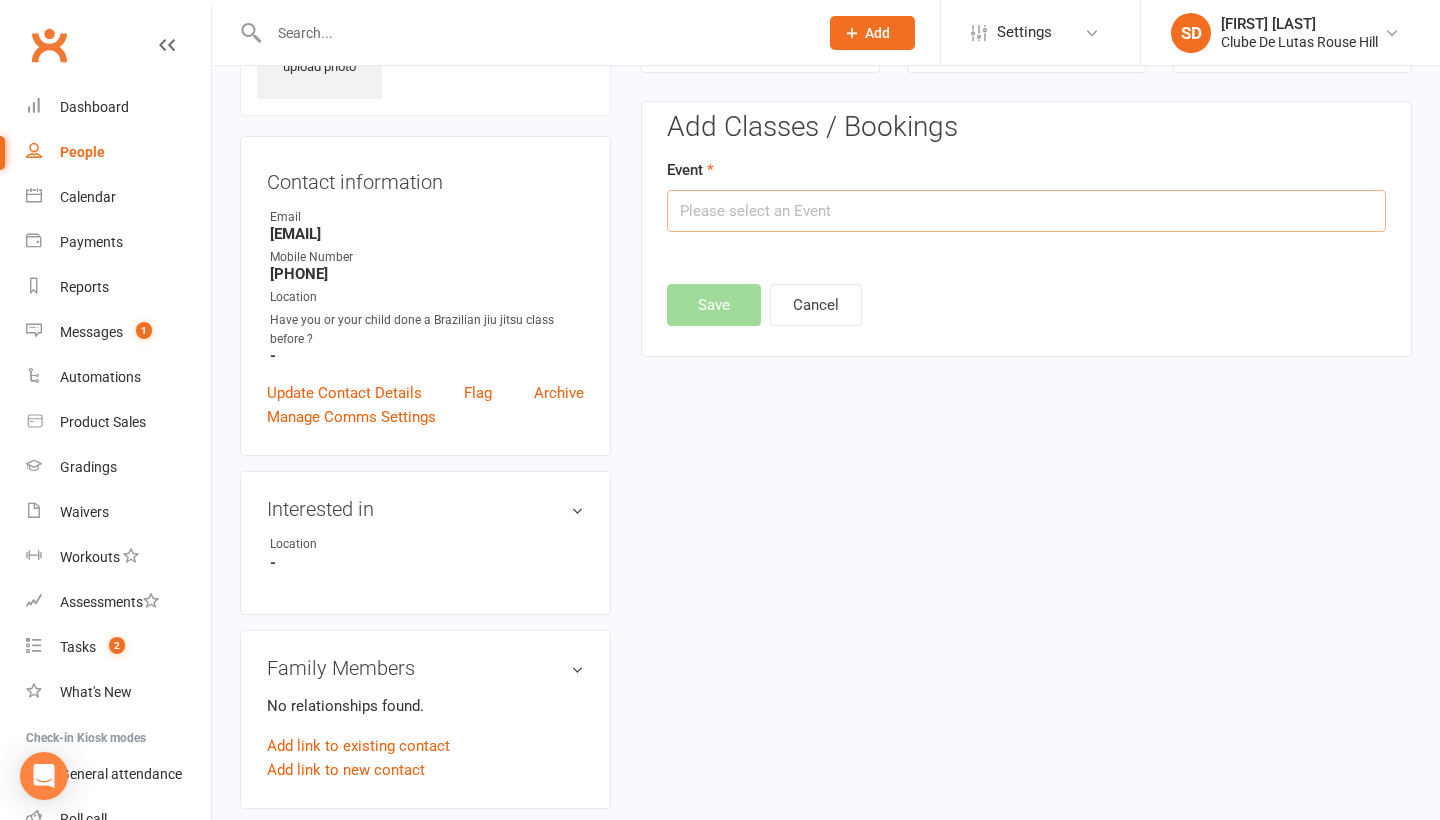 click at bounding box center [1026, 211] 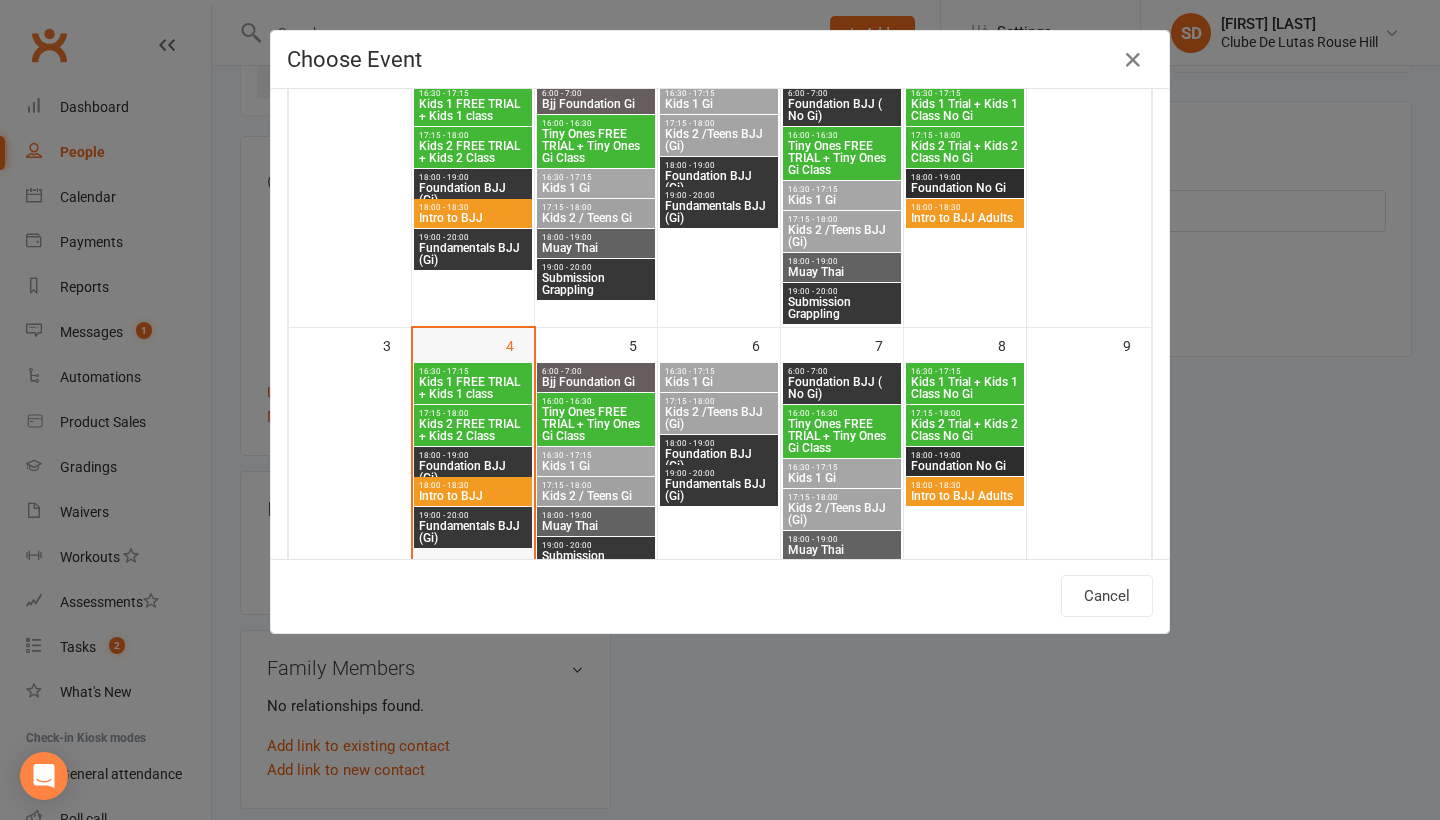 scroll, scrollTop: 282, scrollLeft: 0, axis: vertical 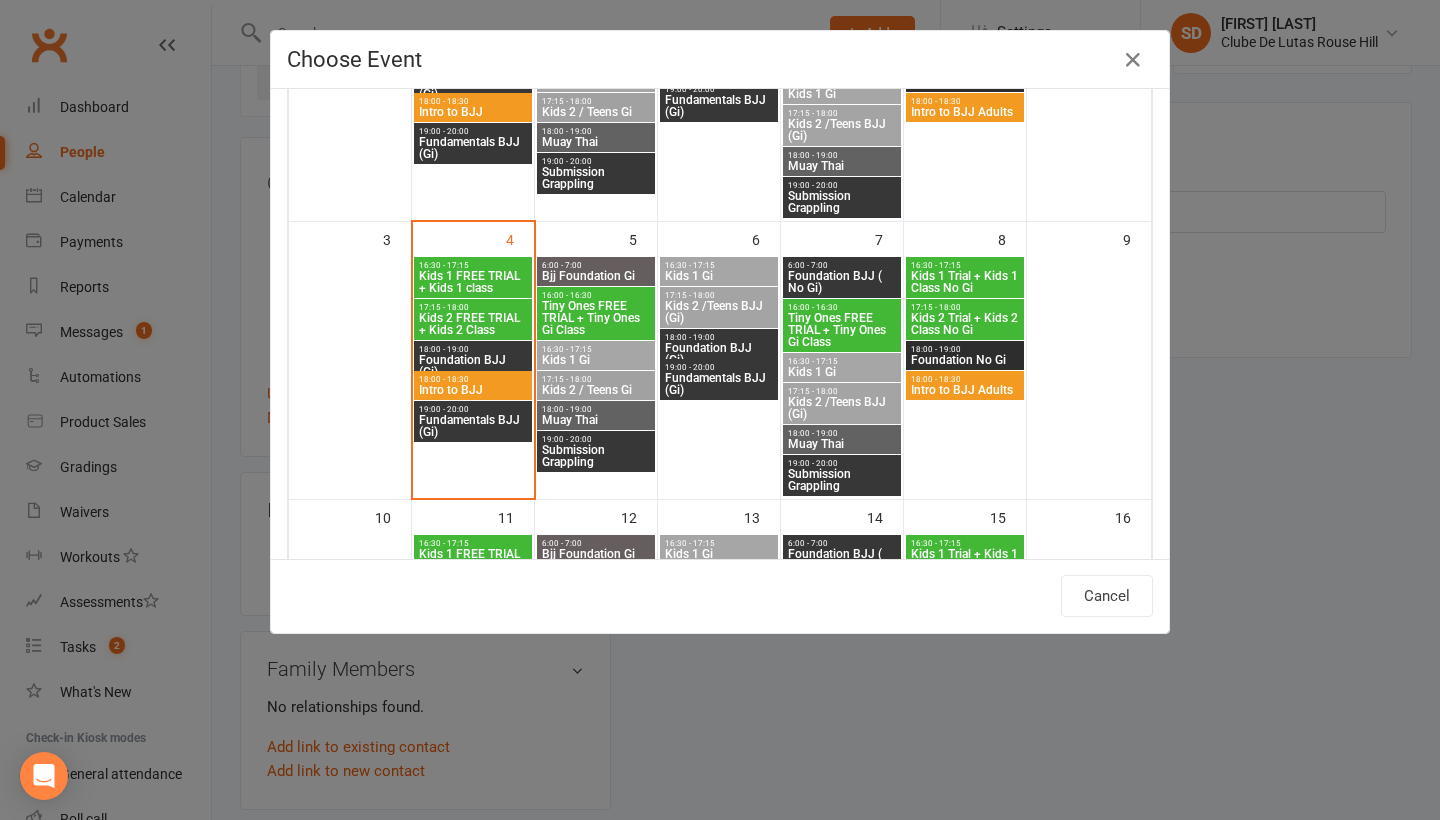 click on "Tiny Ones FREE TRIAL + Tiny Ones Gi Class" at bounding box center [596, 318] 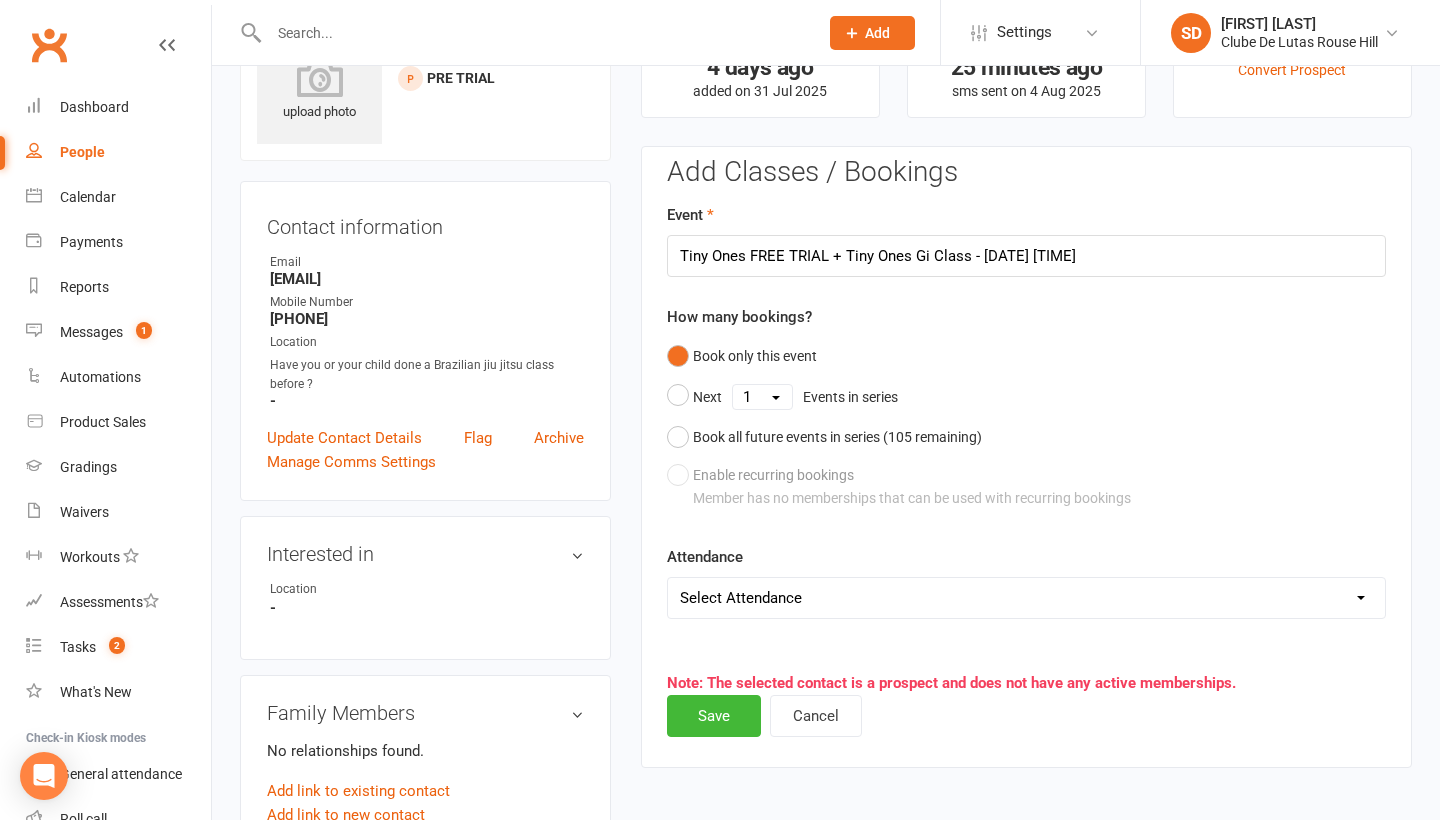 scroll, scrollTop: 88, scrollLeft: 0, axis: vertical 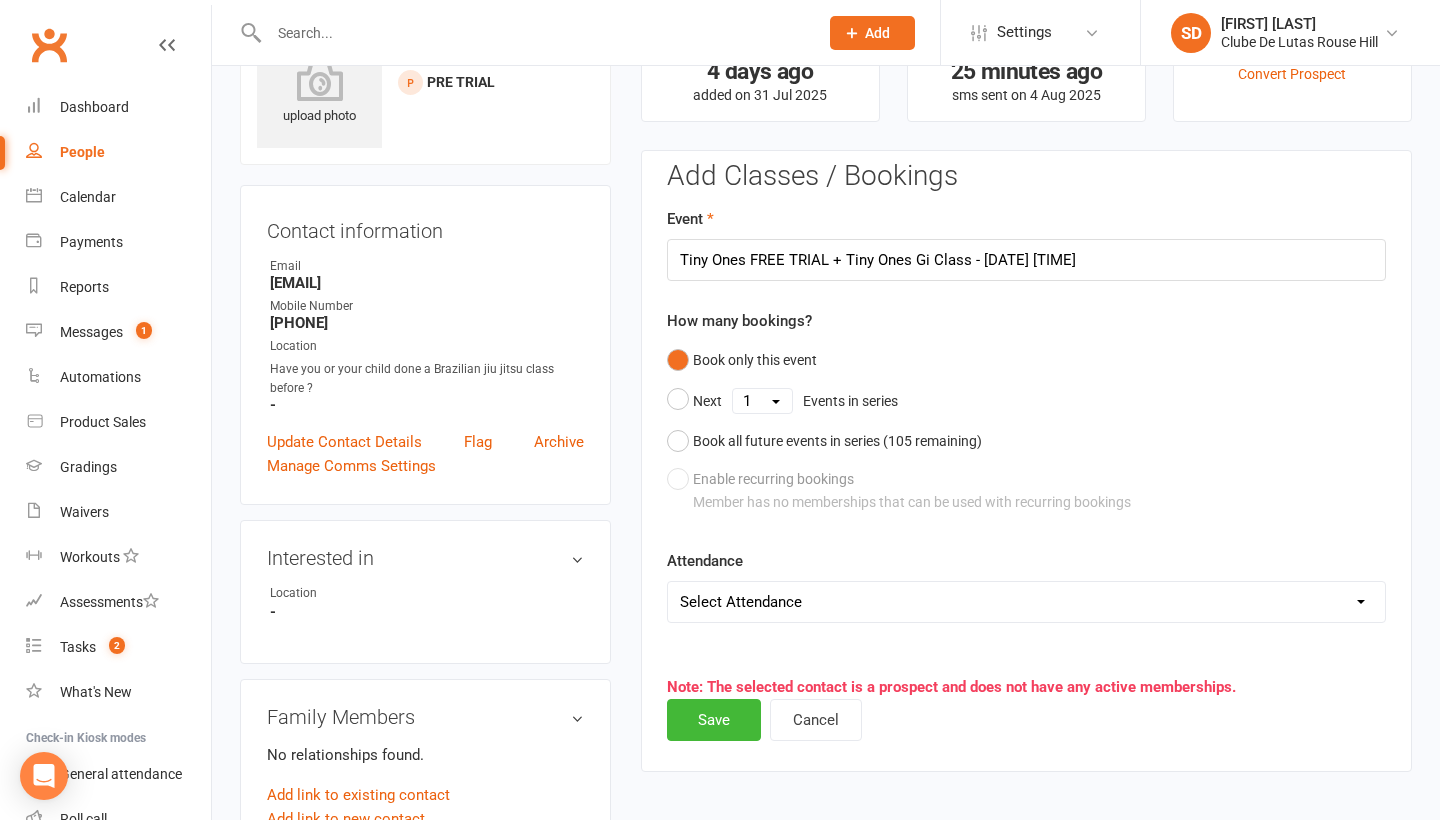 click on "SD Siobhan Duffy Clube De Lutas Rouse Hill Signed in as: Clube De Lutas Rouse Hill Switch to: Clube De Lutas Switch to: Clube De Lutas Northern Beaches My profile Help Terms & conditions  Privacy policy  Sign out" at bounding box center (1290, 32) 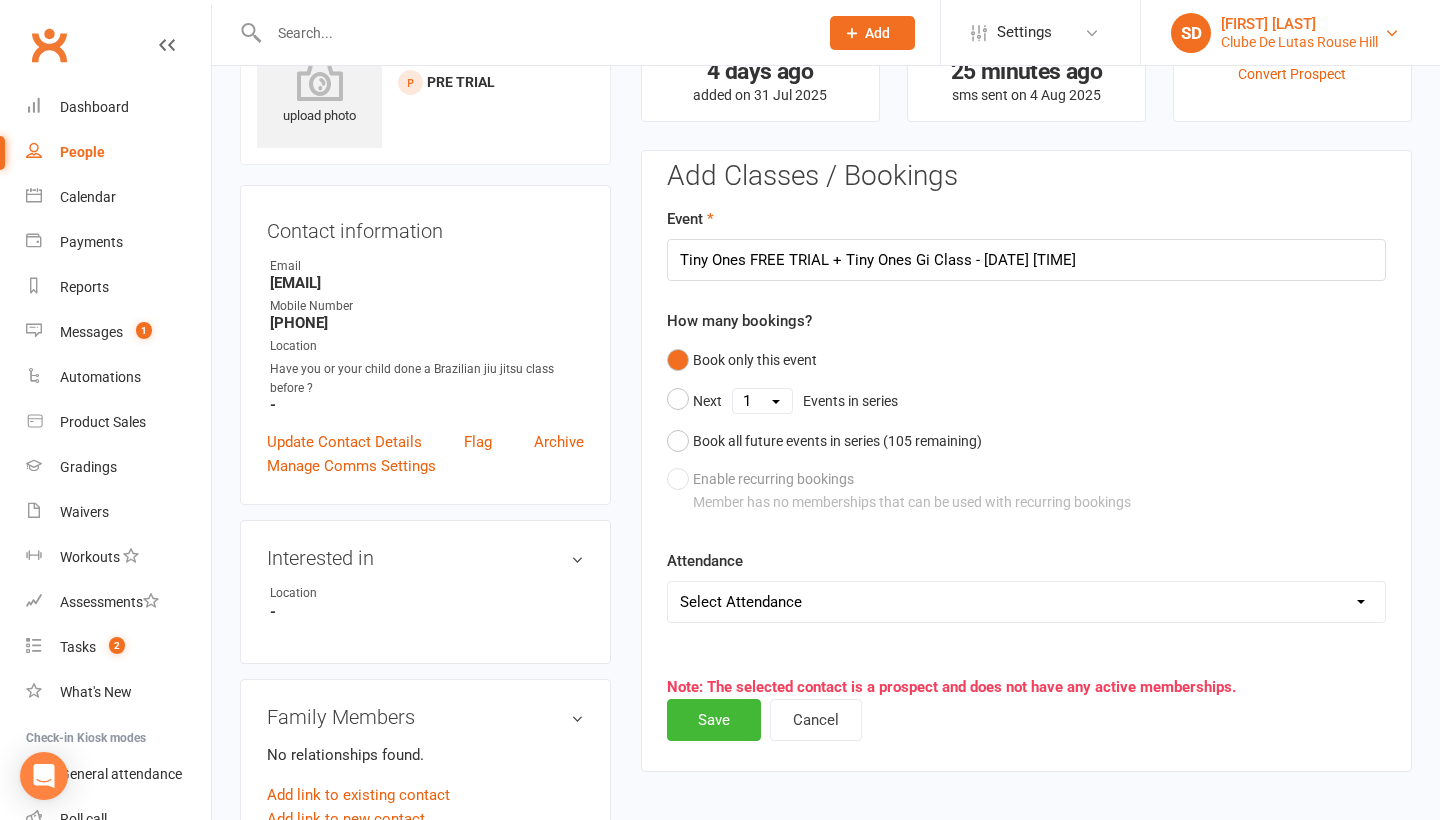 click on "[FIRST] [LAST]" at bounding box center (1299, 24) 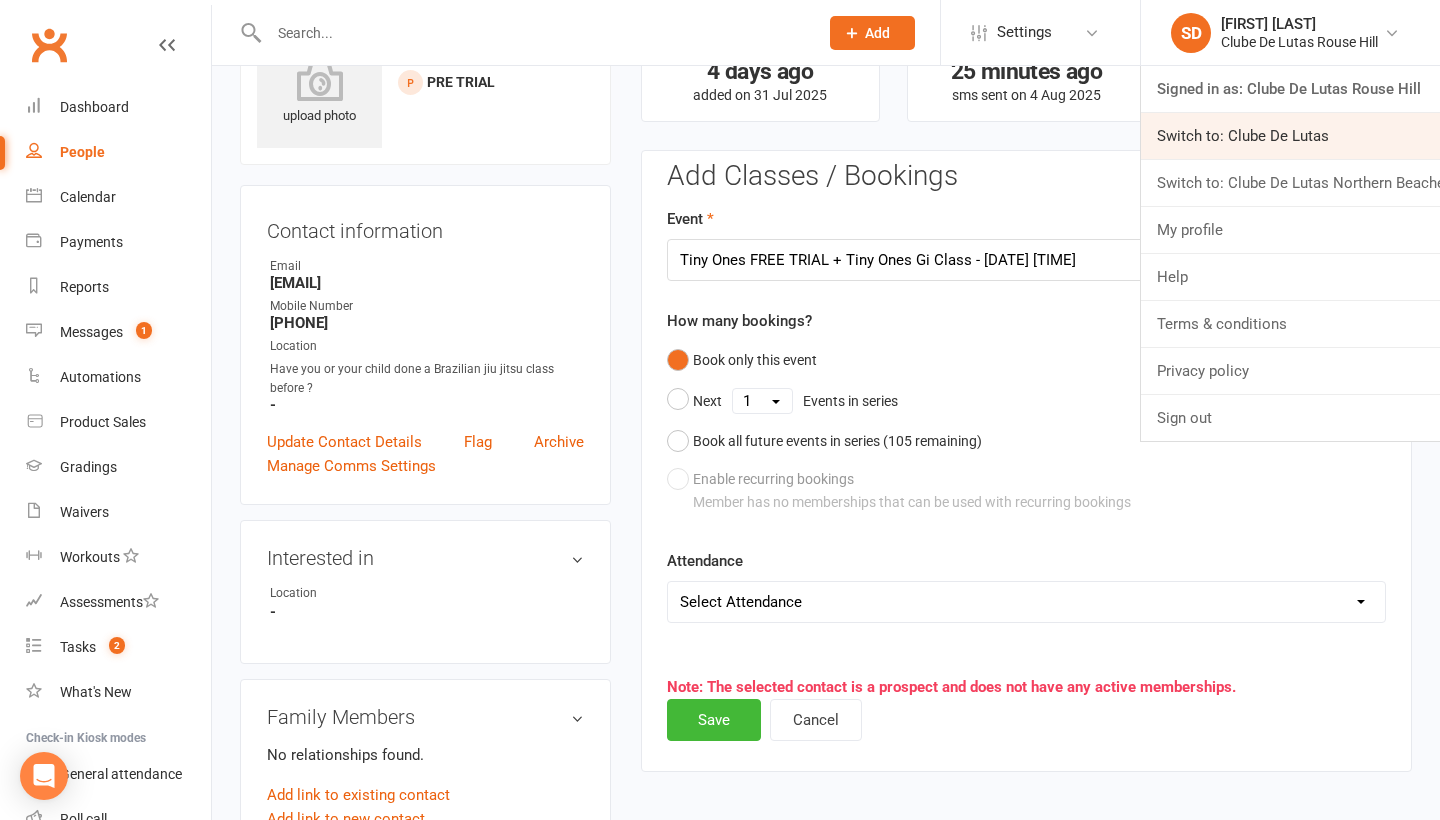 click on "Switch to: Clube De Lutas" at bounding box center [1290, 136] 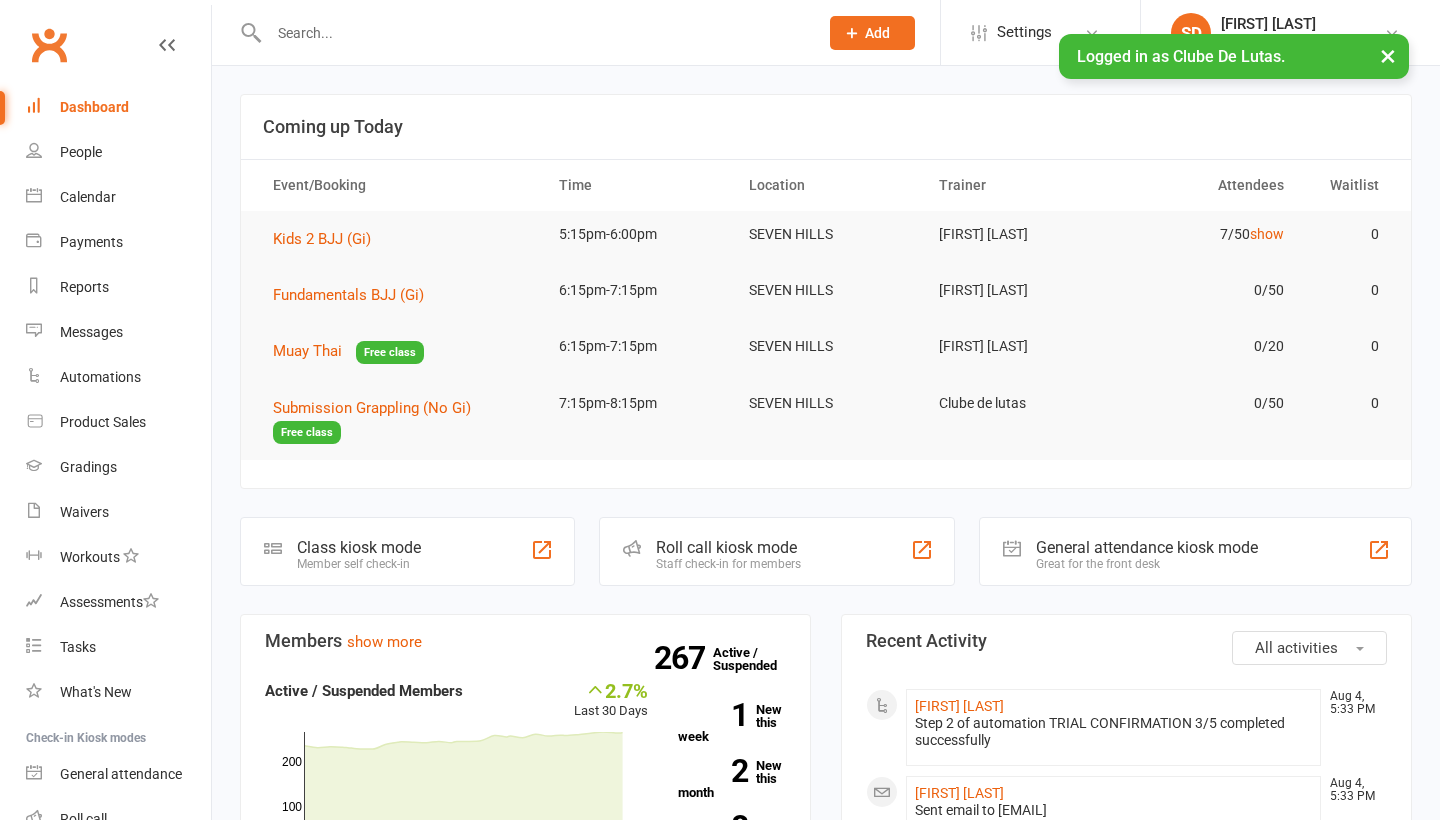 scroll, scrollTop: 0, scrollLeft: 0, axis: both 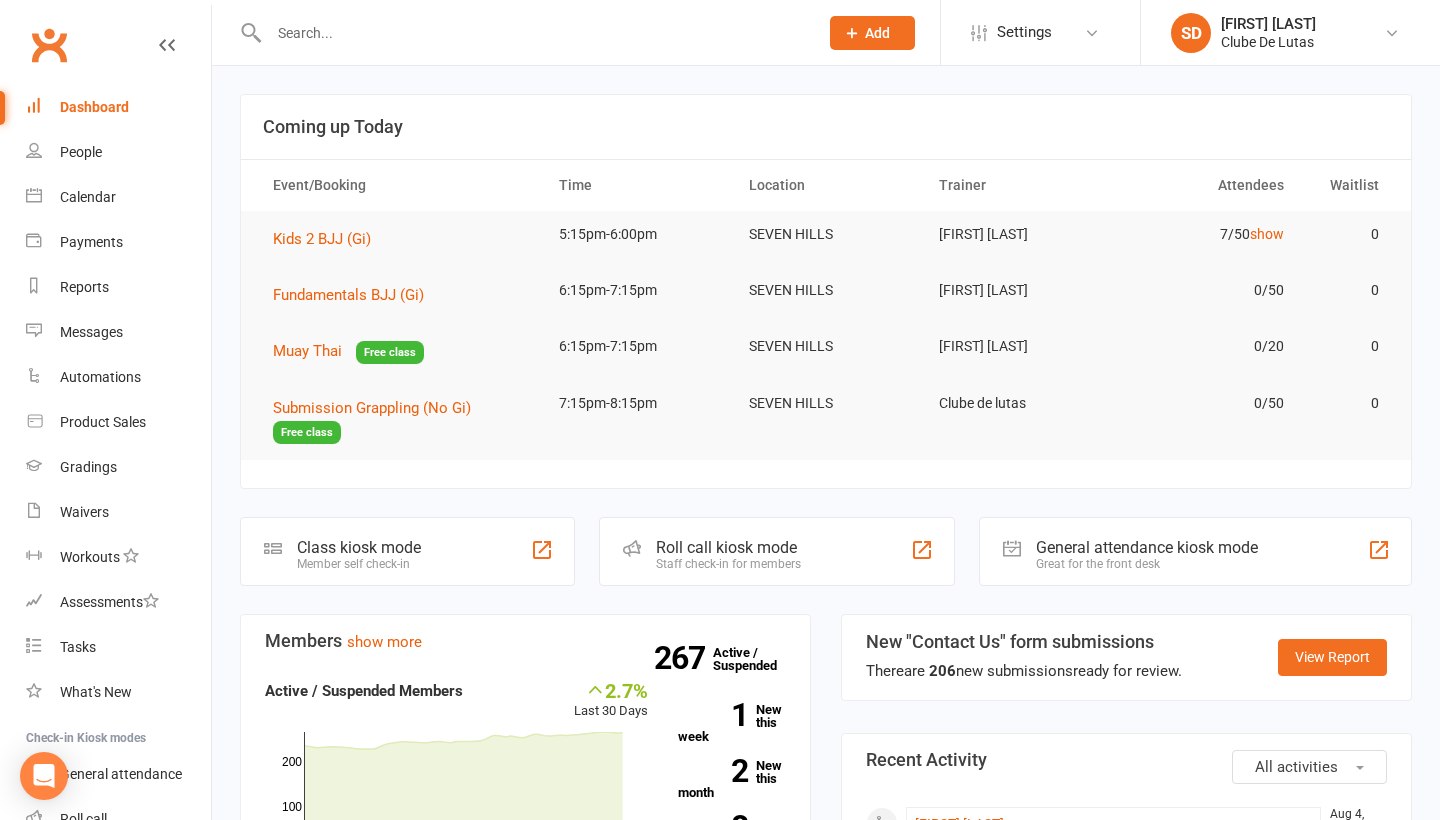 click on "SD [FIRST] [LAST] Clube De Lutas Signed in as: Clube De Lutas Northern Beaches Switch to: Clube De Lutas Rouse Hill My profile Help Terms & conditions Privacy policy Sign out" at bounding box center (1290, 32) 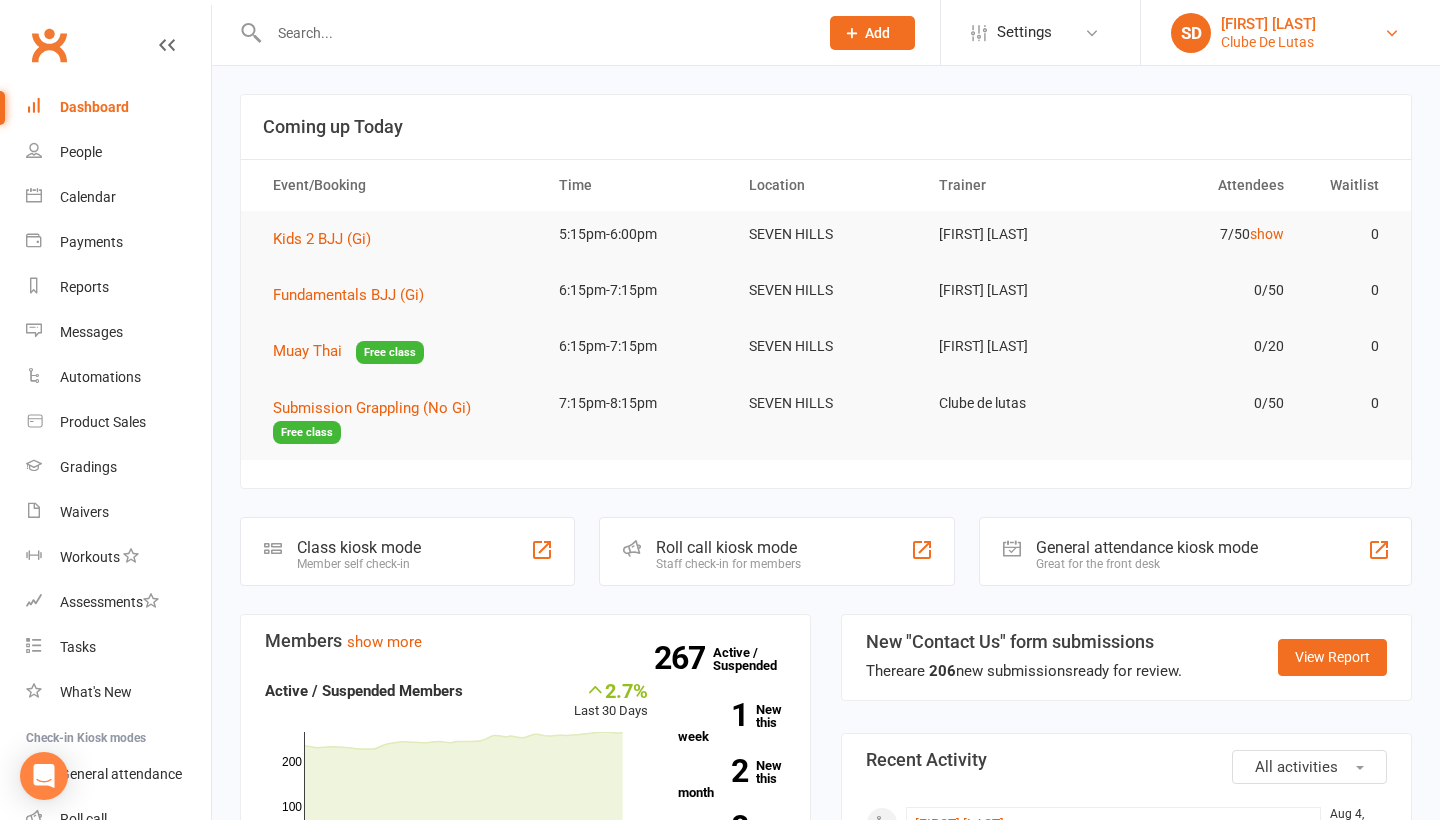 click on "[FIRST] [LAST]" at bounding box center [1268, 24] 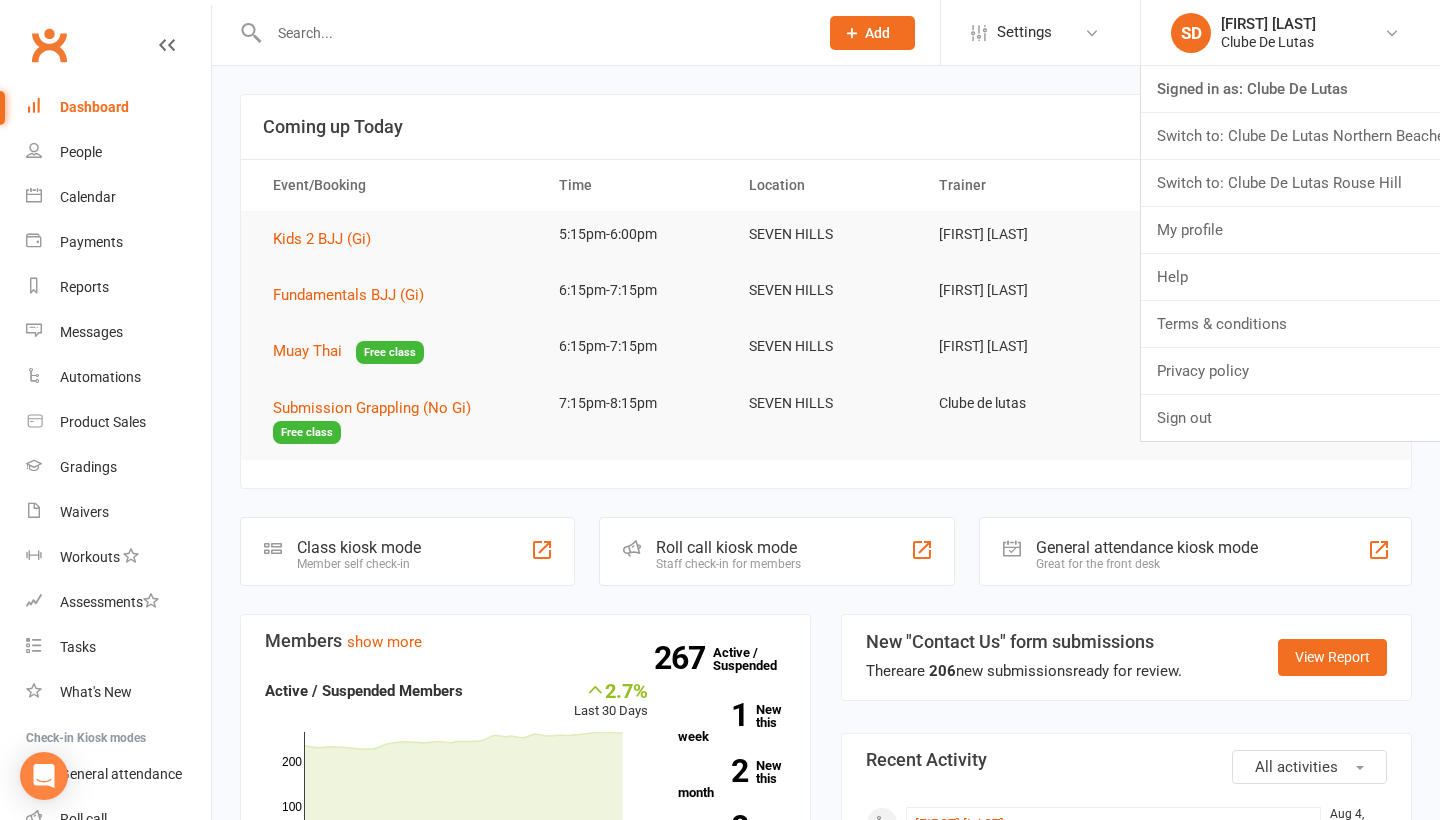 click at bounding box center [533, 33] 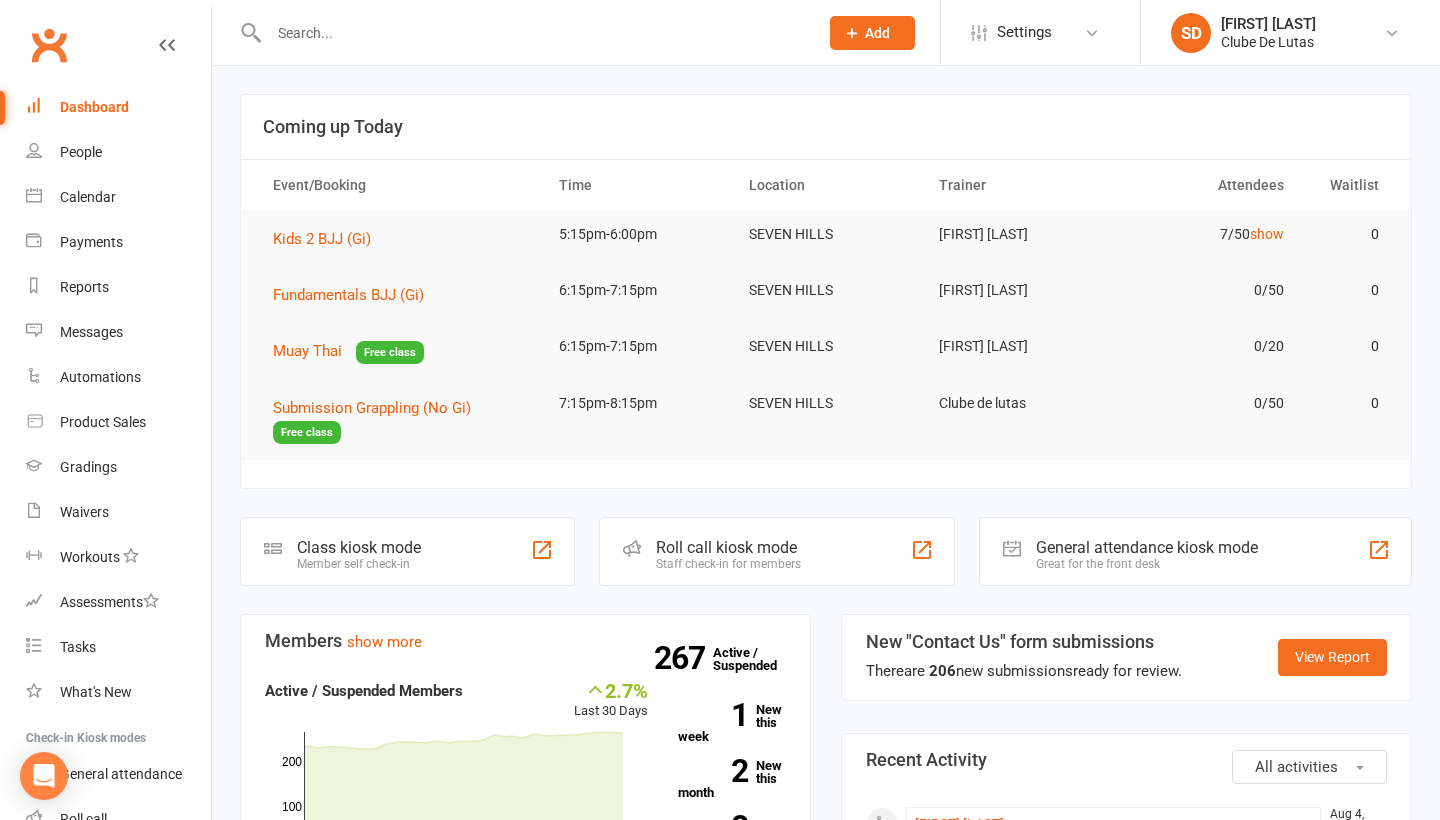 type on "k" 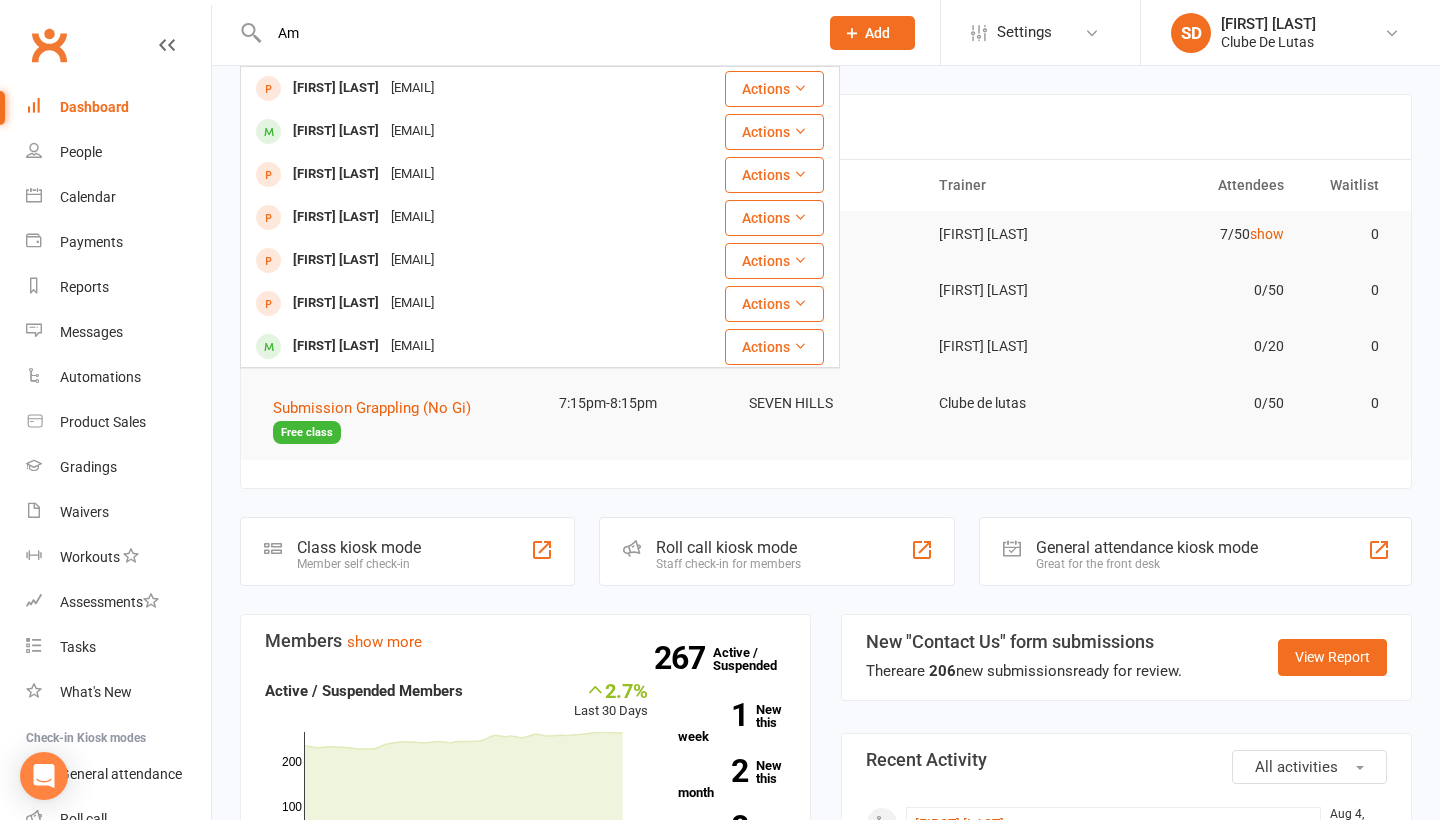 type on "A" 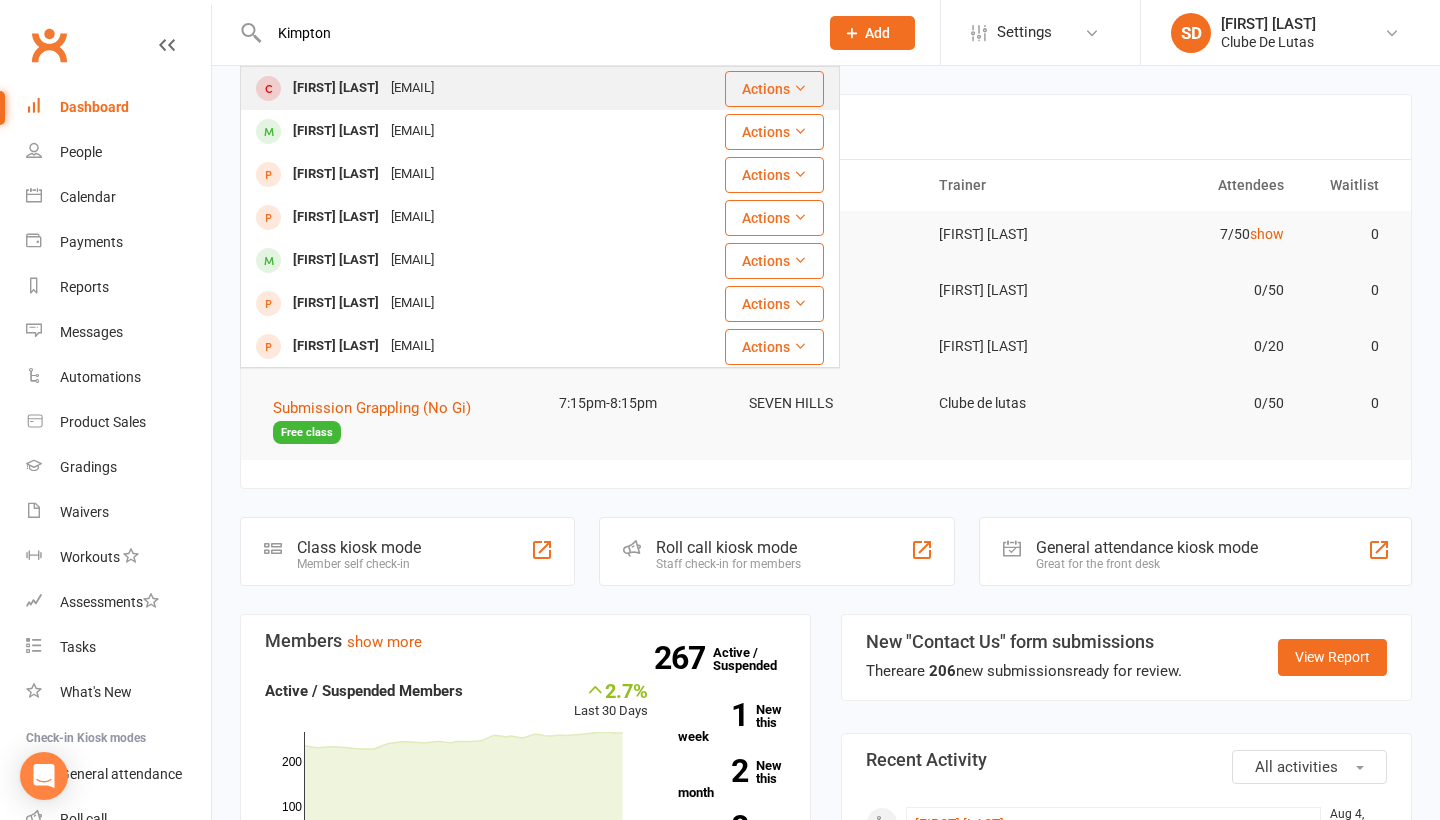 type on "Kimpton" 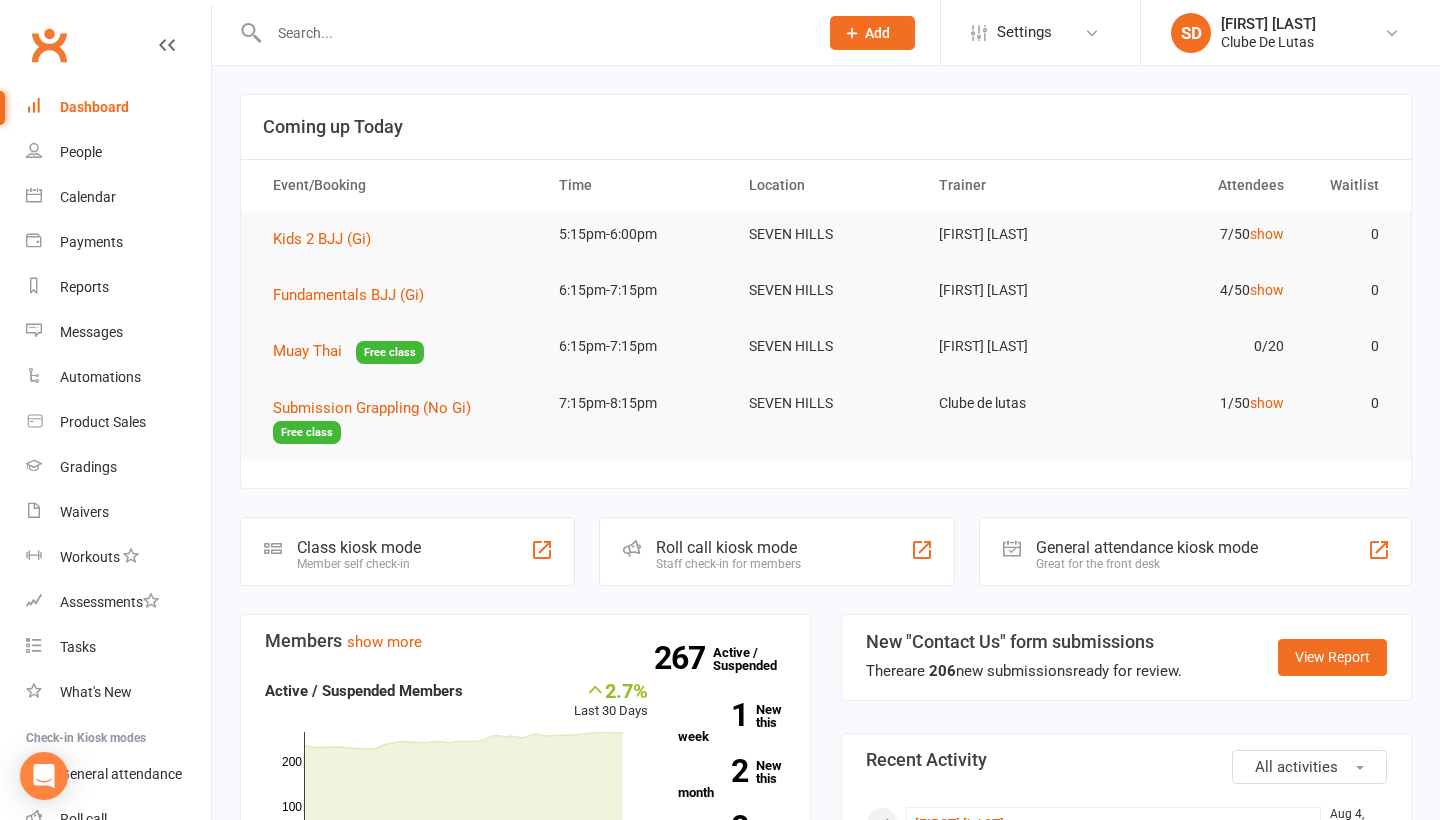 click at bounding box center (533, 33) 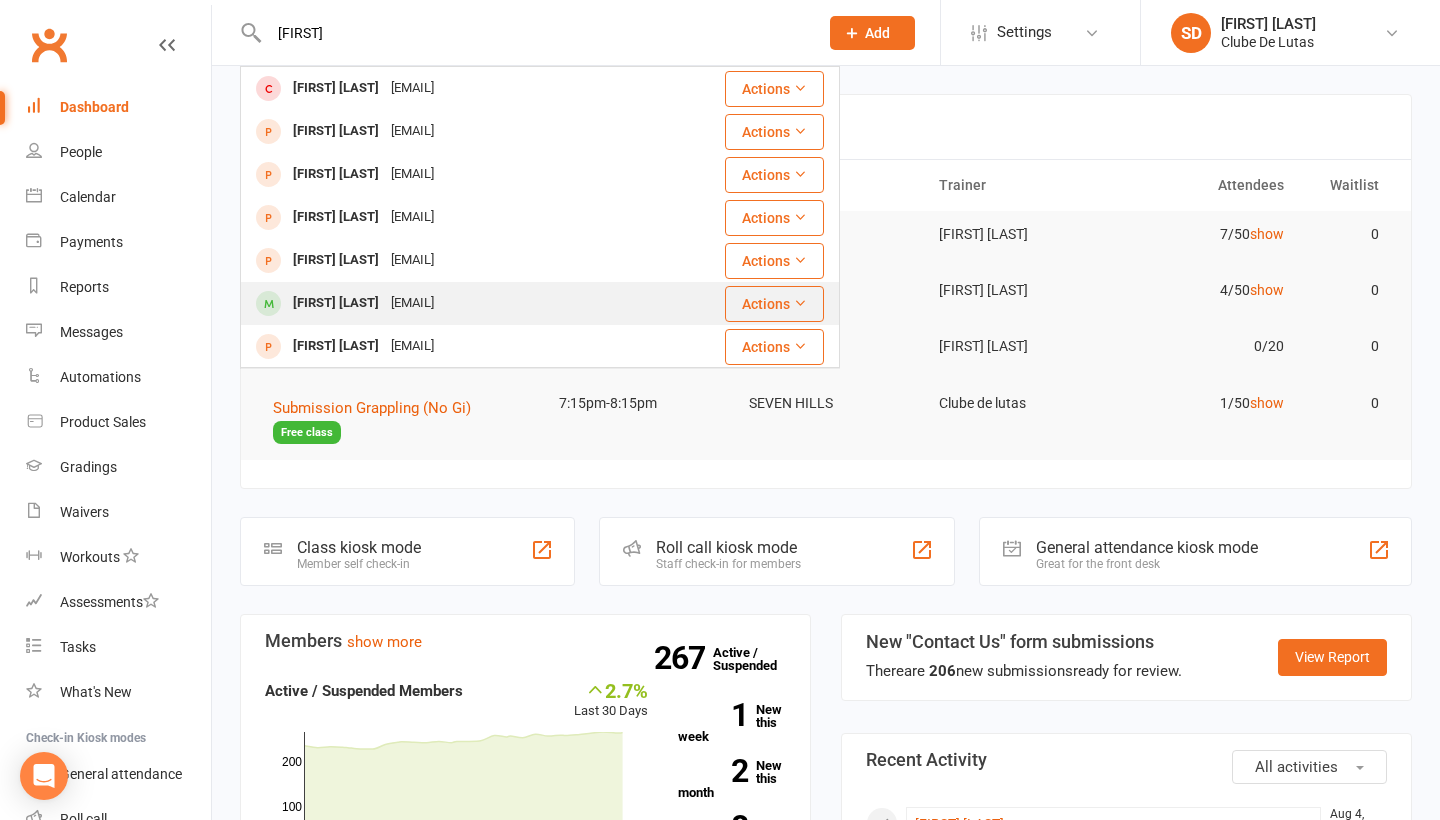 type on "[FIRST]" 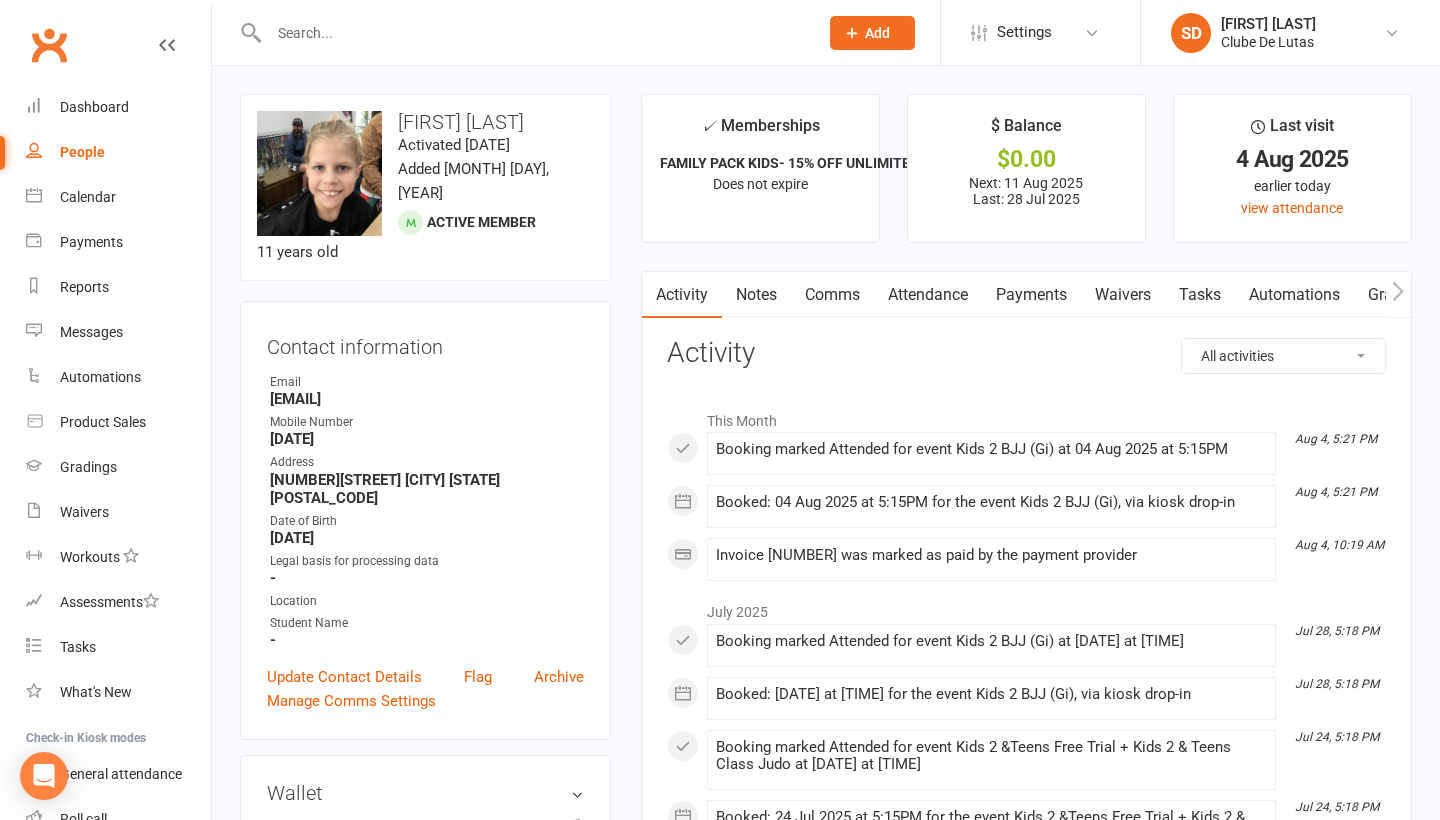 click at bounding box center (533, 33) 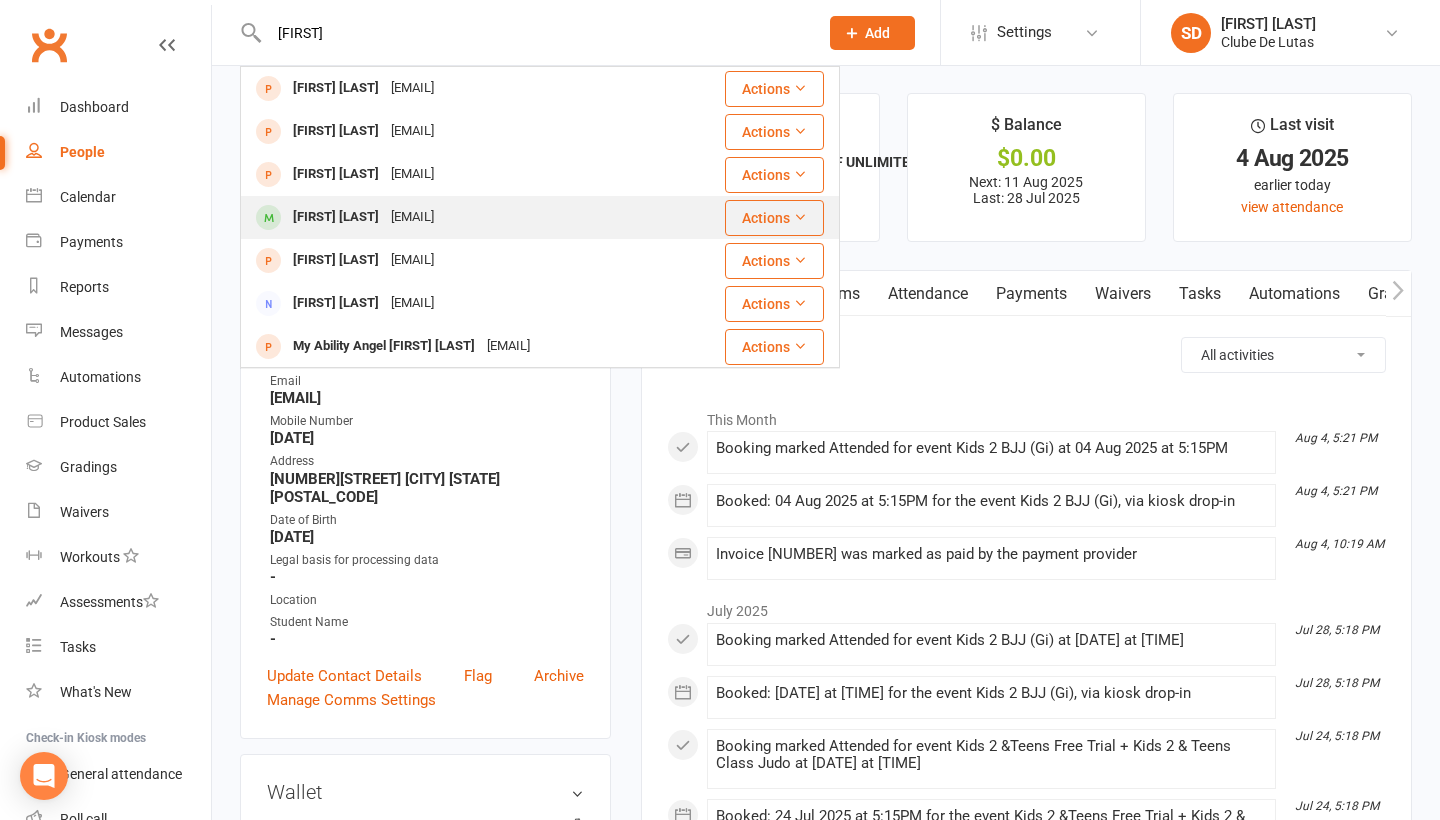 type on "[FIRST]" 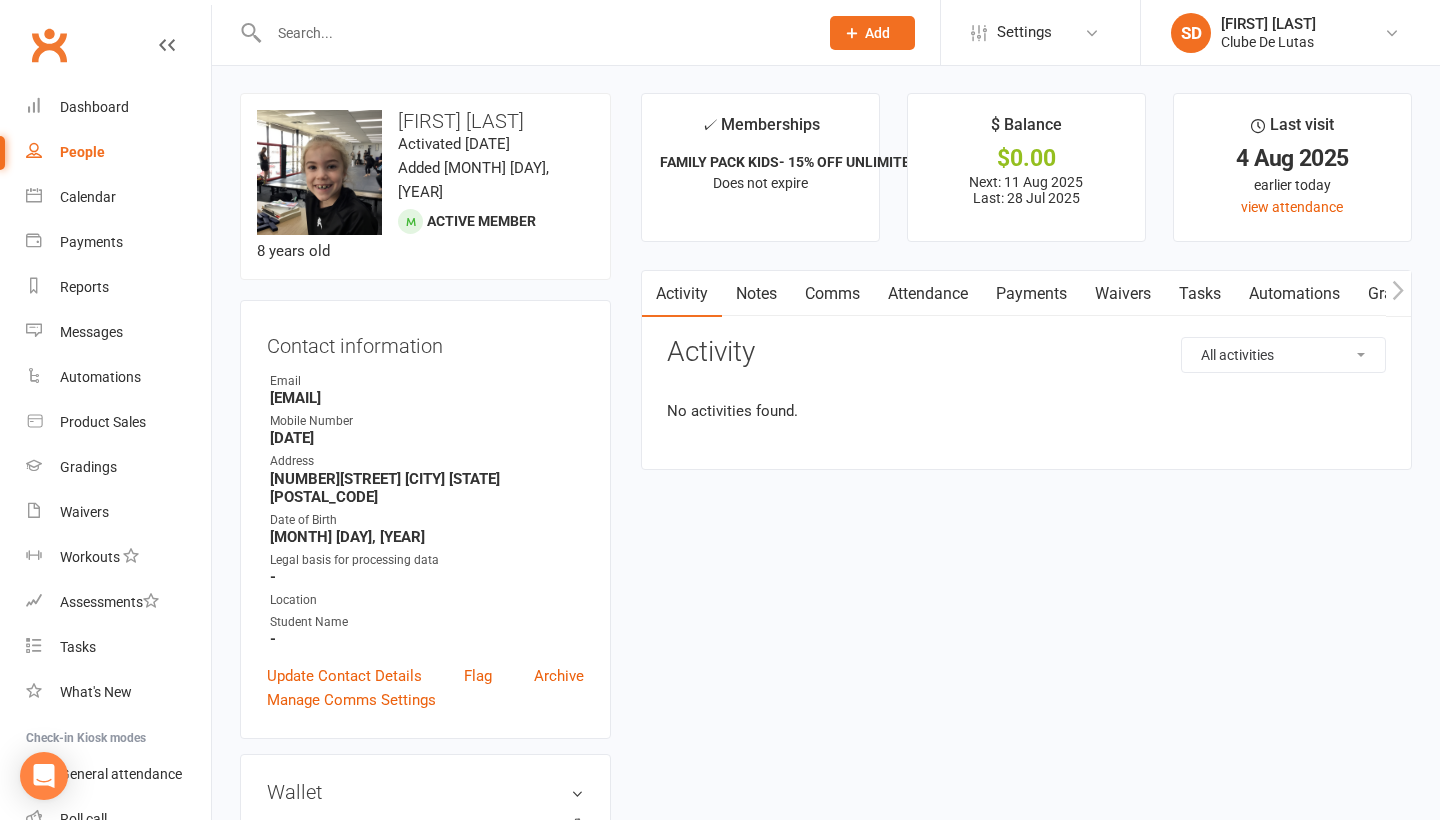 scroll, scrollTop: 0, scrollLeft: 0, axis: both 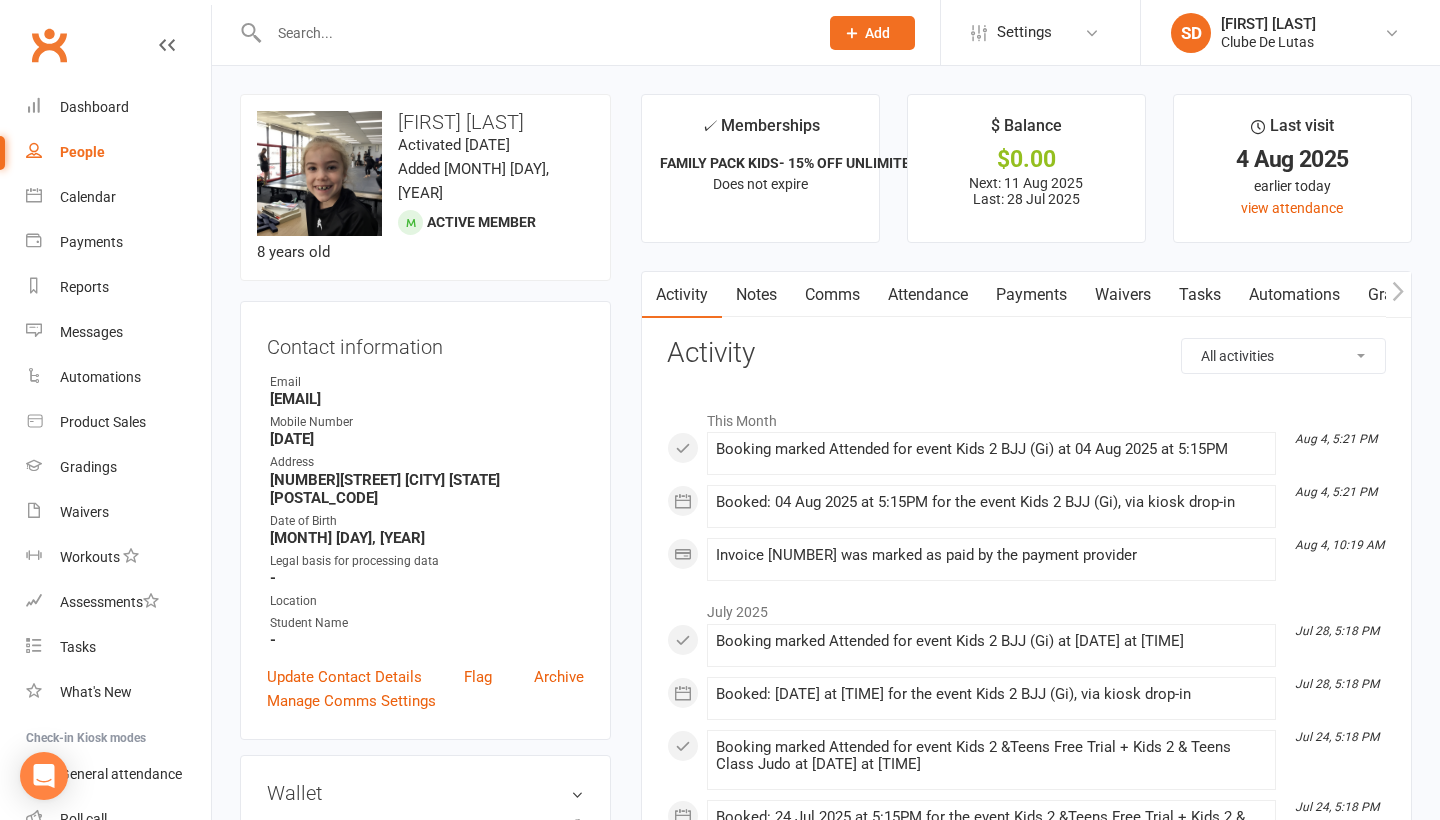 click at bounding box center (533, 33) 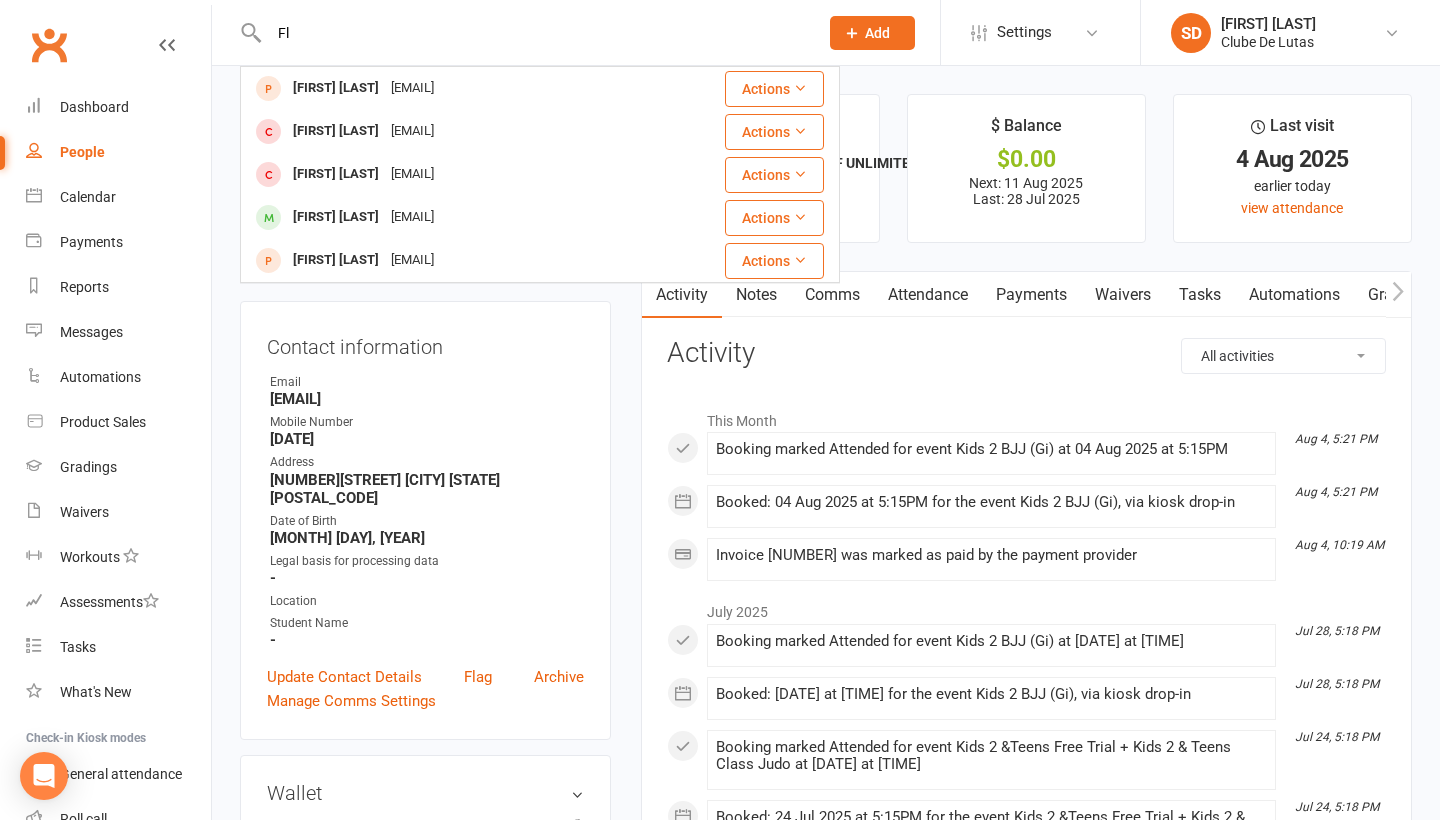 type on "F" 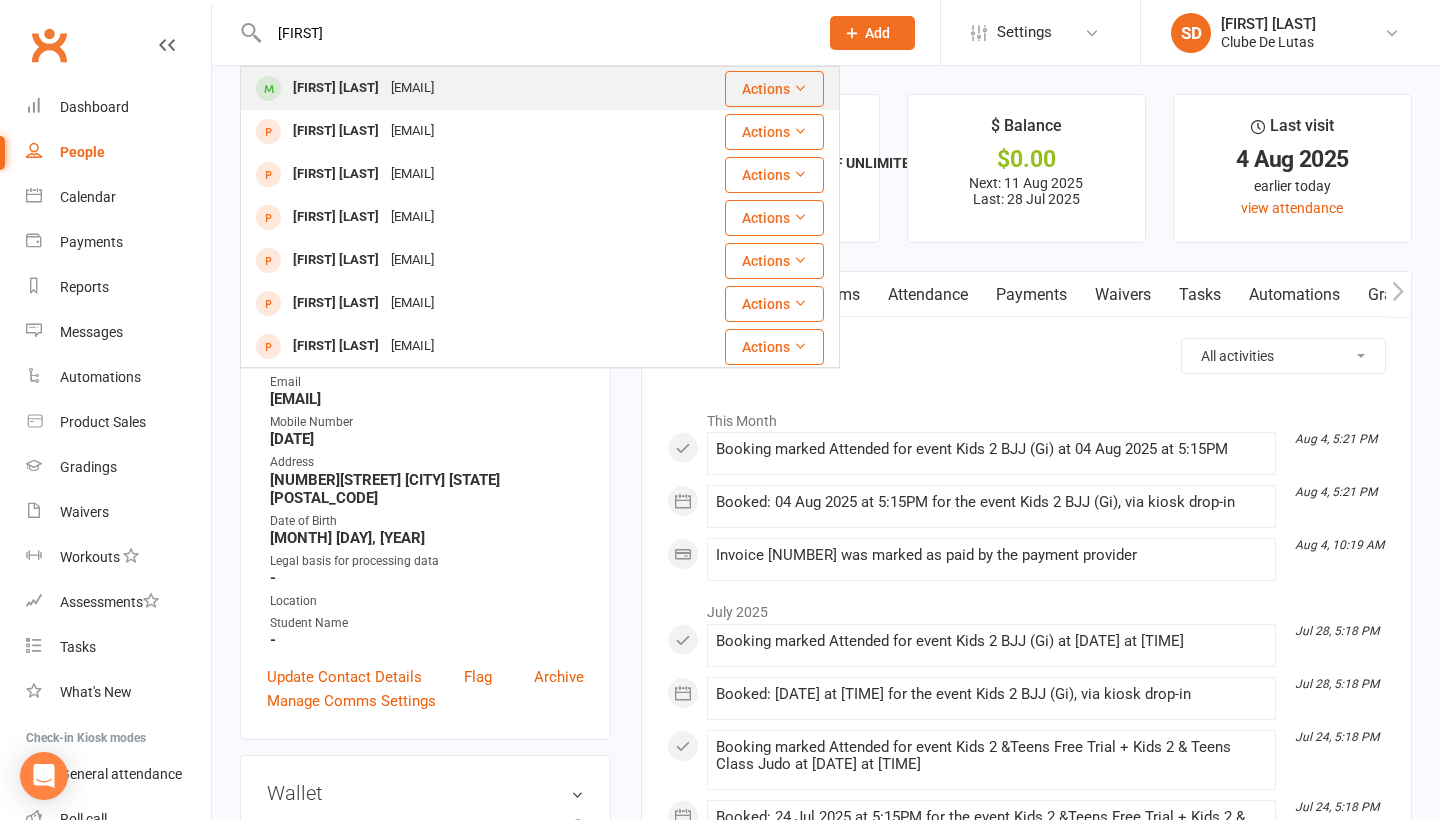 type on "Finn" 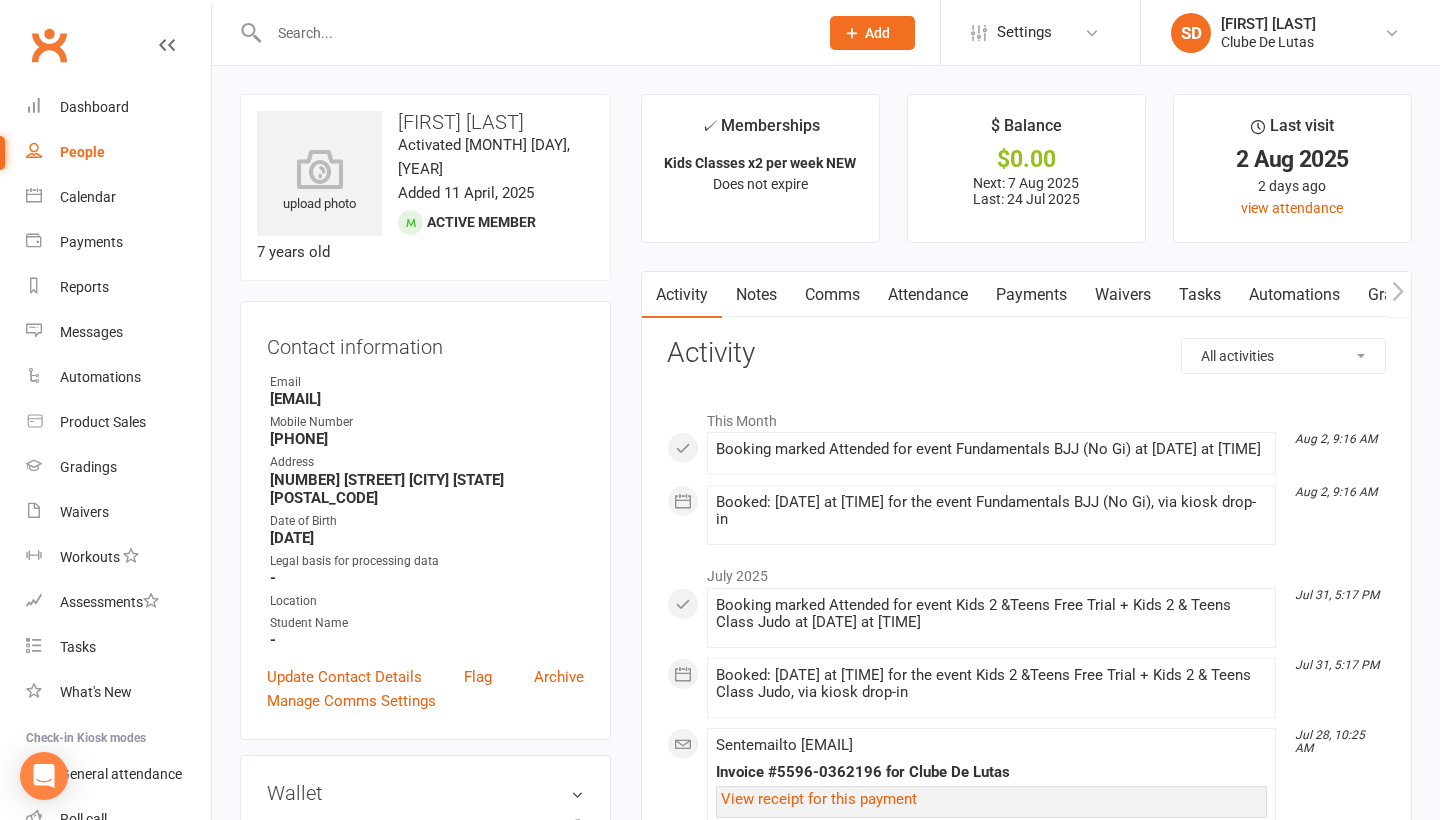 click at bounding box center (533, 33) 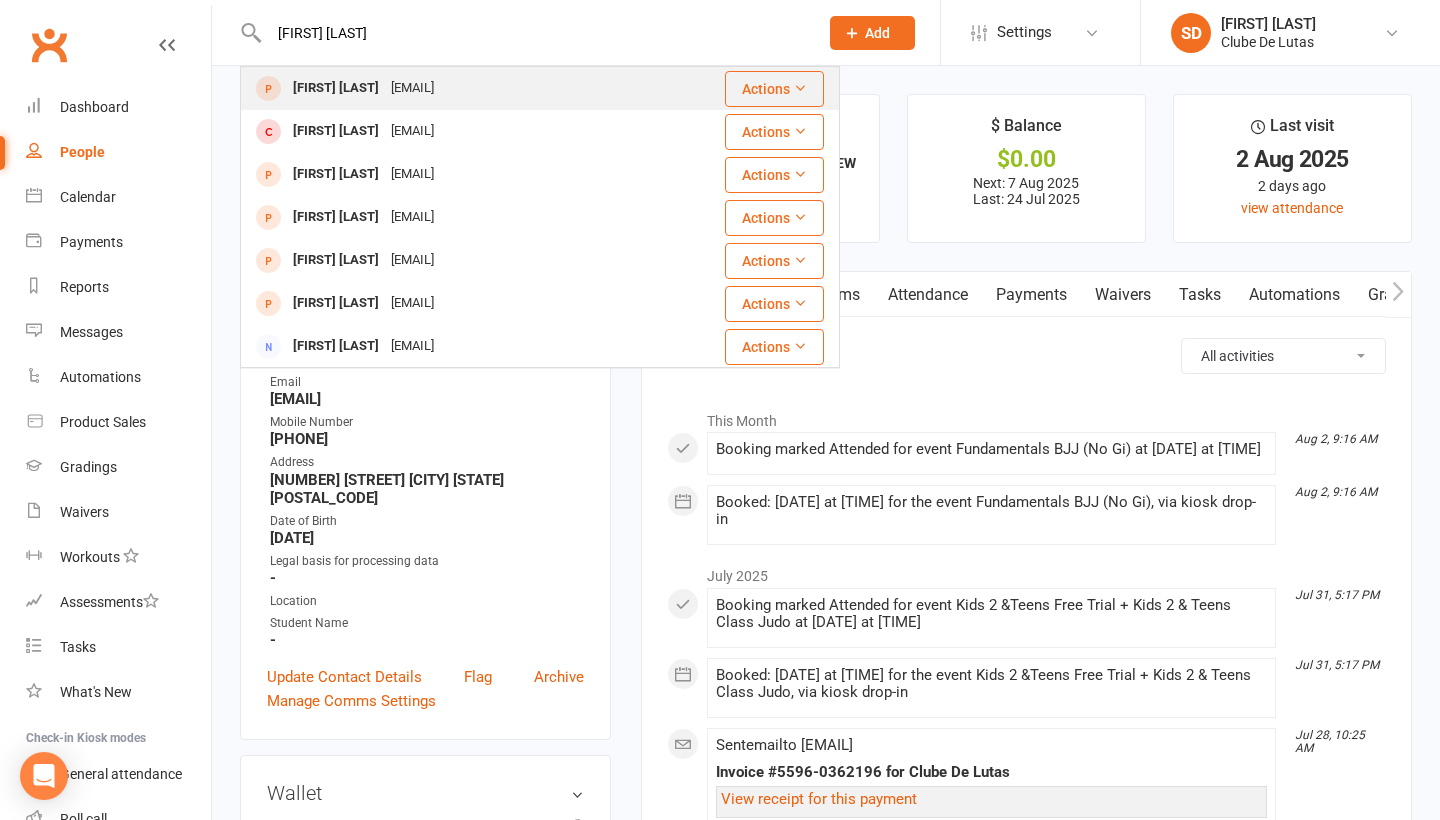 type on "Garry Fung" 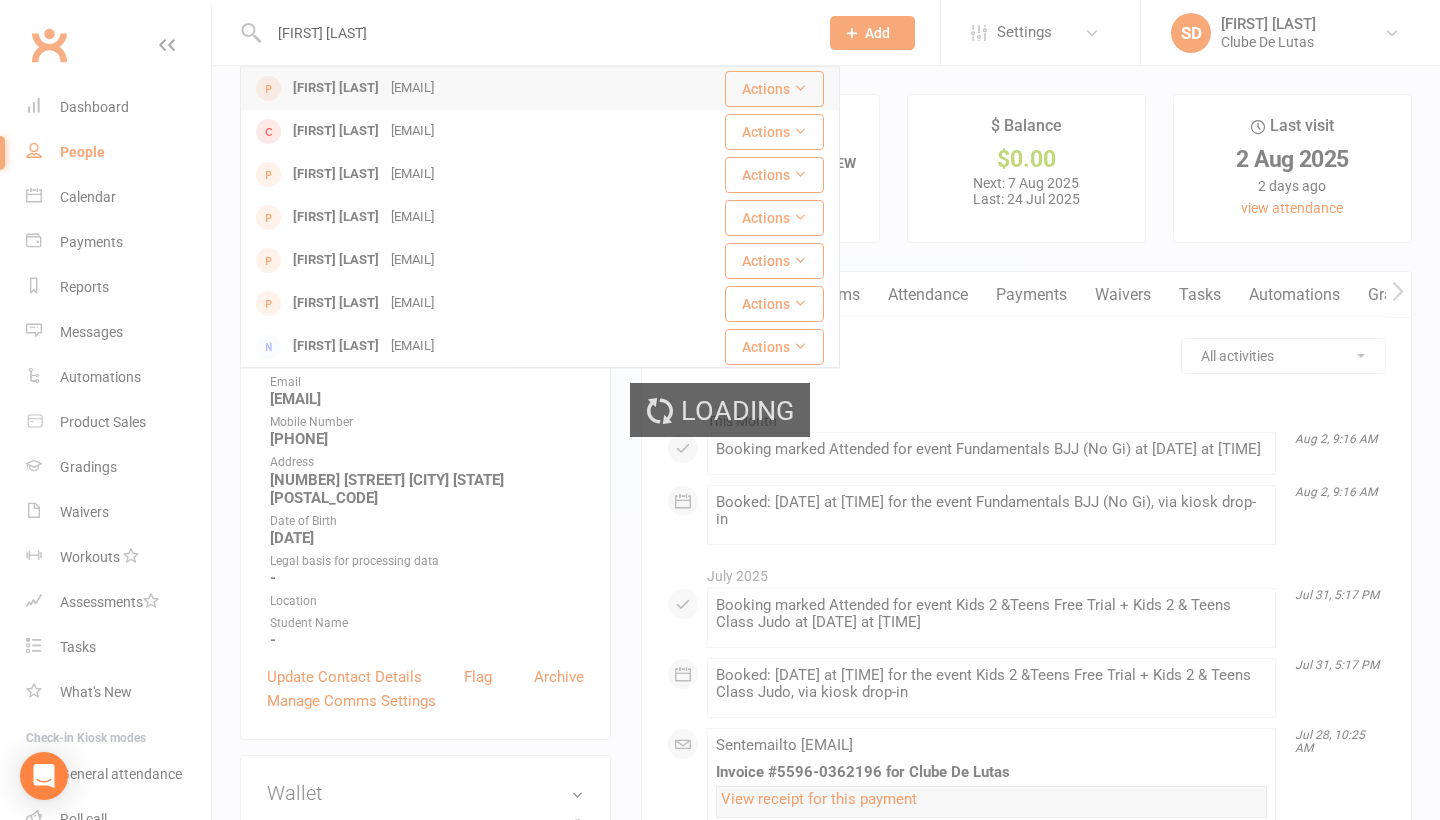 type 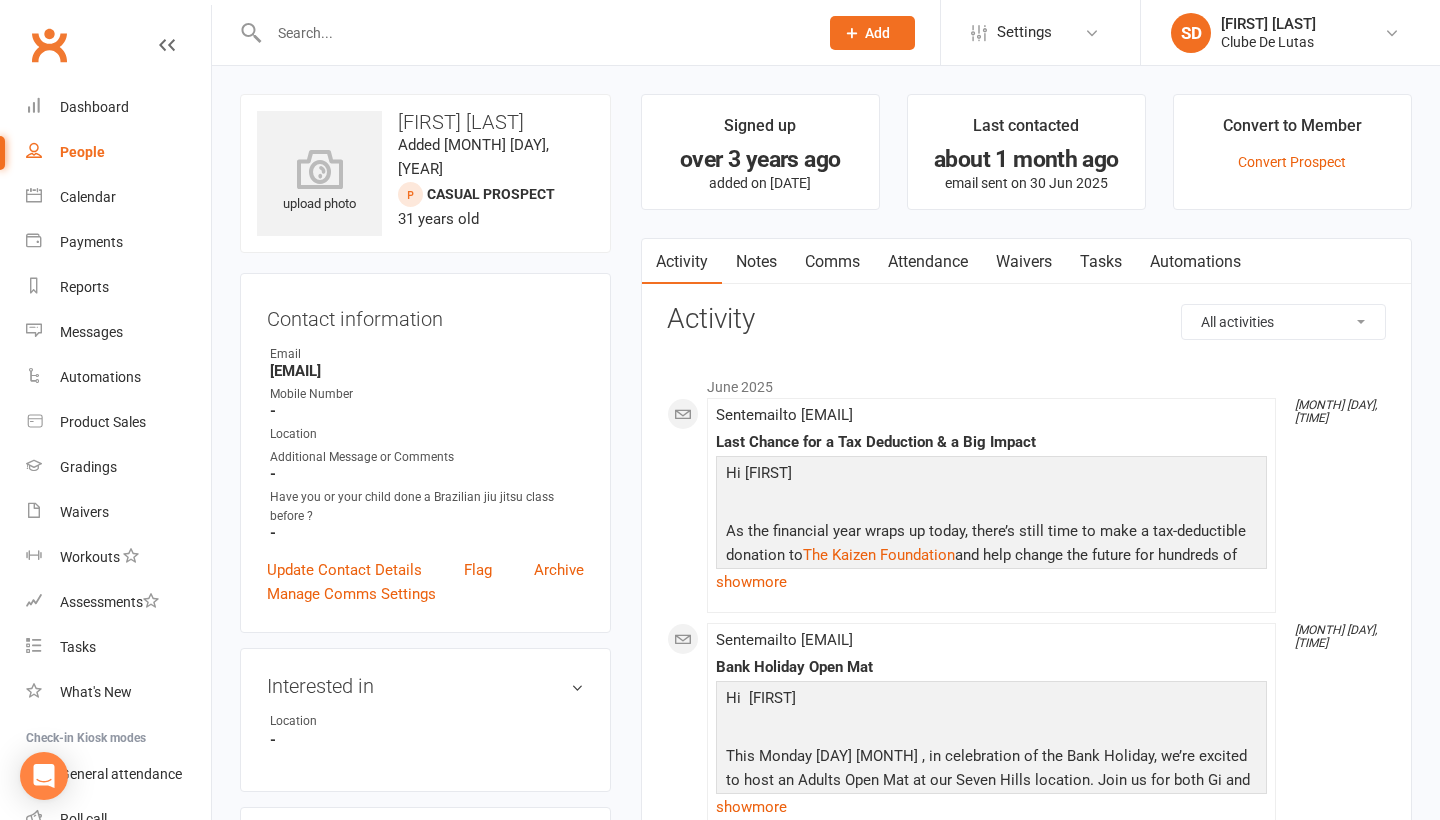 click on "Waivers" at bounding box center [1024, 262] 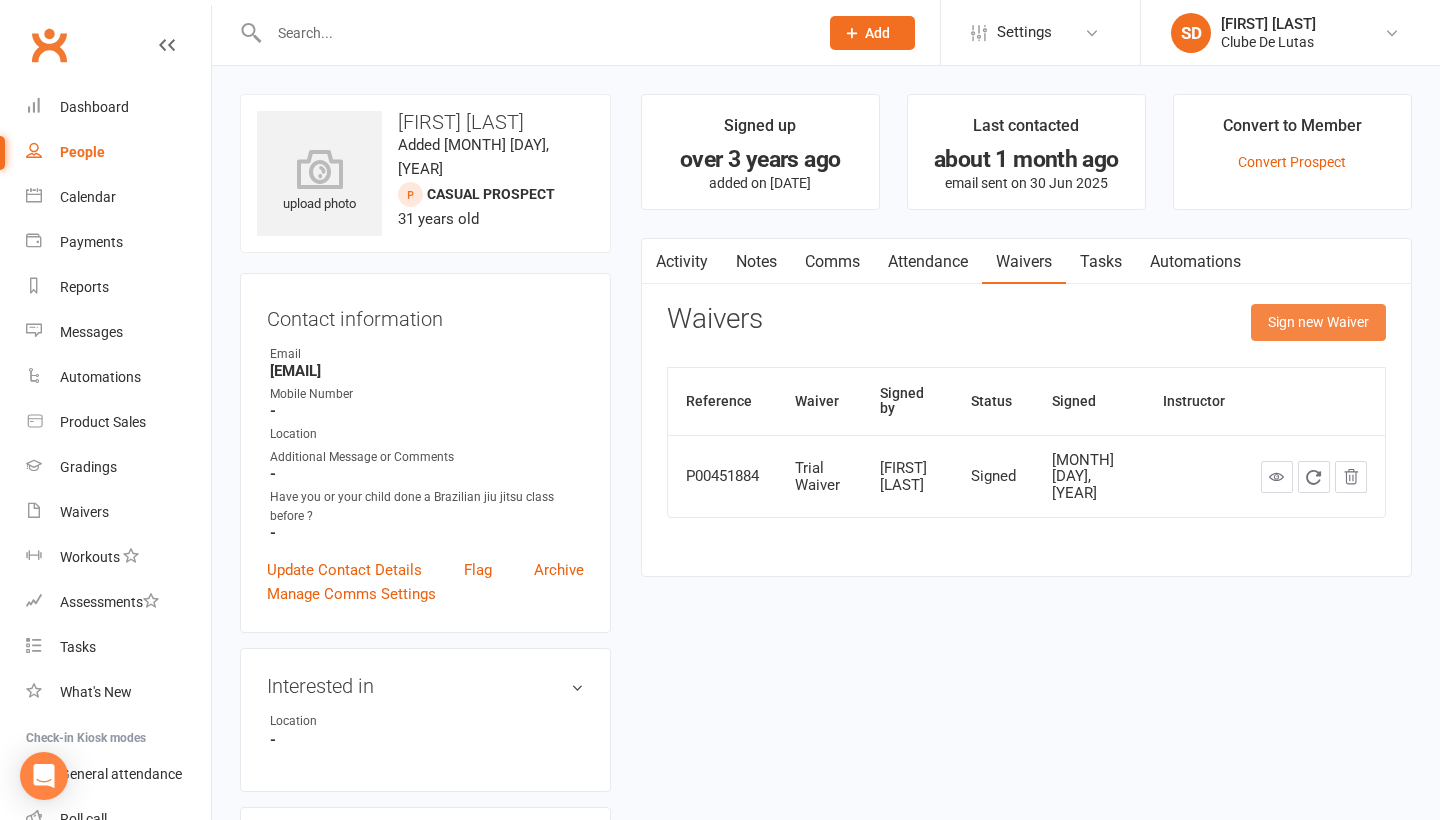 click on "Sign new Waiver" at bounding box center (1318, 322) 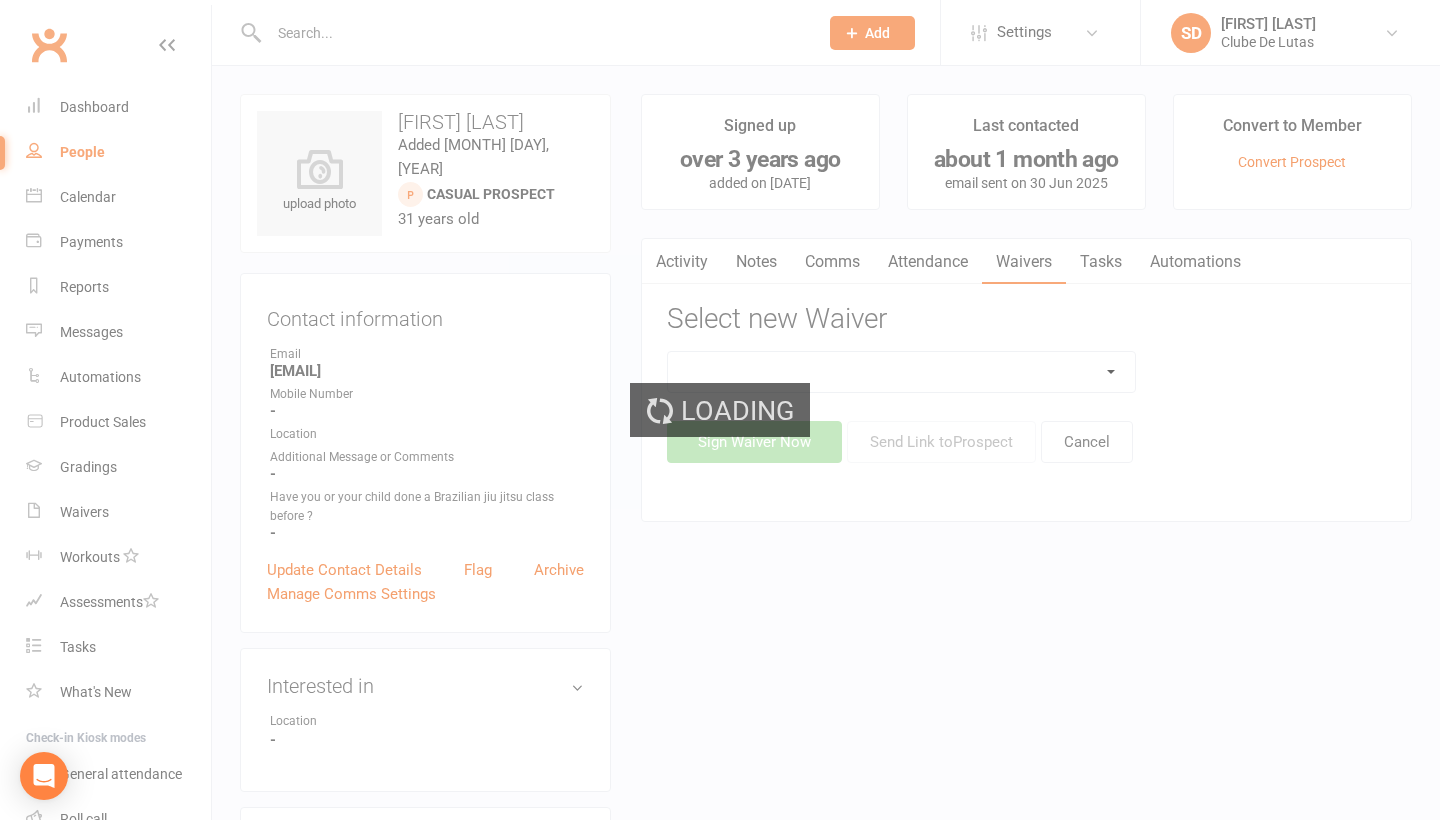 click on "Loading" at bounding box center [720, 410] 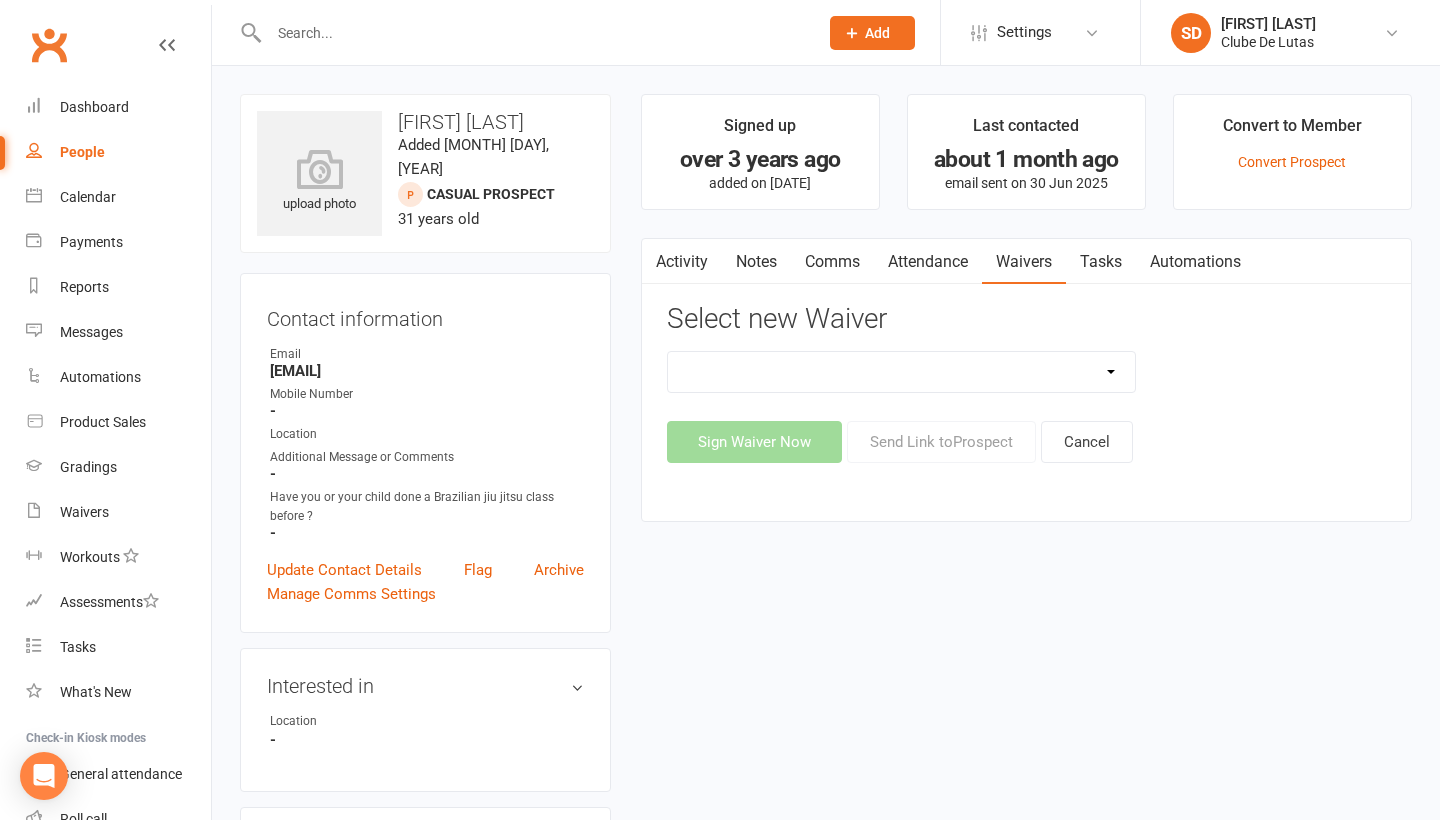 select on "7489" 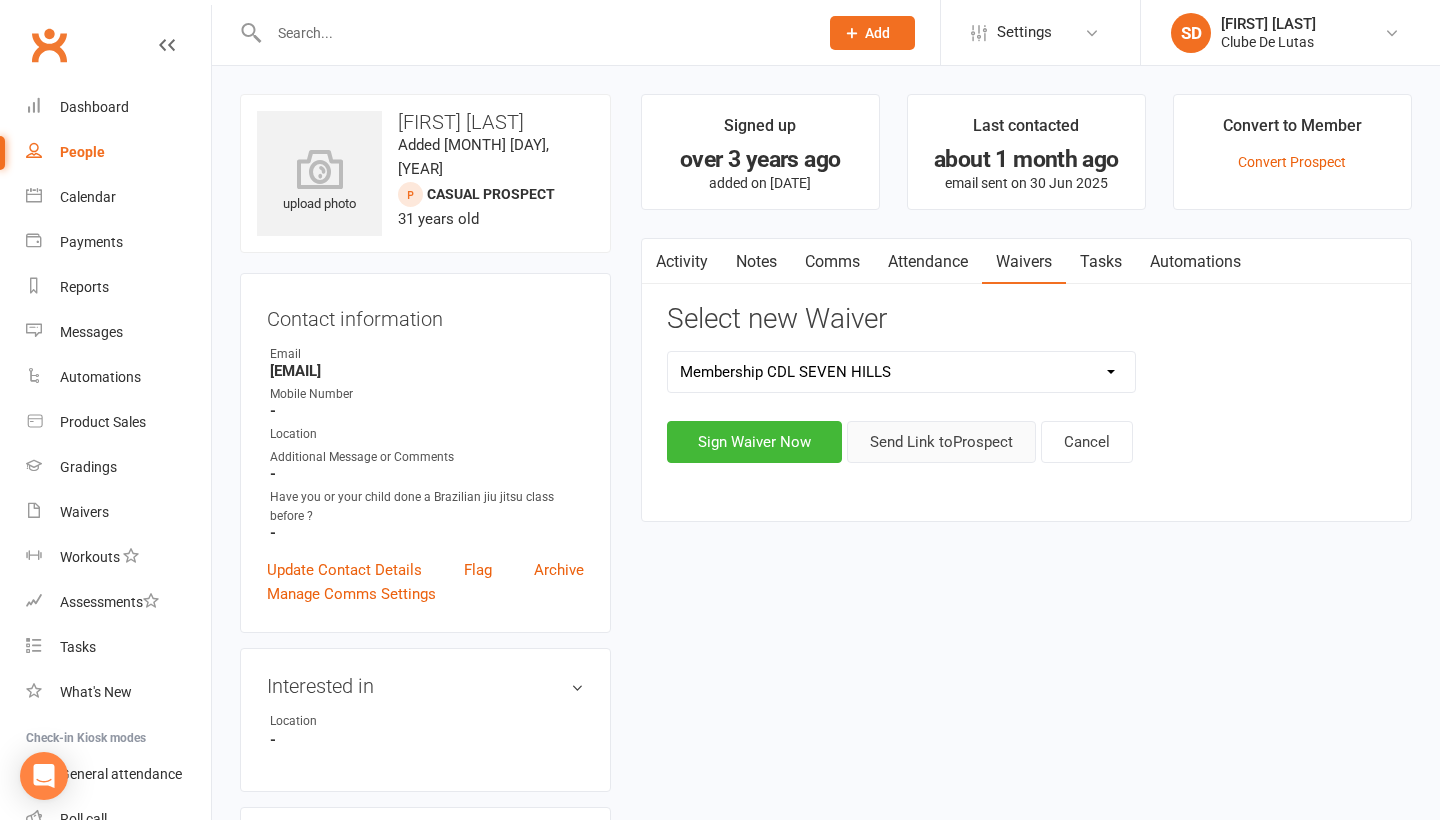 click on "Send Link to  Prospect" at bounding box center (941, 442) 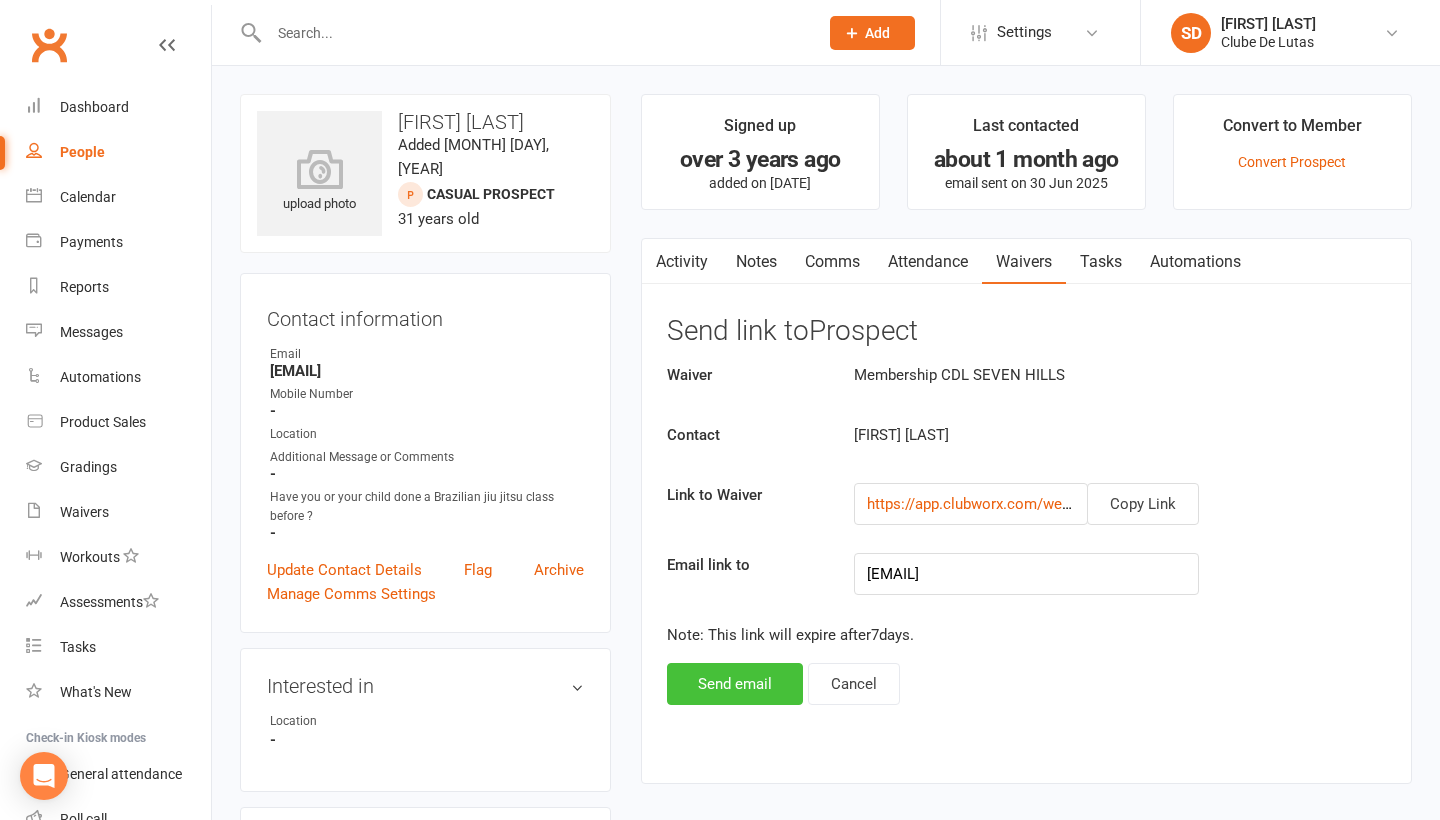 click on "Send email" at bounding box center [735, 684] 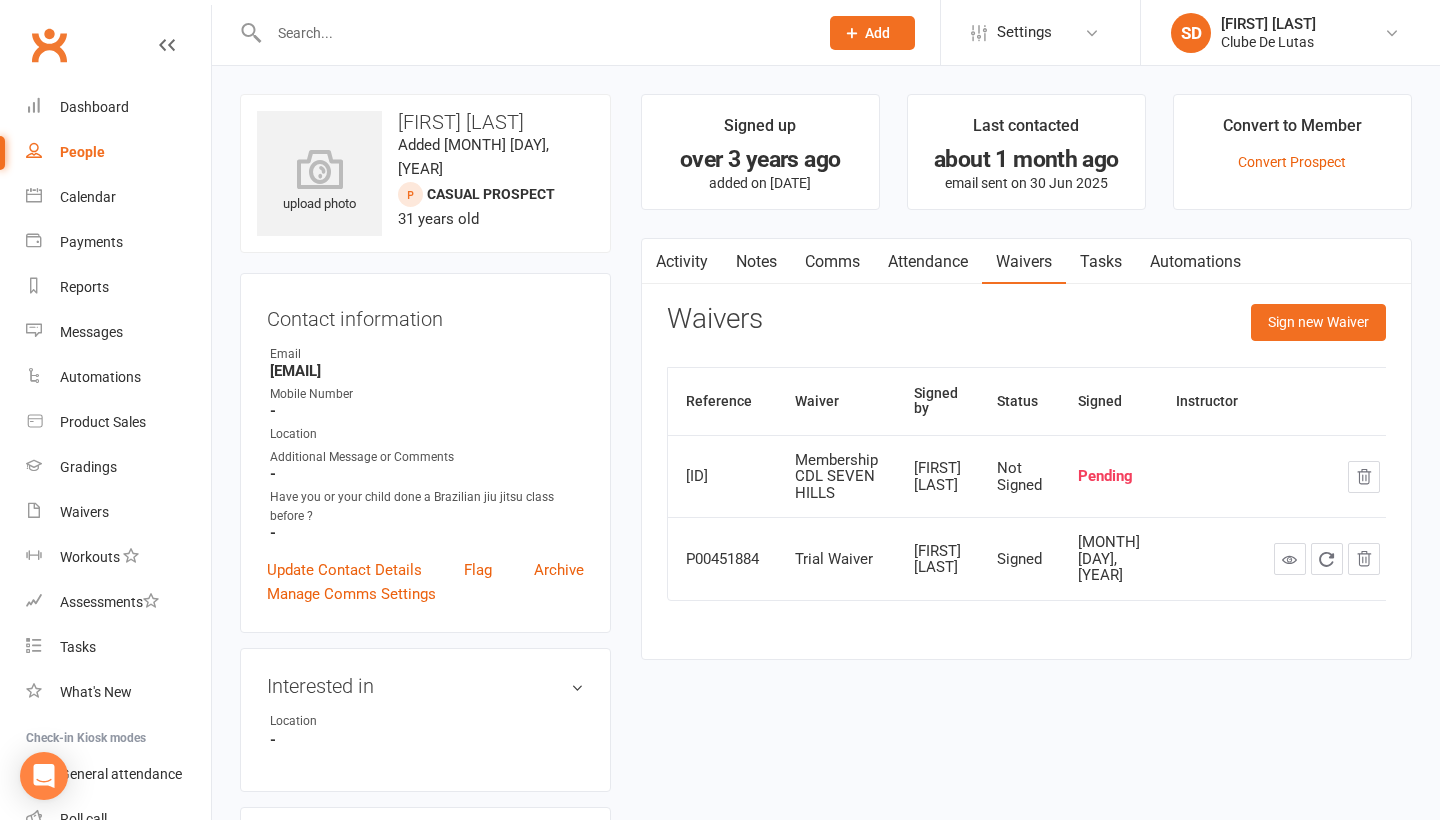 scroll, scrollTop: 0, scrollLeft: 0, axis: both 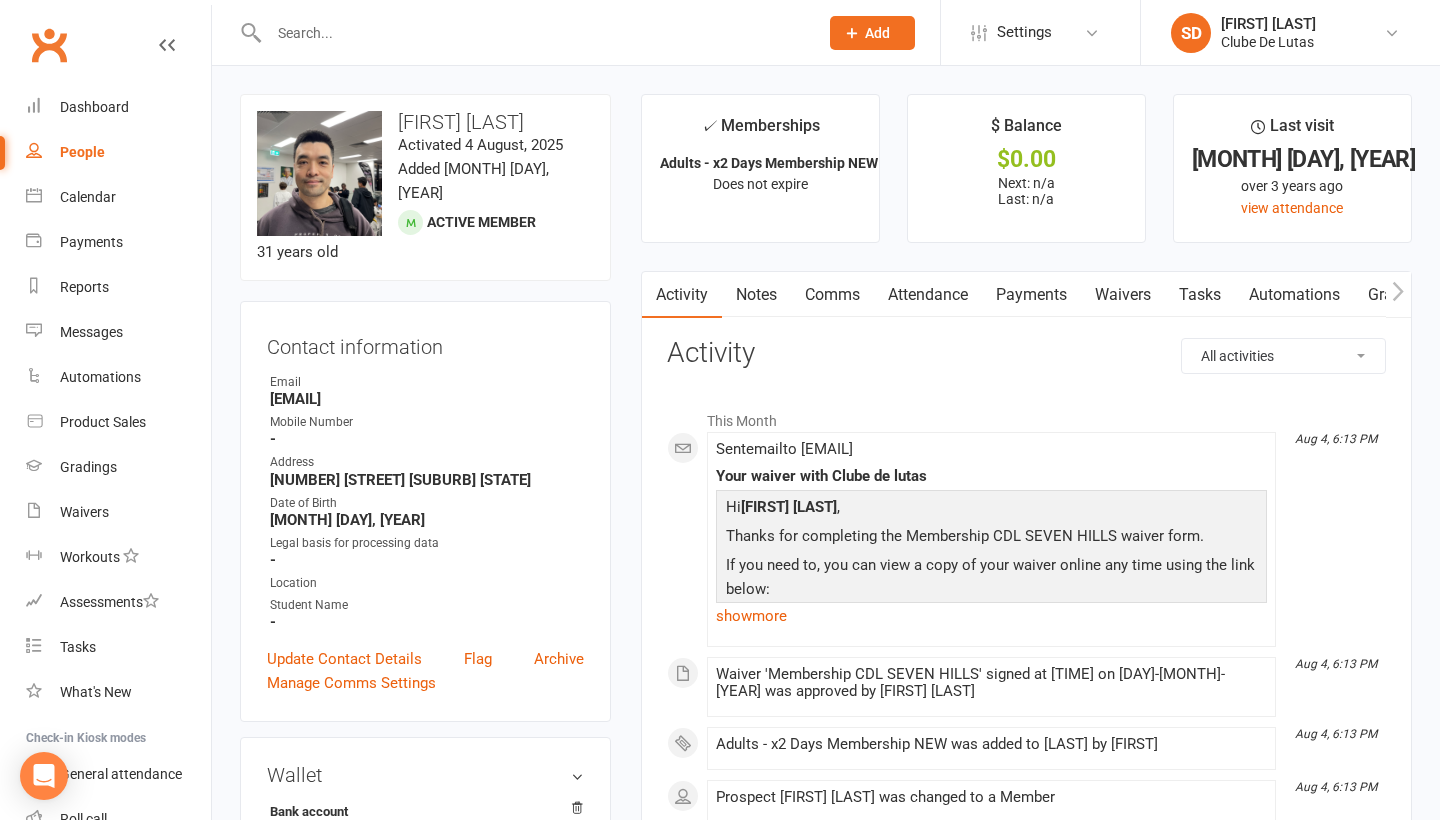 click on "[FIRST] [LAST] [LAST] [LAST] Signed in as: [LAST] Switch to: [LAST] Switch to: [LAST] My profile Help Terms & conditions Privacy policy Sign out" at bounding box center (1290, 32) 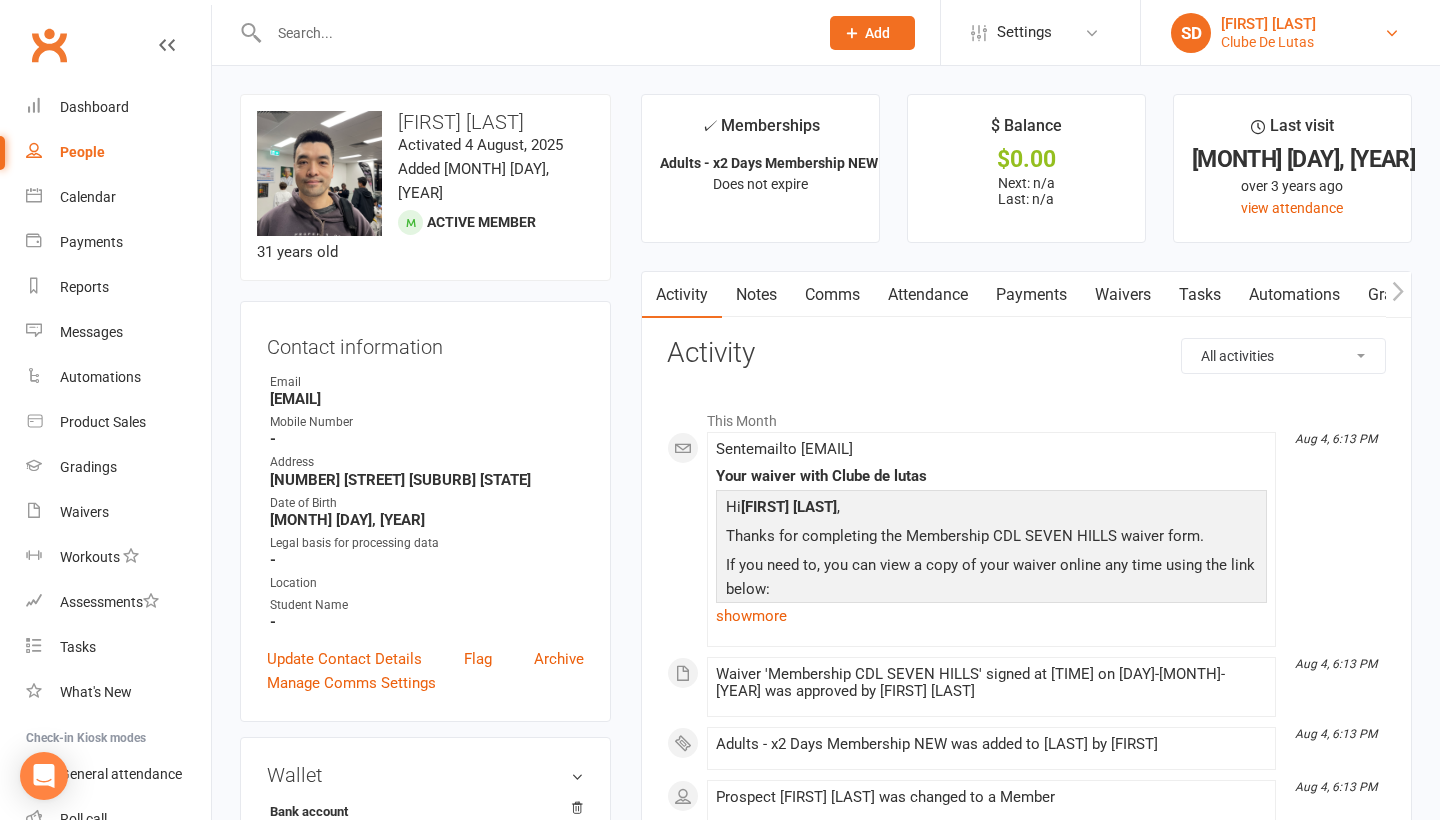 click on "Clube De Lutas" at bounding box center (1268, 42) 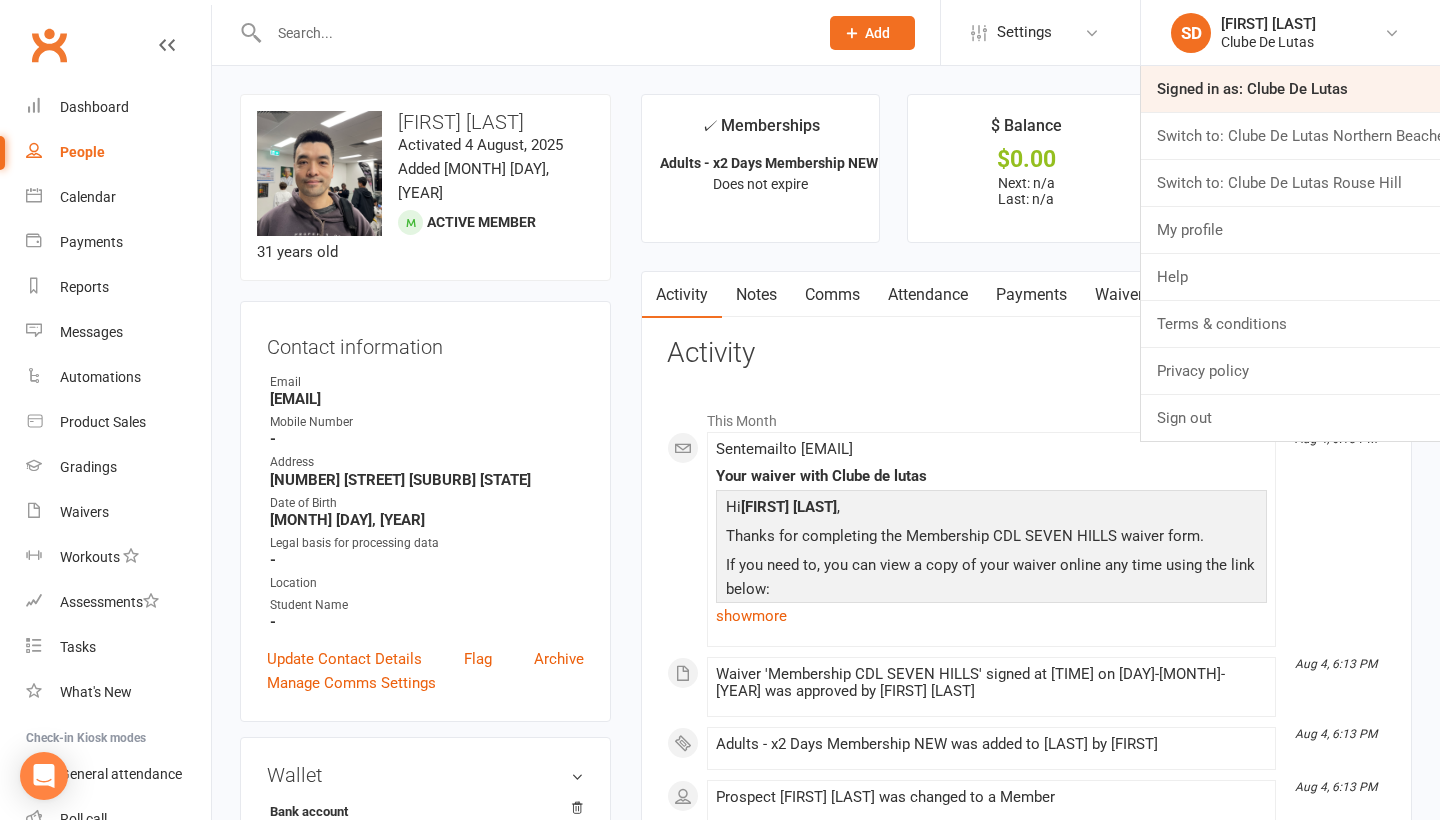 click on "Signed in as: Clube De Lutas" at bounding box center [1290, 89] 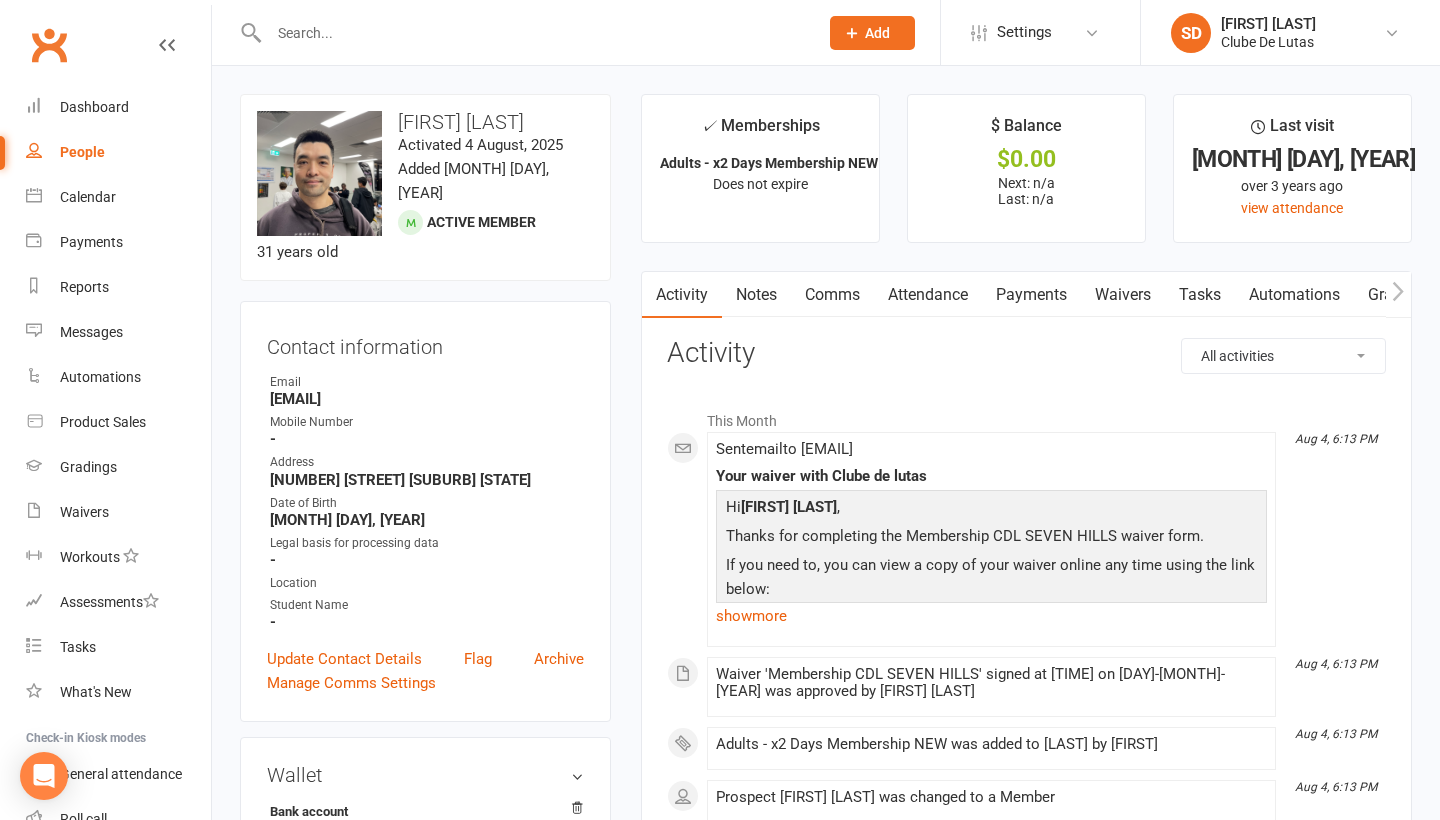click on "People" at bounding box center (118, 152) 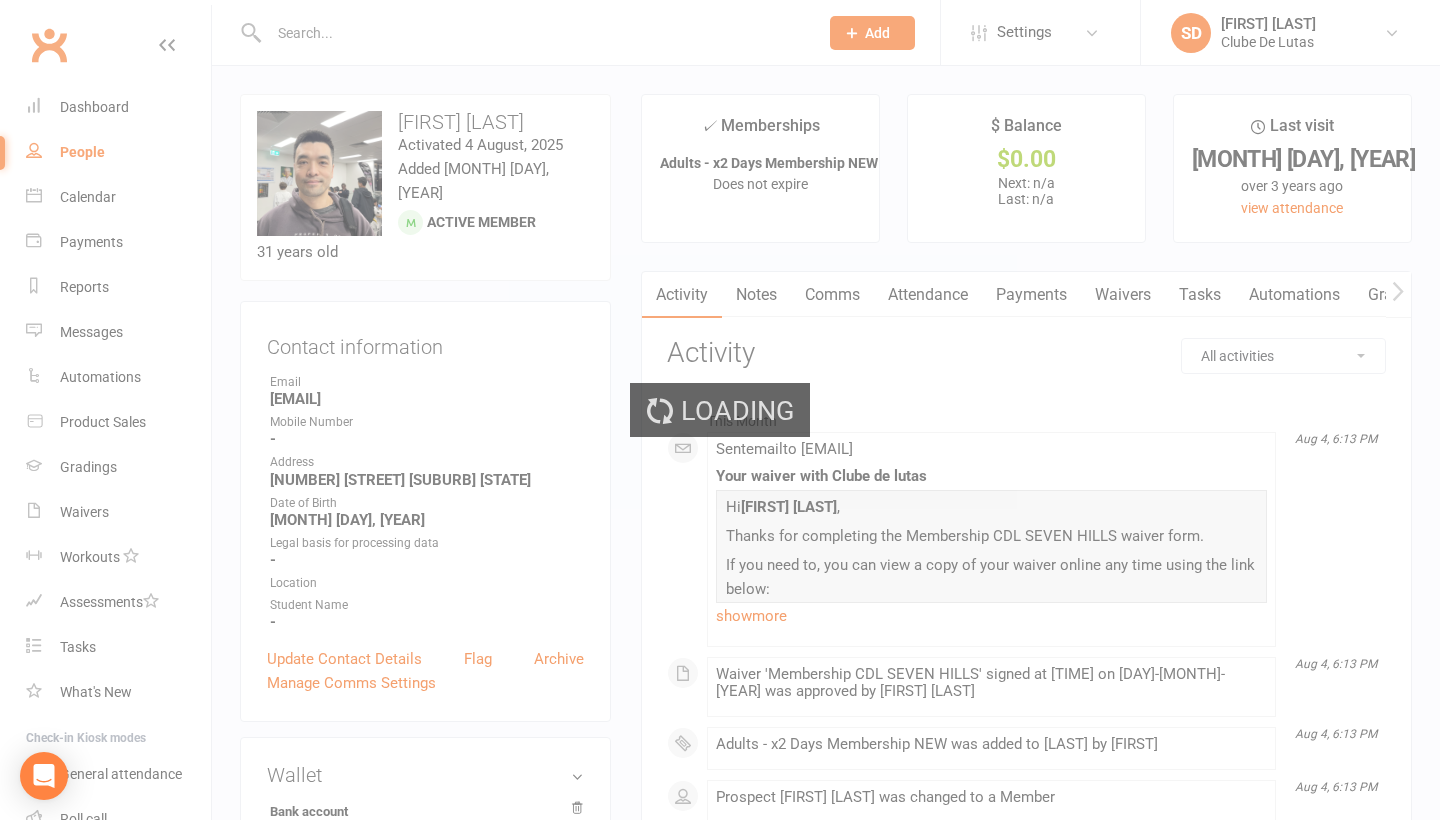select on "100" 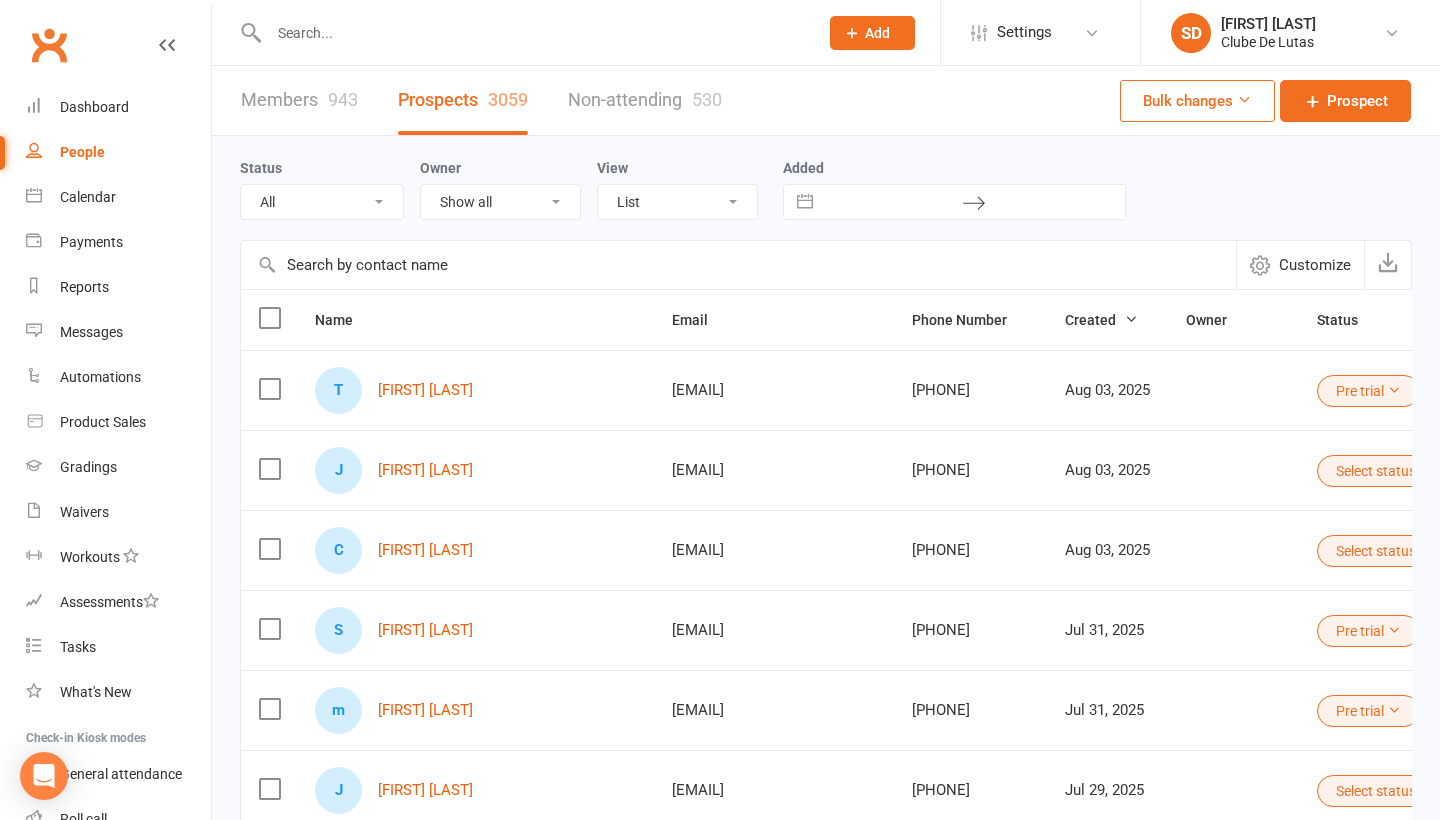 click on "People" at bounding box center [118, 152] 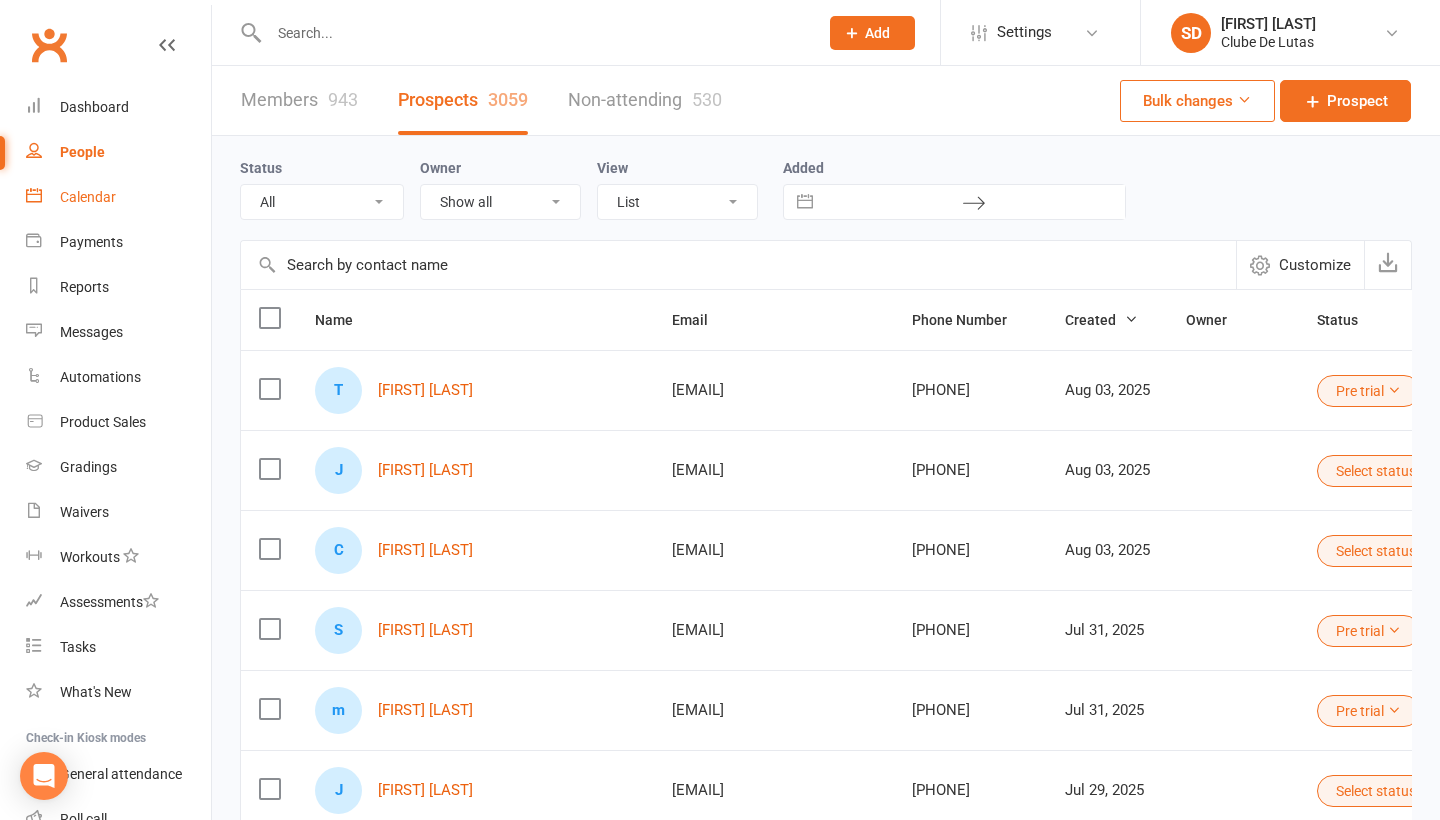 click on "Calendar" at bounding box center (88, 197) 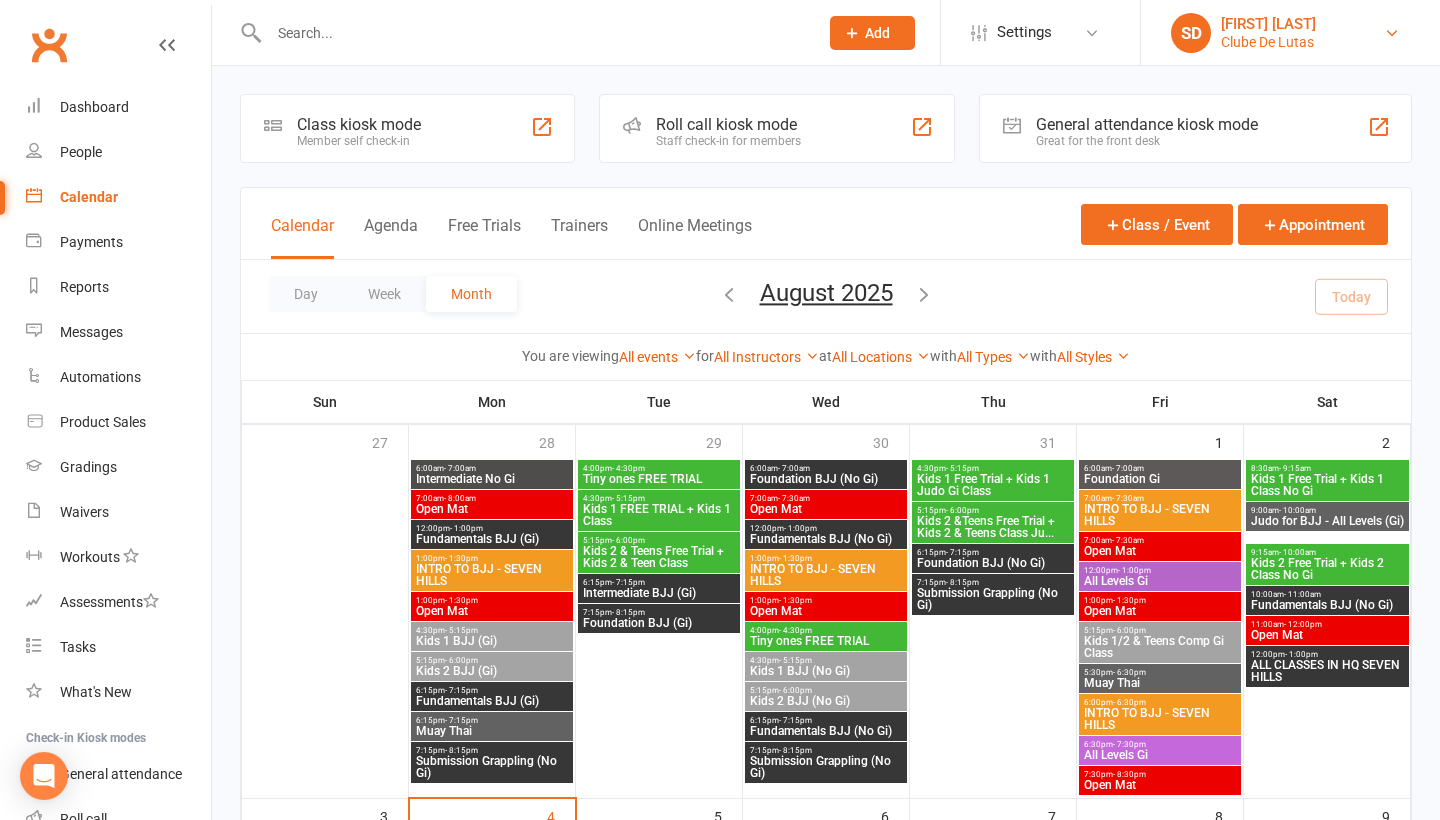 click on "SD Siobhan Duffy Clube De Lutas" at bounding box center [1290, 33] 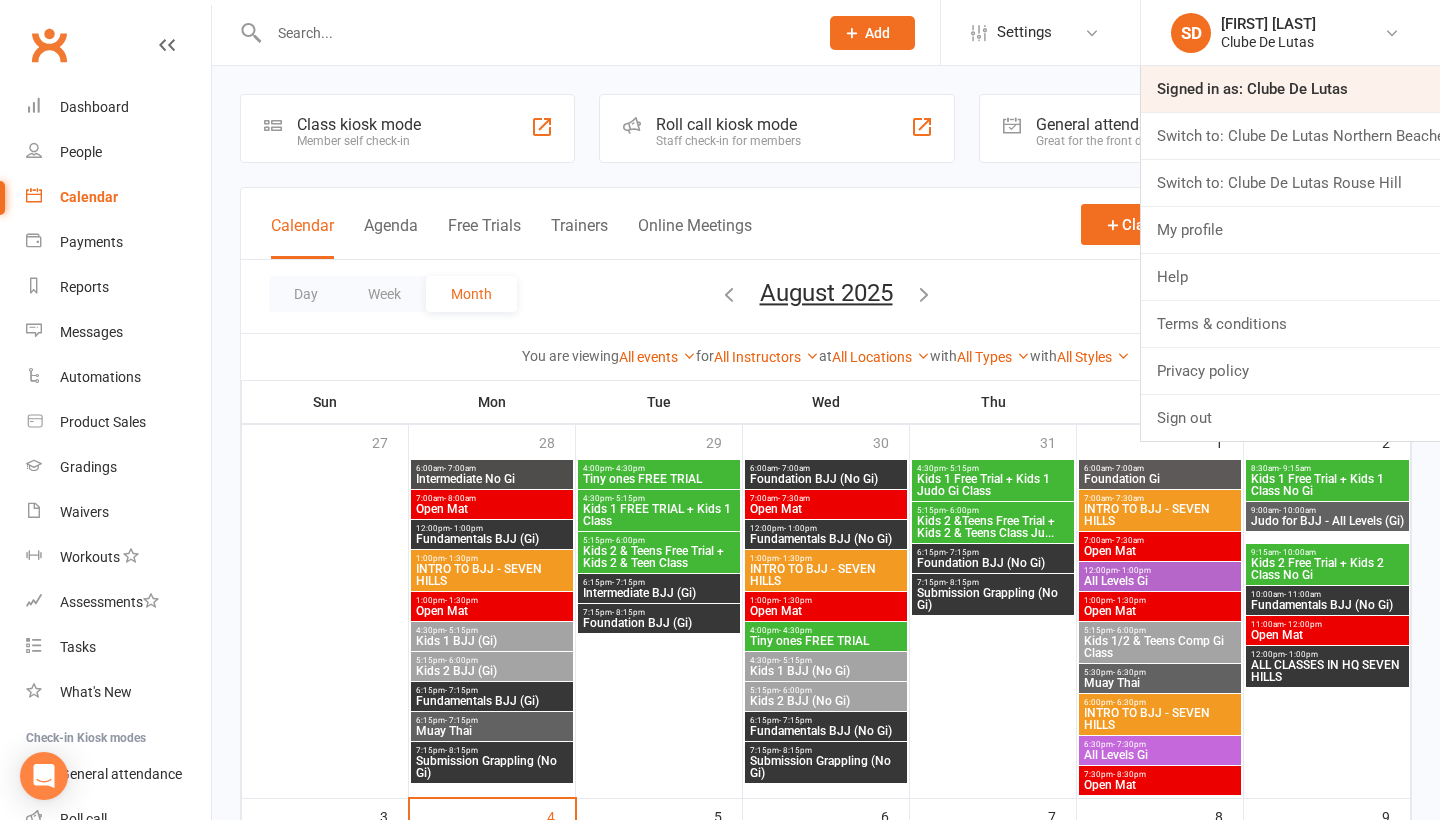 click on "Signed in as: Clube De Lutas" at bounding box center (1290, 89) 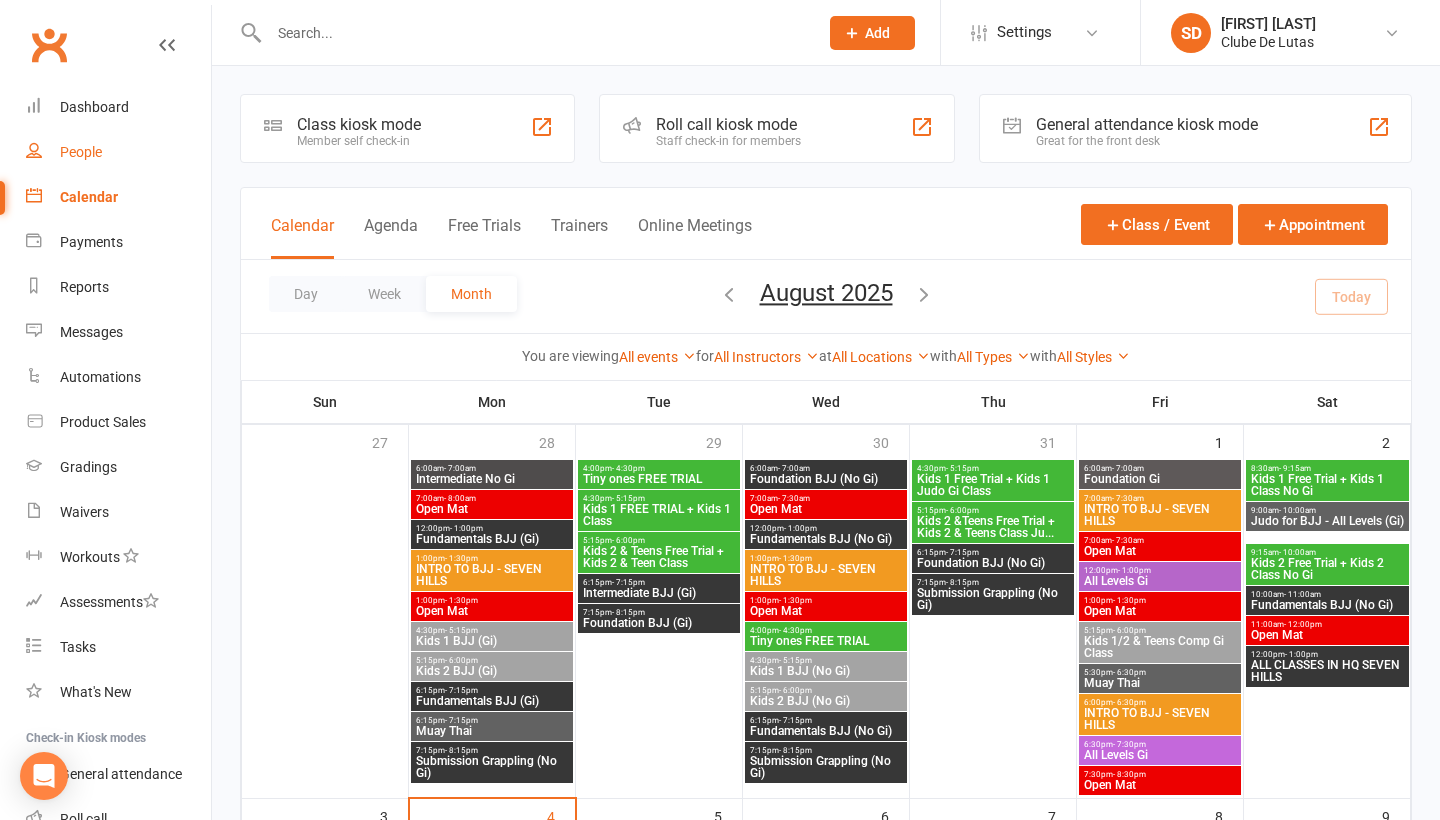 click on "Dashboard People Calendar Payments Reports Messages   Automations   Product Sales Gradings   Waivers   Workouts   Assessments  Tasks   What's New Check-in Kiosk modes General attendance Roll call Class check-in" at bounding box center (105, 486) 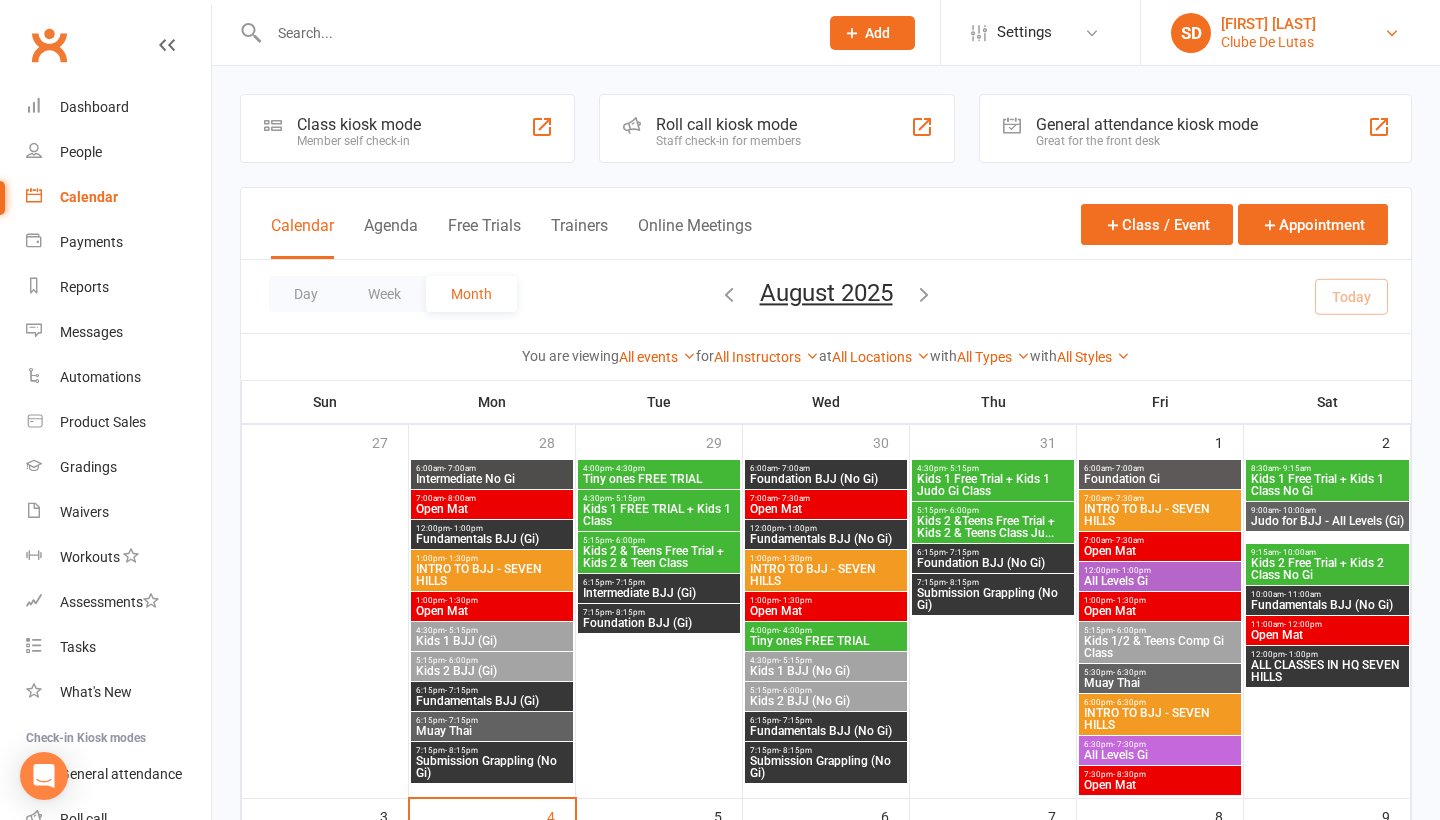 click on "SD Siobhan Duffy Clube De Lutas" at bounding box center [1290, 33] 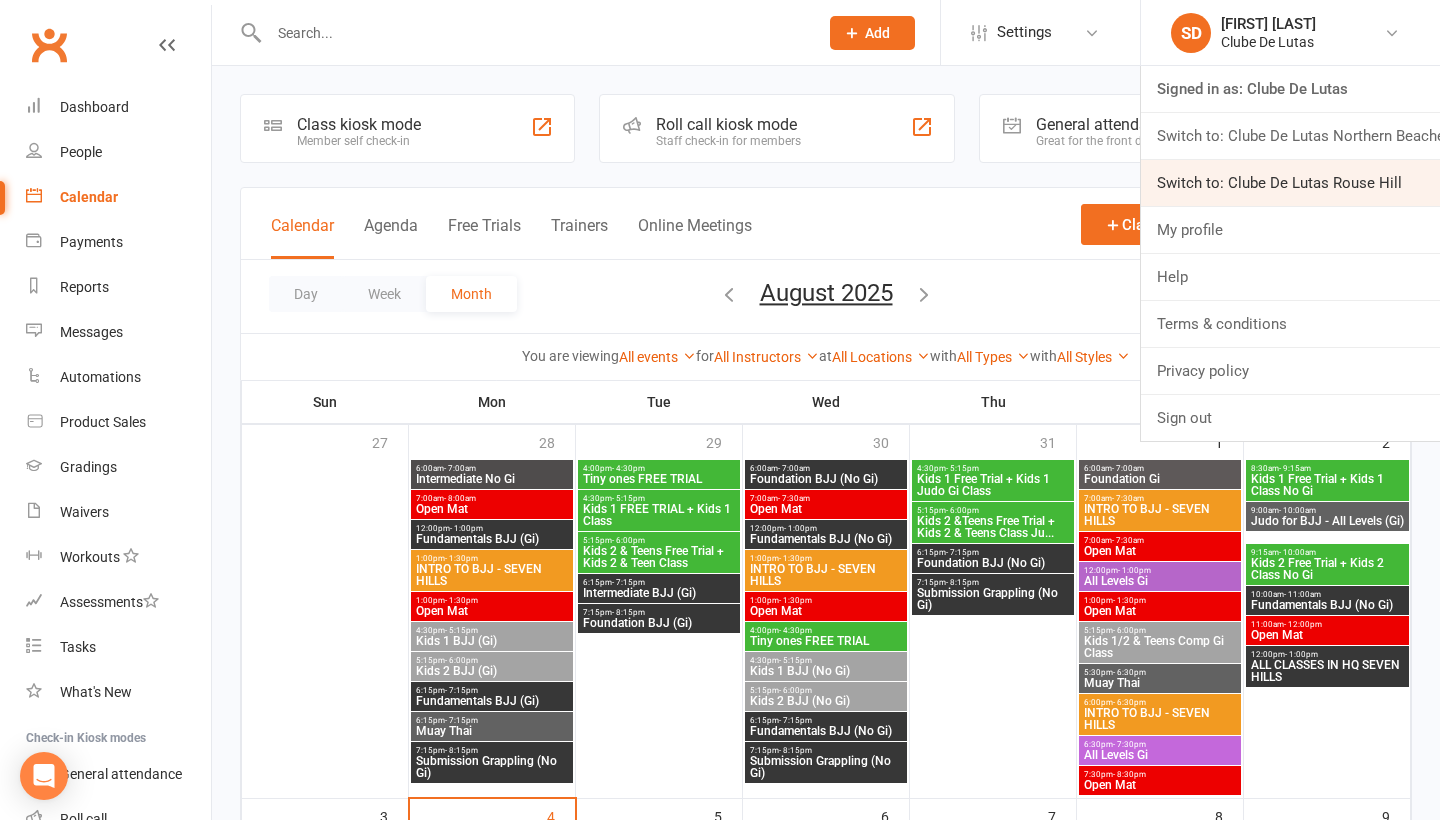 click on "Switch to: Clube De Lutas Rouse Hill" at bounding box center (1290, 183) 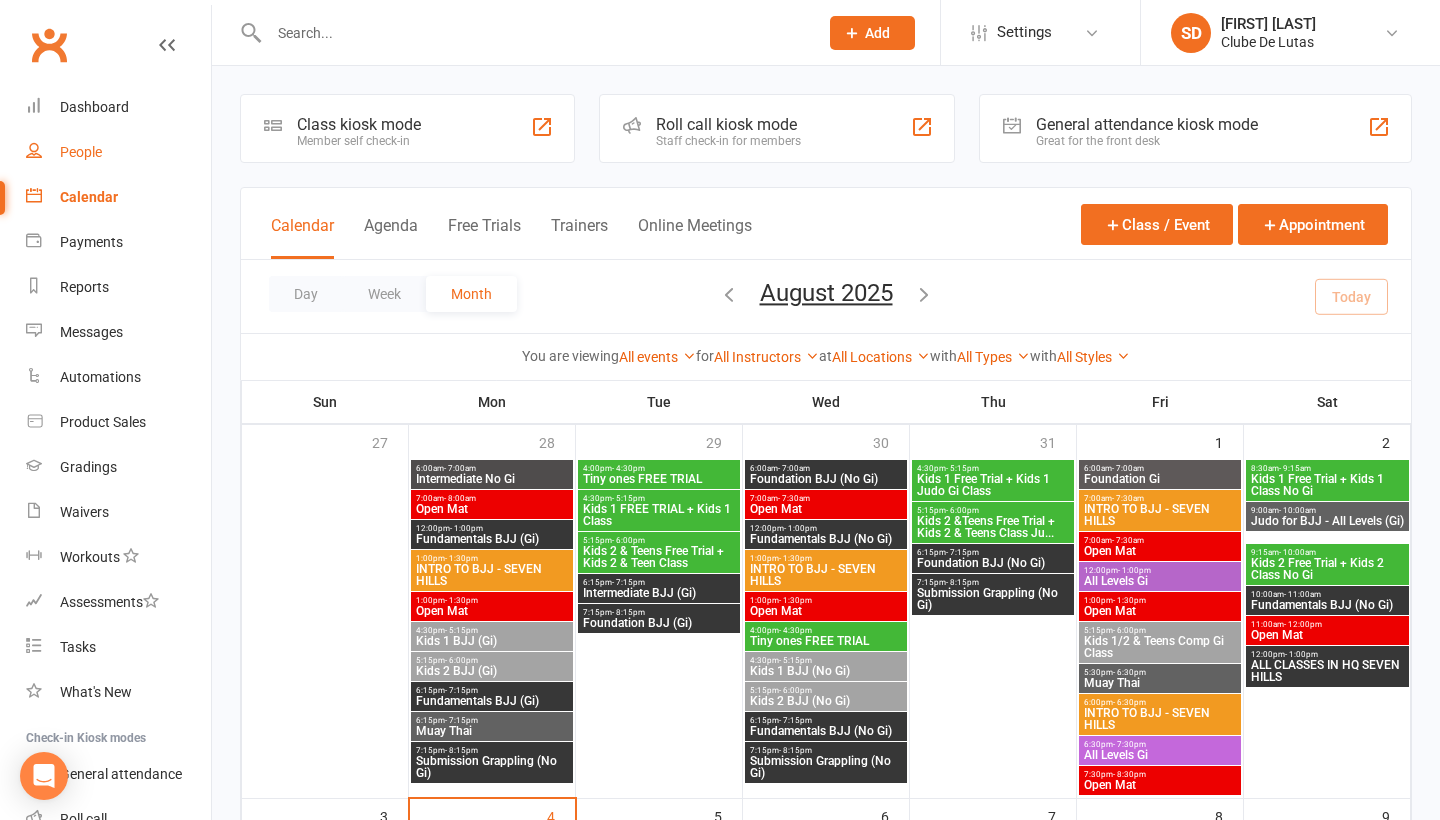 click on "People" at bounding box center (118, 152) 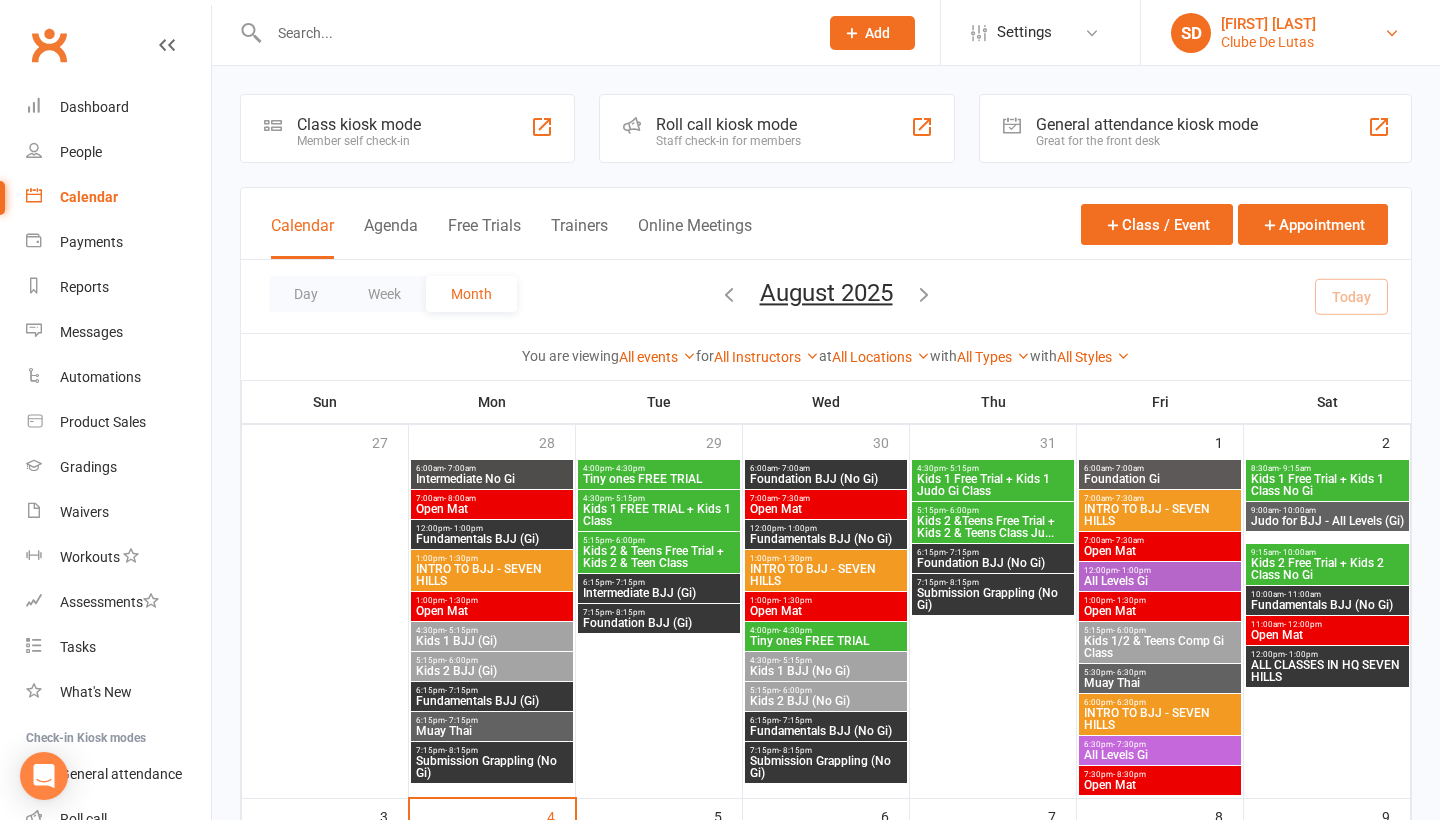click on "[FIRST] [LAST]" at bounding box center (1268, 24) 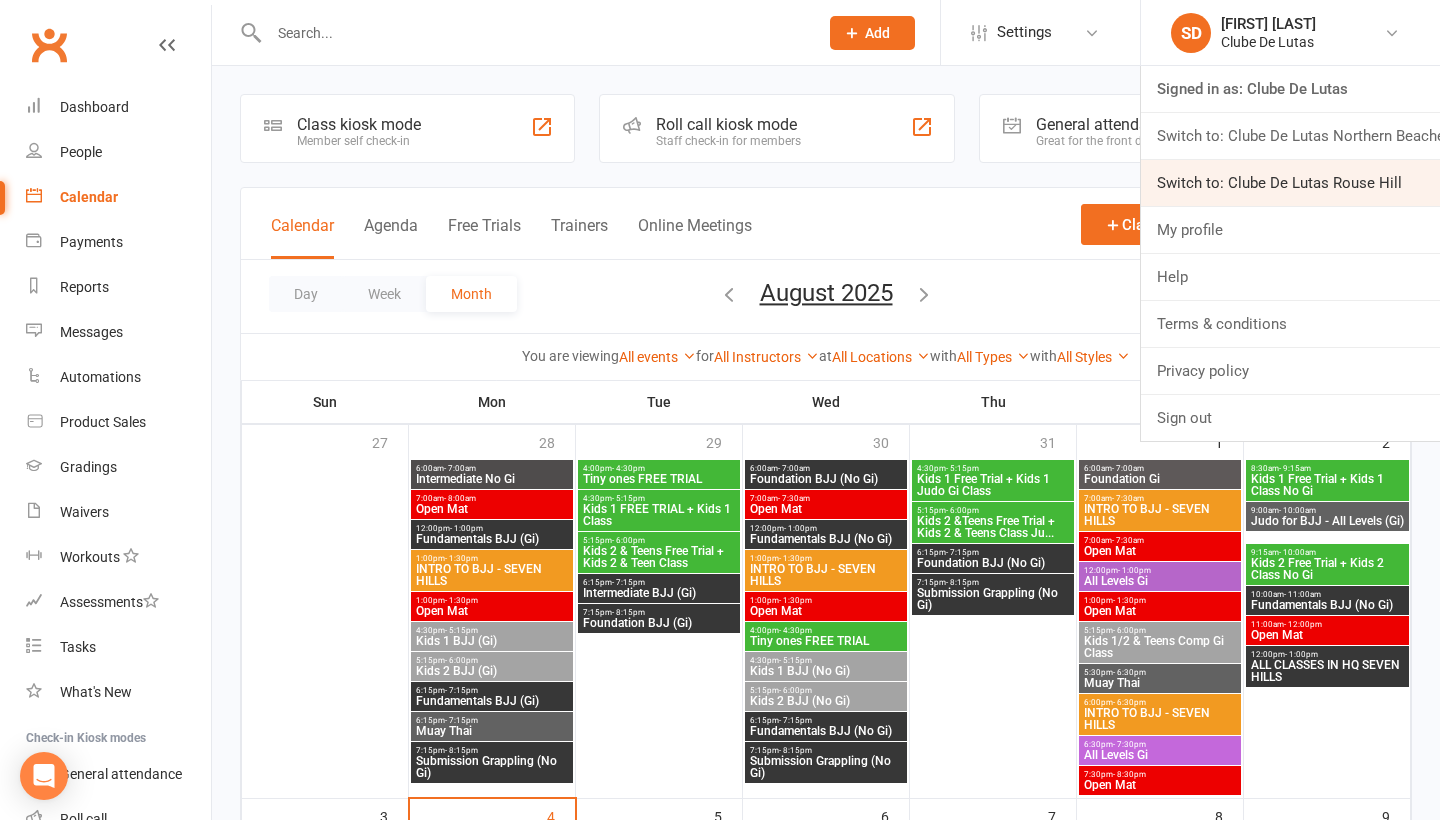 click on "Switch to: Clube De Lutas Rouse Hill" at bounding box center (1290, 183) 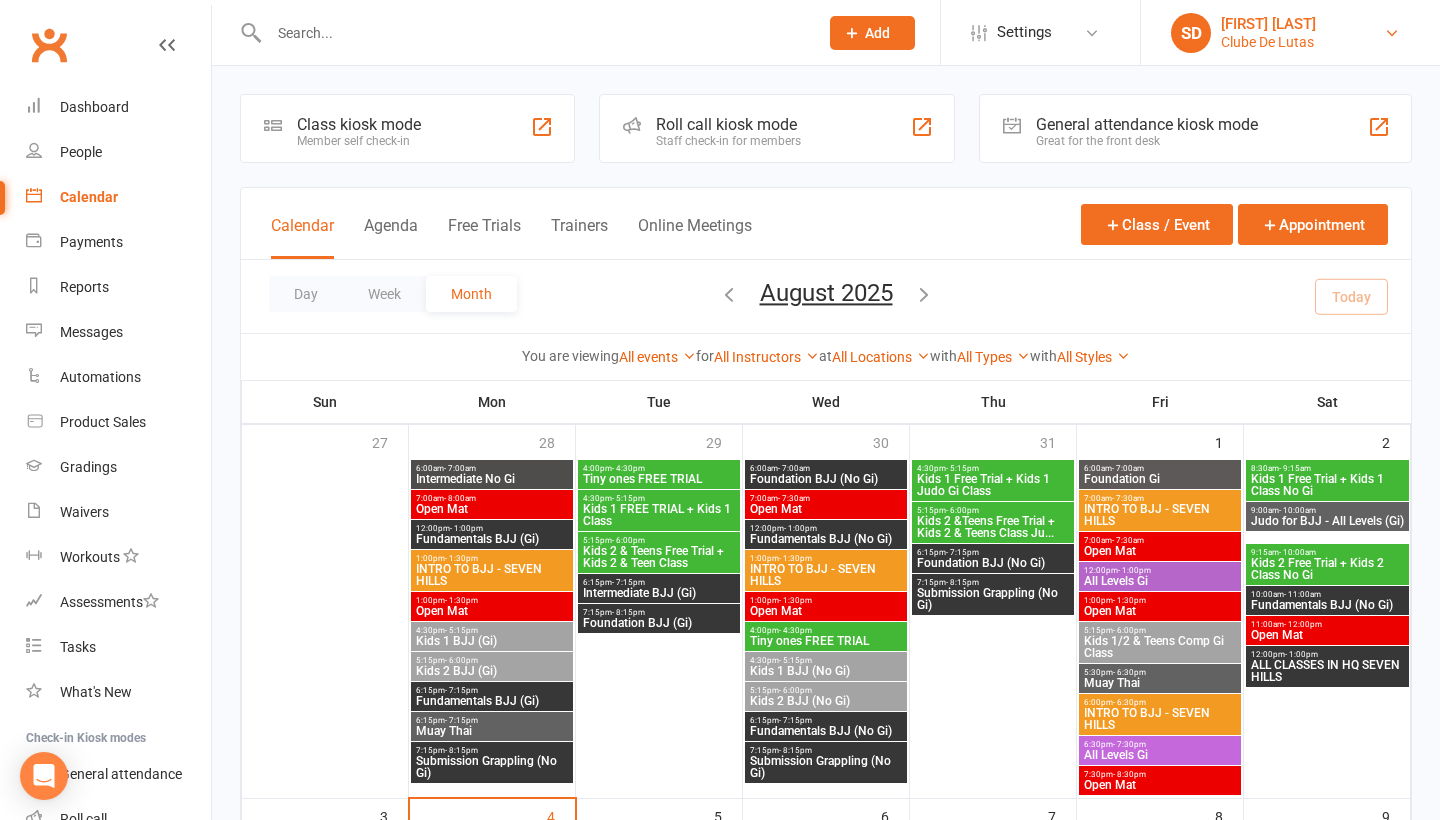 click on "SD Siobhan Duffy Clube De Lutas" at bounding box center (1290, 33) 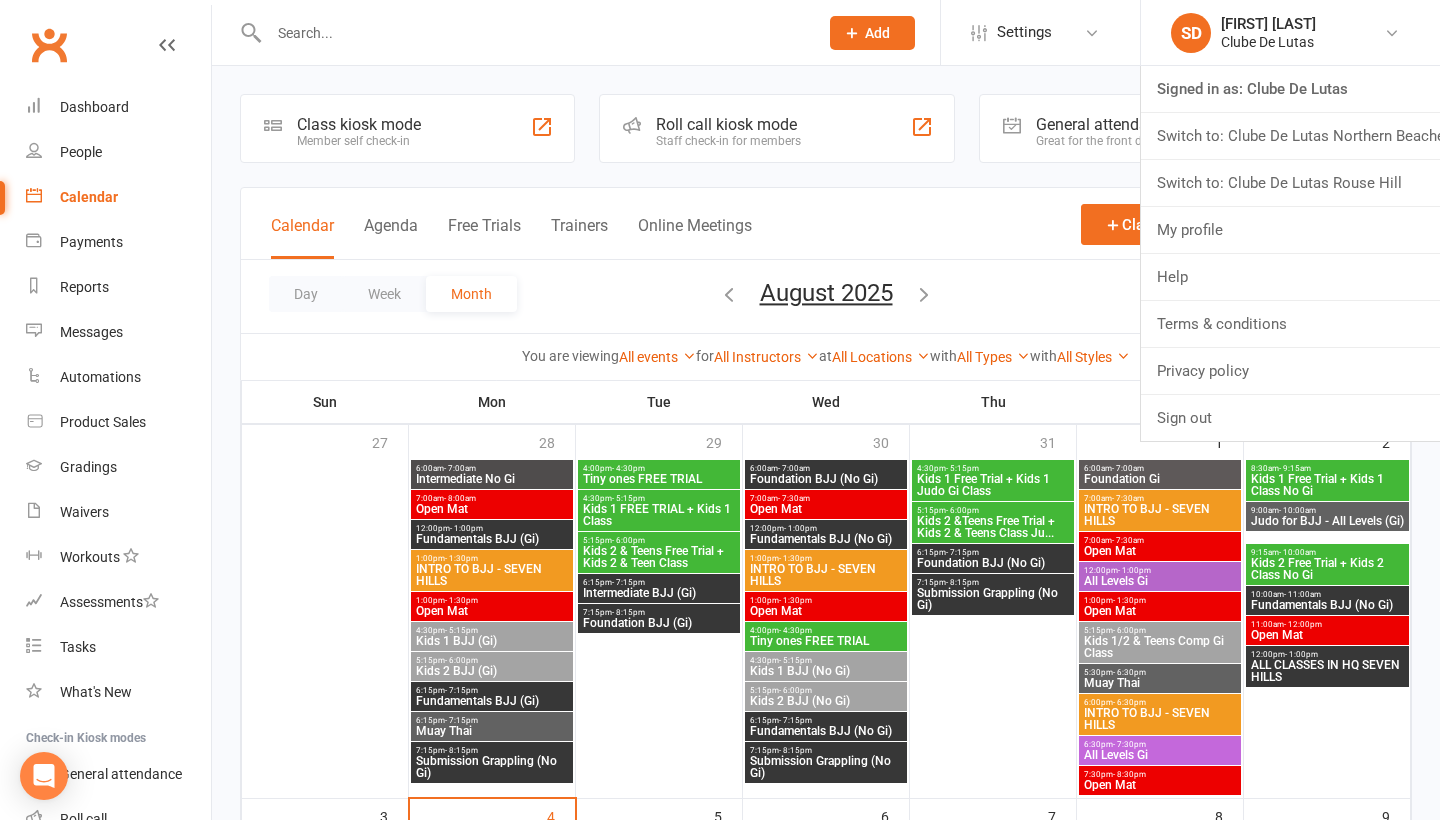 click on "Privacy policy" at bounding box center (1290, 371) 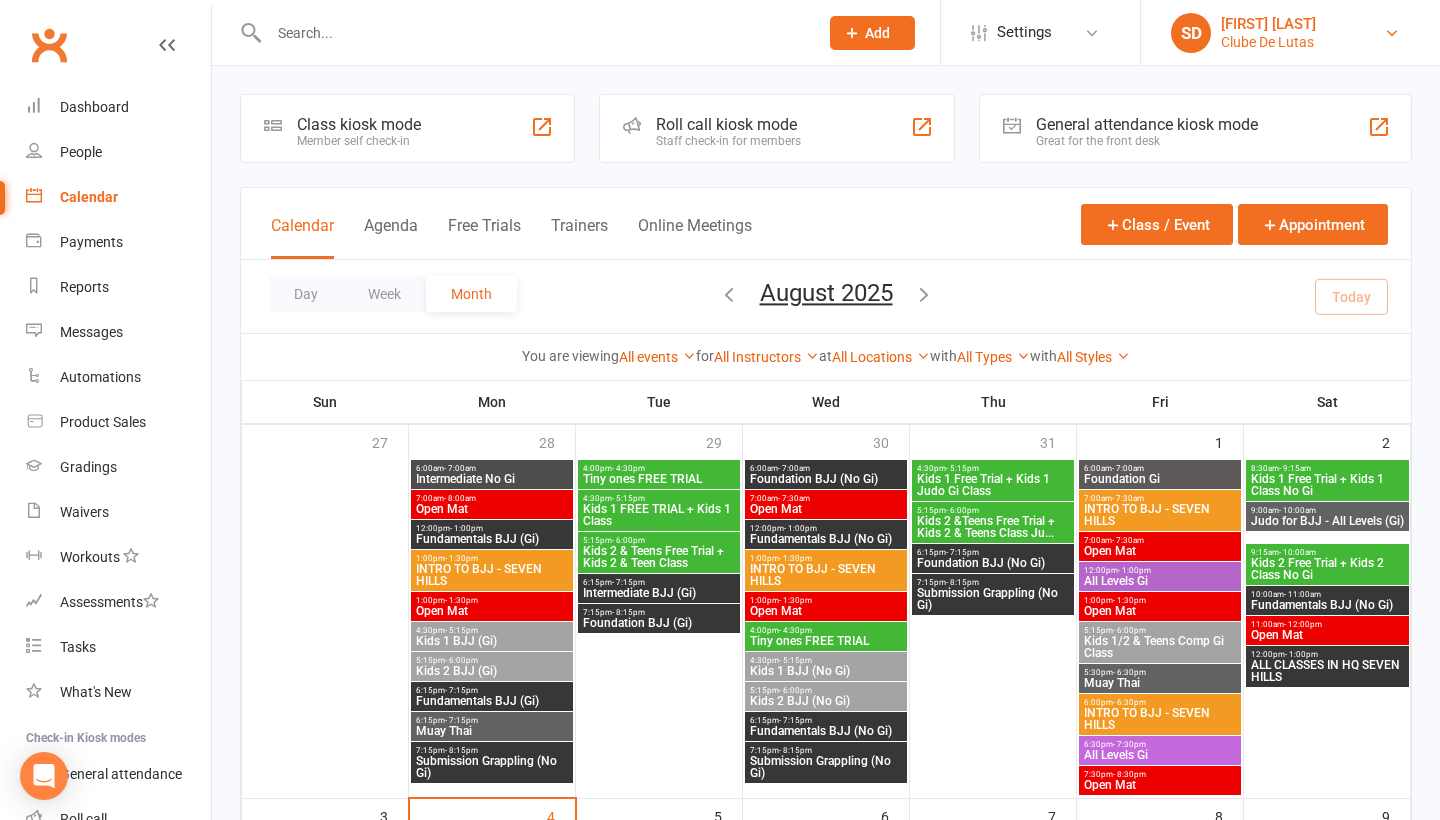 click on "Clube De Lutas" at bounding box center [1268, 42] 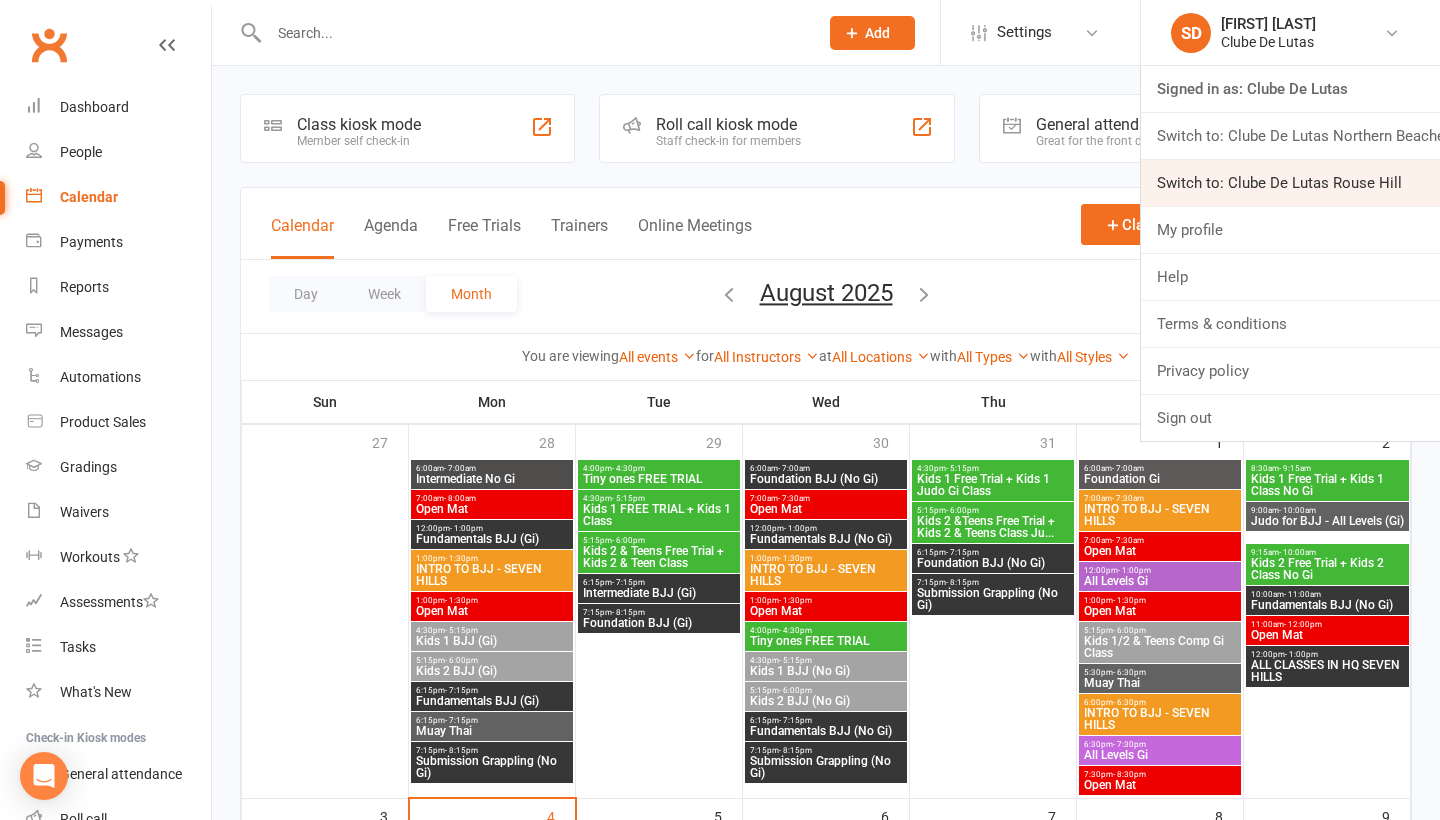 click on "Switch to: Clube De Lutas Rouse Hill" at bounding box center (1290, 183) 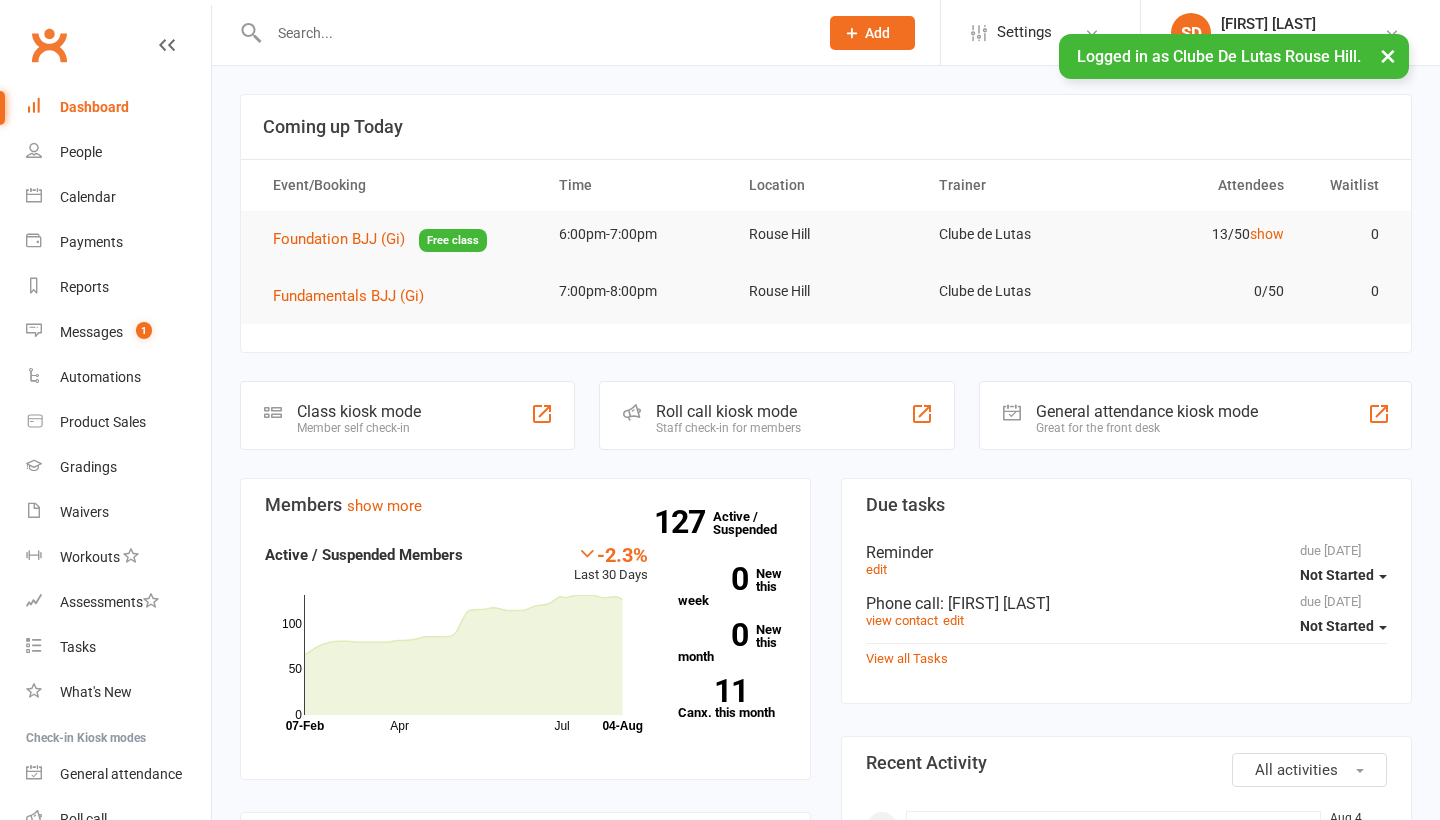 scroll, scrollTop: 0, scrollLeft: 0, axis: both 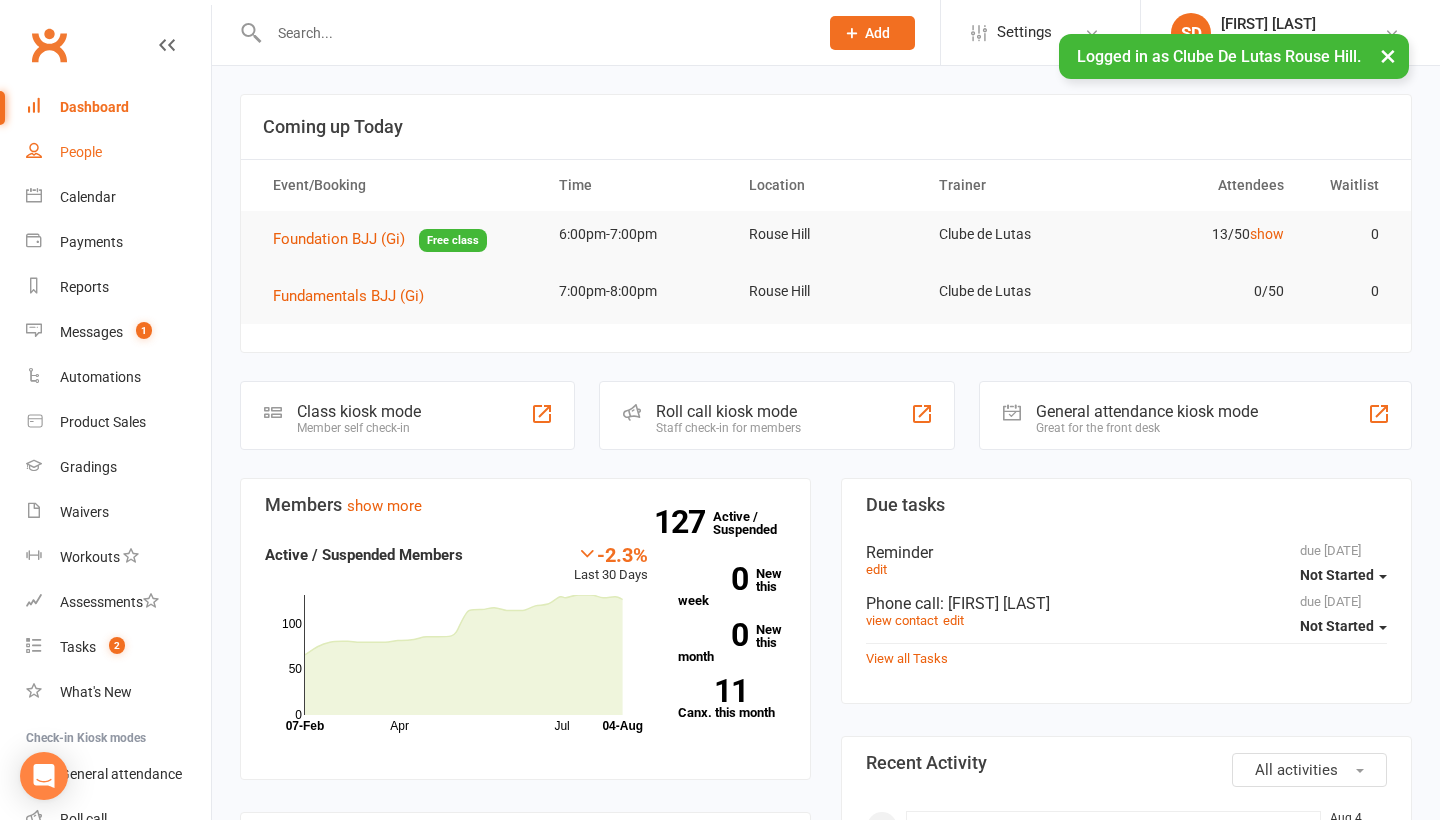 click on "People" at bounding box center [118, 152] 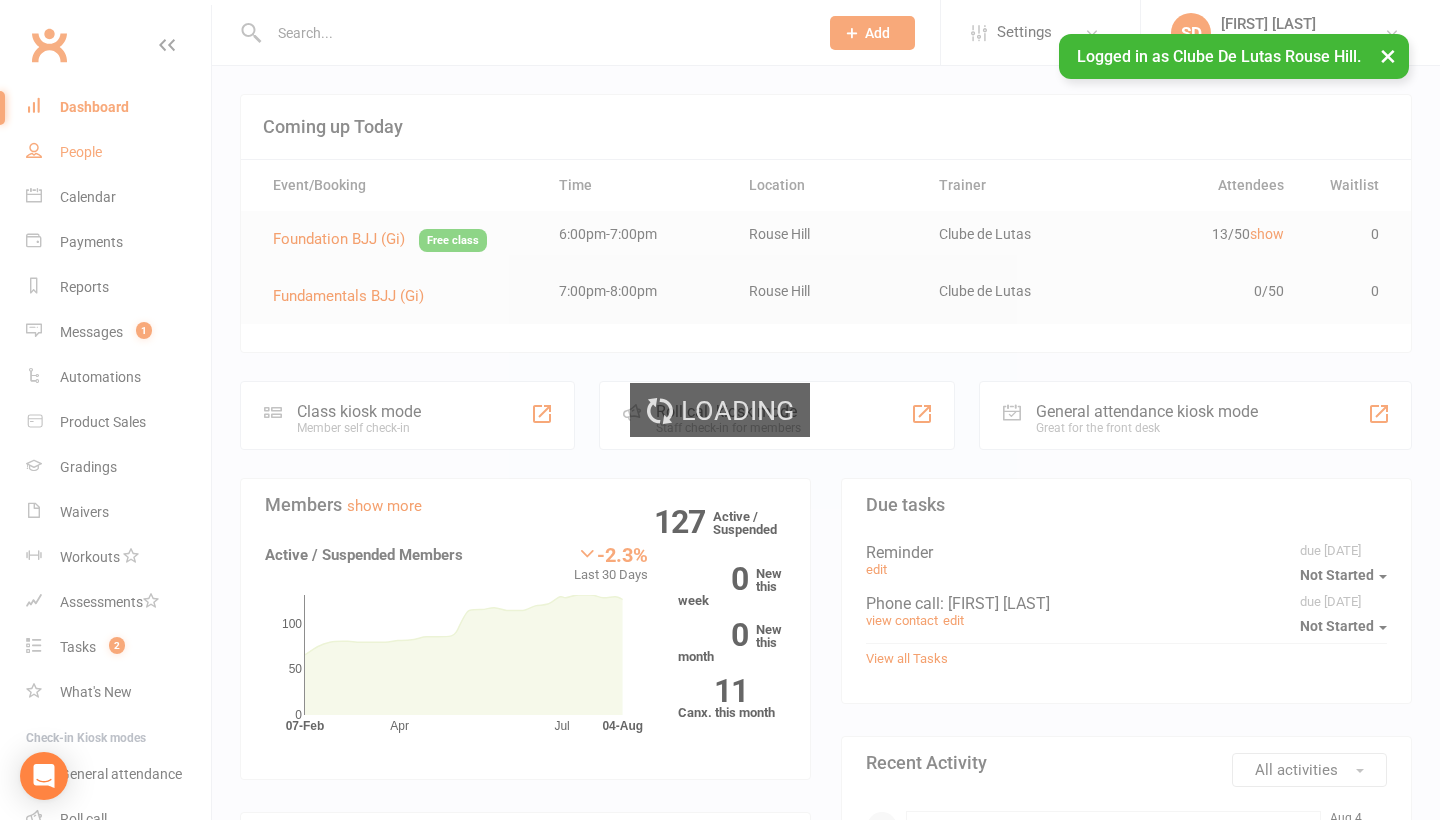 select on "100" 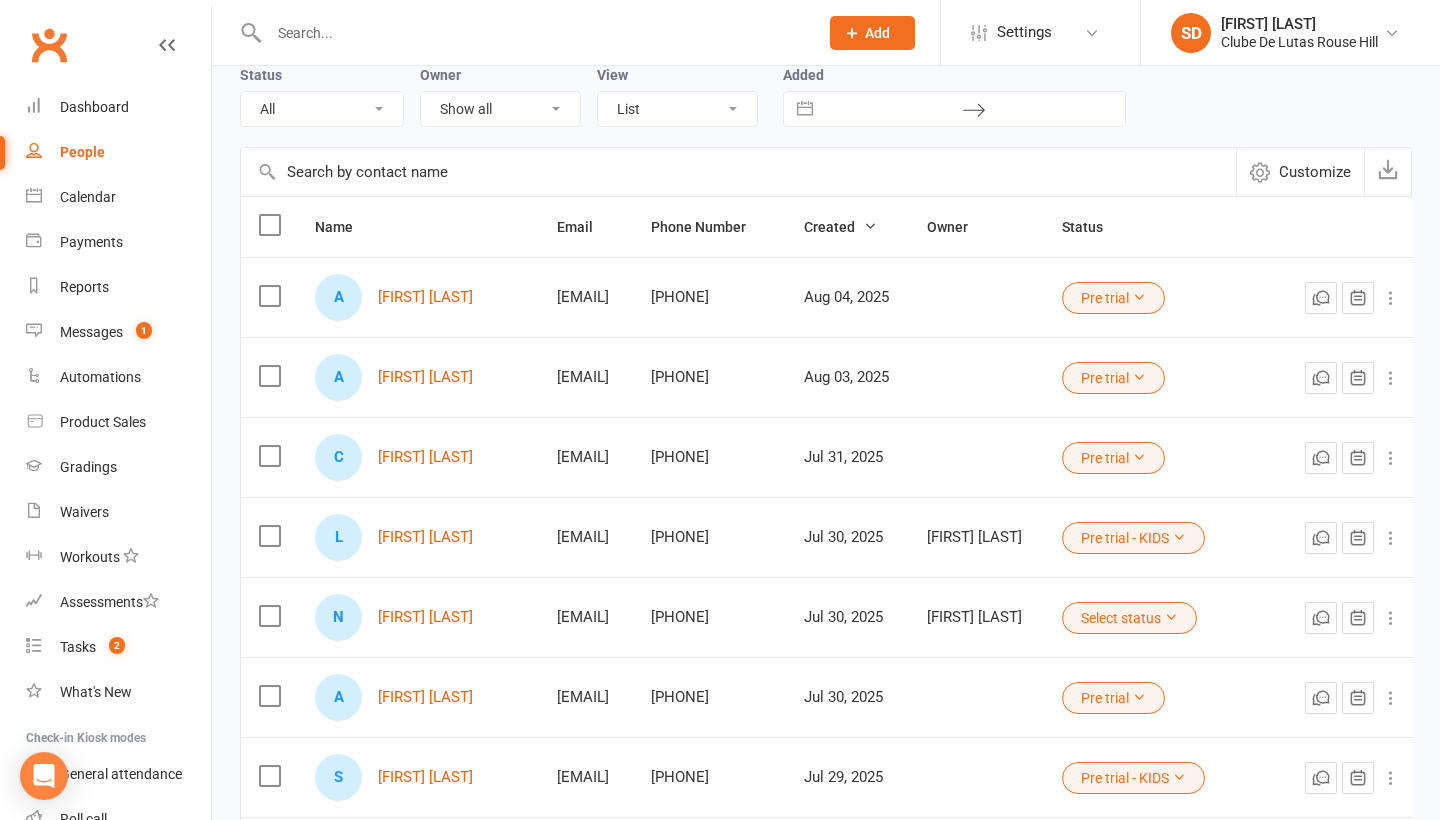 scroll, scrollTop: 99, scrollLeft: 0, axis: vertical 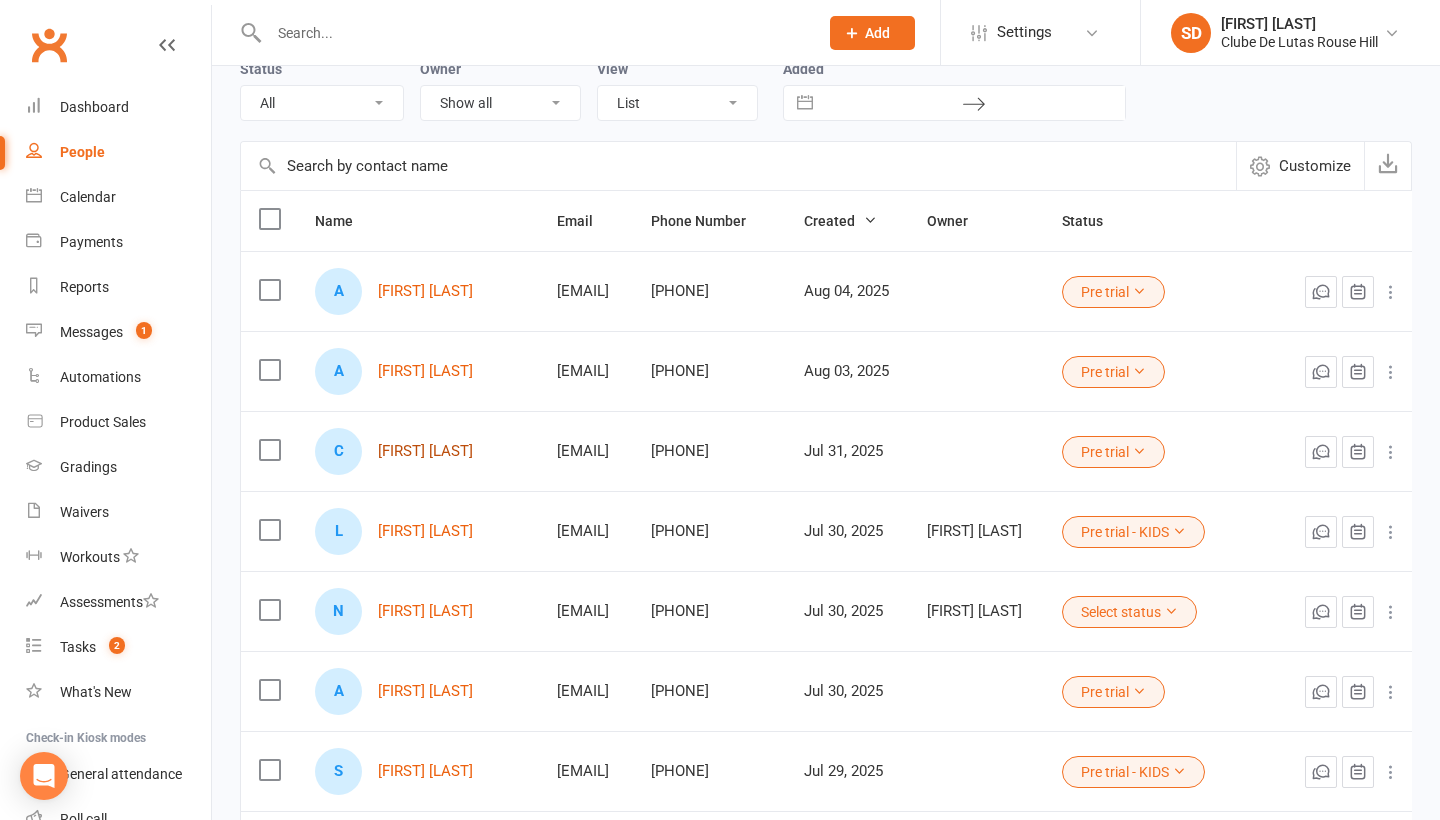 click on "[FIRST] [LAST]" at bounding box center [425, 451] 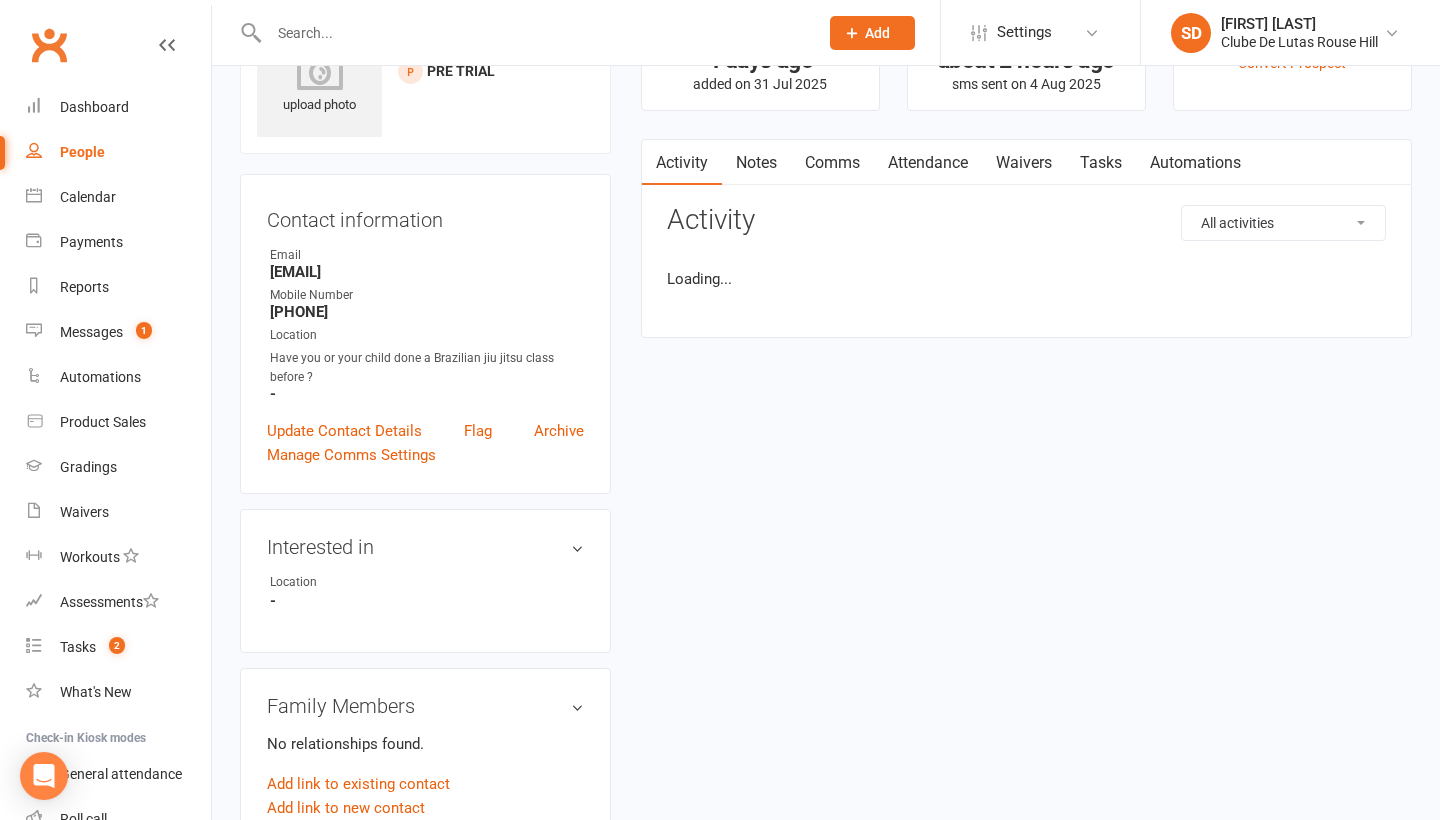 scroll, scrollTop: 0, scrollLeft: 0, axis: both 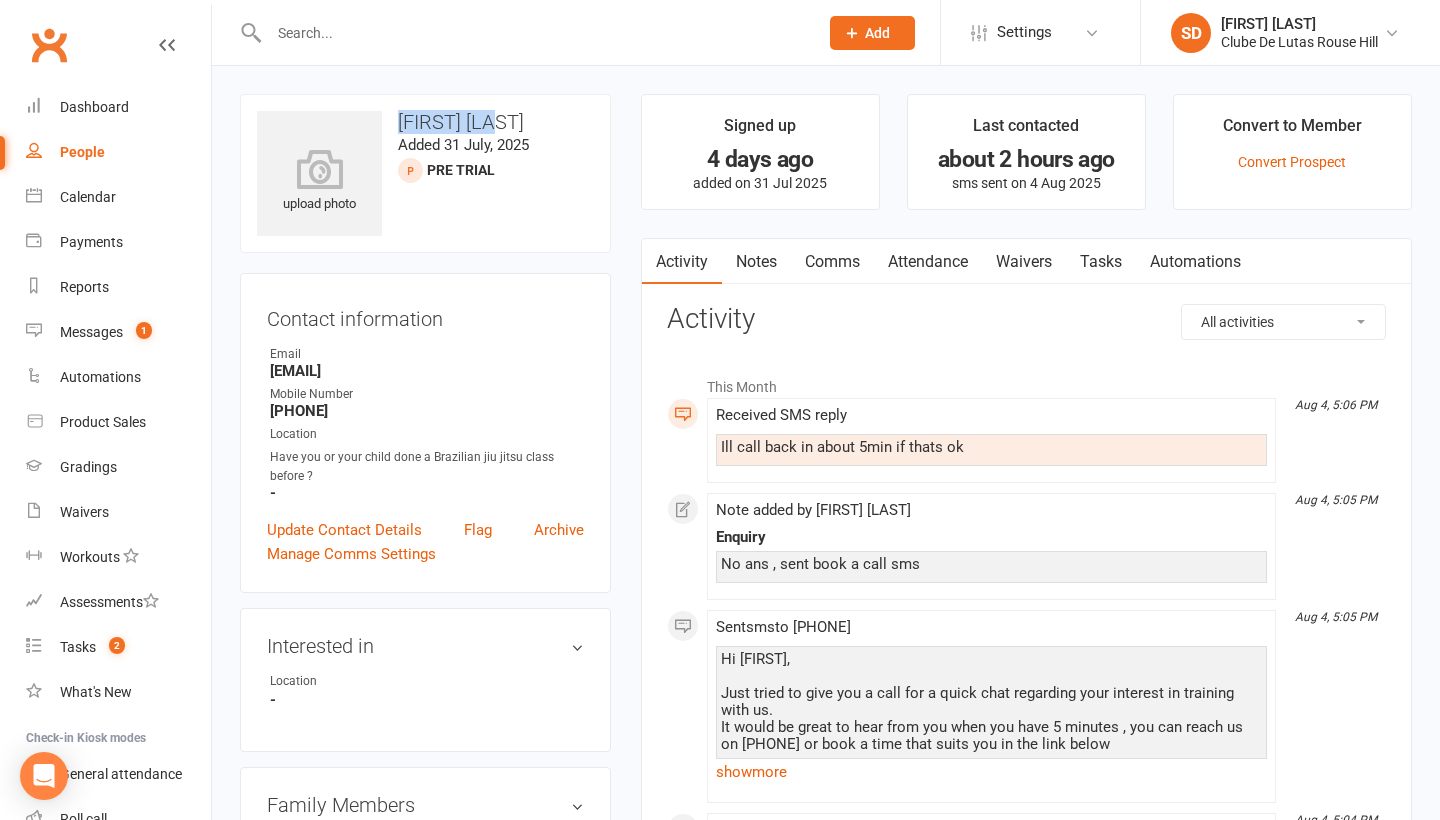 drag, startPoint x: 519, startPoint y: 117, endPoint x: 392, endPoint y: 111, distance: 127.141655 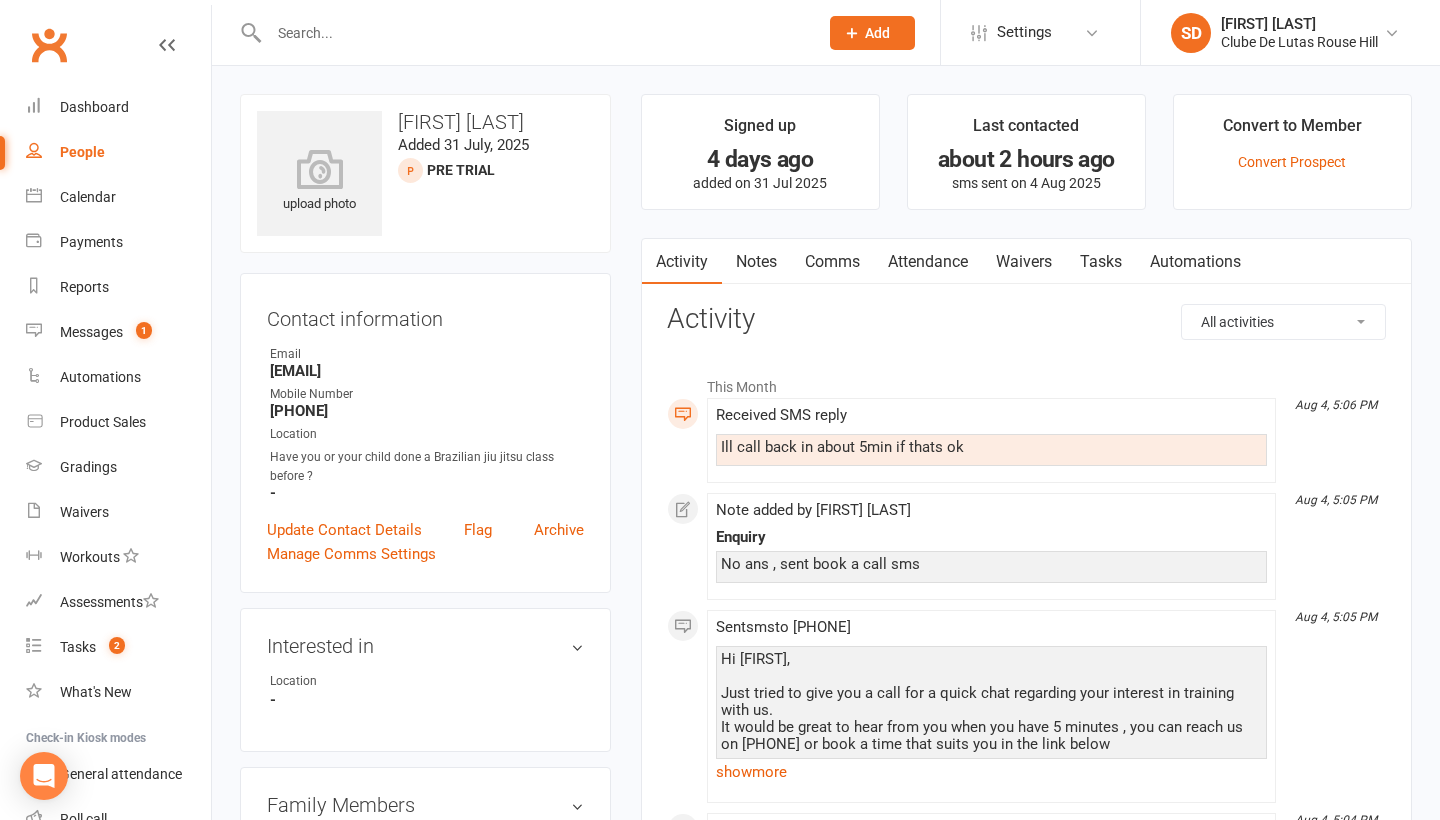 drag, startPoint x: 378, startPoint y: 407, endPoint x: 272, endPoint y: 408, distance: 106.004715 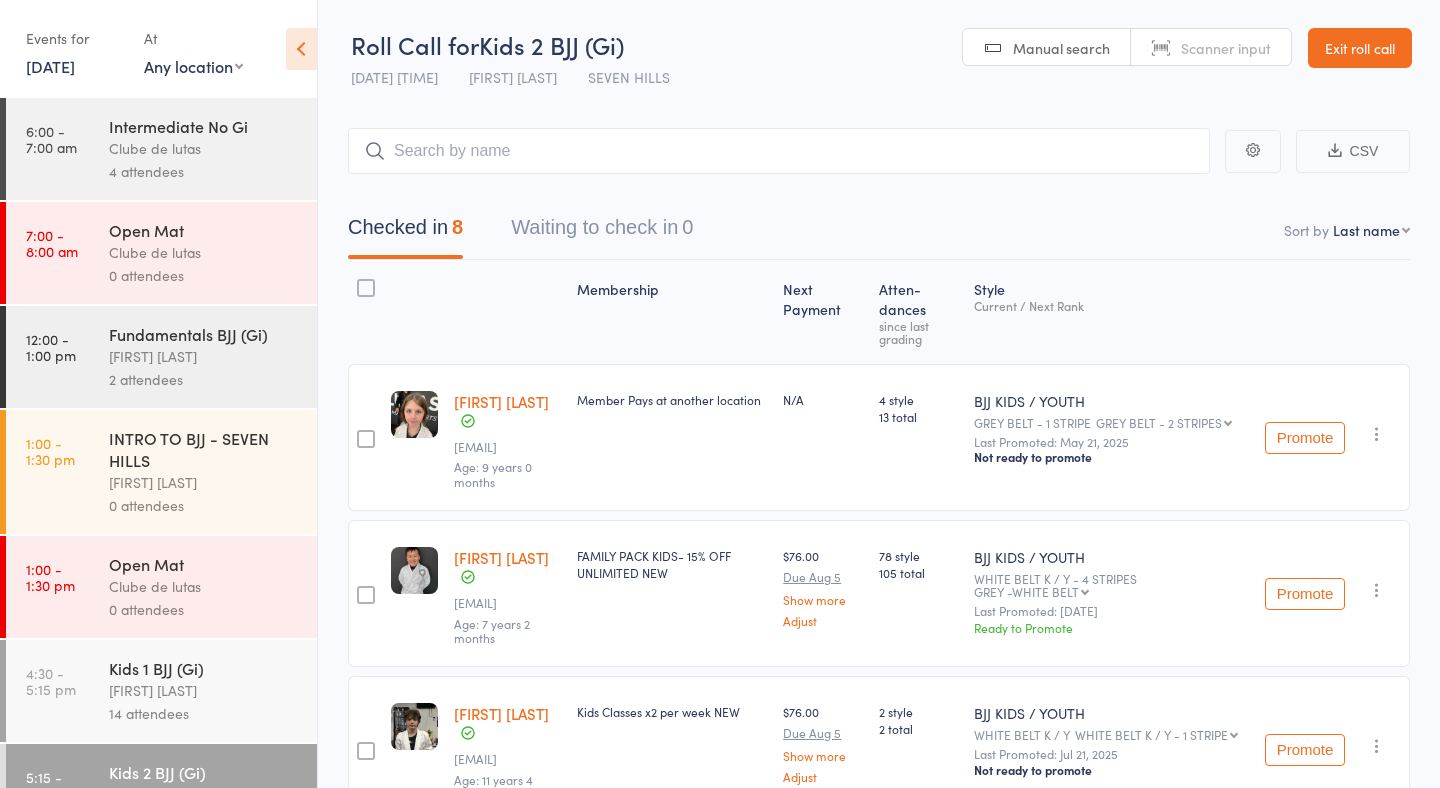 scroll, scrollTop: 0, scrollLeft: 0, axis: both 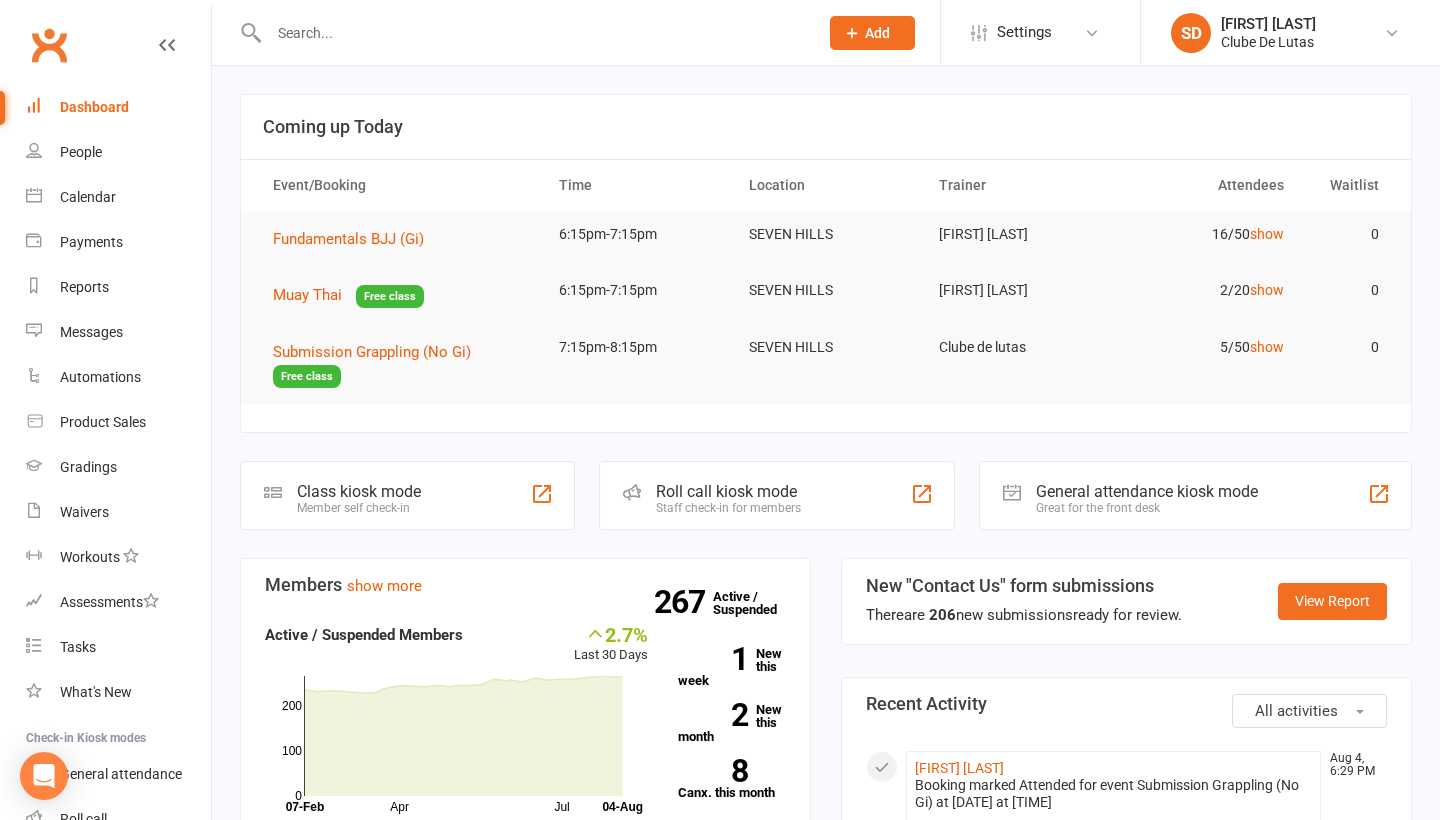 click on "Add" 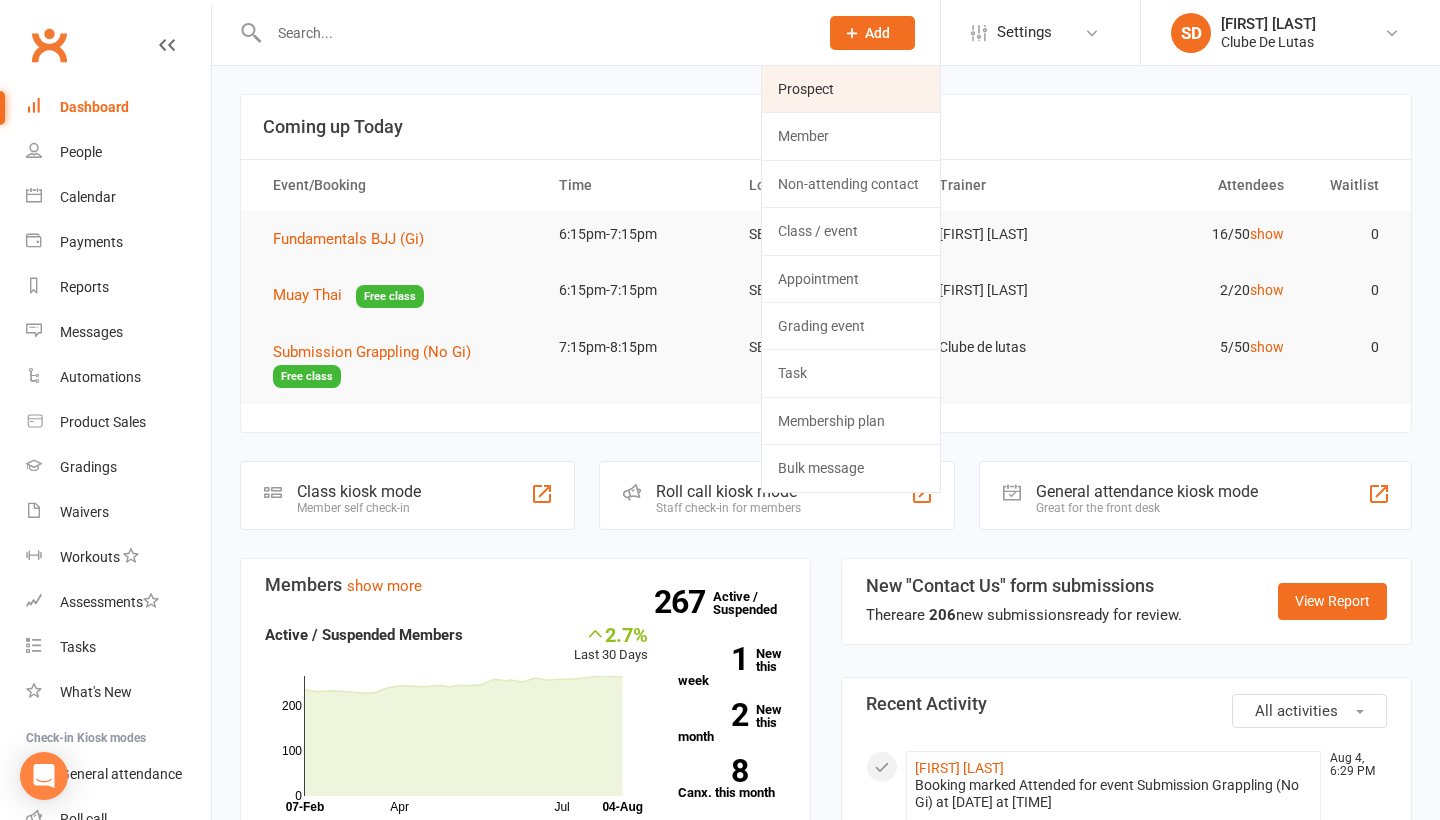 click on "Prospect" 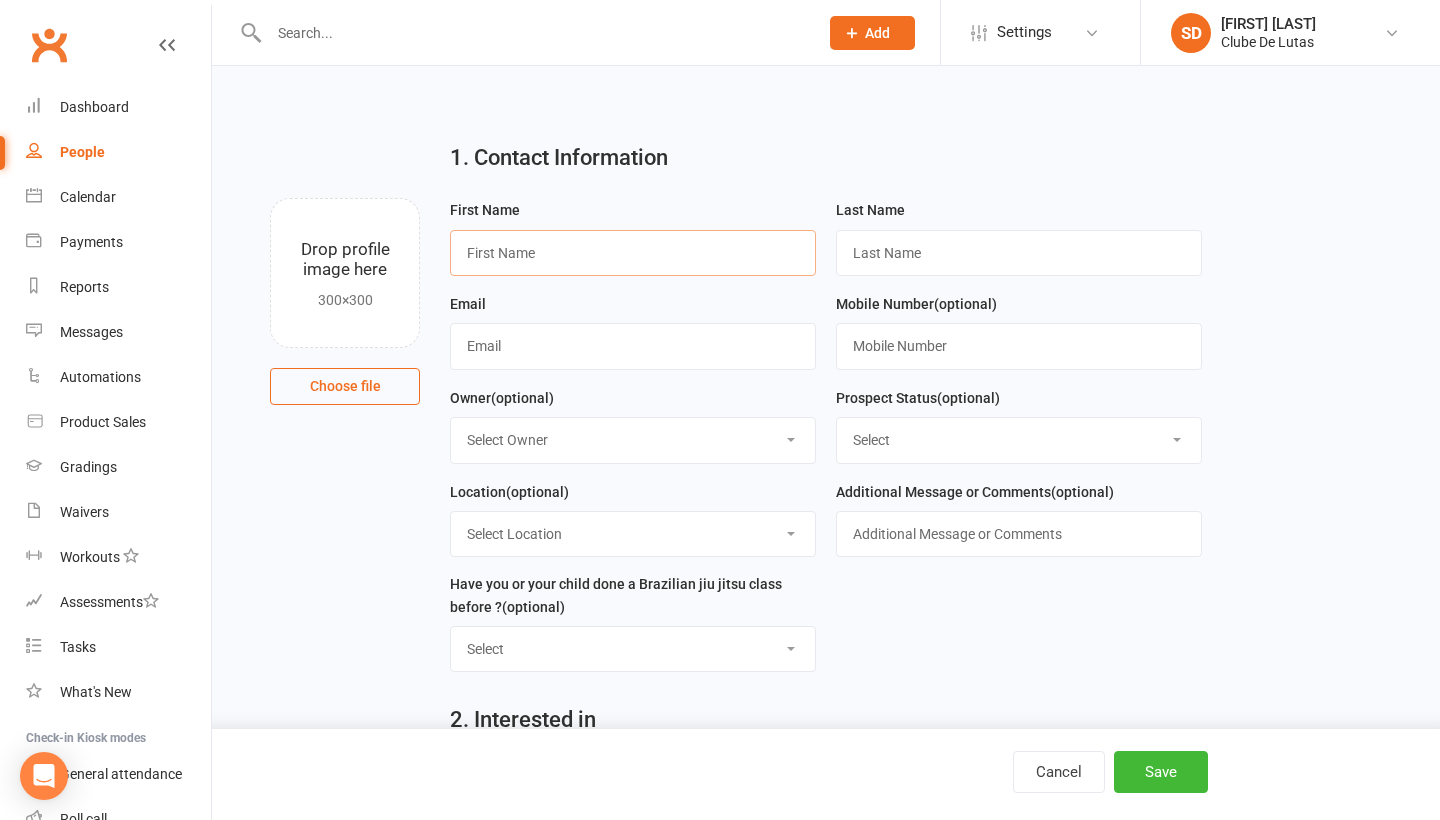 paste on "[FIRST] [LAST]" 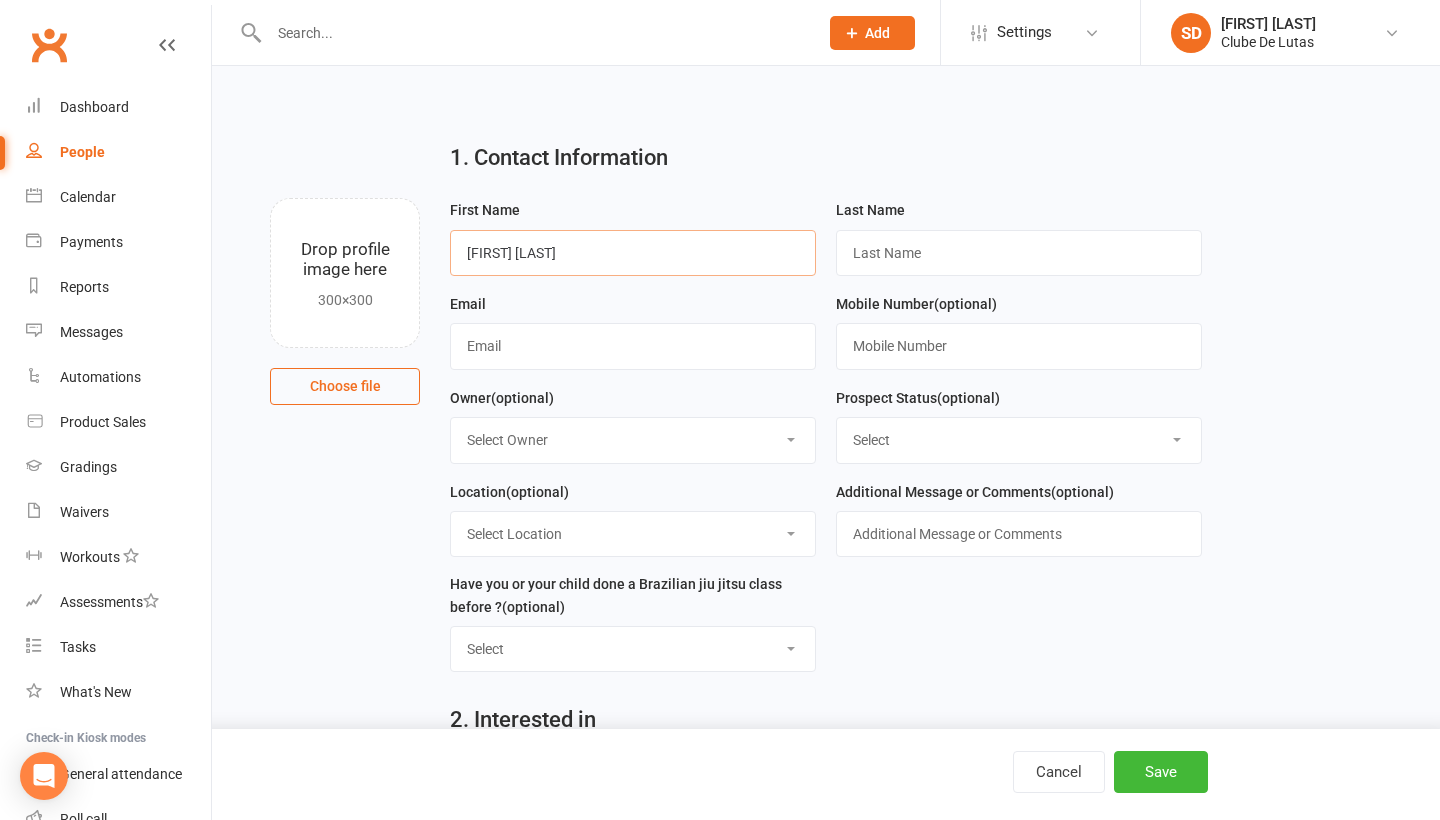 drag, startPoint x: 612, startPoint y: 252, endPoint x: 513, endPoint y: 250, distance: 99.0202 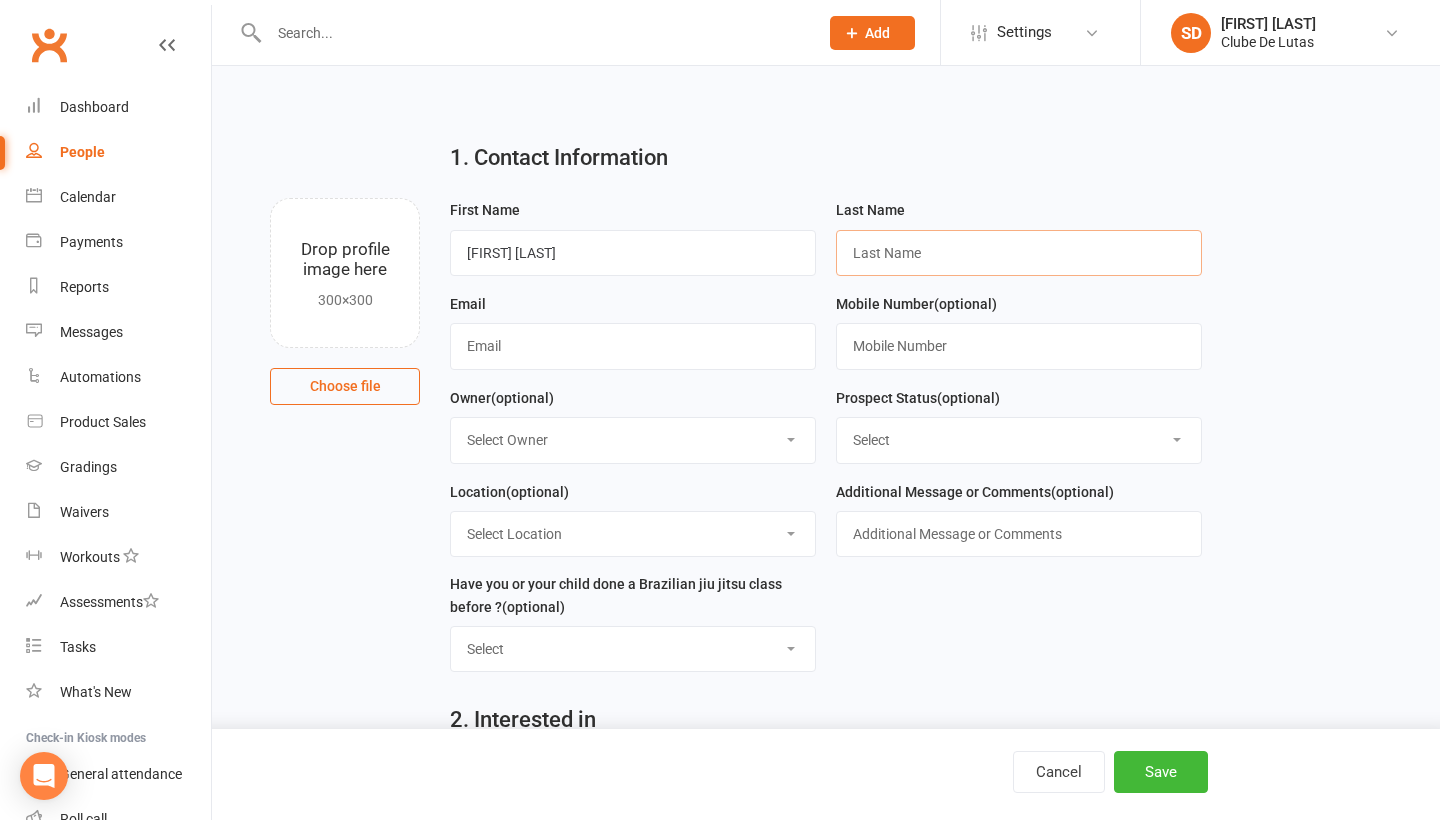 paste on "Prior" 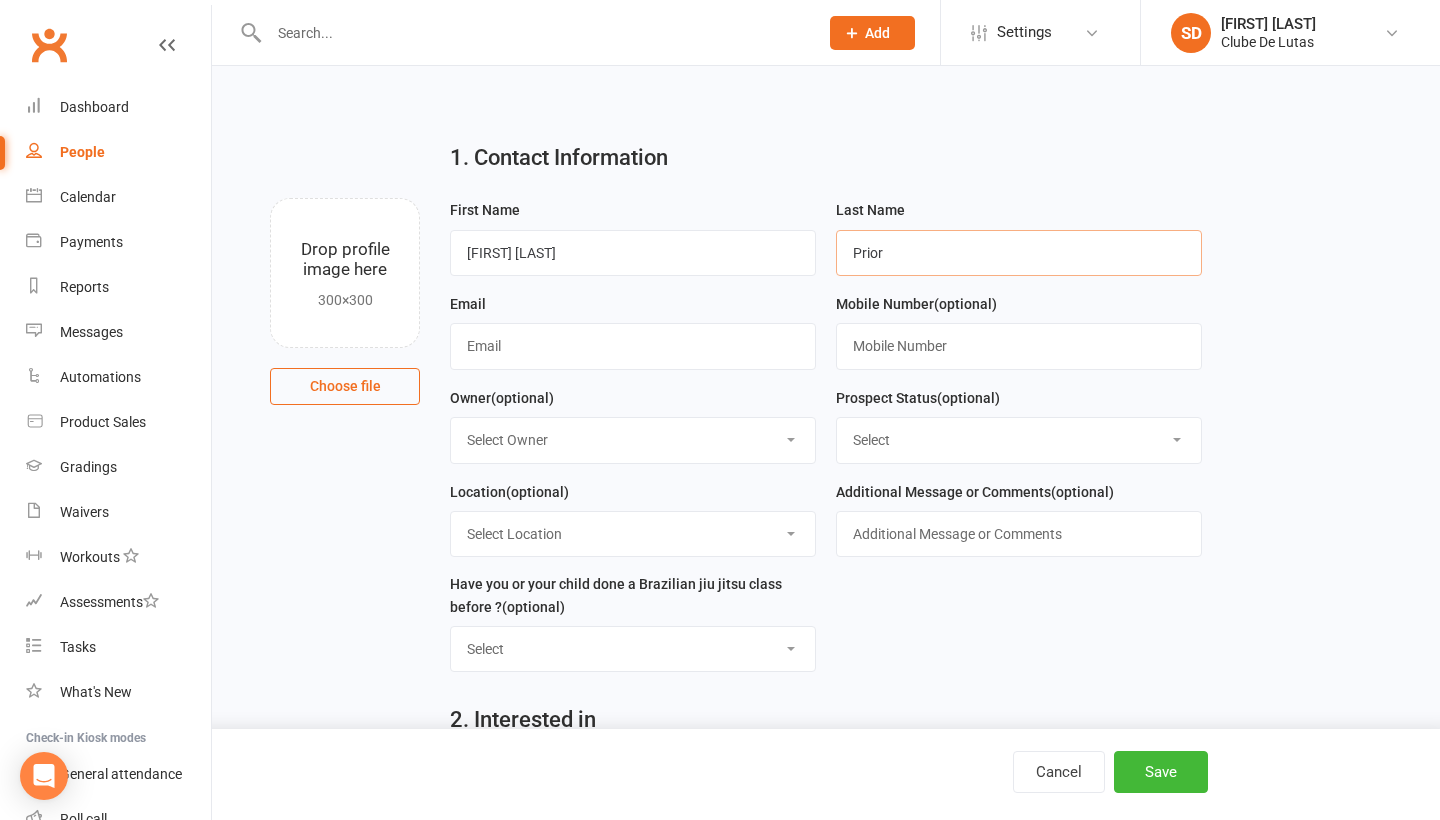 type on "Prior" 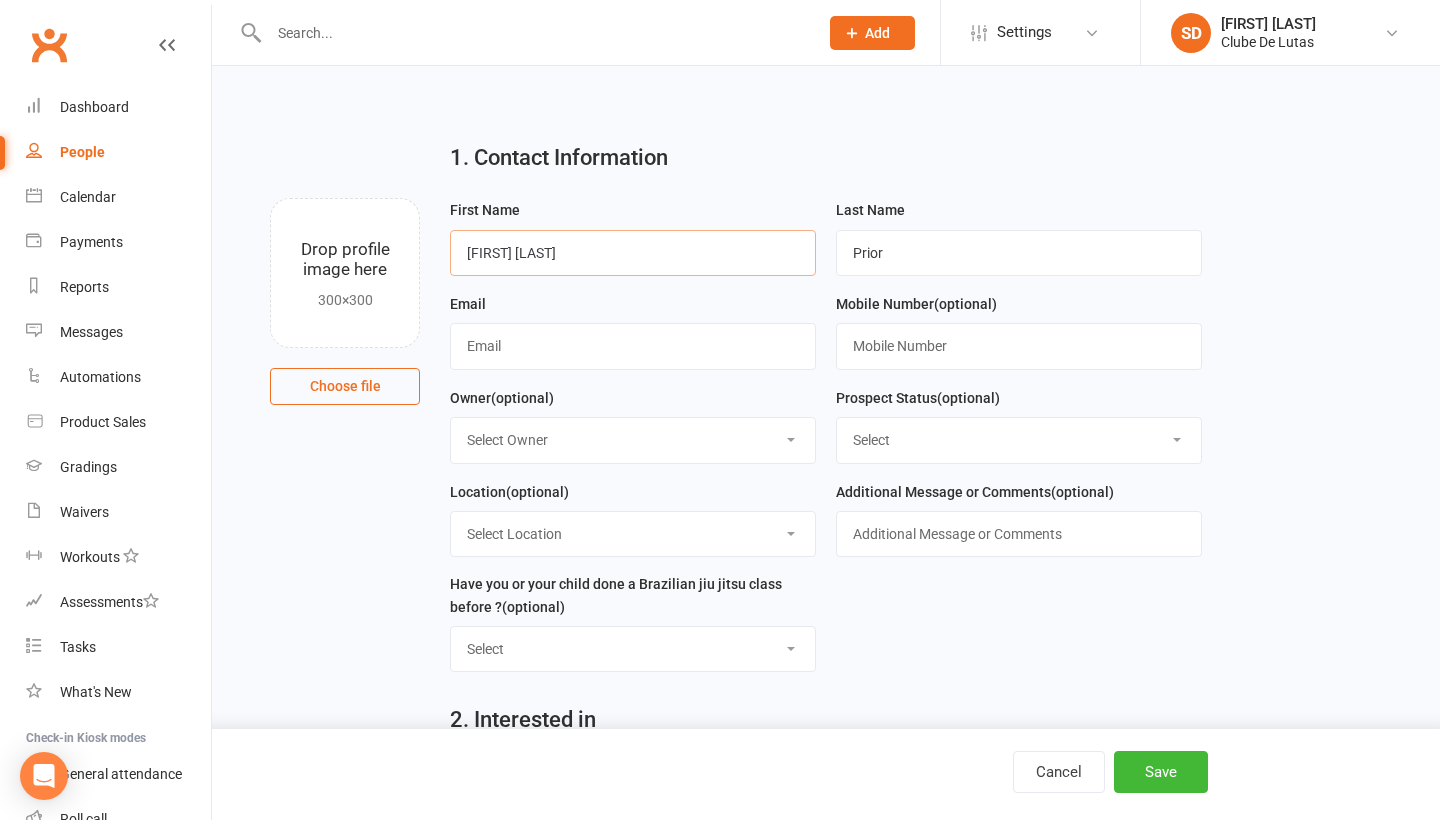 click on "[FIRST] [LAST]" at bounding box center [633, 253] 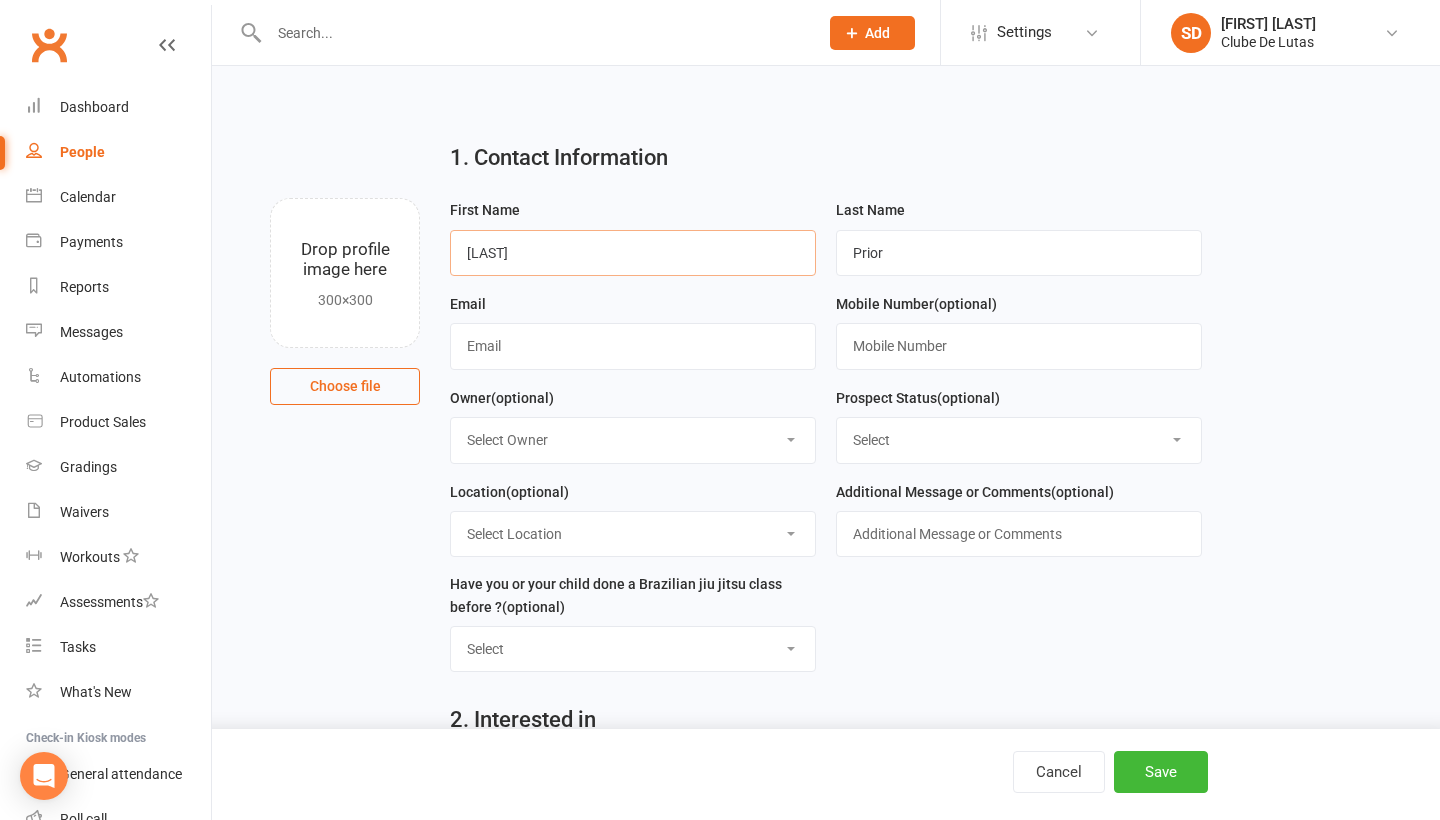 type on "[LAST]" 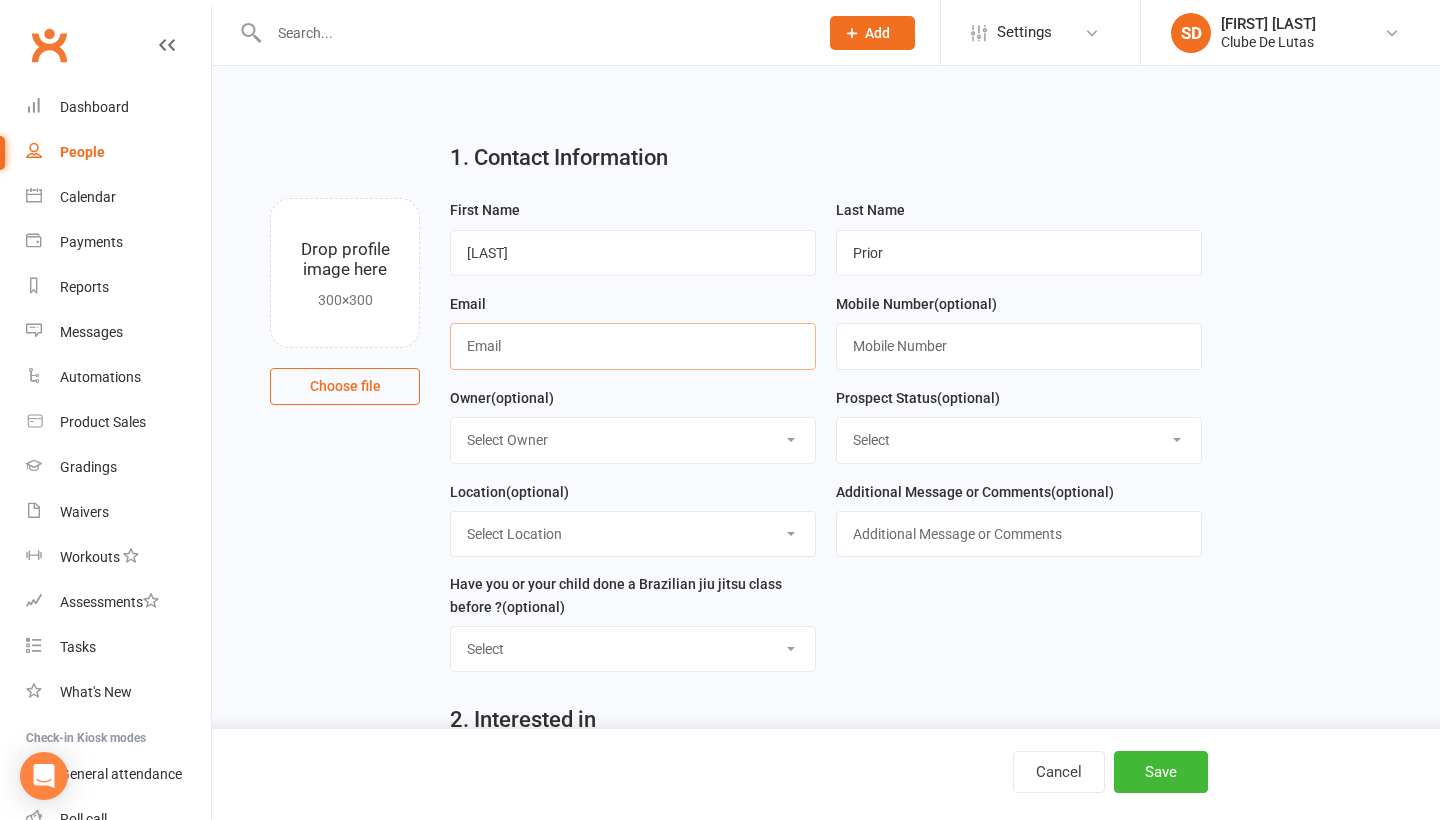 click at bounding box center [633, 346] 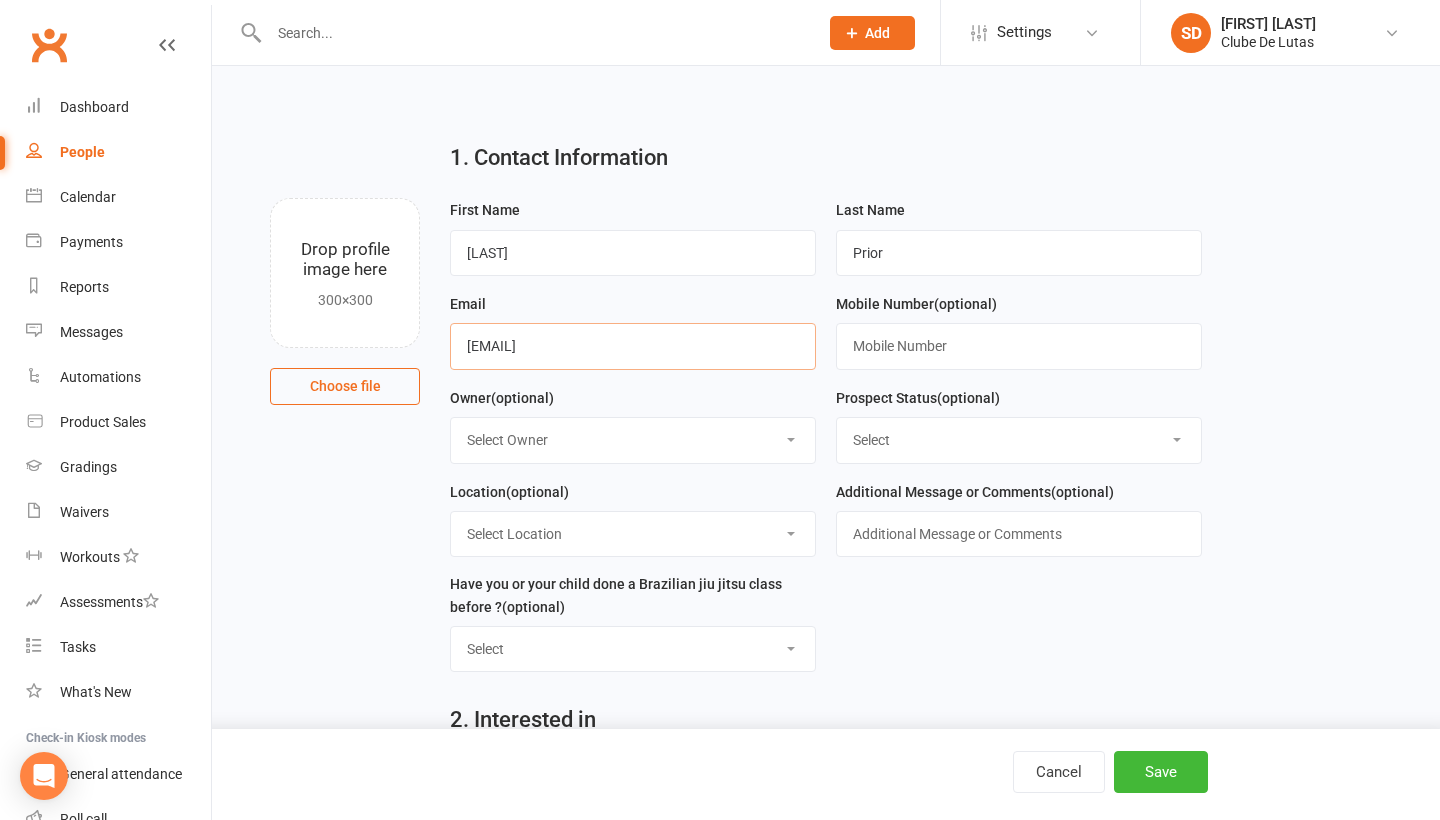 type on "[EMAIL]" 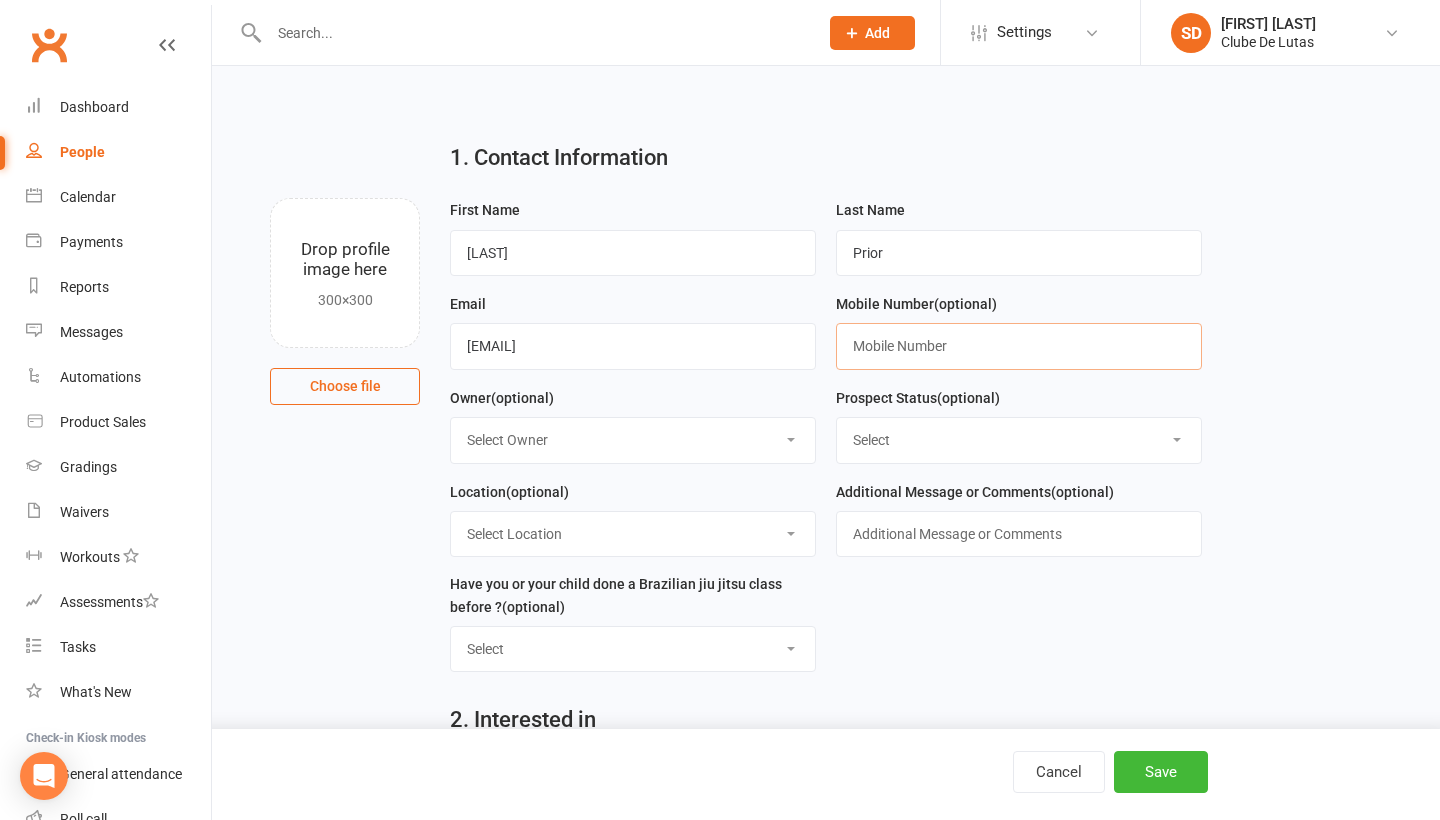 click at bounding box center (1019, 346) 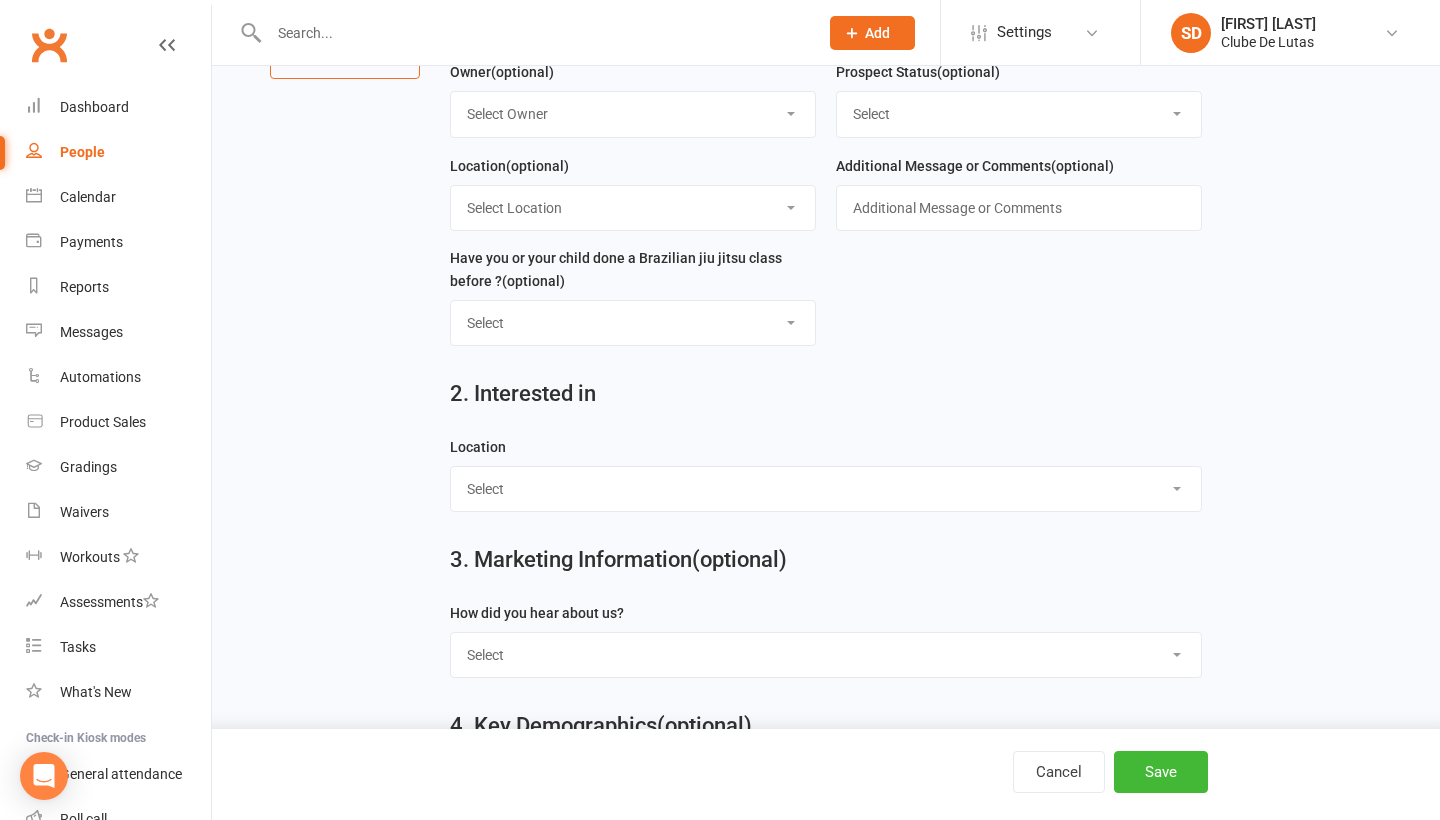 scroll, scrollTop: 501, scrollLeft: 0, axis: vertical 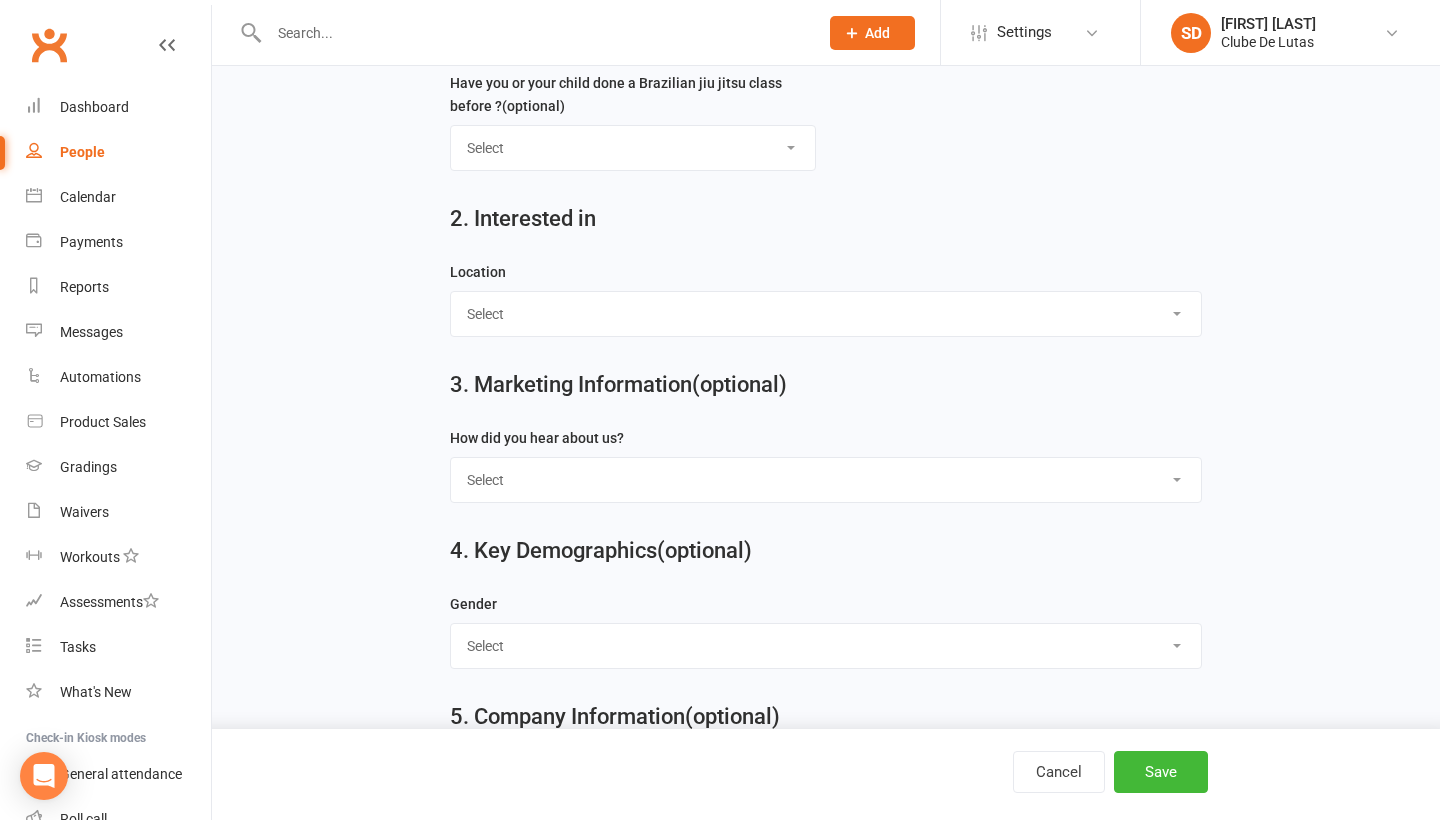 type on "[PHONE]" 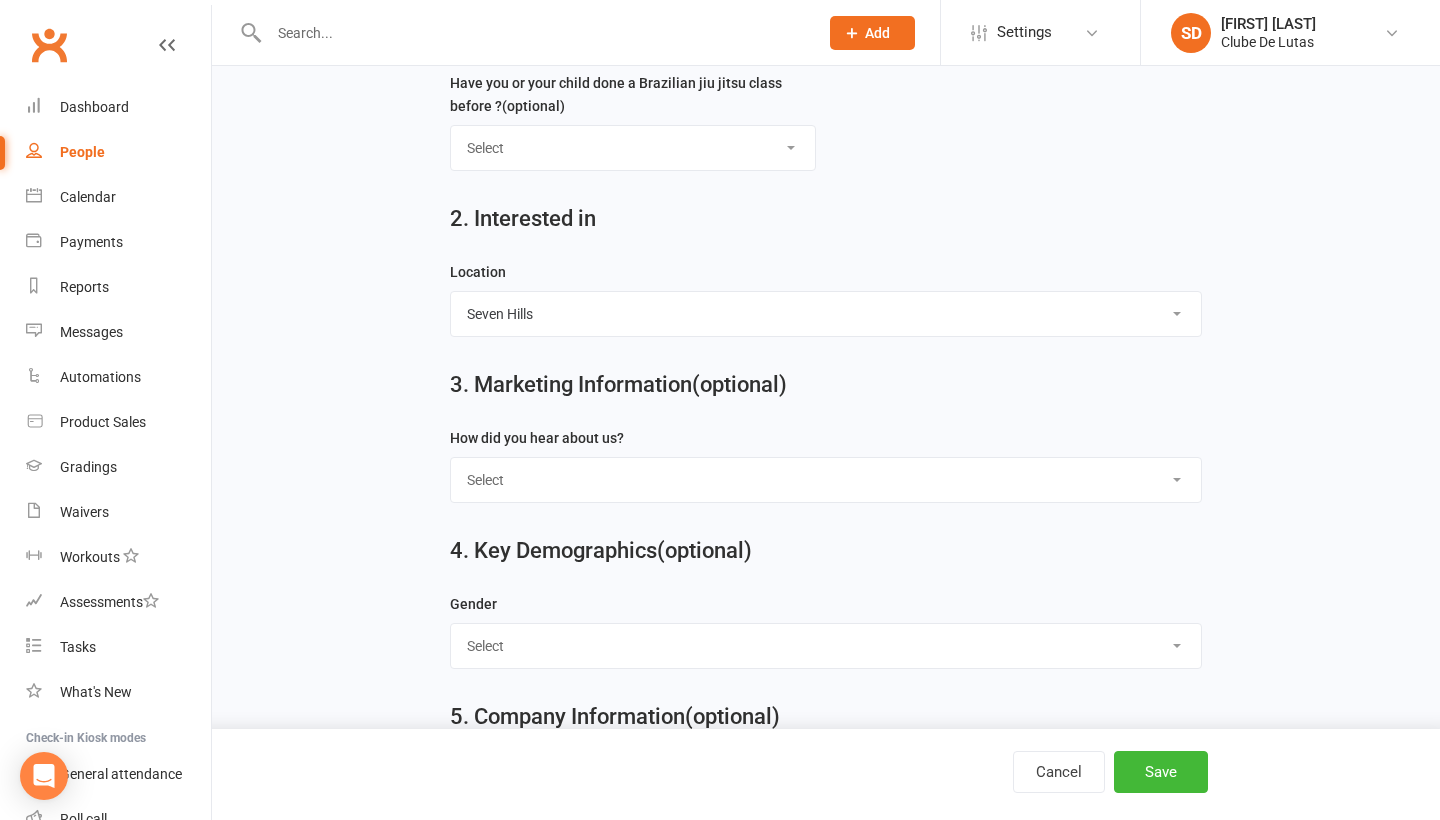 click on "Cancel   Save" at bounding box center (720, 774) 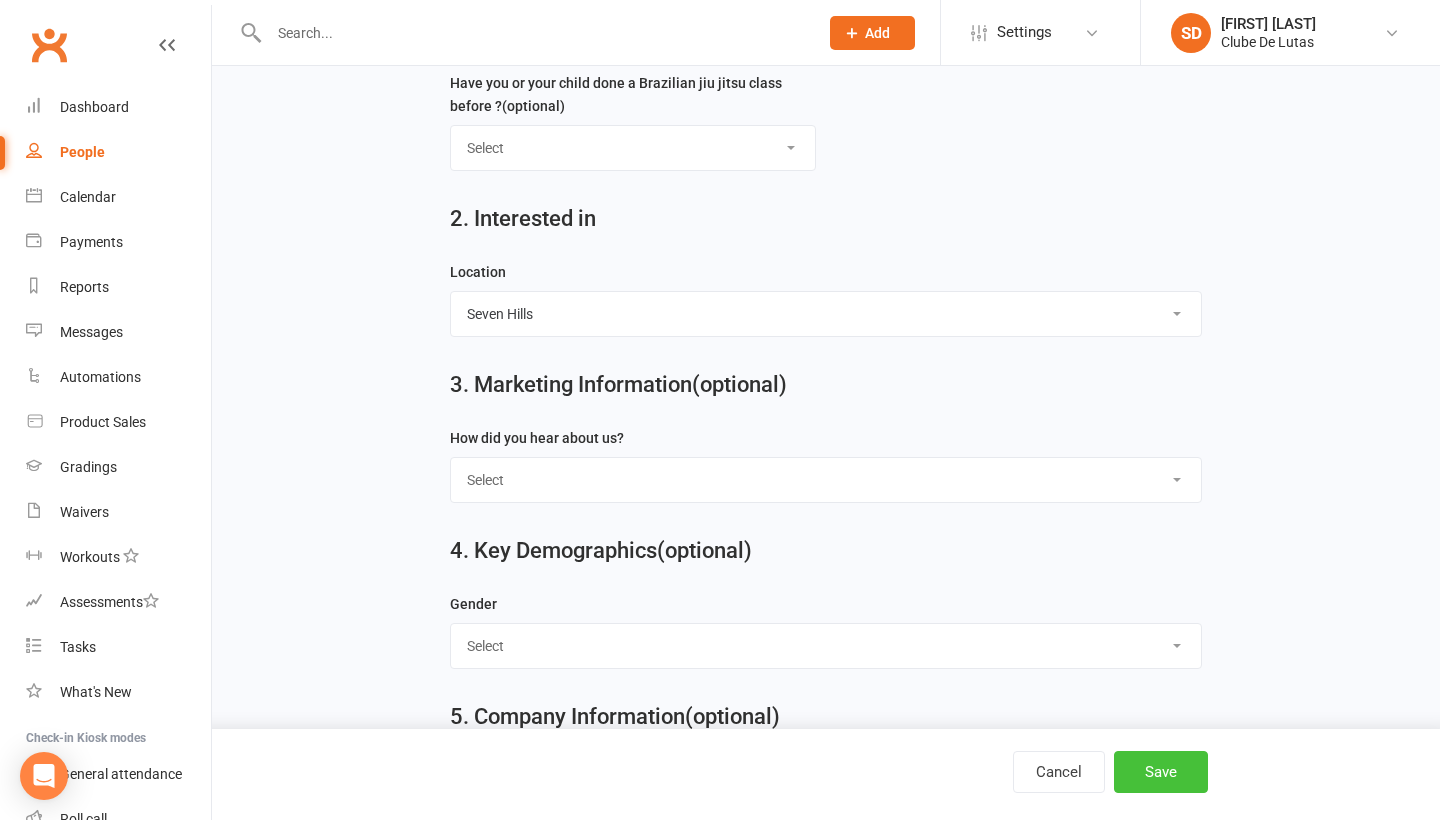 click on "Save" at bounding box center (1161, 772) 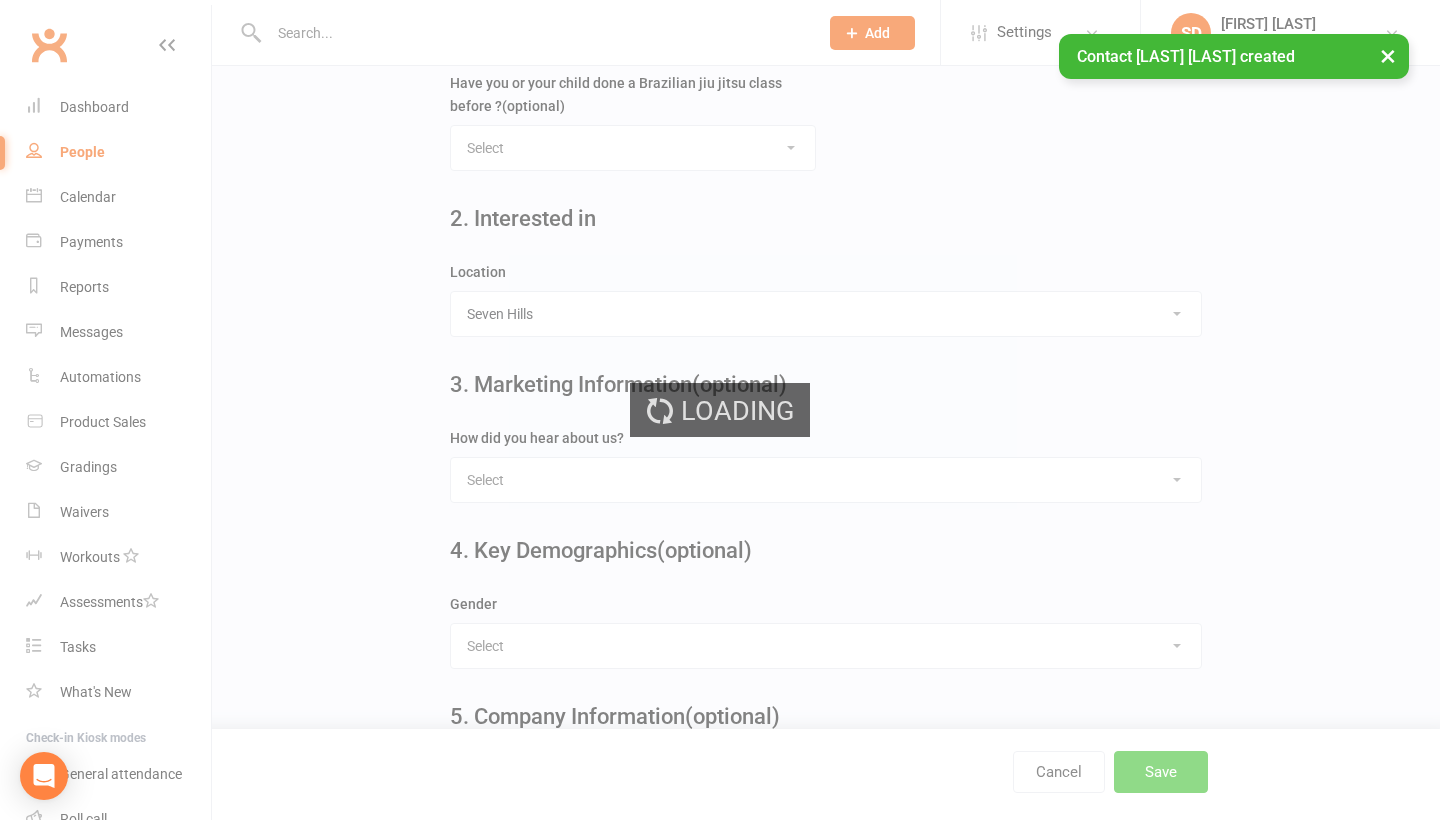 scroll, scrollTop: 0, scrollLeft: 0, axis: both 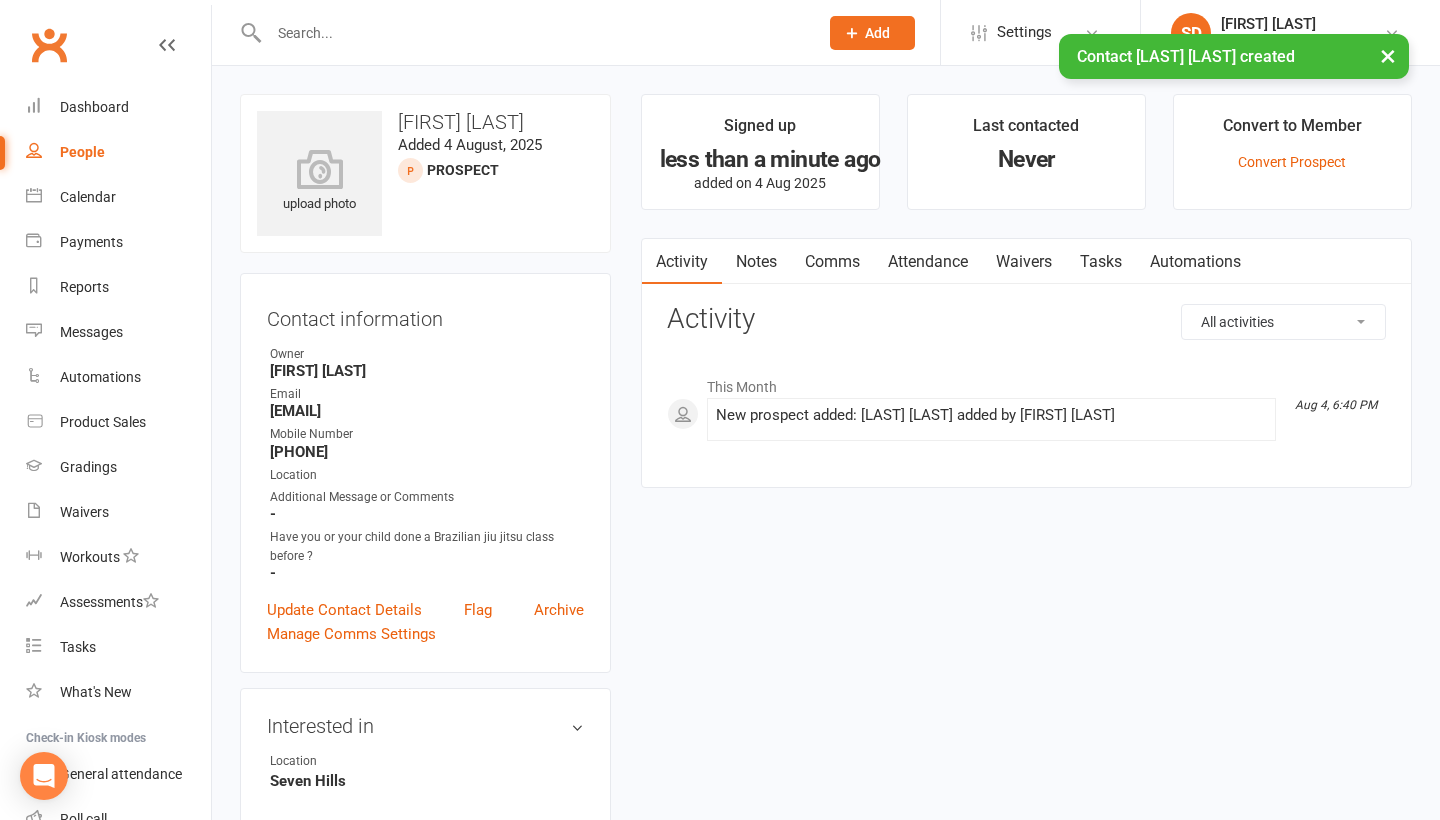 click on "Attendance" at bounding box center (928, 262) 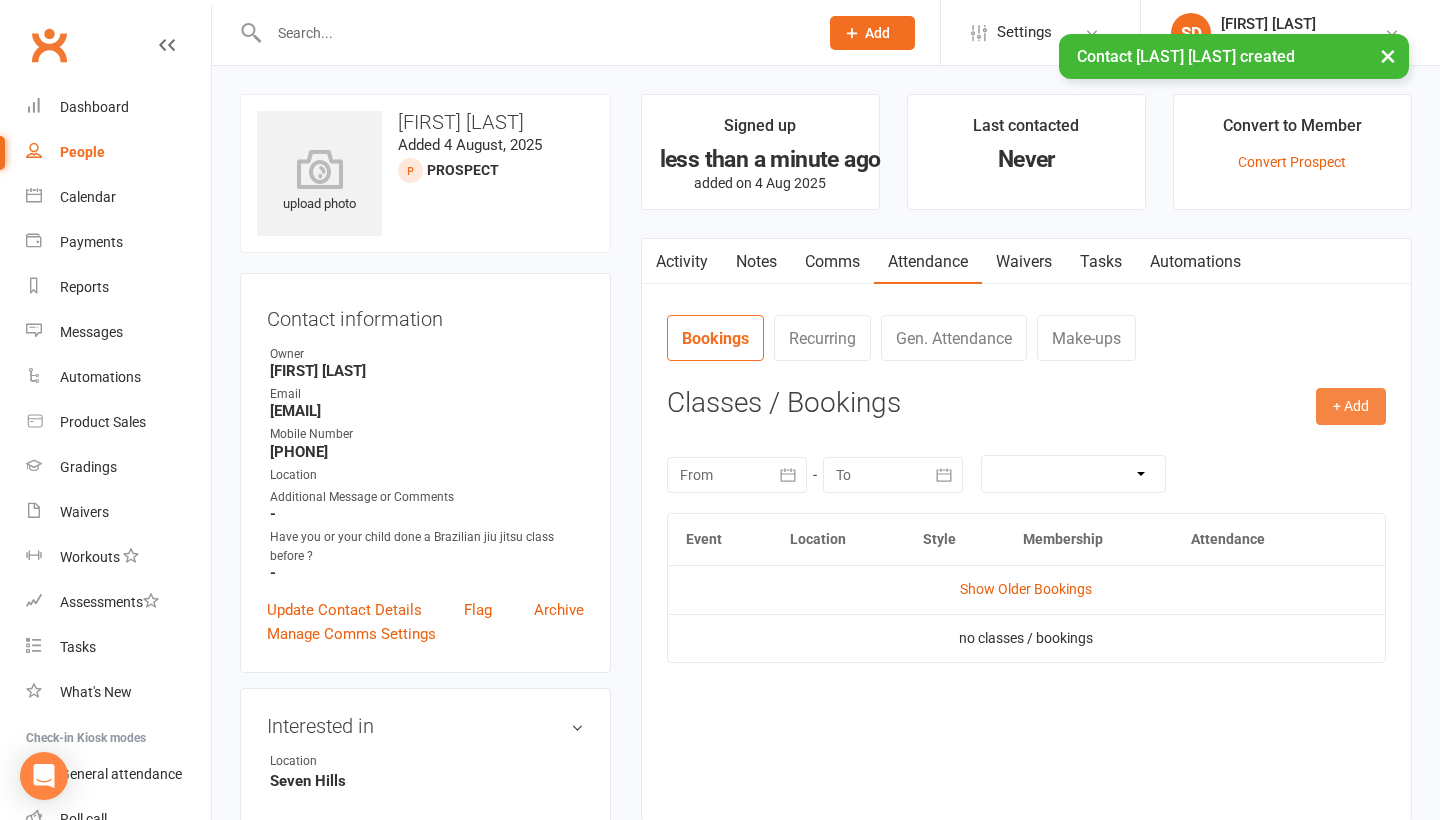 click on "+ Add" at bounding box center [1351, 406] 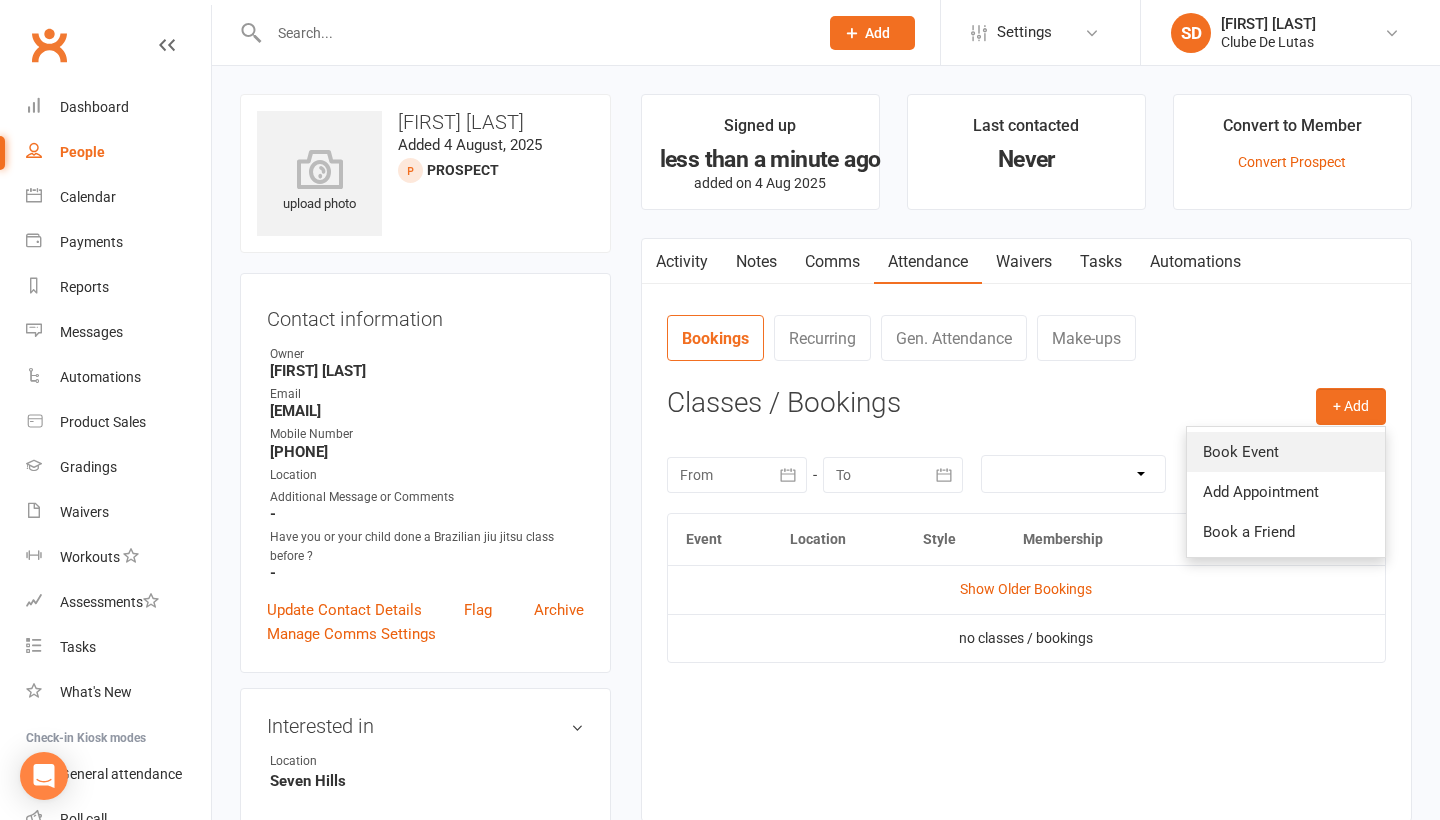 click on "Book Event" at bounding box center [1286, 452] 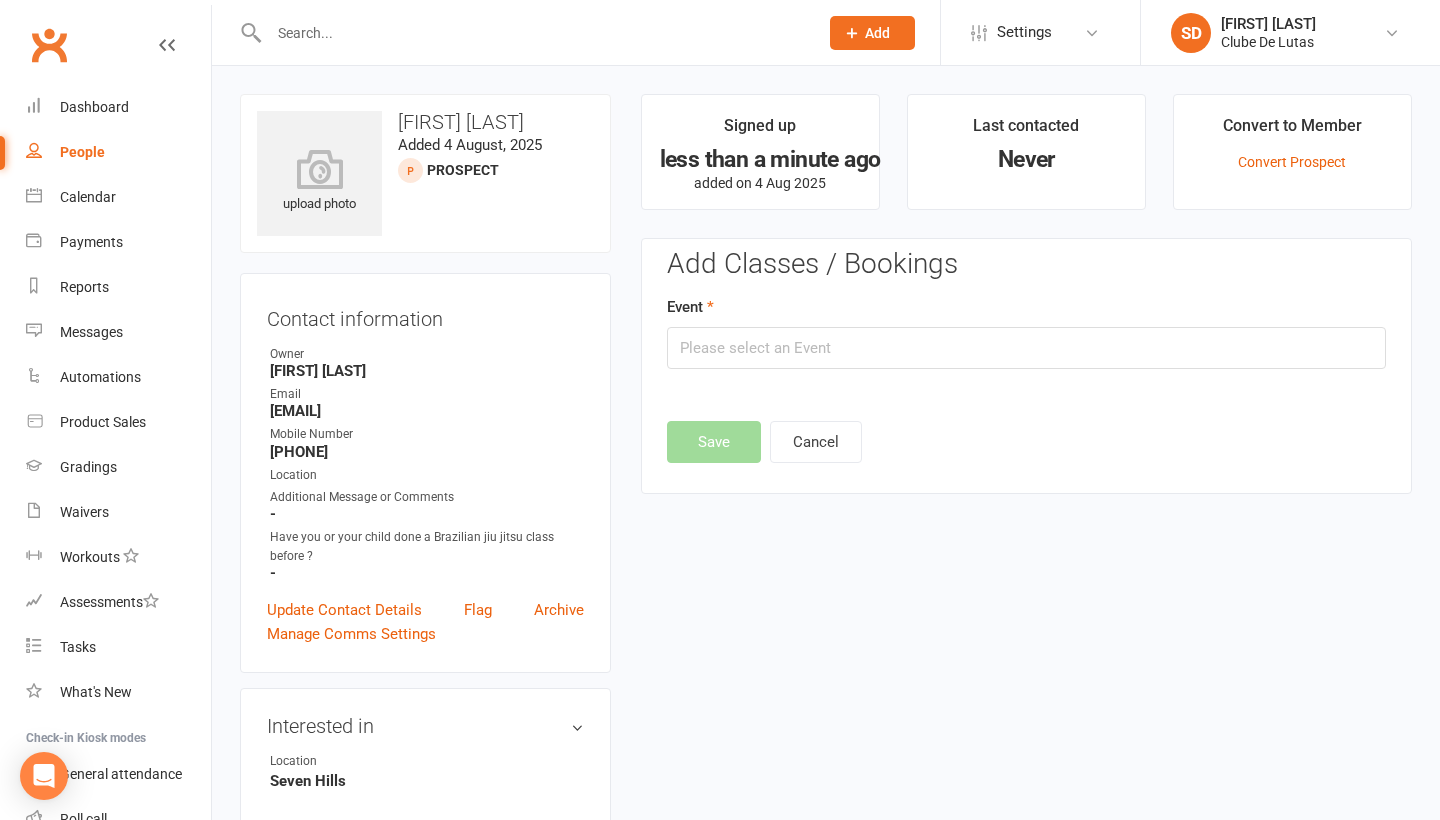 scroll, scrollTop: 137, scrollLeft: 0, axis: vertical 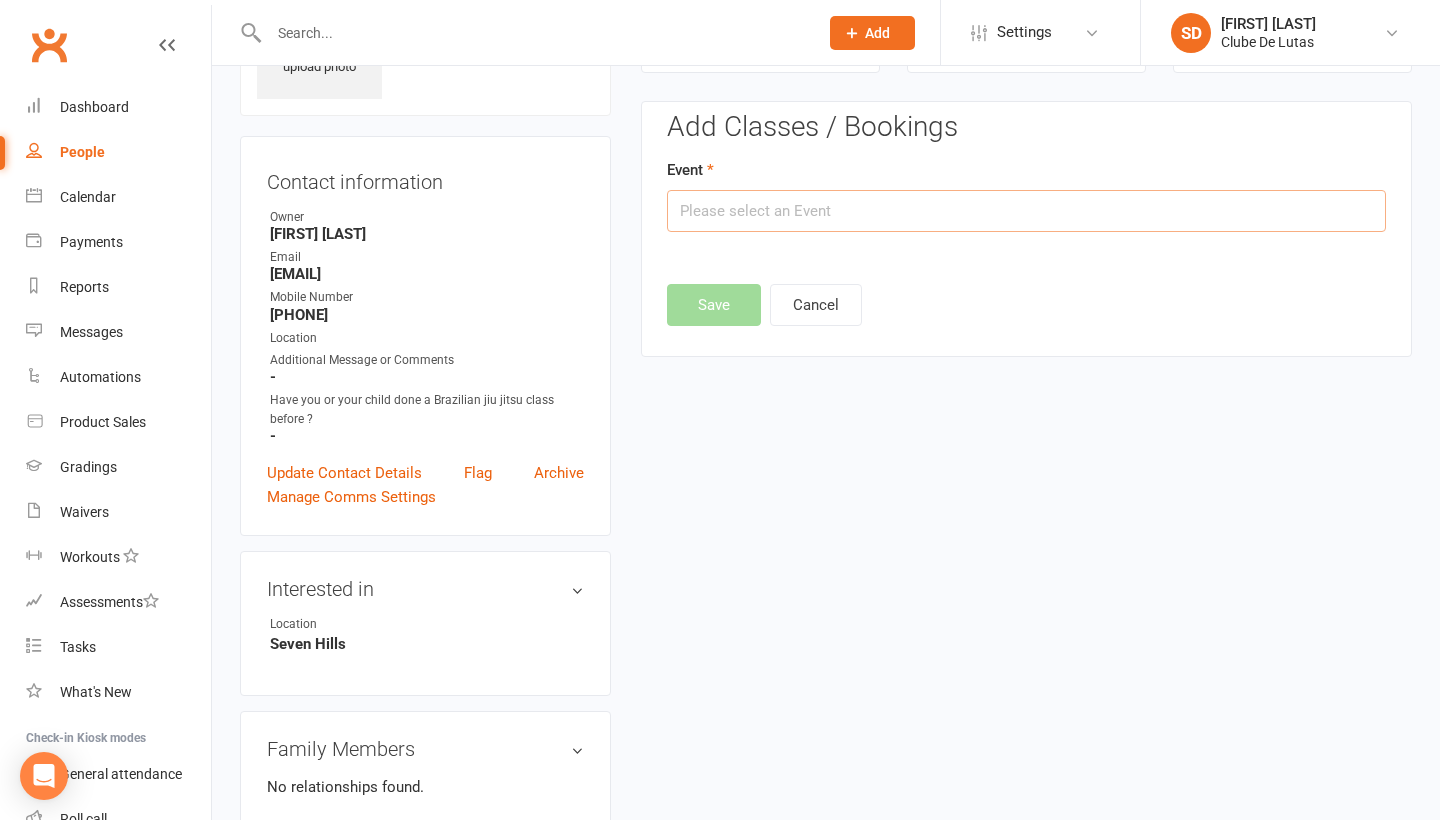 click at bounding box center [1026, 211] 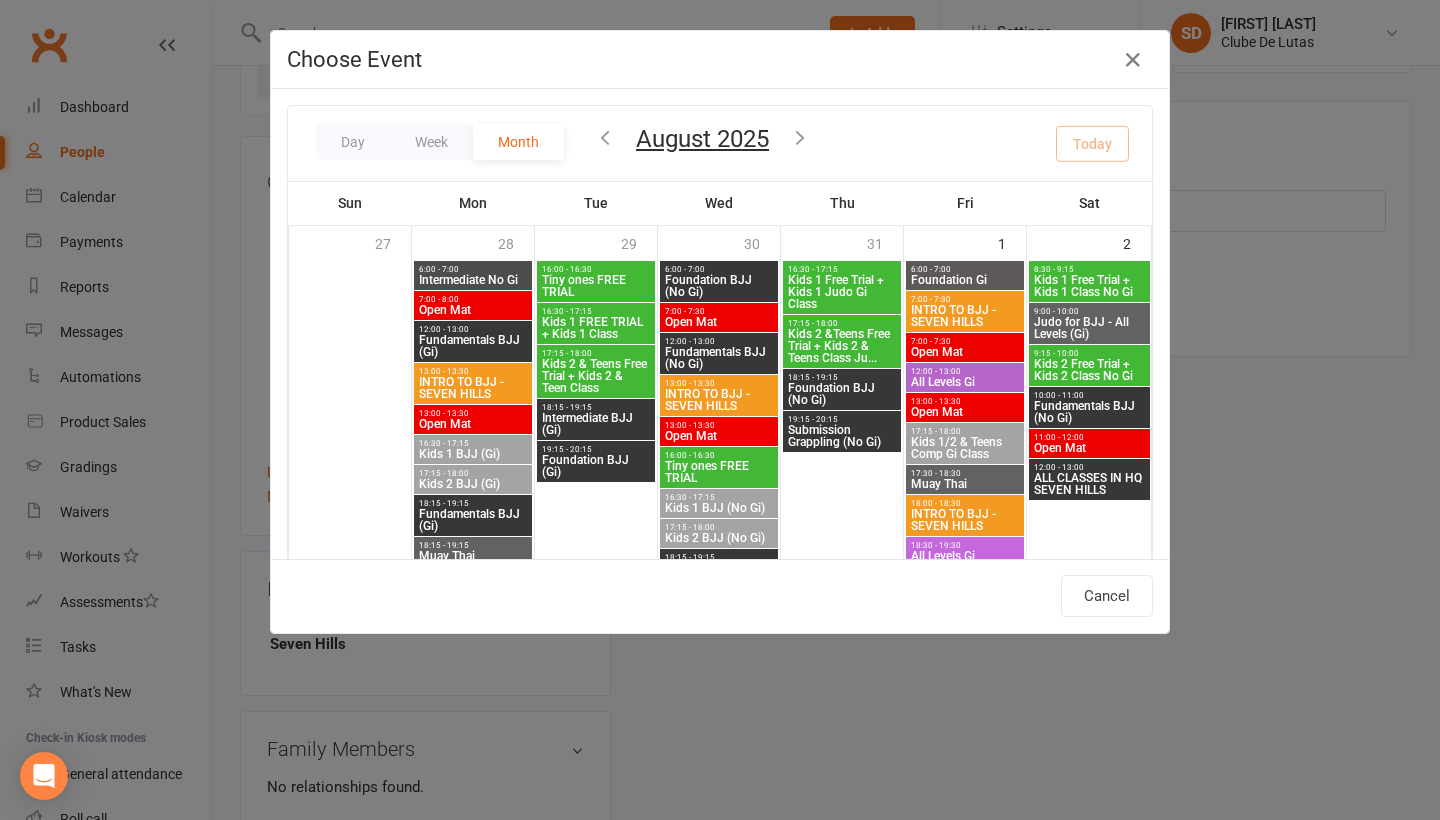click on "Tiny ones FREE TRIAL" at bounding box center [596, 286] 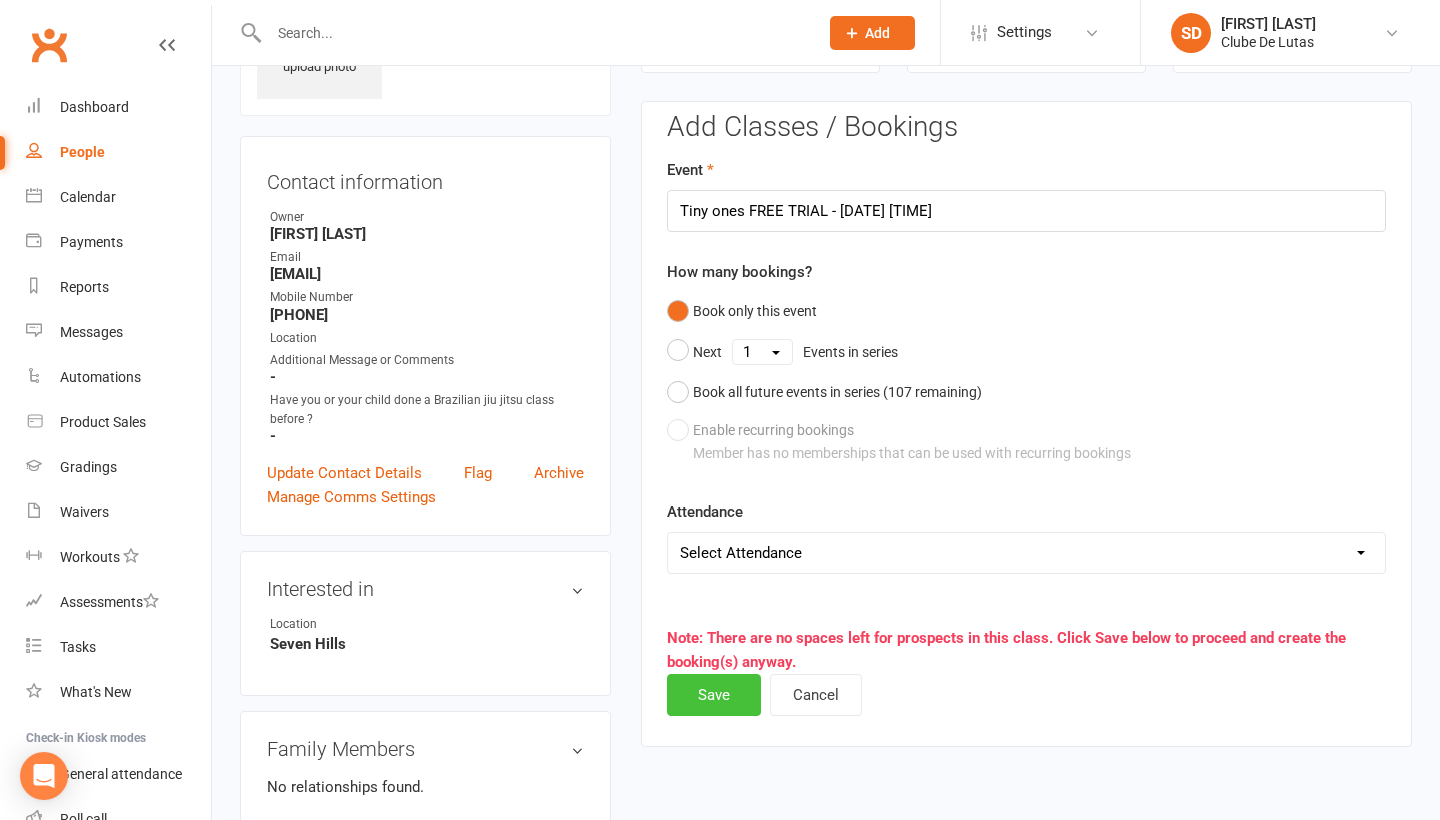click on "Save" at bounding box center (714, 695) 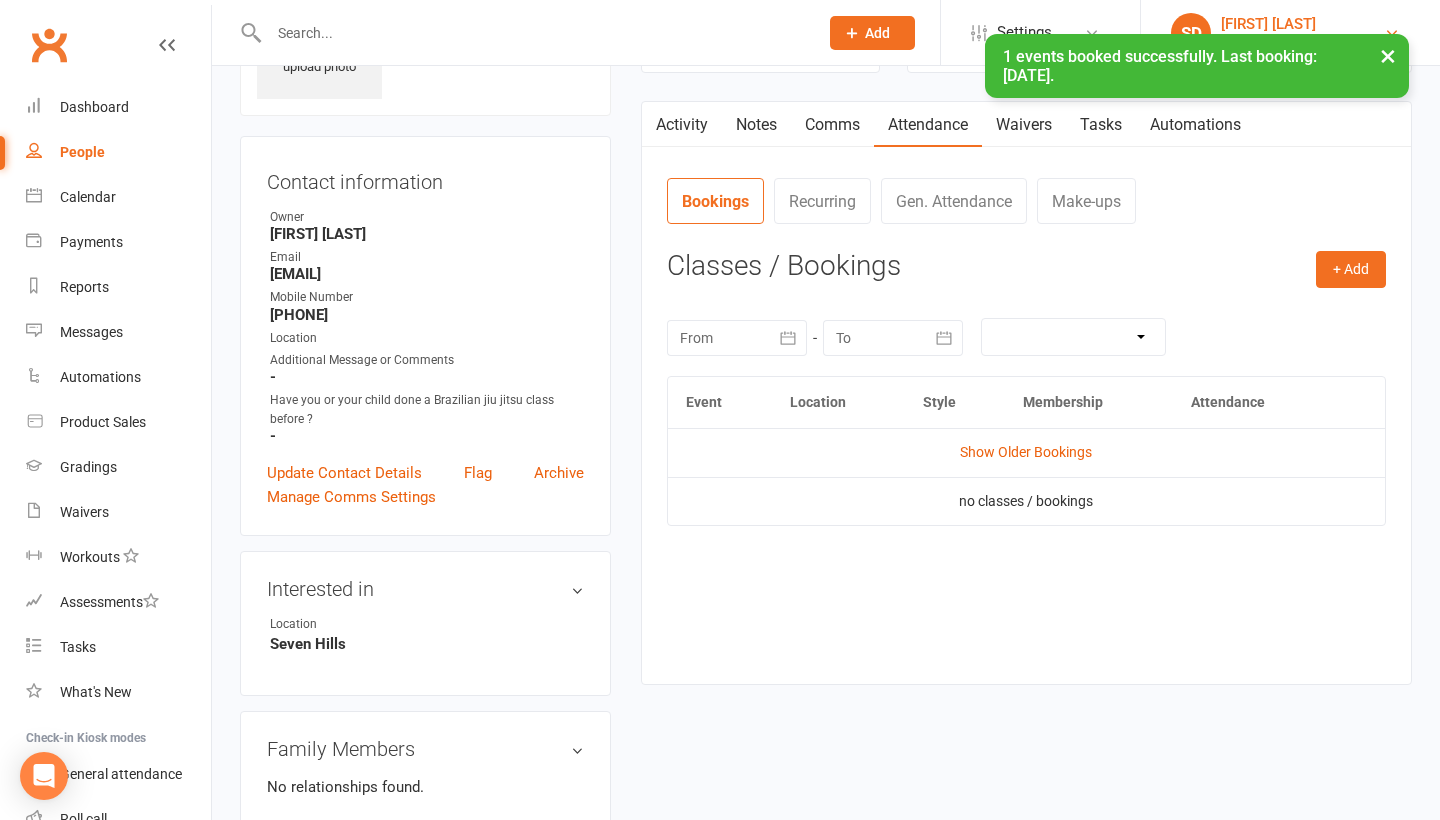 click on "SD [FIRST] [LAST] Clube De Lutas" at bounding box center (1290, 33) 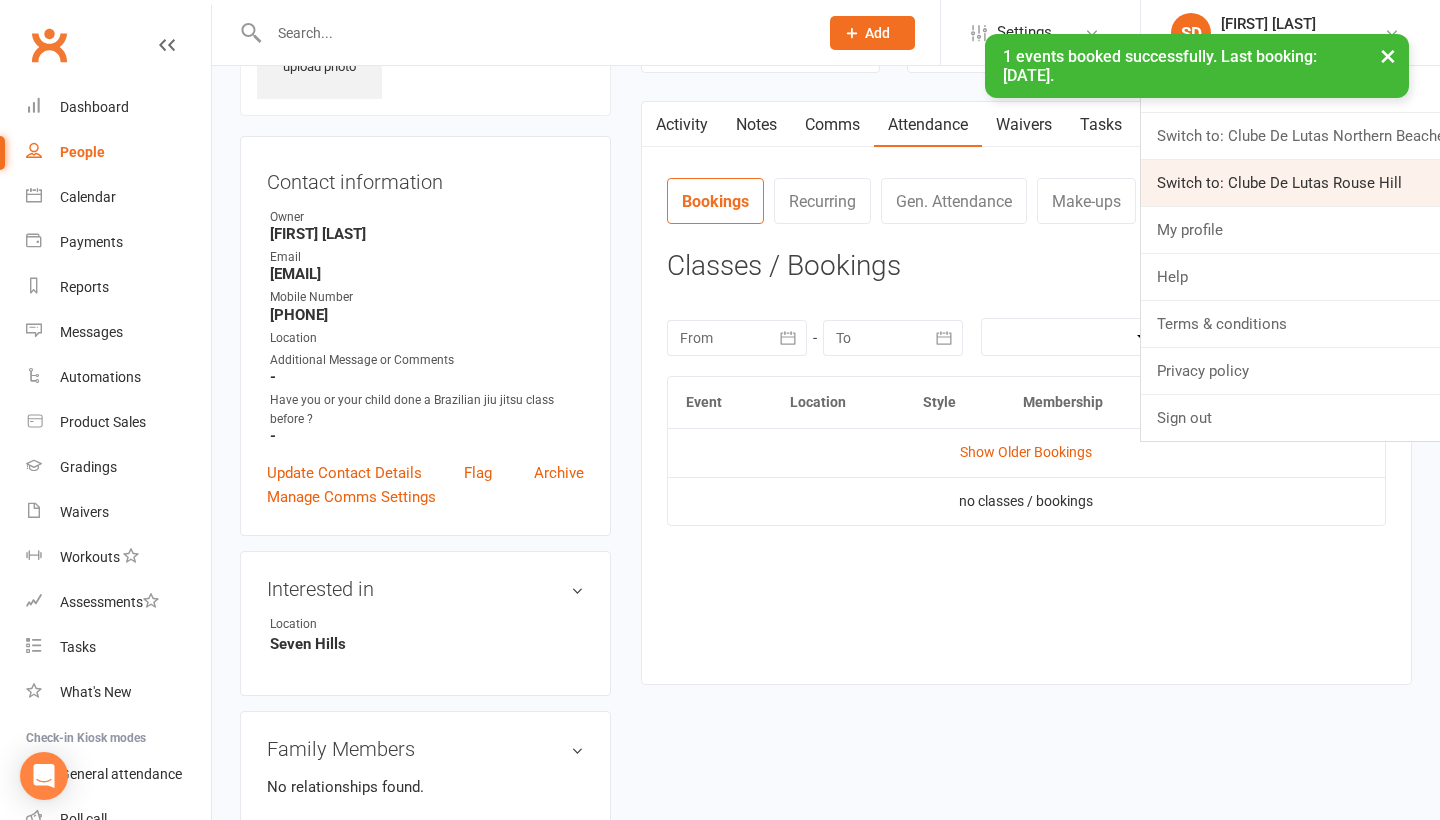 click on "Switch to: Clube De Lutas Rouse Hill" at bounding box center (1290, 183) 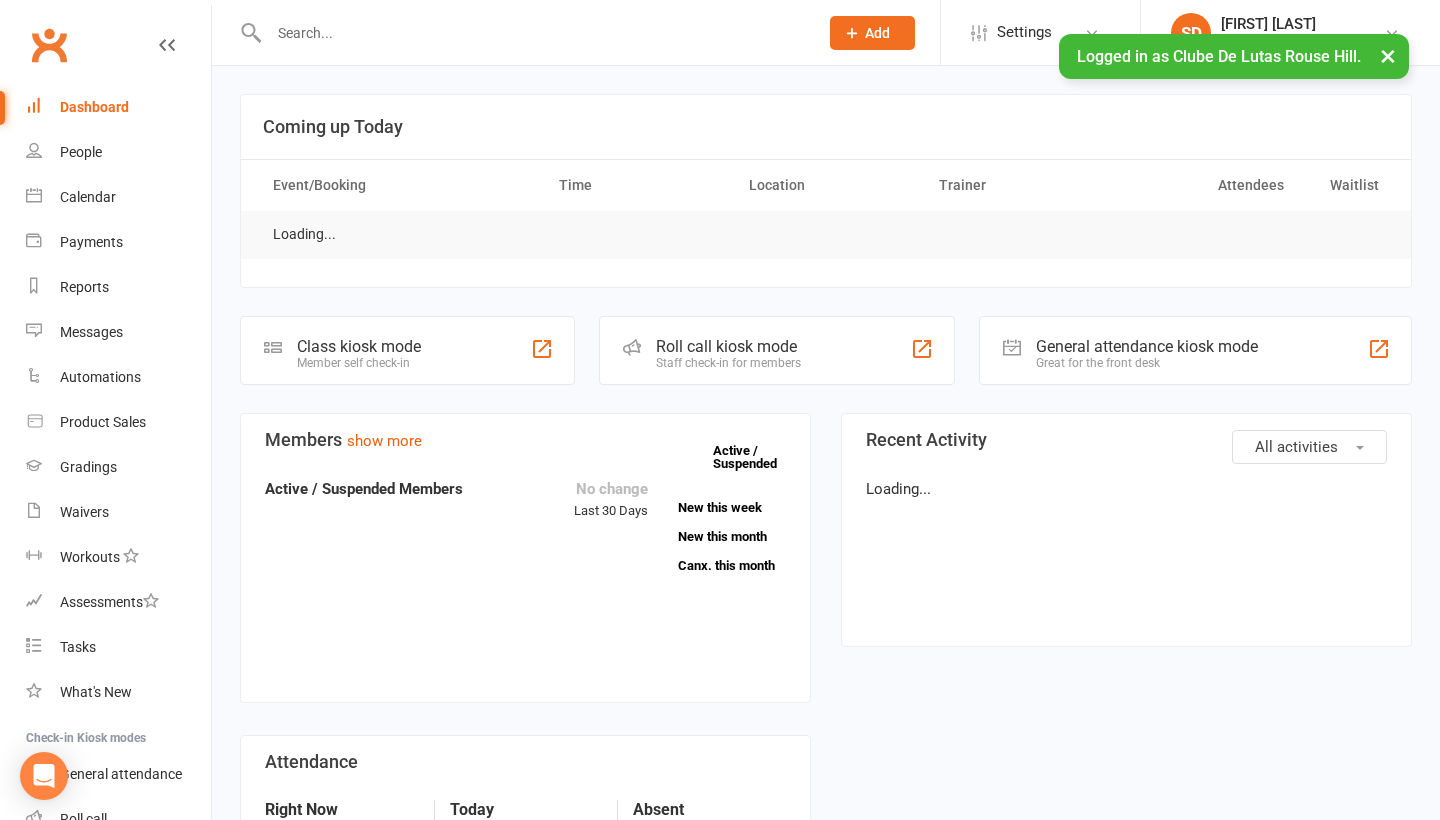 scroll, scrollTop: 0, scrollLeft: 0, axis: both 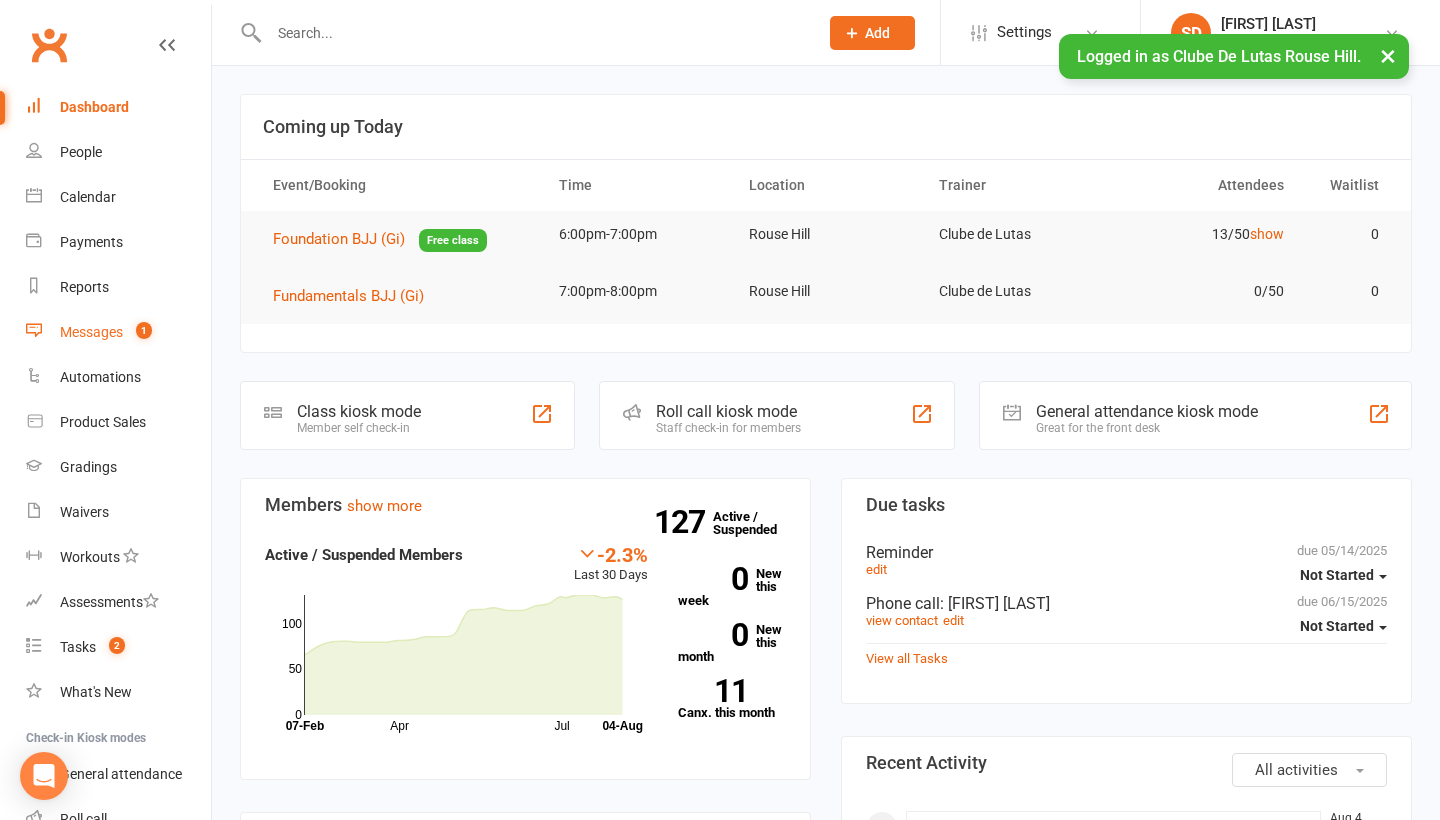 click on "Messages" at bounding box center [91, 332] 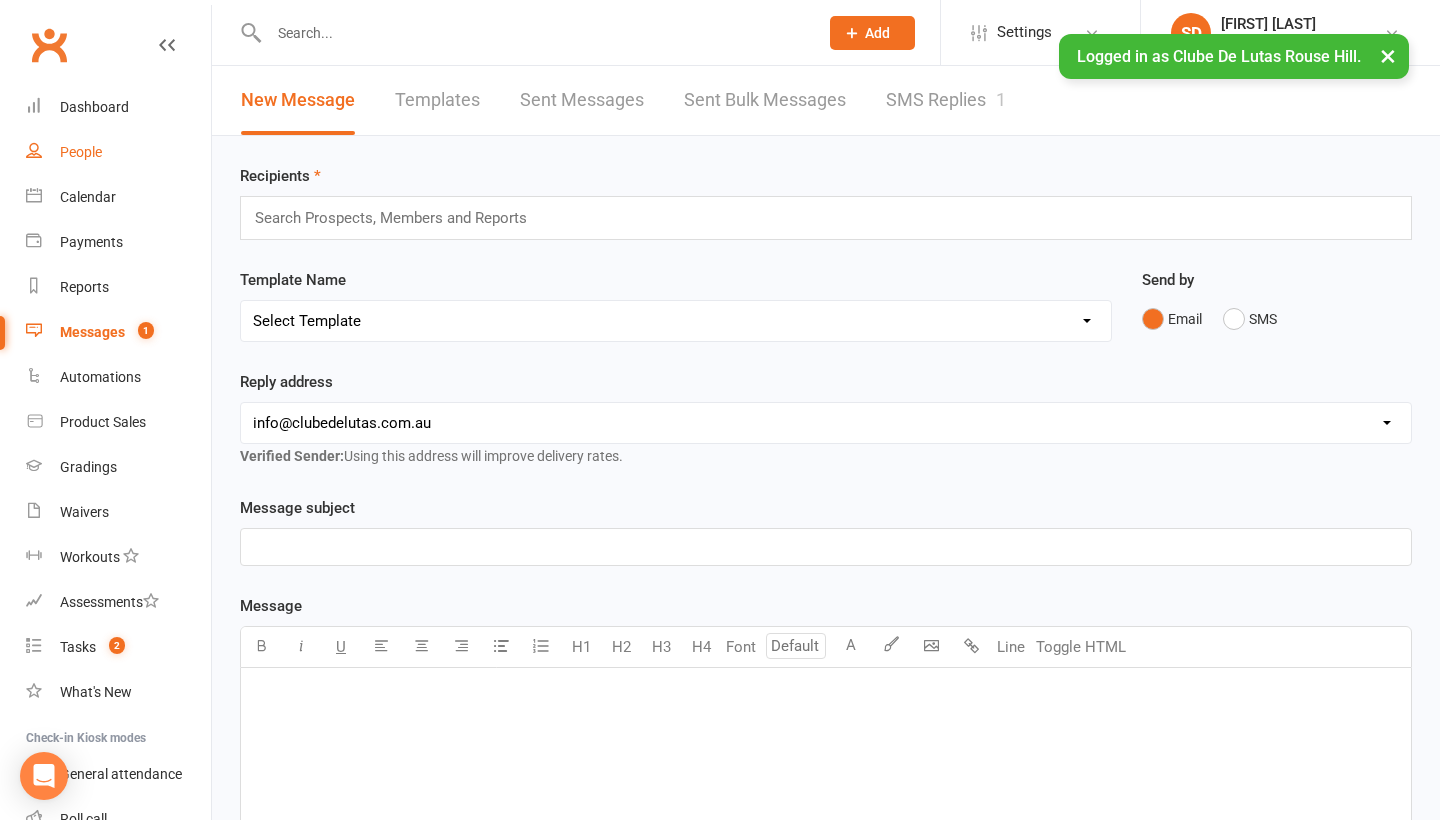 click on "People" at bounding box center (118, 152) 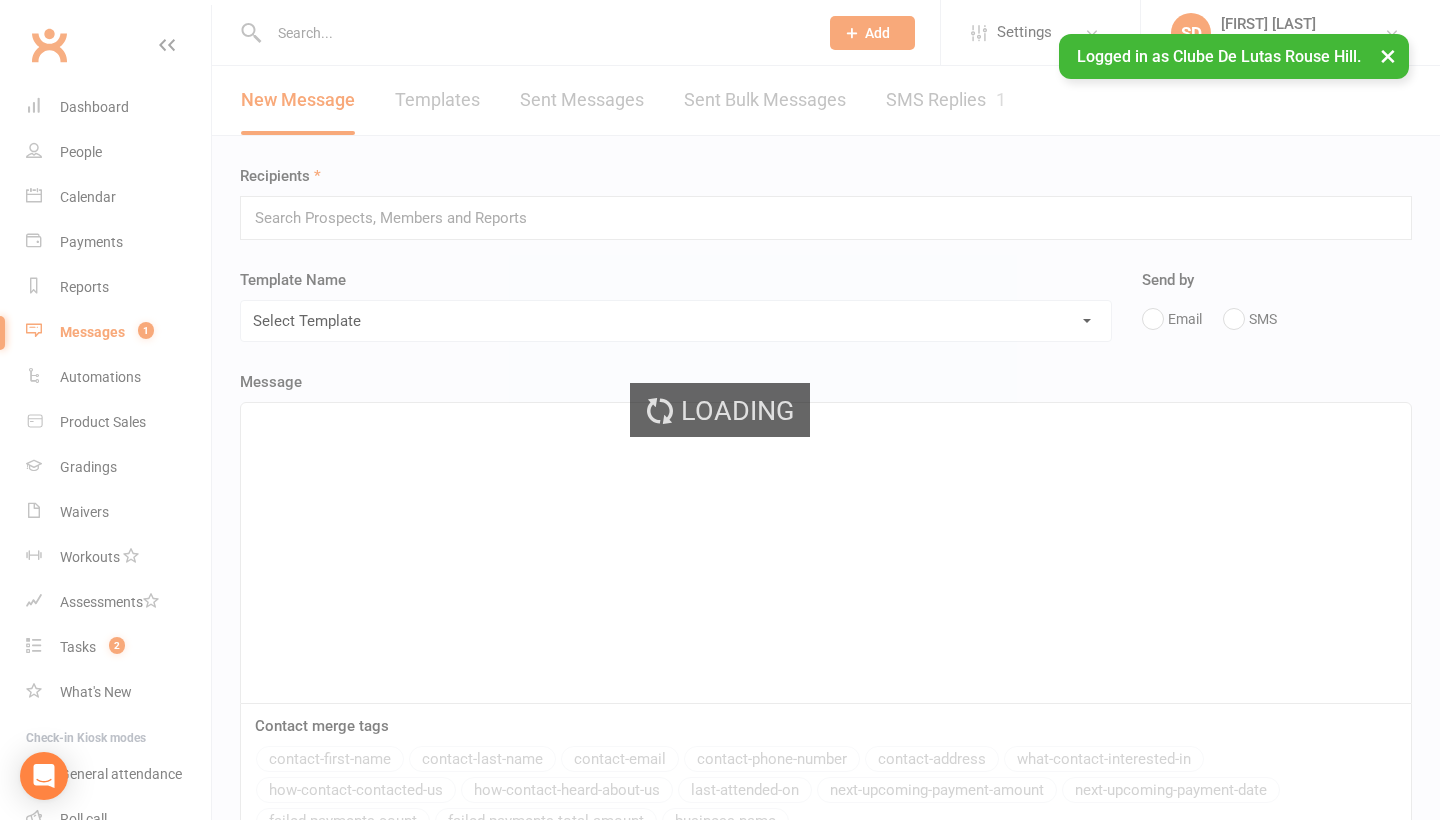 select on "100" 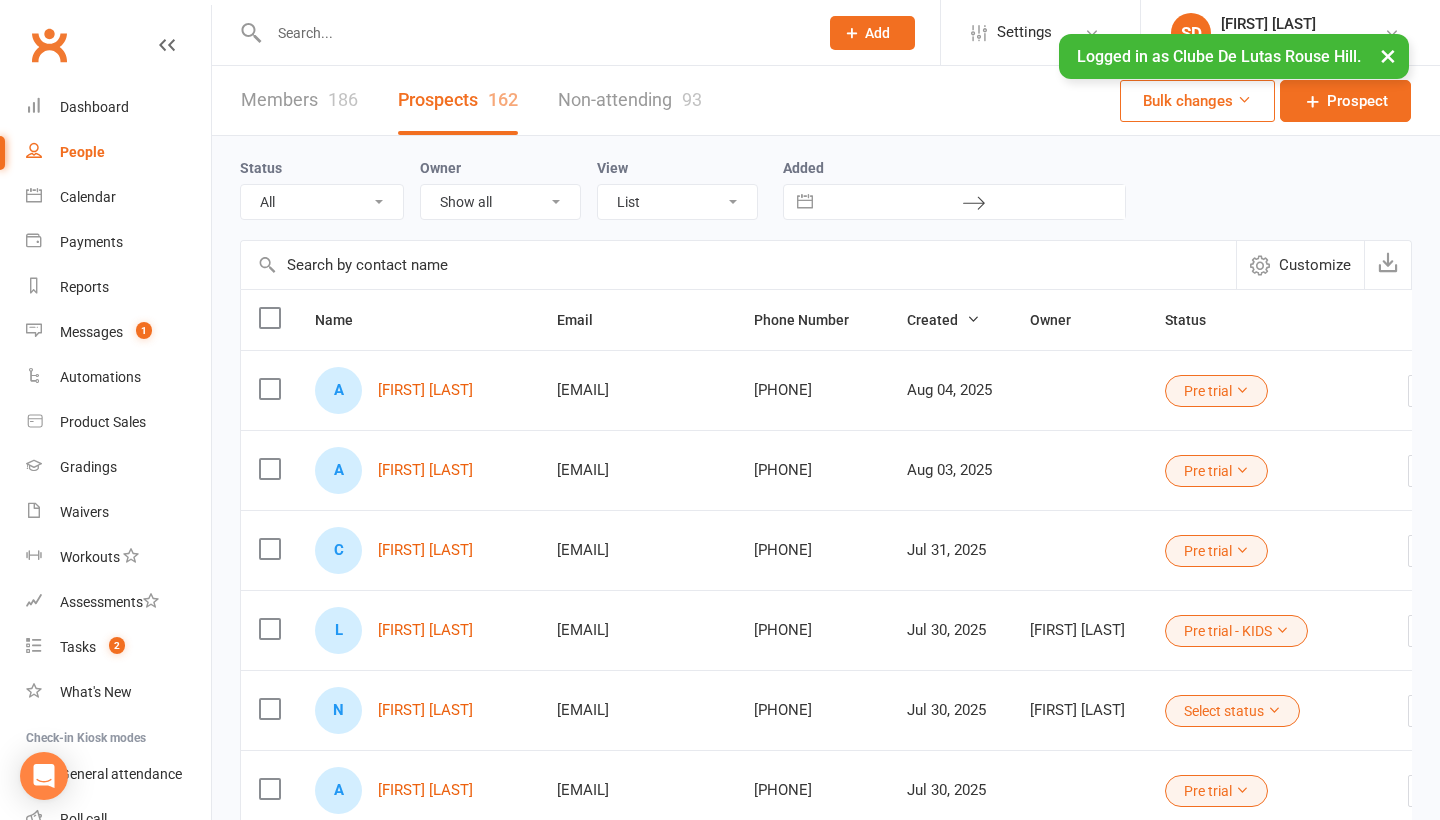 click on "C [FIRST] [LAST]" at bounding box center [418, 550] 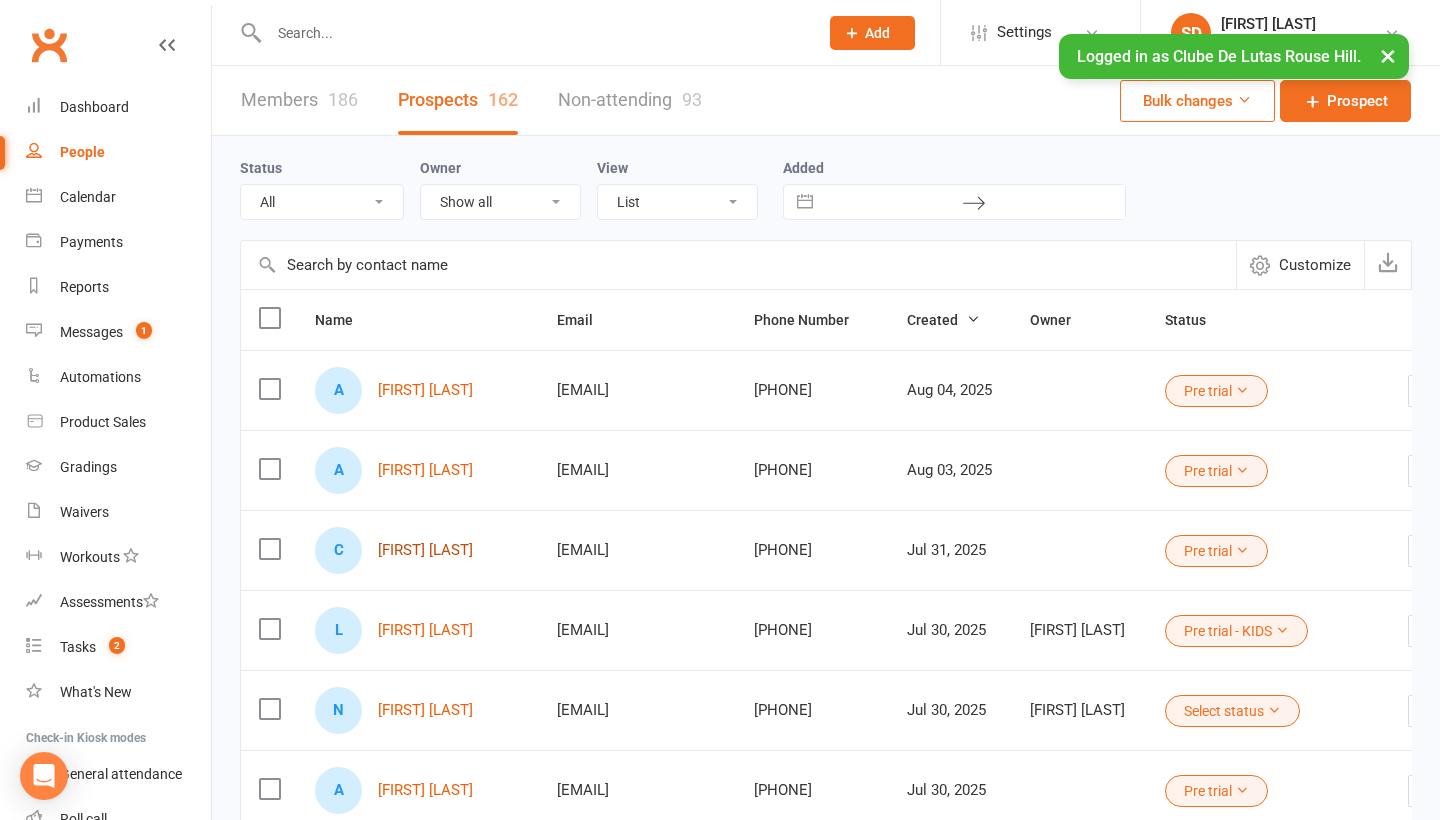 click on "[FIRST] [LAST]" at bounding box center (425, 550) 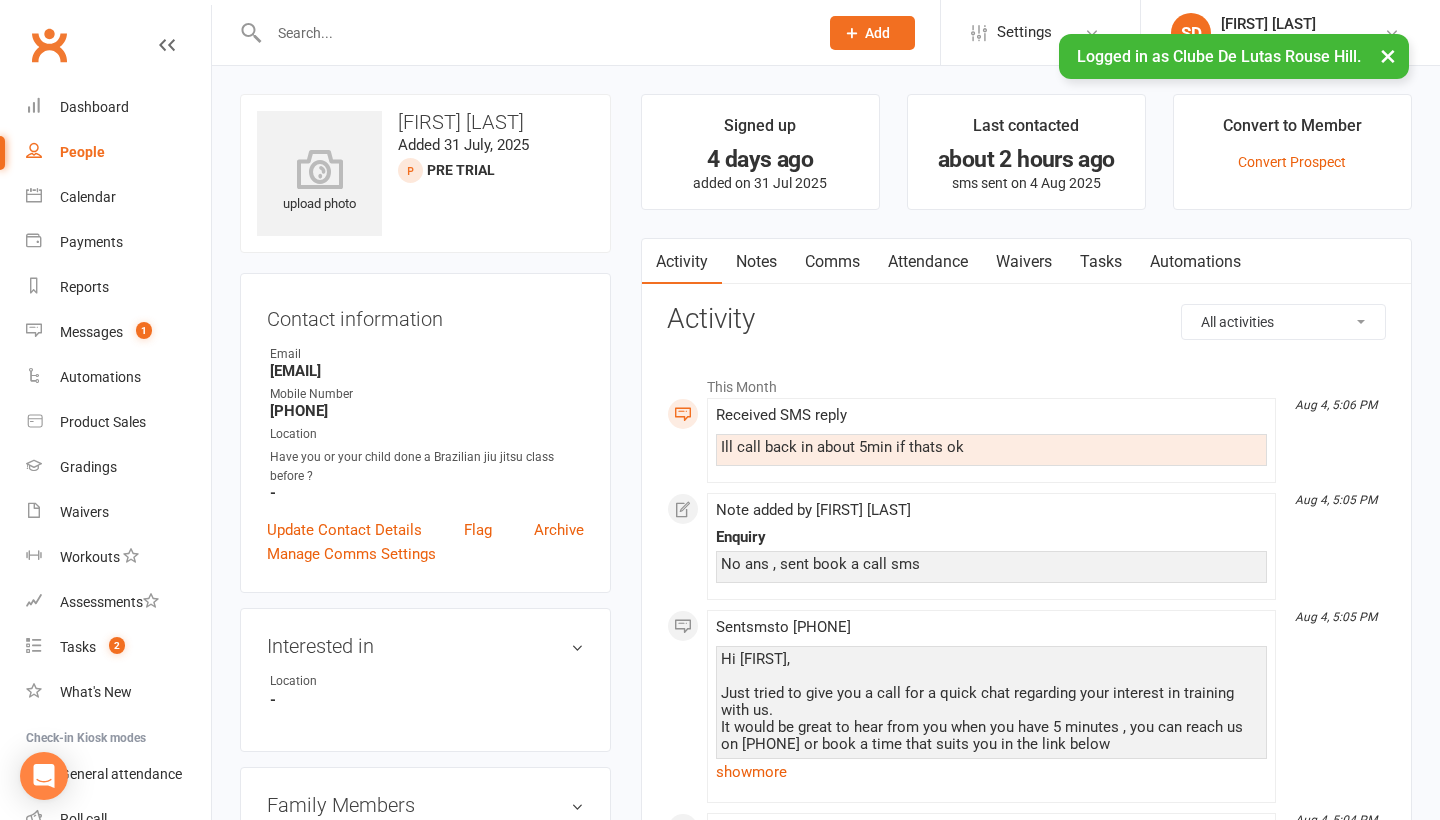 scroll, scrollTop: 6, scrollLeft: 0, axis: vertical 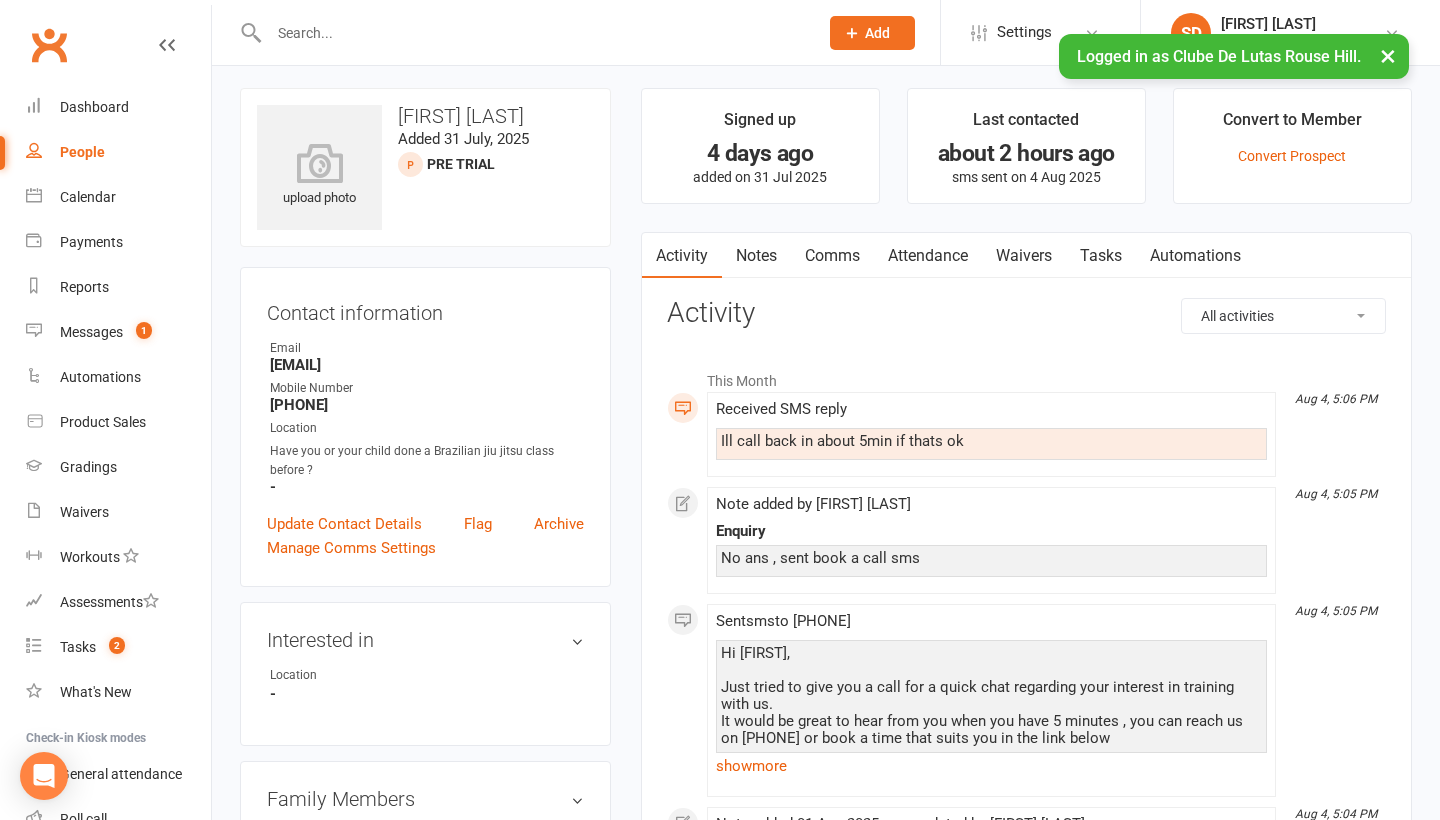 click on "Attendance" at bounding box center [928, 256] 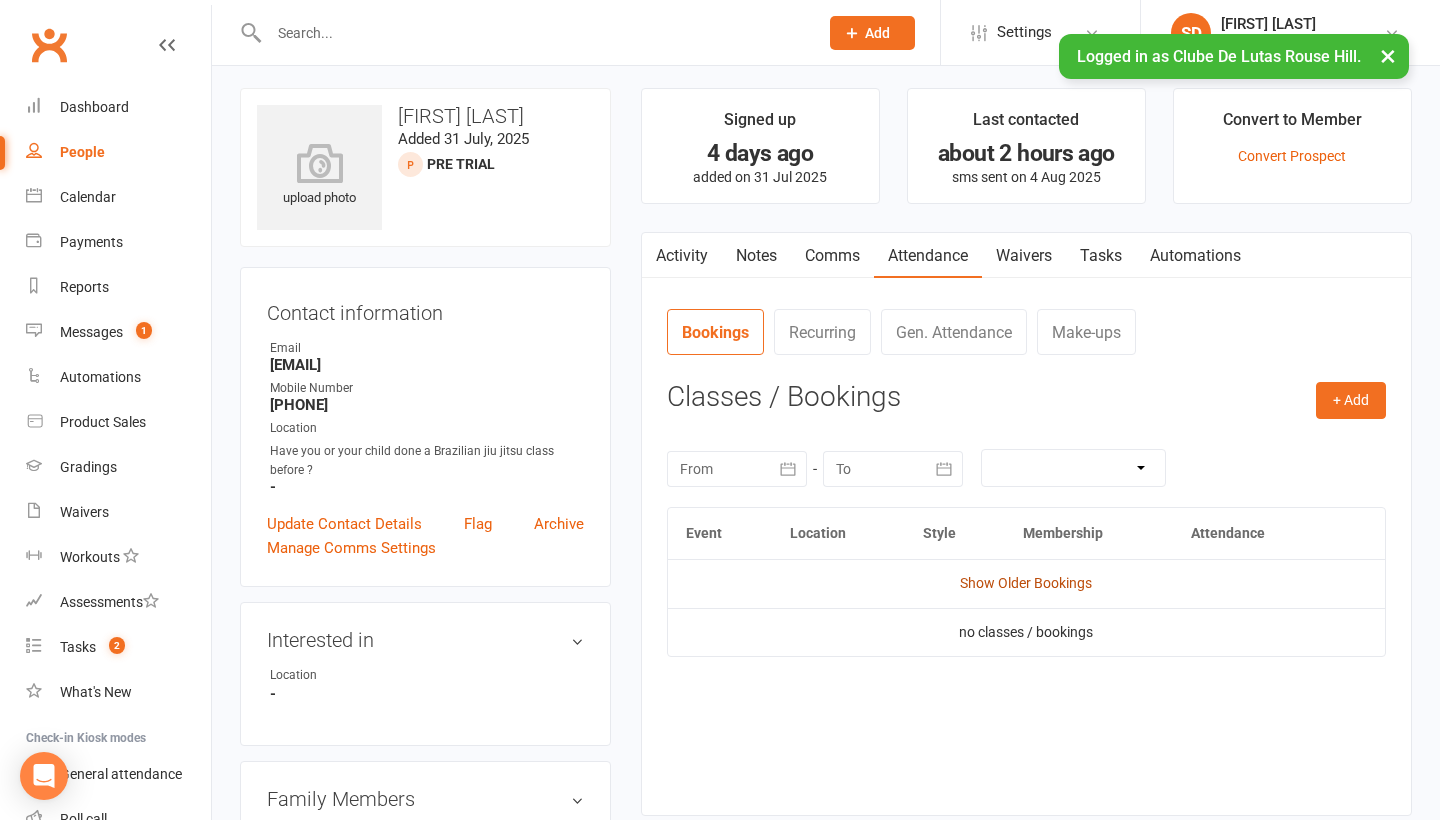 click on "Show Older Bookings" at bounding box center [1026, 583] 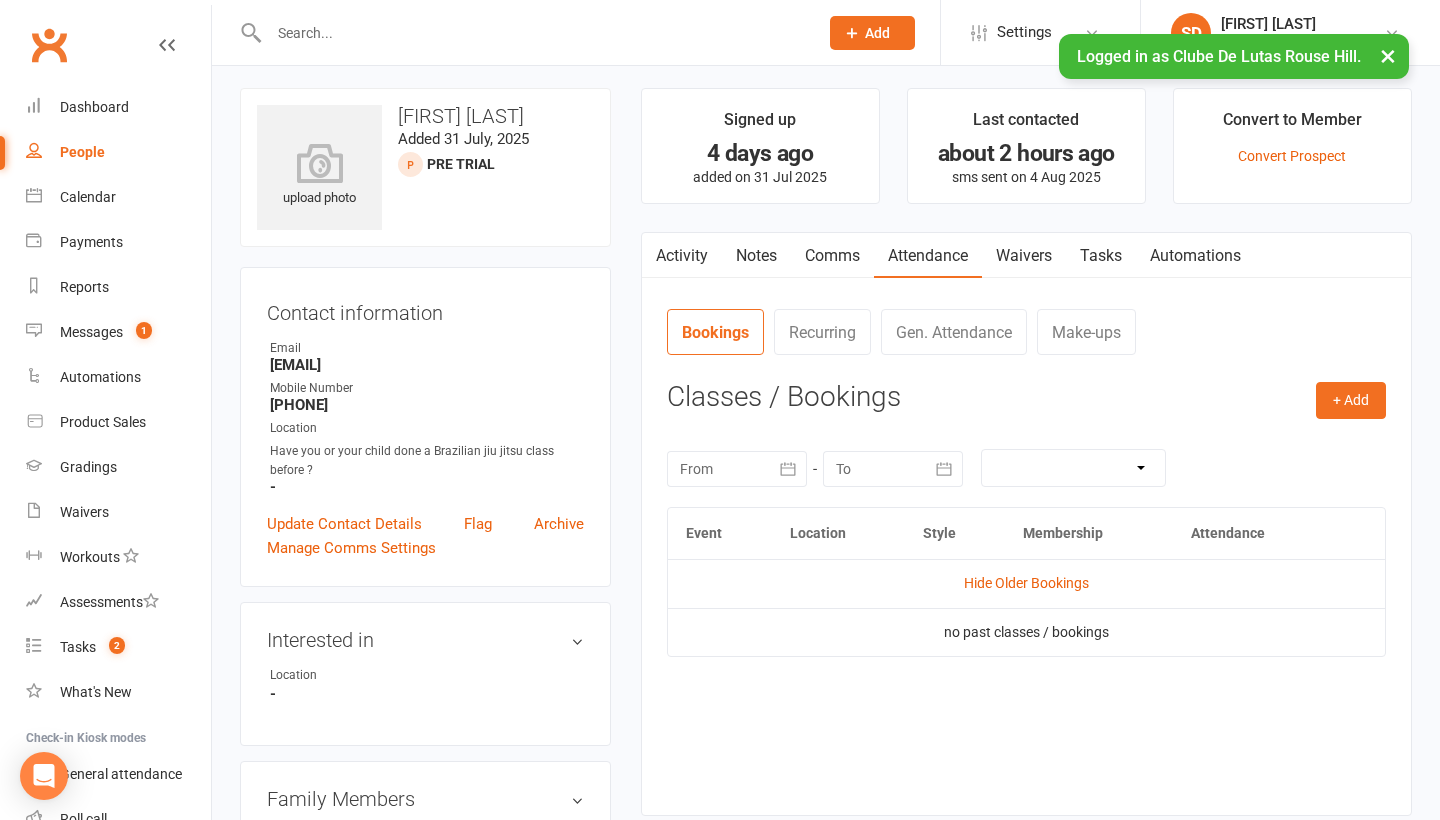 click on "×" at bounding box center [1388, 55] 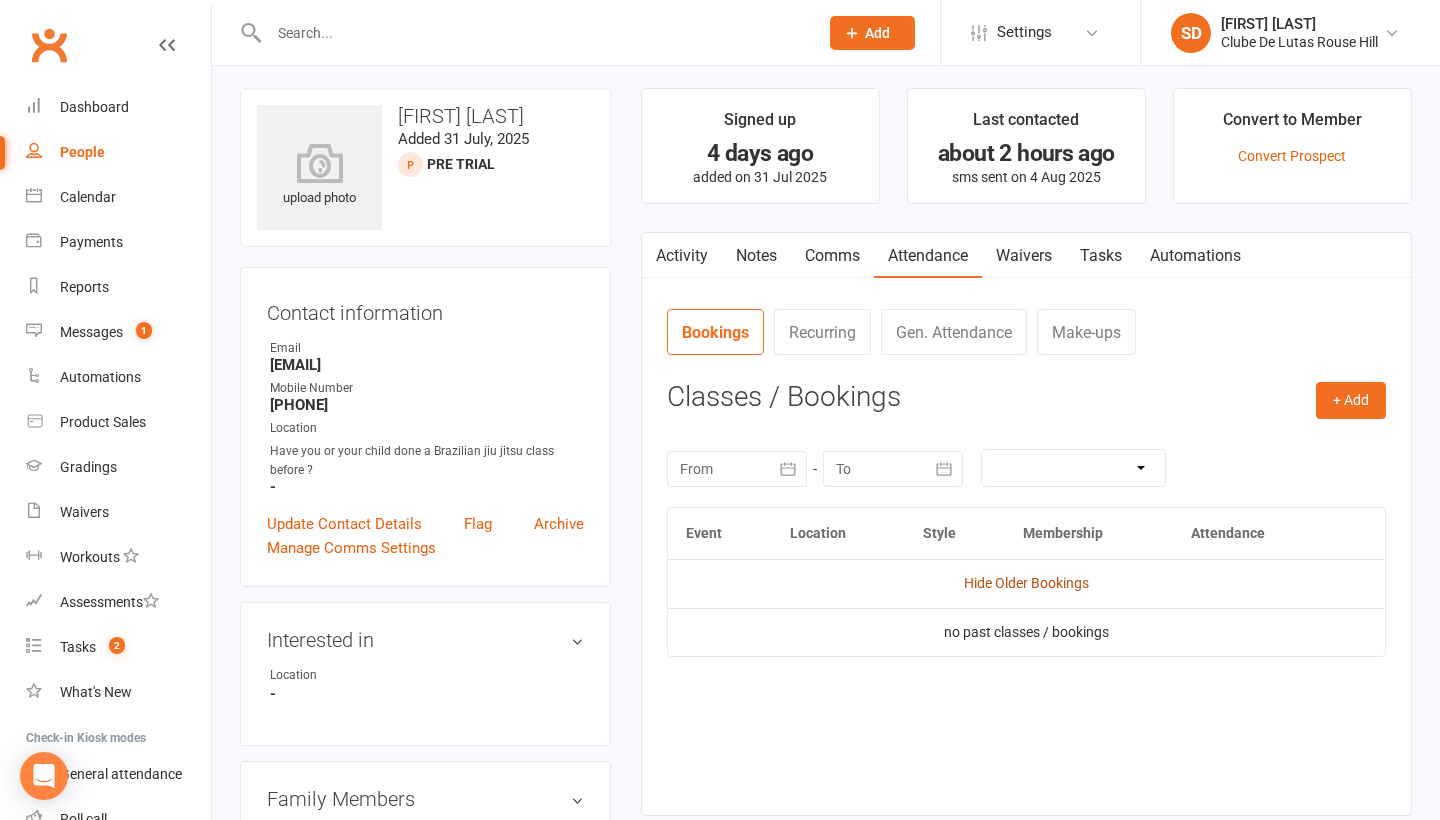 click on "Hide Older Bookings" at bounding box center (1026, 583) 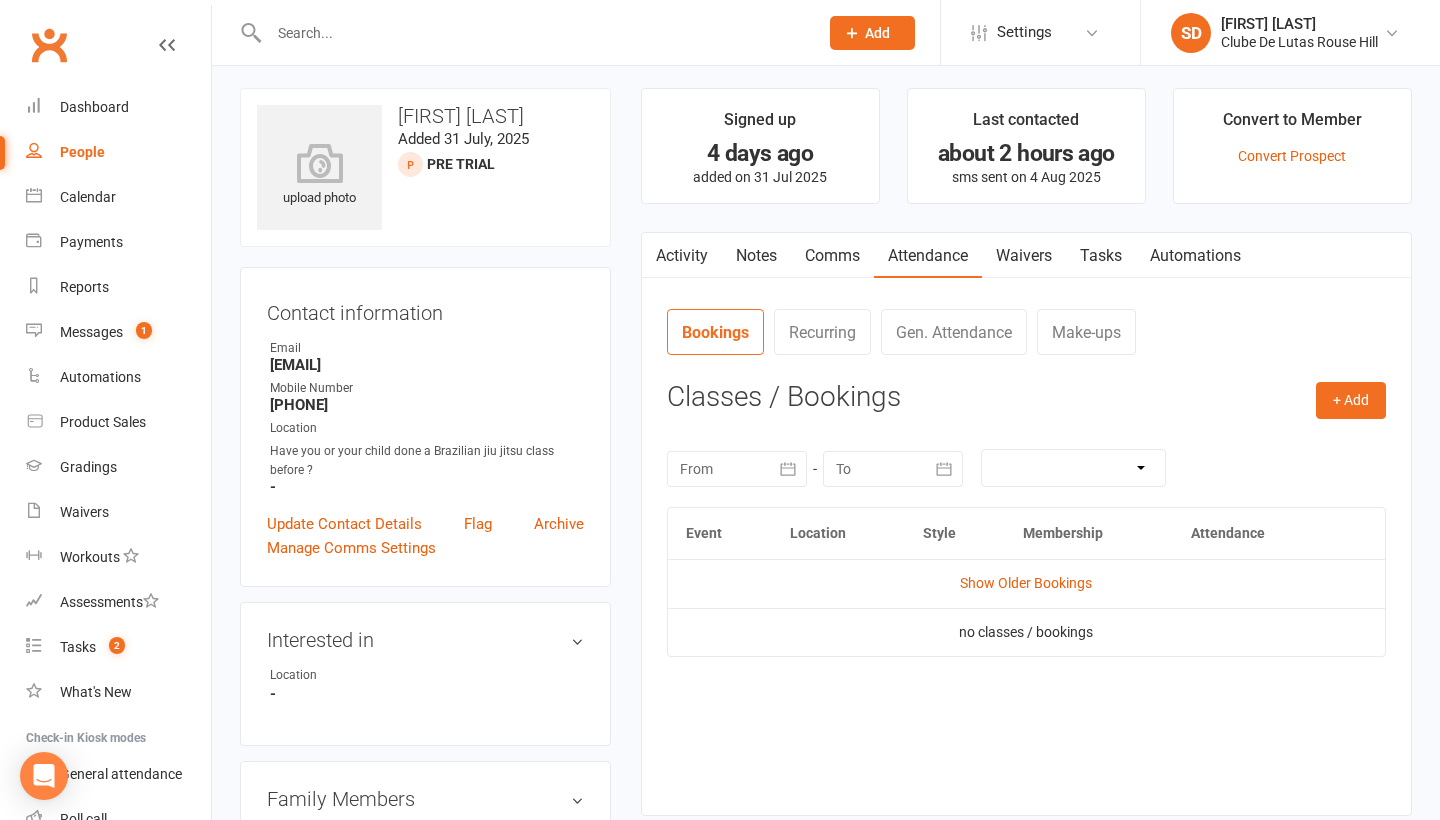 click on "Show Older Bookings" at bounding box center (1026, 583) 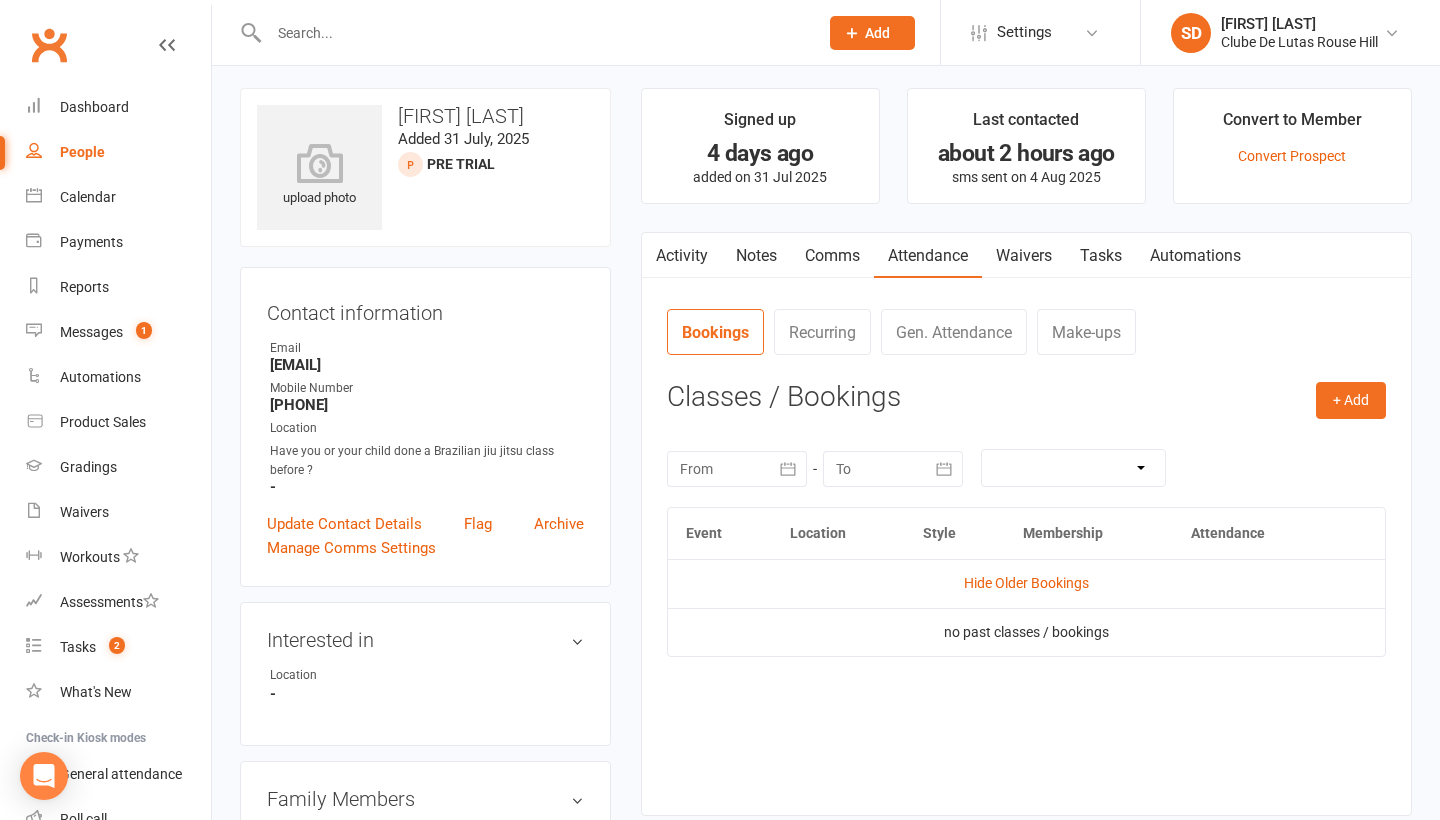click on "Comms" at bounding box center [832, 256] 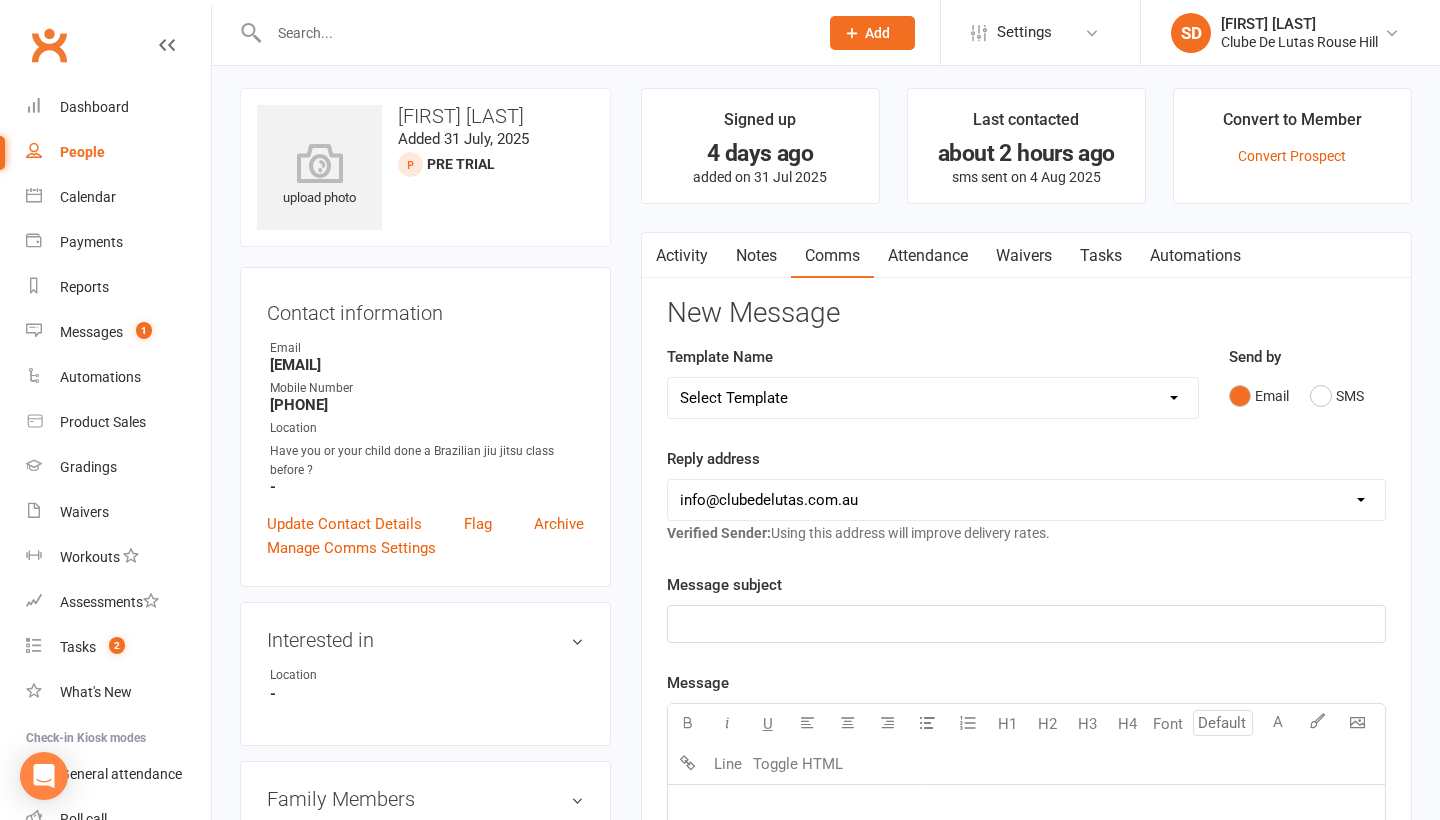 click on "Attendance" at bounding box center [928, 256] 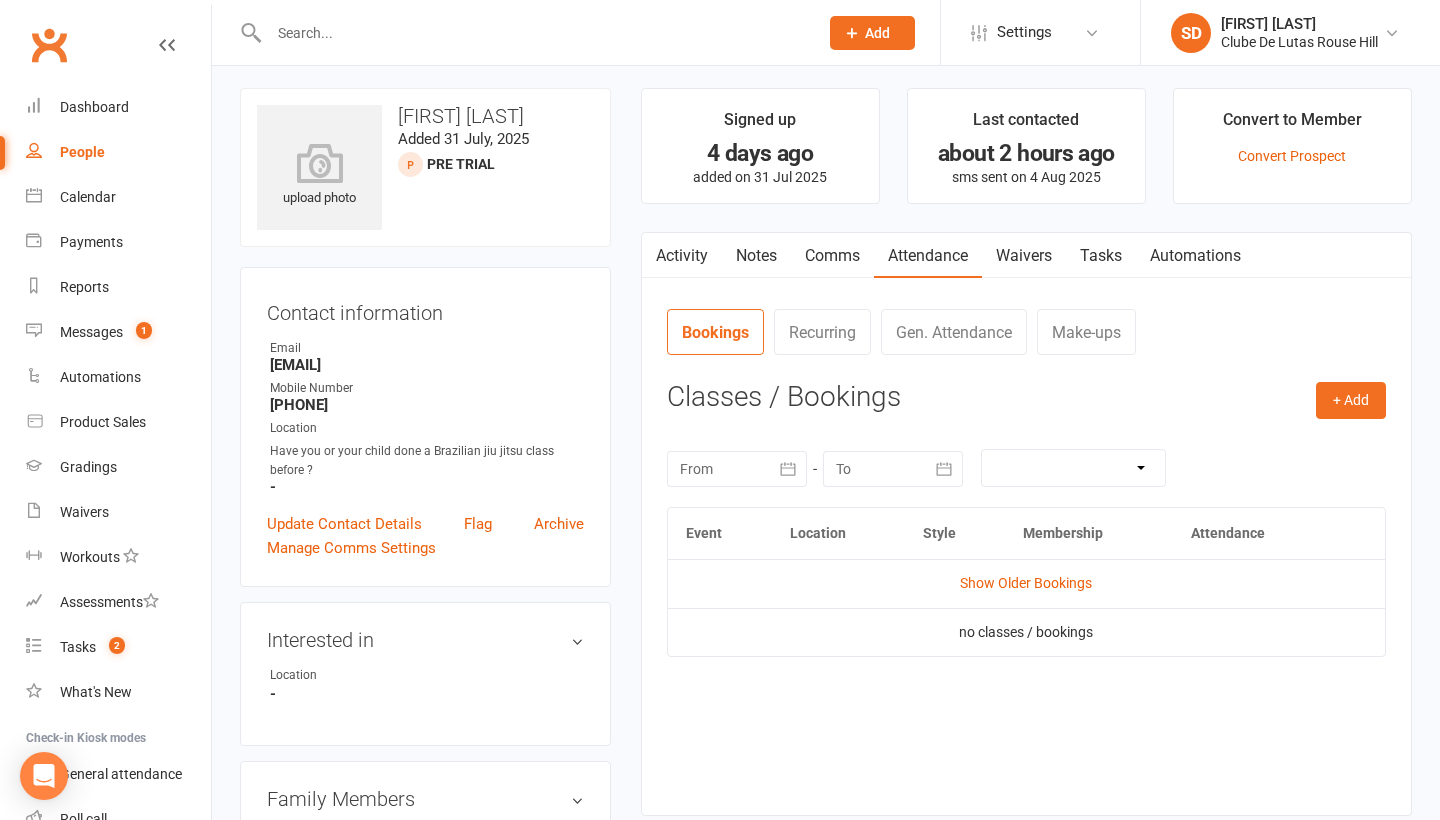 click on "Attendance" at bounding box center [928, 256] 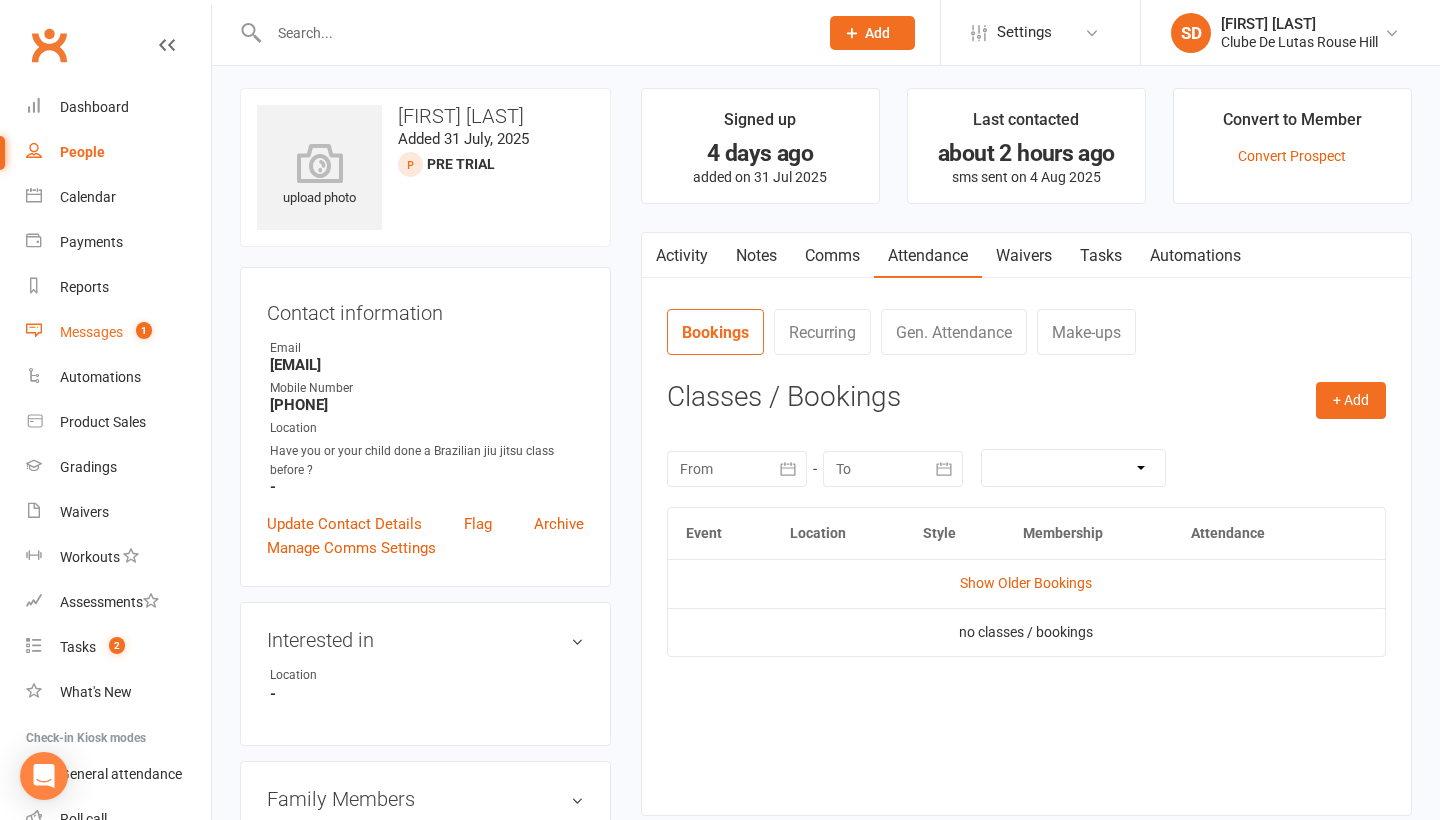 click on "Messages" at bounding box center [91, 332] 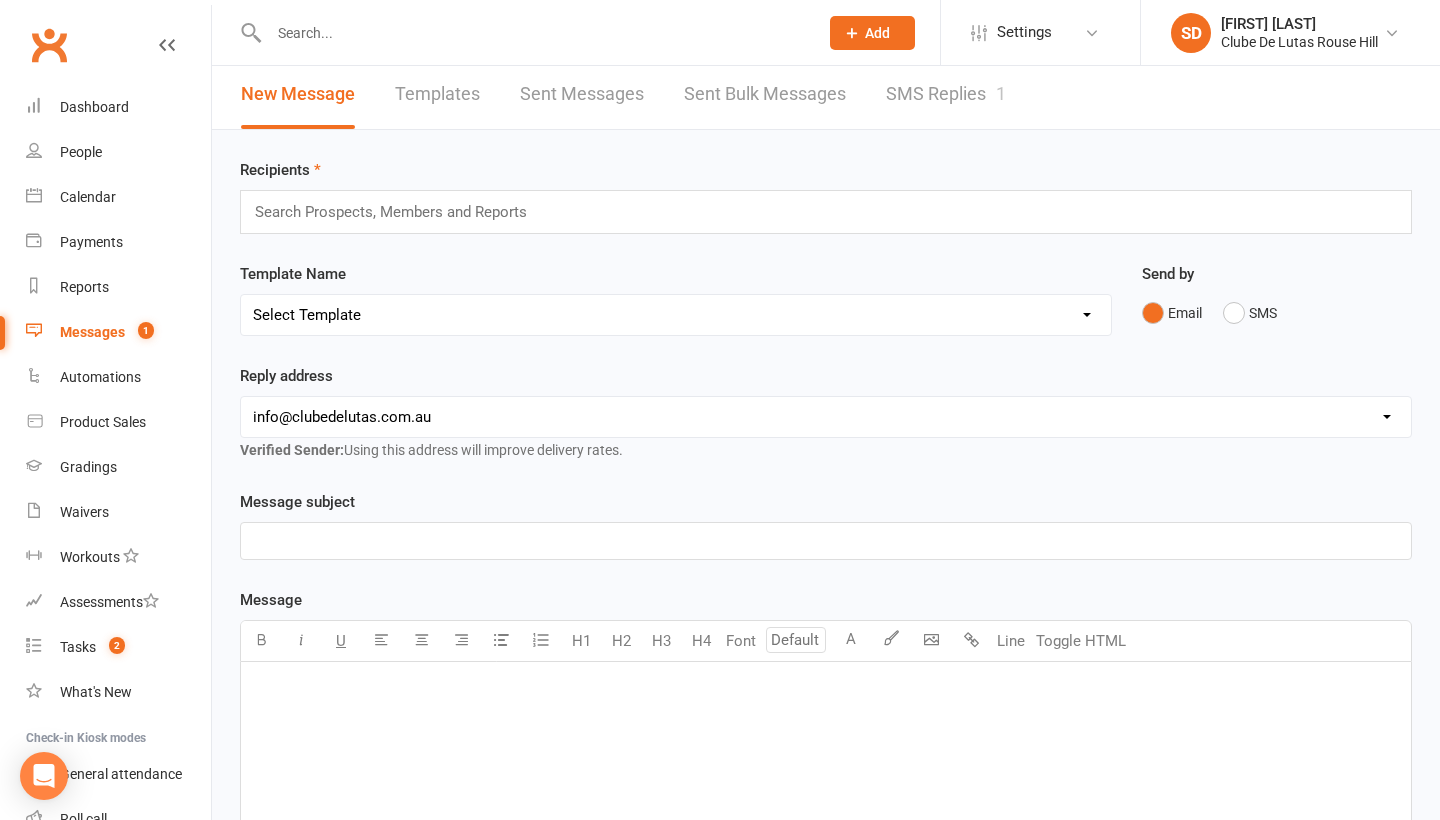 scroll, scrollTop: 0, scrollLeft: 0, axis: both 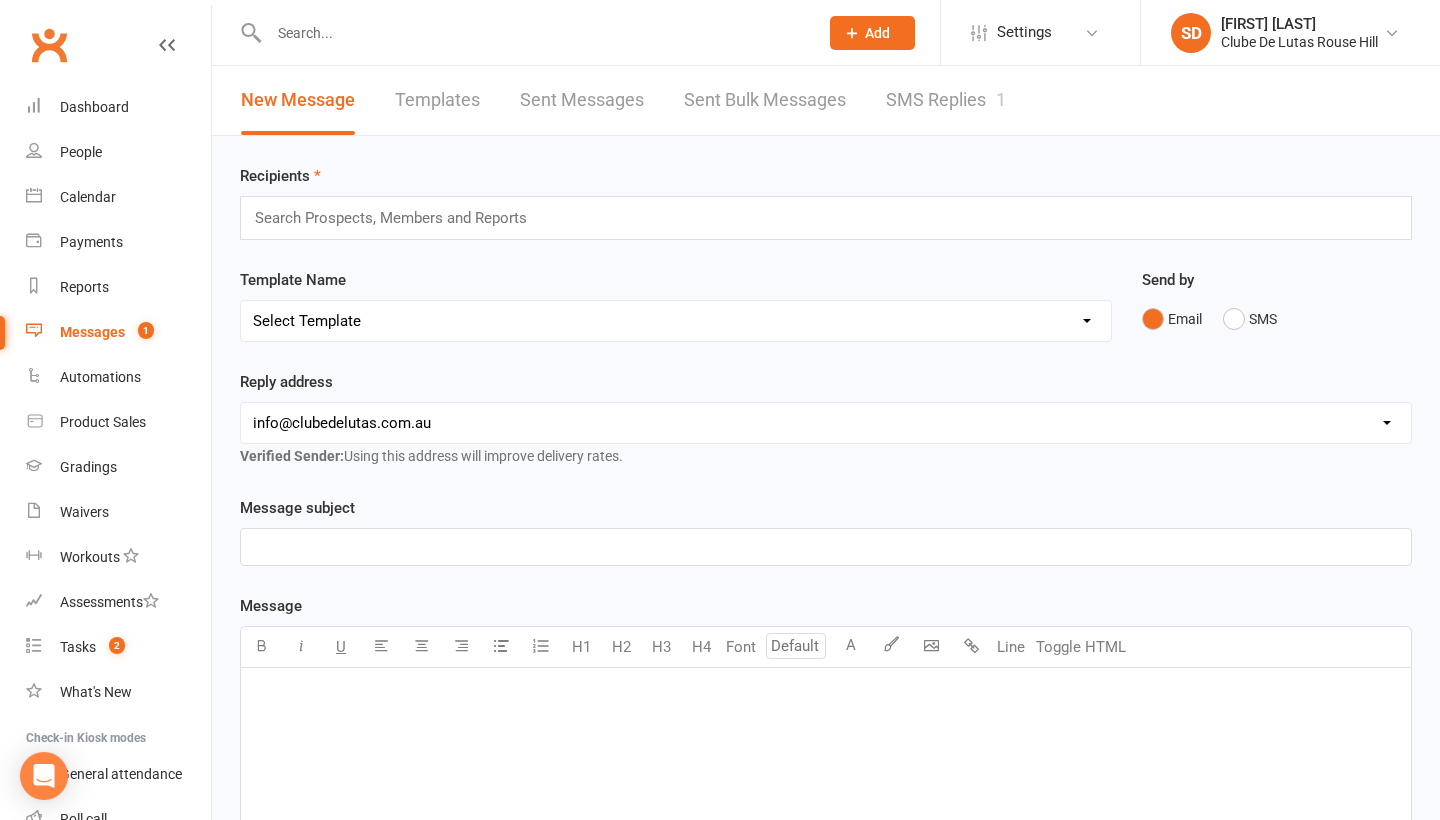 click on "SMS Replies  1" at bounding box center (946, 100) 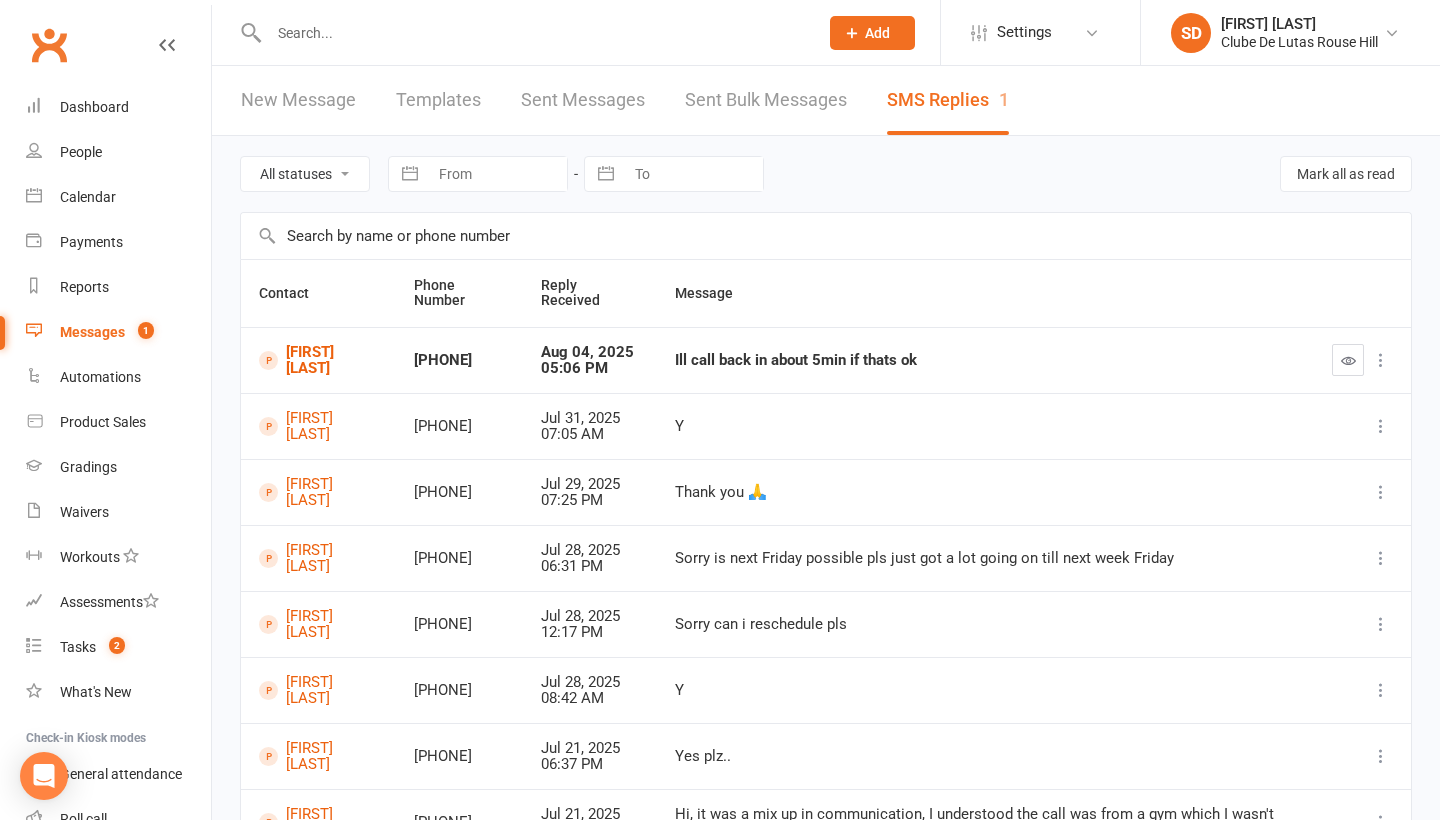click on "[FIRST] [LAST]" at bounding box center (318, 360) 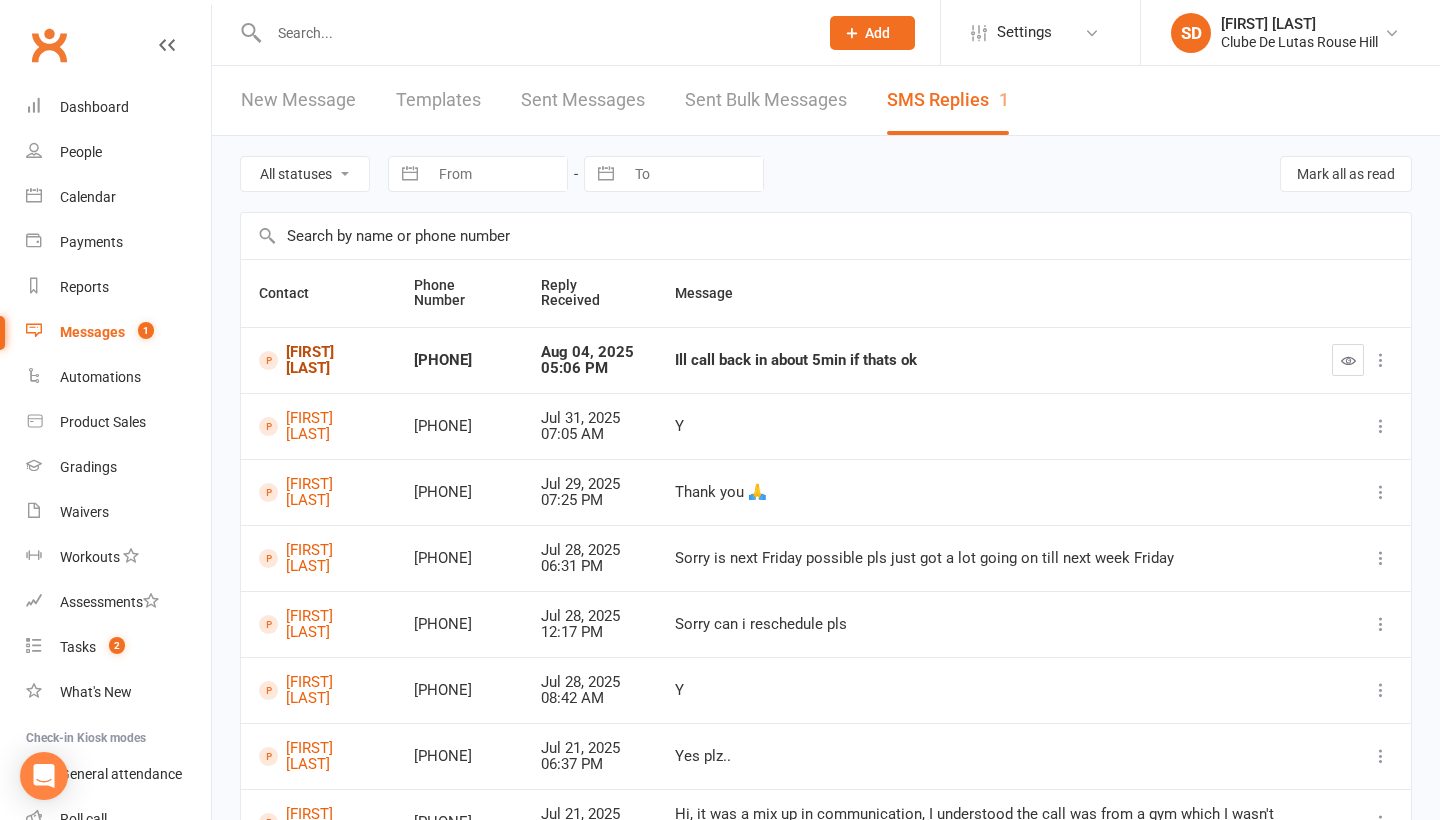 click on "[FIRST] [LAST]" at bounding box center [318, 360] 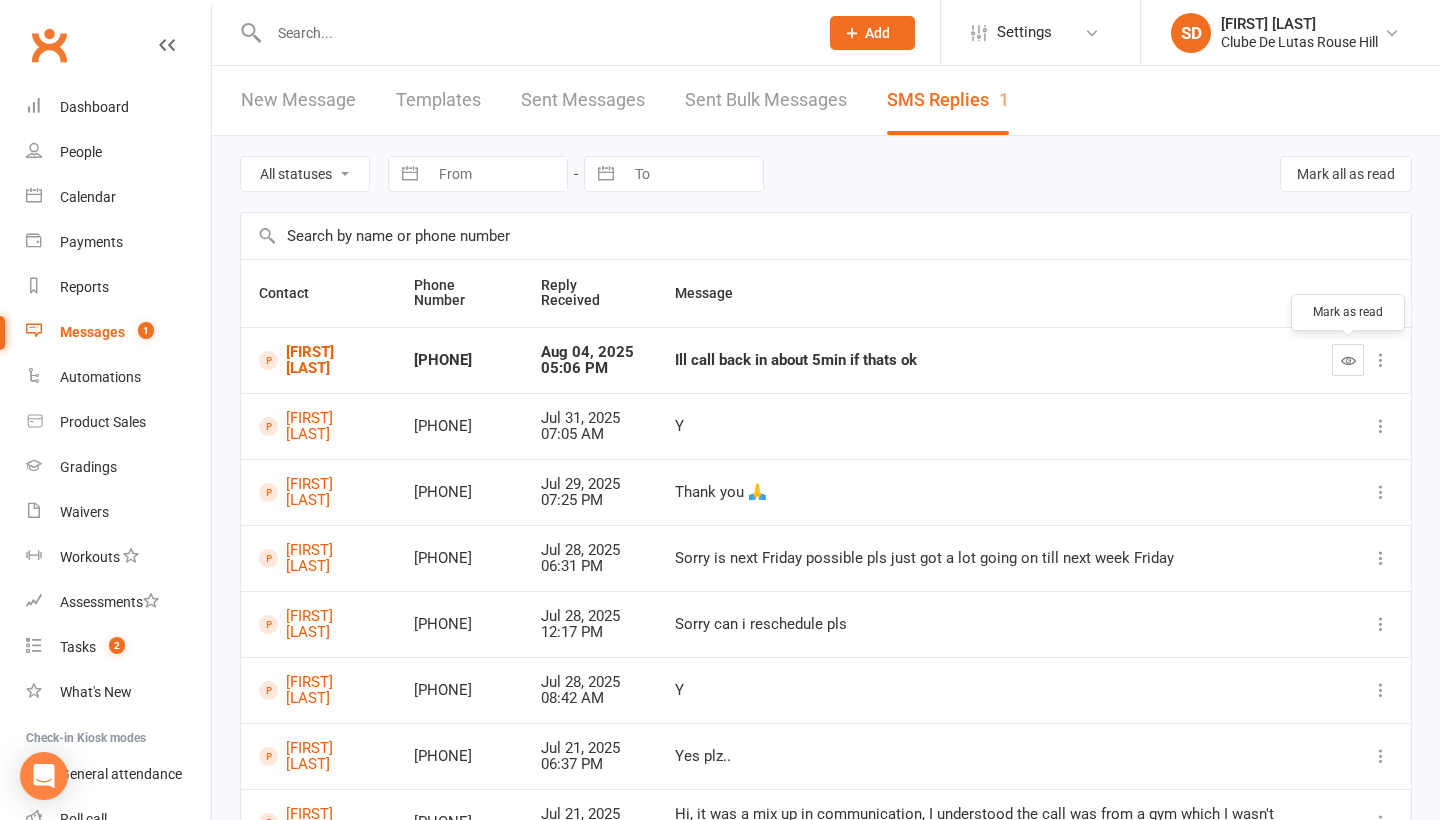 click at bounding box center [1348, 360] 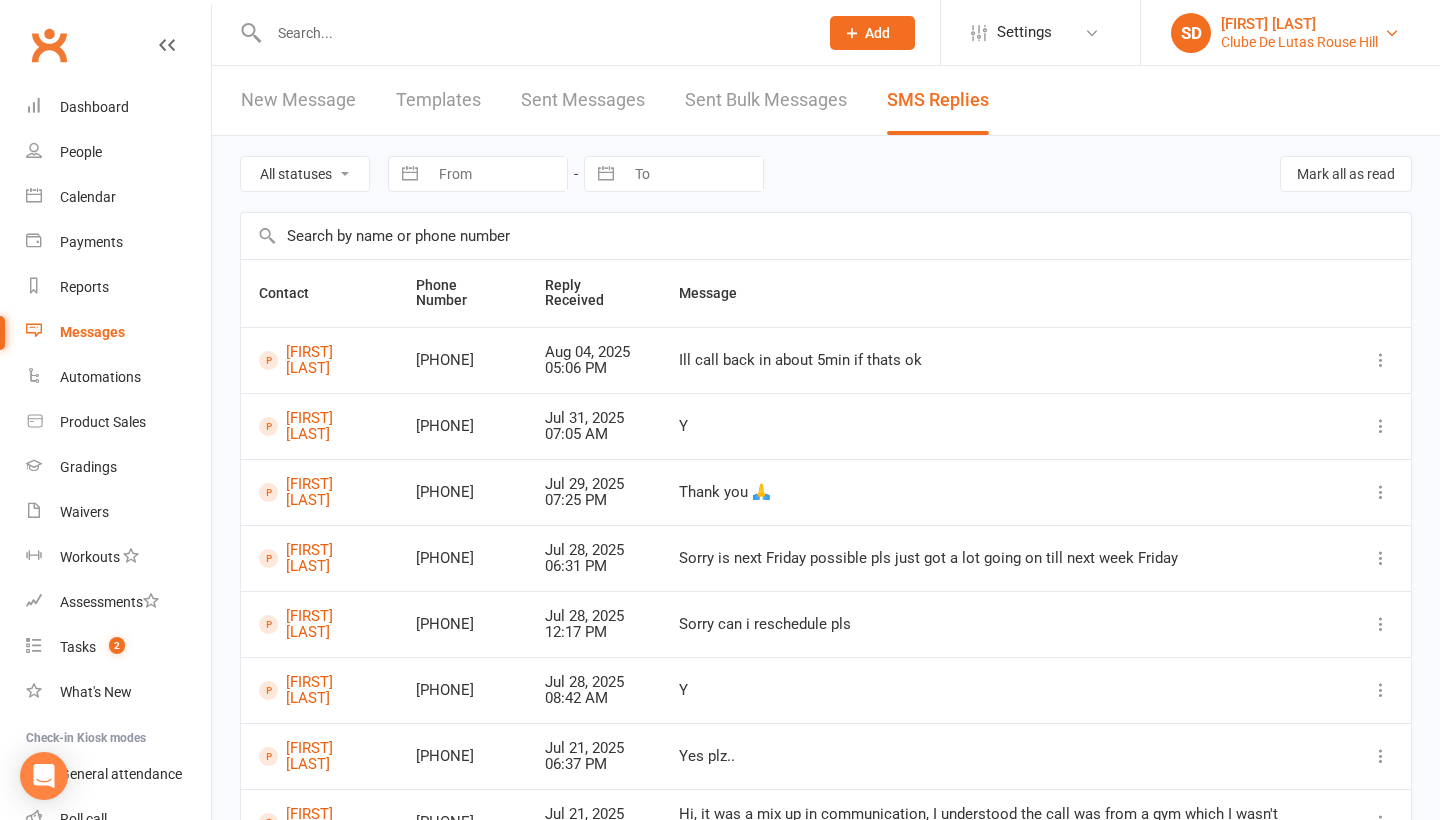 click on "Clube De Lutas Rouse Hill" at bounding box center (1299, 42) 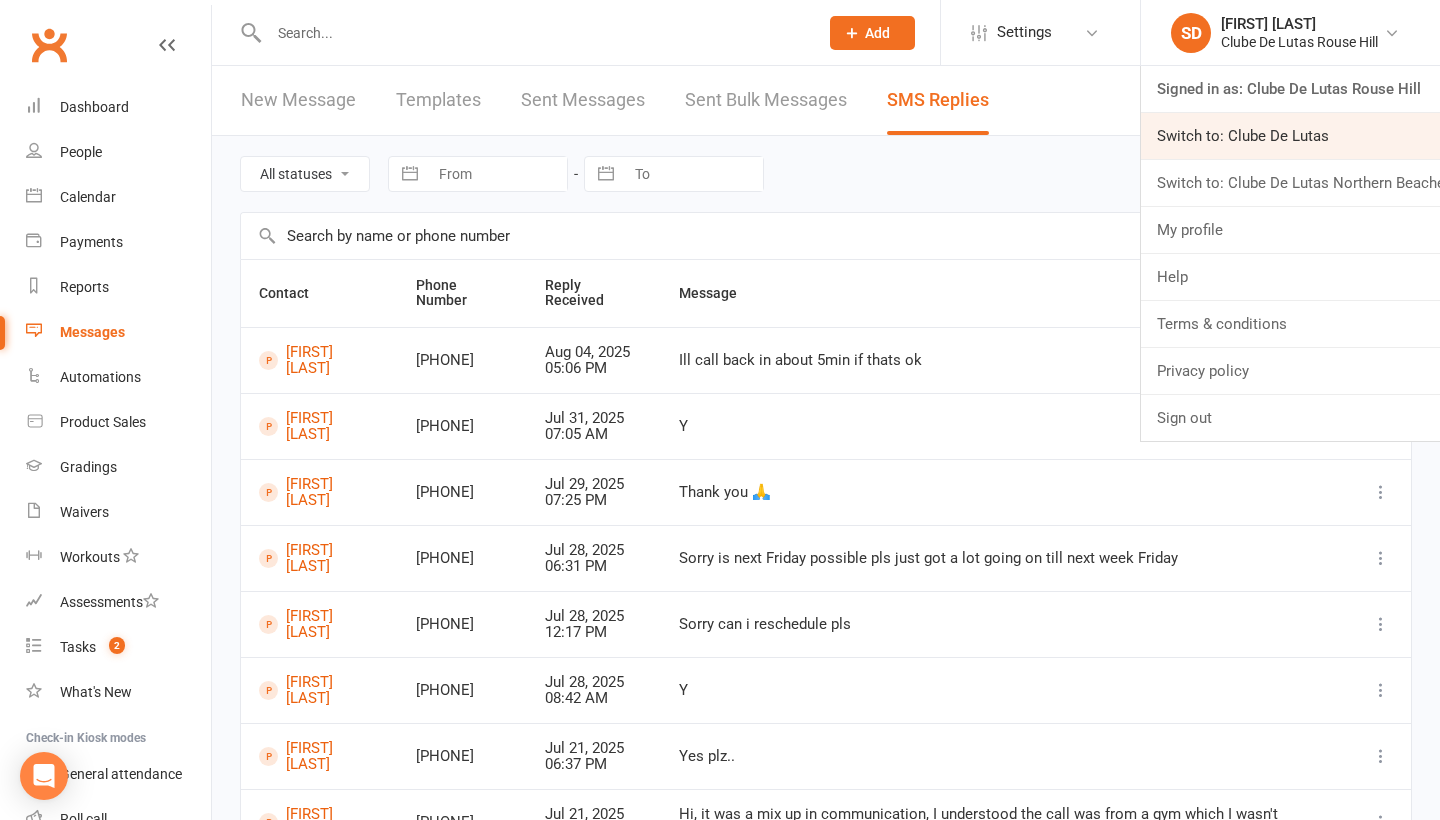 click on "Switch to: Clube De Lutas" at bounding box center [1290, 136] 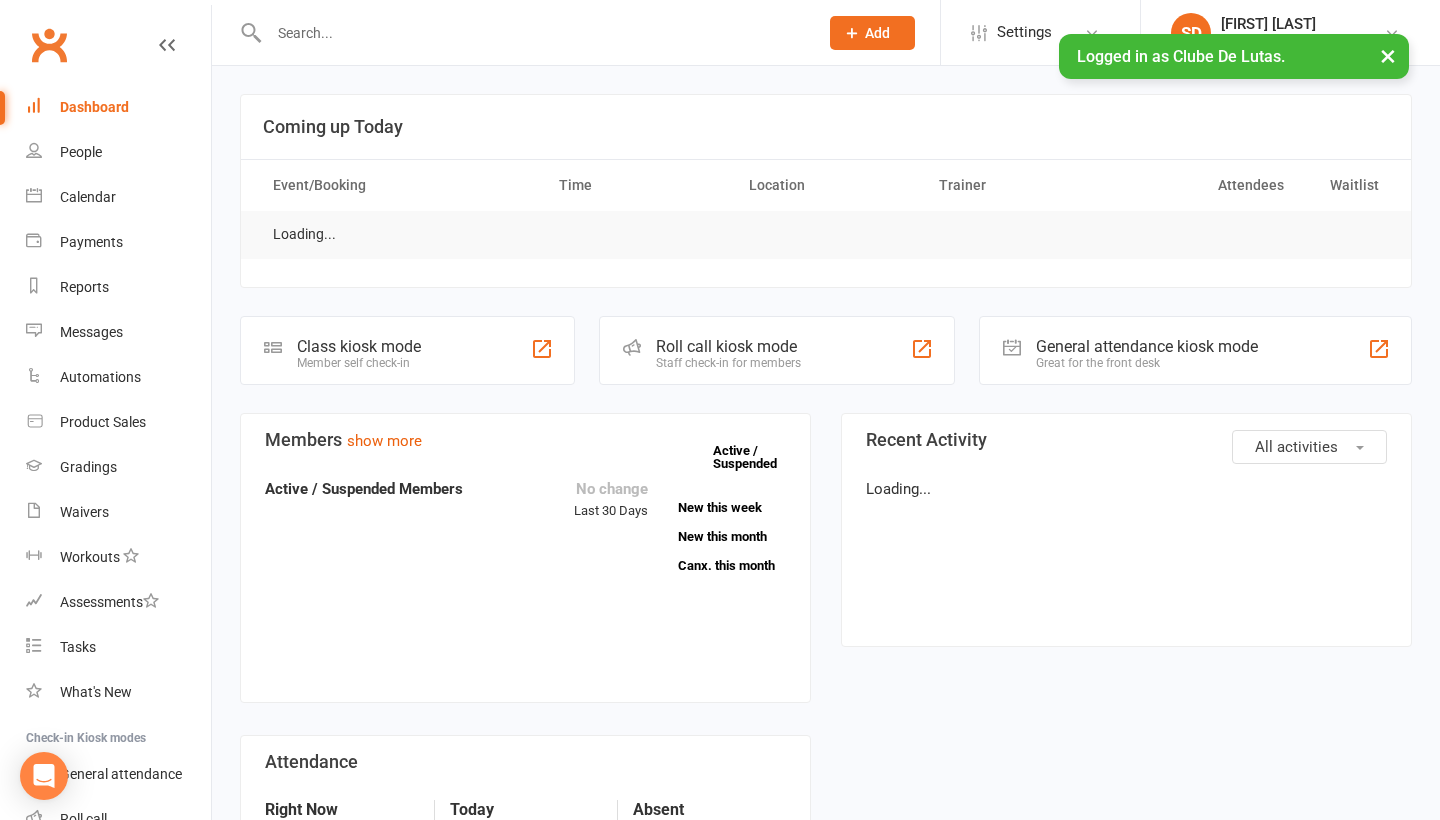 scroll, scrollTop: 0, scrollLeft: 0, axis: both 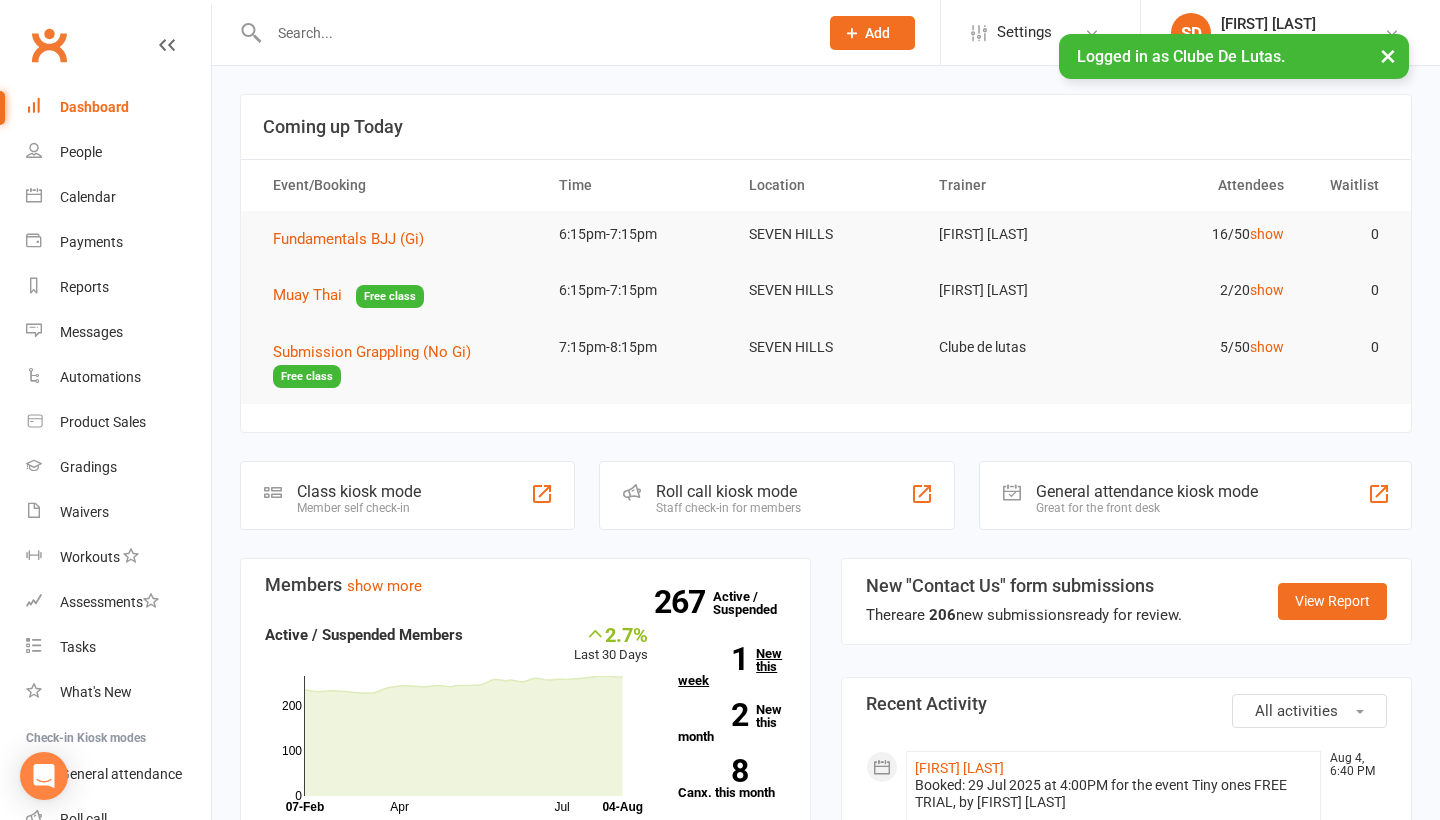 click on "1 New this week" at bounding box center (732, 667) 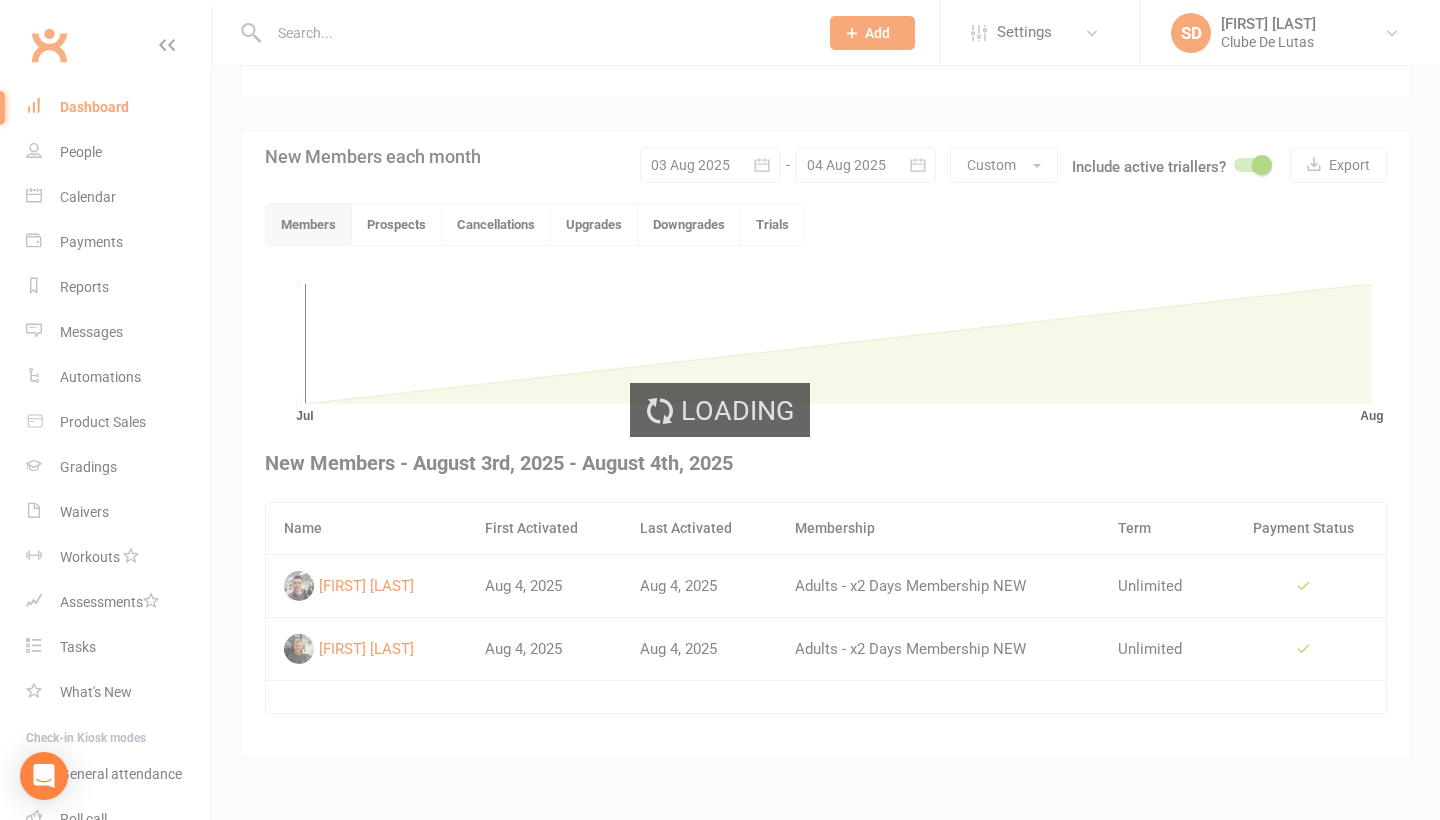 scroll, scrollTop: 406, scrollLeft: 0, axis: vertical 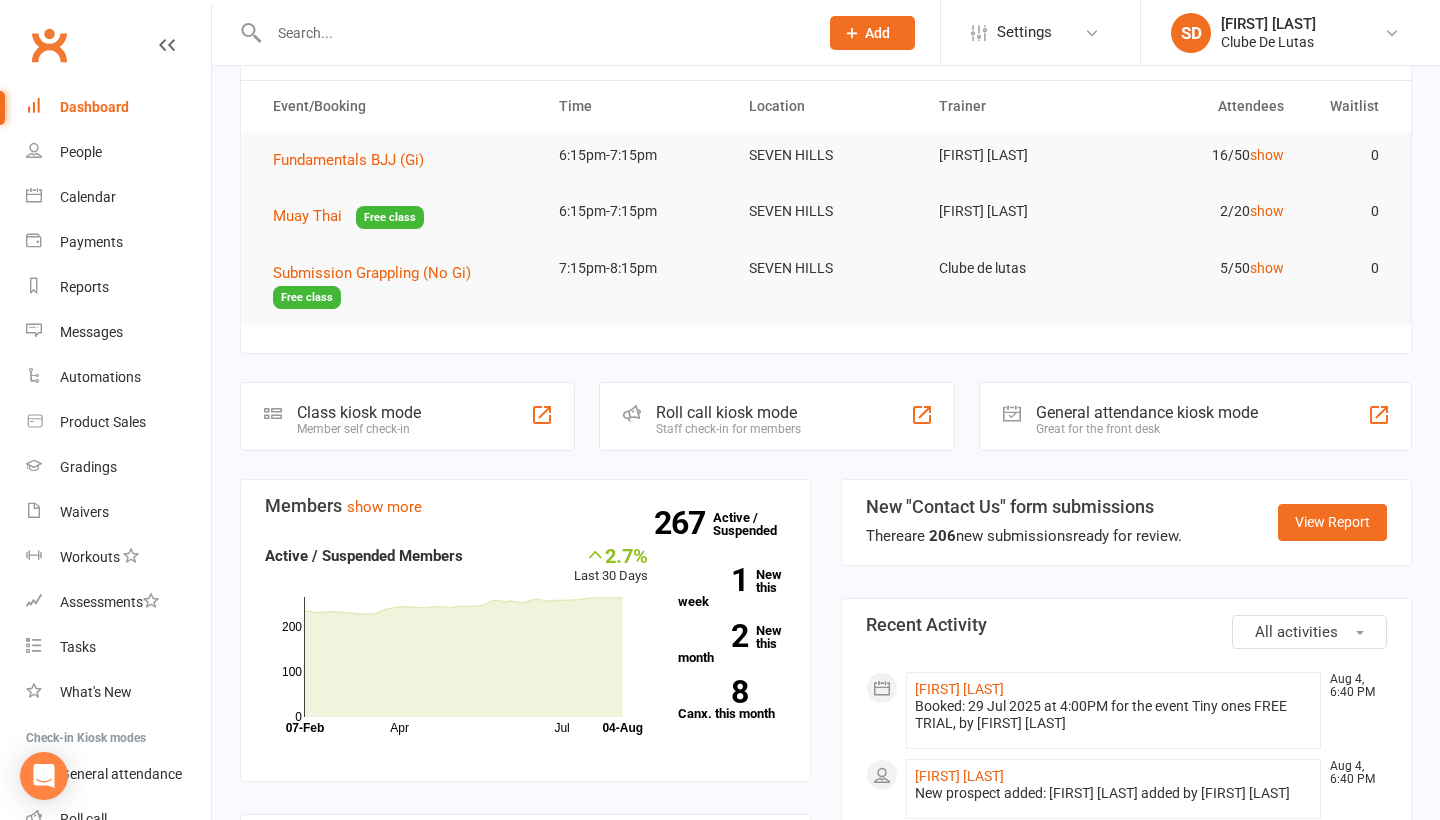 click at bounding box center [533, 33] 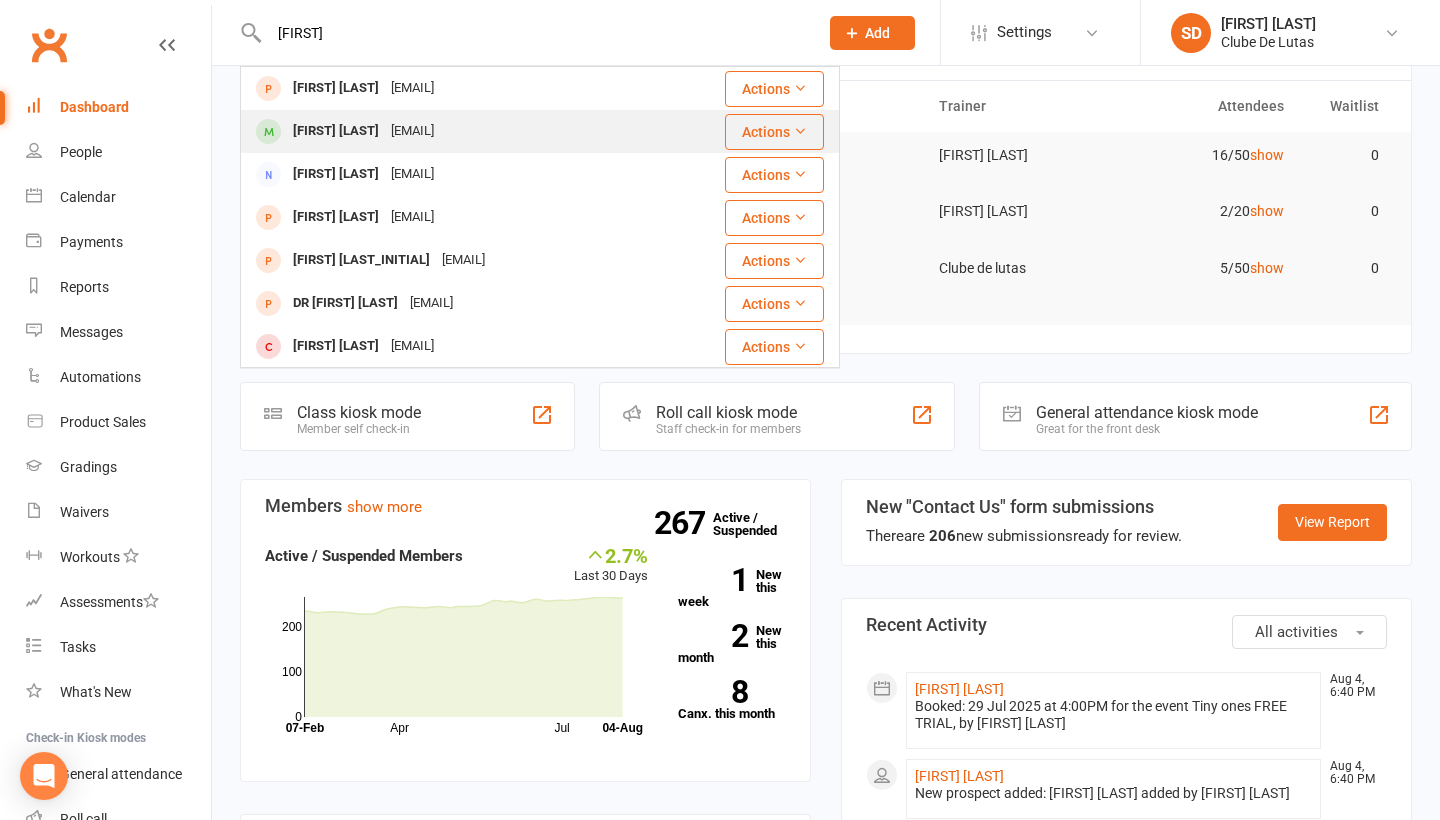 type on "[FIRST]" 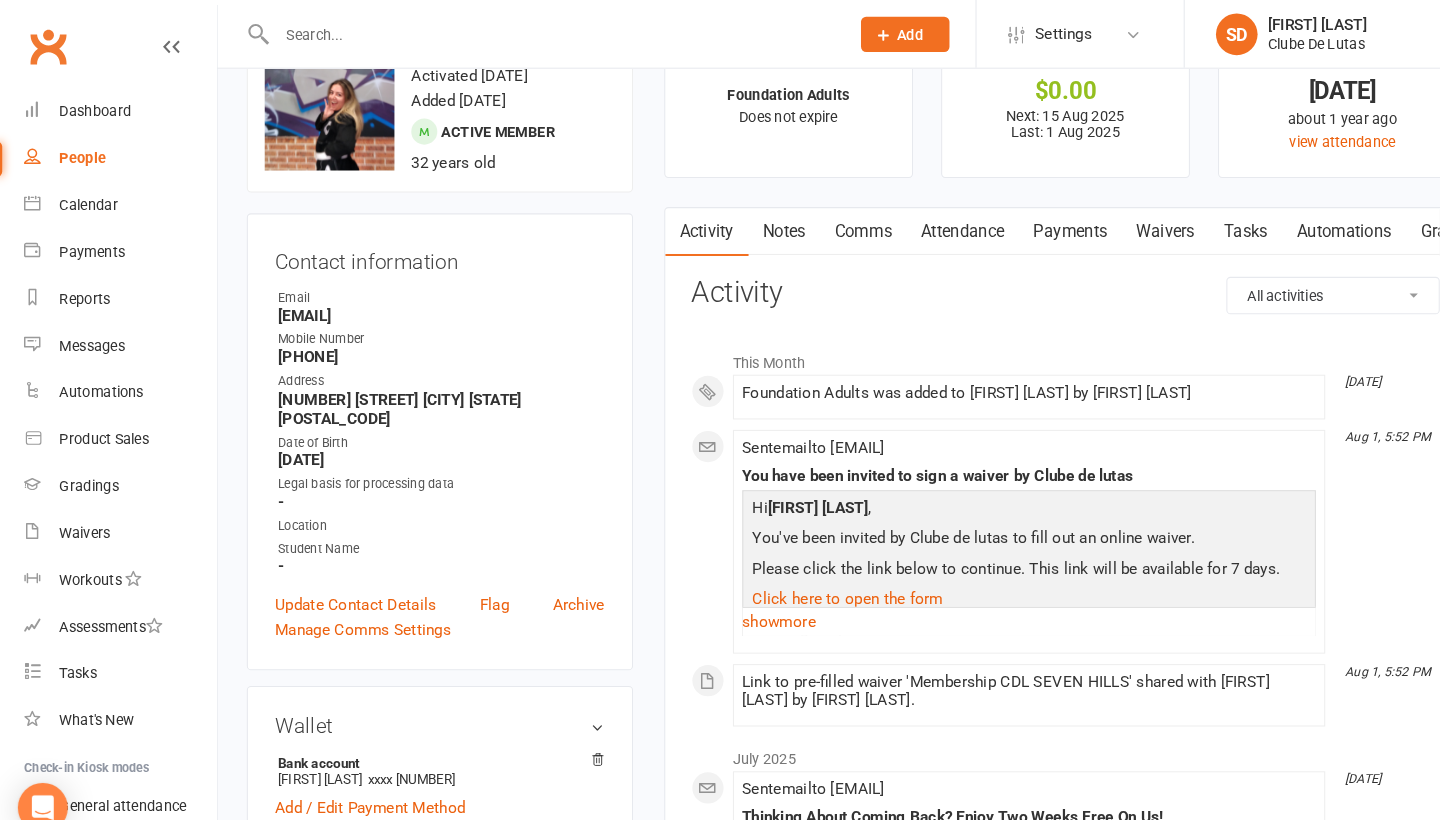 scroll, scrollTop: 70, scrollLeft: 0, axis: vertical 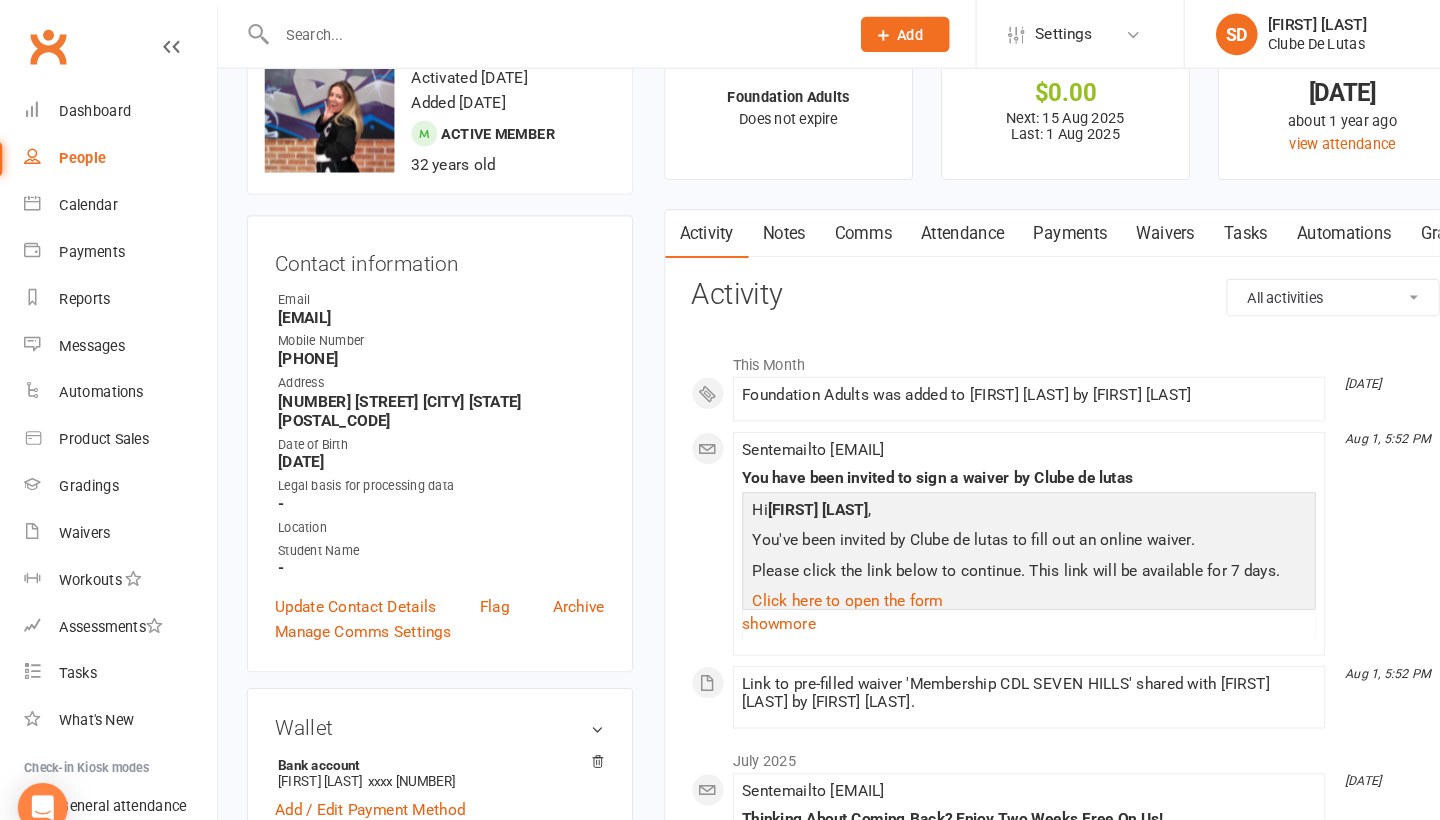 click on "Payments" at bounding box center (1031, 225) 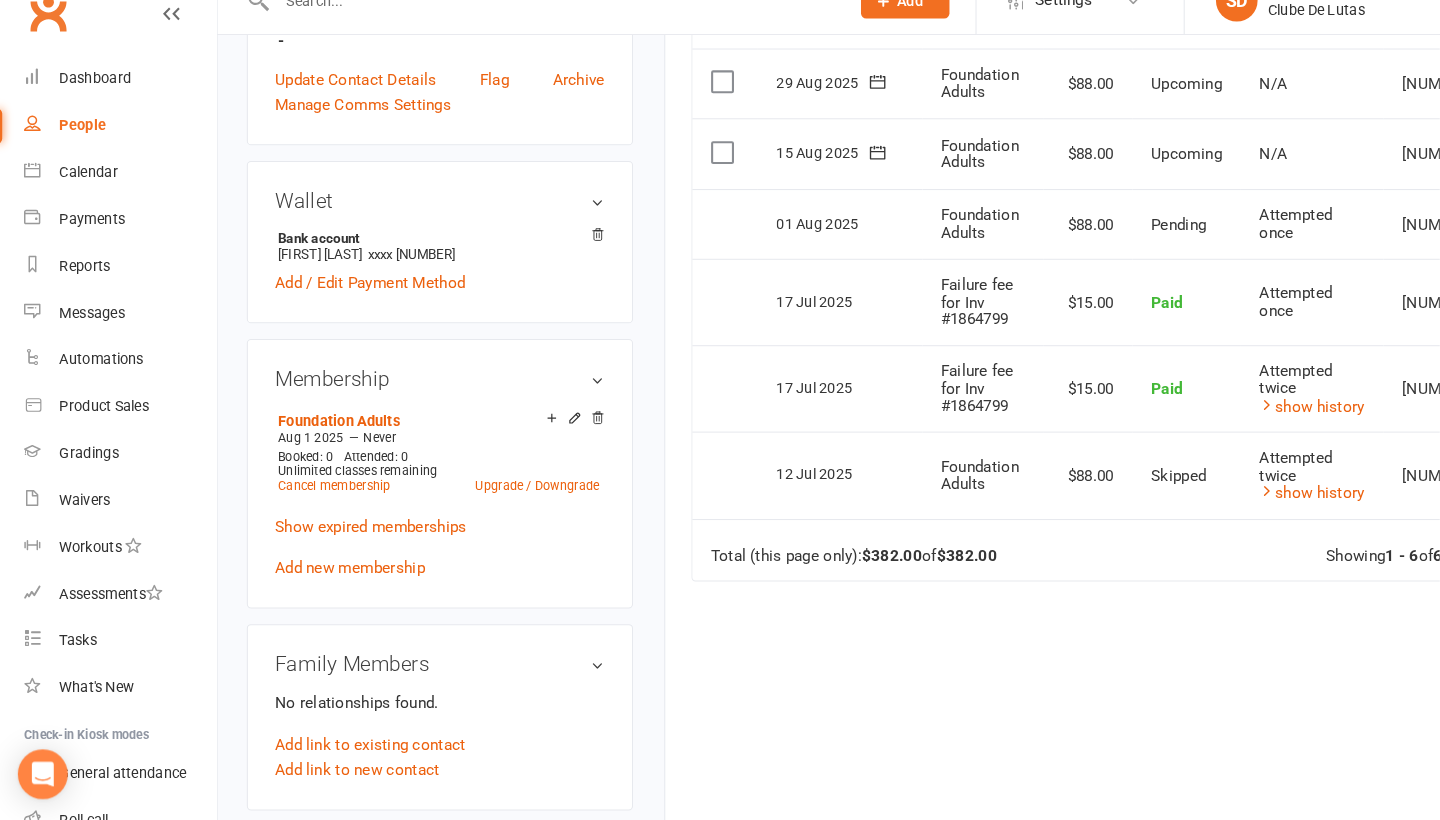 scroll, scrollTop: 748, scrollLeft: 0, axis: vertical 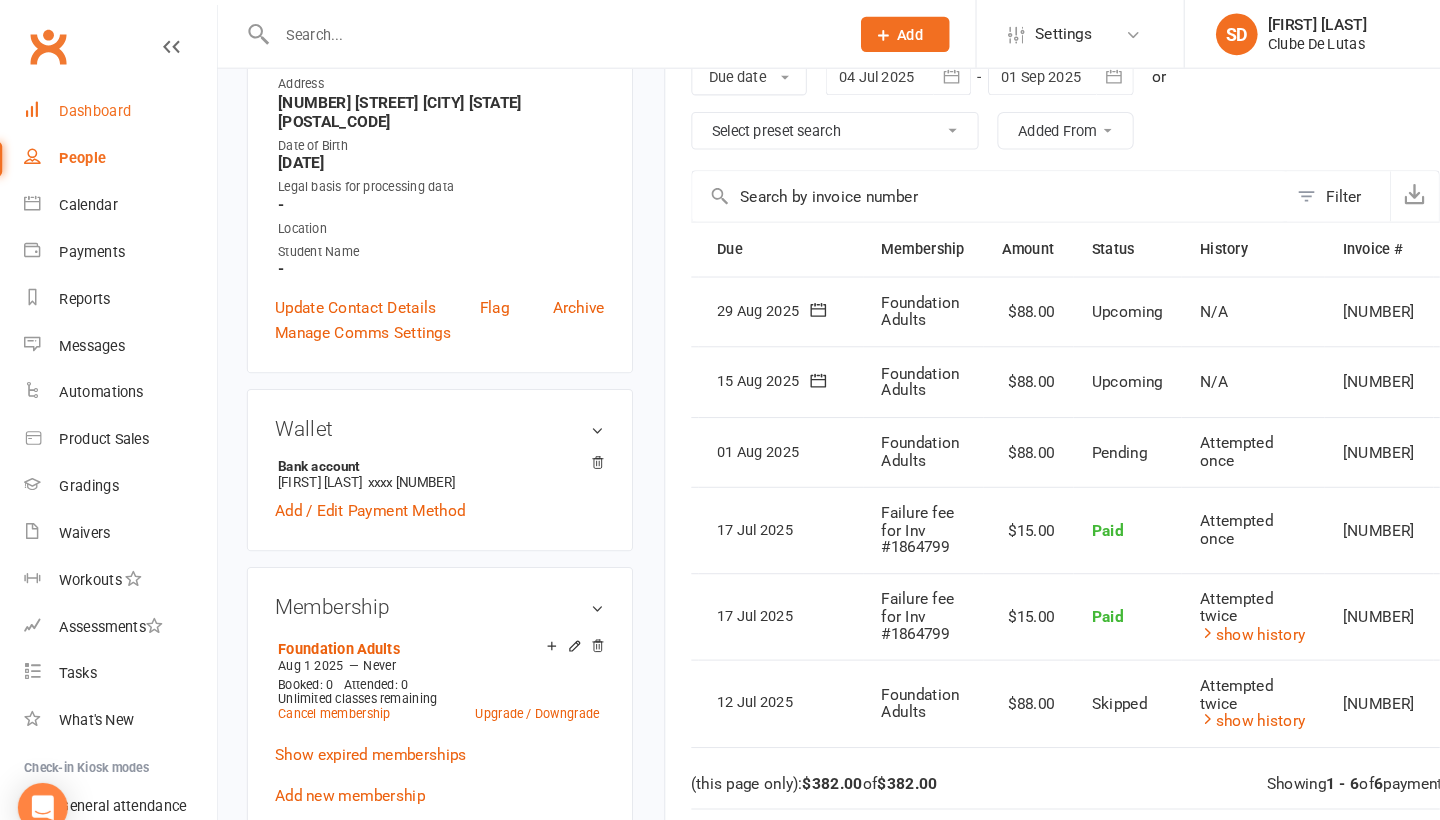 click on "Dashboard" at bounding box center [94, 107] 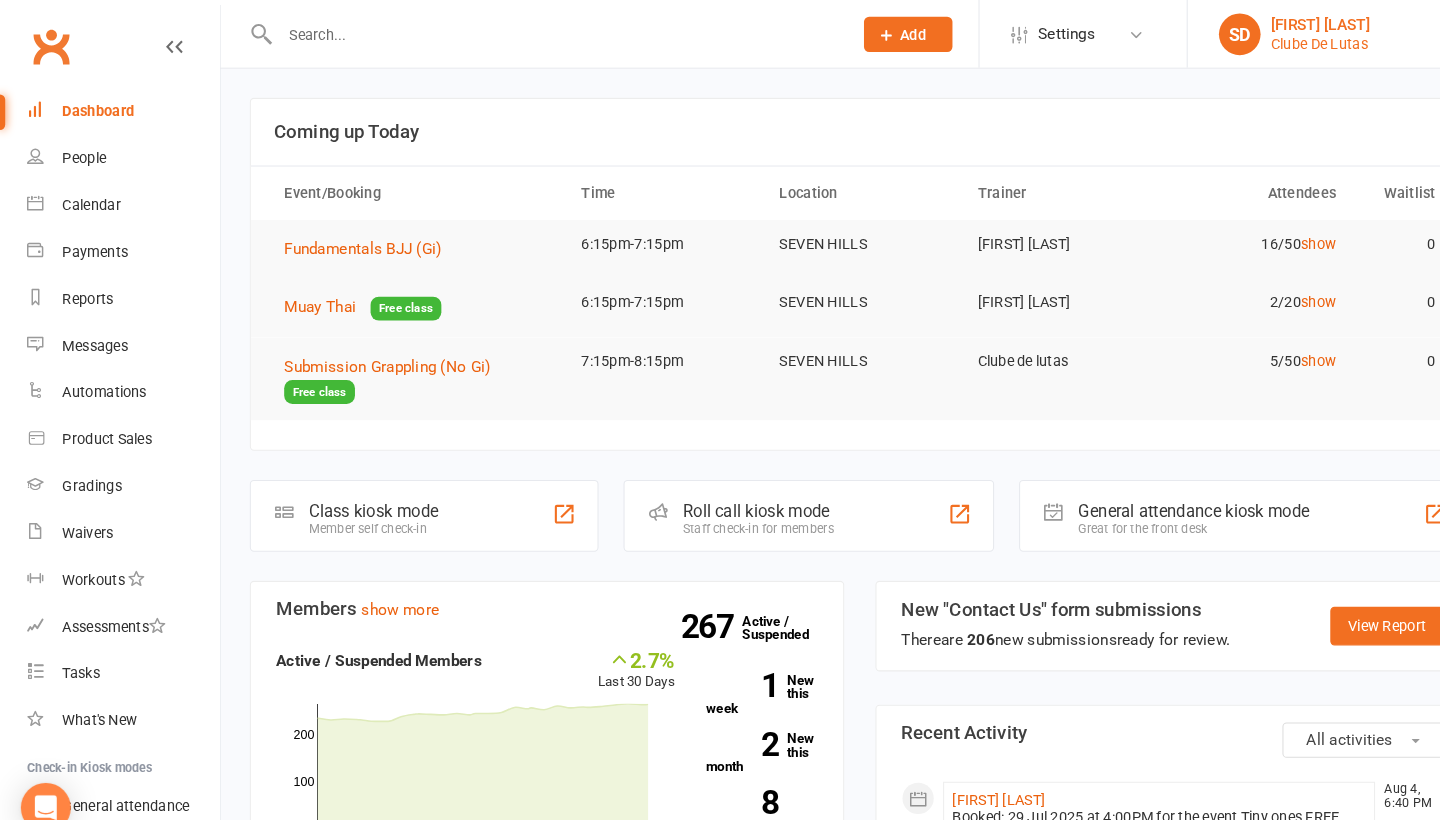 click on "[INITIAL] [LAST] Clube De Lutas" at bounding box center (1290, 33) 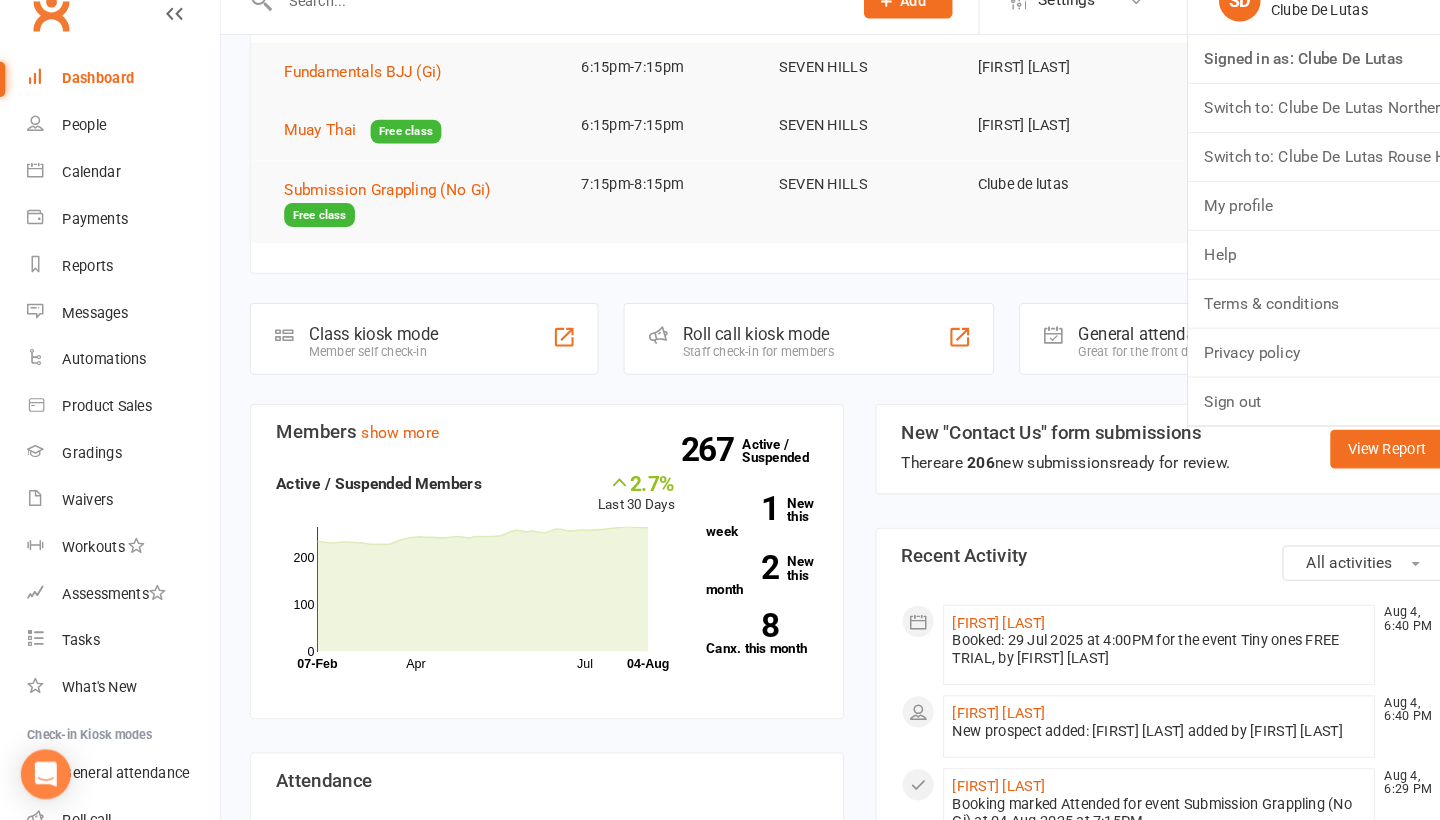 scroll, scrollTop: 403, scrollLeft: 0, axis: vertical 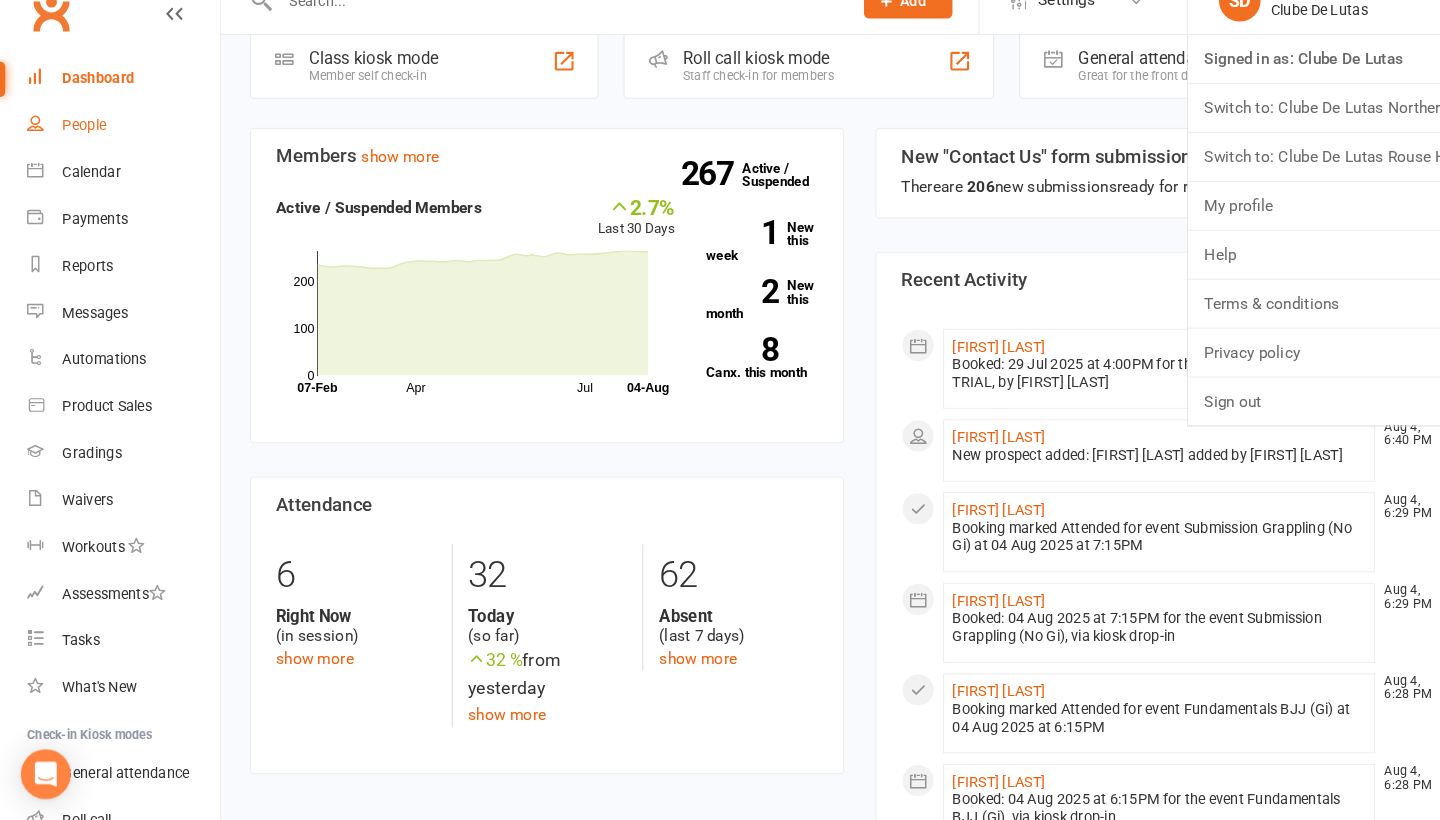 click on "People" at bounding box center [118, 152] 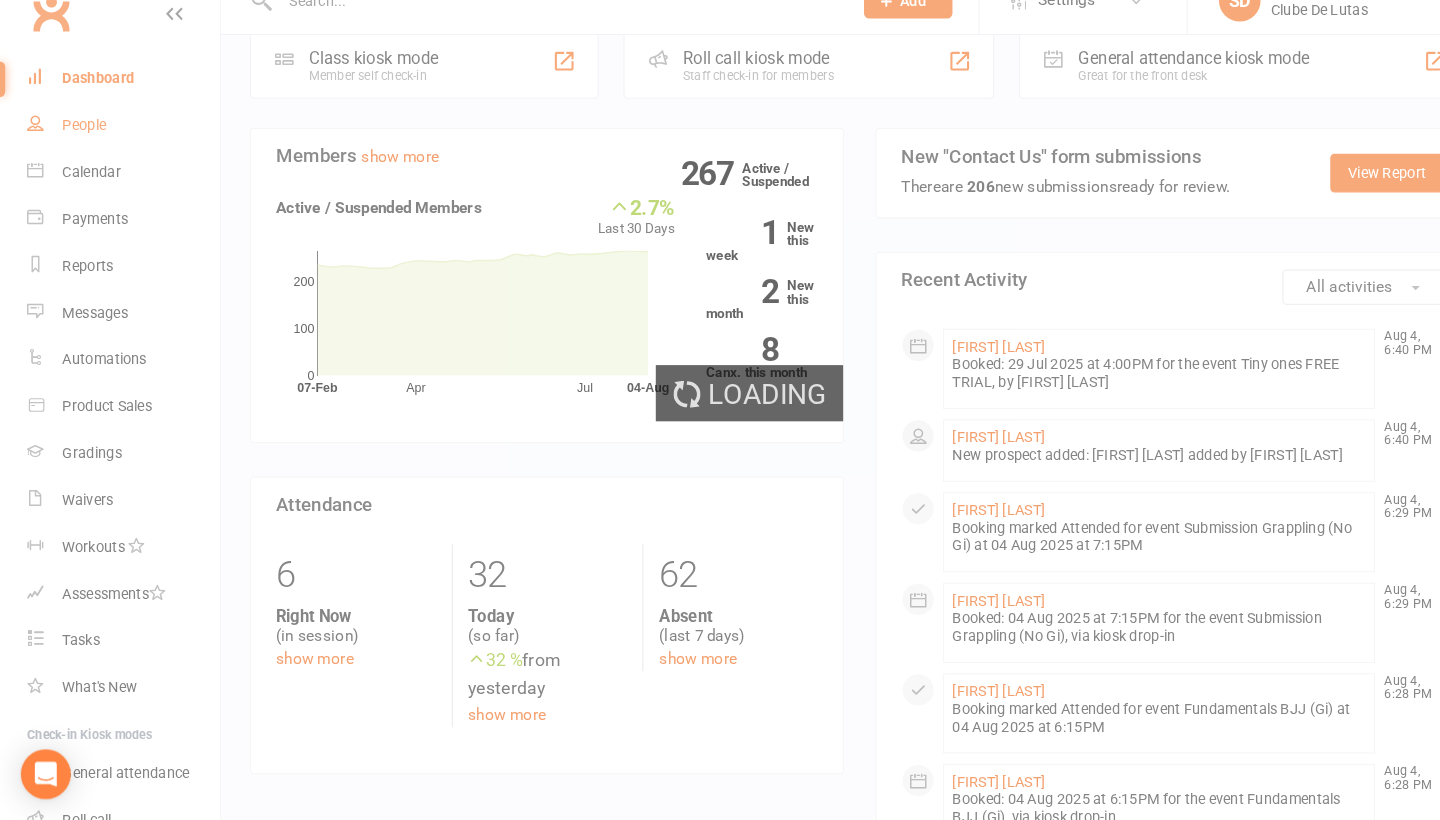 scroll, scrollTop: 0, scrollLeft: 0, axis: both 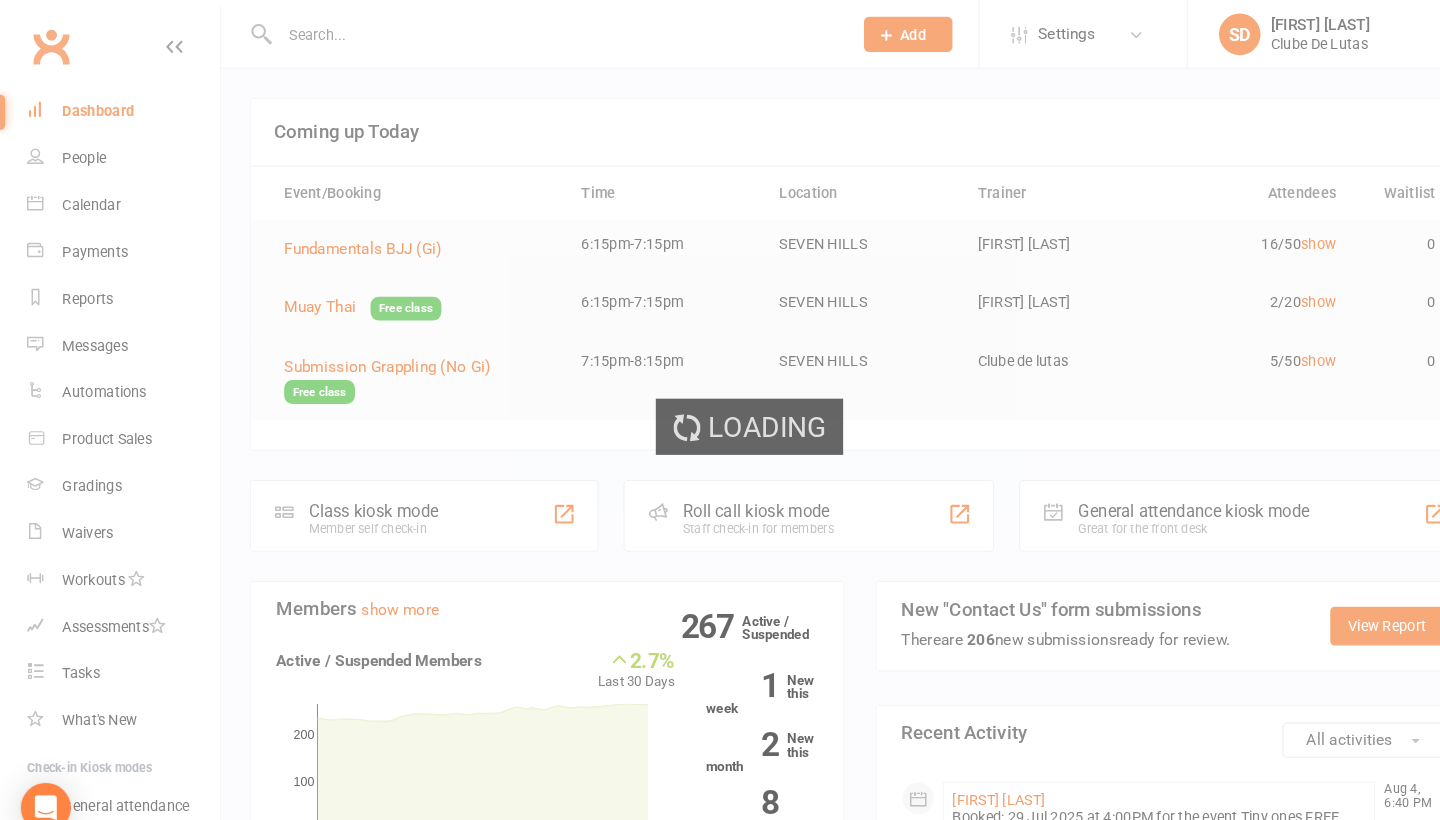 select on "100" 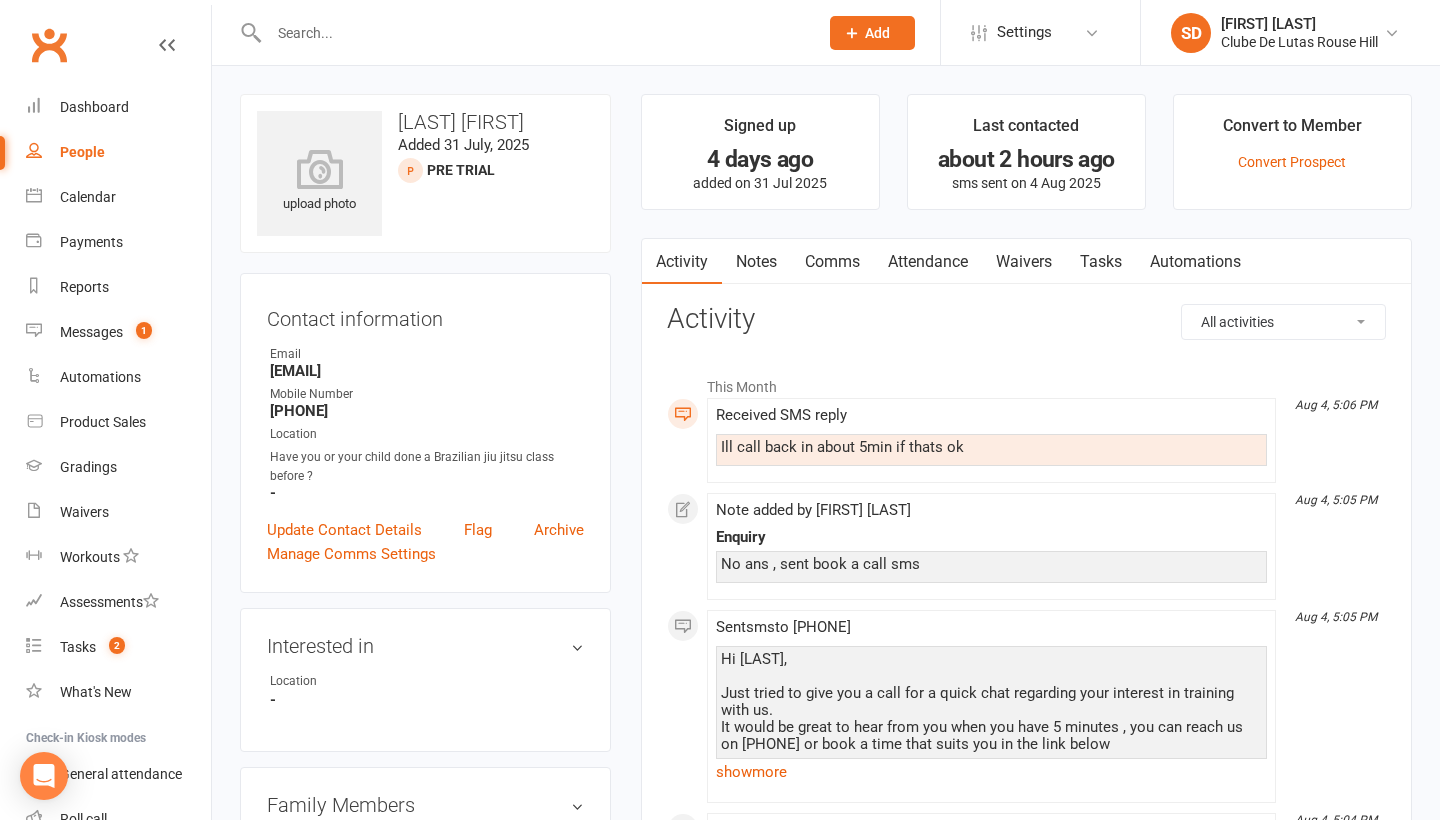 scroll, scrollTop: 0, scrollLeft: 0, axis: both 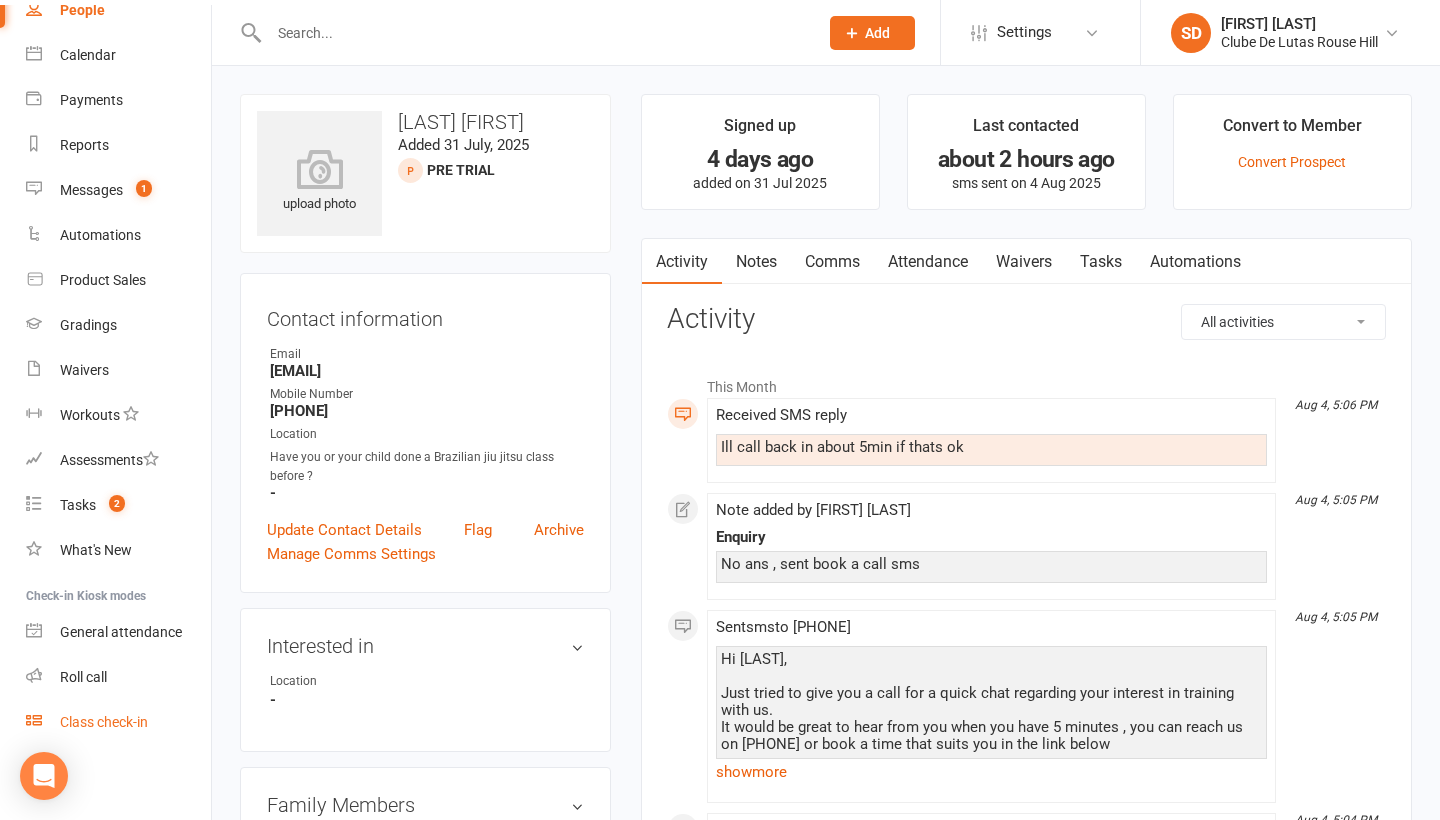 click on "Class check-in" at bounding box center [118, 722] 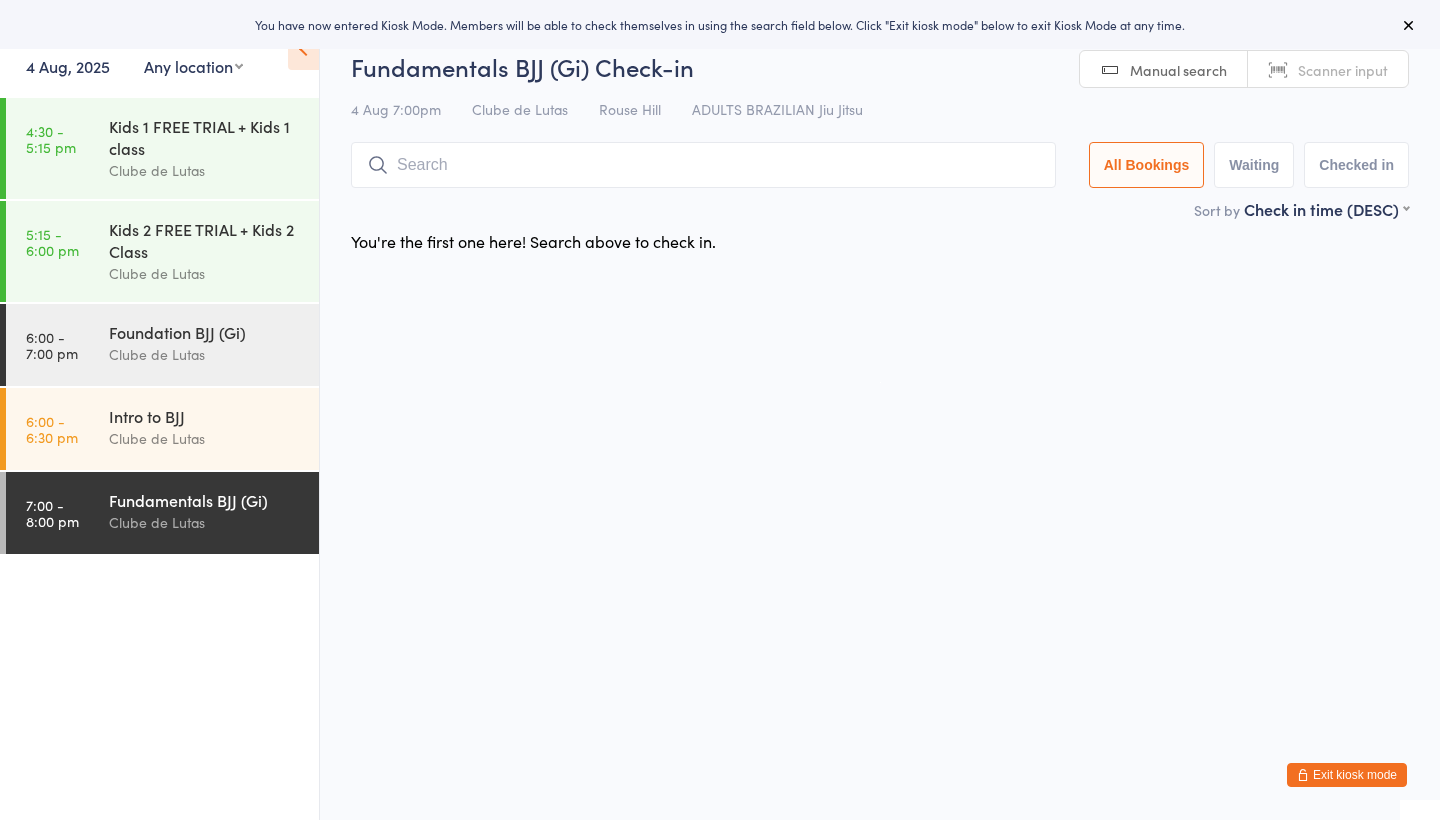 scroll, scrollTop: 0, scrollLeft: 0, axis: both 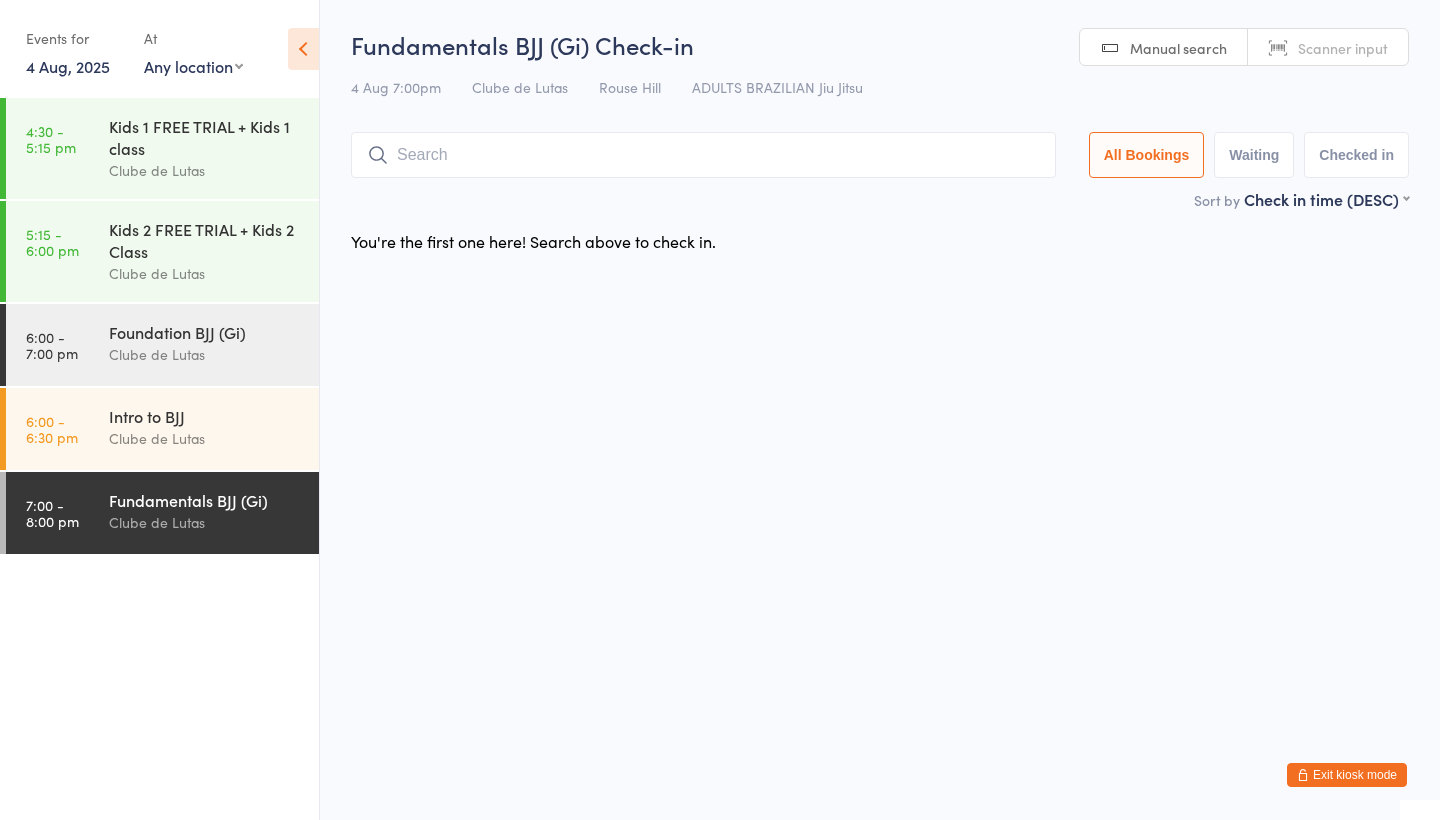 click on "Exit kiosk mode" at bounding box center [1347, 775] 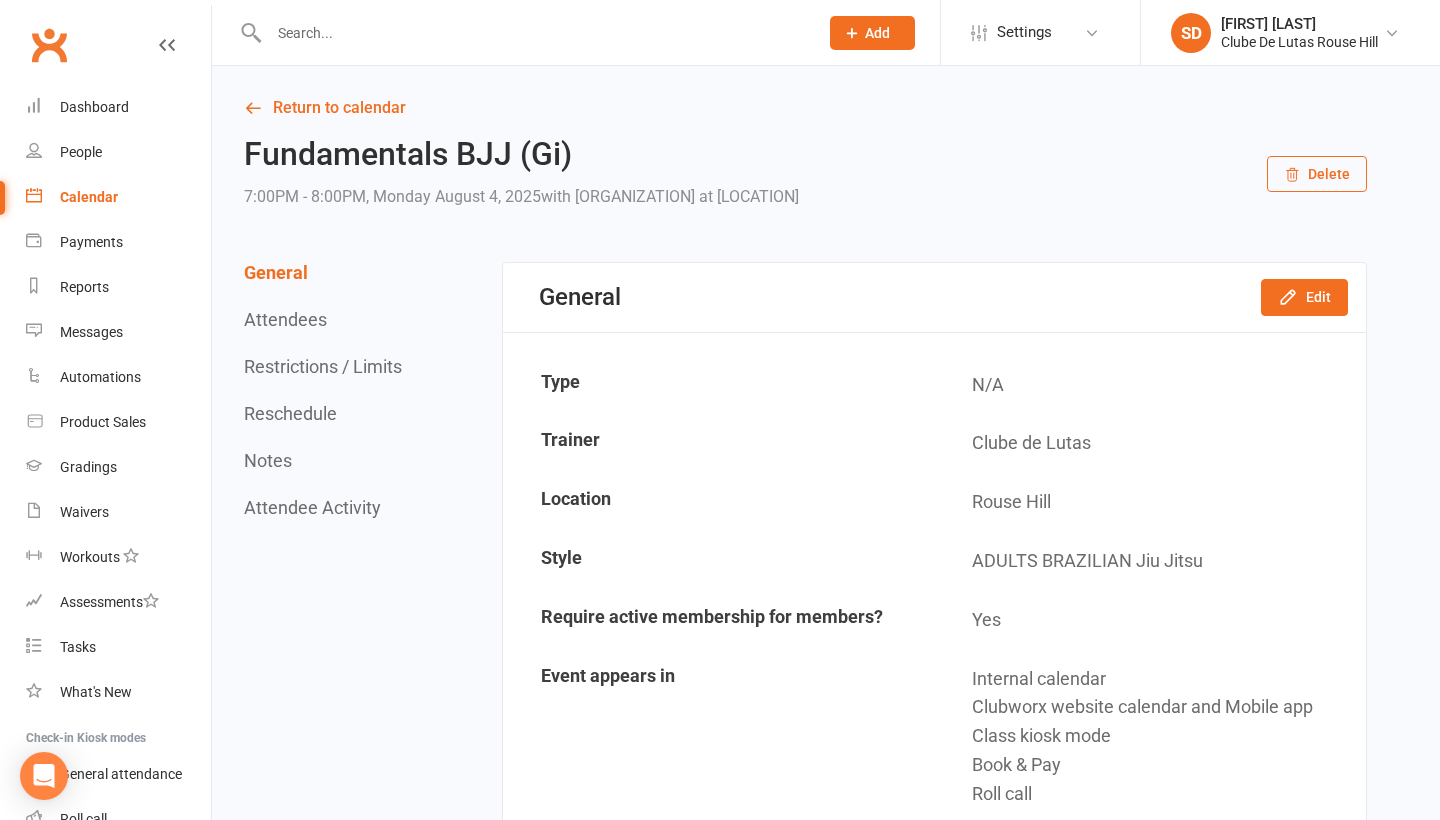 scroll, scrollTop: 0, scrollLeft: 0, axis: both 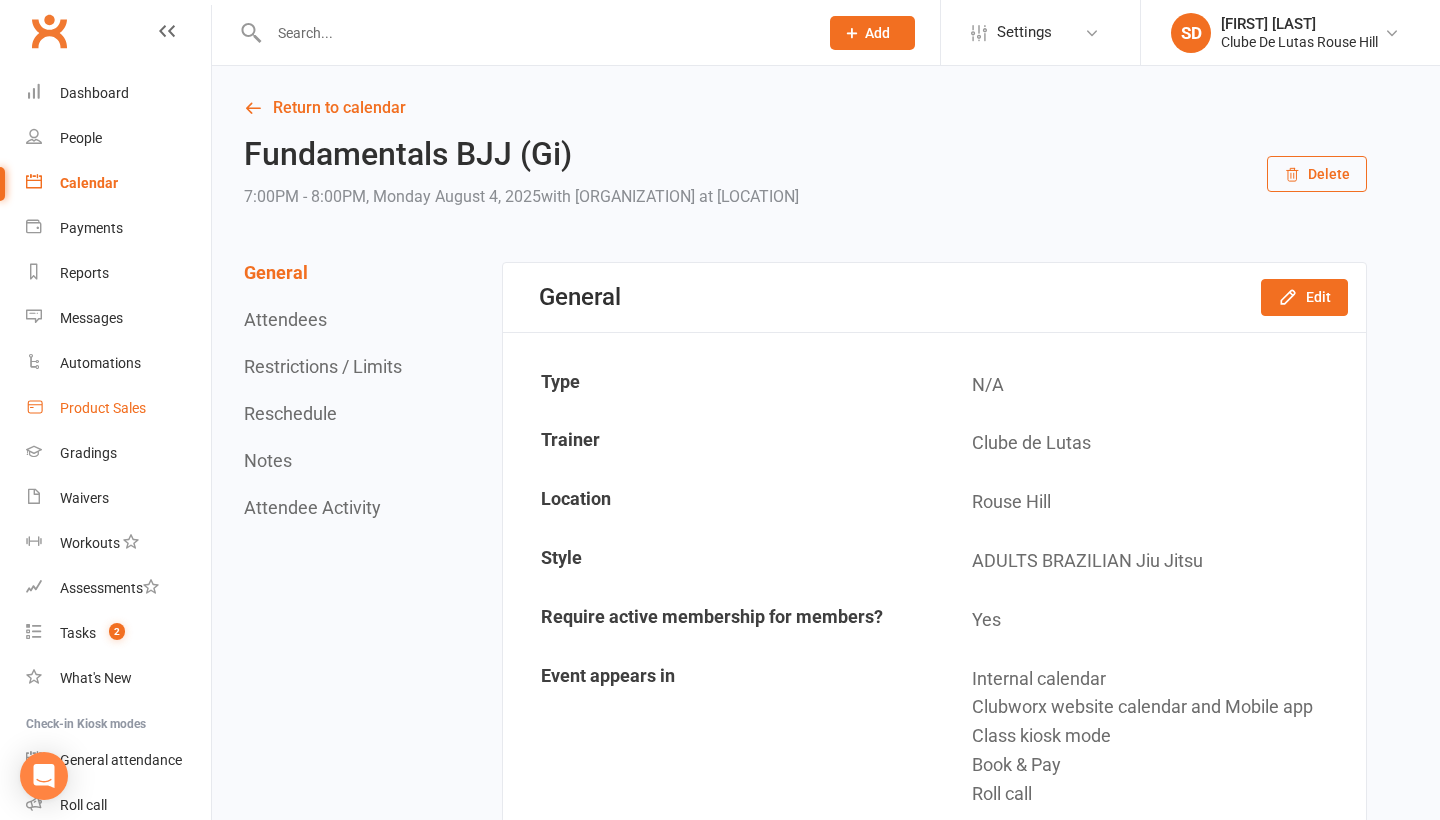 click on "Product Sales" at bounding box center (103, 408) 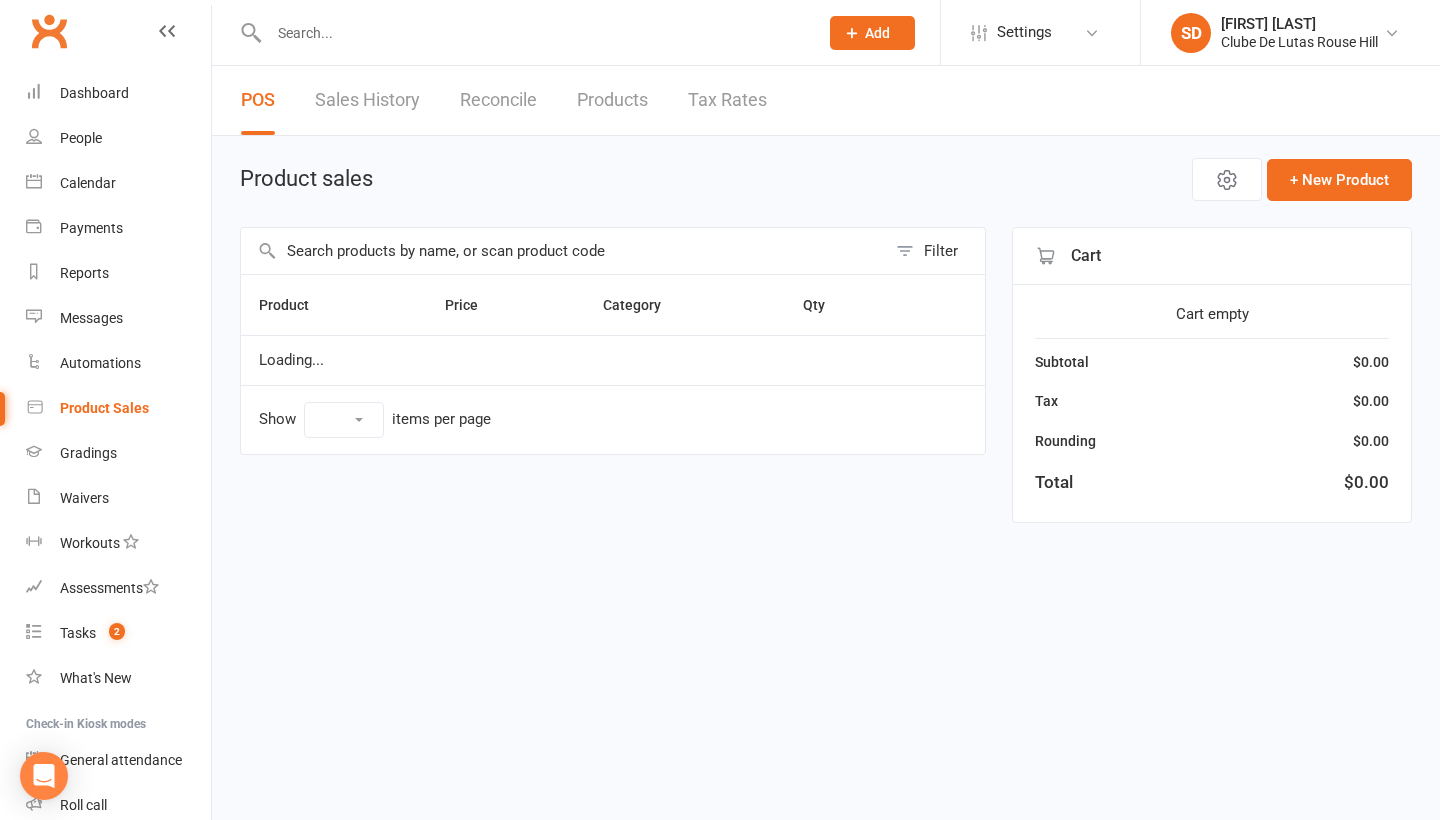 select on "100" 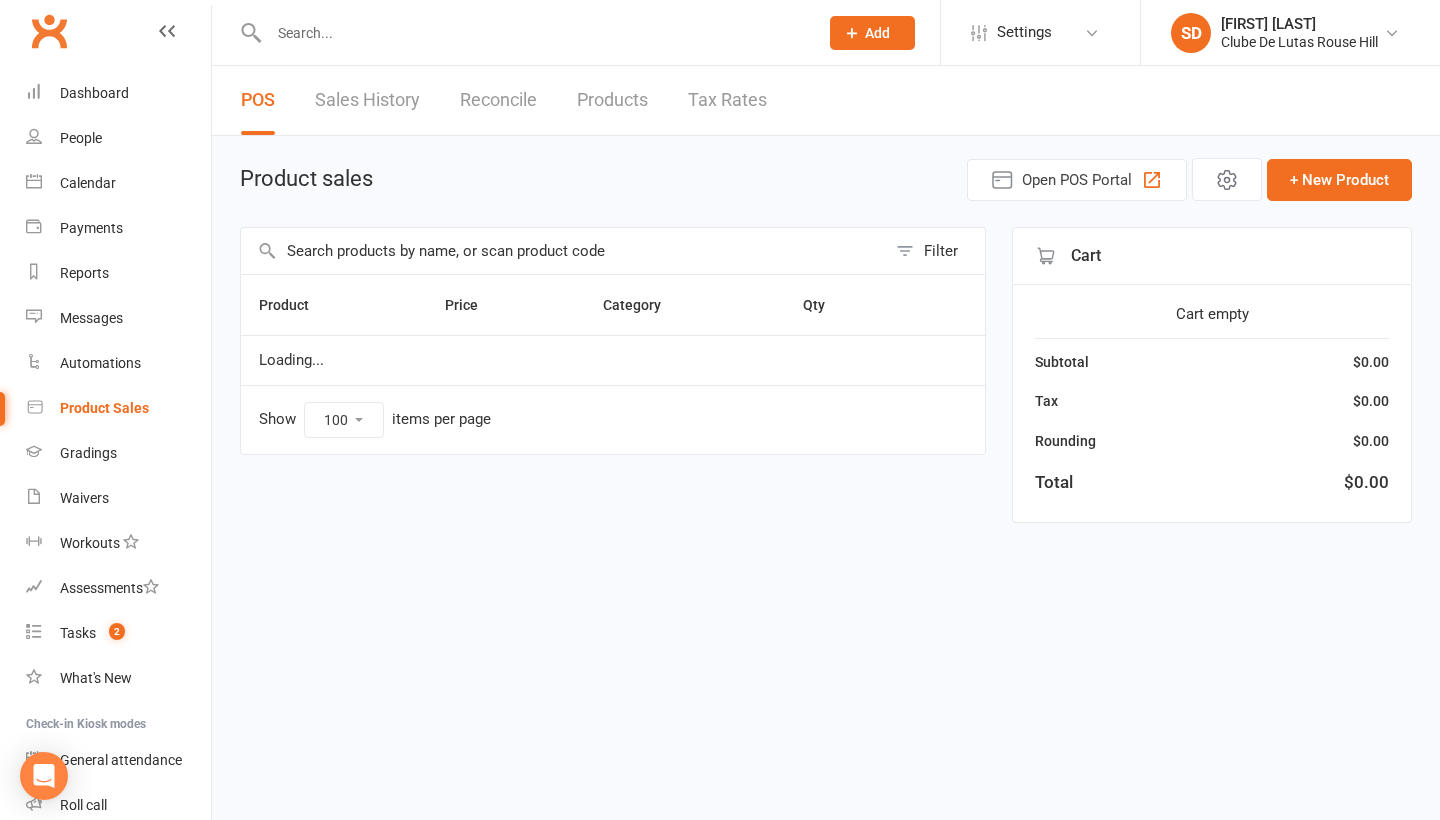 click at bounding box center (563, 251) 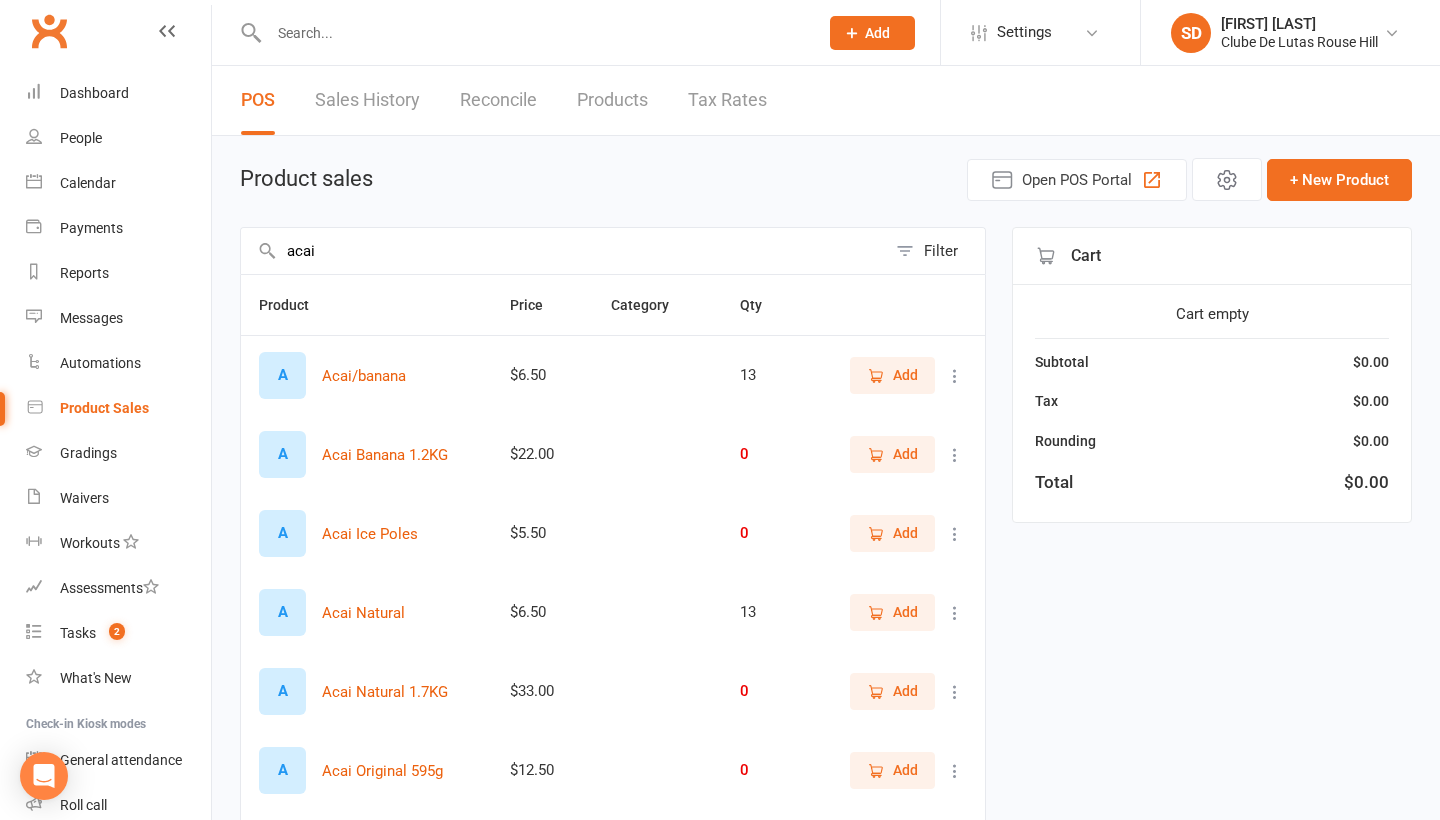 type on "acai" 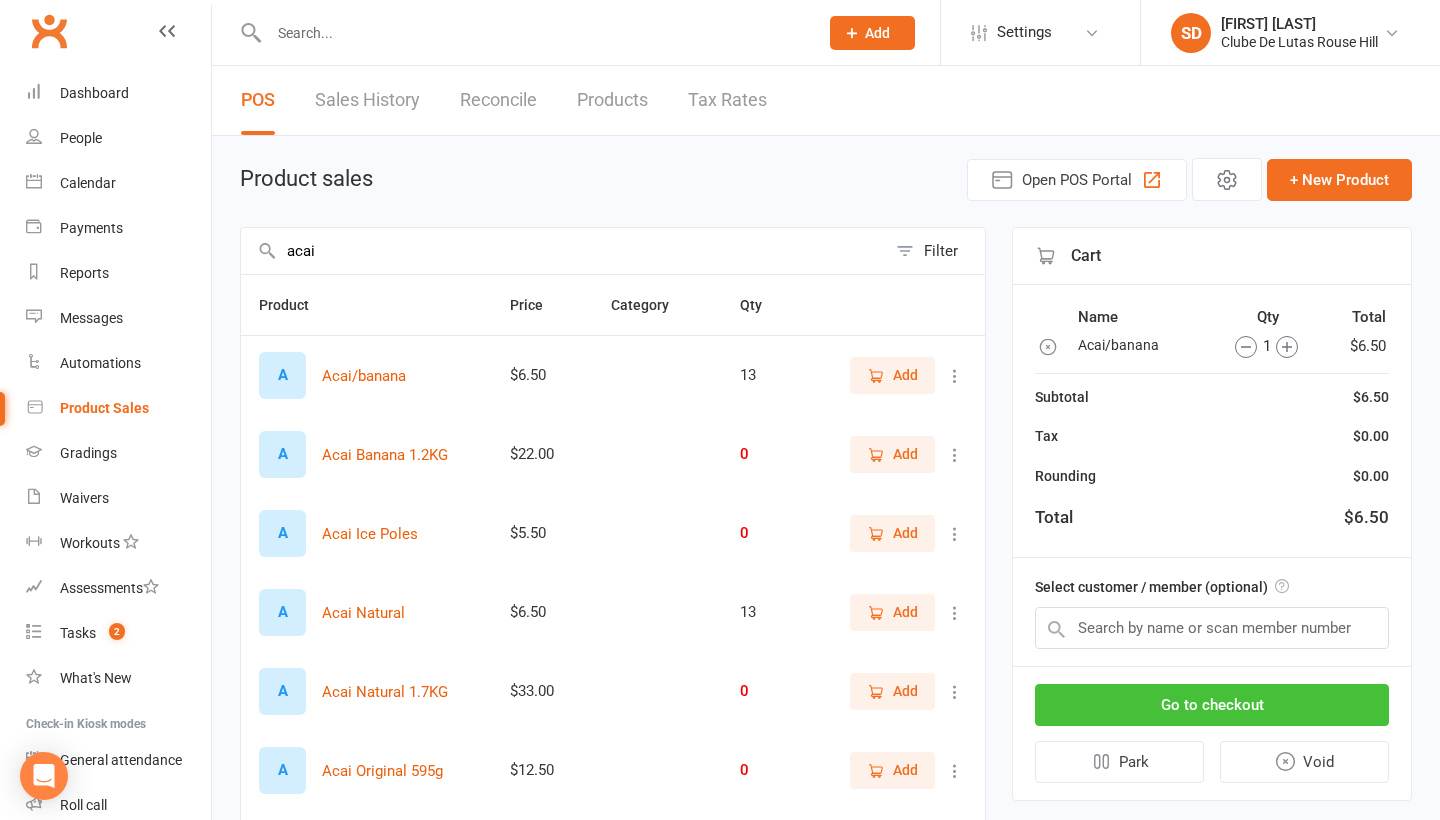 click on "Go to checkout" at bounding box center [1212, 705] 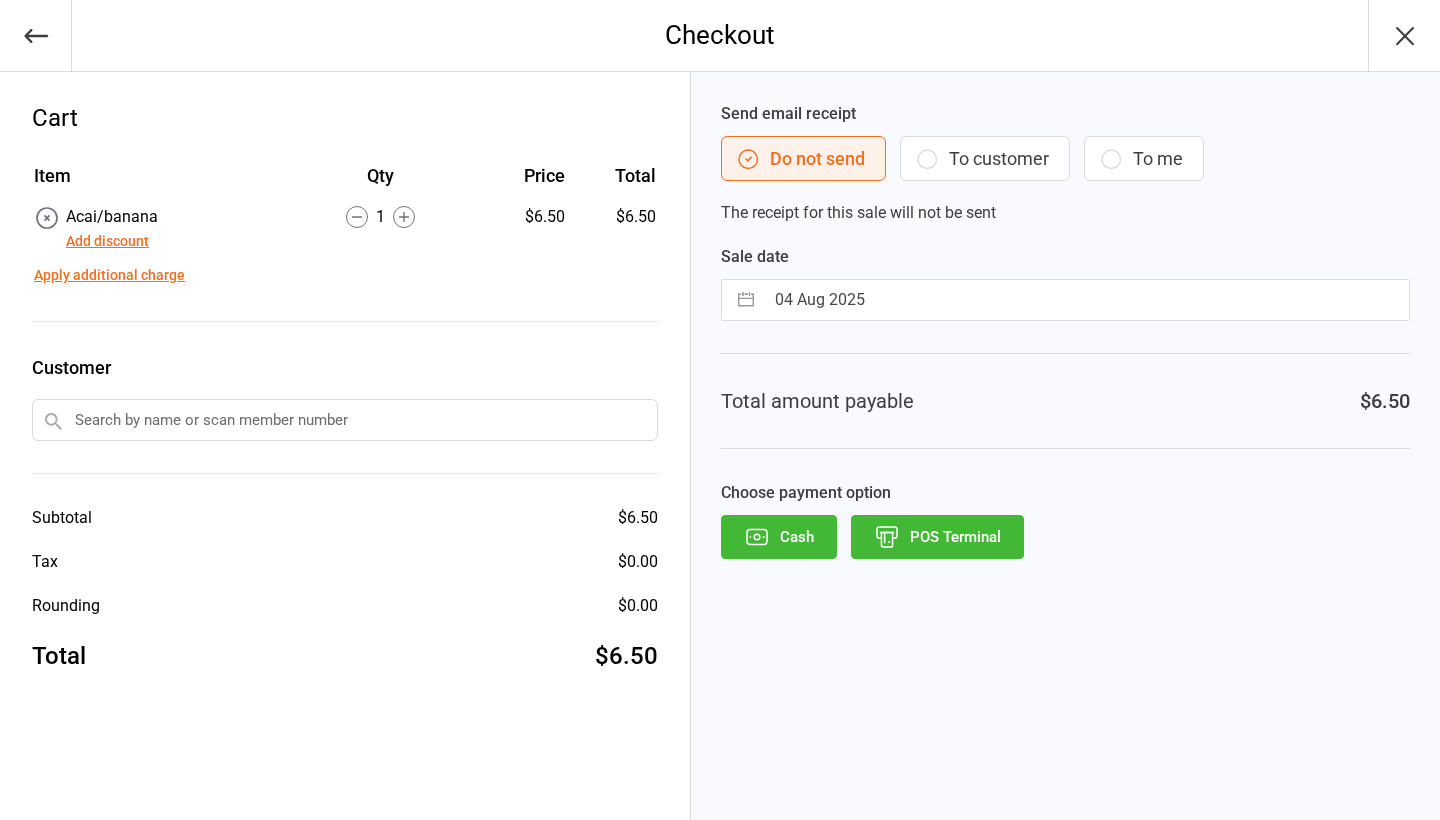 scroll, scrollTop: 0, scrollLeft: 0, axis: both 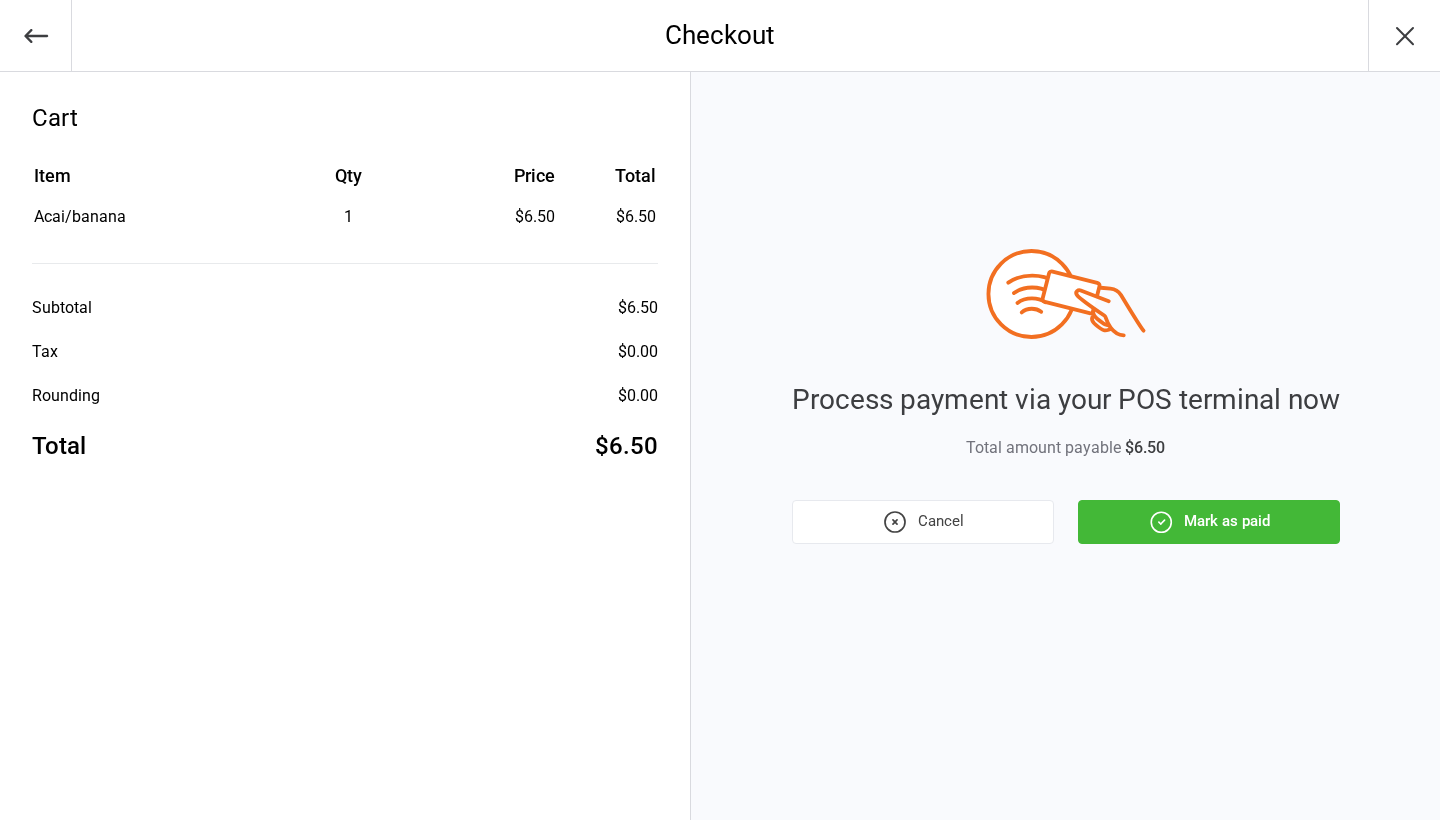 click on "Mark as paid" at bounding box center [1209, 522] 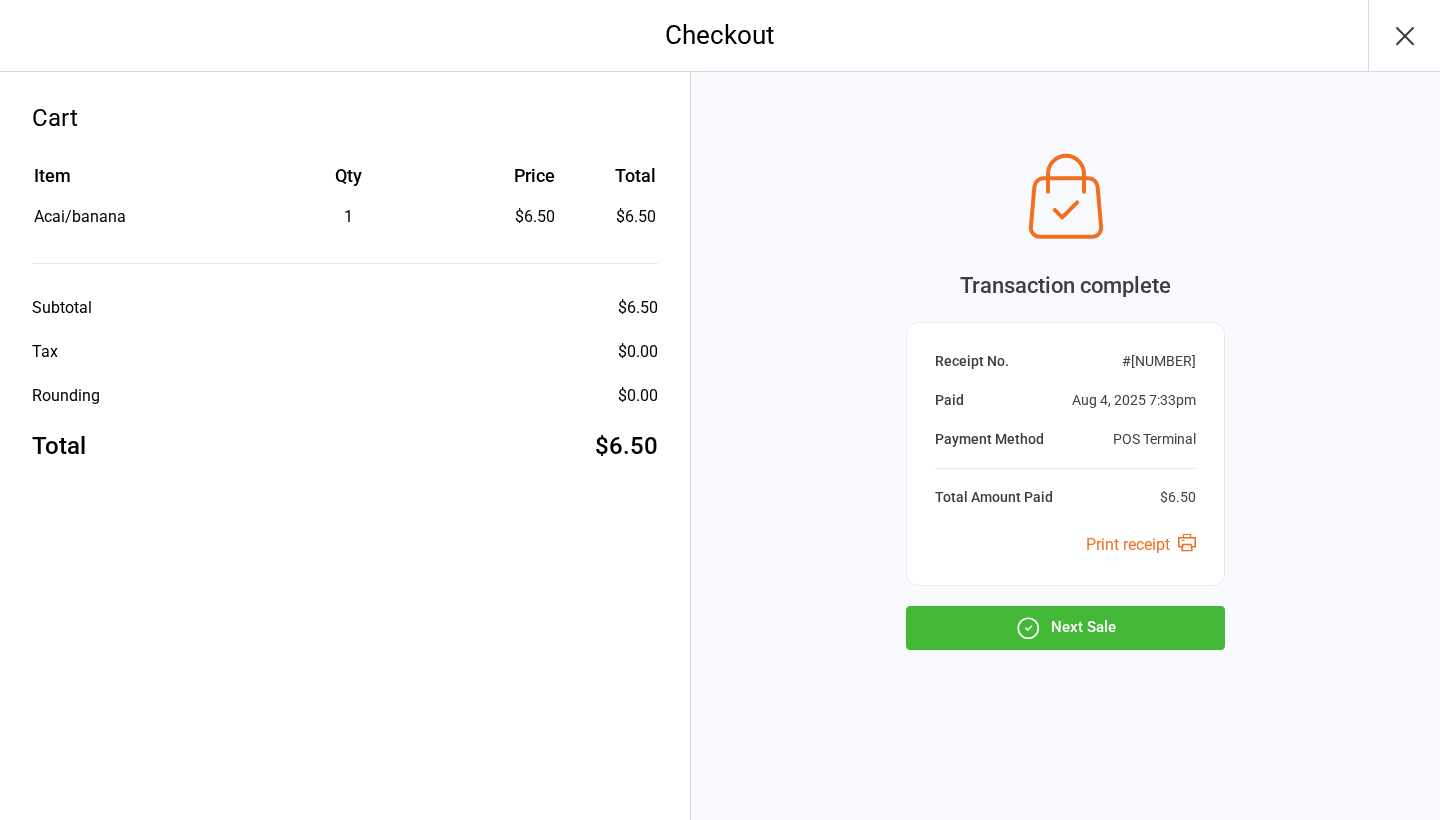 click on "Next Sale" at bounding box center [1065, 628] 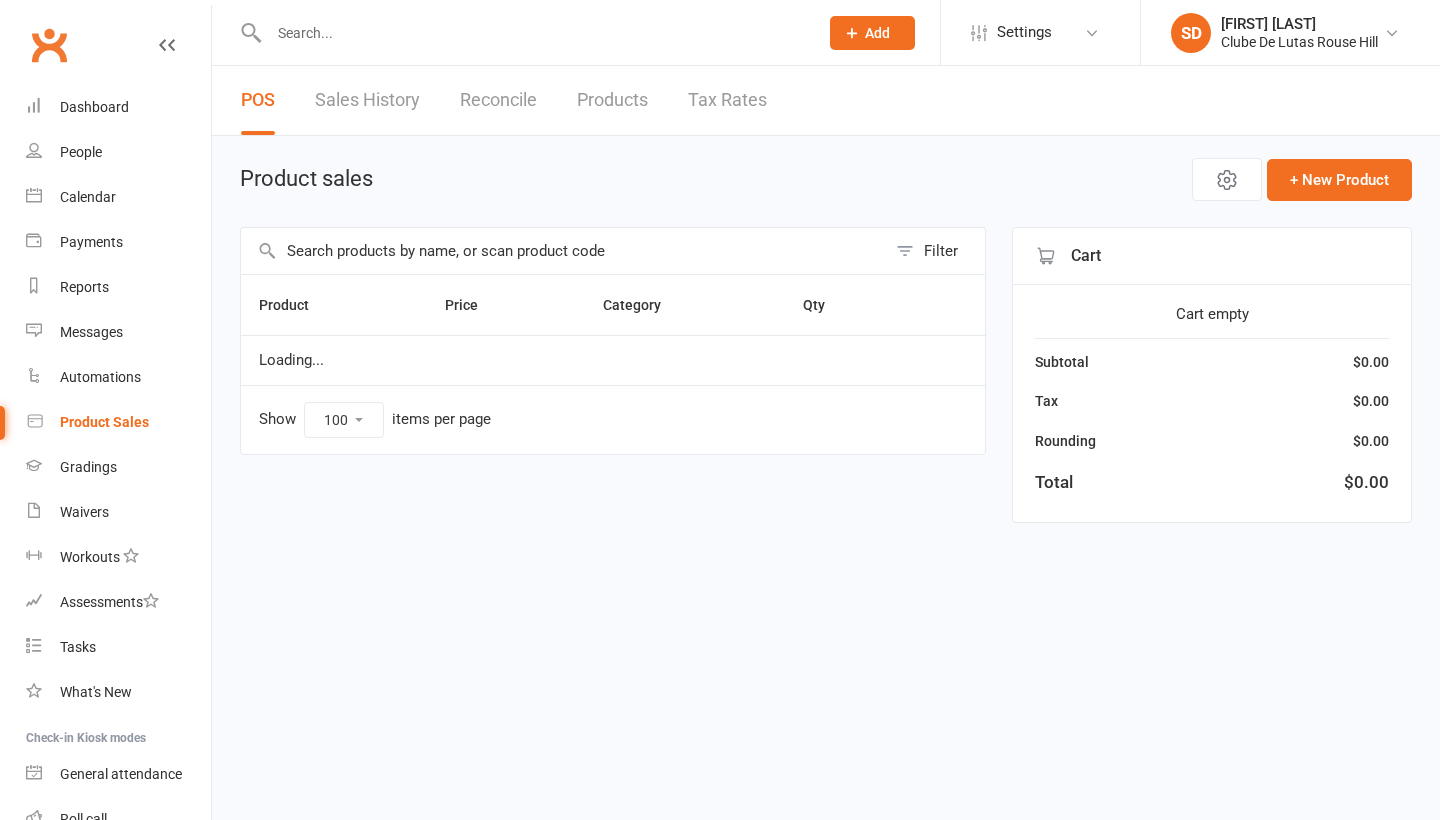 select on "100" 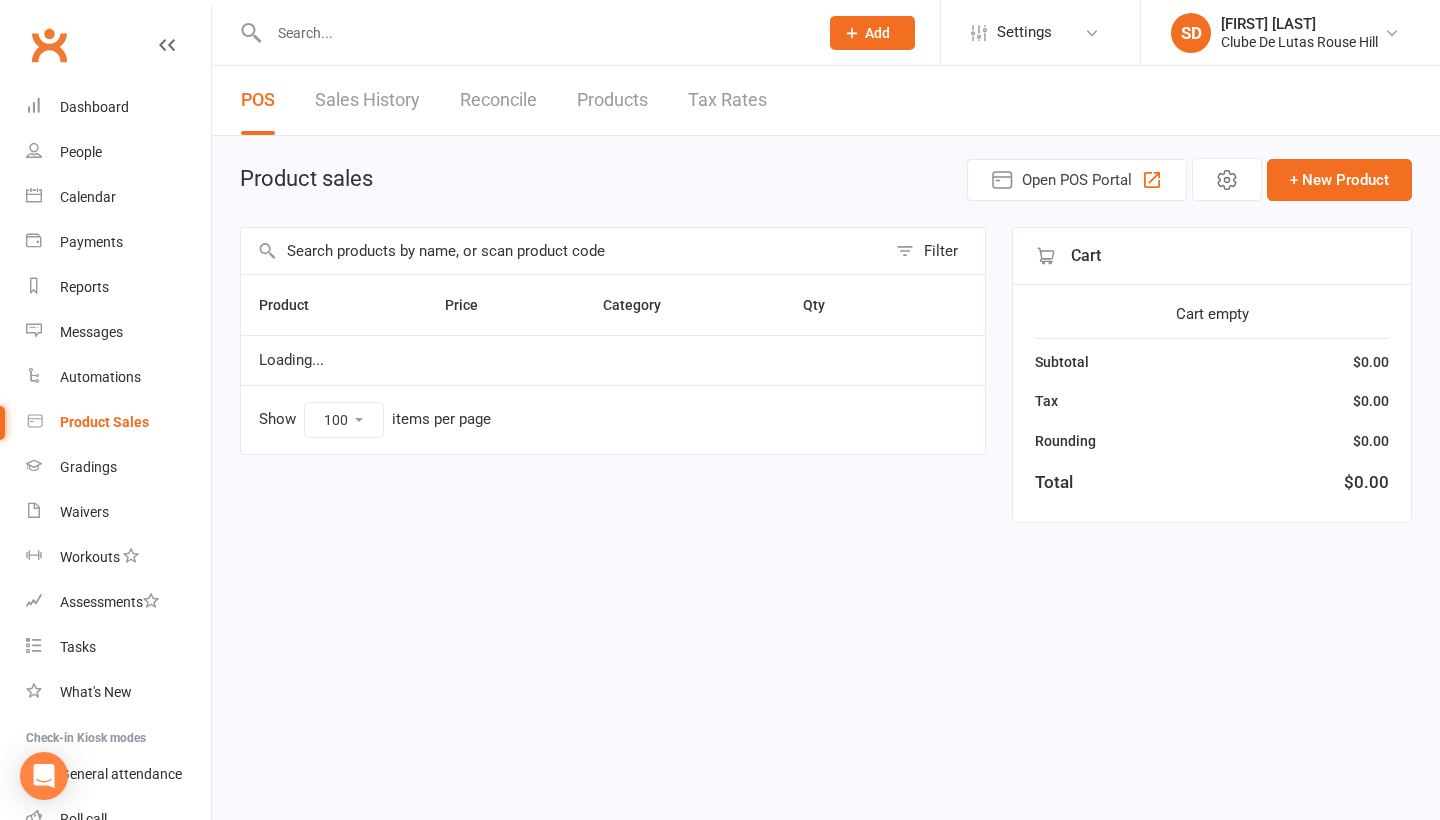 click at bounding box center (563, 251) 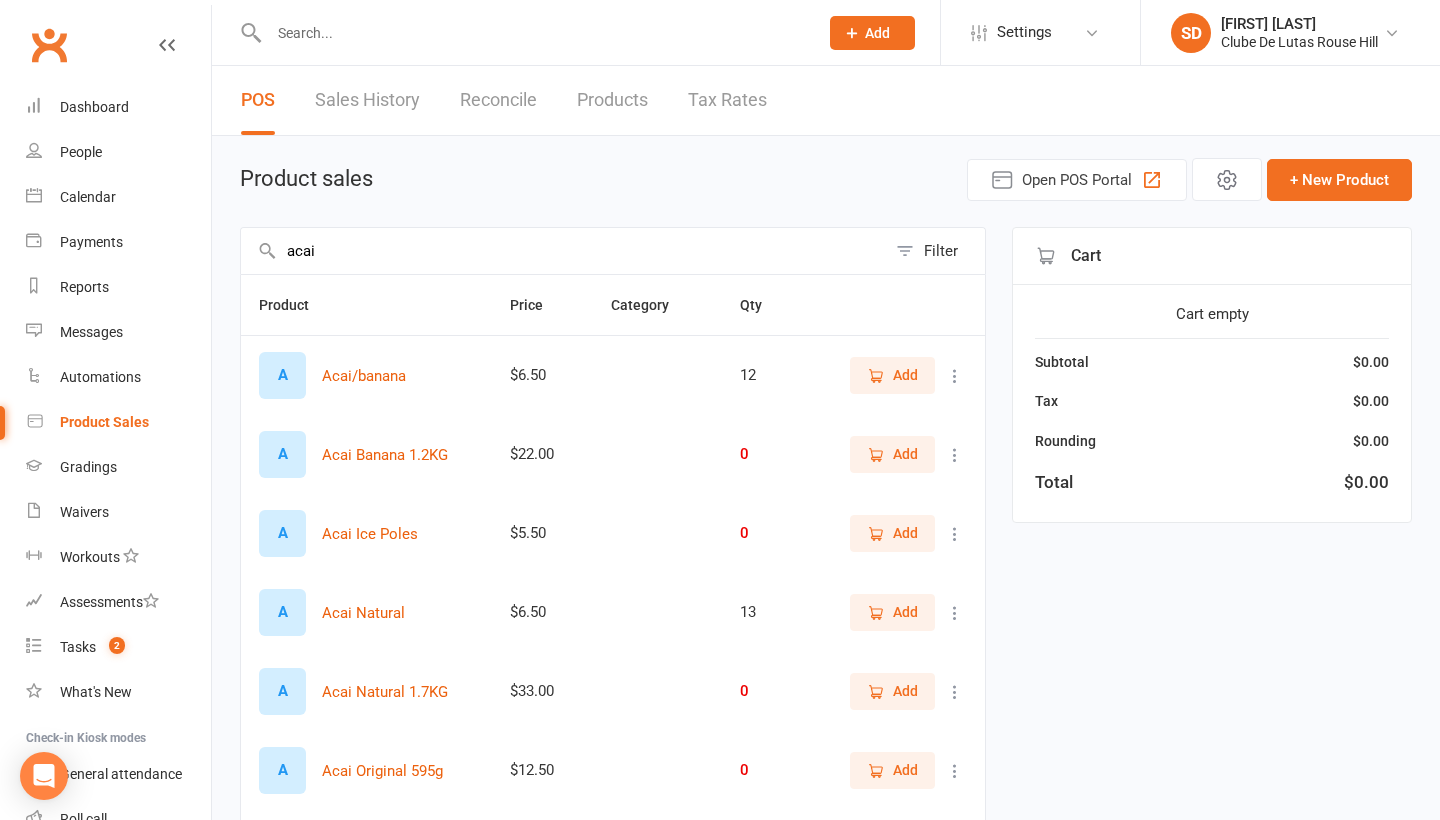 type on "acai" 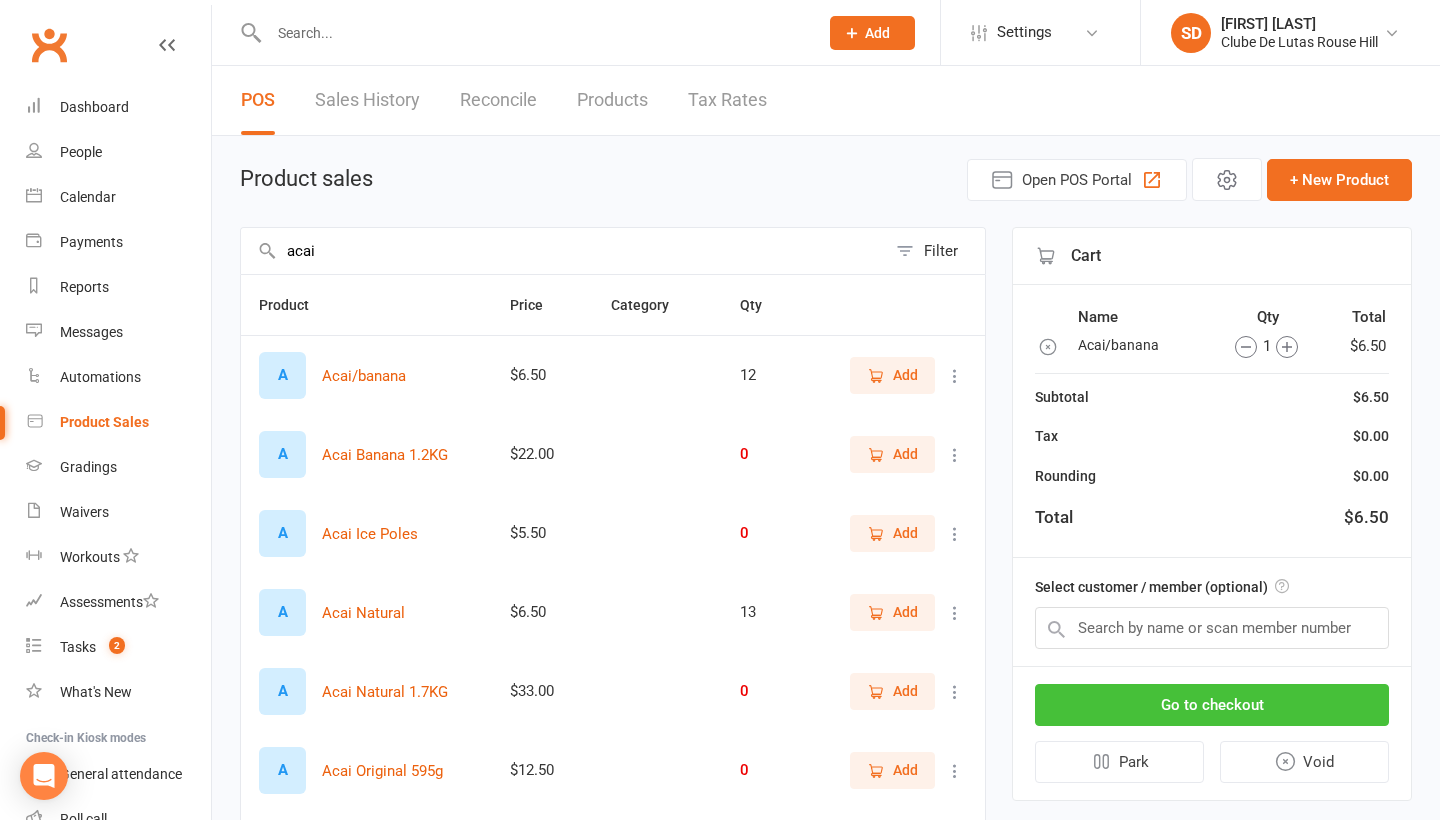 click on "Go to checkout" at bounding box center (1212, 705) 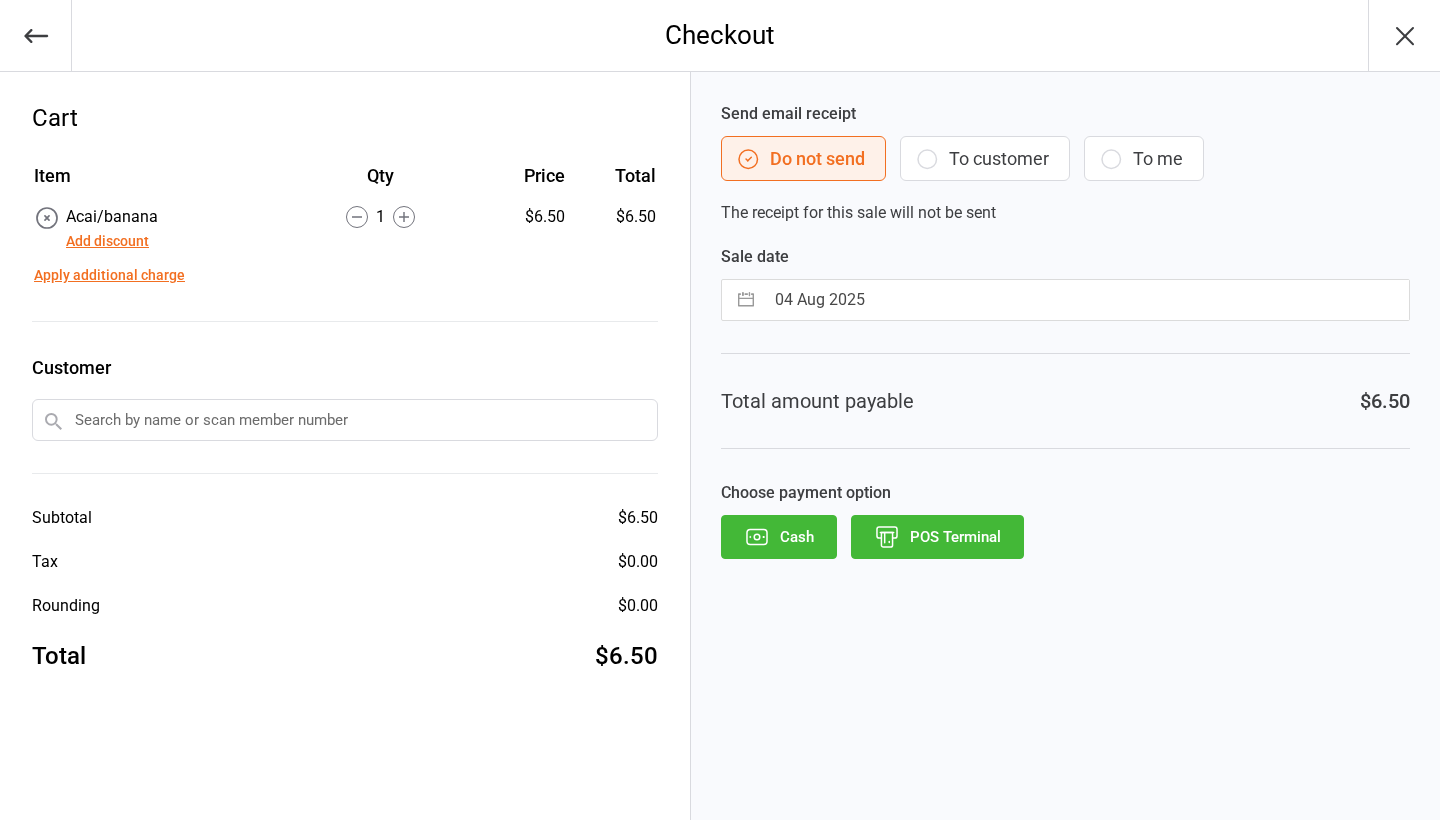 scroll, scrollTop: 0, scrollLeft: 0, axis: both 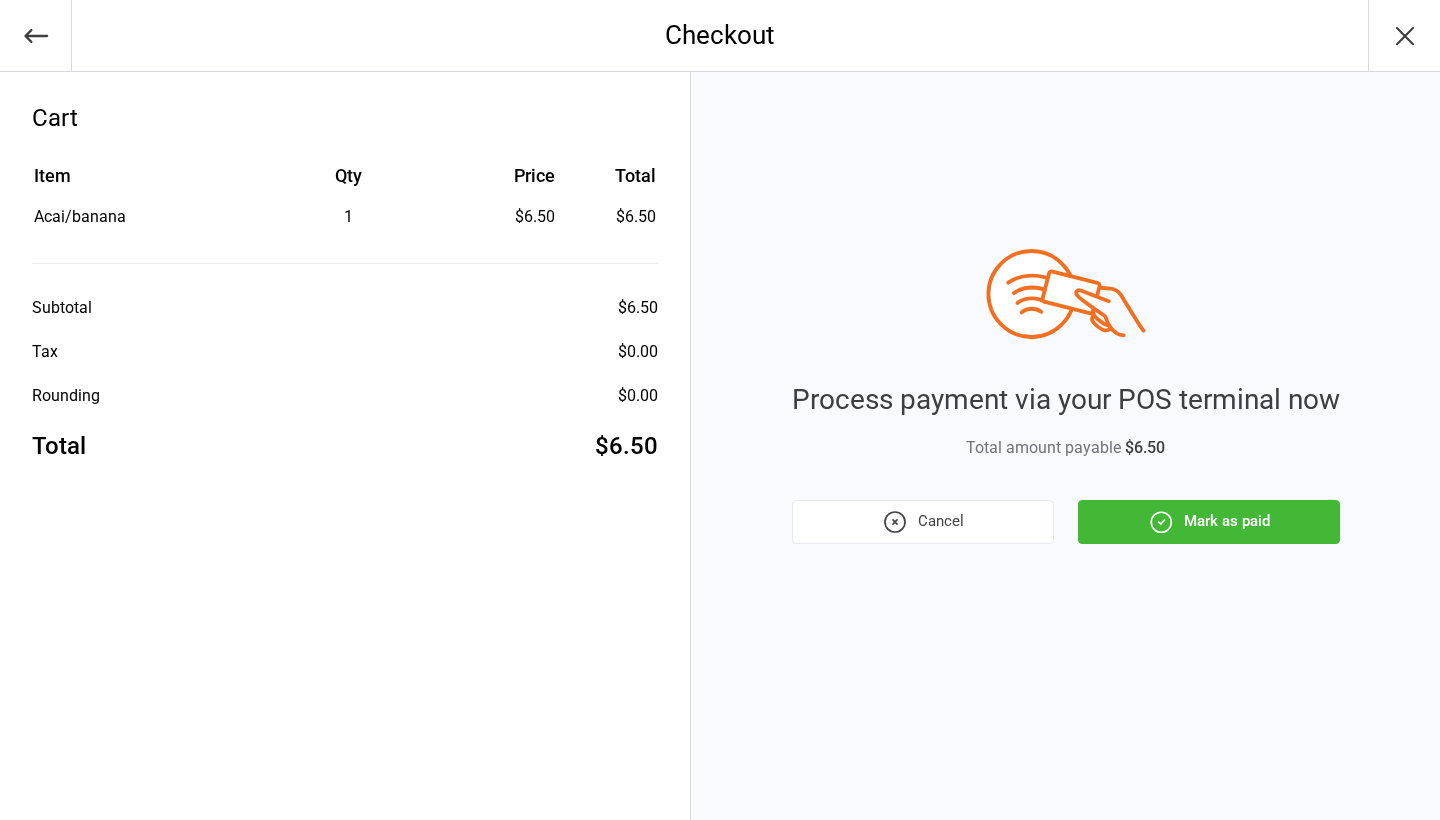 click on "Mark as paid" at bounding box center [1209, 522] 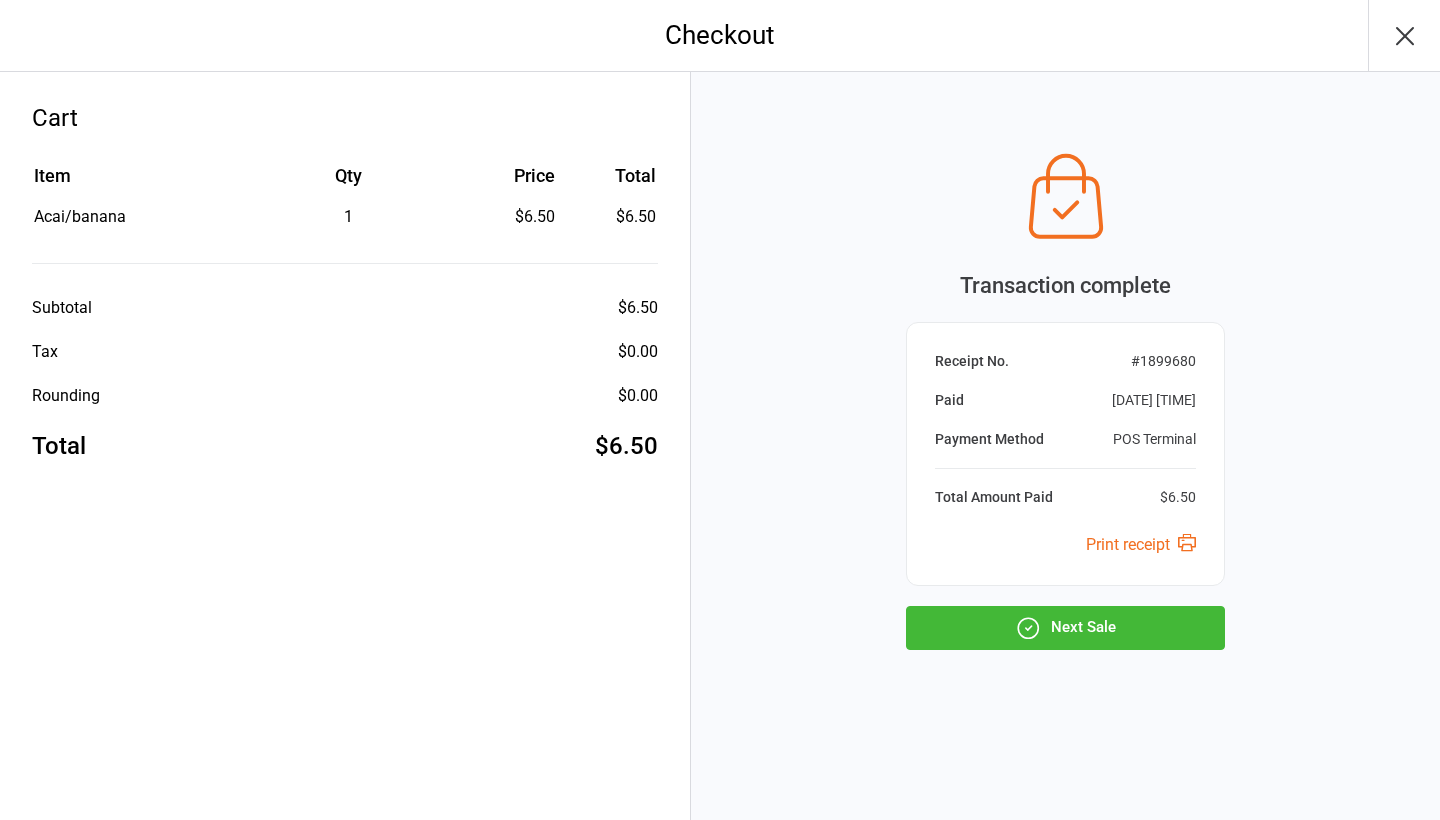 click on "Next Sale" at bounding box center [1065, 628] 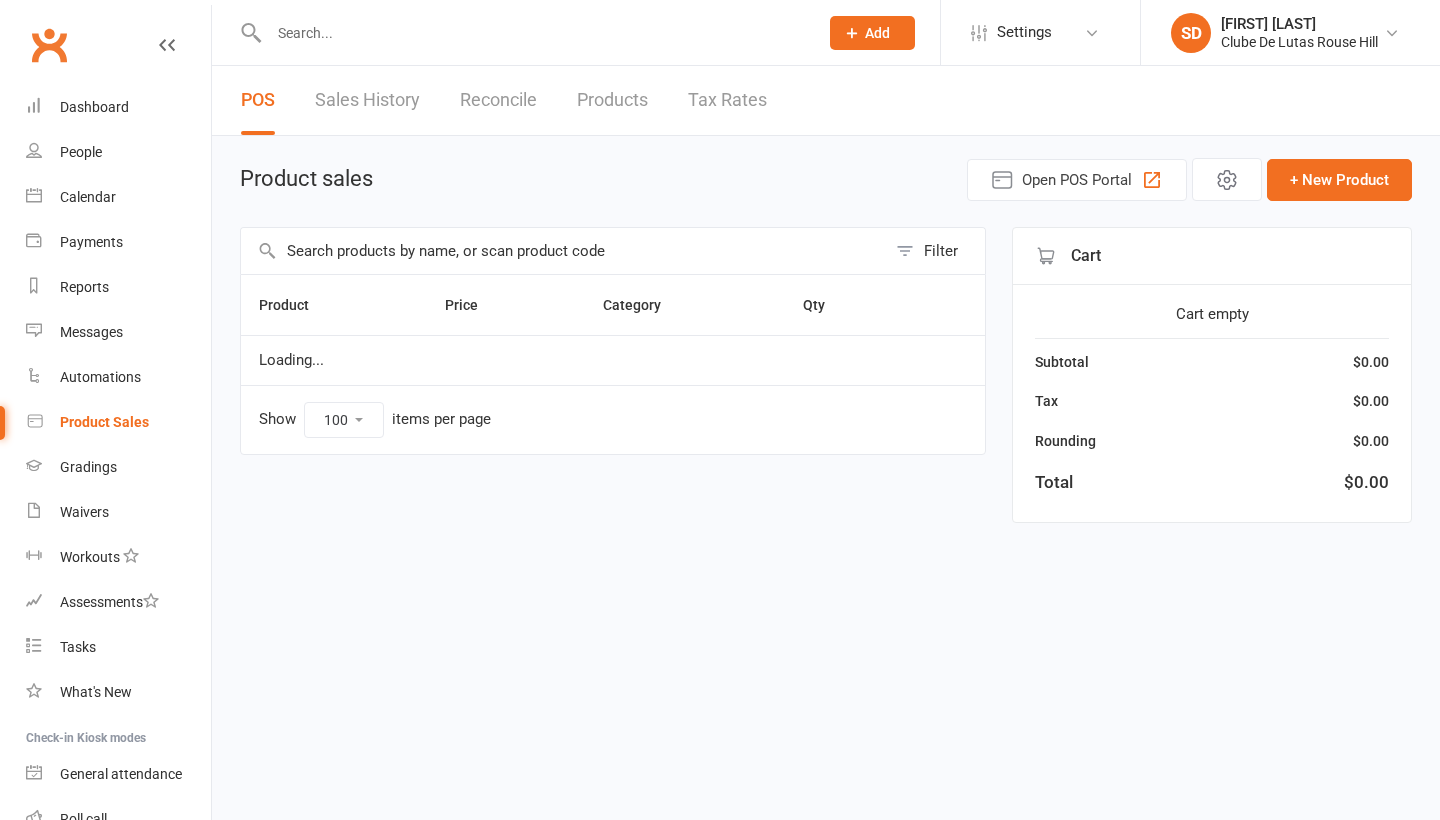select on "100" 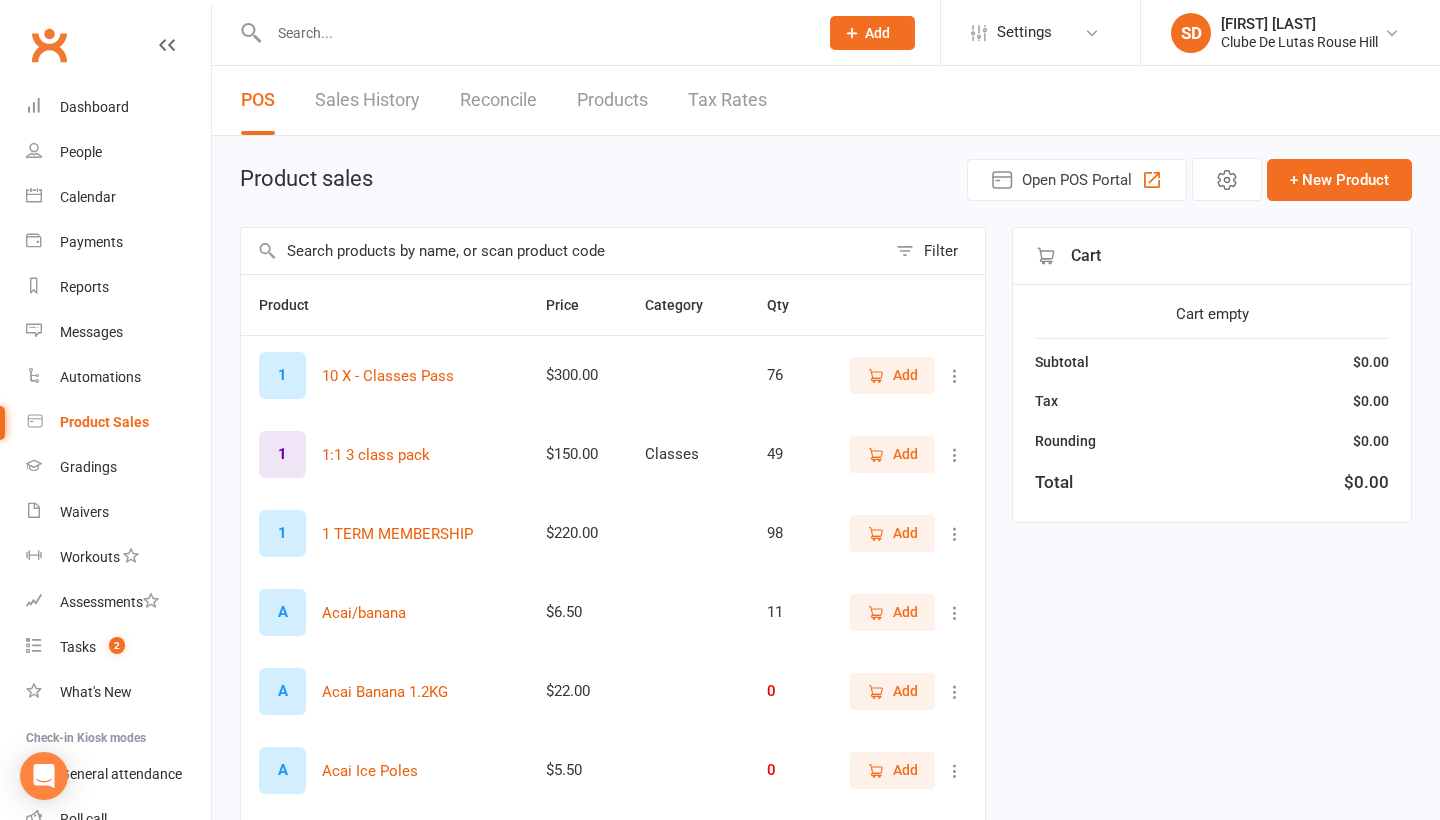 click at bounding box center [563, 251] 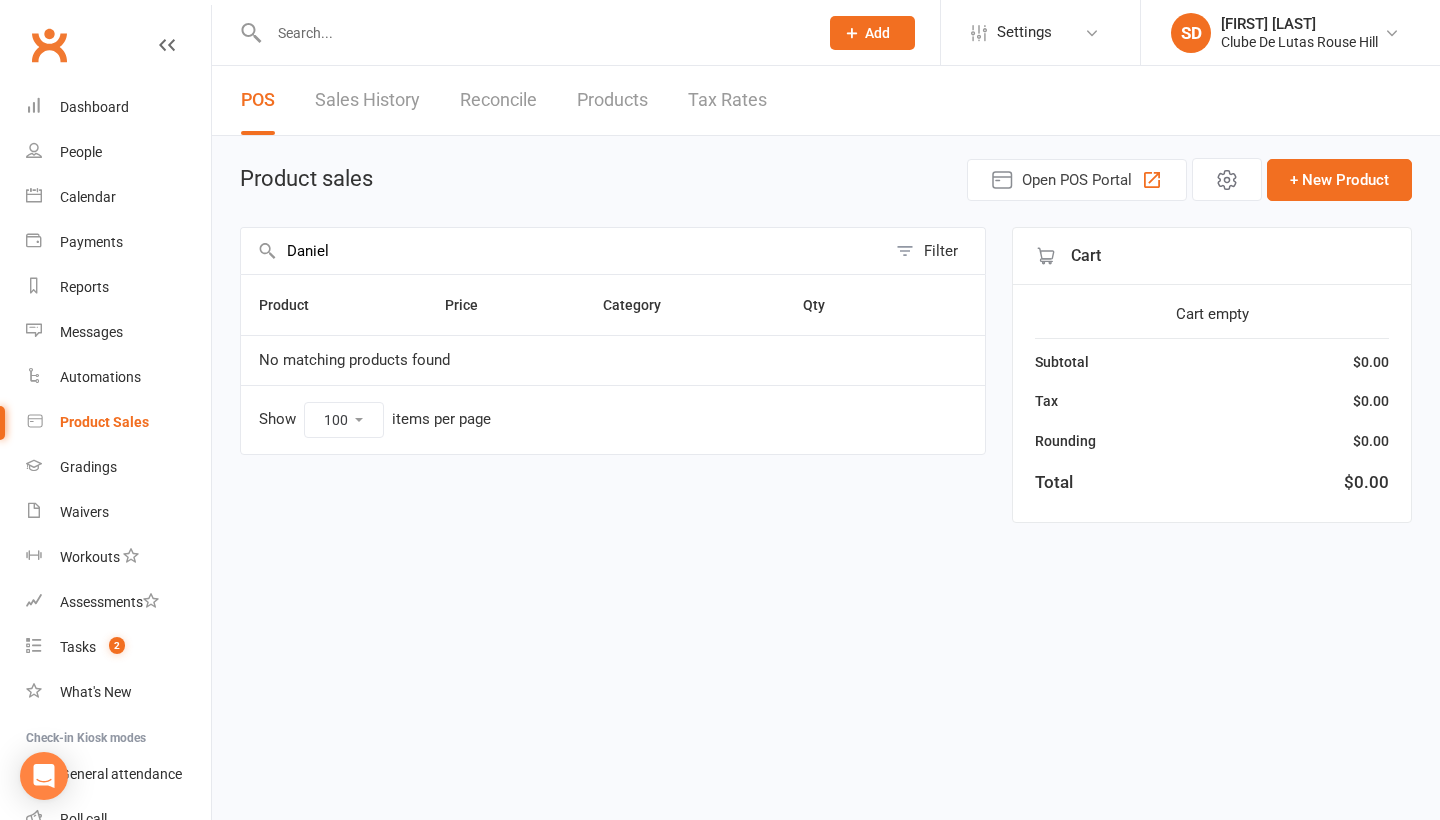 type on "Daniel" 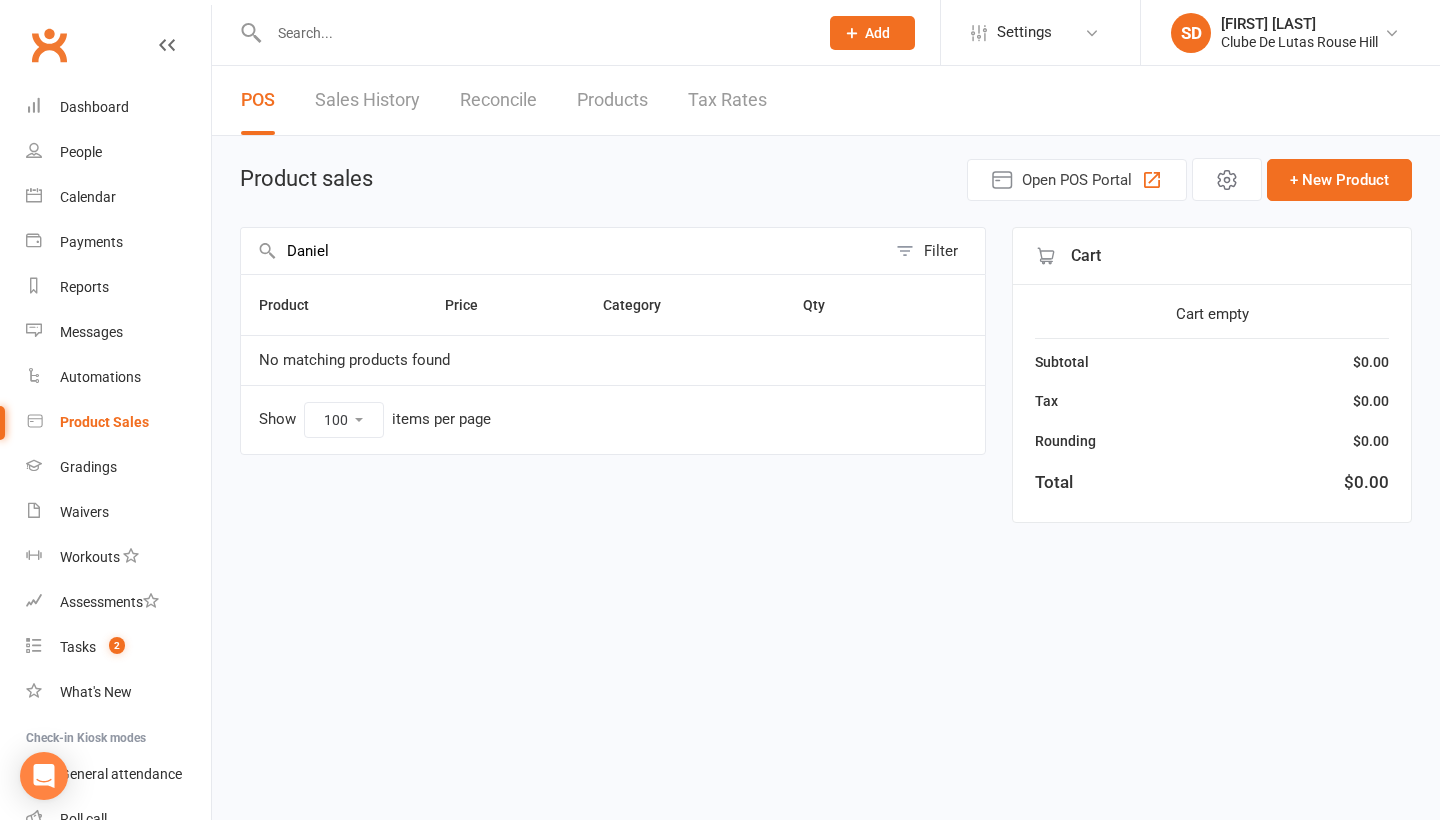 click at bounding box center (533, 33) 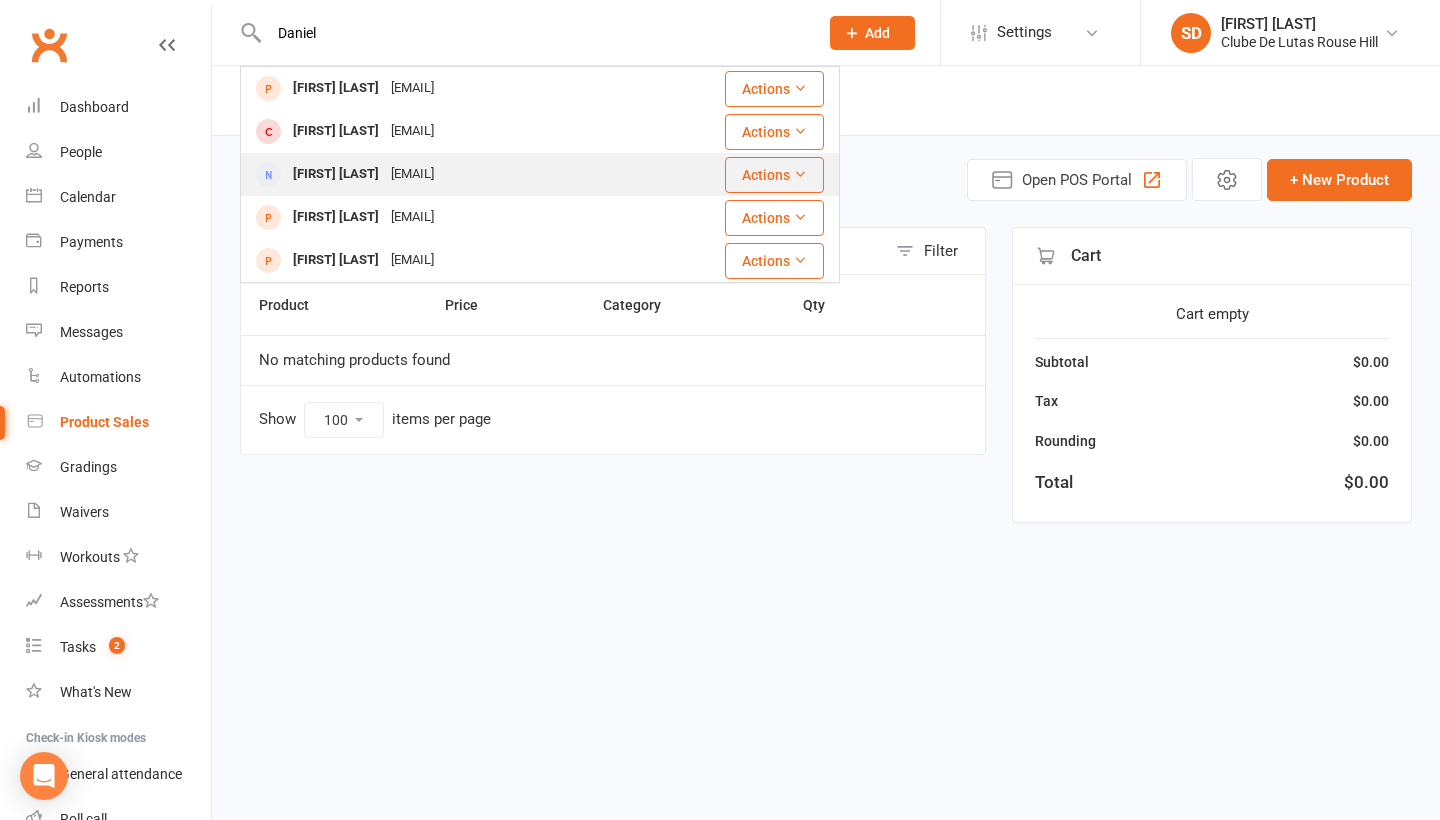scroll, scrollTop: 0, scrollLeft: 0, axis: both 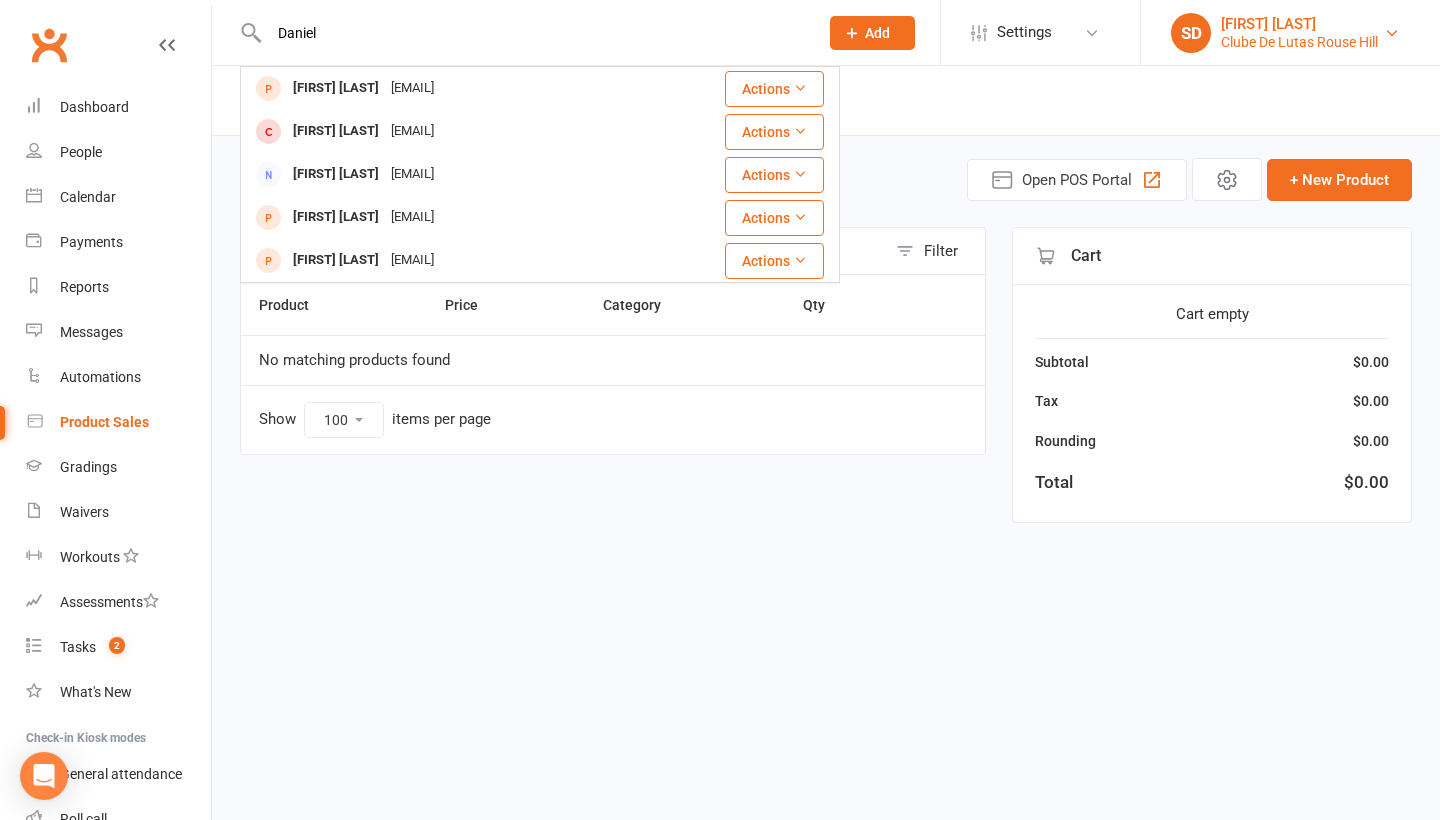 type on "Daniel" 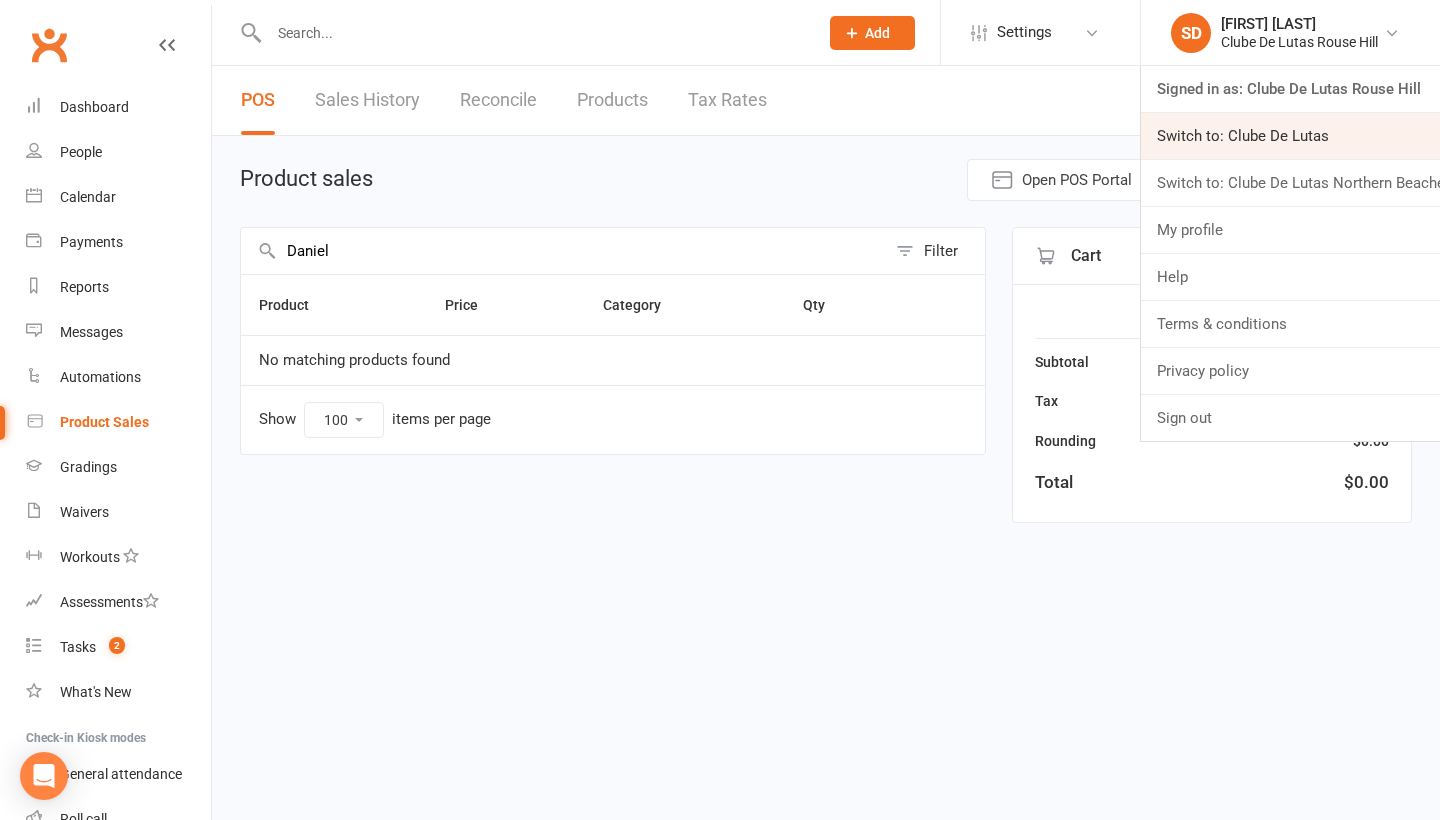 click on "Switch to: Clube De Lutas" at bounding box center [1290, 136] 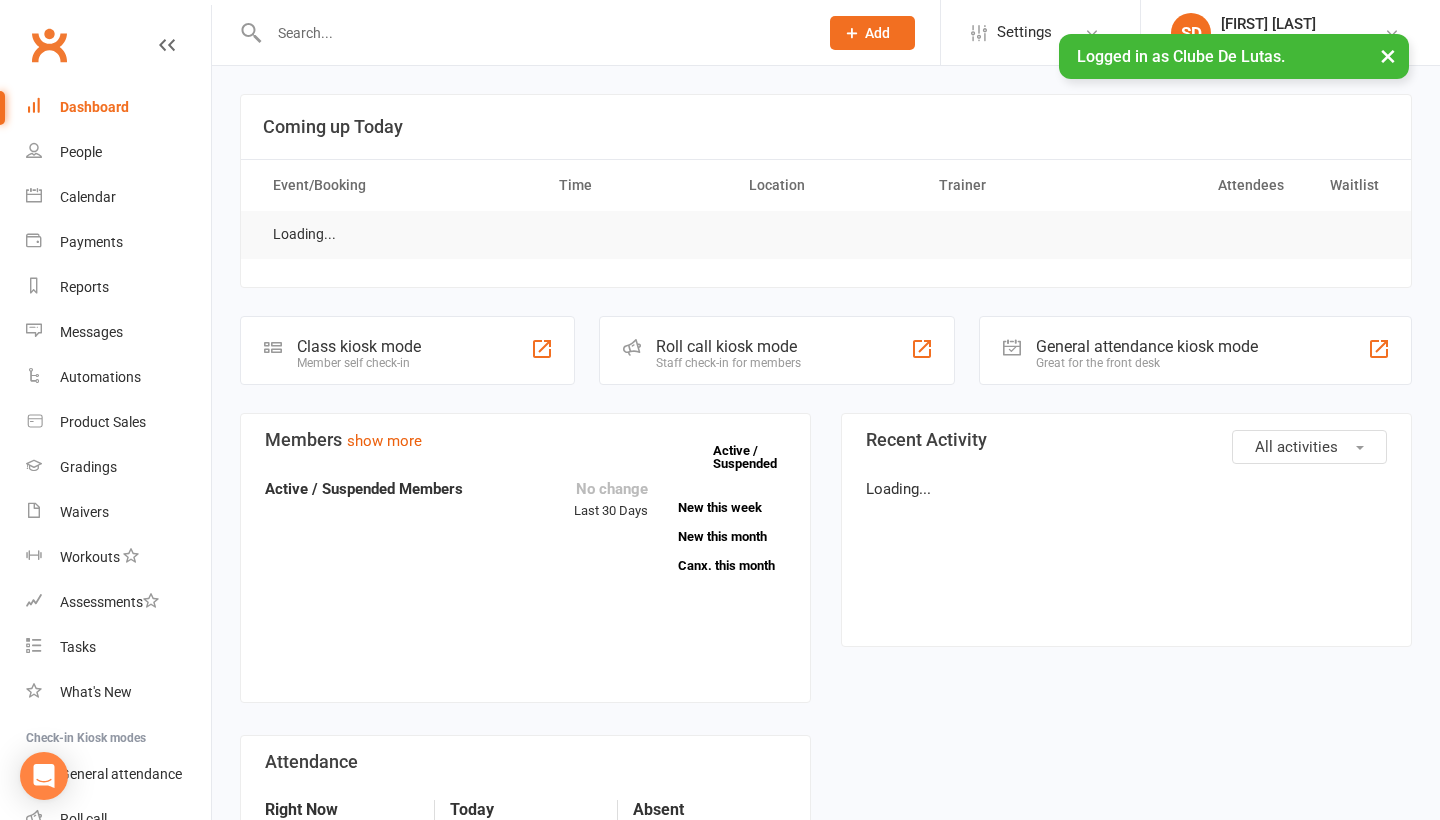 scroll, scrollTop: 0, scrollLeft: 0, axis: both 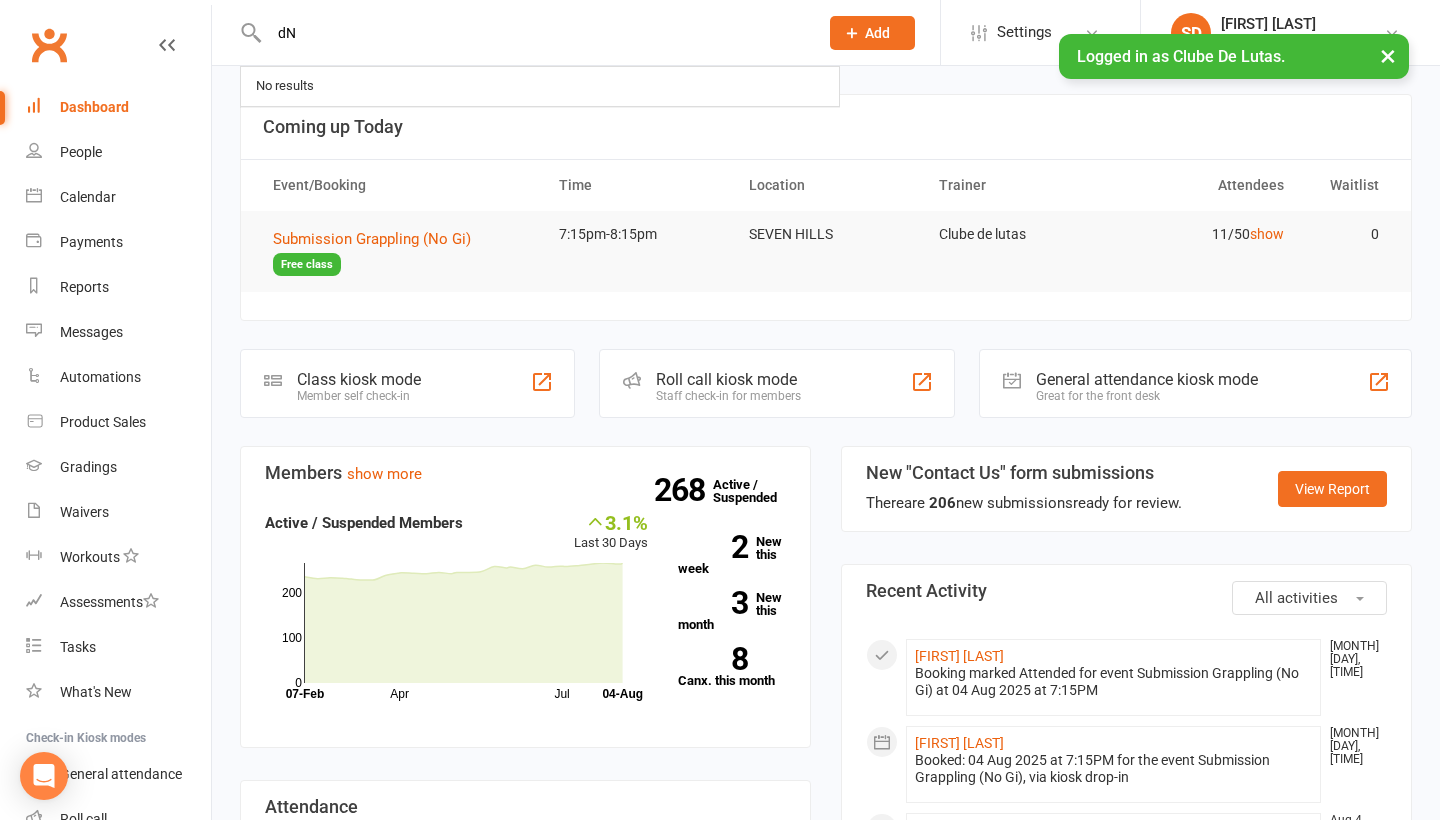 type on "d" 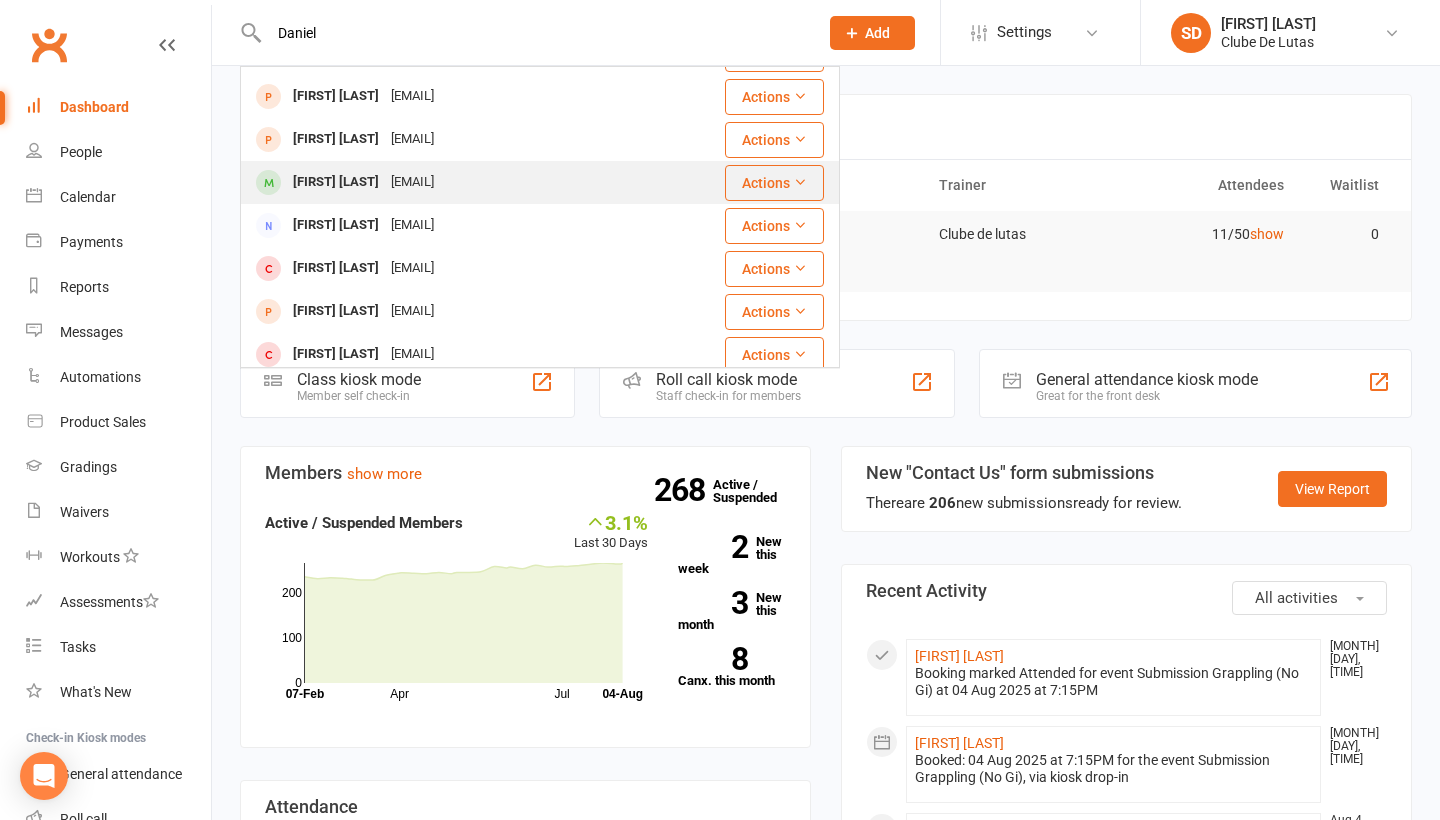 scroll, scrollTop: 128, scrollLeft: 0, axis: vertical 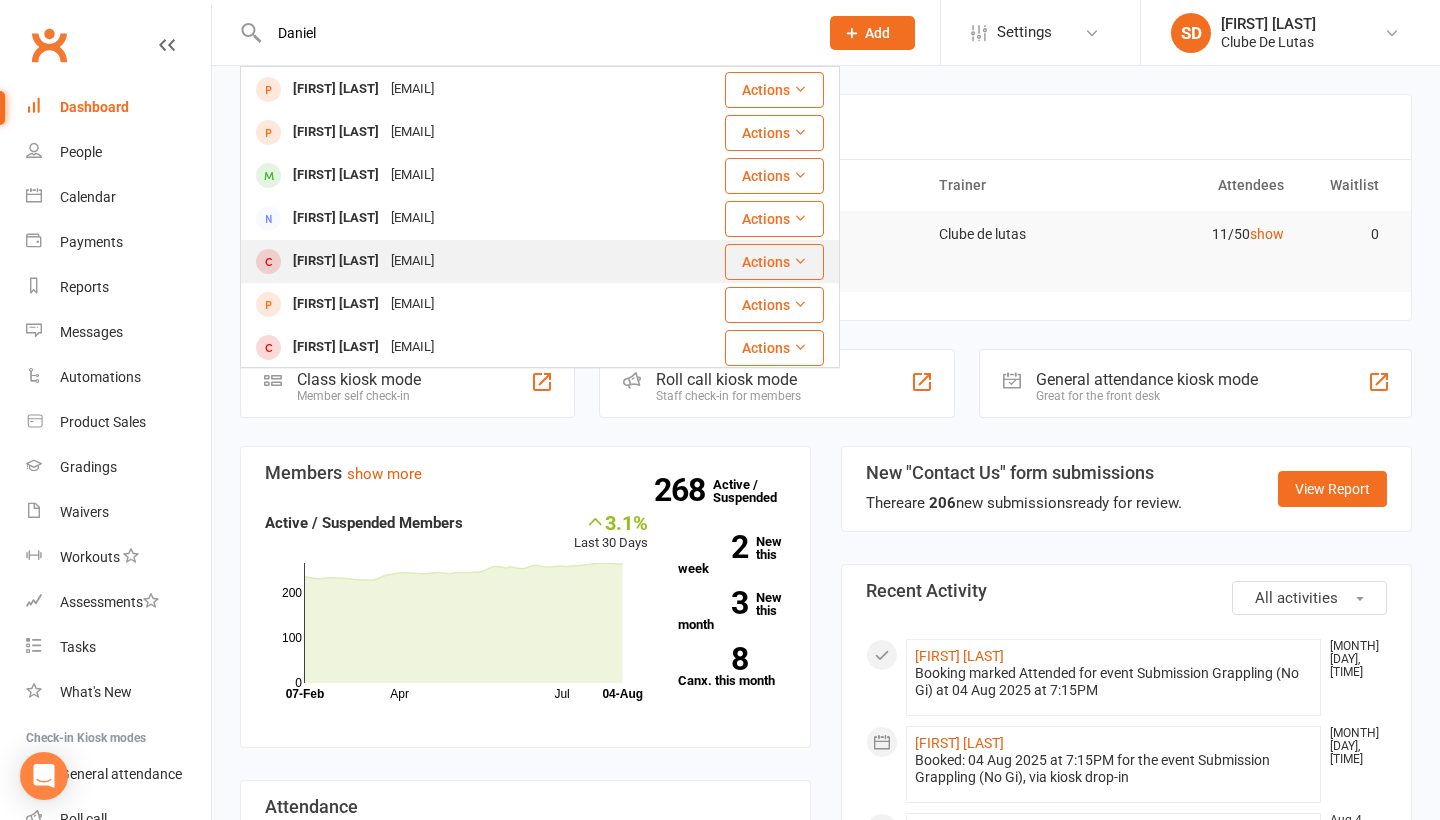 type on "Daniel" 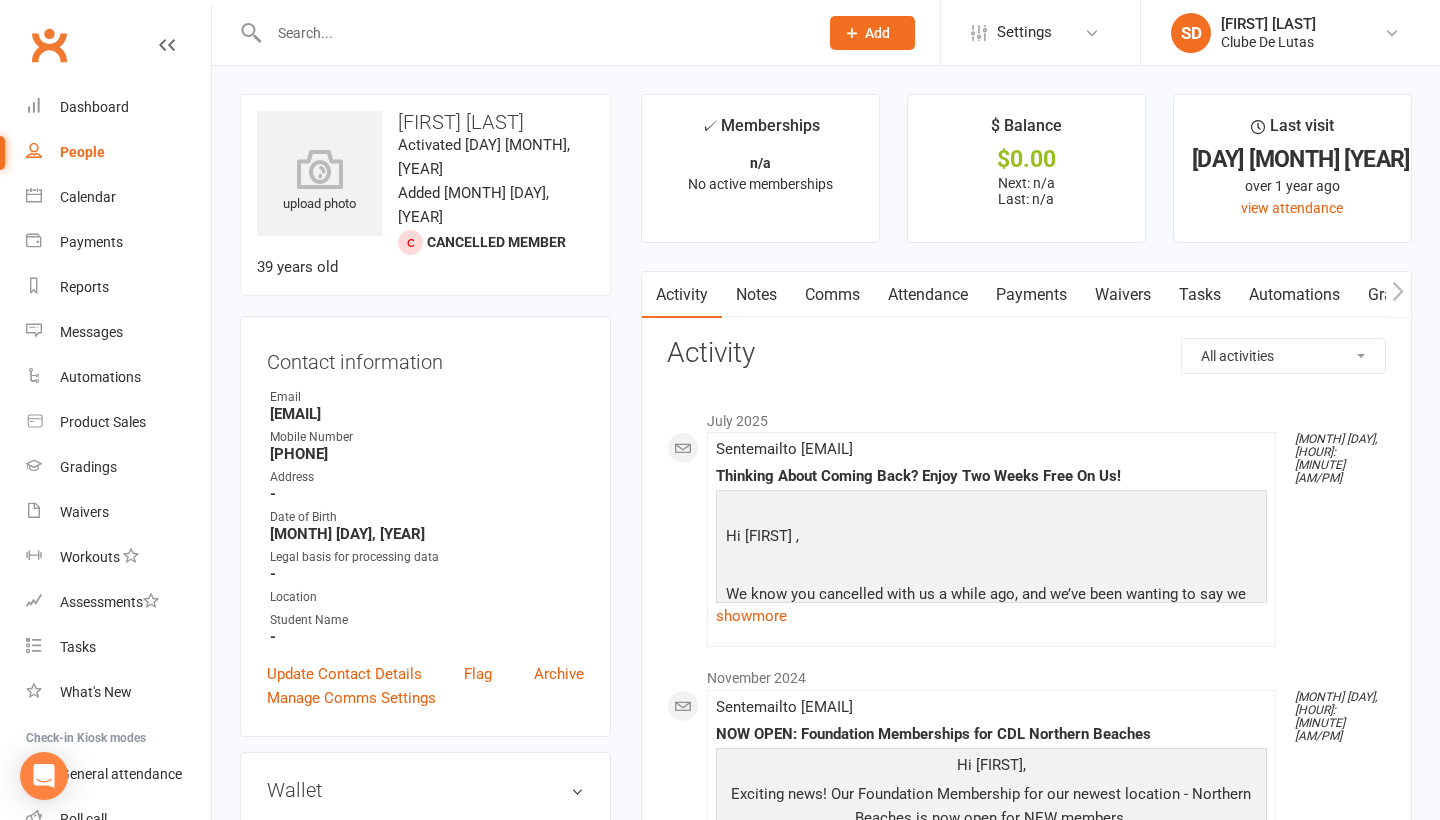 click at bounding box center (533, 33) 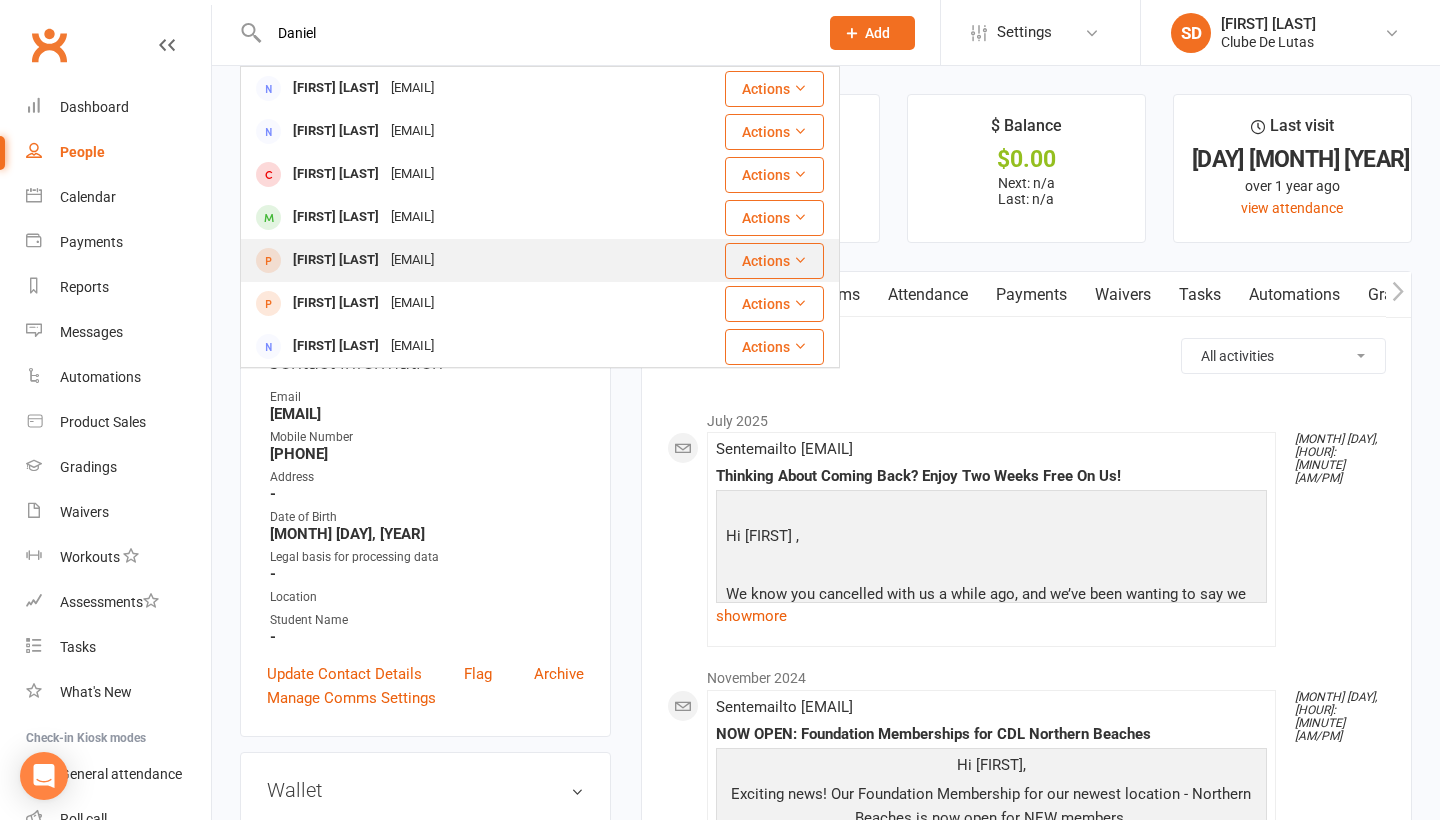 scroll, scrollTop: 0, scrollLeft: 0, axis: both 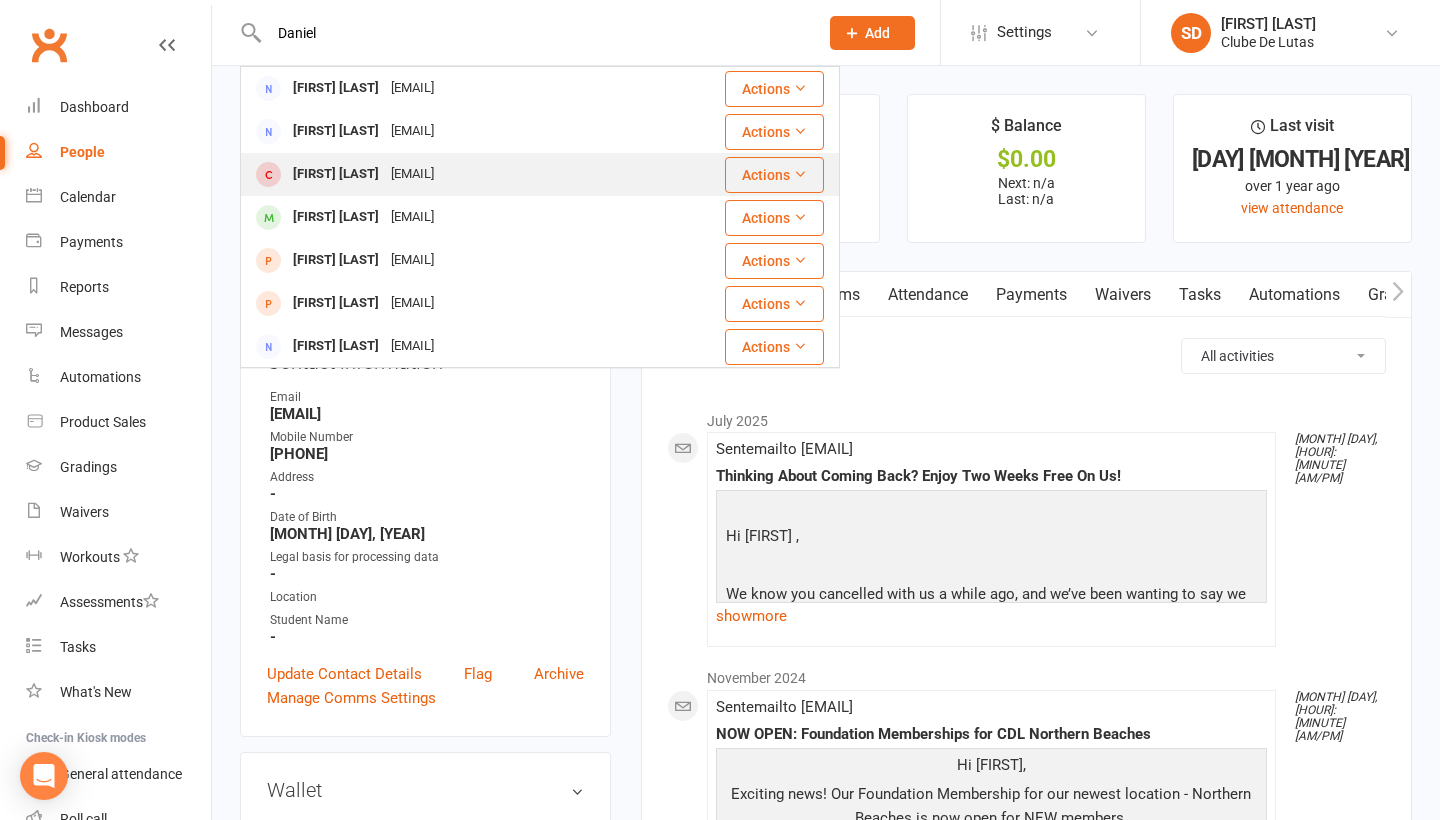 type on "Daniel" 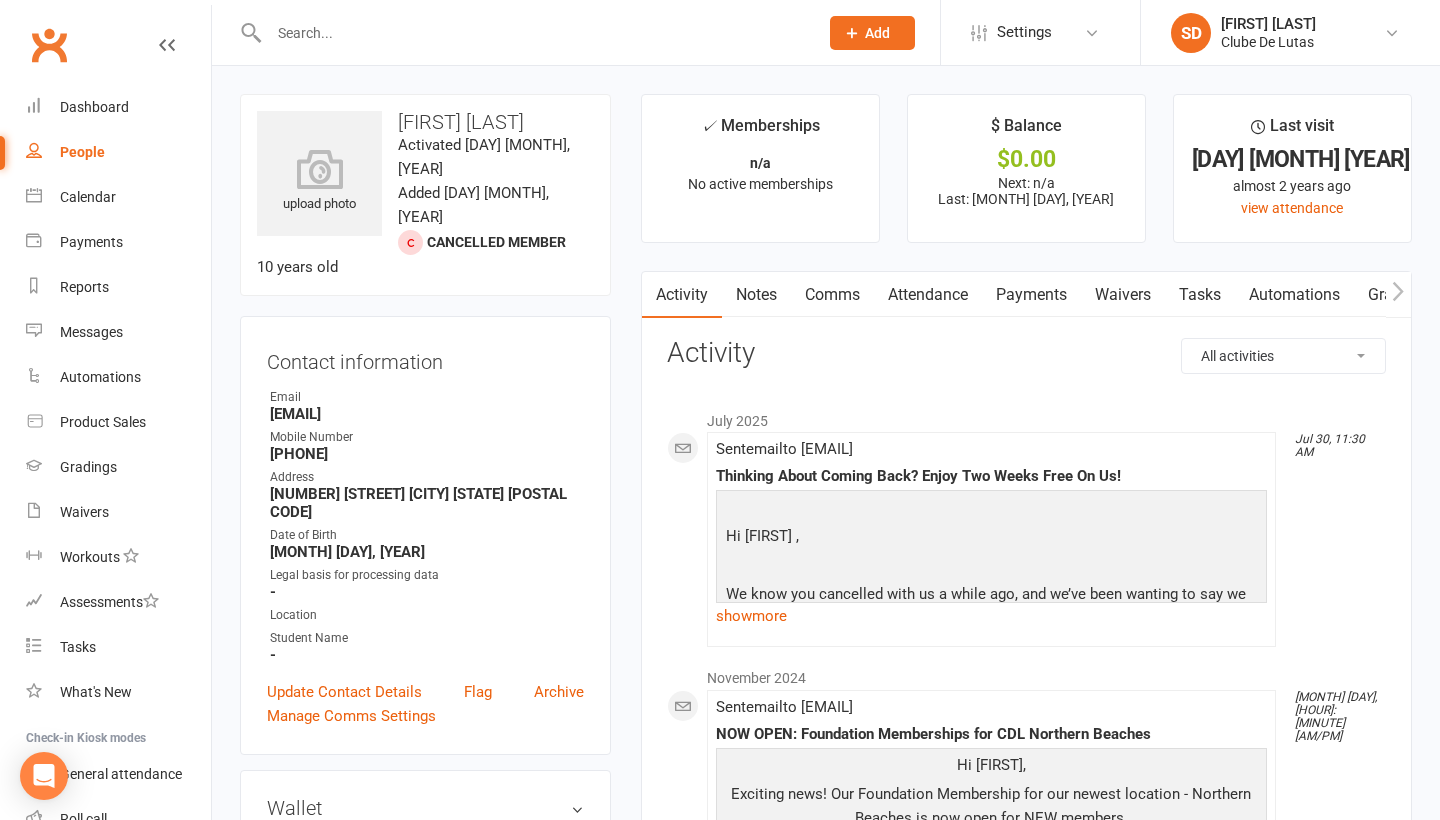 click at bounding box center (533, 33) 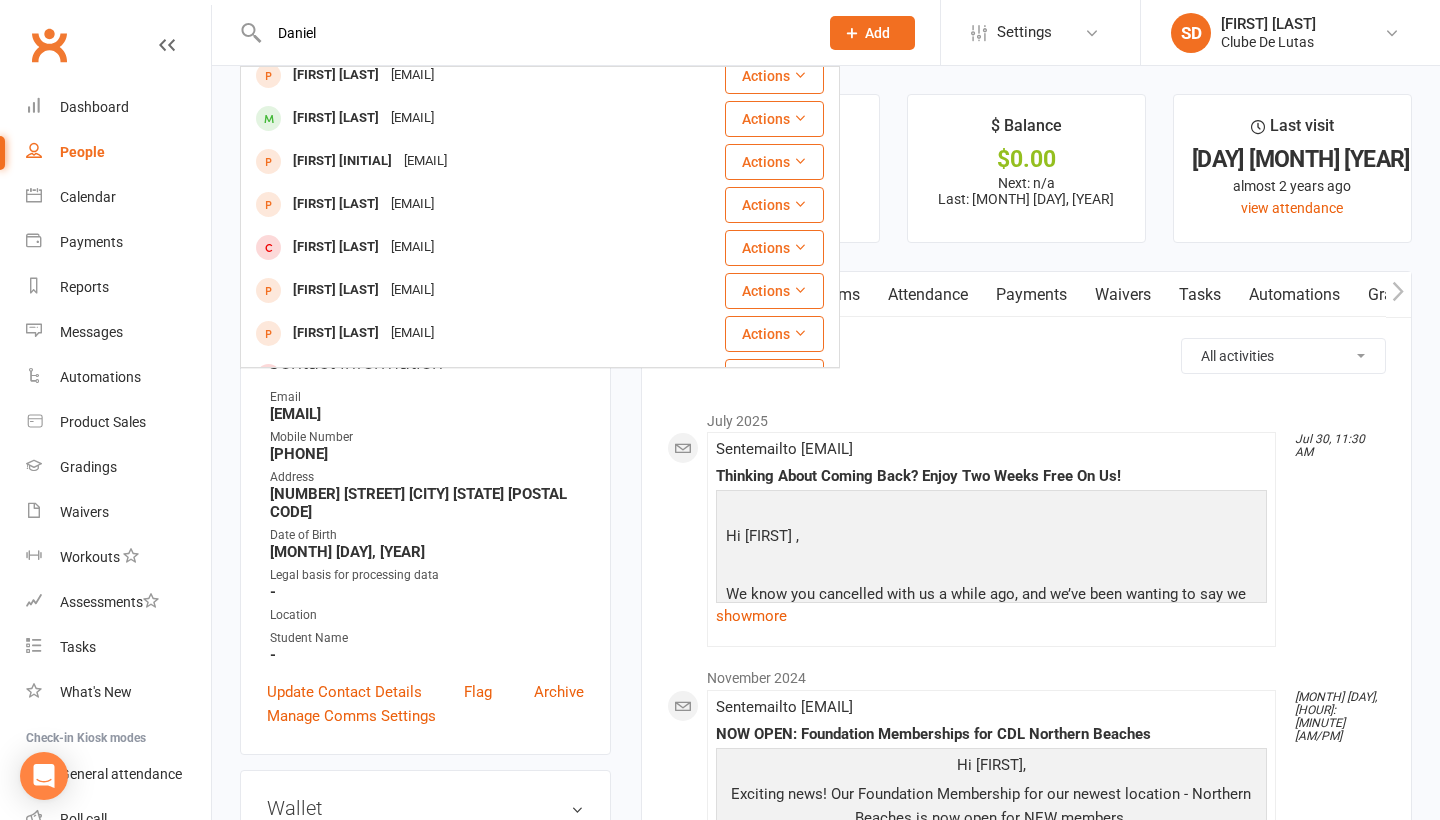 scroll, scrollTop: 536, scrollLeft: 0, axis: vertical 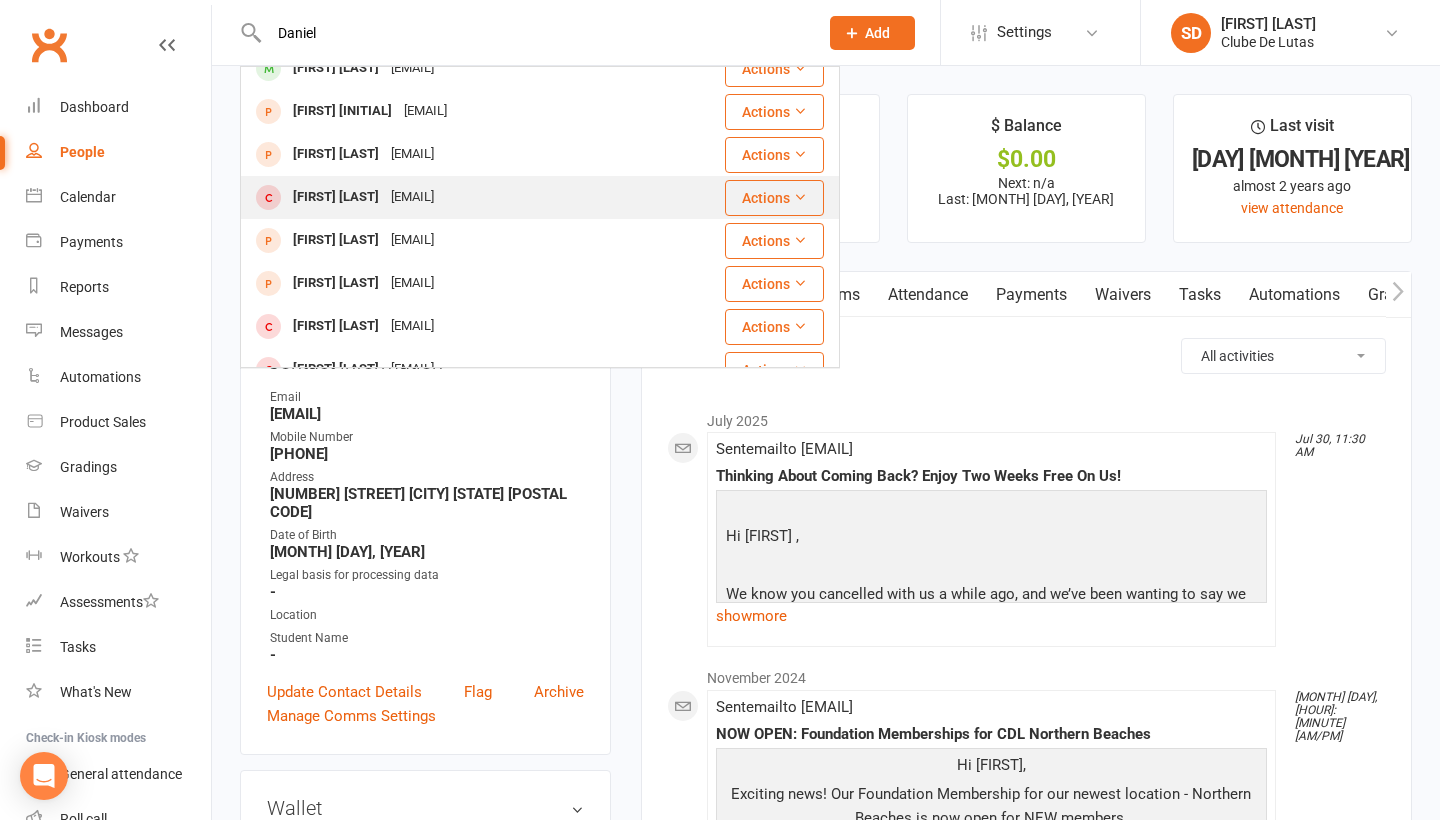 type on "Daniel" 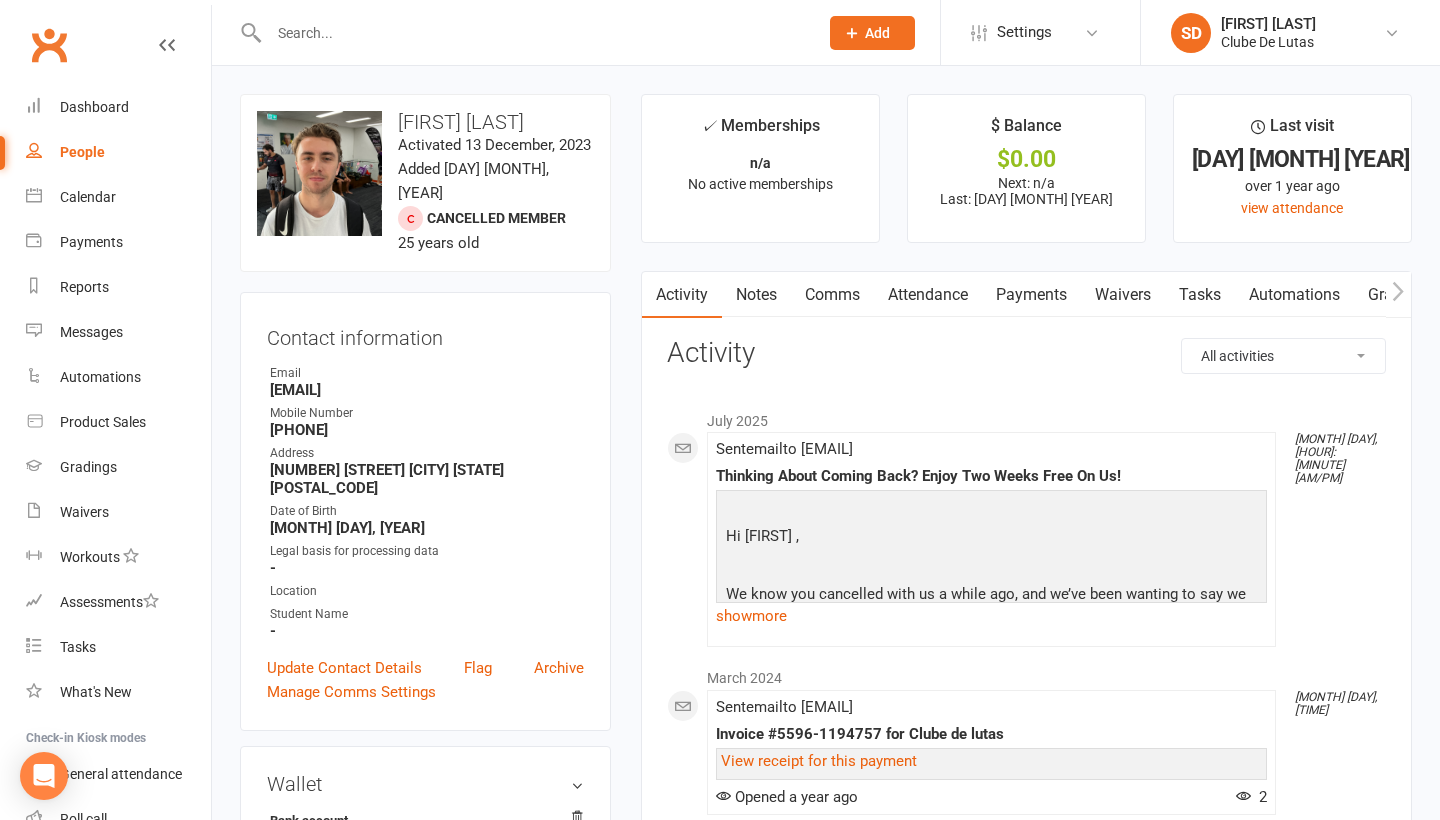 click at bounding box center [533, 33] 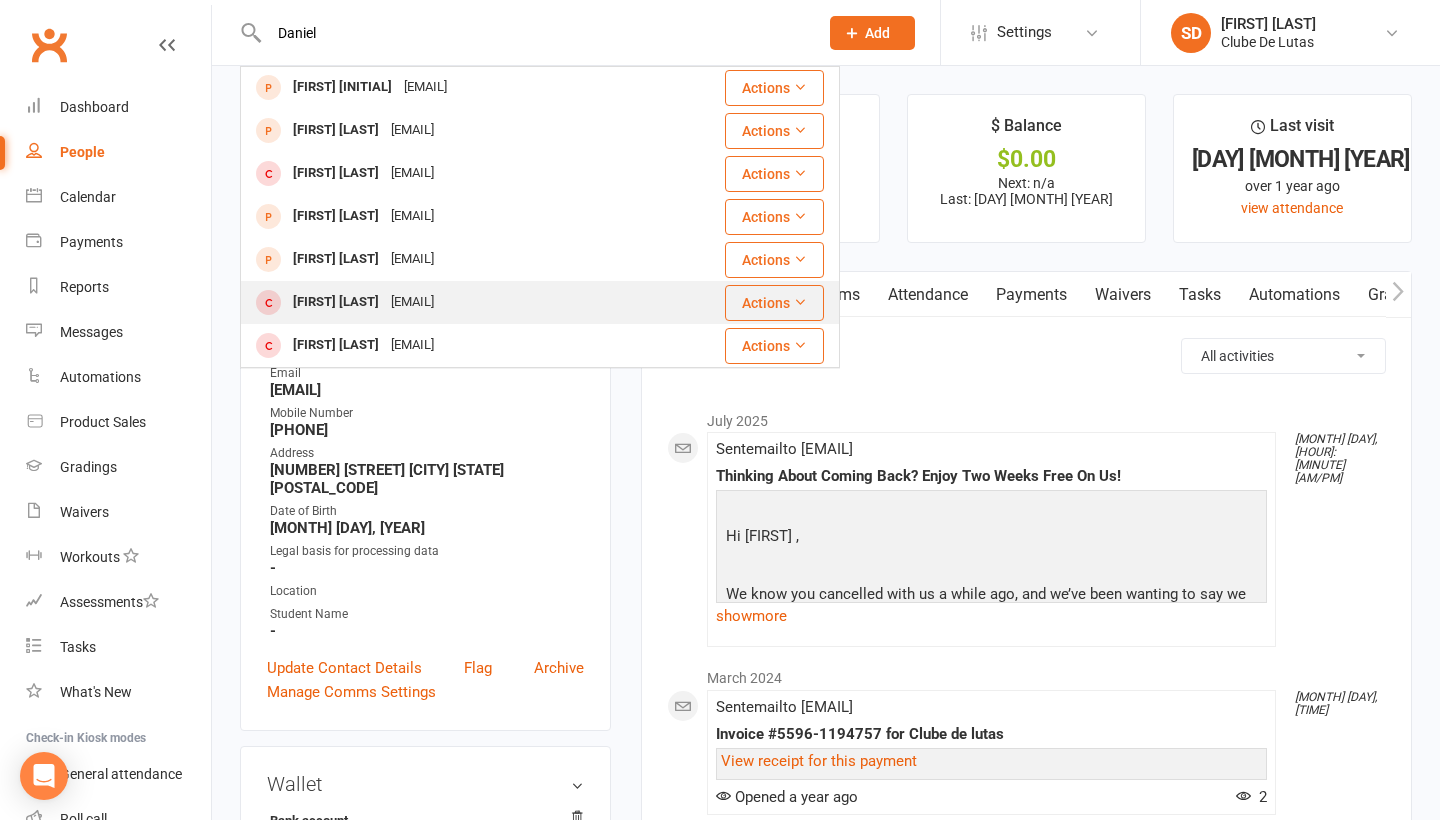 scroll, scrollTop: 560, scrollLeft: 0, axis: vertical 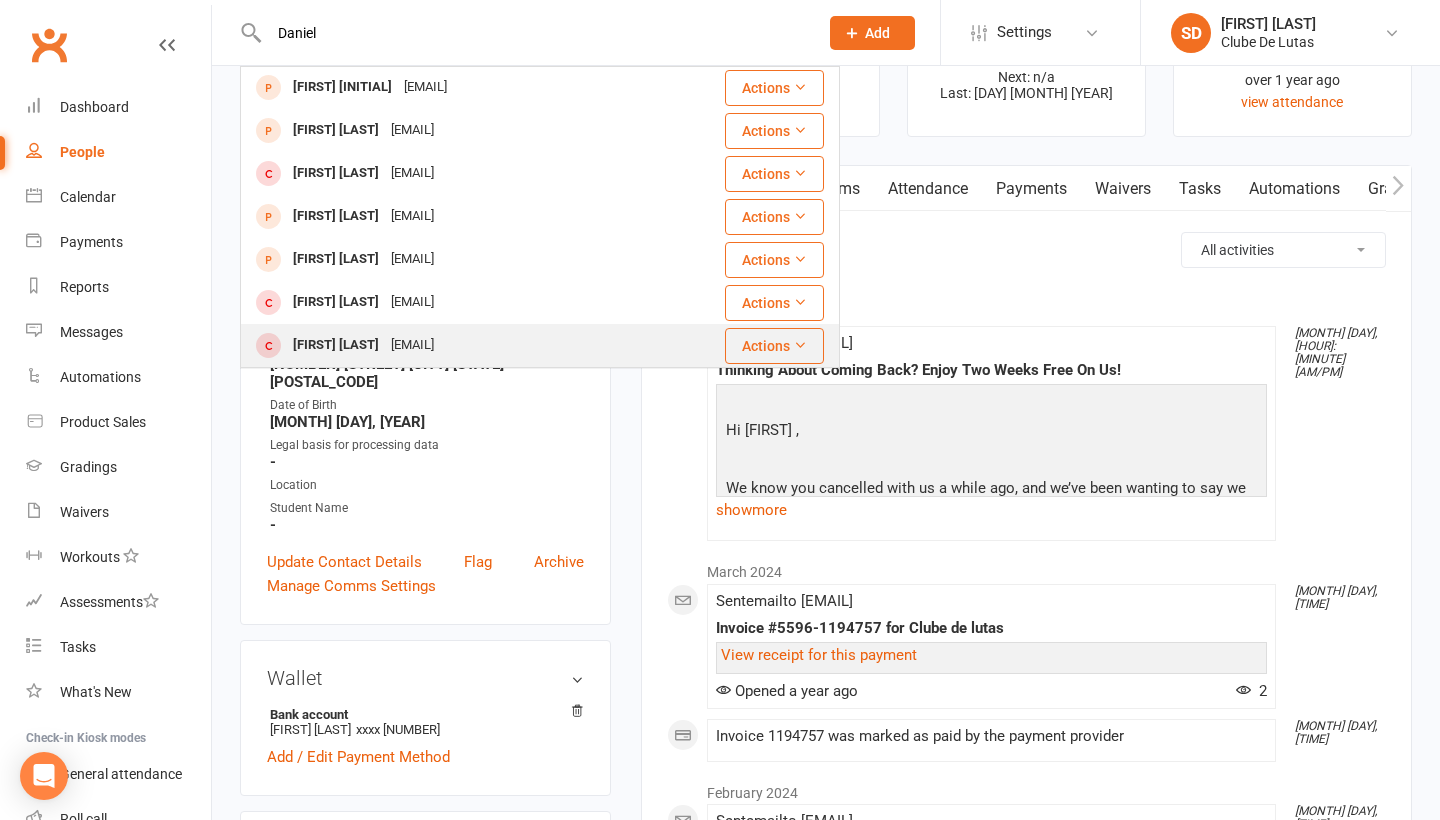 type on "Daniel" 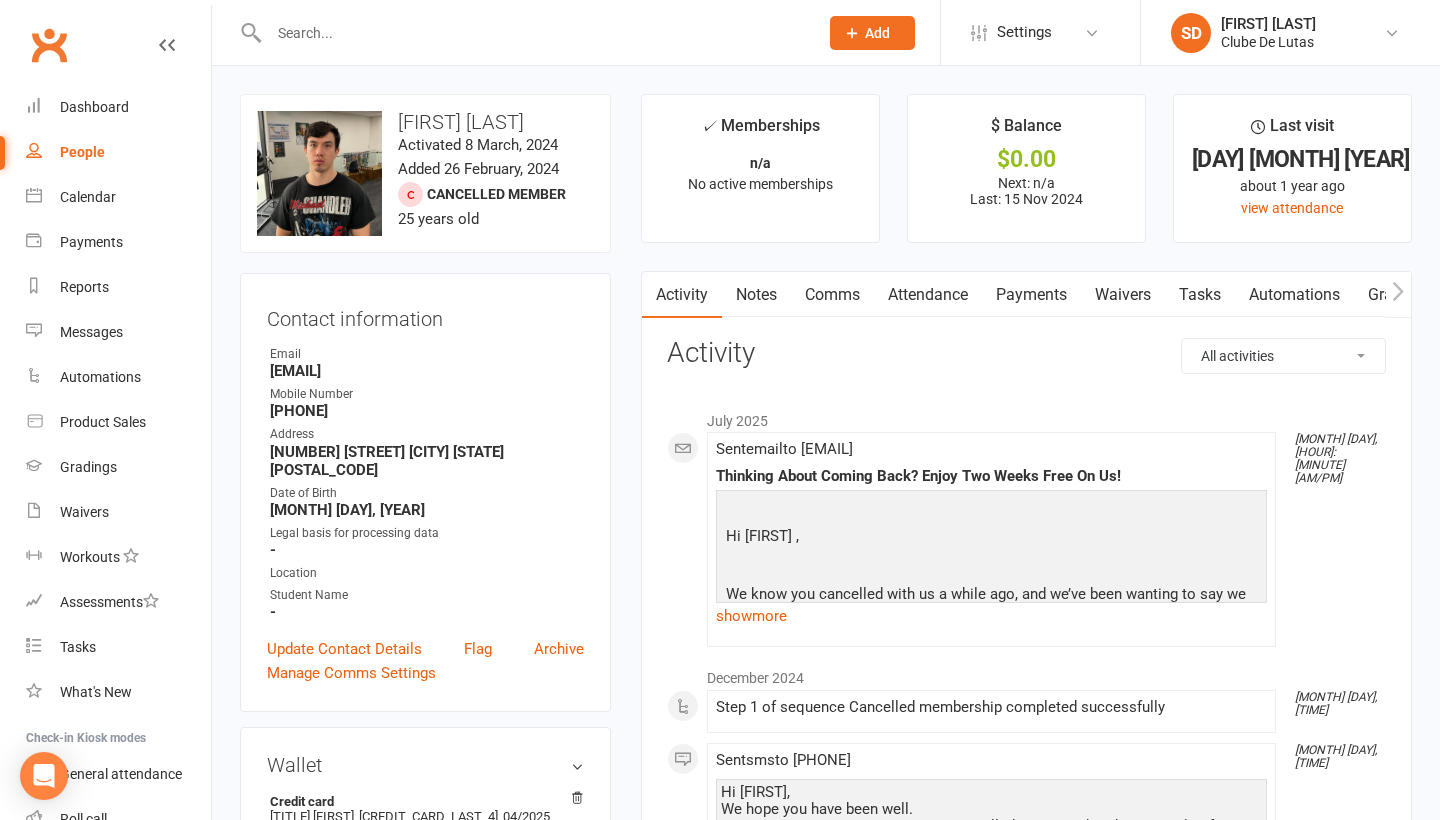 scroll, scrollTop: 0, scrollLeft: 0, axis: both 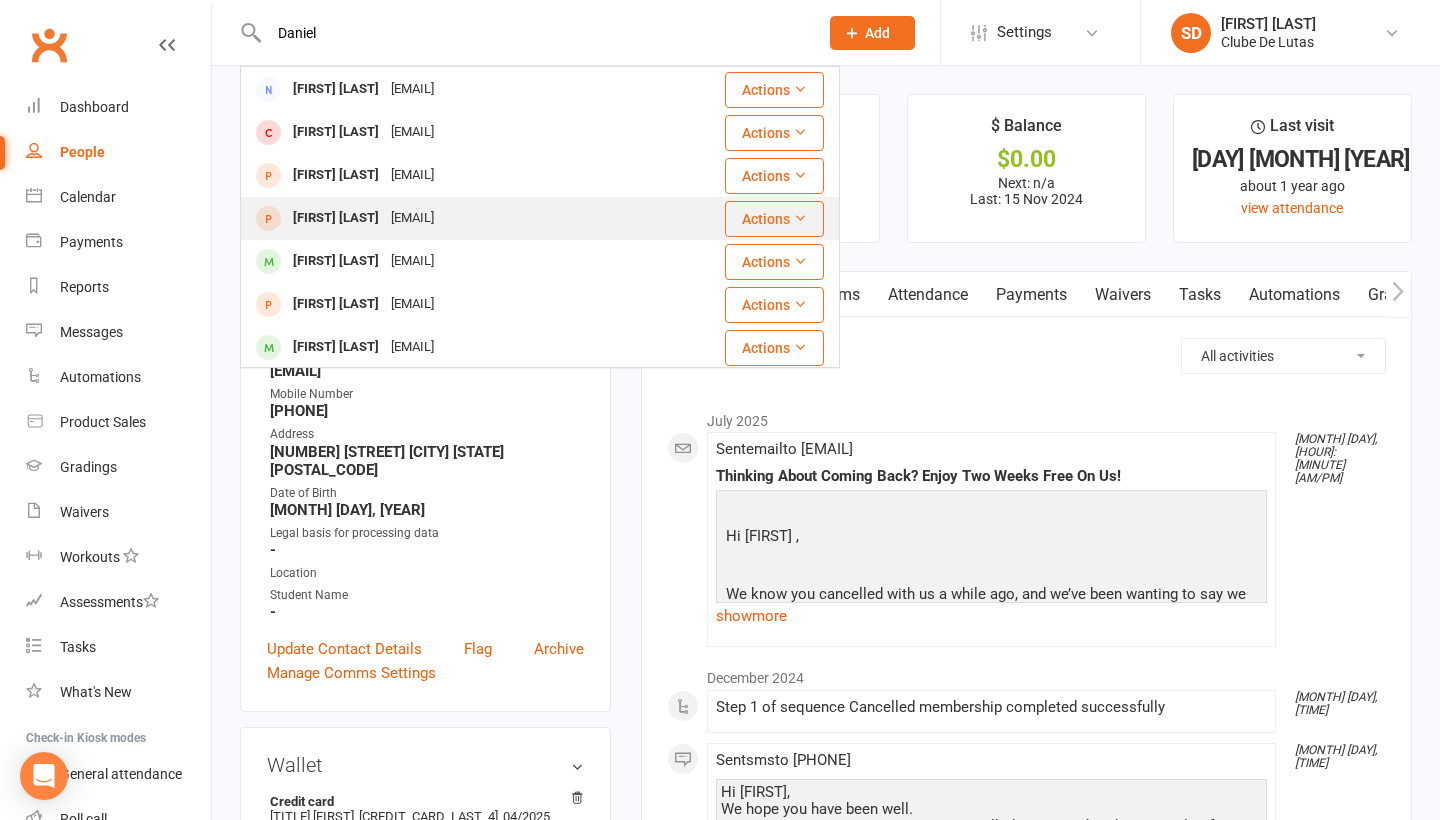 type on "Daniel" 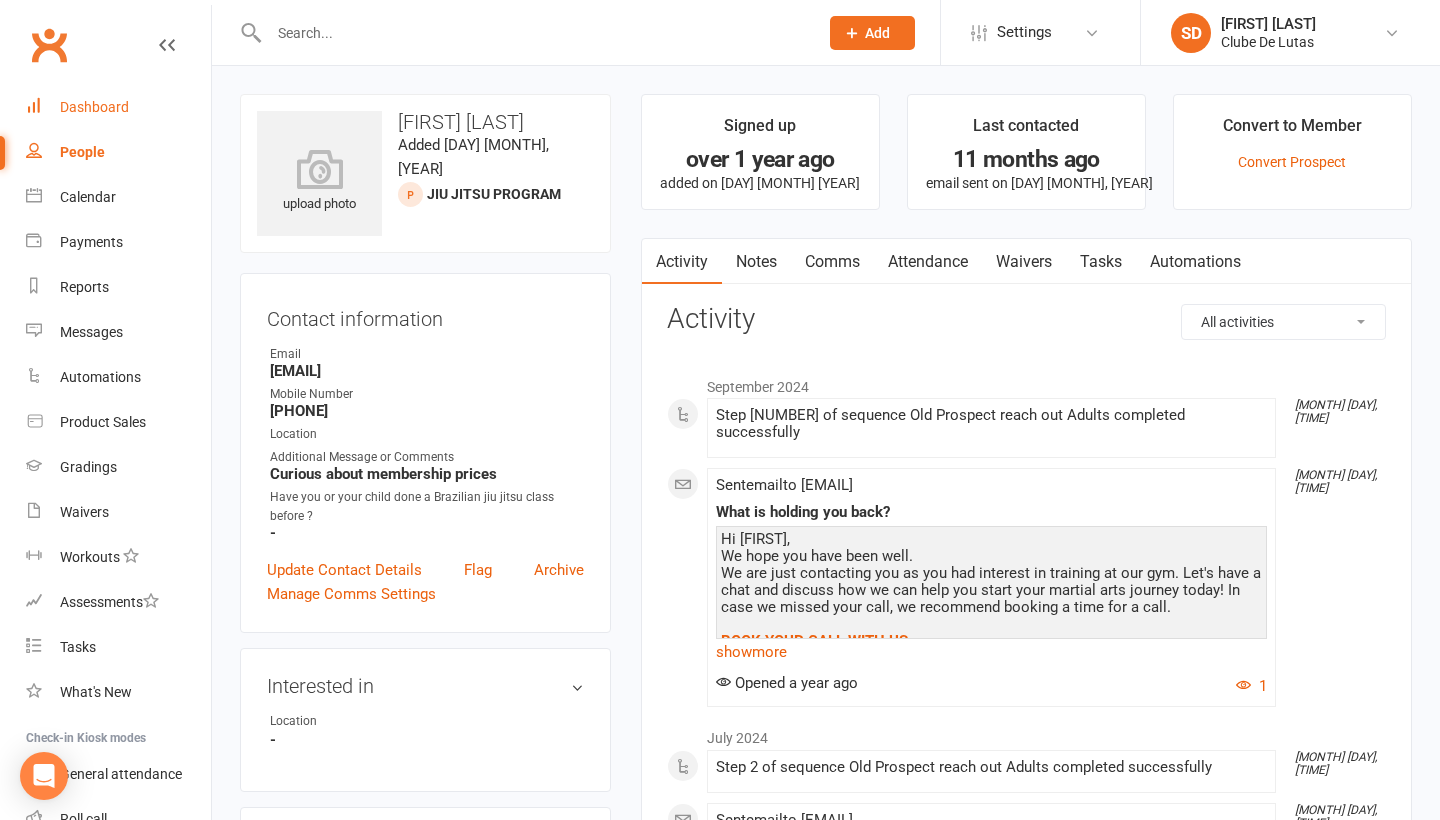click on "Dashboard" at bounding box center (118, 107) 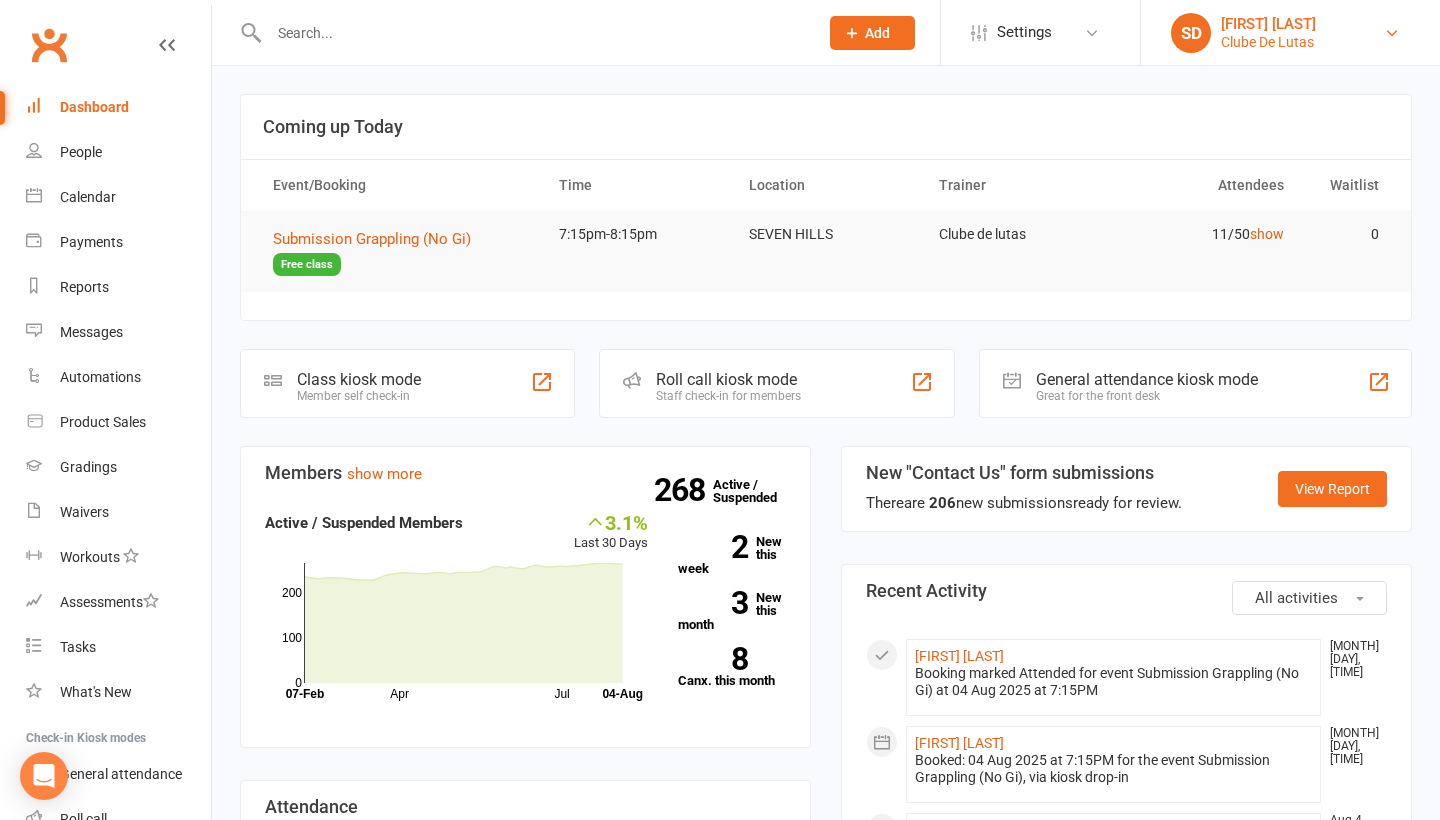 click on "[FIRST] [LAST] [COMPANY]" at bounding box center [1290, 33] 